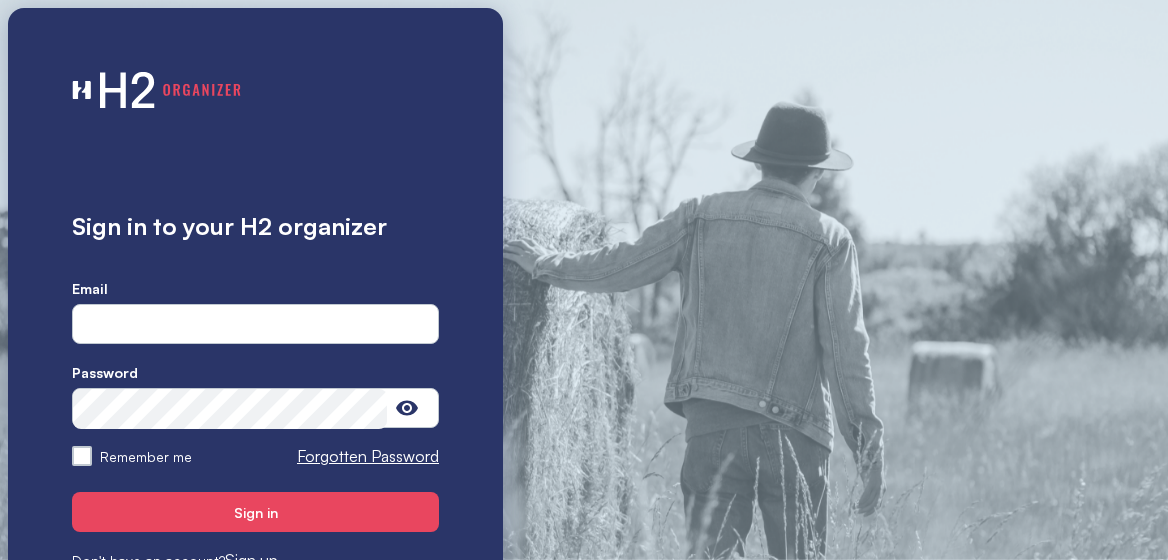 scroll, scrollTop: 0, scrollLeft: 0, axis: both 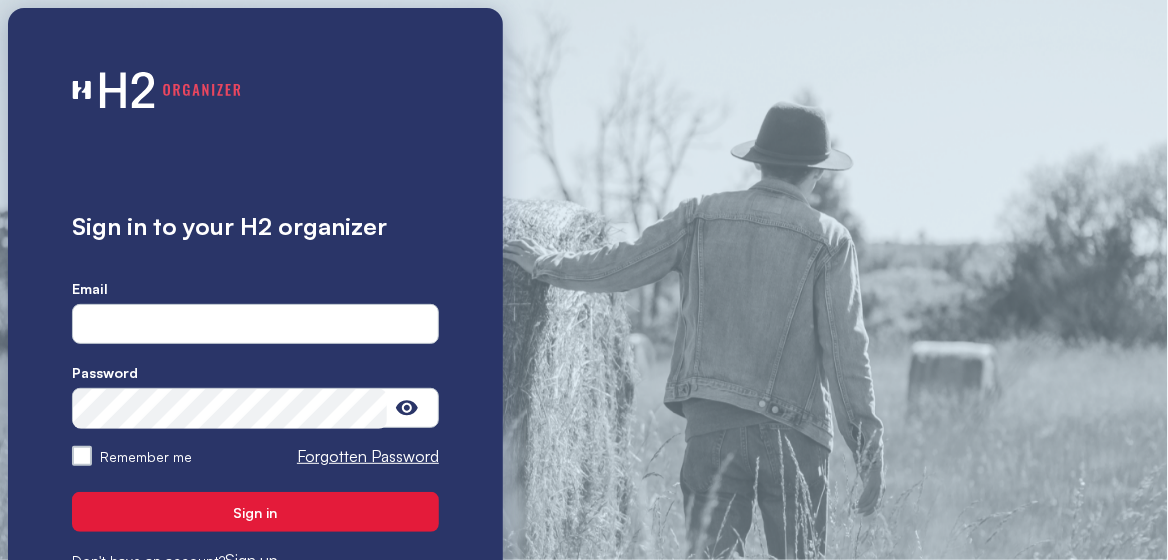 type on "**********" 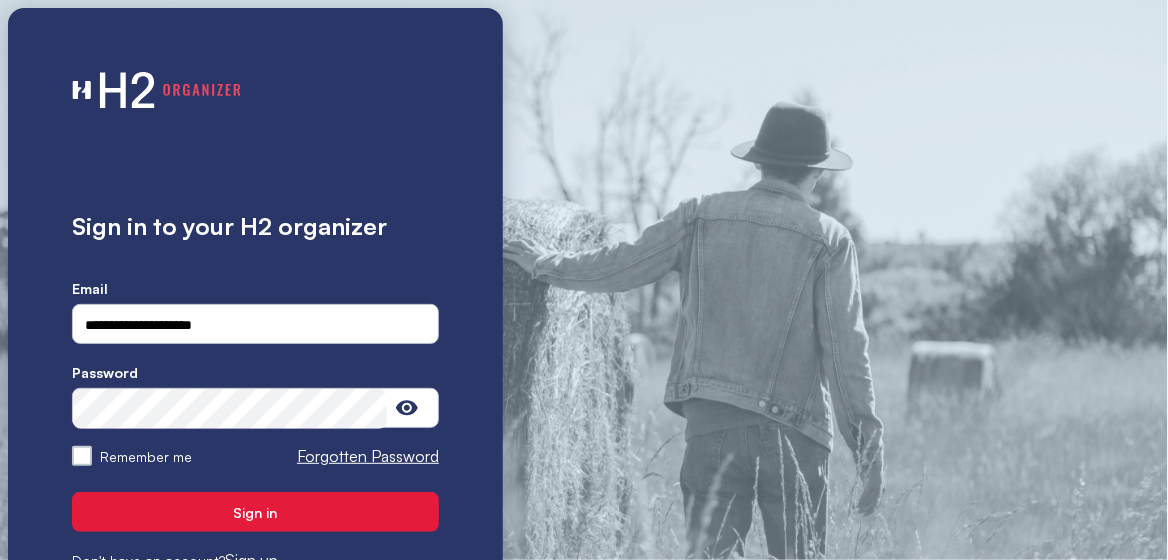 click on "Sign in" at bounding box center (256, 512) 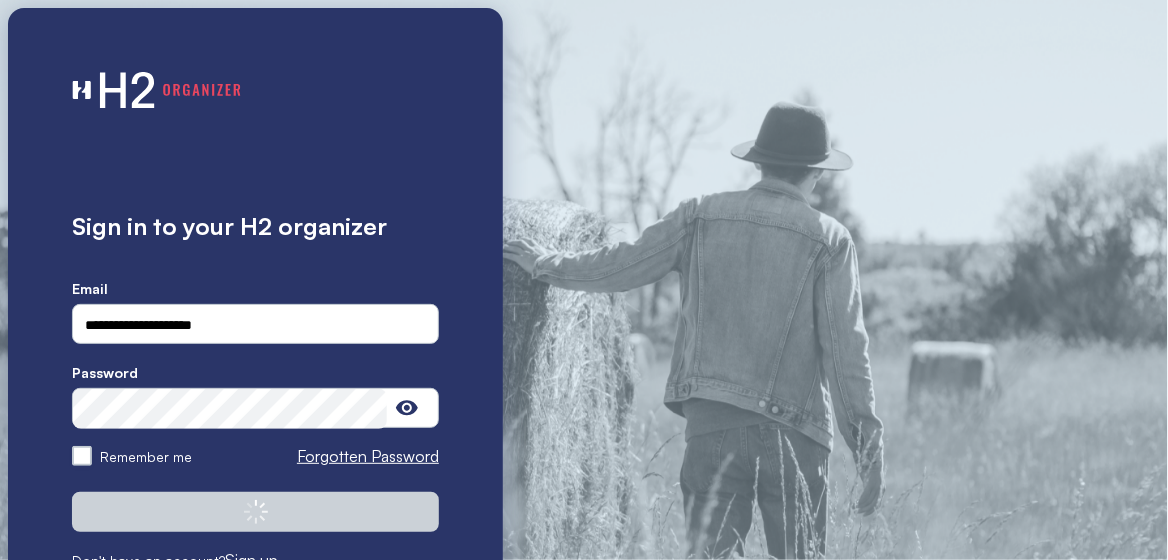 click on "Remember me" at bounding box center (82, 456) 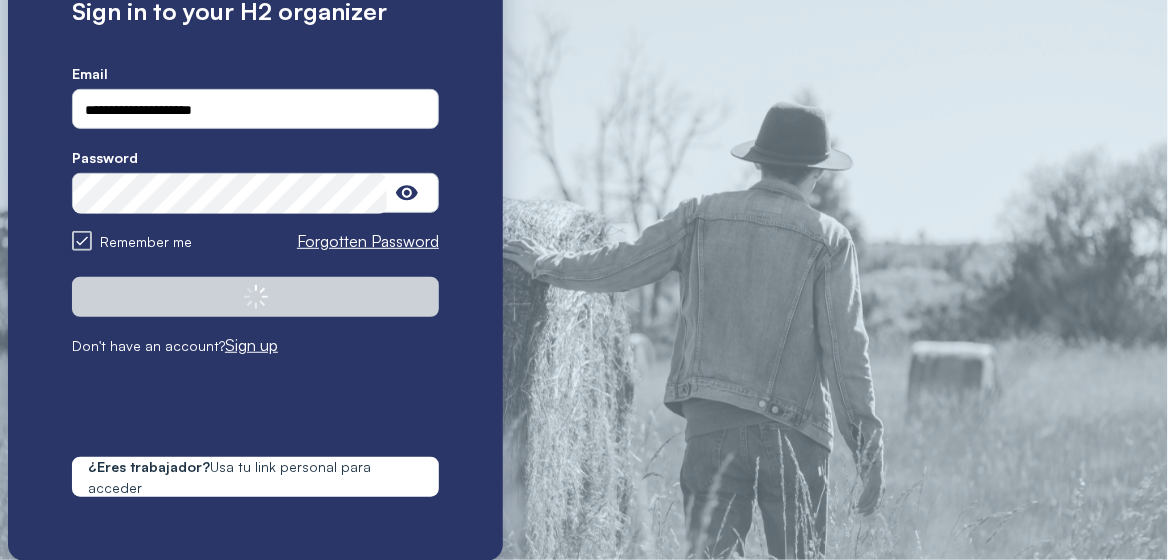 scroll, scrollTop: 223, scrollLeft: 0, axis: vertical 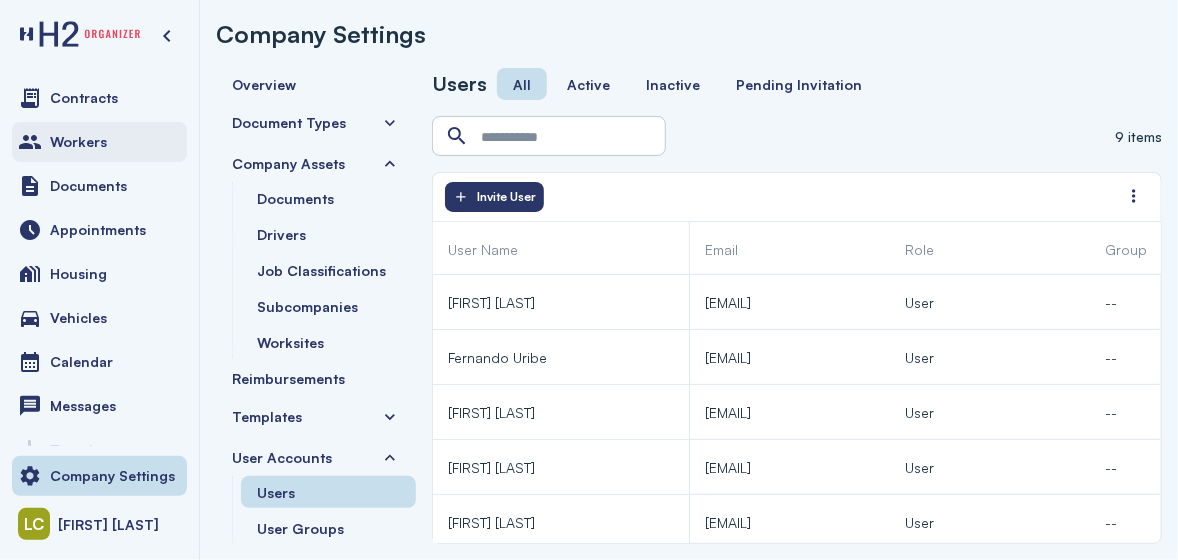 click on "Workers" at bounding box center (78, 142) 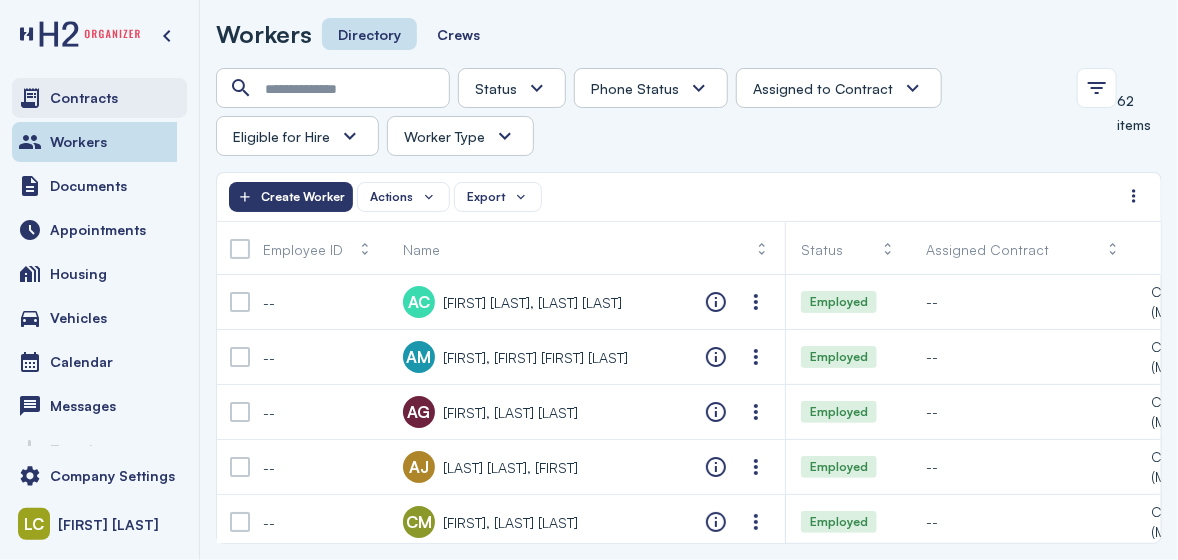 click on "Contracts" at bounding box center [99, 98] 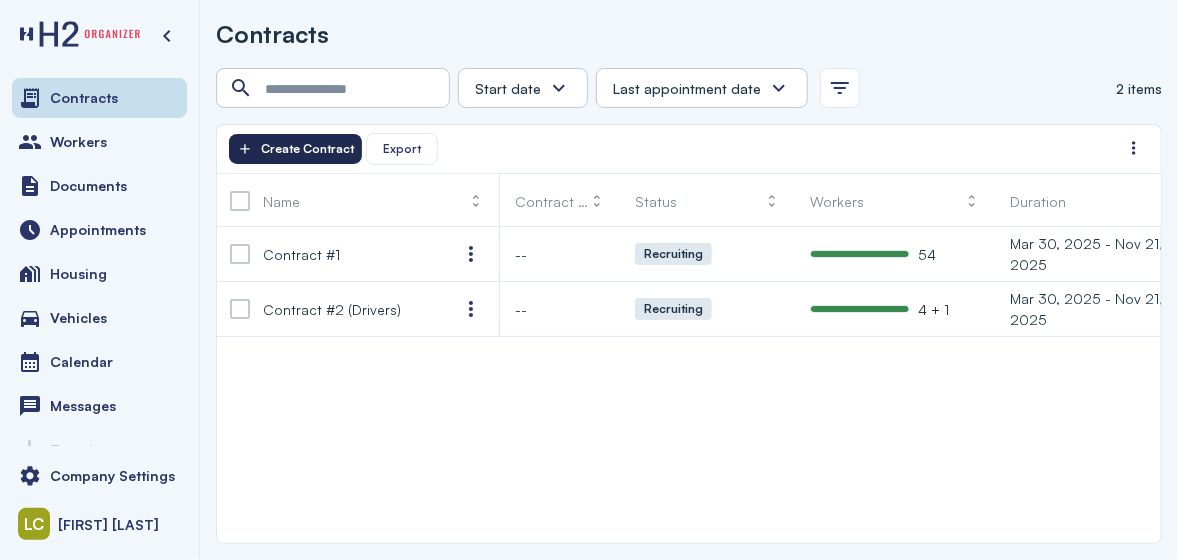 click on "Create Contract" 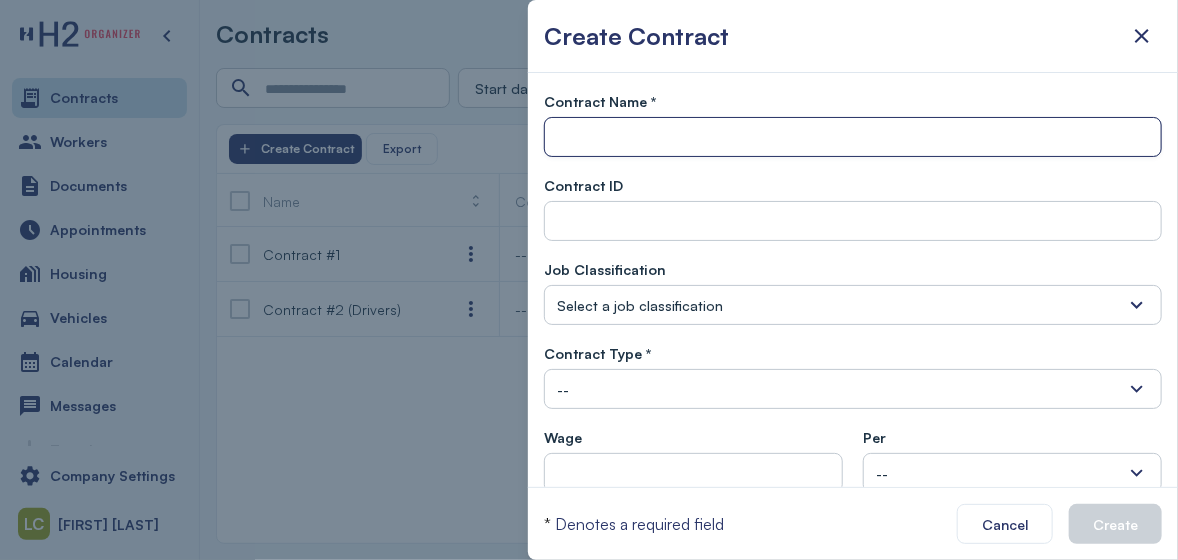 click at bounding box center (853, 138) 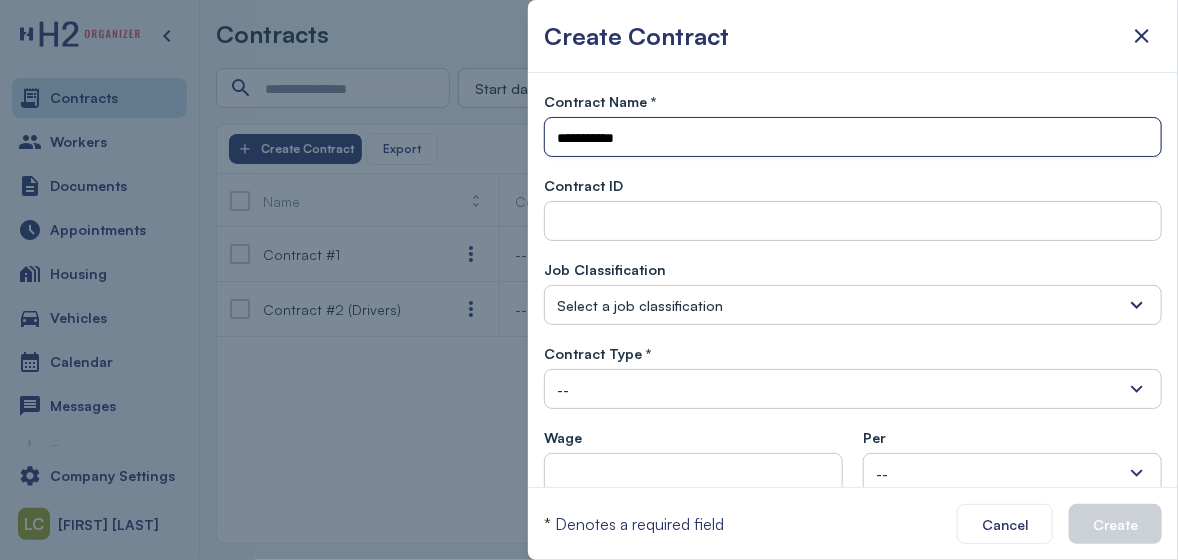 type on "**********" 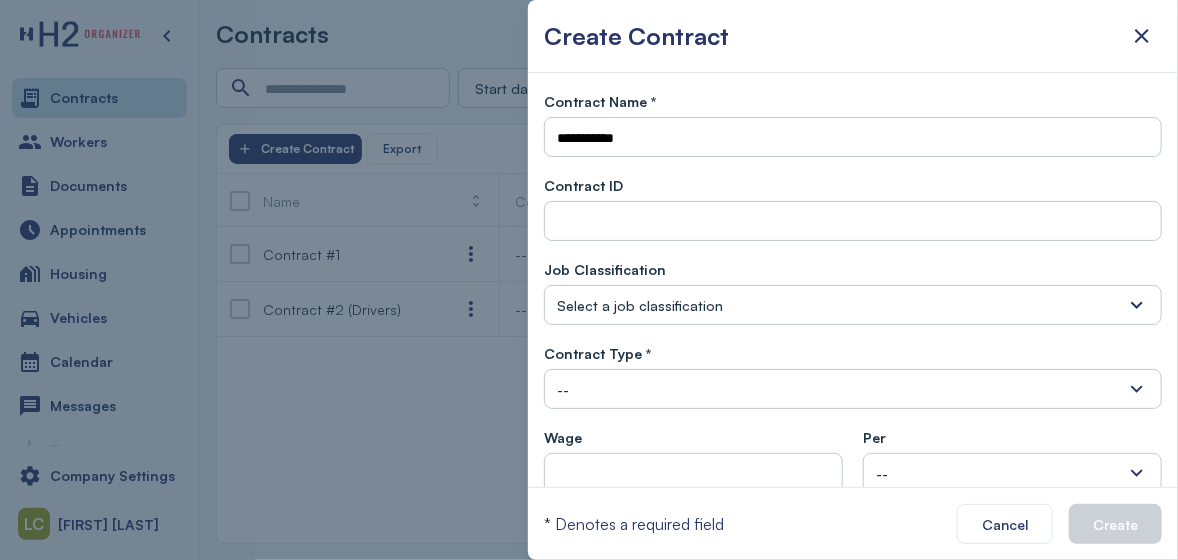 click on "Select a job classification" at bounding box center (640, 305) 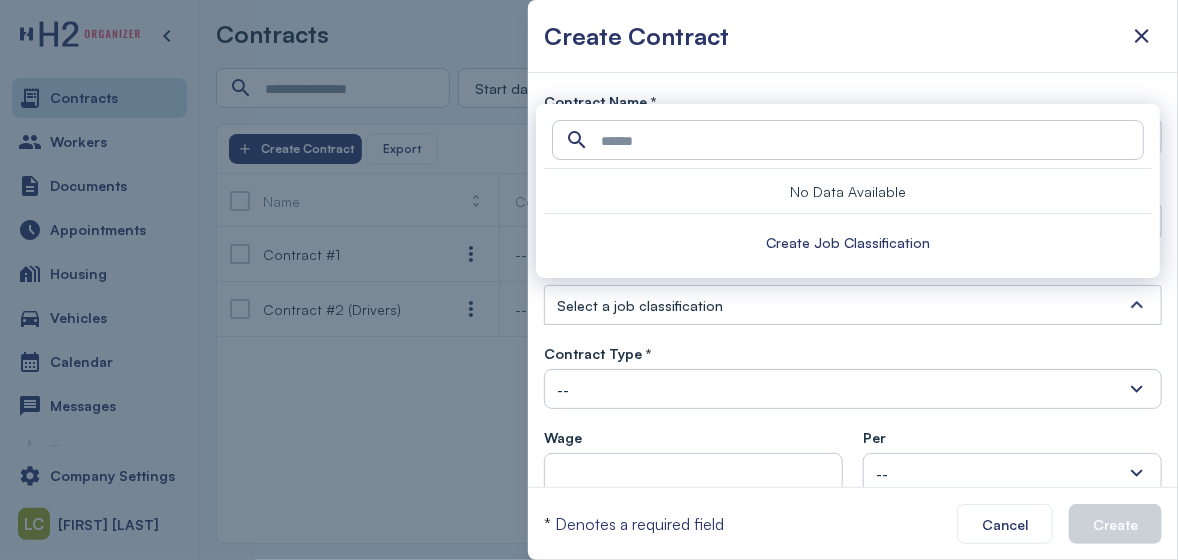 click on "--" at bounding box center [853, 389] 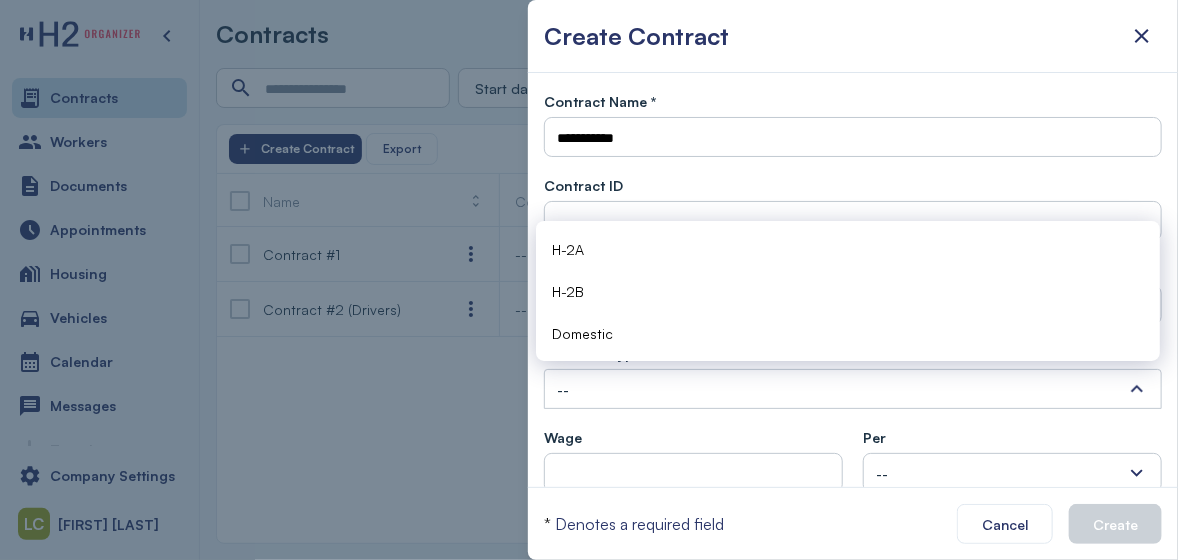 click on "H-2A" at bounding box center (568, 249) 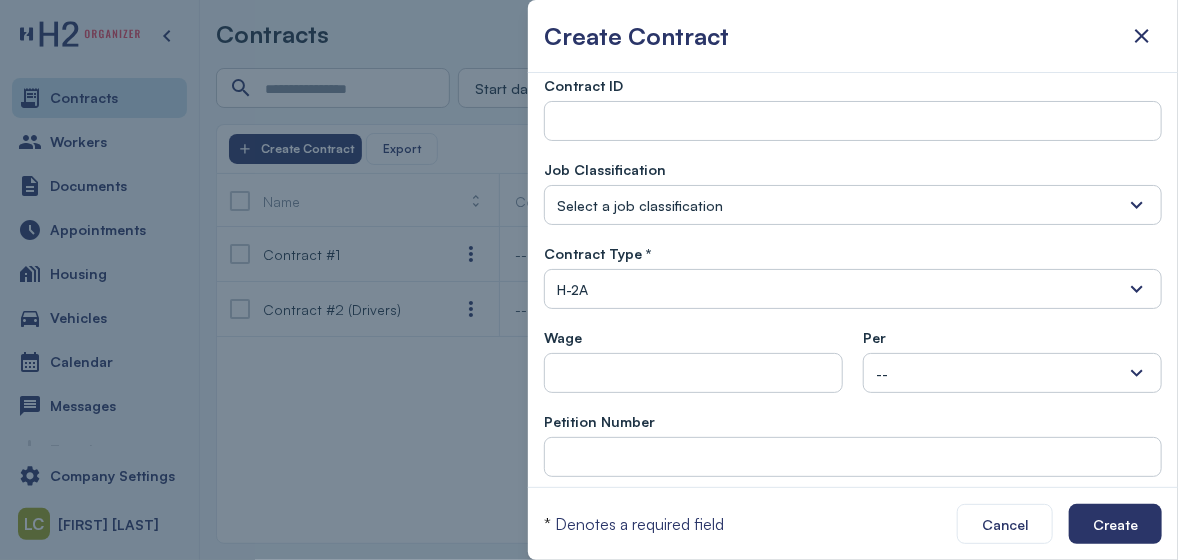 scroll, scrollTop: 200, scrollLeft: 0, axis: vertical 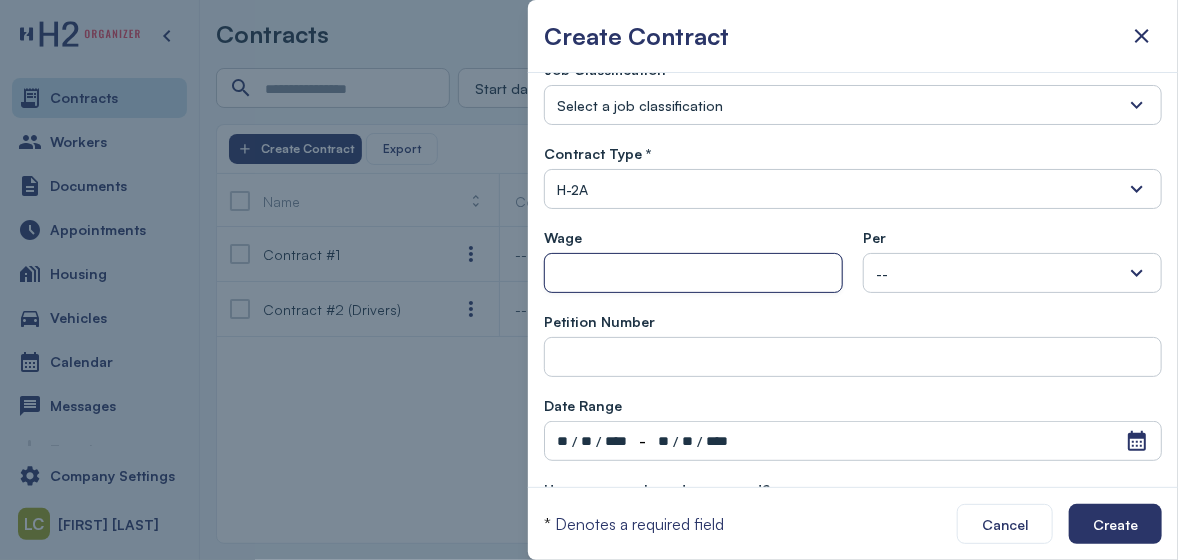 click at bounding box center [693, 274] 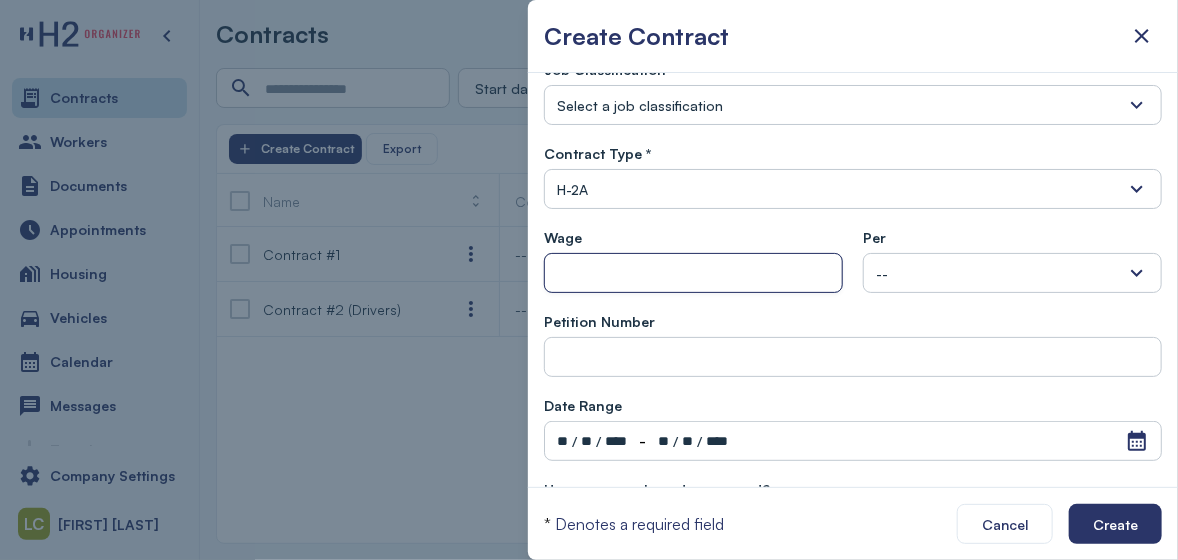 type on "*" 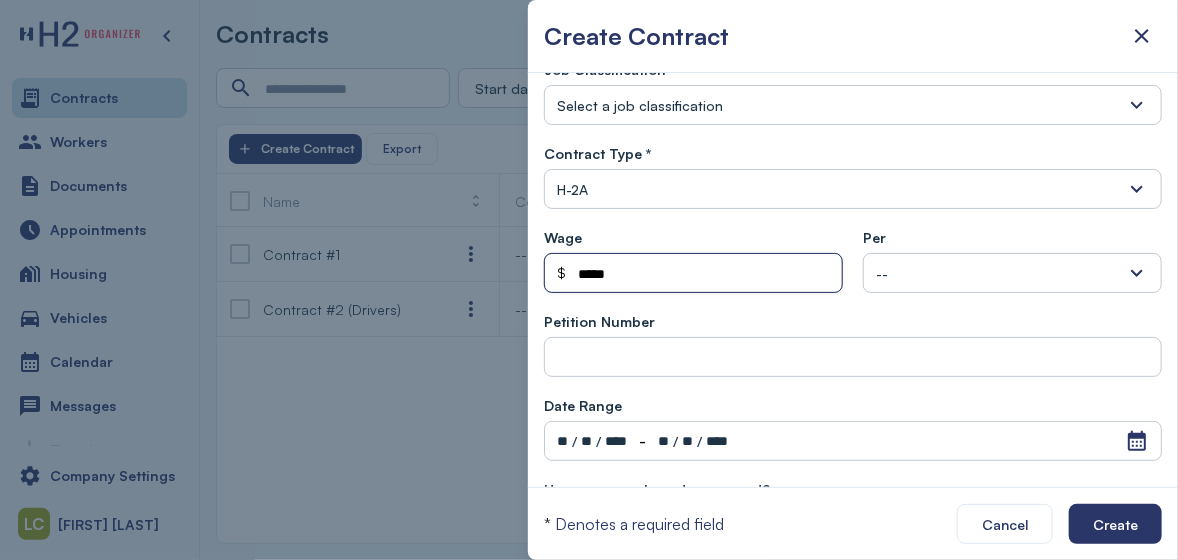 type on "*****" 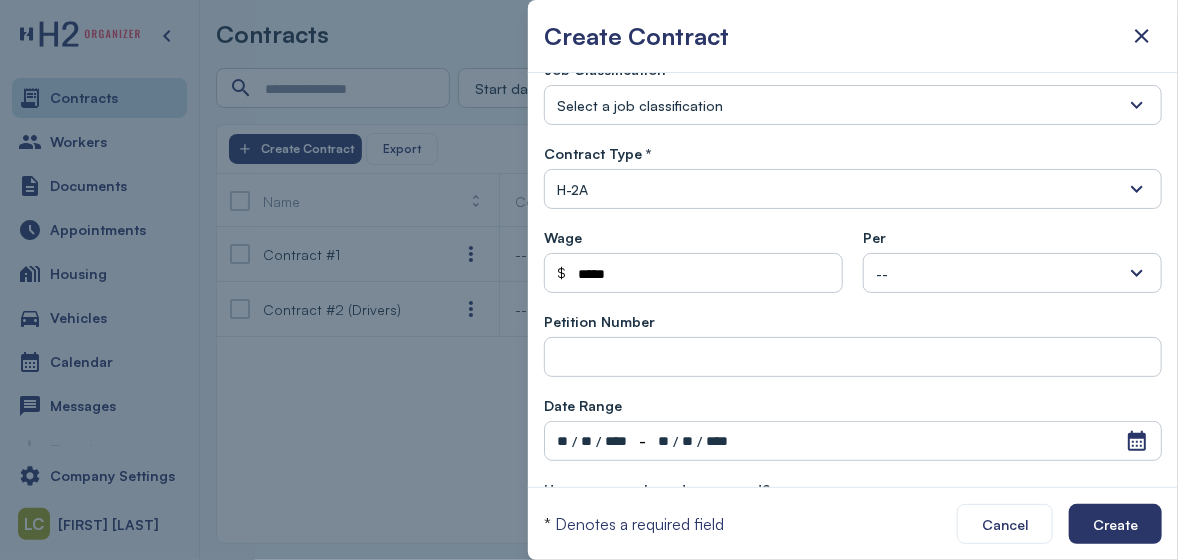 type 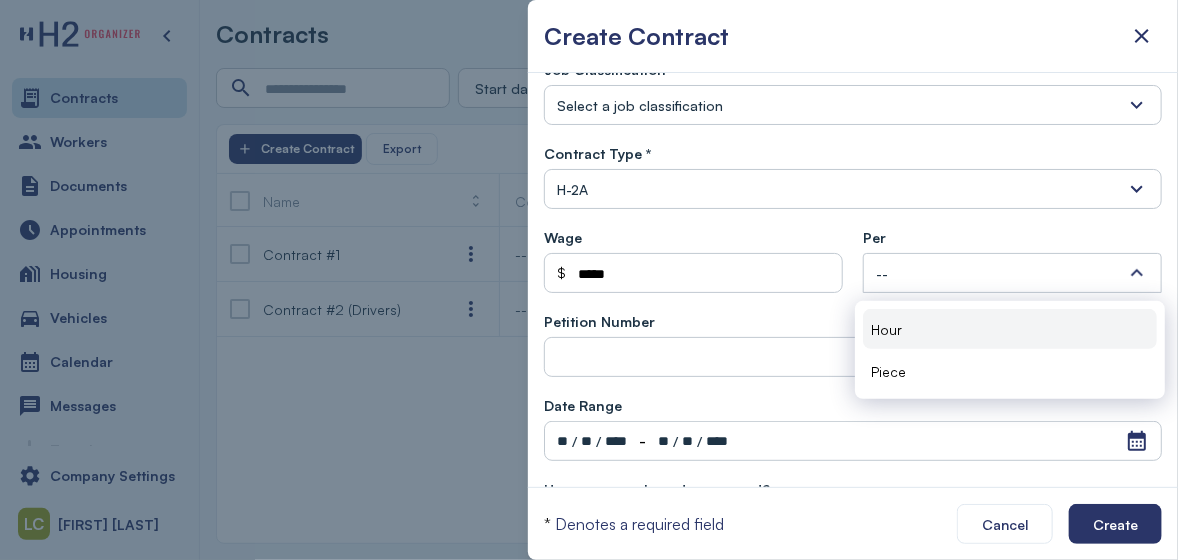 click on "Hour" at bounding box center (886, 329) 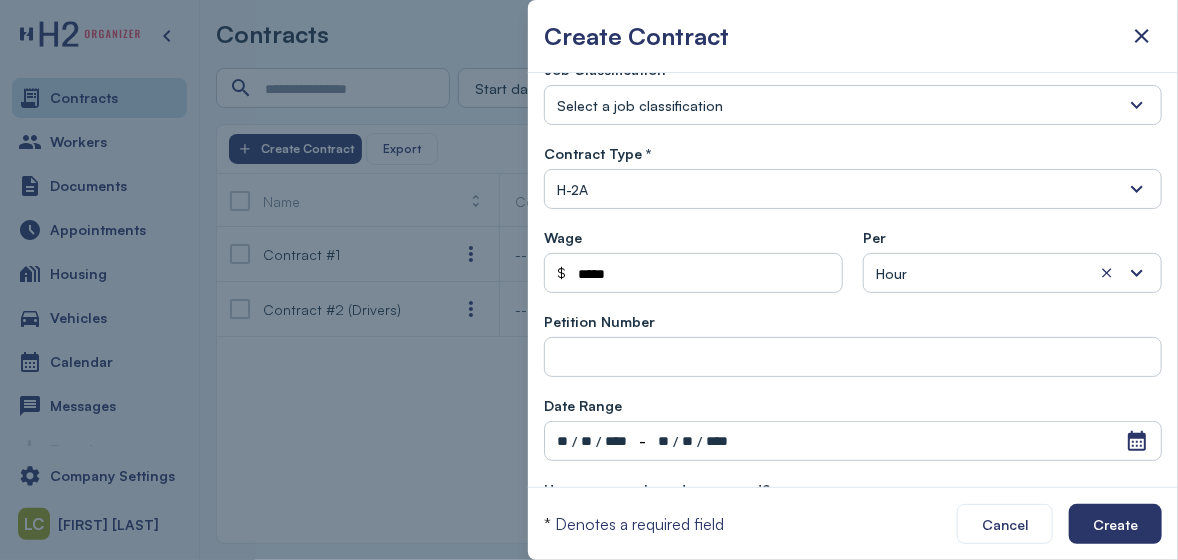 scroll, scrollTop: 272, scrollLeft: 0, axis: vertical 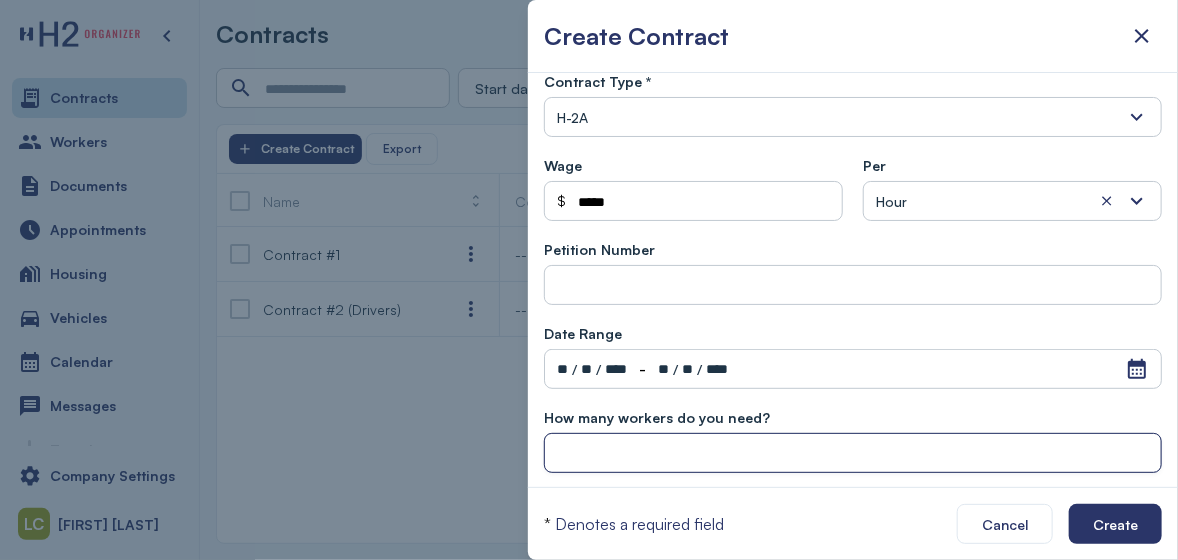 click at bounding box center (853, 454) 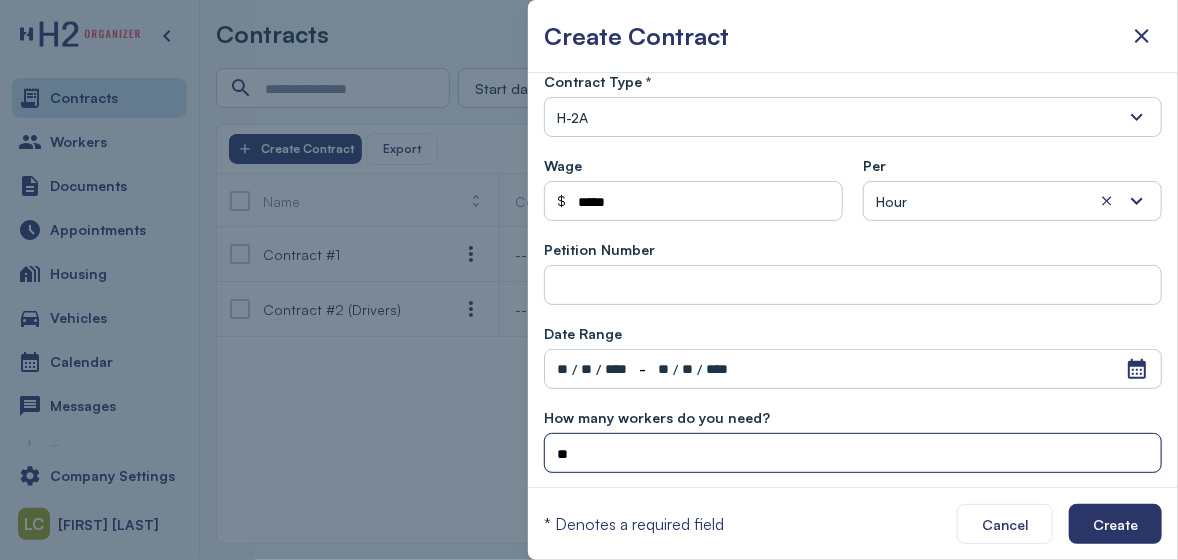 click on "Open Calendar   **   /   **   /   ****   -   **   /   **   /   ****" at bounding box center [853, 369] 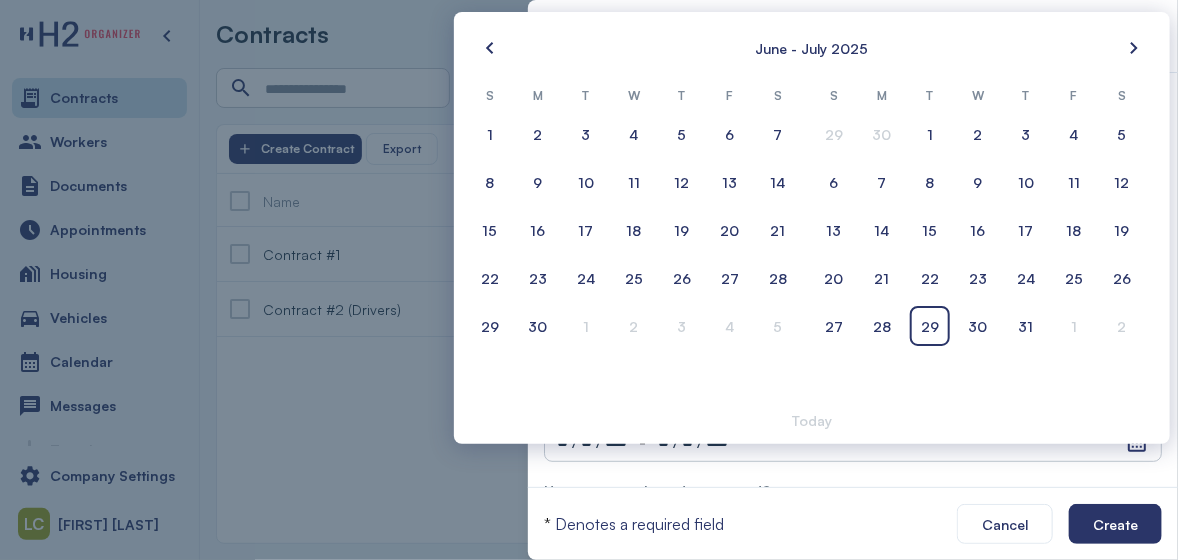 scroll, scrollTop: 172, scrollLeft: 0, axis: vertical 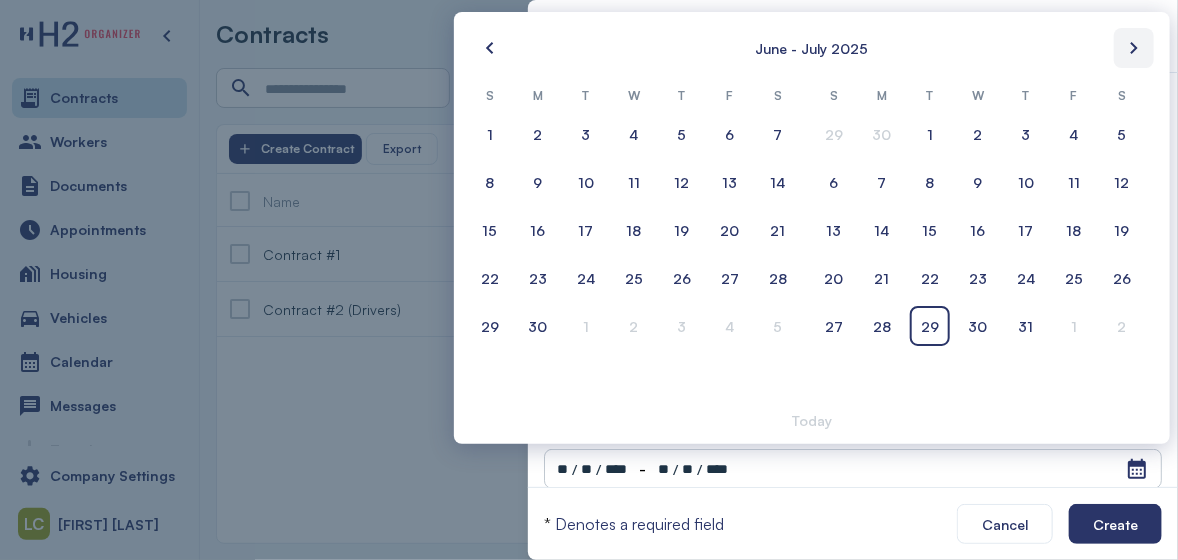 type on "**" 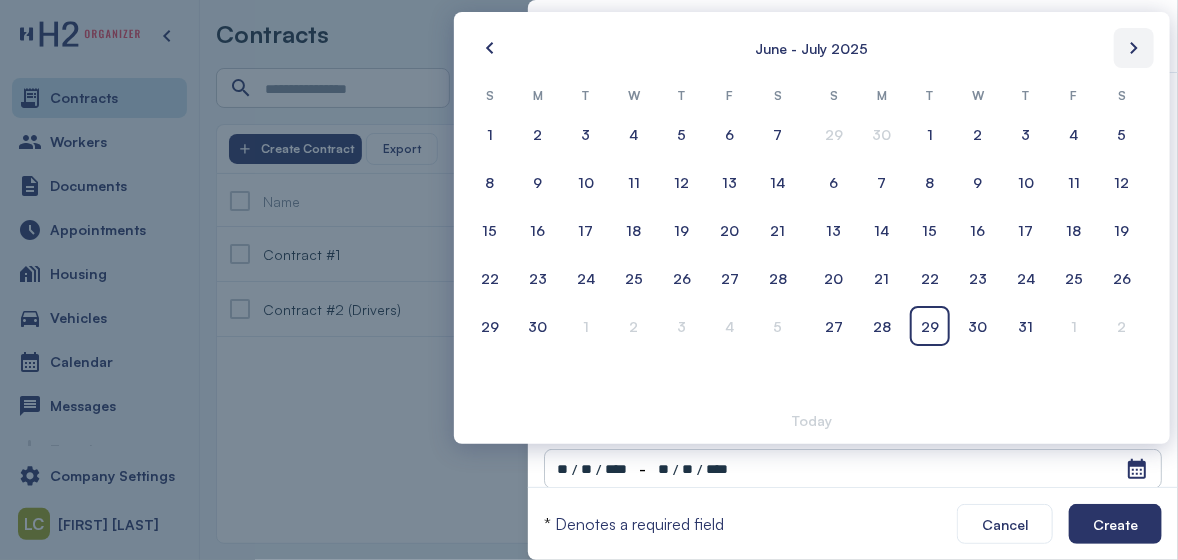 click at bounding box center [1134, 48] 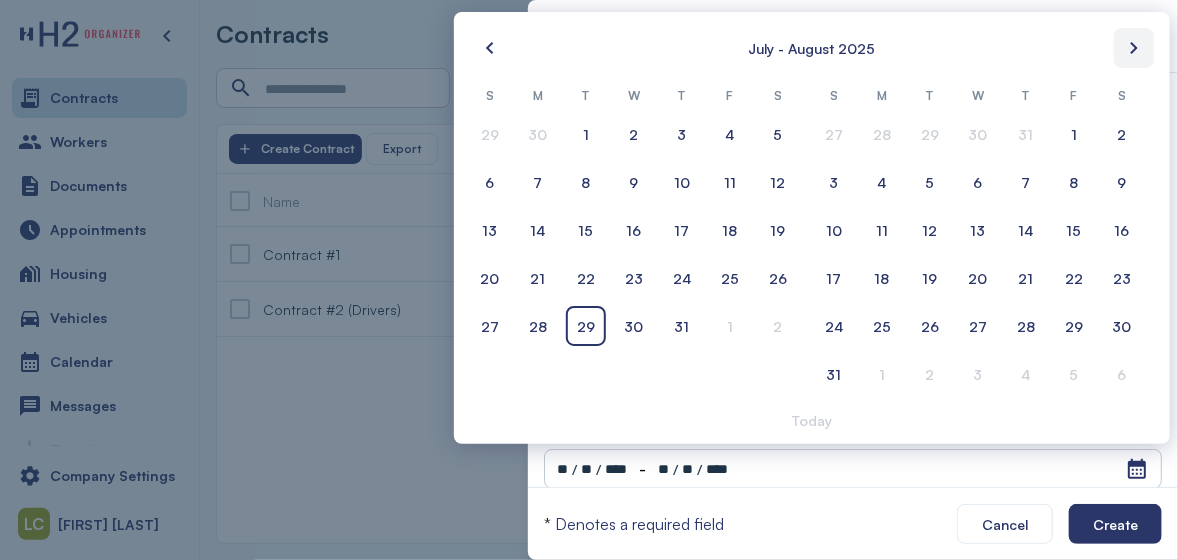 click at bounding box center (1134, 48) 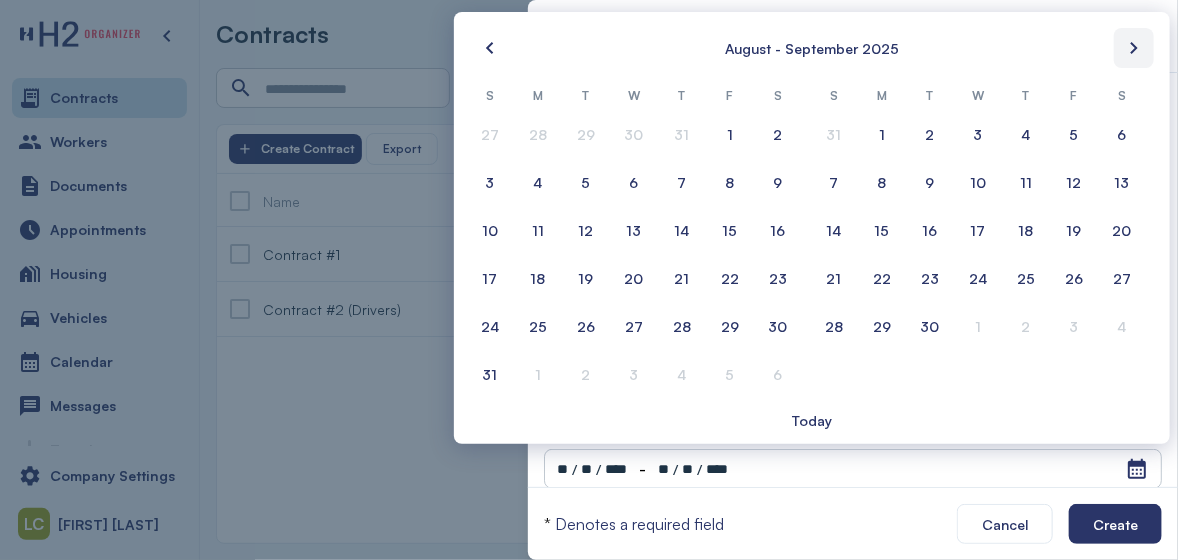 click at bounding box center [1134, 48] 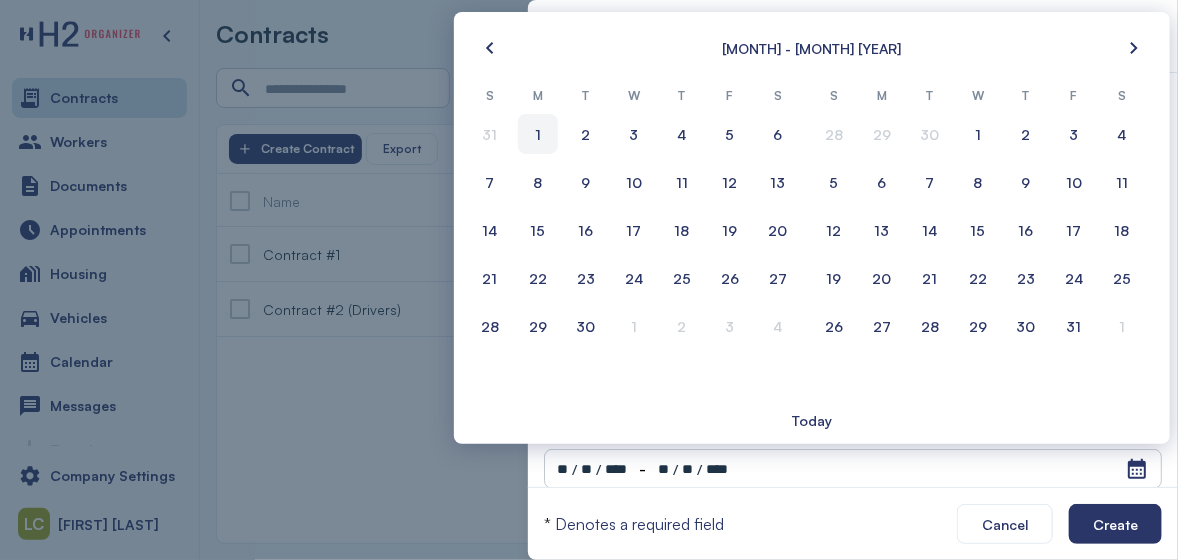 click on "1" at bounding box center (538, 134) 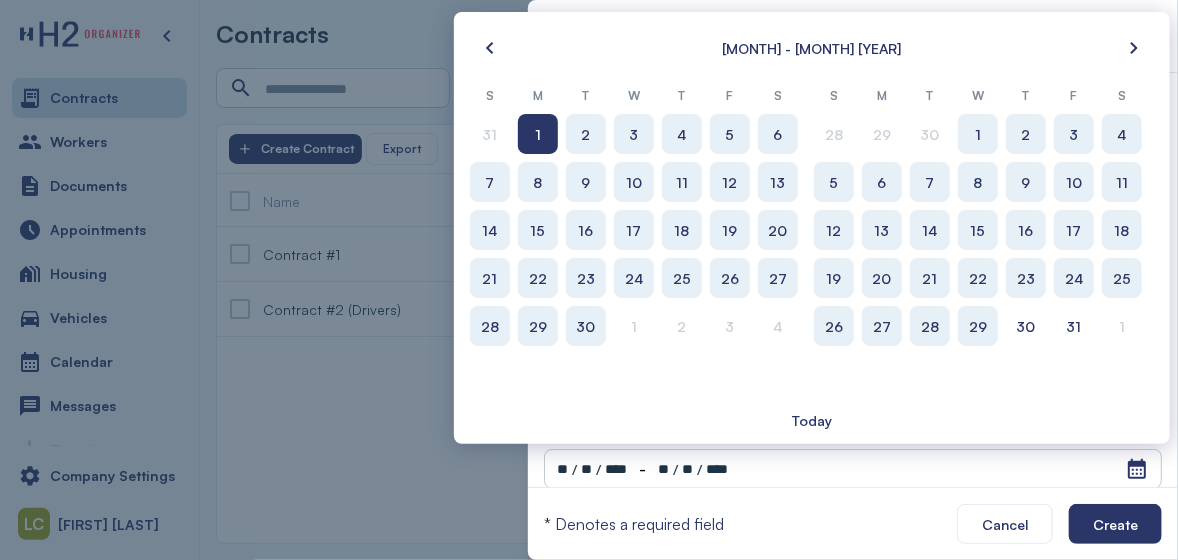 click on "Open Calendar   **   /   **   /   ****   -   **   /   **   /   ****" at bounding box center [853, 469] 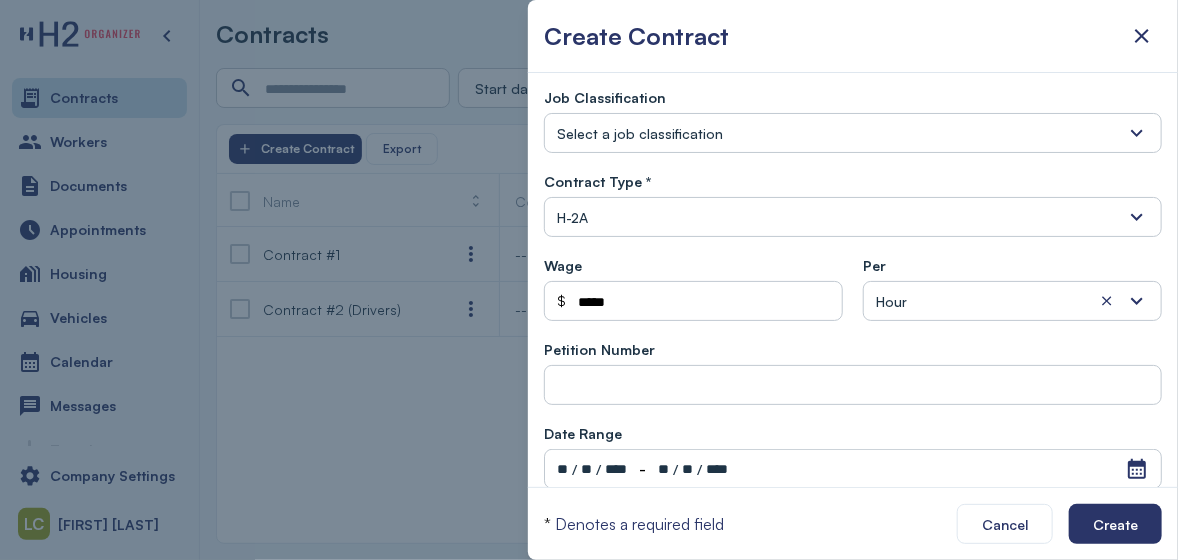 click on "/" at bounding box center [699, 469] 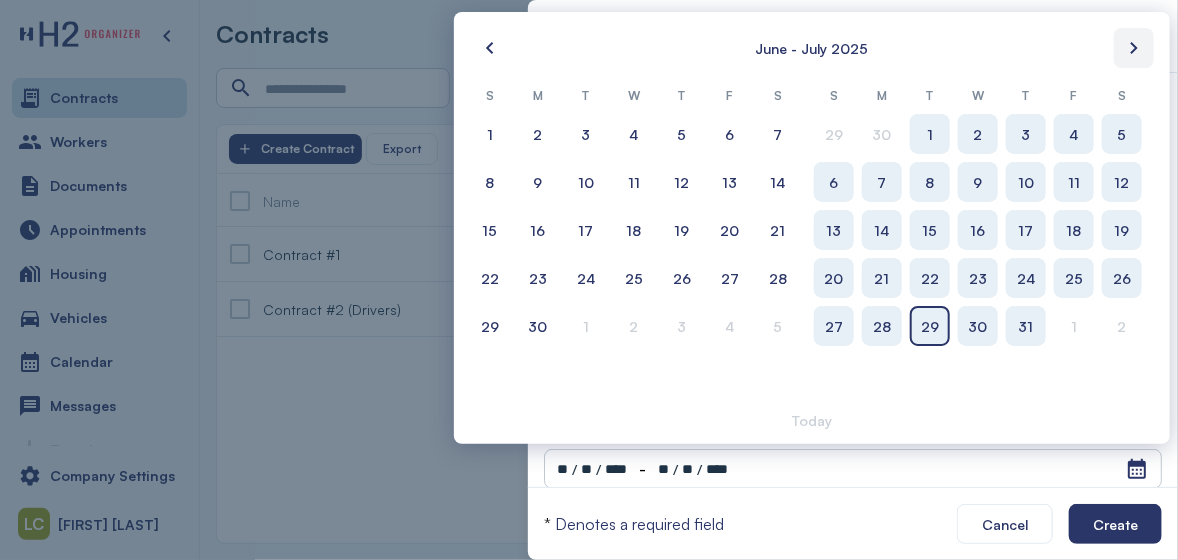 click at bounding box center [1134, 48] 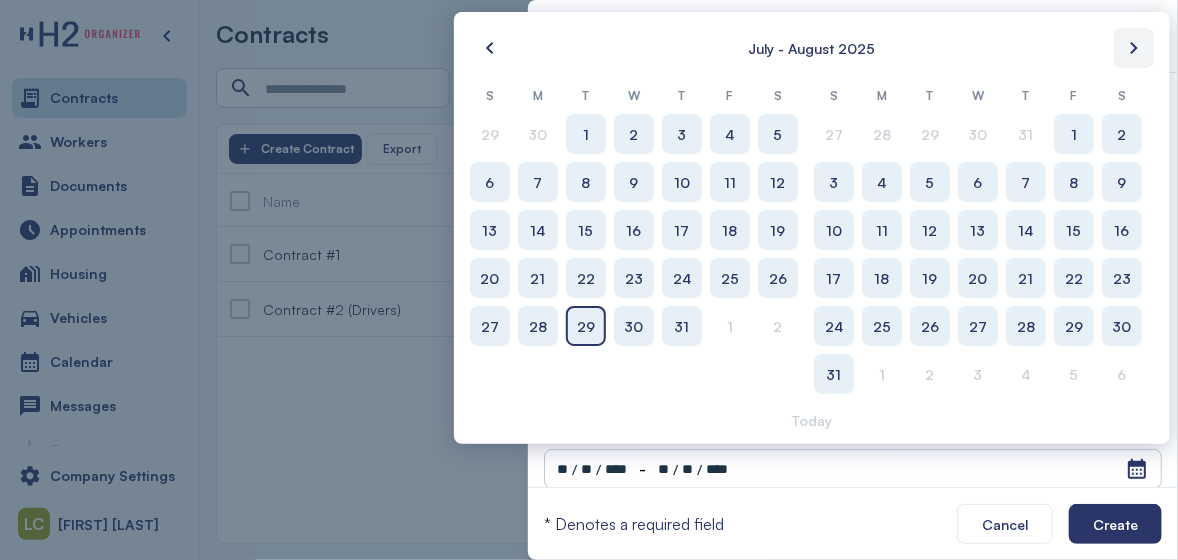 click at bounding box center (1134, 48) 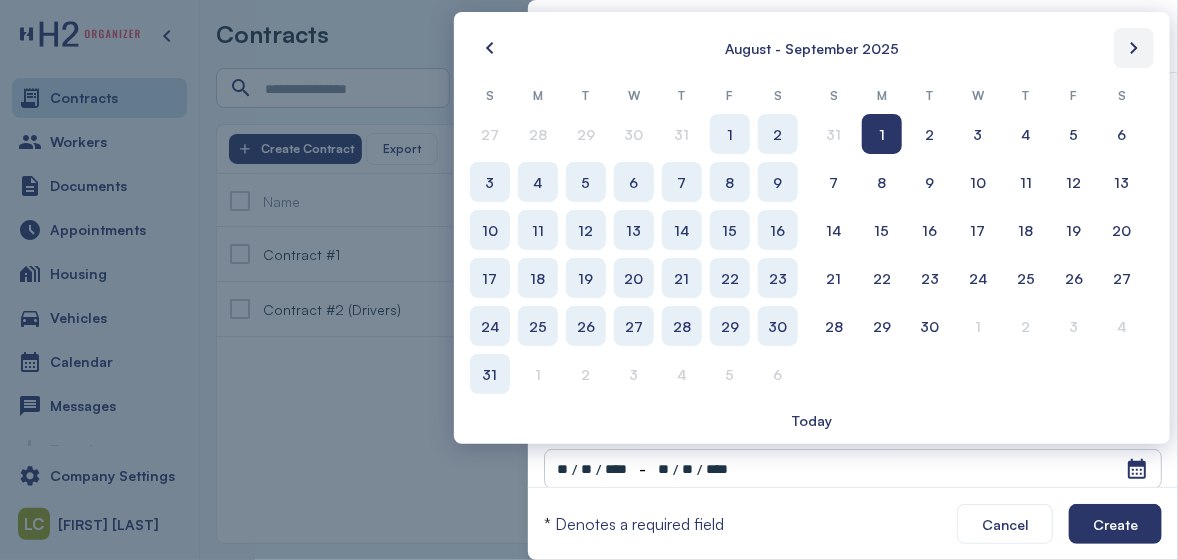 click at bounding box center (1134, 48) 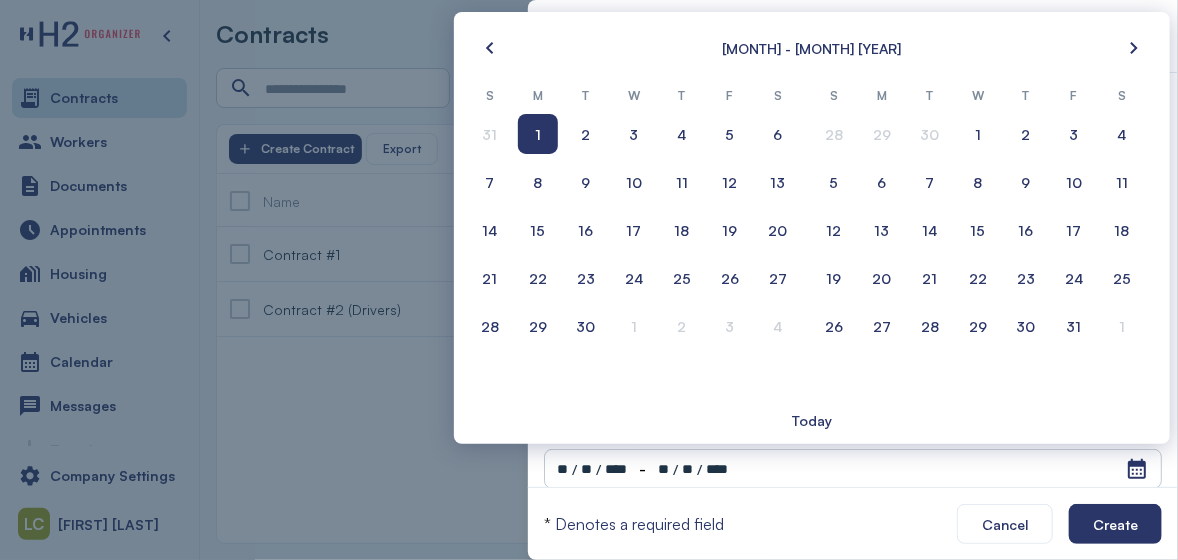 click on "1" at bounding box center [538, 134] 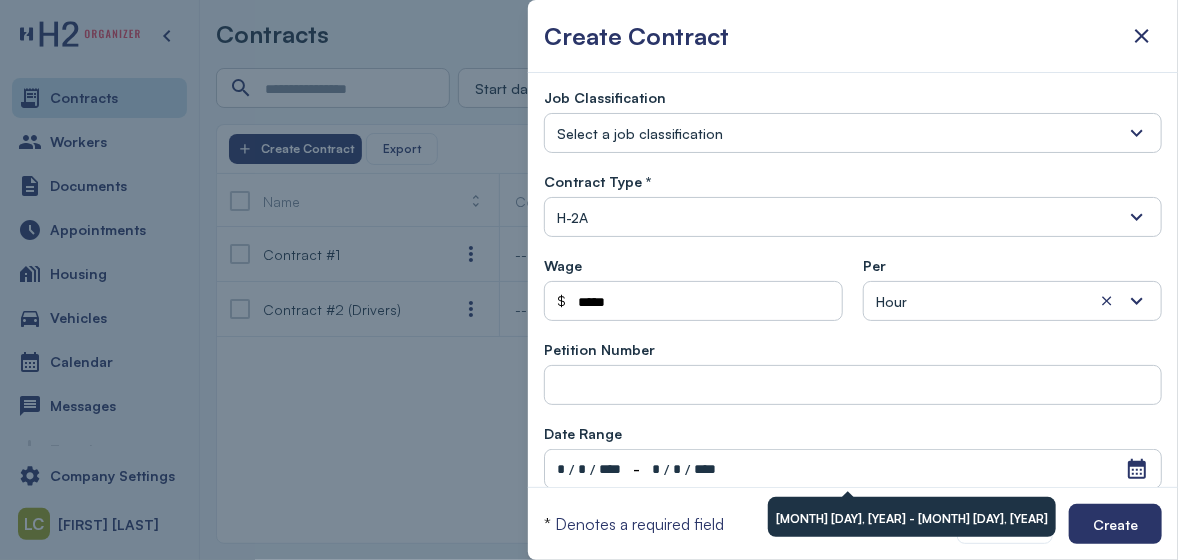 click on "Open Calendar   *   /   *   /   ****   -   *   /   *   /   ****" at bounding box center [853, 469] 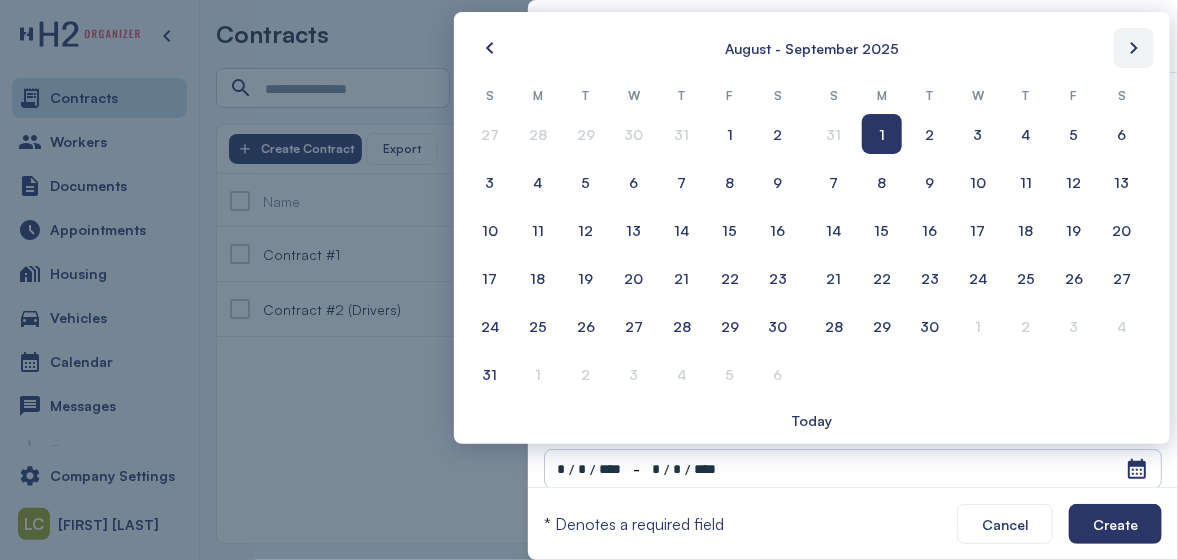 click at bounding box center (1134, 48) 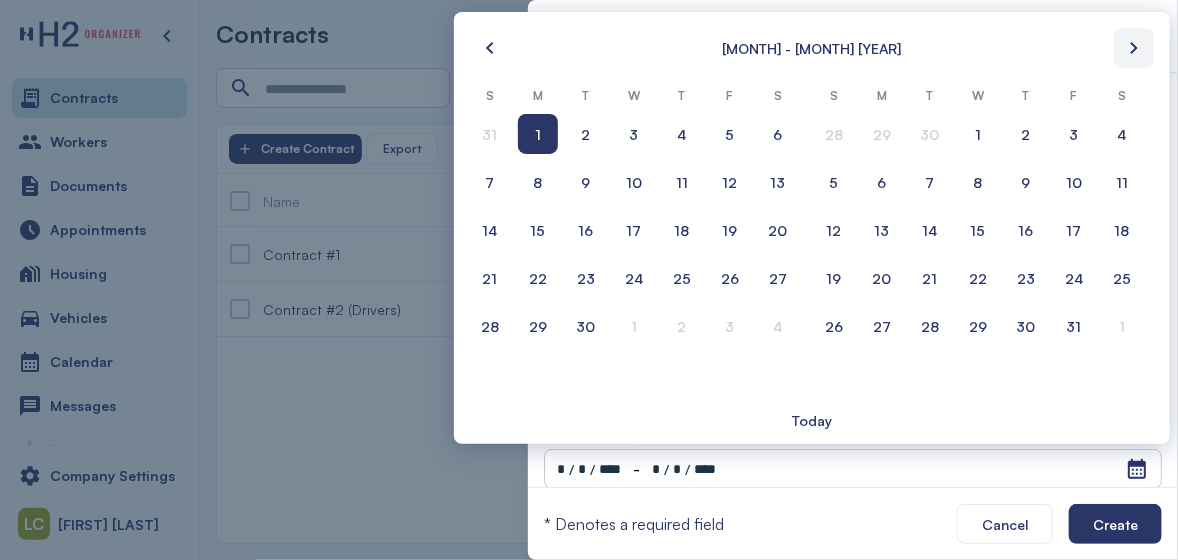 click at bounding box center (1134, 48) 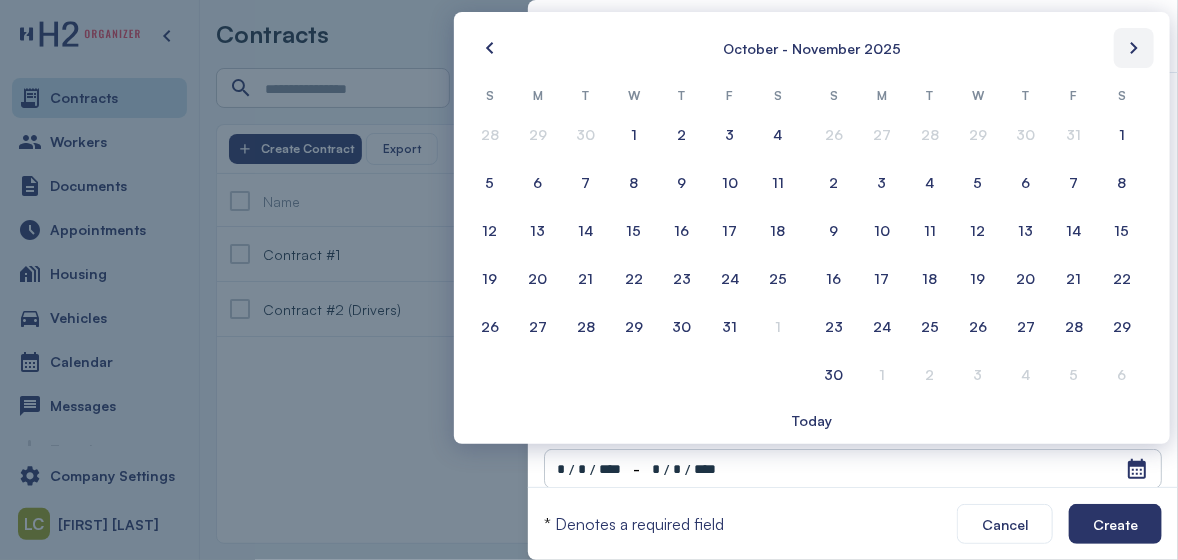 click at bounding box center [1134, 48] 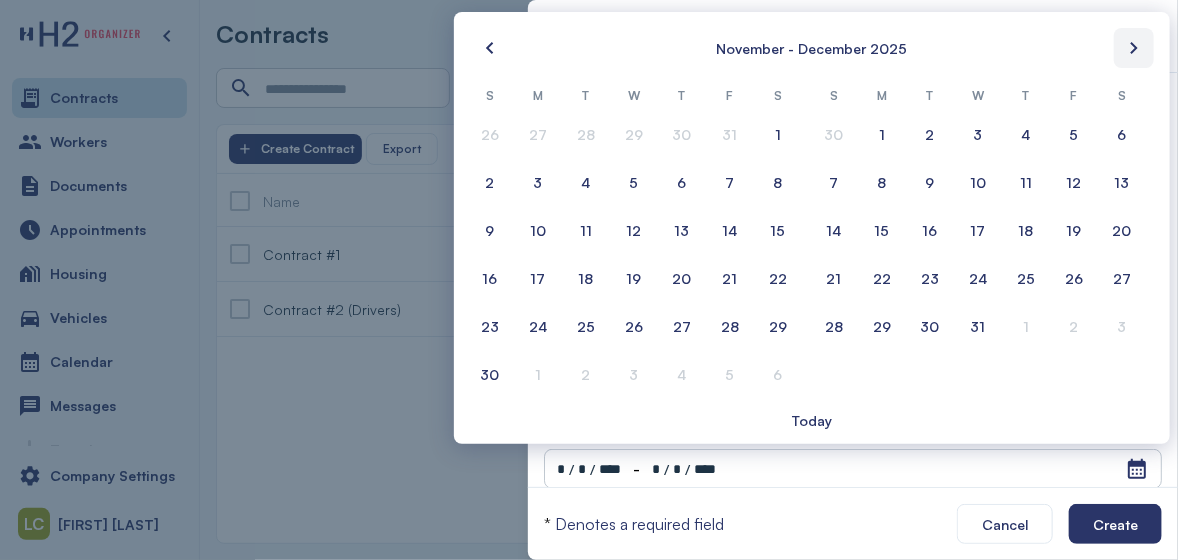 click at bounding box center (1134, 48) 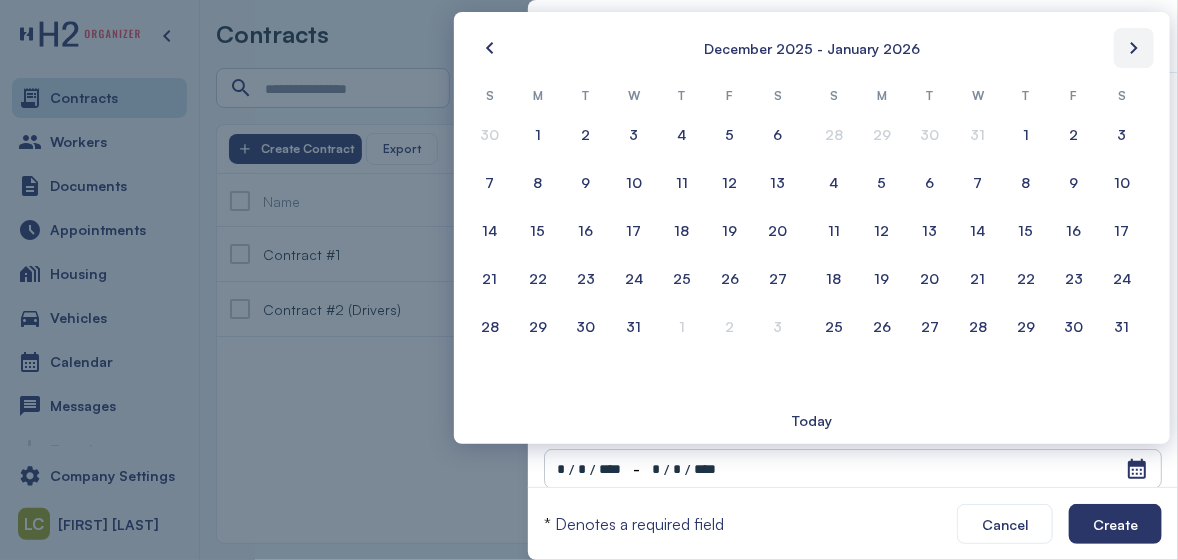 click at bounding box center [1134, 48] 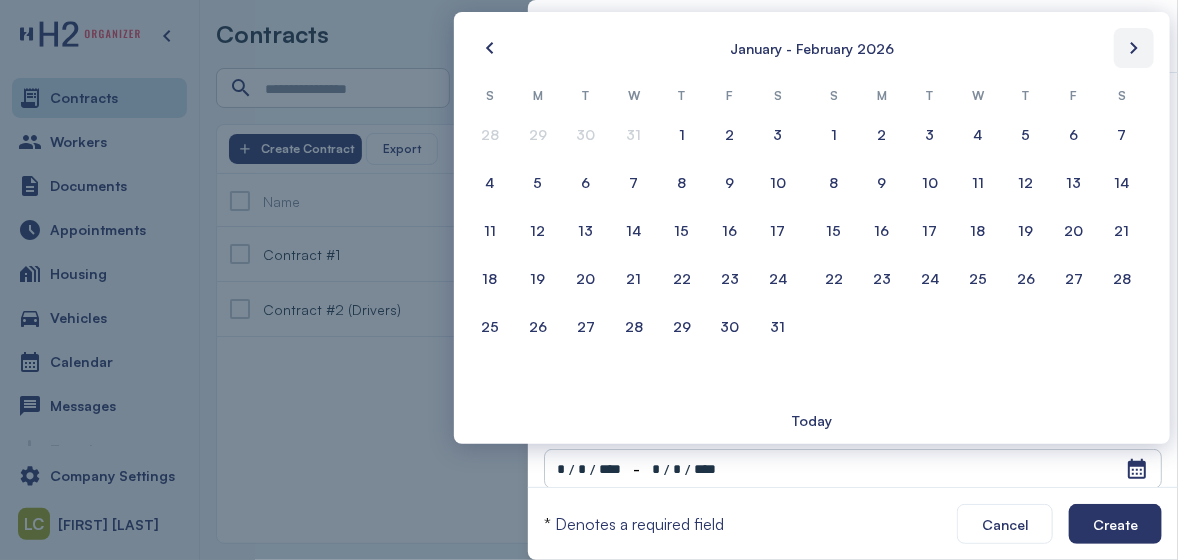 click at bounding box center (1134, 48) 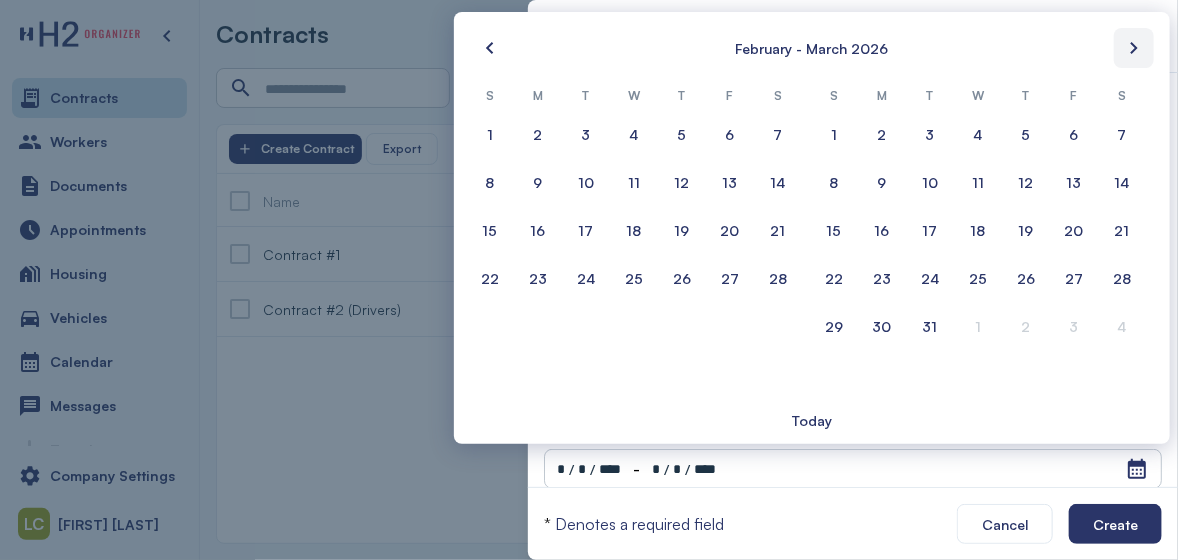 click at bounding box center [1134, 48] 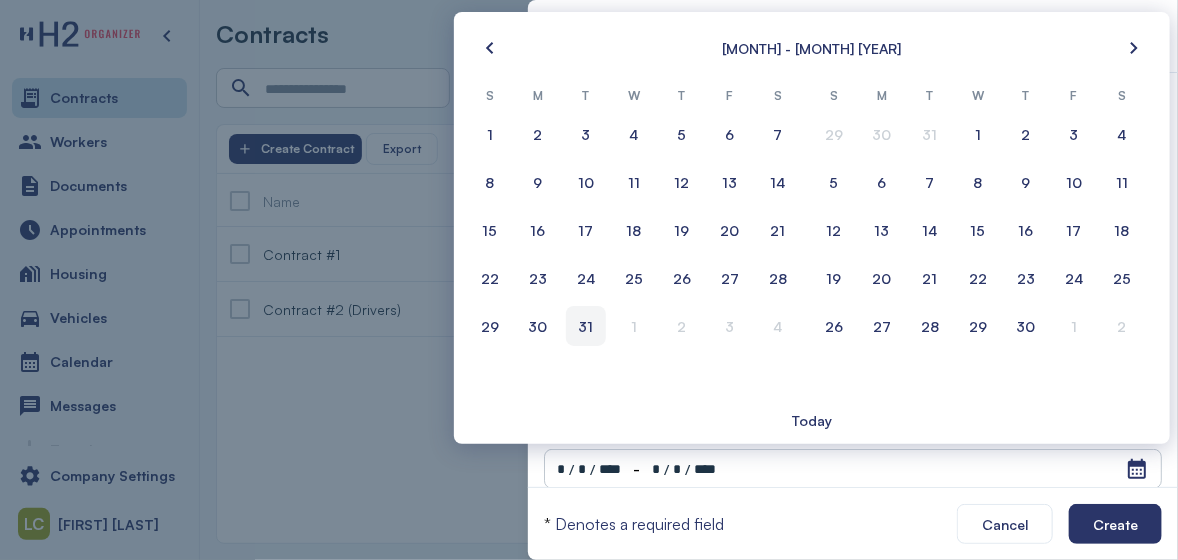 click on "31" at bounding box center (586, 326) 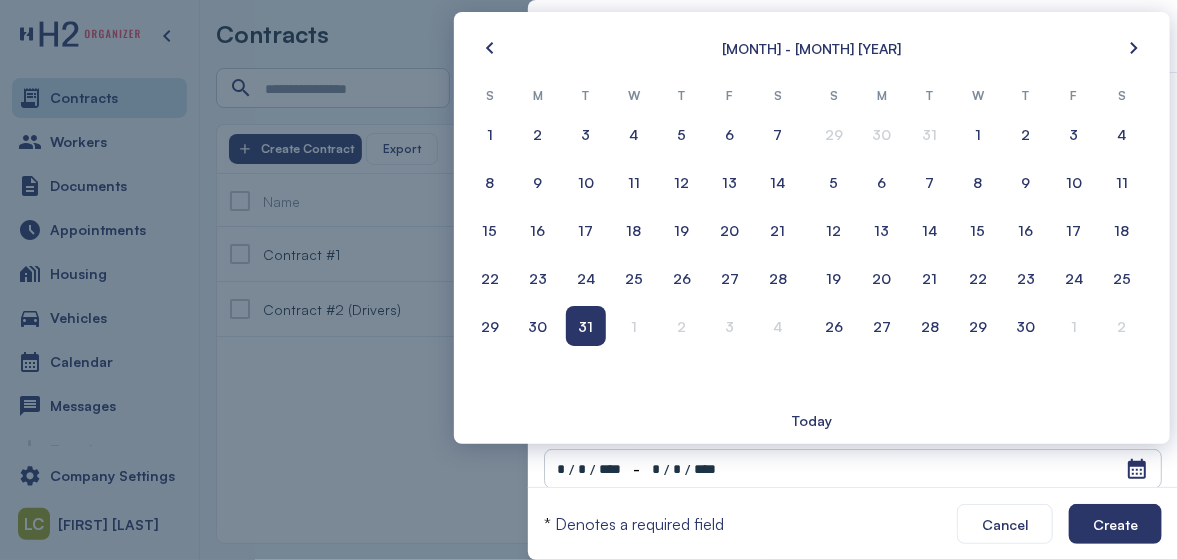 click on "31" at bounding box center [586, 326] 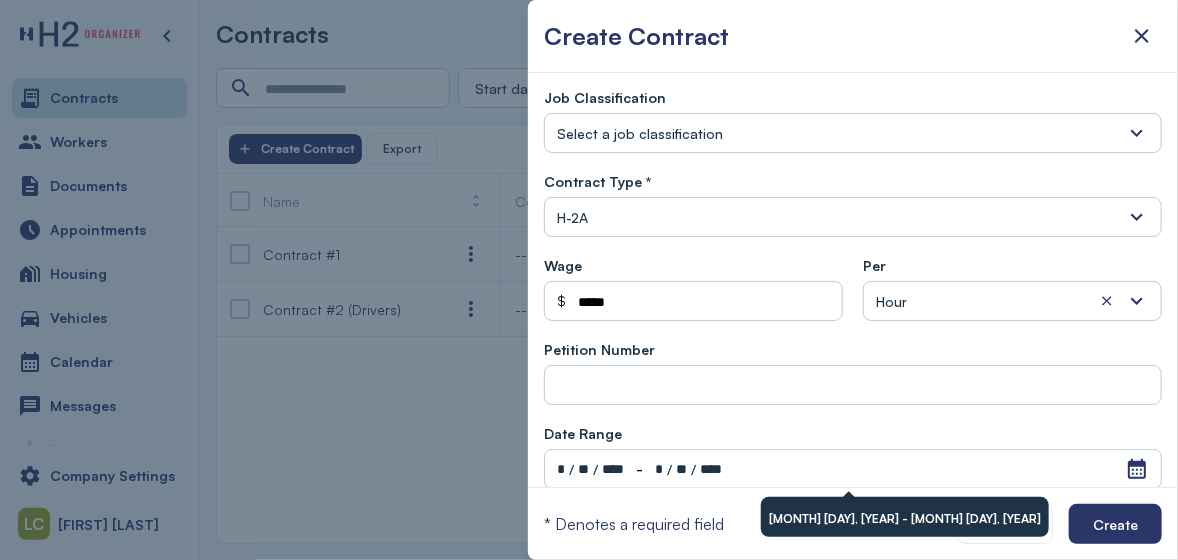click on "****" at bounding box center [613, 469] 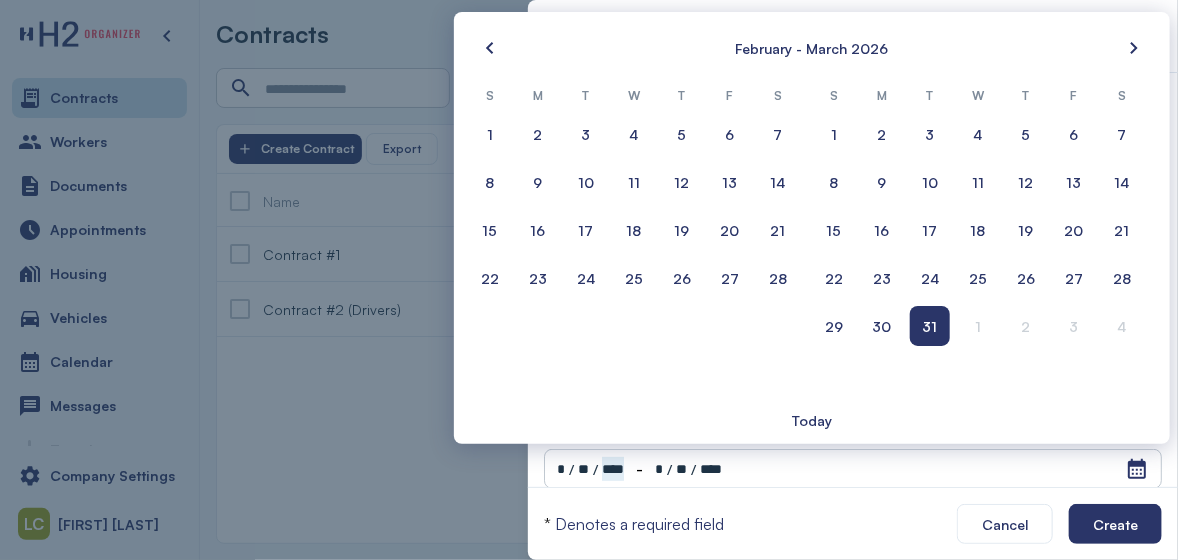 click on "*" at bounding box center [561, 469] 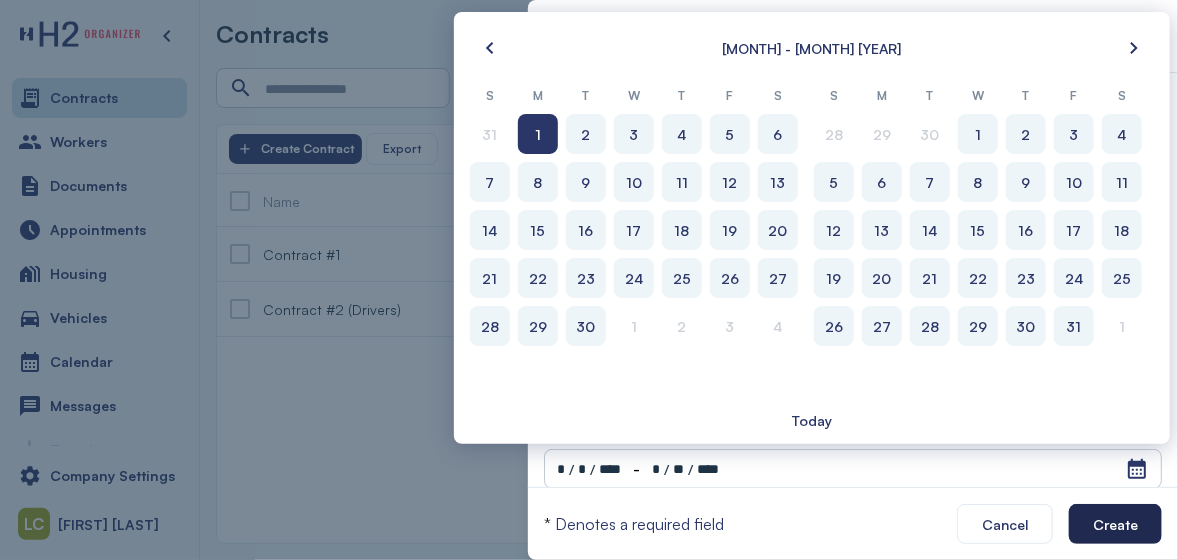 click on "Create" at bounding box center [1115, 524] 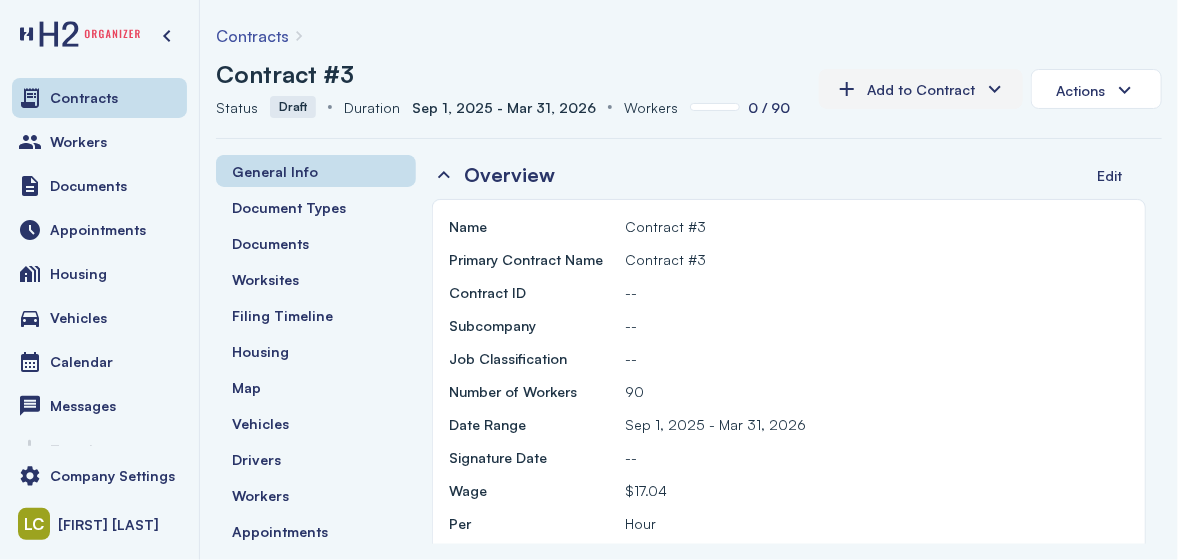click on "Add to Contract" at bounding box center (940, 107) 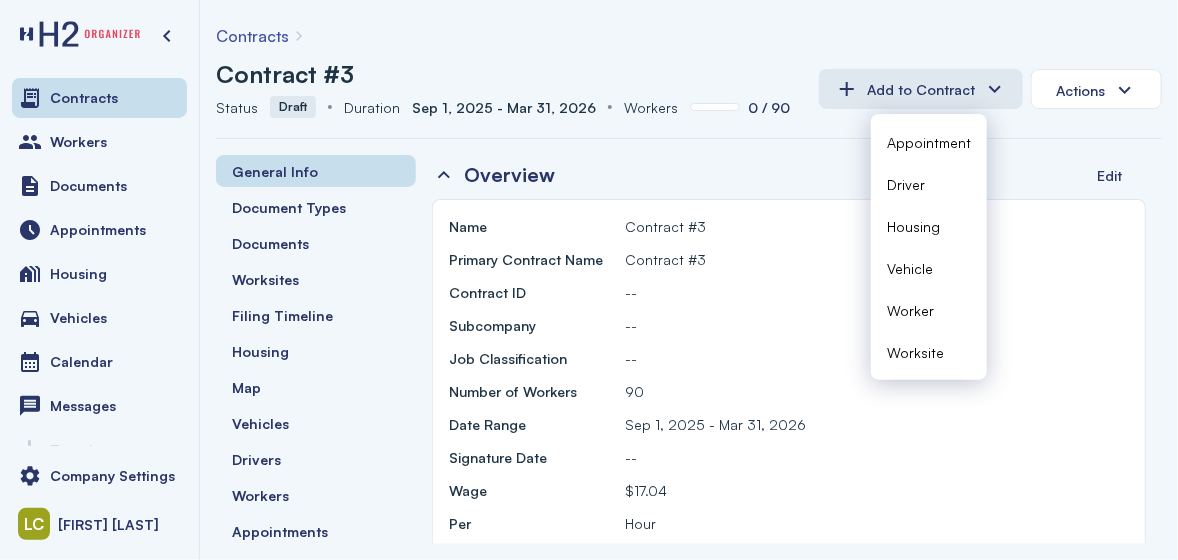 click on "Housing" at bounding box center [929, 226] 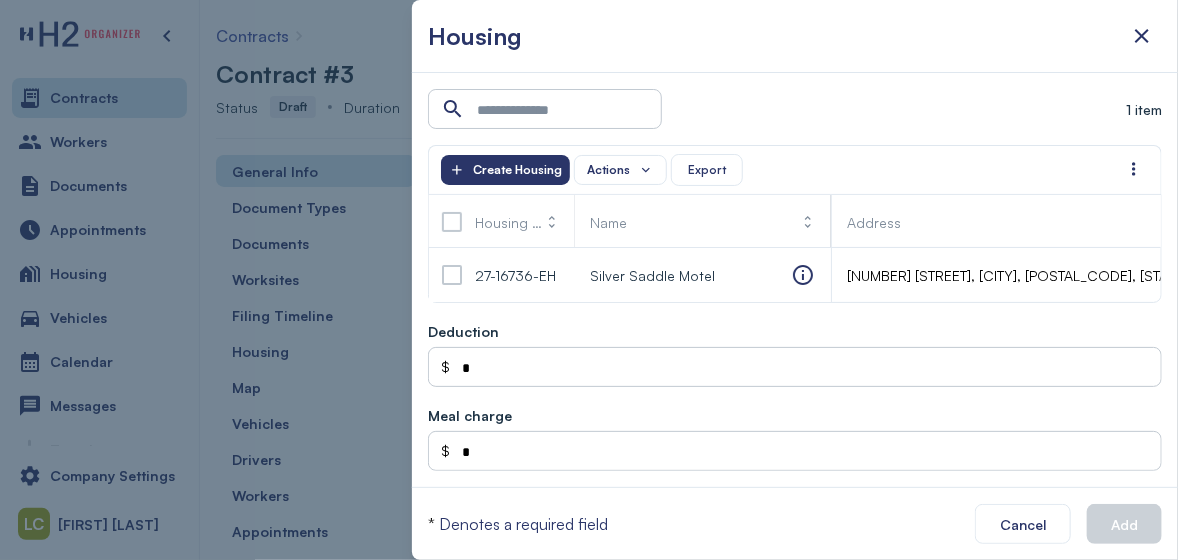 drag, startPoint x: 1140, startPoint y: 37, endPoint x: 696, endPoint y: 55, distance: 444.36472 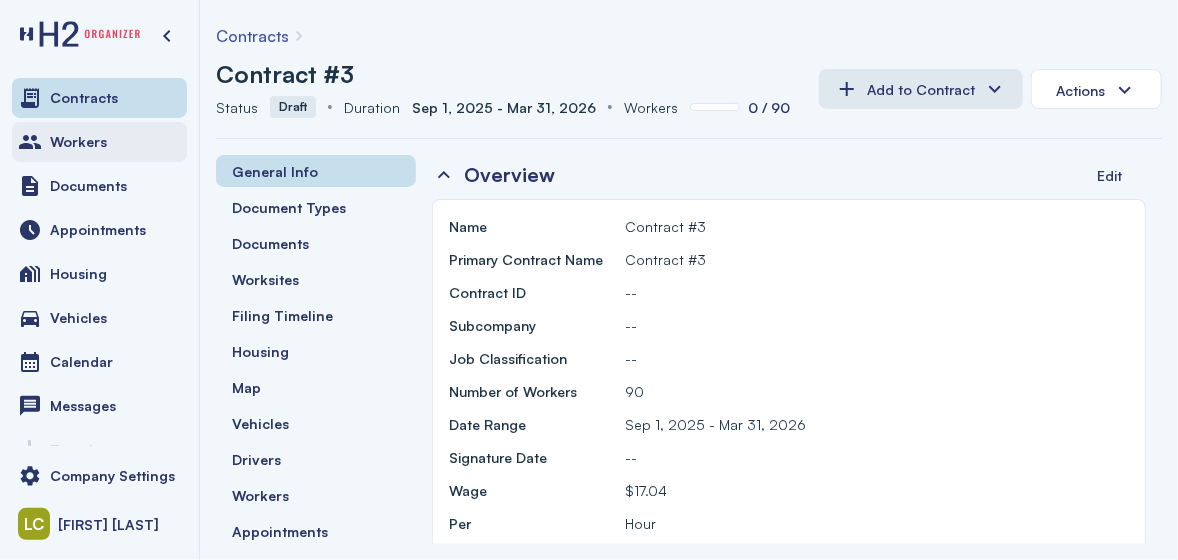 click on "Workers" at bounding box center (99, 142) 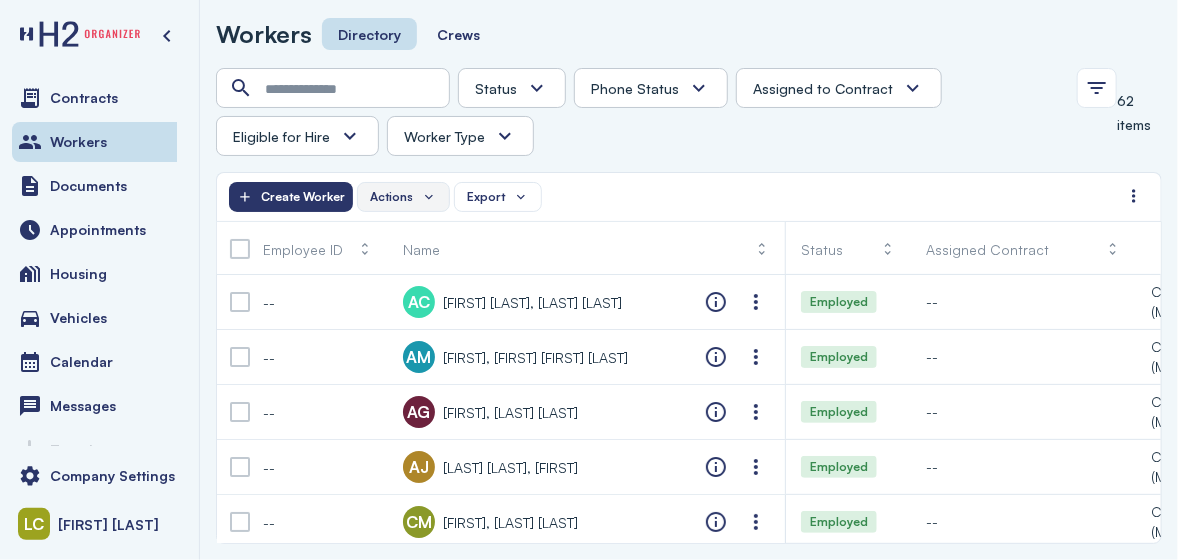 click on "Actions" at bounding box center [403, 197] 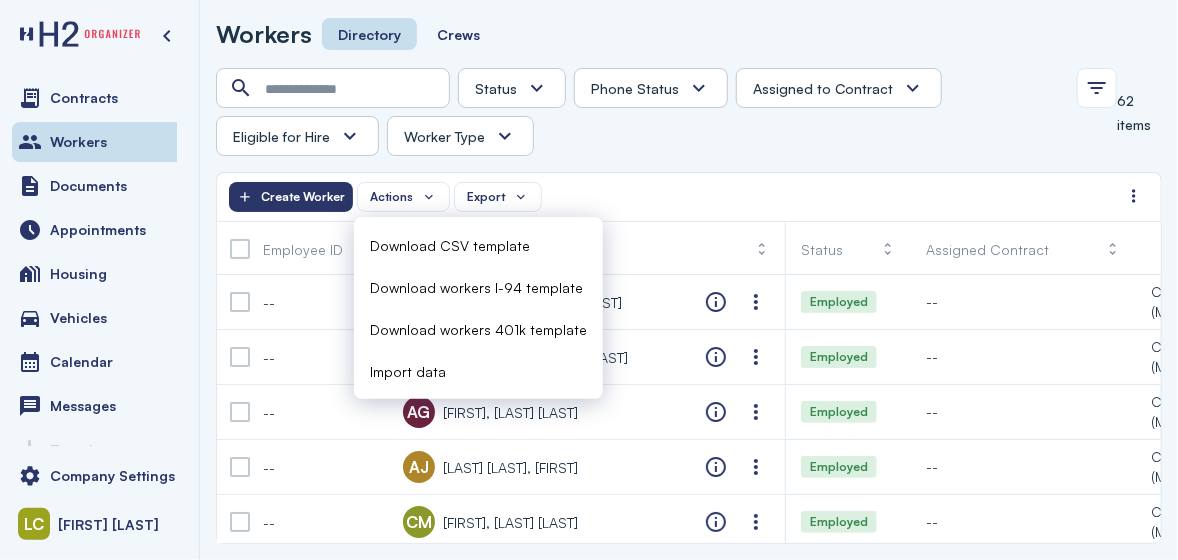 click on "Import data" at bounding box center (408, 371) 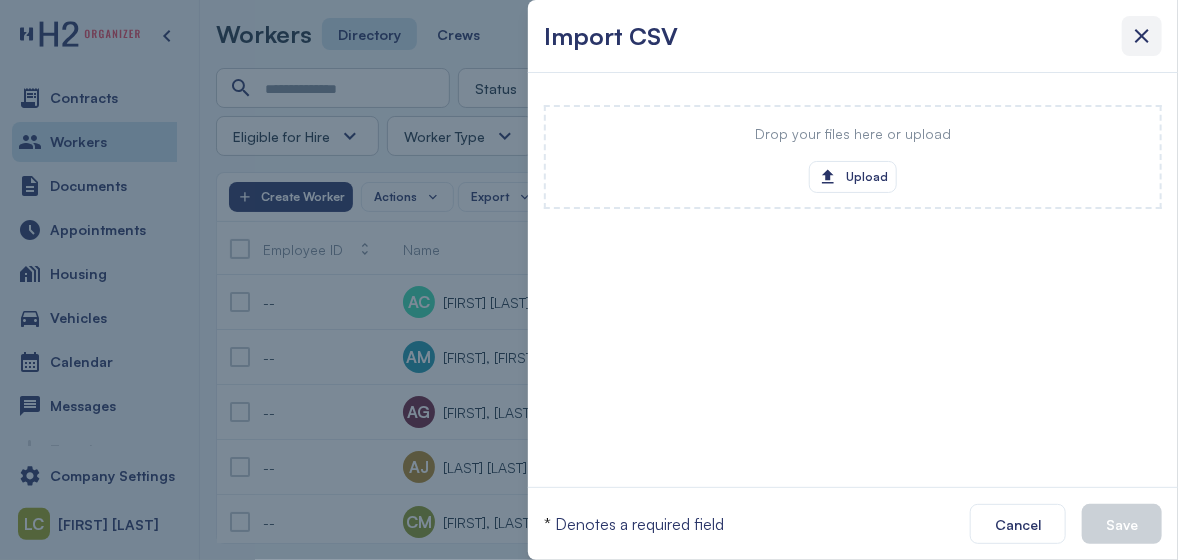 click at bounding box center [1142, 36] 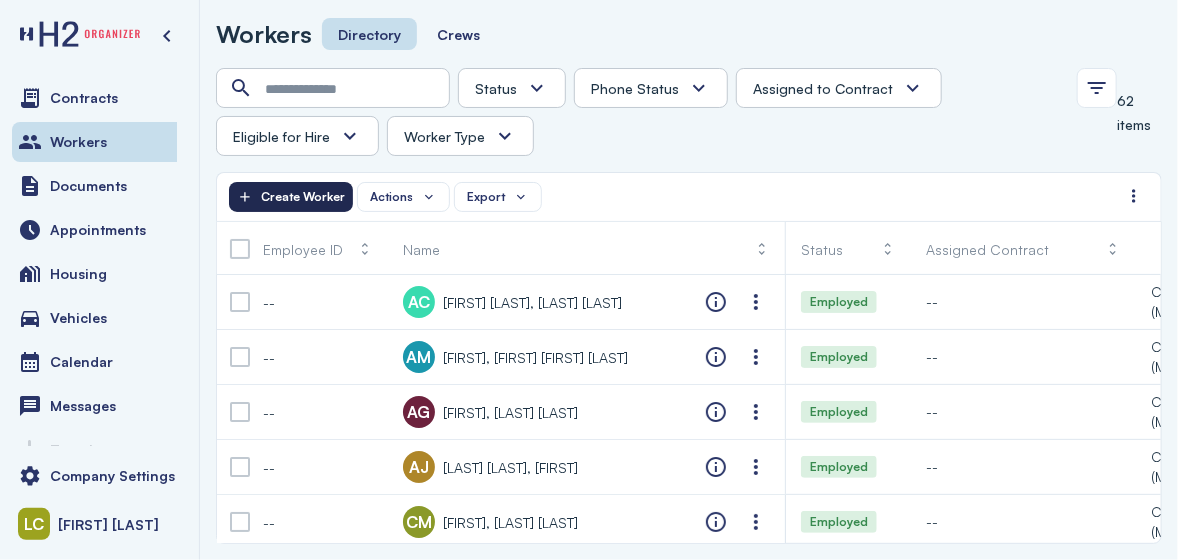 click on "Create Worker" 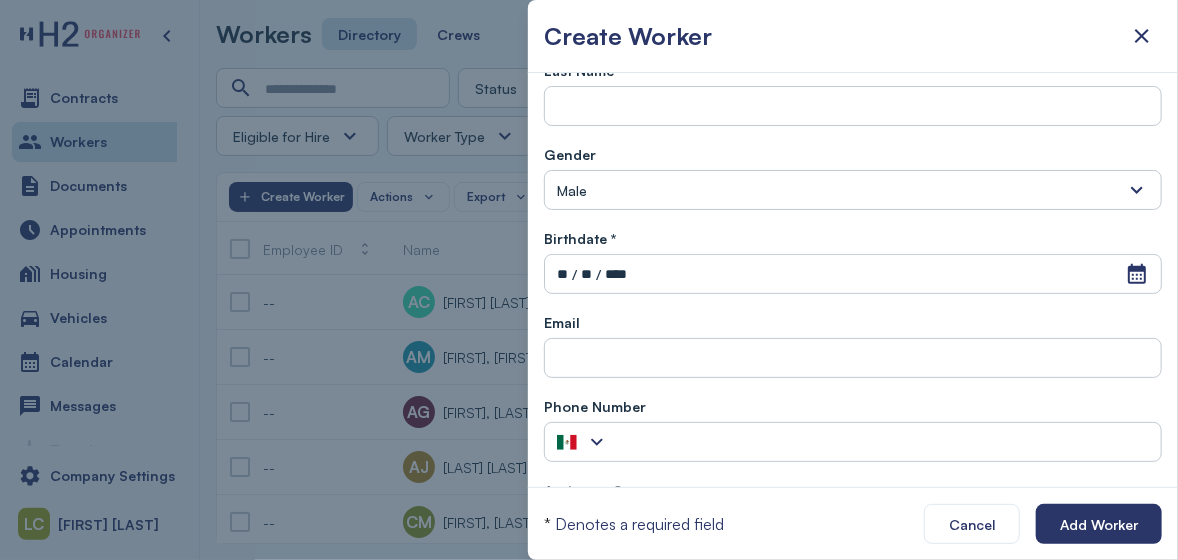 scroll, scrollTop: 356, scrollLeft: 0, axis: vertical 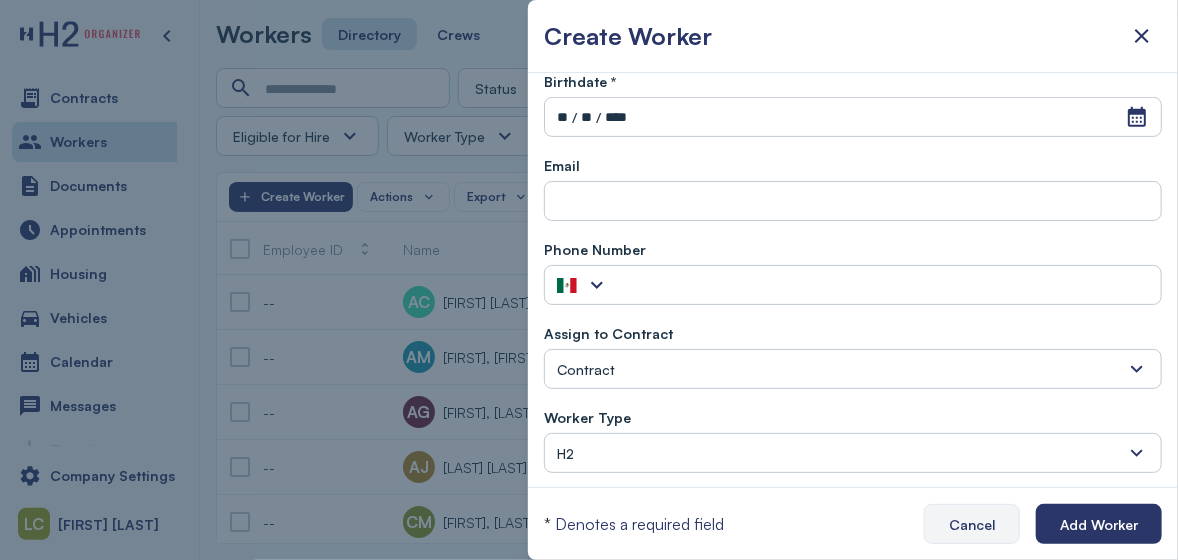 click on "Cancel" at bounding box center [972, 524] 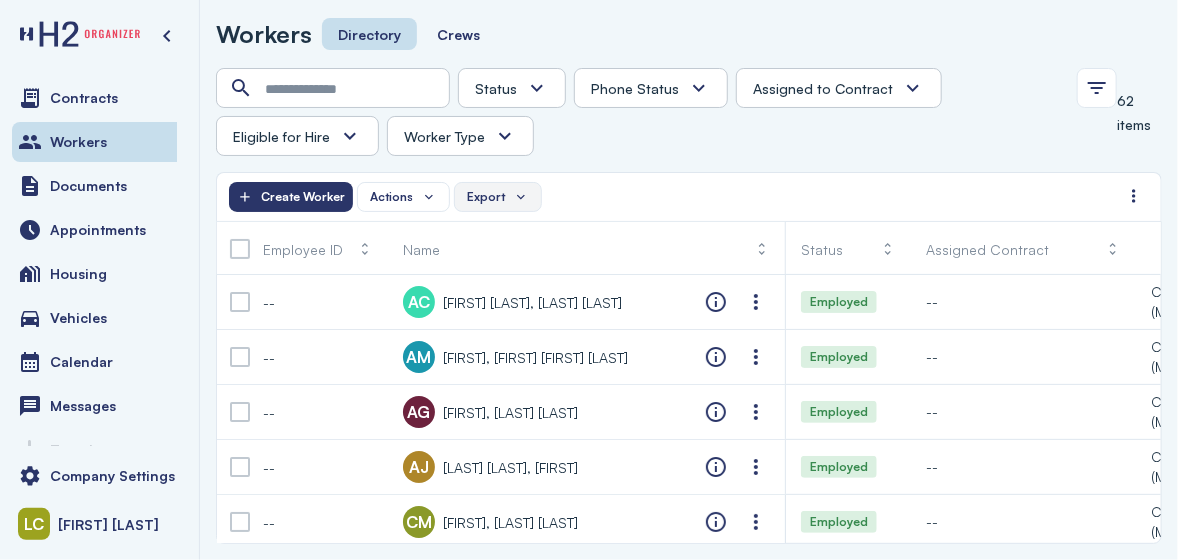 click on "Export" at bounding box center (486, 197) 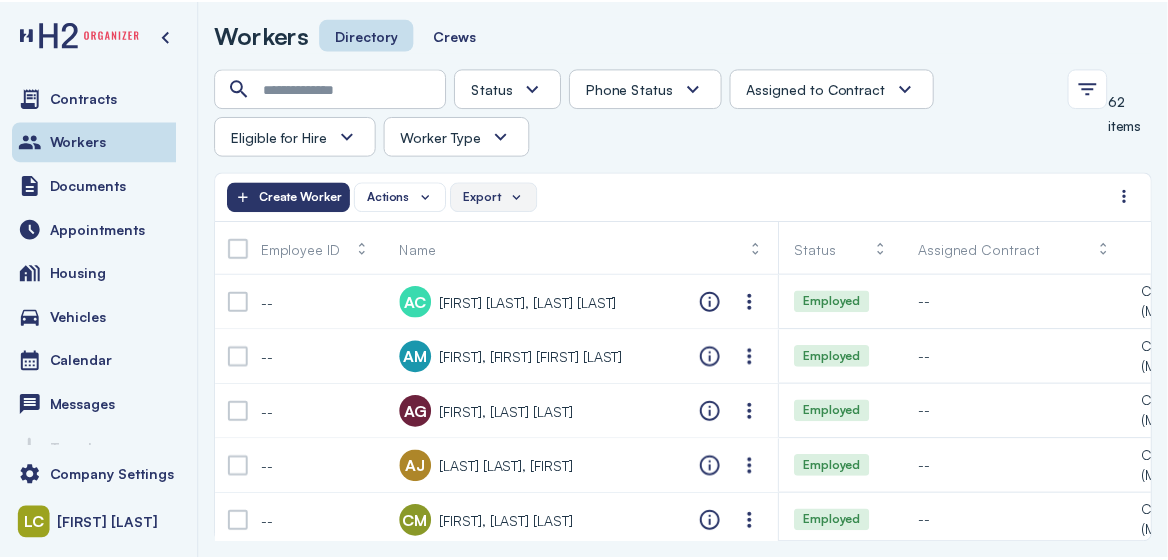scroll, scrollTop: 46, scrollLeft: 0, axis: vertical 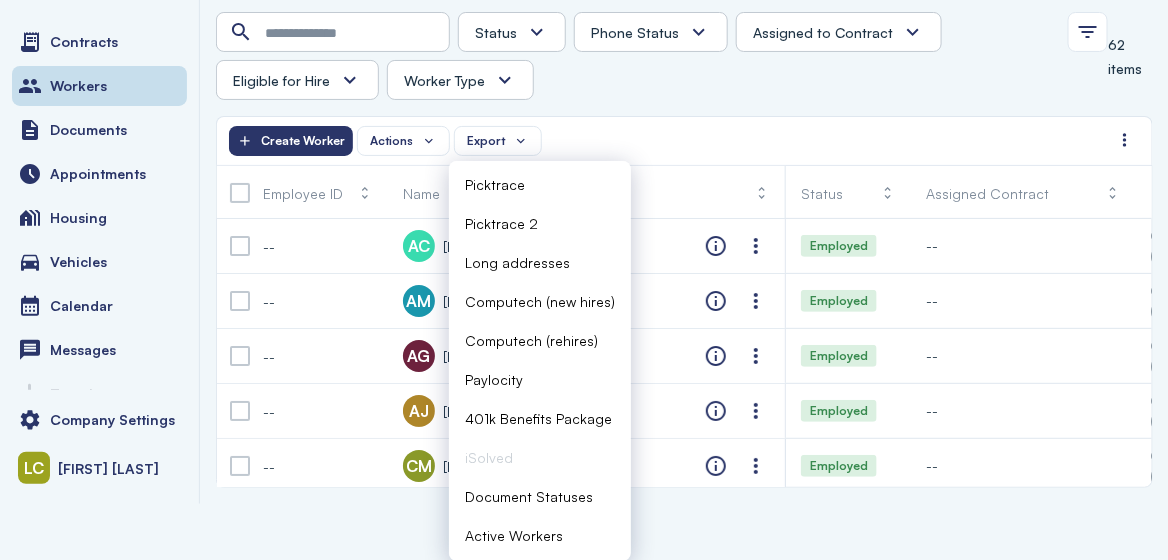 click on "Status         Absconded Assigned Available Employed End of Contract Quit     Phone Status         Unknown Pending Failed Verified     Assigned to Contract         Yes No     Eligible for Hire         Yes No     Worker Type         H2 Domestic Full-time" at bounding box center (636, 56) 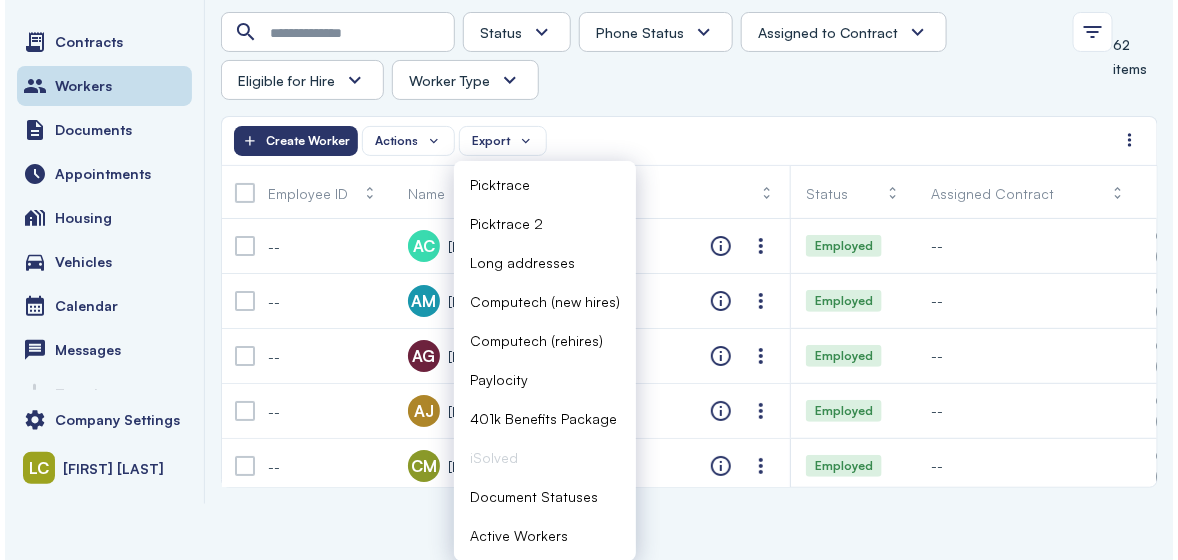 scroll, scrollTop: 0, scrollLeft: 0, axis: both 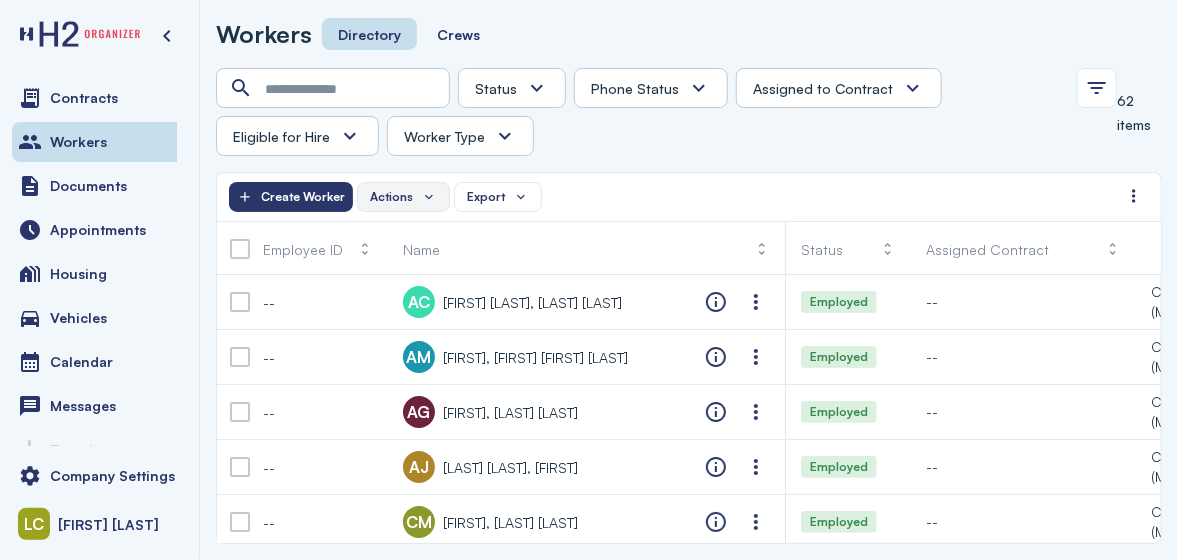 click on "Actions" at bounding box center [403, 197] 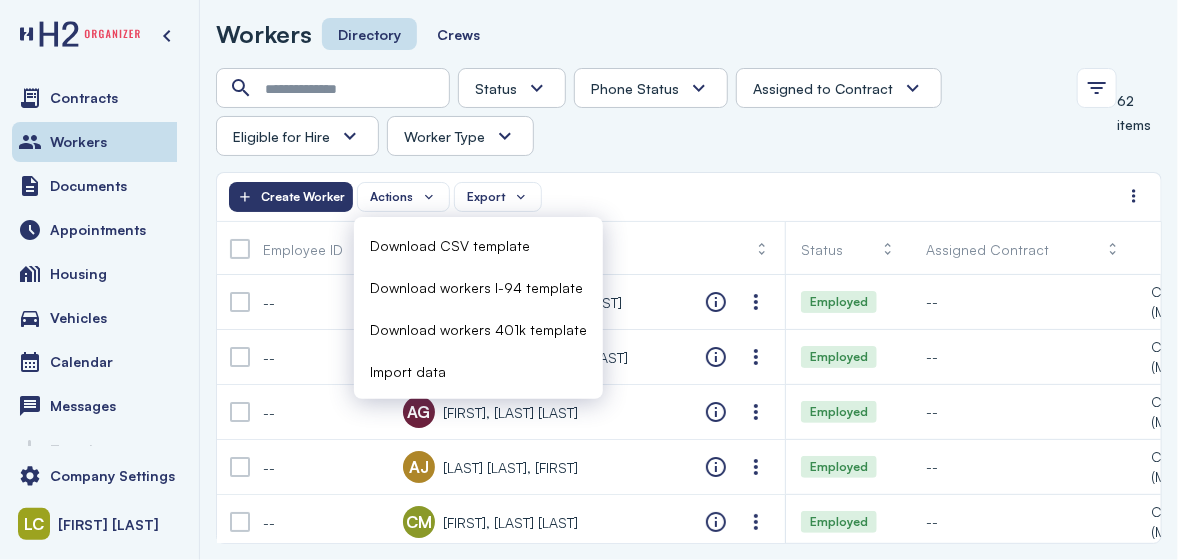 click on "Download CSV template" at bounding box center [450, 245] 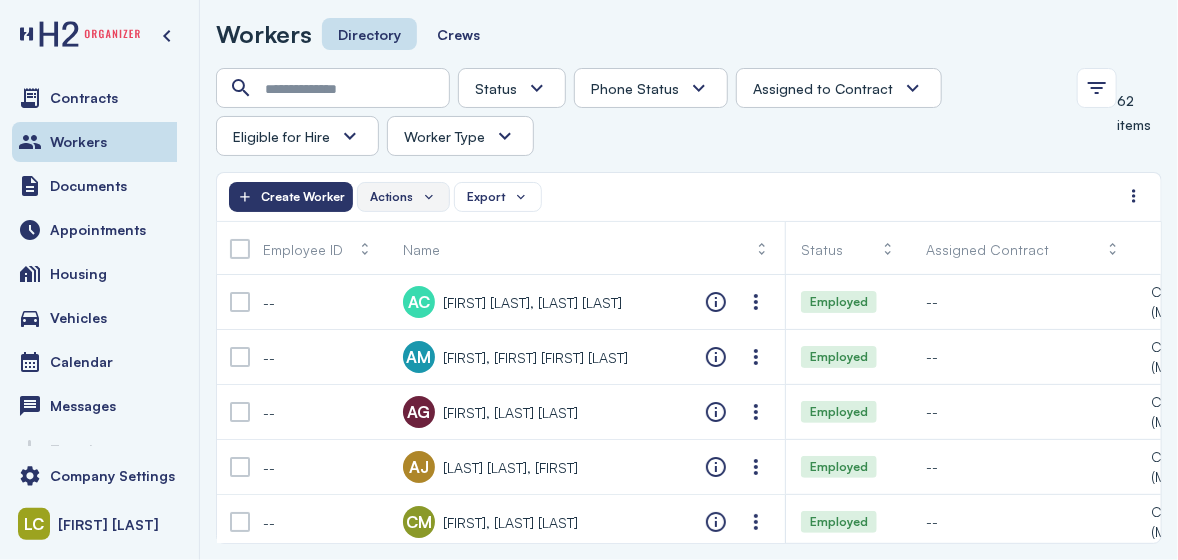 click on "Actions" at bounding box center (391, 197) 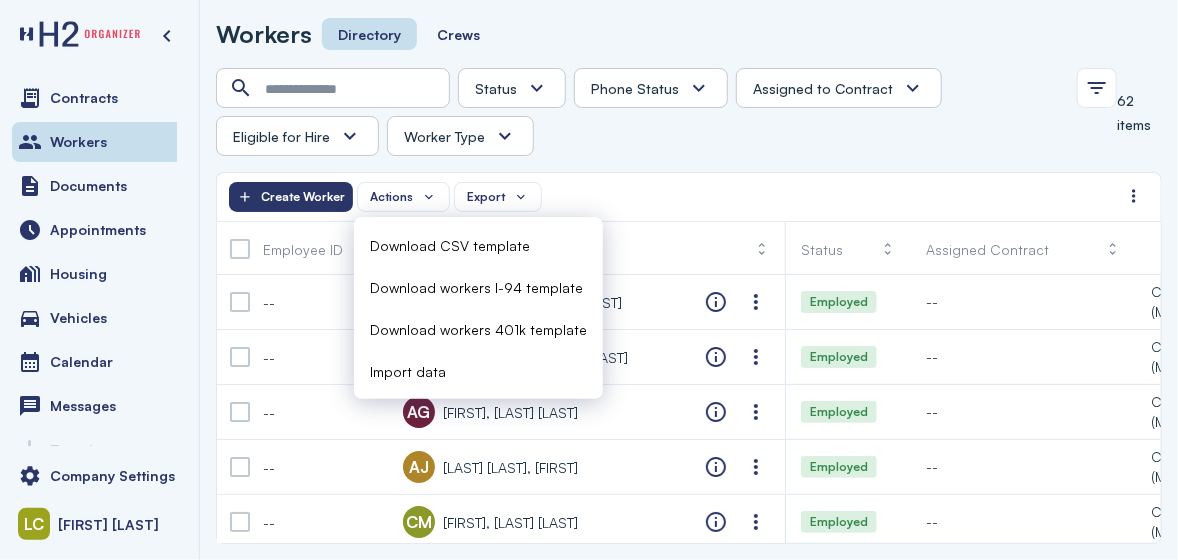 click on "Import data" at bounding box center [408, 371] 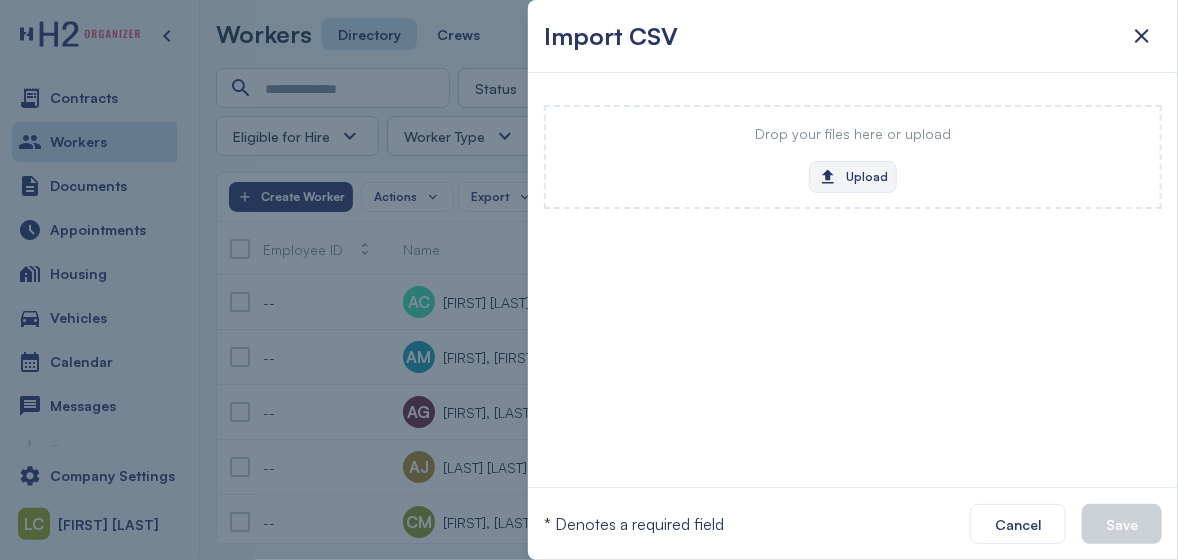 click on "Upload" 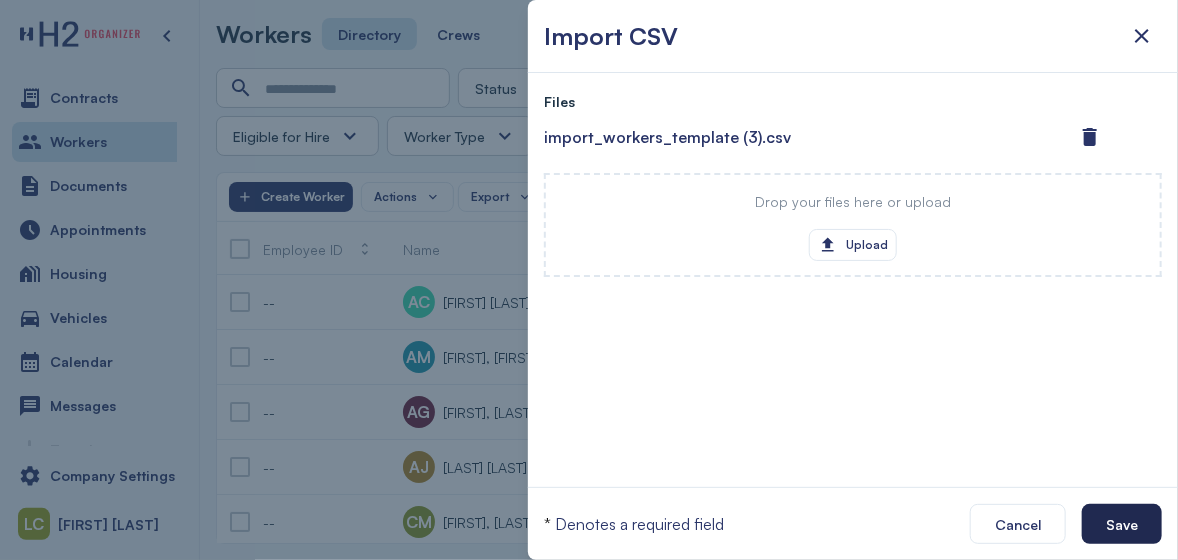 click on "Save" at bounding box center (1122, 524) 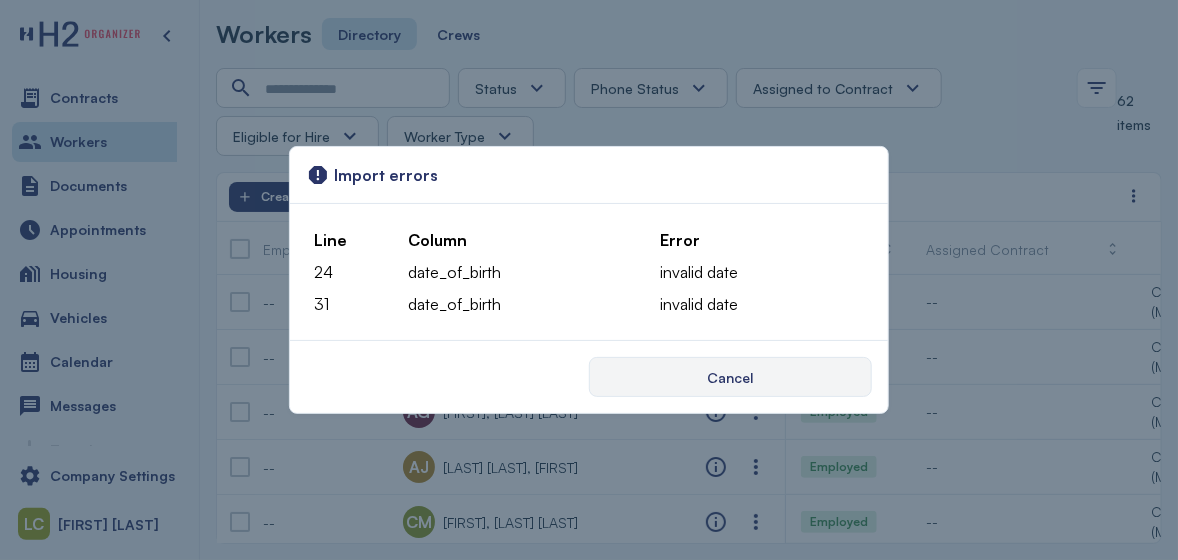 click on "Cancel" at bounding box center [731, 377] 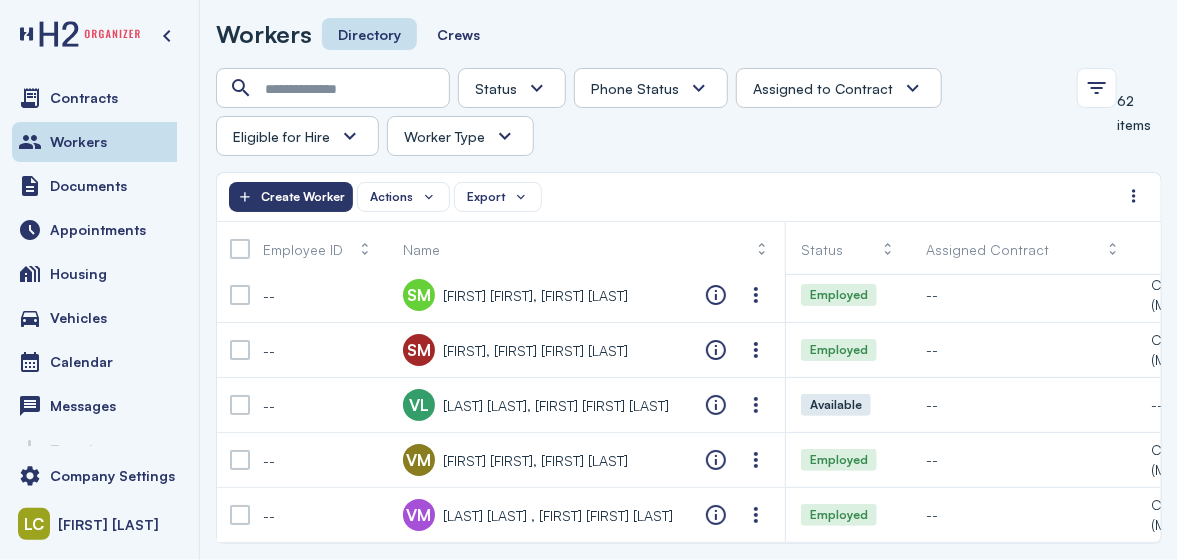 scroll, scrollTop: 3092, scrollLeft: 0, axis: vertical 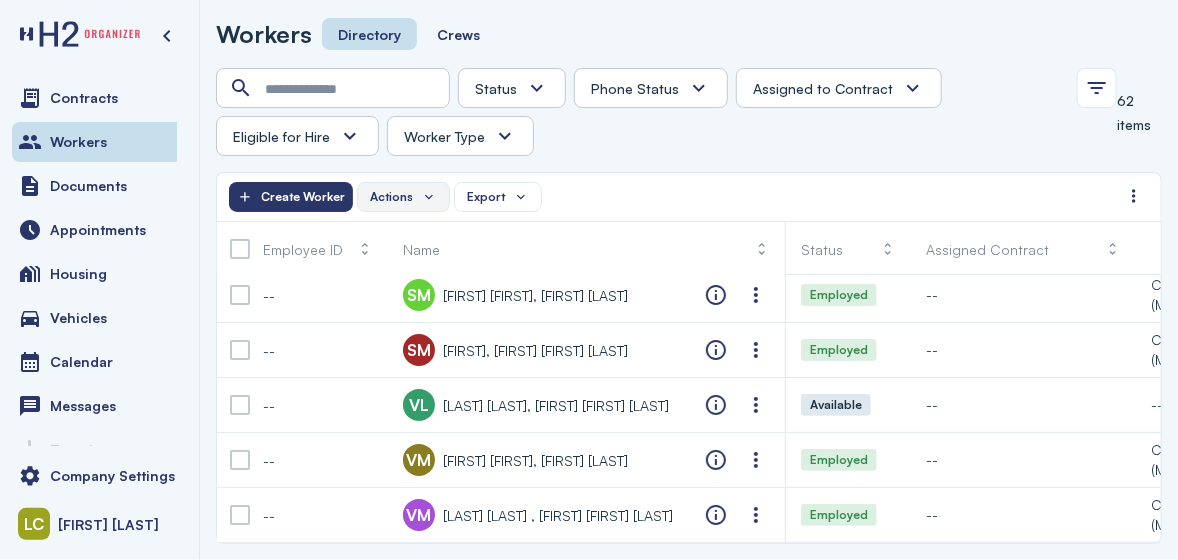 click on "Actions" at bounding box center [391, 197] 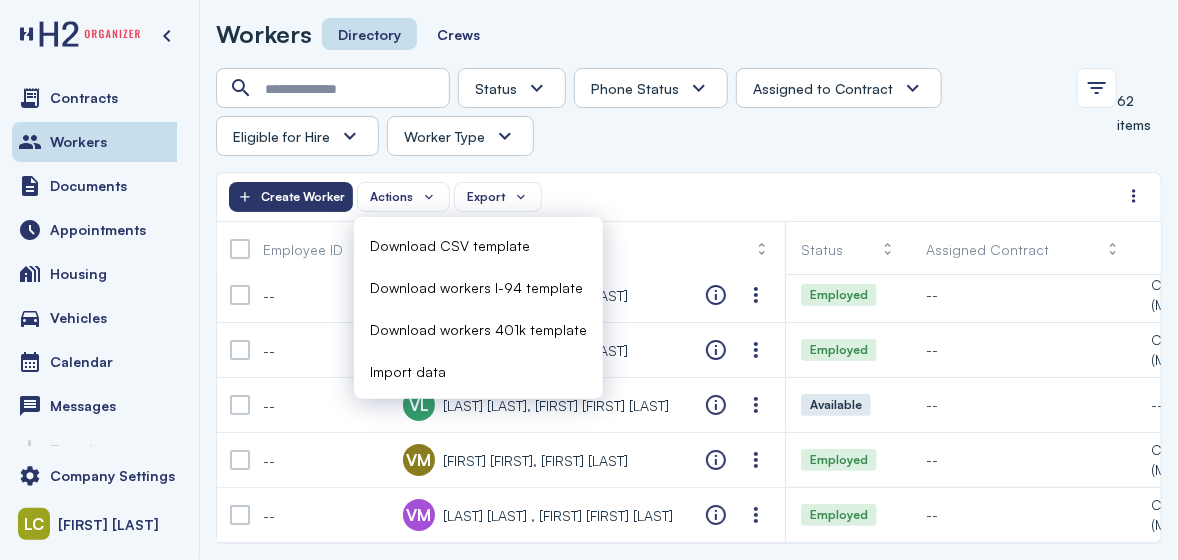 click on "Import data" at bounding box center (408, 371) 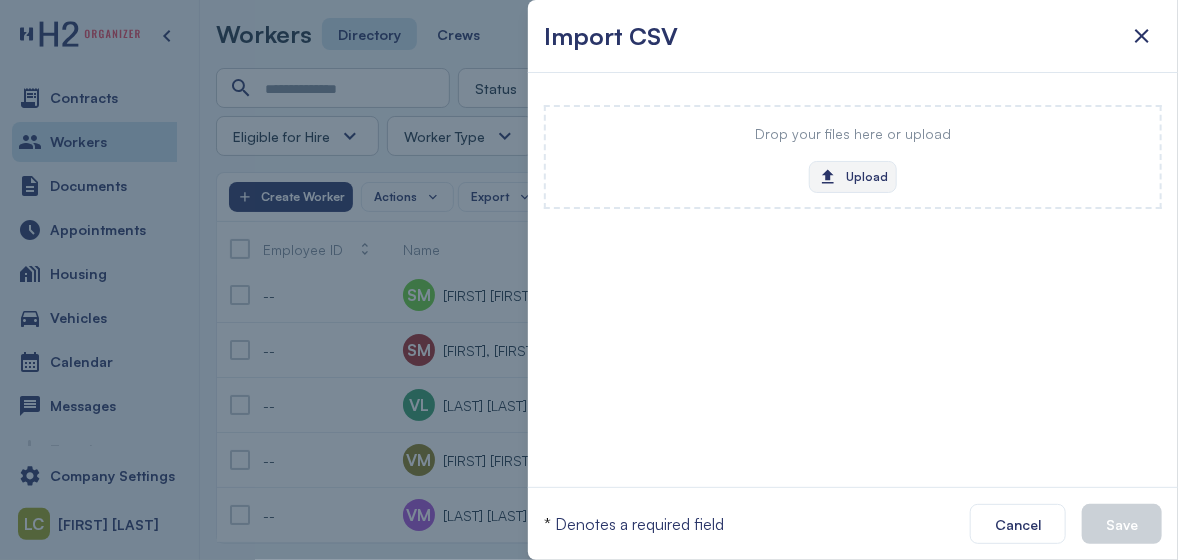 click on "Upload" 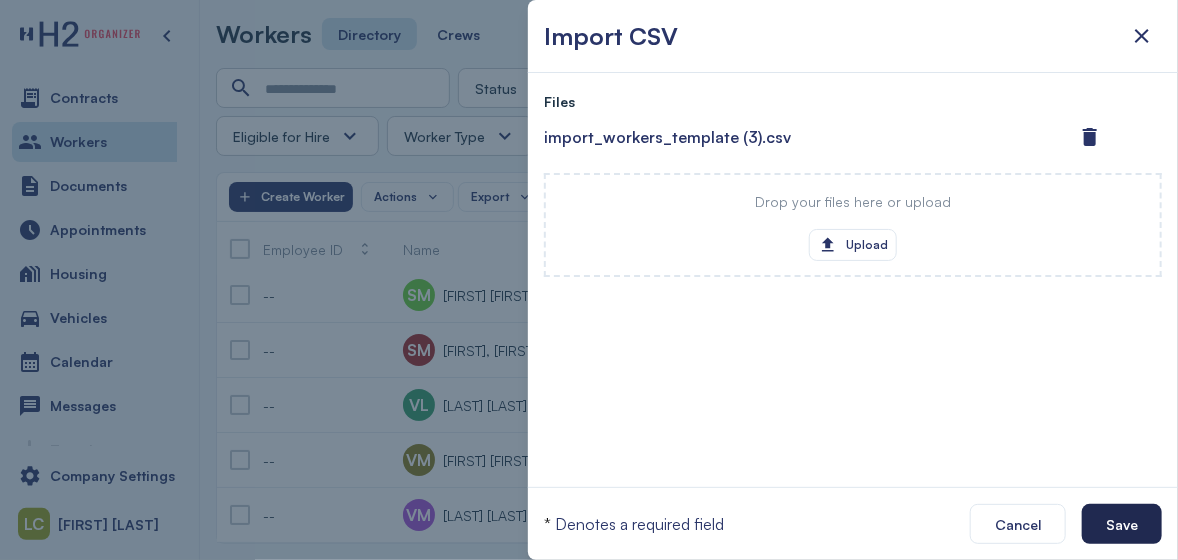 click on "Save" at bounding box center [1122, 524] 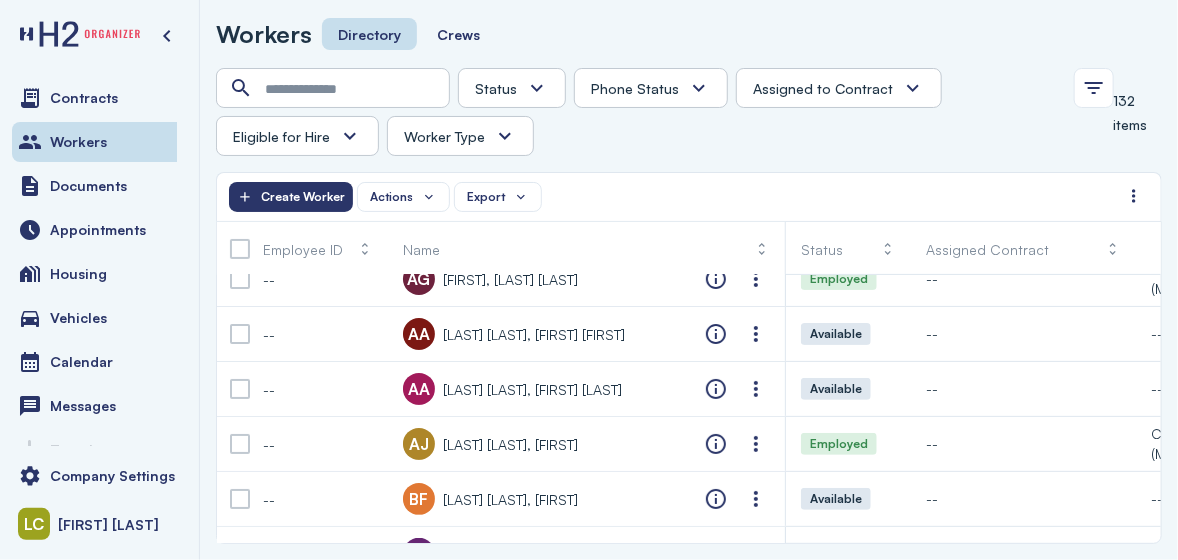 scroll, scrollTop: 100, scrollLeft: 0, axis: vertical 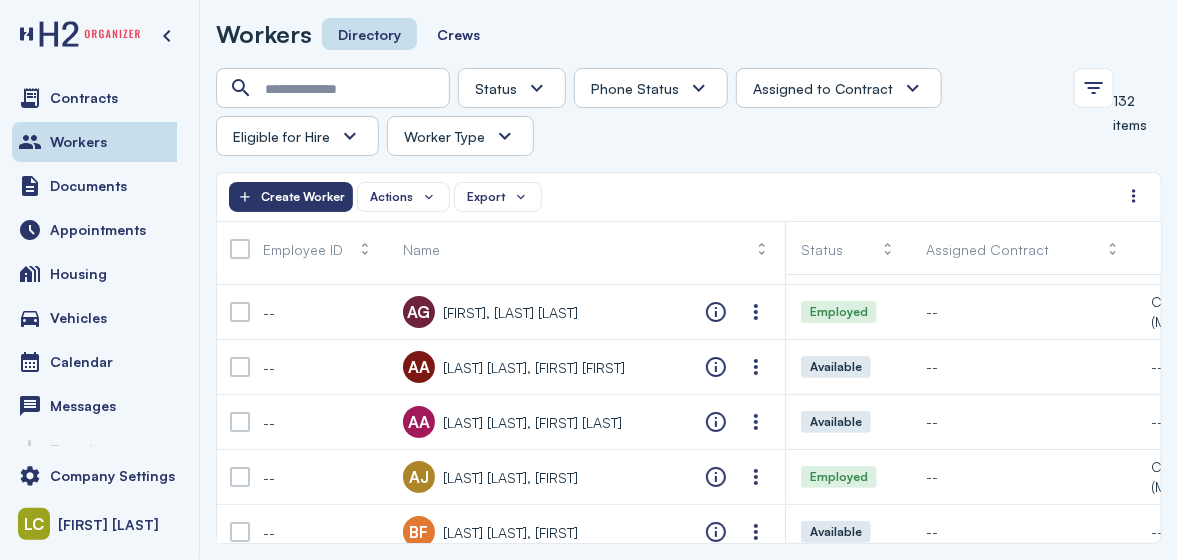 click at bounding box center (505, 136) 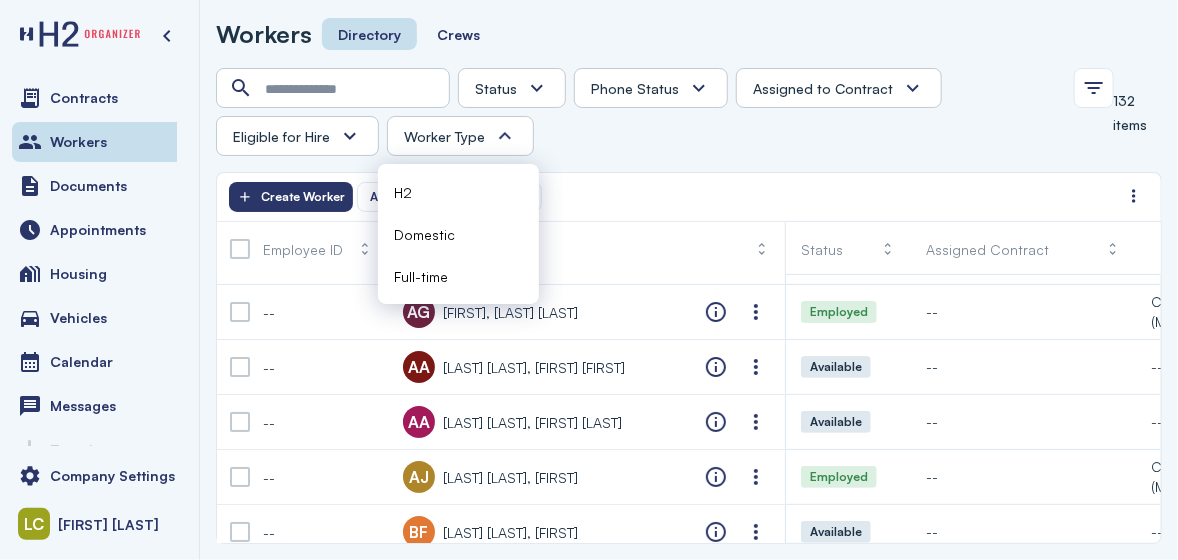 click at bounding box center (537, 88) 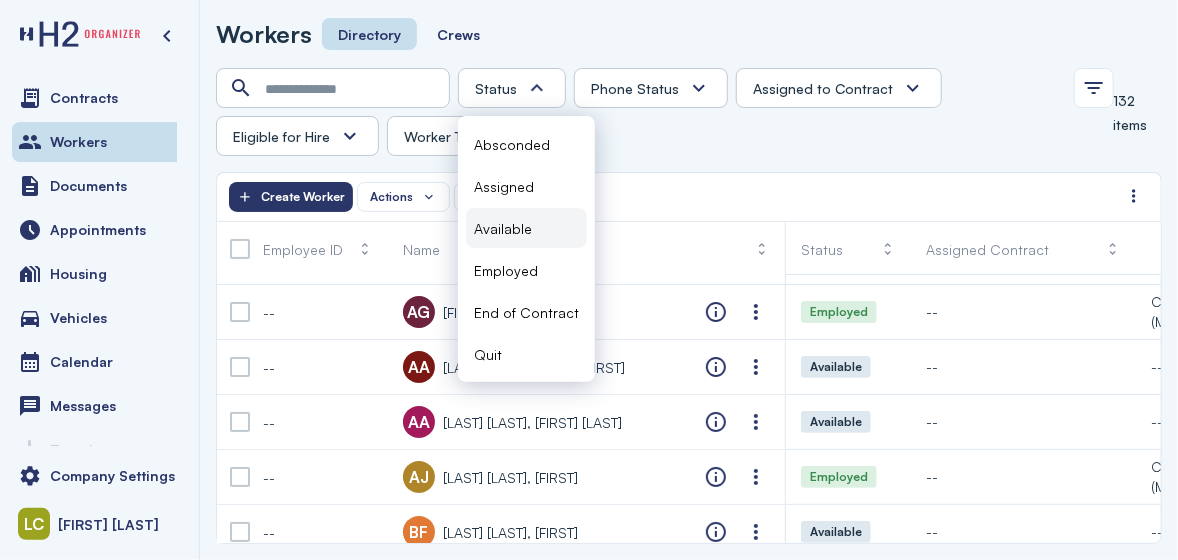 click on "Available" at bounding box center [503, 228] 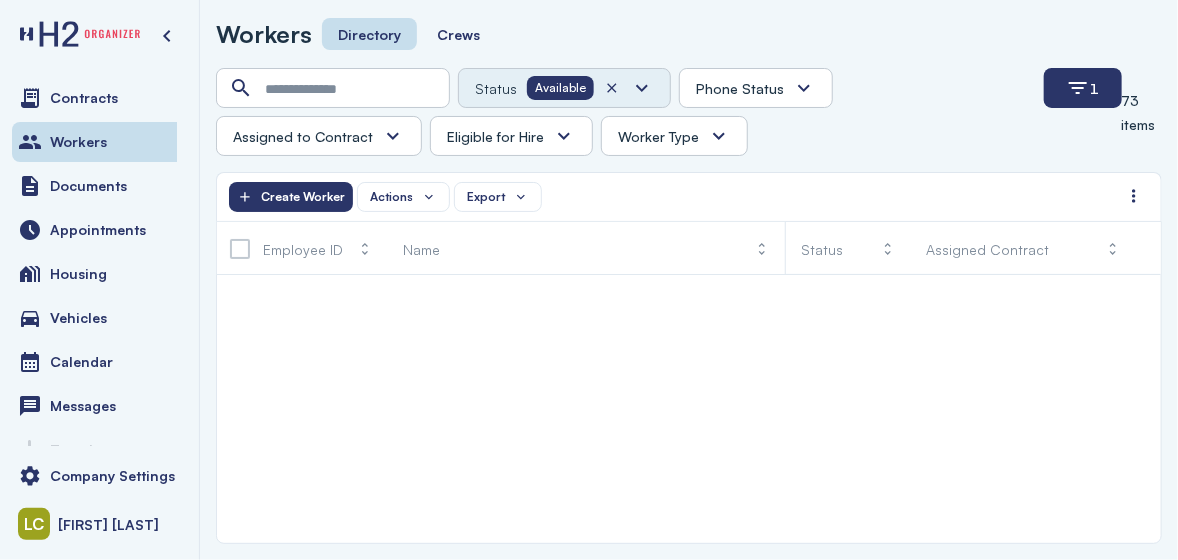 scroll, scrollTop: 0, scrollLeft: 0, axis: both 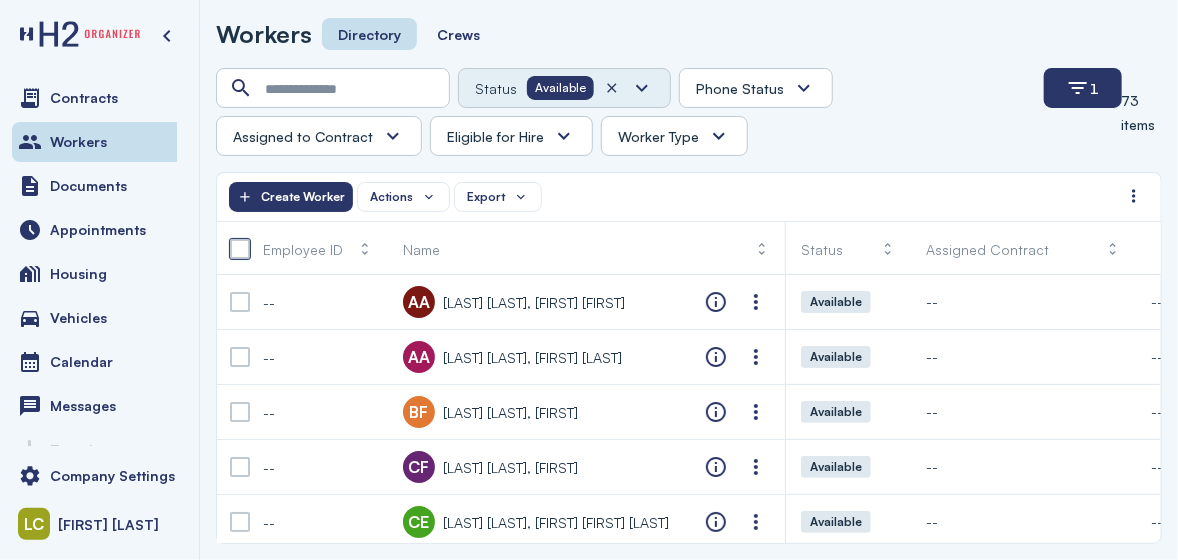 click at bounding box center (240, 249) 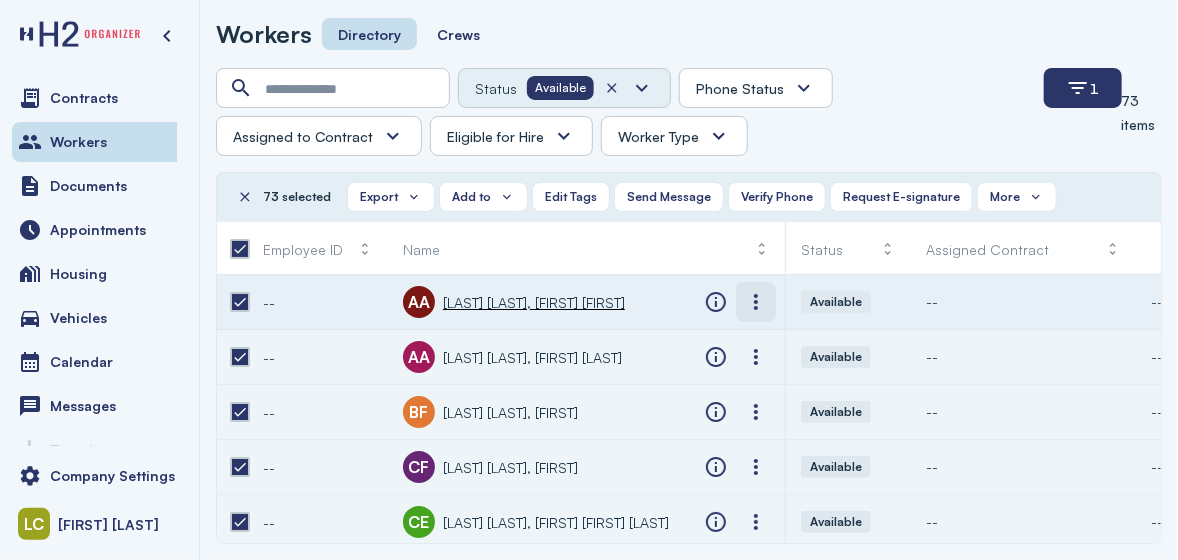 click at bounding box center [756, 302] 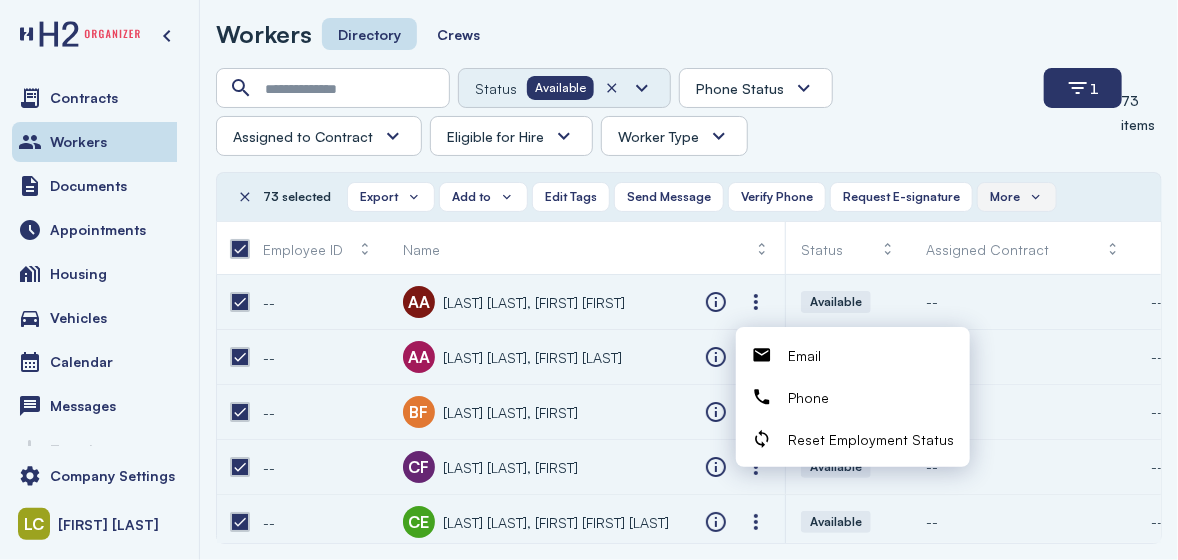 click on "More" at bounding box center [1017, 197] 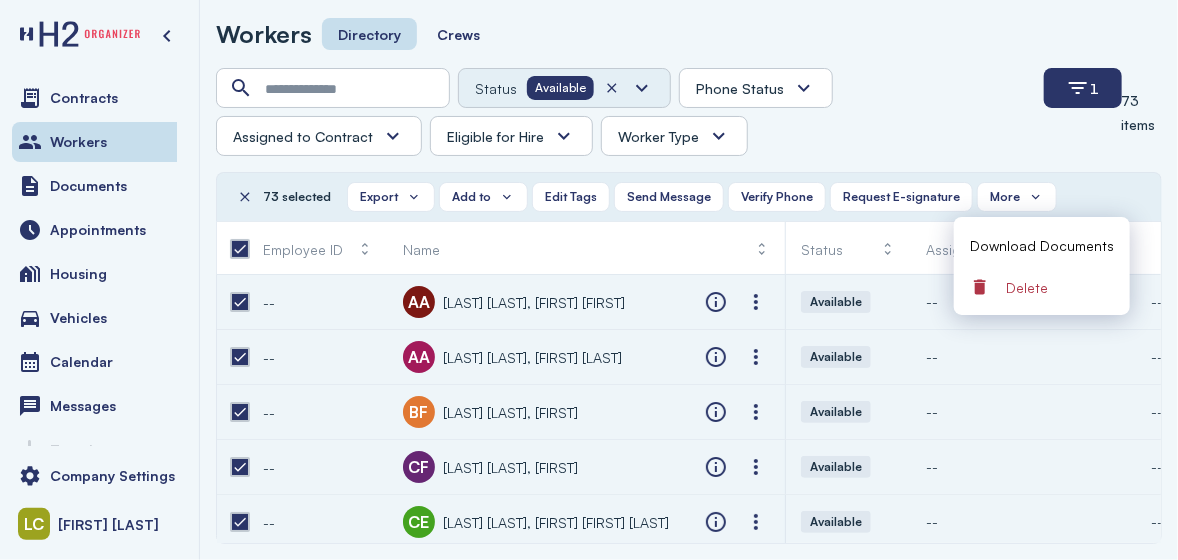 click on "Delete" at bounding box center (1060, 287) 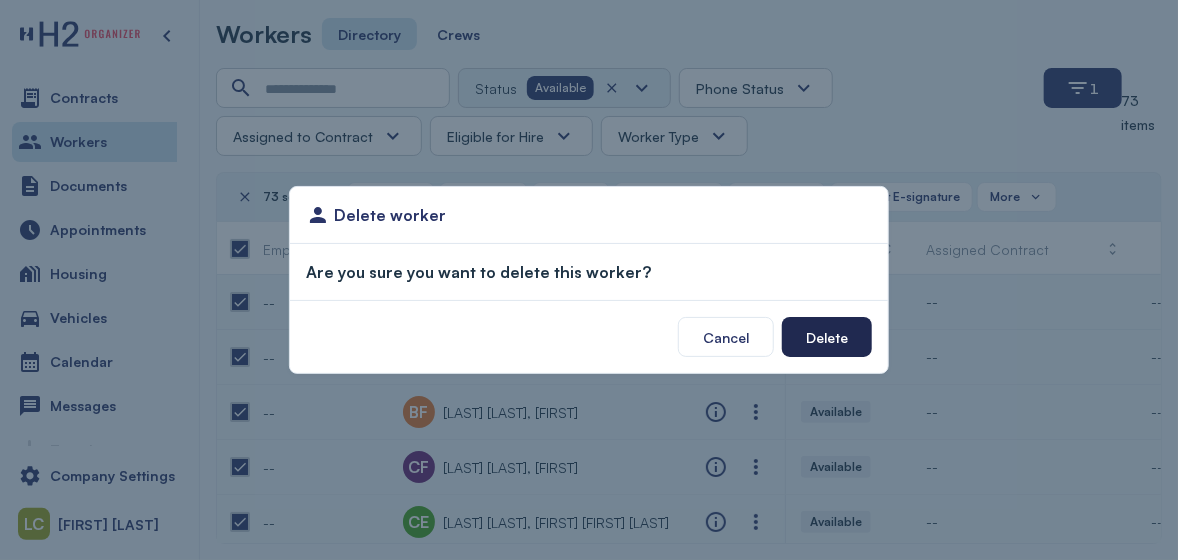 click on "Delete" at bounding box center (827, 337) 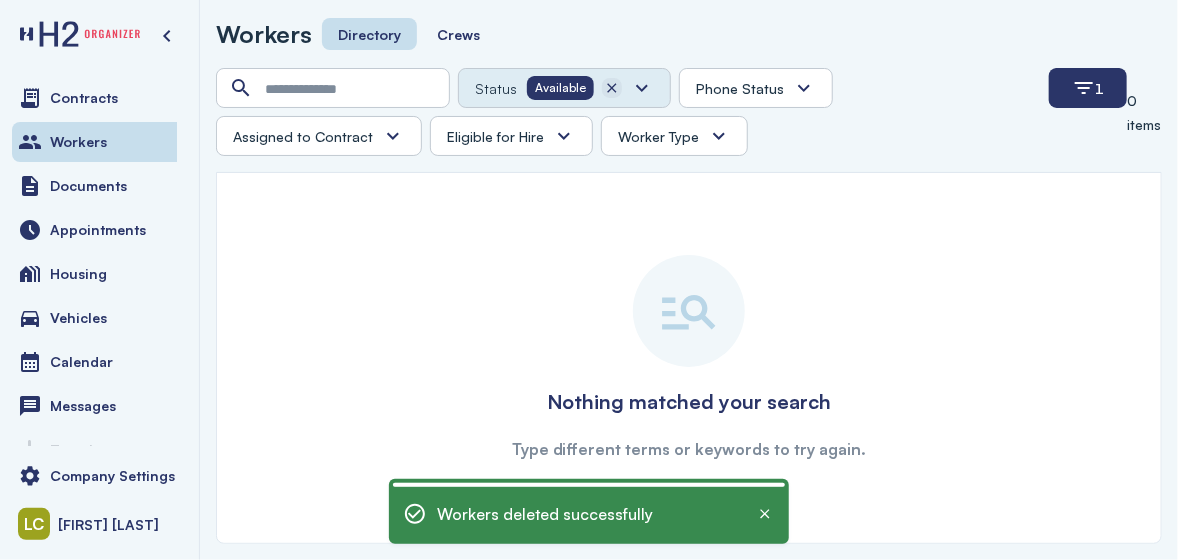 click at bounding box center (612, 88) 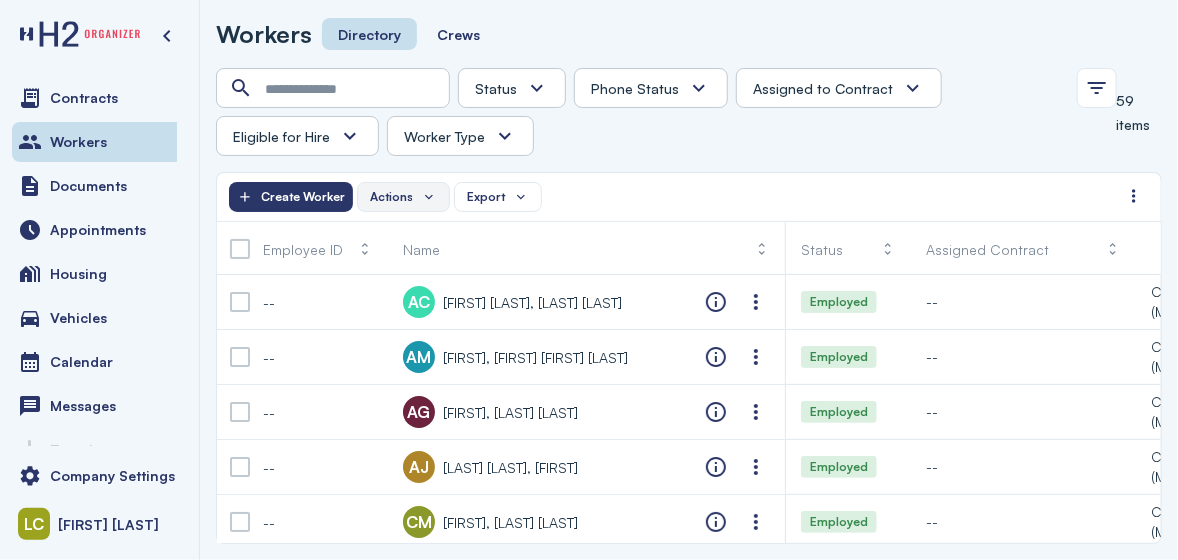 click on "Actions" at bounding box center [403, 197] 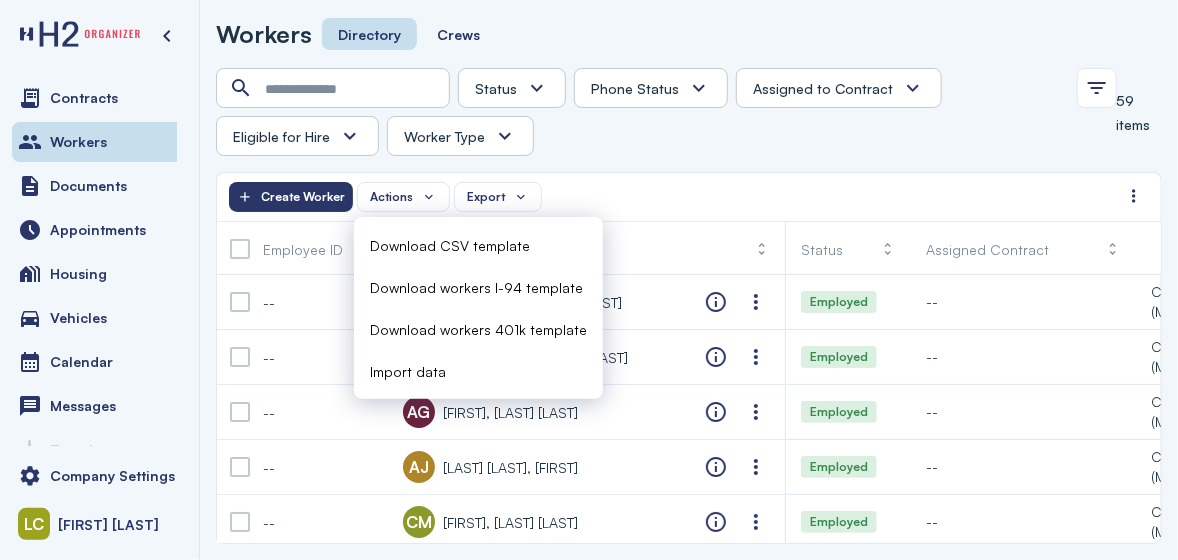 click on "Import data" at bounding box center [478, 371] 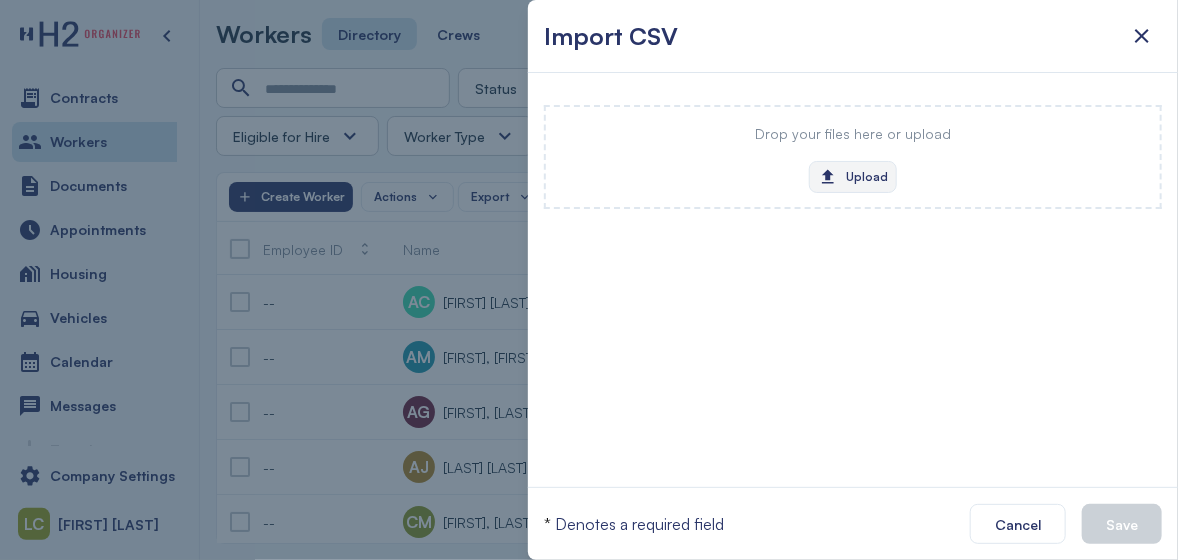 click on "Upload" 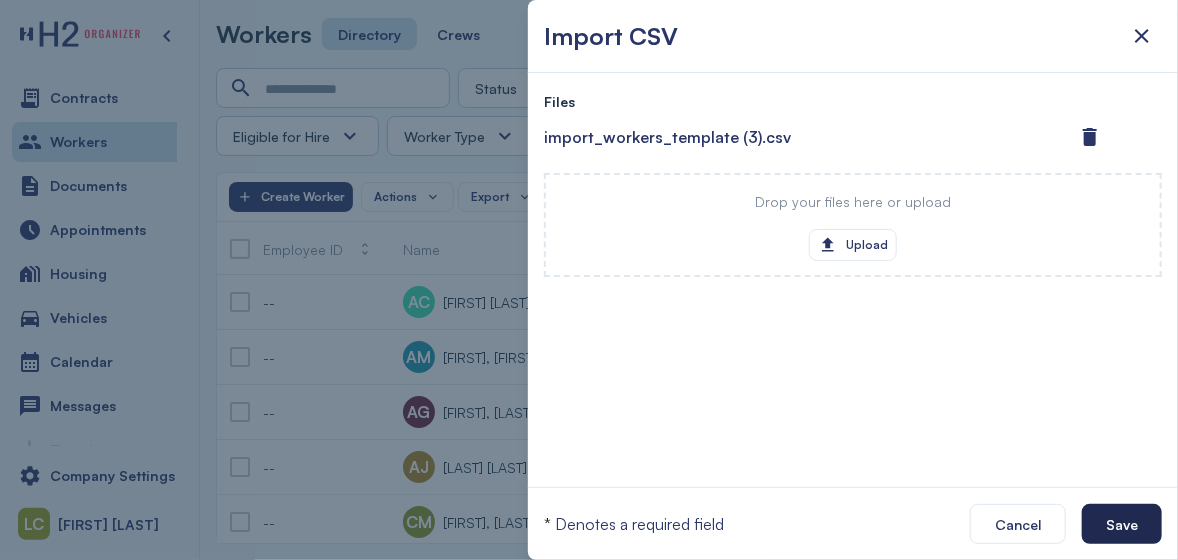 click on "Save" at bounding box center (1122, 524) 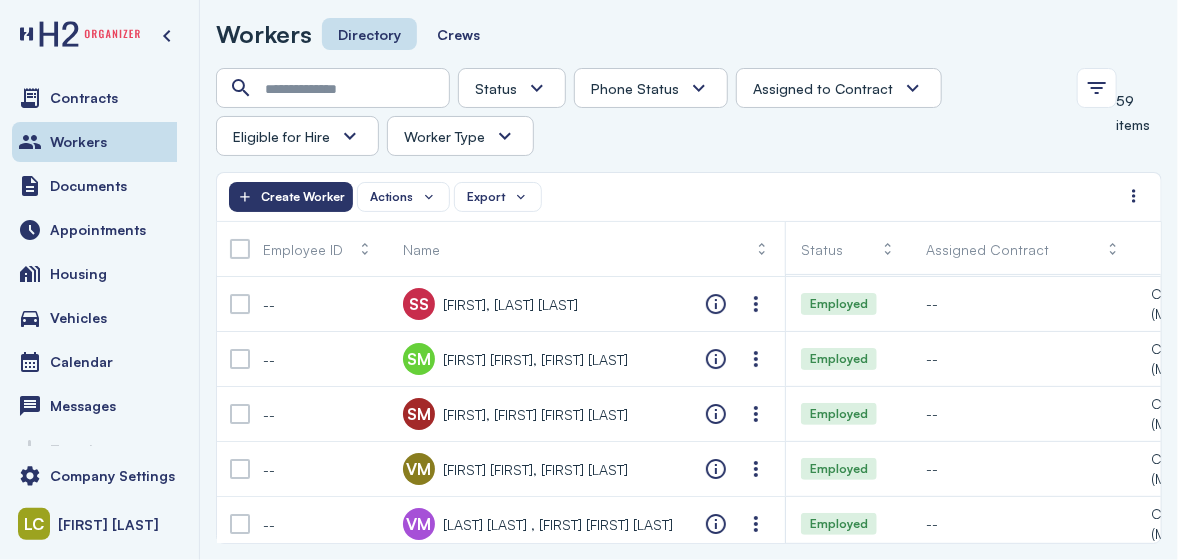 scroll, scrollTop: 2930, scrollLeft: 0, axis: vertical 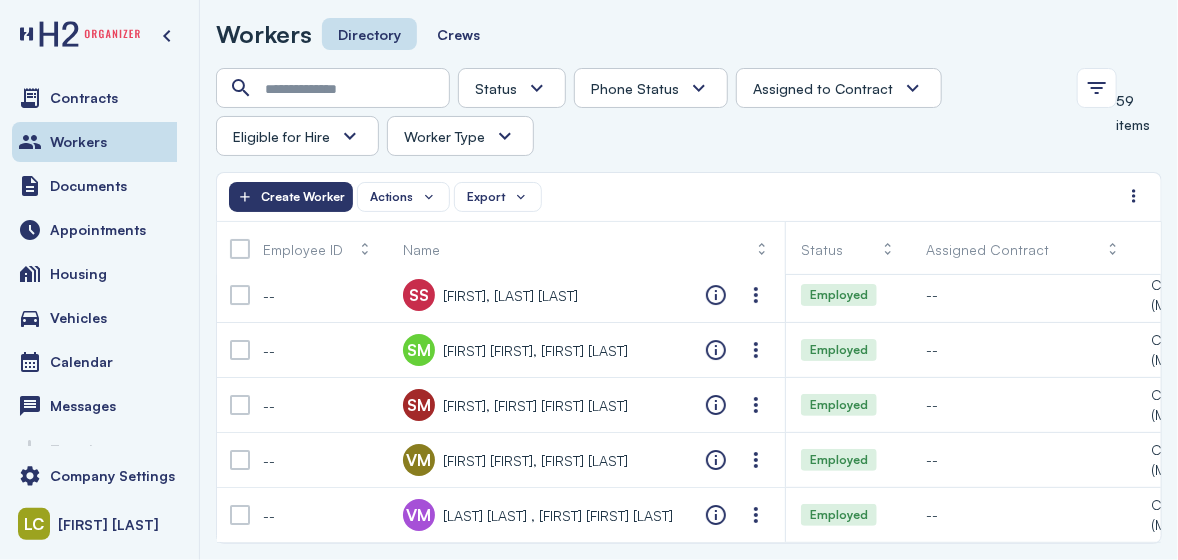 click at bounding box center [505, 136] 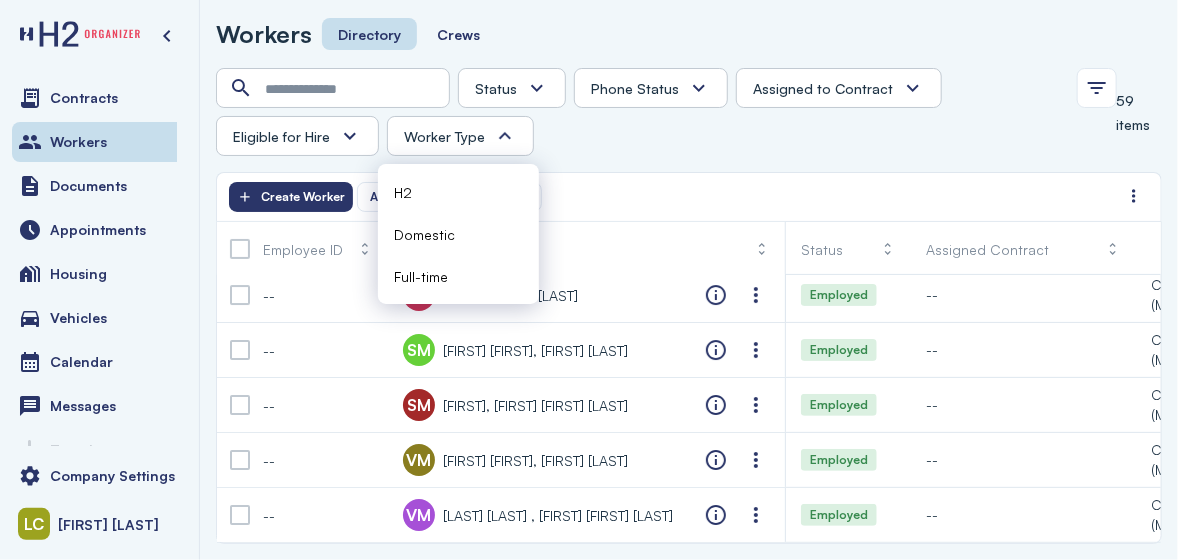 click at bounding box center [537, 88] 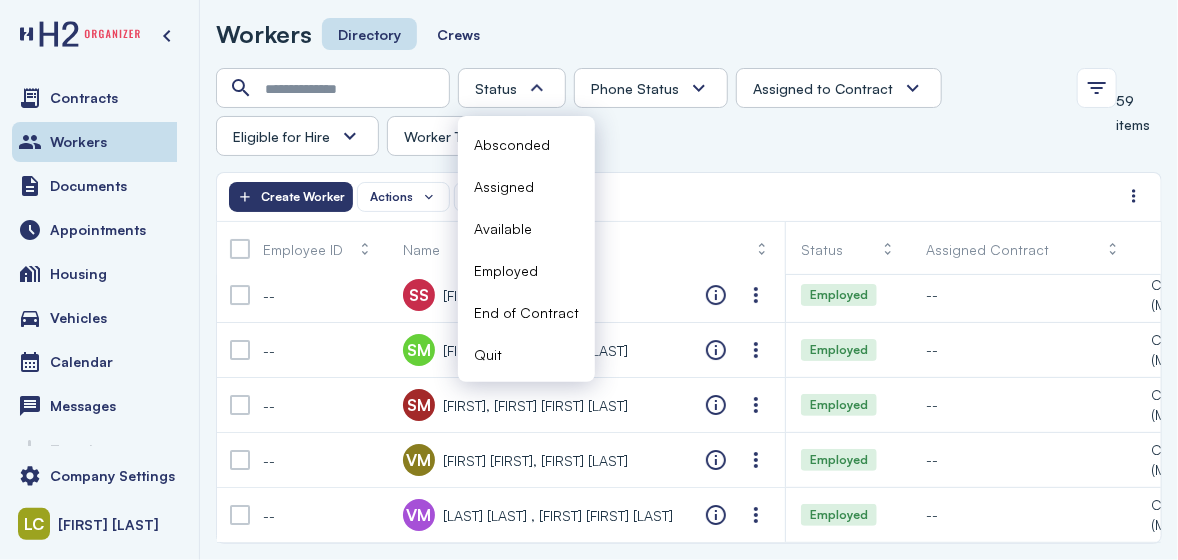 click on "Assigned to Contract" at bounding box center [823, 88] 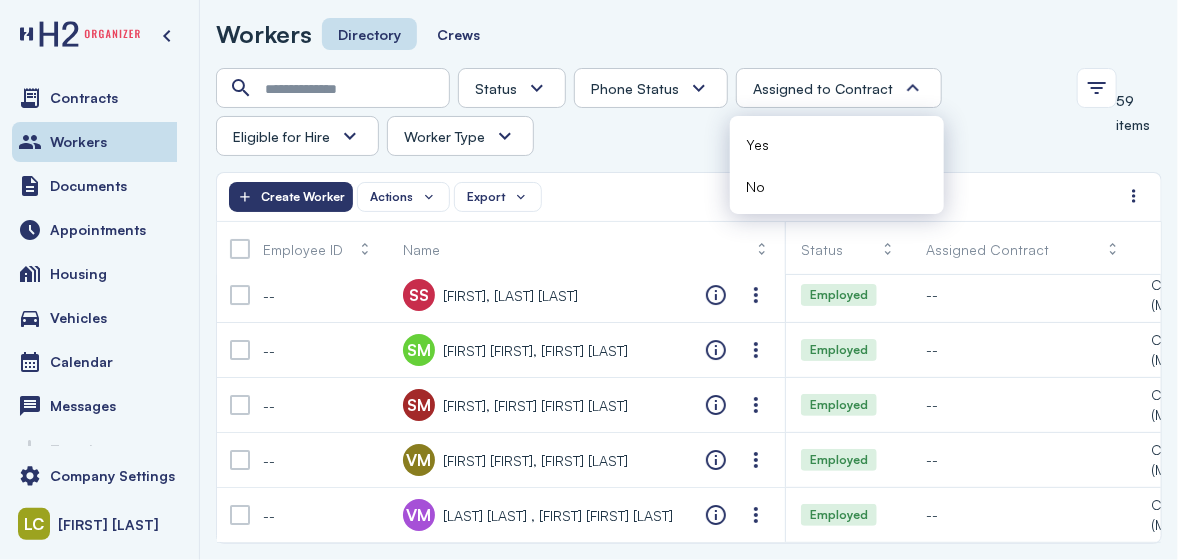 click at bounding box center [505, 136] 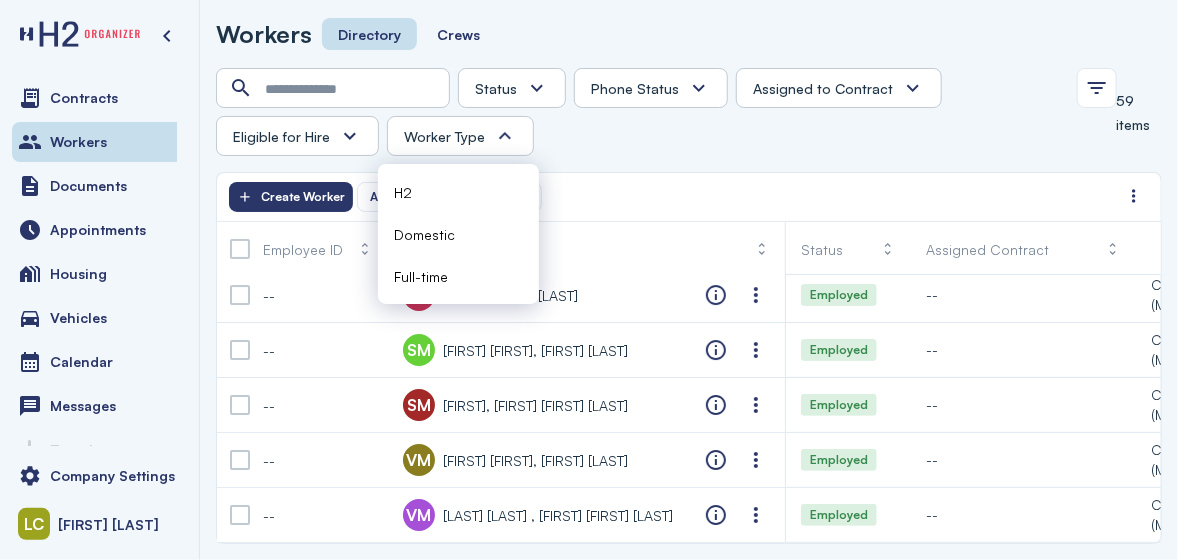 click on "Status         Phone Status         Unknown Pending Failed Verified     Assigned to Contract         Eligible for Hire         Yes No     Worker Type" at bounding box center [640, 112] 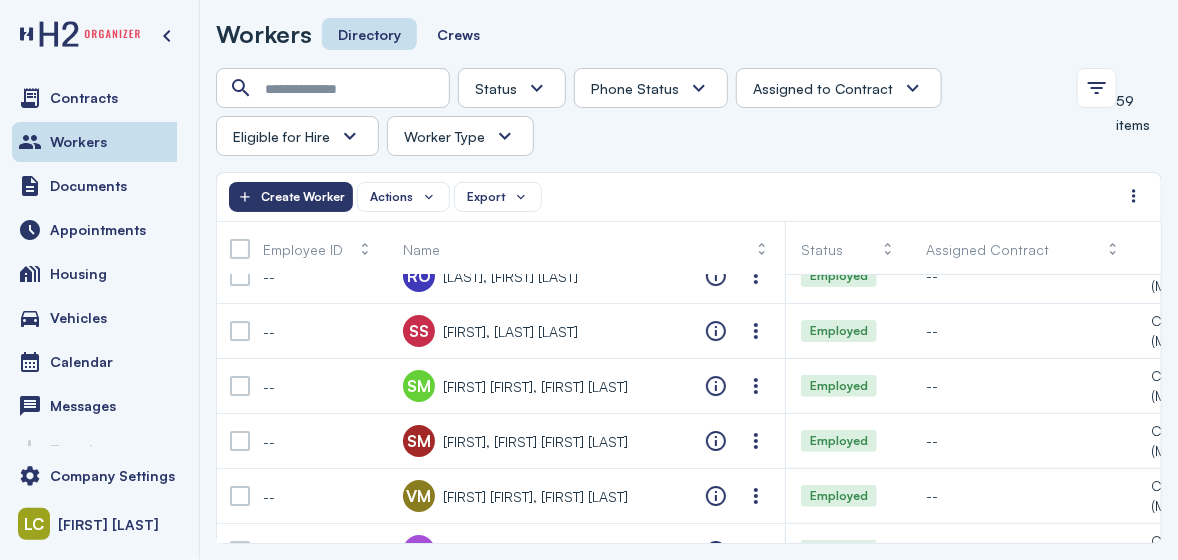 scroll, scrollTop: 2930, scrollLeft: 0, axis: vertical 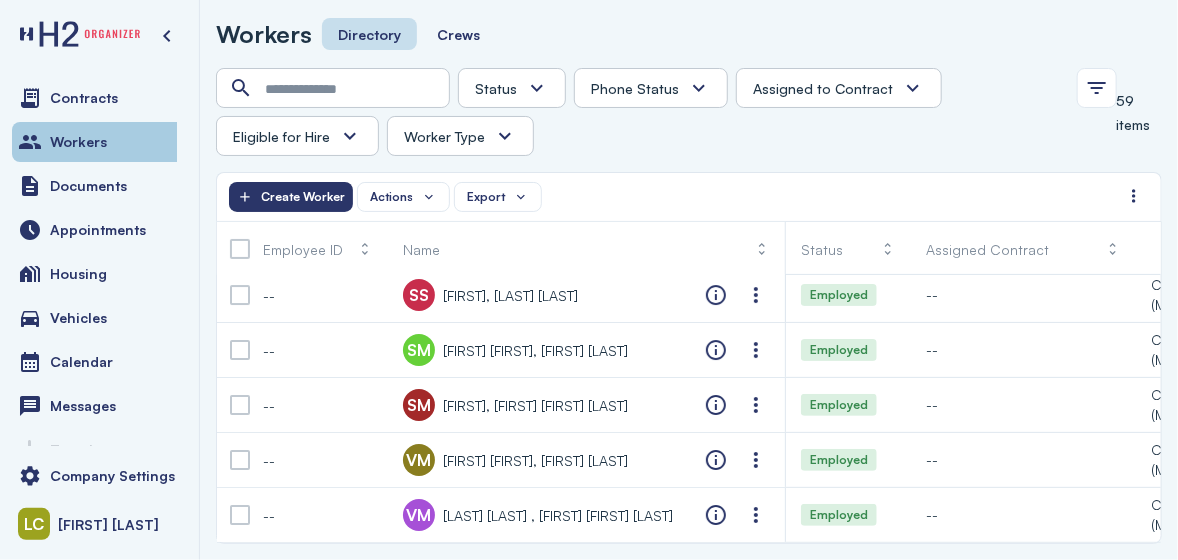 click on "Workers" at bounding box center (99, 142) 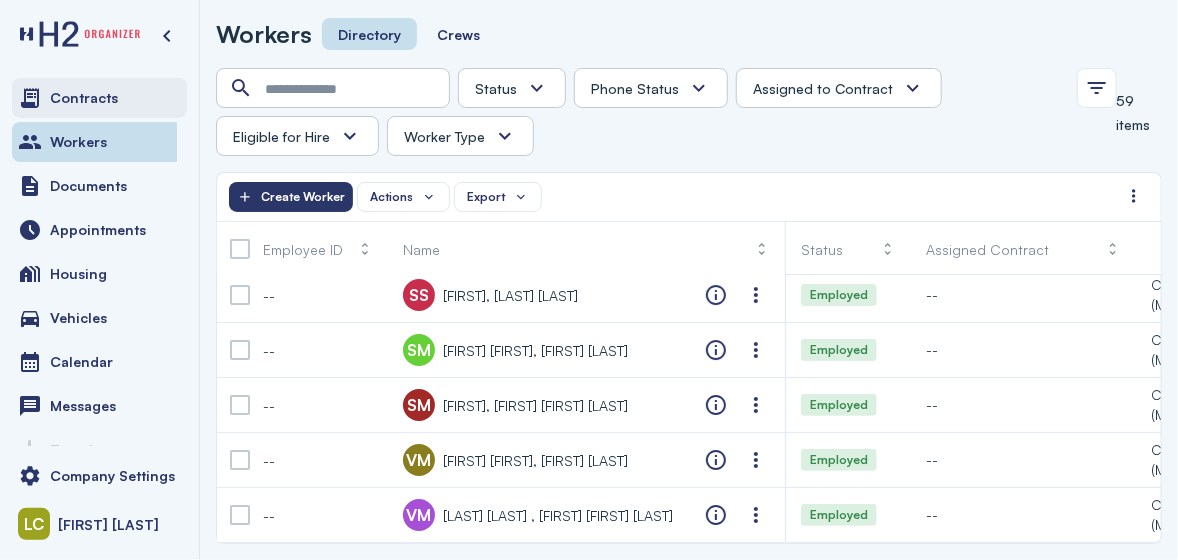 click on "Contracts" at bounding box center (84, 98) 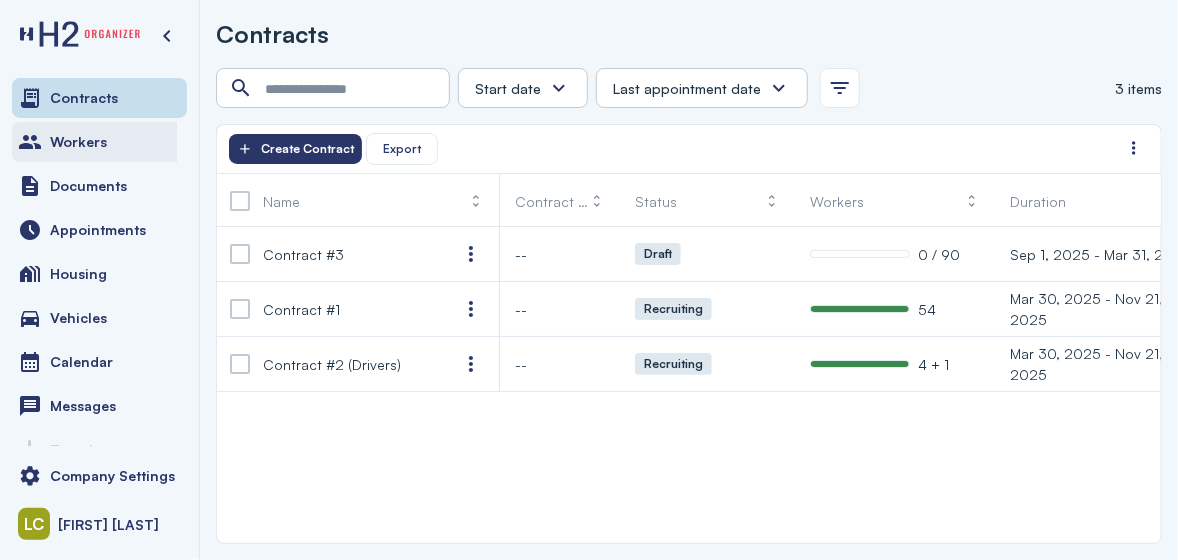 click on "Workers" at bounding box center (78, 142) 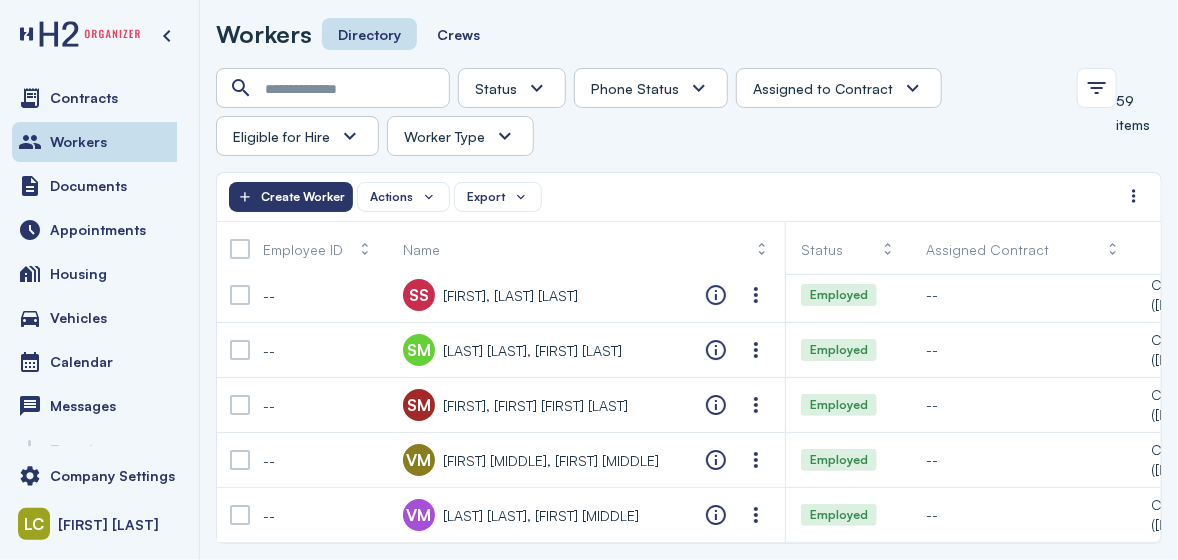scroll, scrollTop: 2930, scrollLeft: 0, axis: vertical 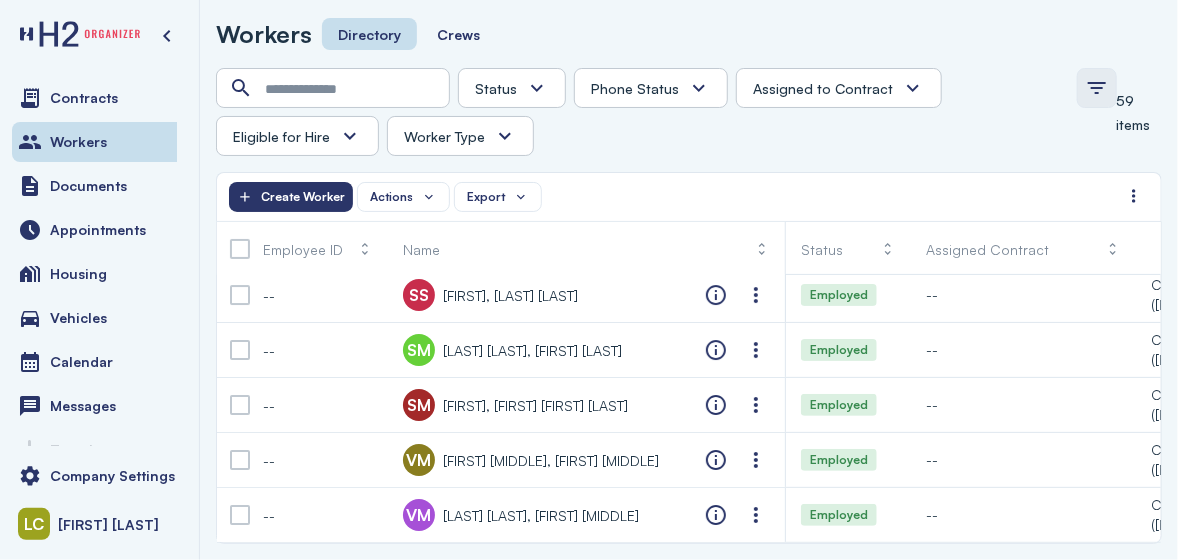 click at bounding box center [1097, 88] 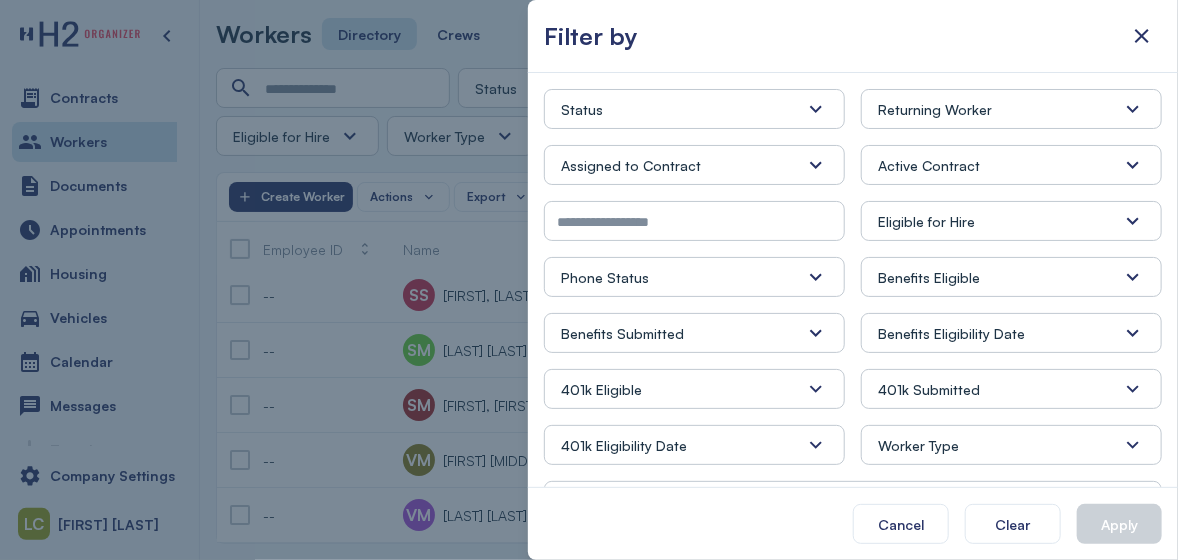 click at bounding box center [589, 280] 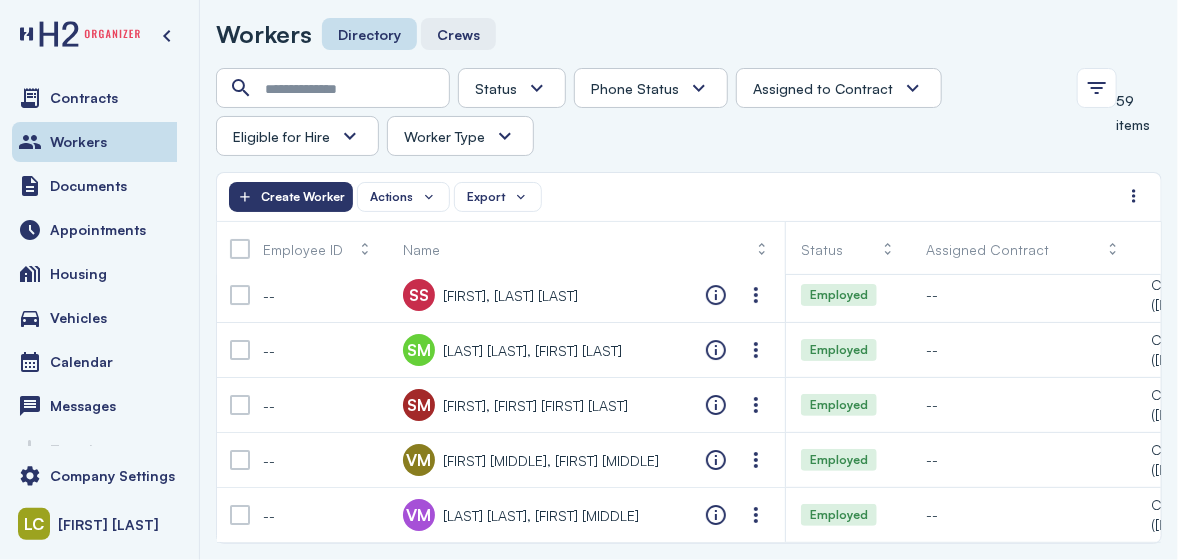 click on "Crews" at bounding box center [458, 34] 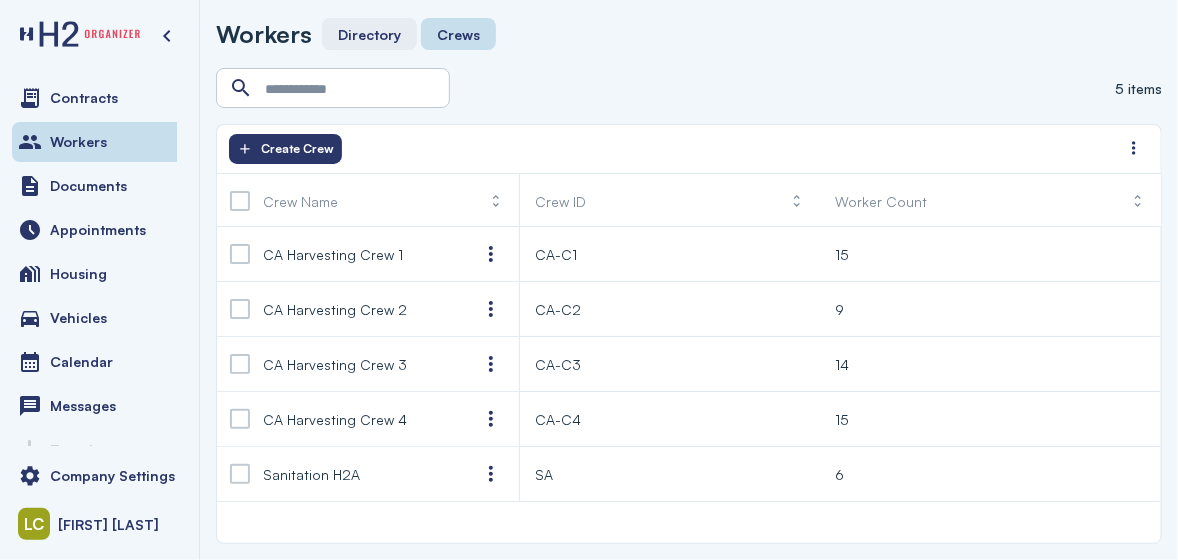 click on "Directory" at bounding box center [369, 34] 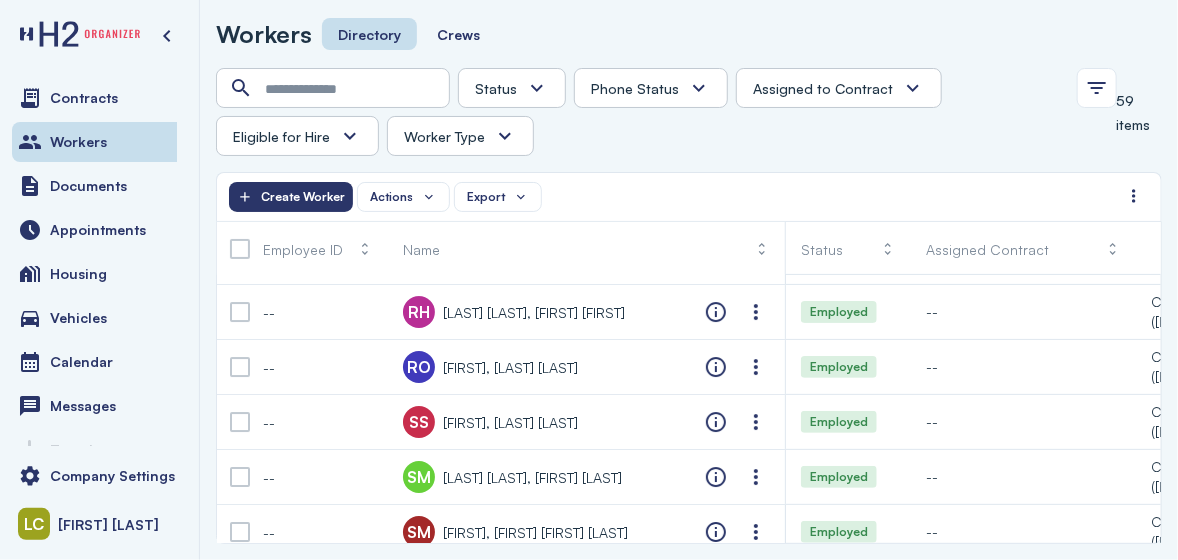 scroll, scrollTop: 2930, scrollLeft: 0, axis: vertical 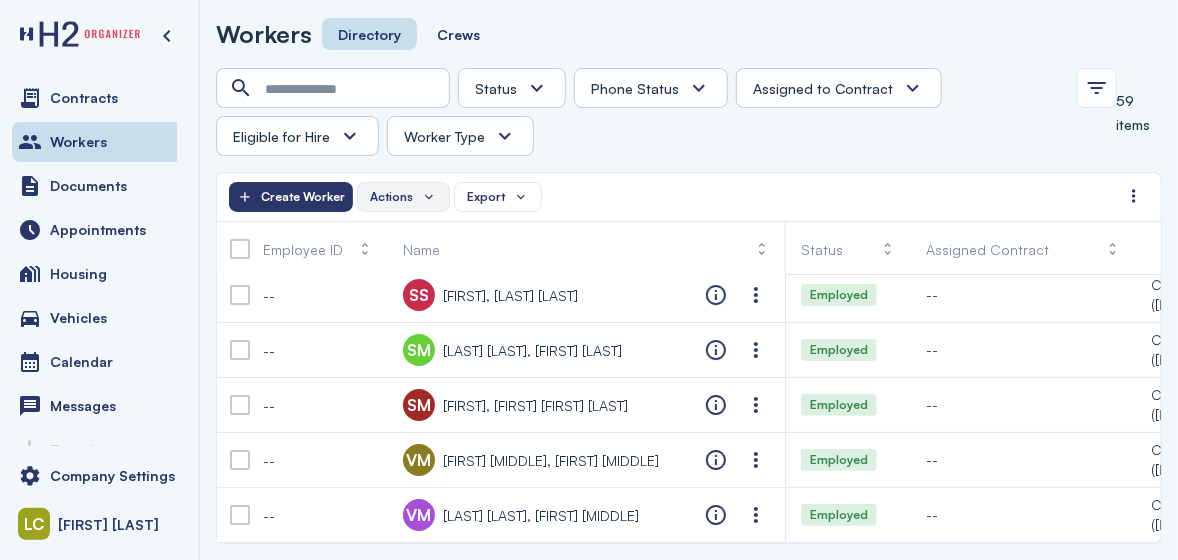 click on "Actions" at bounding box center [391, 197] 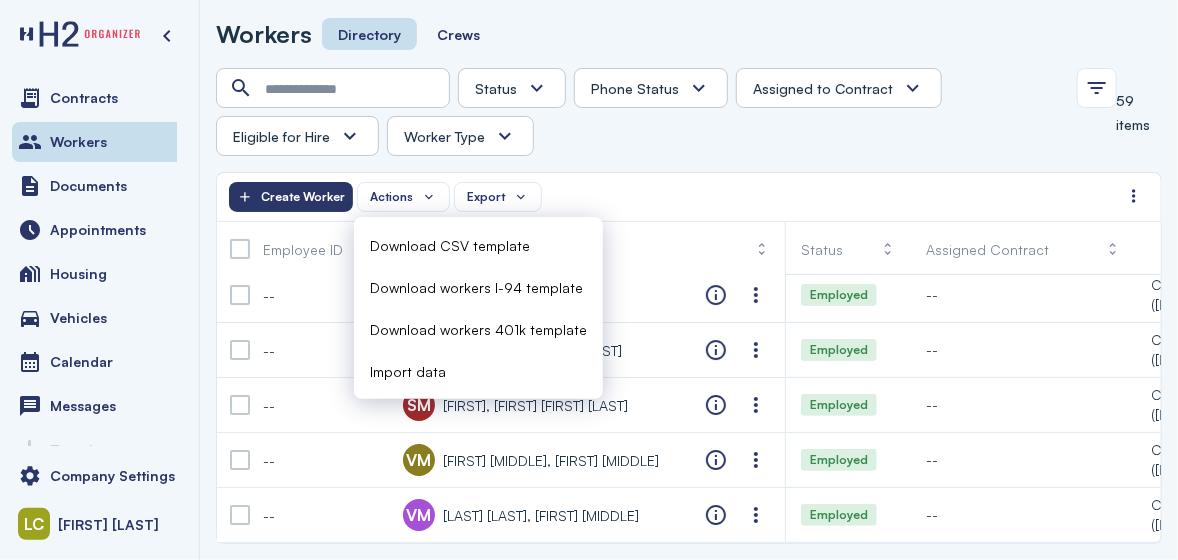 click on "Import data" at bounding box center [408, 371] 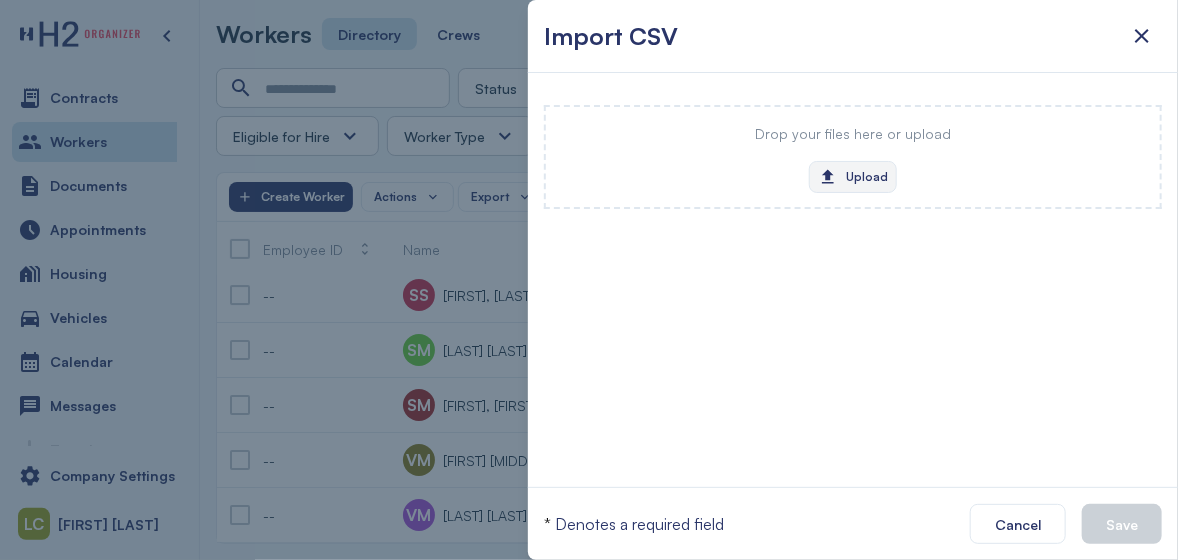 click on "Upload" 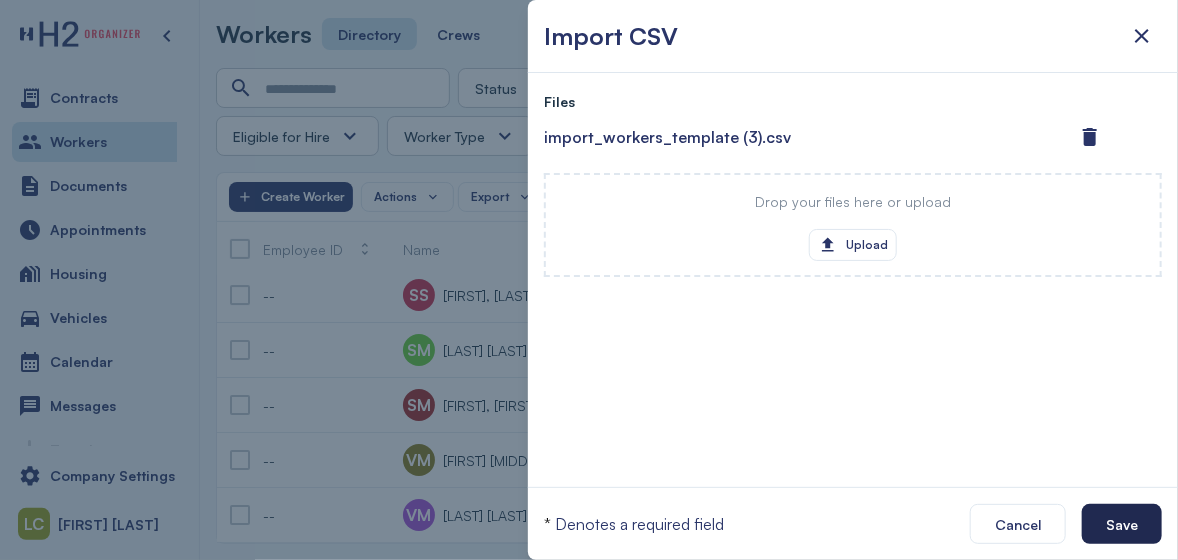 click on "Save" at bounding box center [1122, 524] 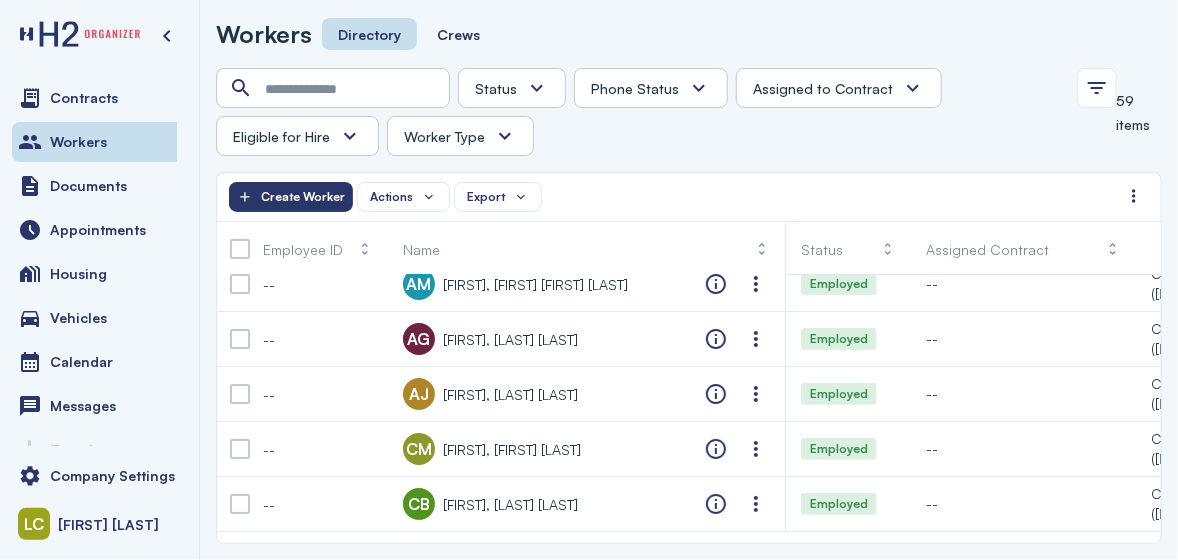 scroll, scrollTop: 0, scrollLeft: 0, axis: both 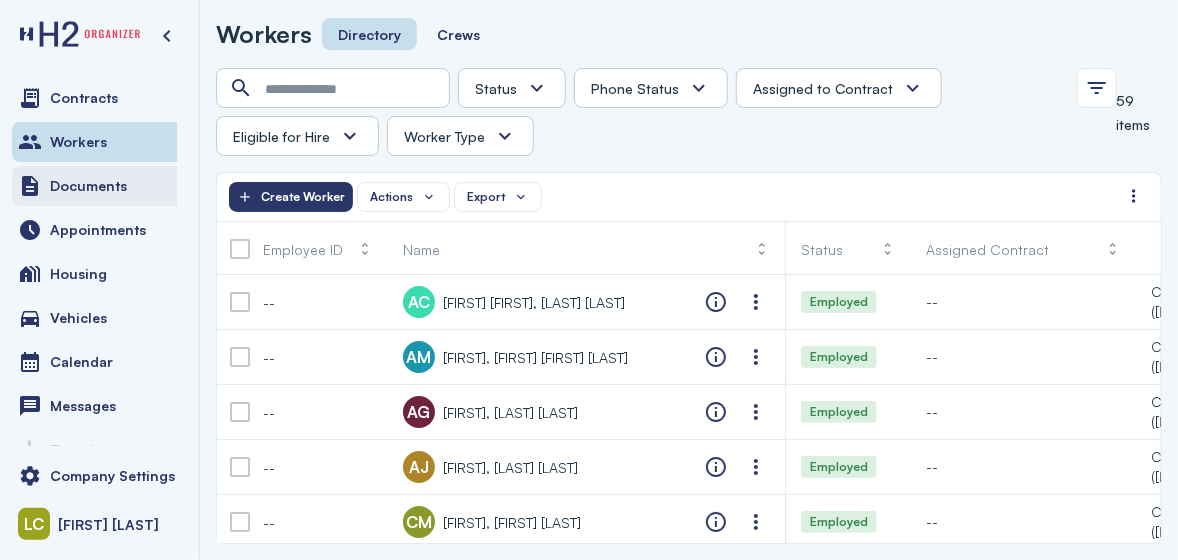 click on "Documents" at bounding box center (99, 186) 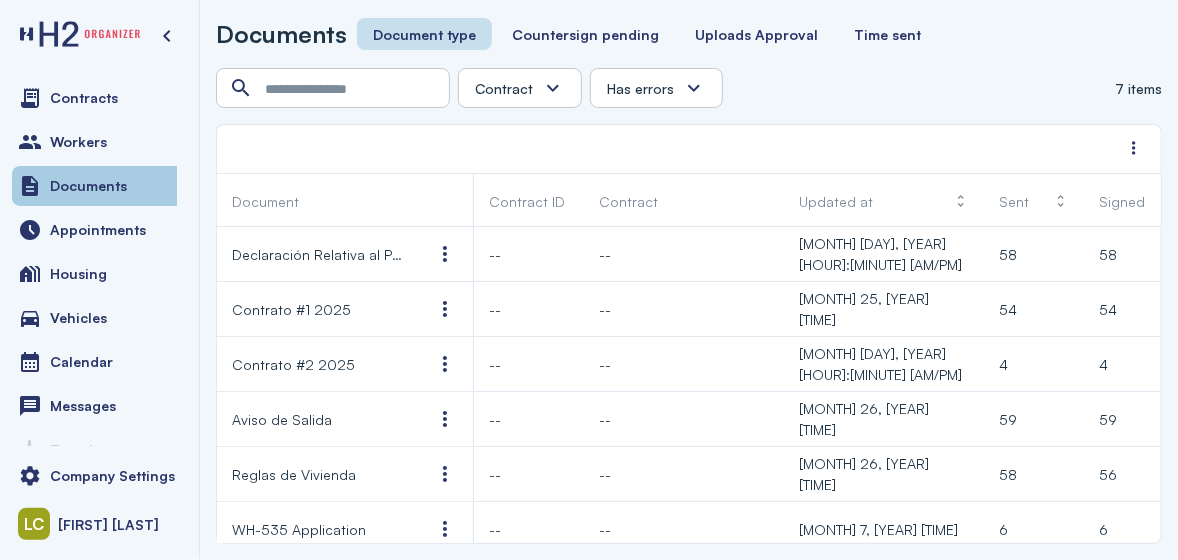 click on "Documents" at bounding box center [88, 186] 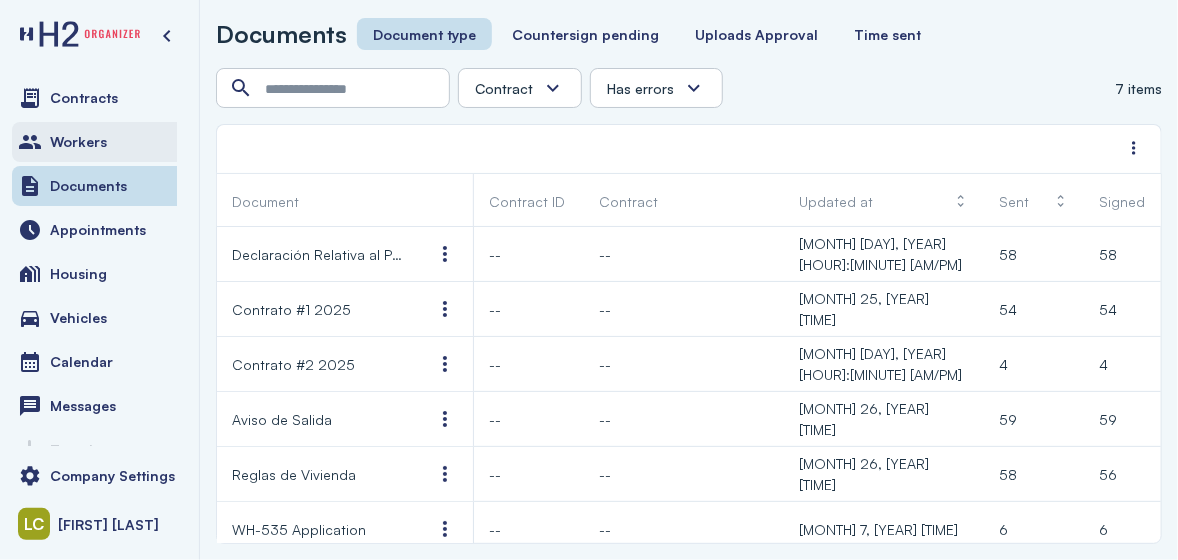 click on "Workers" at bounding box center [78, 142] 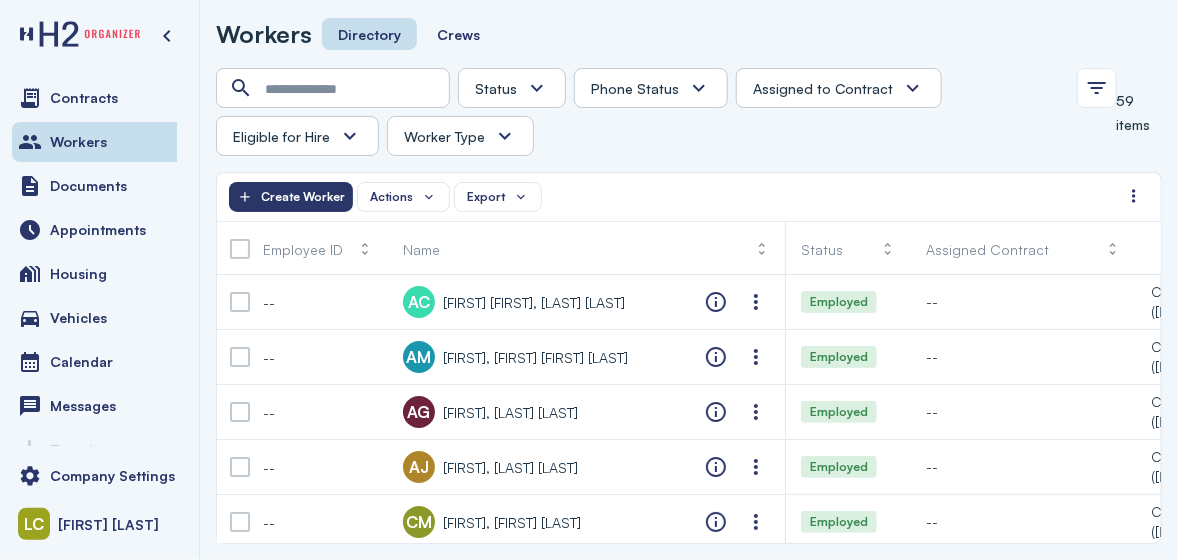 click on "Phone Status" at bounding box center (651, 88) 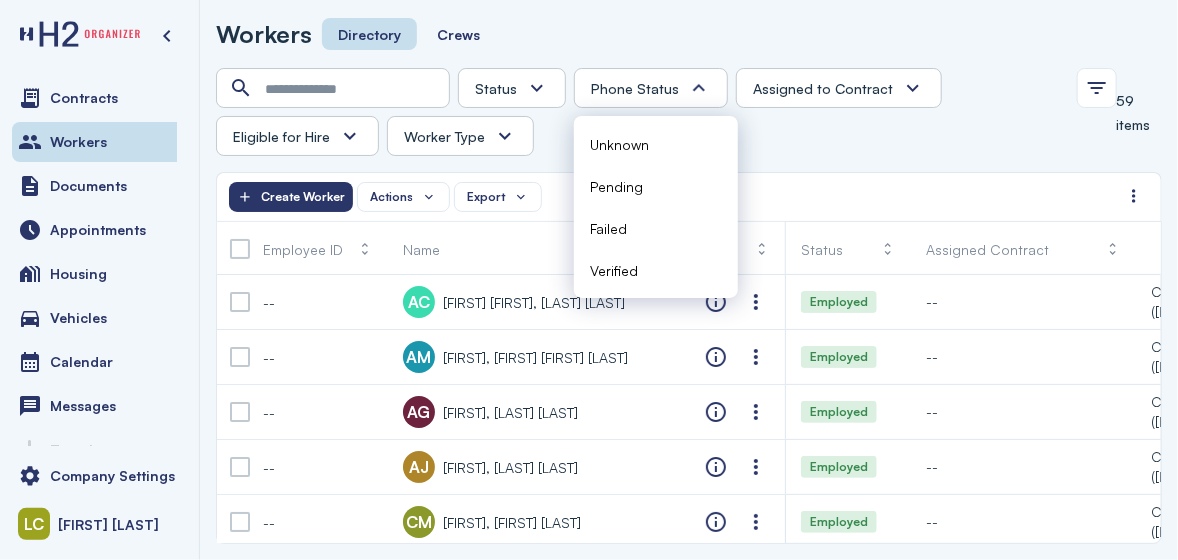 click on "Assigned to Contract" at bounding box center (823, 88) 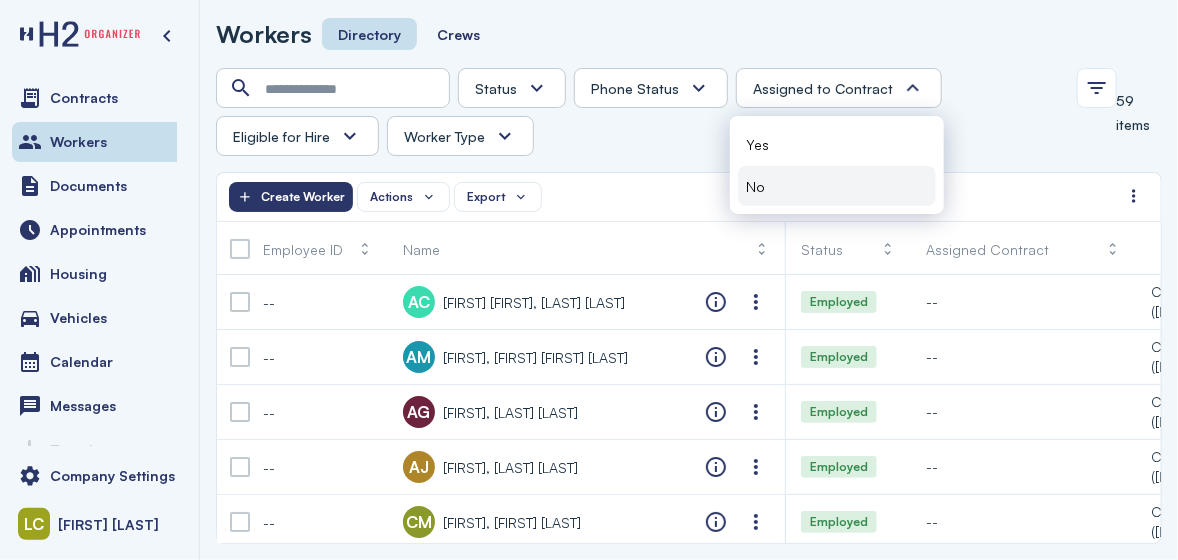 click on "No" at bounding box center (755, 186) 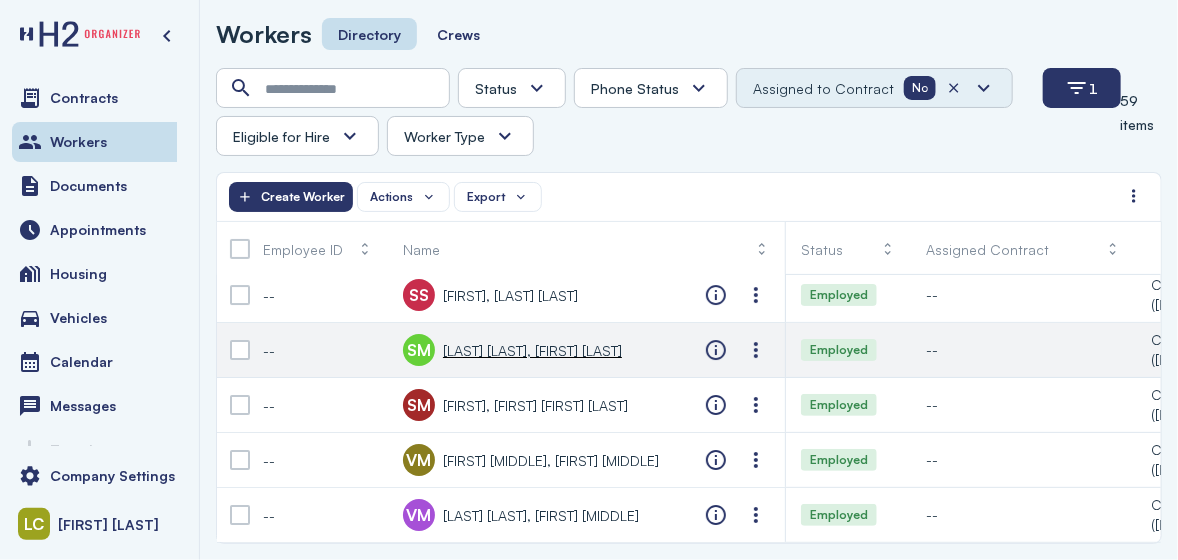 scroll, scrollTop: 2930, scrollLeft: 0, axis: vertical 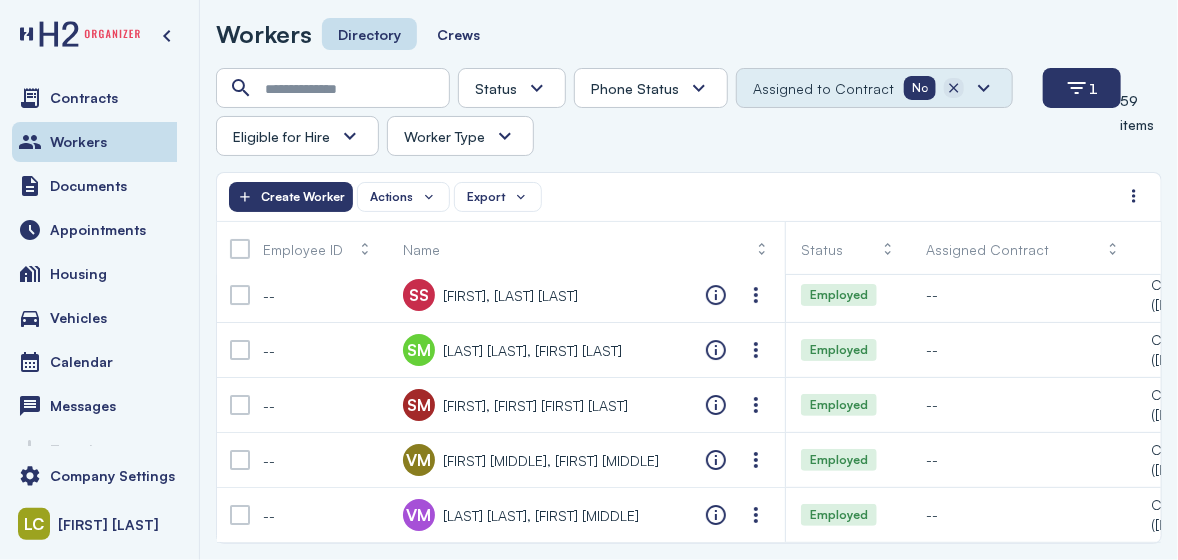 click at bounding box center [954, 88] 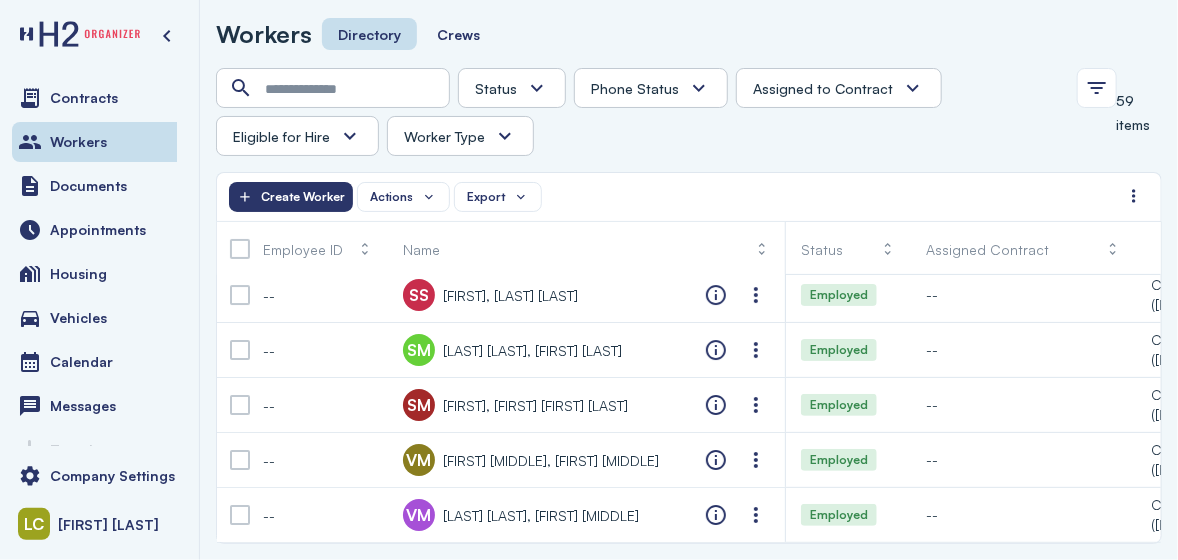 click on "Eligible for Hire" at bounding box center [281, 136] 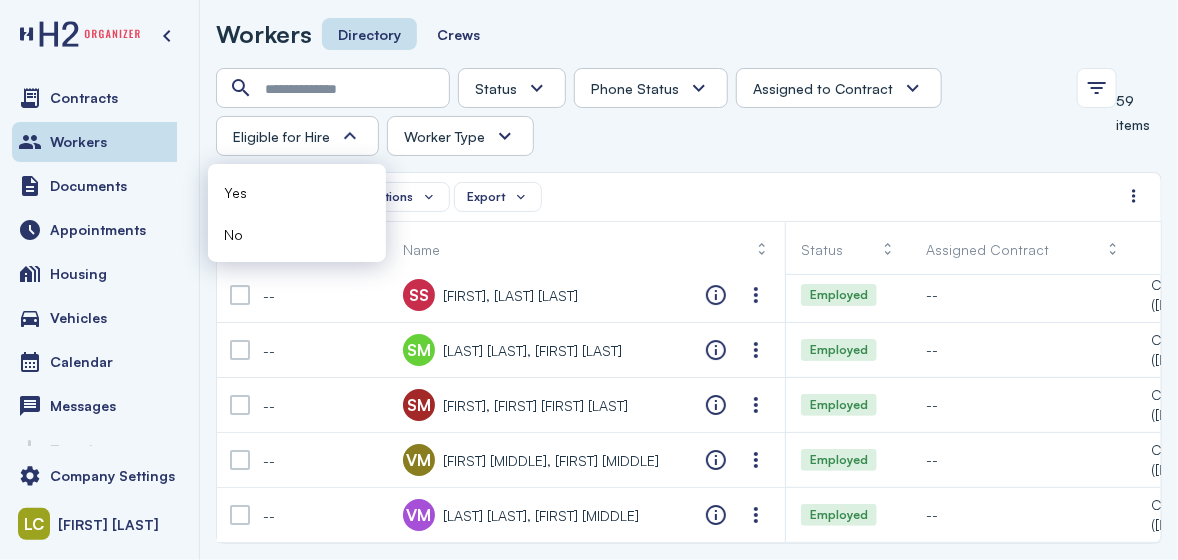 click on "Worker Type" at bounding box center [444, 136] 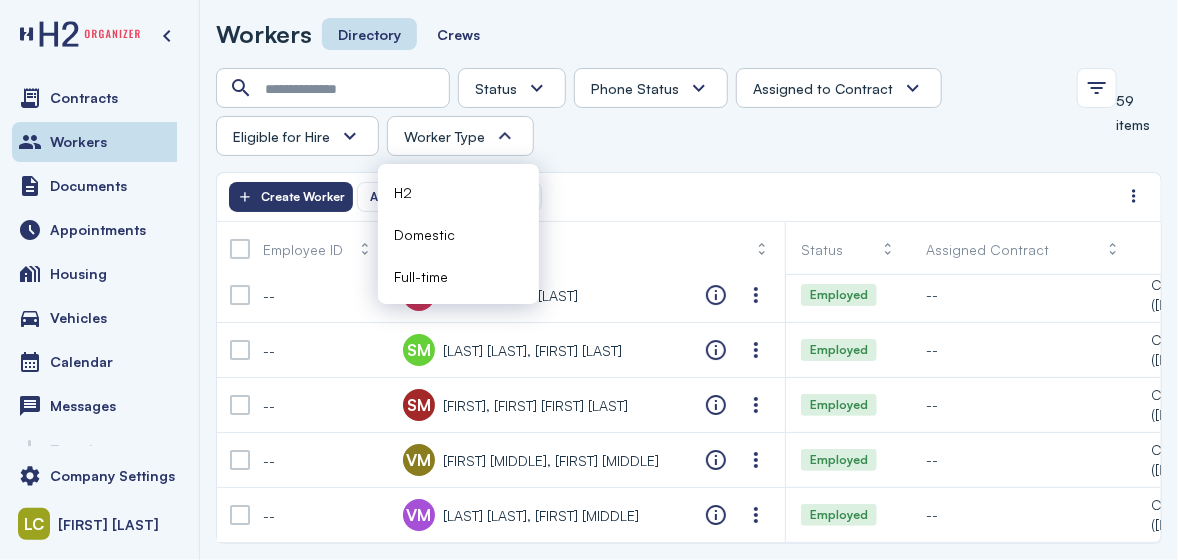 click on "Status" at bounding box center [512, 88] 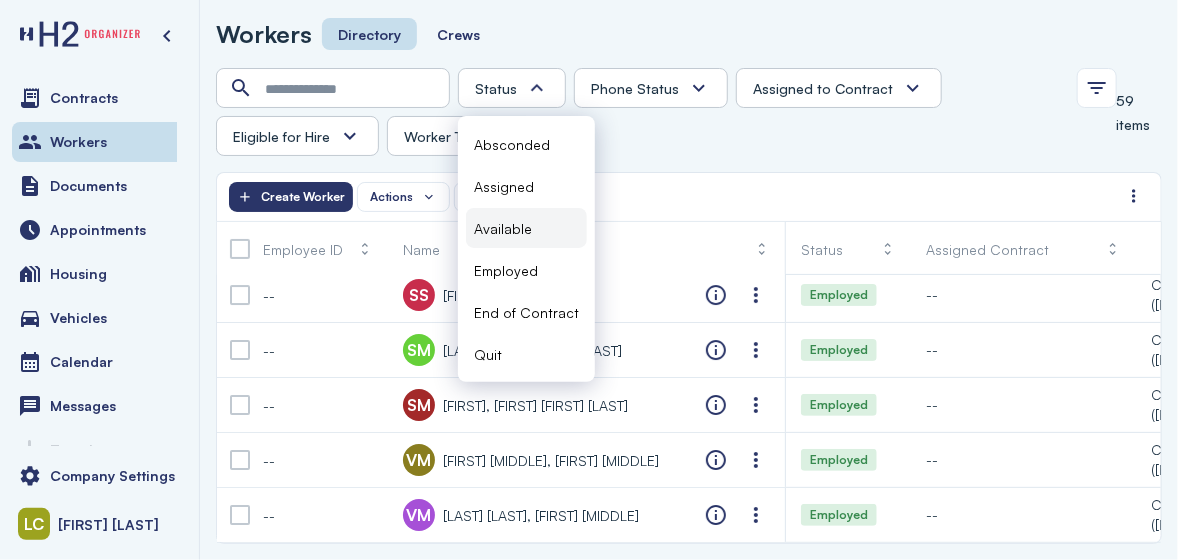 click on "Available" at bounding box center [503, 228] 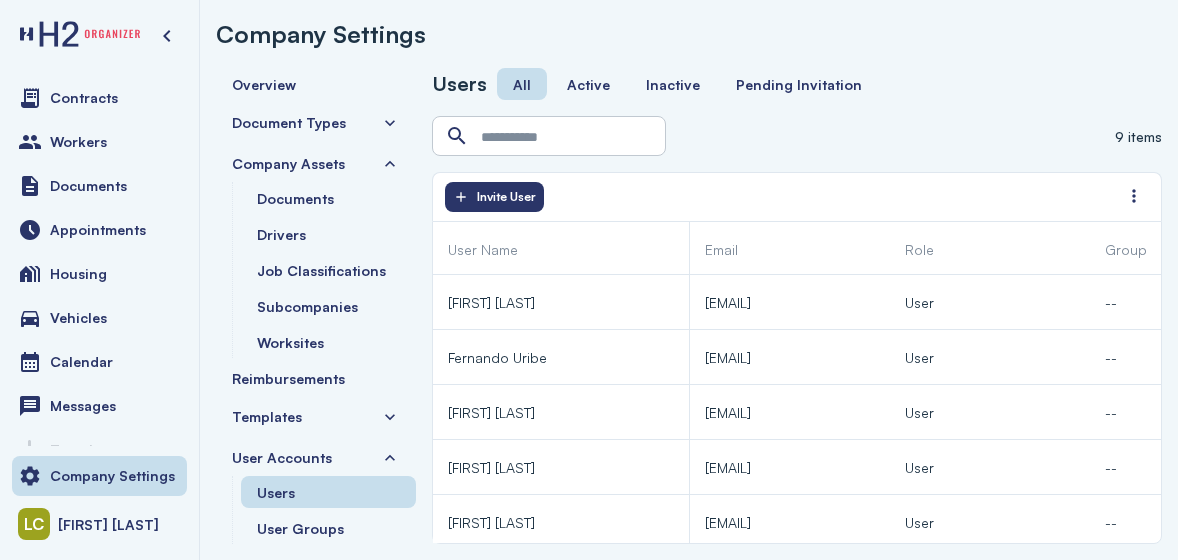 scroll, scrollTop: 0, scrollLeft: 0, axis: both 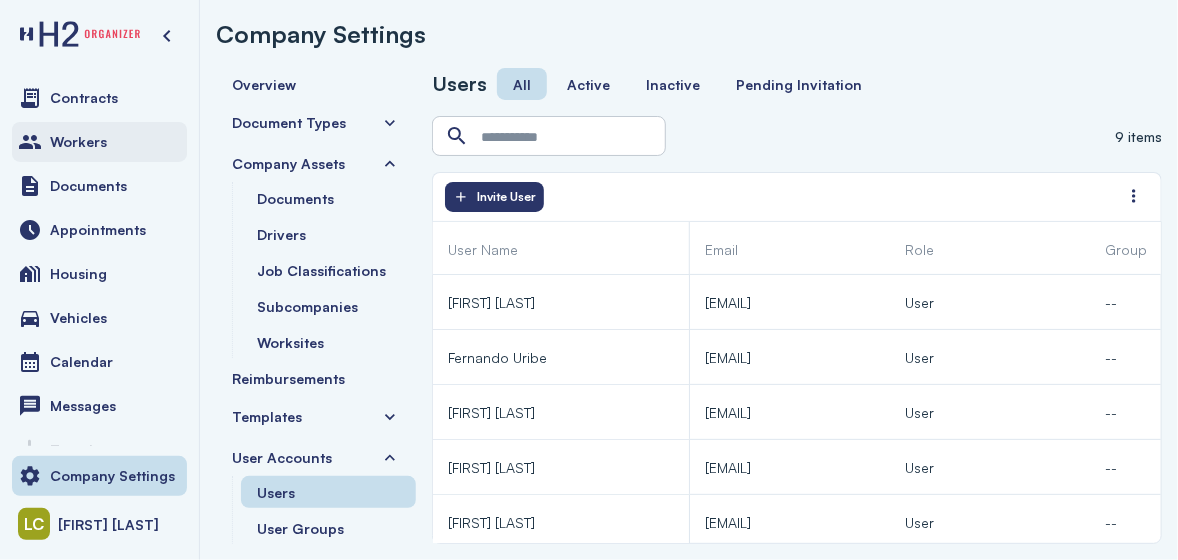 click on "Workers" at bounding box center (99, 142) 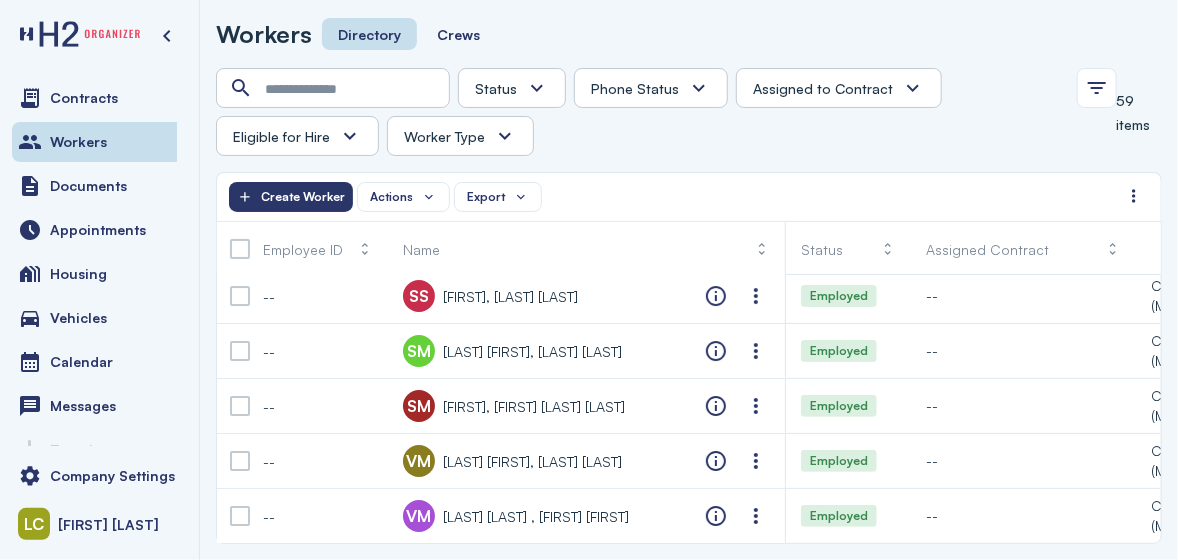 scroll, scrollTop: 2930, scrollLeft: 0, axis: vertical 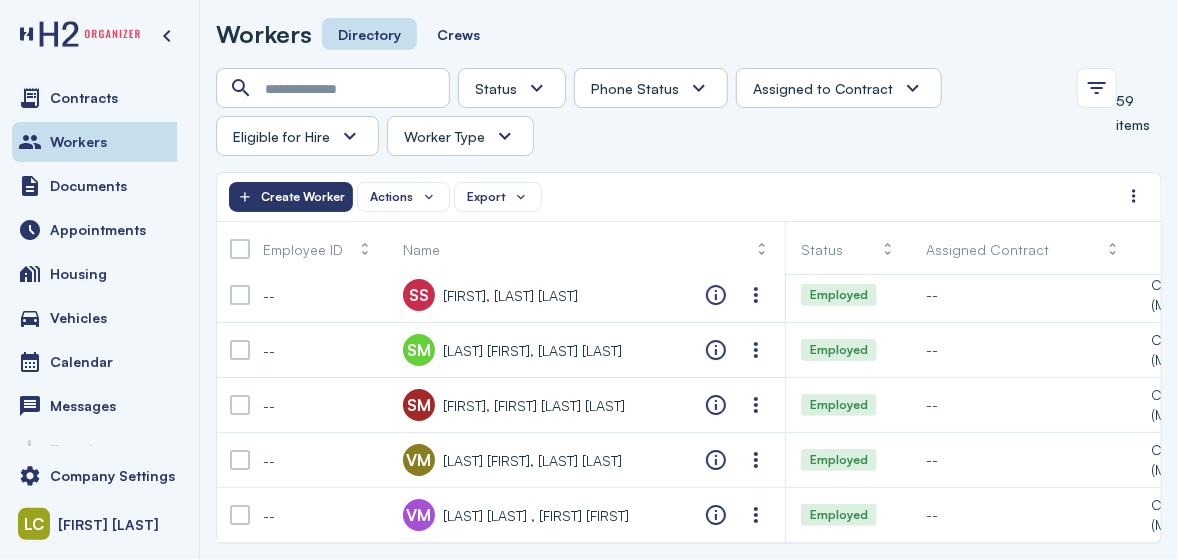click on "Worker Type" at bounding box center [444, 136] 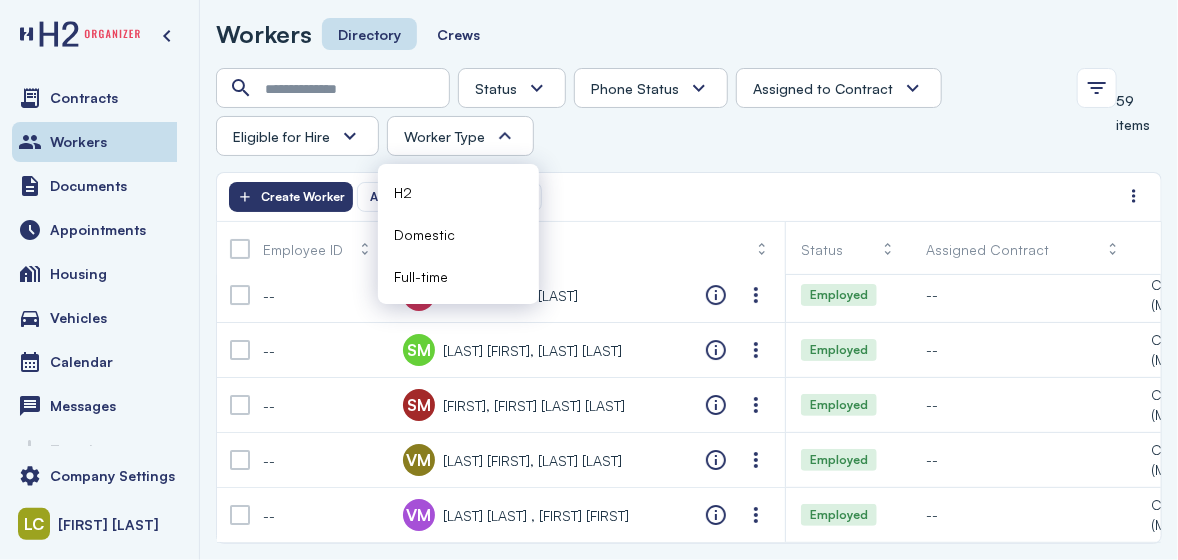 click on "Status" at bounding box center [512, 88] 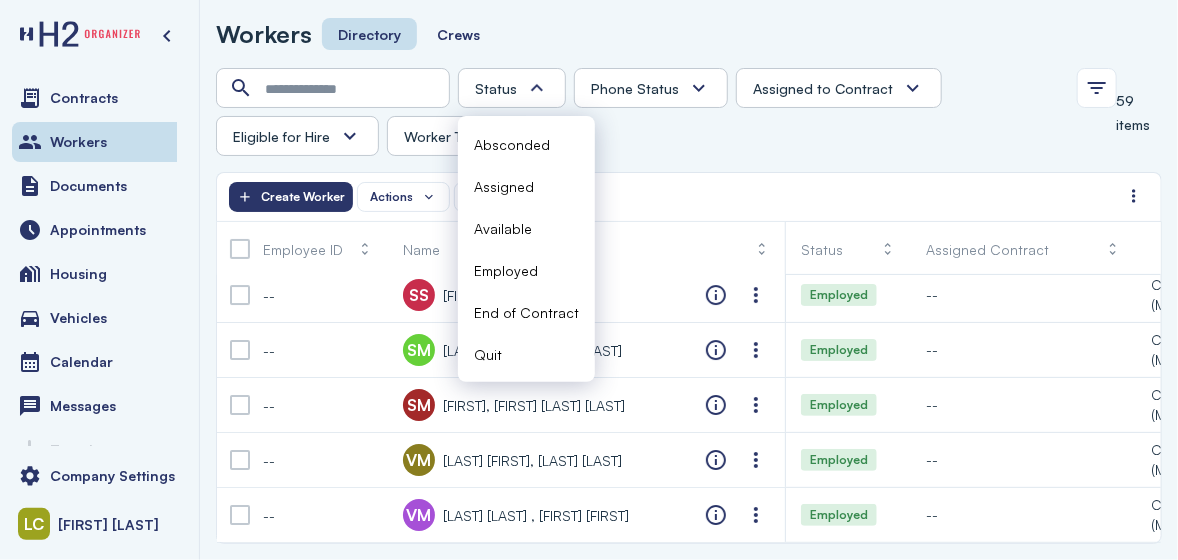 click on "Phone Status" at bounding box center (635, 88) 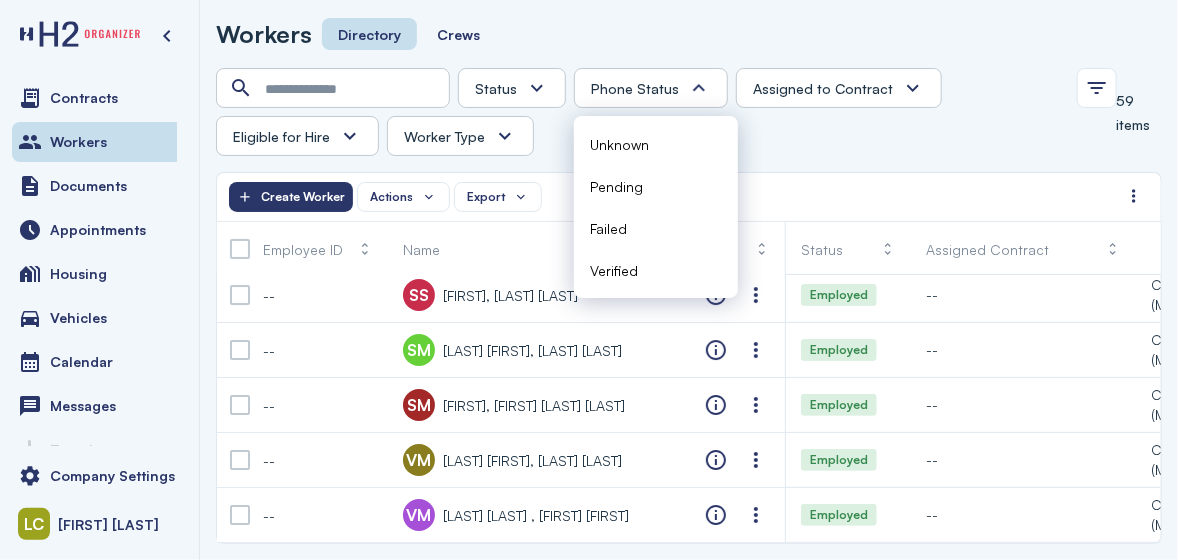 click on "Assigned to Contract" at bounding box center [823, 88] 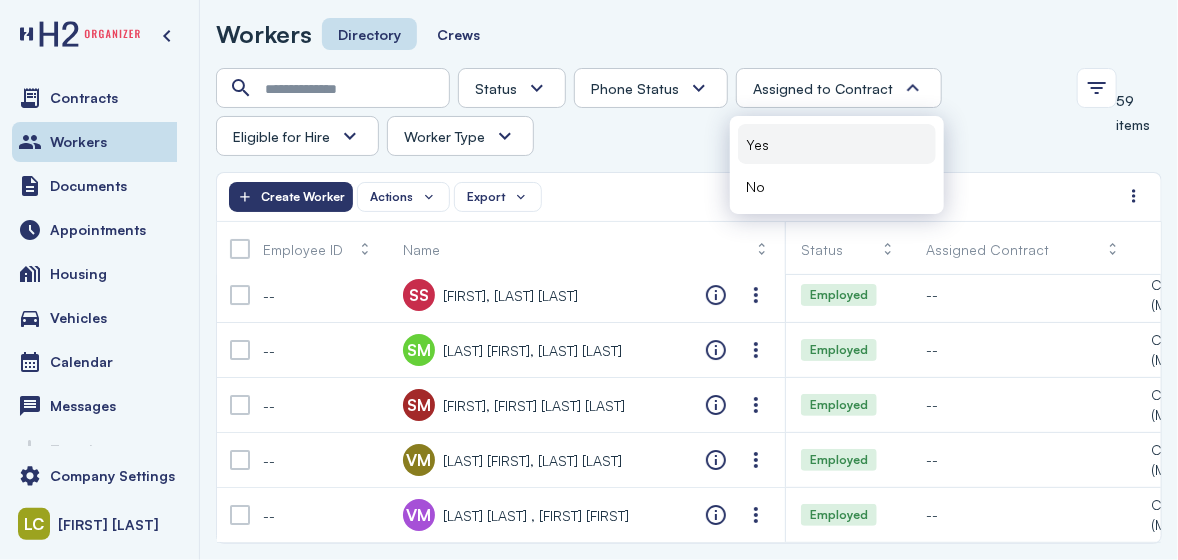 click on "Yes" at bounding box center [837, 144] 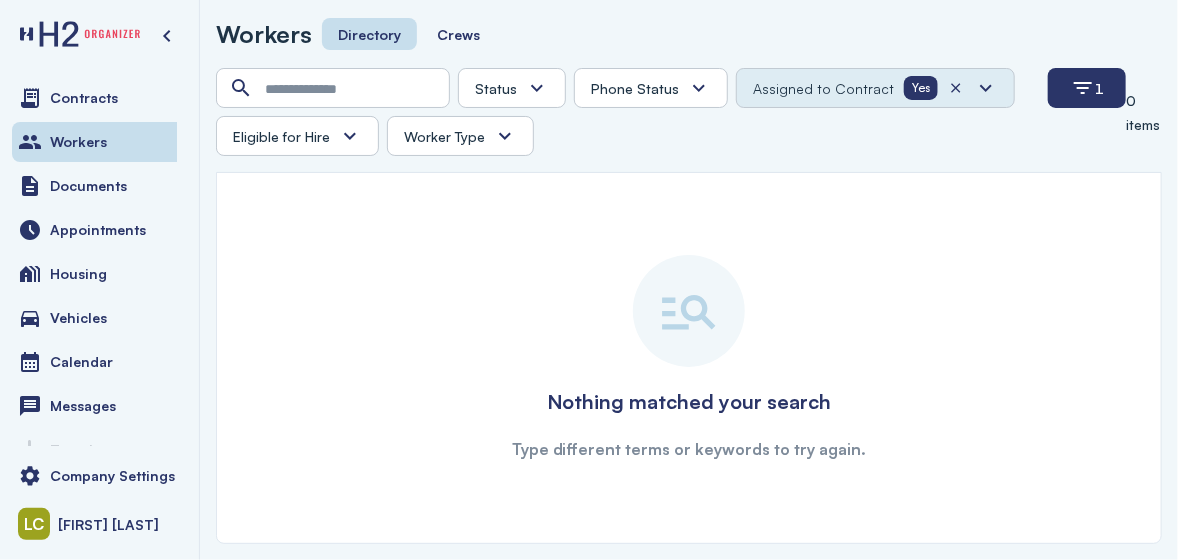 click on "Assigned to Contract" at bounding box center [825, 88] 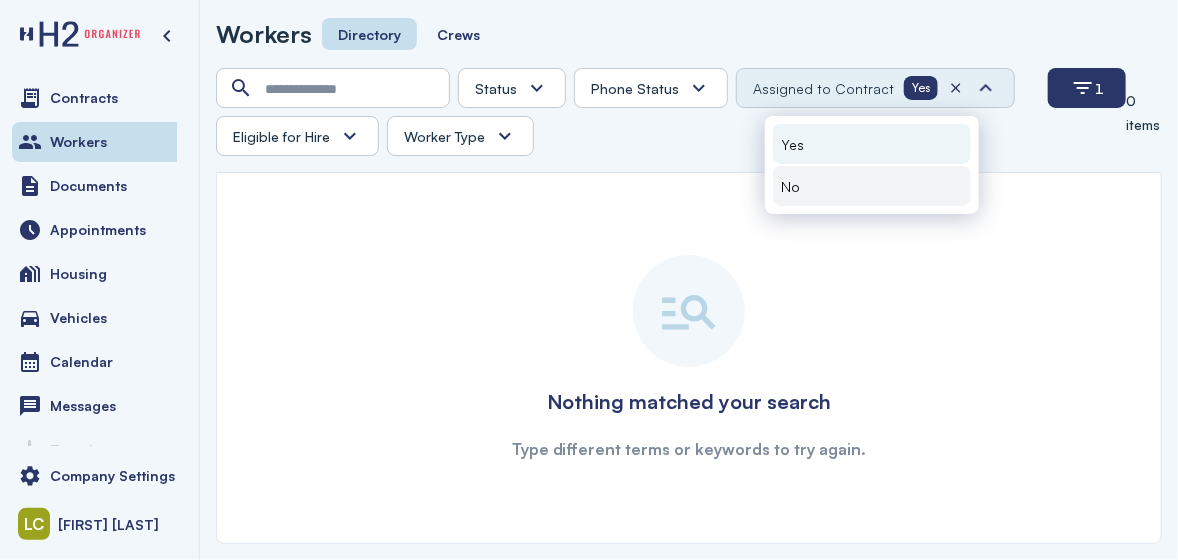 click on "No" at bounding box center [790, 186] 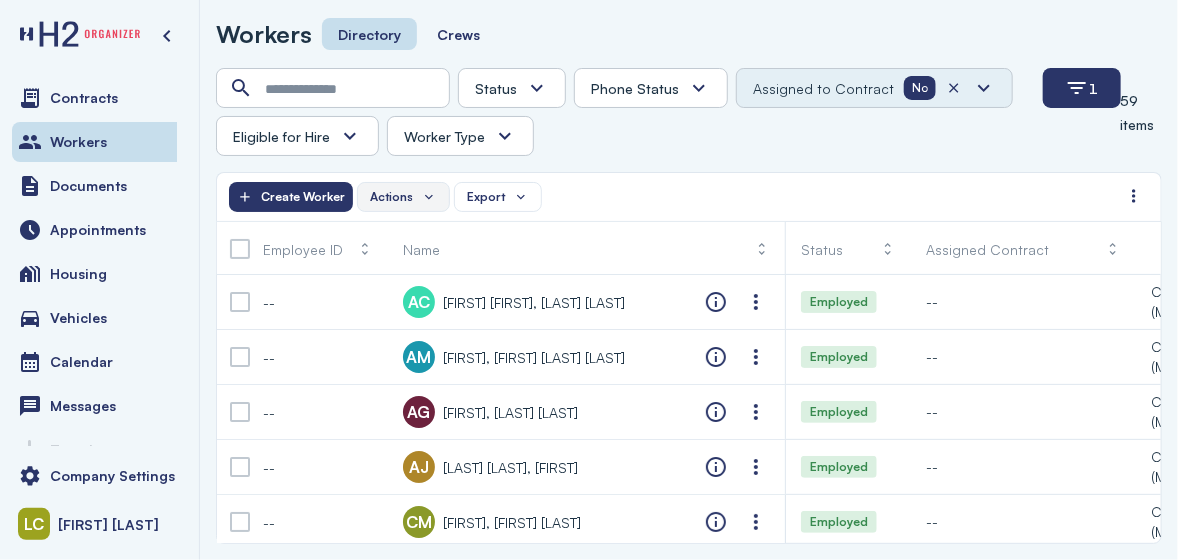 click on "Actions" at bounding box center [391, 197] 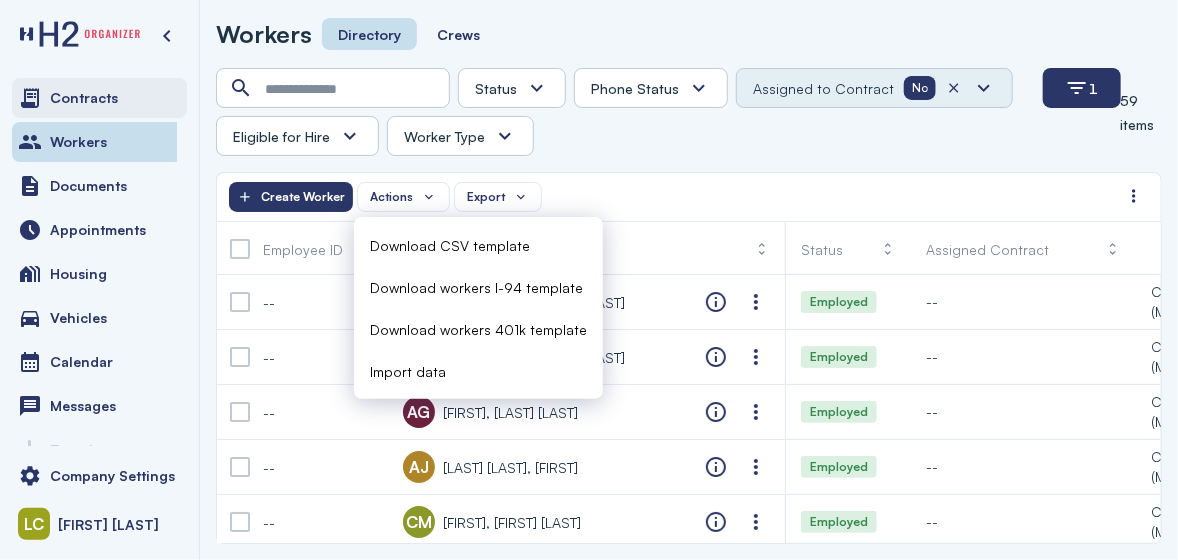 click on "Contracts" at bounding box center (99, 98) 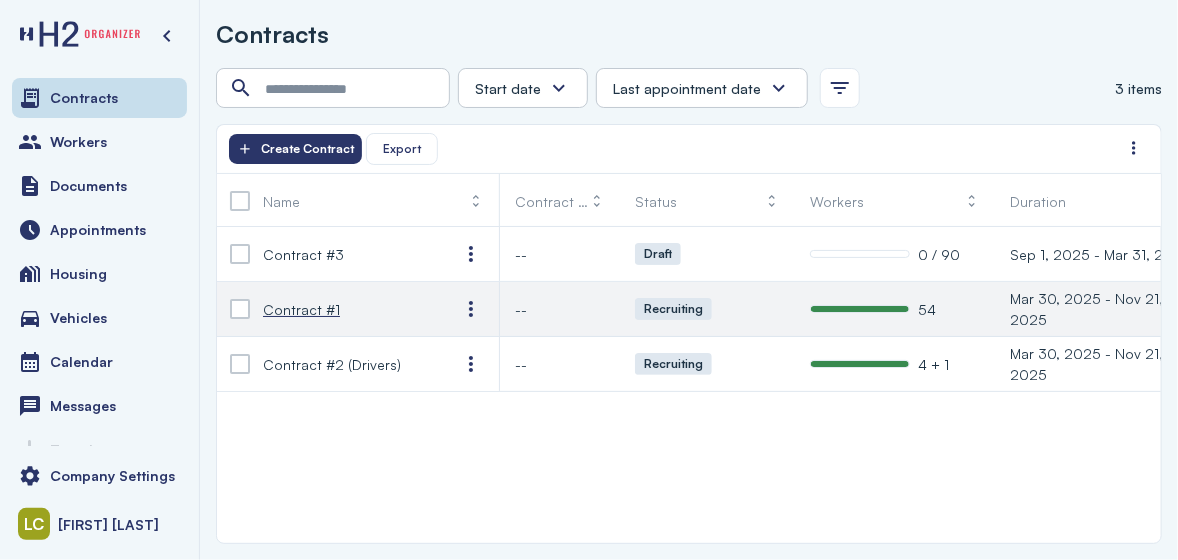 click on "Contract #1" at bounding box center (301, 309) 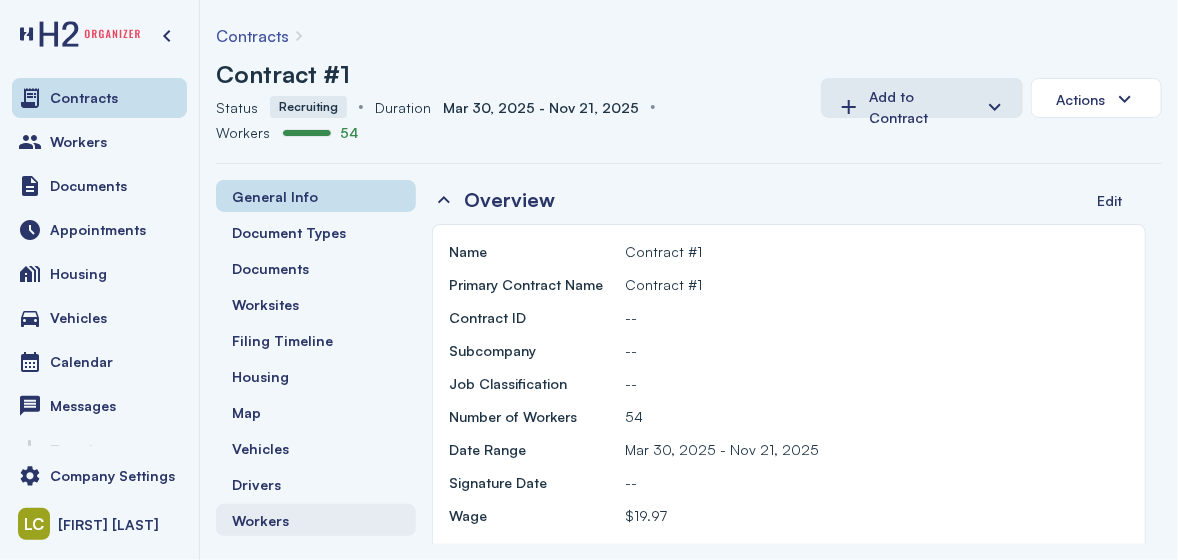 click on "Workers" at bounding box center (260, 520) 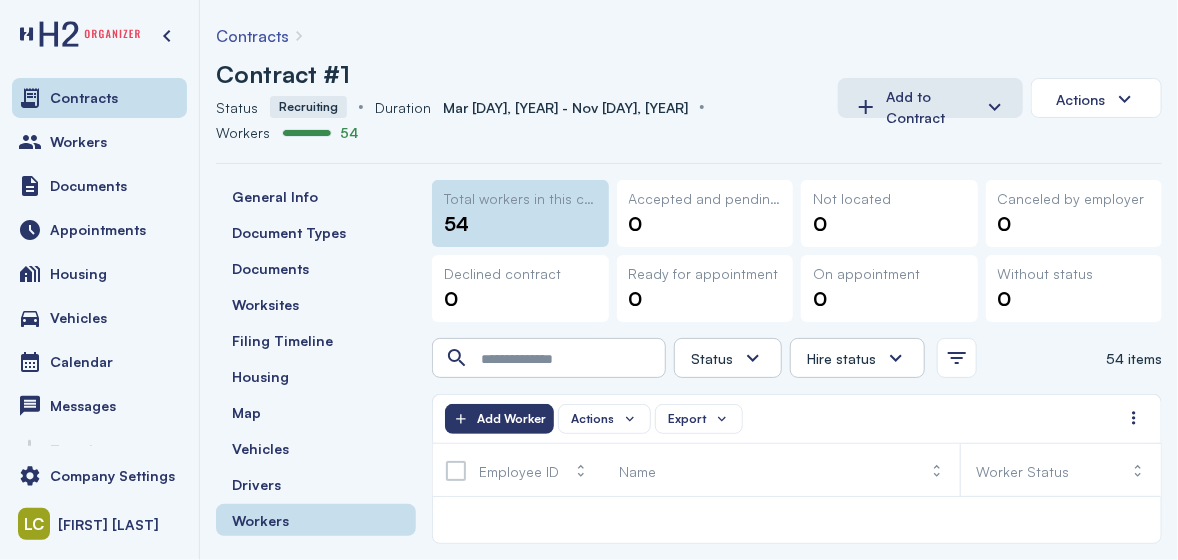 scroll, scrollTop: 2400, scrollLeft: 0, axis: vertical 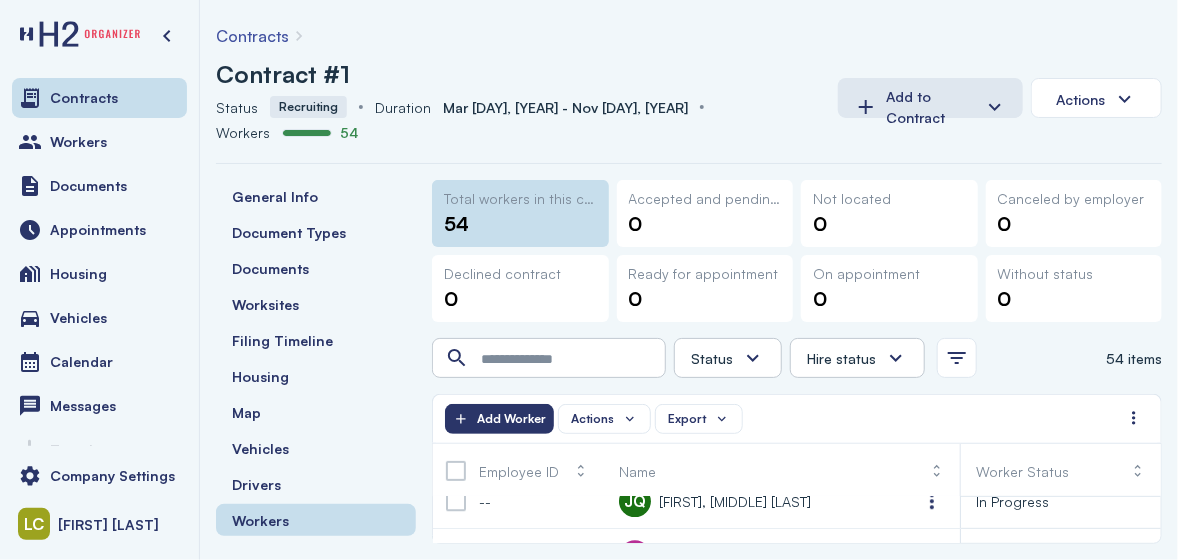 click on "0" at bounding box center (705, 224) 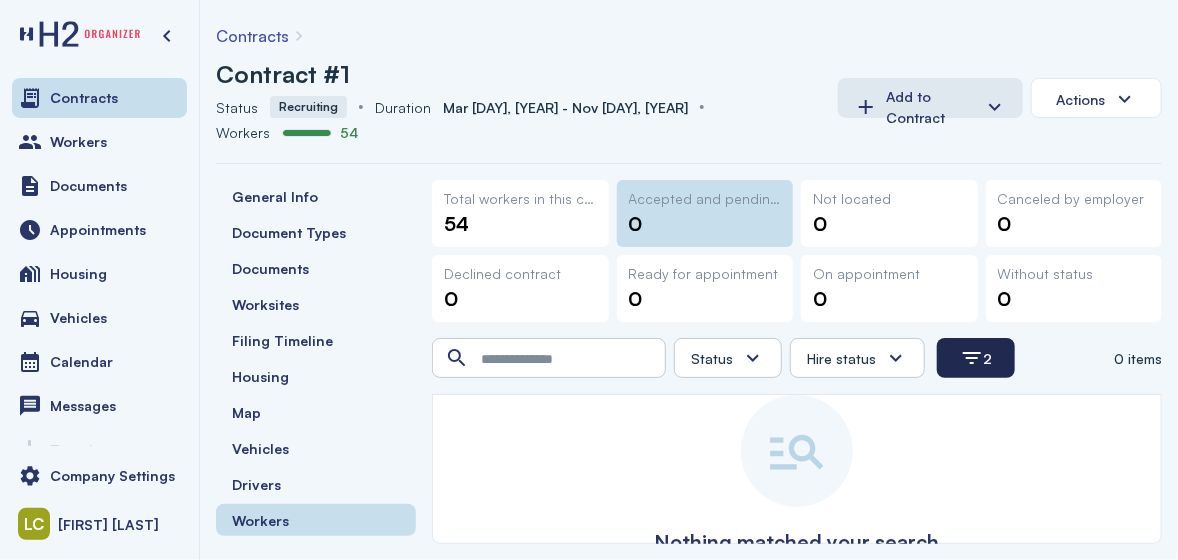 click on "2" at bounding box center [976, 358] 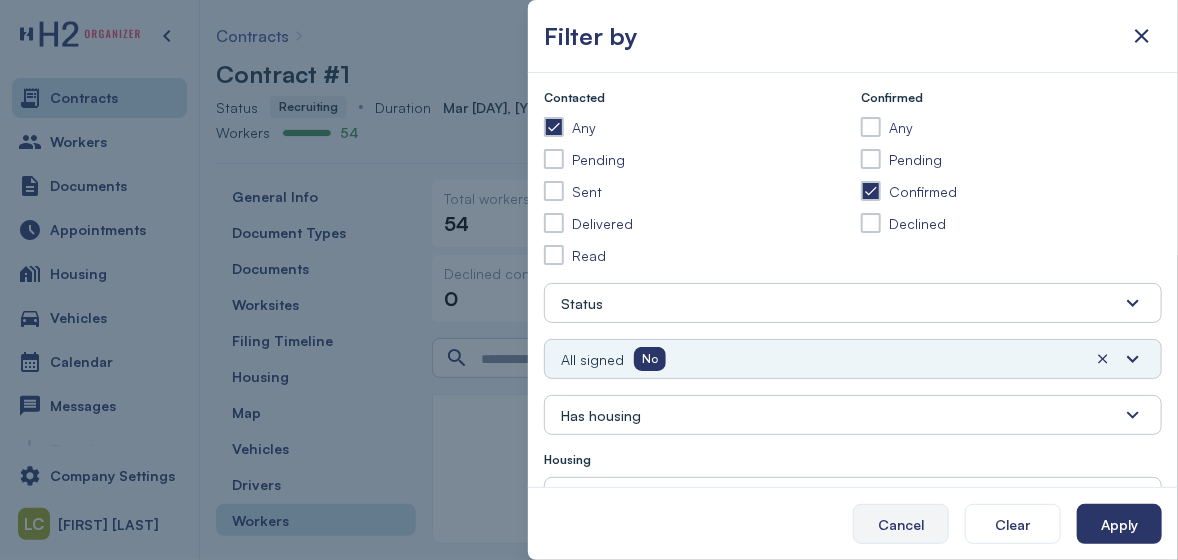 click on "Cancel" at bounding box center (901, 524) 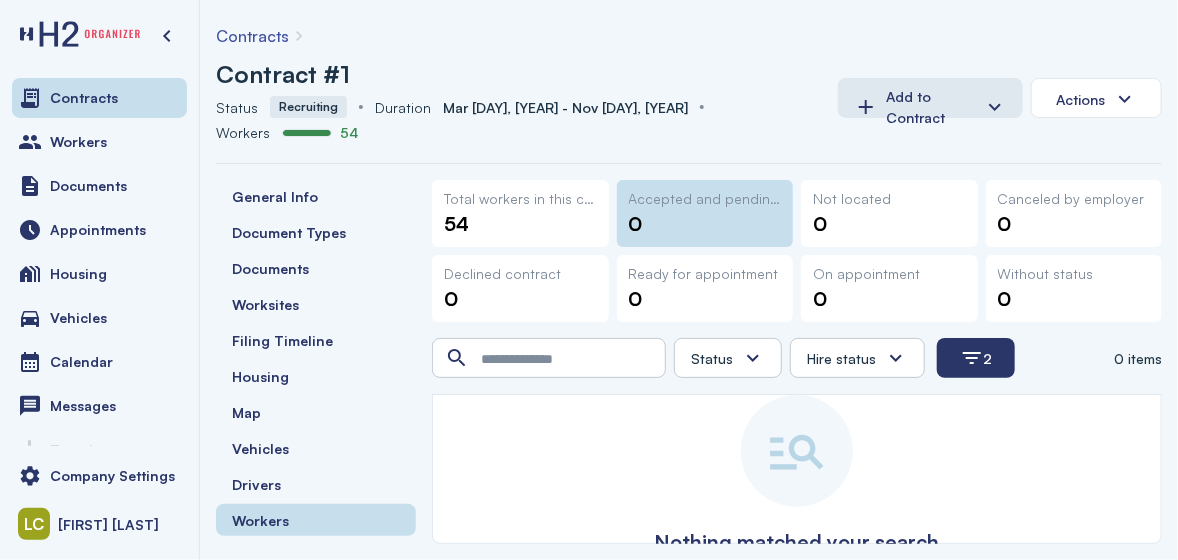 click on "0" at bounding box center [889, 224] 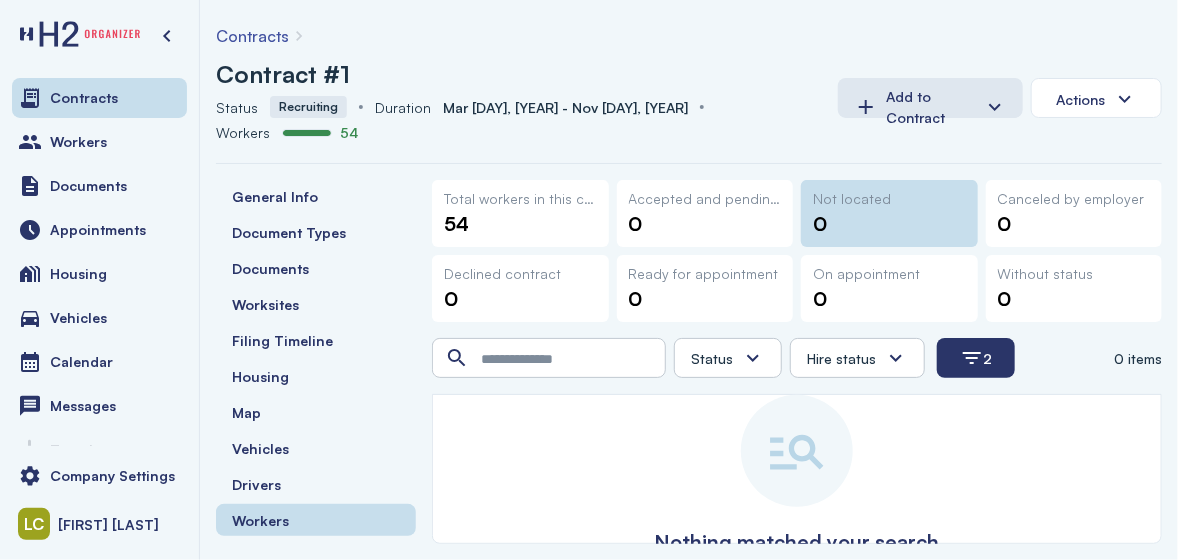 click on "0" at bounding box center [1074, 224] 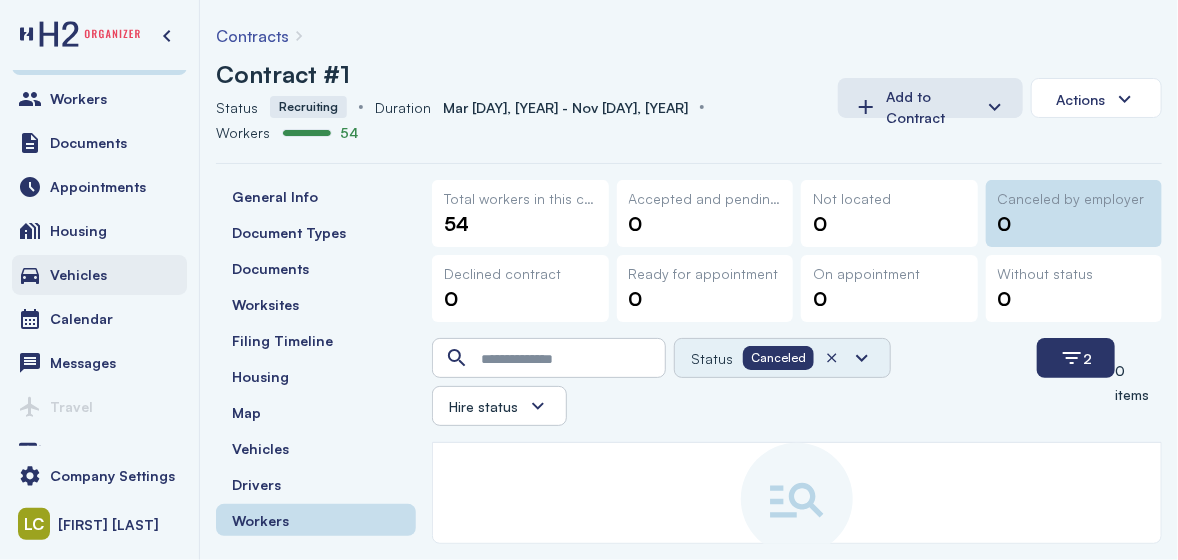 scroll, scrollTop: 67, scrollLeft: 0, axis: vertical 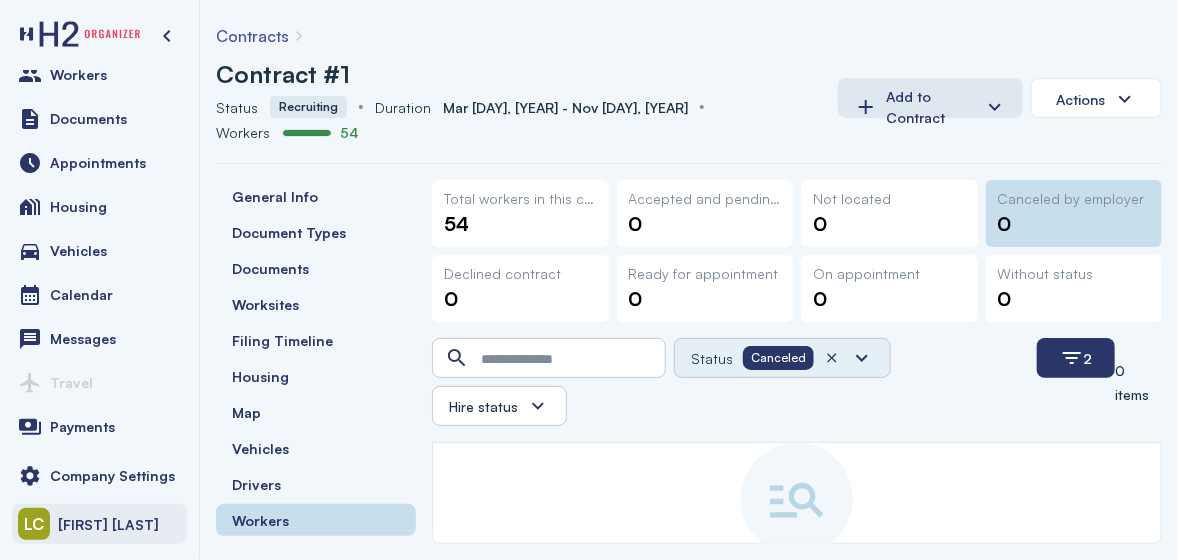 click on "[FIRST] [LAST]" 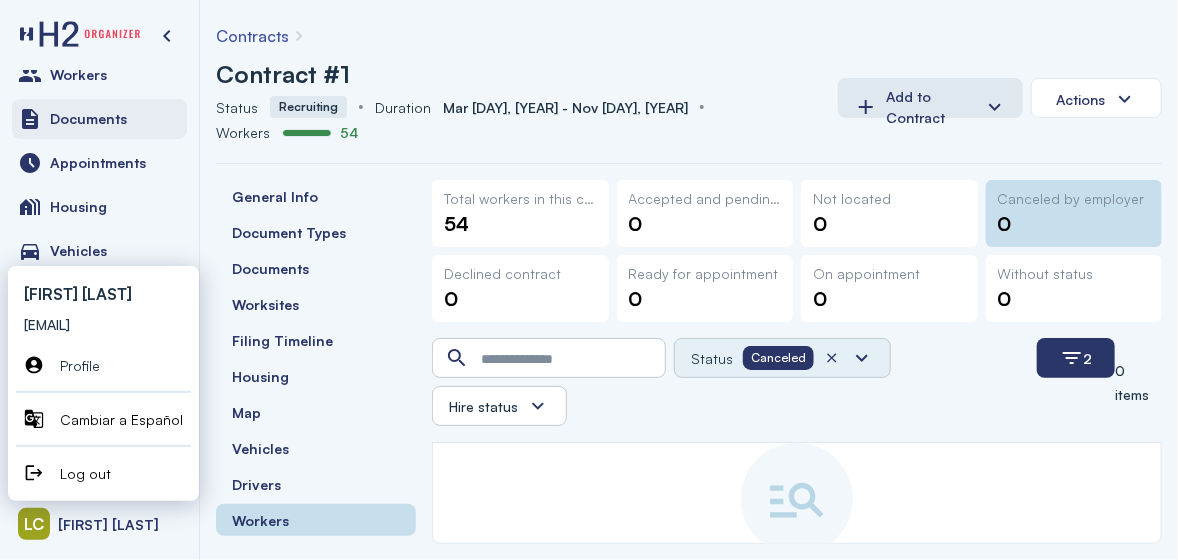 click on "Documents" at bounding box center (88, 119) 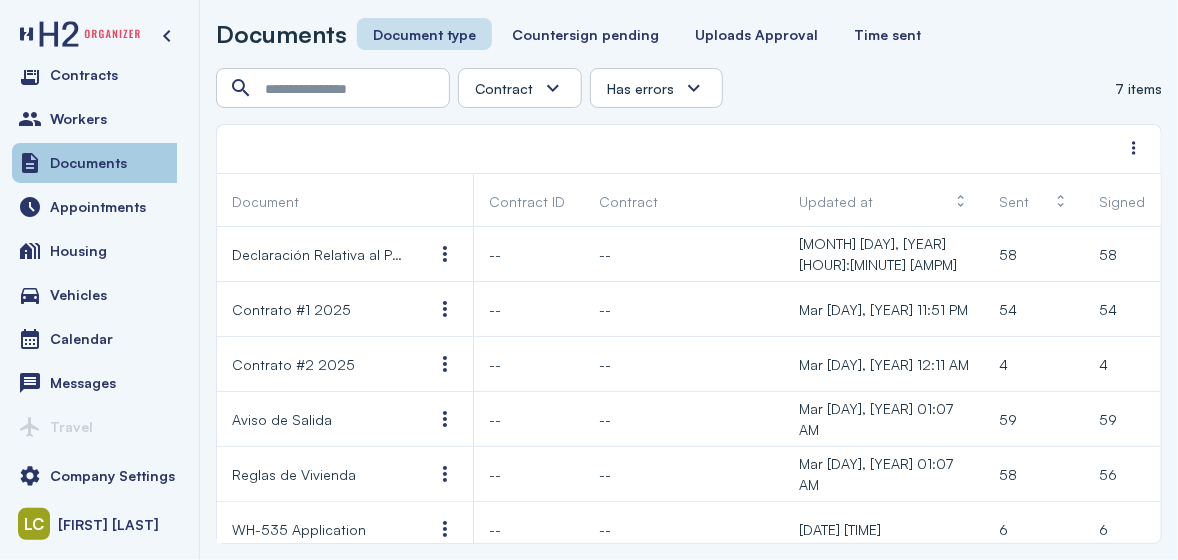 scroll, scrollTop: 0, scrollLeft: 0, axis: both 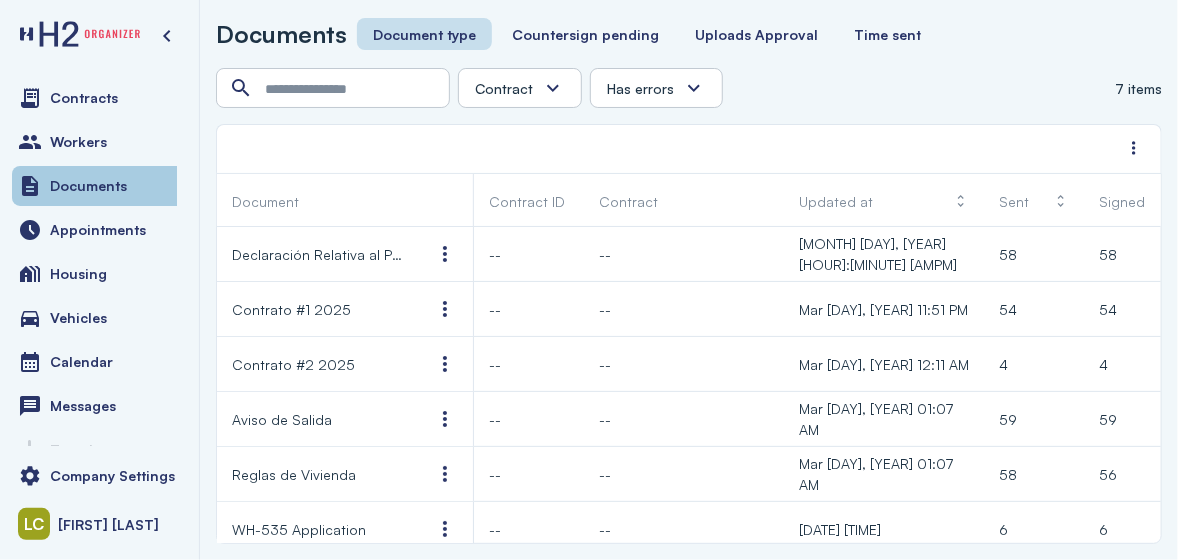 click on "Contracts" at bounding box center [84, 98] 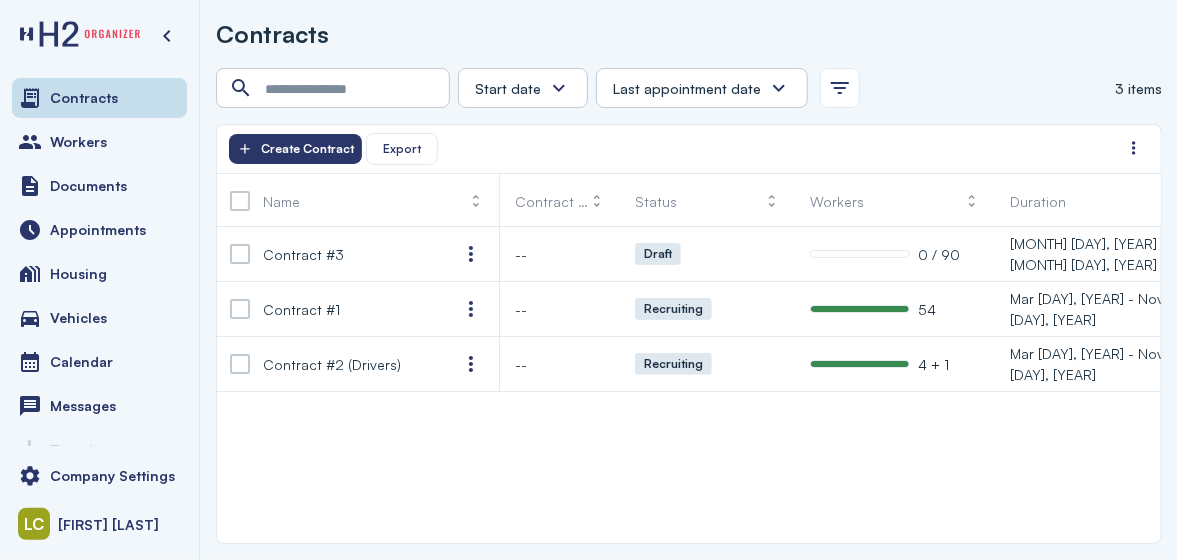 click on "Last appointment date" at bounding box center (687, 88) 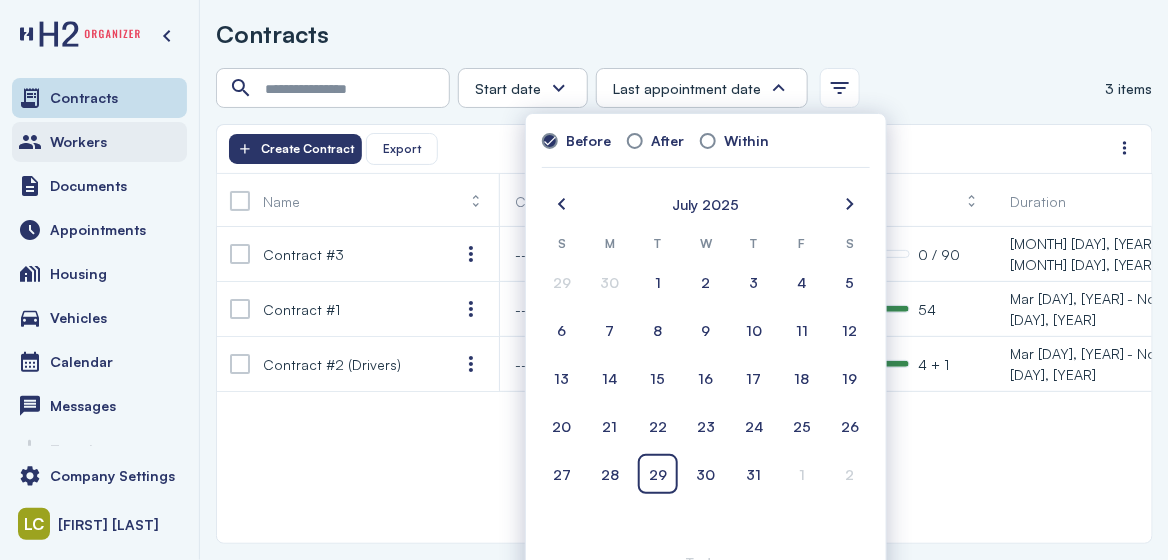 click on "Workers" at bounding box center [99, 142] 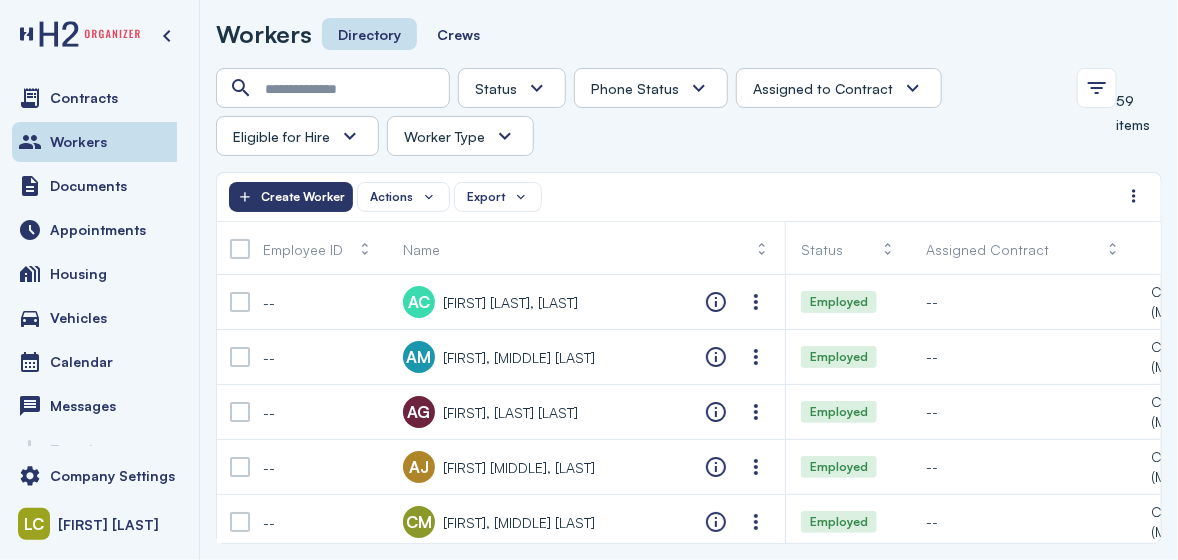 click on "Status         Absconded Assigned Available Employed End of Contract Quit     Phone Status         Unknown Pending Failed Verified     Assigned to Contract         Yes No     Eligible for Hire         Yes No     Worker Type         H2 Domestic Full-time" at bounding box center [640, 112] 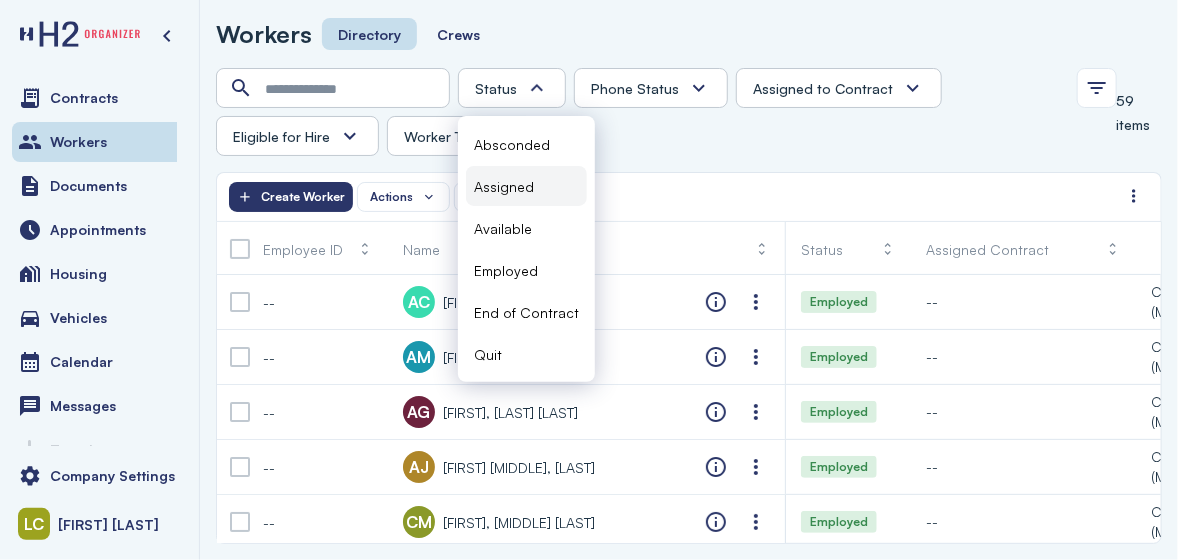 click on "Assigned" at bounding box center [504, 186] 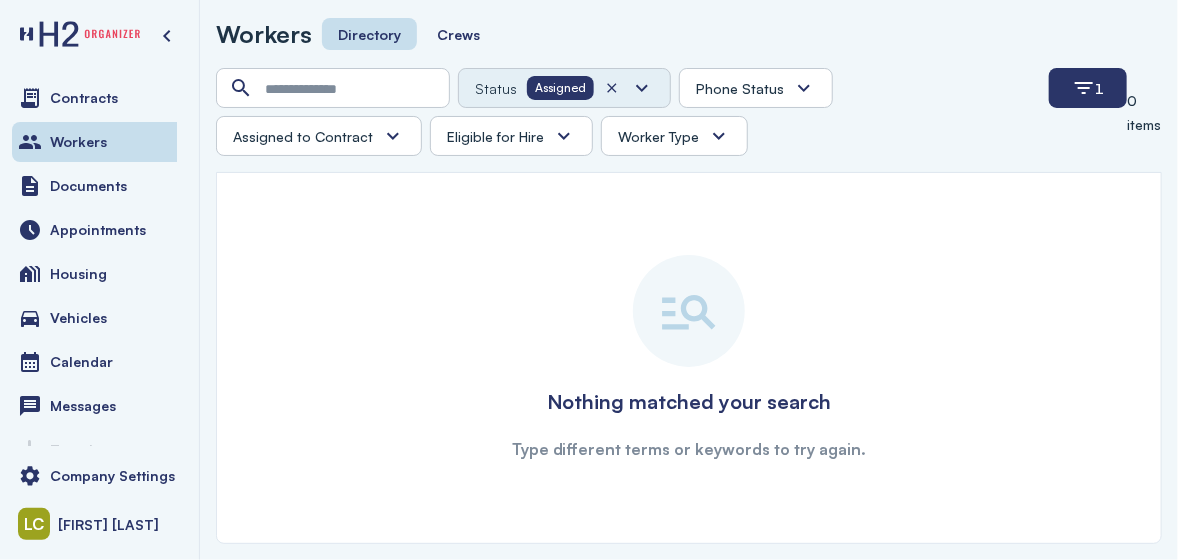 click at bounding box center (612, 88) 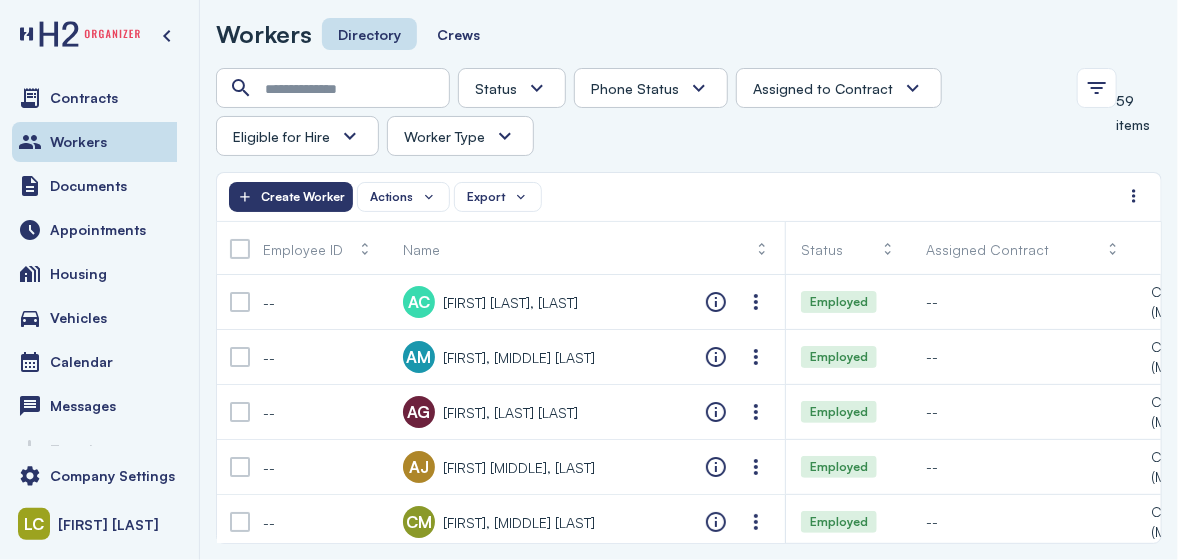 click at bounding box center [537, 88] 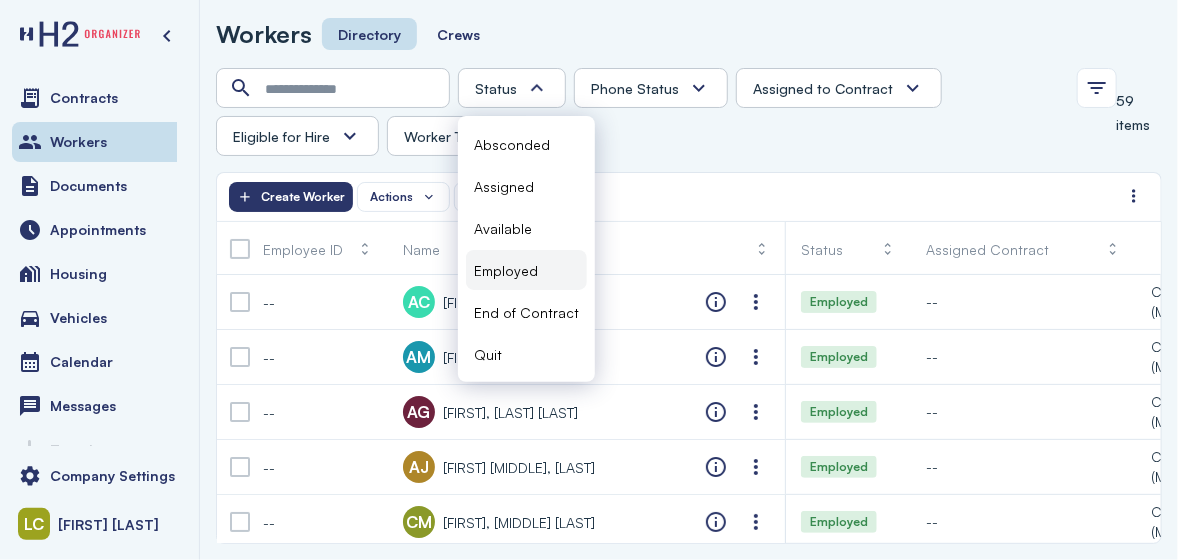 click on "Employed" at bounding box center [506, 270] 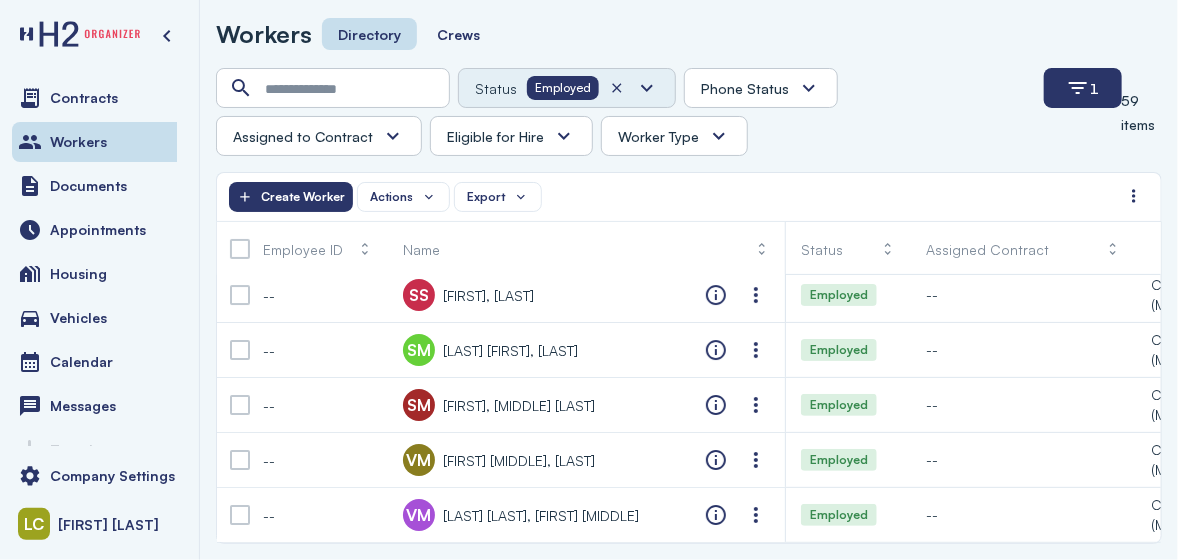 scroll, scrollTop: 2930, scrollLeft: 0, axis: vertical 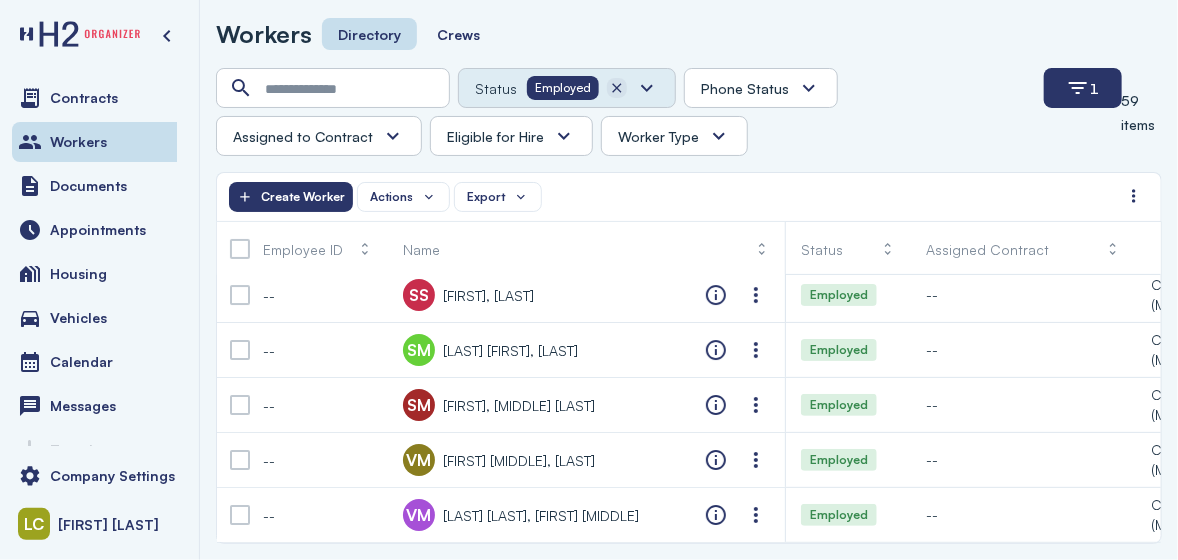 click at bounding box center (617, 88) 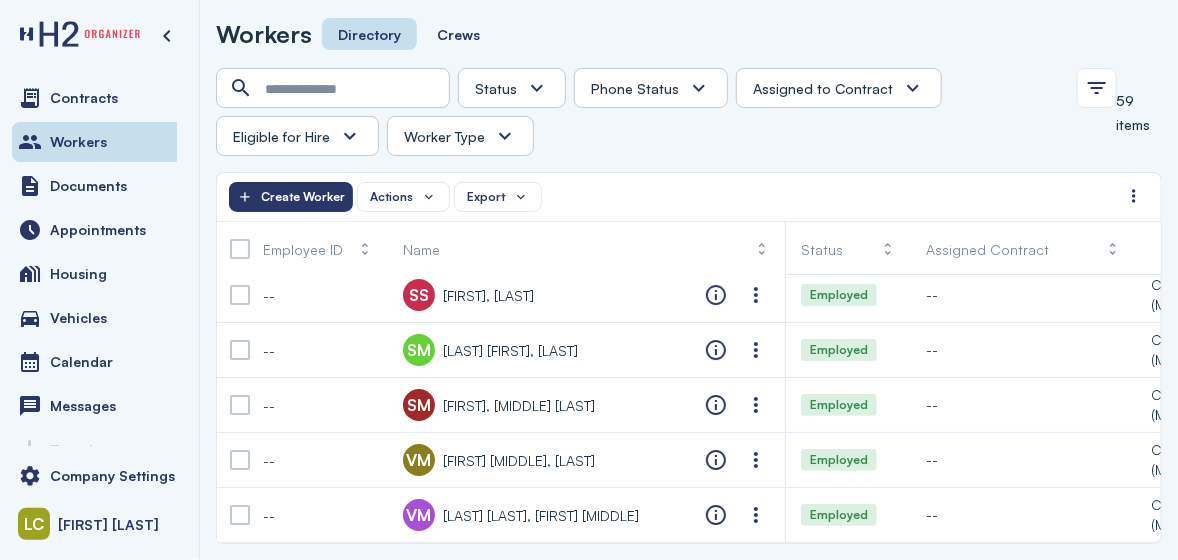 click on "Phone Status" at bounding box center (635, 88) 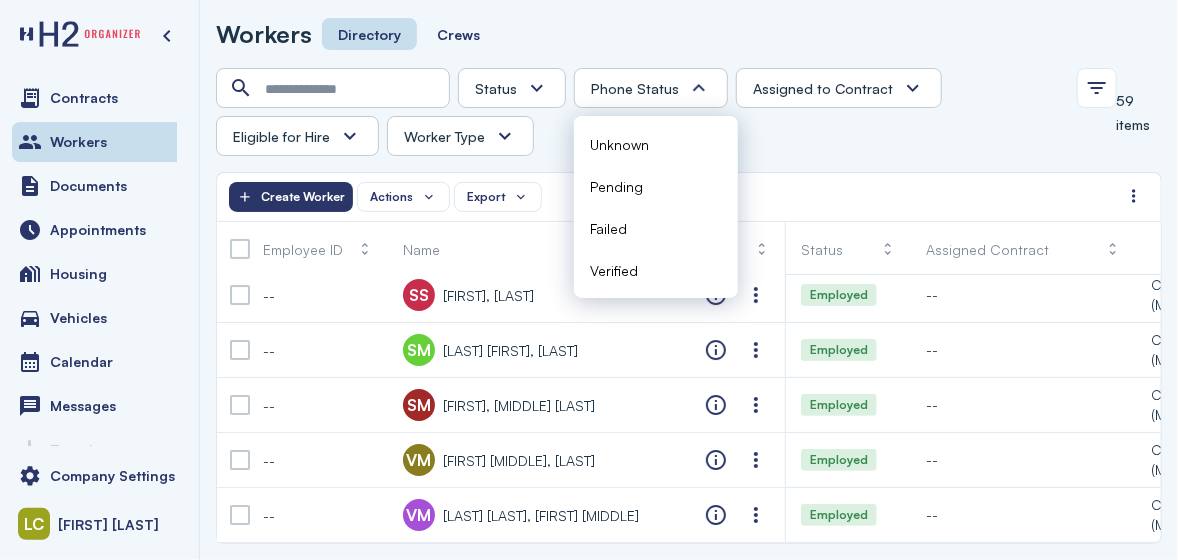 click at bounding box center (537, 88) 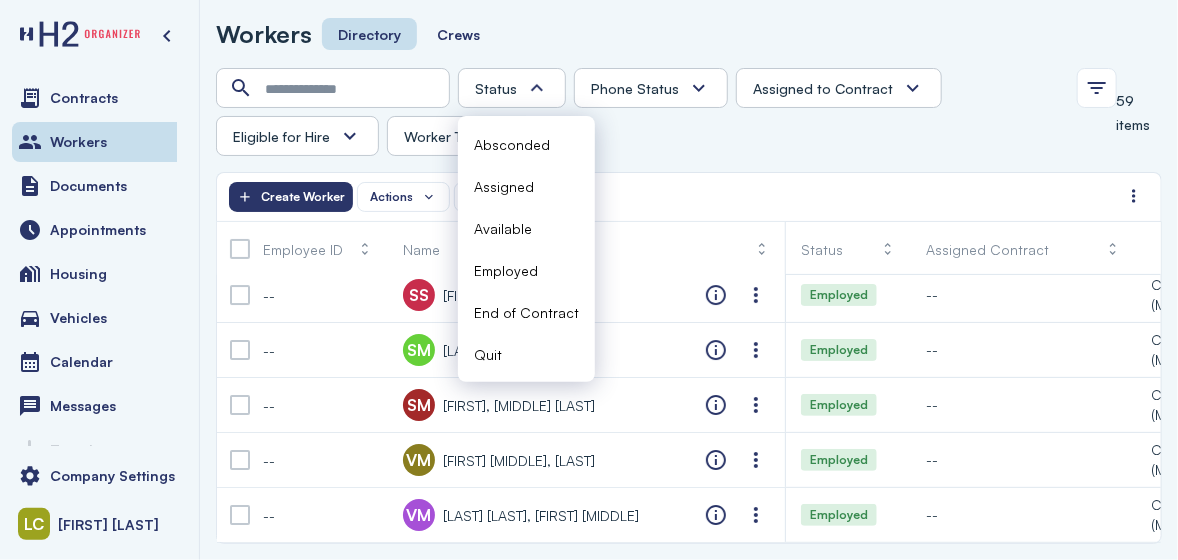 click on "Worker Type" at bounding box center (444, 136) 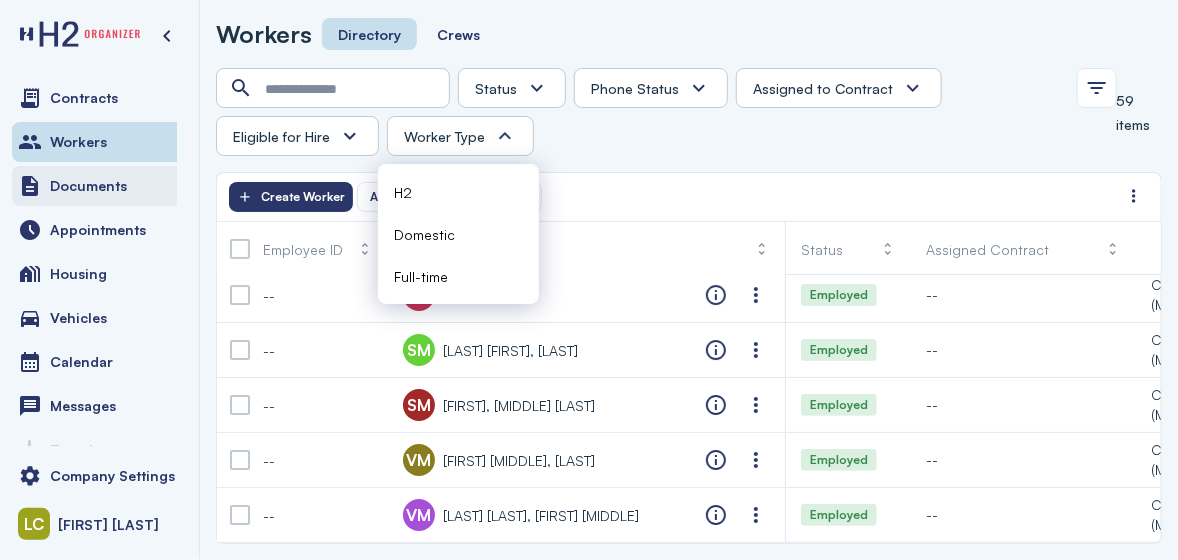 click on "Documents" at bounding box center [99, 186] 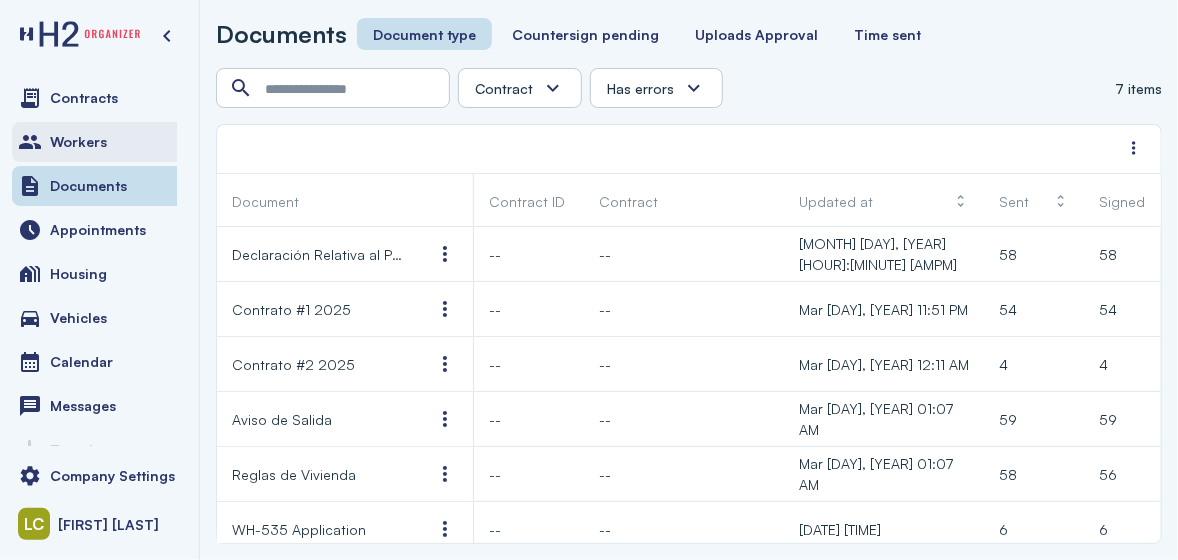 click on "Workers" at bounding box center (78, 142) 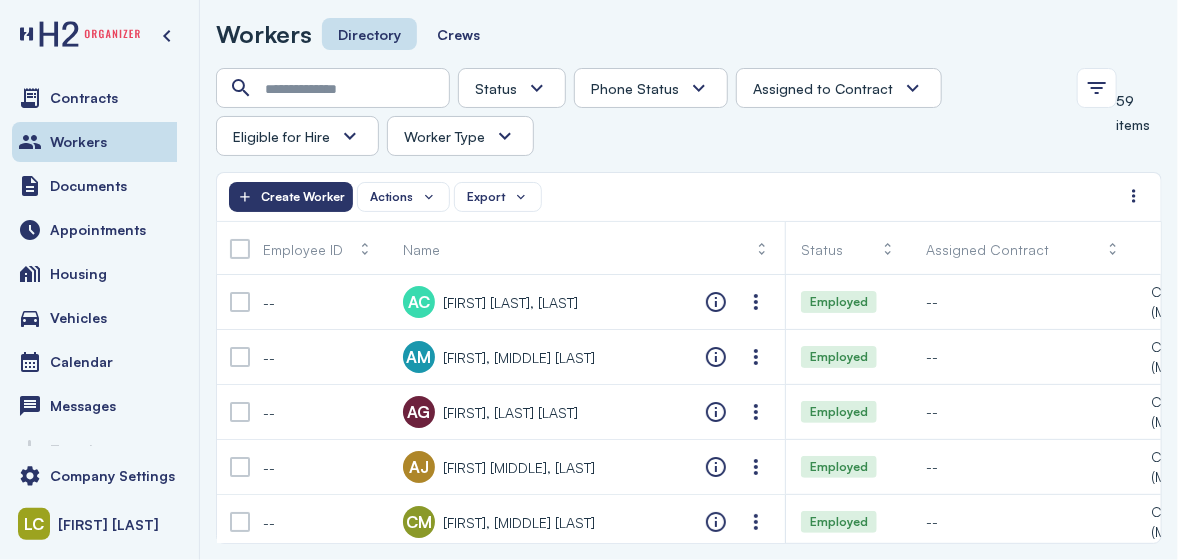 click on "Worker Type" at bounding box center [460, 136] 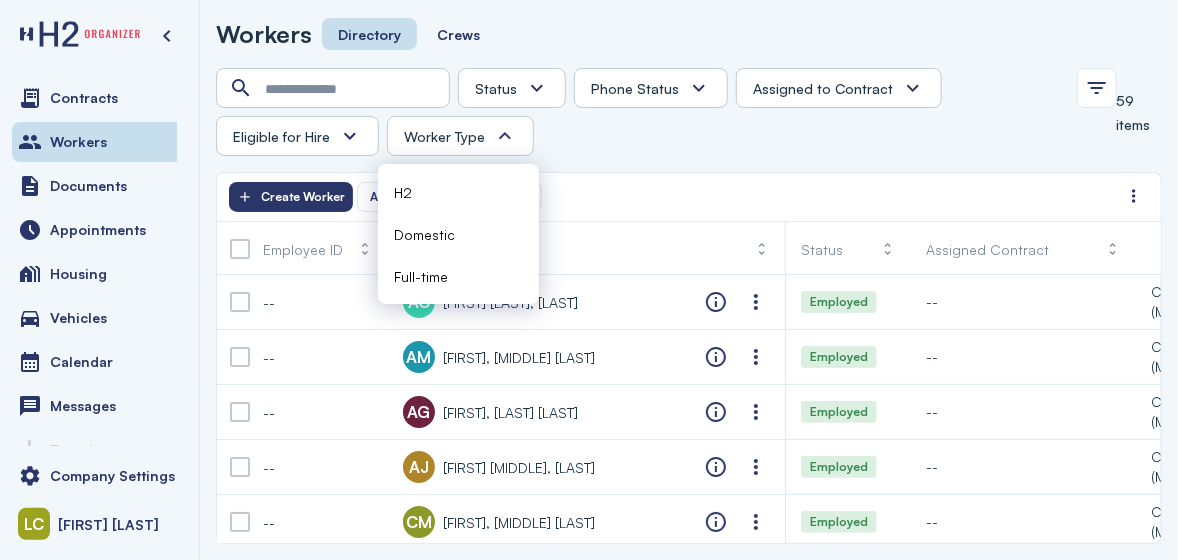 click on "Status         Absconded Assigned Available Employed End of Contract Quit     Phone Status         Unknown Pending Failed Verified     Assigned to Contract         Yes No     Eligible for Hire         Yes No     Worker Type" at bounding box center [640, 112] 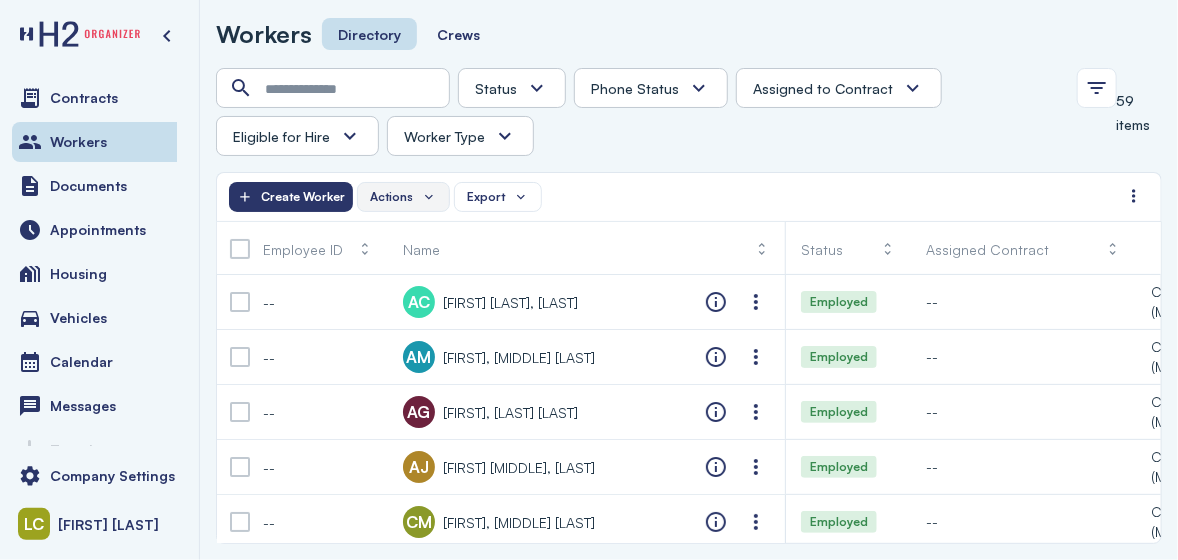 click on "Actions" at bounding box center (391, 197) 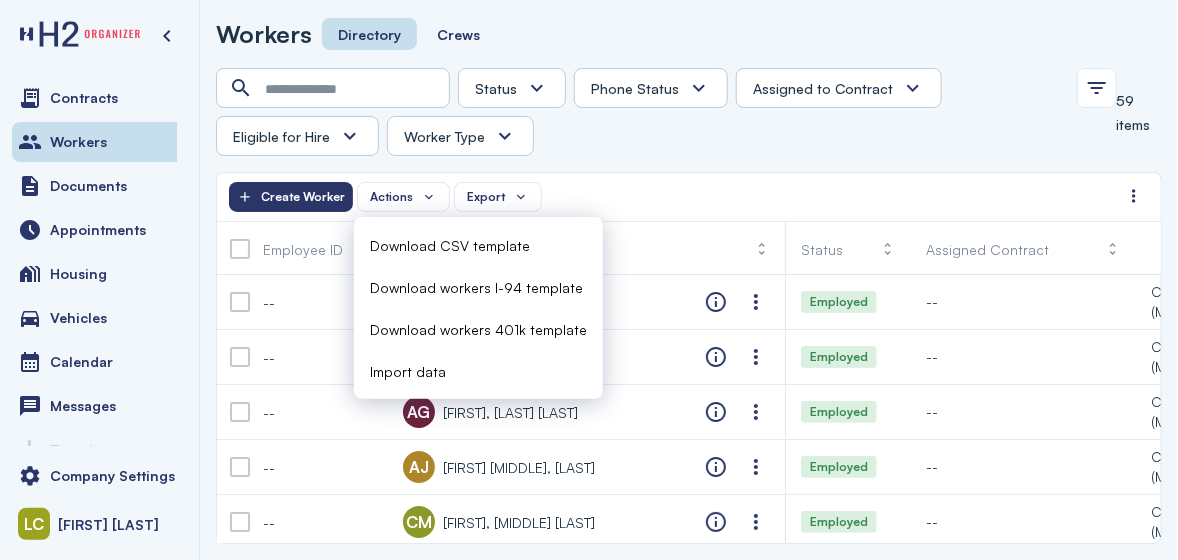 click on "Download CSV template" at bounding box center (450, 245) 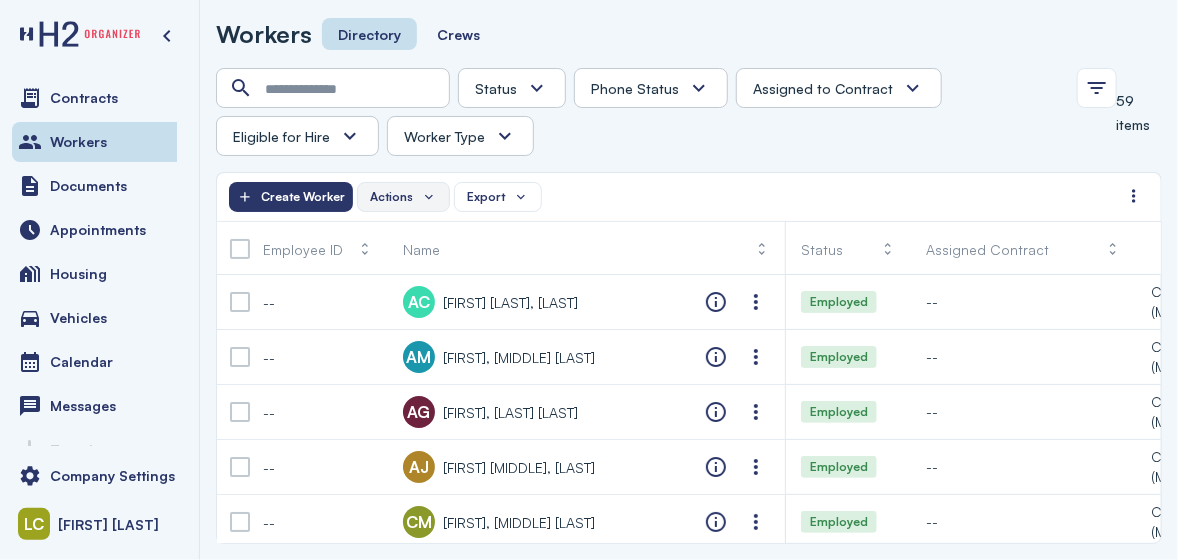 click on "Actions" at bounding box center (391, 197) 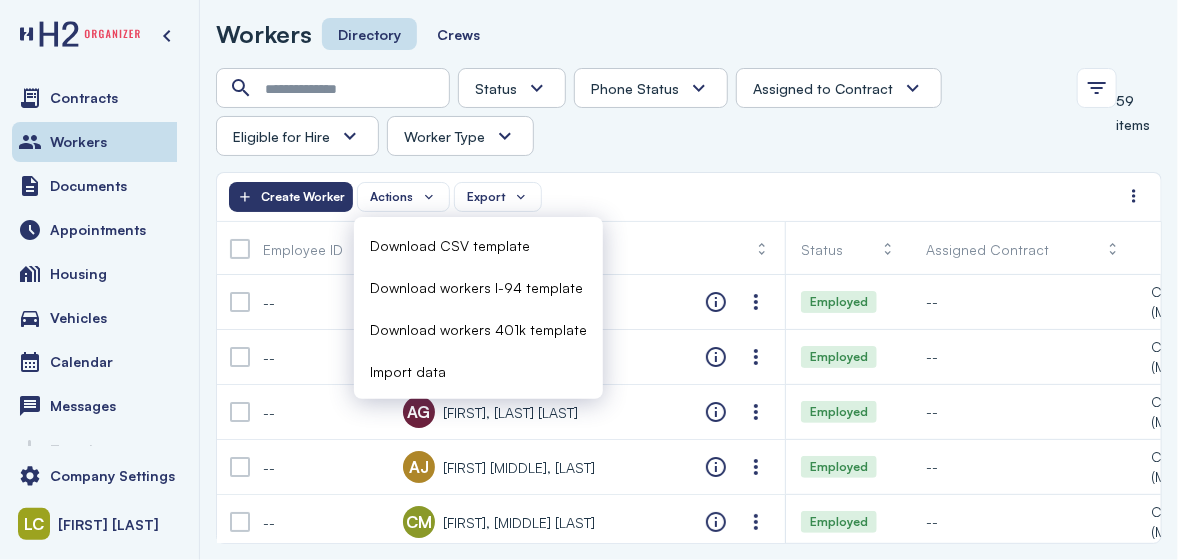 click on "Import data" at bounding box center (478, 371) 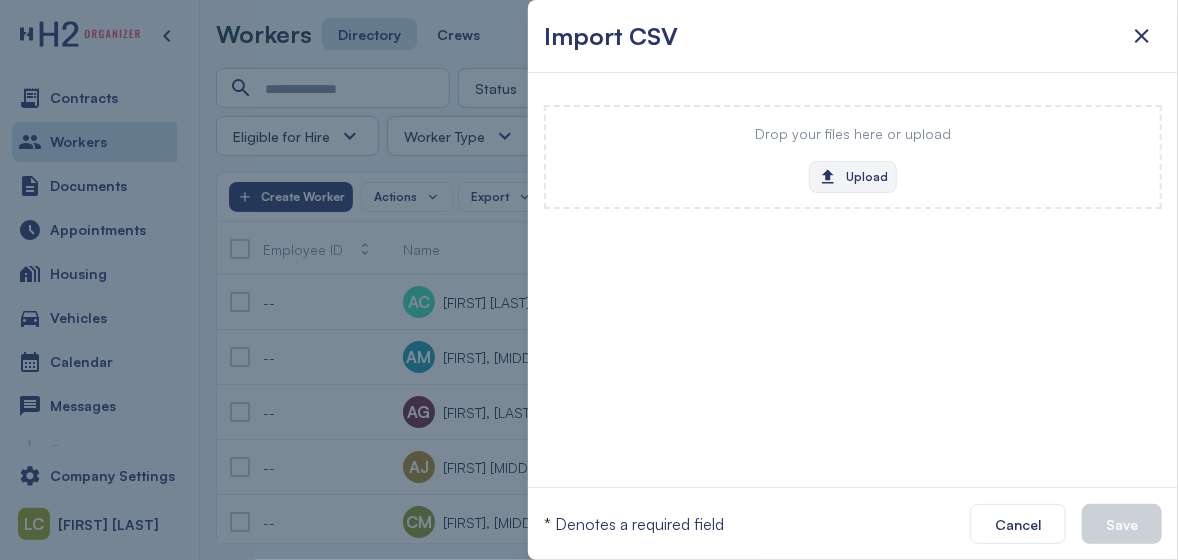 click on "Upload" 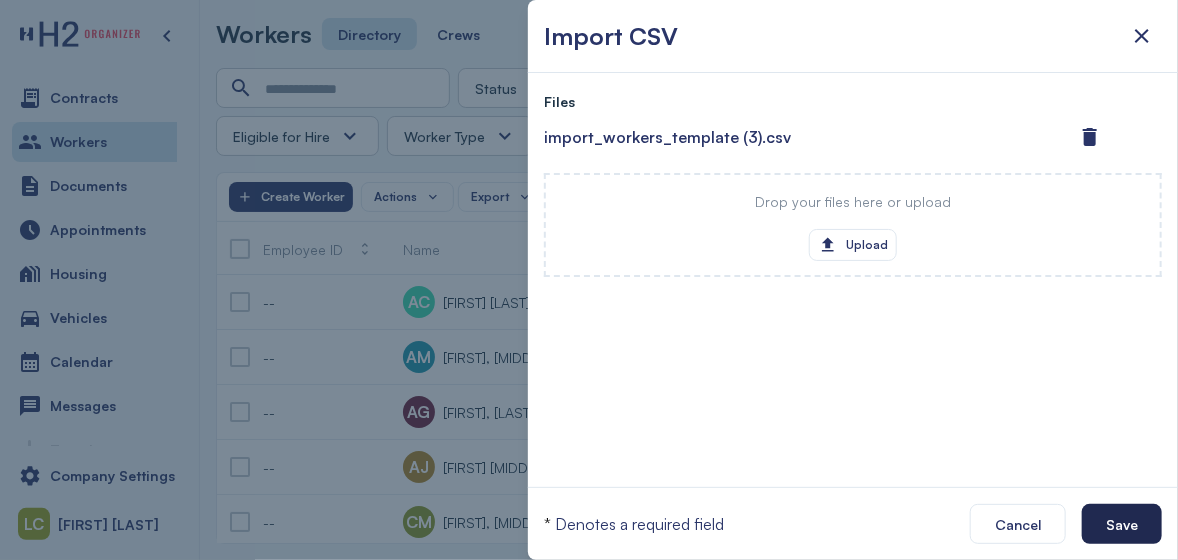 click on "Save" at bounding box center (1122, 524) 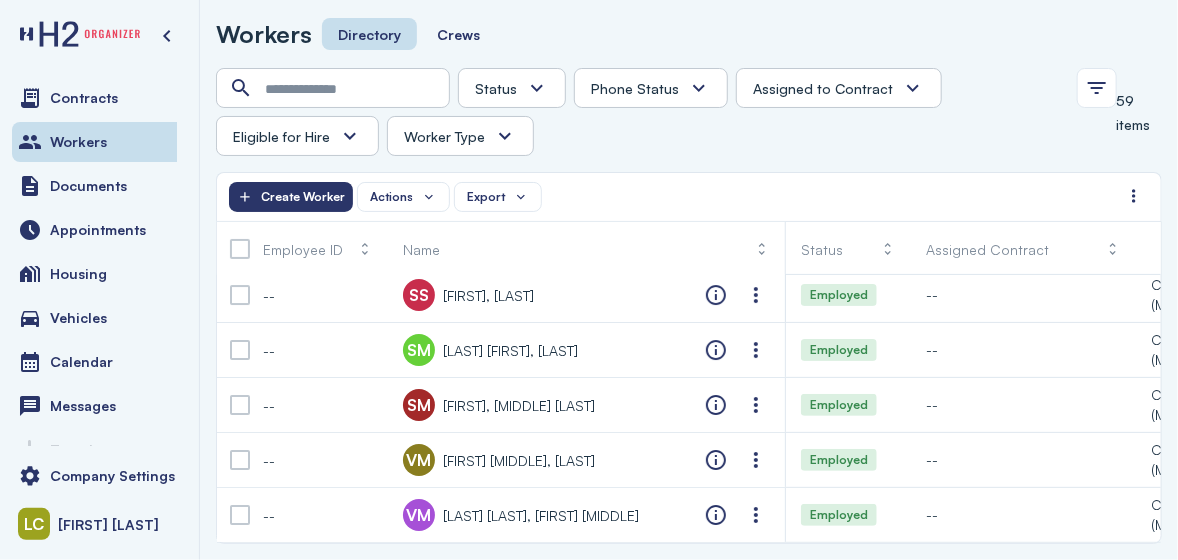 scroll, scrollTop: 2930, scrollLeft: 0, axis: vertical 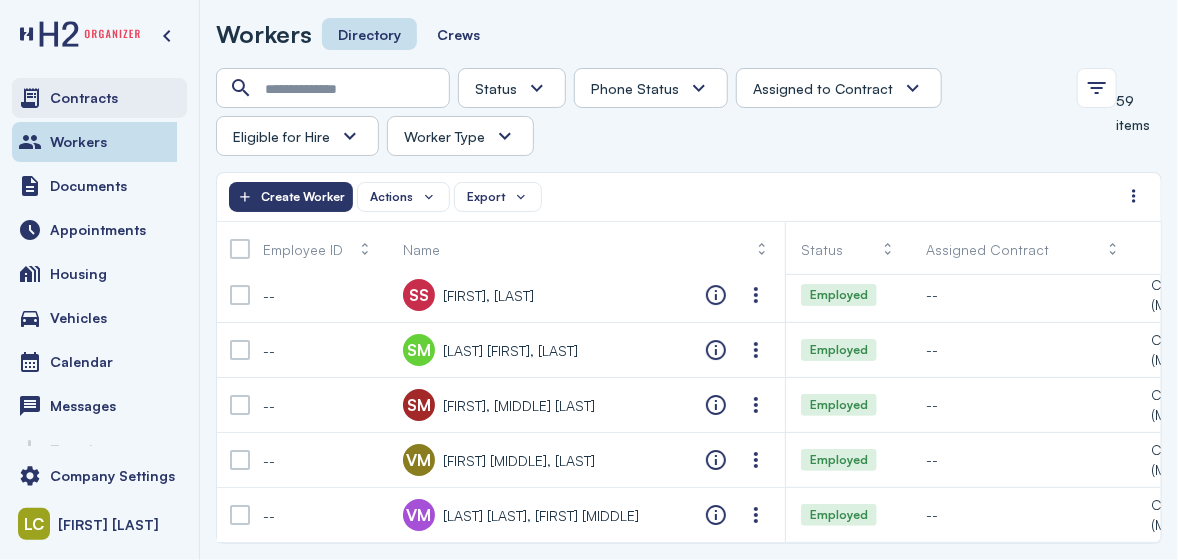 click on "Contracts" at bounding box center (99, 98) 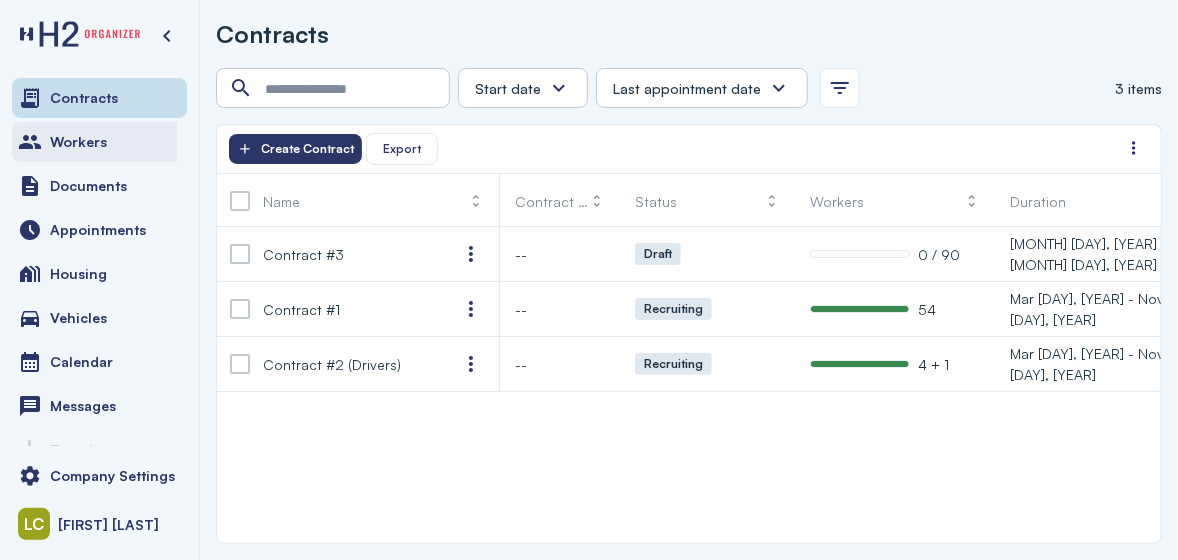 click on "Workers" at bounding box center [78, 142] 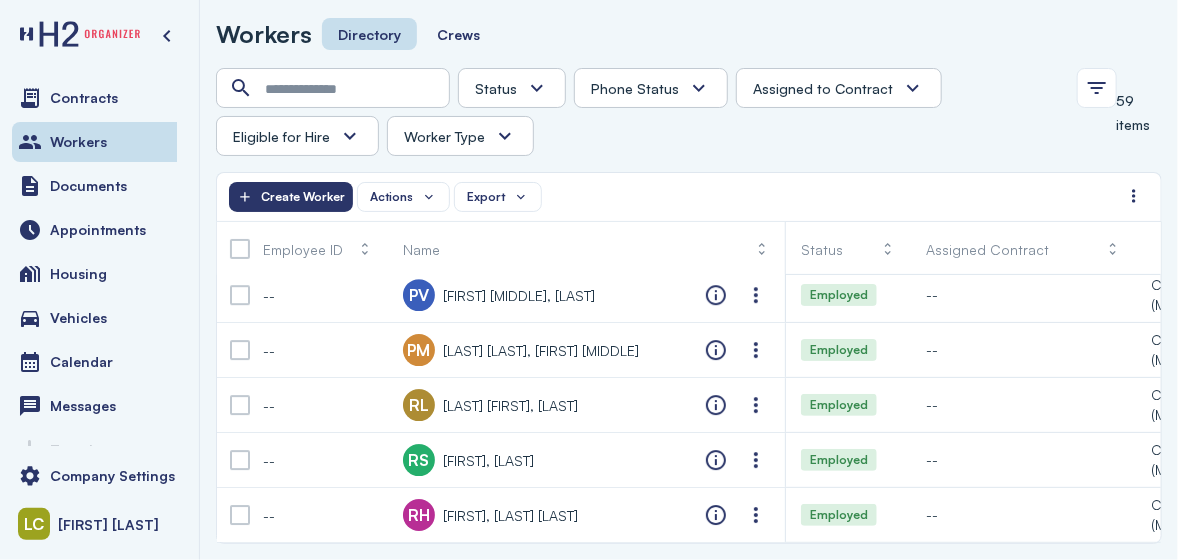 scroll, scrollTop: 2930, scrollLeft: 0, axis: vertical 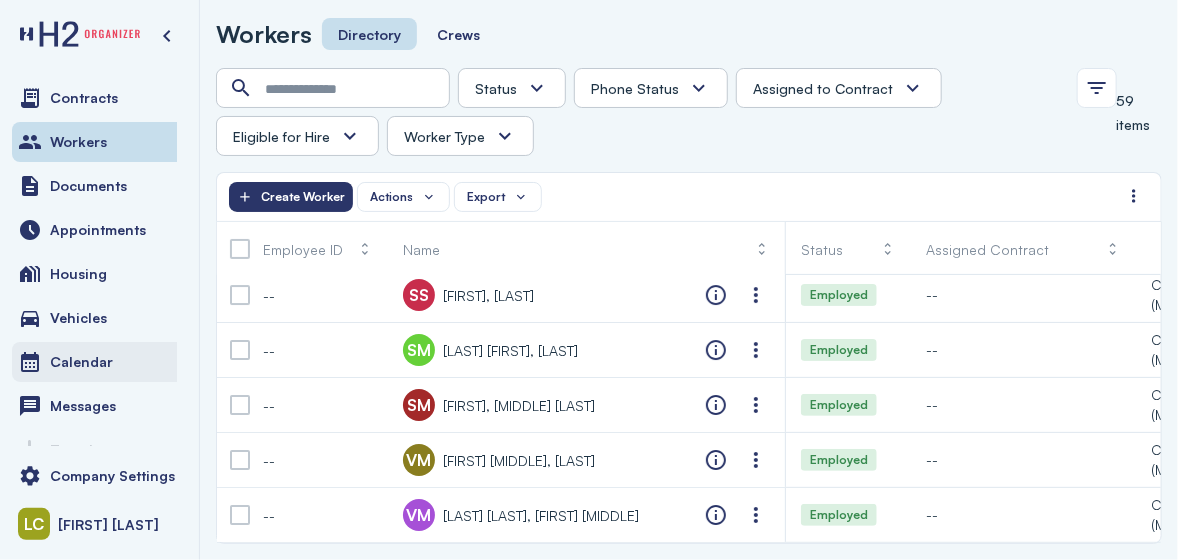 click at bounding box center [30, 362] 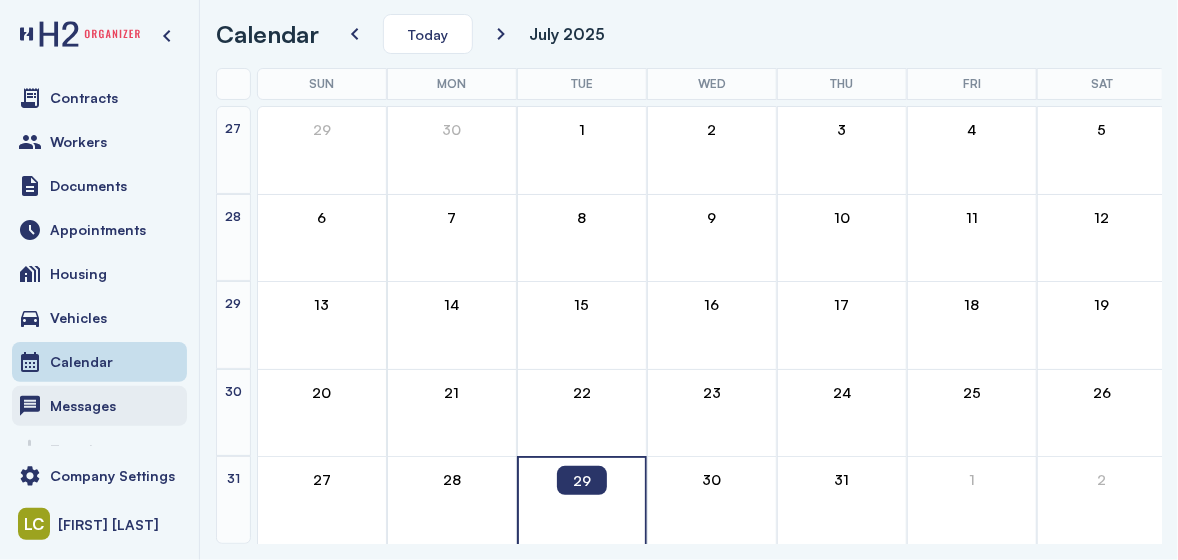 click on "Messages" at bounding box center [83, 406] 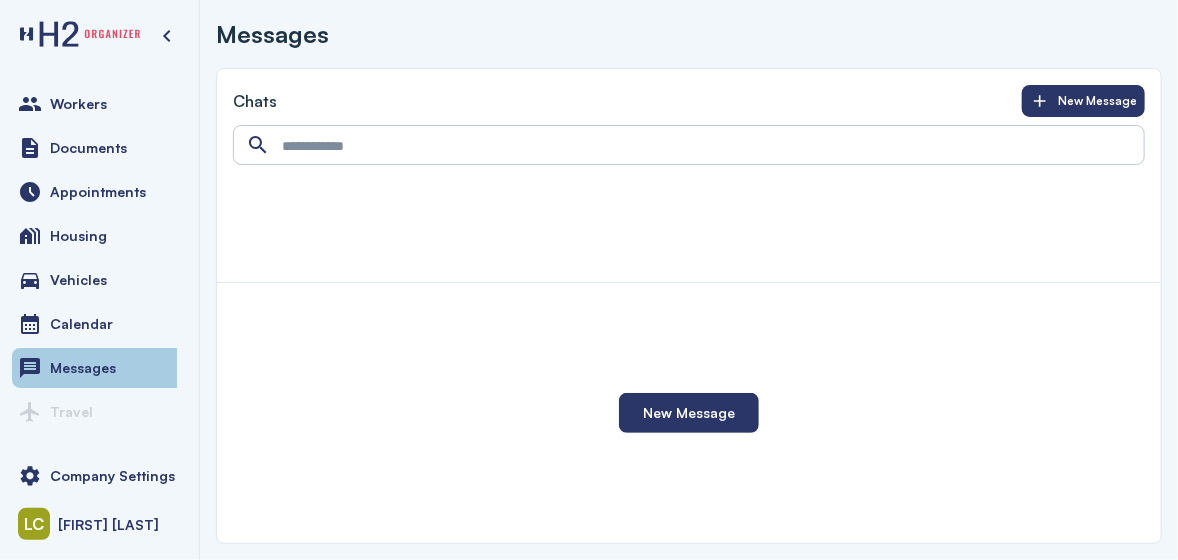 scroll, scrollTop: 67, scrollLeft: 0, axis: vertical 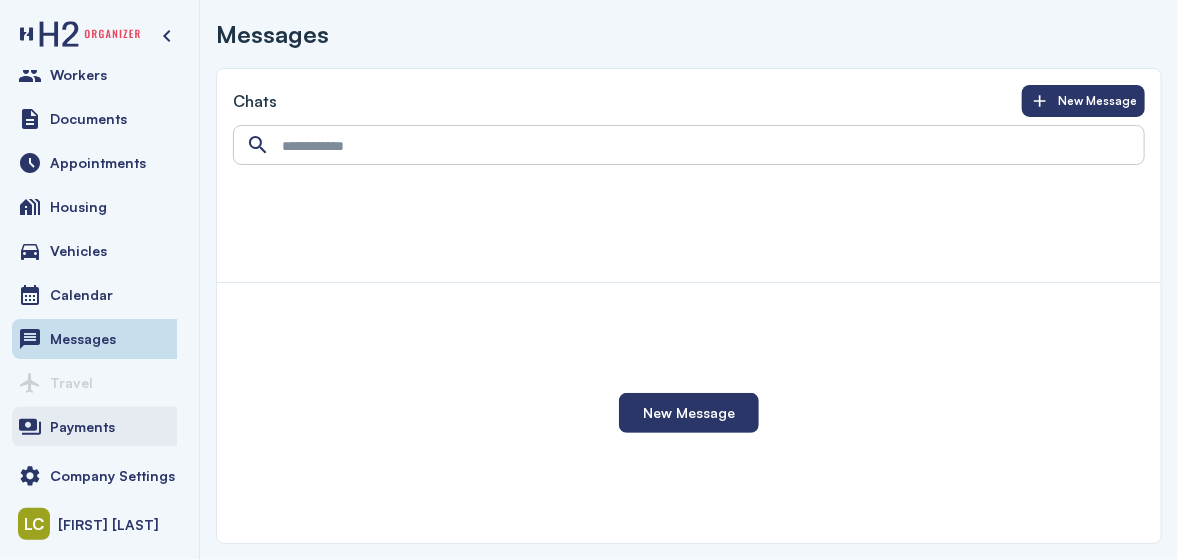 click on "Payments" at bounding box center (82, 427) 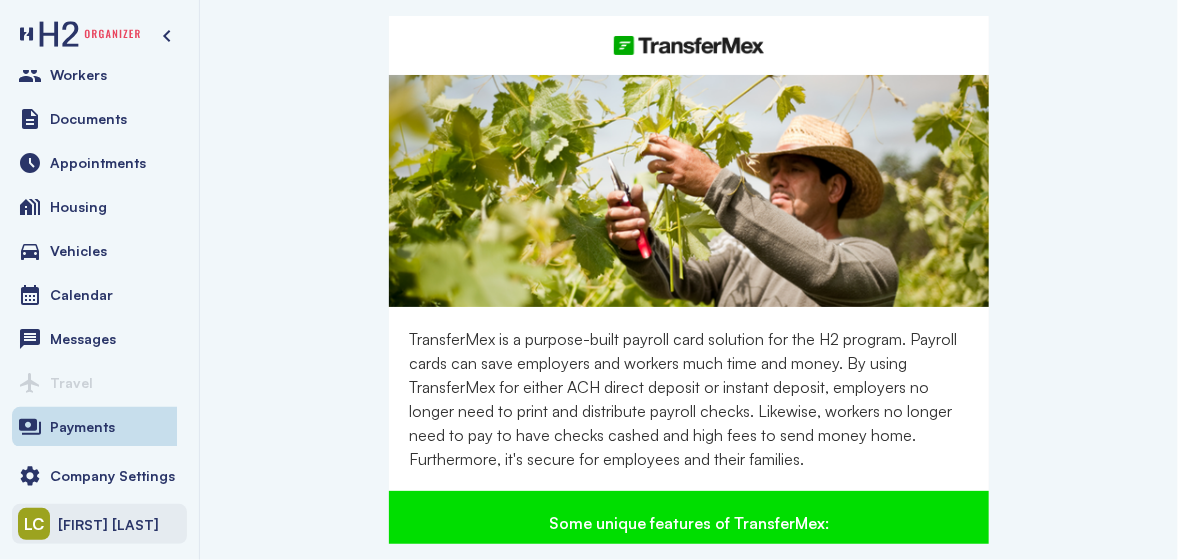 click on "[FIRST] [LAST]" 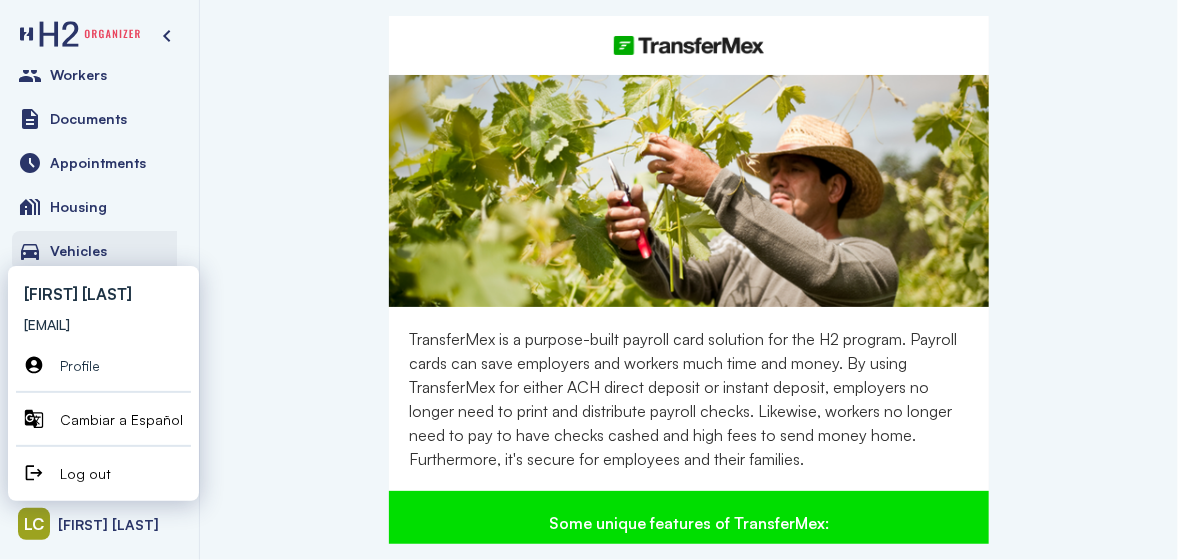 click on "Vehicles" at bounding box center (99, 251) 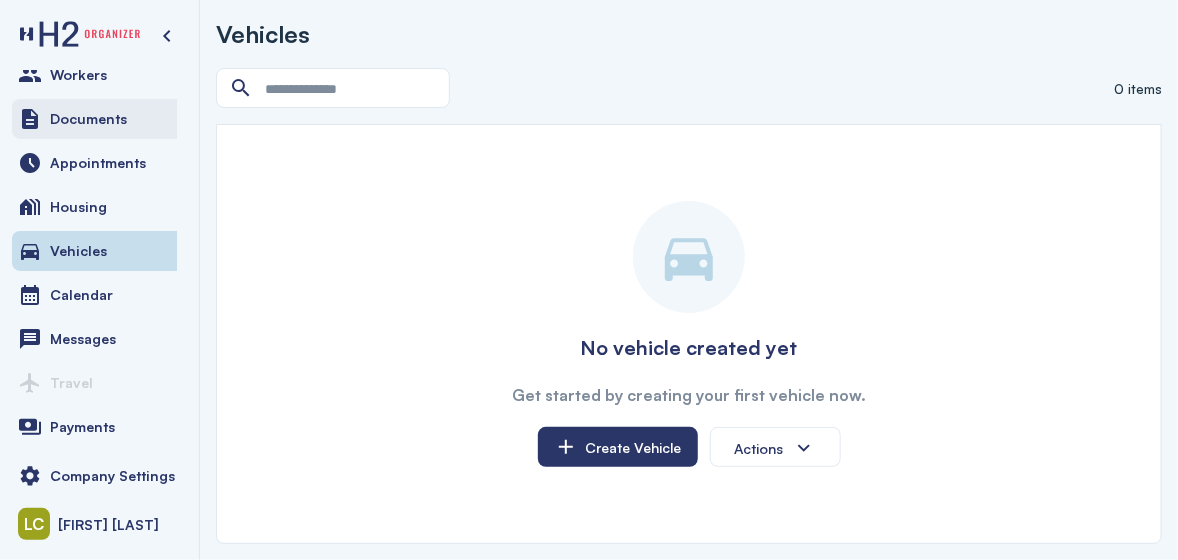 click on "Documents" at bounding box center (88, 119) 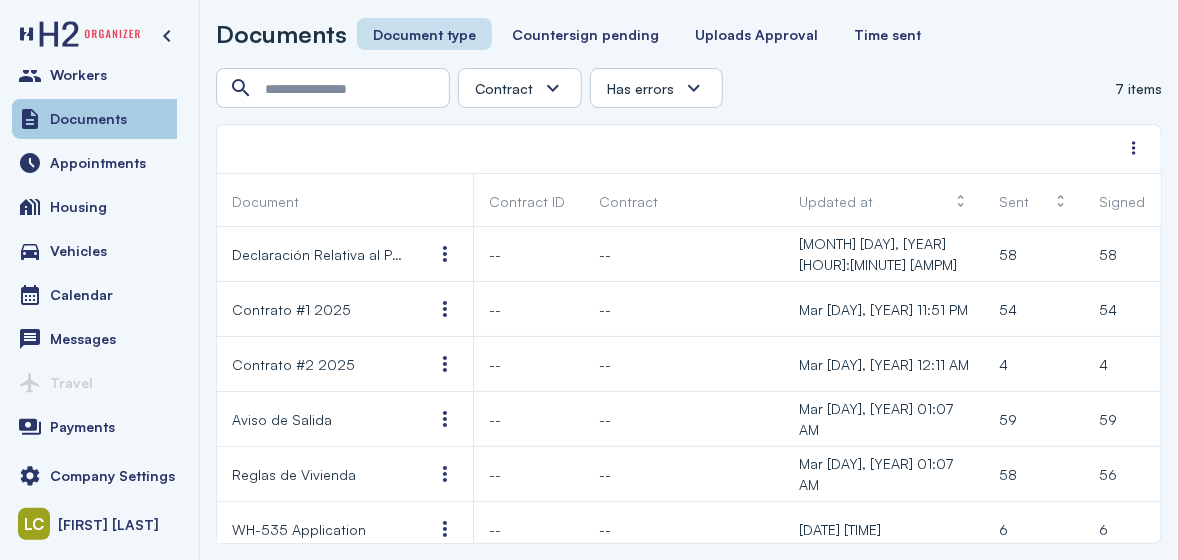 scroll, scrollTop: 0, scrollLeft: 0, axis: both 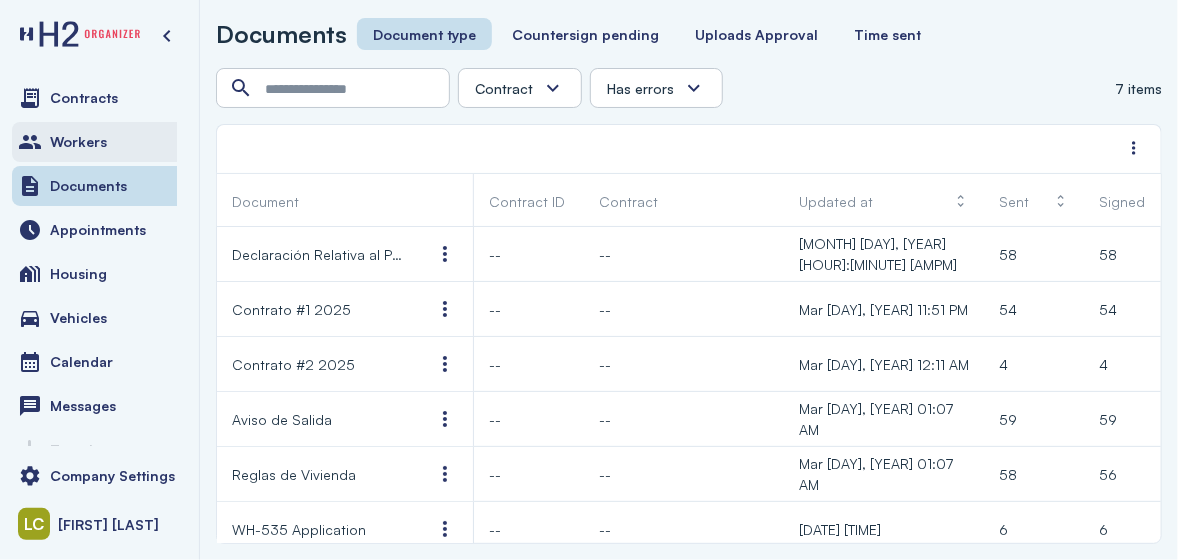 click on "Workers" at bounding box center [78, 142] 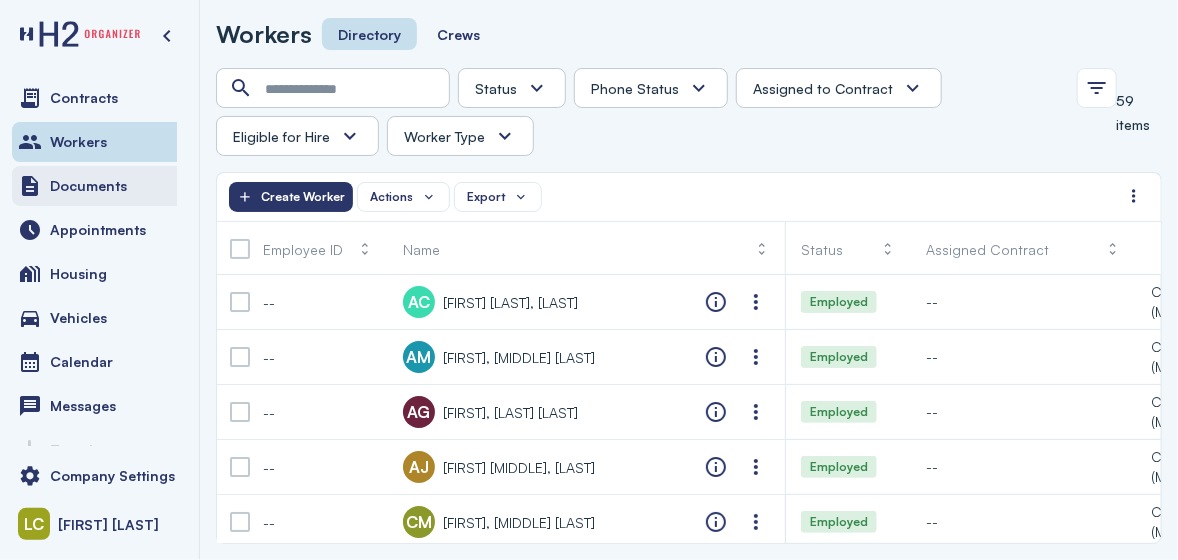 click on "Documents" at bounding box center (99, 186) 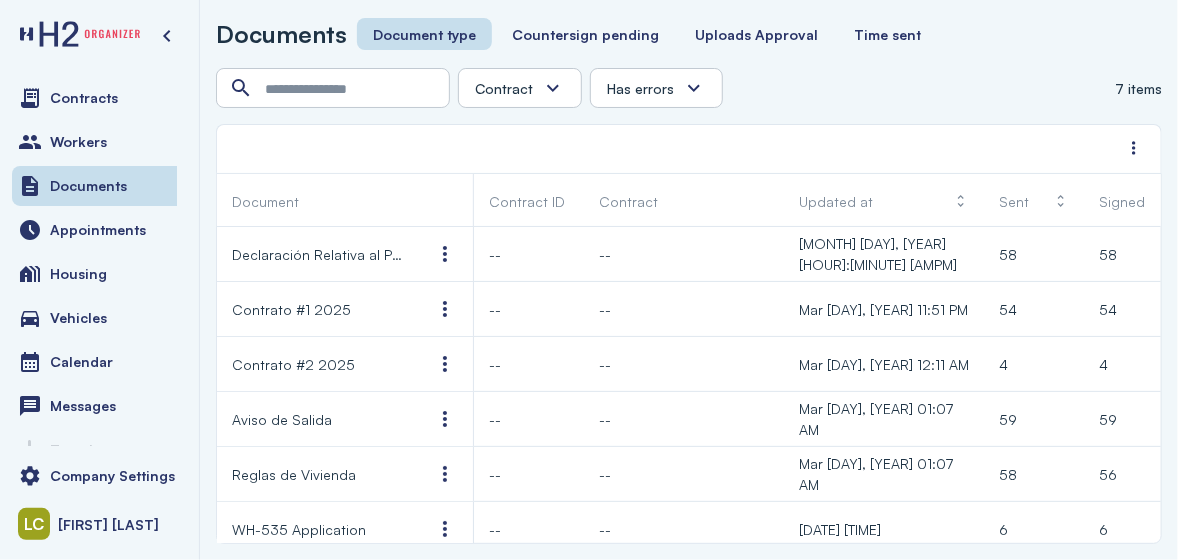 click on "Has errors" at bounding box center [656, 88] 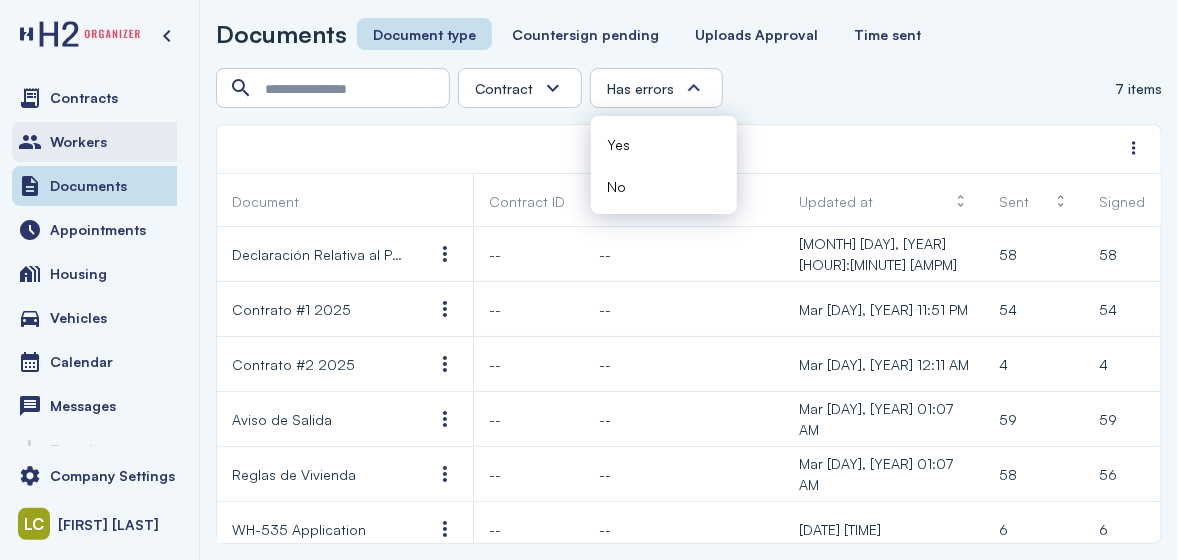 click on "Workers" at bounding box center (78, 142) 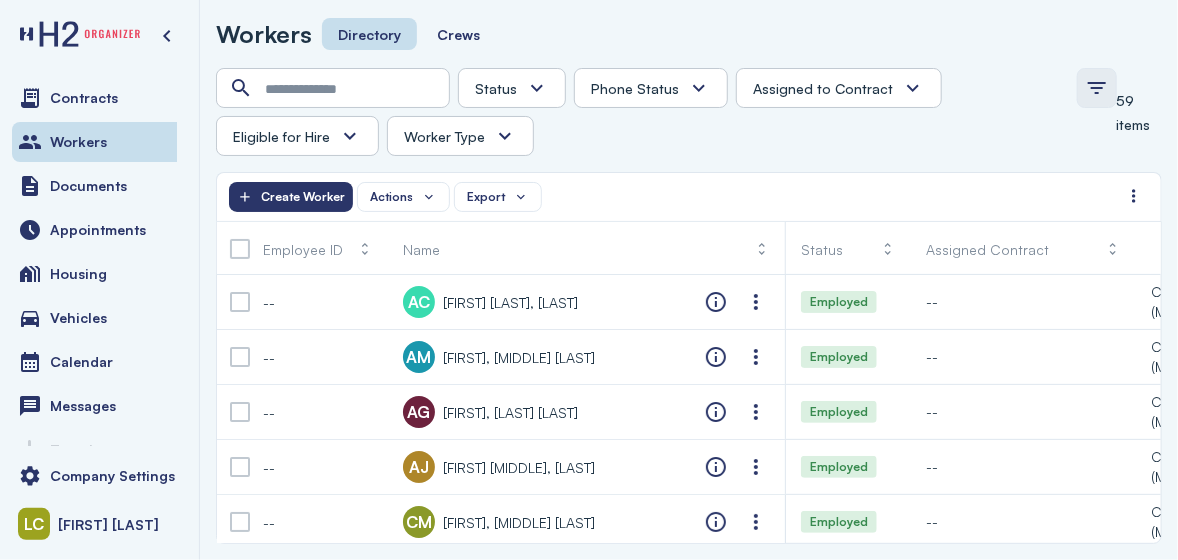 click at bounding box center (1097, 88) 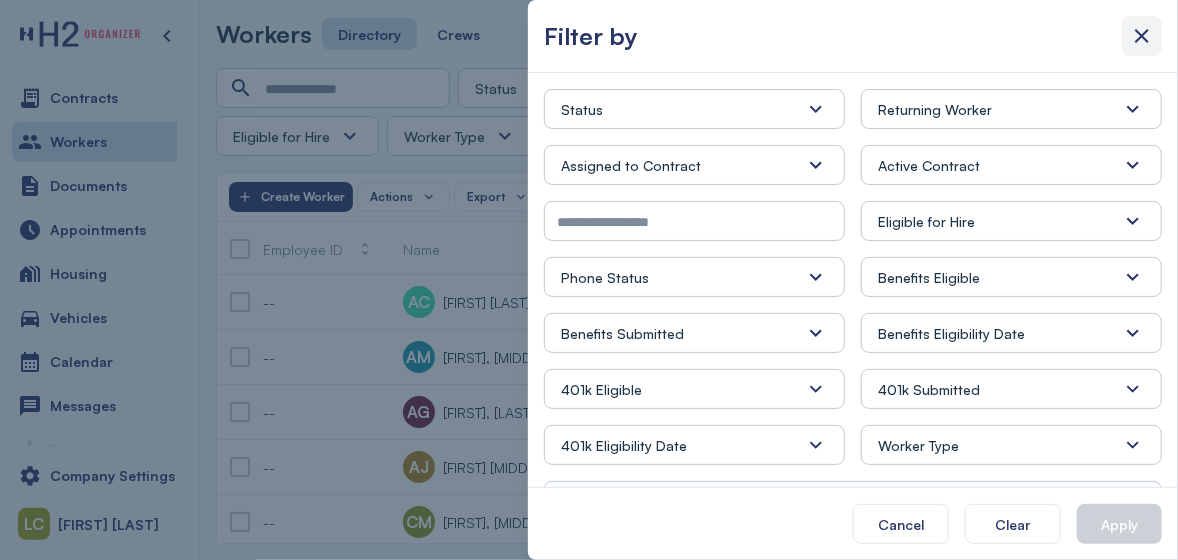 click at bounding box center [1142, 36] 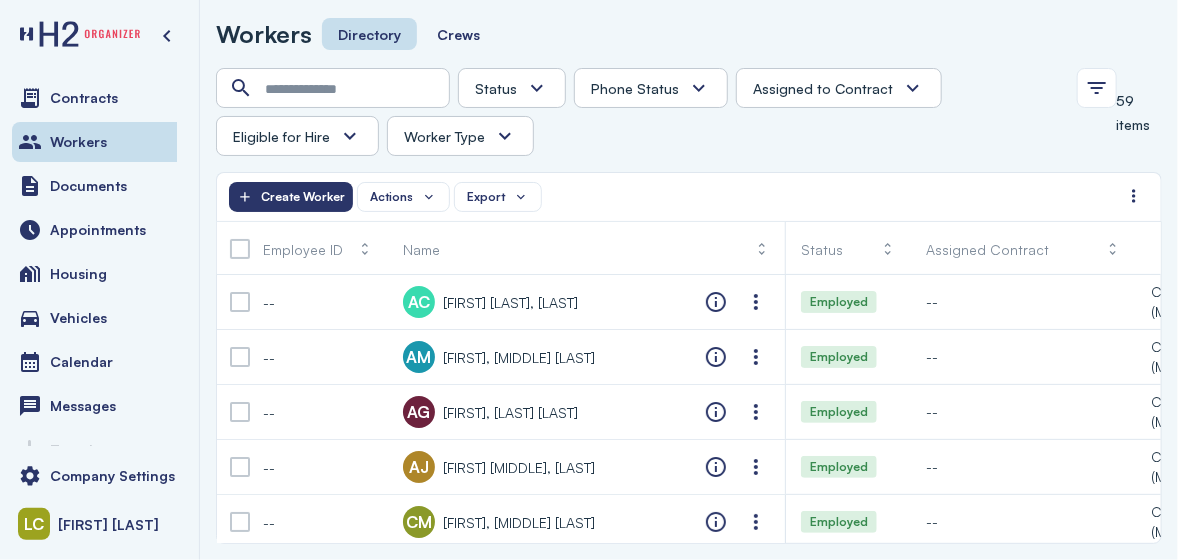 click on "Phone Status" at bounding box center (635, 88) 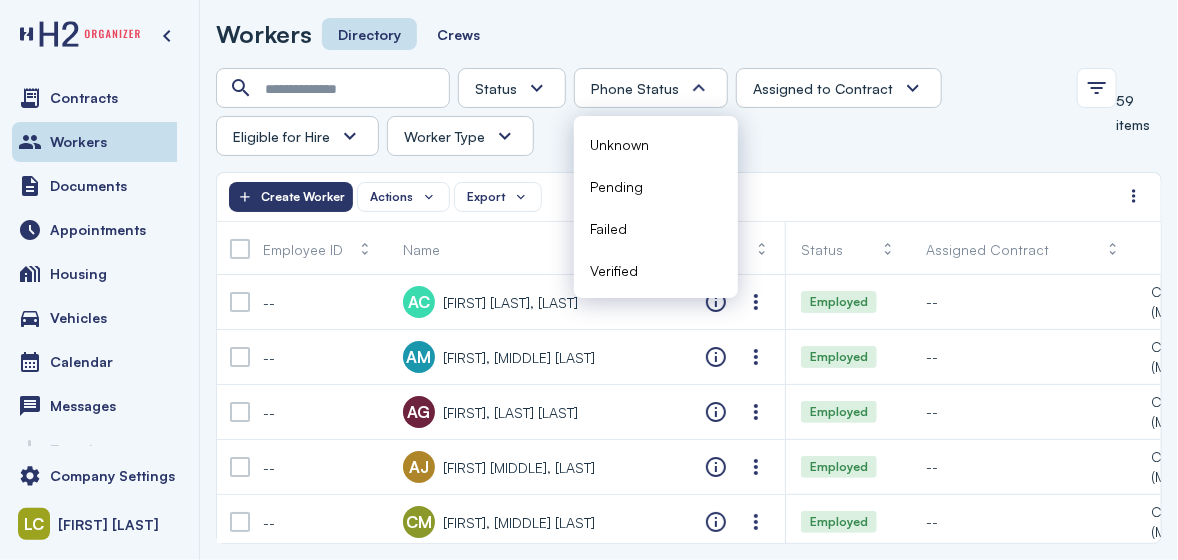 click at bounding box center (537, 88) 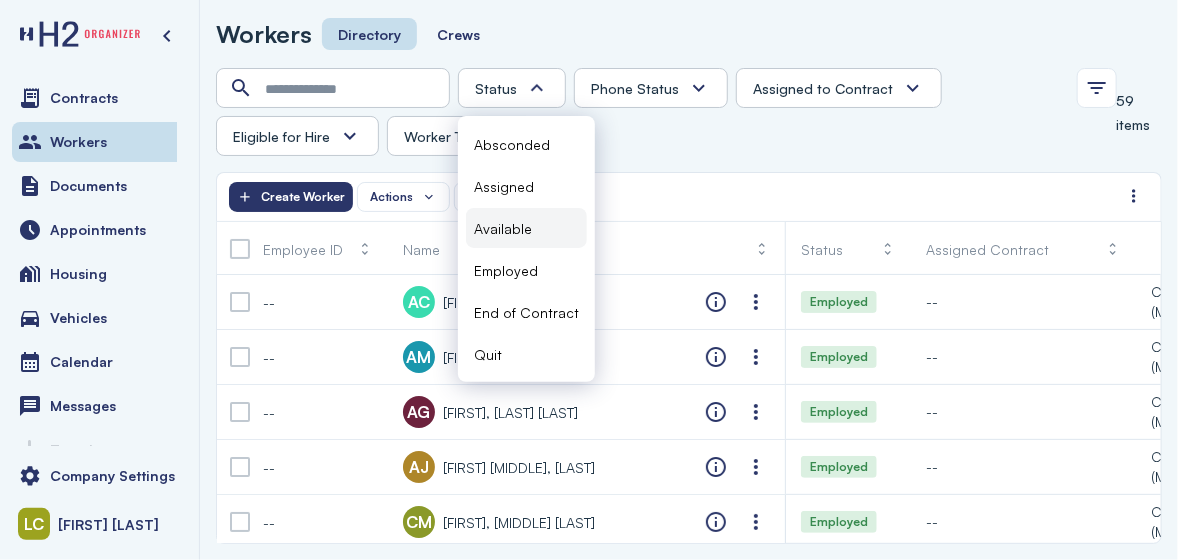 click on "Available" at bounding box center [503, 228] 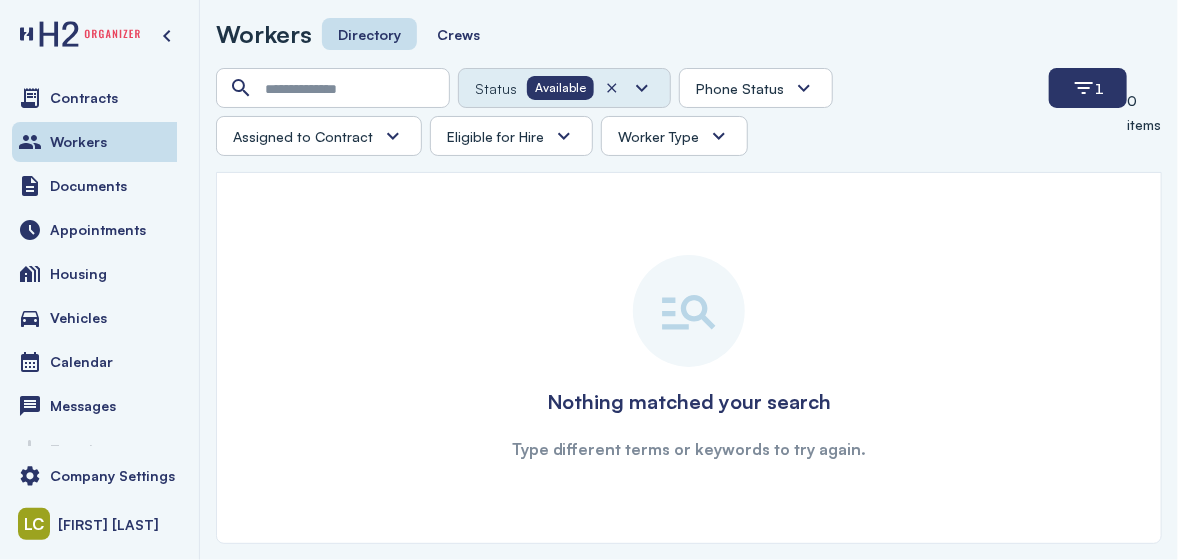click on "Available" at bounding box center [560, 88] 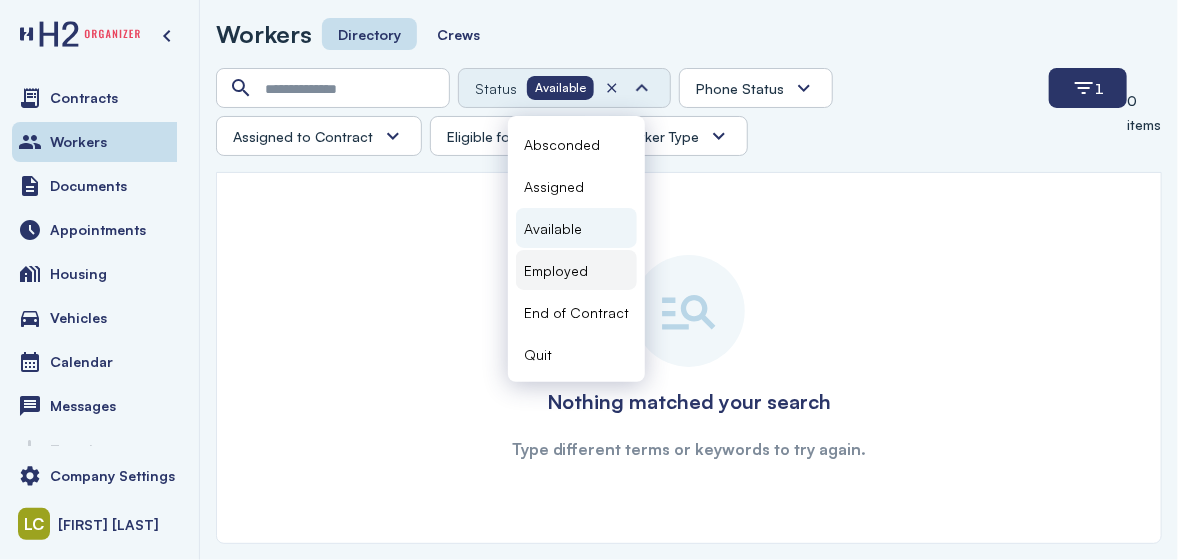 click on "Employed" at bounding box center [556, 270] 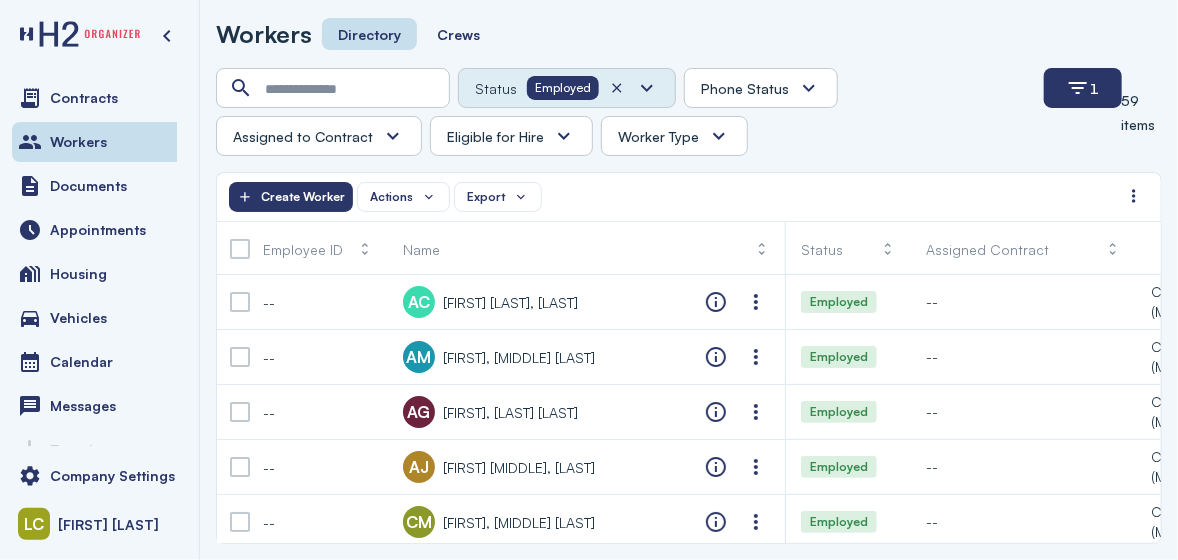 click on "Employed" at bounding box center (563, 88) 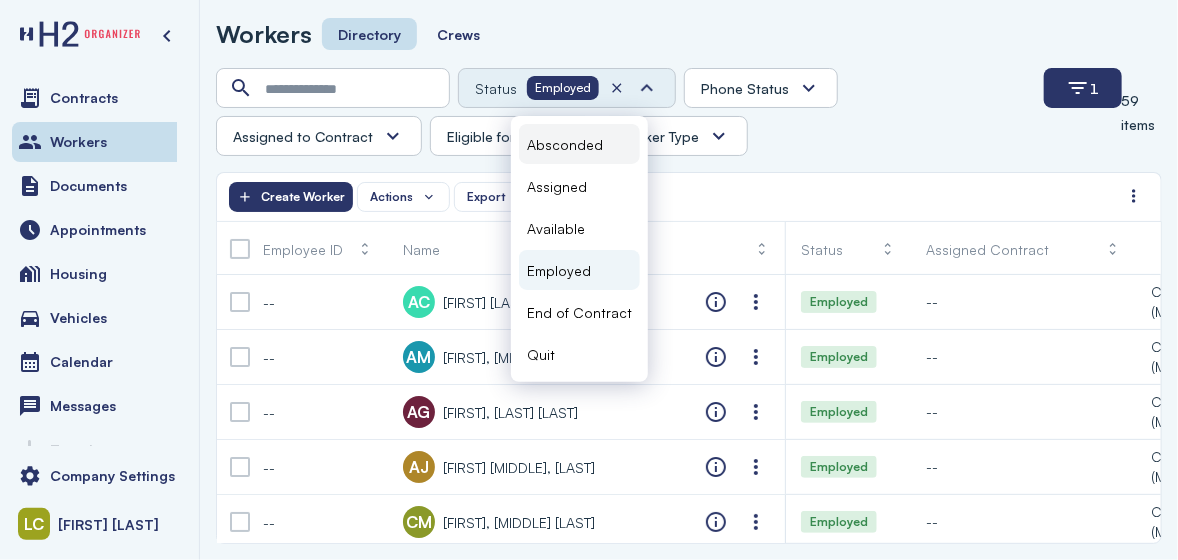 click on "Absconded" at bounding box center [565, 144] 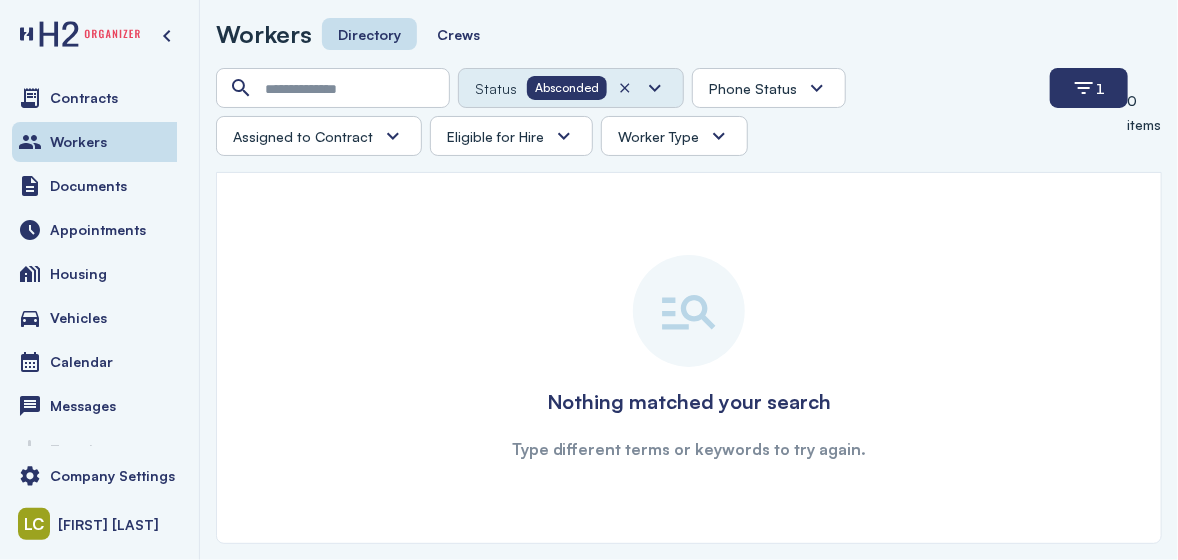 click on "Absconded" at bounding box center [567, 88] 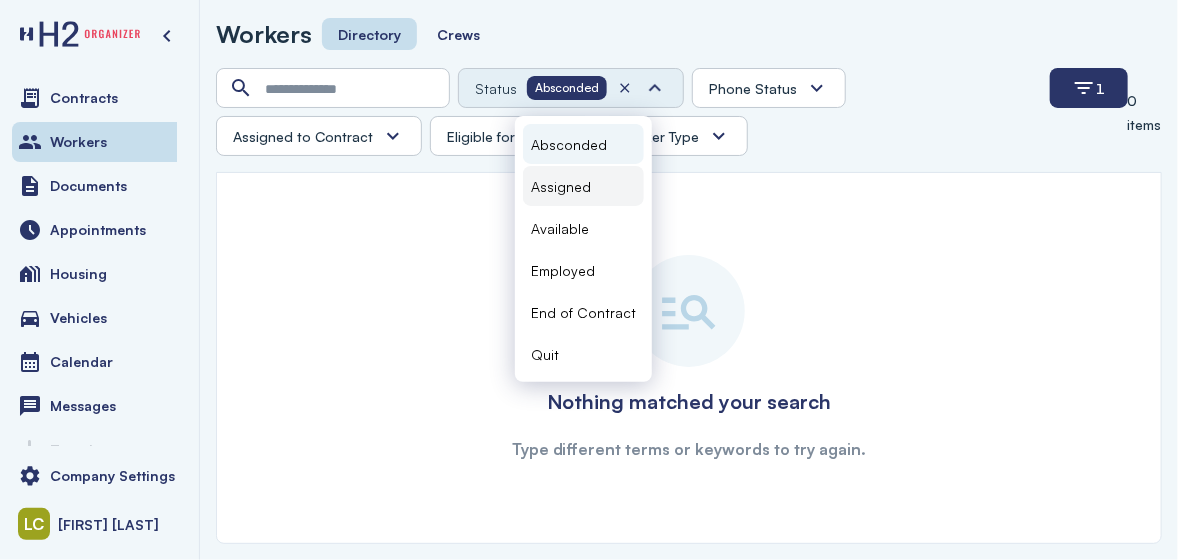 click on "Assigned" at bounding box center [561, 186] 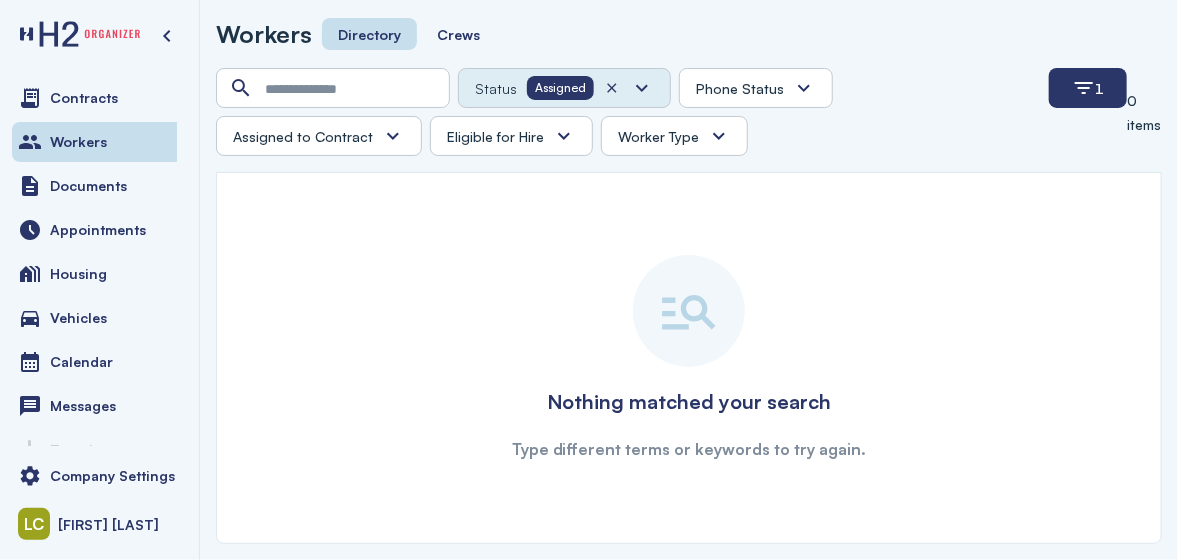 click on "Assigned" at bounding box center (560, 88) 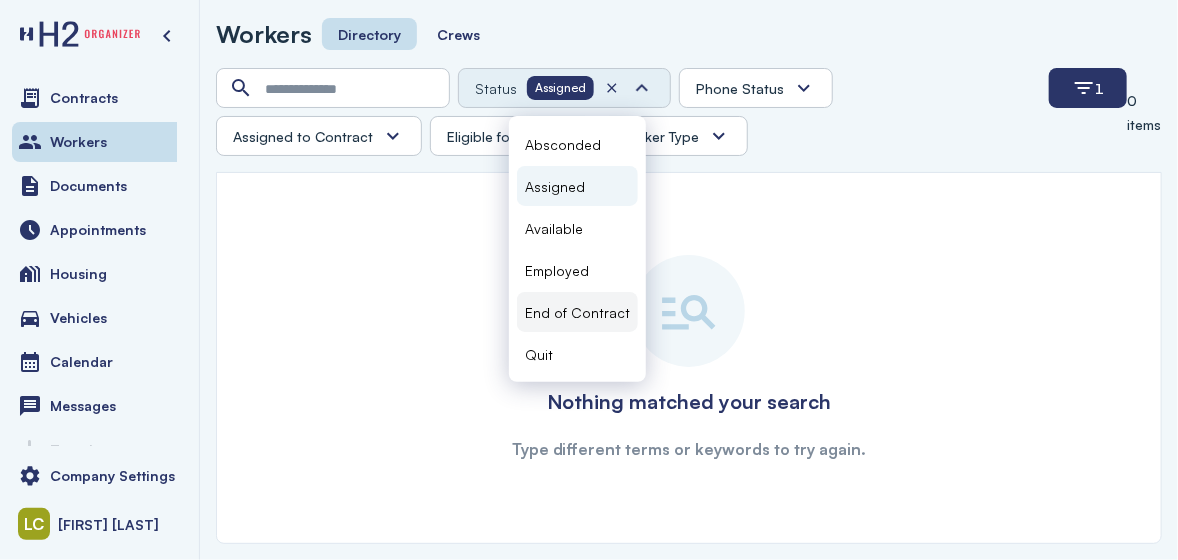 click on "End of Contract" at bounding box center [577, 312] 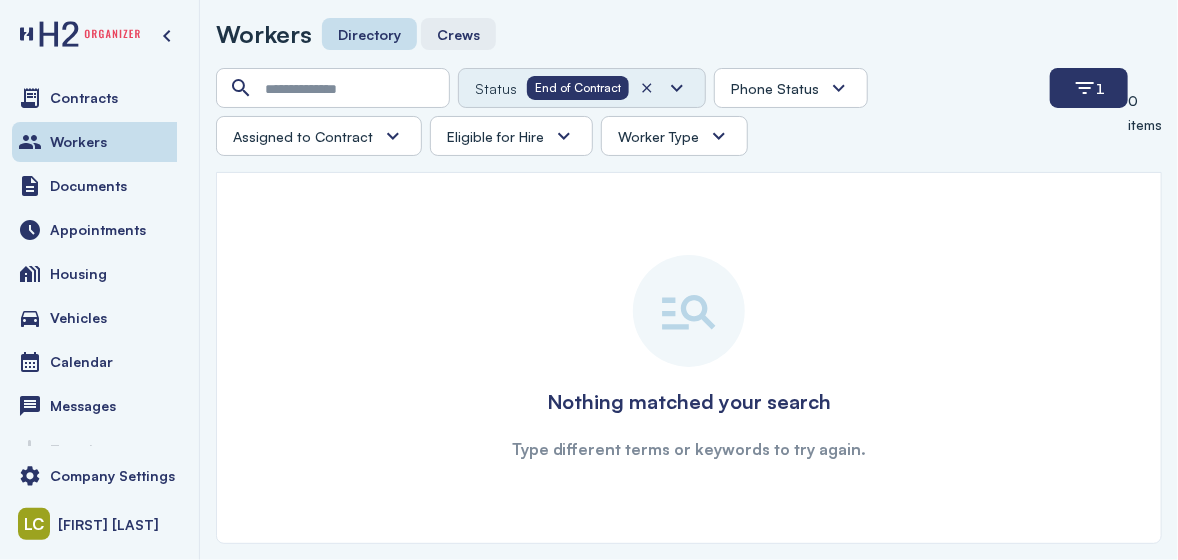 click on "Crews" at bounding box center (458, 34) 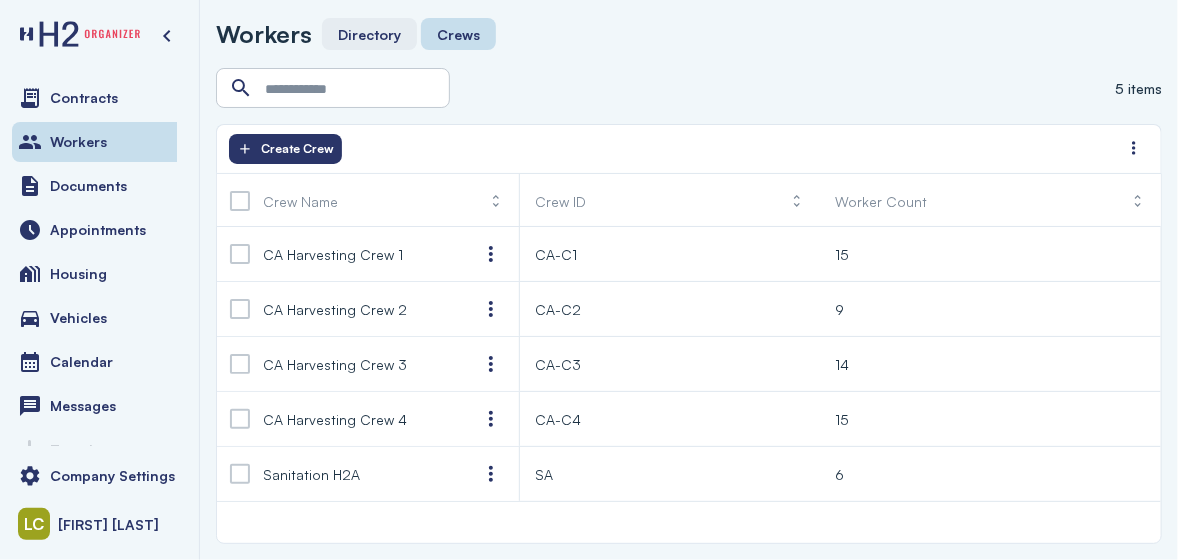 click on "Directory" at bounding box center (369, 34) 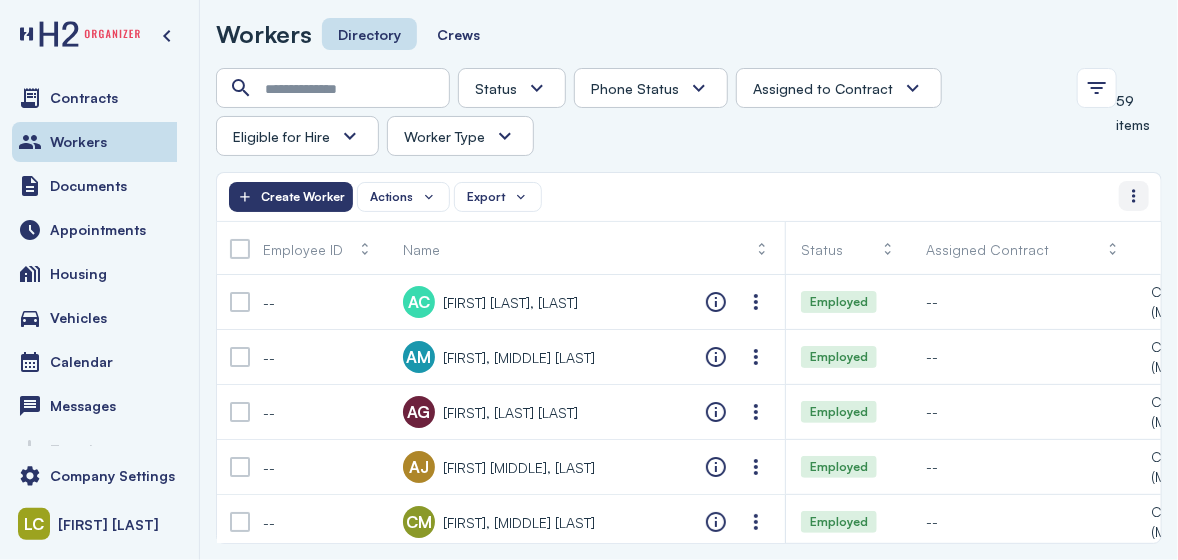 click at bounding box center (1134, 196) 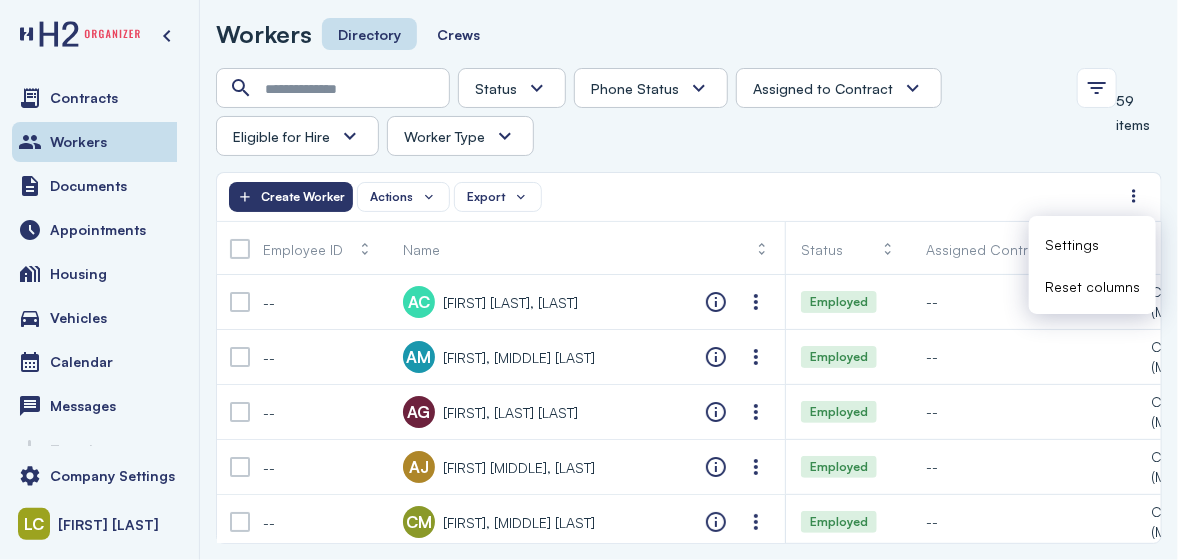 click on "Settings" at bounding box center [1072, 244] 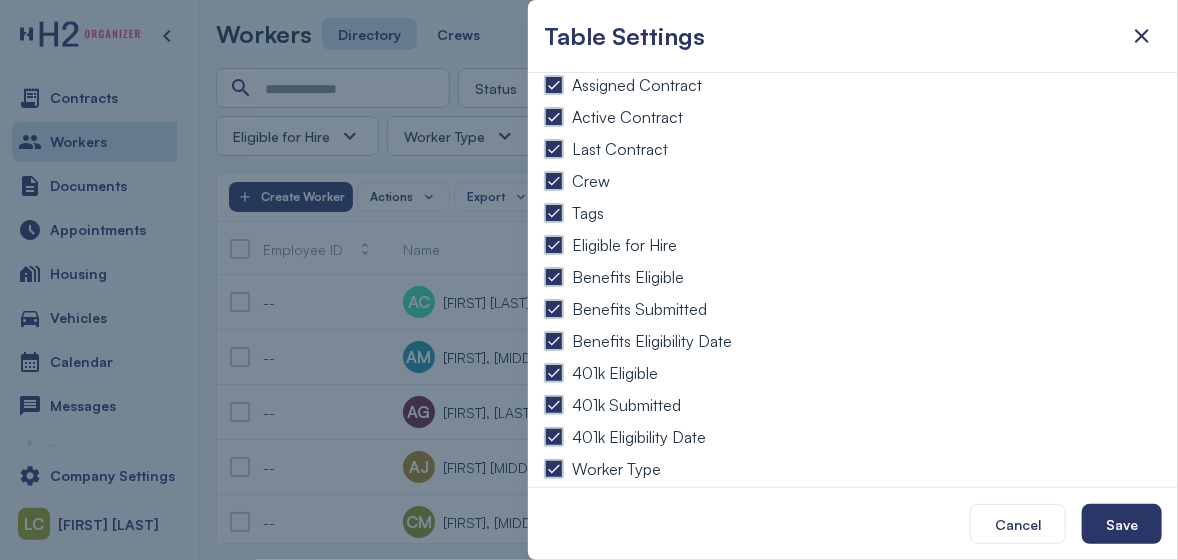 scroll, scrollTop: 184, scrollLeft: 0, axis: vertical 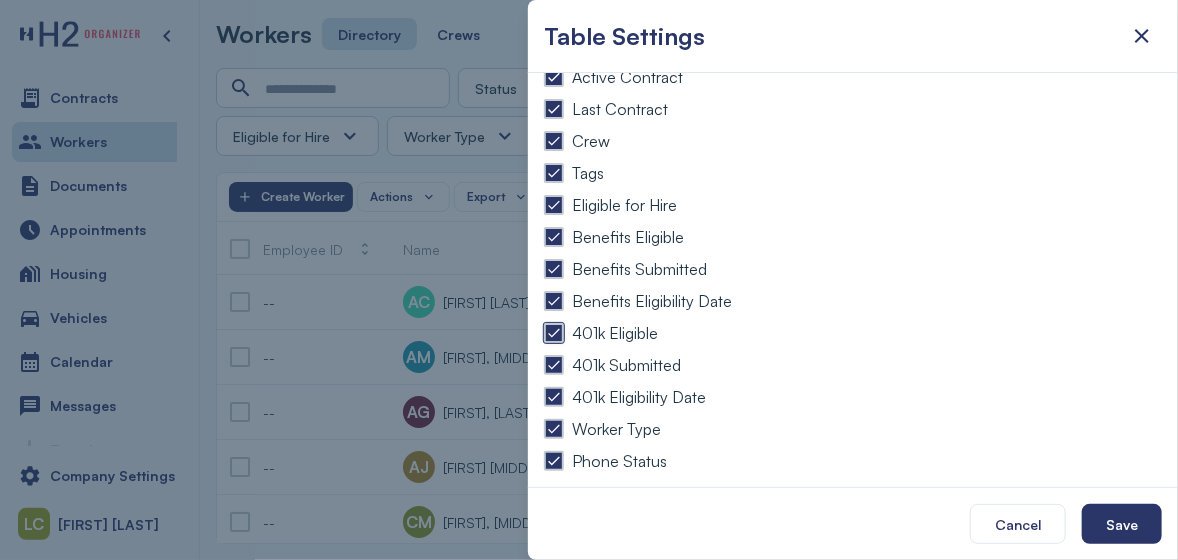 click at bounding box center [554, 333] 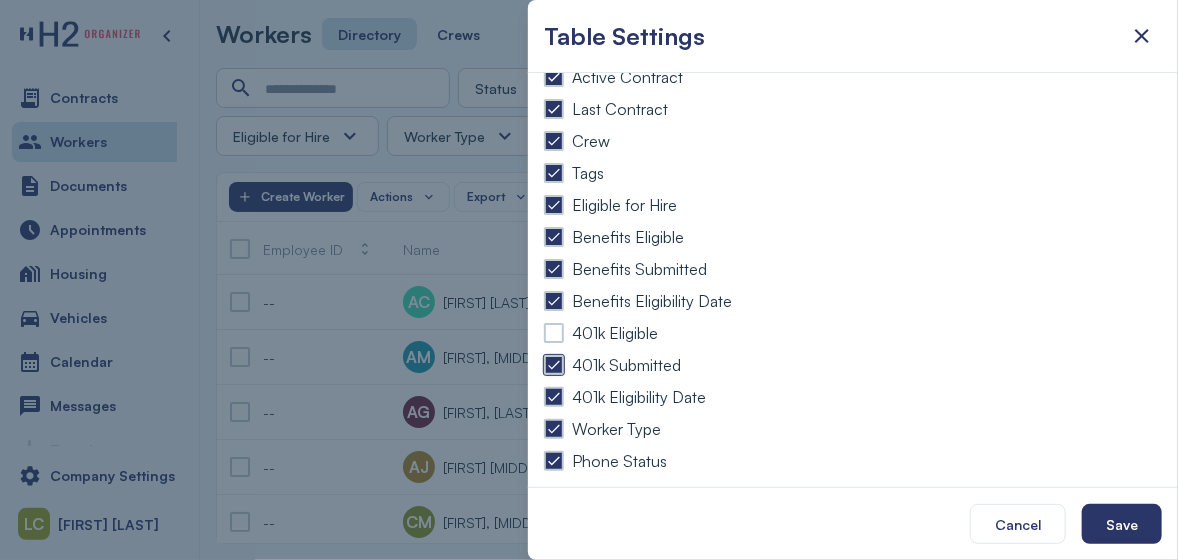 click at bounding box center (554, 365) 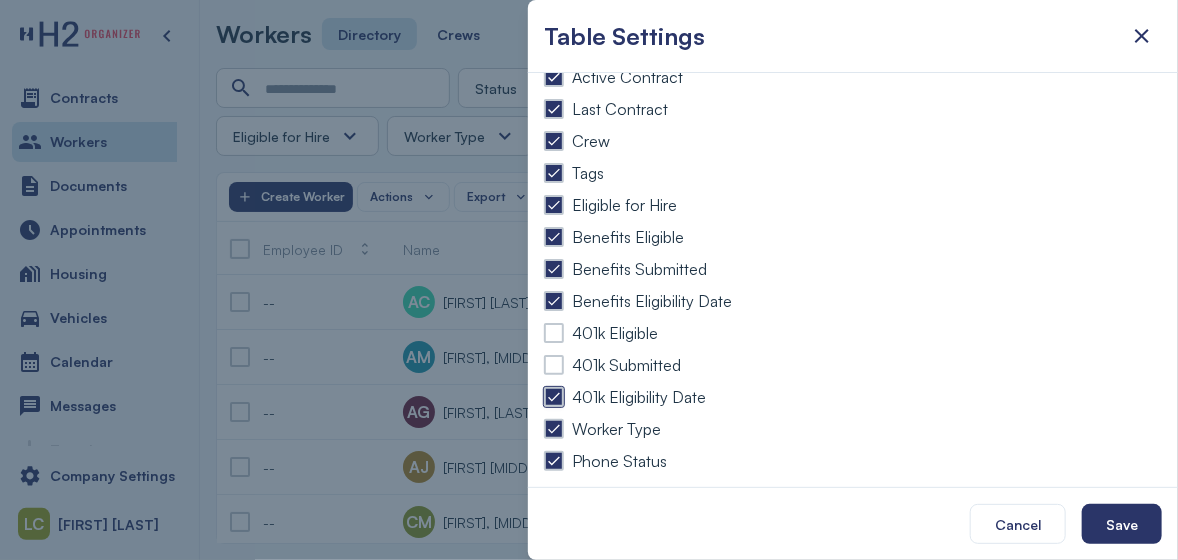 click at bounding box center (554, 397) 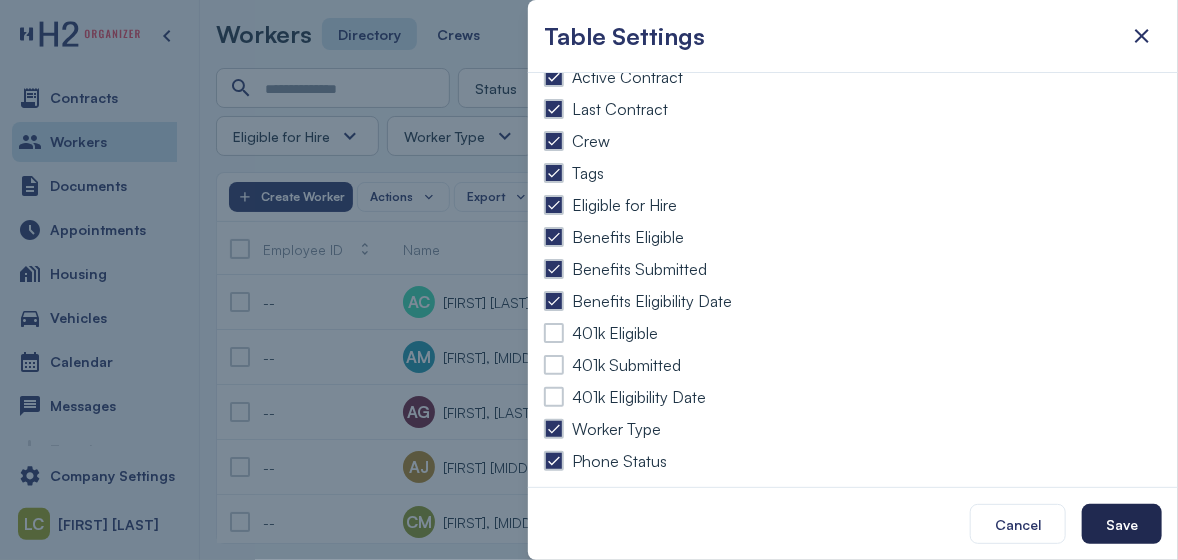 click on "Save" at bounding box center (1122, 524) 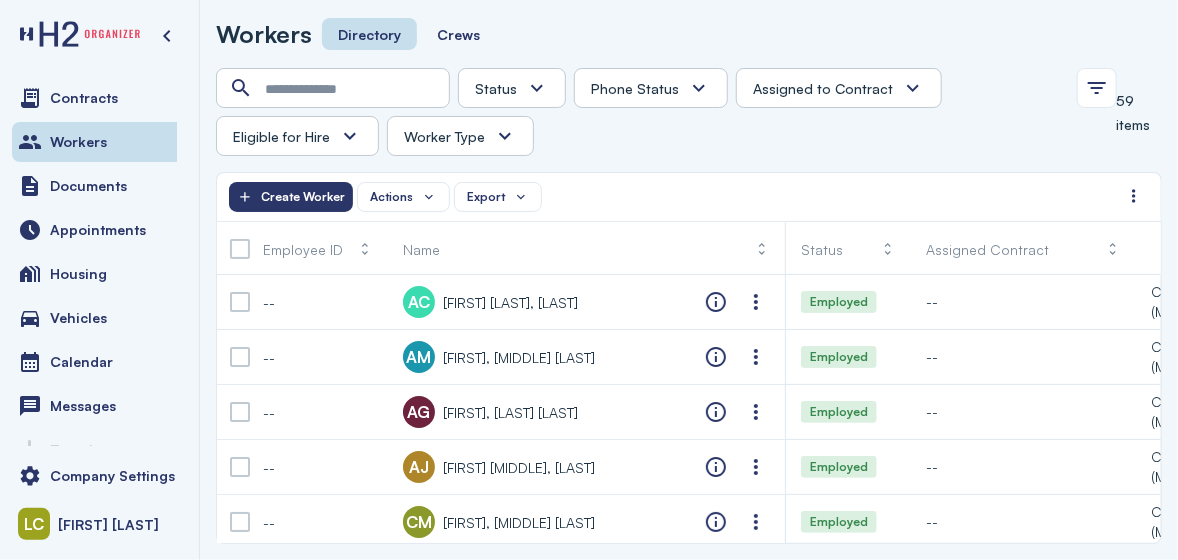 click at bounding box center [913, 88] 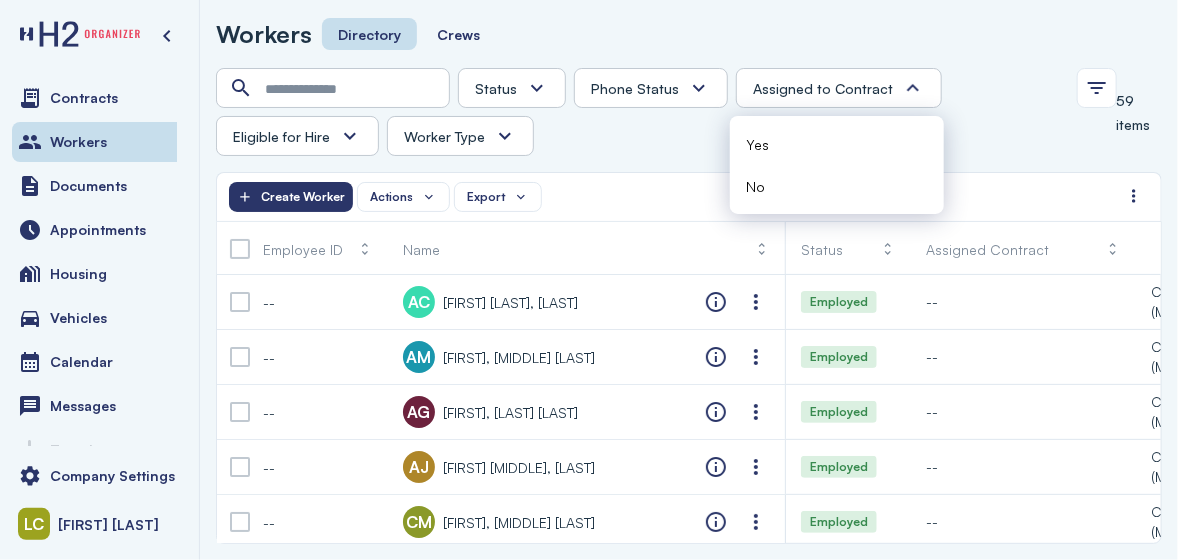 click at bounding box center [505, 136] 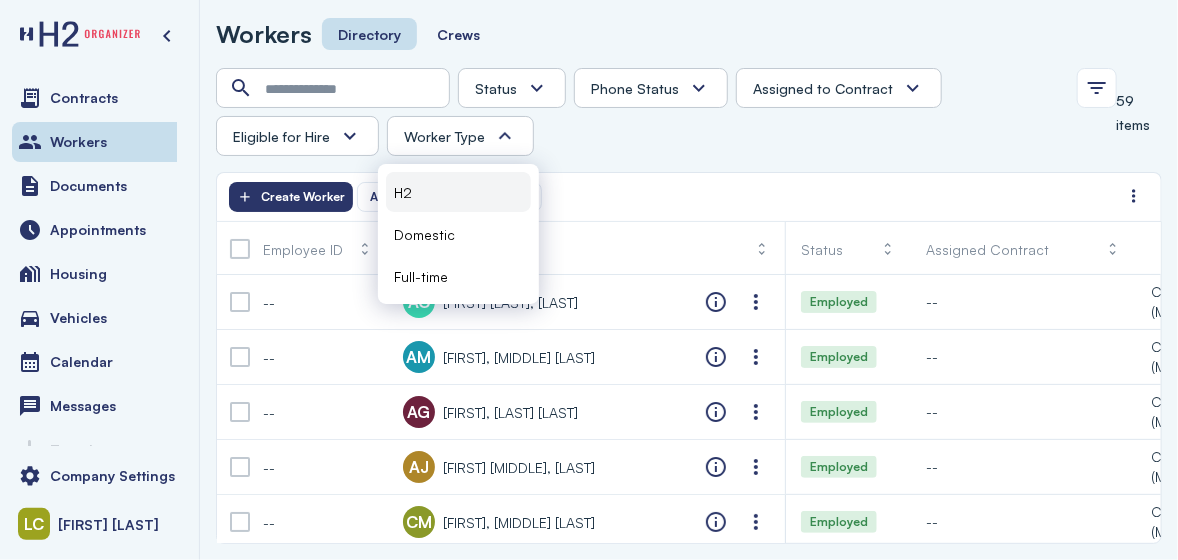 click on "H2" at bounding box center (458, 192) 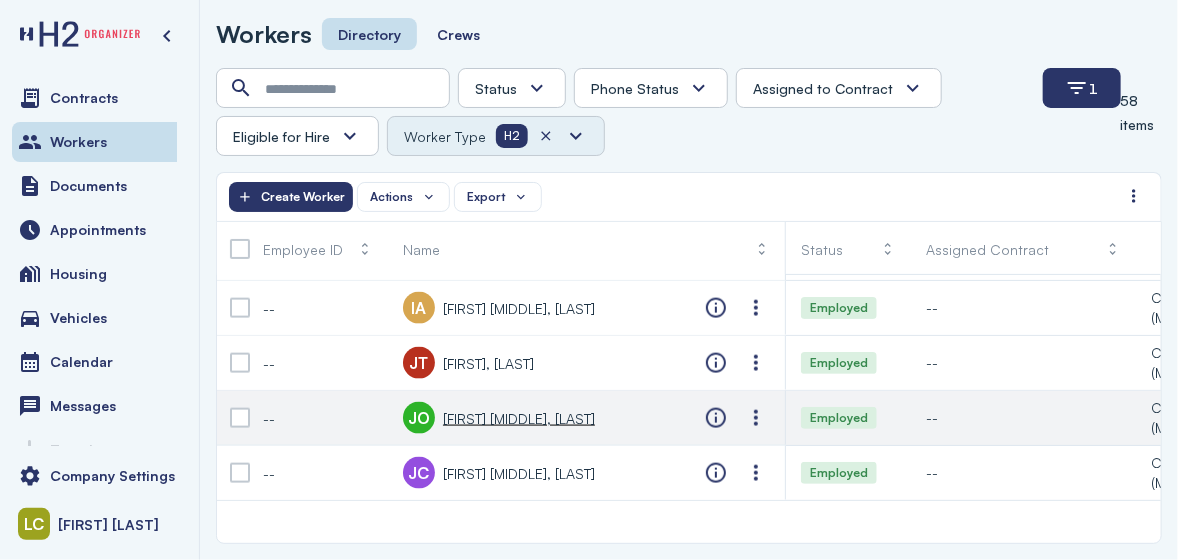 scroll, scrollTop: 1500, scrollLeft: 0, axis: vertical 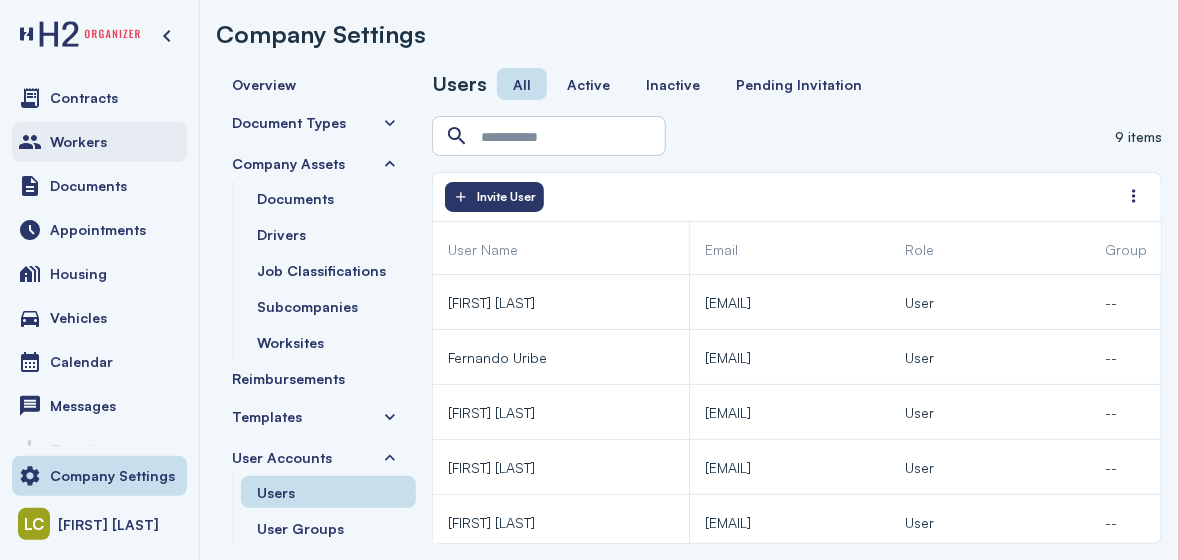 click on "Workers" at bounding box center [99, 142] 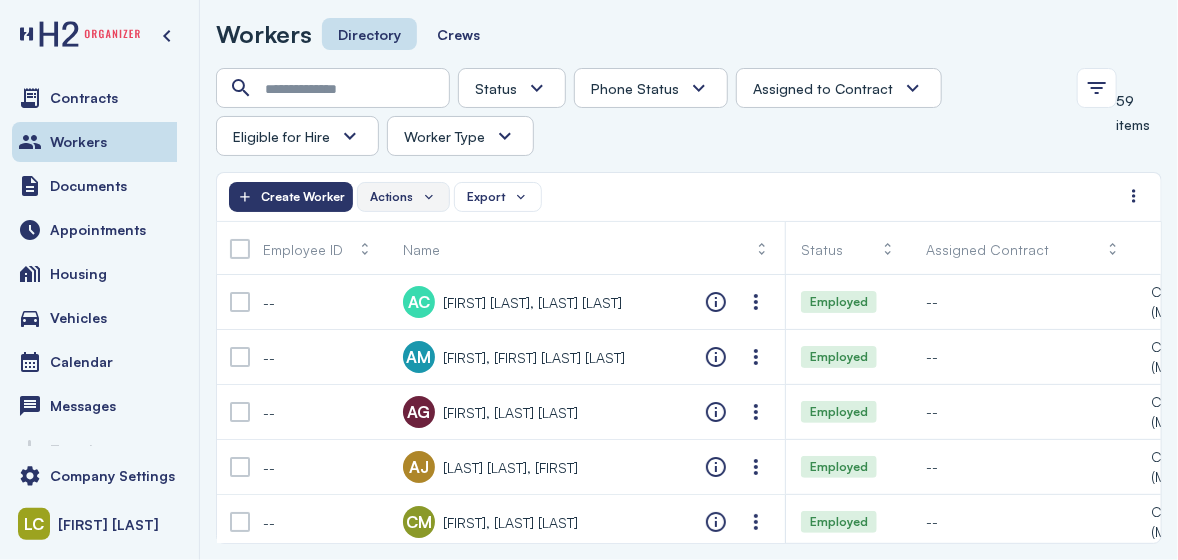 click on "Actions" at bounding box center (403, 197) 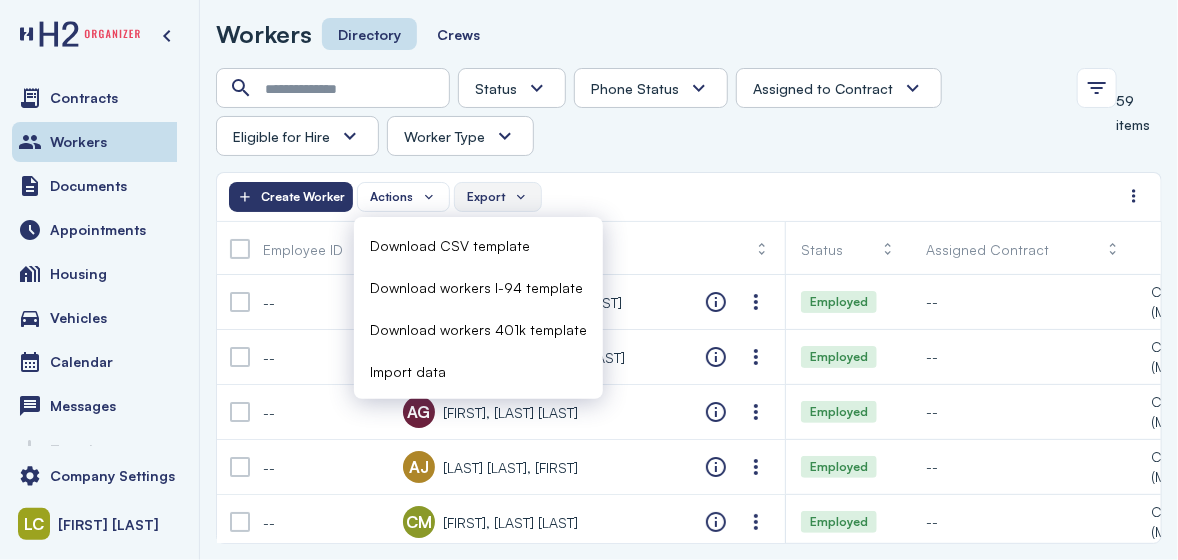 click on "Export" at bounding box center [486, 197] 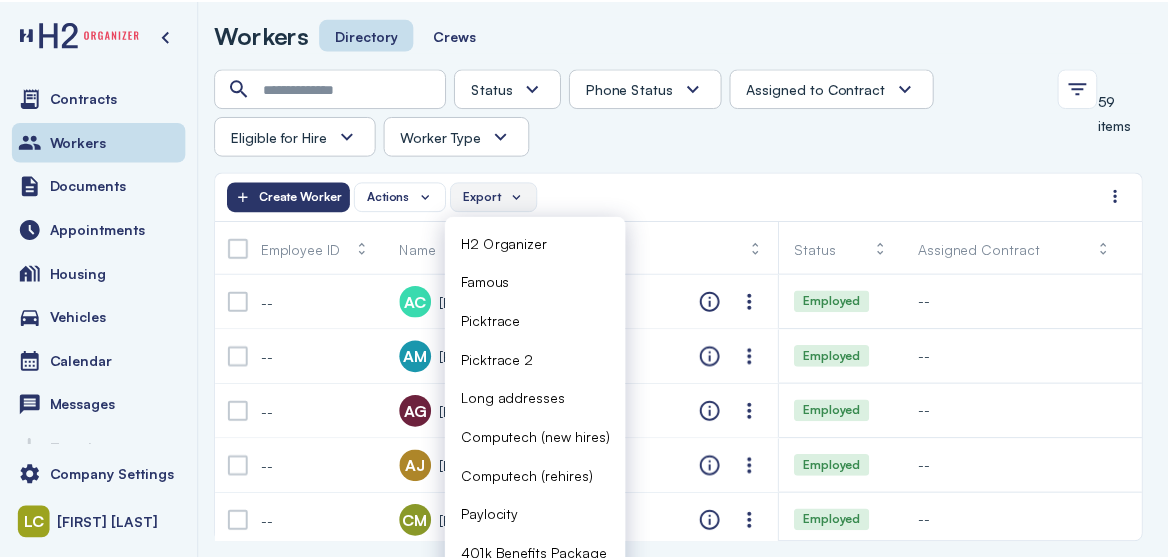 scroll, scrollTop: 46, scrollLeft: 0, axis: vertical 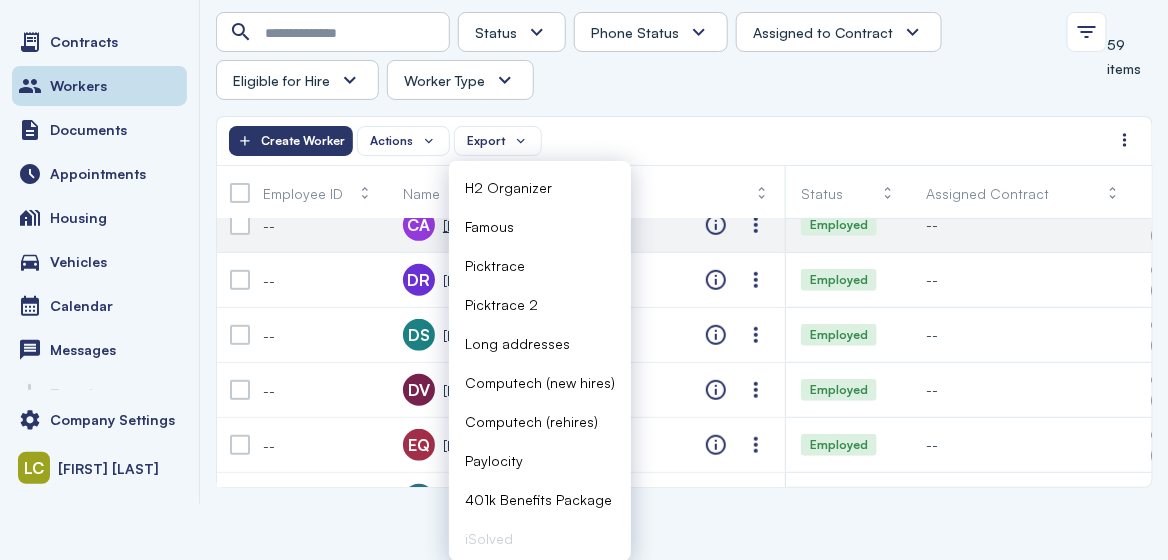 click on "--" 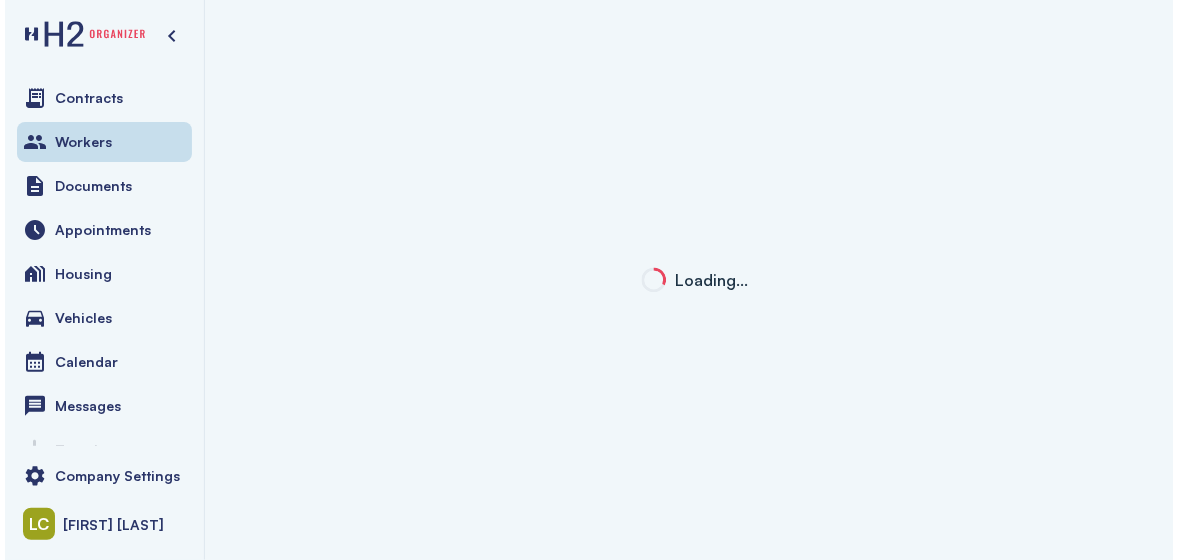 scroll, scrollTop: 0, scrollLeft: 0, axis: both 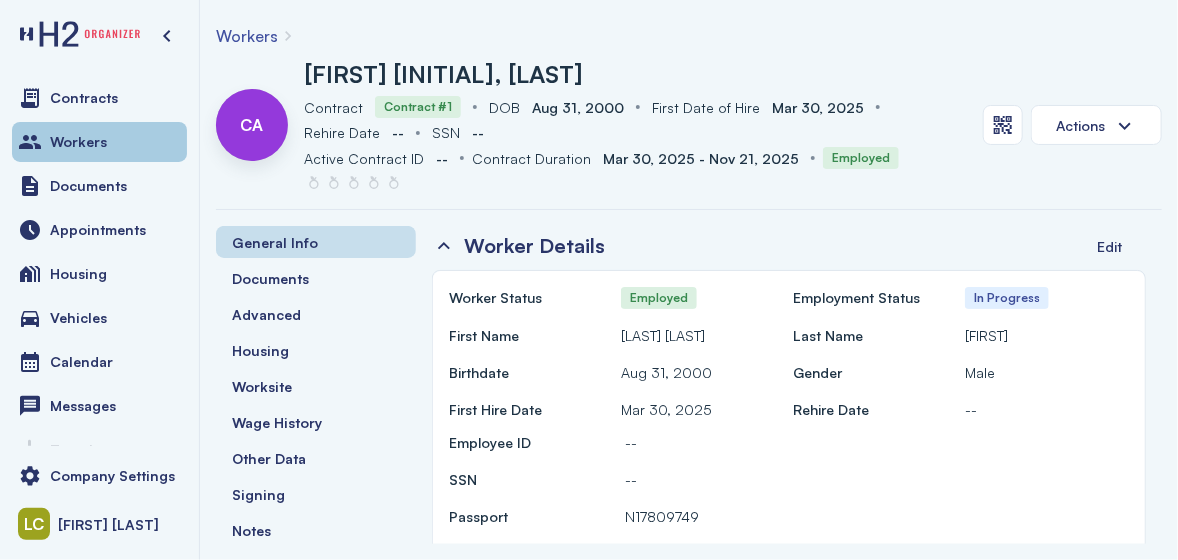 click on "Workers" at bounding box center (99, 142) 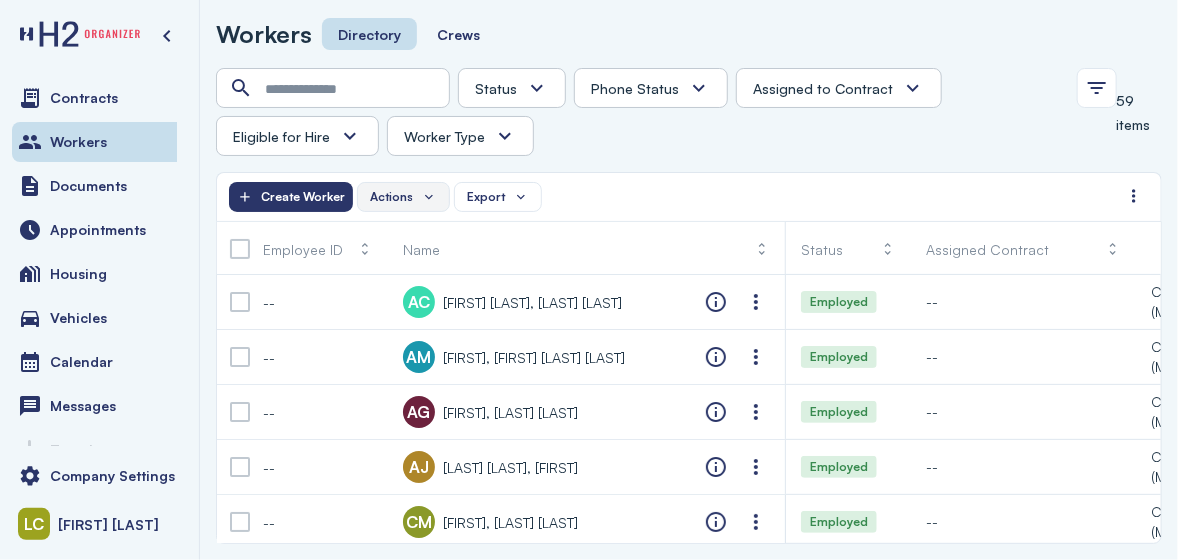 click on "Actions" at bounding box center [391, 197] 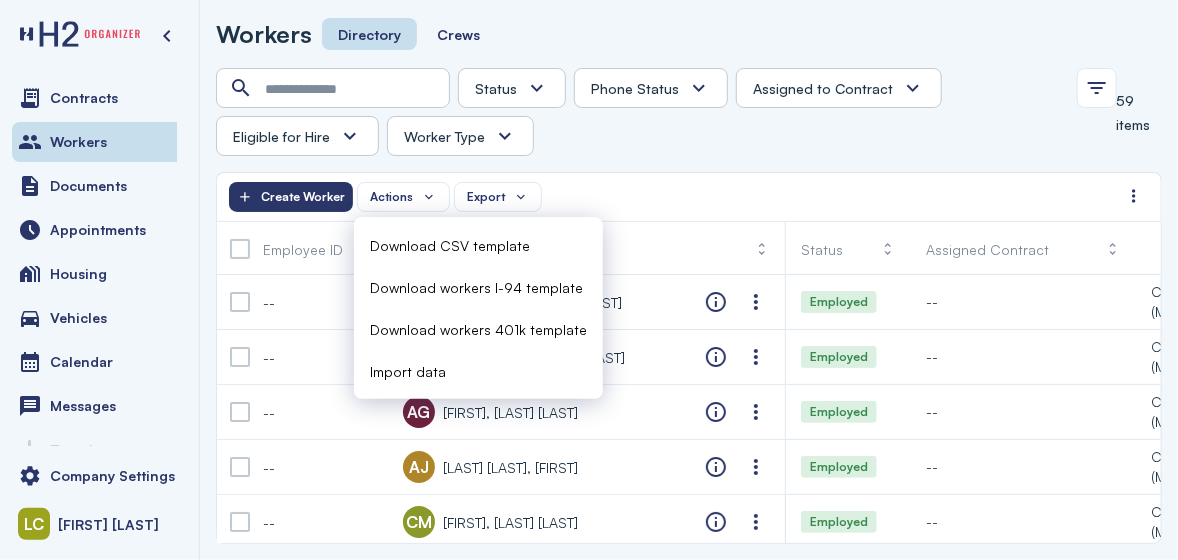 click on "Import data" at bounding box center [478, 371] 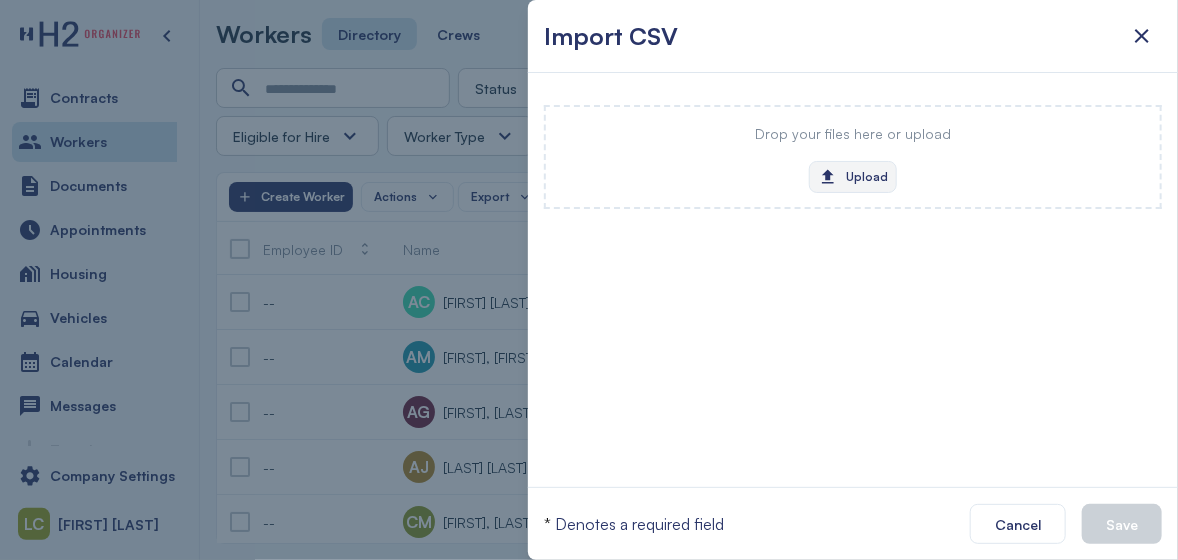 click on "Upload" 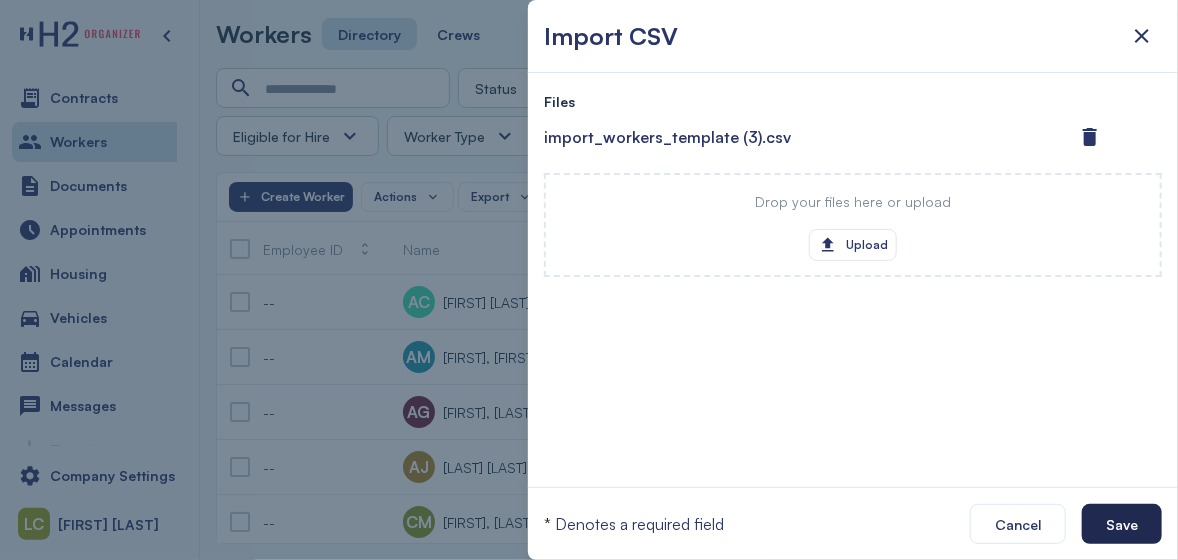click on "Save" at bounding box center [1122, 524] 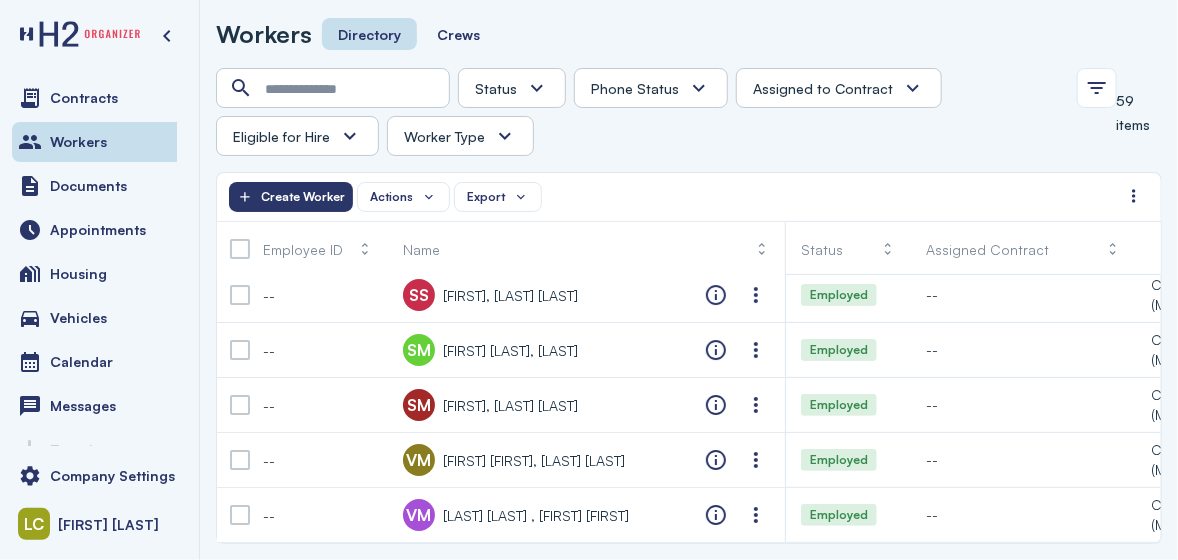 scroll, scrollTop: 2930, scrollLeft: 0, axis: vertical 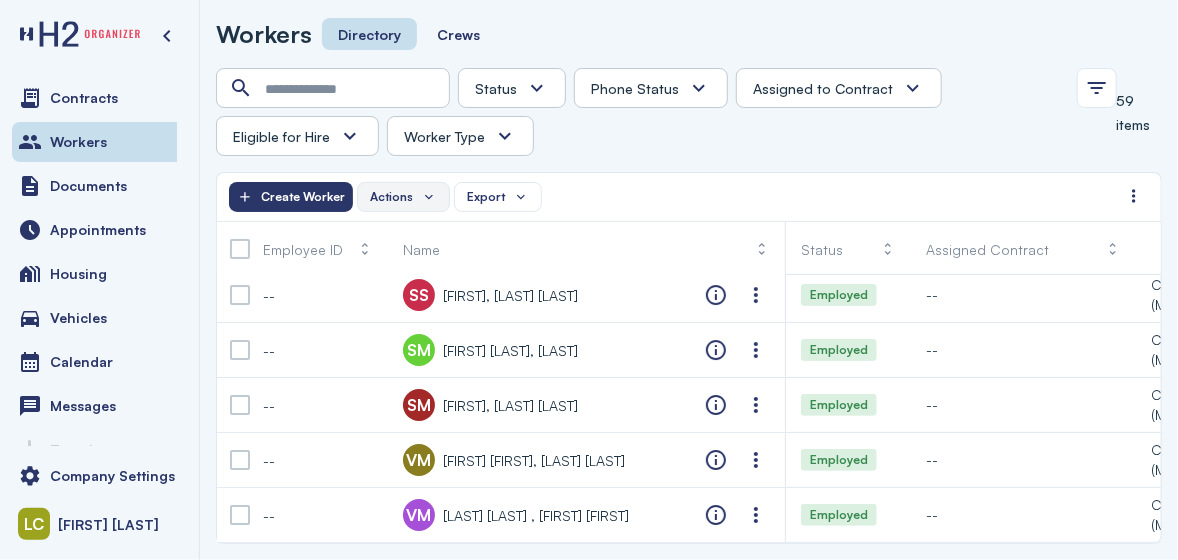 click on "Actions" at bounding box center (403, 197) 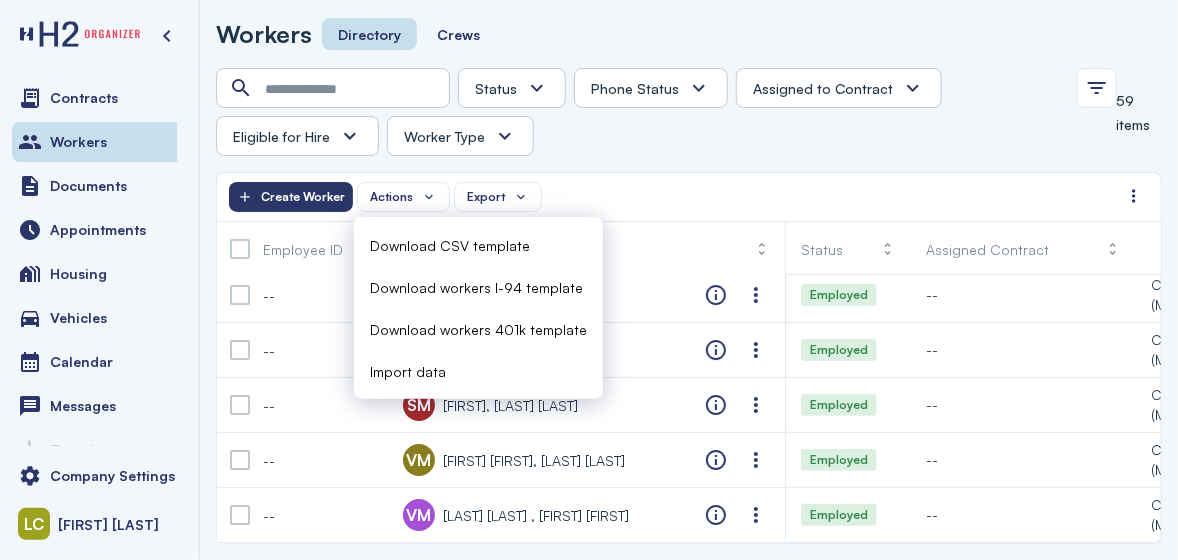 click on "Import data" at bounding box center [408, 371] 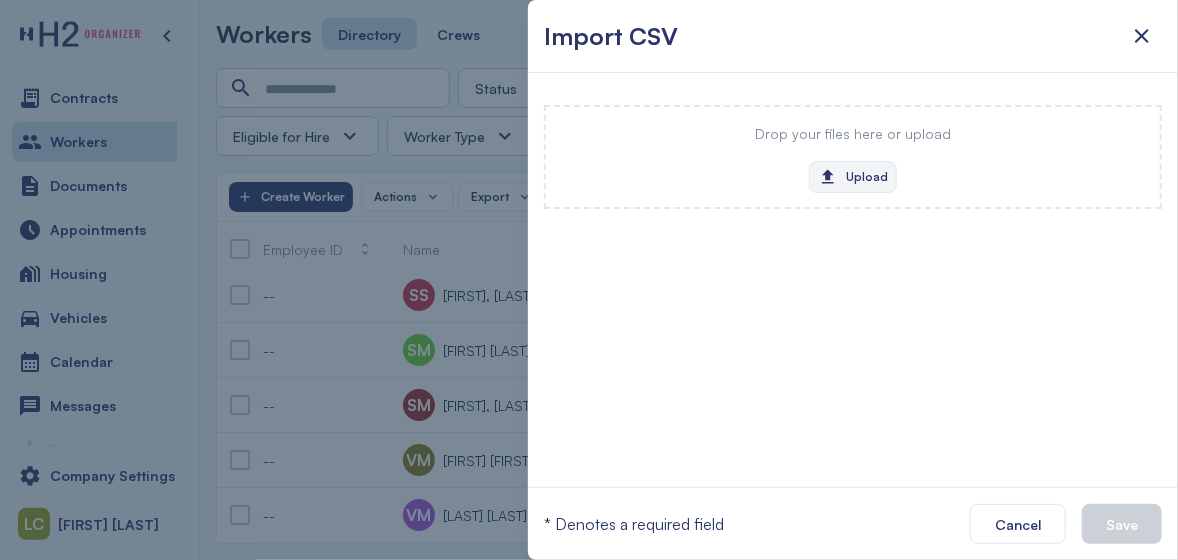 click on "Upload" 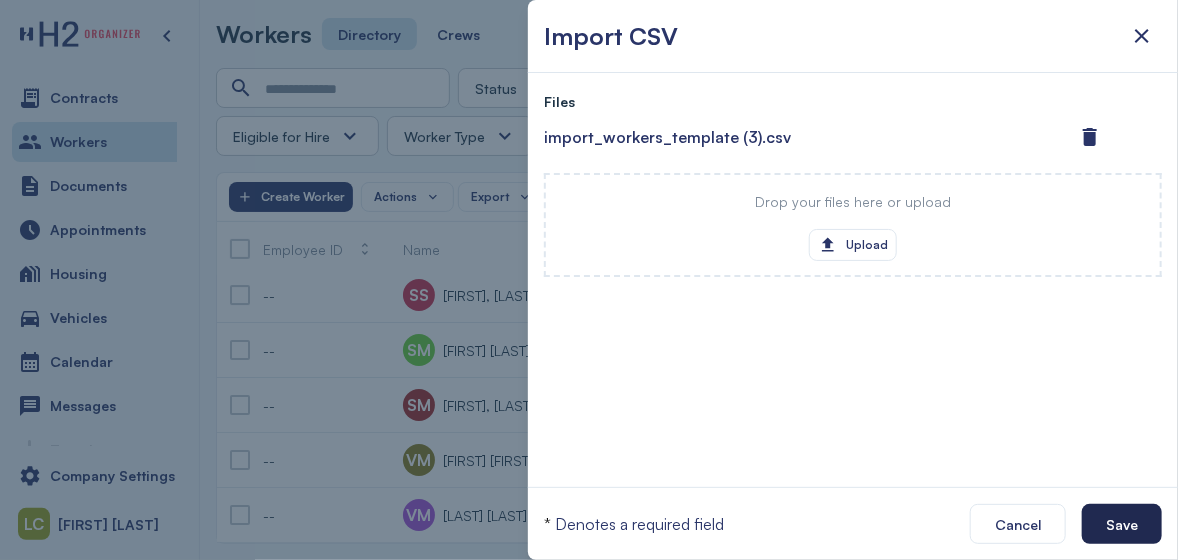 click on "Save" at bounding box center (1122, 524) 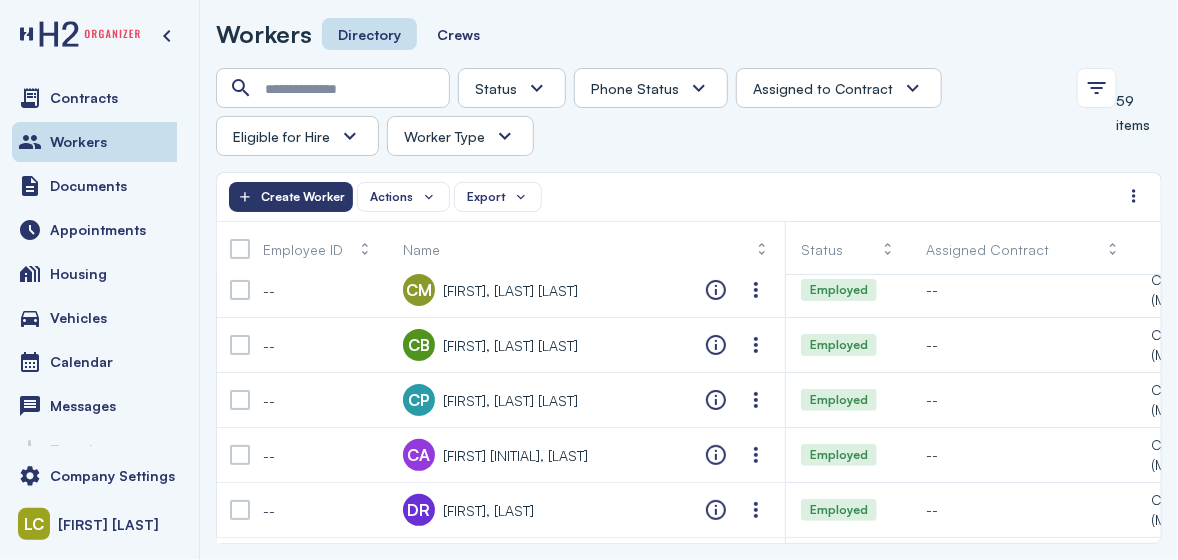scroll, scrollTop: 0, scrollLeft: 0, axis: both 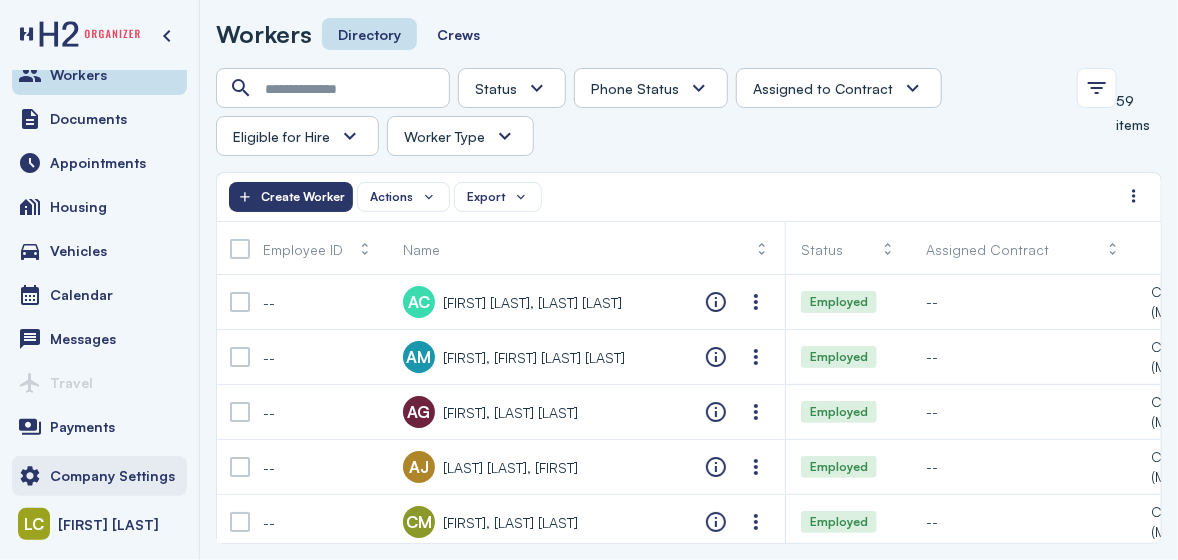 click on "Company Settings" at bounding box center (112, 476) 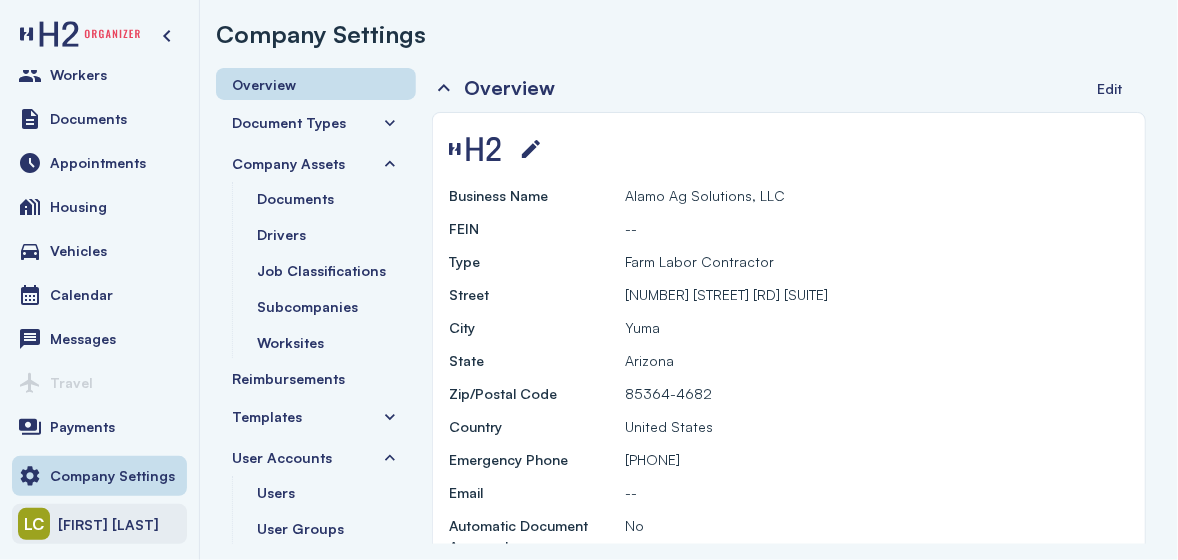 click on "[FIRST] [LAST]" 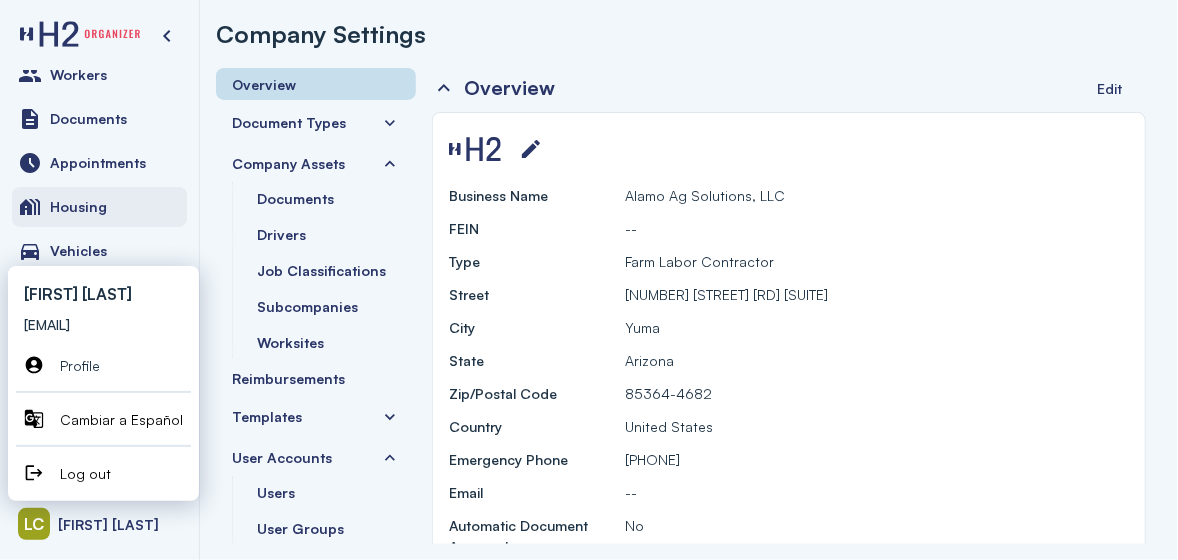 click on "Housing" at bounding box center (99, 207) 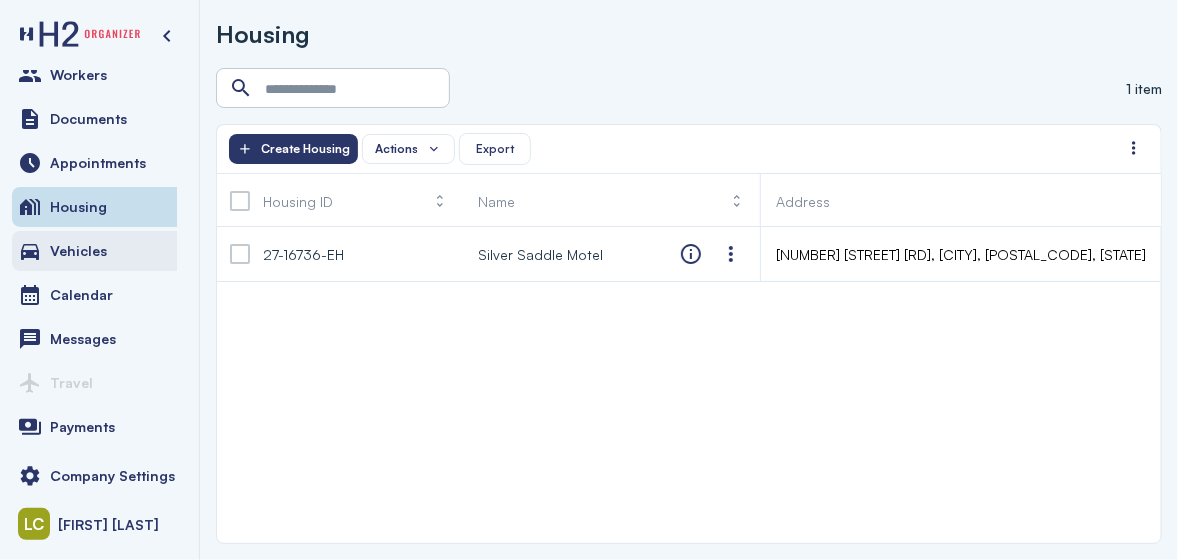 click on "Vehicles" at bounding box center (99, 251) 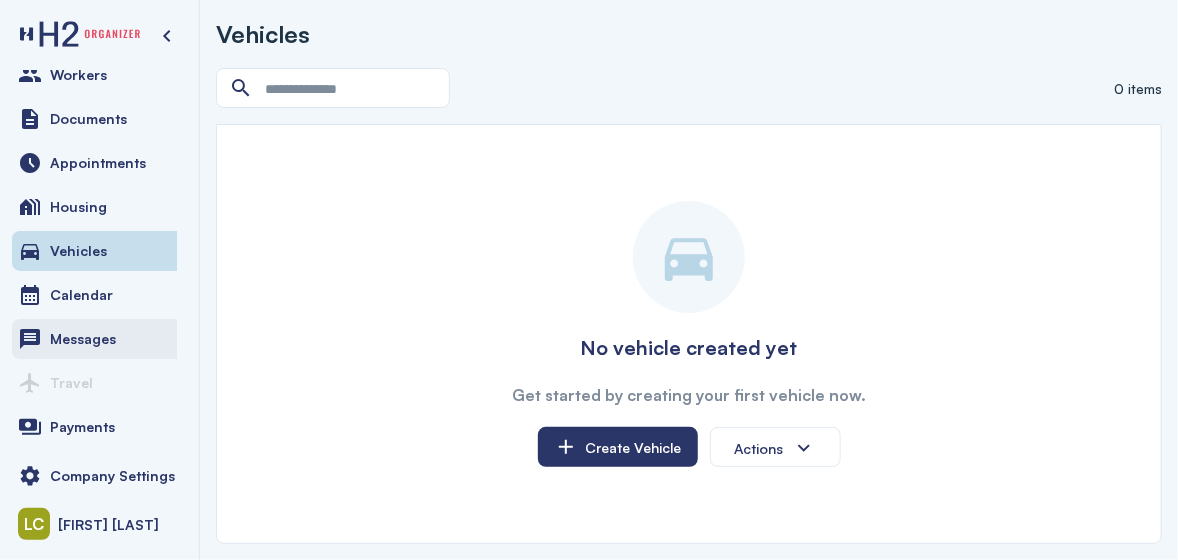 click on "Messages" at bounding box center (83, 339) 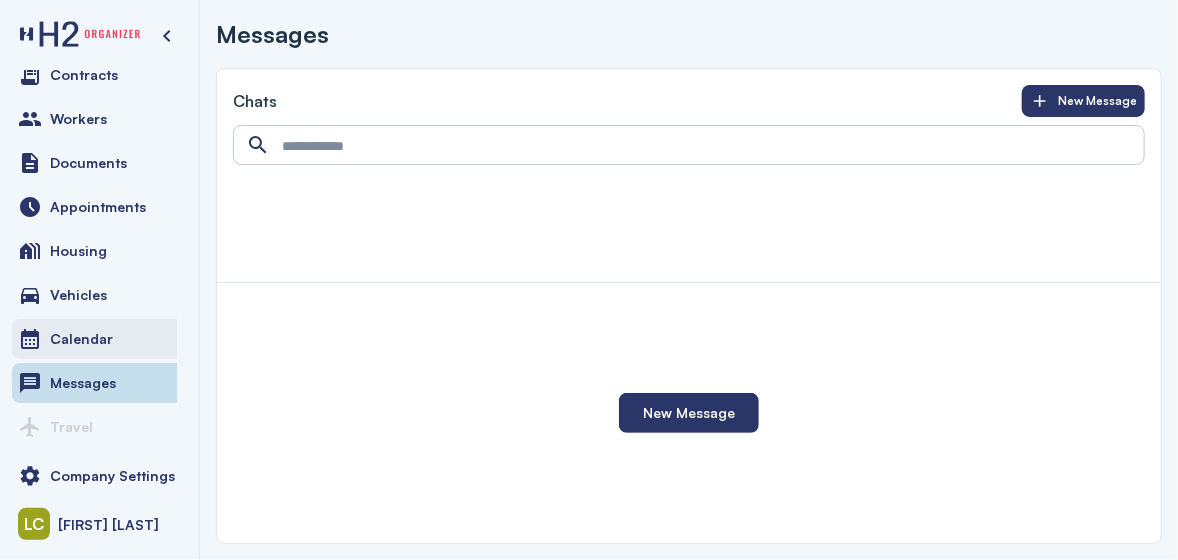 scroll, scrollTop: 0, scrollLeft: 0, axis: both 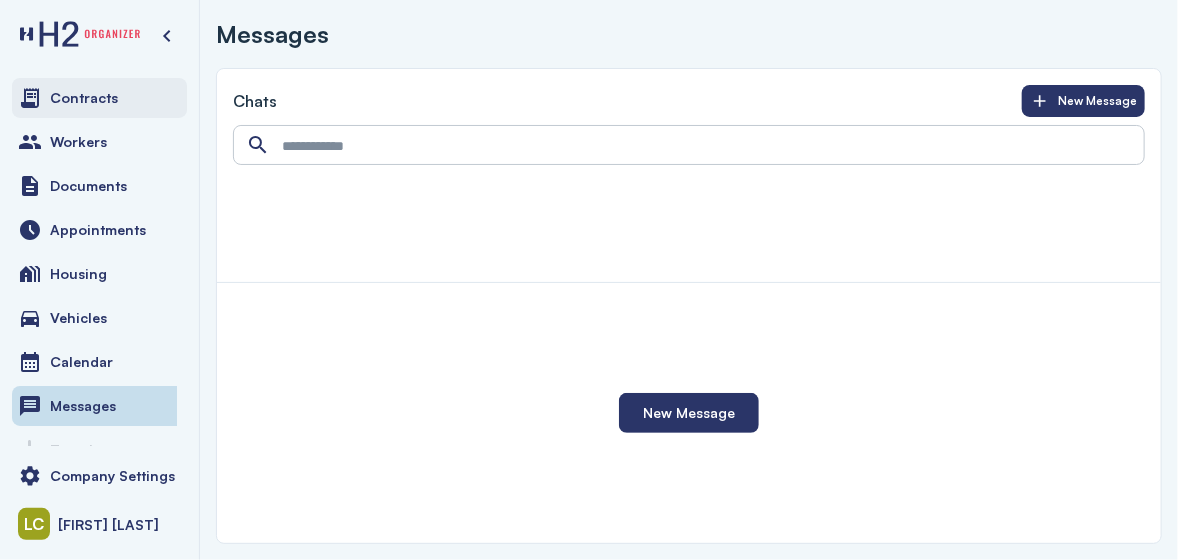 click on "Contracts" at bounding box center [99, 98] 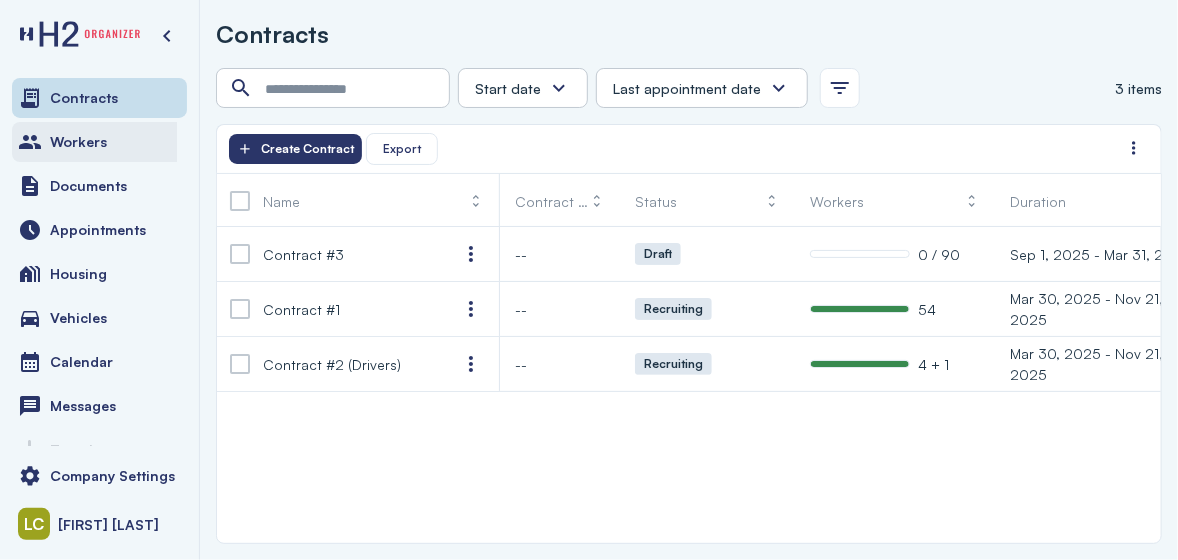 click on "Workers" at bounding box center [78, 142] 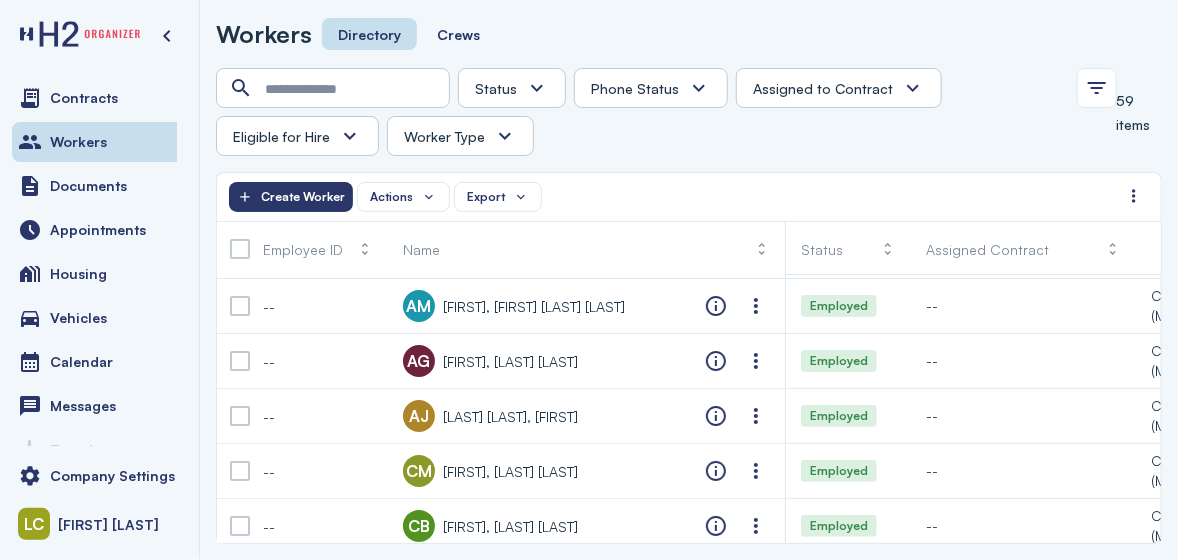 scroll, scrollTop: 0, scrollLeft: 0, axis: both 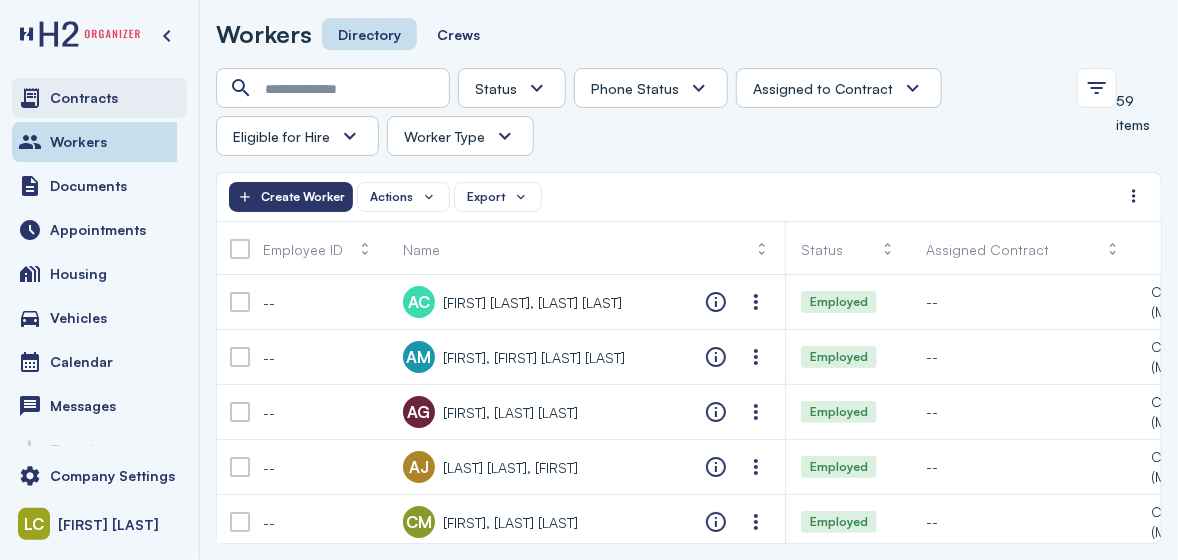 click on "Contracts" at bounding box center [84, 98] 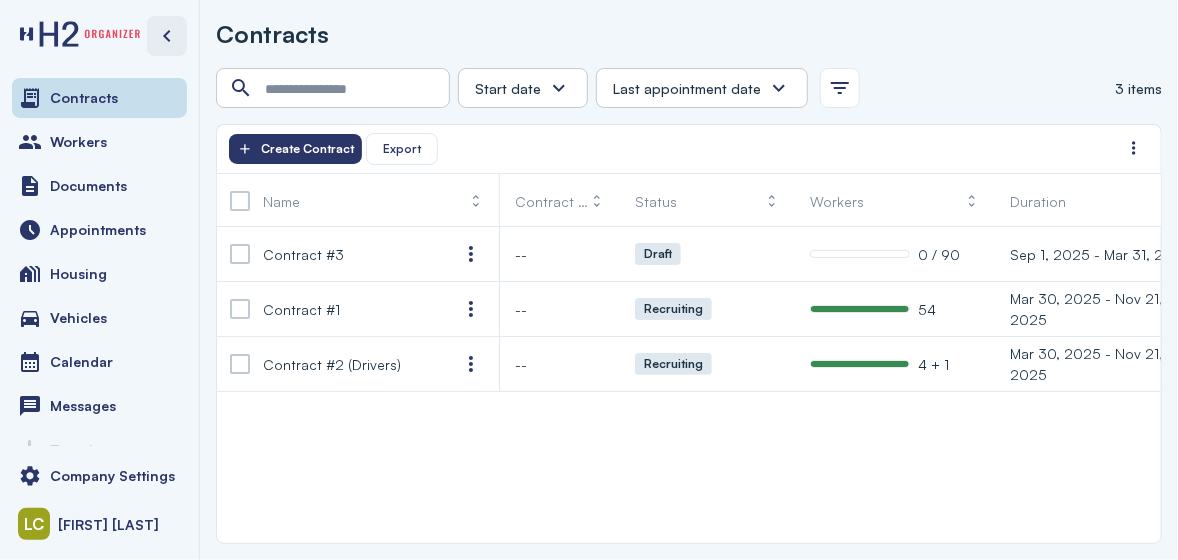 click at bounding box center (167, 36) 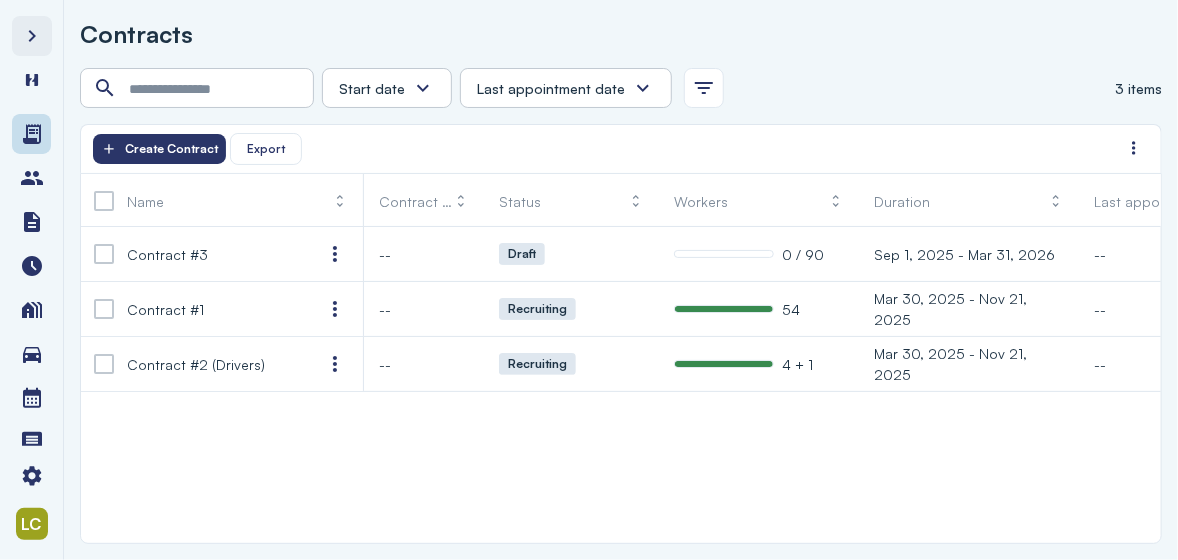 click at bounding box center (32, 36) 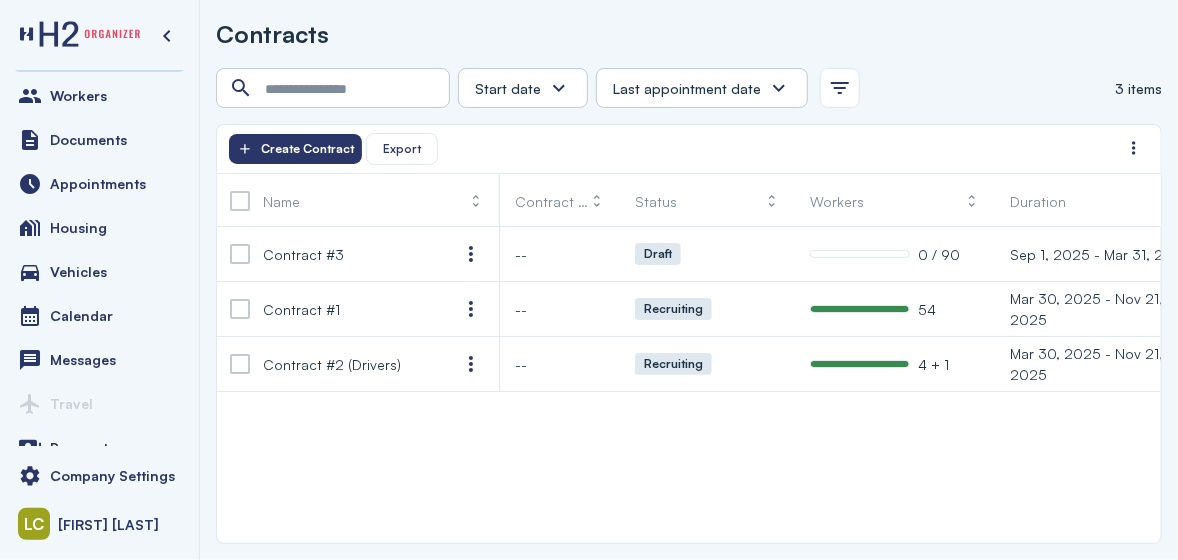 scroll, scrollTop: 67, scrollLeft: 0, axis: vertical 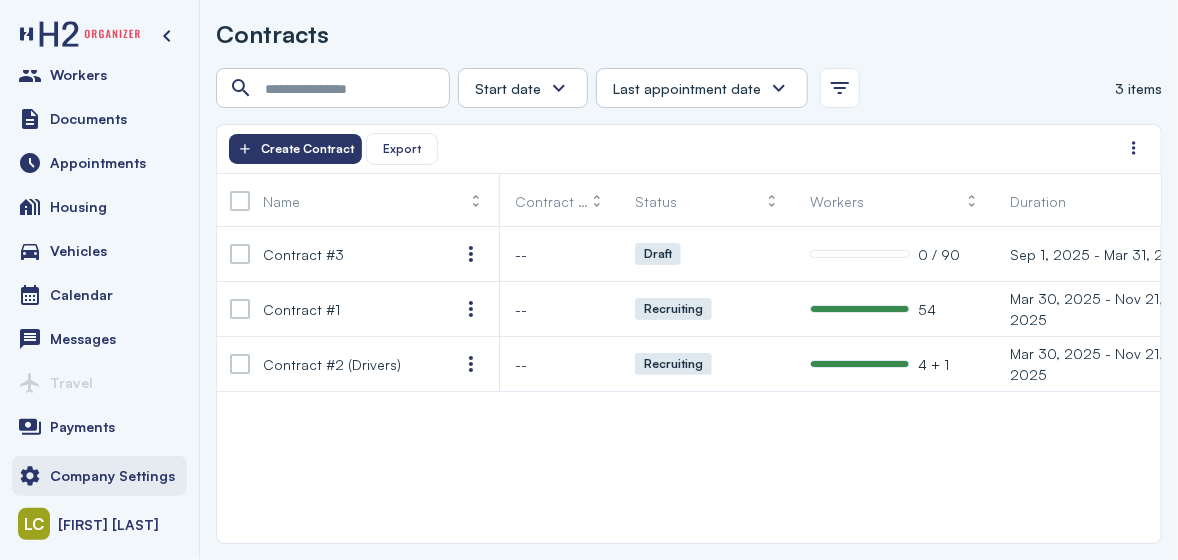 click on "Company Settings" at bounding box center (112, 476) 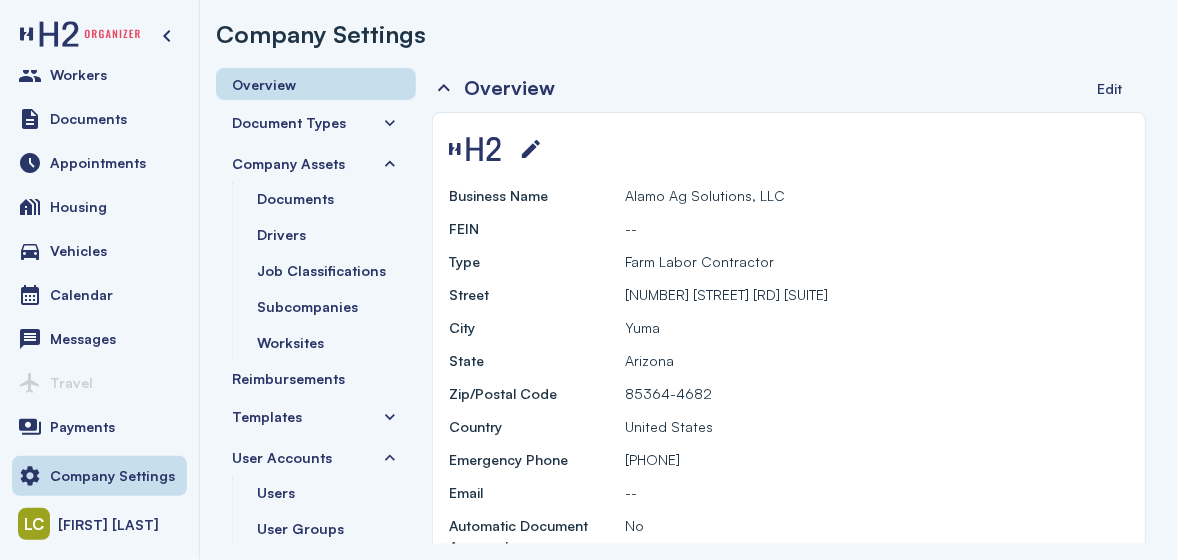 click on "Templates" at bounding box center [267, 416] 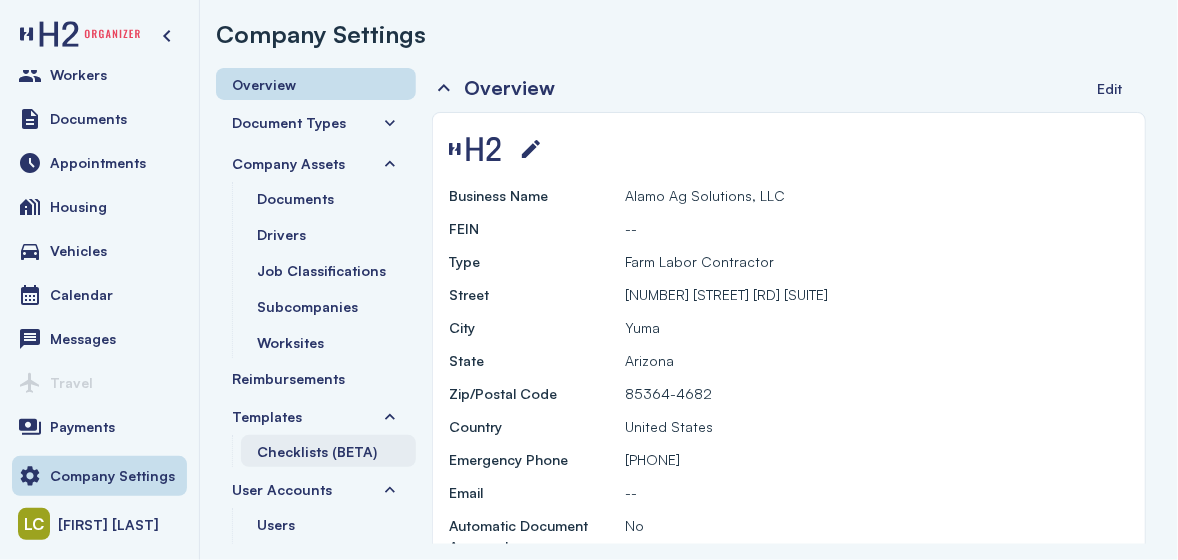 click on "Checklists (BETA)" at bounding box center [317, 451] 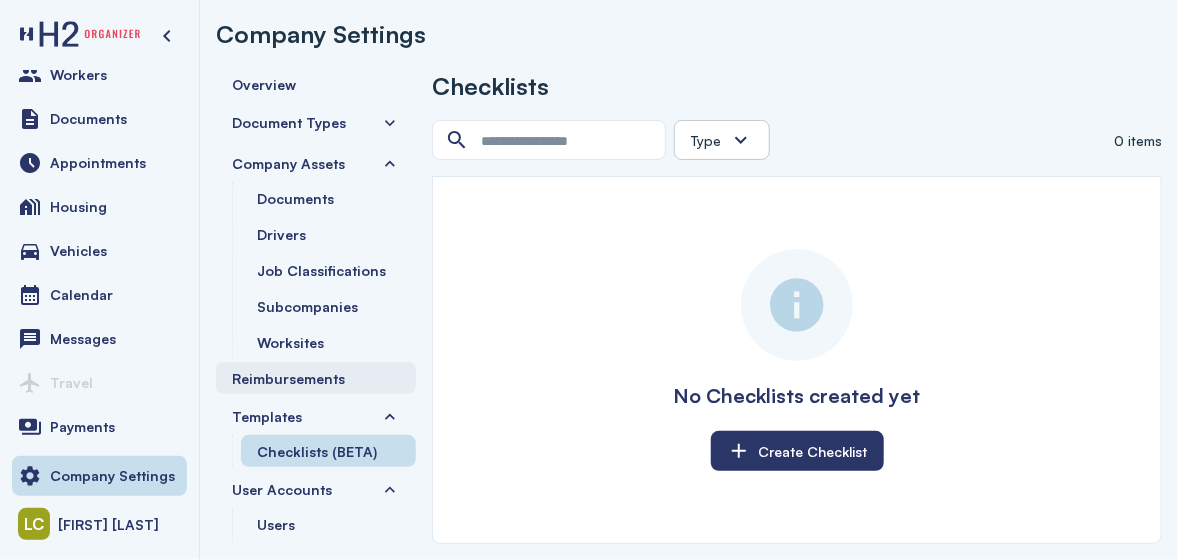 click on "Reimbursements" at bounding box center (288, 378) 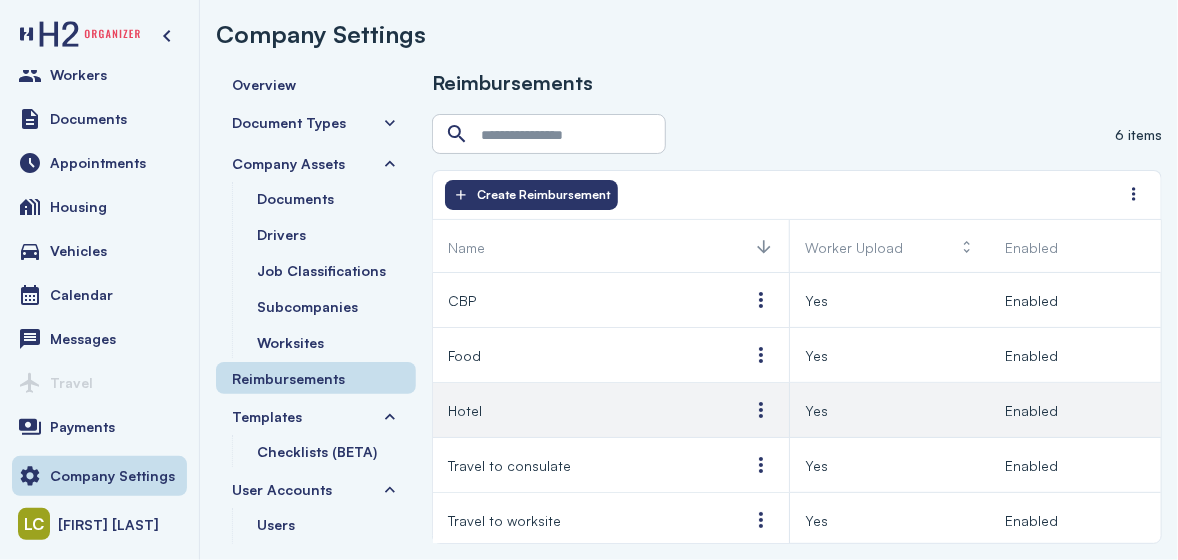 scroll, scrollTop: 66, scrollLeft: 0, axis: vertical 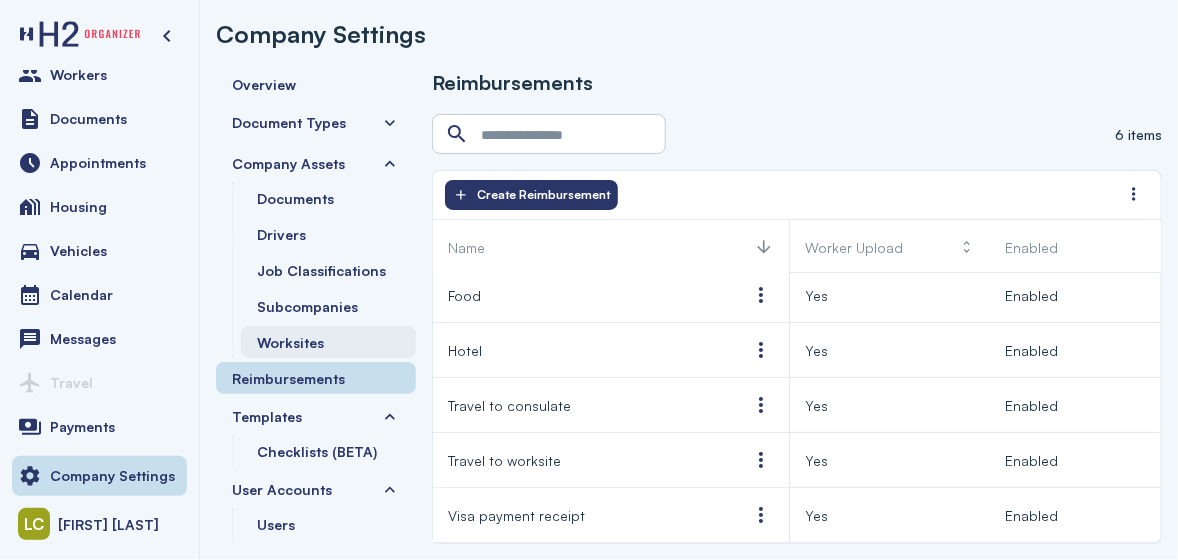 click on "Worksites" at bounding box center (328, 342) 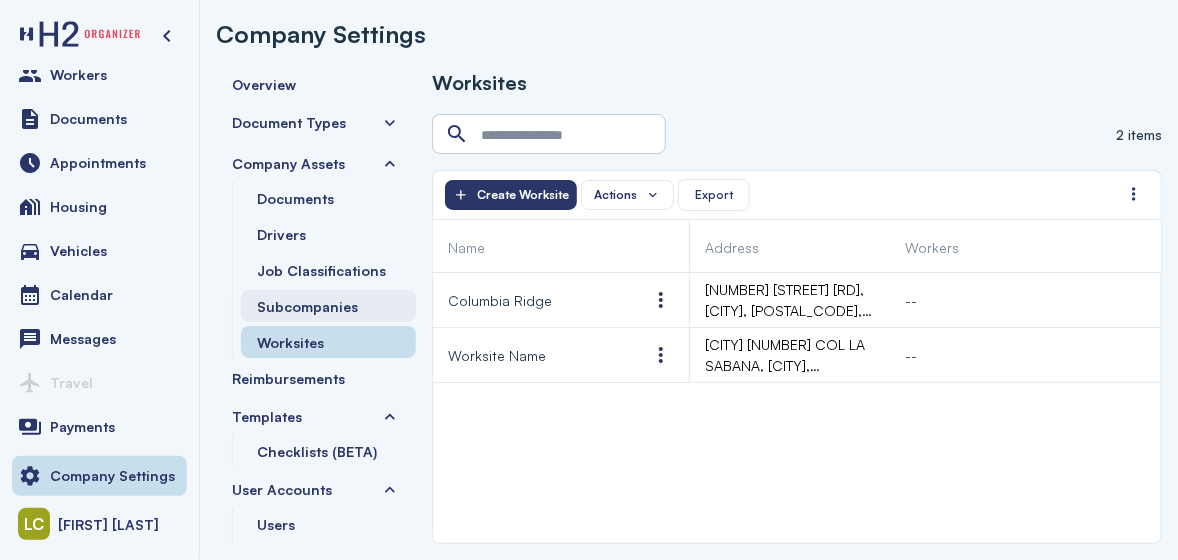 click on "Subcompanies" at bounding box center [307, 306] 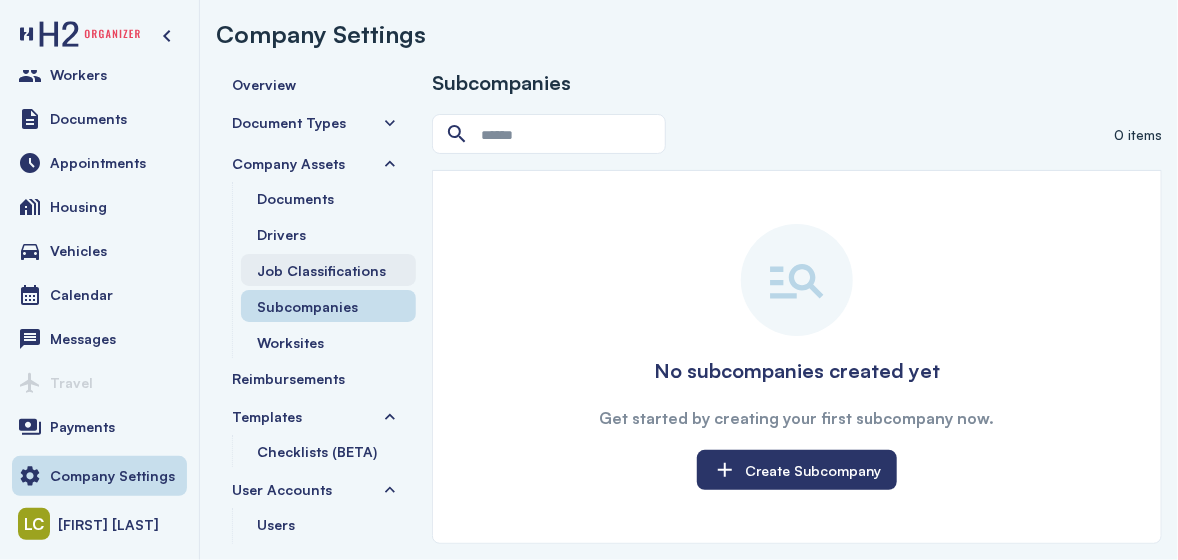 click on "Job Classifications" at bounding box center [321, 270] 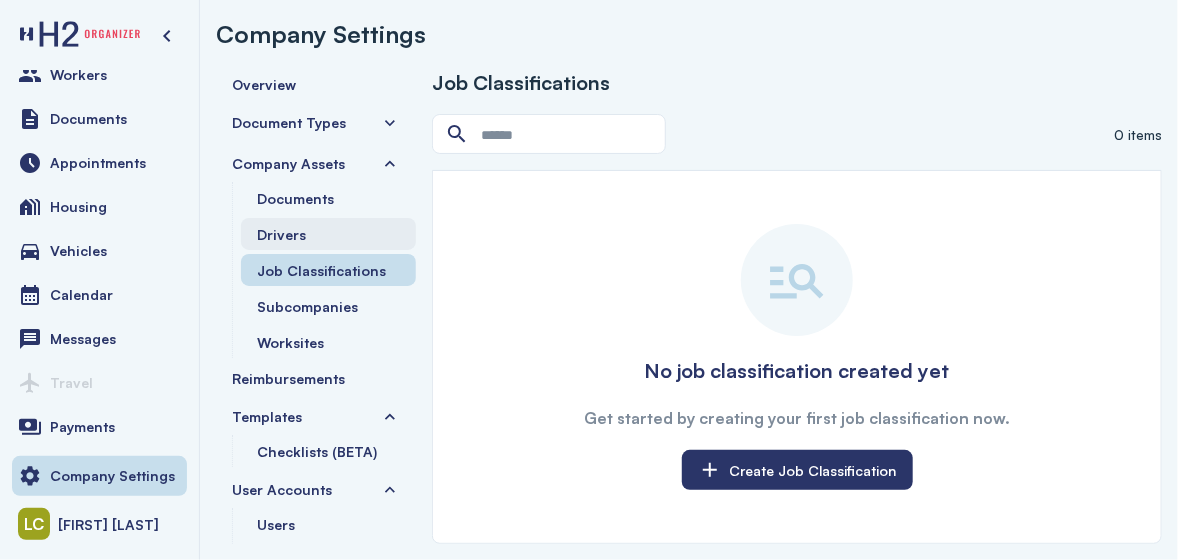 click on "Drivers" at bounding box center [281, 234] 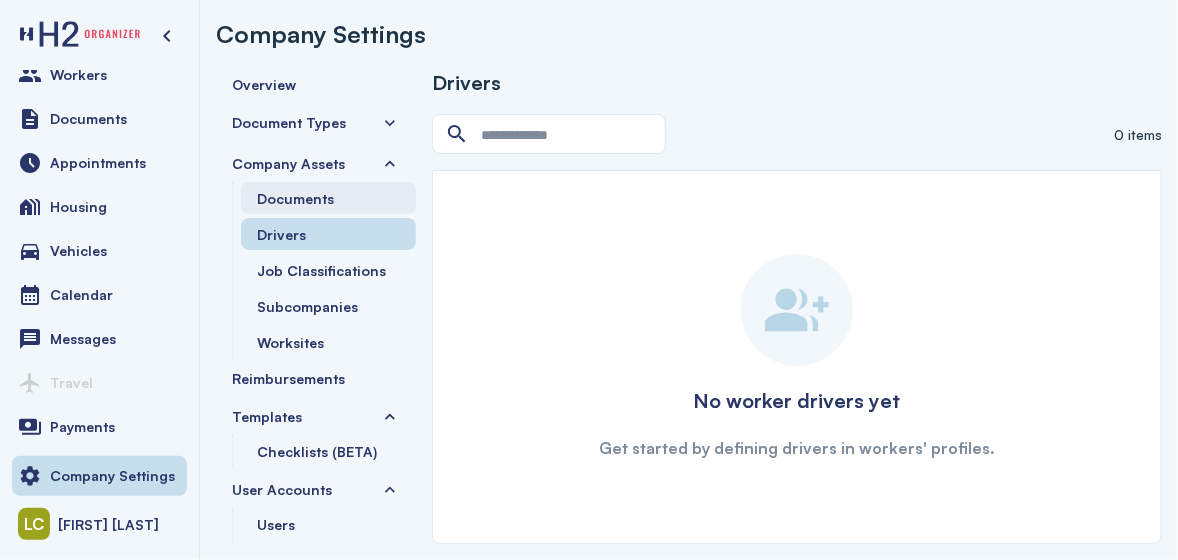 click on "Documents" at bounding box center [295, 198] 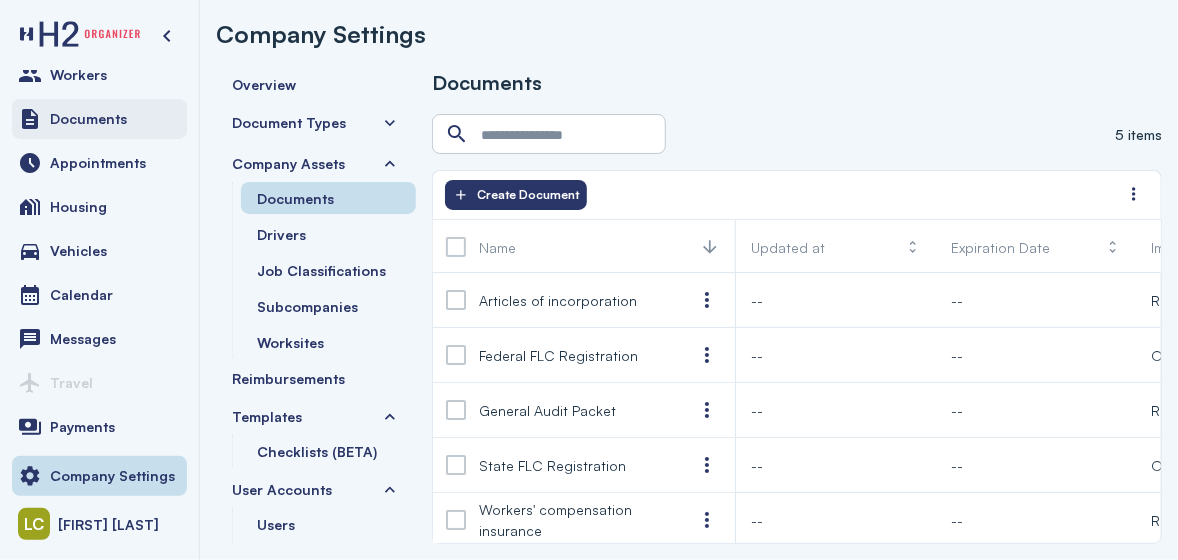 click on "Documents" at bounding box center [88, 119] 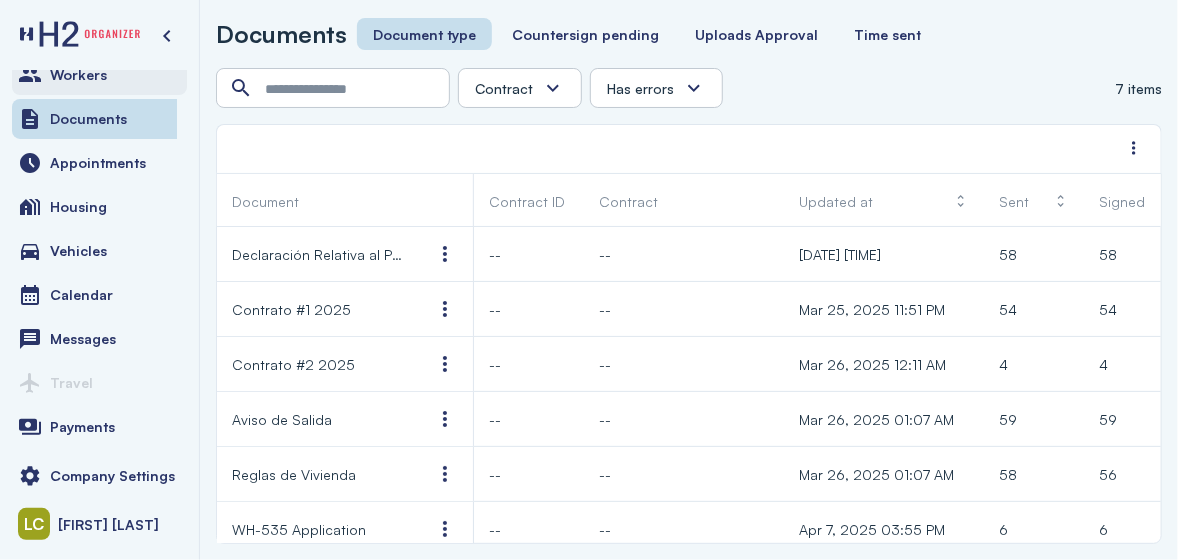 click on "Workers" at bounding box center (78, 75) 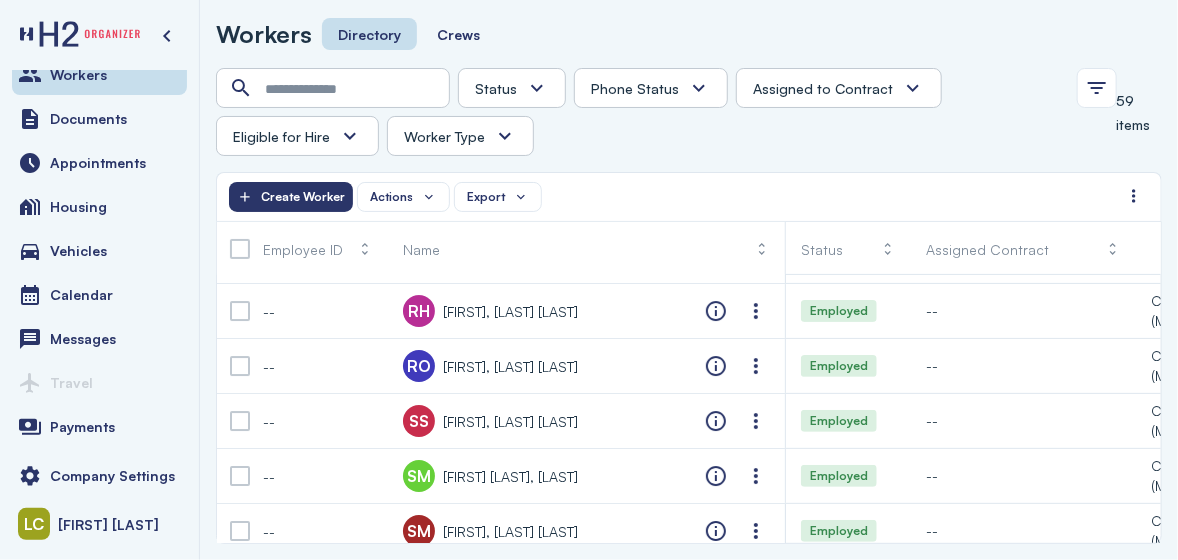scroll, scrollTop: 2930, scrollLeft: 0, axis: vertical 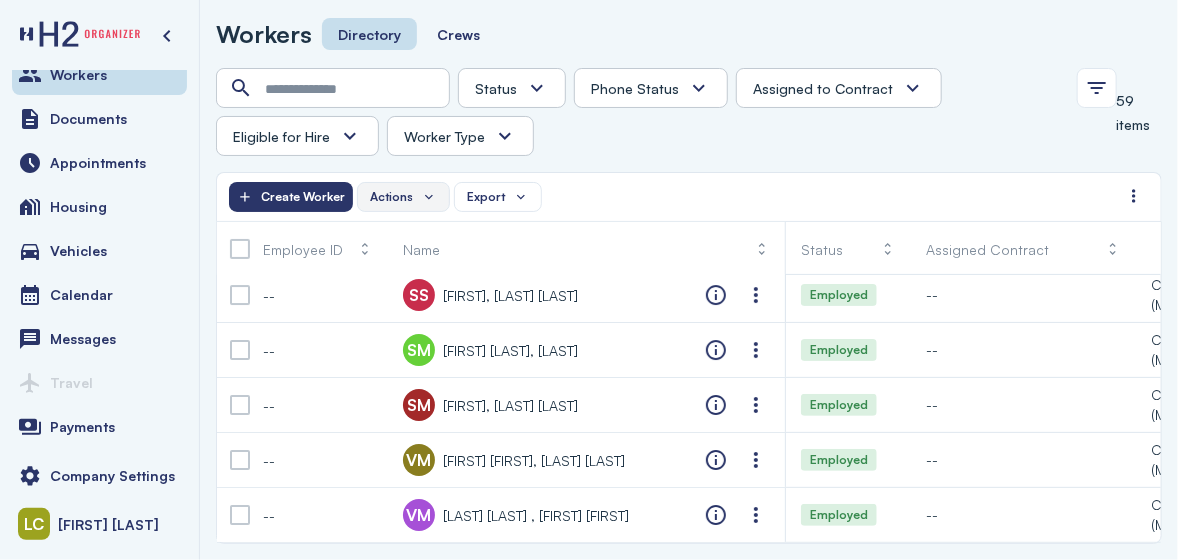 click on "Actions" at bounding box center [391, 197] 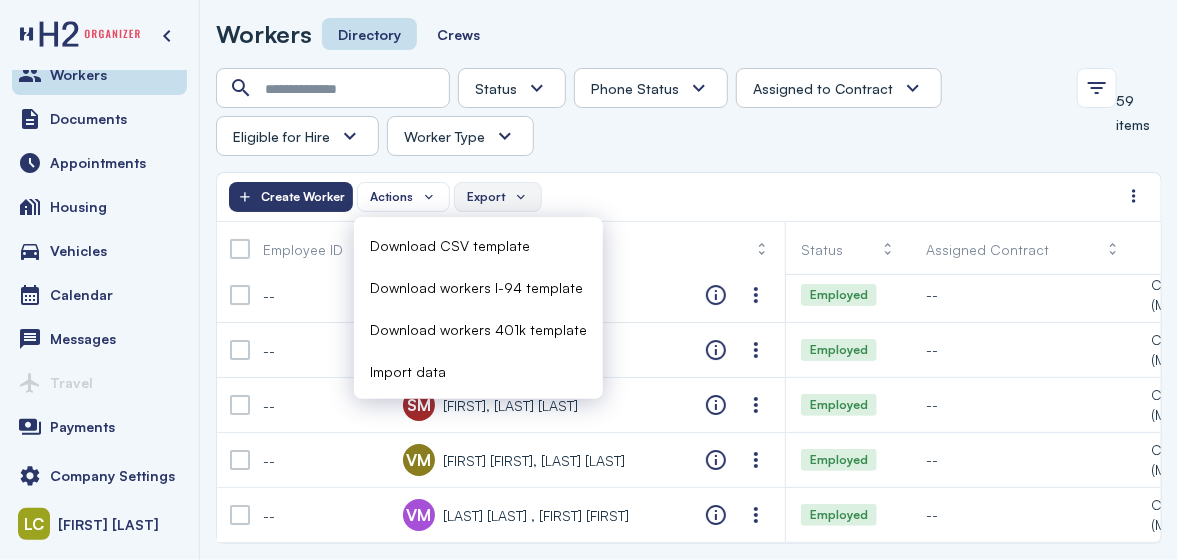 click on "Export" at bounding box center [486, 197] 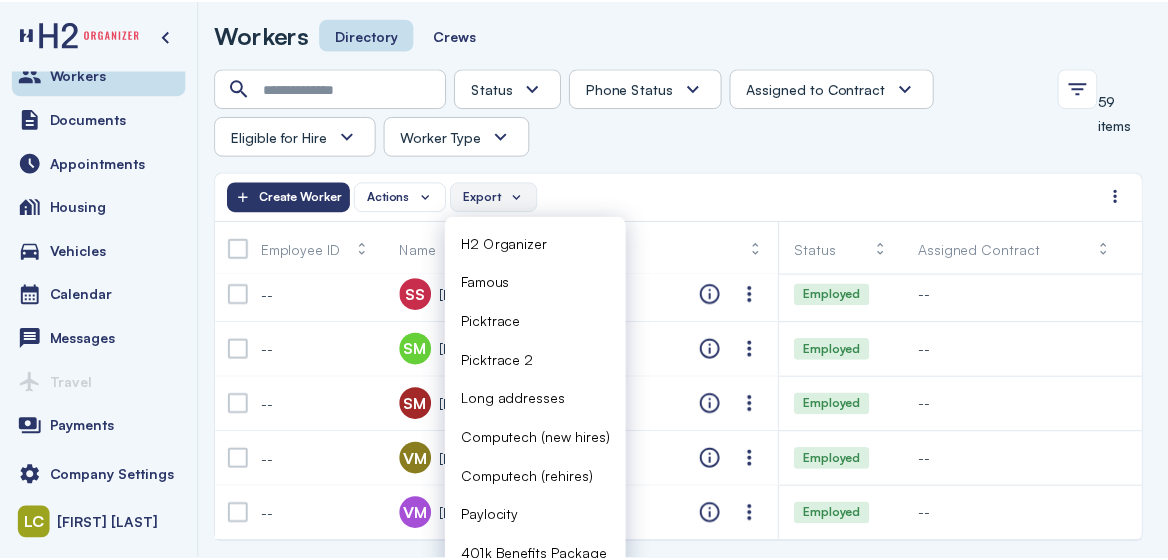 scroll, scrollTop: 46, scrollLeft: 0, axis: vertical 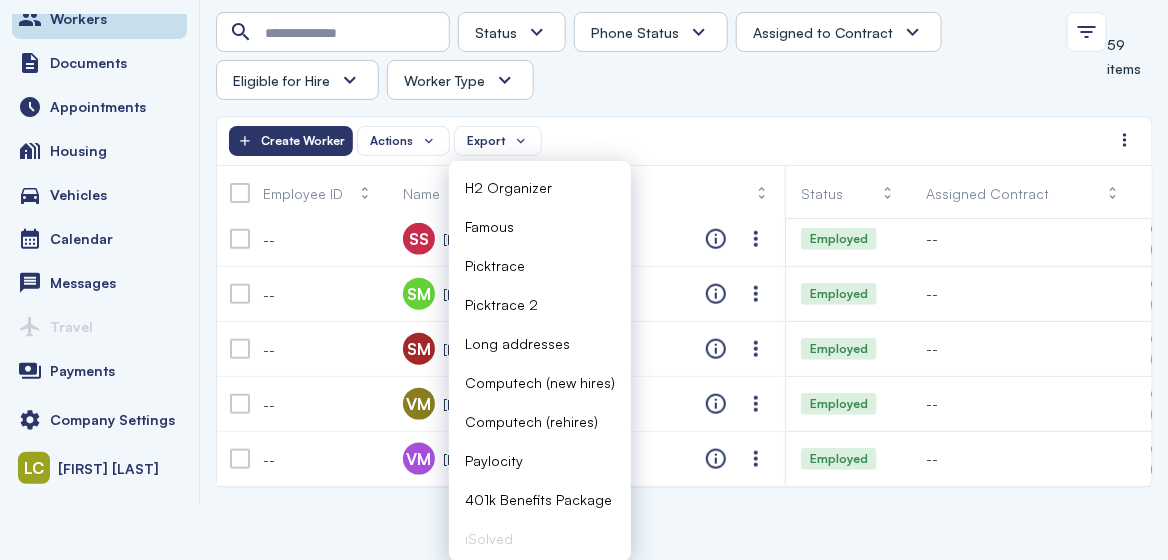 click on "Actions           Export                 Create Worker" at bounding box center (669, 141) 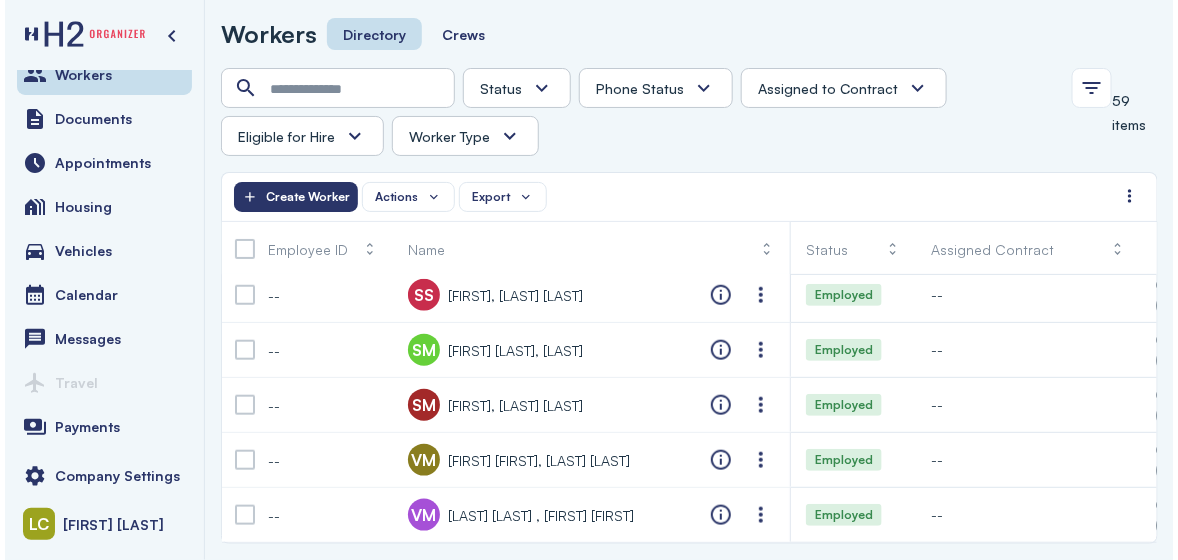 scroll, scrollTop: 0, scrollLeft: 0, axis: both 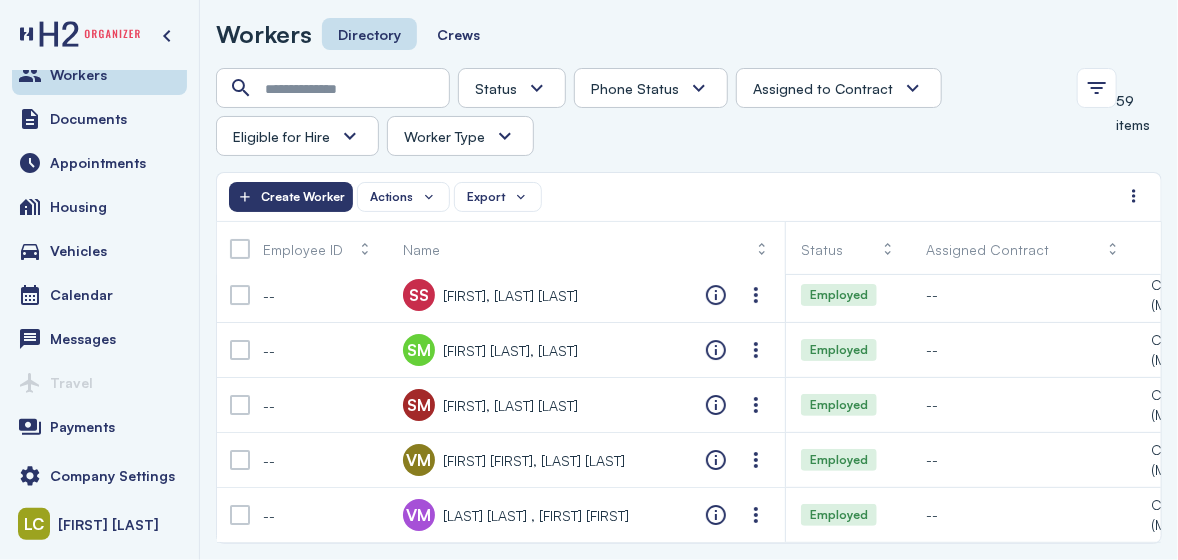 click on "Phone Status" at bounding box center (651, 88) 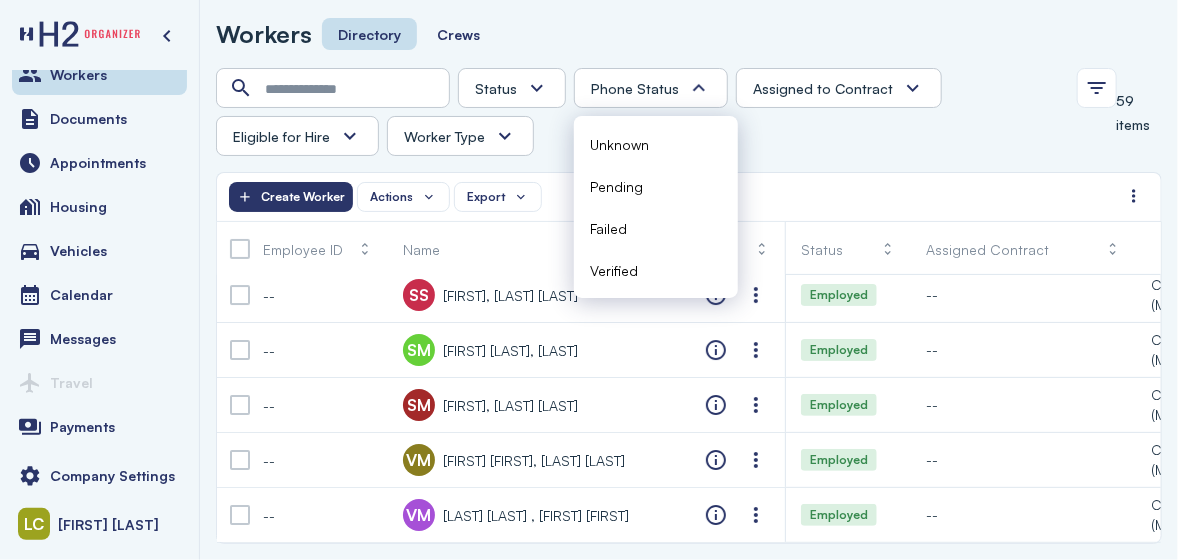 click on "Assigned to Contract" at bounding box center (839, 88) 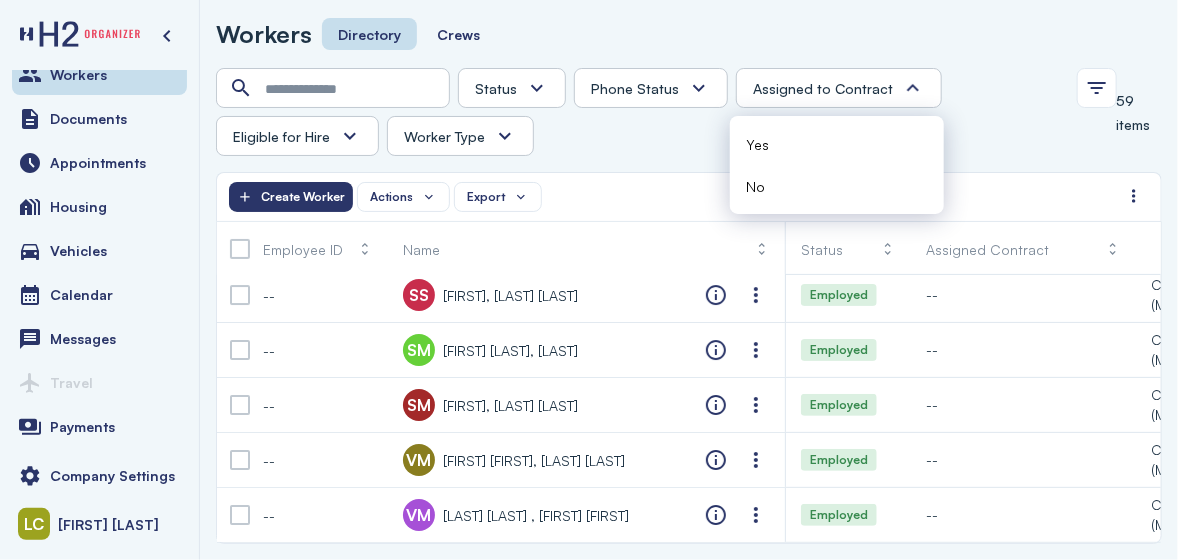 click at bounding box center (537, 88) 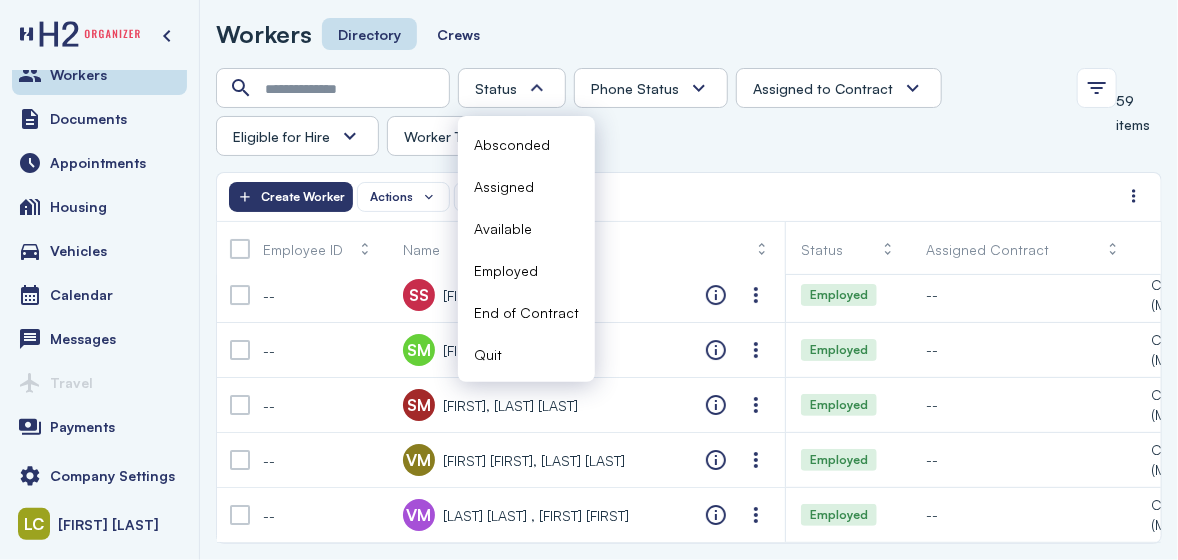 click on "Status         Phone Status         Assigned to Contract         Eligible for Hire         Yes No     Worker Type         H2 Domestic Full-time" at bounding box center [640, 112] 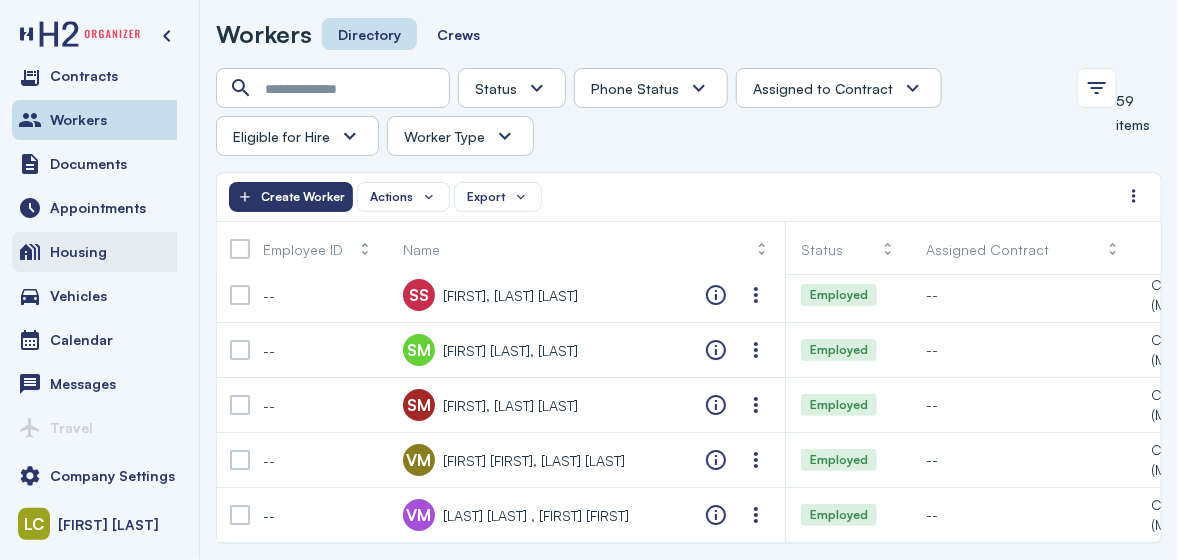 scroll, scrollTop: 0, scrollLeft: 0, axis: both 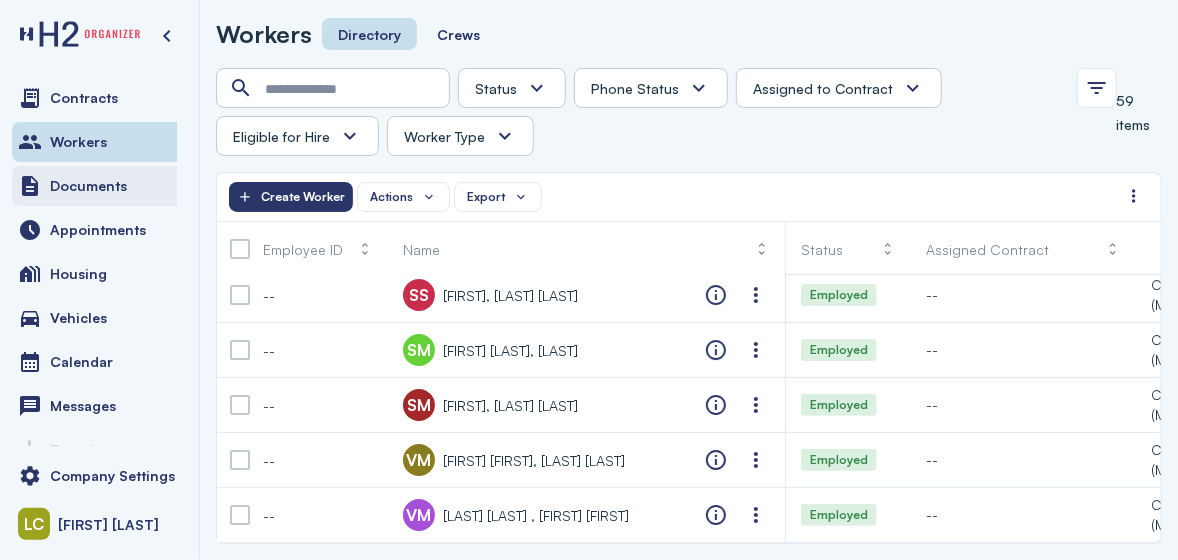click on "Documents" at bounding box center (88, 186) 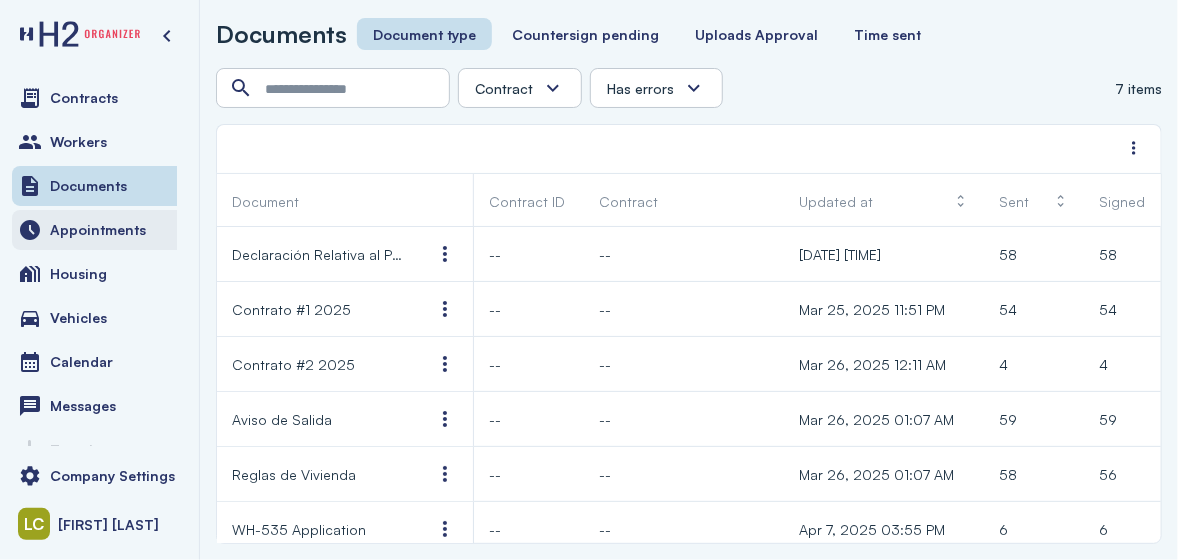 click on "Appointments" at bounding box center (98, 230) 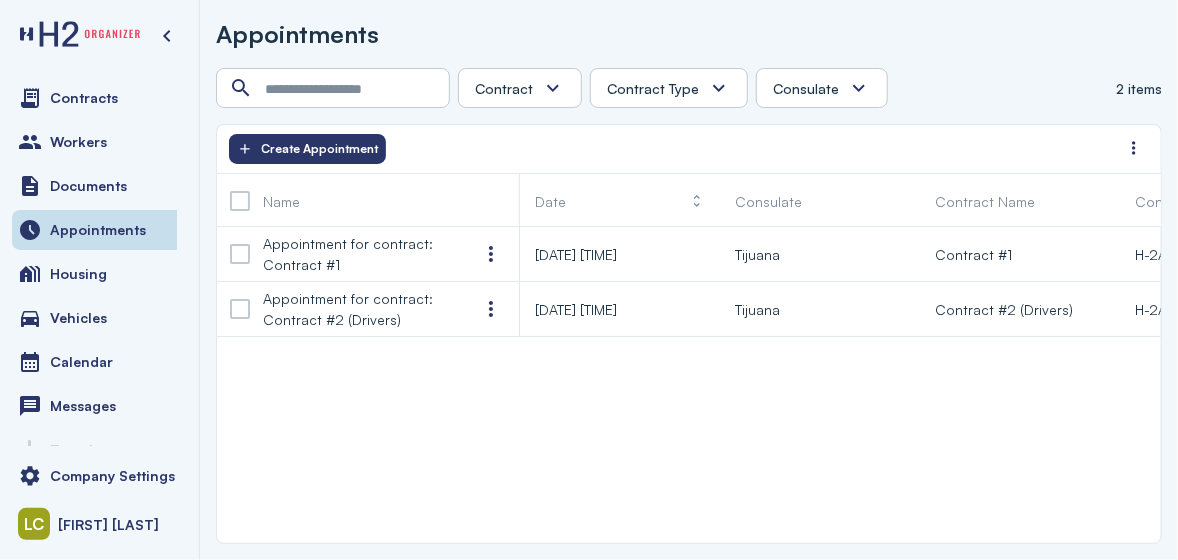 click at bounding box center [553, 88] 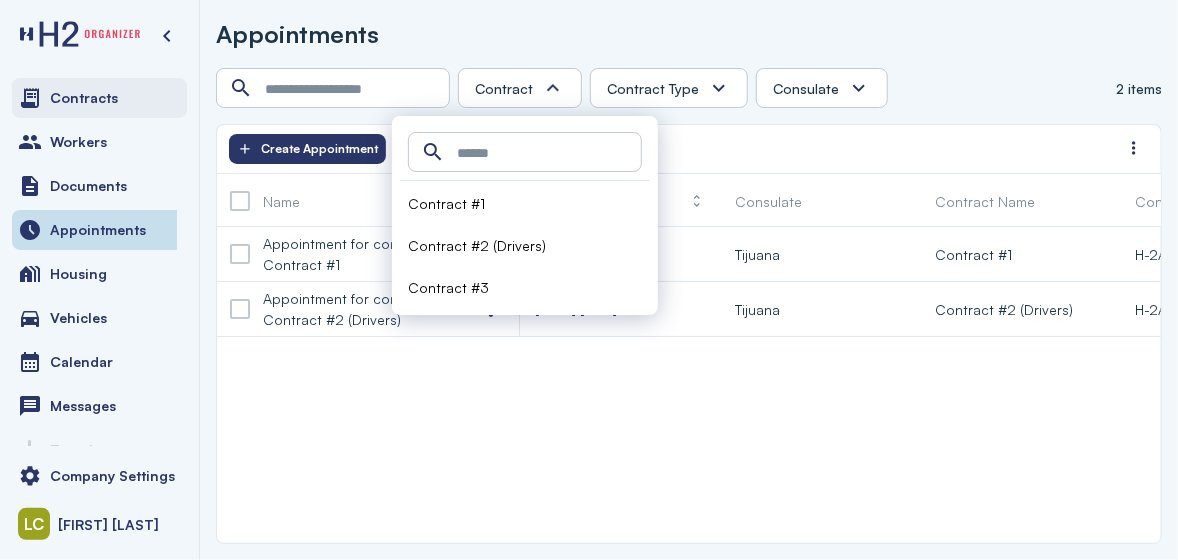 click on "Contracts" at bounding box center (99, 98) 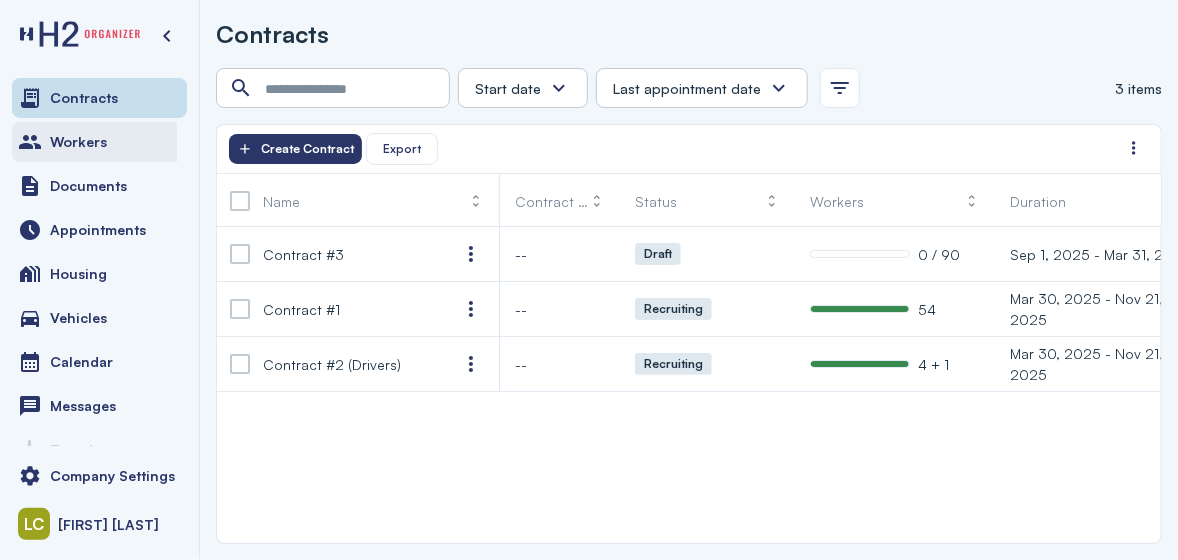click on "Workers" at bounding box center (78, 142) 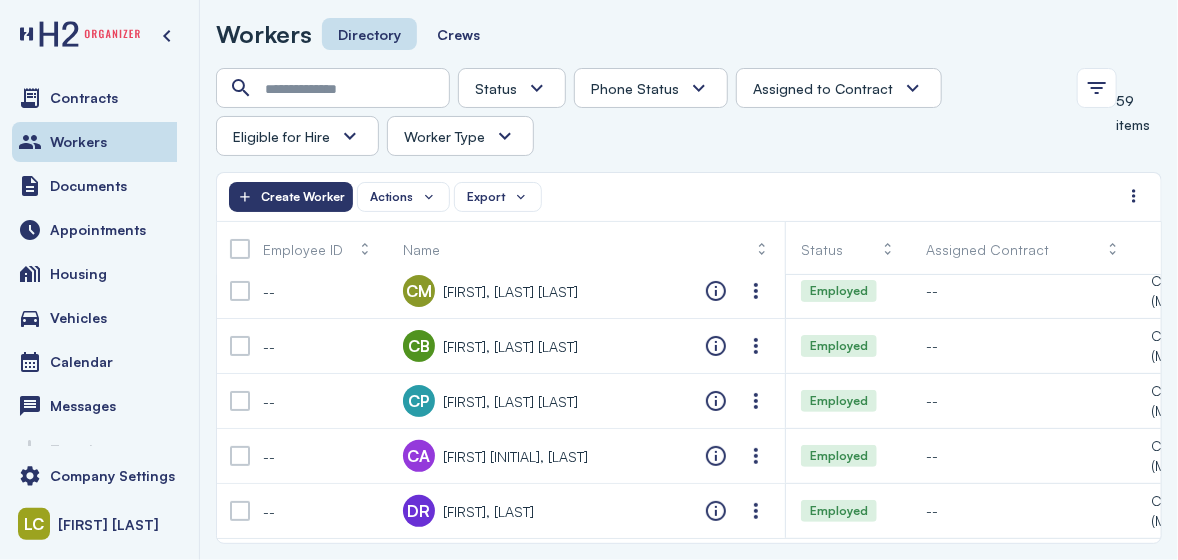 scroll, scrollTop: 0, scrollLeft: 0, axis: both 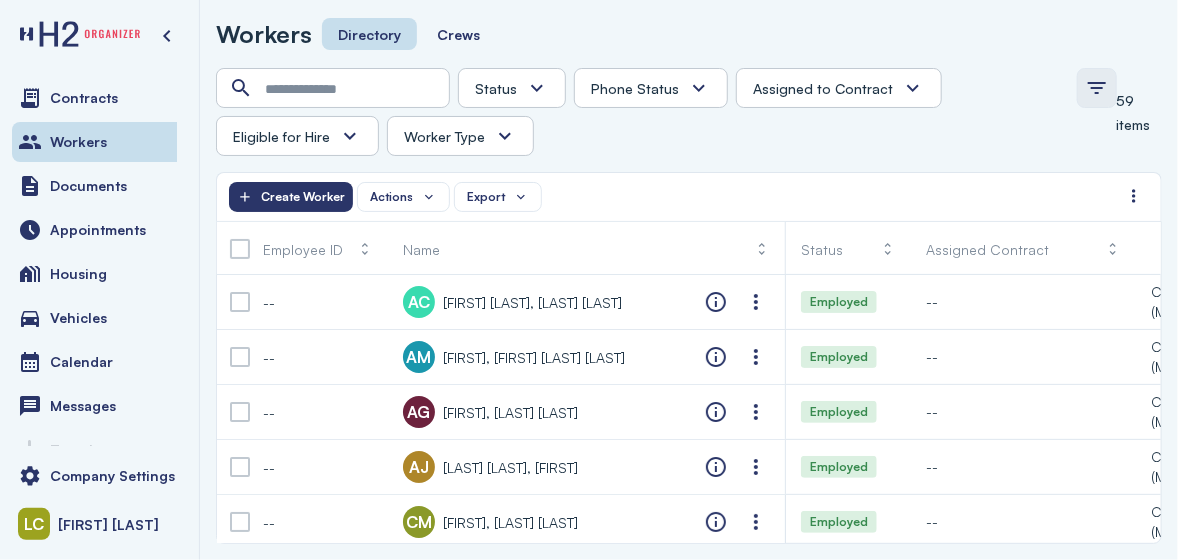 click at bounding box center (1097, 88) 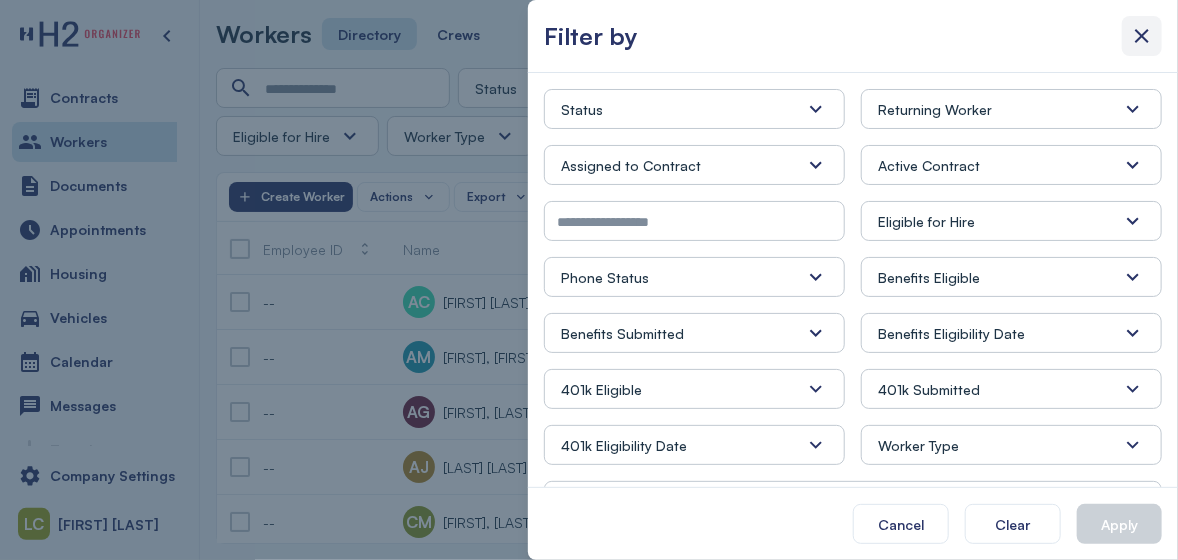 click at bounding box center [1142, 36] 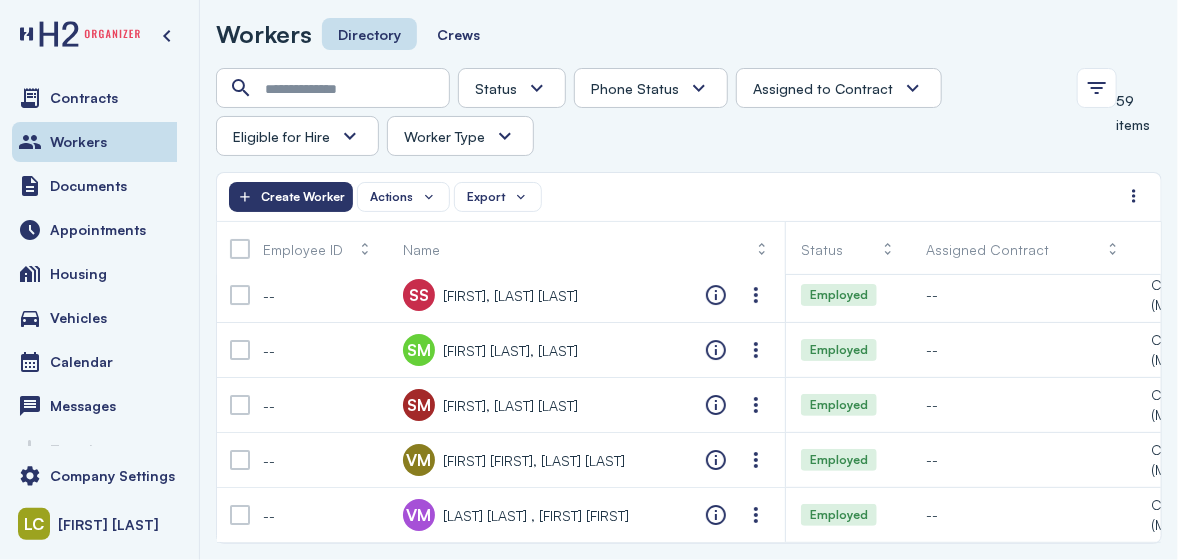 scroll, scrollTop: 2930, scrollLeft: 0, axis: vertical 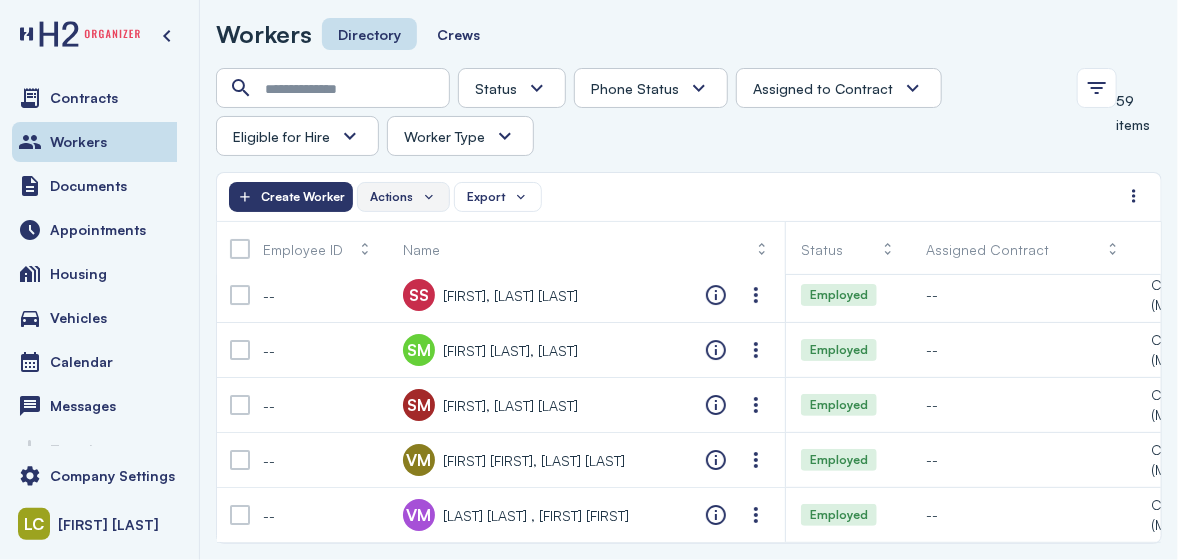click on "Actions" at bounding box center [403, 197] 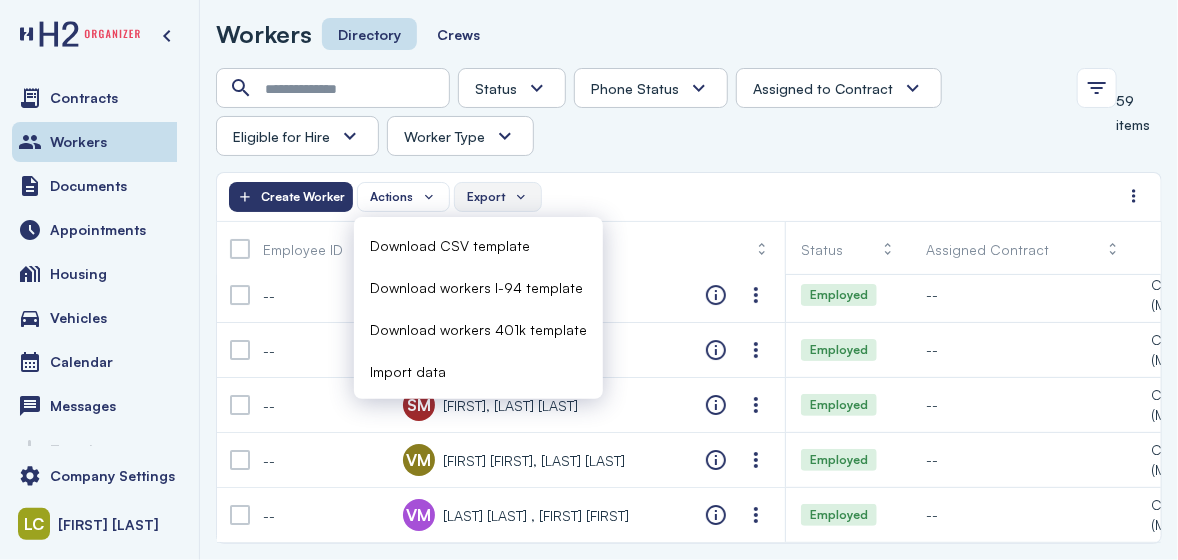 click on "Export" at bounding box center [486, 197] 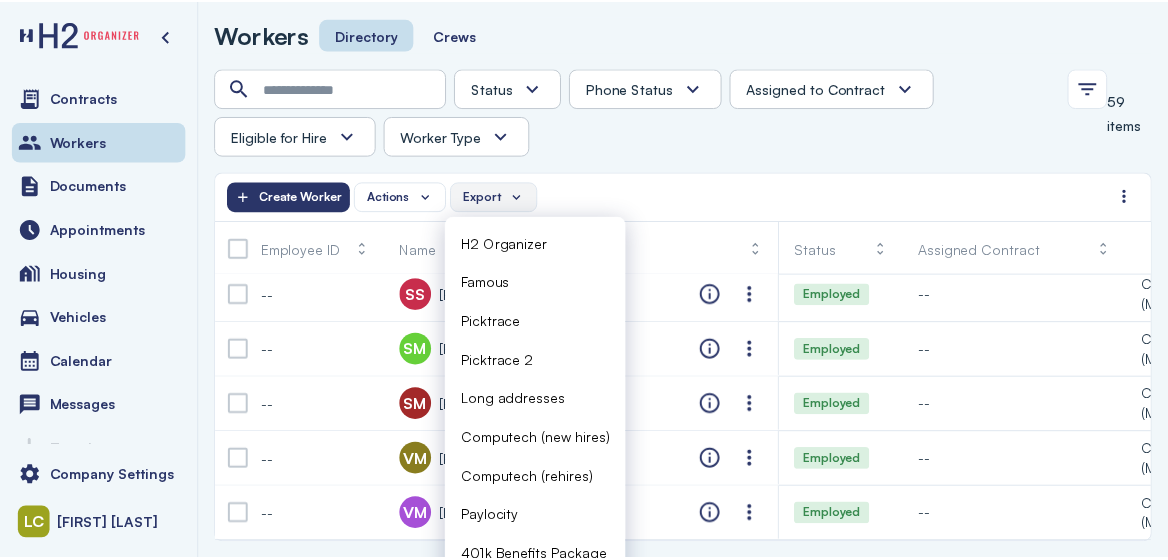 scroll, scrollTop: 46, scrollLeft: 0, axis: vertical 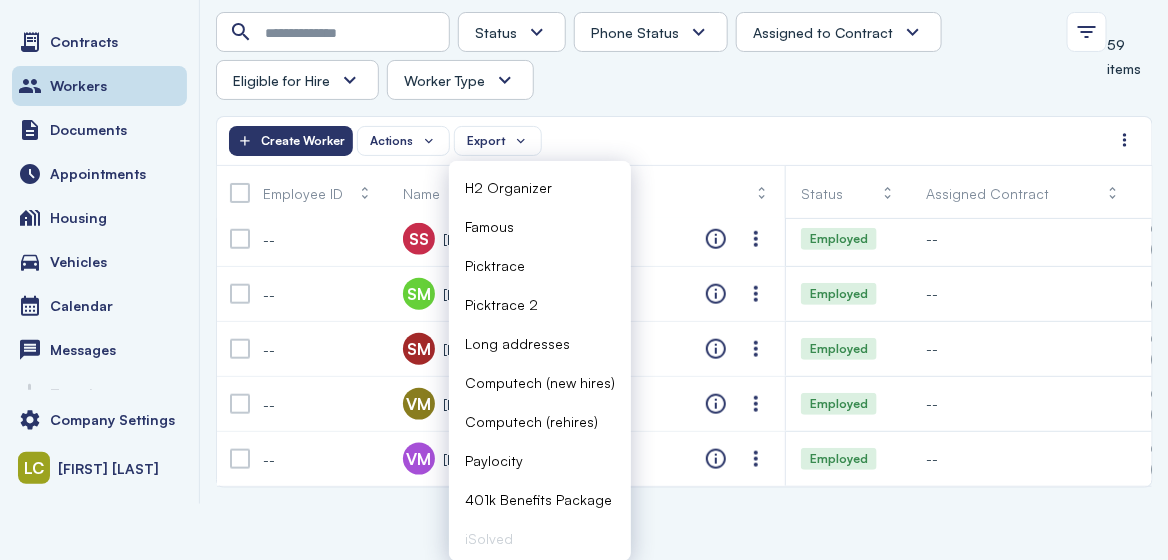 click on "Actions           Export                 Create Worker" at bounding box center (684, 140) 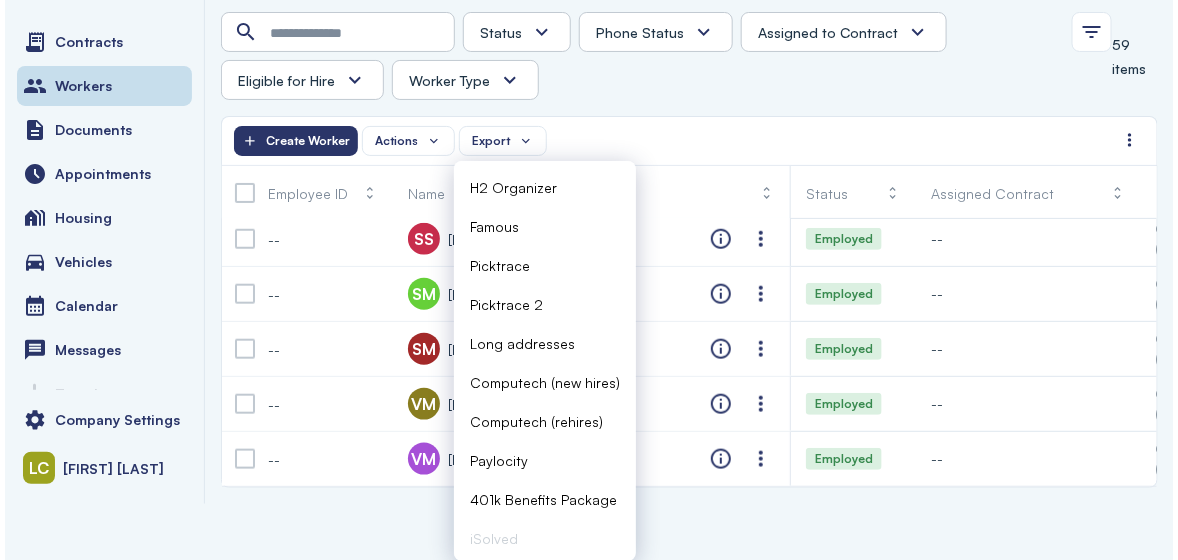 scroll, scrollTop: 0, scrollLeft: 0, axis: both 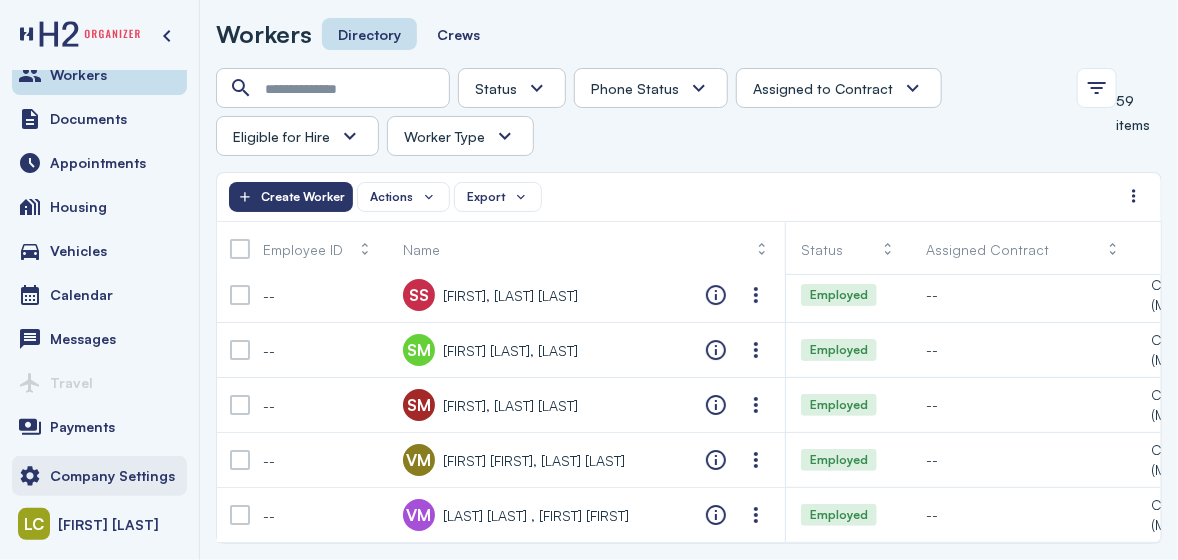click on "Company Settings" at bounding box center [99, 476] 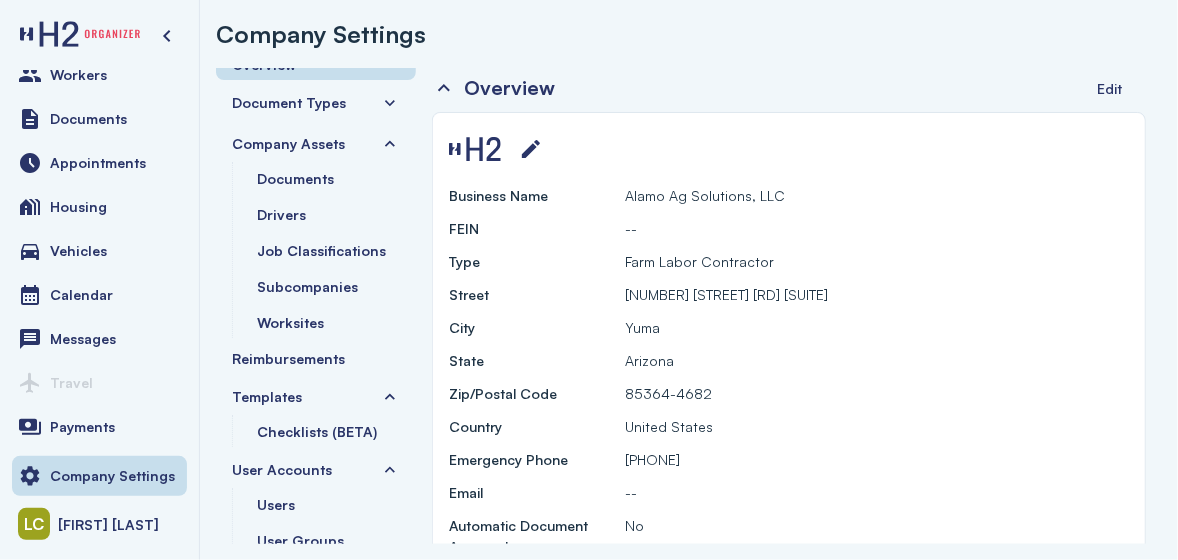 scroll, scrollTop: 31, scrollLeft: 0, axis: vertical 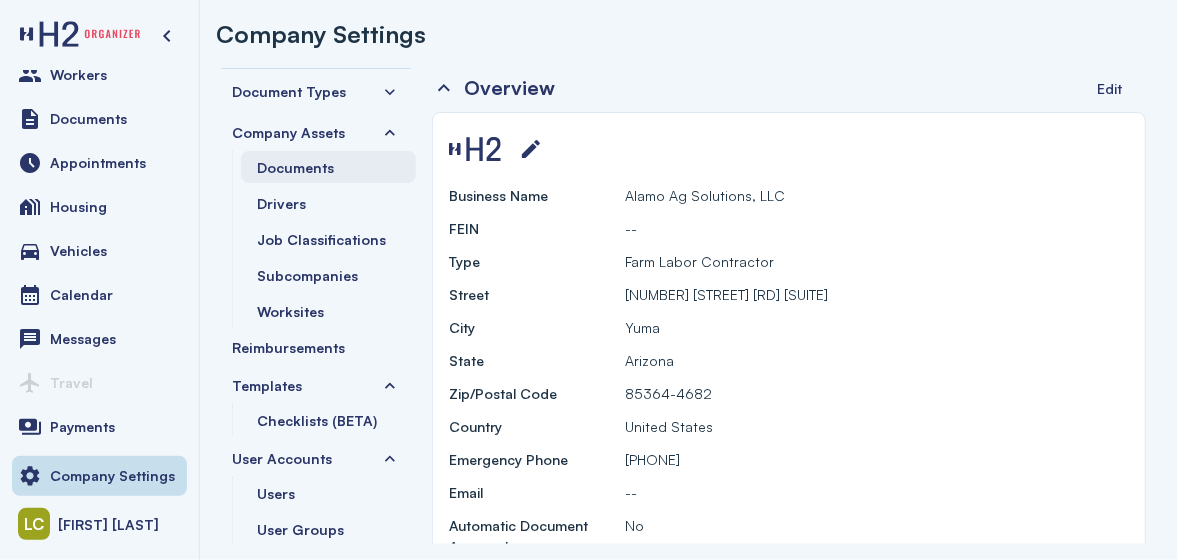 click on "Documents" at bounding box center (295, 167) 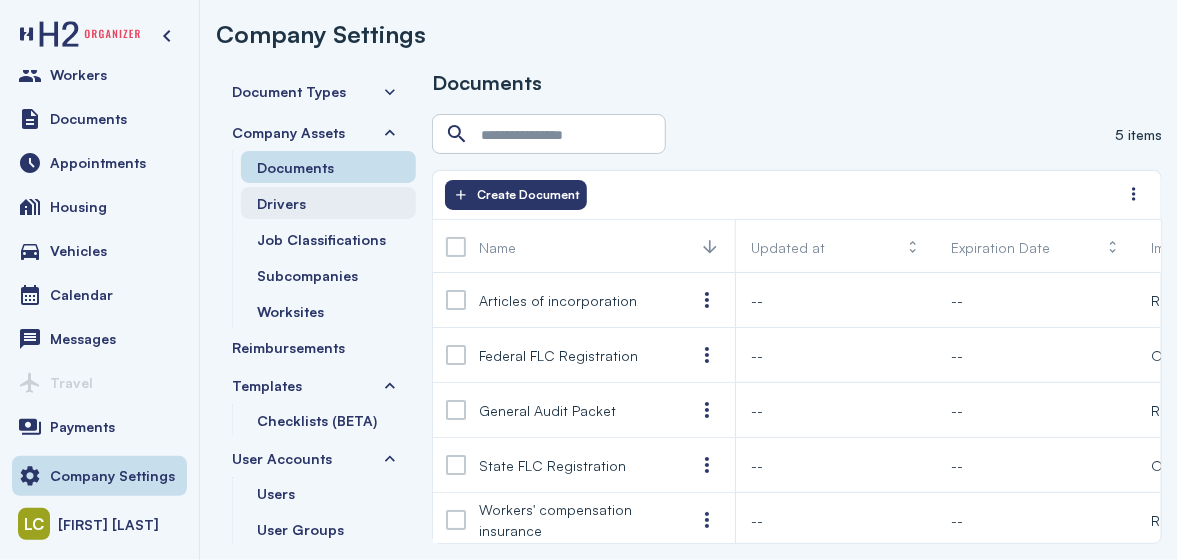 click on "Drivers" at bounding box center (281, 203) 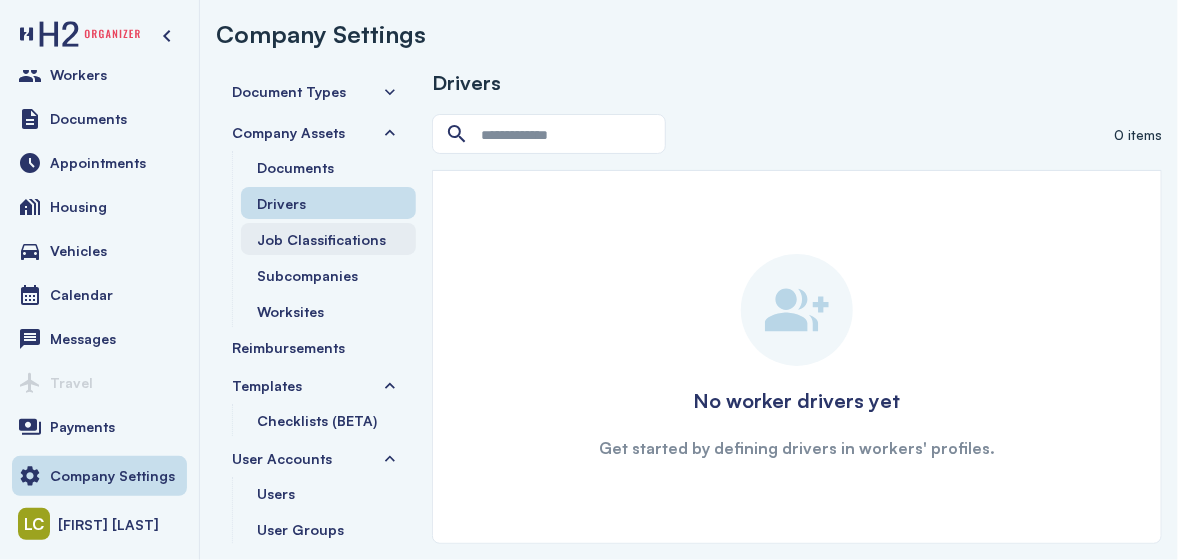 click on "Job Classifications" at bounding box center (321, 239) 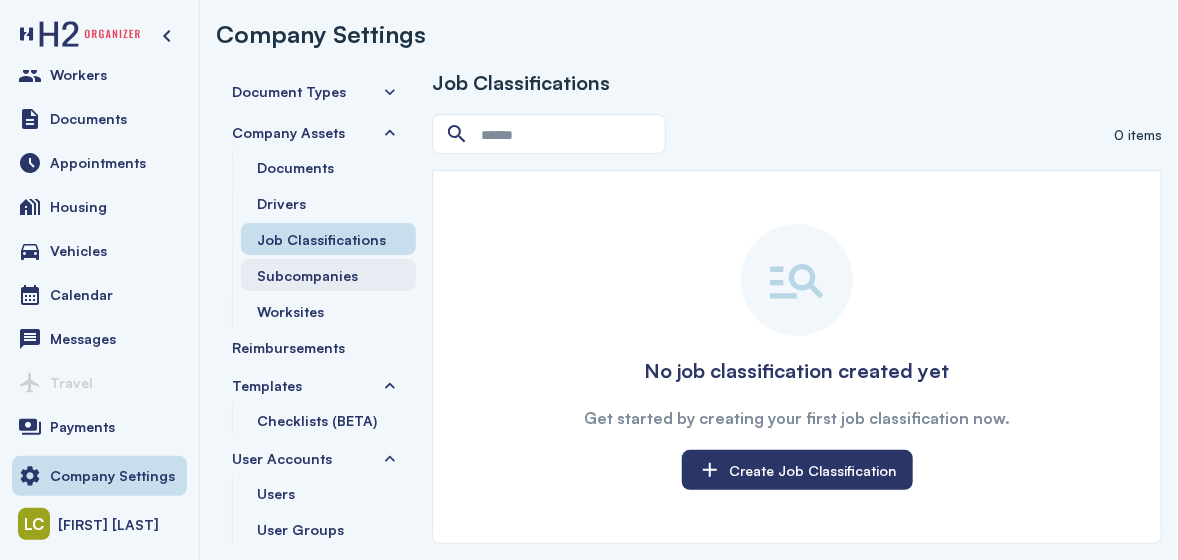 click on "Subcompanies" at bounding box center [307, 275] 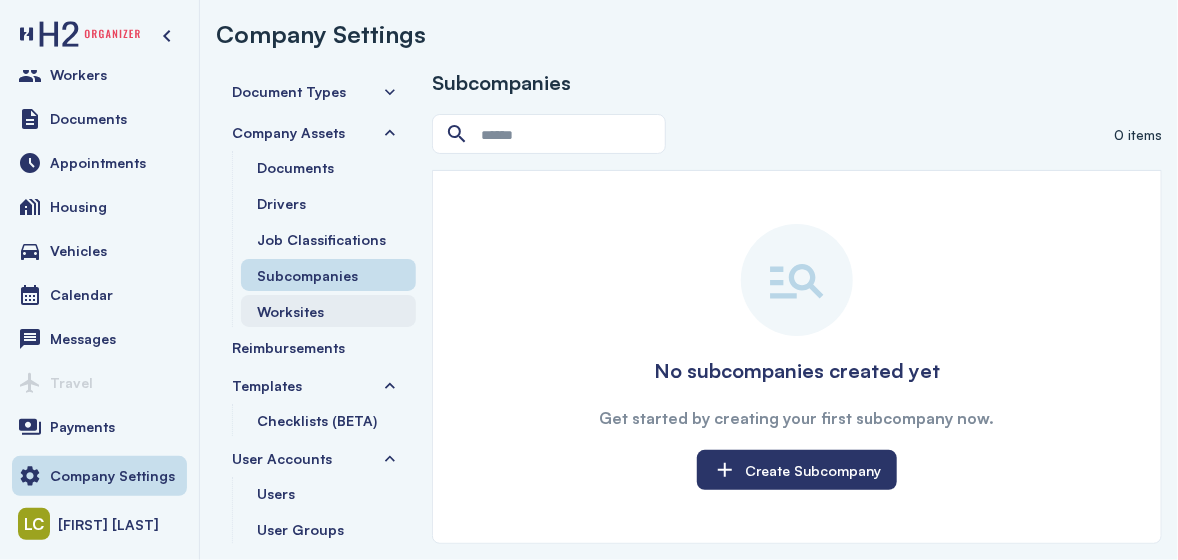 click on "Worksites" at bounding box center [290, 311] 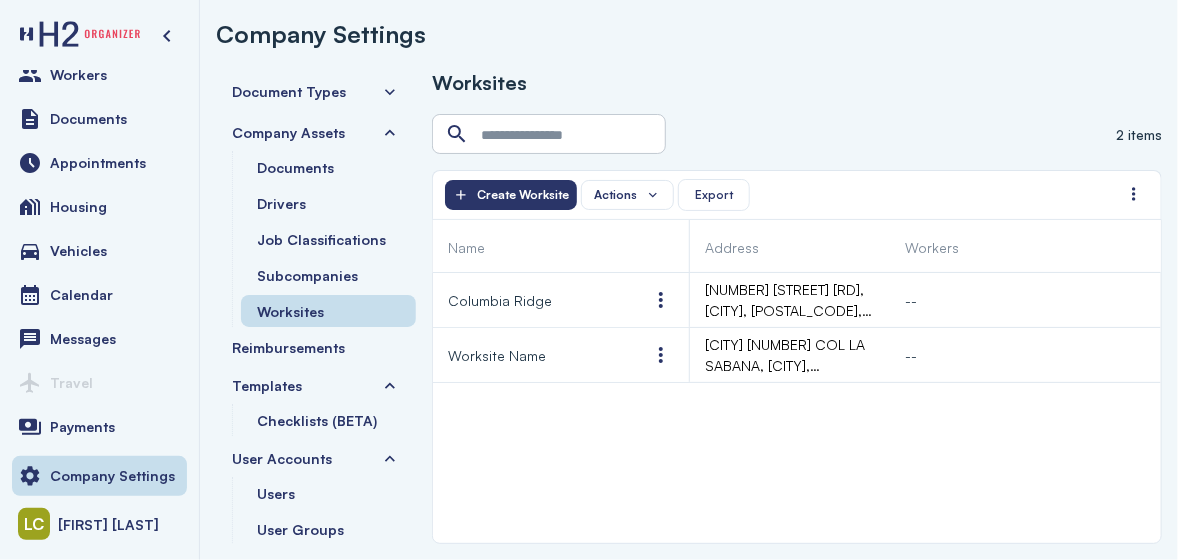 click on "Company Assets" at bounding box center (288, 132) 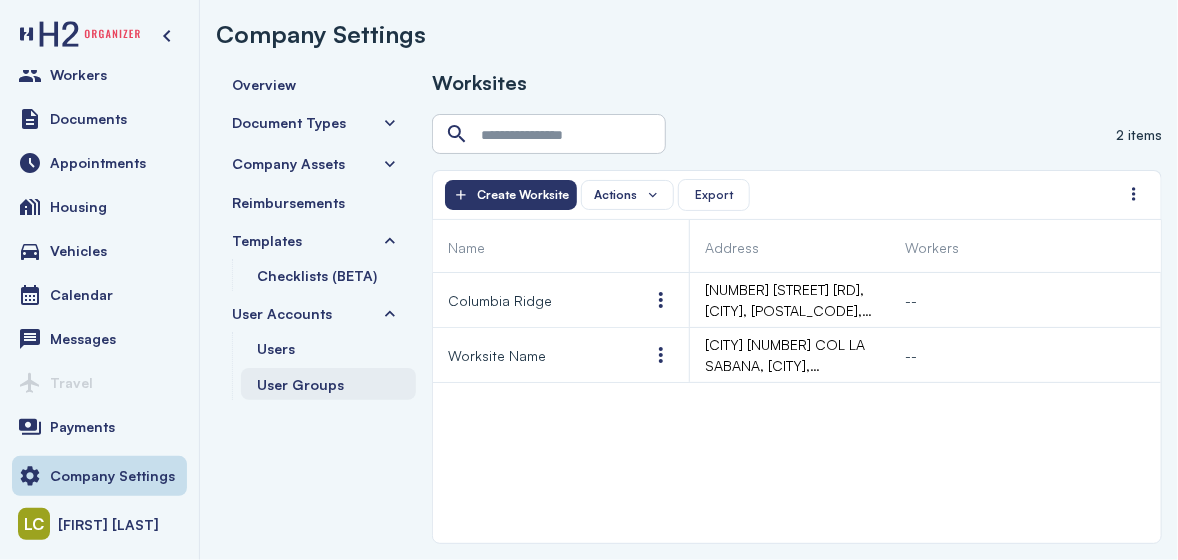 click on "User Groups" at bounding box center [300, 384] 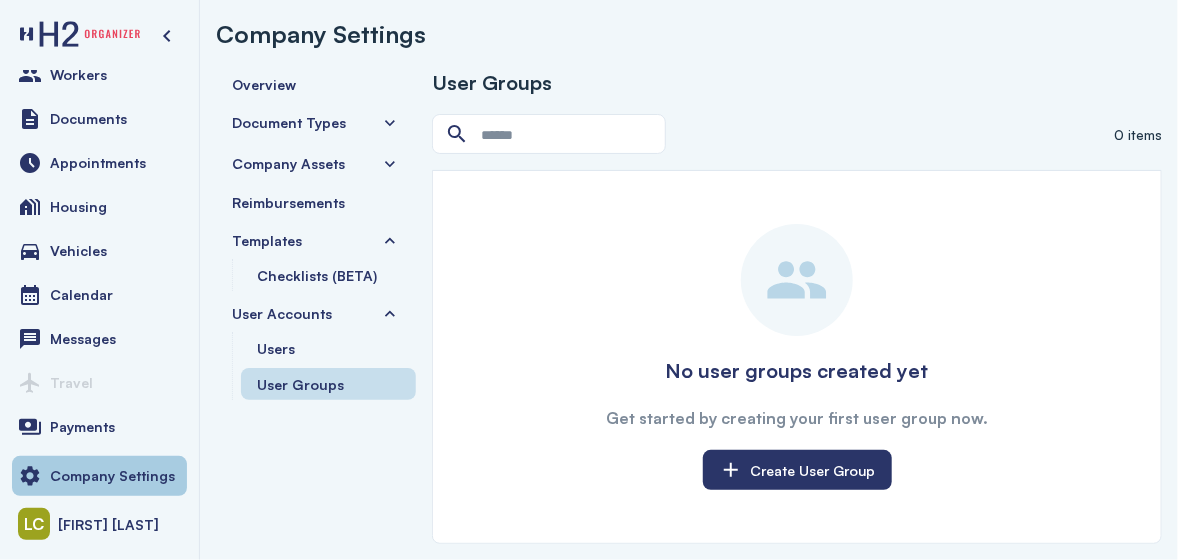 click on "Company Settings" at bounding box center [112, 476] 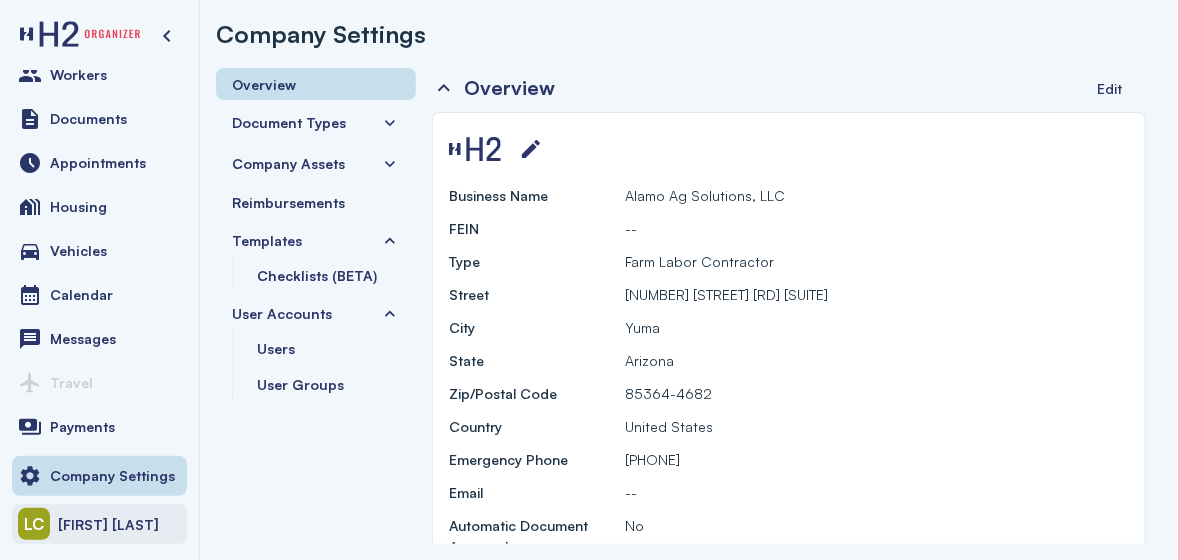 click on "[FIRST] [LAST]" 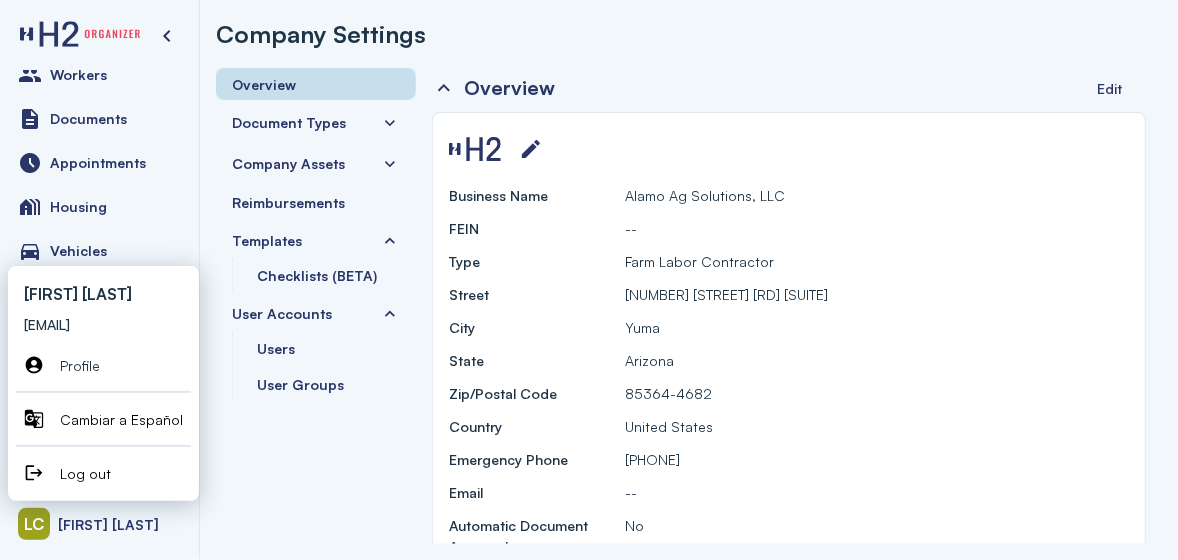 click on "Overview Document Types     Company Assets     Reimbursements Templates     Checklists (BETA) User Accounts     Users User Groups" at bounding box center (316, 306) 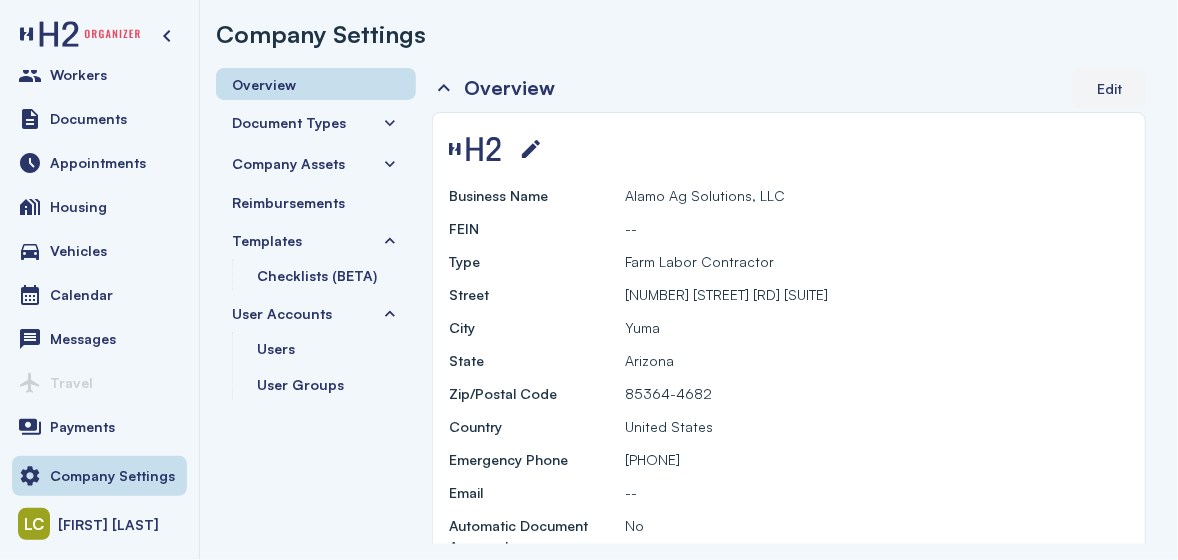 click on "Edit" at bounding box center (1109, 88) 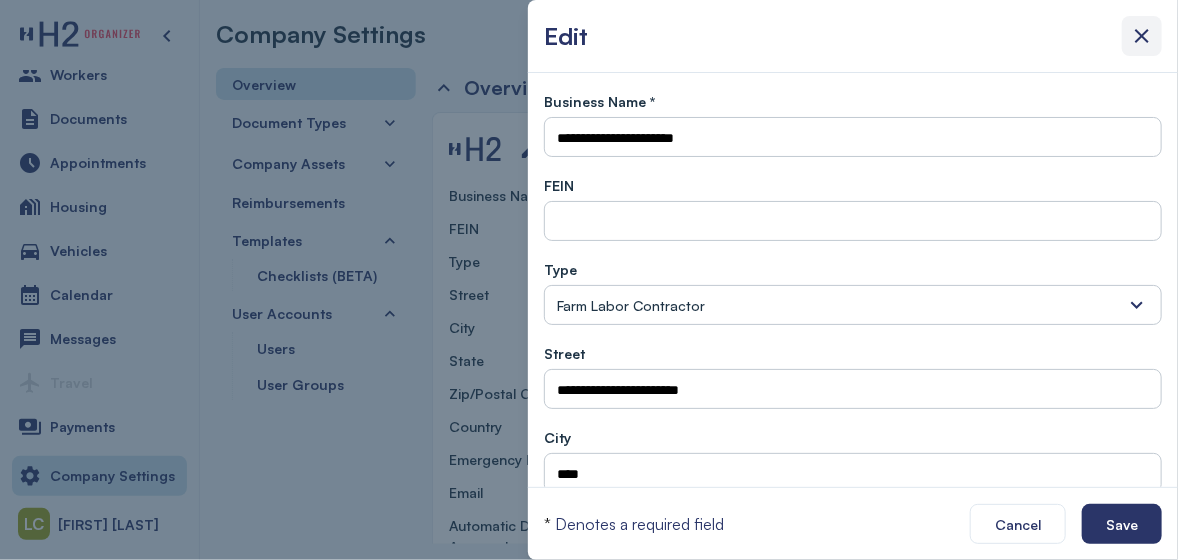 click at bounding box center [1142, 36] 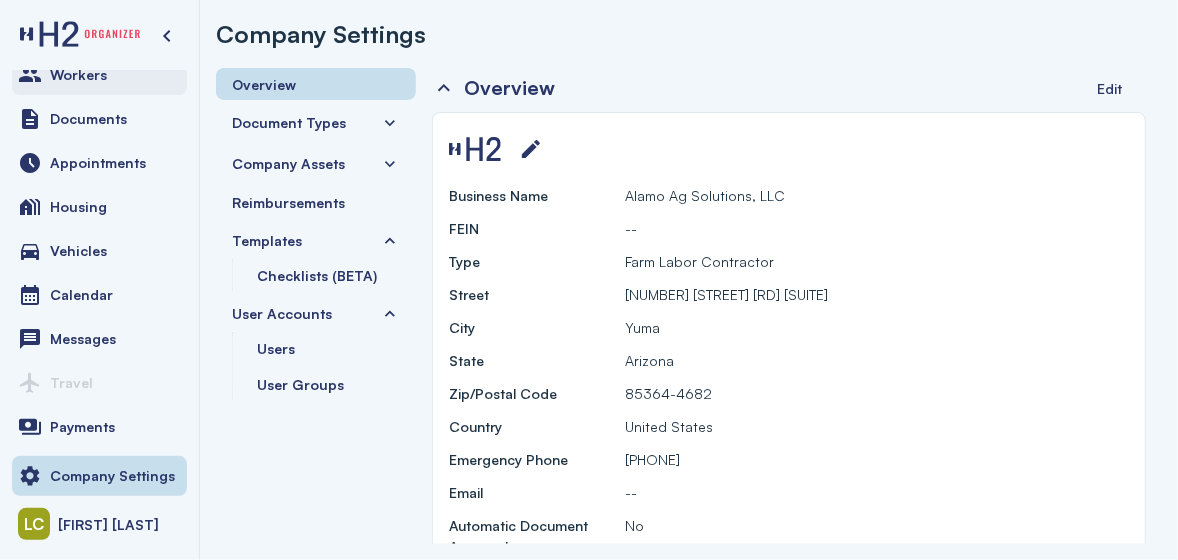 click on "Workers" at bounding box center [99, 75] 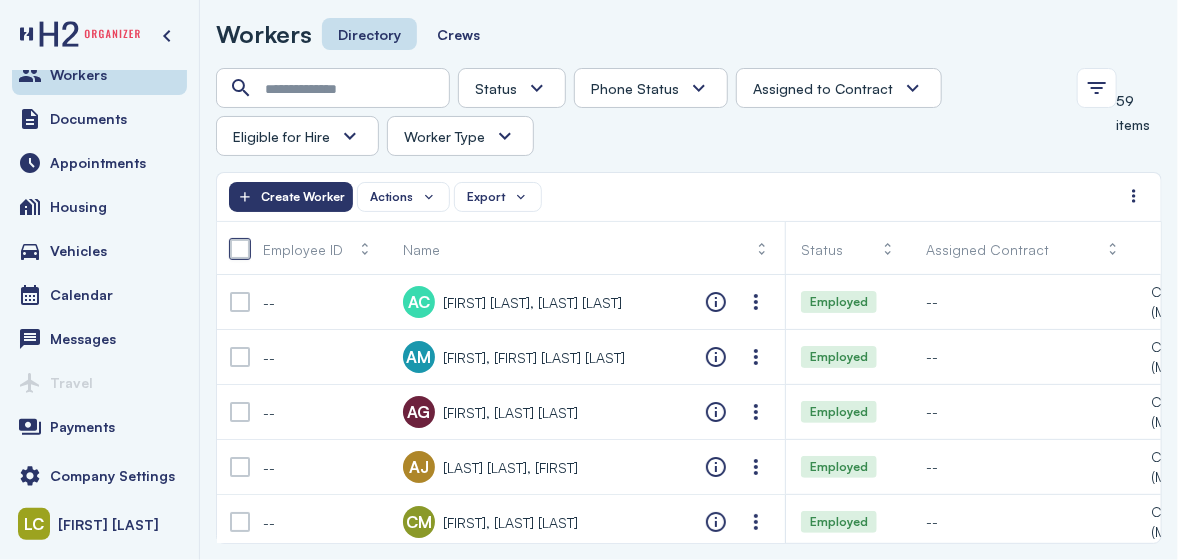click at bounding box center [240, 249] 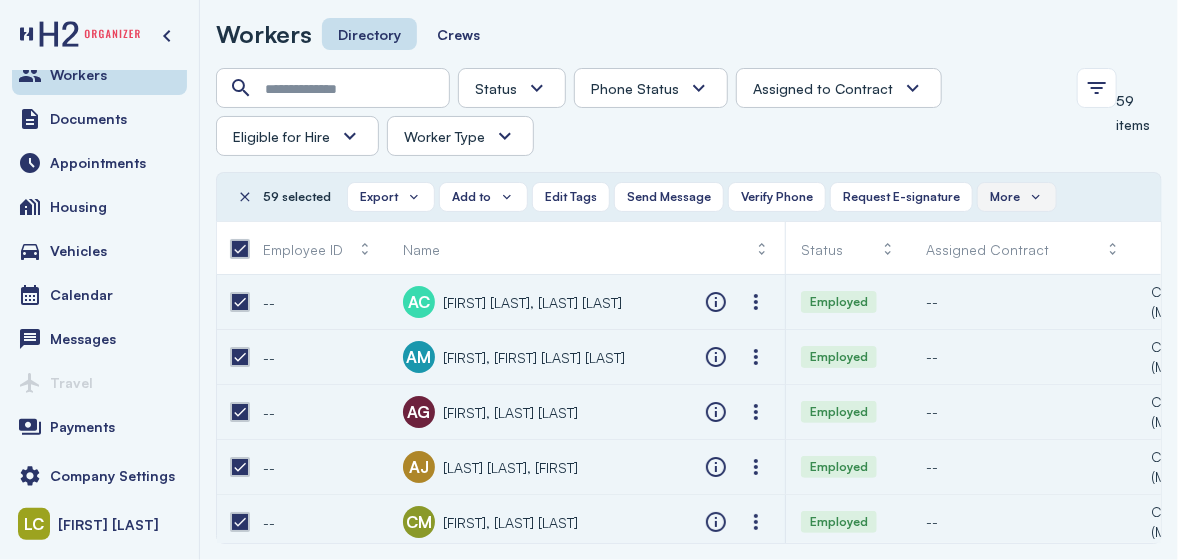 click on "More" at bounding box center (1017, 197) 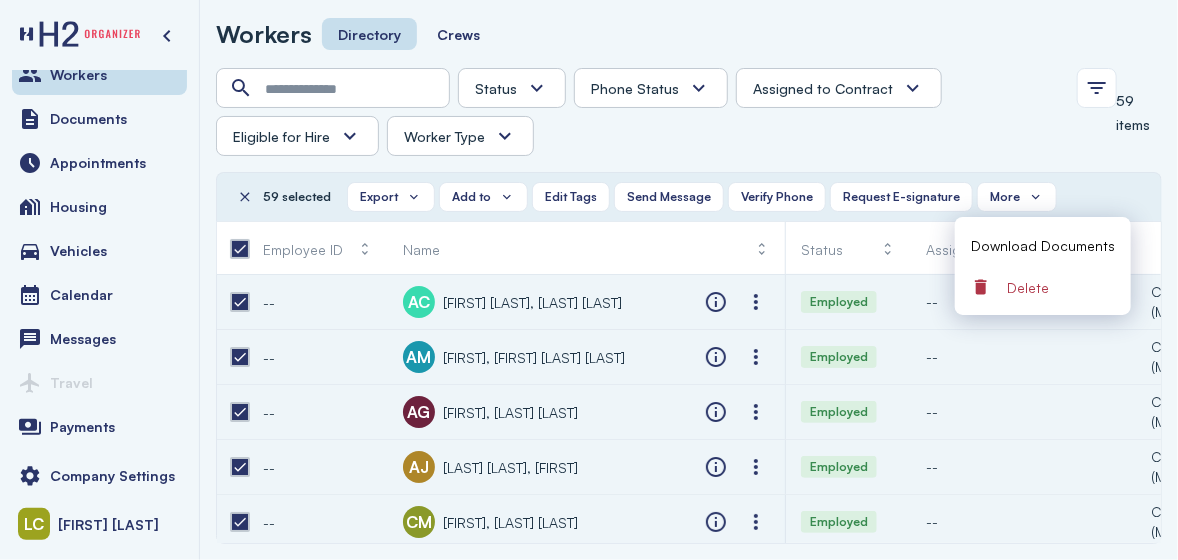 click on "Status         Absconded Assigned Available Employed End of Contract Quit     Phone Status         Unknown Pending Failed Verified     Assigned to Contract         Yes No     Eligible for Hire         Yes No     Worker Type         H2 Domestic Full-time" at bounding box center [640, 112] 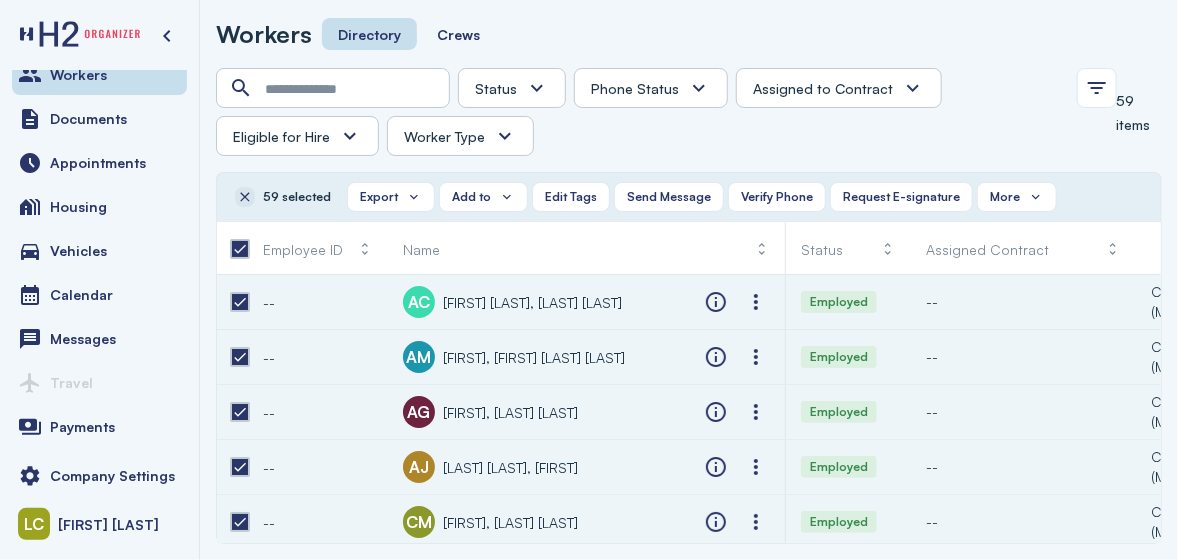 click at bounding box center (245, 197) 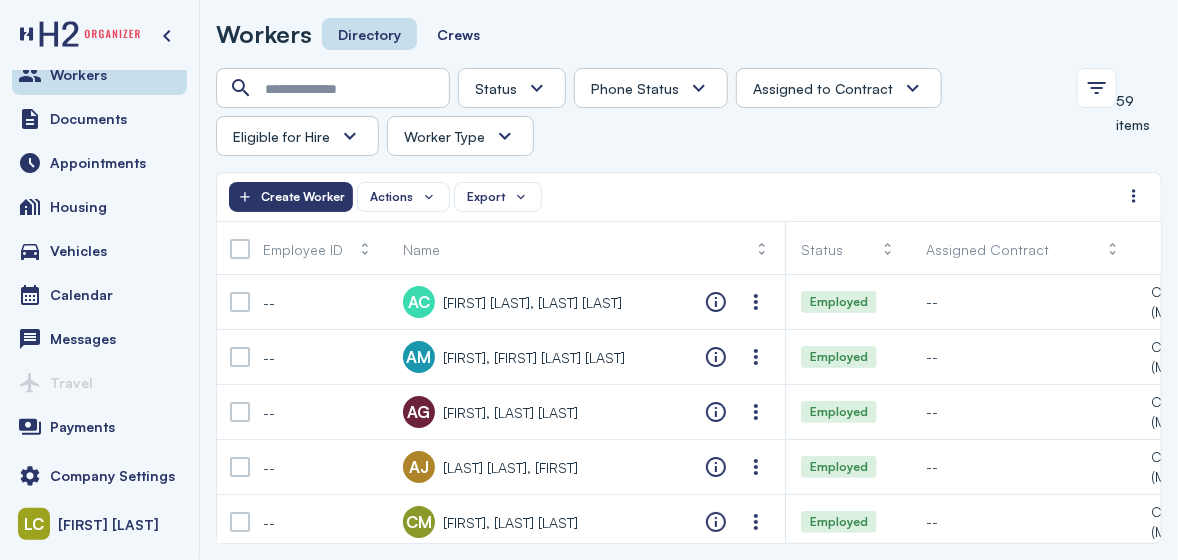click on "Worker Type" at bounding box center (460, 136) 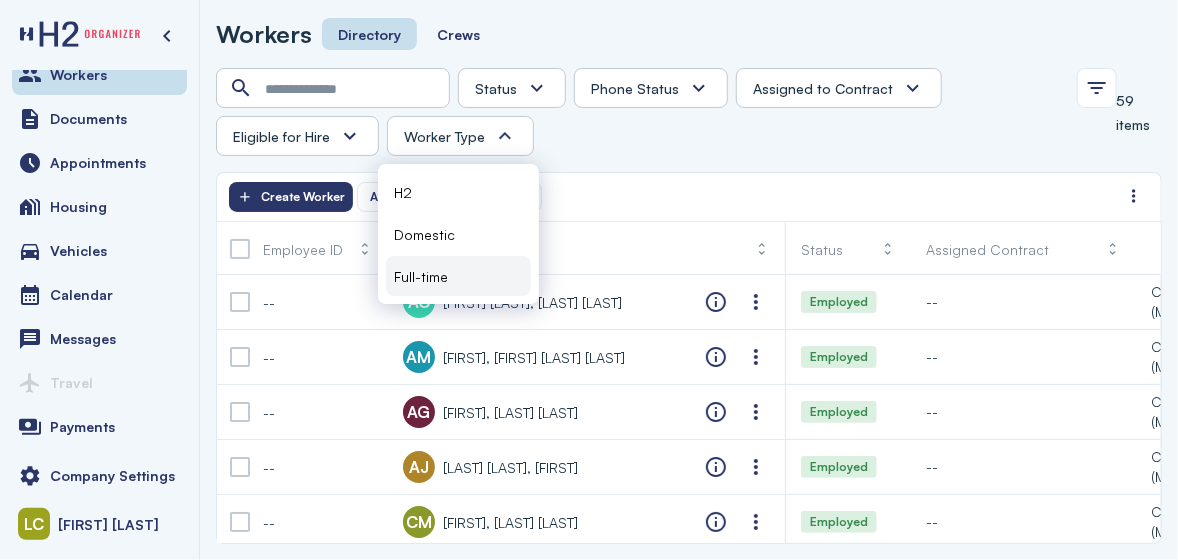 click on "Full-time" at bounding box center (458, 276) 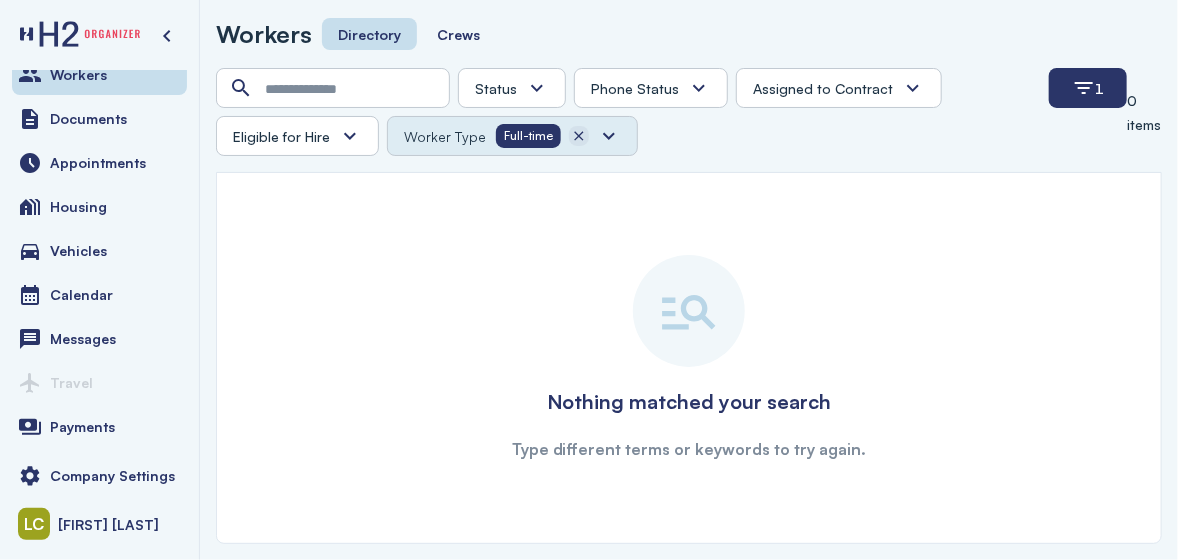 click at bounding box center (579, 136) 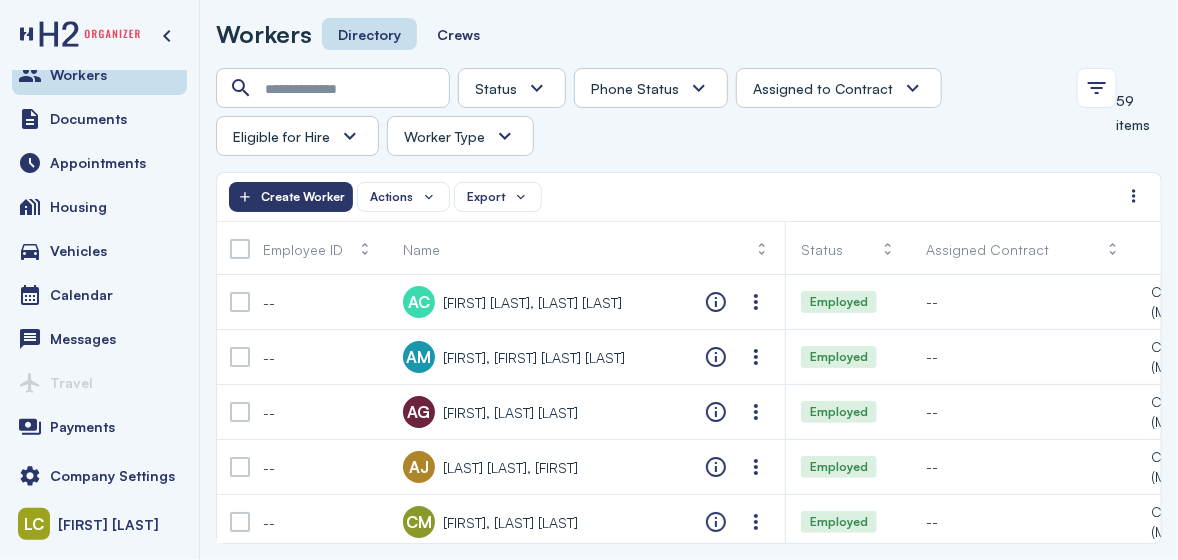 click at bounding box center [505, 136] 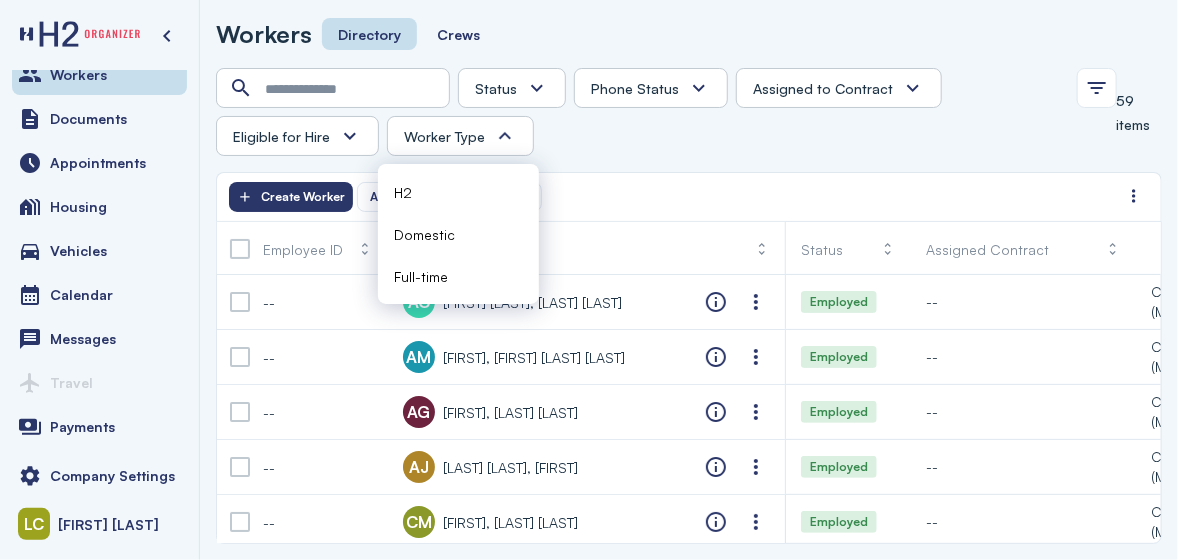 click on "H2" at bounding box center (458, 192) 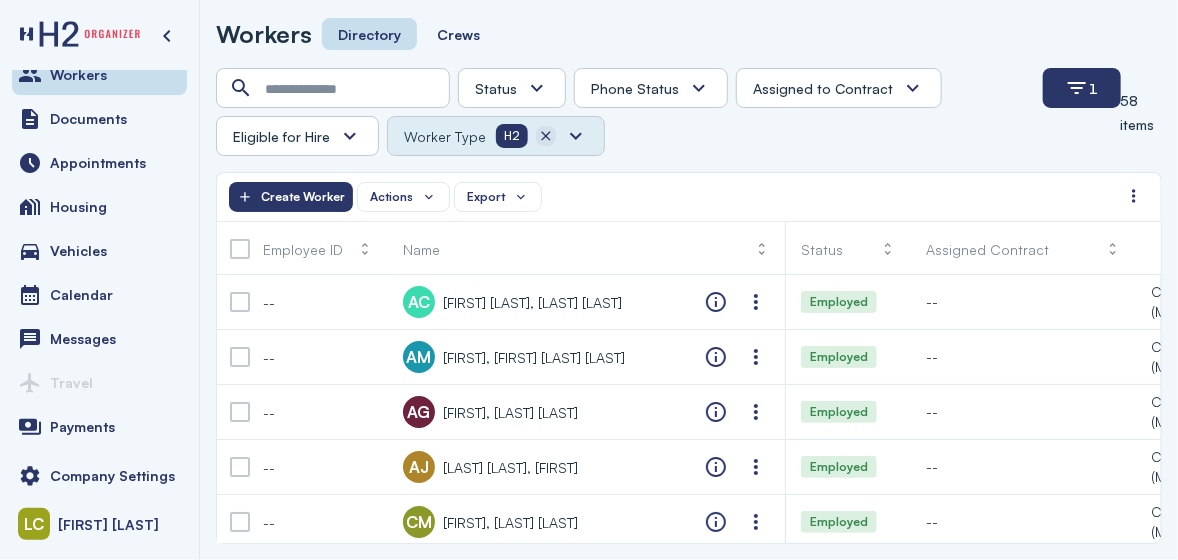 click at bounding box center (546, 136) 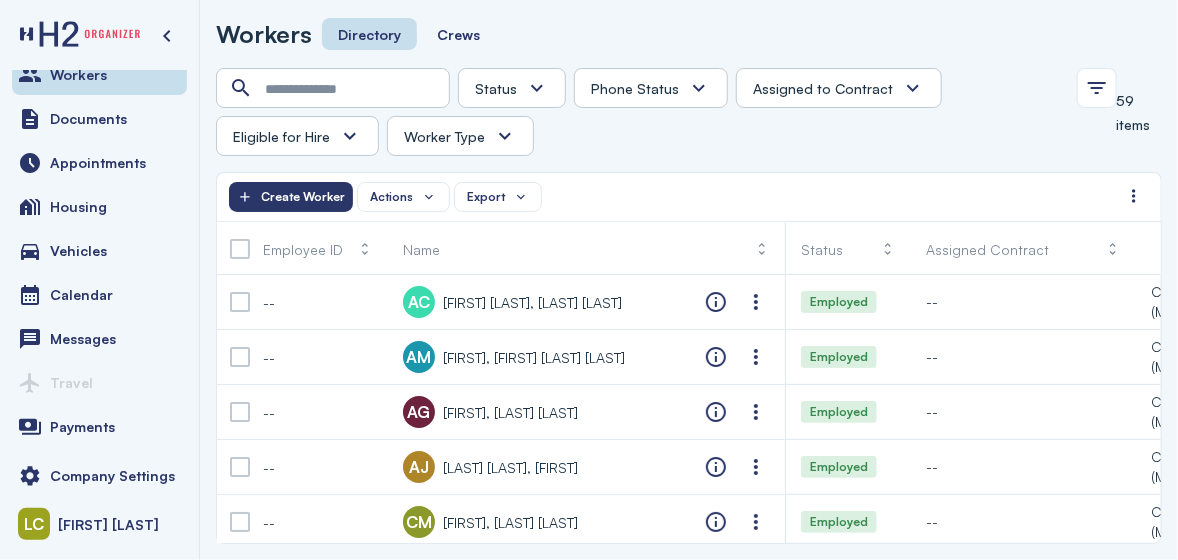 click at bounding box center [537, 88] 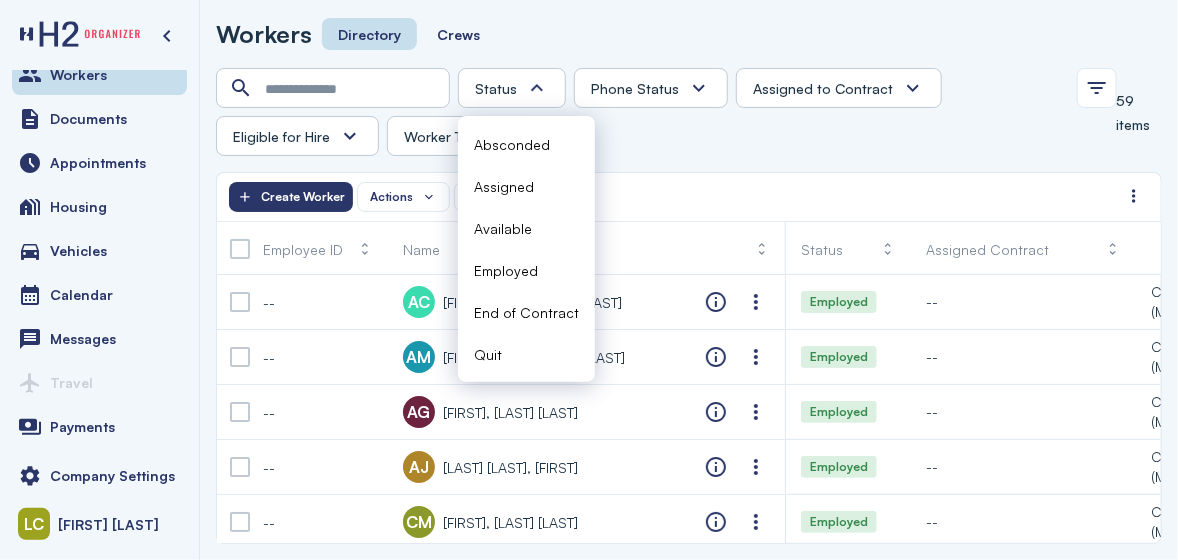 click at bounding box center (350, 136) 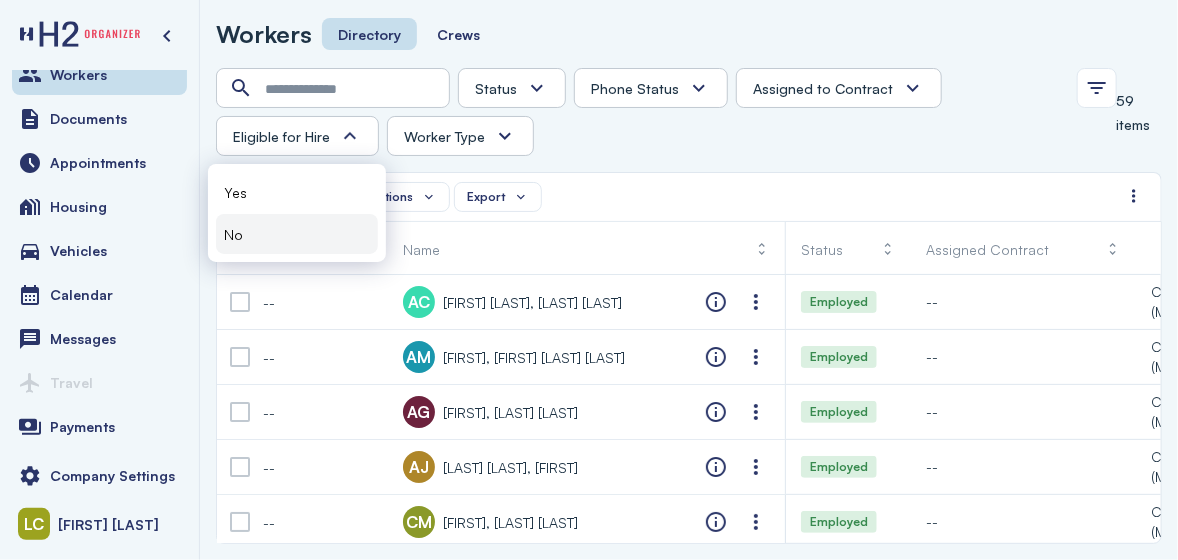 click on "No" at bounding box center (297, 234) 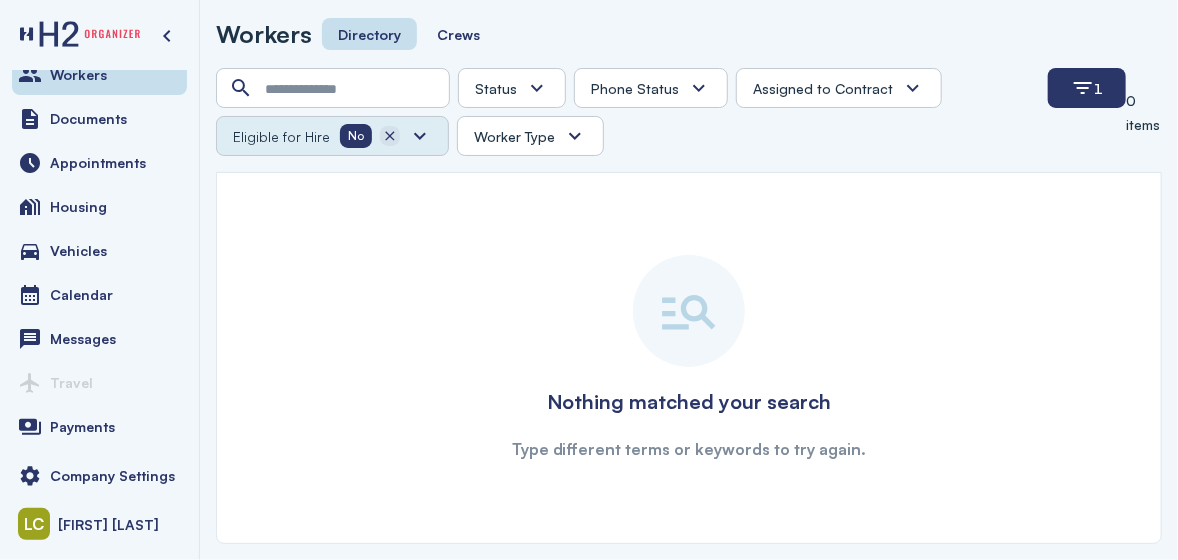 click at bounding box center (390, 136) 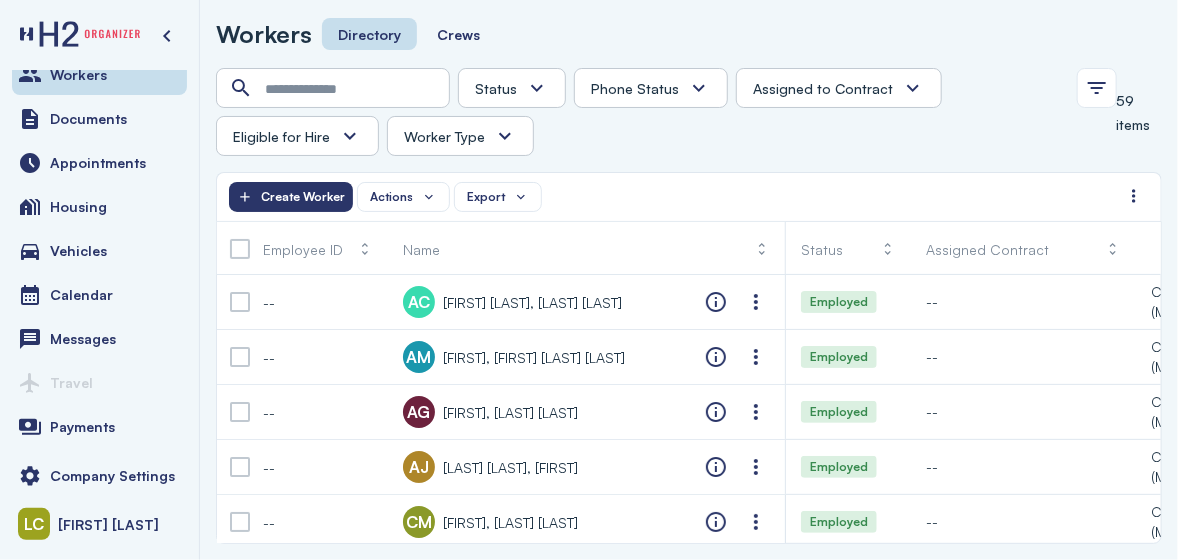 click at bounding box center (699, 88) 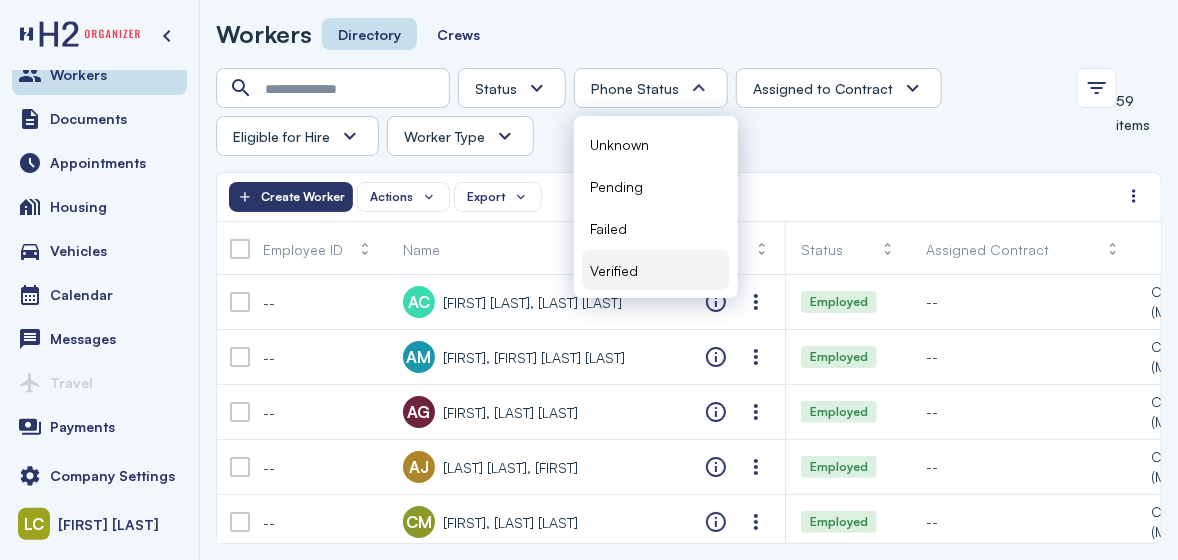 click on "Verified" at bounding box center (614, 270) 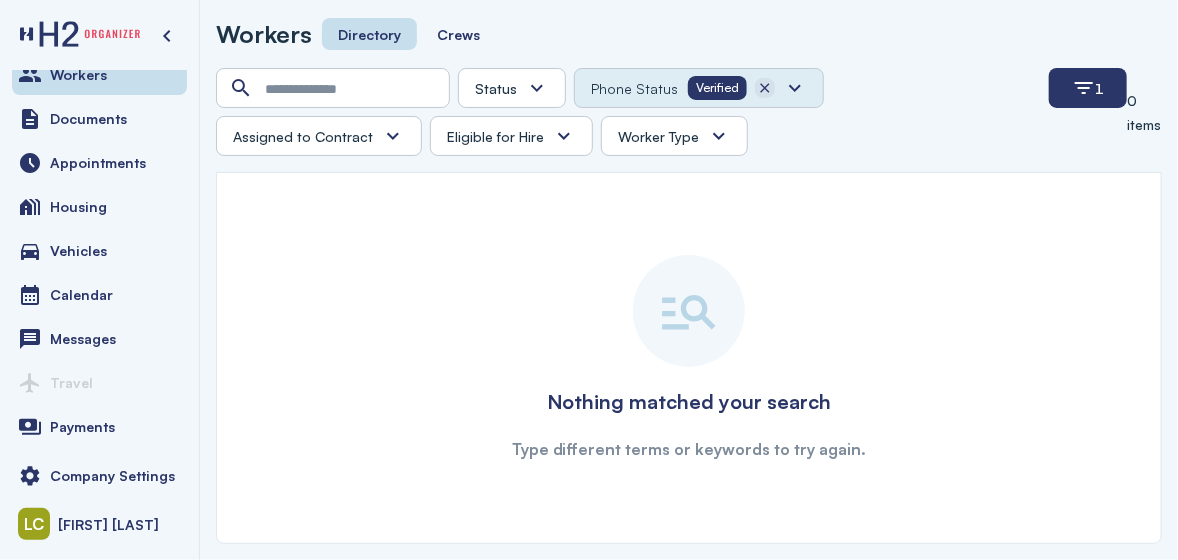 click at bounding box center (765, 88) 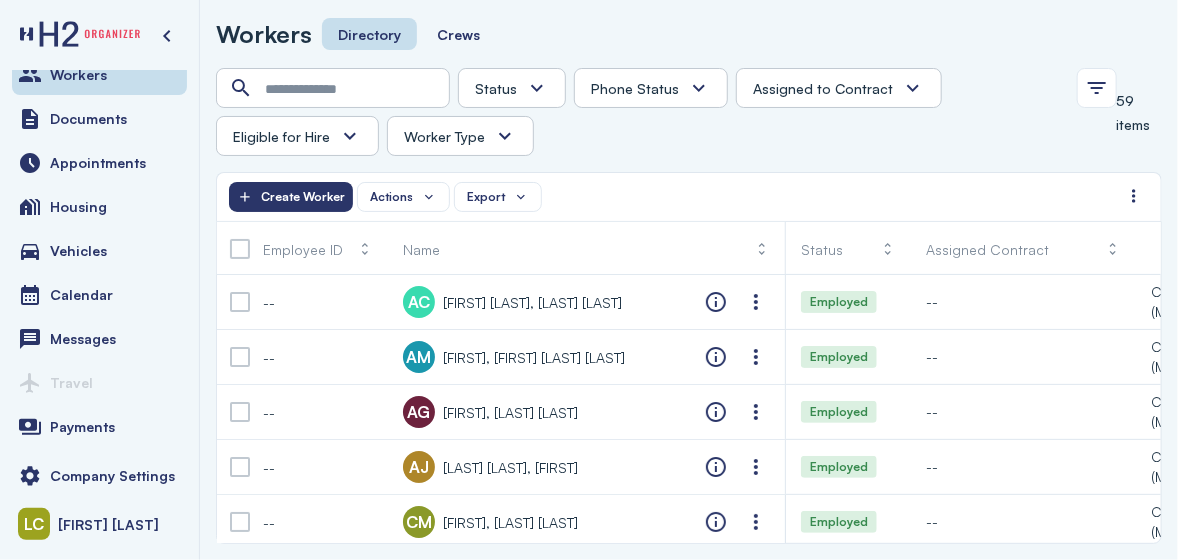 click at bounding box center (537, 88) 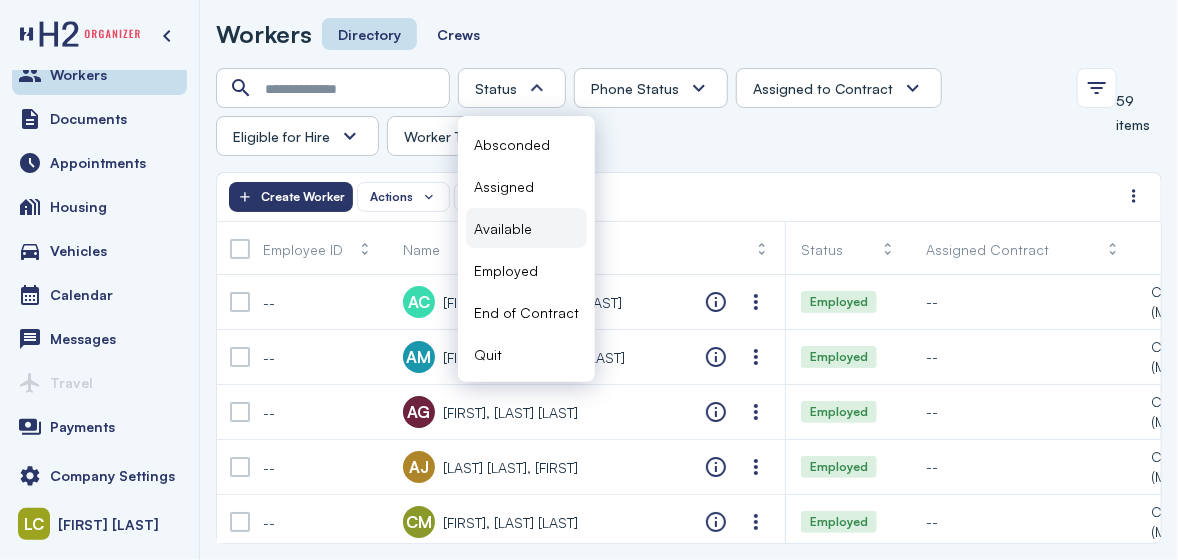 click on "Available" at bounding box center [503, 228] 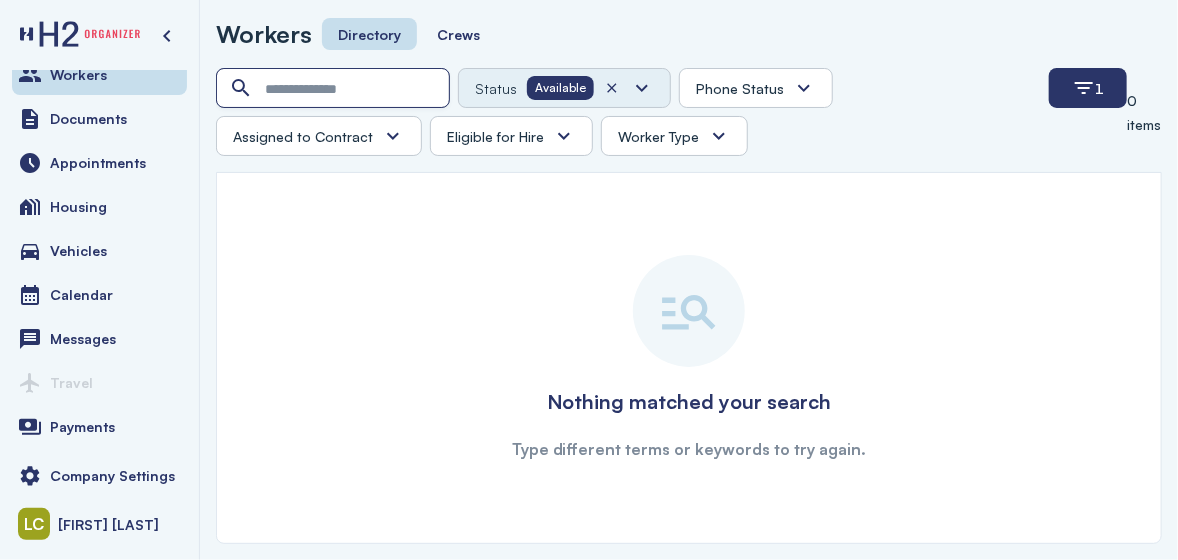 click at bounding box center (335, 89) 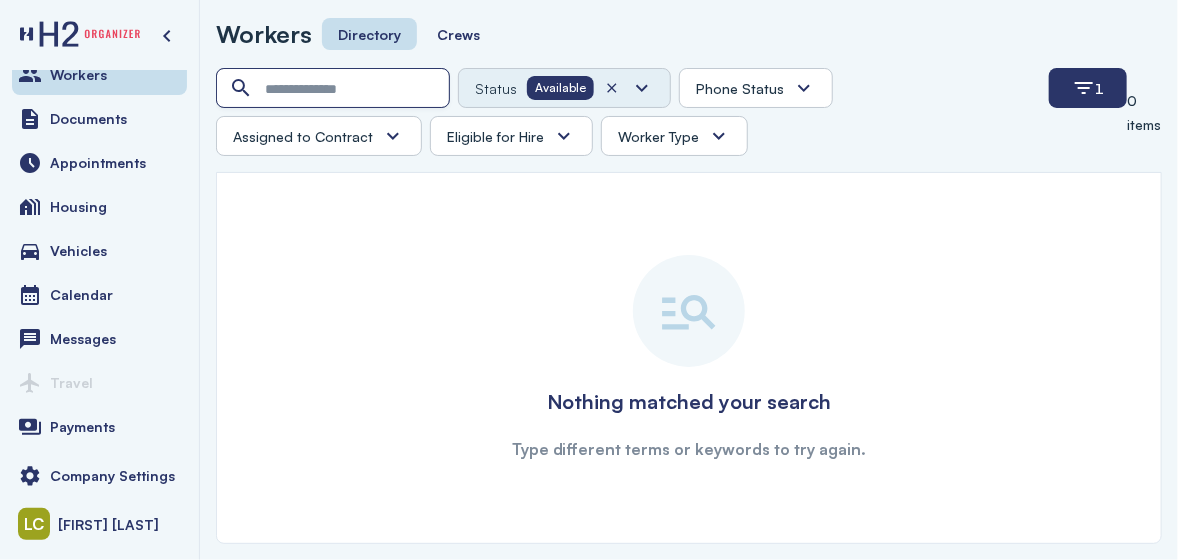 type on "*" 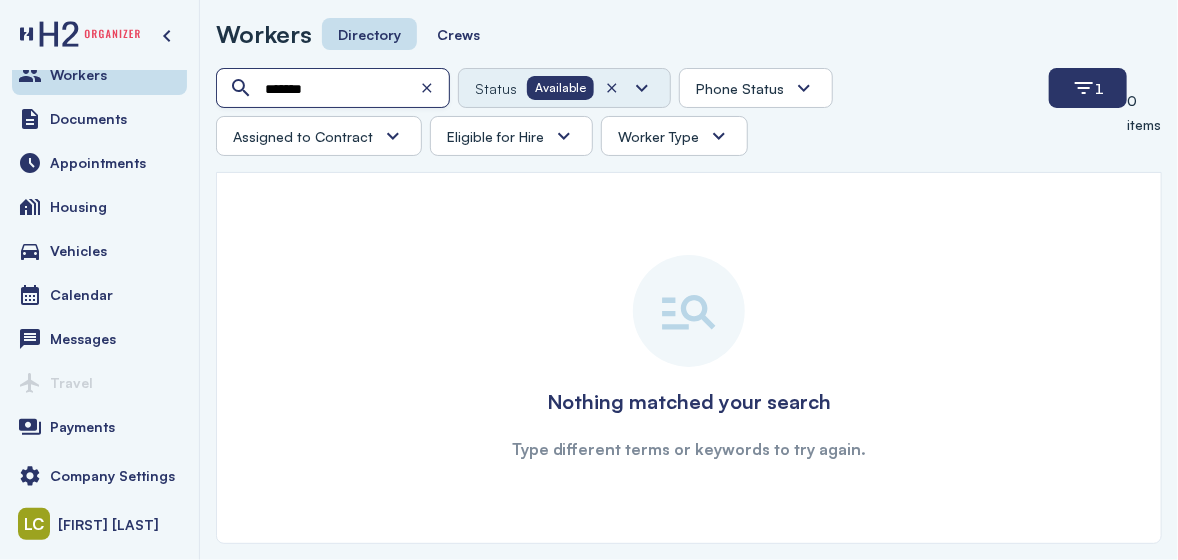 type on "*******" 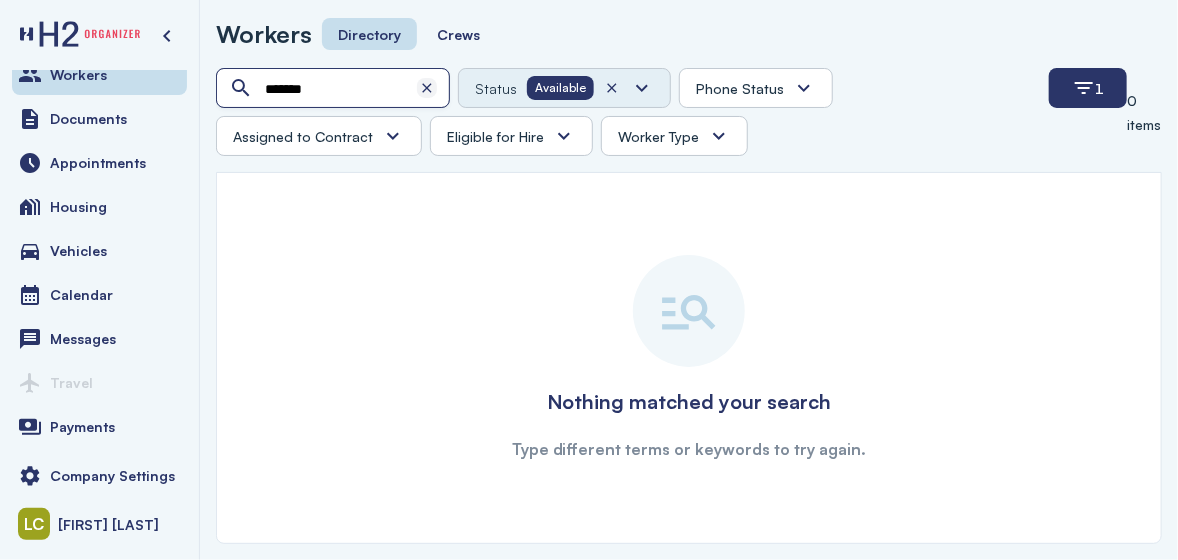 click at bounding box center [427, 88] 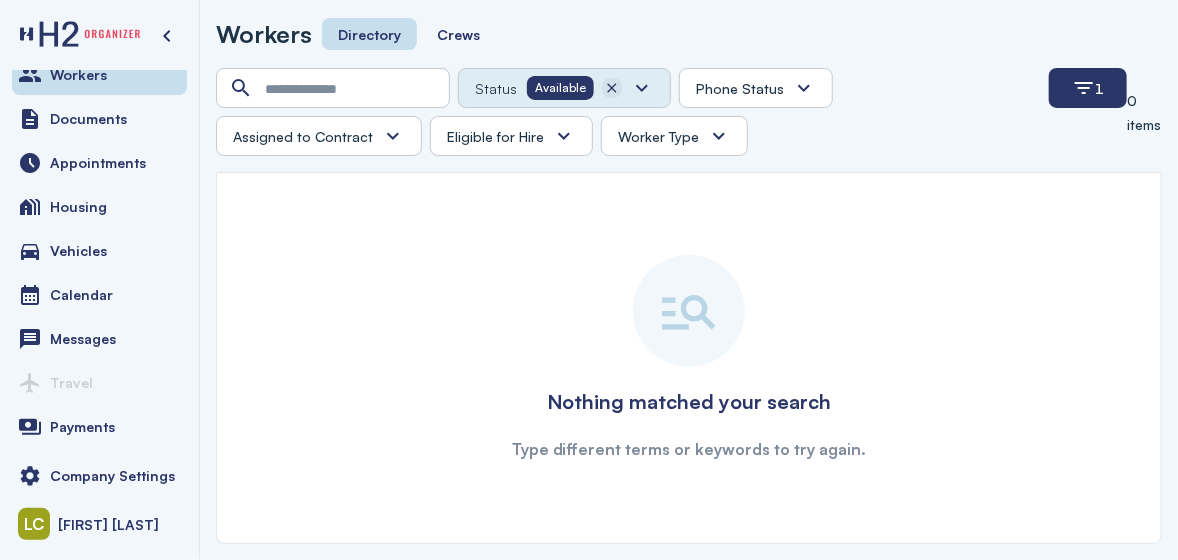 click at bounding box center (612, 88) 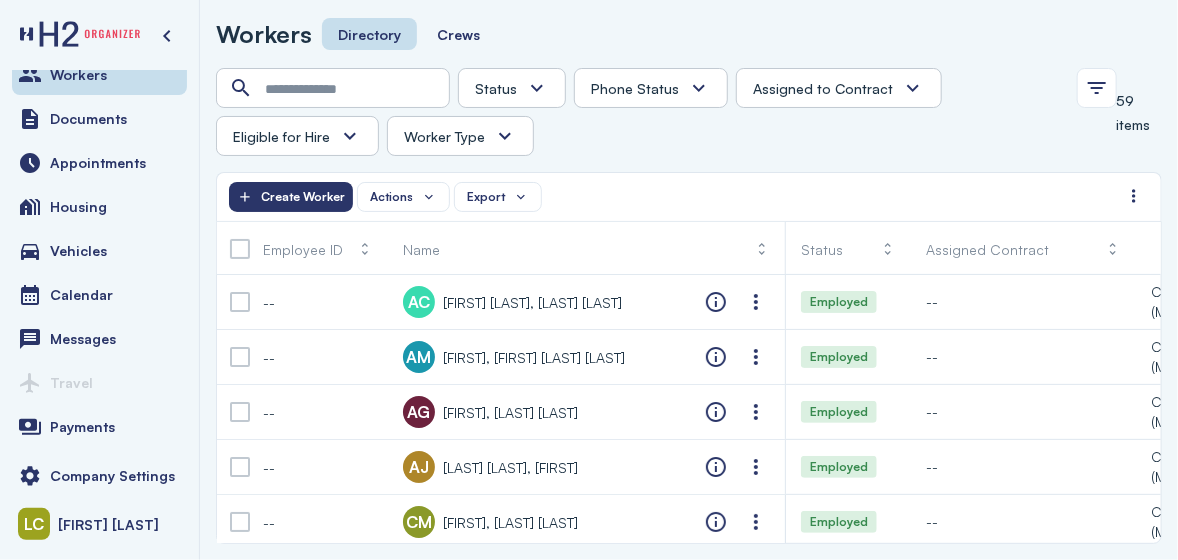 click on "Assigned to Contract" at bounding box center (823, 88) 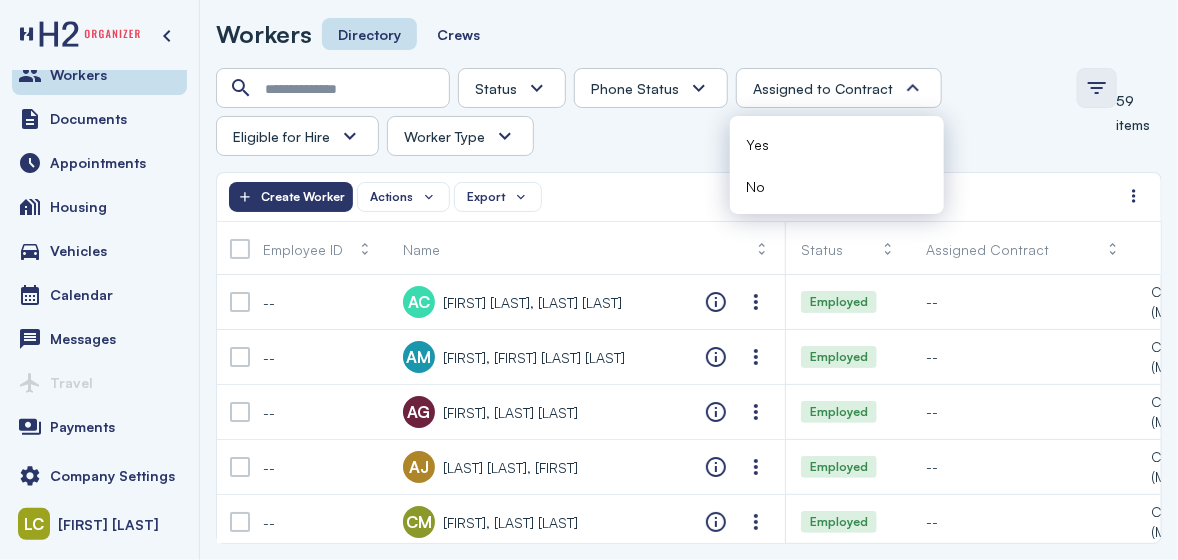 click at bounding box center (1097, 88) 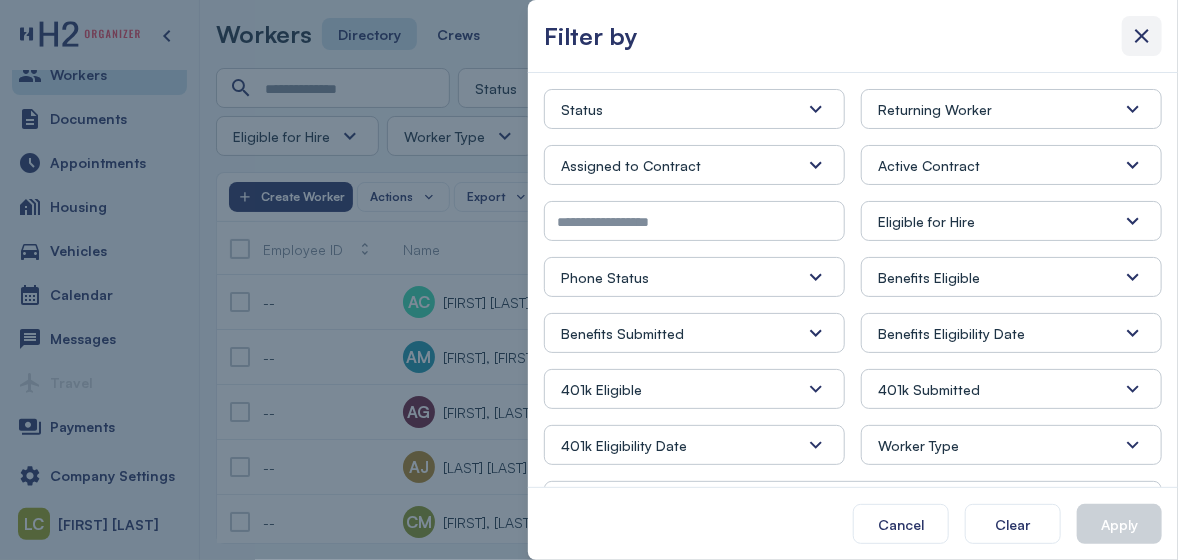 click at bounding box center [1142, 36] 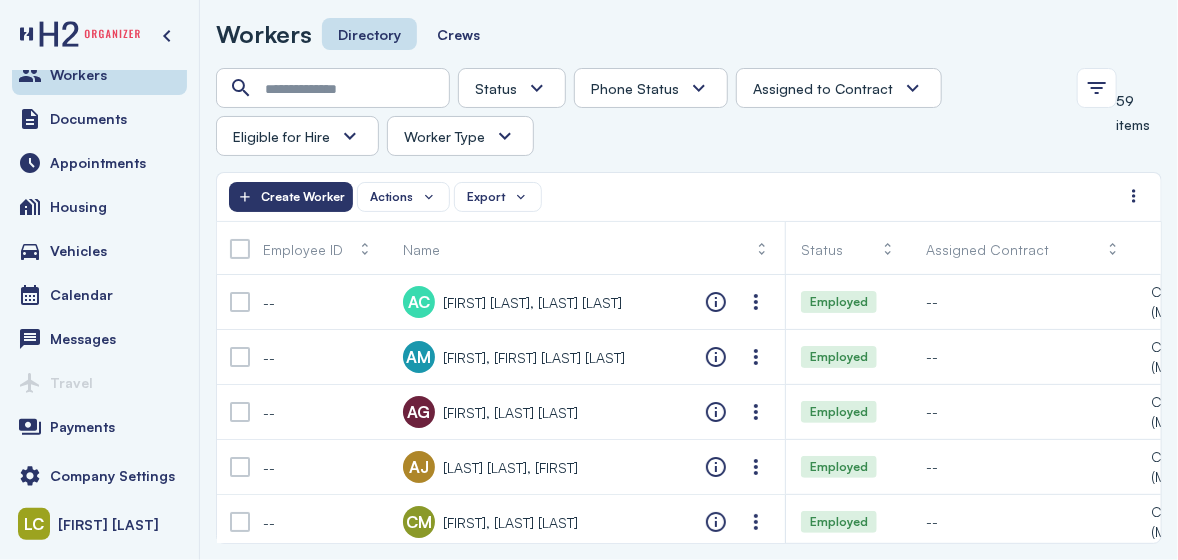 click at bounding box center [699, 88] 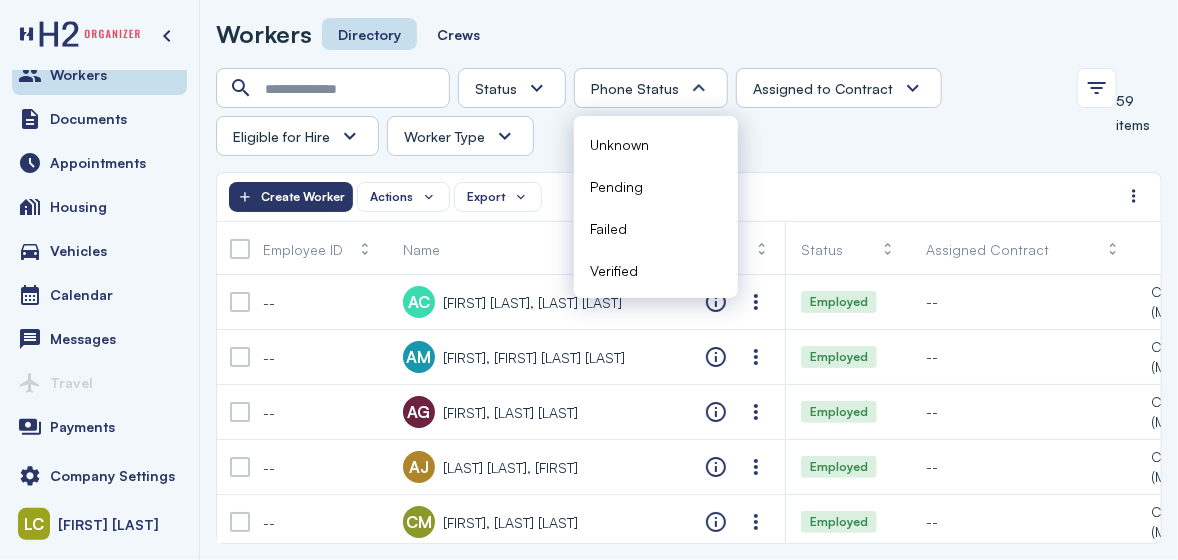 click on "Status         Phone Status         Assigned to Contract         Eligible for Hire         Worker Type" at bounding box center [640, 112] 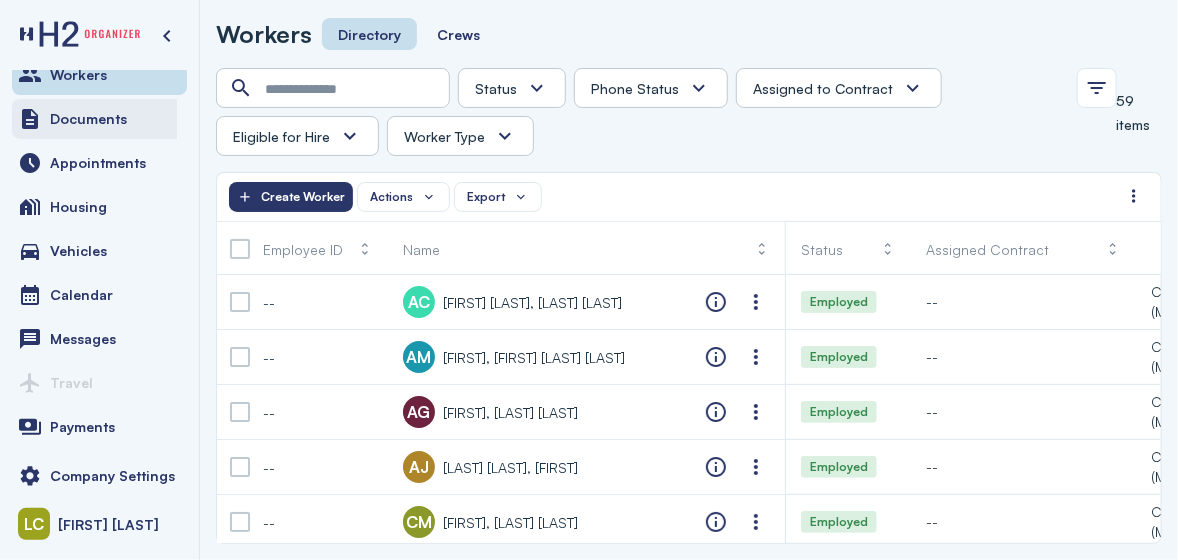 scroll, scrollTop: 0, scrollLeft: 0, axis: both 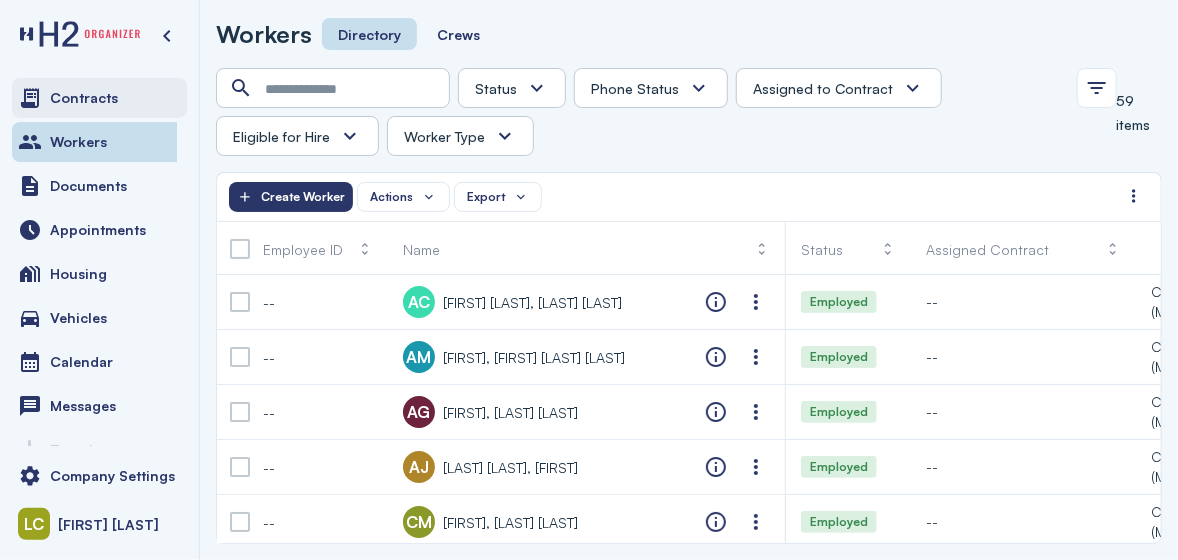 click on "Contracts" at bounding box center (99, 98) 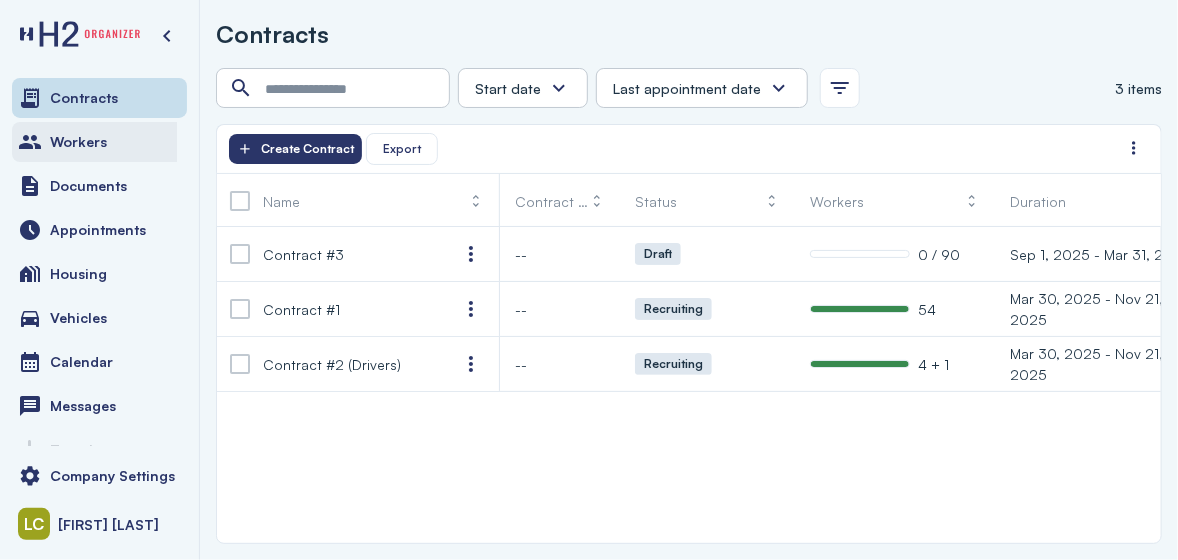 click on "Workers" at bounding box center (99, 142) 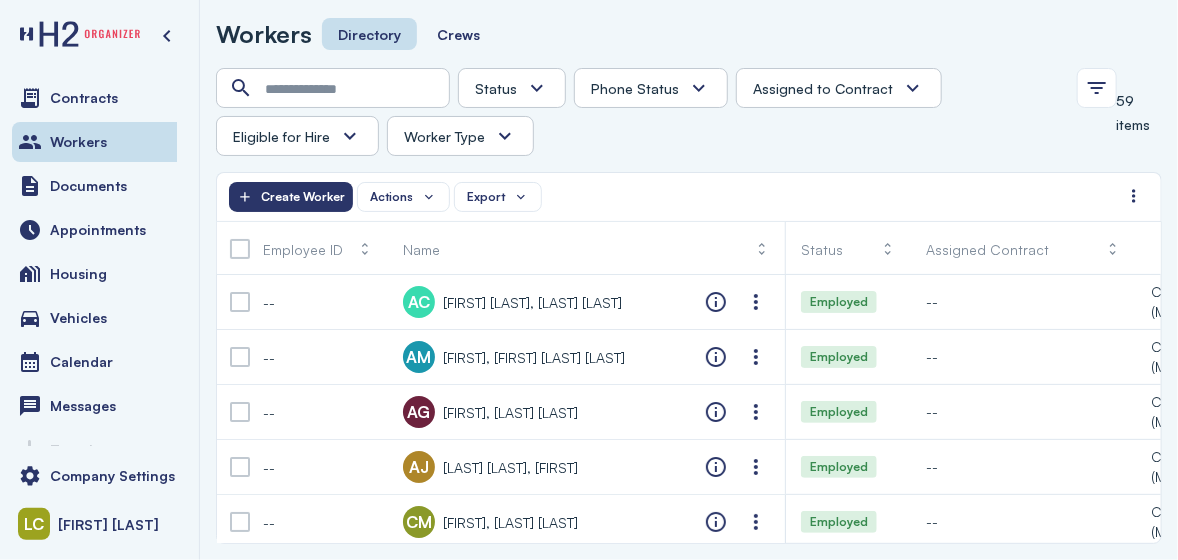click at bounding box center (505, 136) 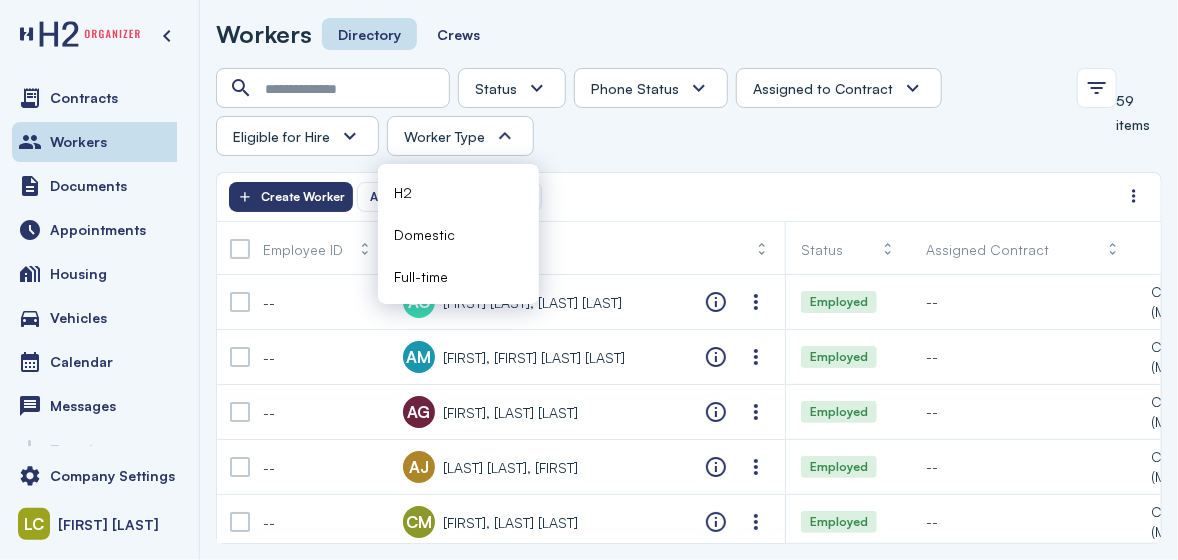 click on "Status         Absconded Assigned Available Employed End of Contract Quit     Phone Status         Unknown Pending Failed Verified     Assigned to Contract         Yes No     Eligible for Hire         Yes No     Worker Type" at bounding box center [640, 112] 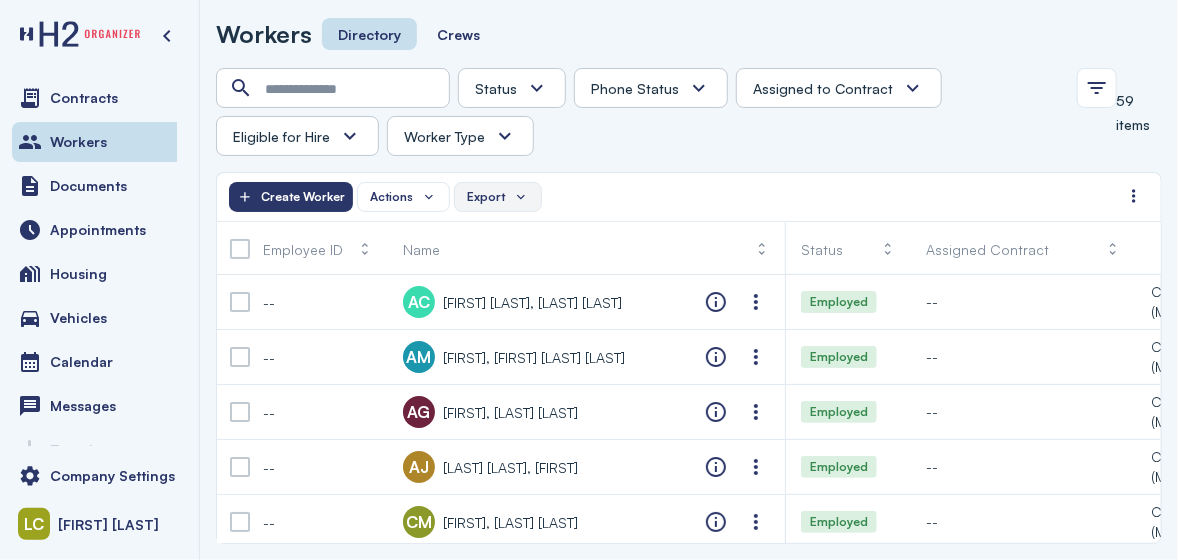 click on "Export" at bounding box center (498, 197) 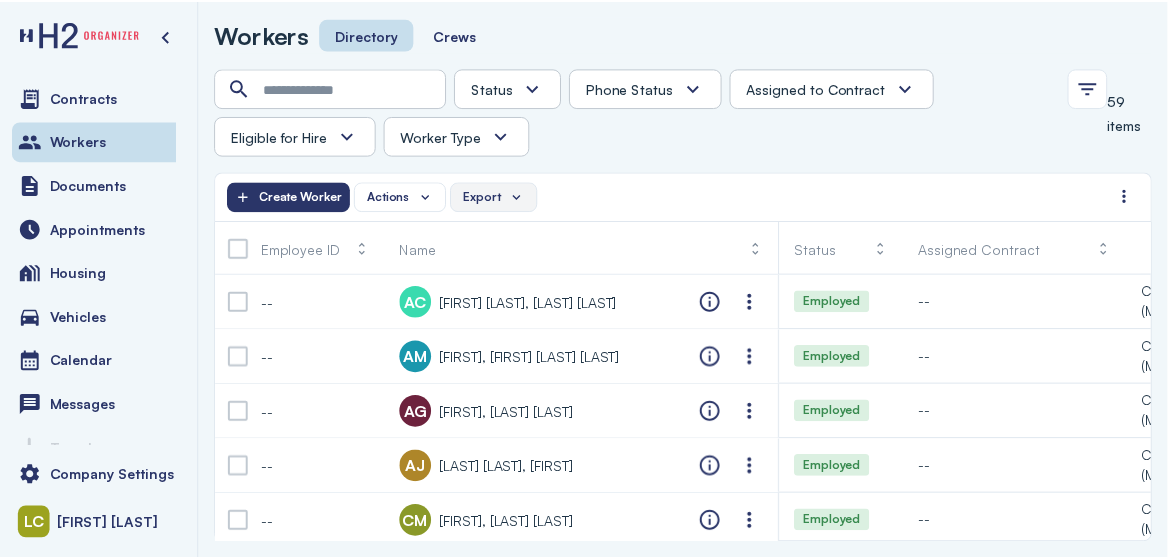scroll, scrollTop: 46, scrollLeft: 0, axis: vertical 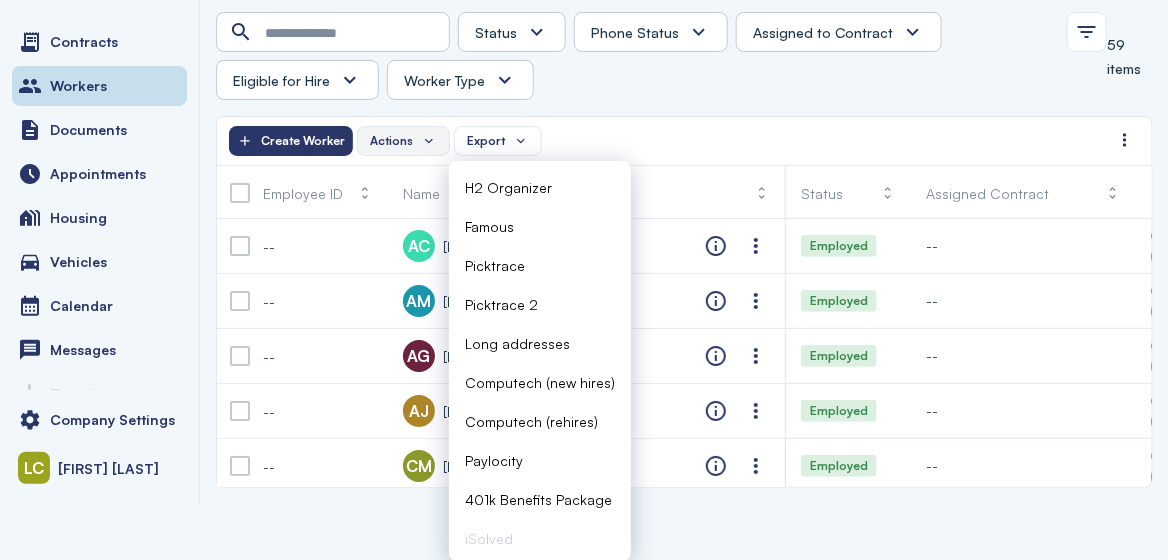 click on "Actions" at bounding box center (403, 141) 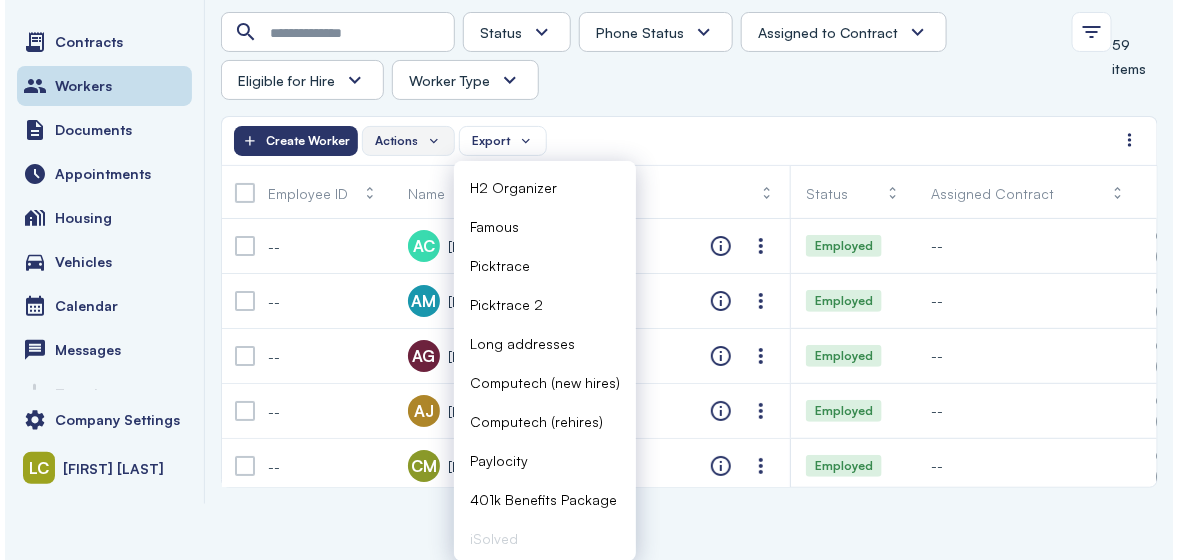 scroll, scrollTop: 0, scrollLeft: 0, axis: both 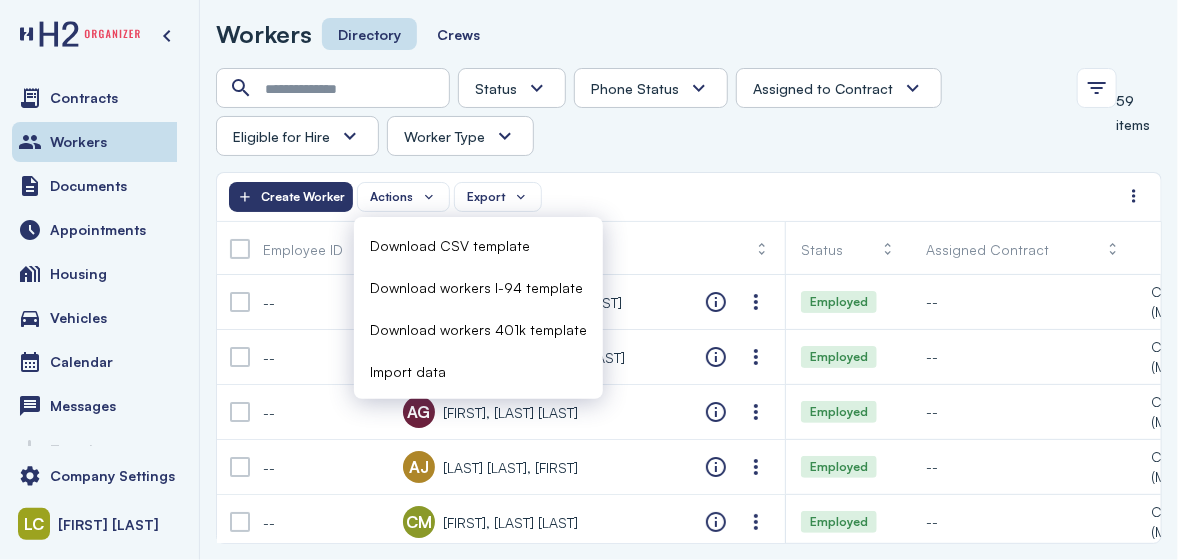 click on "Import data" at bounding box center [478, 371] 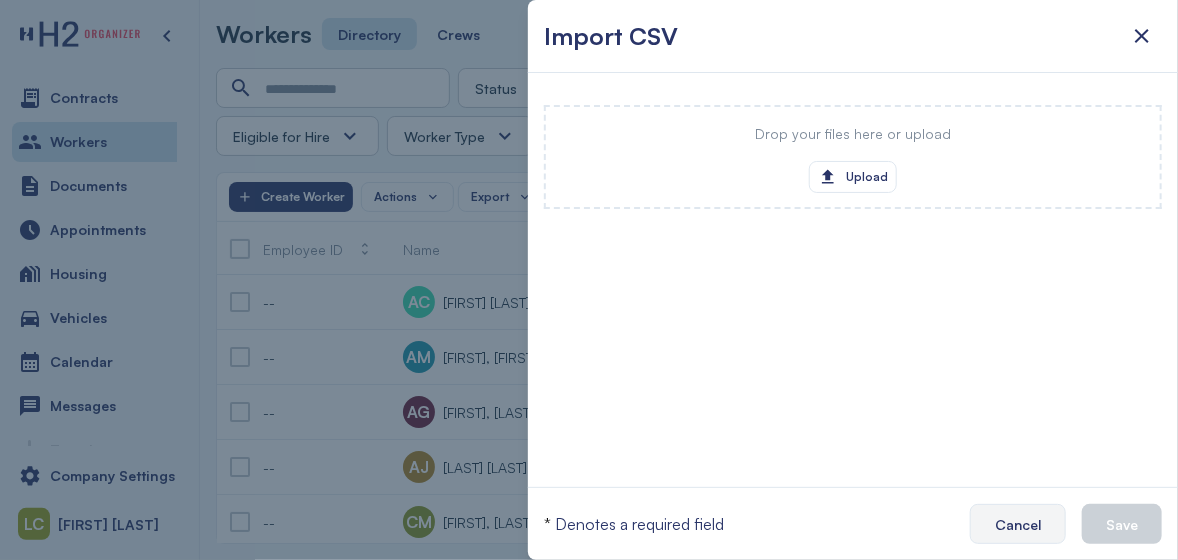 click on "Cancel" at bounding box center (1018, 524) 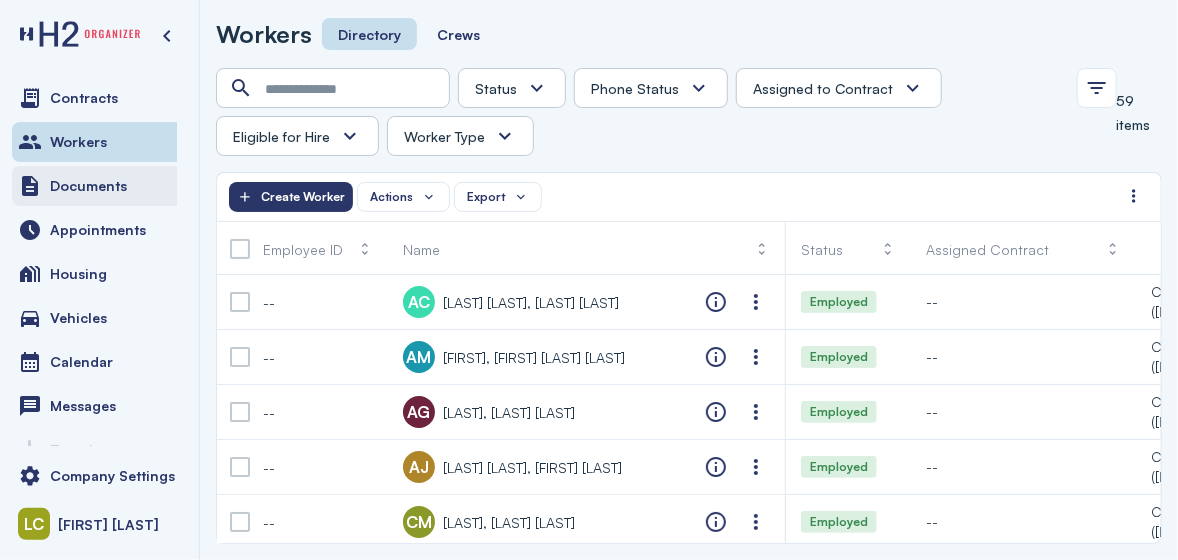 click on "Documents" at bounding box center [88, 186] 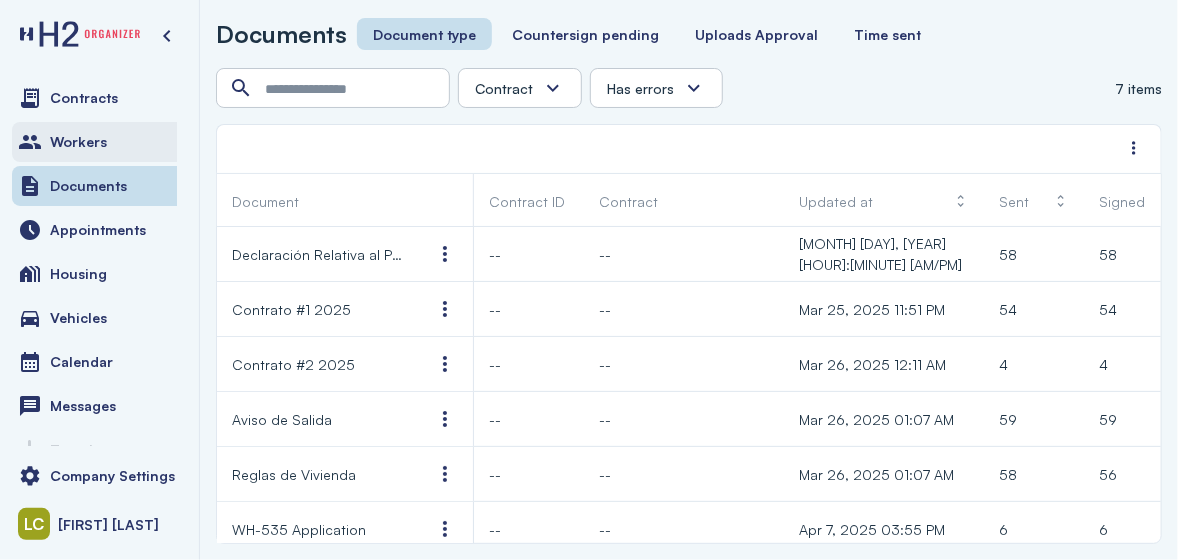 click on "Workers" at bounding box center (99, 142) 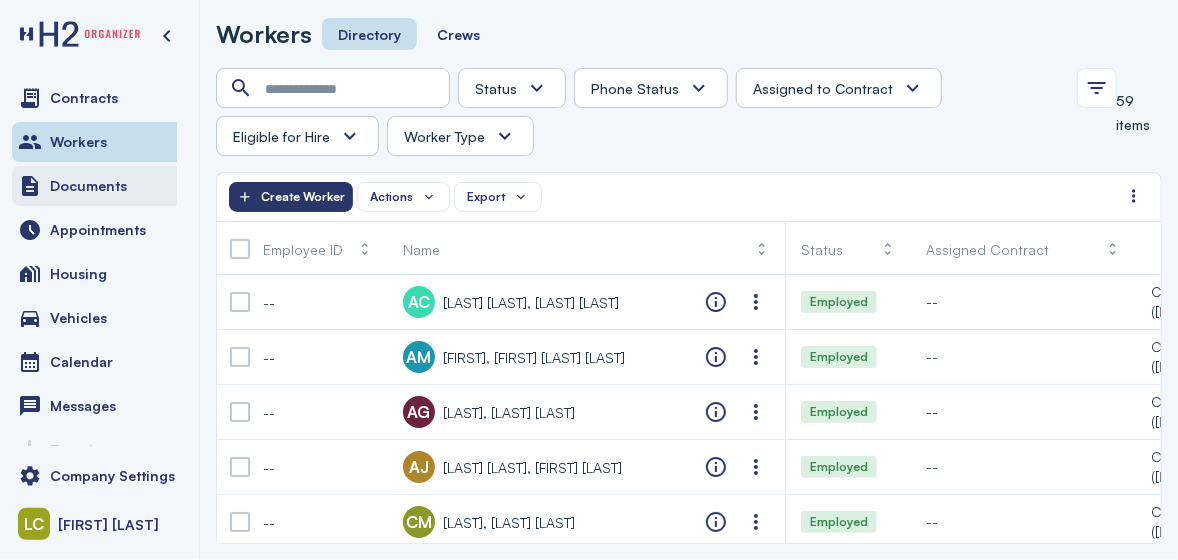 click on "Documents" at bounding box center (99, 186) 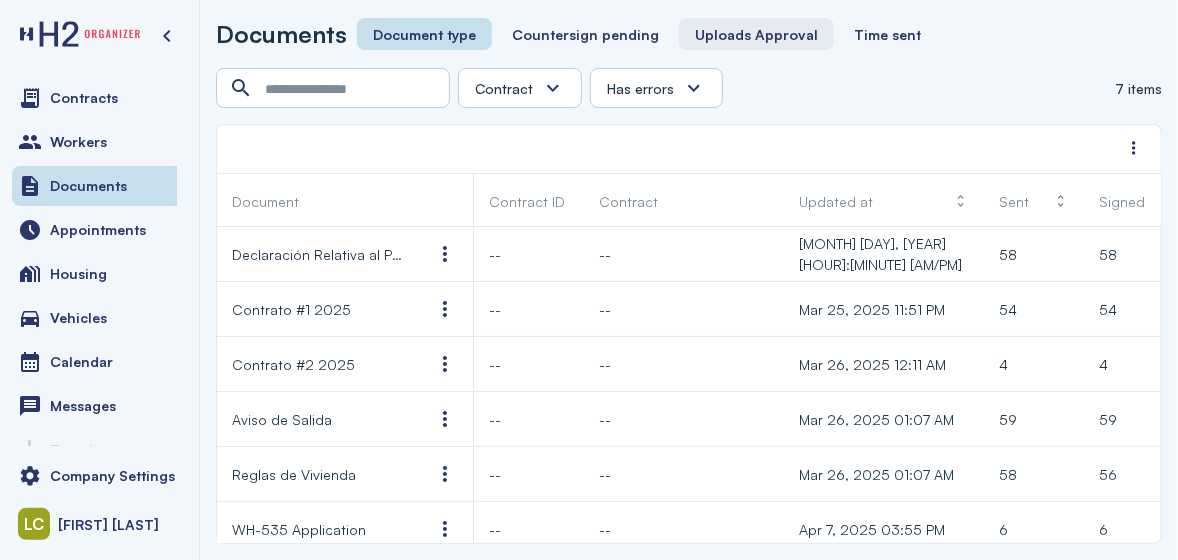 click on "Uploads Approval" at bounding box center (756, 34) 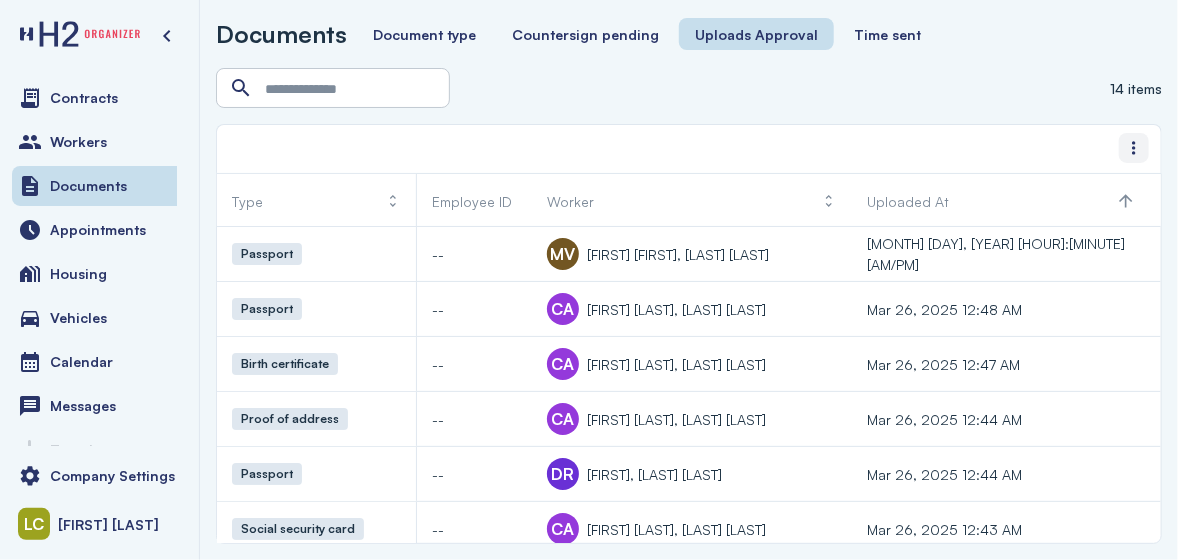 click at bounding box center (1134, 148) 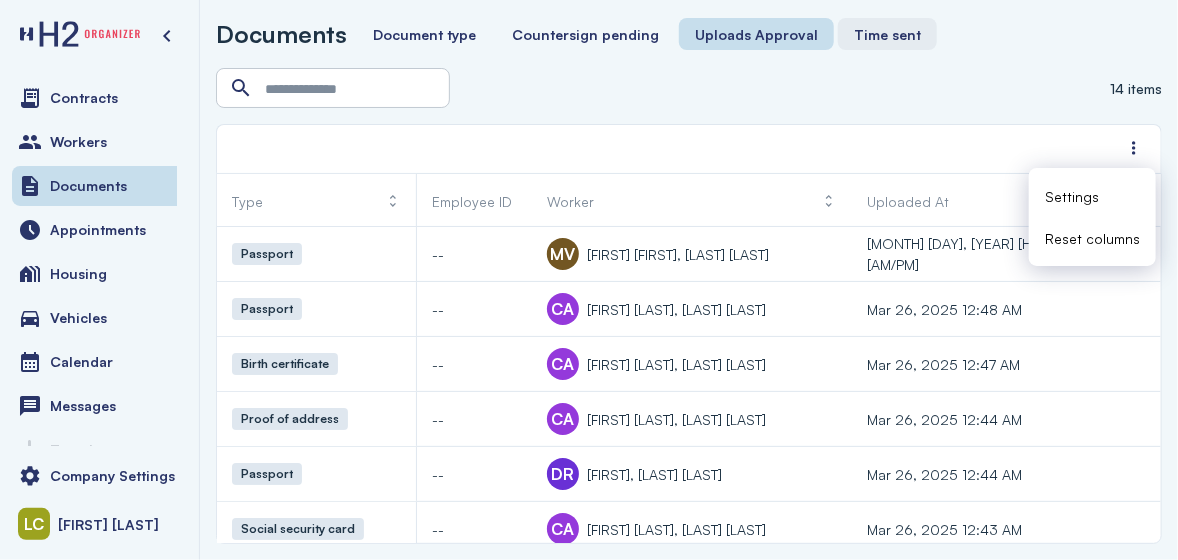click on "Time sent" at bounding box center [887, 34] 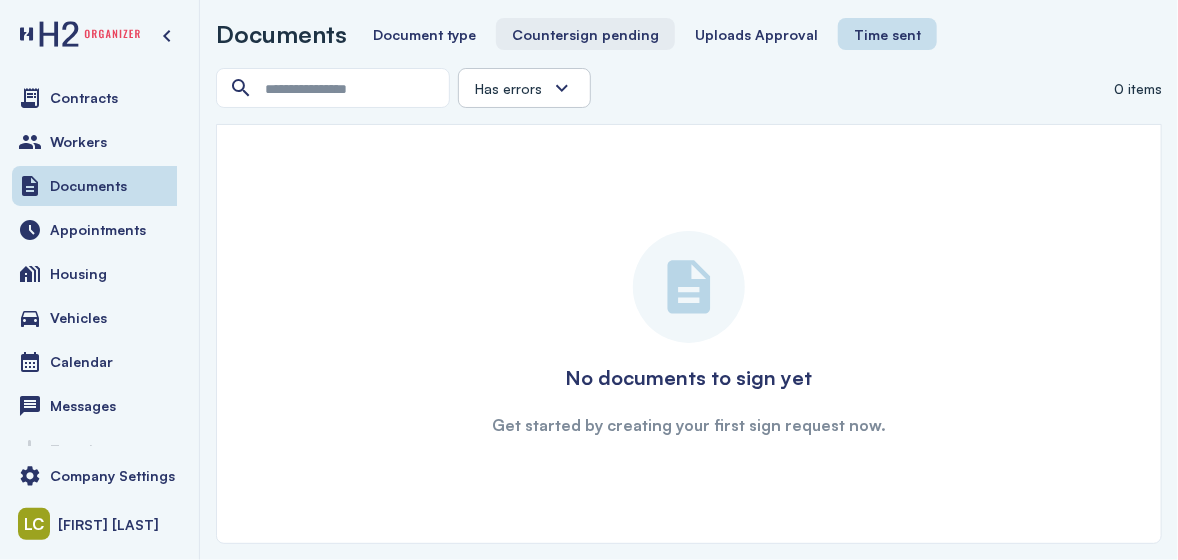 click on "Countersign pending" at bounding box center (585, 34) 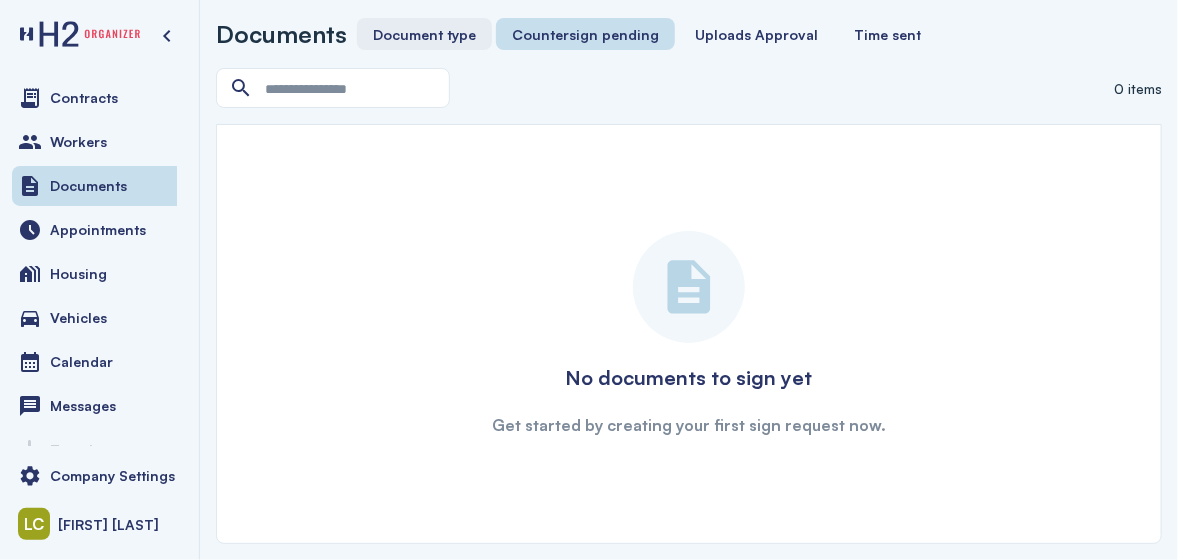 click on "Document type" at bounding box center (424, 34) 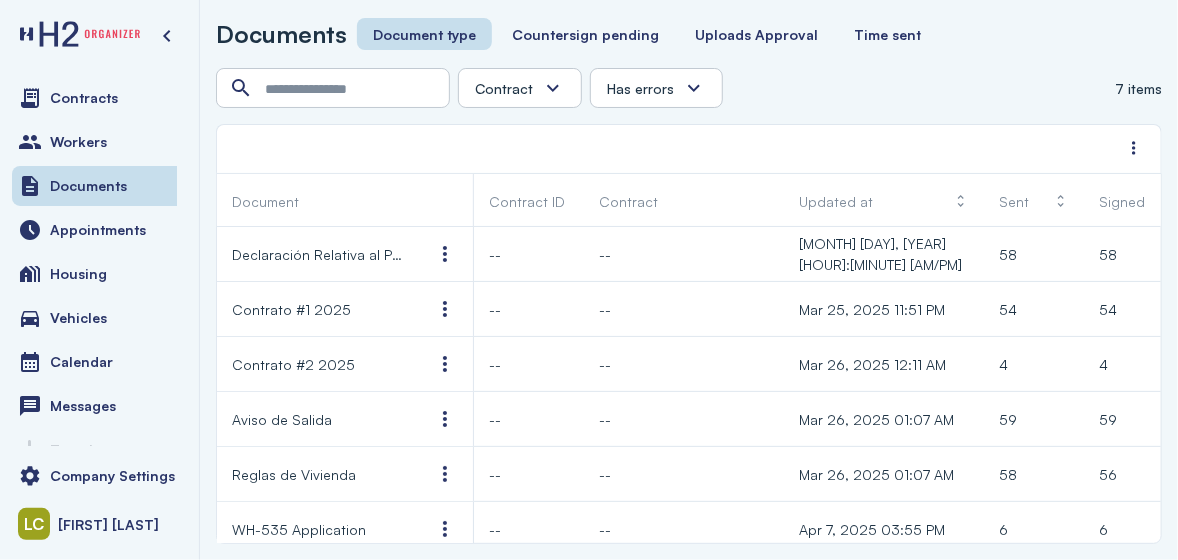 click on "Documents" at bounding box center (281, 34) 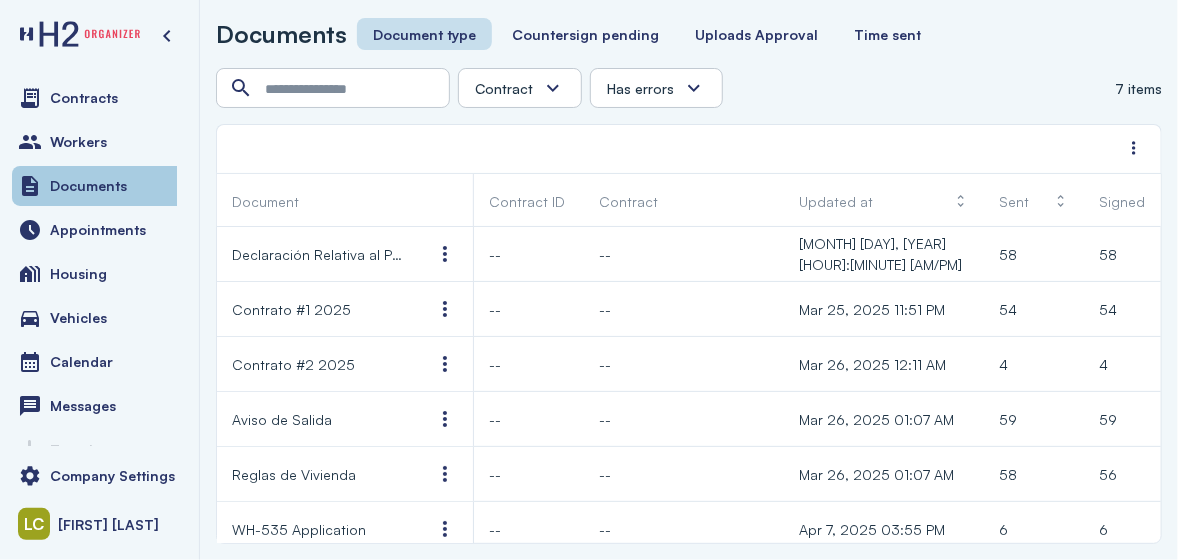 click on "Documents" at bounding box center [88, 186] 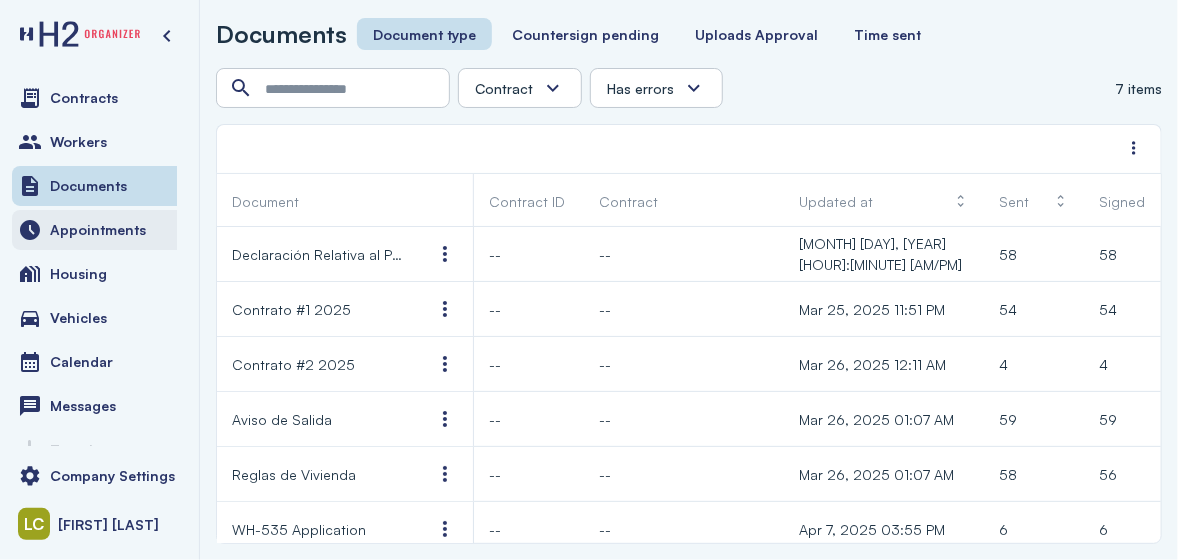 click on "Appointments" at bounding box center (99, 230) 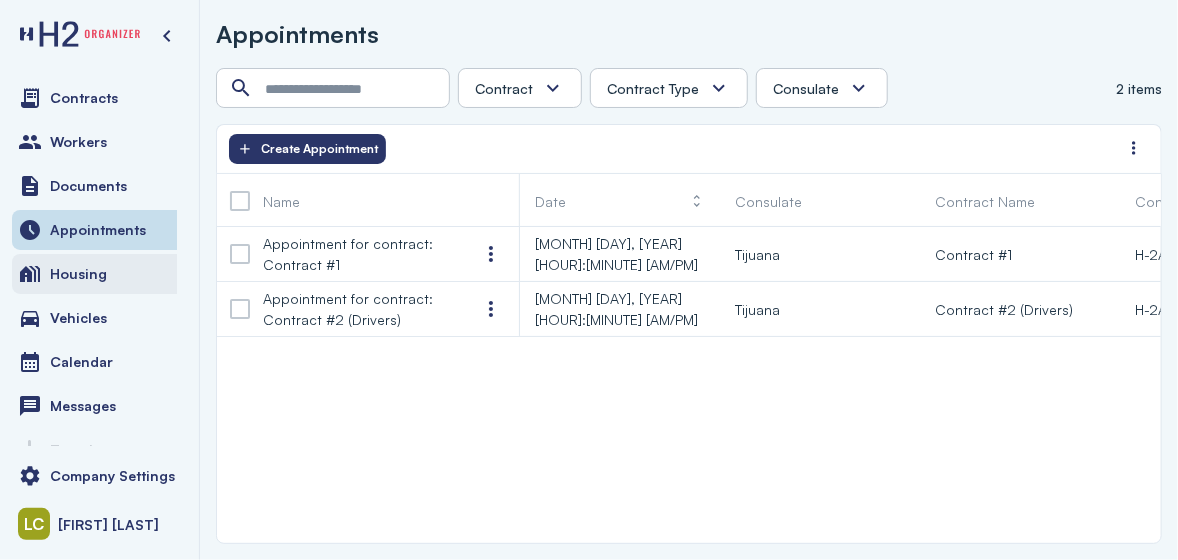 click on "Housing" at bounding box center [99, 274] 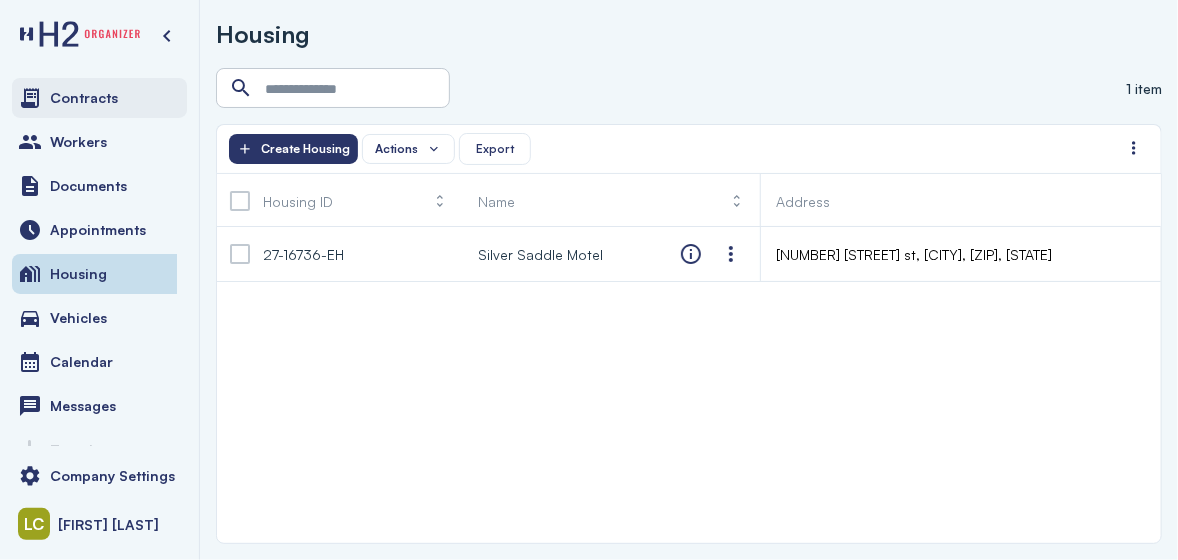 click on "Contracts" at bounding box center (99, 98) 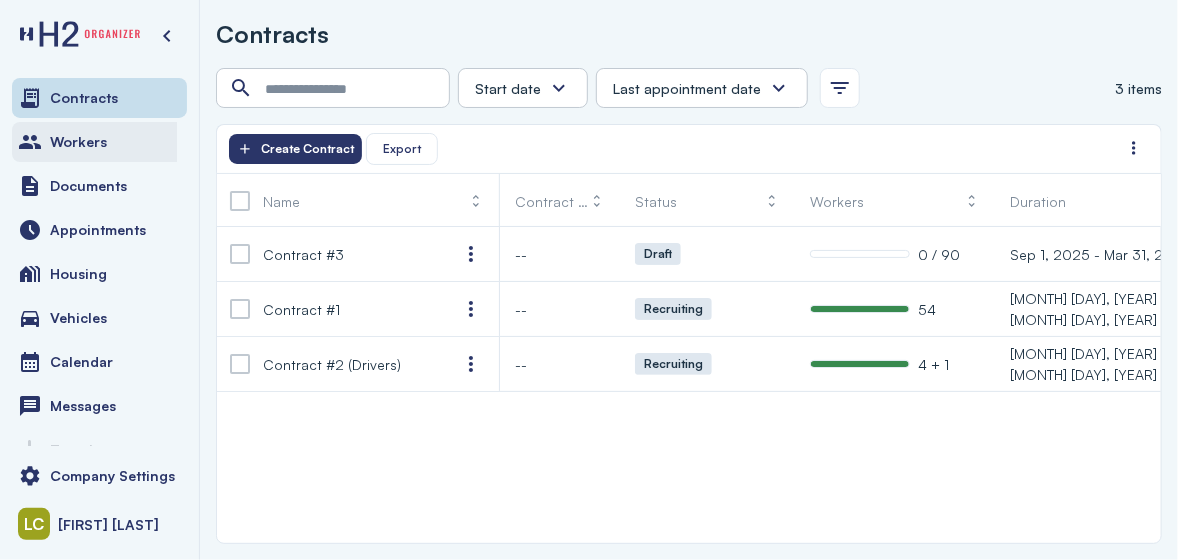 click on "Workers" at bounding box center [99, 142] 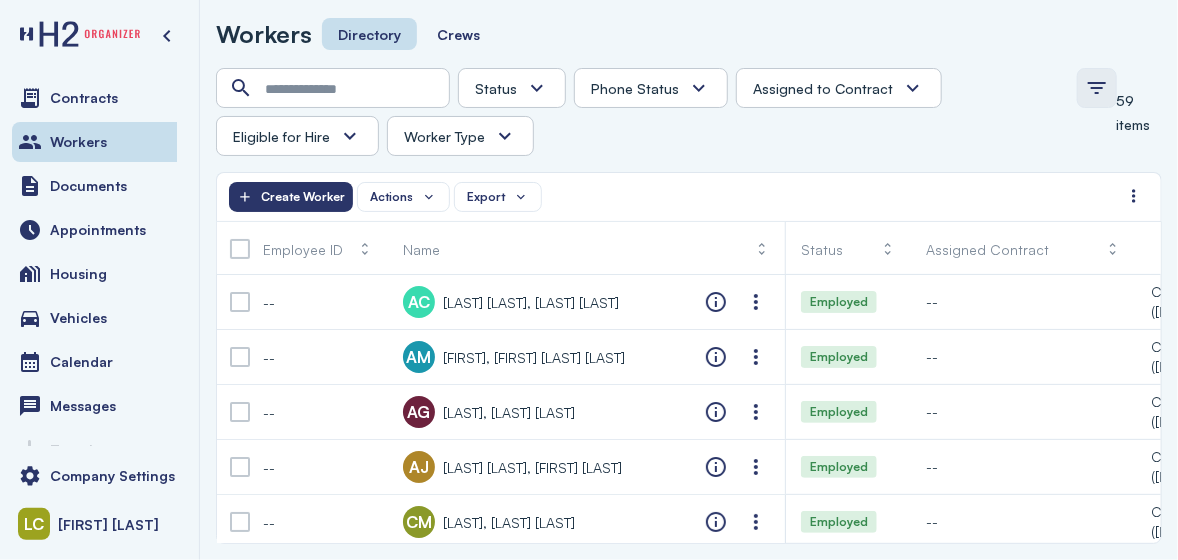 click at bounding box center (1097, 88) 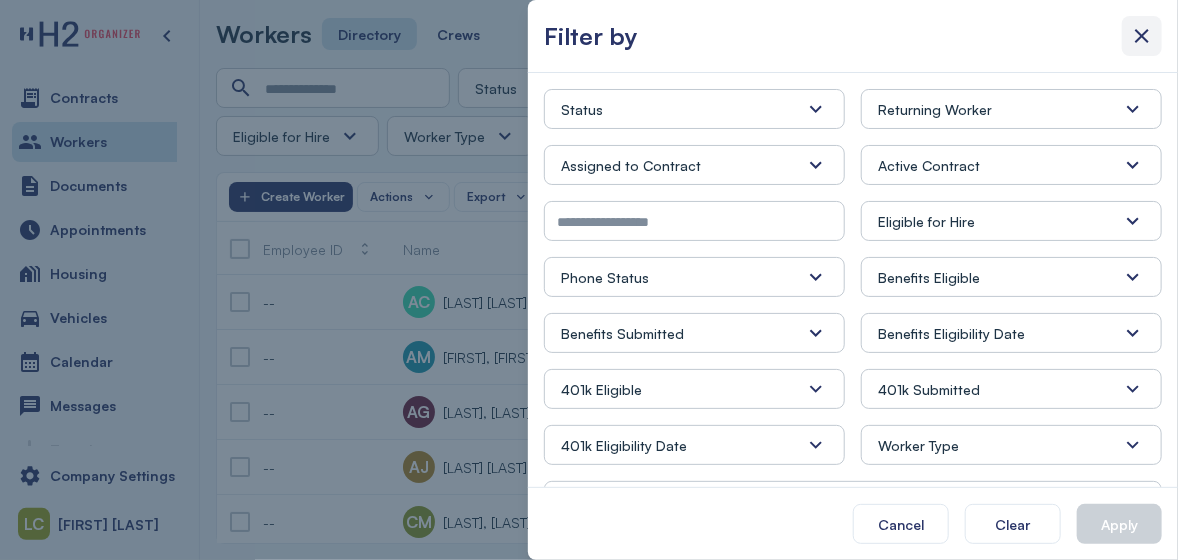 click at bounding box center (1142, 36) 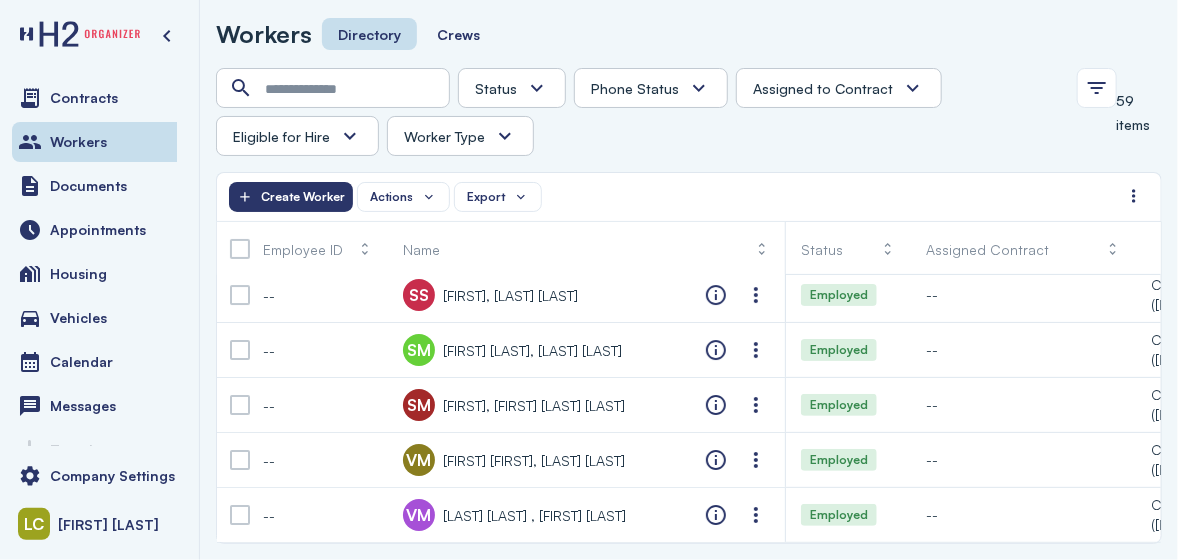 scroll, scrollTop: 2930, scrollLeft: 0, axis: vertical 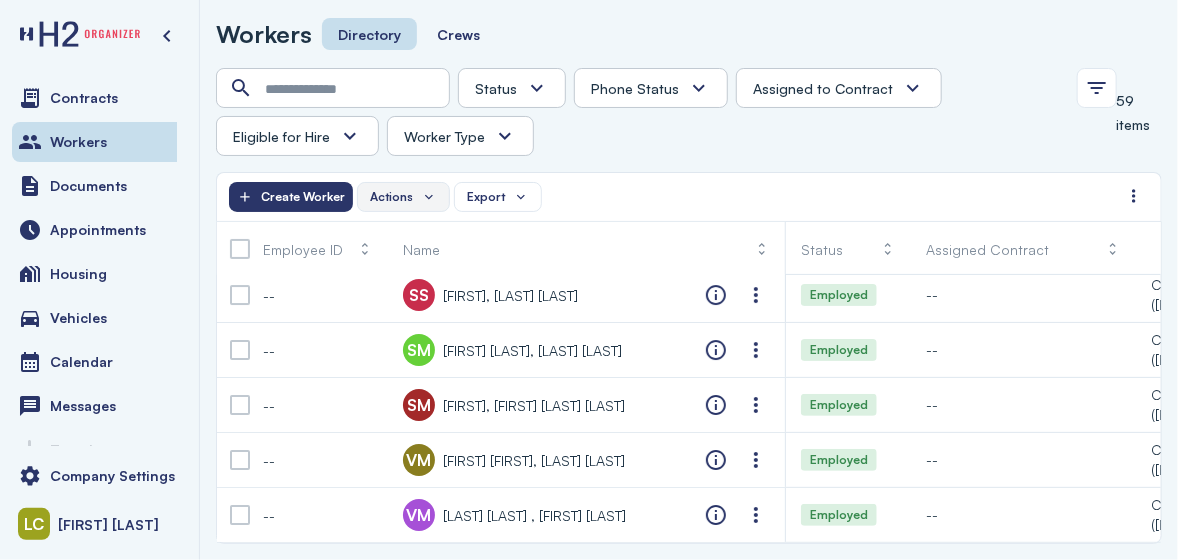 click on "Actions" at bounding box center [403, 197] 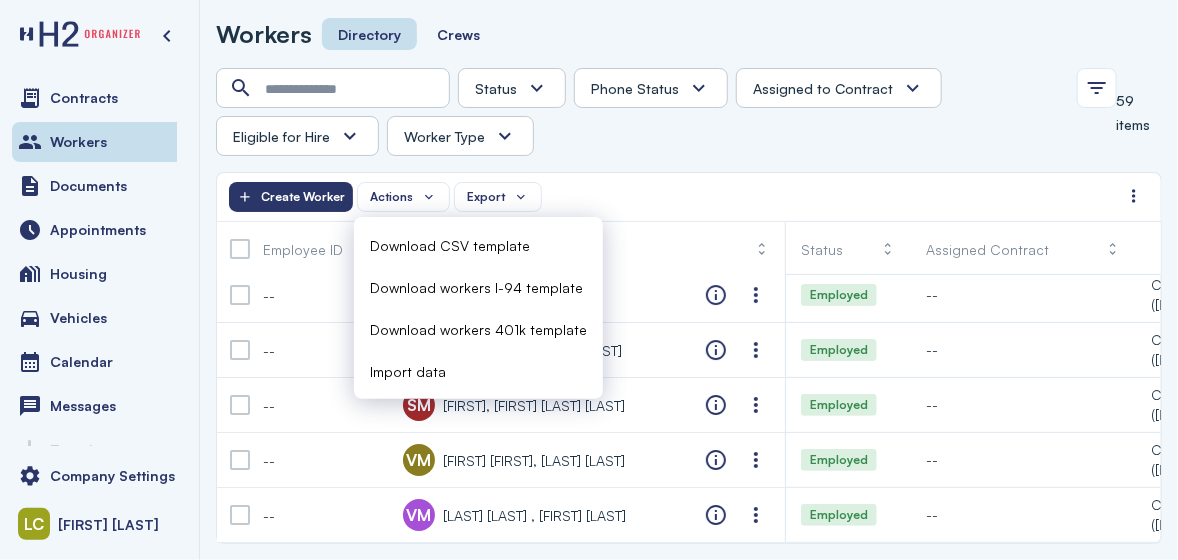click on "Import data" at bounding box center [478, 371] 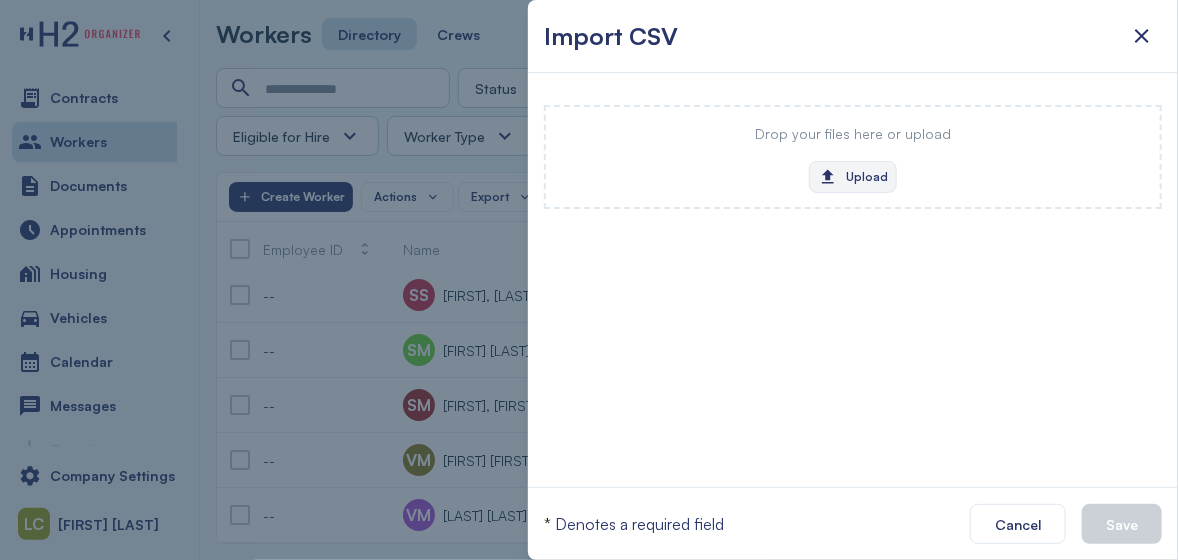 click on "Upload" 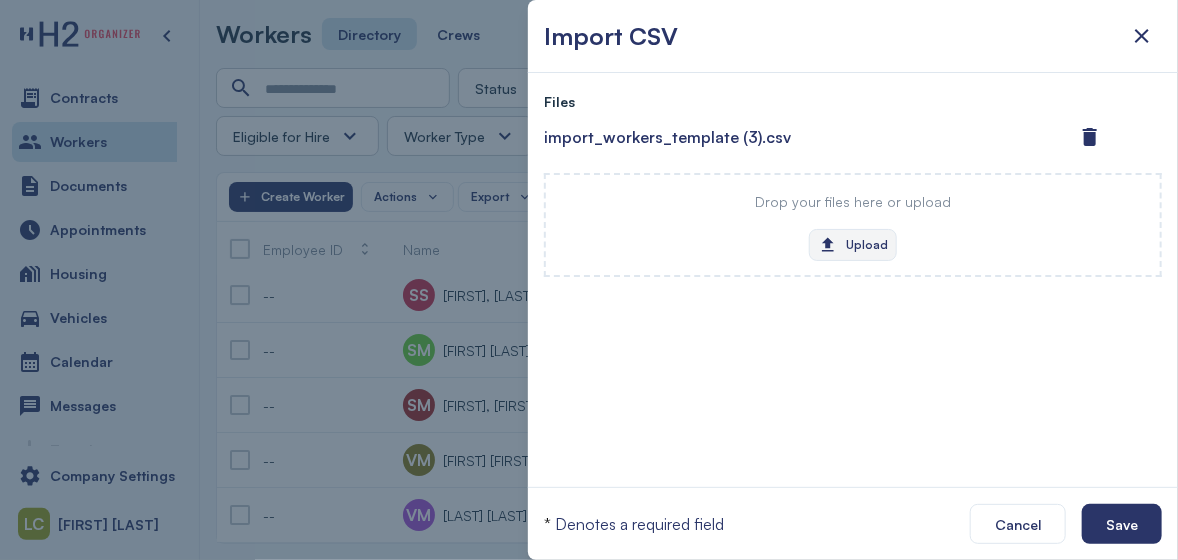 click on "Upload" at bounding box center (853, 245) 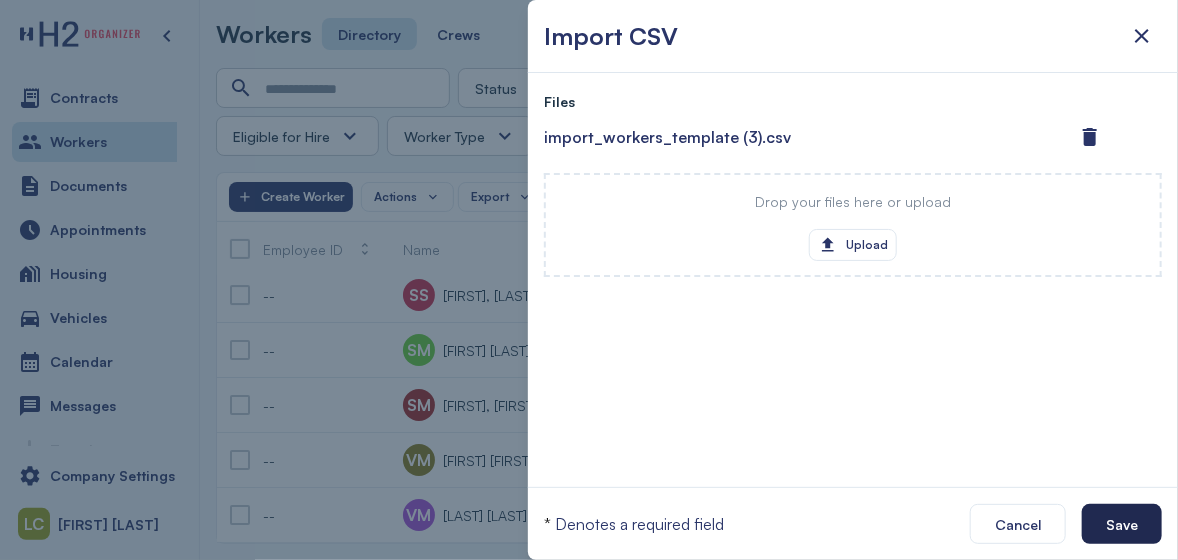 click on "Save" at bounding box center [1122, 524] 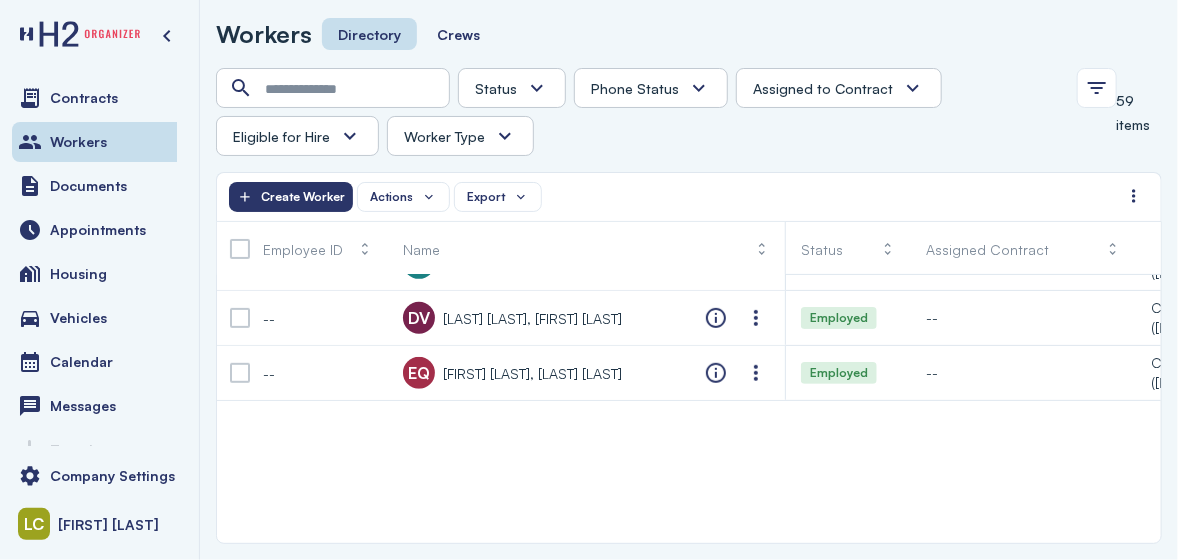 scroll, scrollTop: 0, scrollLeft: 0, axis: both 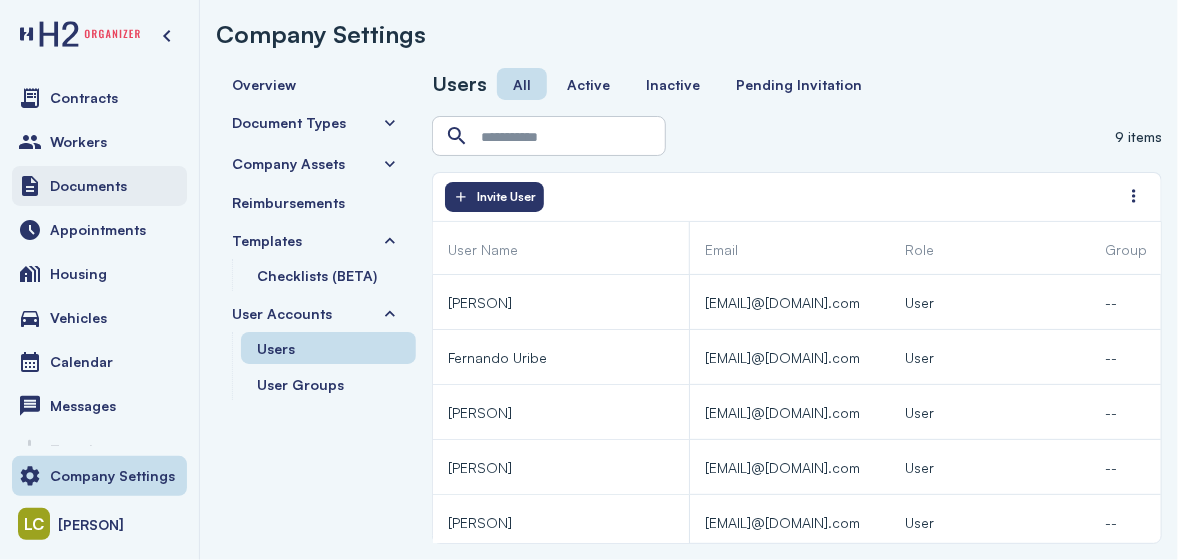 click on "Documents" at bounding box center [88, 186] 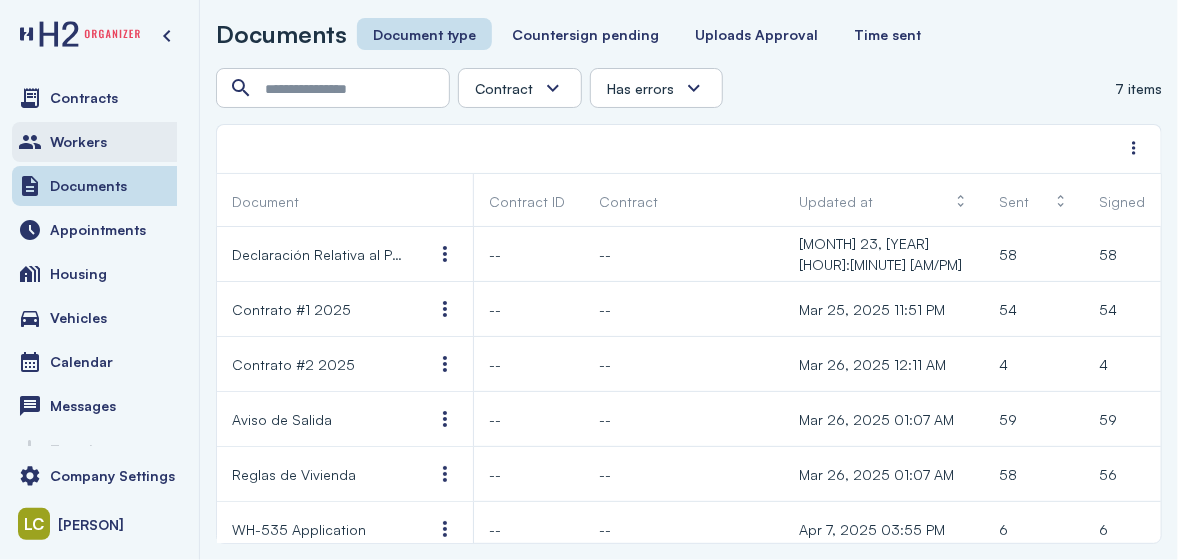 click on "Workers" at bounding box center (78, 142) 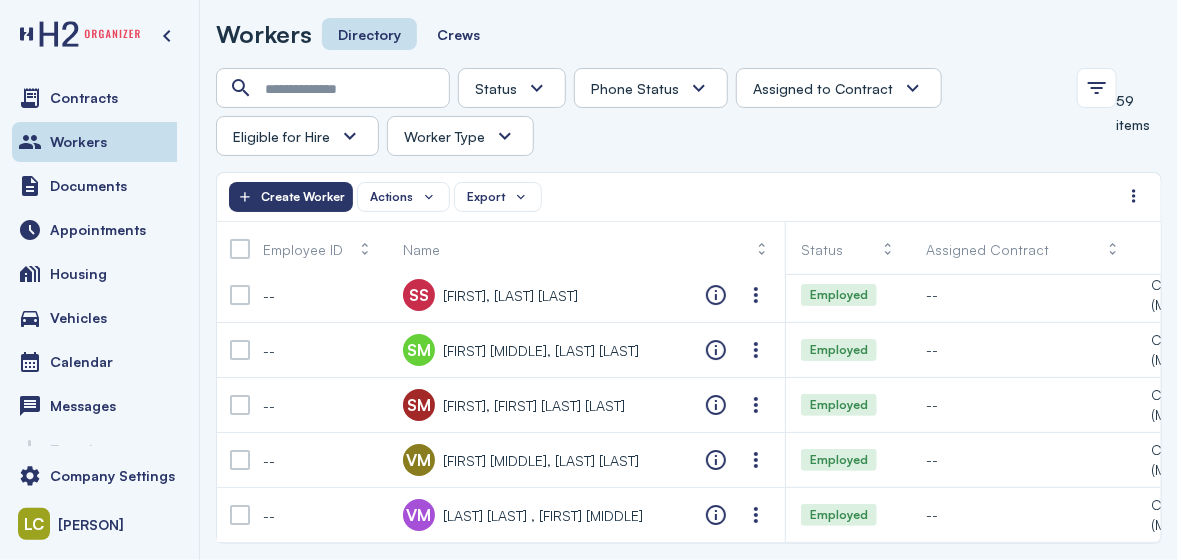 scroll, scrollTop: 2930, scrollLeft: 0, axis: vertical 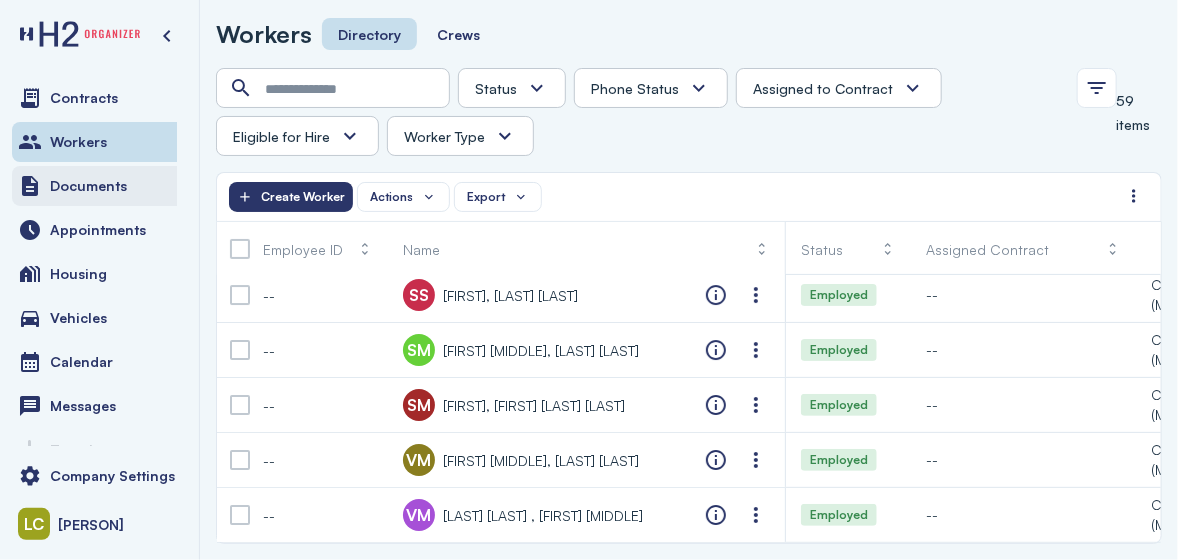 click on "Documents" at bounding box center [99, 186] 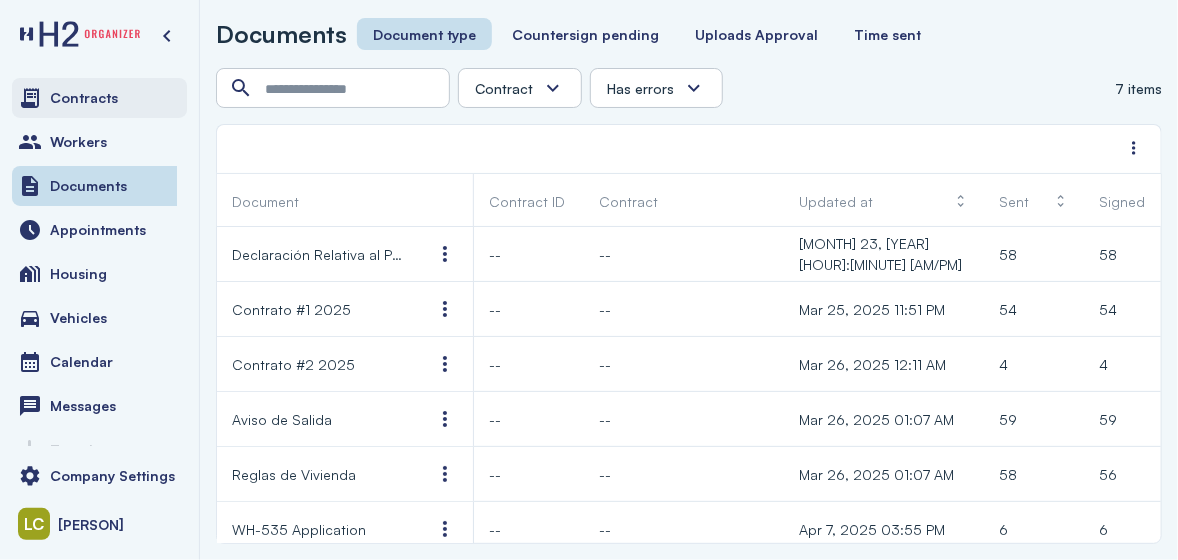 click on "Contracts" at bounding box center (84, 98) 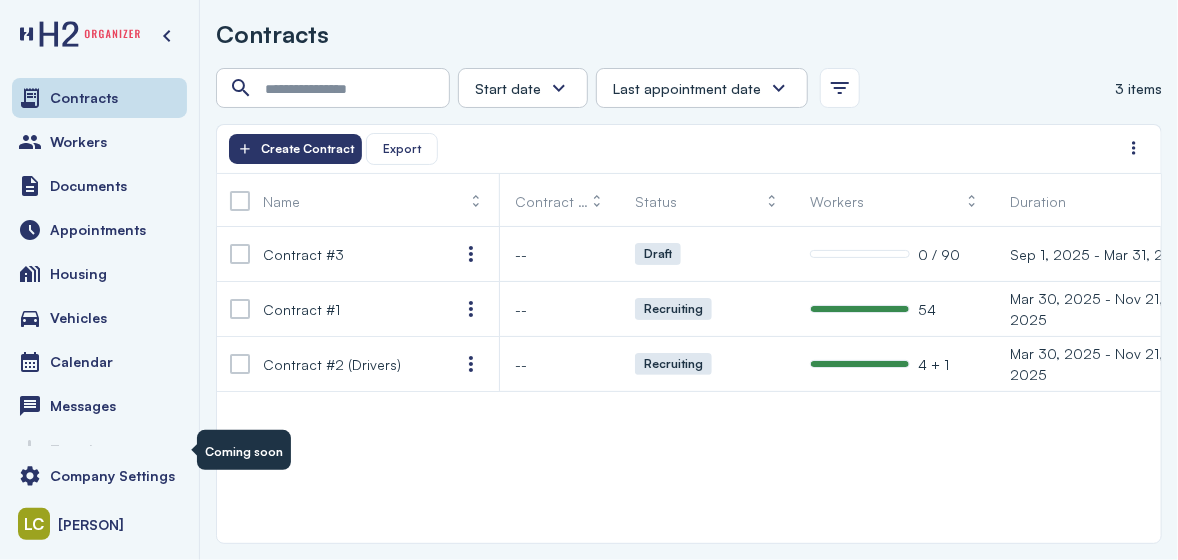 click on "Coming soon" at bounding box center [244, 451] 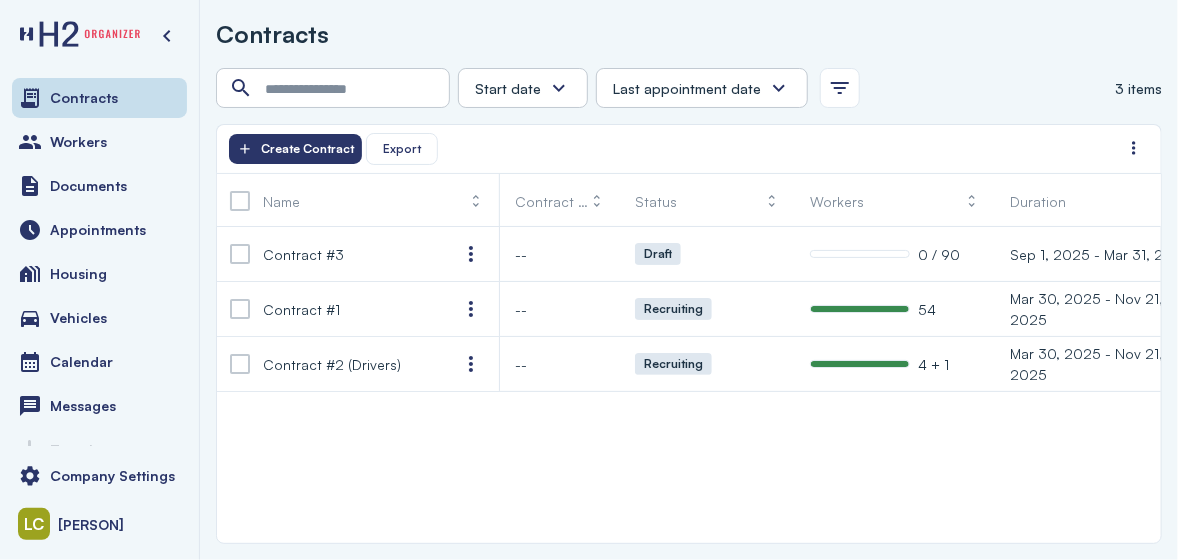 click on "Travel" at bounding box center [71, 450] 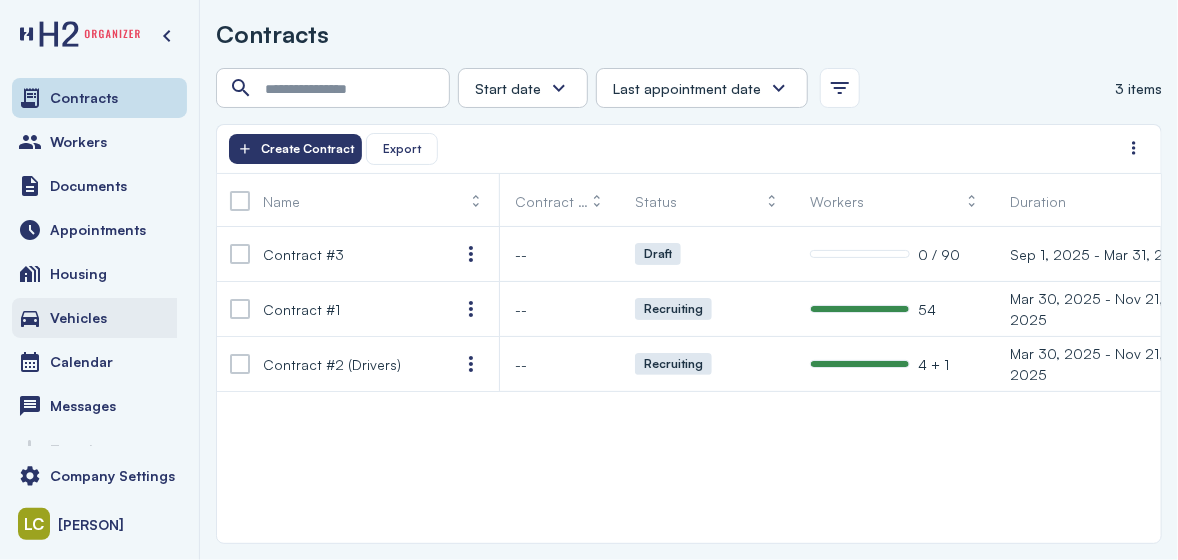click on "Vehicles" at bounding box center [99, 318] 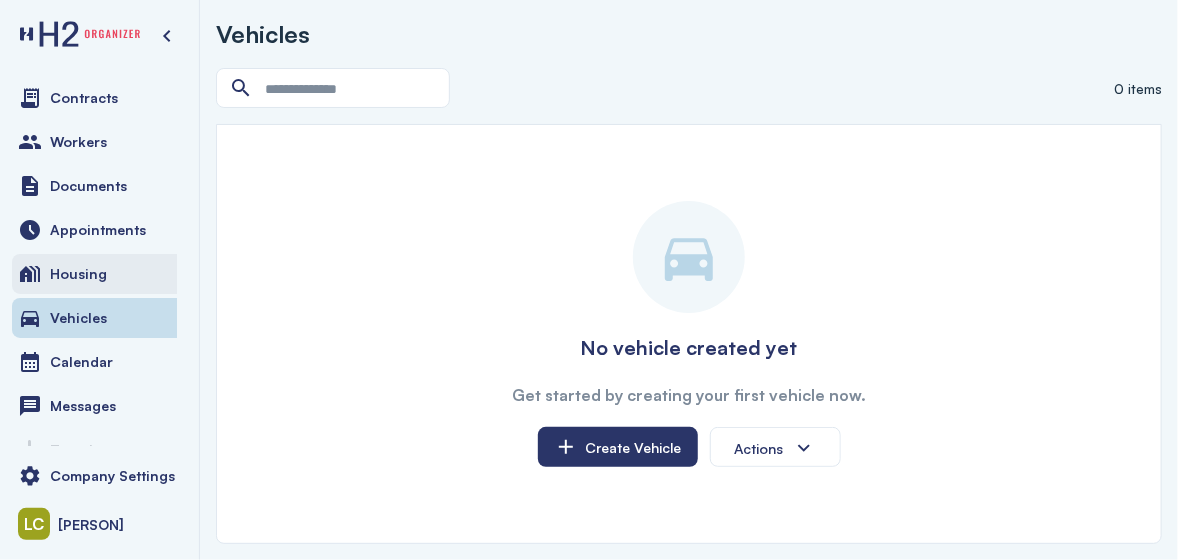 click on "Housing" at bounding box center (99, 274) 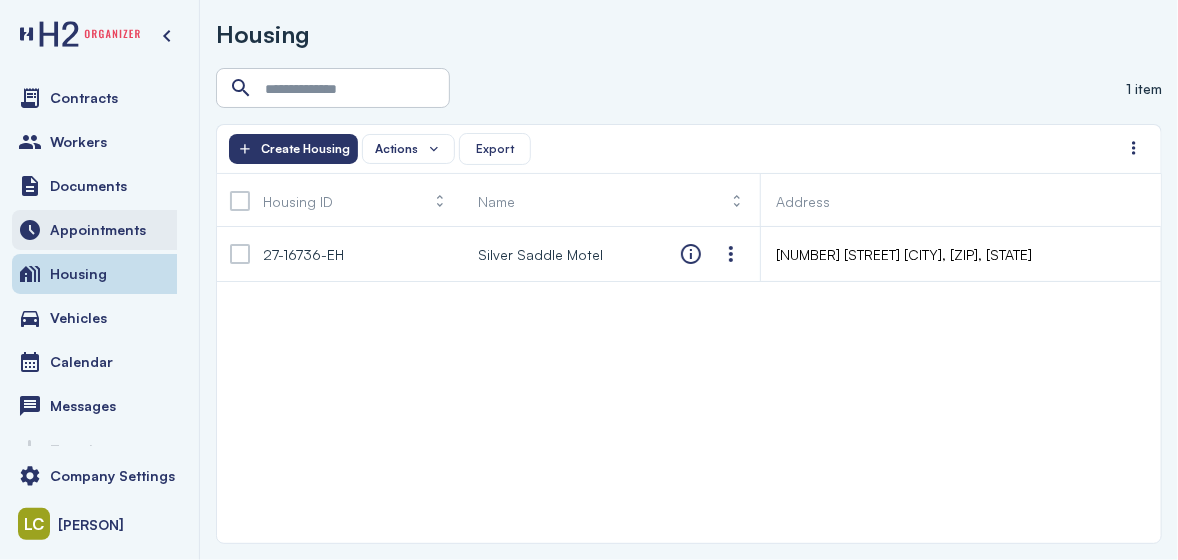 click on "Appointments" at bounding box center [99, 230] 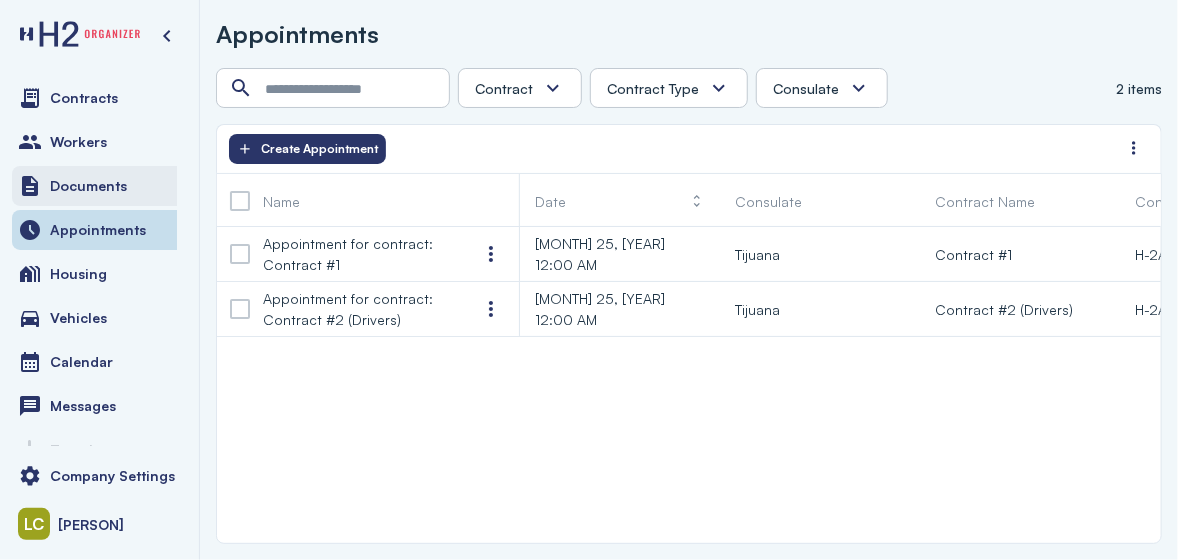 click on "Documents" at bounding box center [99, 186] 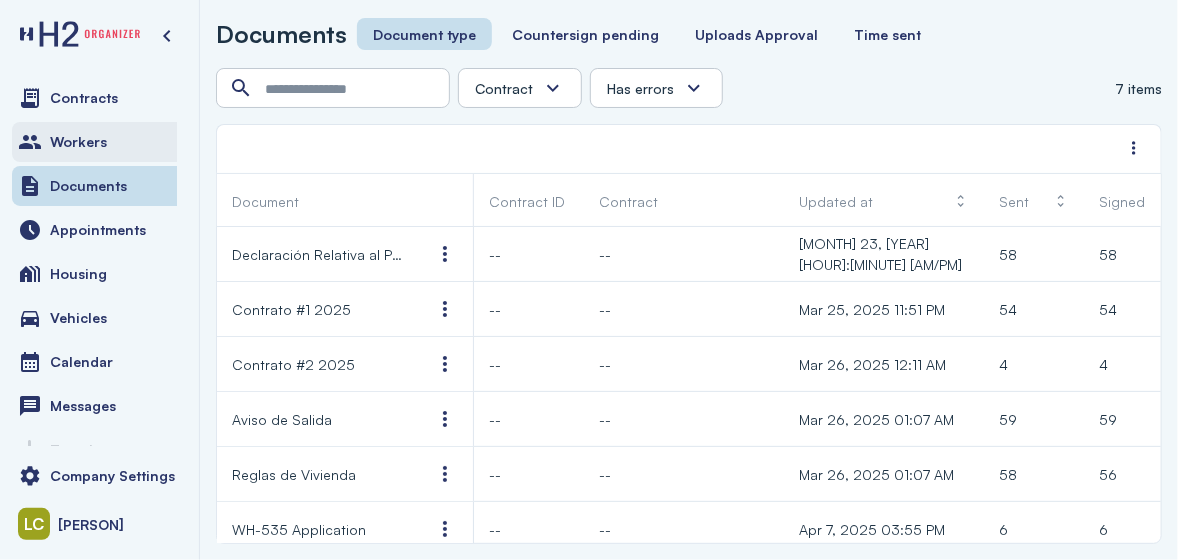 click on "Workers" at bounding box center [99, 142] 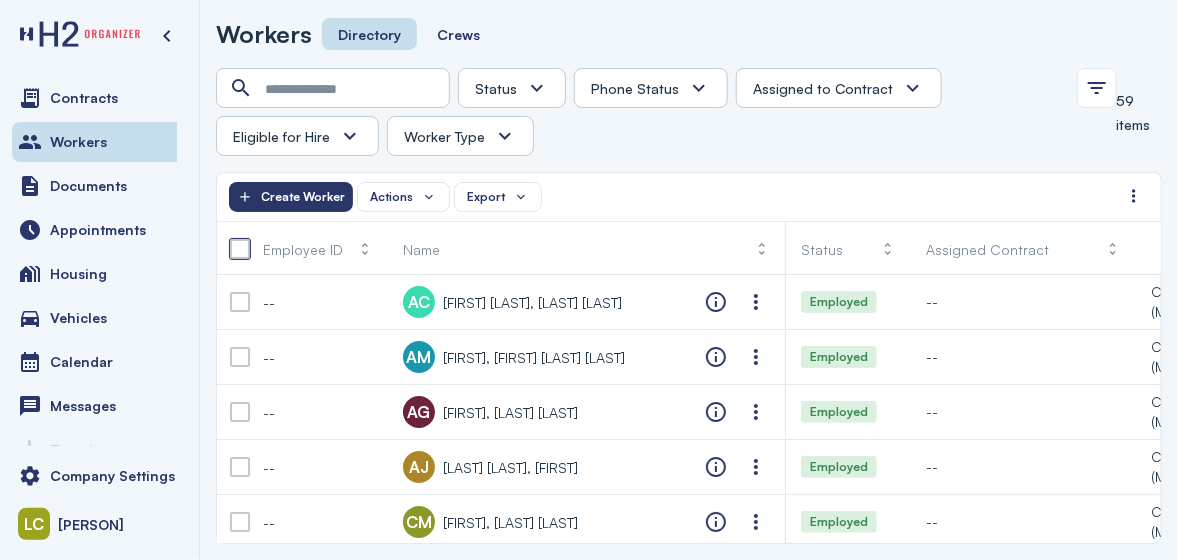click at bounding box center (240, 249) 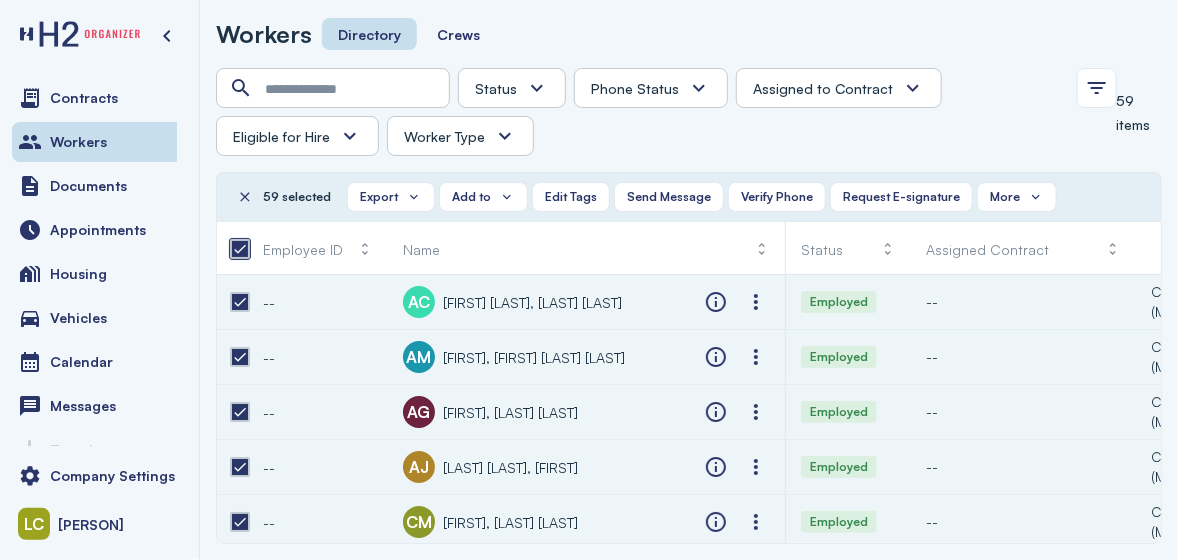click at bounding box center (240, 249) 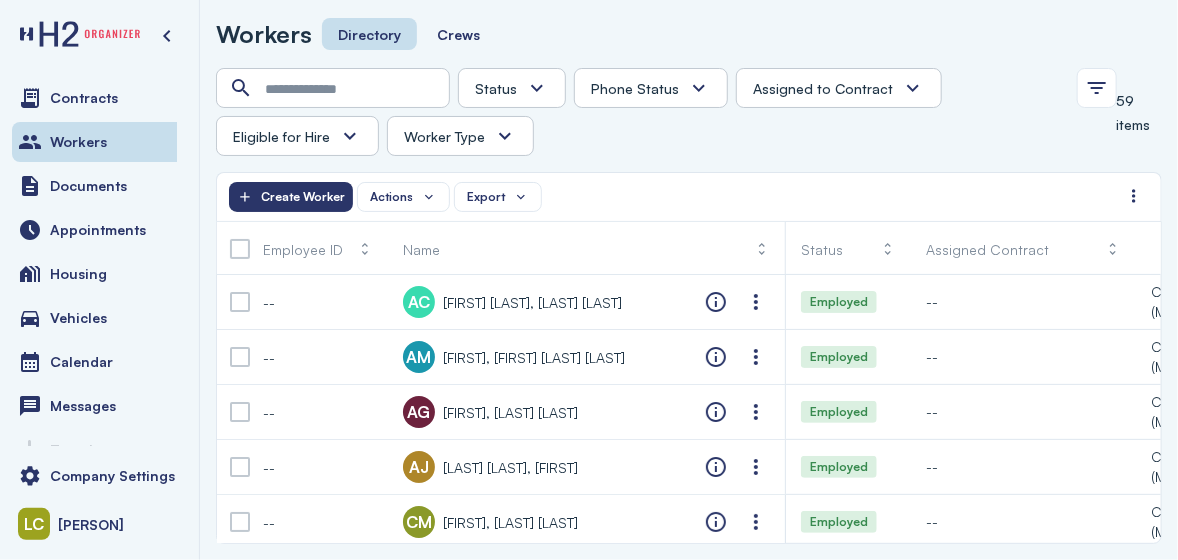 click on "Eligible for Hire" at bounding box center (297, 136) 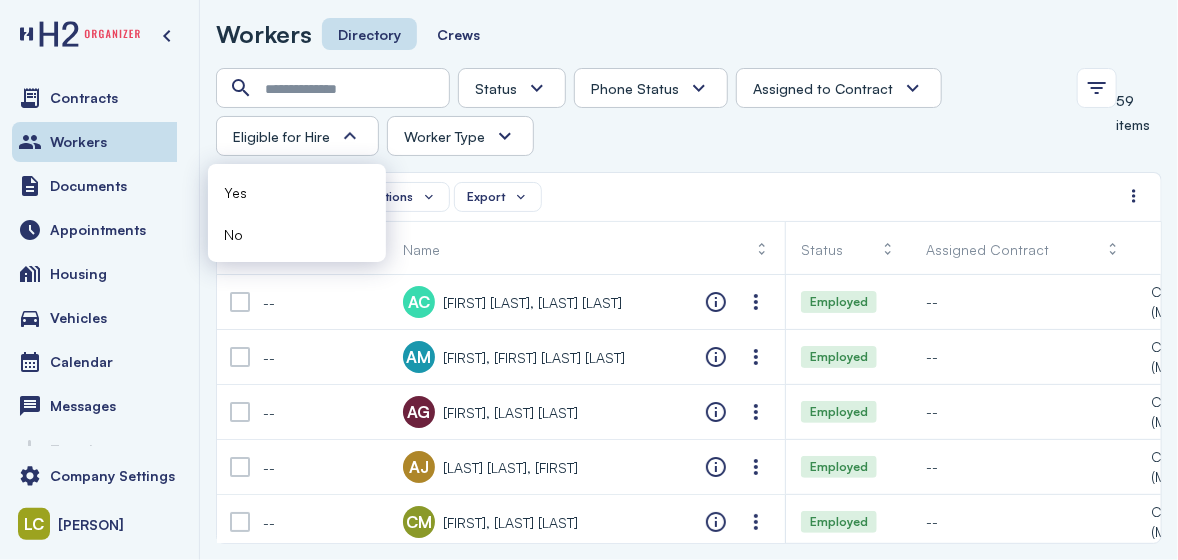 click on "Worker Type" at bounding box center (444, 136) 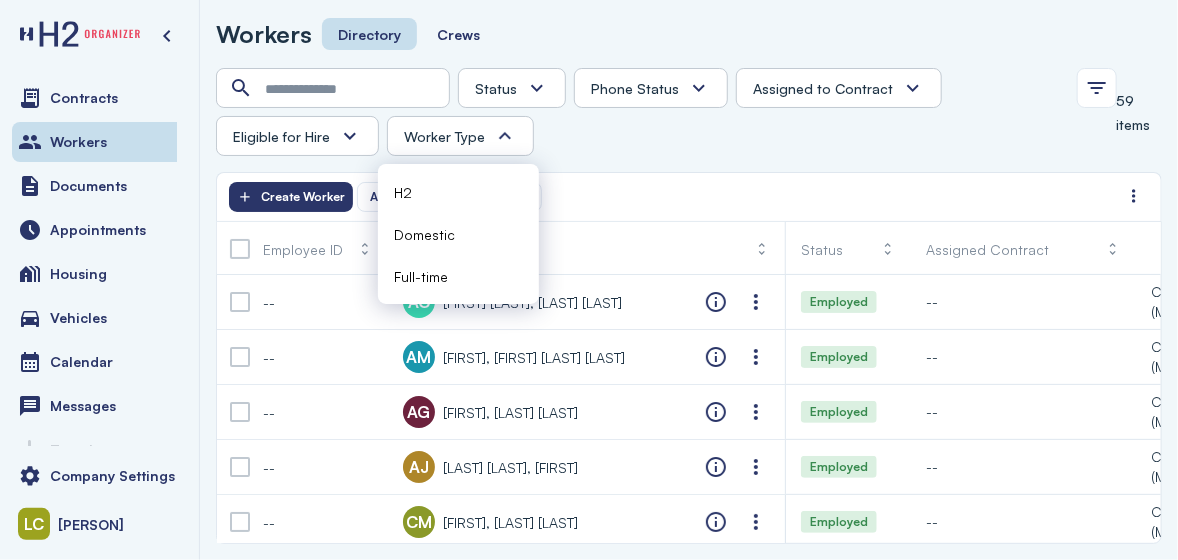 click on "Status" at bounding box center (496, 88) 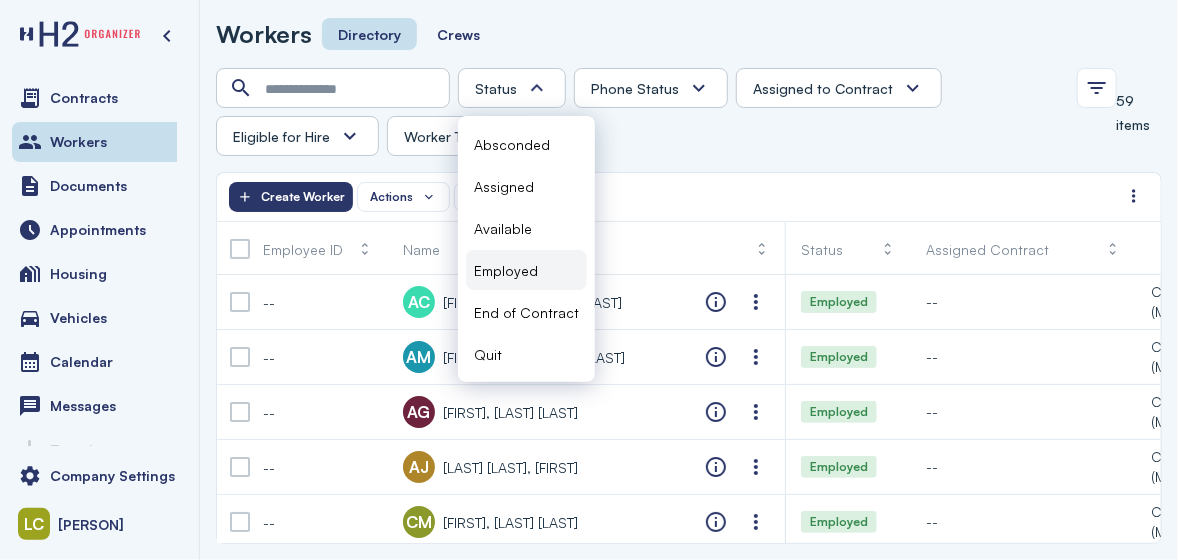 click on "Employed" at bounding box center (506, 270) 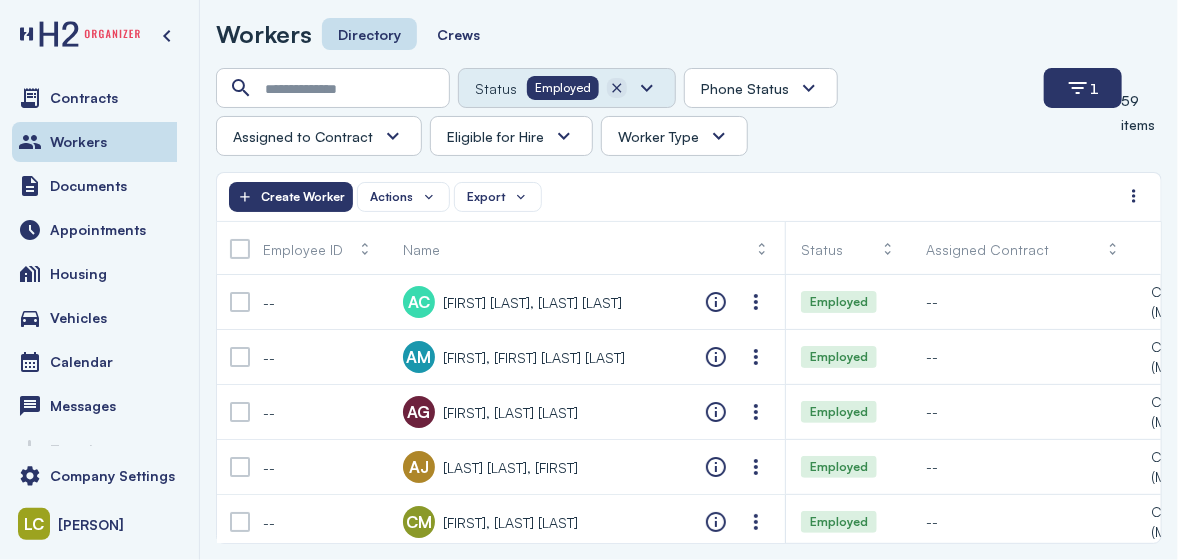 click at bounding box center [617, 88] 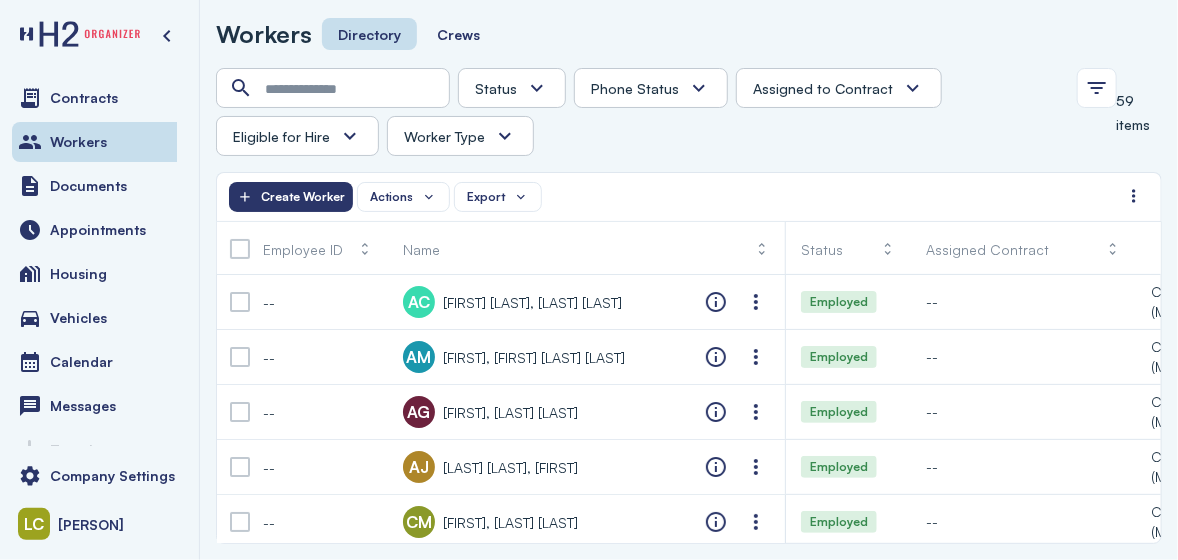 click on "Status" at bounding box center [496, 88] 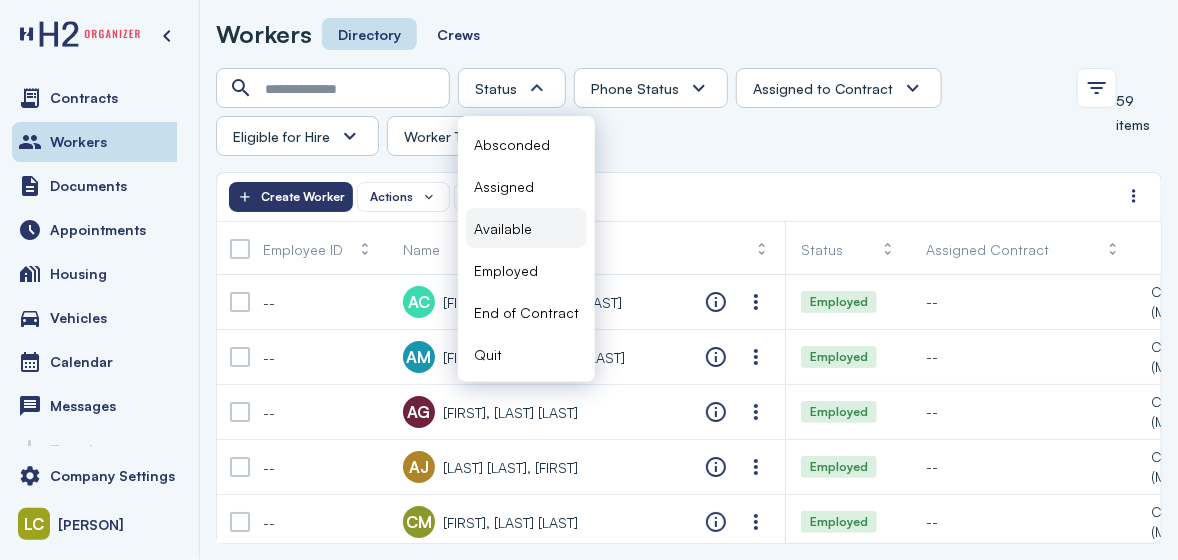 click on "Available" at bounding box center [503, 228] 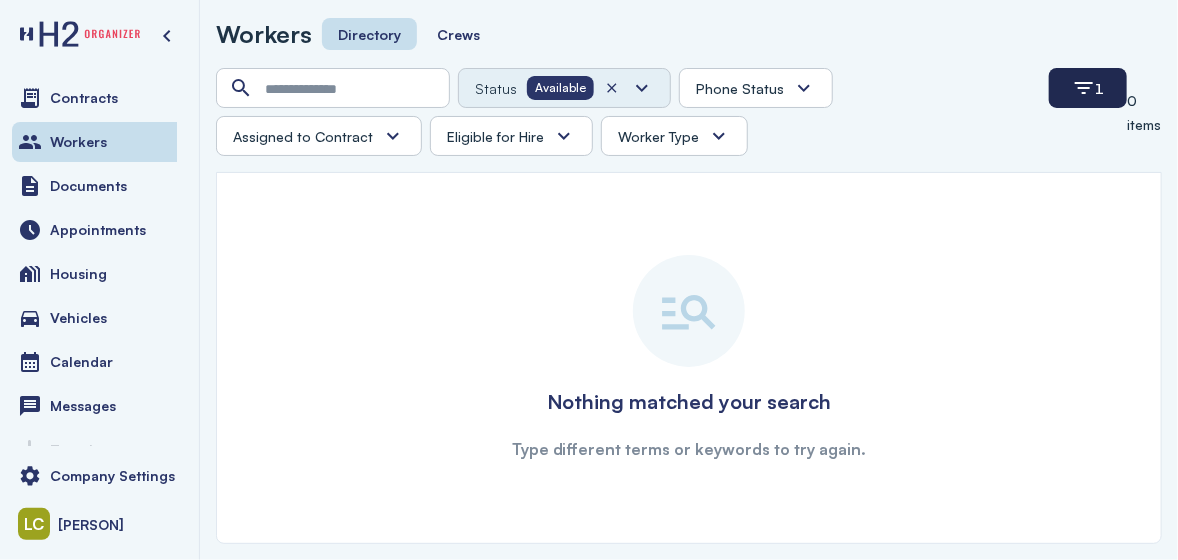 click on "1" at bounding box center (1088, 88) 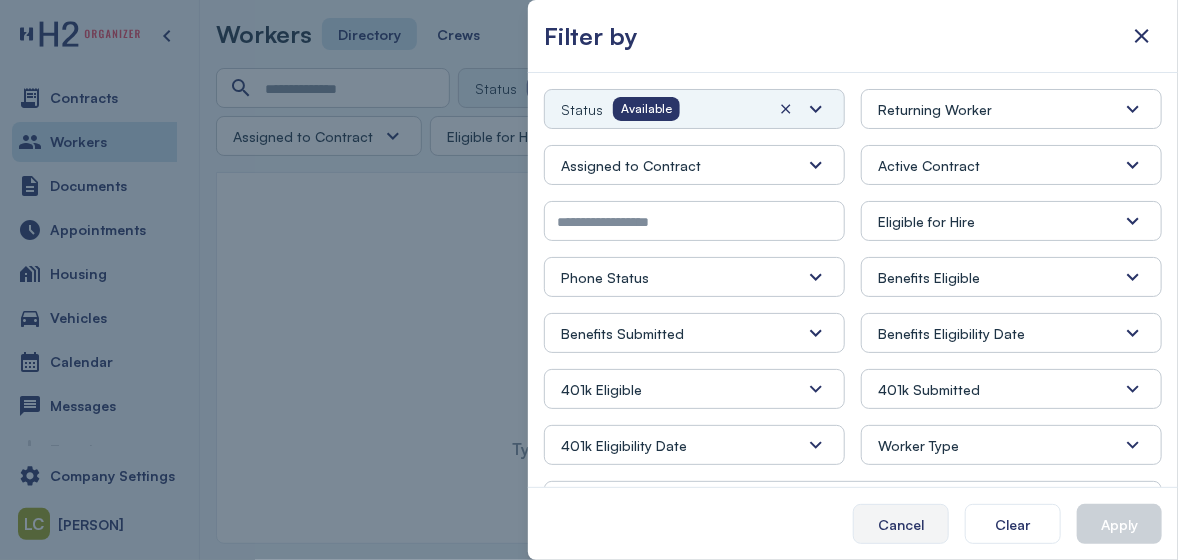 click on "Cancel" at bounding box center [901, 524] 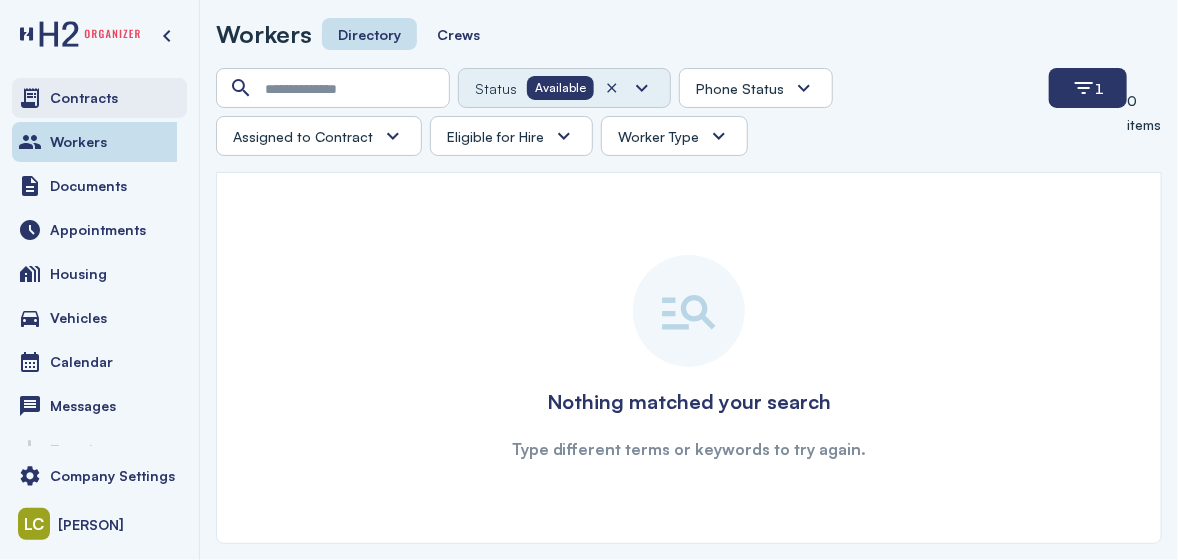 click on "Contracts" at bounding box center [84, 98] 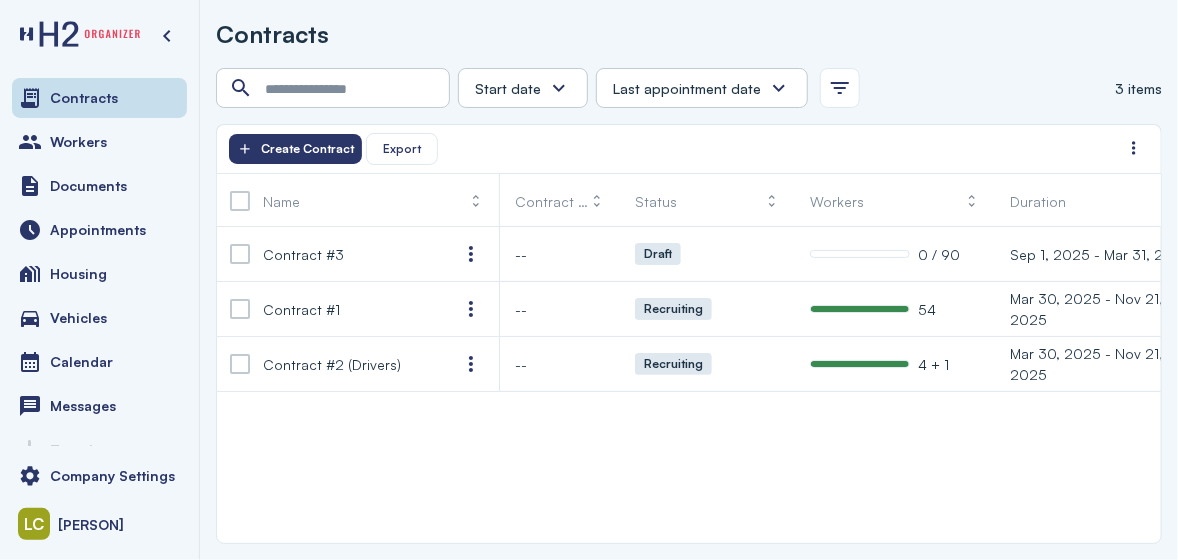 click on "Contract #3           -- Draft         0 / 90 Sep 1, 2025 - Mar 31, 2026 -- H-2A             Contract #1           -- Recruiting         54 Mar 30, 2025 - Nov 21, 2025 -- H-2A             Contract #2 (Drivers)           -- Recruiting         4 + 1 Mar 30, 2025 - Nov 21, 2025 -- H-2A" at bounding box center (689, 385) 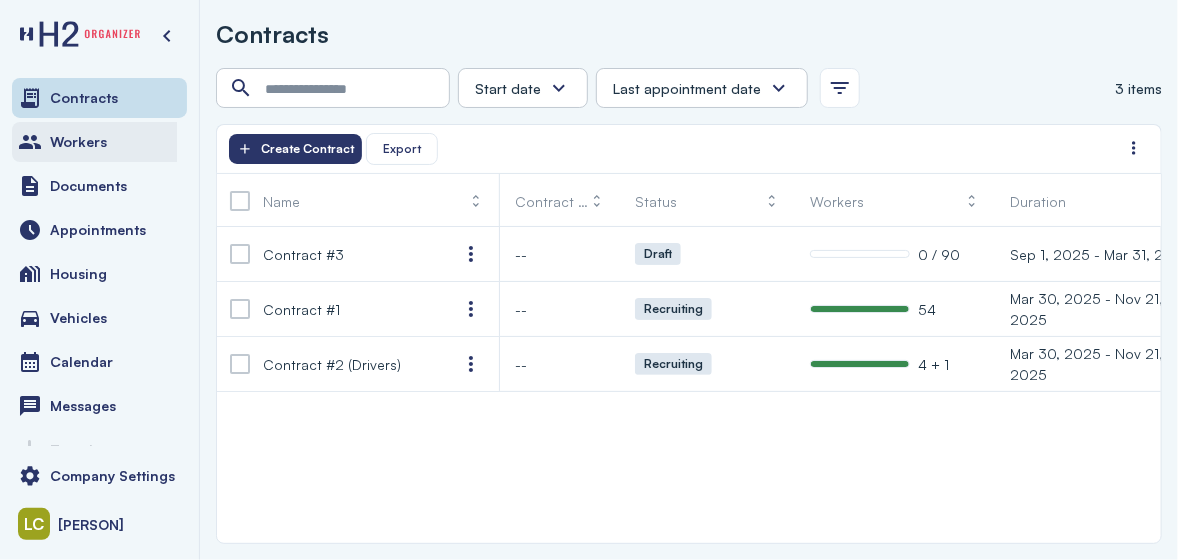 click on "Workers" at bounding box center [78, 142] 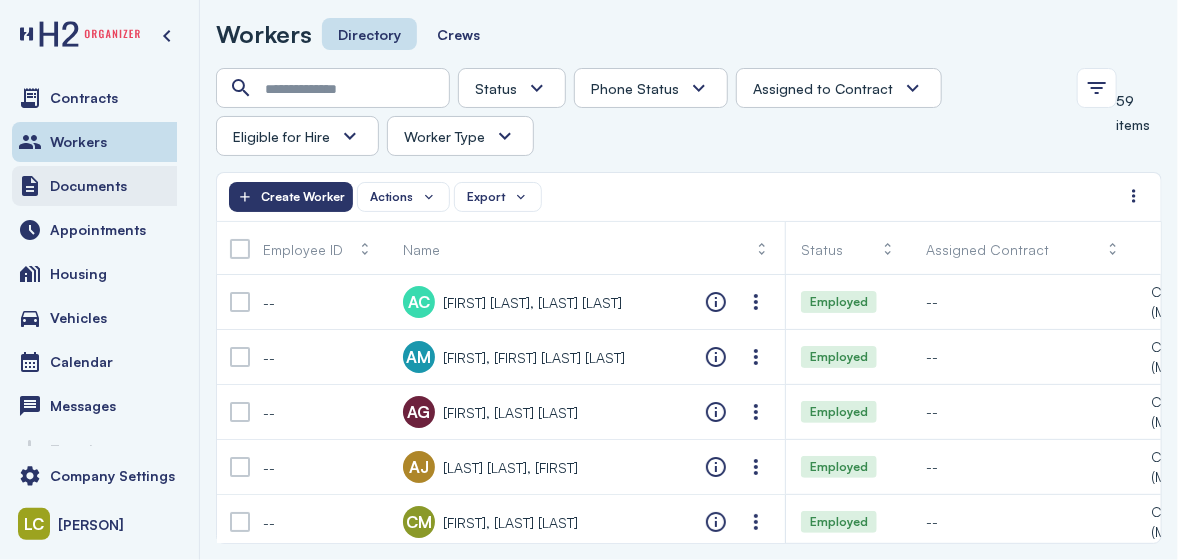 click on "Documents" at bounding box center (88, 186) 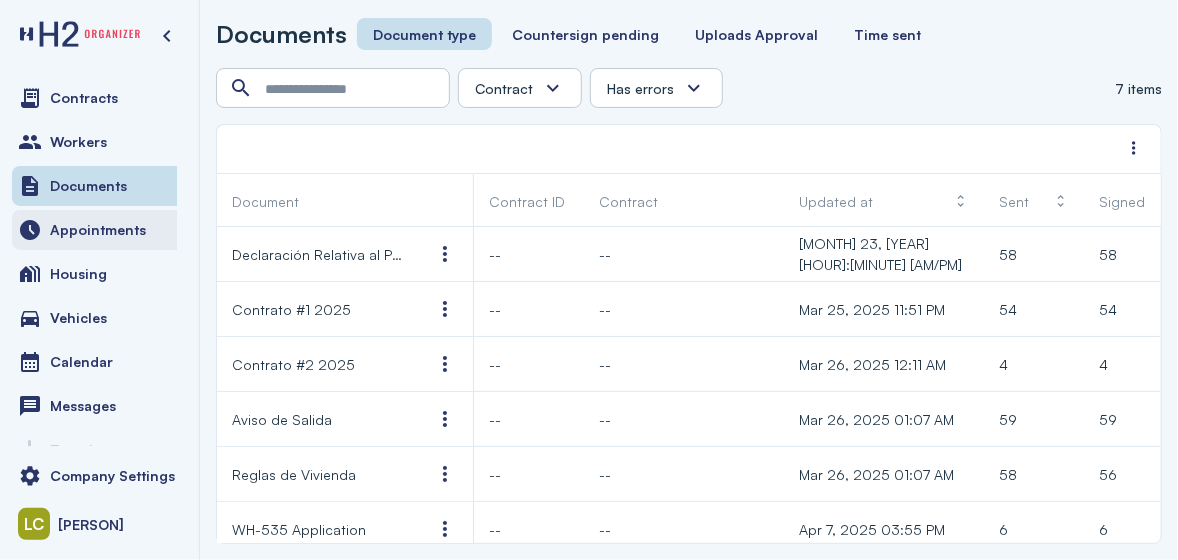 click on "Appointments" at bounding box center (98, 230) 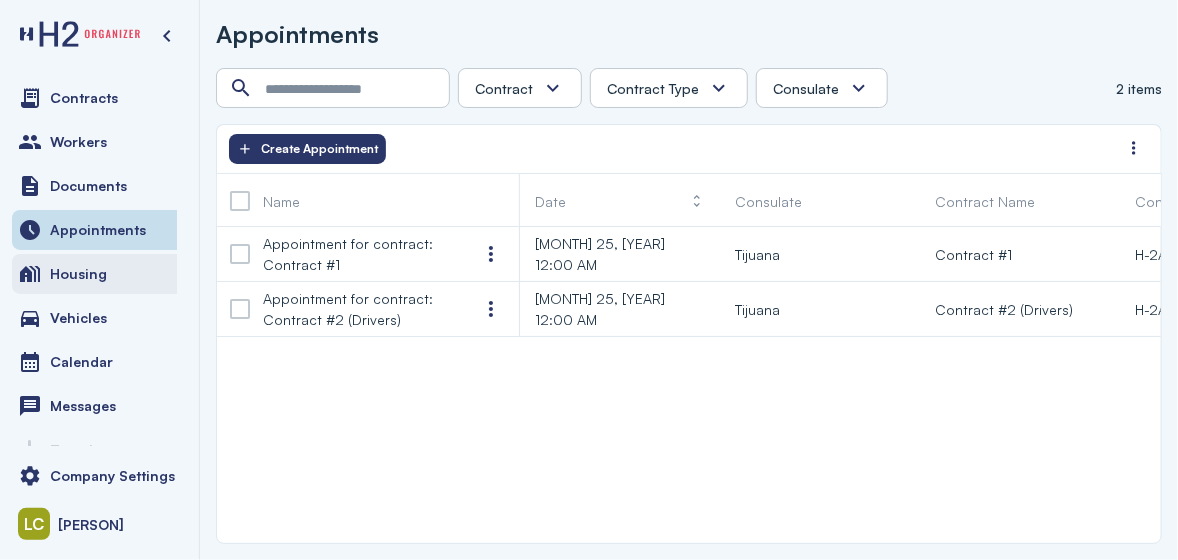 click on "Housing" at bounding box center [99, 274] 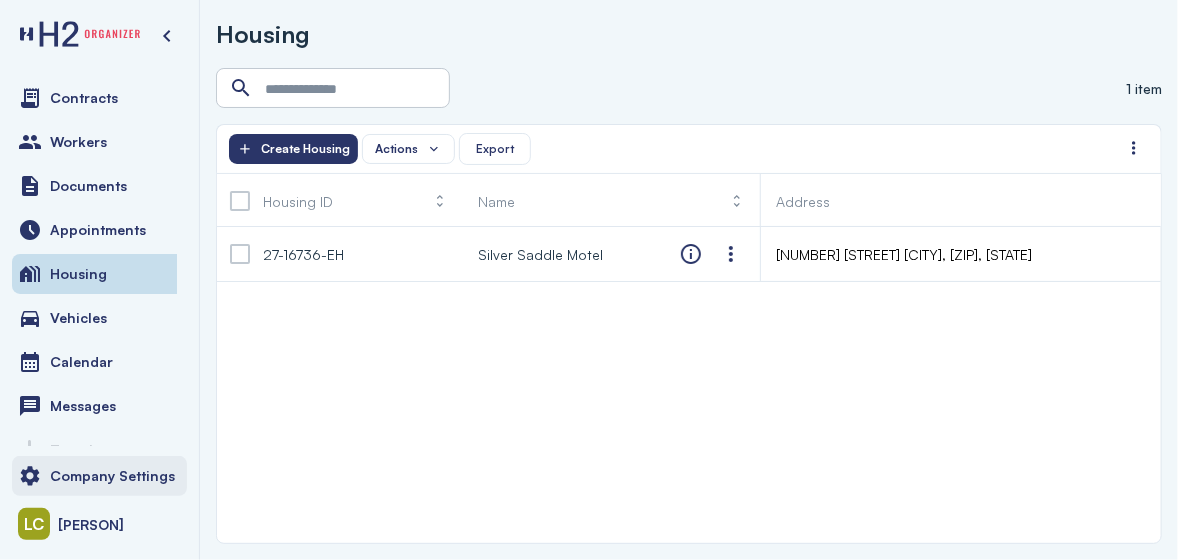 click on "Company Settings" at bounding box center (112, 476) 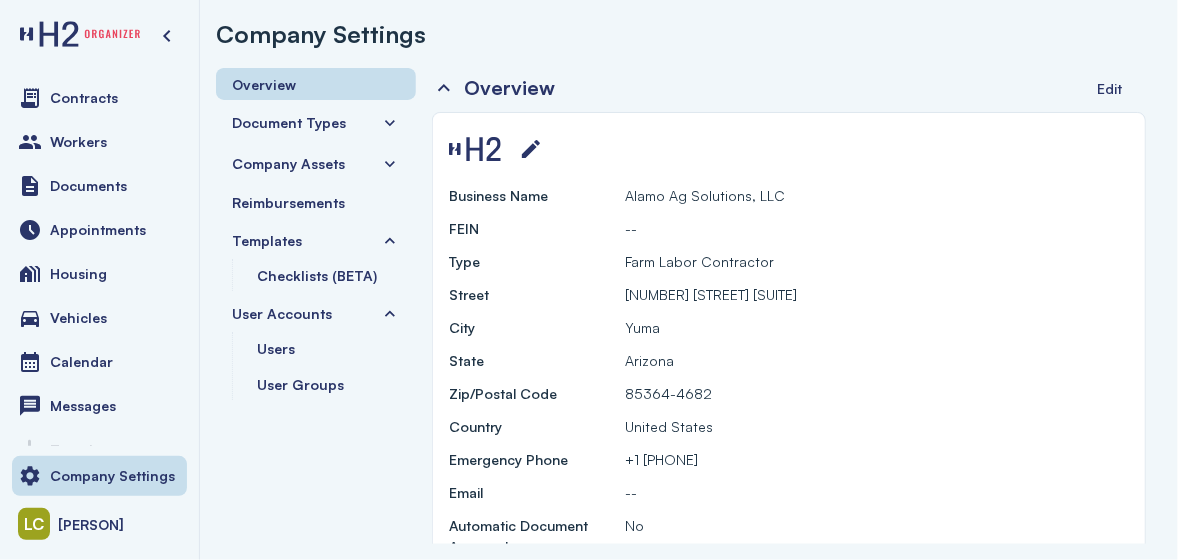 click on "Overview" at bounding box center [493, 88] 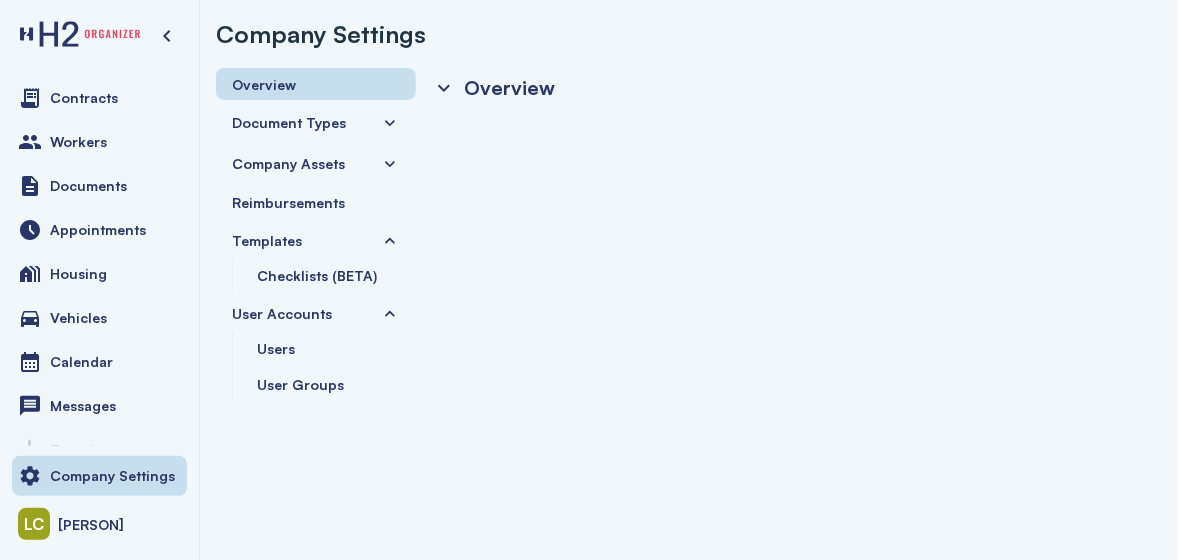click on "Overview" at bounding box center [493, 88] 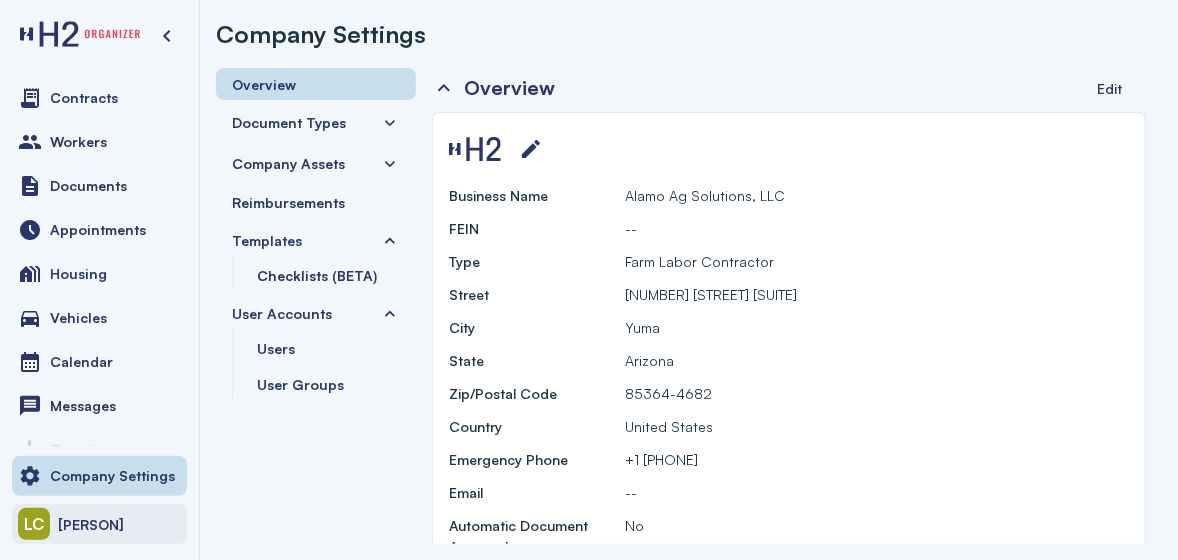 click on "[FIRST] [LAST]" 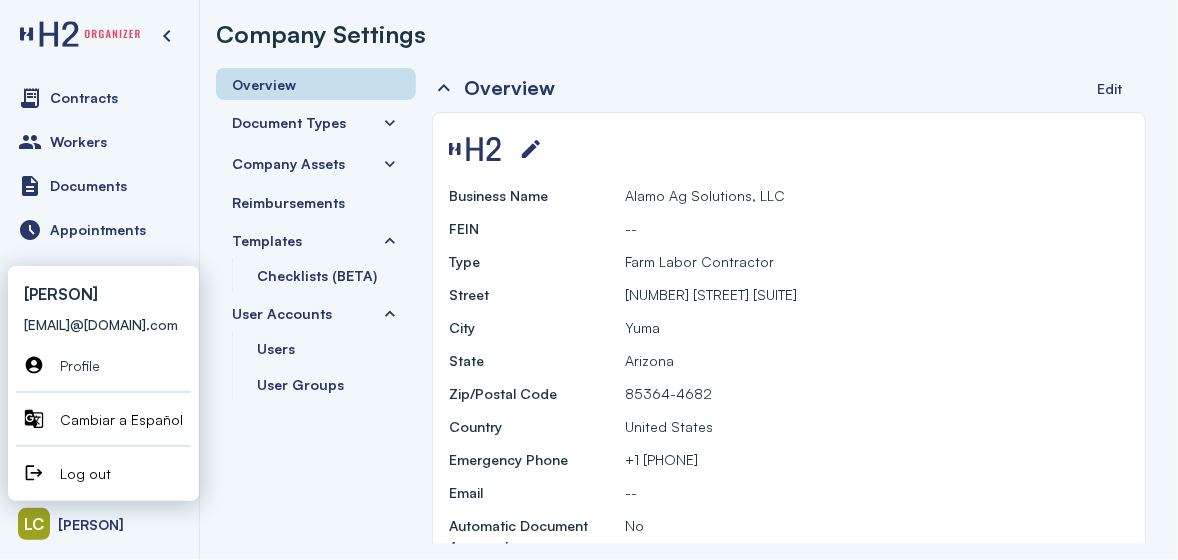 click on "Overview Document Types     Company Assets     Reimbursements Templates     Checklists (BETA) User Accounts     Users User Groups" at bounding box center [316, 306] 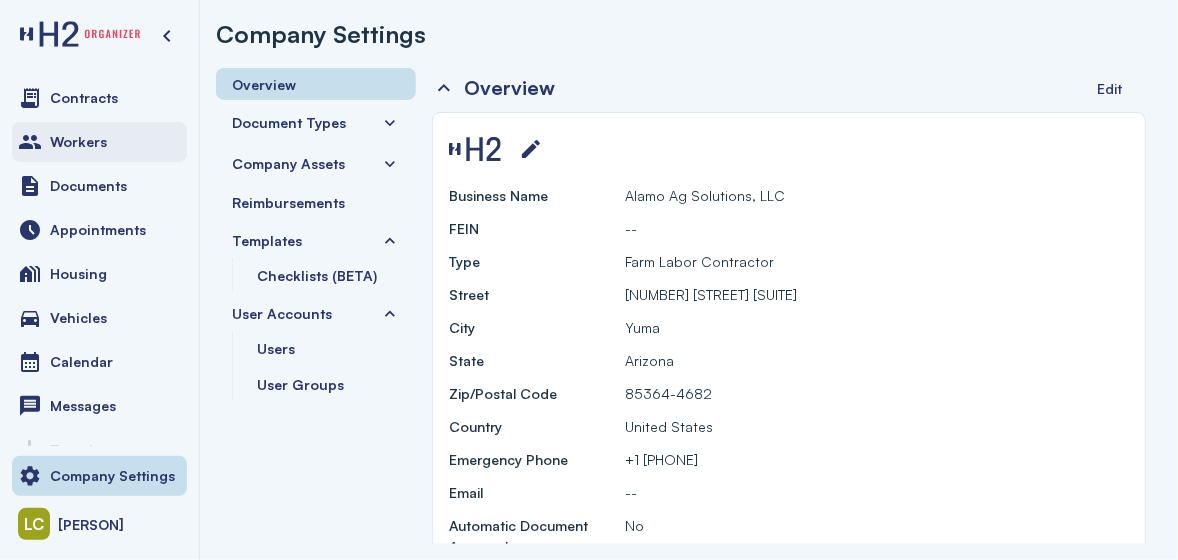 click on "Workers" at bounding box center [99, 142] 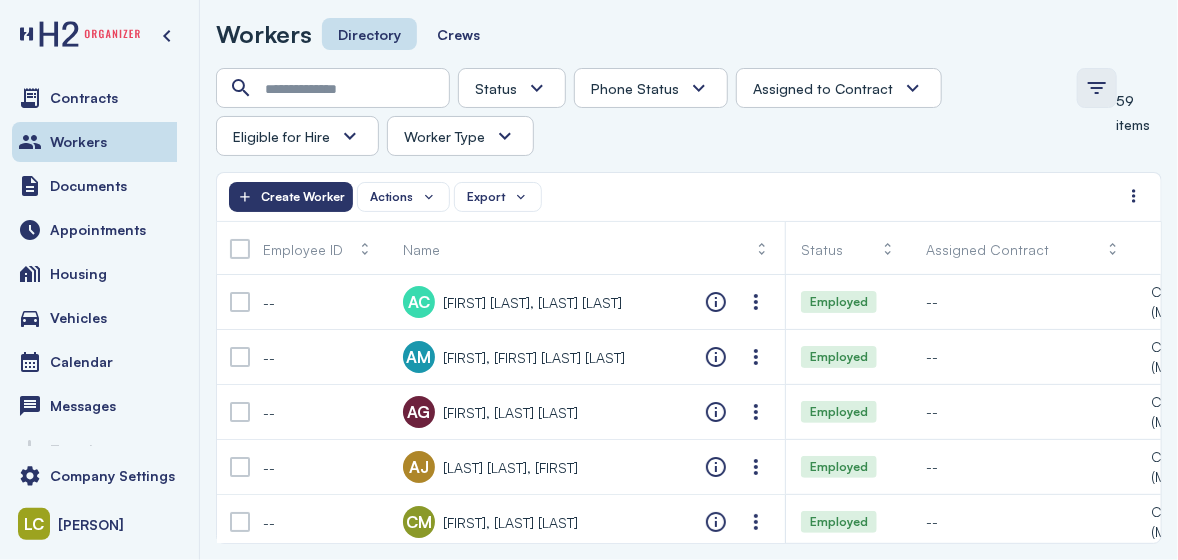 click at bounding box center [1097, 88] 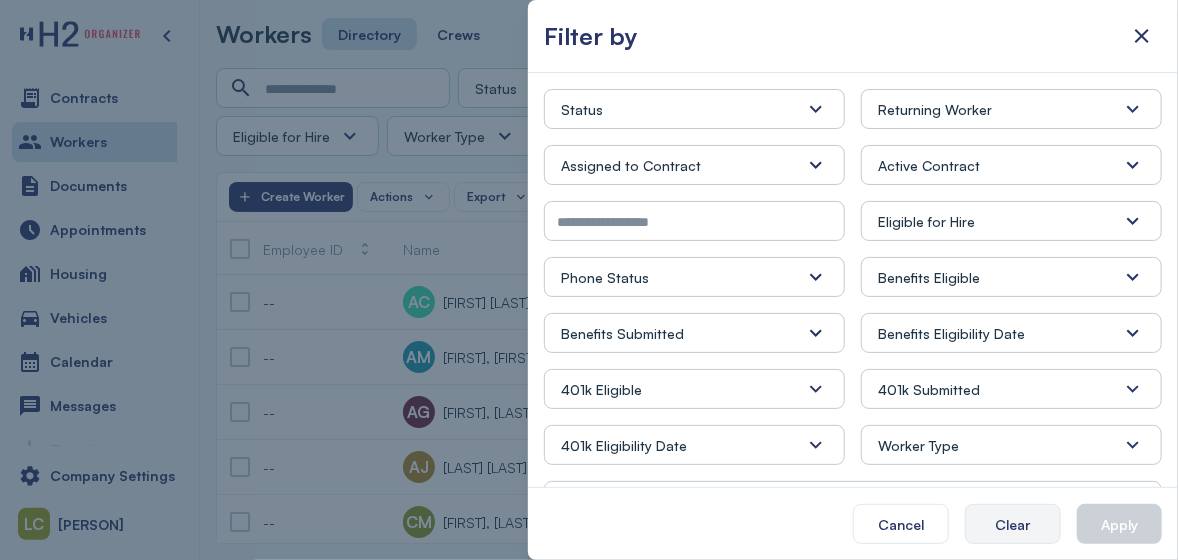 click on "Clear" at bounding box center [1013, 524] 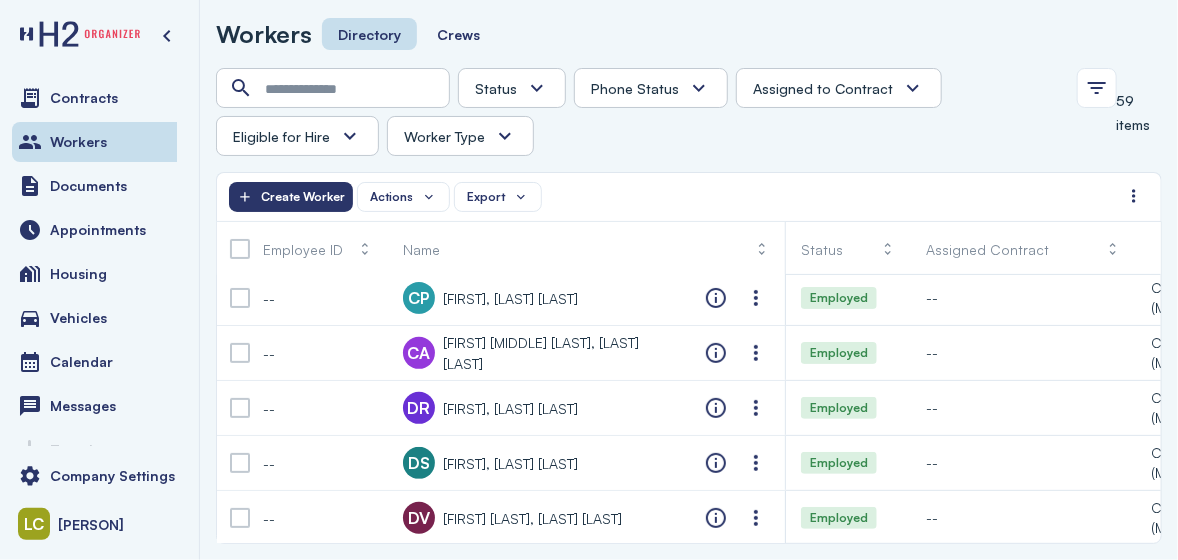 scroll, scrollTop: 0, scrollLeft: 0, axis: both 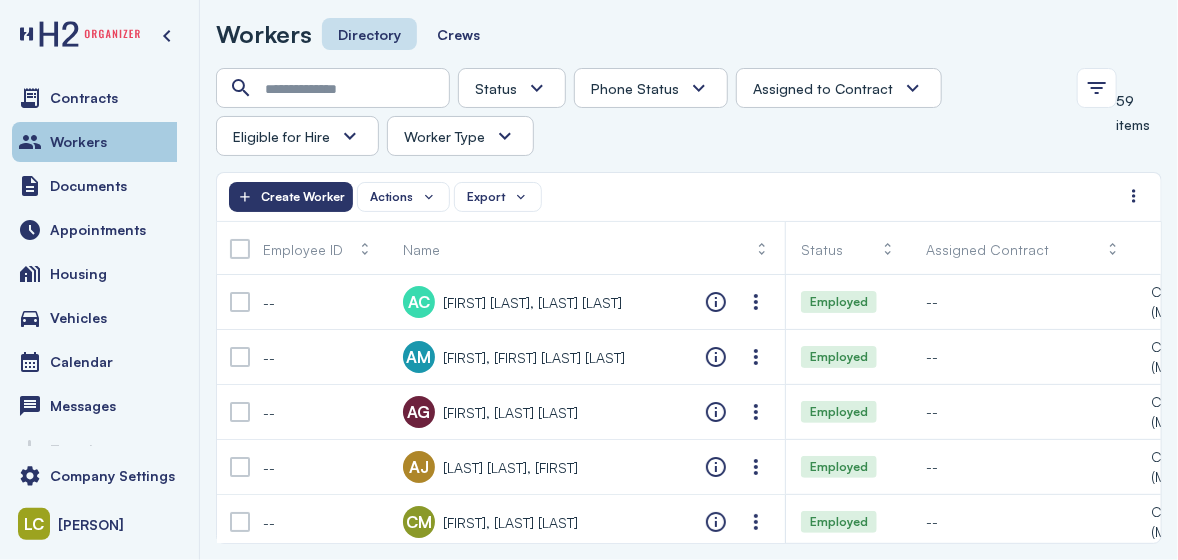 click on "Workers" at bounding box center (99, 142) 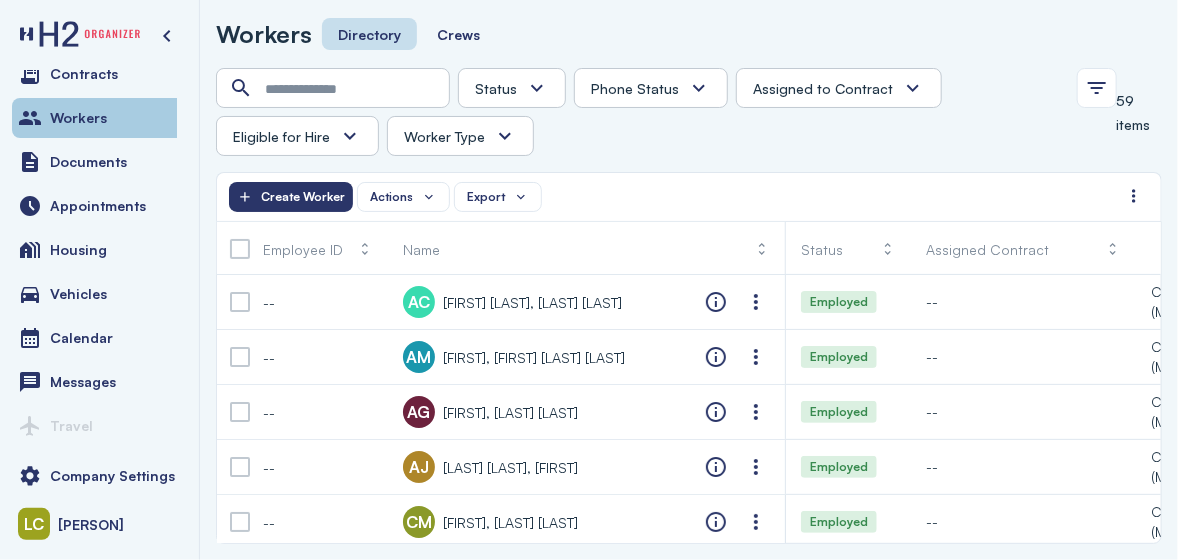 scroll, scrollTop: 0, scrollLeft: 0, axis: both 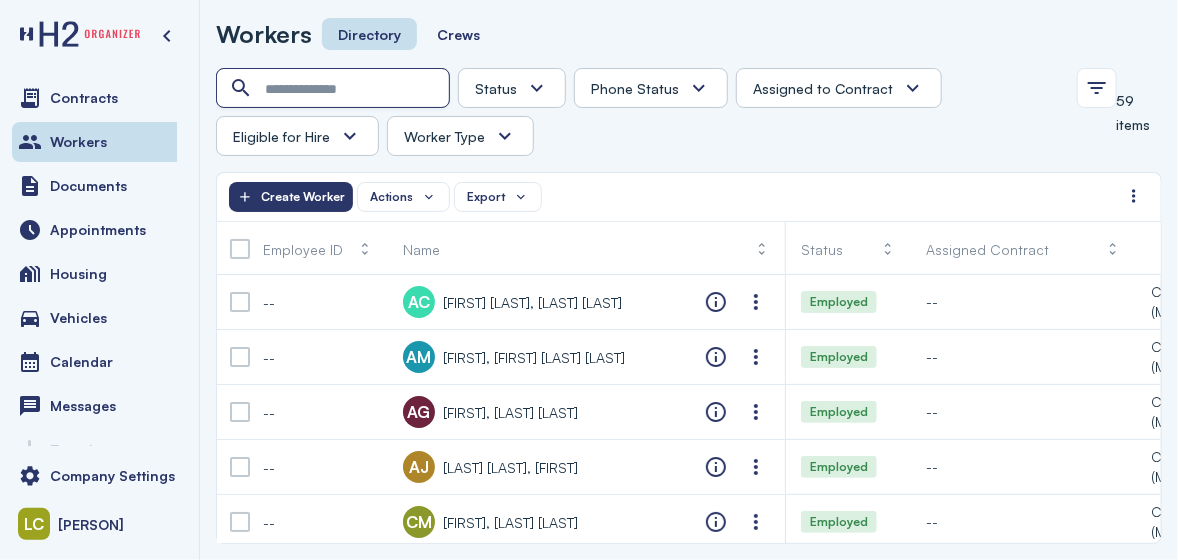 click at bounding box center [335, 89] 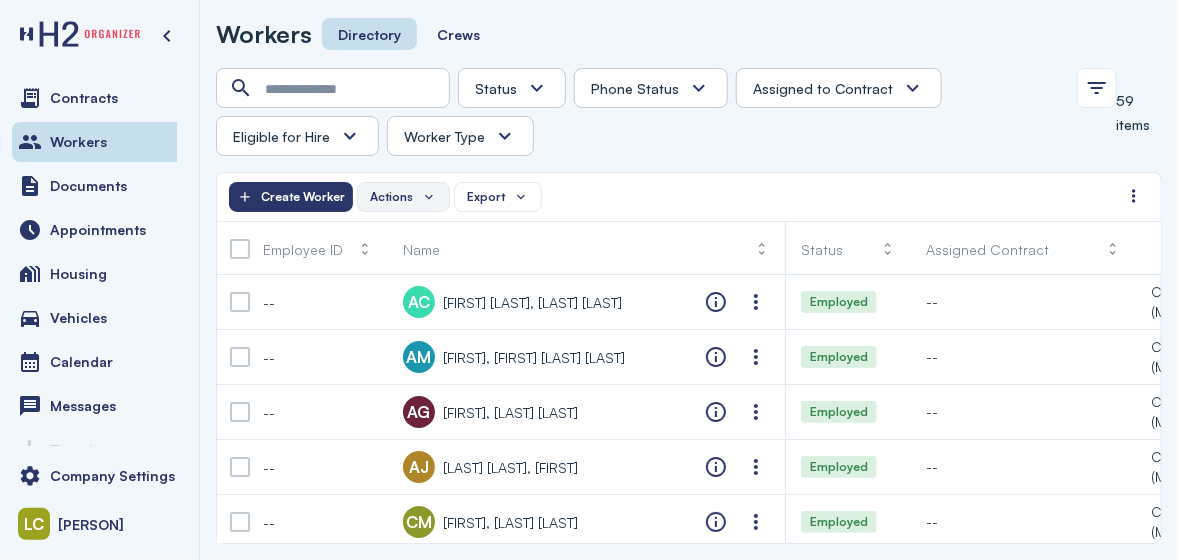 click on "Actions" at bounding box center [391, 197] 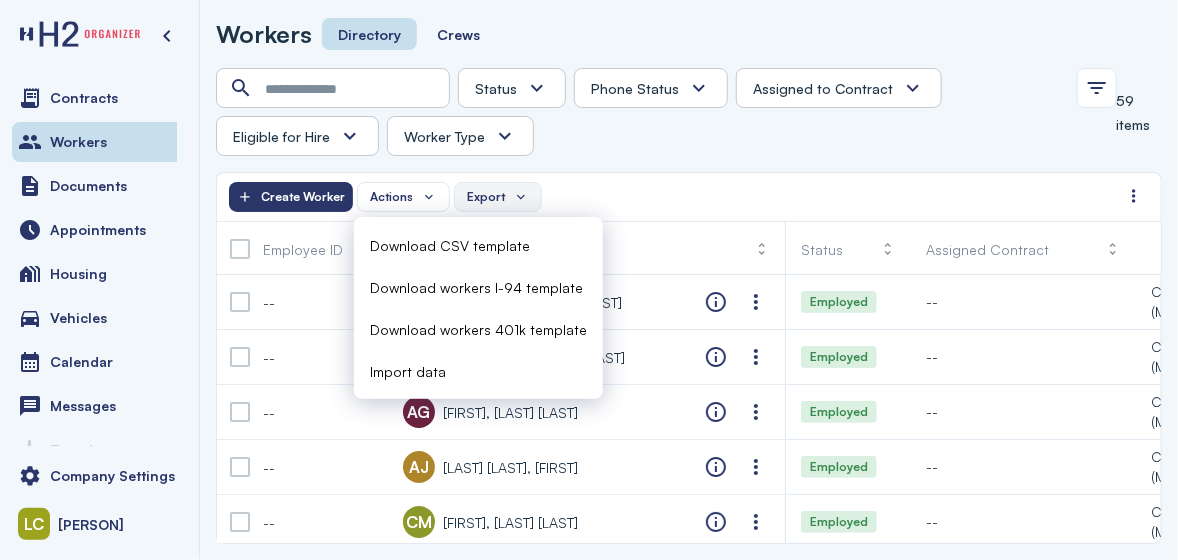 click on "Export" at bounding box center [486, 197] 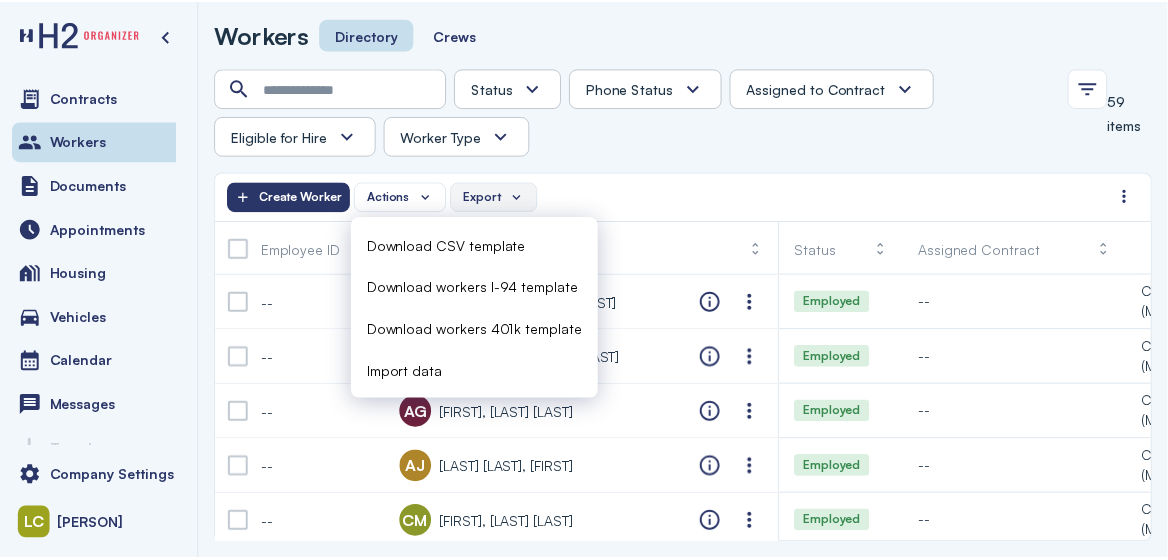 scroll, scrollTop: 46, scrollLeft: 0, axis: vertical 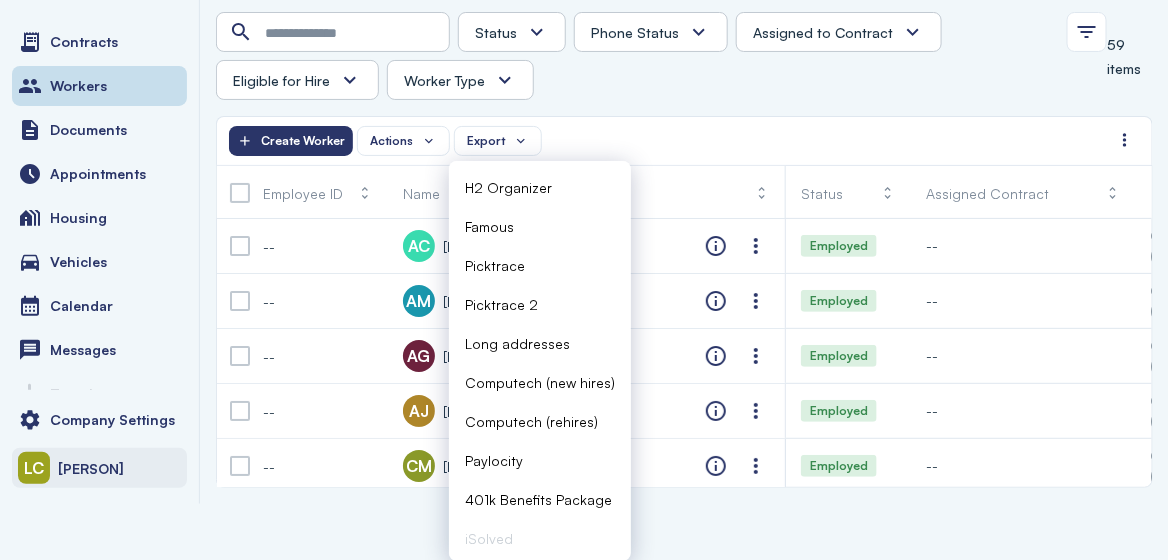 click on "[FIRST] [LAST]" 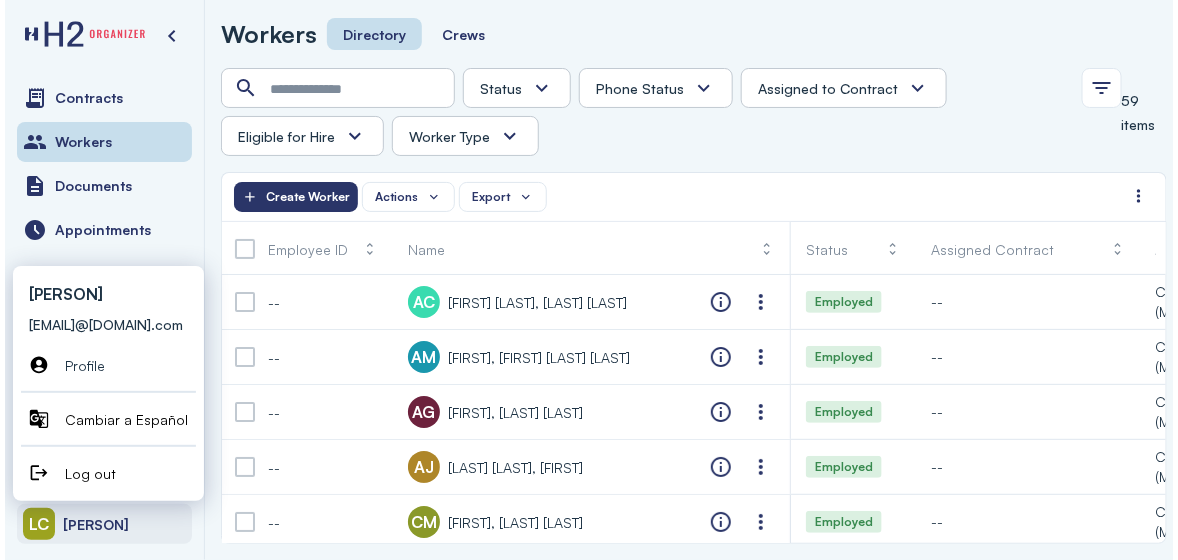 scroll, scrollTop: 0, scrollLeft: 0, axis: both 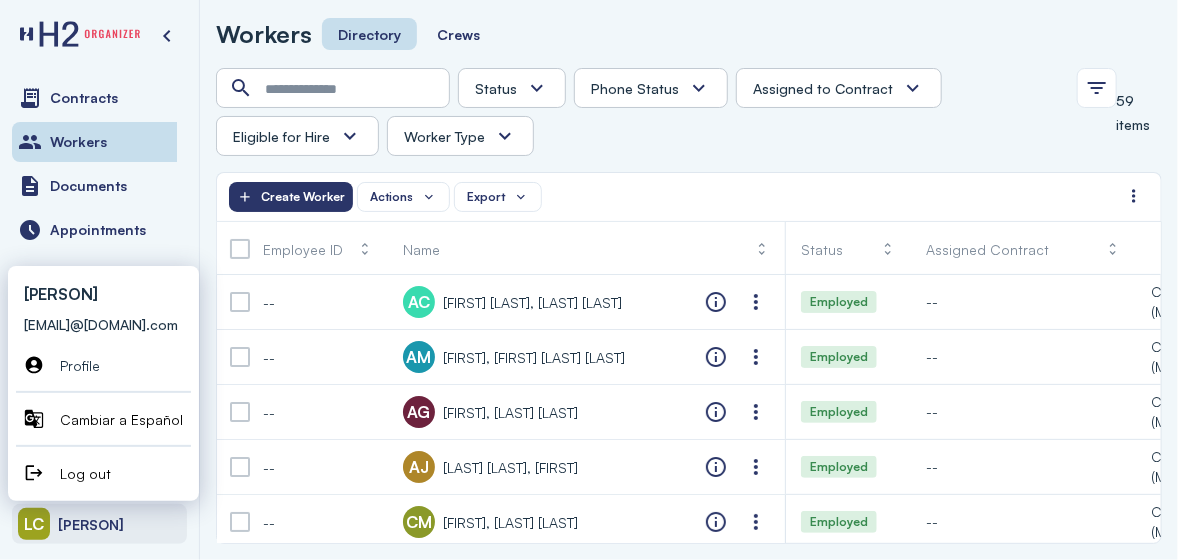 click on "Log out" at bounding box center [121, 473] 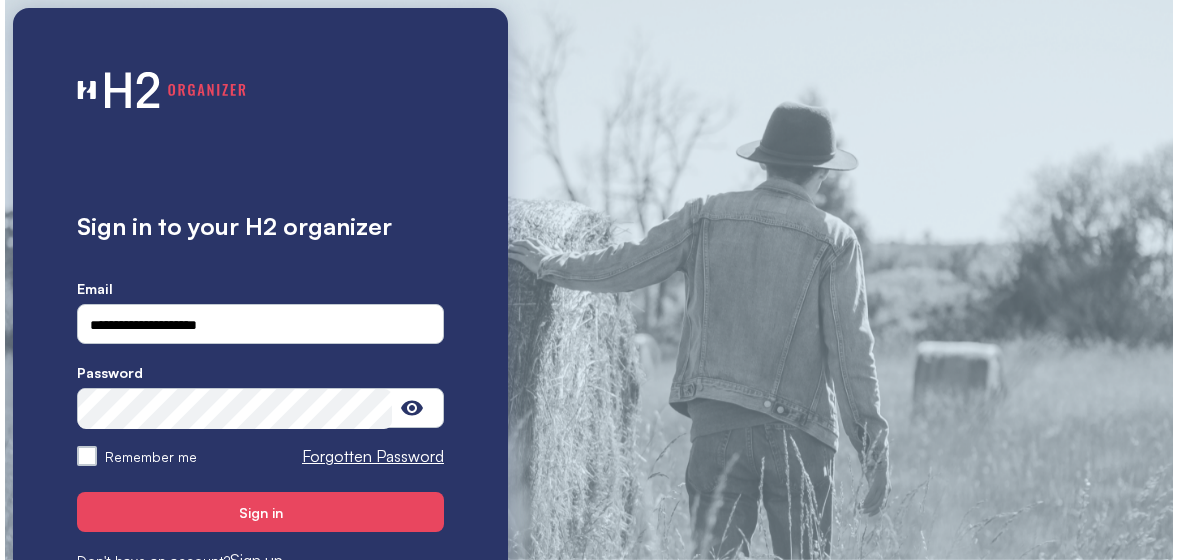 scroll, scrollTop: 0, scrollLeft: 0, axis: both 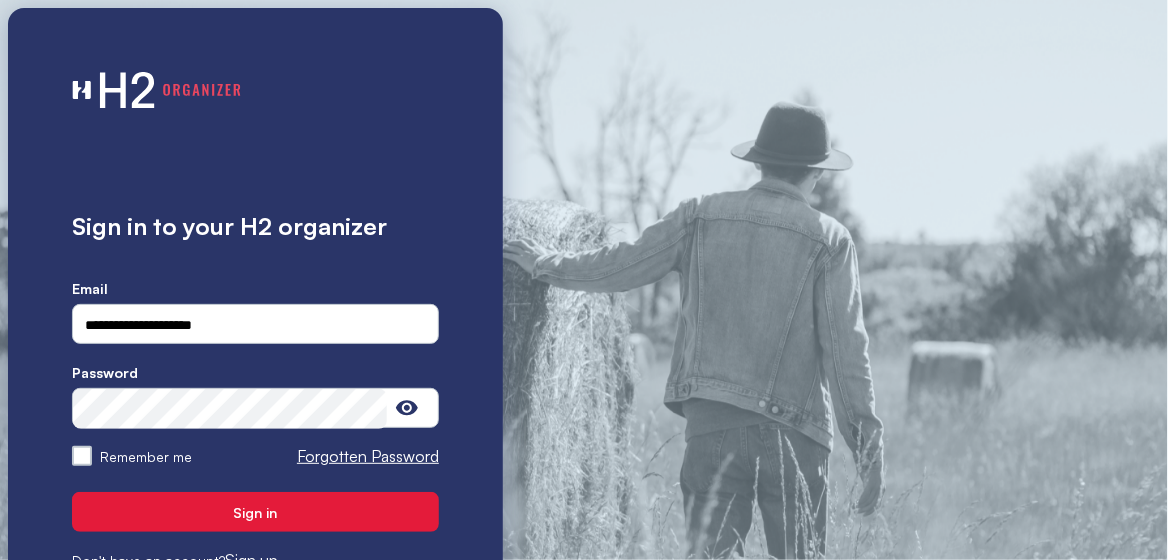 click on "Sign in" at bounding box center [255, 512] 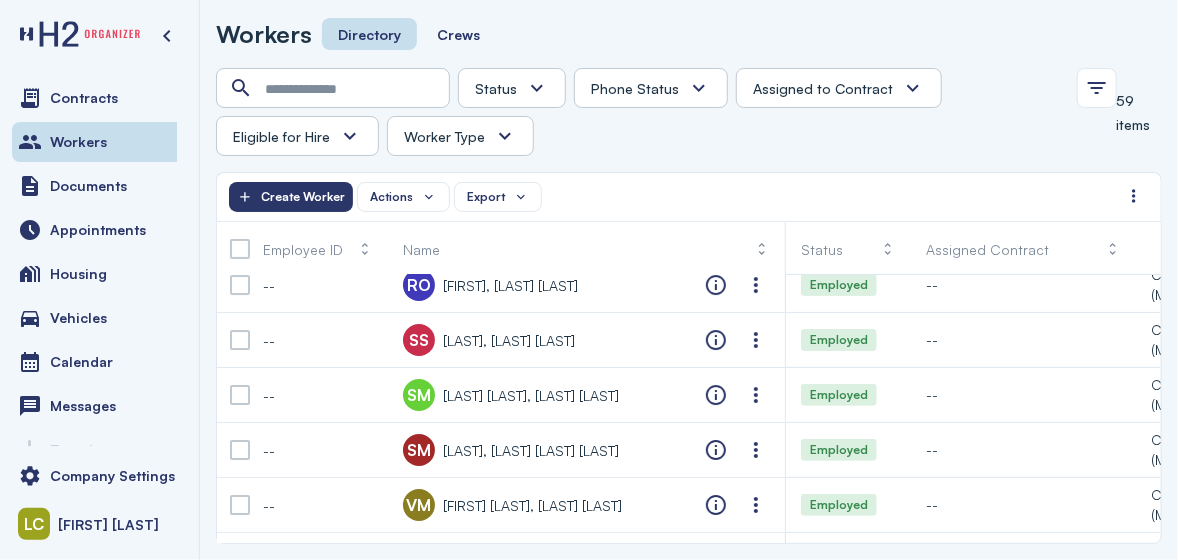 scroll, scrollTop: 2930, scrollLeft: 0, axis: vertical 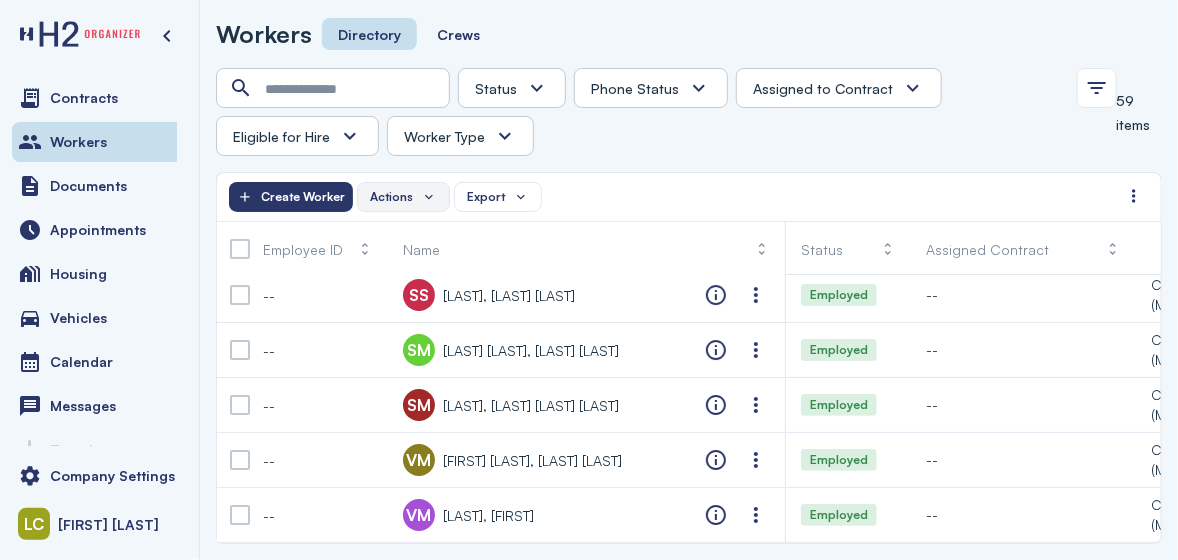 click on "Actions" at bounding box center [391, 197] 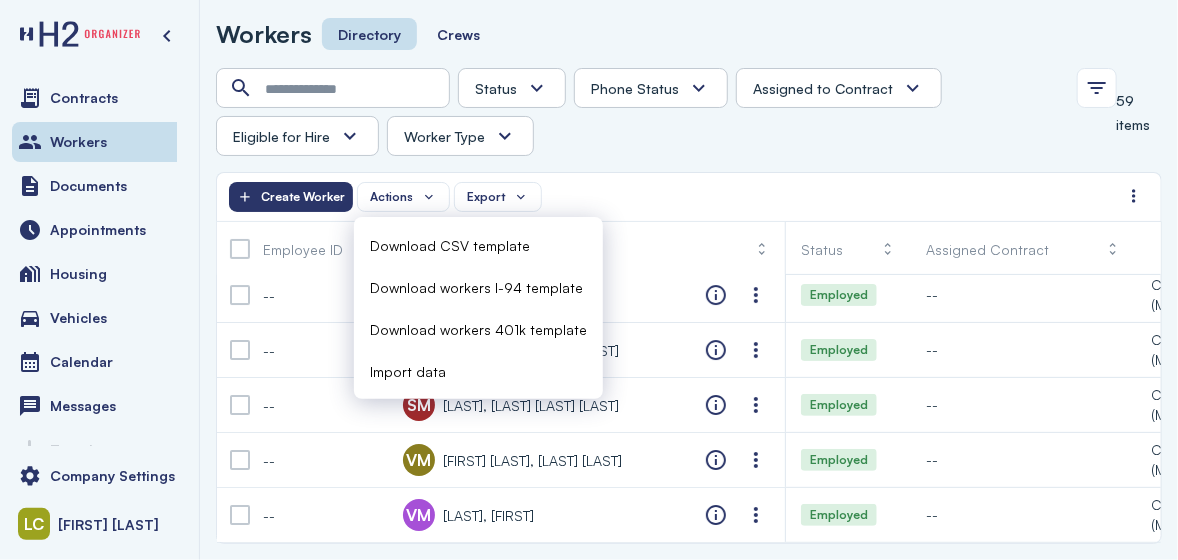 click on "Import data" at bounding box center [408, 371] 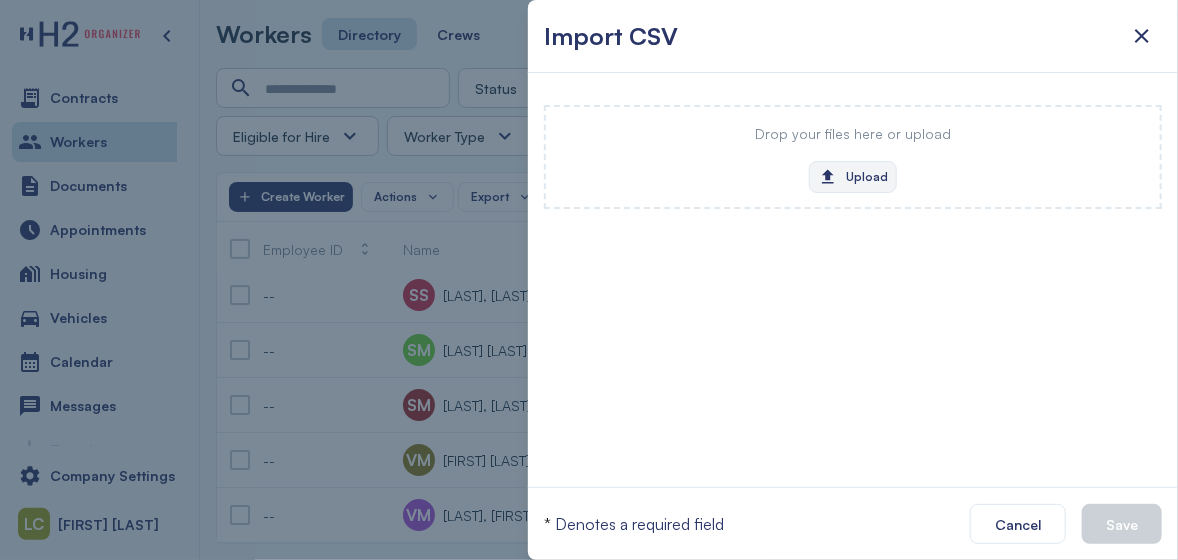 click on "Upload" 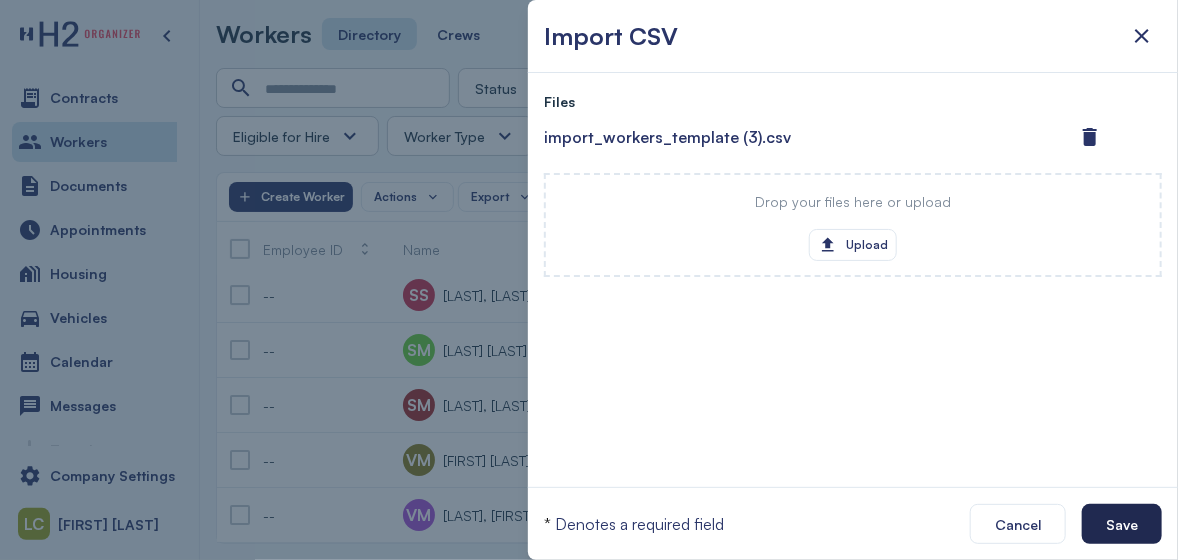 click on "Save" at bounding box center (1122, 524) 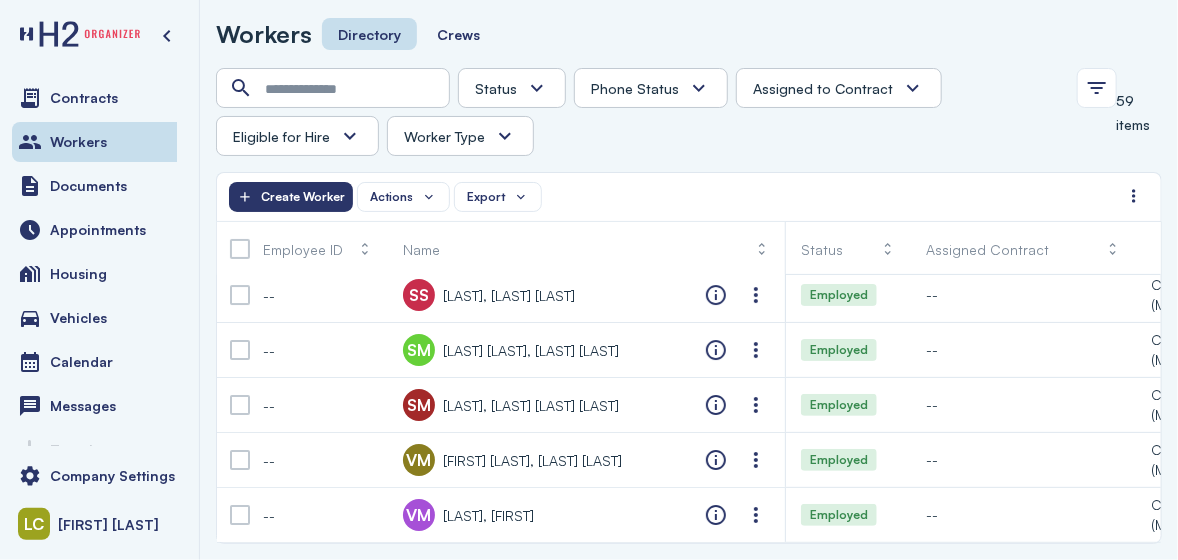 drag, startPoint x: 1162, startPoint y: 509, endPoint x: 1156, endPoint y: 331, distance: 178.10109 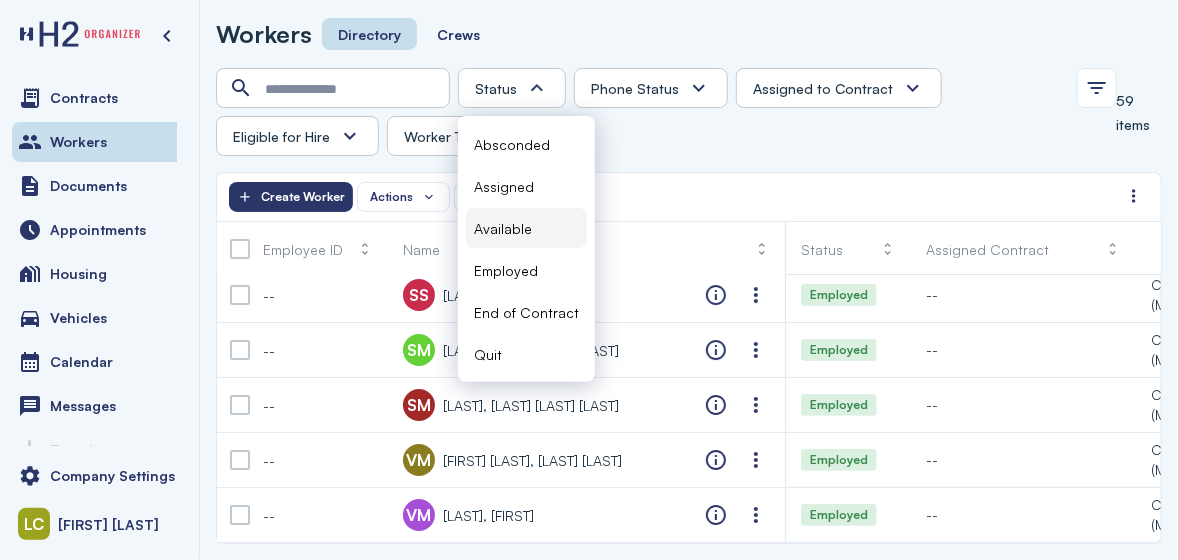 click on "Available" at bounding box center [526, 228] 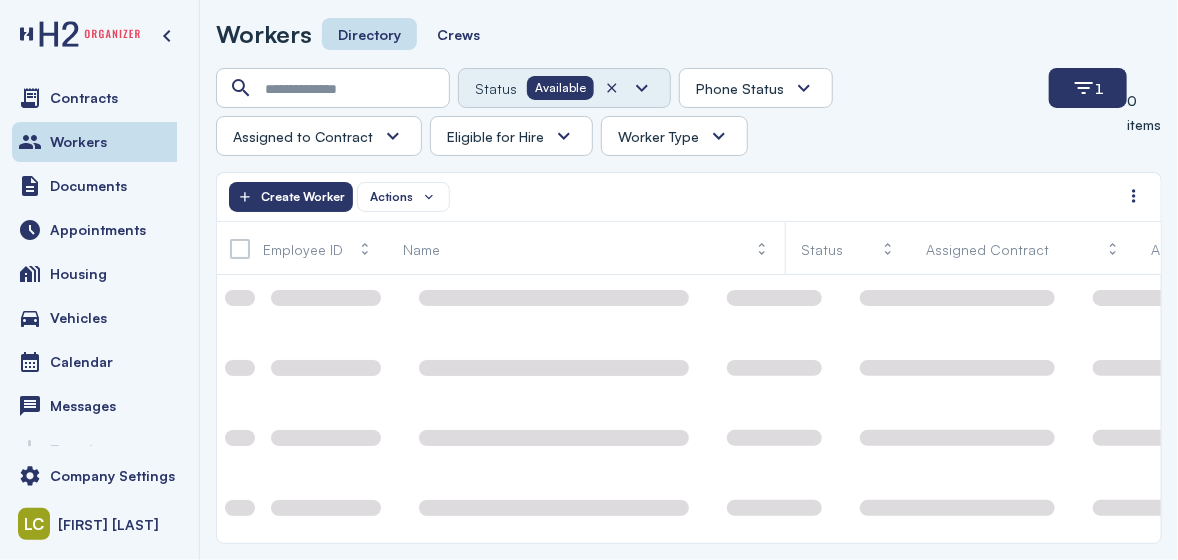scroll, scrollTop: 230, scrollLeft: 0, axis: vertical 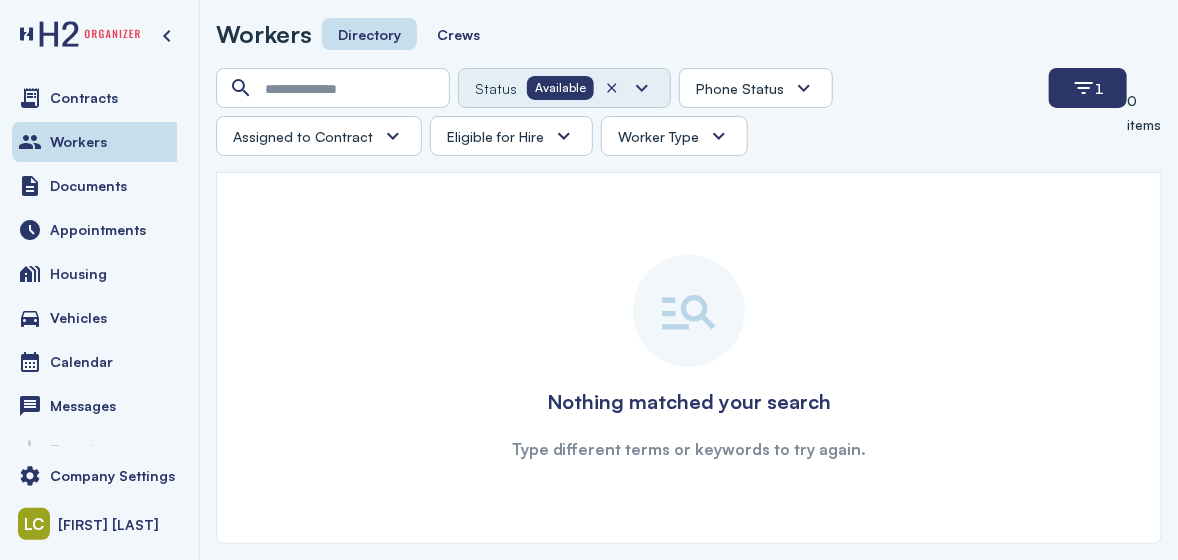 click on "Nothing matched your search" at bounding box center (689, 402) 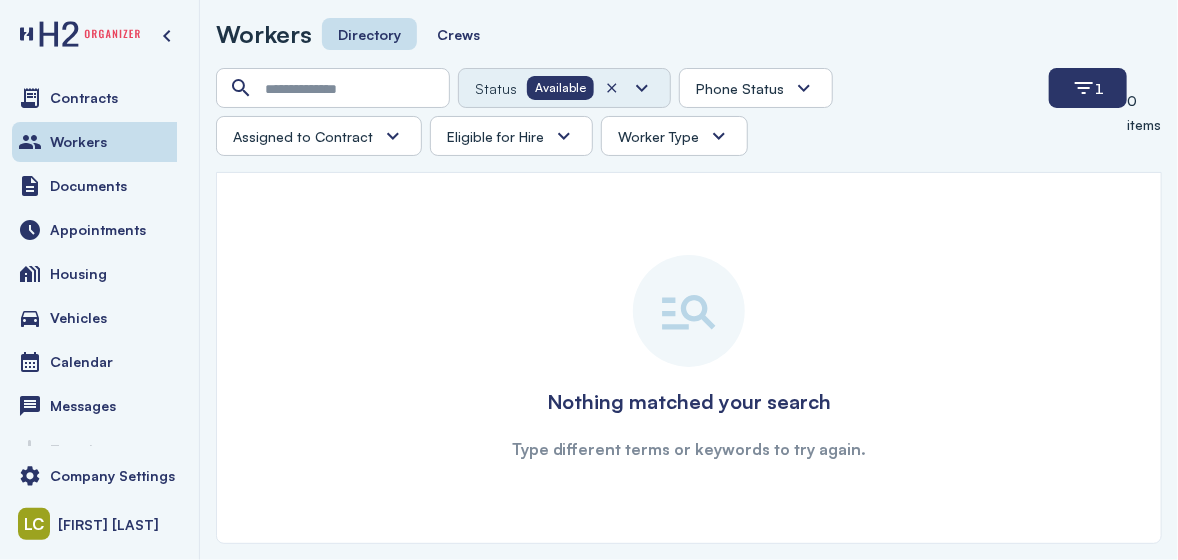 click on "Assigned to Contract" at bounding box center (319, 136) 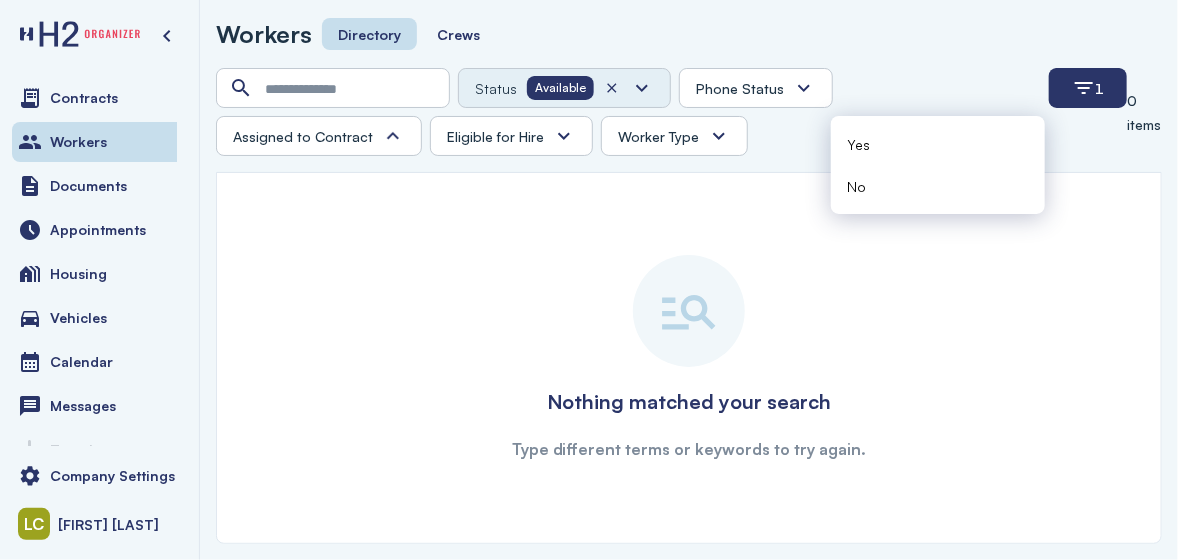 click on "Yes" at bounding box center (938, 144) 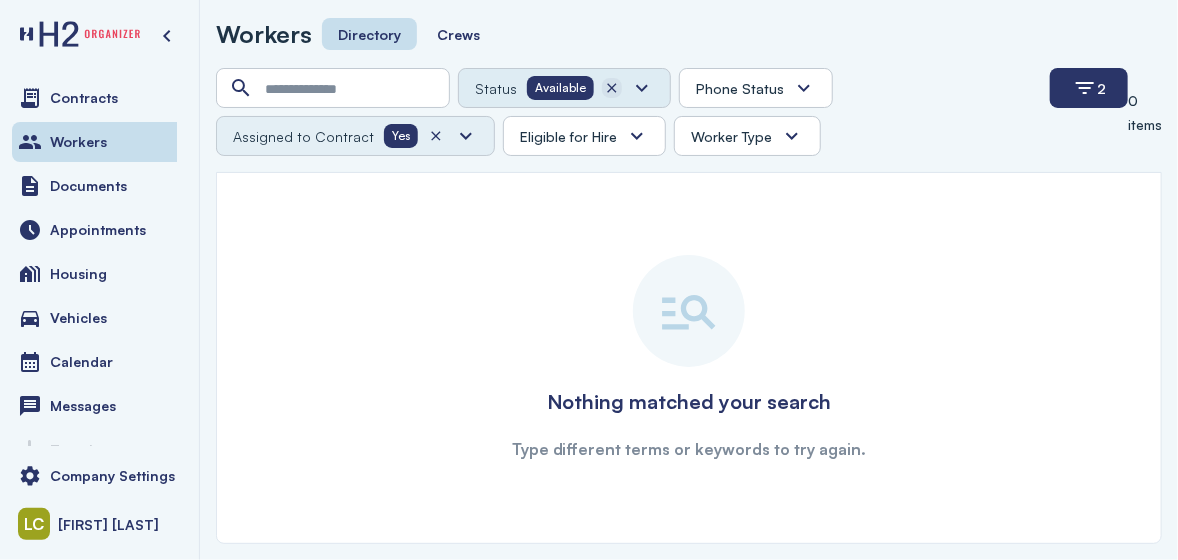 click at bounding box center [612, 88] 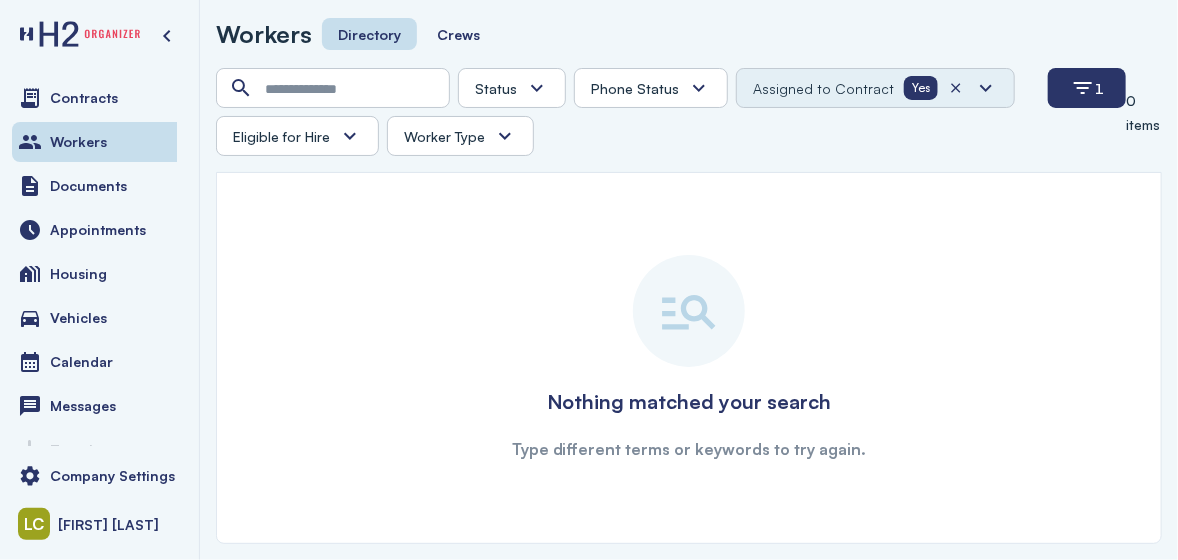 click at bounding box center [350, 136] 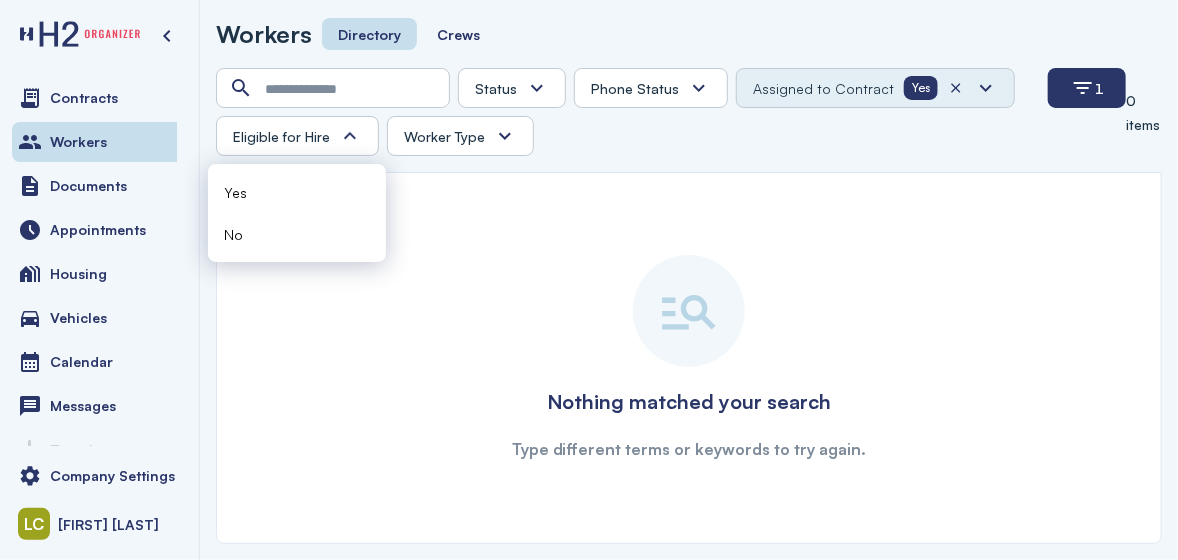 click on "Worker Type" at bounding box center [444, 136] 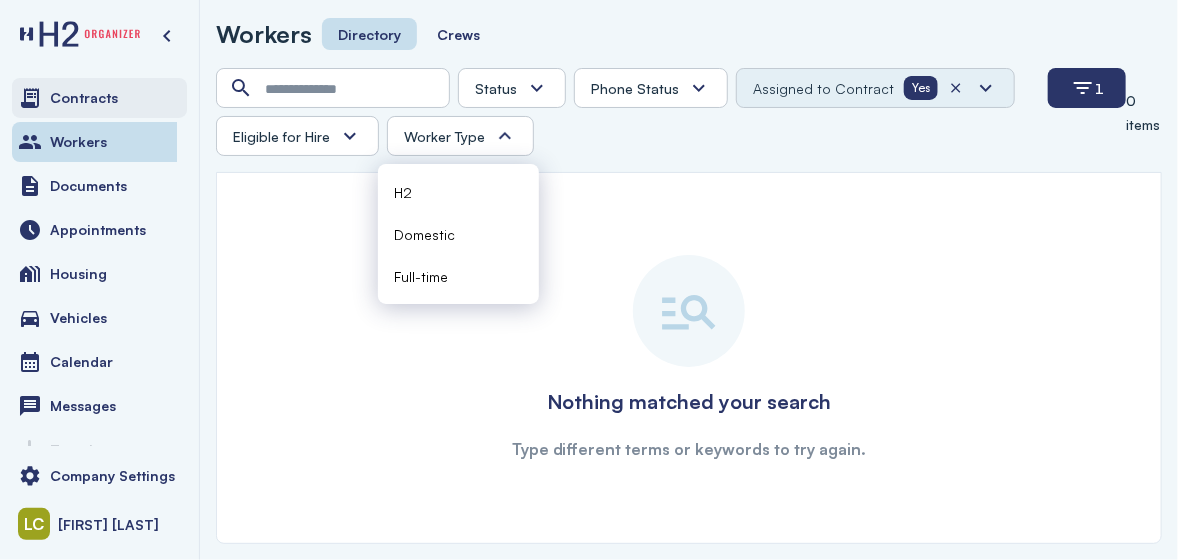 click on "Contracts" at bounding box center [99, 98] 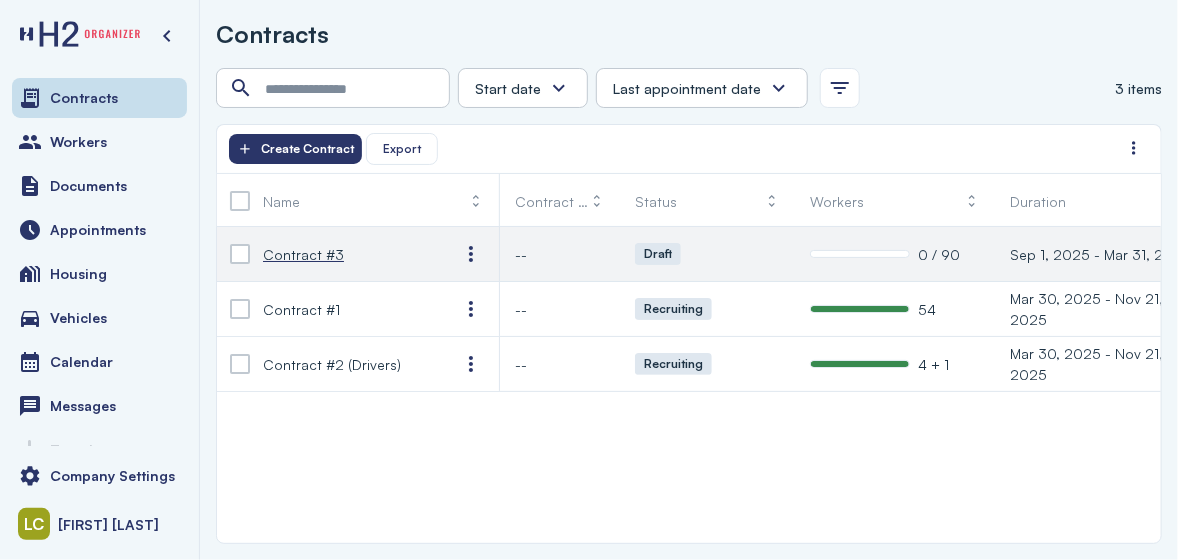 click on "Contract #3" at bounding box center (345, 254) 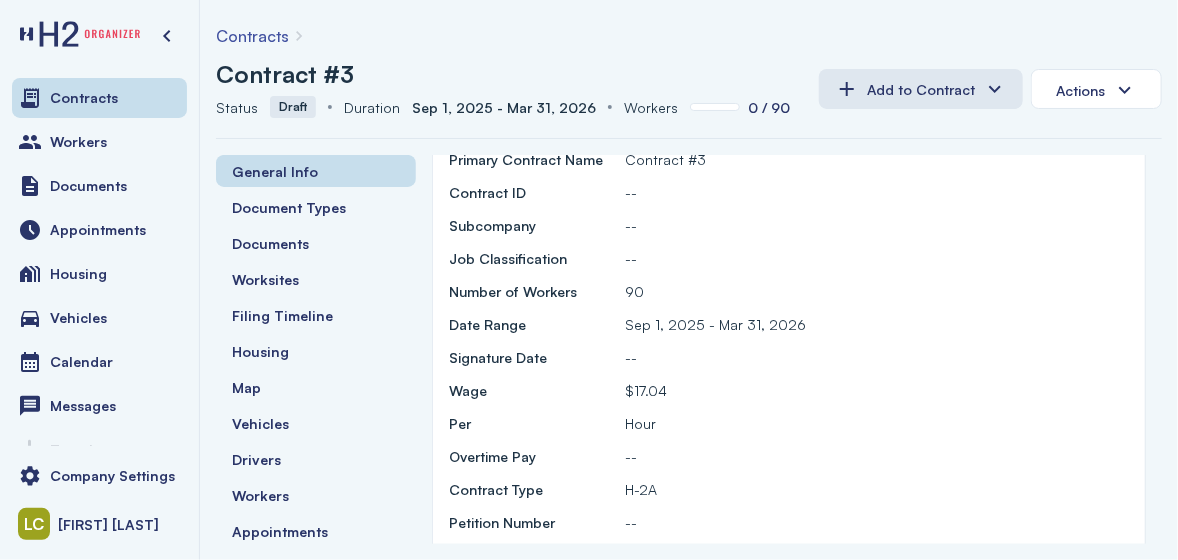 scroll, scrollTop: 200, scrollLeft: 0, axis: vertical 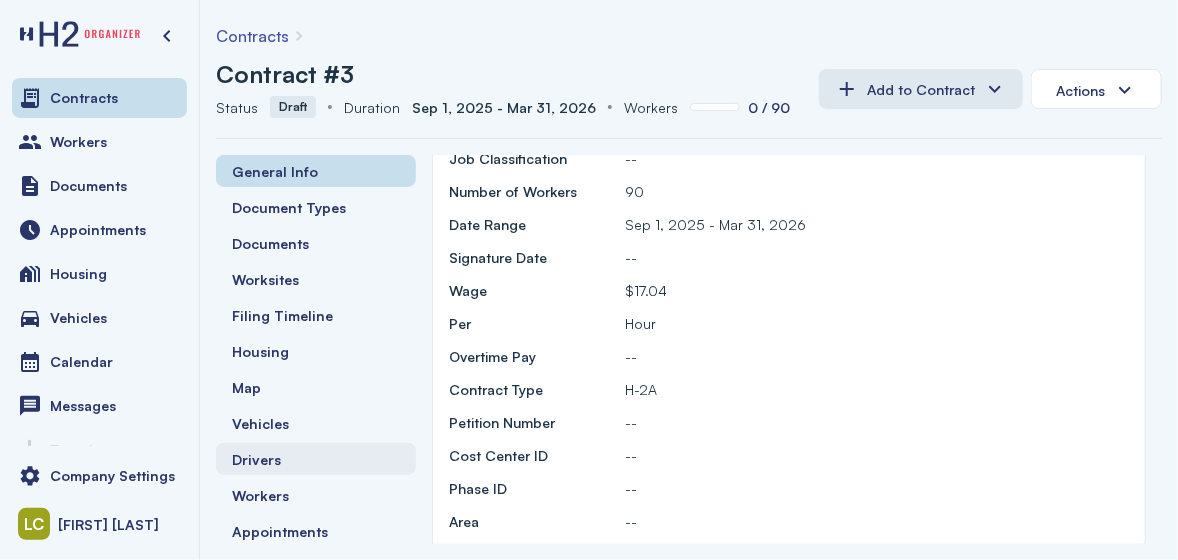 click on "Drivers" at bounding box center (316, 459) 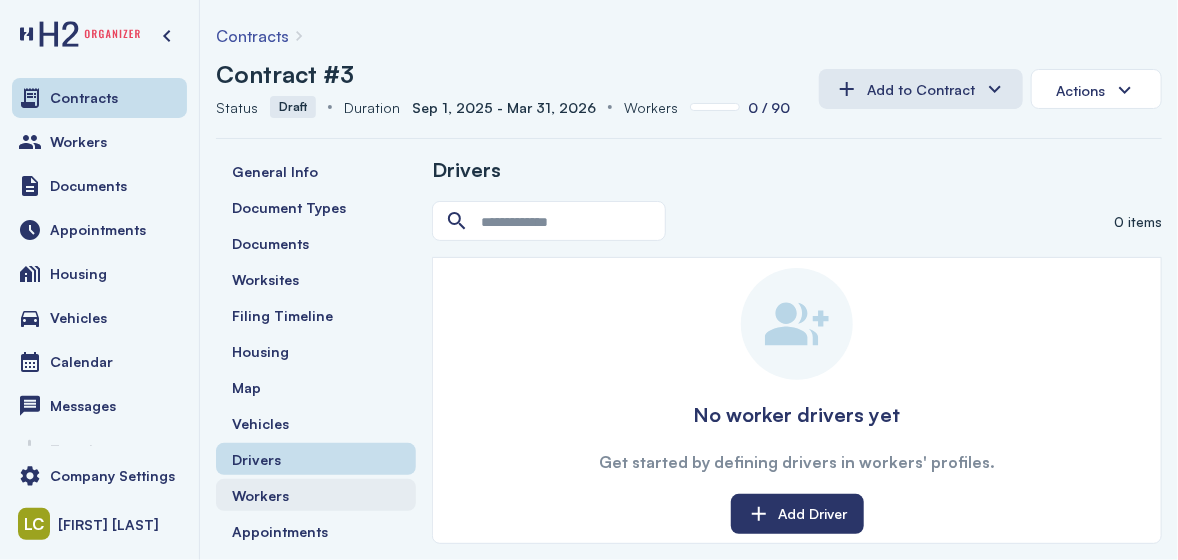click on "Workers" at bounding box center (260, 495) 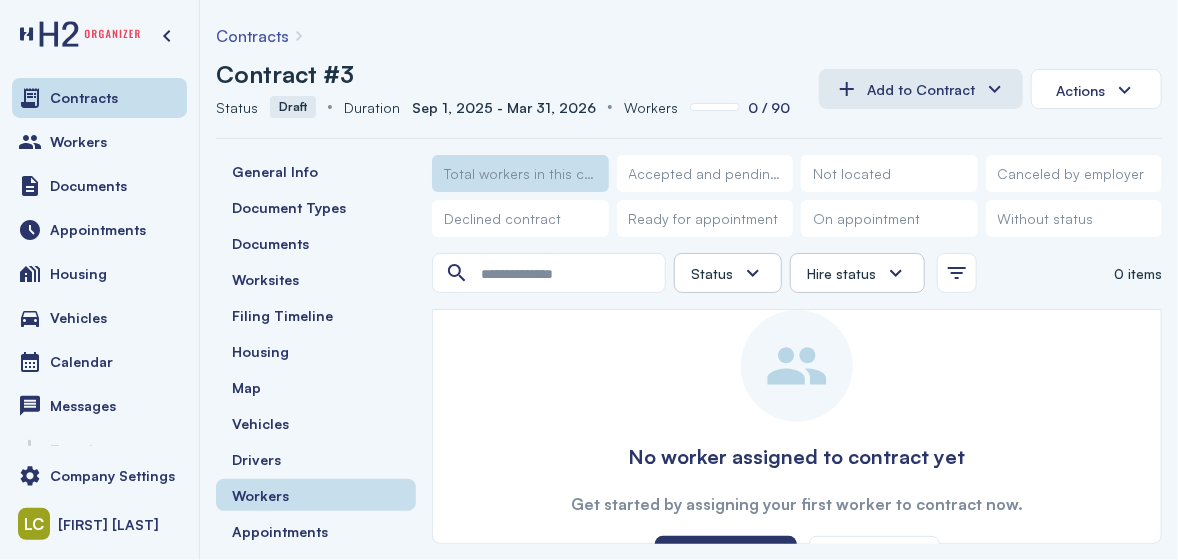 click at bounding box center (896, 273) 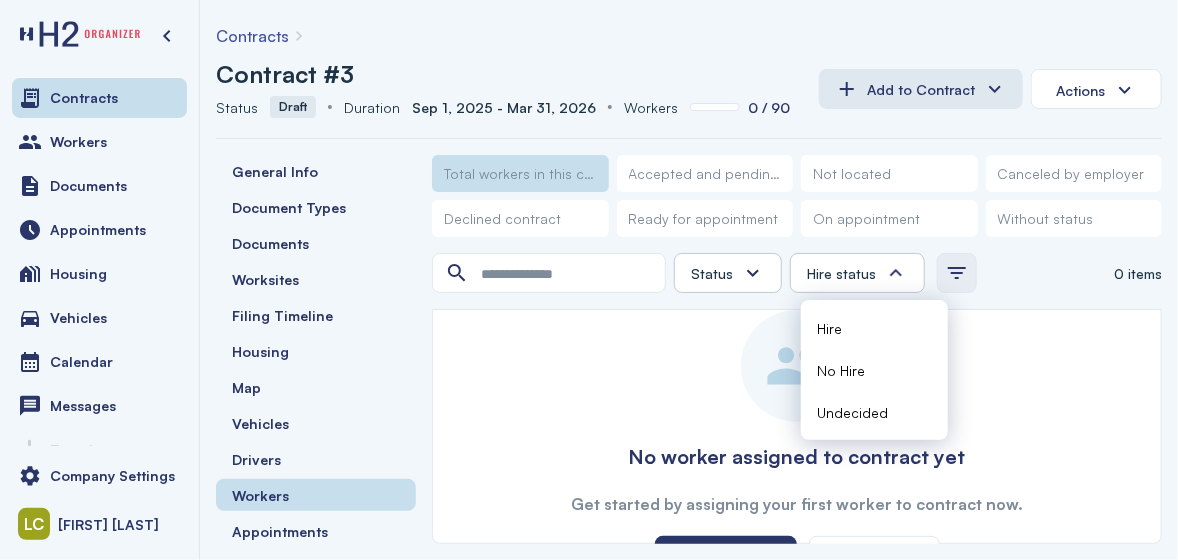 click at bounding box center [957, 273] 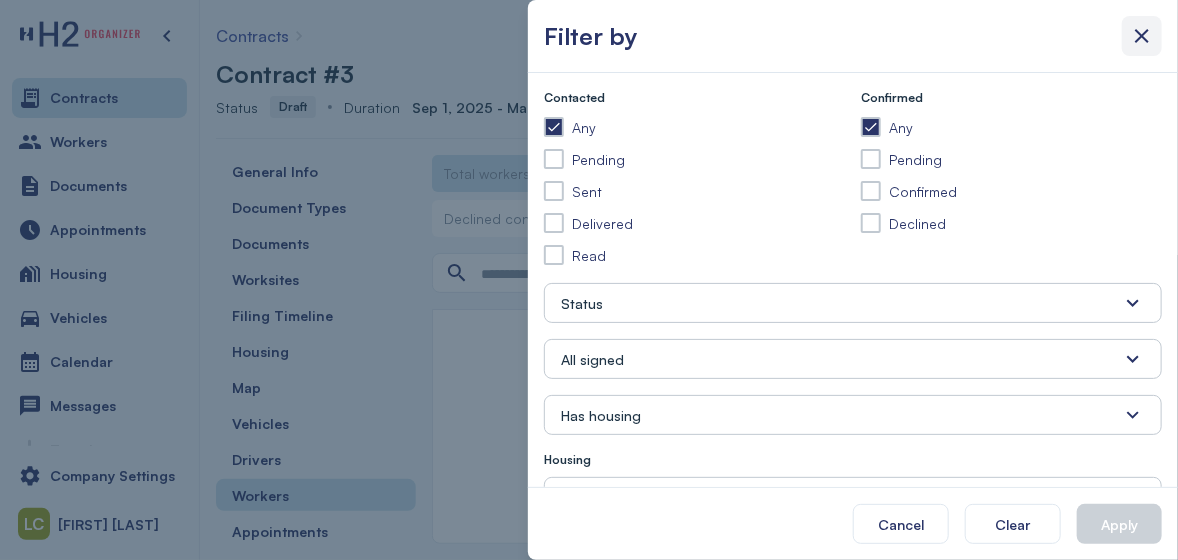 click at bounding box center (1142, 36) 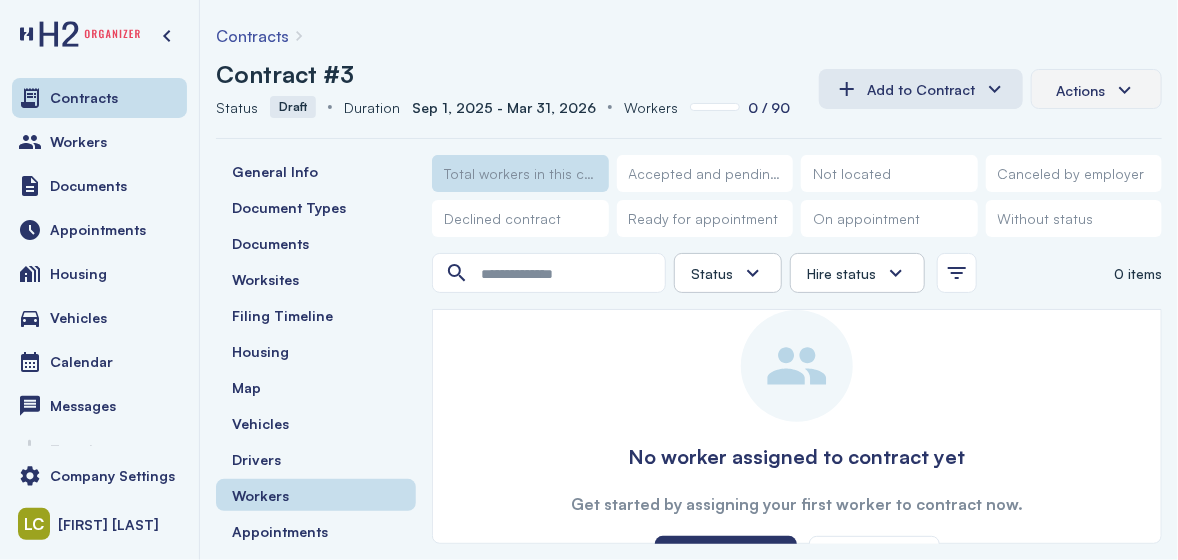 click on "Actions" at bounding box center (1096, 90) 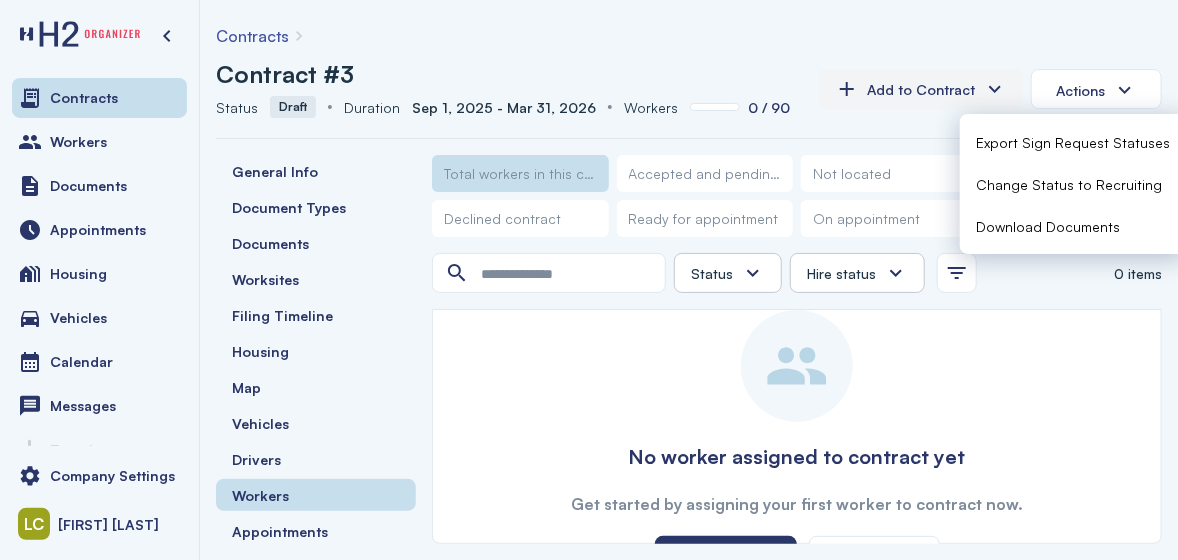 click on "Add to Contract" 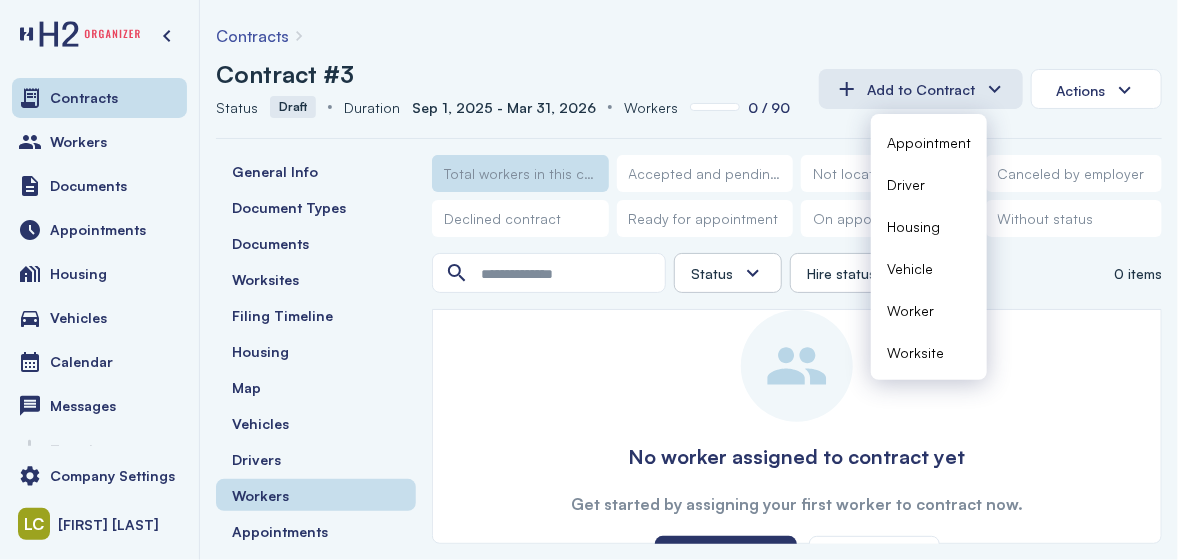 click on "Worker" at bounding box center (910, 310) 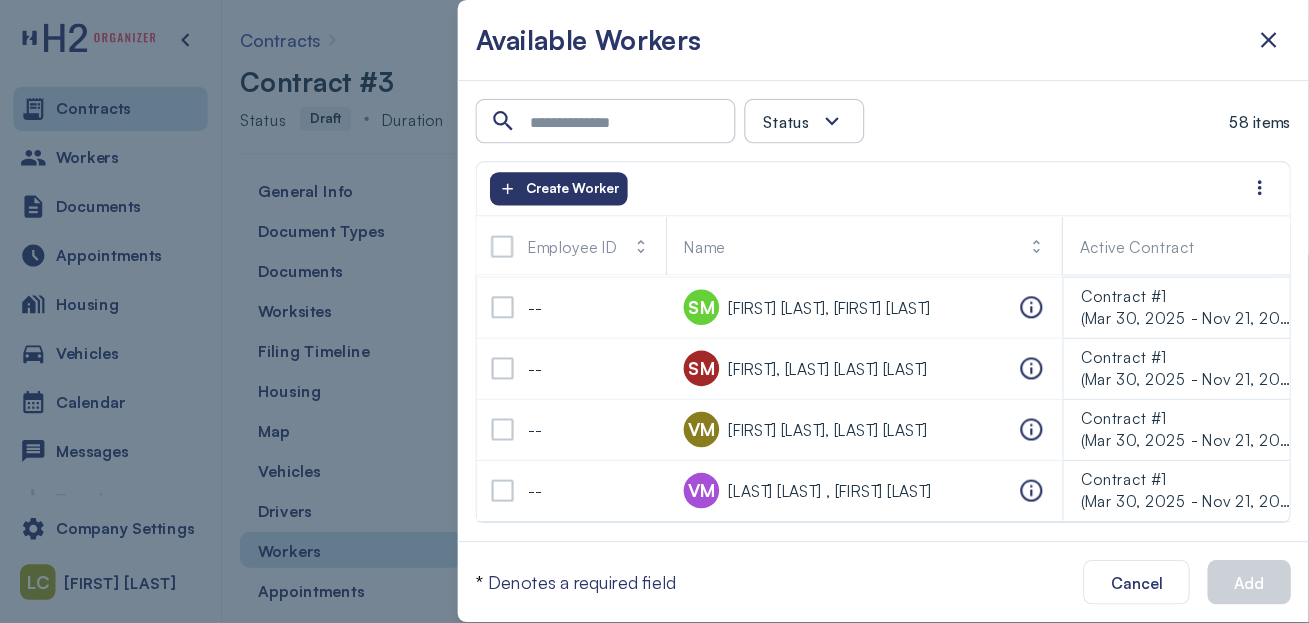 scroll, scrollTop: 2920, scrollLeft: 0, axis: vertical 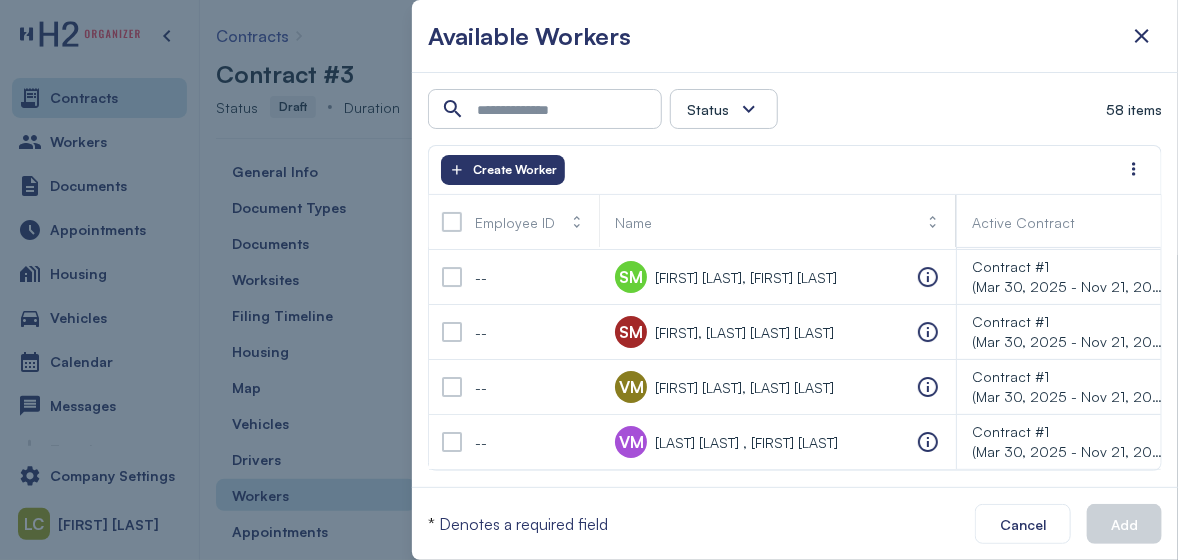 click at bounding box center [749, 109] 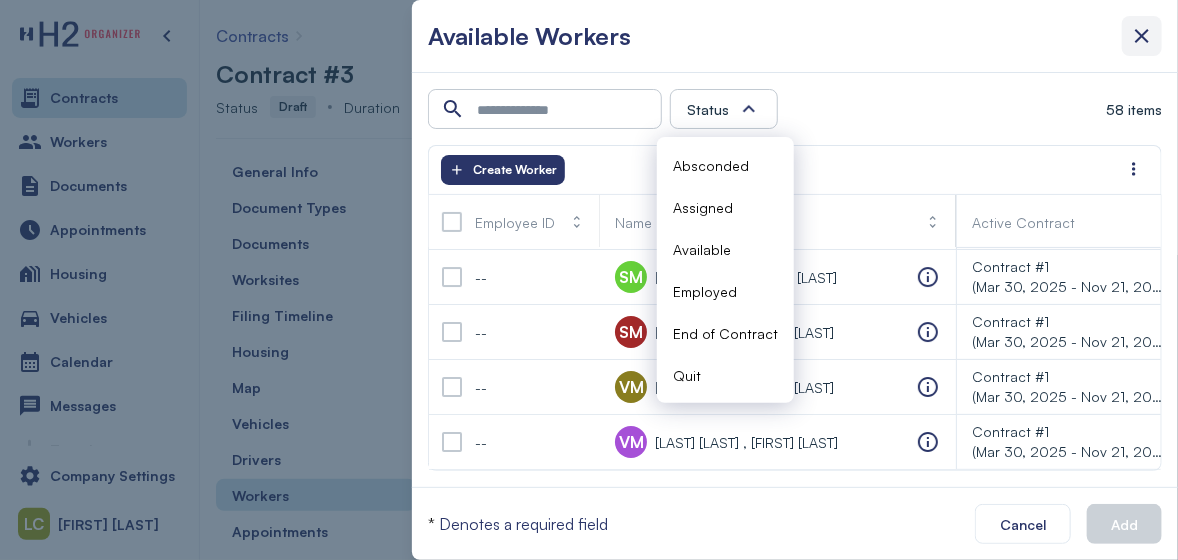 click at bounding box center [1142, 36] 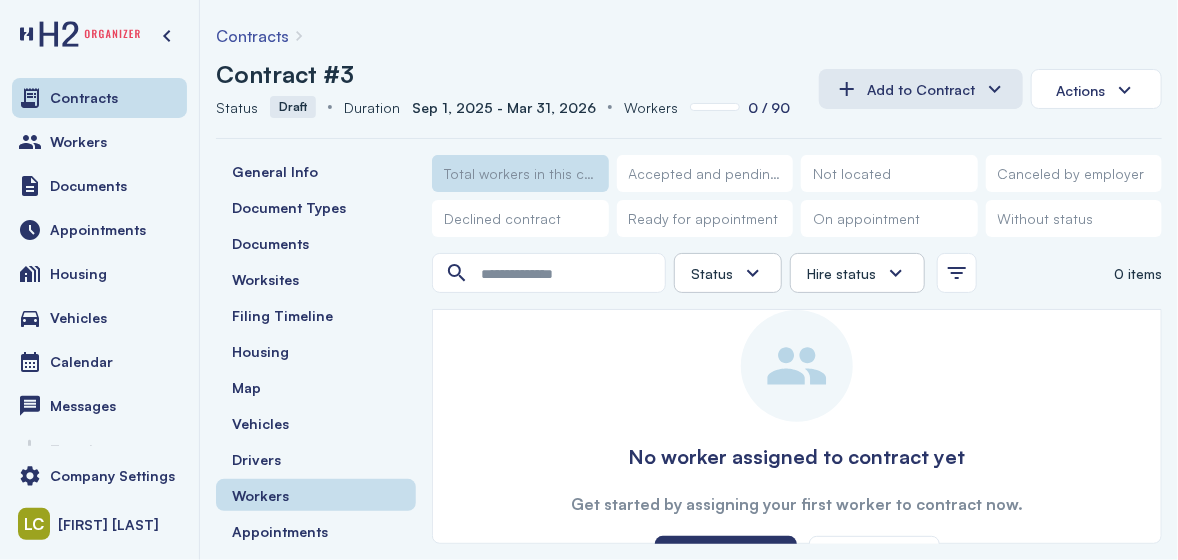 click on "No worker assigned to contract yet   Get started by assigning your first worker to contract now.     Add Worker         Actions" at bounding box center [797, 443] 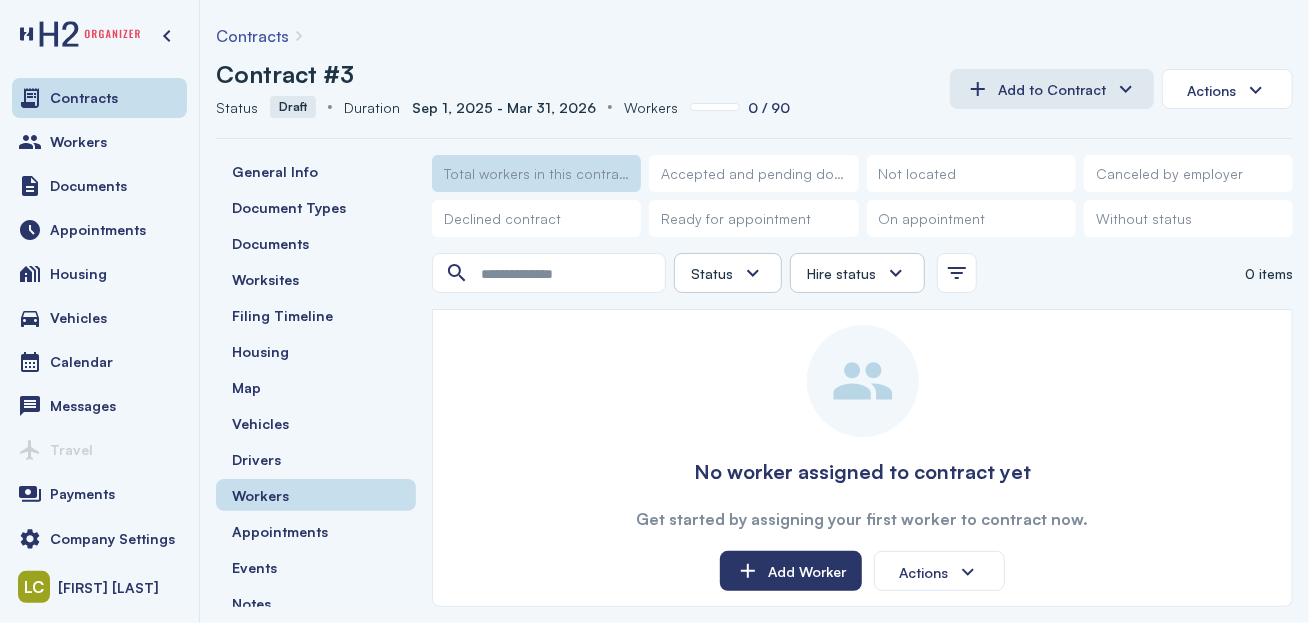 drag, startPoint x: 1094, startPoint y: 0, endPoint x: 599, endPoint y: 402, distance: 637.6747 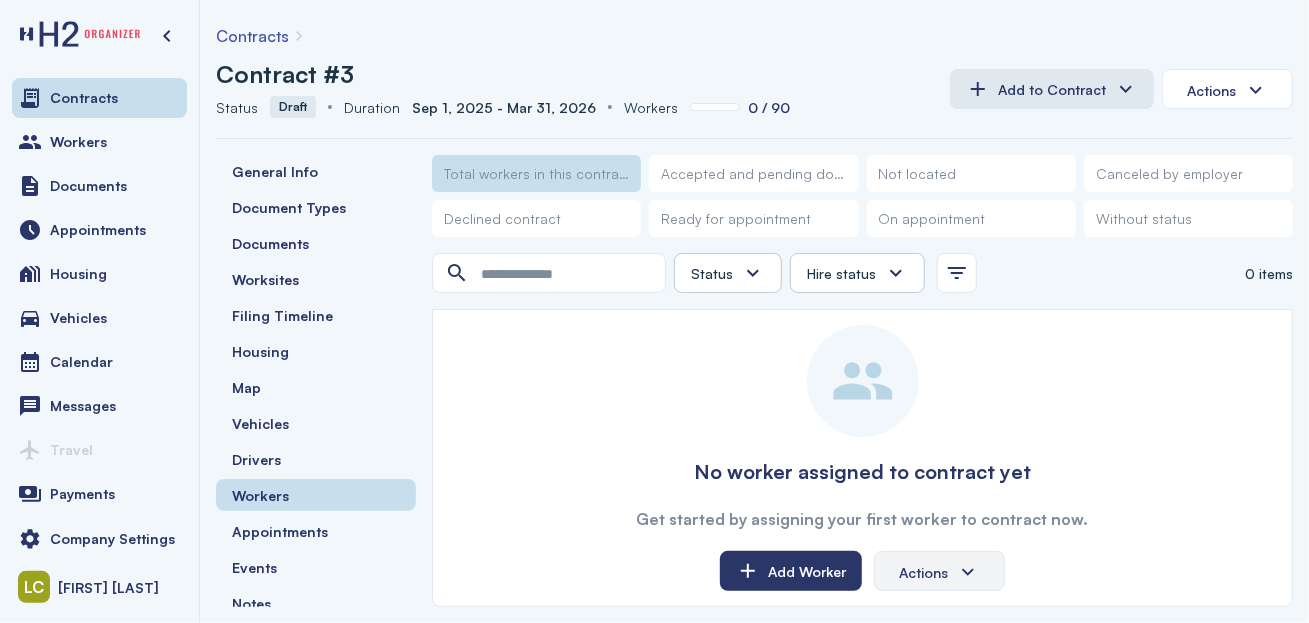 click on "Actions" at bounding box center (923, 572) 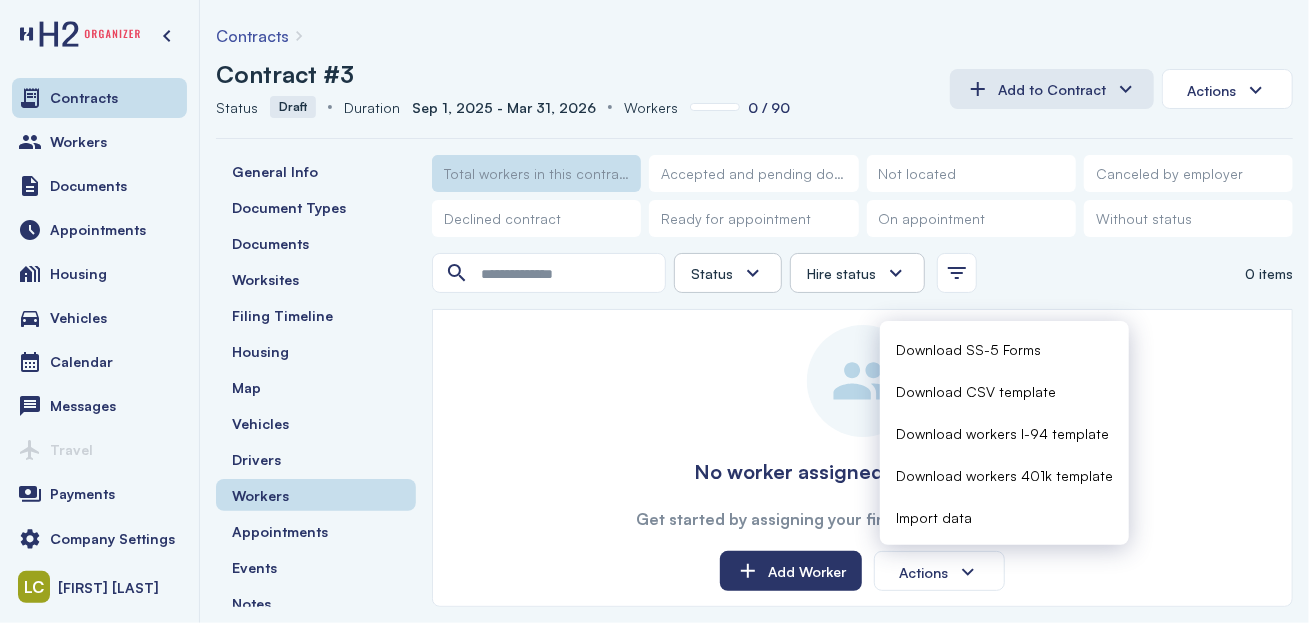 click on "Import data" at bounding box center (934, 517) 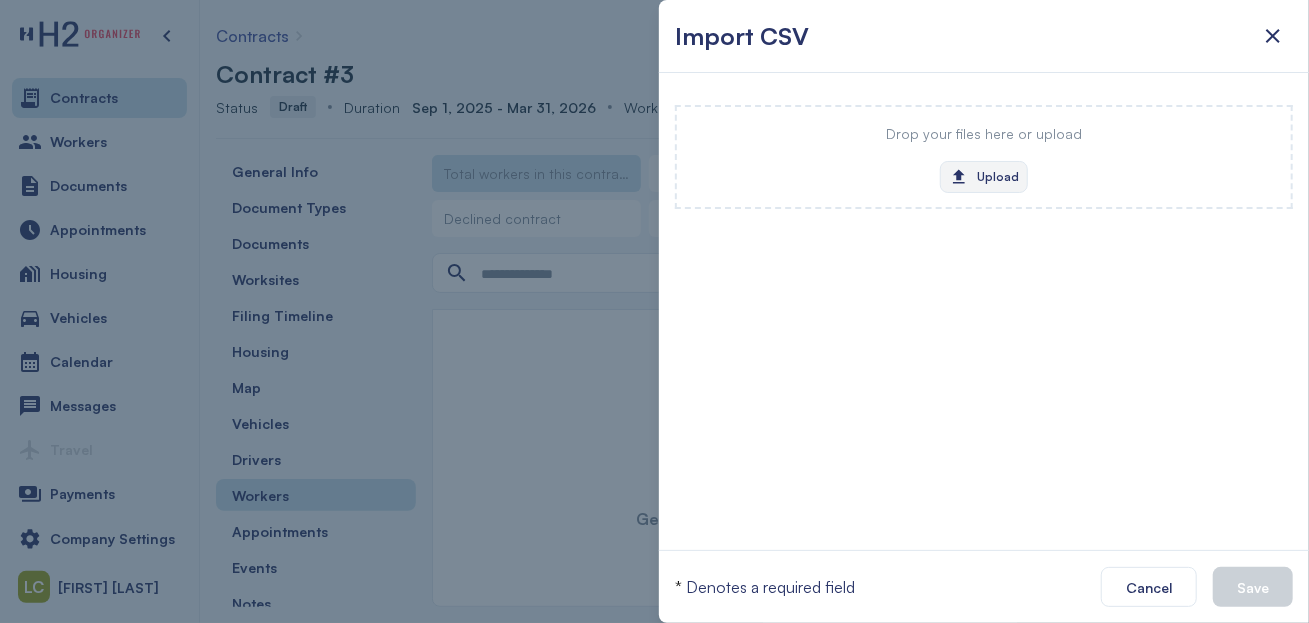 click on "Upload" at bounding box center (984, 177) 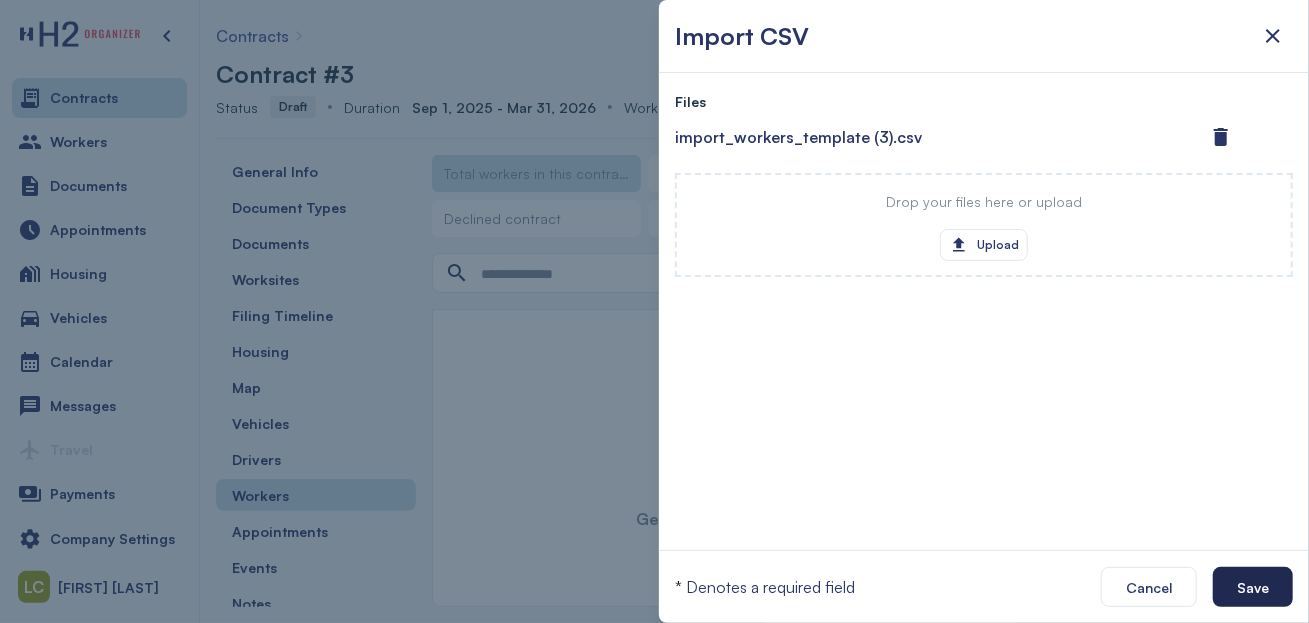 click on "Save" at bounding box center (1253, 587) 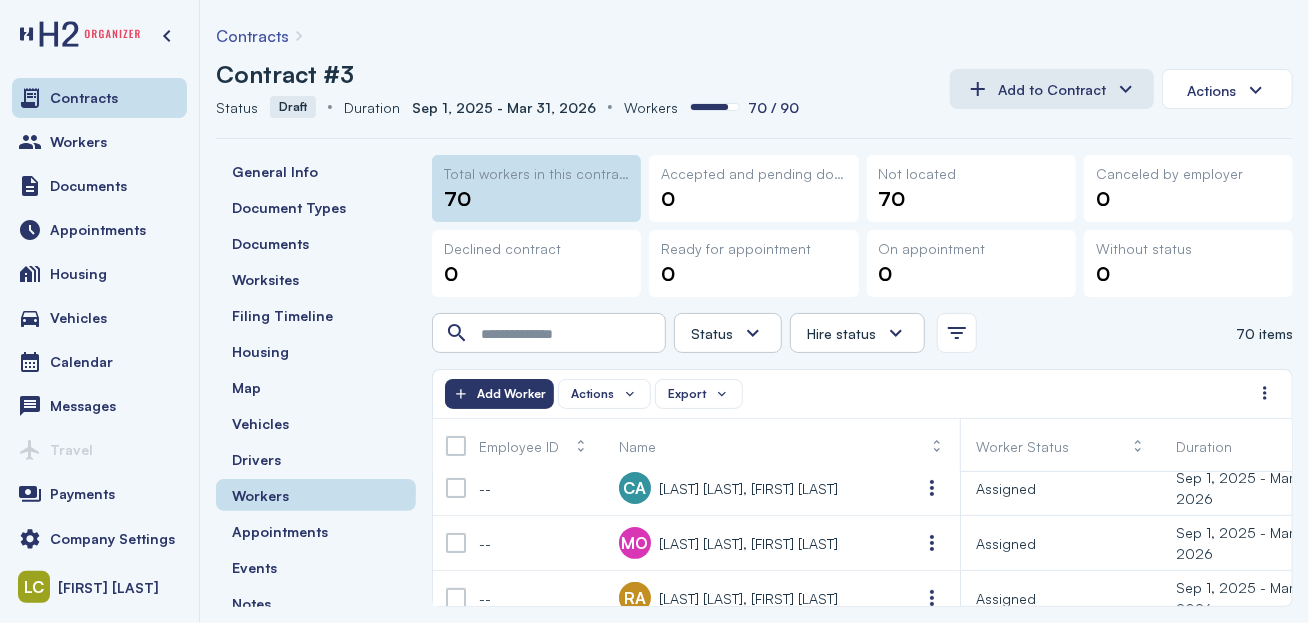scroll, scrollTop: 0, scrollLeft: 0, axis: both 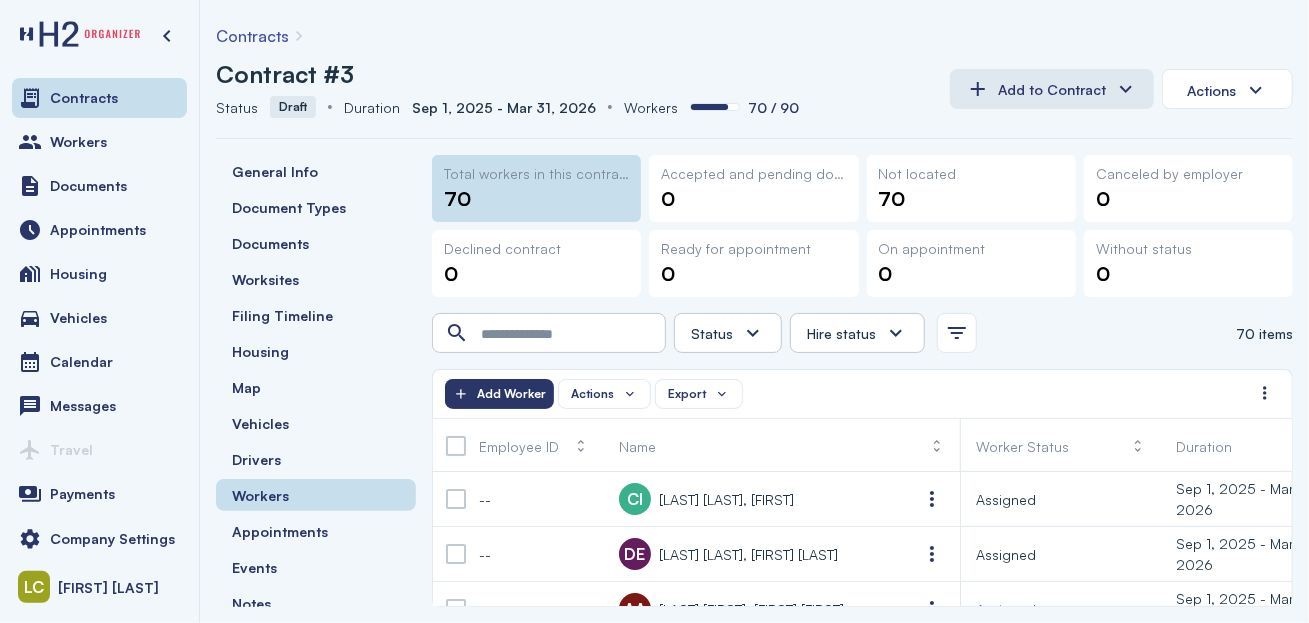 click on "0" at bounding box center [753, 199] 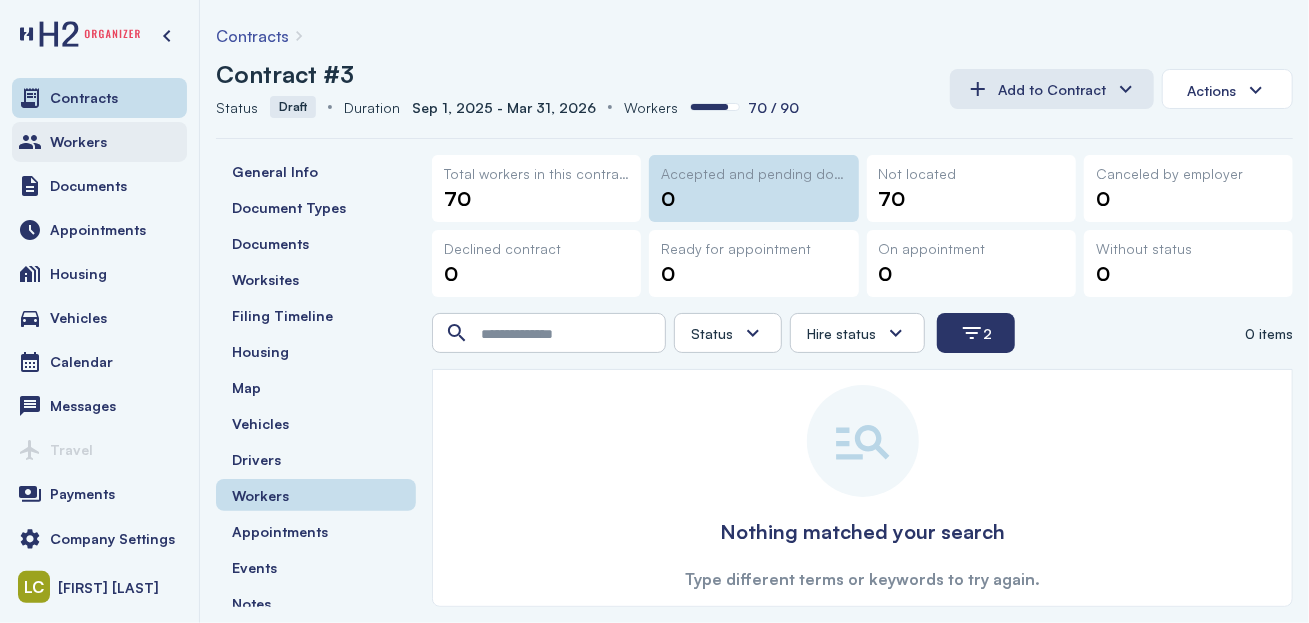 click on "Workers" at bounding box center [78, 142] 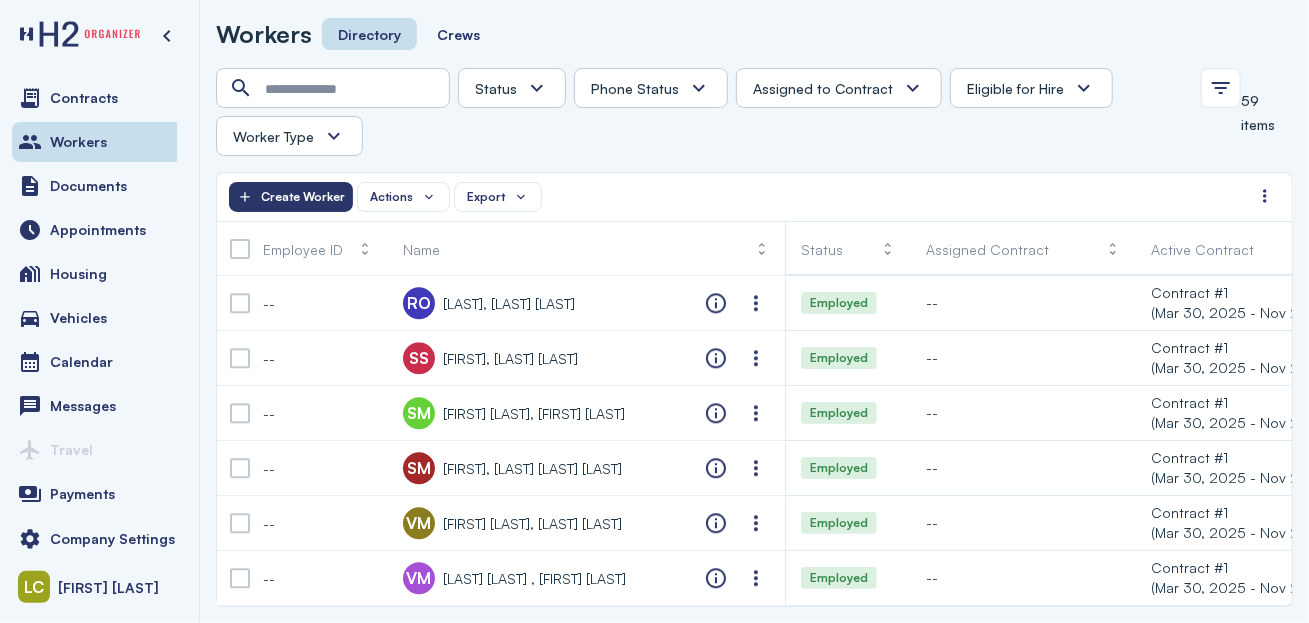 click on "Status" at bounding box center [512, 88] 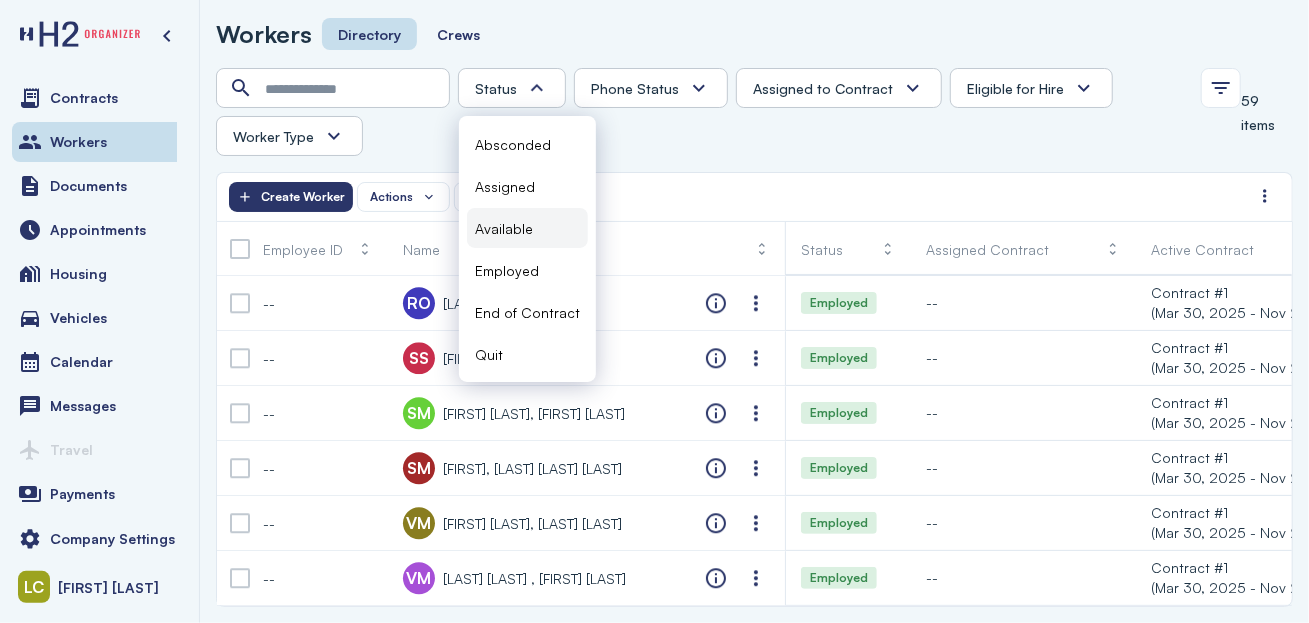 click on "Available" at bounding box center [527, 228] 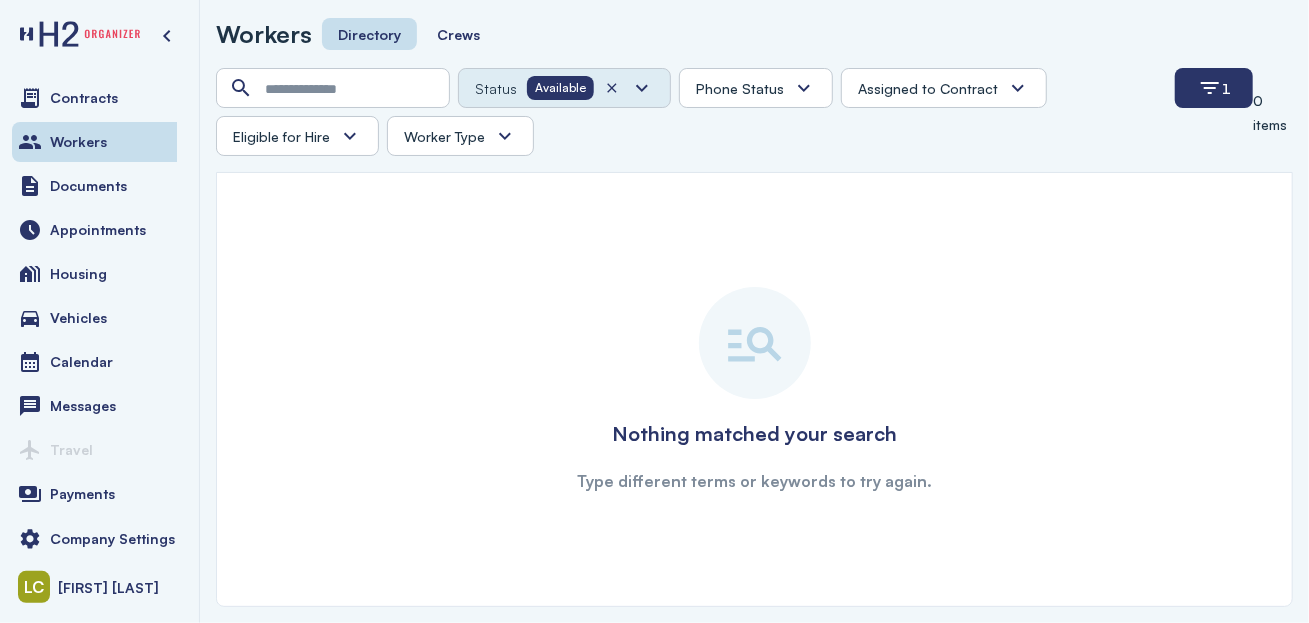 click at bounding box center (628, 88) 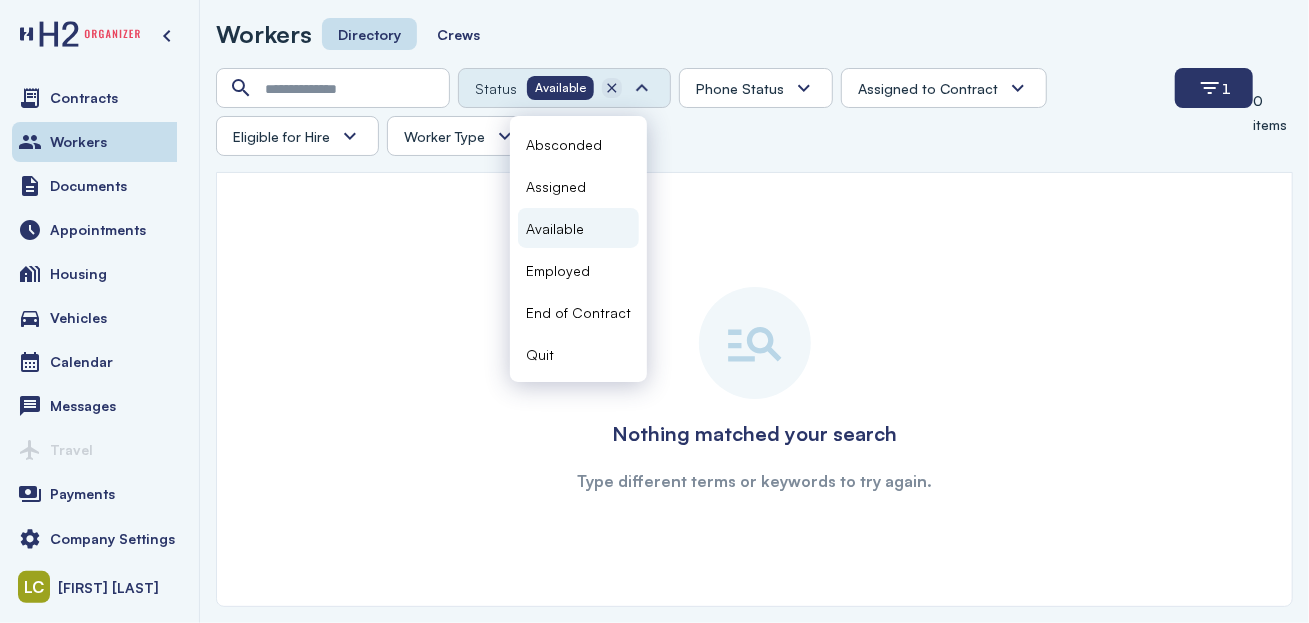 click at bounding box center [612, 88] 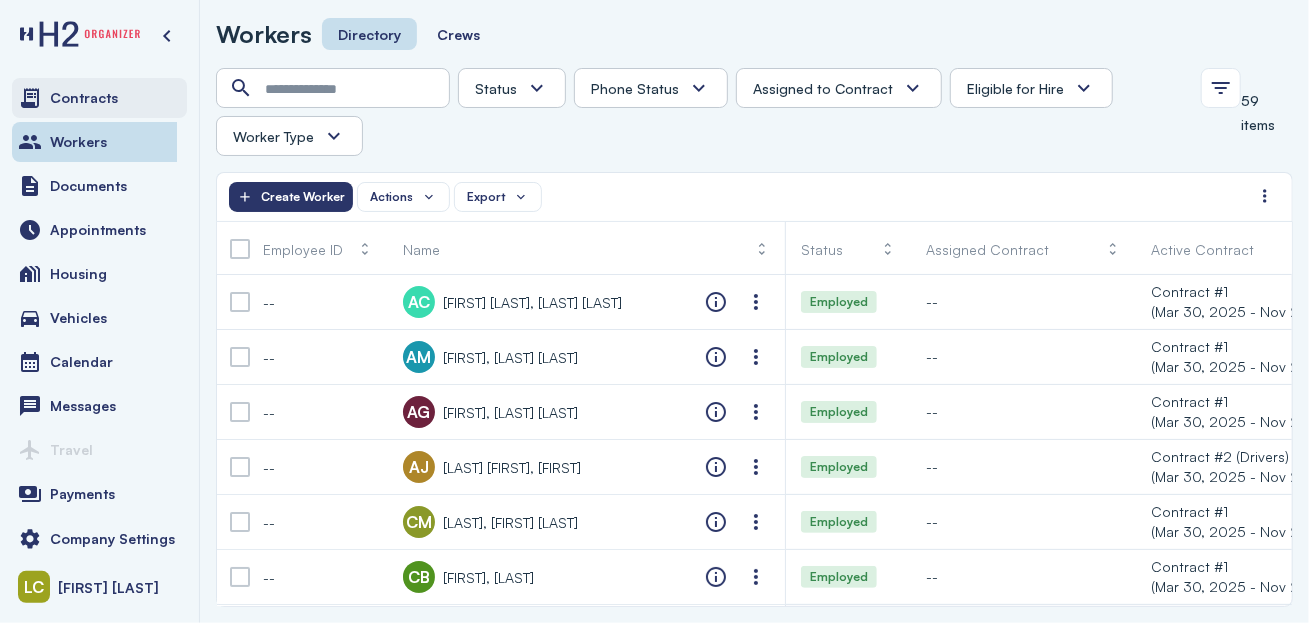 click on "Contracts" at bounding box center [84, 98] 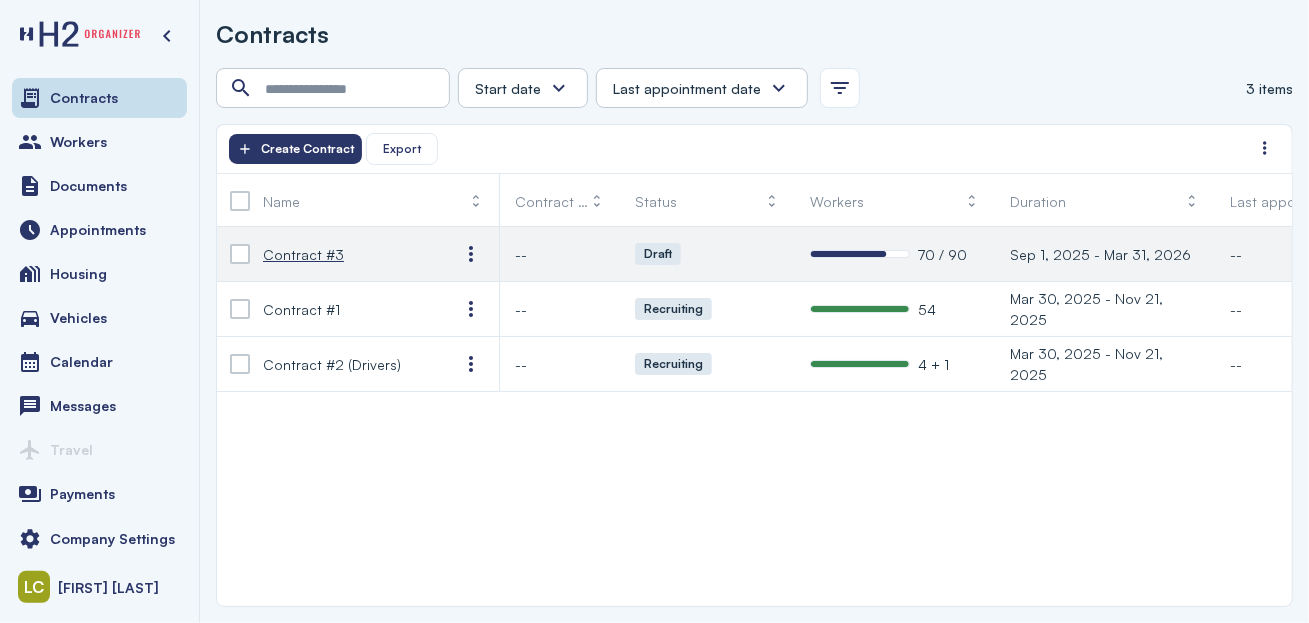 click on "Contract #3" at bounding box center (345, 254) 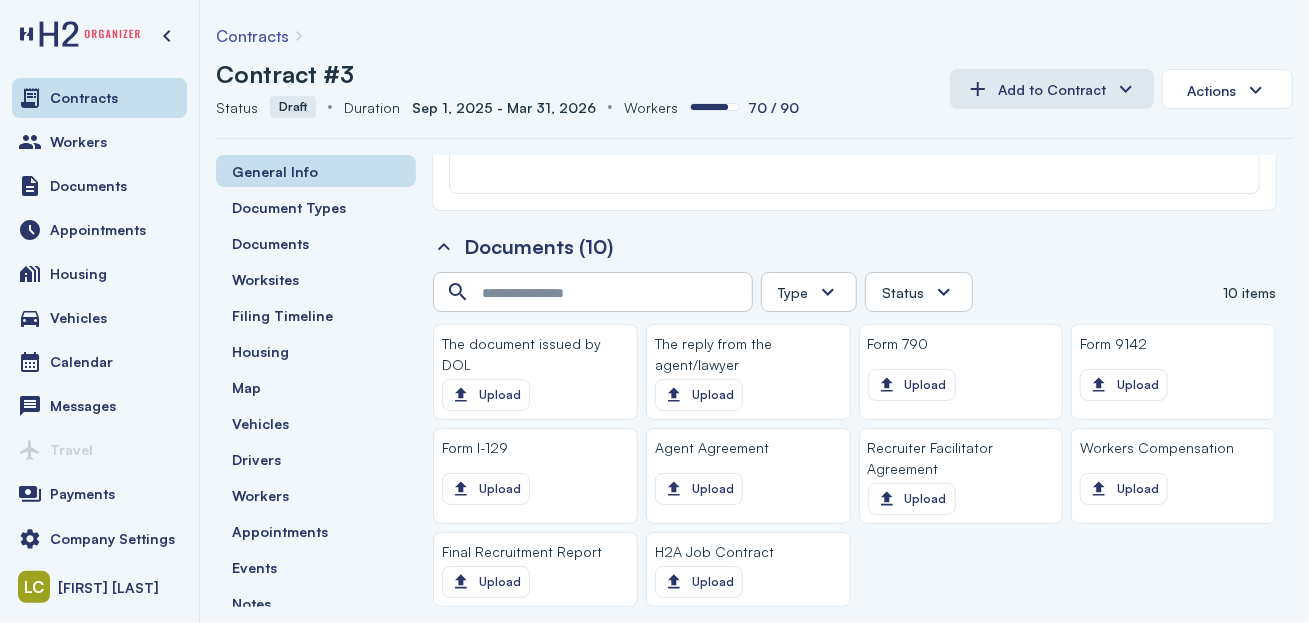 click on "Draft" at bounding box center [293, 107] 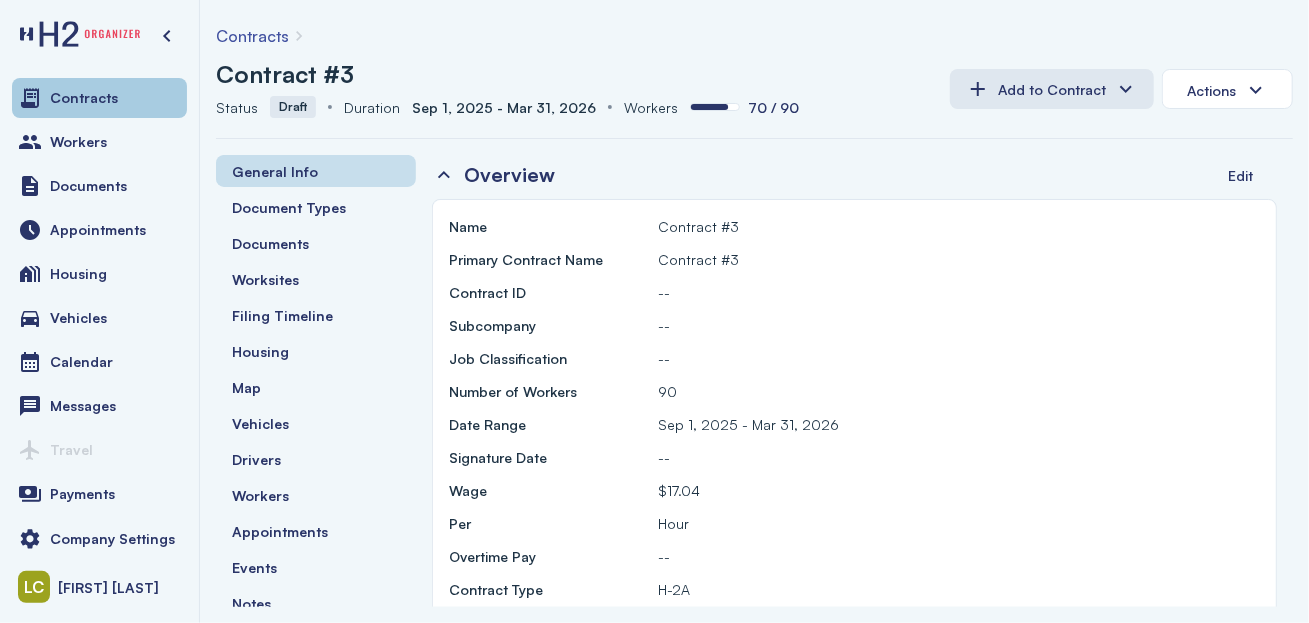 click on "Contracts" at bounding box center [84, 98] 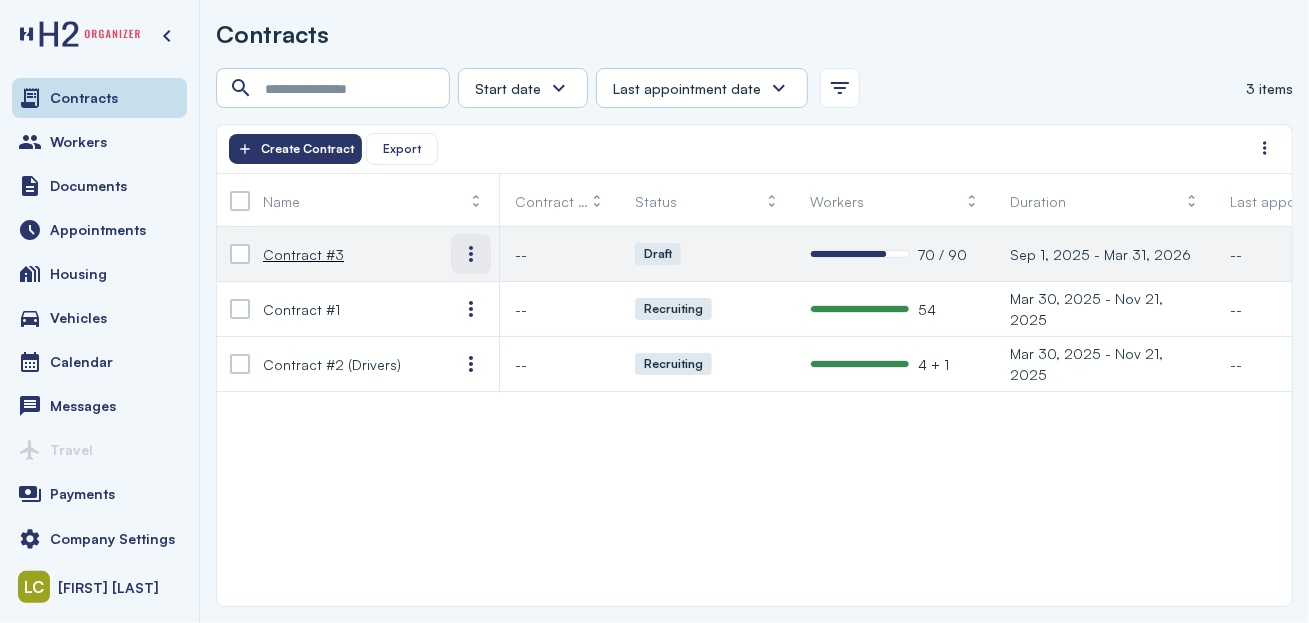 click at bounding box center [471, 254] 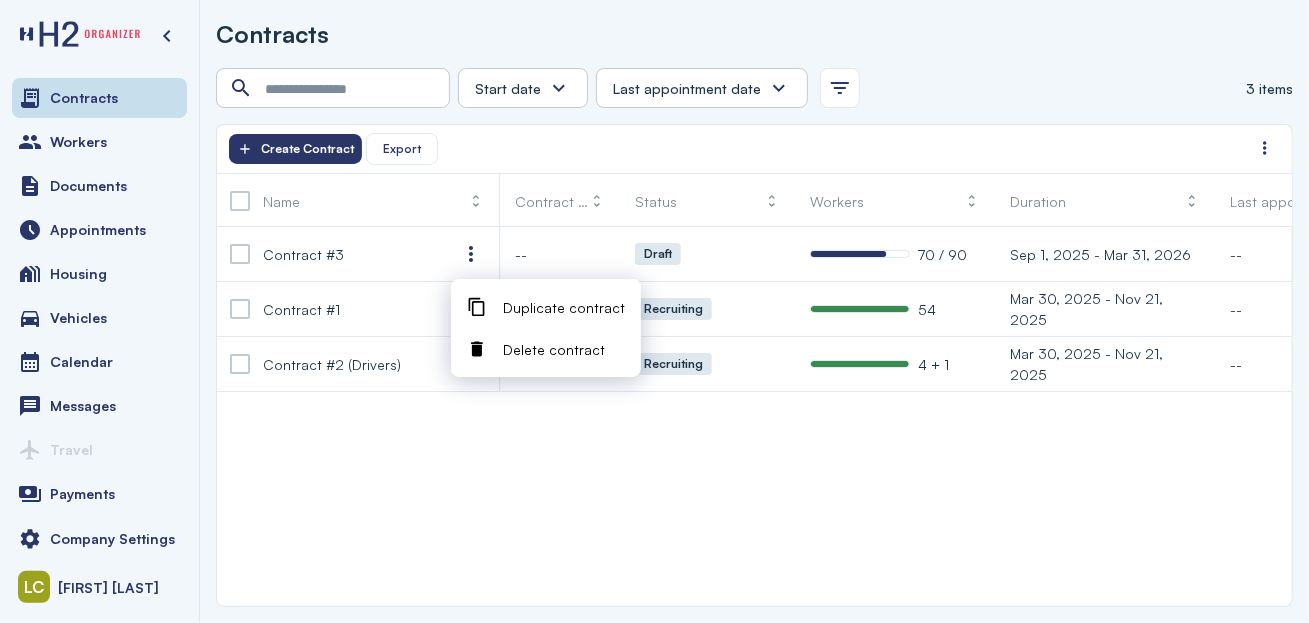 click on "Contract #3           -- Draft         70 / 90 Sep 1, 2025 - Mar 31, 2026 -- H-2A             Contract #1           -- Recruiting         54 Mar 30, 2025 - Nov 21, 2025 -- H-2A             Contract #2 (Drivers)           -- Recruiting         4 + 1 Mar 30, 2025 - Nov 21, 2025 -- H-2A" at bounding box center (754, 416) 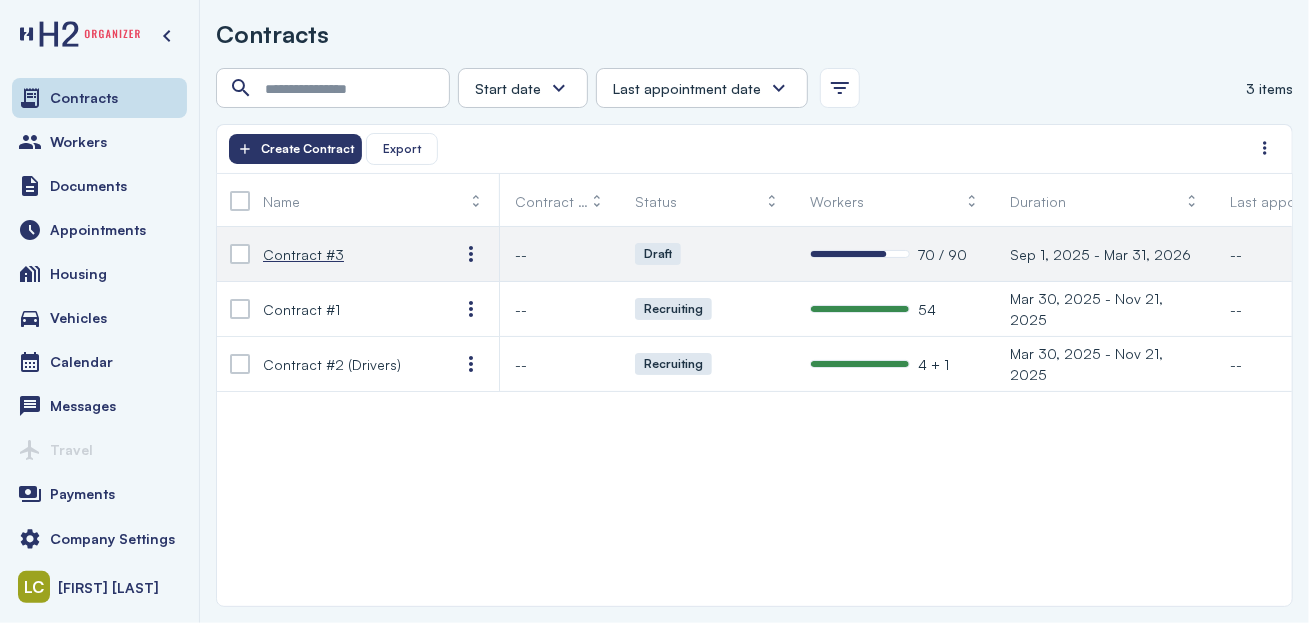 click on "Contract #3" at bounding box center [303, 254] 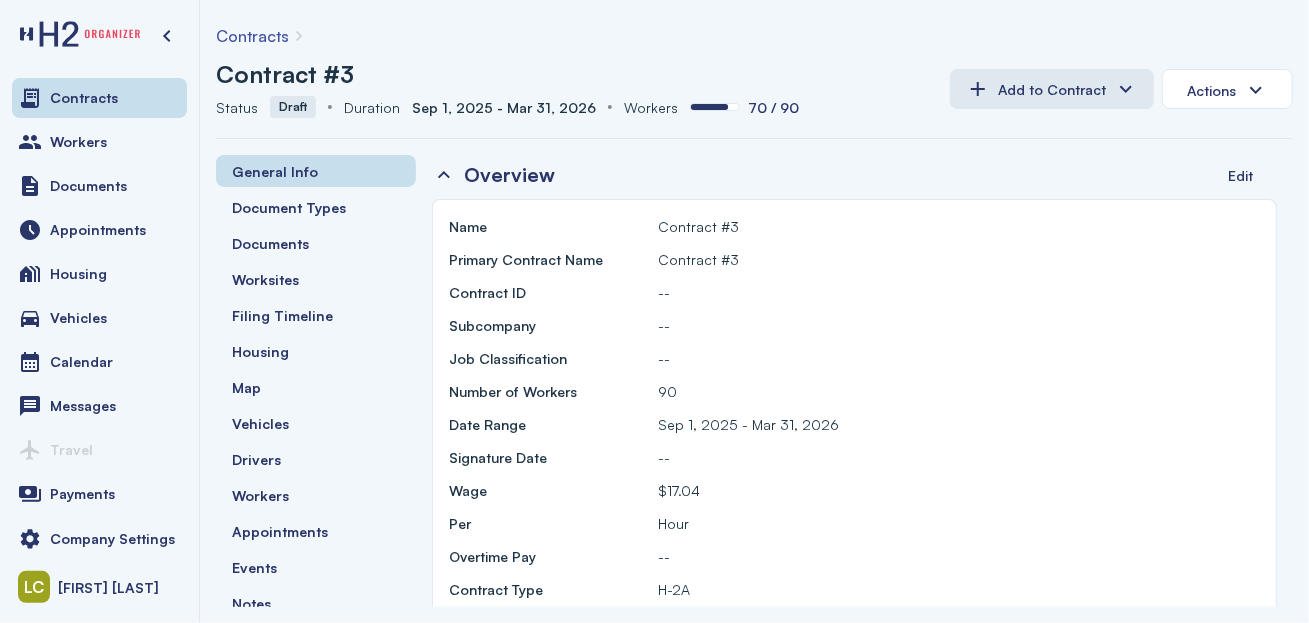 click at bounding box center [704, 107] 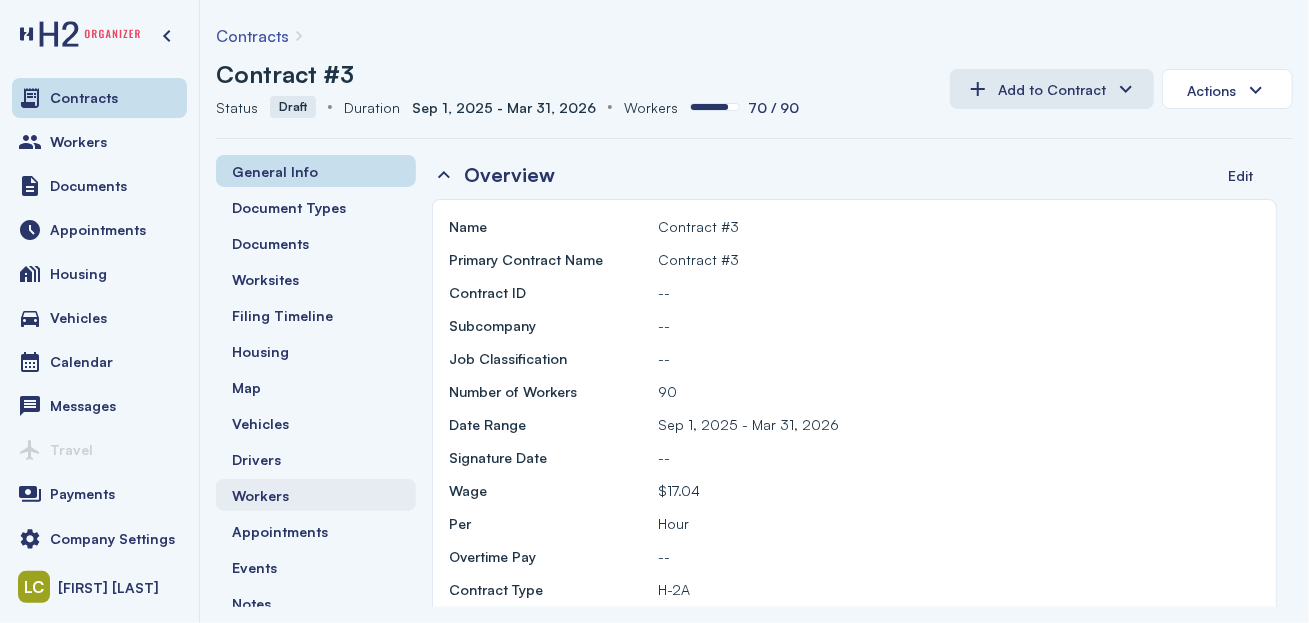 click on "Workers" at bounding box center (316, 495) 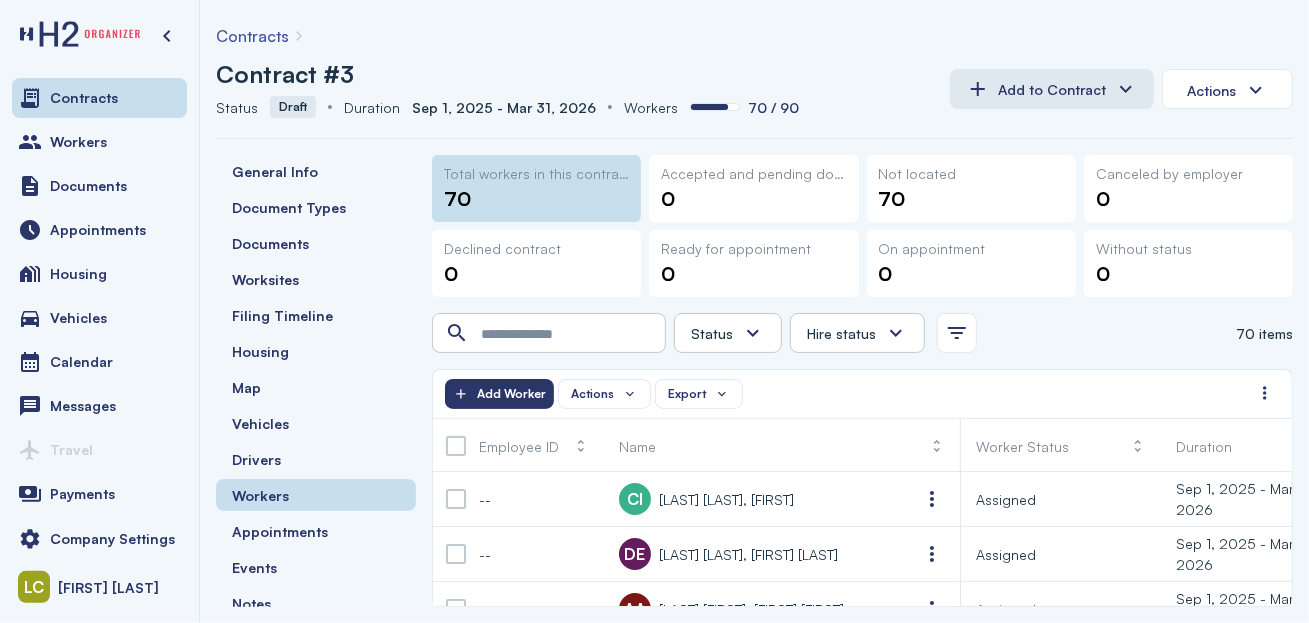 click on "Status" at bounding box center (712, 333) 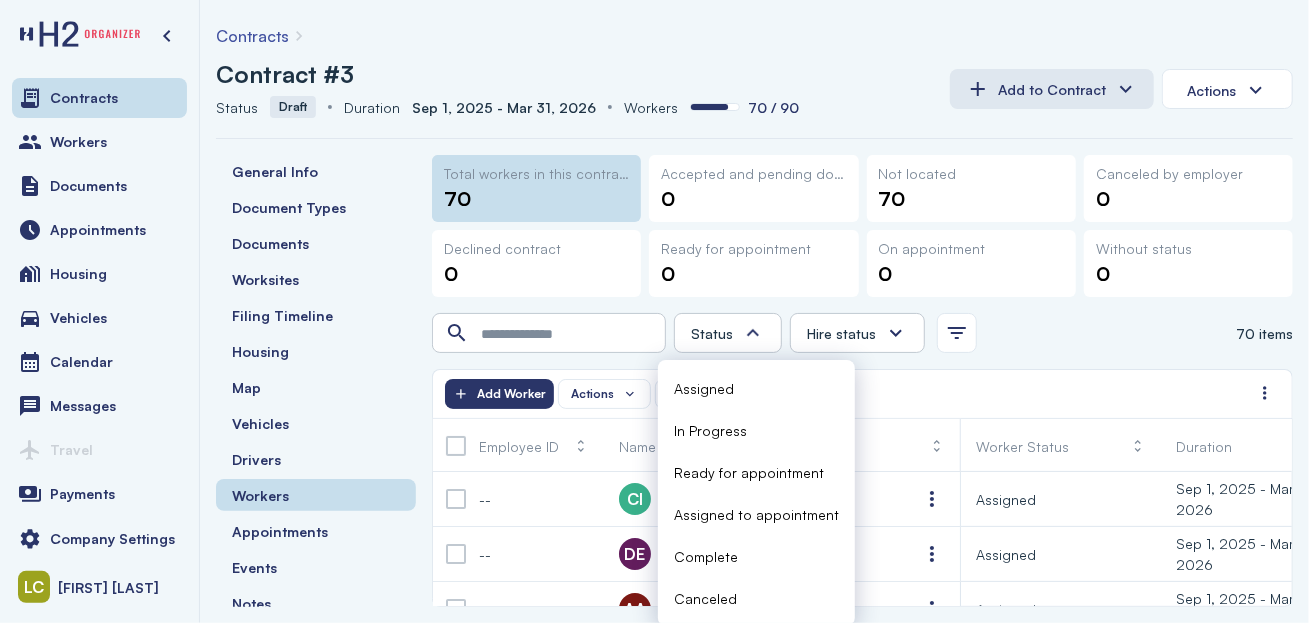 click on "Hire status" at bounding box center [857, 333] 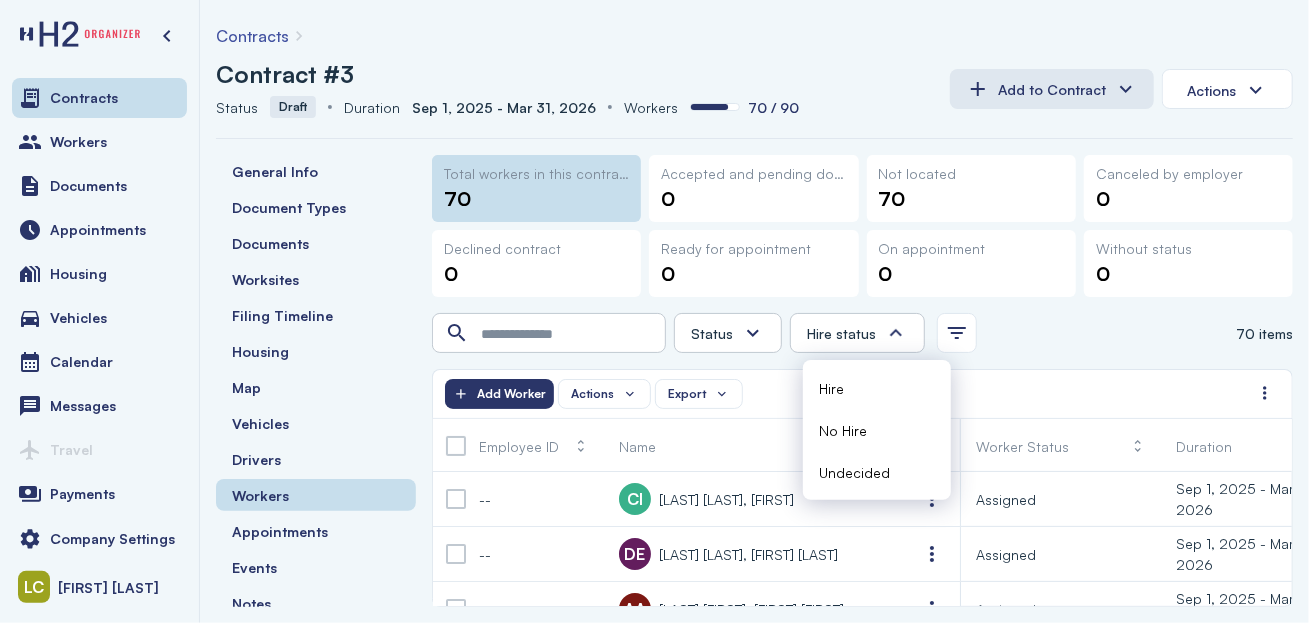 click at bounding box center [456, 446] 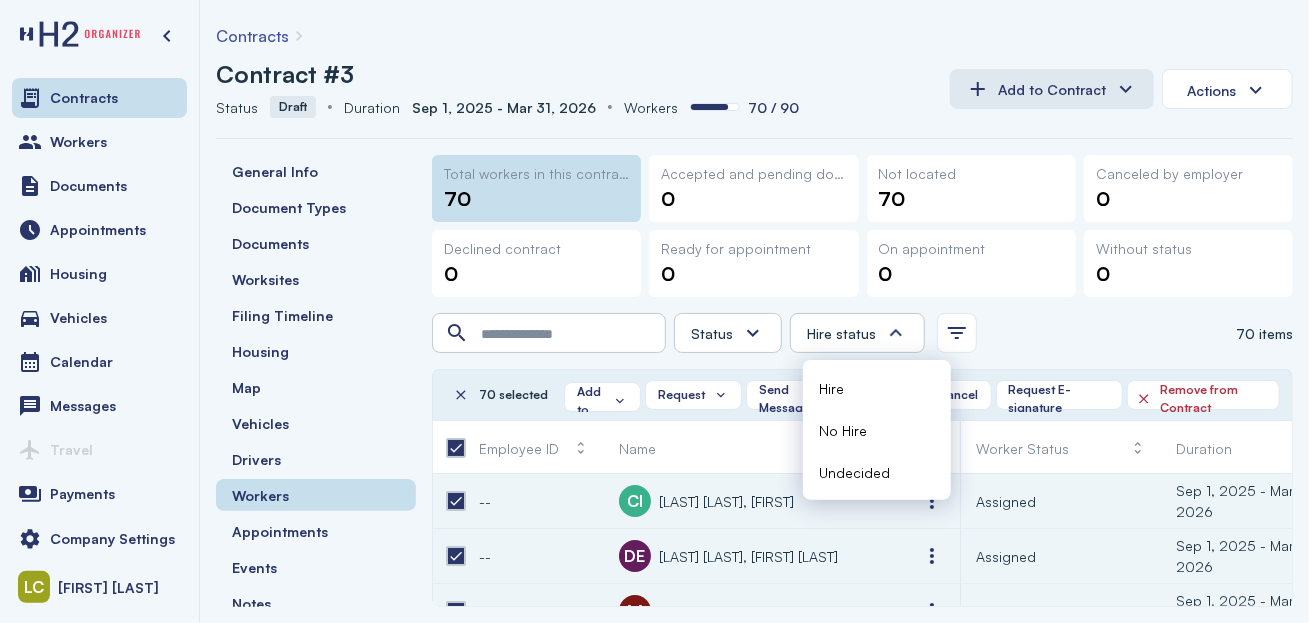 click on "Total workers in this contract   70 Accepted and pending documents/action     0 Not located   70 Canceled by employer   0 Declined contract   0 Ready for appointment   0 On appointment   0 Without status   0" at bounding box center (862, 234) 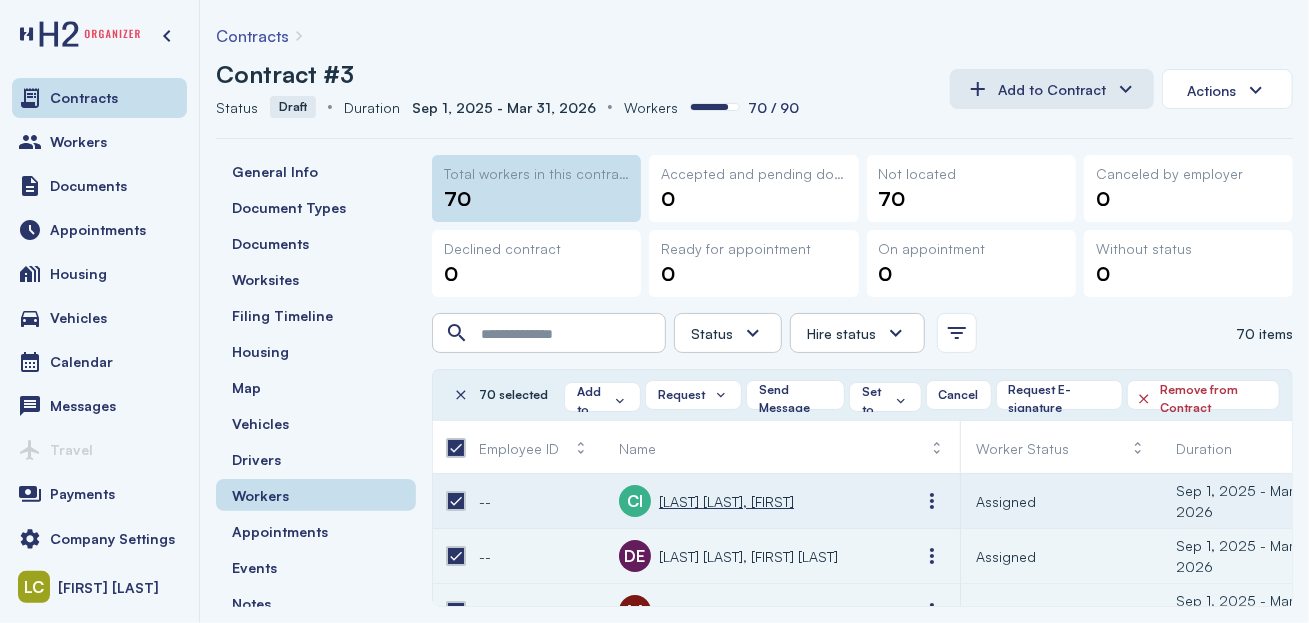 click on "Chacon Hernandez, Ismael" at bounding box center [726, 501] 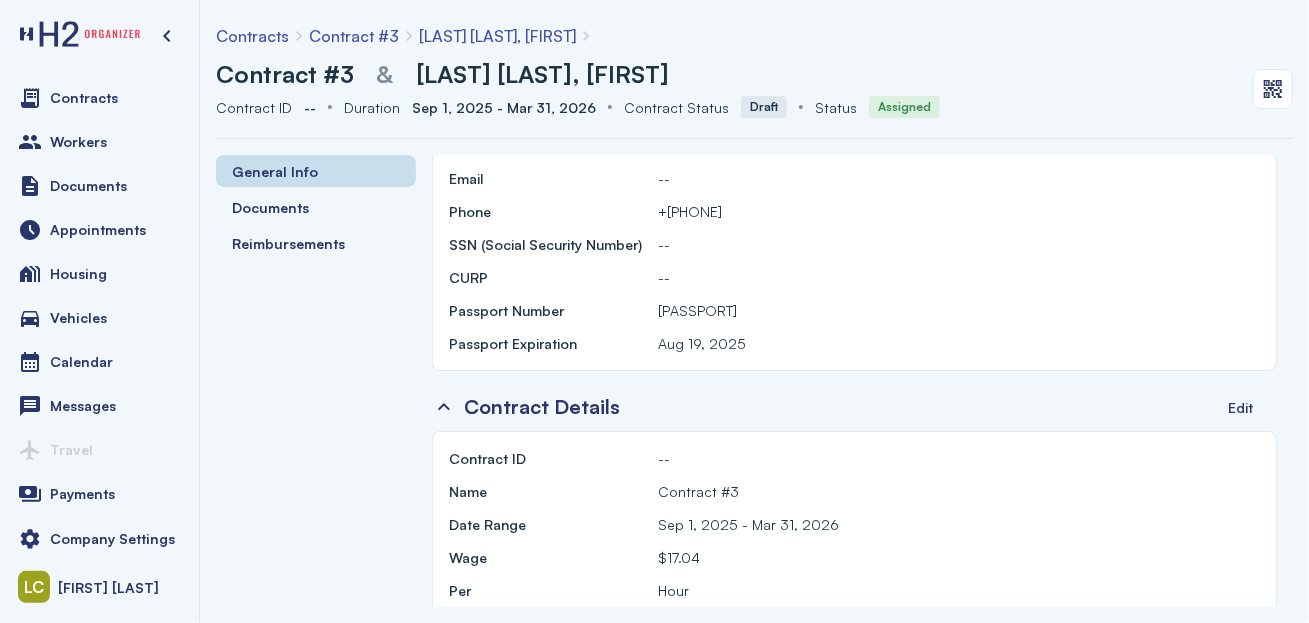 scroll, scrollTop: 164, scrollLeft: 0, axis: vertical 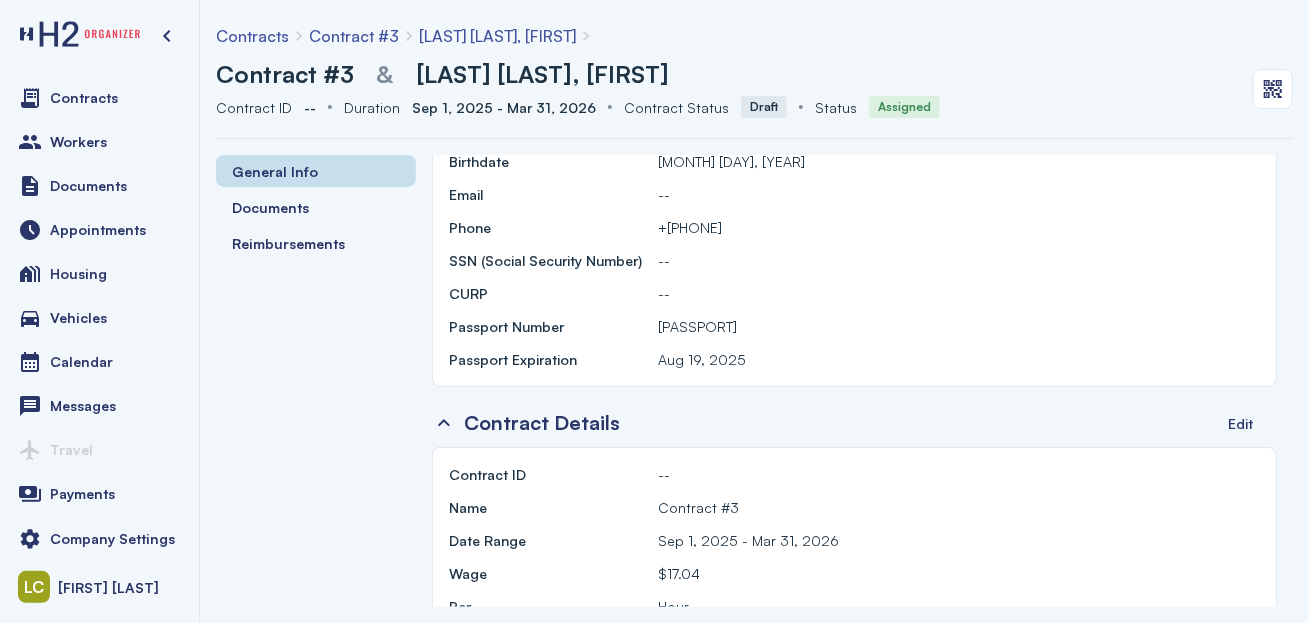 click on "Draft" at bounding box center (764, 107) 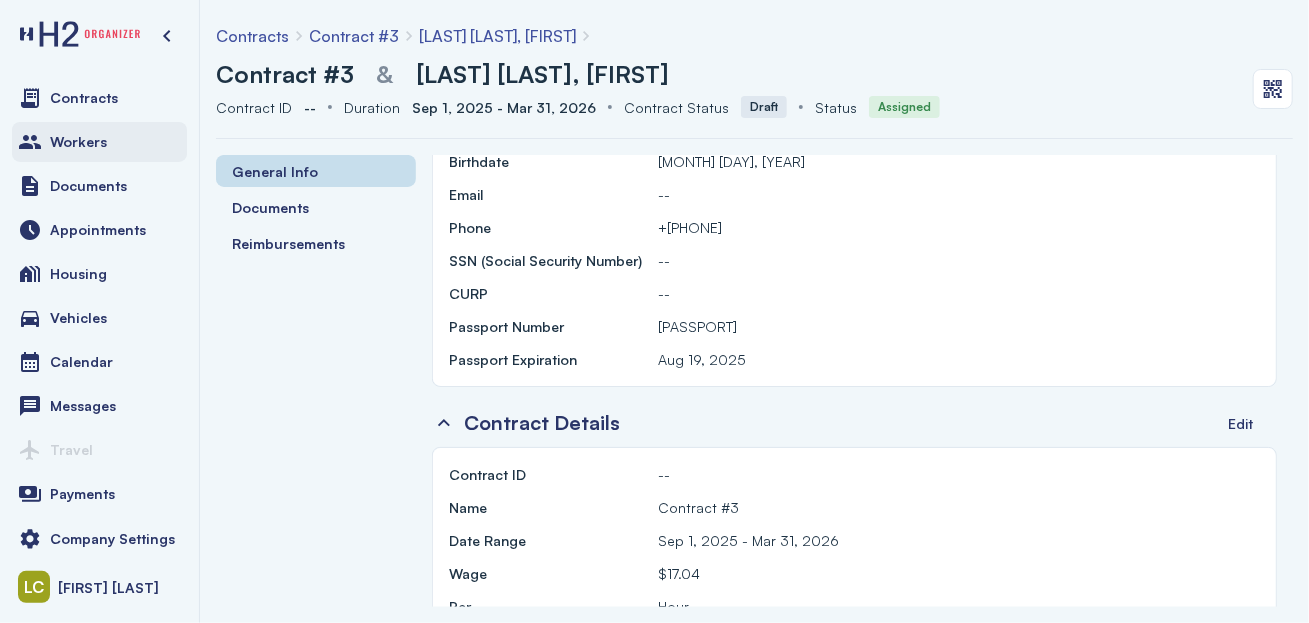 click on "Workers" at bounding box center [78, 142] 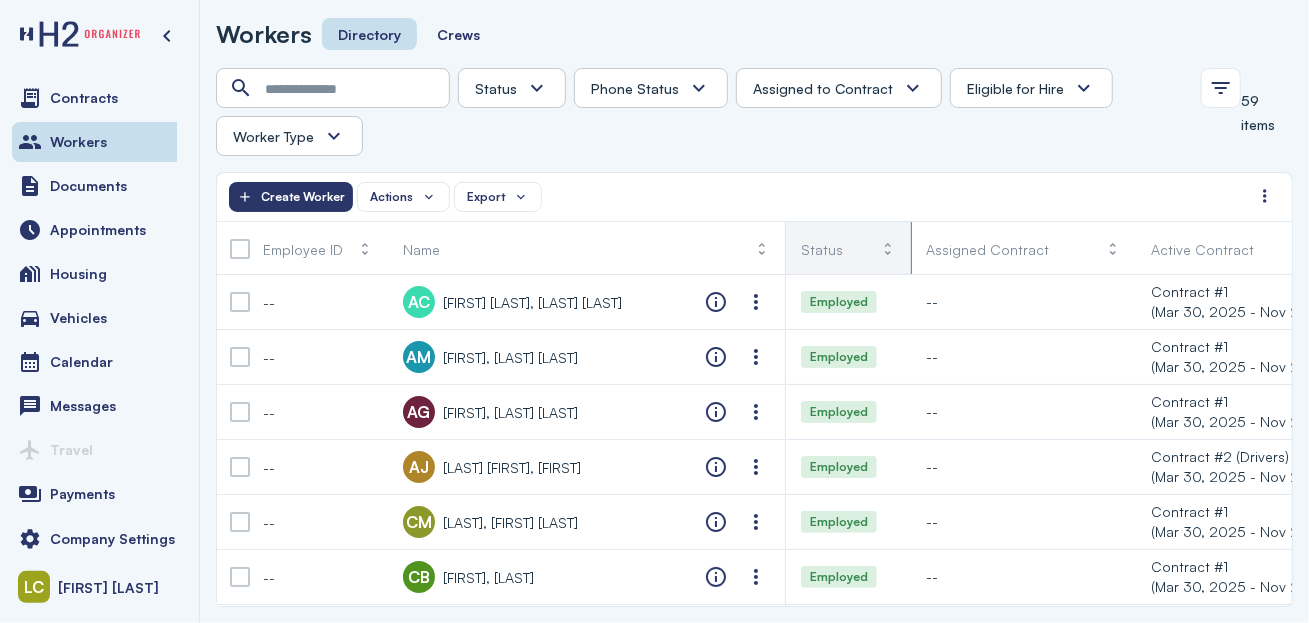 click on "Status" at bounding box center [822, 249] 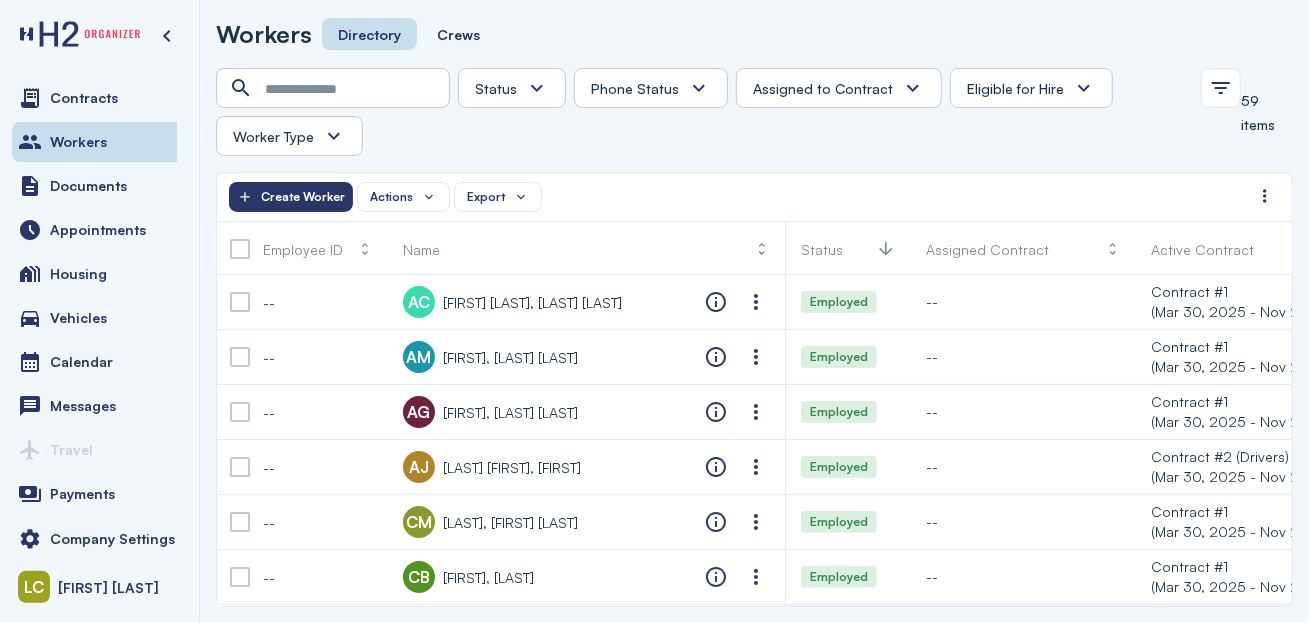 click on "Status" at bounding box center [496, 88] 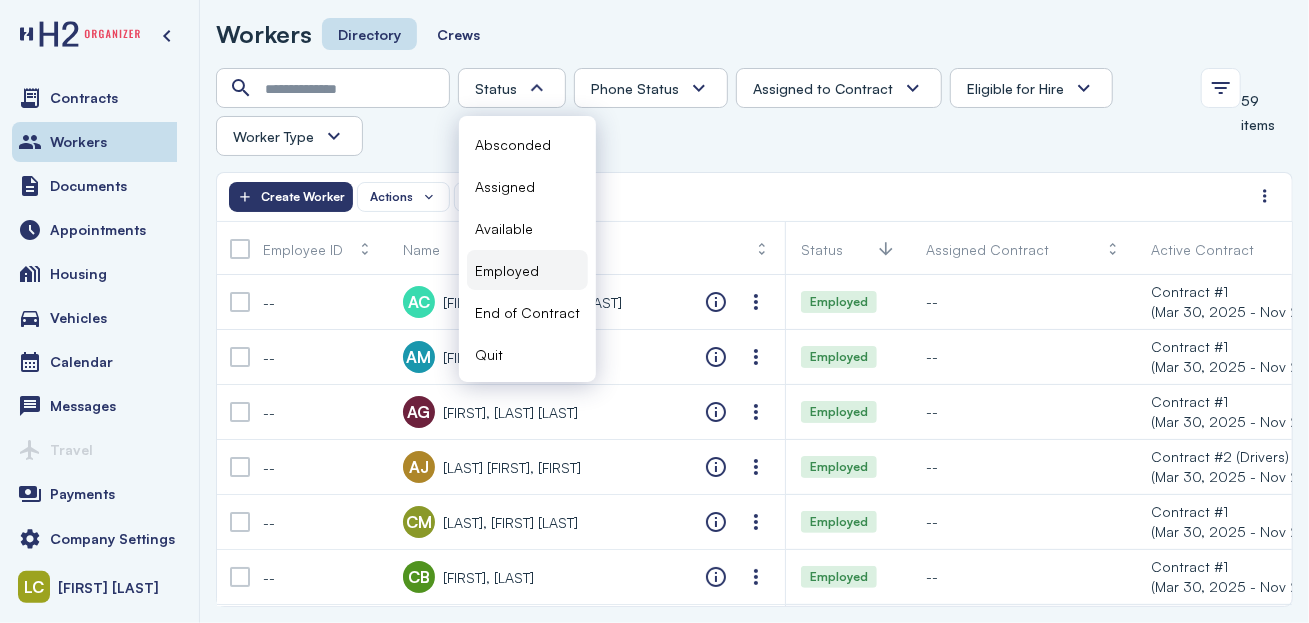 click on "Employed" at bounding box center (527, 270) 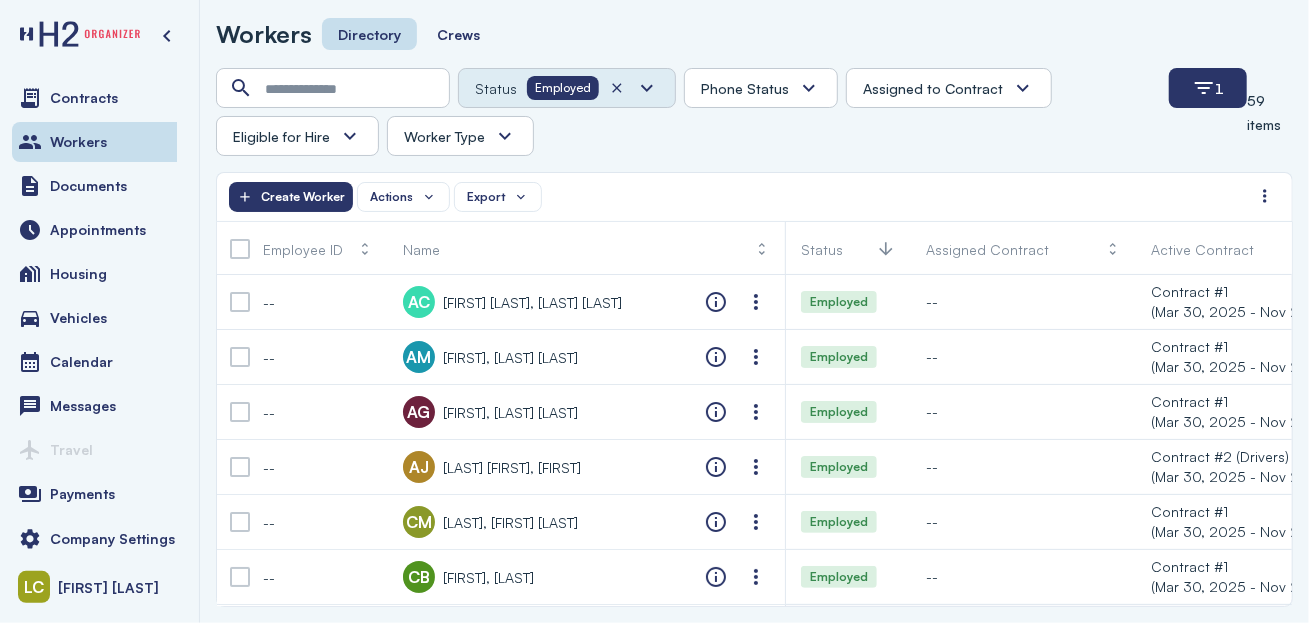 click on "Employed" at bounding box center (563, 88) 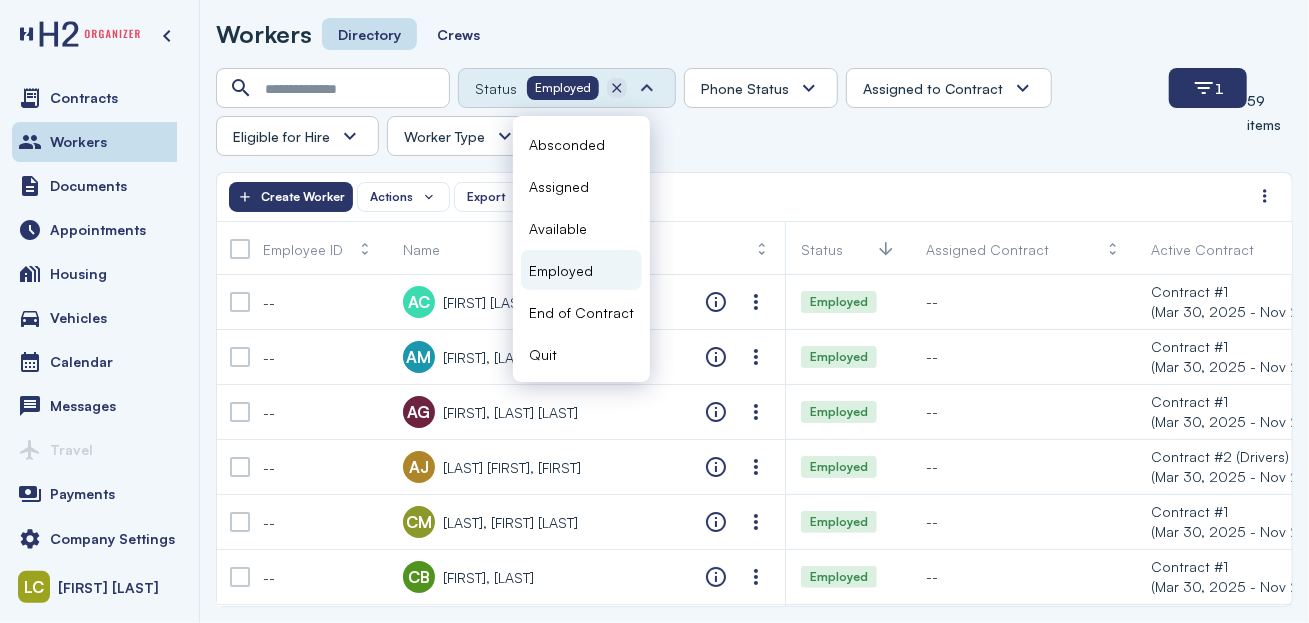 click at bounding box center [617, 88] 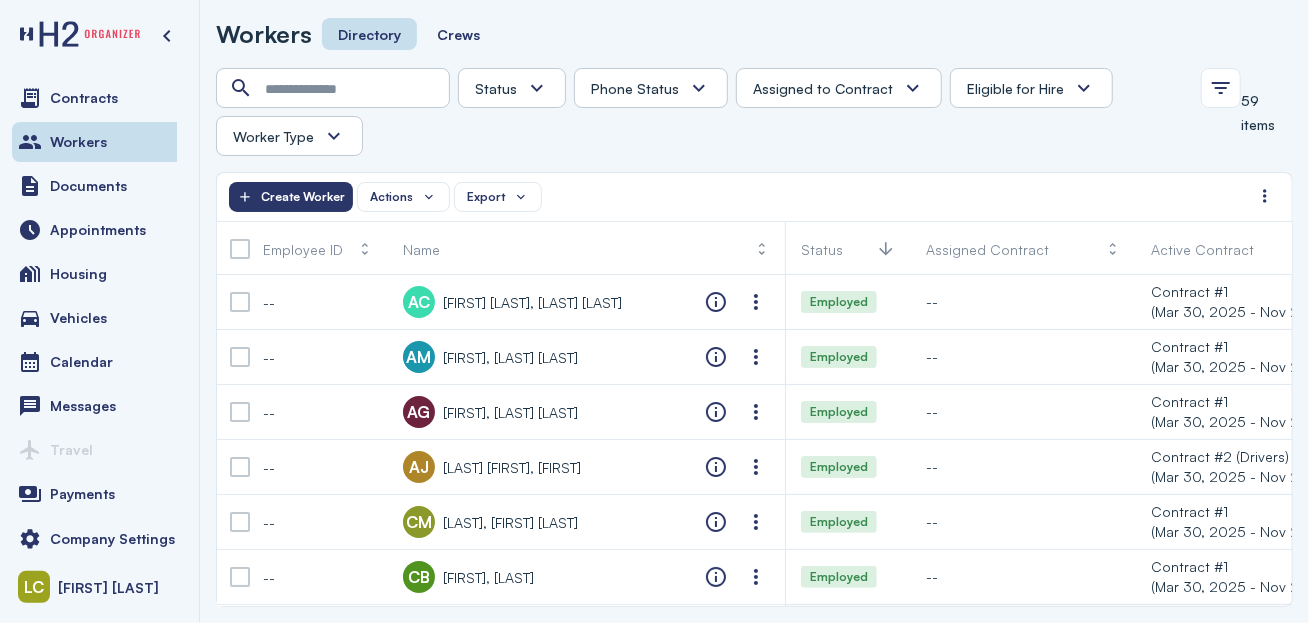 click on "Status" at bounding box center (496, 88) 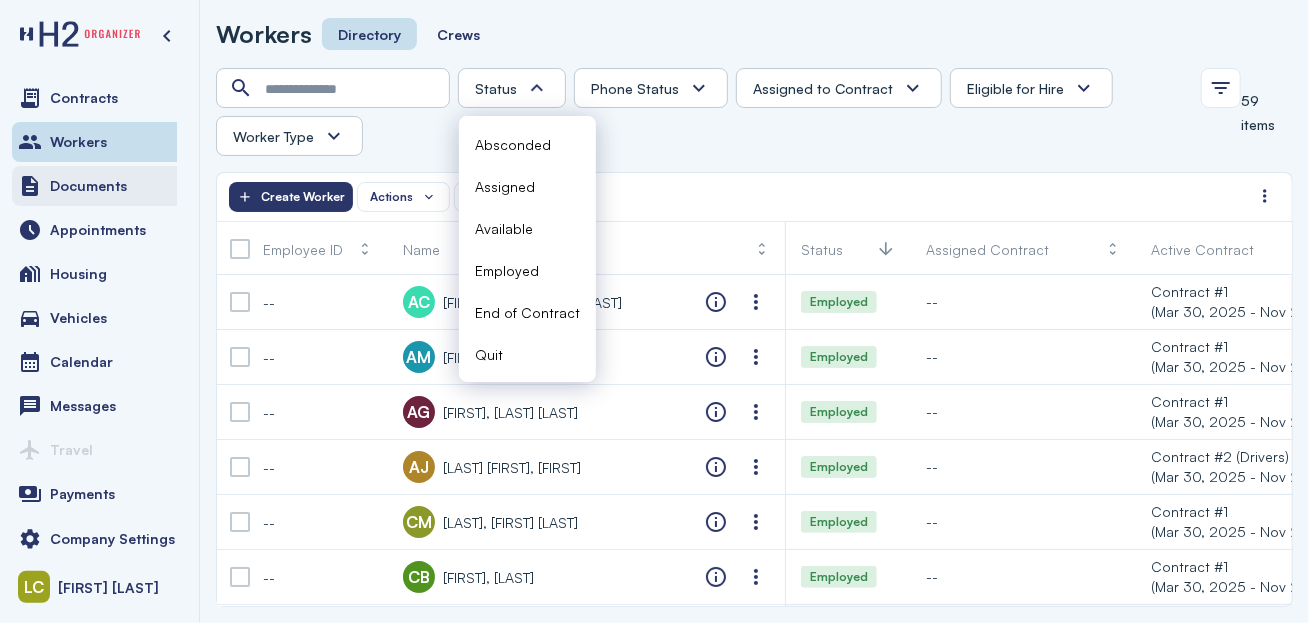 click on "Documents" at bounding box center (99, 186) 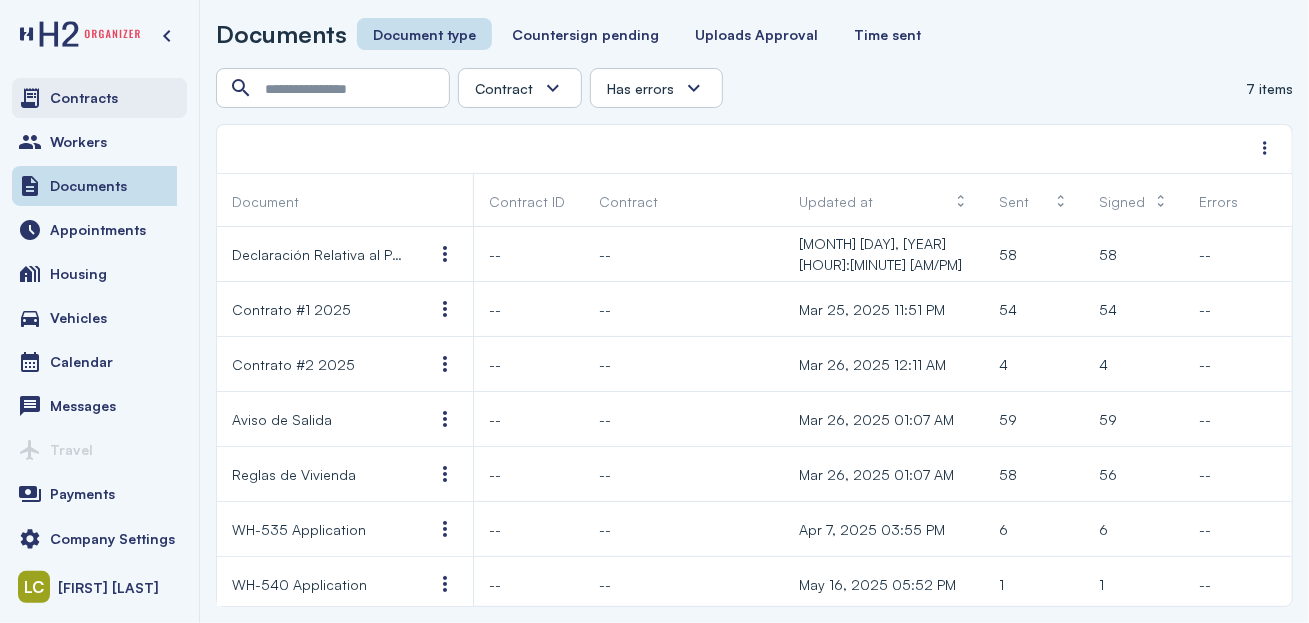 click on "Contracts" at bounding box center (99, 98) 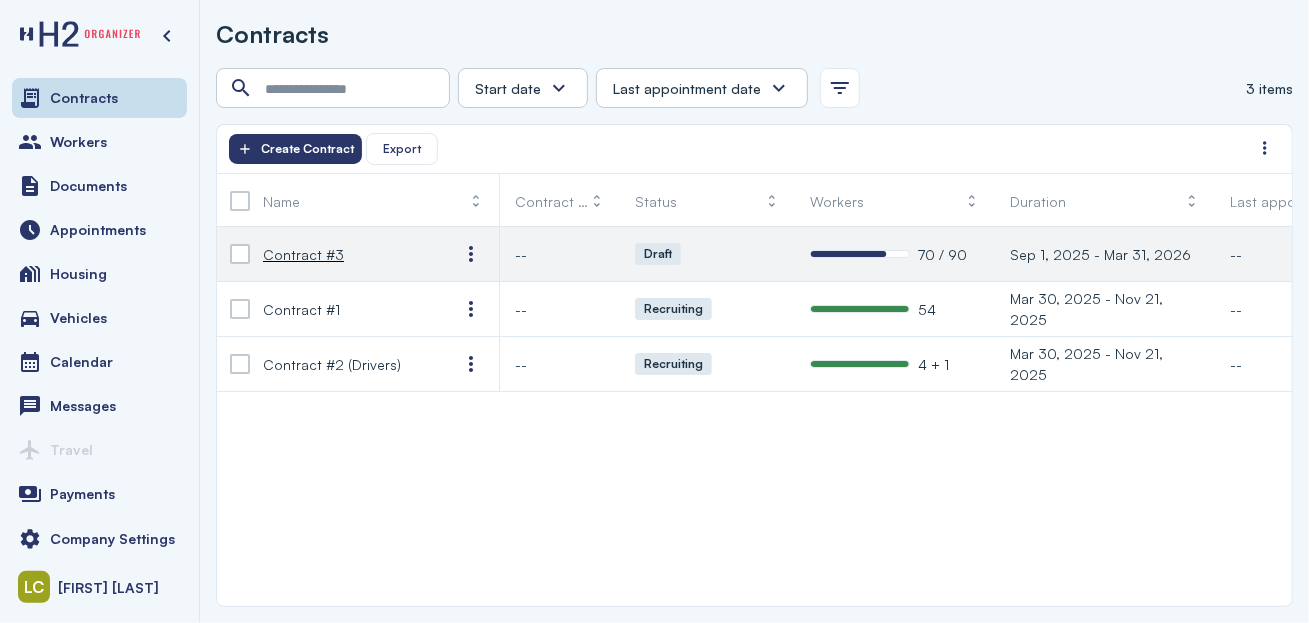click on "70 / 90" 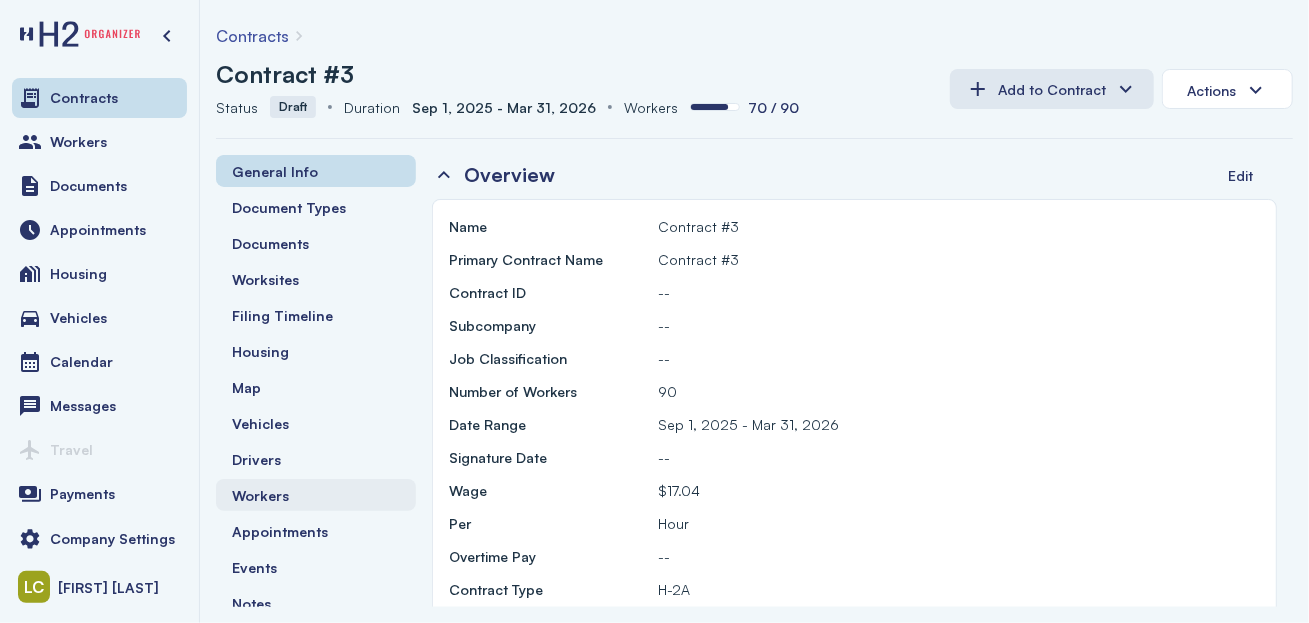 click on "Workers" at bounding box center (260, 495) 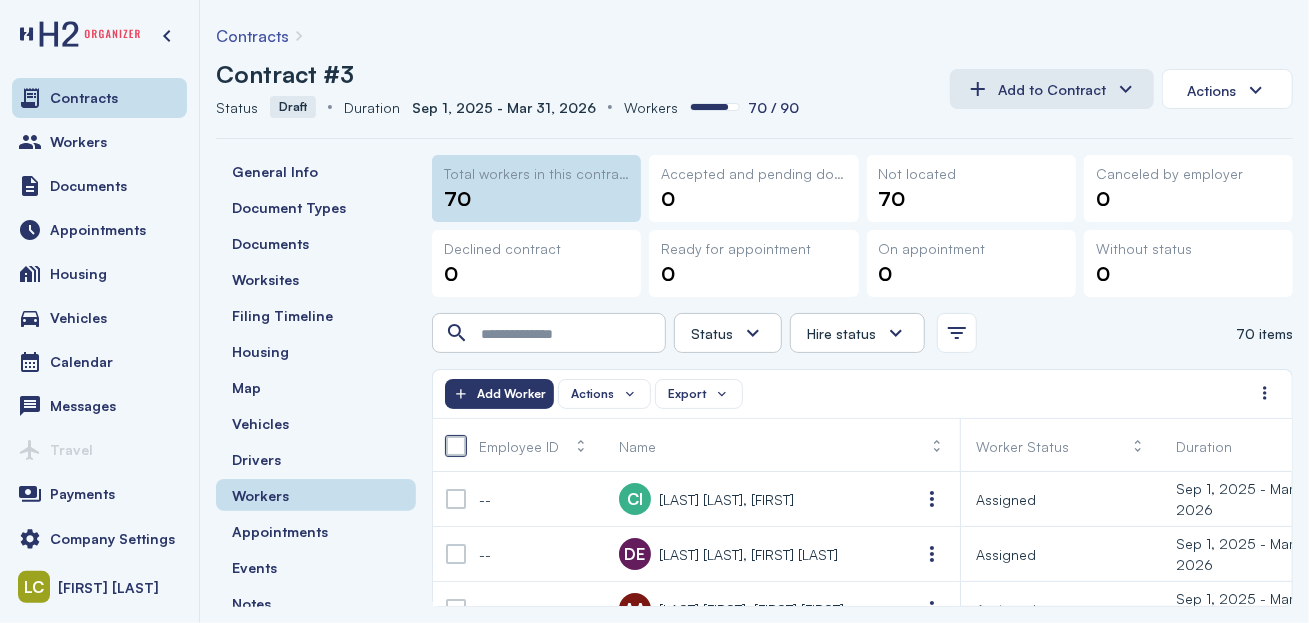 click at bounding box center [456, 446] 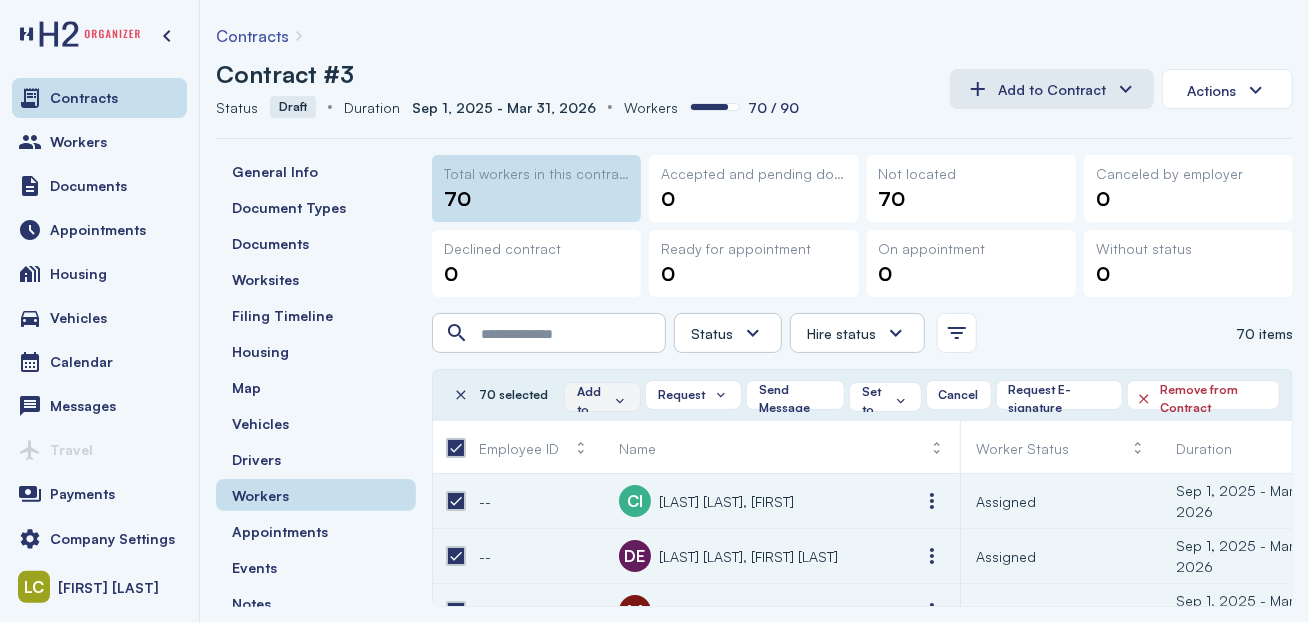 click on "Add to" at bounding box center (602, 401) 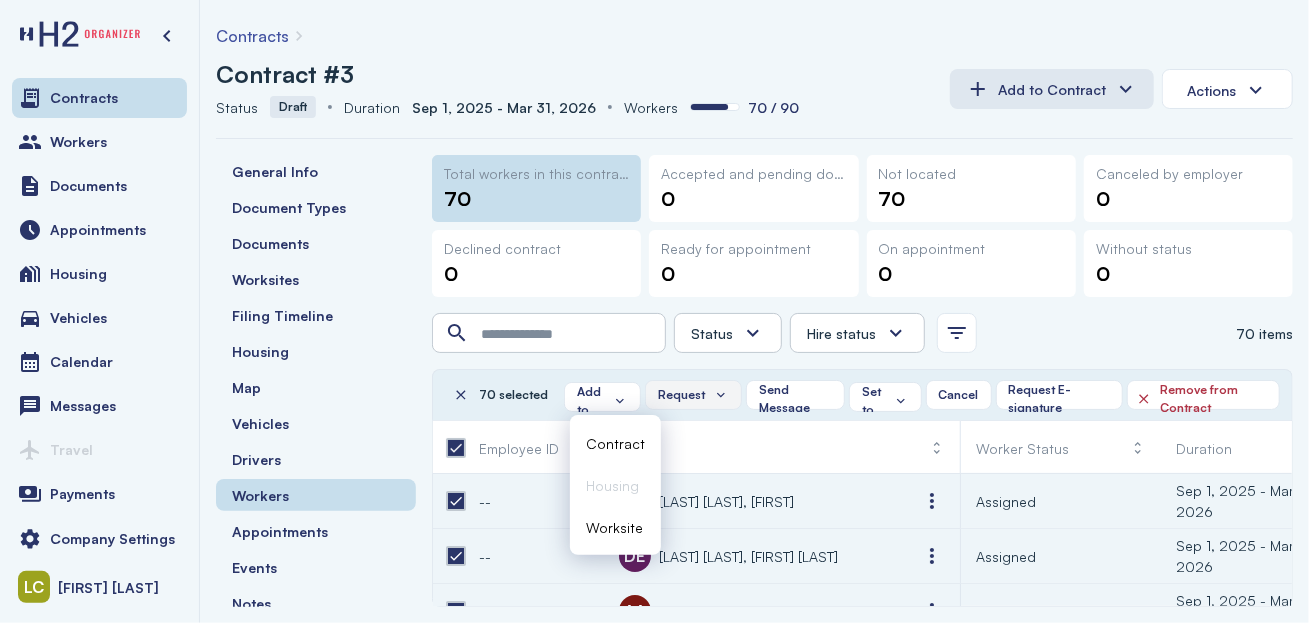 click on "Request" at bounding box center (693, 395) 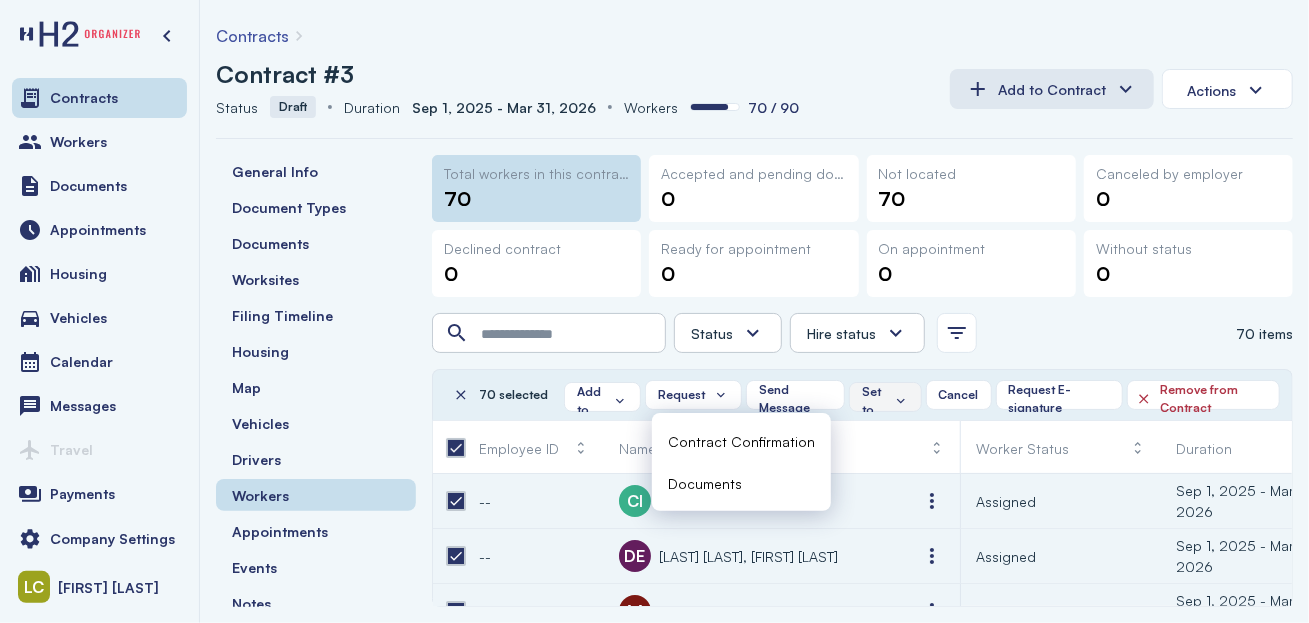click on "Set to" at bounding box center (885, 401) 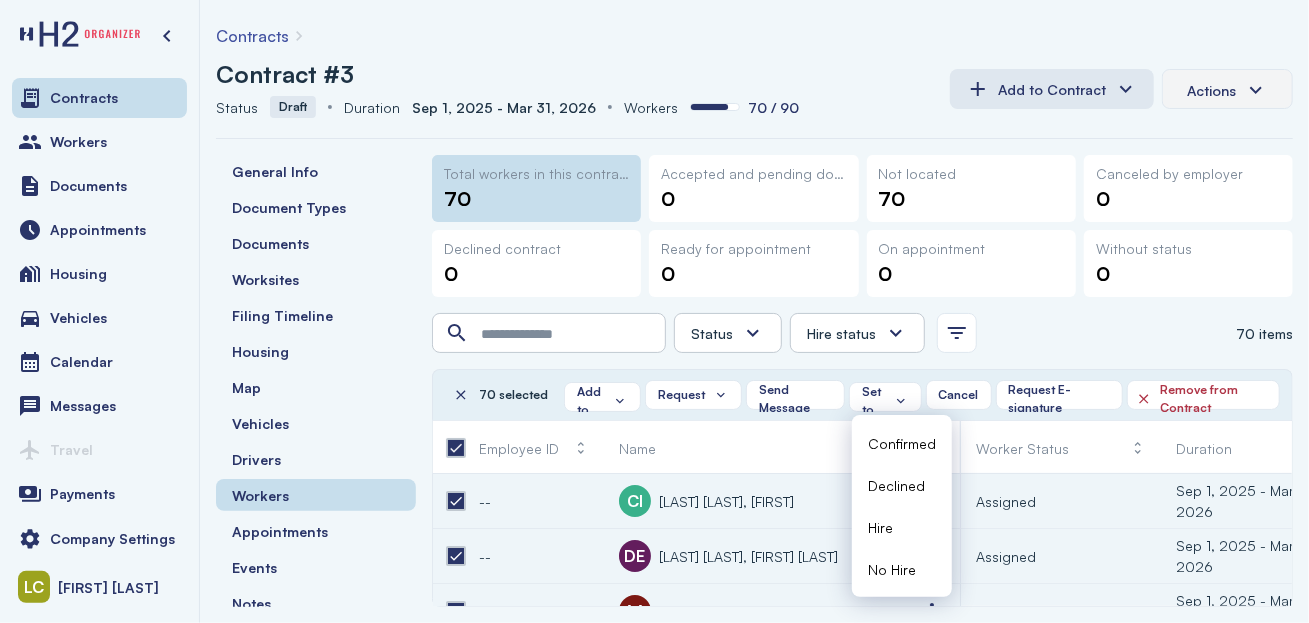click on "Actions" at bounding box center [1227, 89] 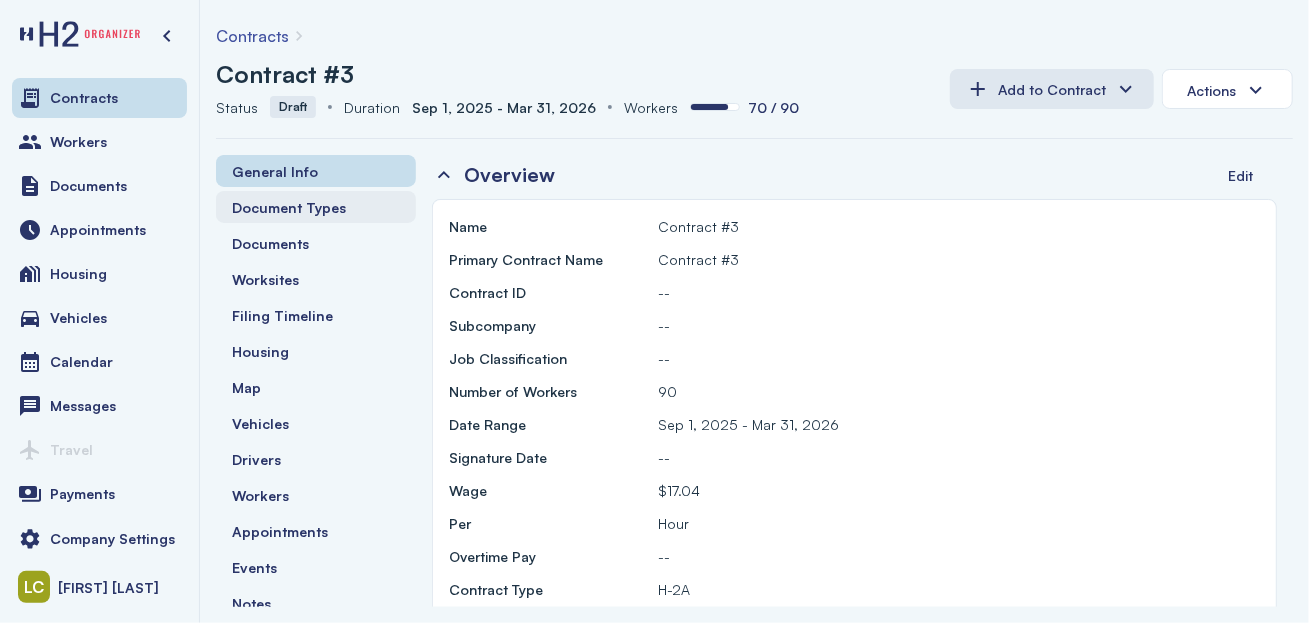 click on "Document Types" at bounding box center (289, 207) 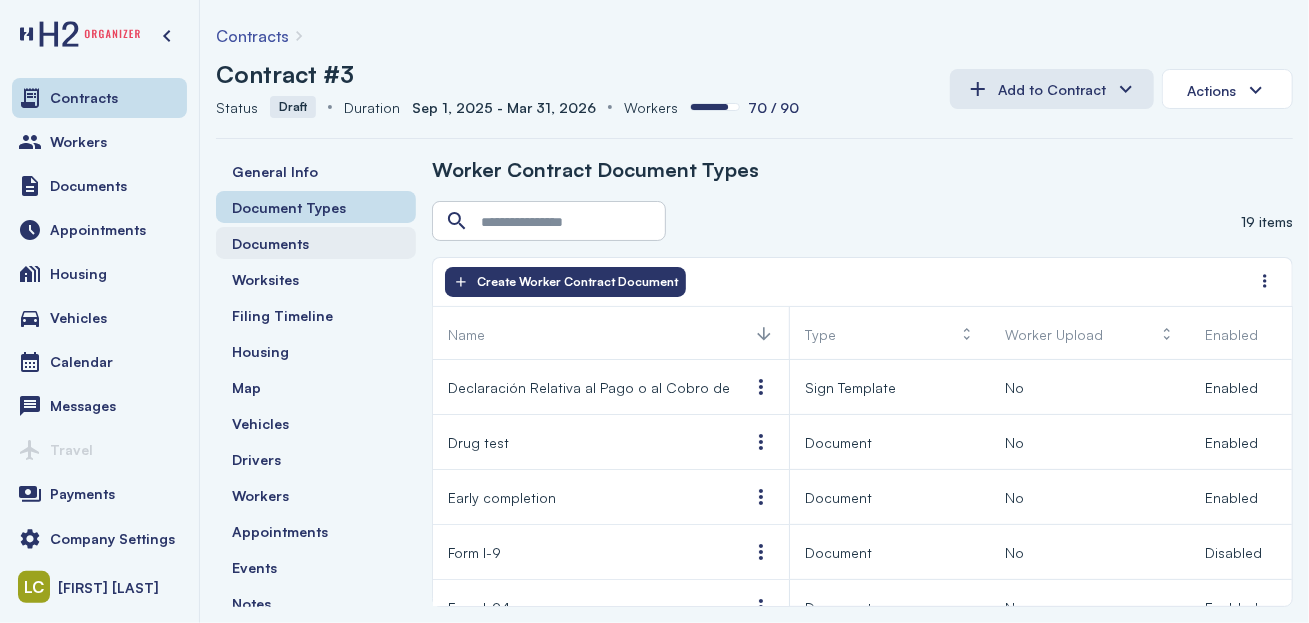 click on "Documents" at bounding box center (270, 243) 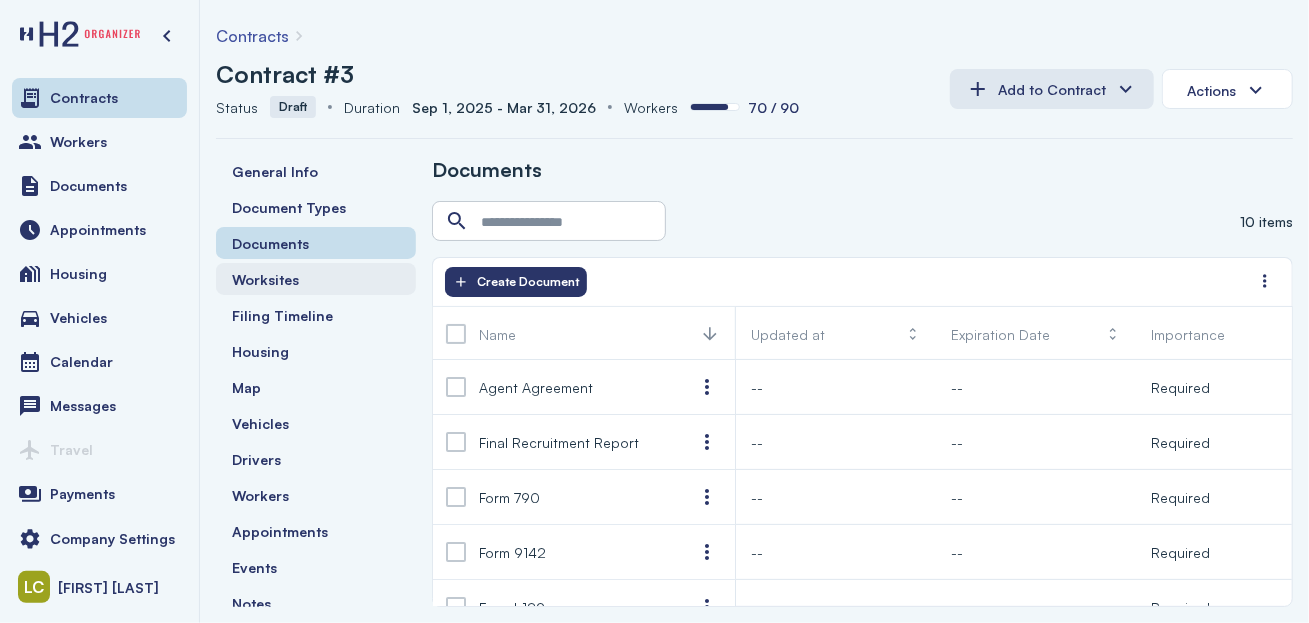 click on "Worksites" at bounding box center [265, 279] 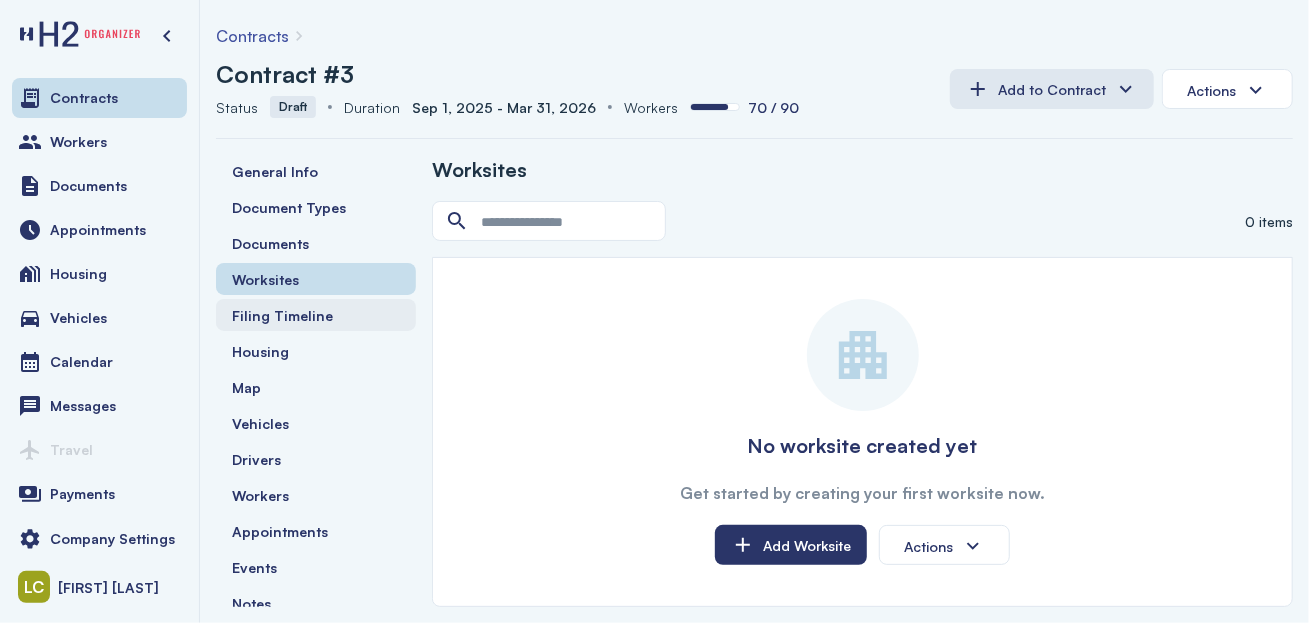 click on "Filing Timeline" at bounding box center [282, 315] 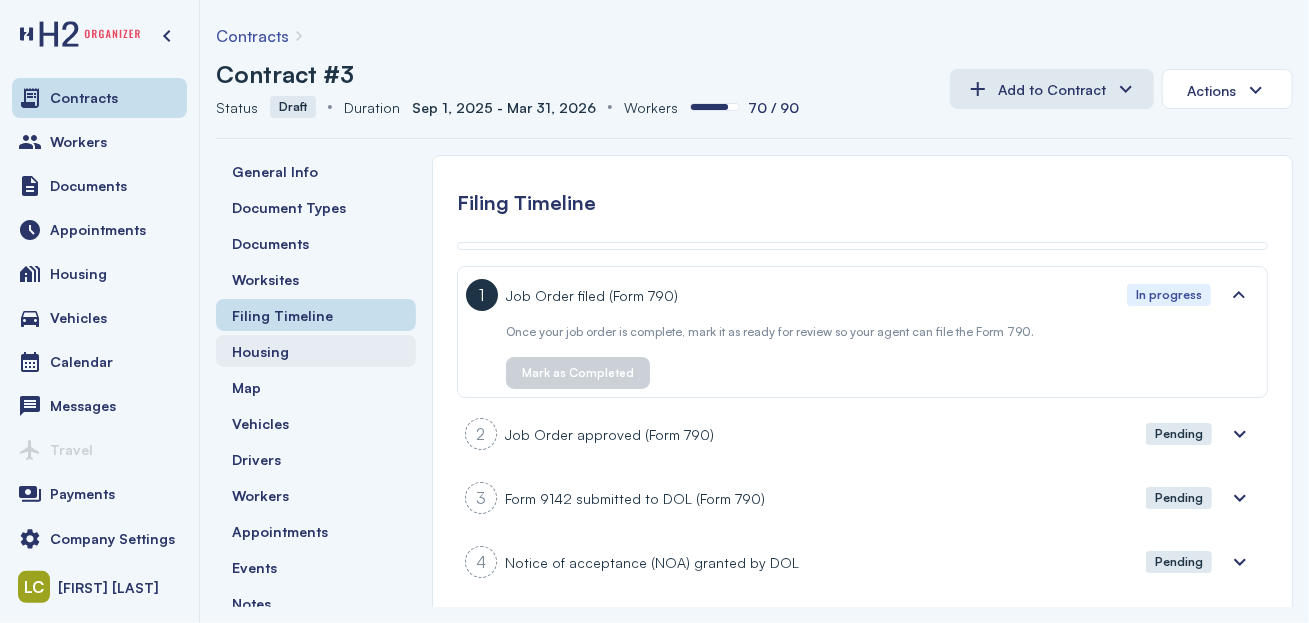 click on "Housing" at bounding box center [260, 351] 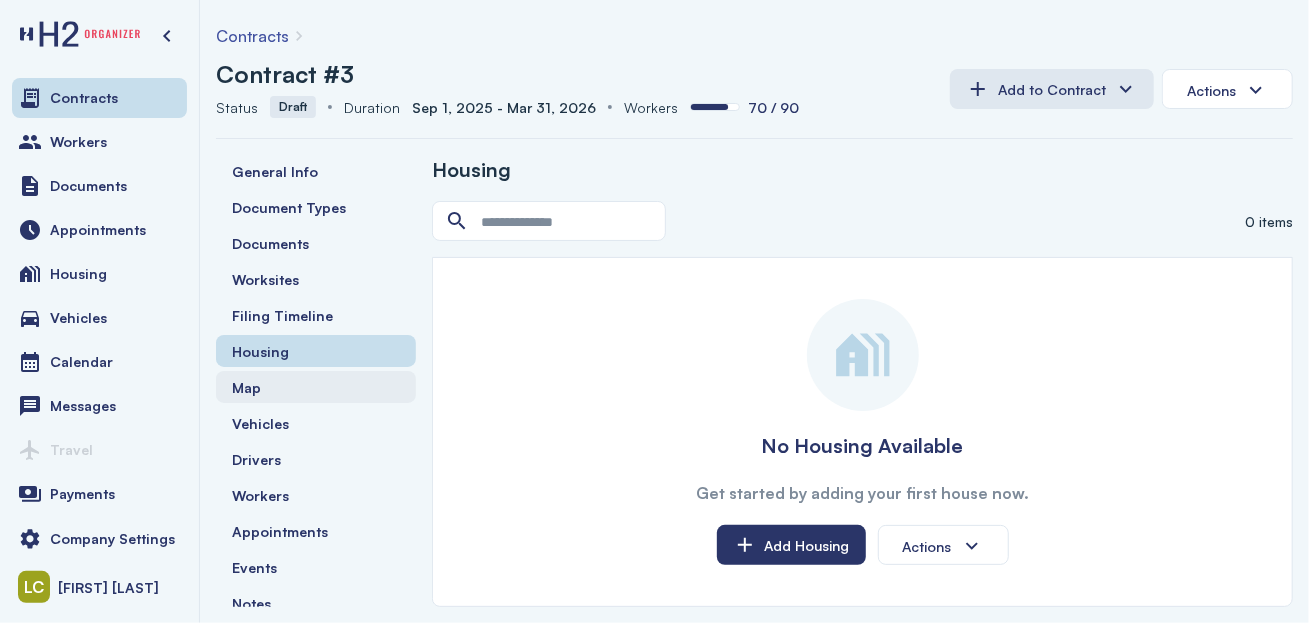 click on "Map" at bounding box center (246, 387) 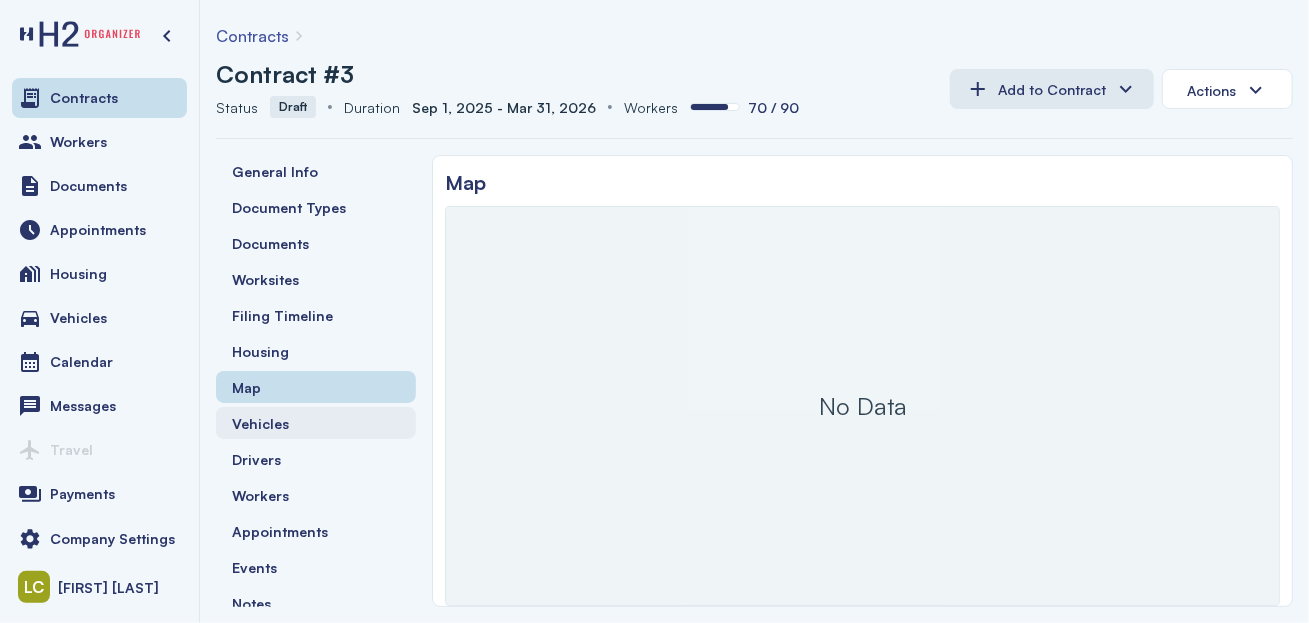 click on "Vehicles" at bounding box center (260, 423) 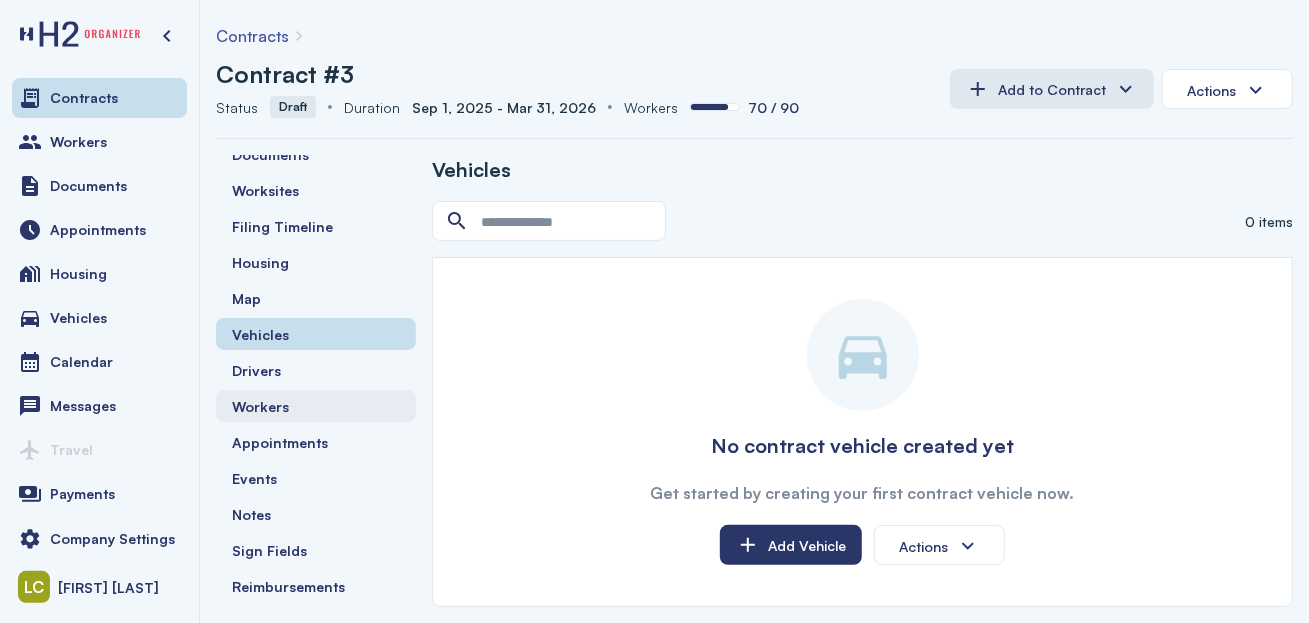 scroll, scrollTop: 155, scrollLeft: 0, axis: vertical 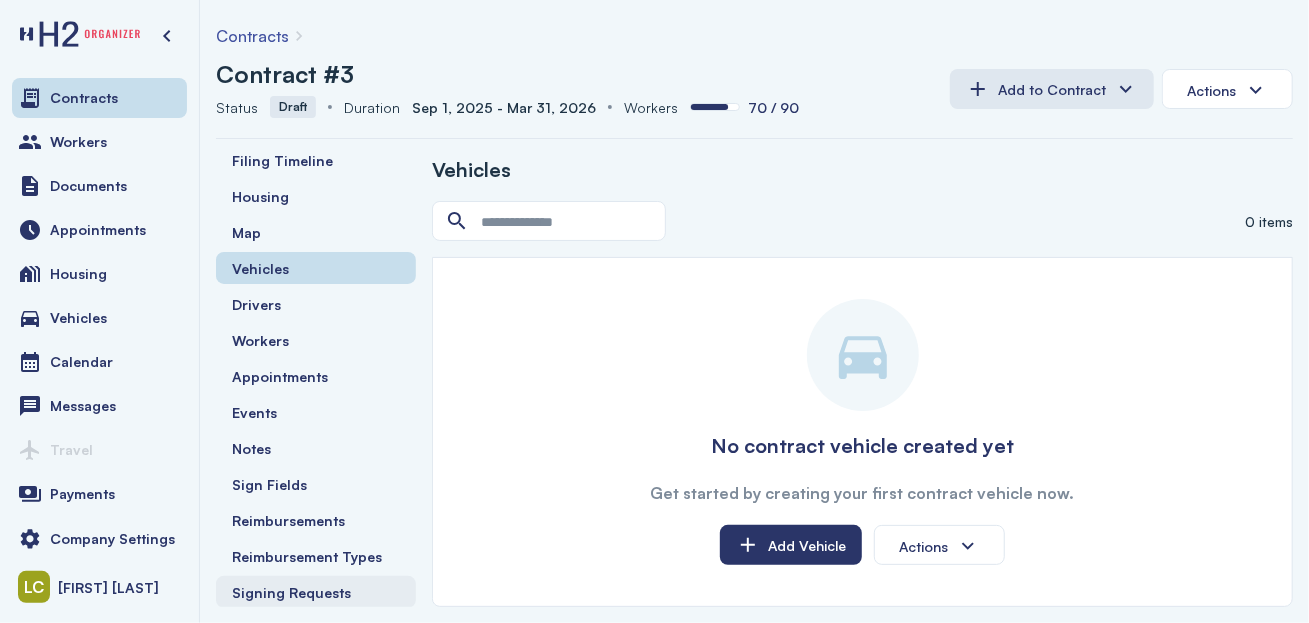 click on "Signing Requests" at bounding box center [291, 592] 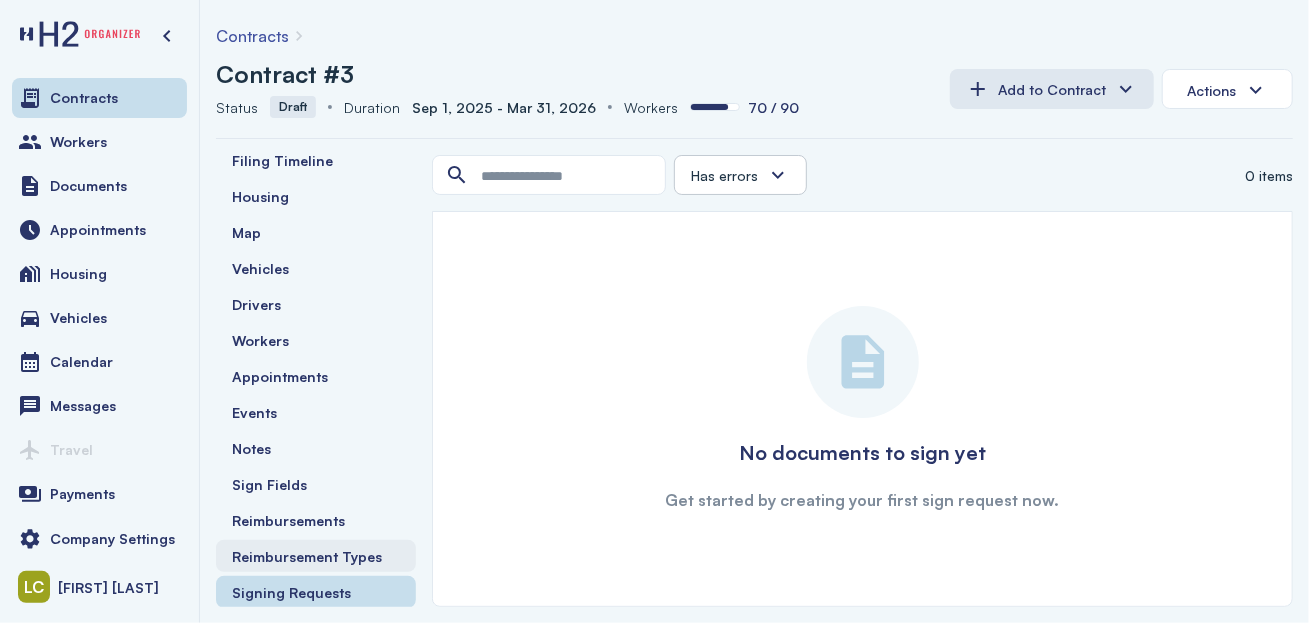 click on "Reimbursement Types" at bounding box center (307, 556) 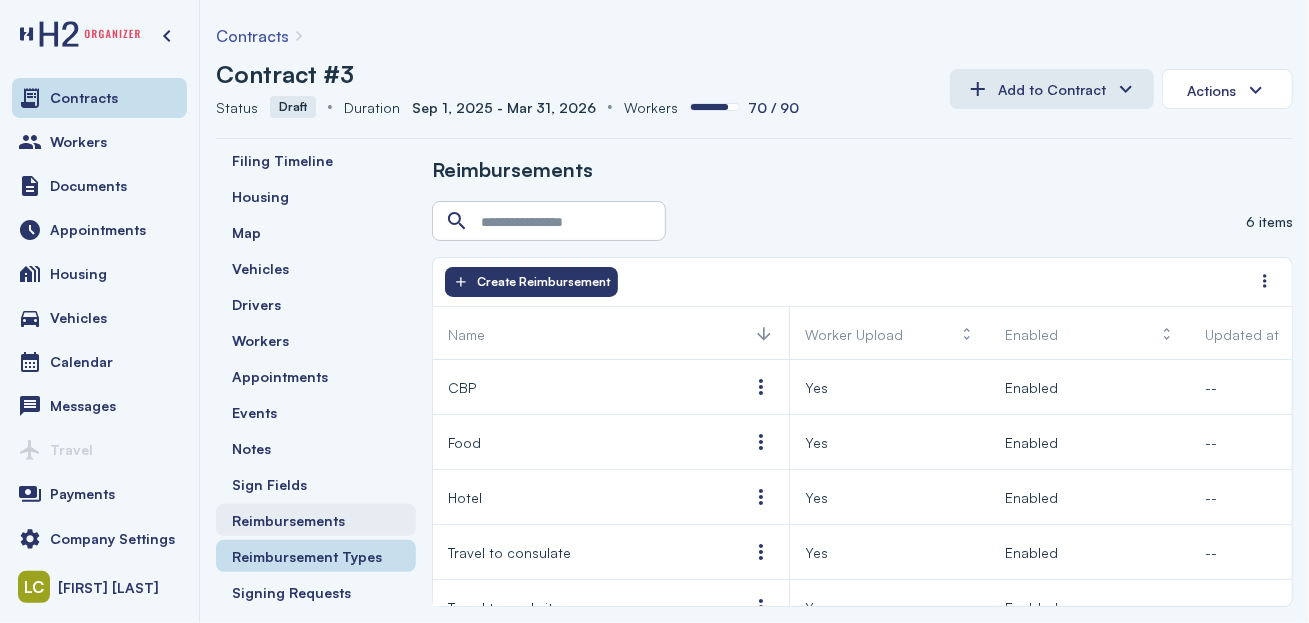 click on "Reimbursements" at bounding box center (288, 520) 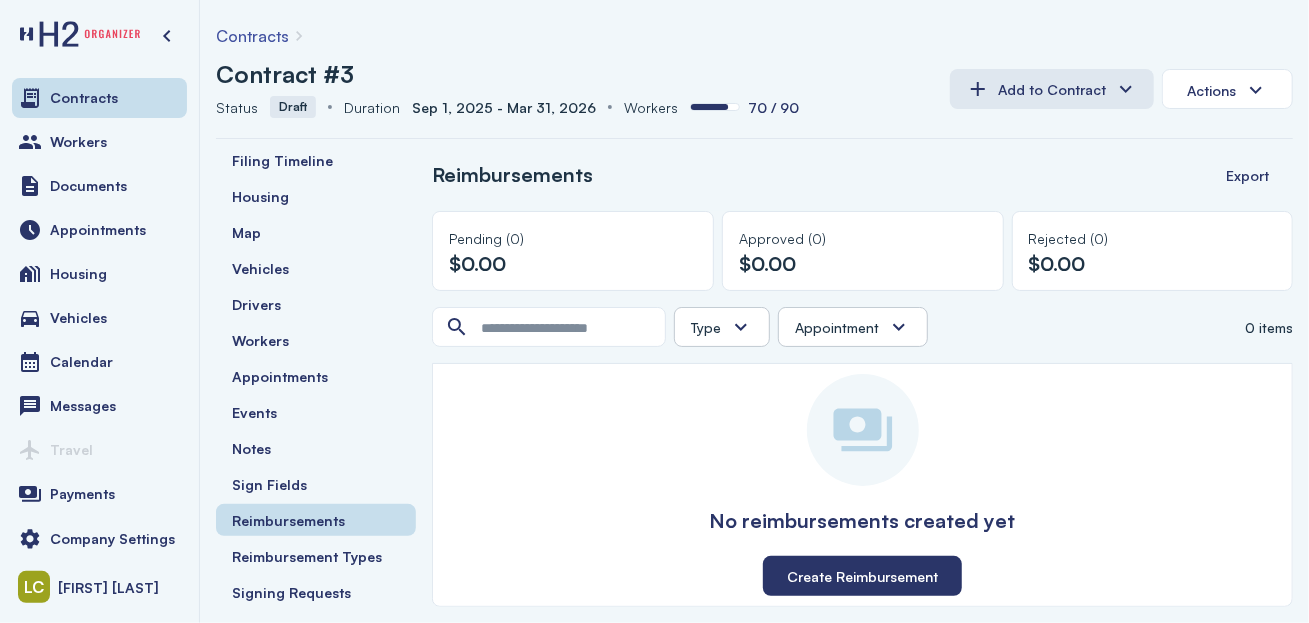 click at bounding box center [704, 107] 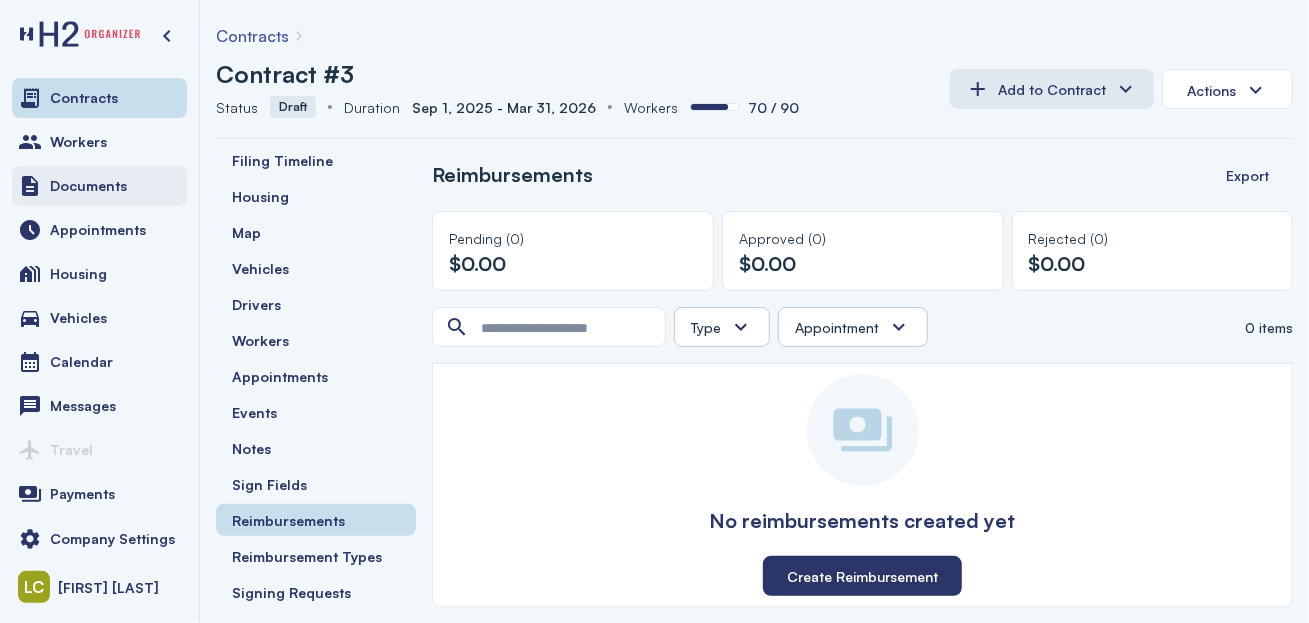 drag, startPoint x: 292, startPoint y: 110, endPoint x: 18, endPoint y: 181, distance: 283.04947 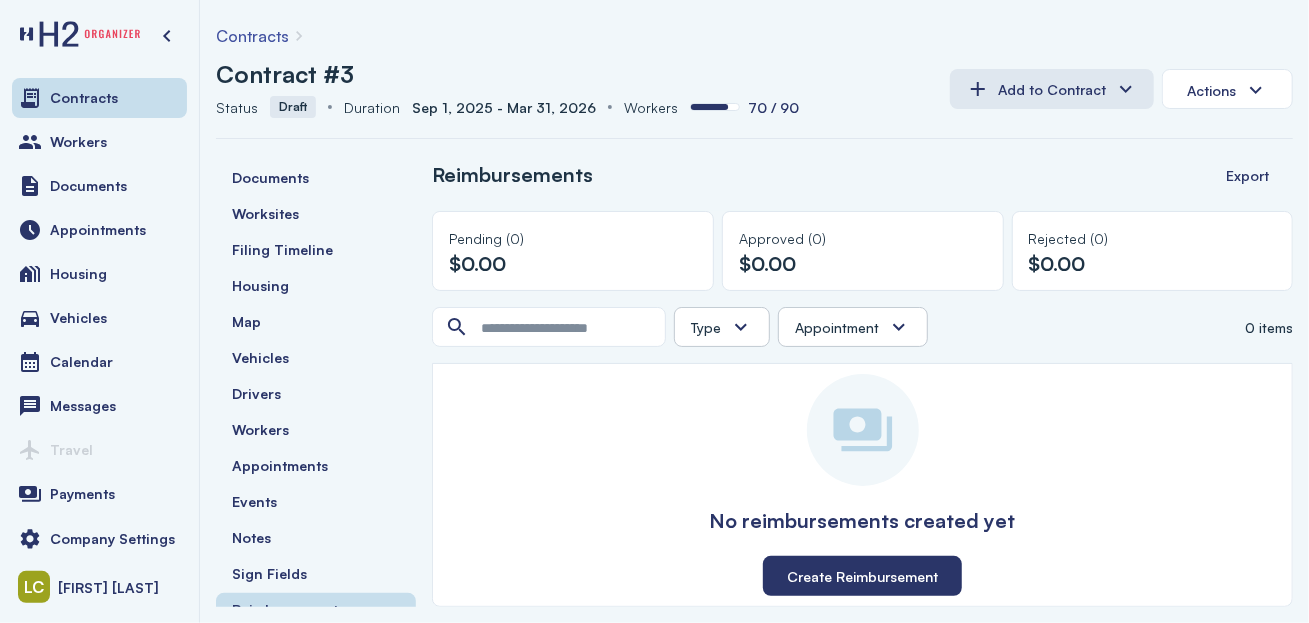 scroll, scrollTop: 0, scrollLeft: 0, axis: both 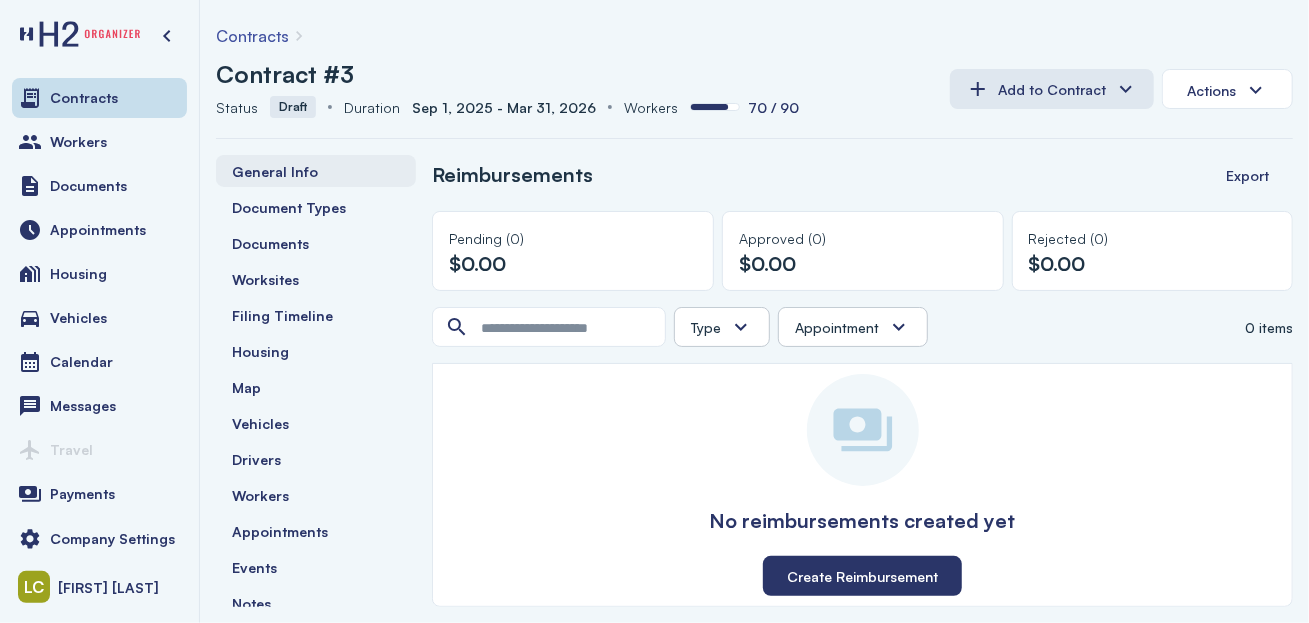 click on "General Info" at bounding box center (316, 171) 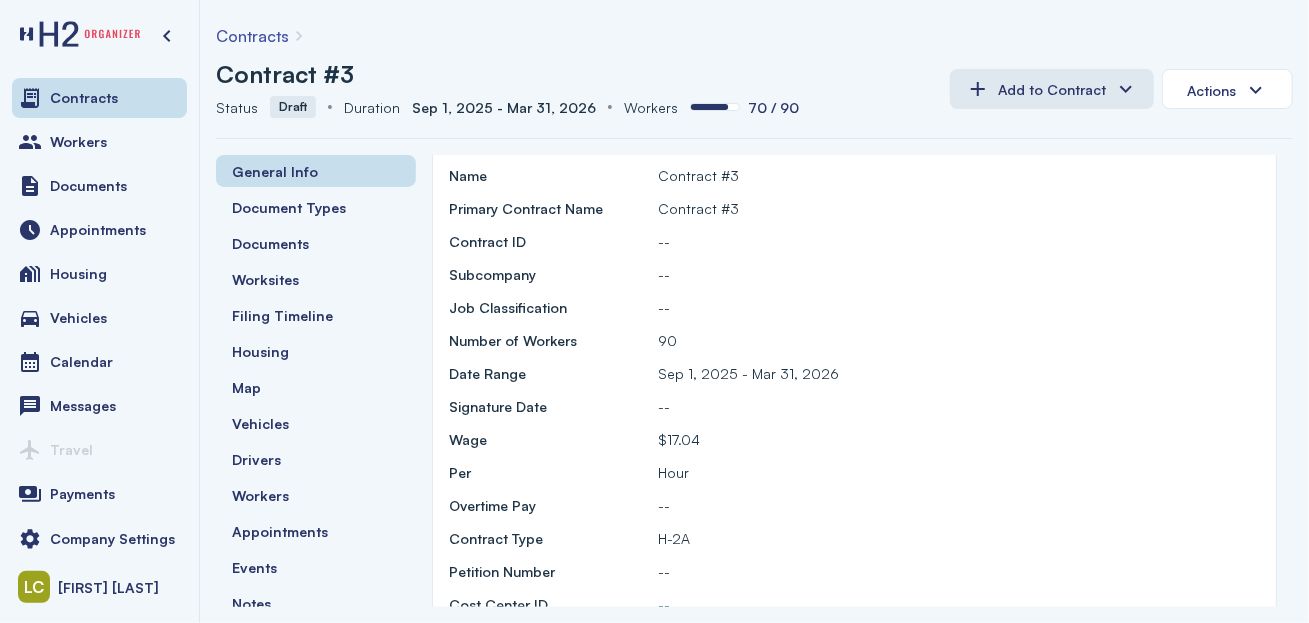 scroll, scrollTop: 0, scrollLeft: 0, axis: both 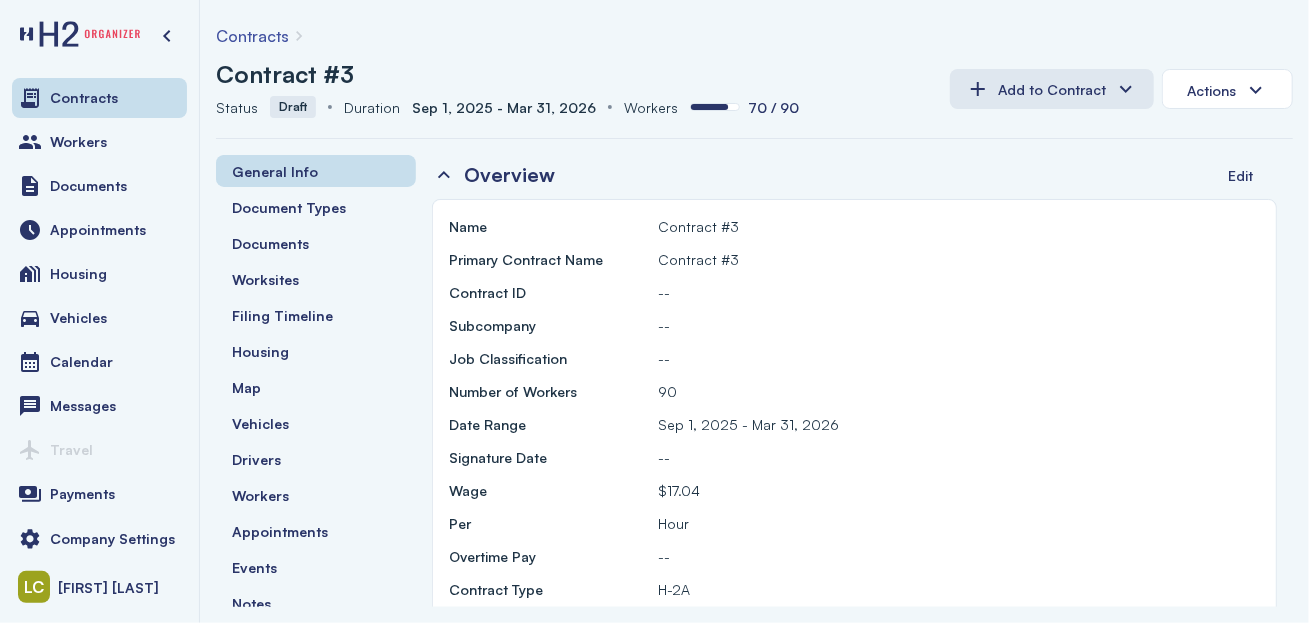 click at bounding box center [715, 107] 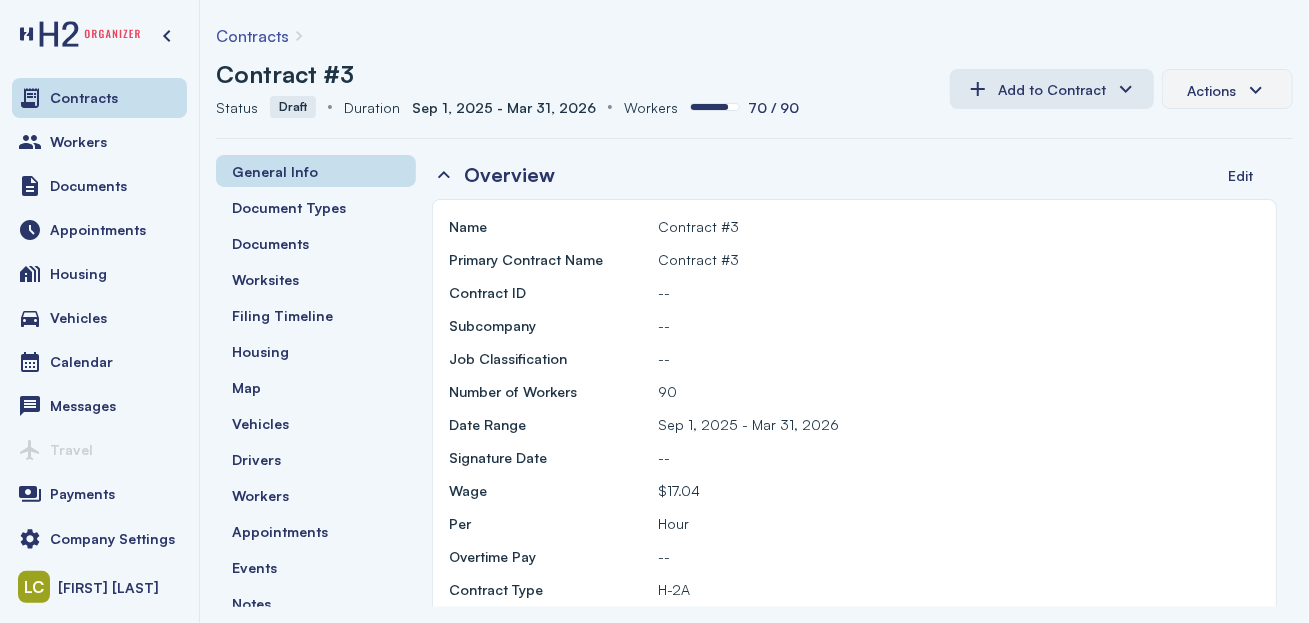 click on "Actions" at bounding box center [1211, 90] 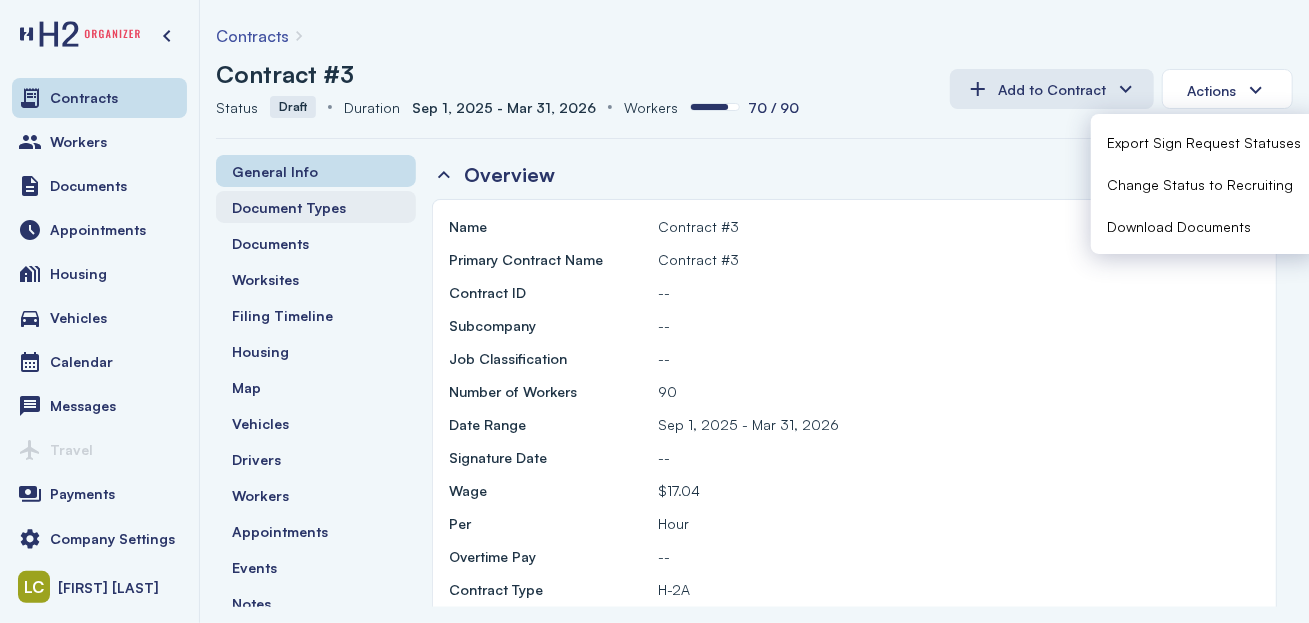 click on "Document Types" at bounding box center [289, 207] 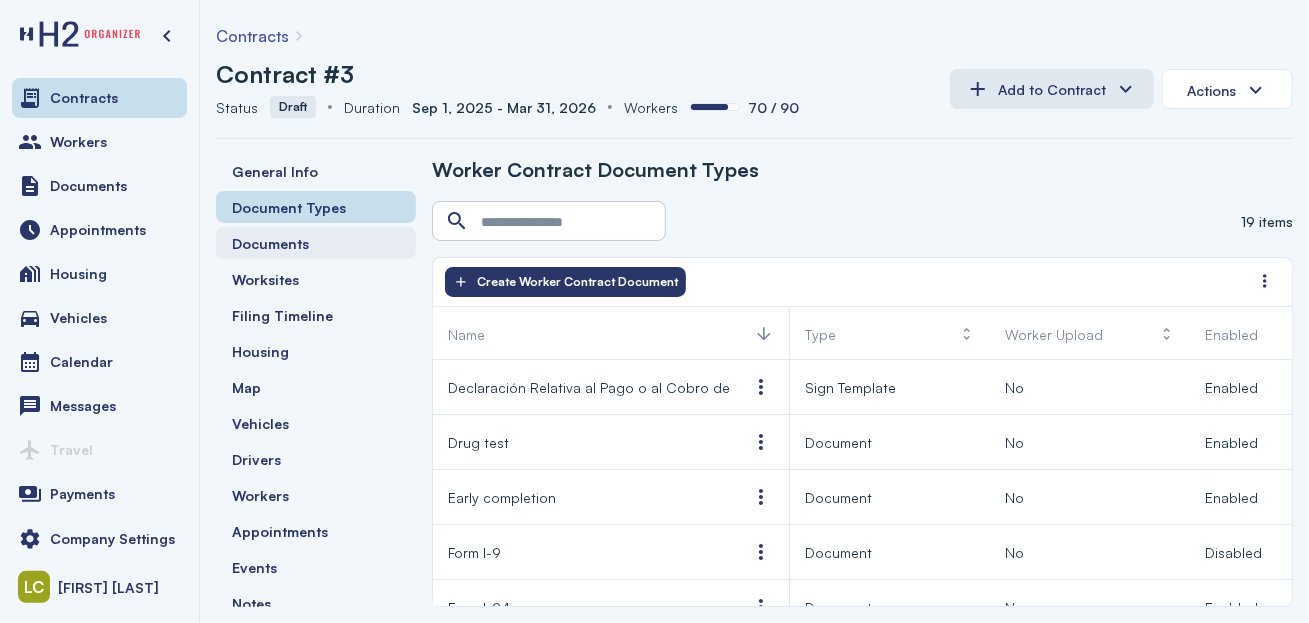 click on "Documents" at bounding box center [270, 243] 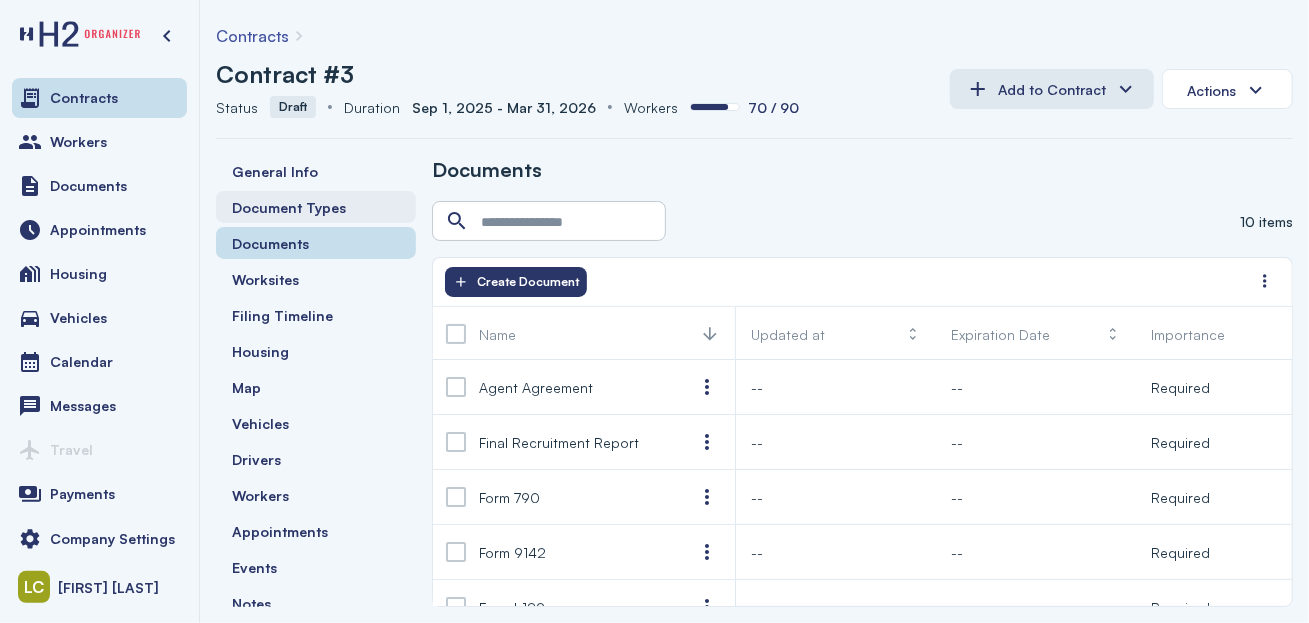 click on "Document Types" at bounding box center [289, 207] 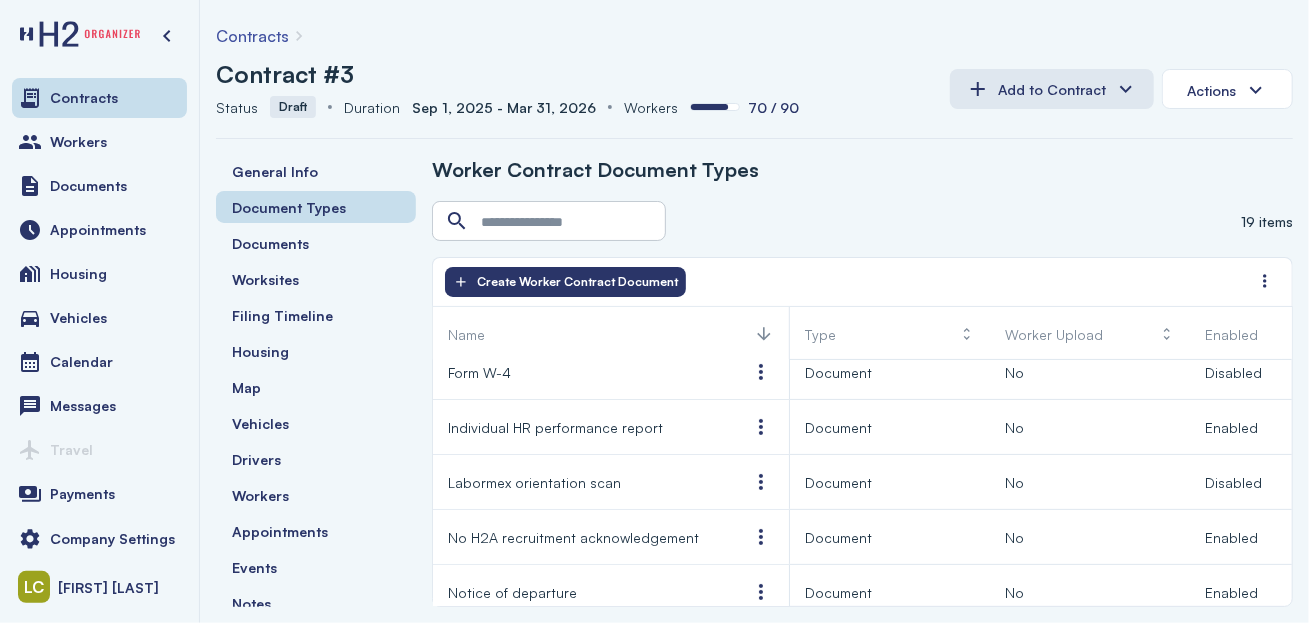 scroll, scrollTop: 237, scrollLeft: 0, axis: vertical 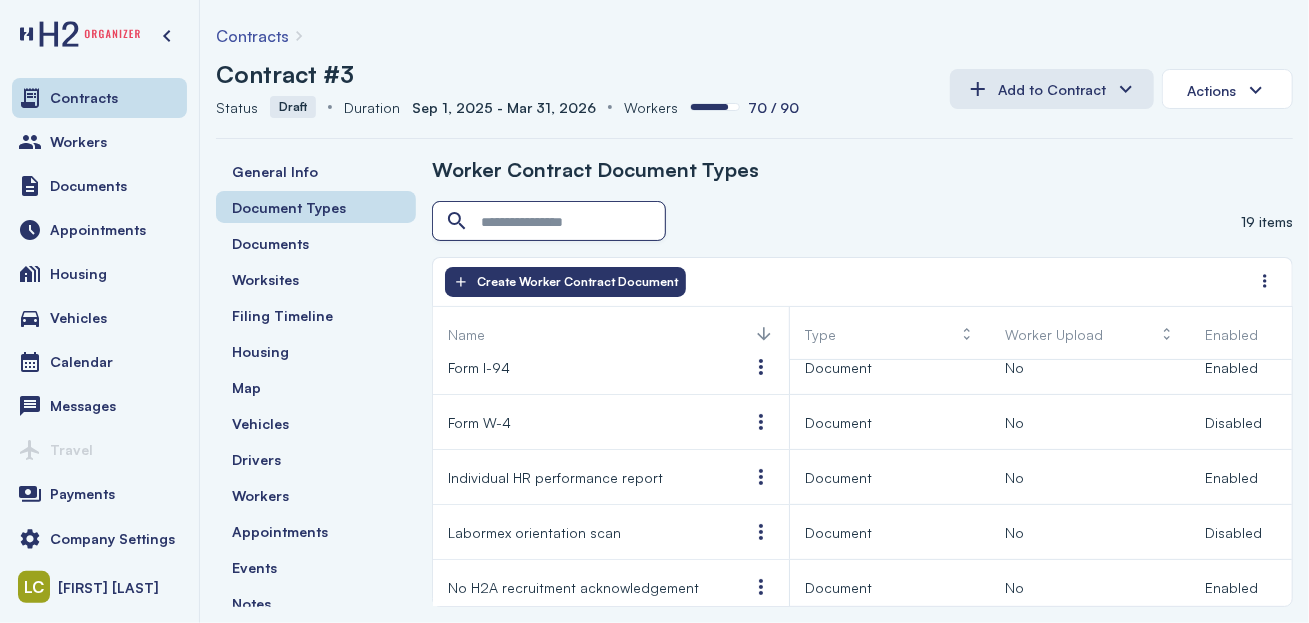 click at bounding box center (551, 222) 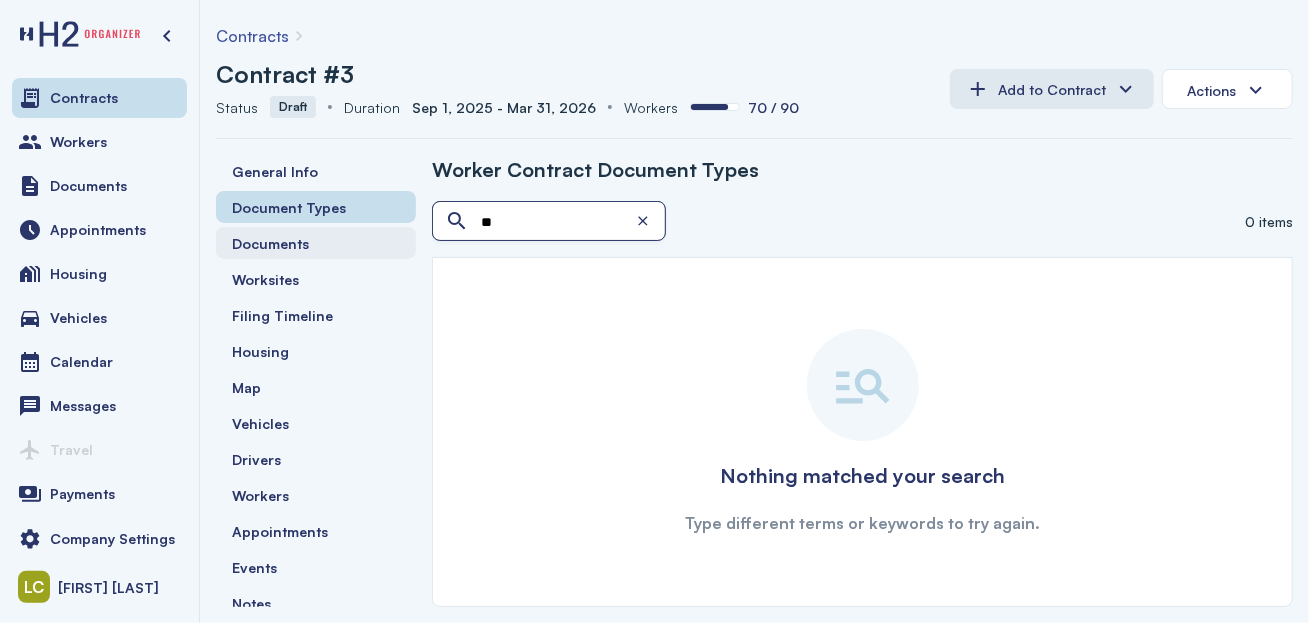 type on "**" 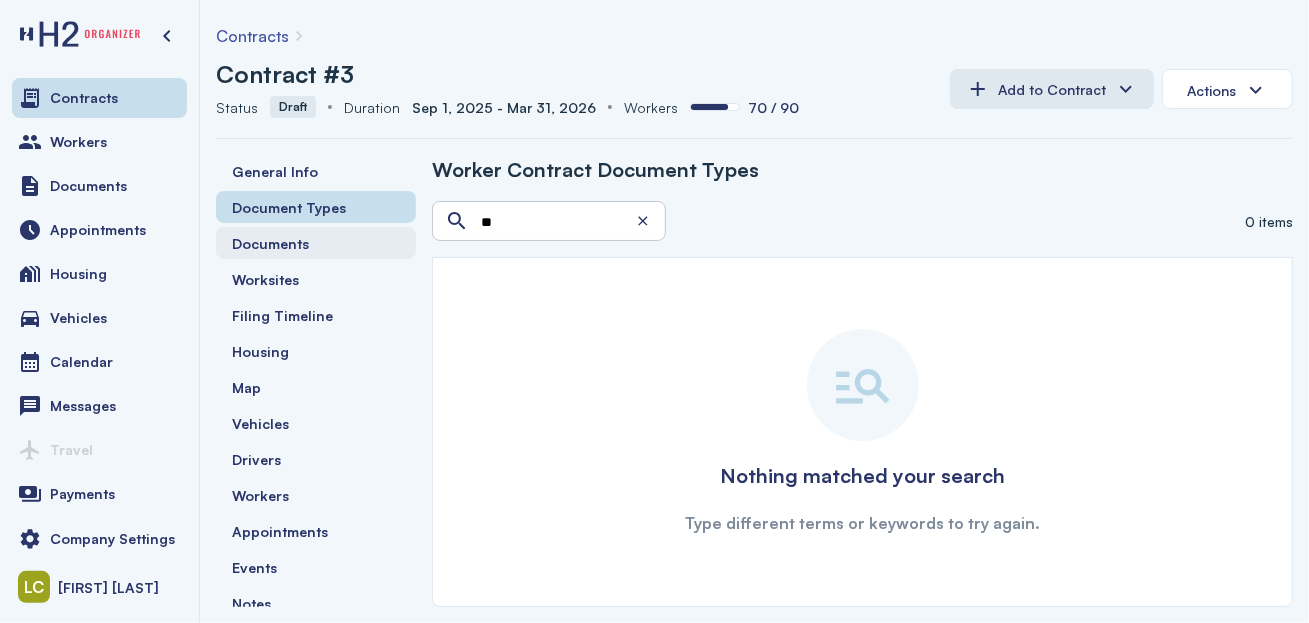 click on "Documents" at bounding box center [270, 243] 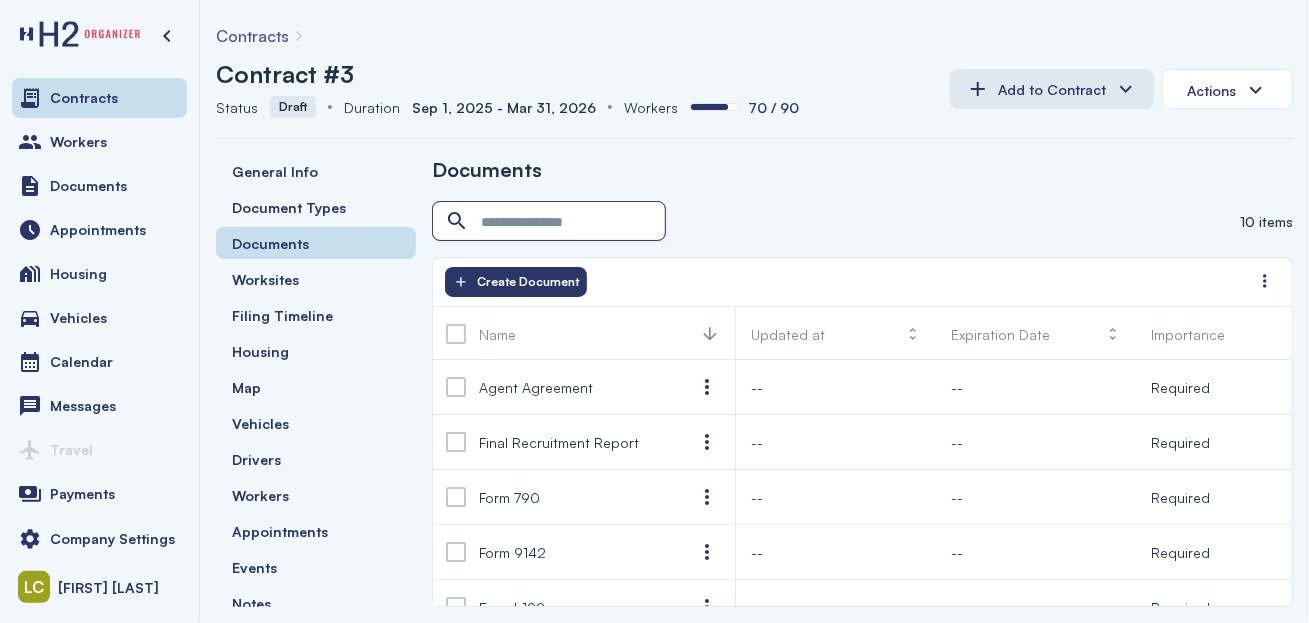 click at bounding box center [551, 222] 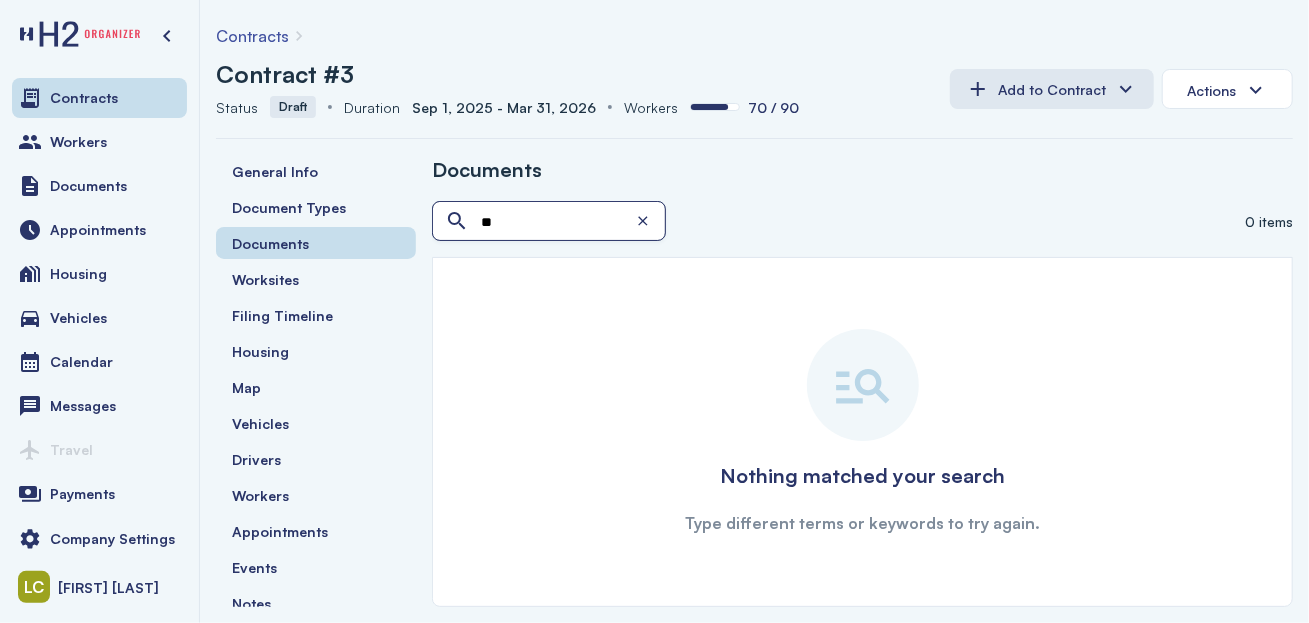 type on "*" 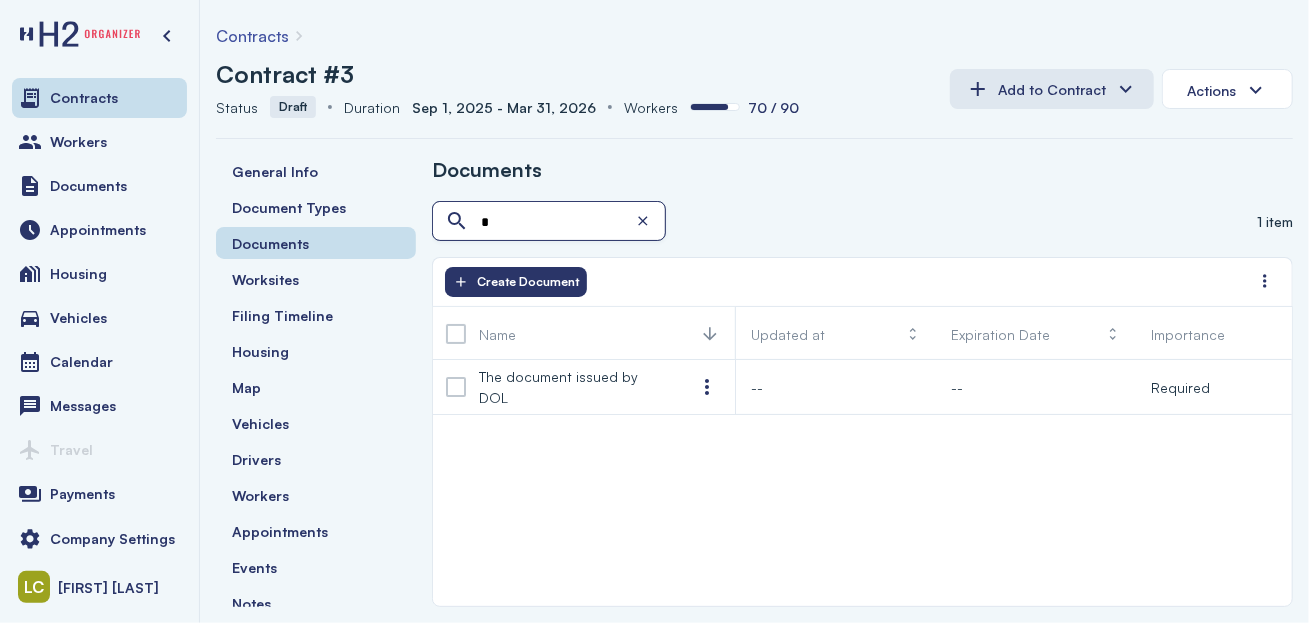 type 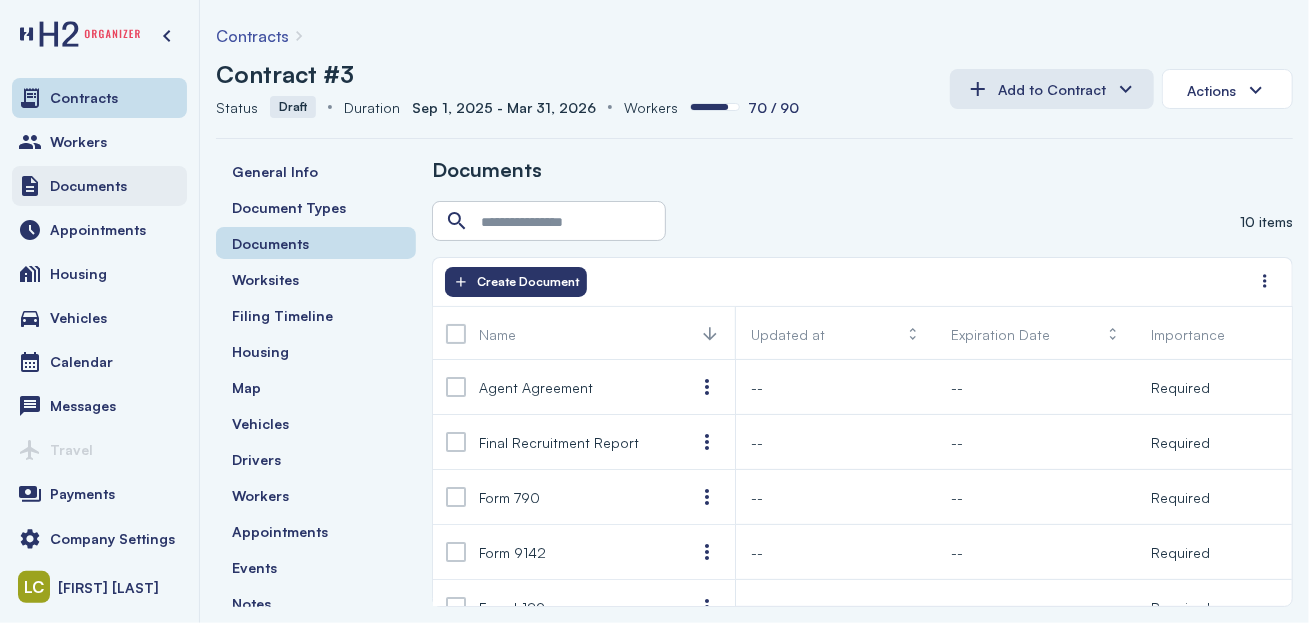 click on "Documents" at bounding box center (88, 186) 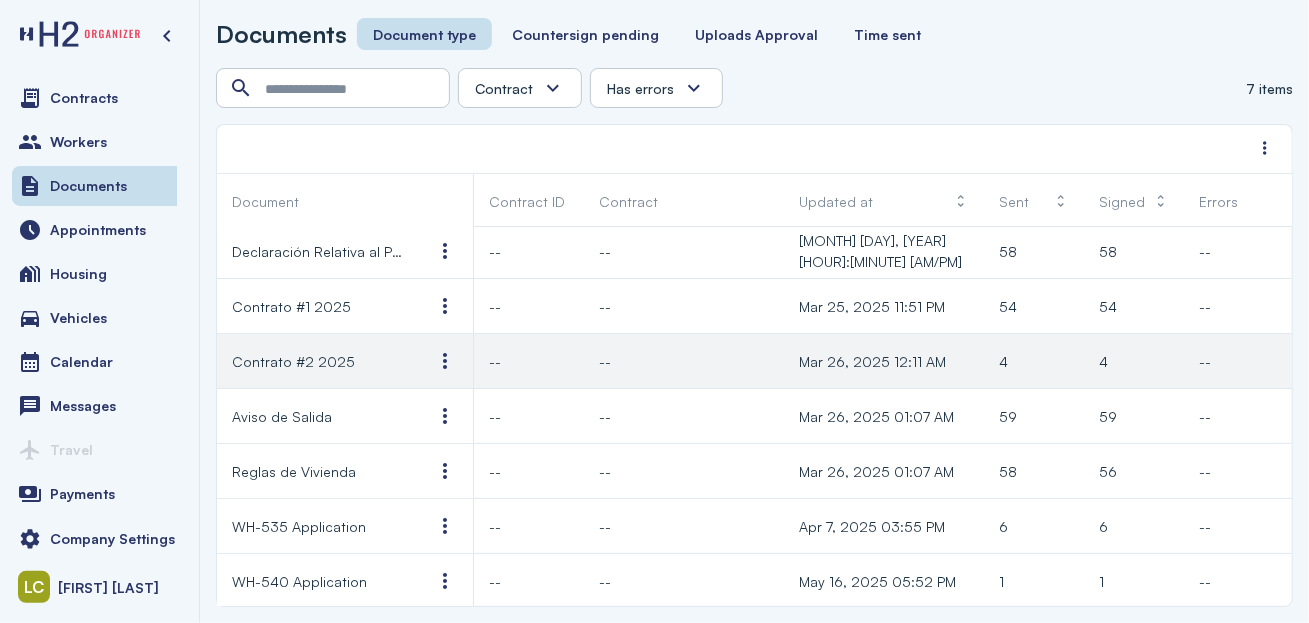 scroll, scrollTop: 0, scrollLeft: 0, axis: both 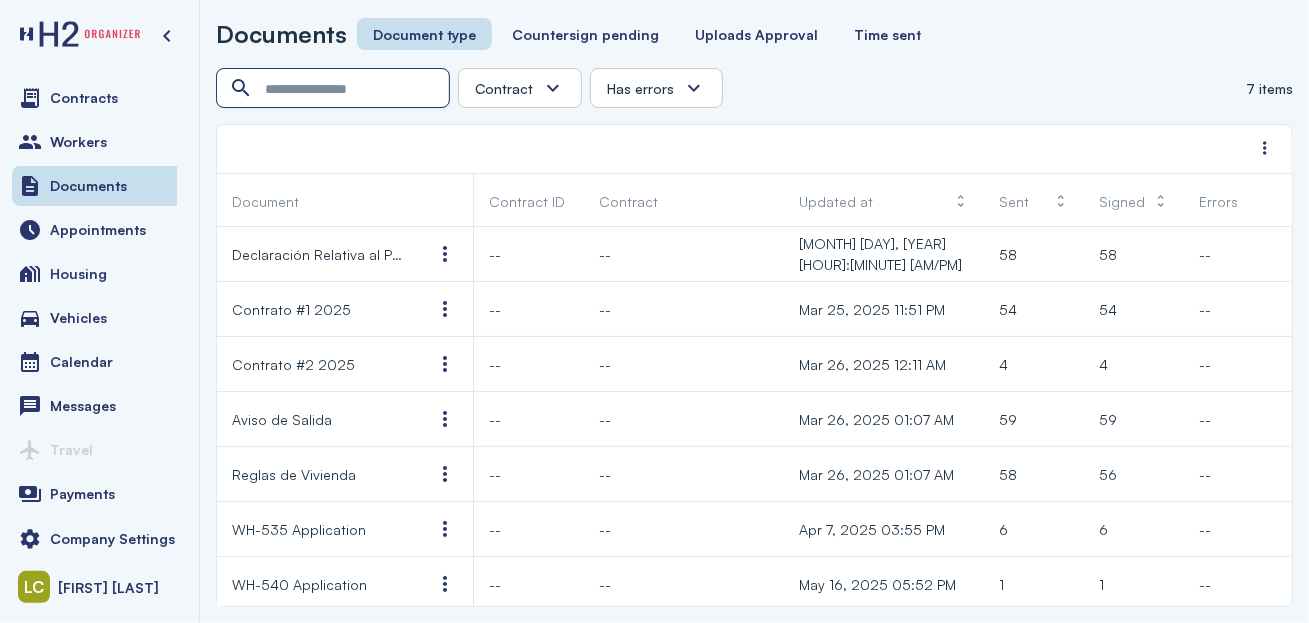 click at bounding box center [335, 89] 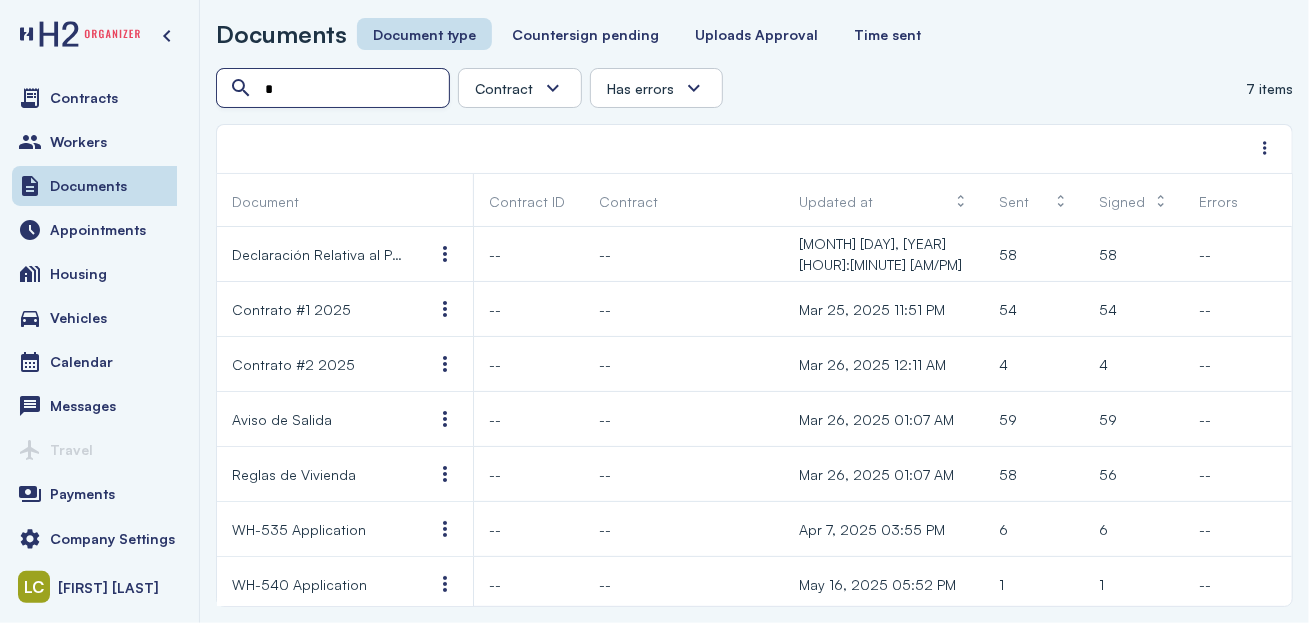 type on "**" 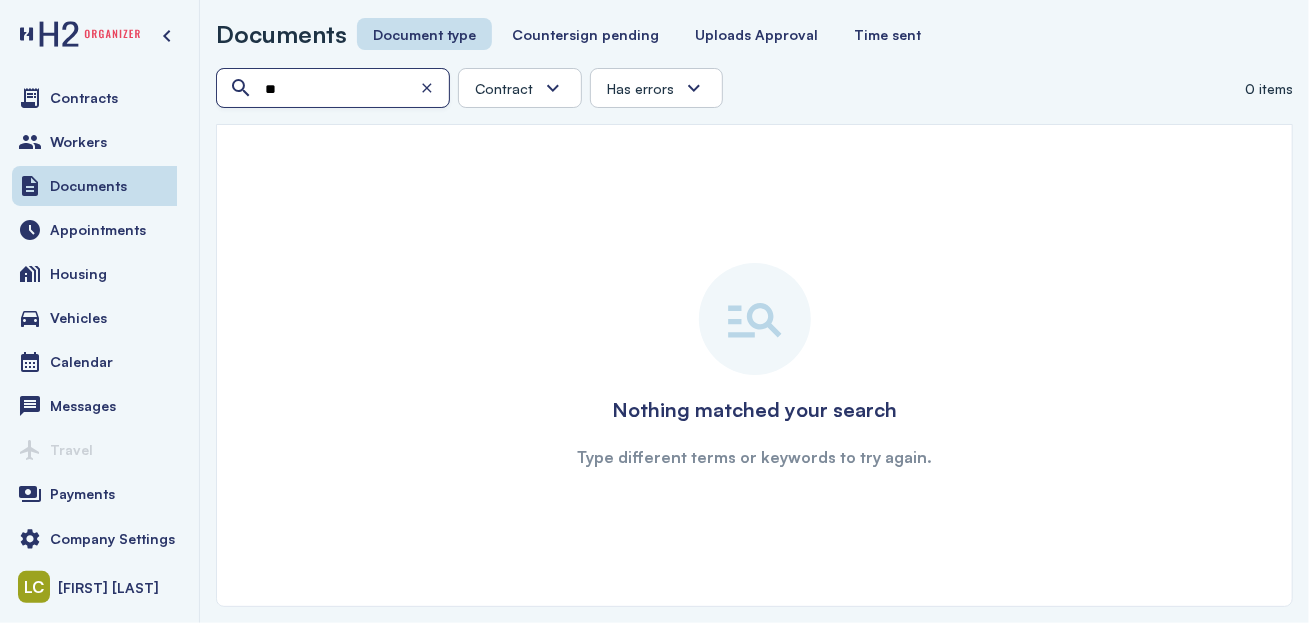drag, startPoint x: 311, startPoint y: 87, endPoint x: 258, endPoint y: 94, distance: 53.460266 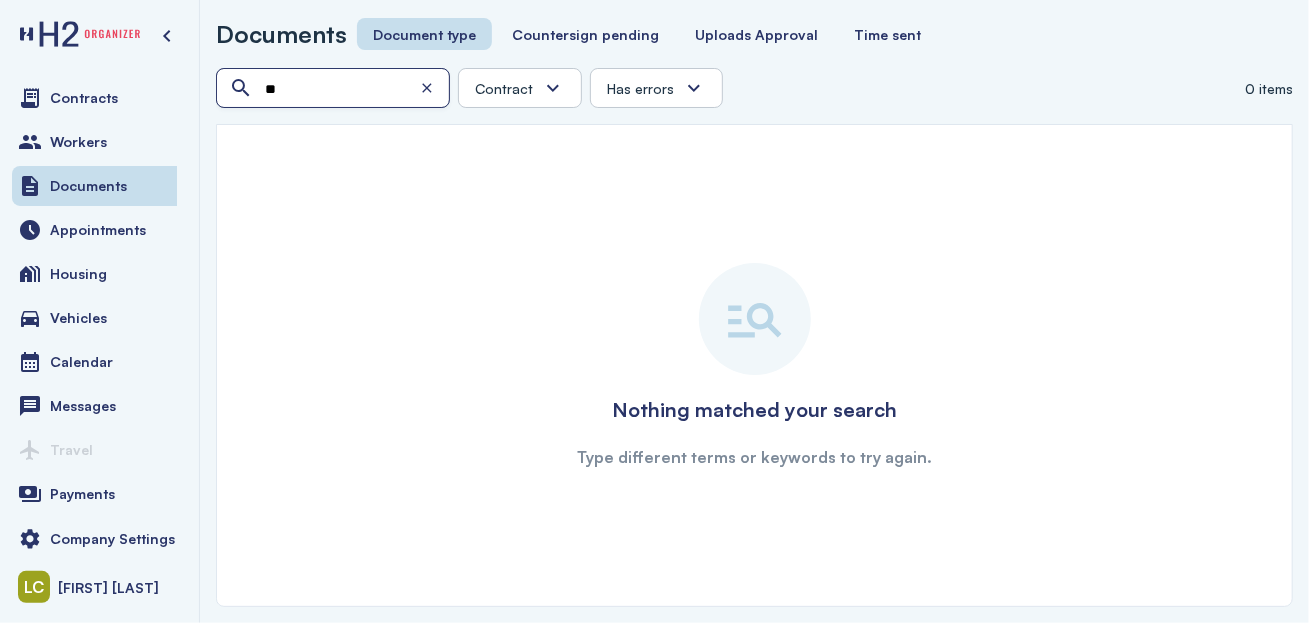 click on "**" at bounding box center [335, 89] 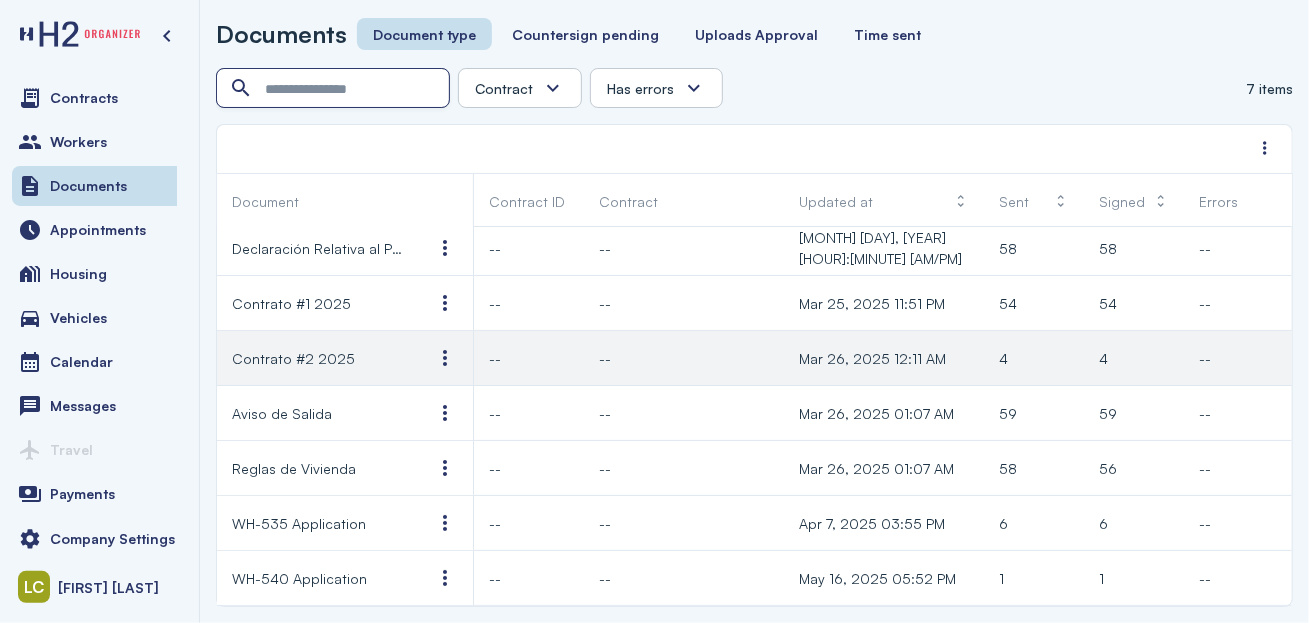 scroll, scrollTop: 13, scrollLeft: 0, axis: vertical 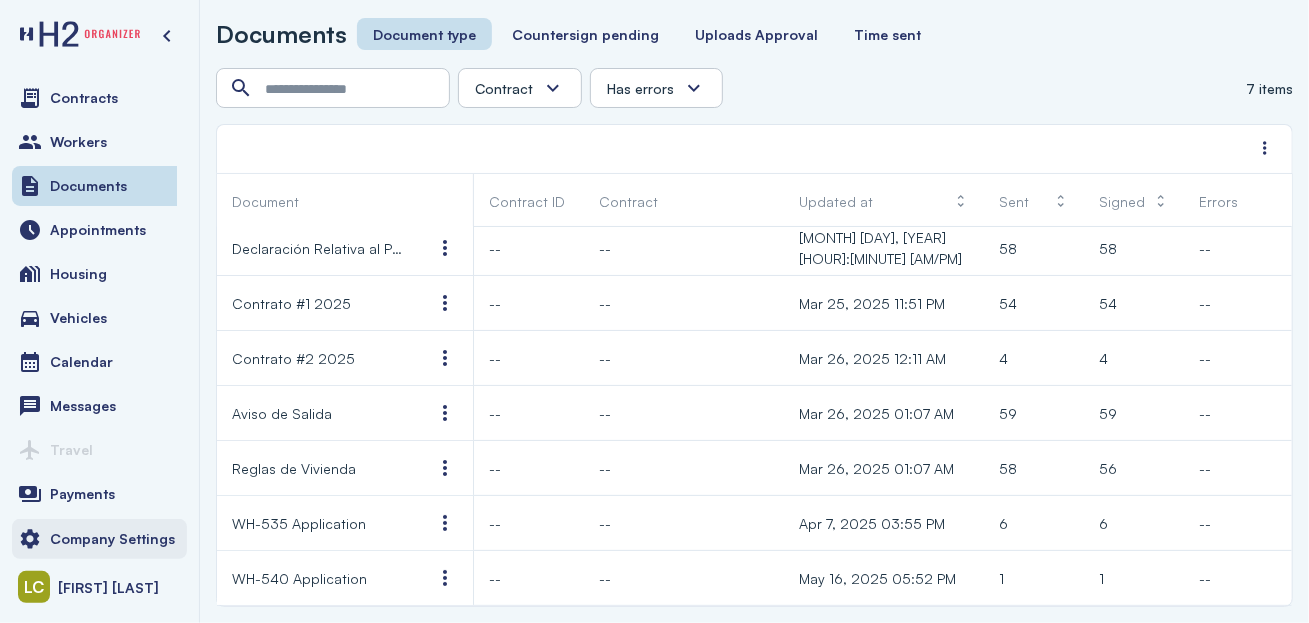 click on "Company Settings" at bounding box center (112, 539) 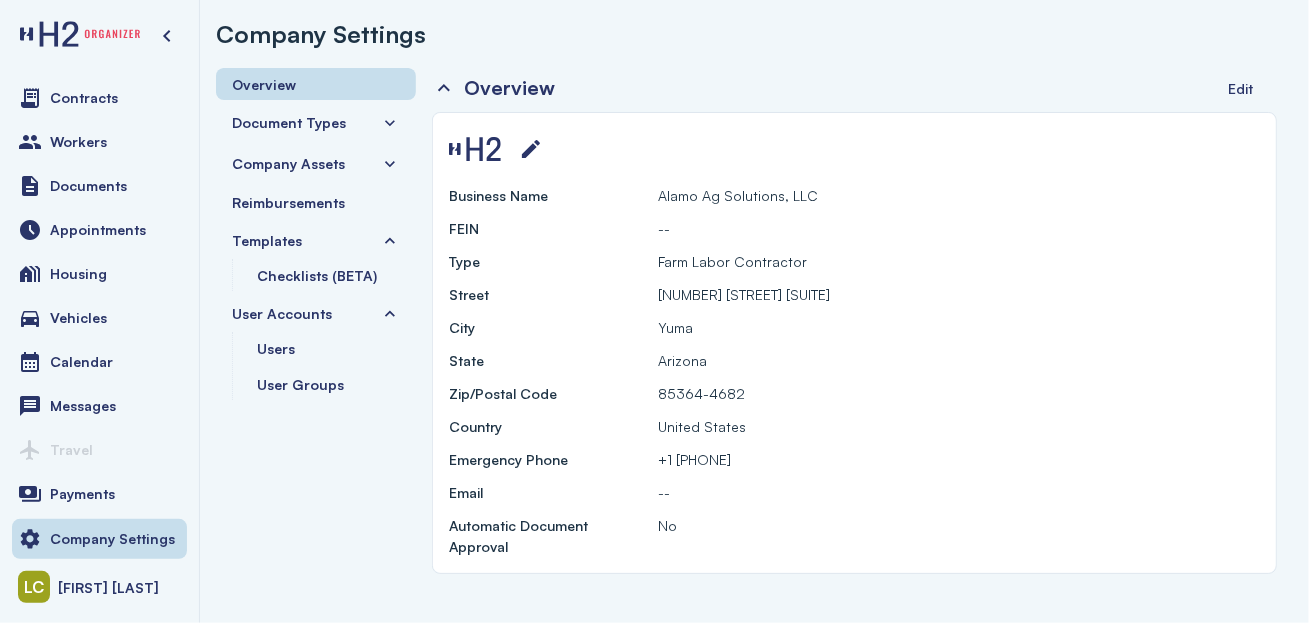 click on "Document Types" at bounding box center [289, 122] 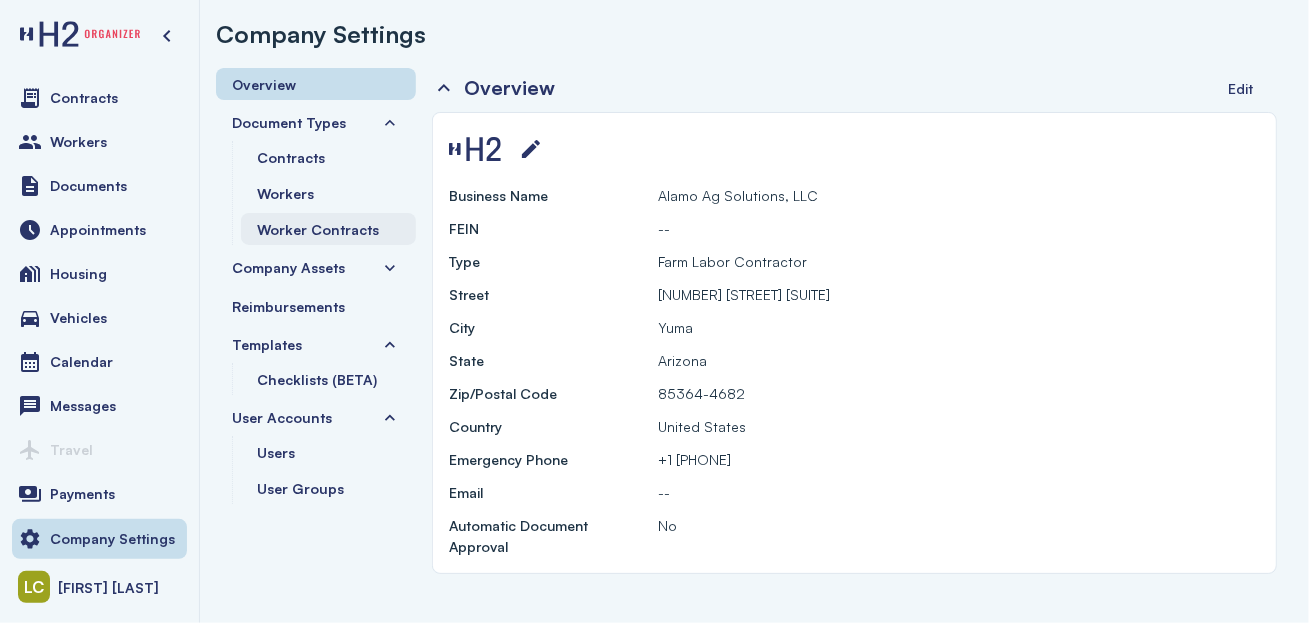 click on "Worker Contracts" at bounding box center [318, 229] 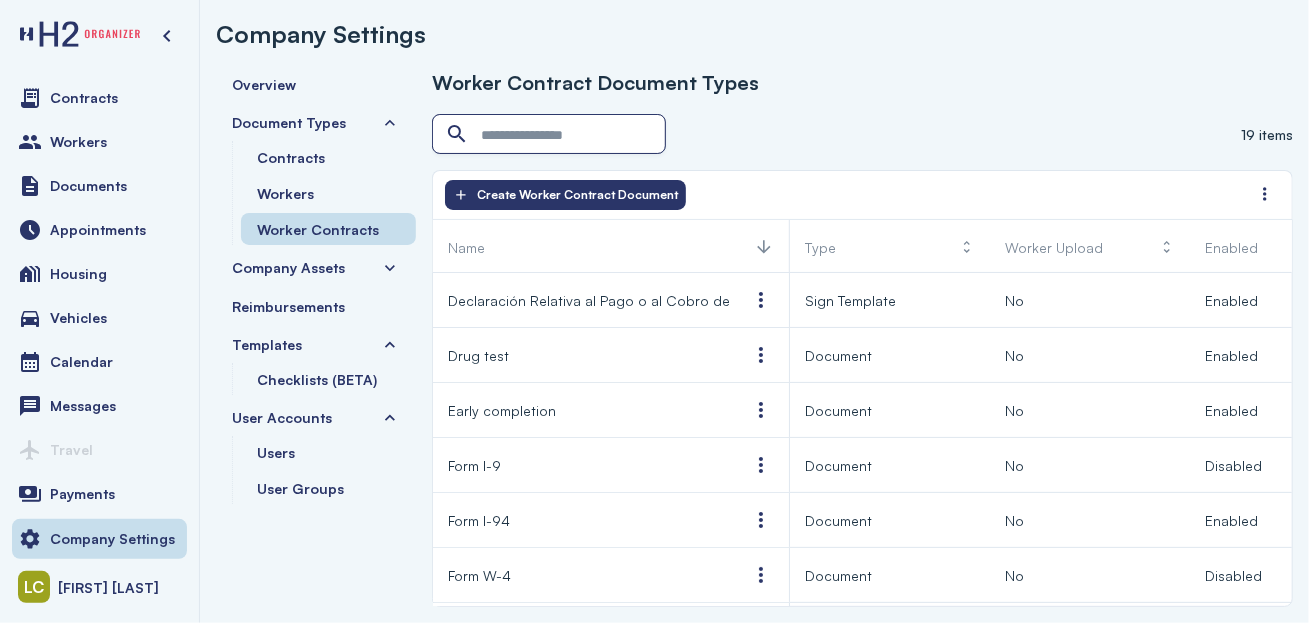 click at bounding box center (551, 135) 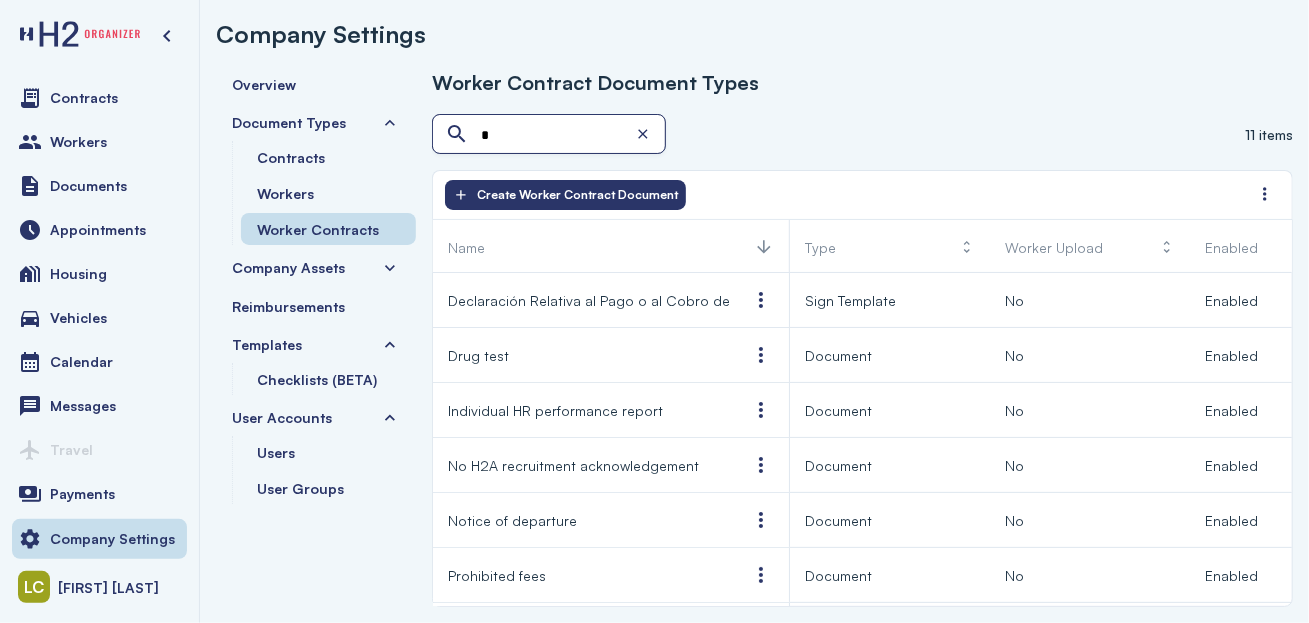 type on "**" 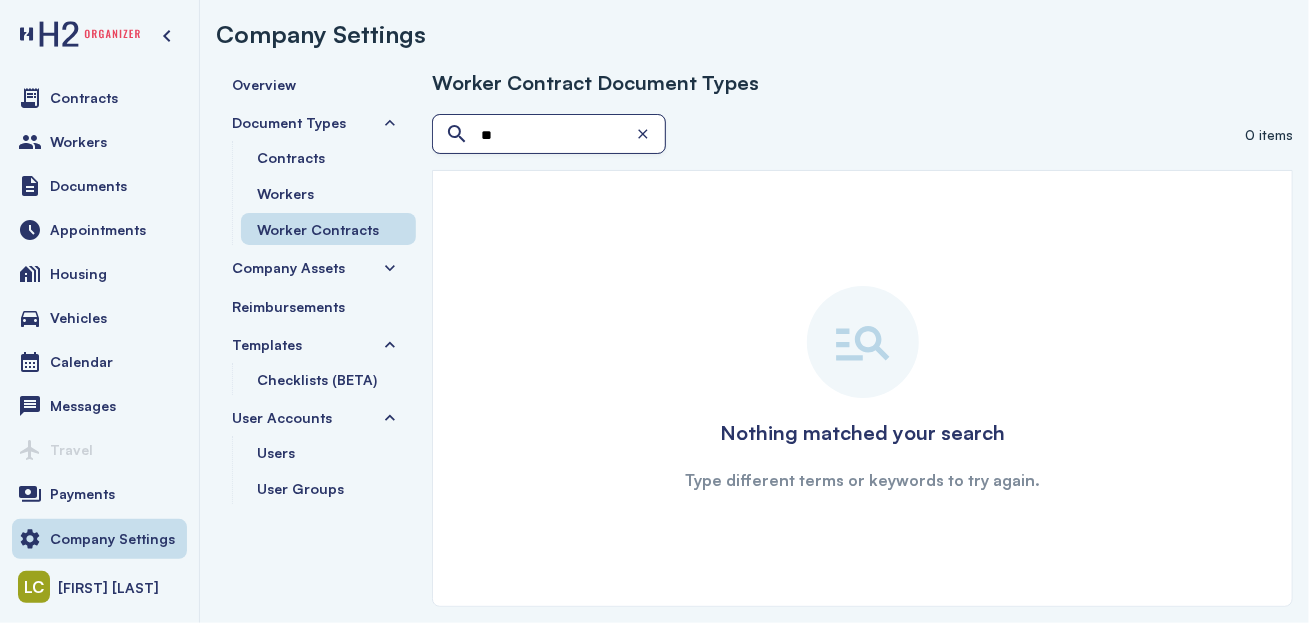 drag, startPoint x: 516, startPoint y: 131, endPoint x: 460, endPoint y: 141, distance: 56.88585 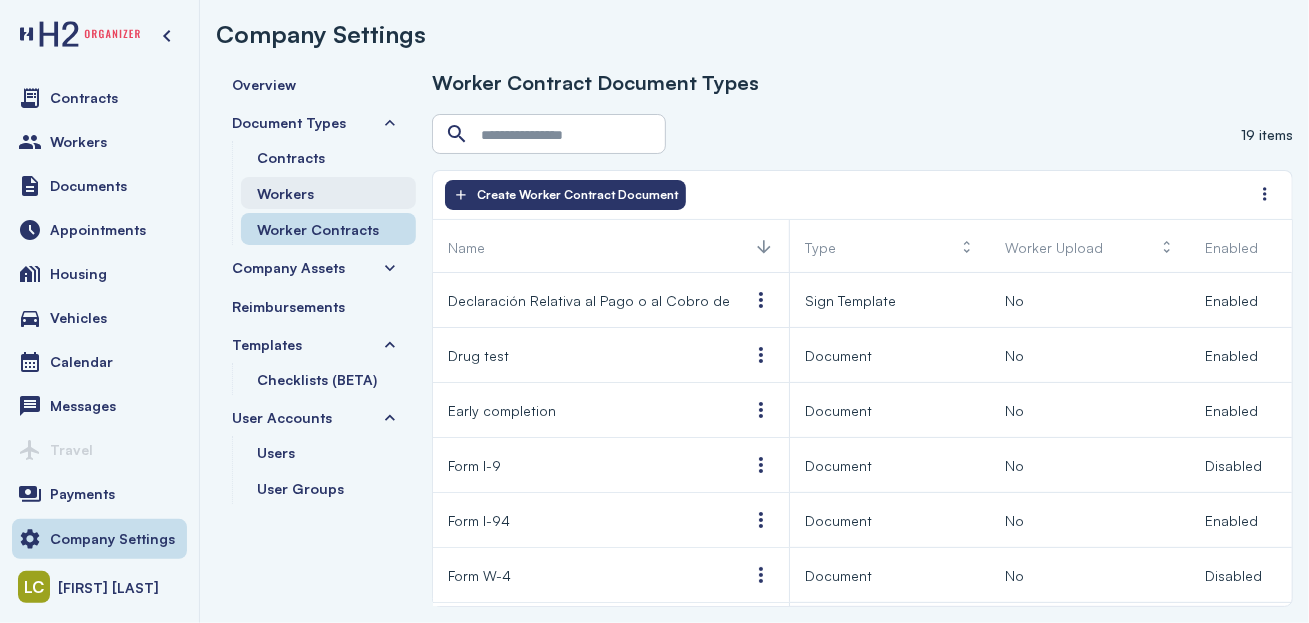 click on "Workers" at bounding box center [328, 193] 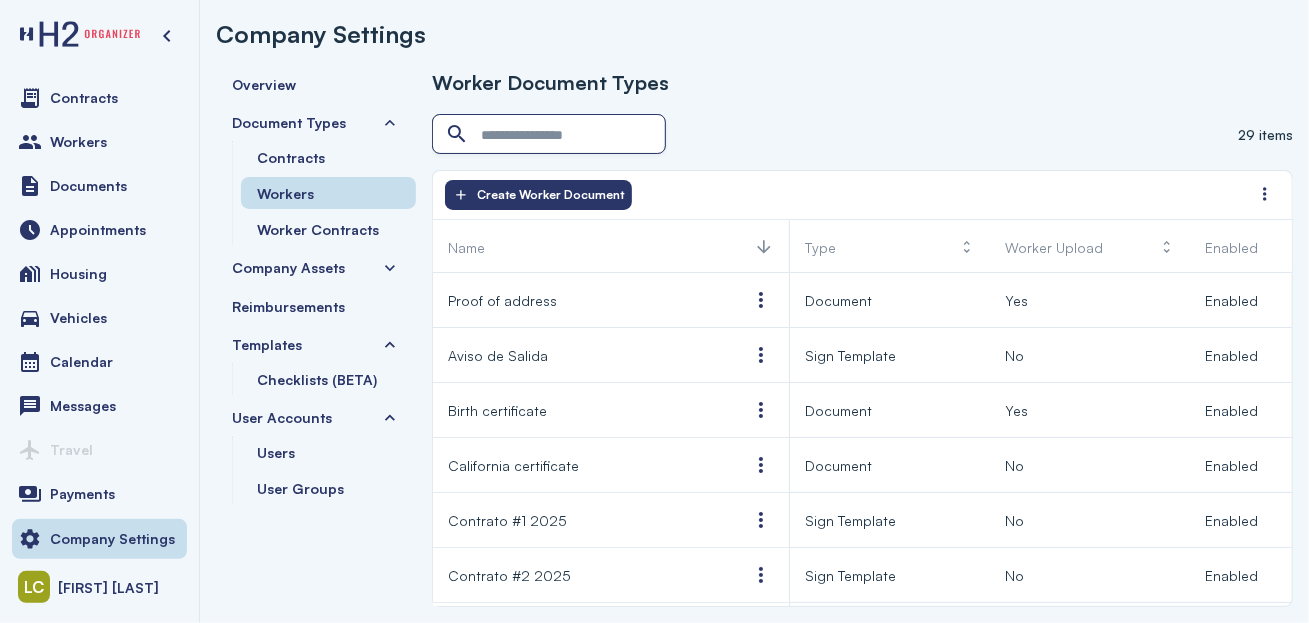 click at bounding box center [551, 135] 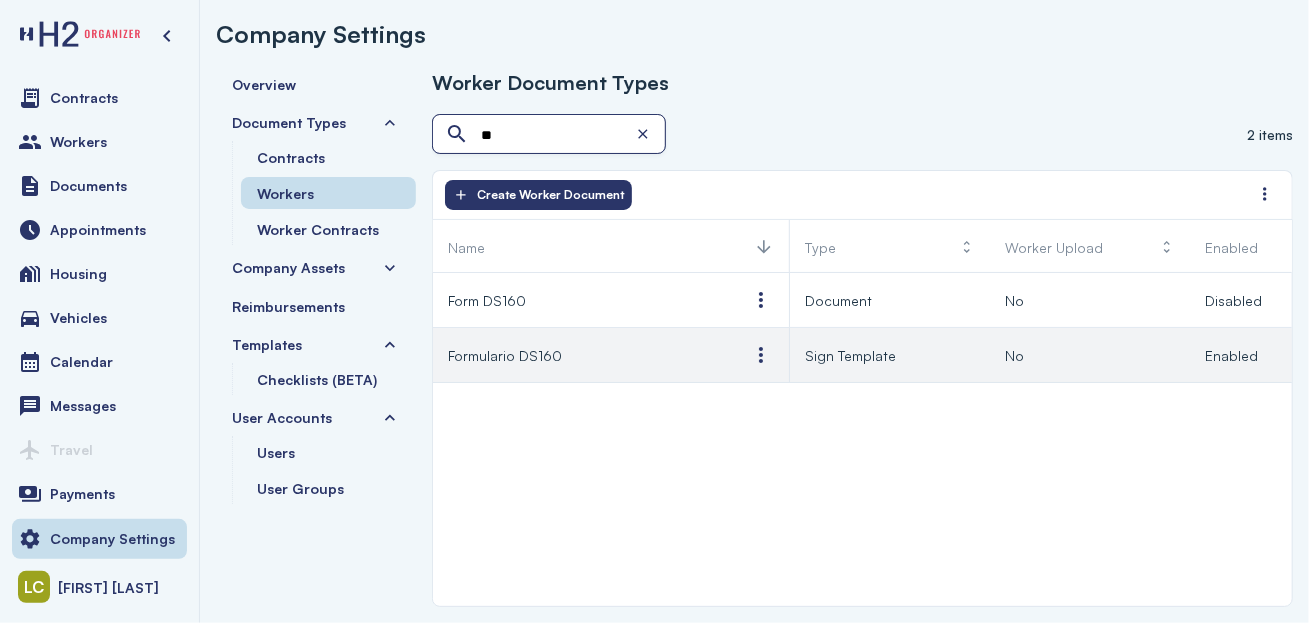 type on "**" 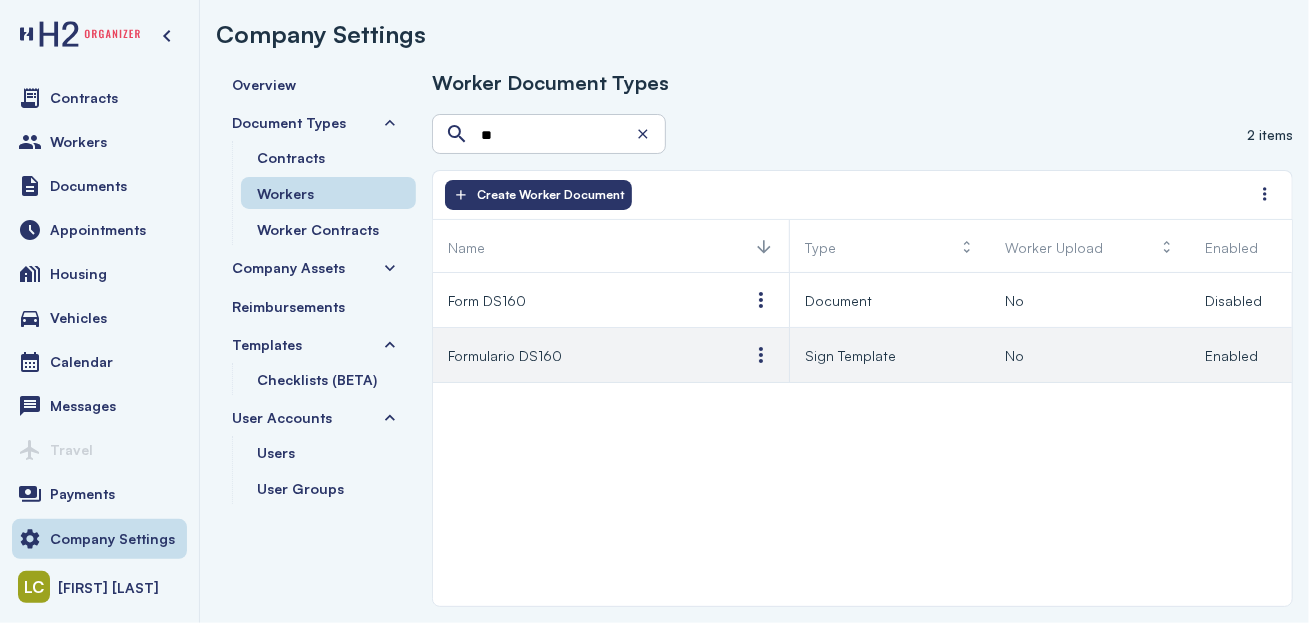click on "Formulario DS160" at bounding box center (505, 355) 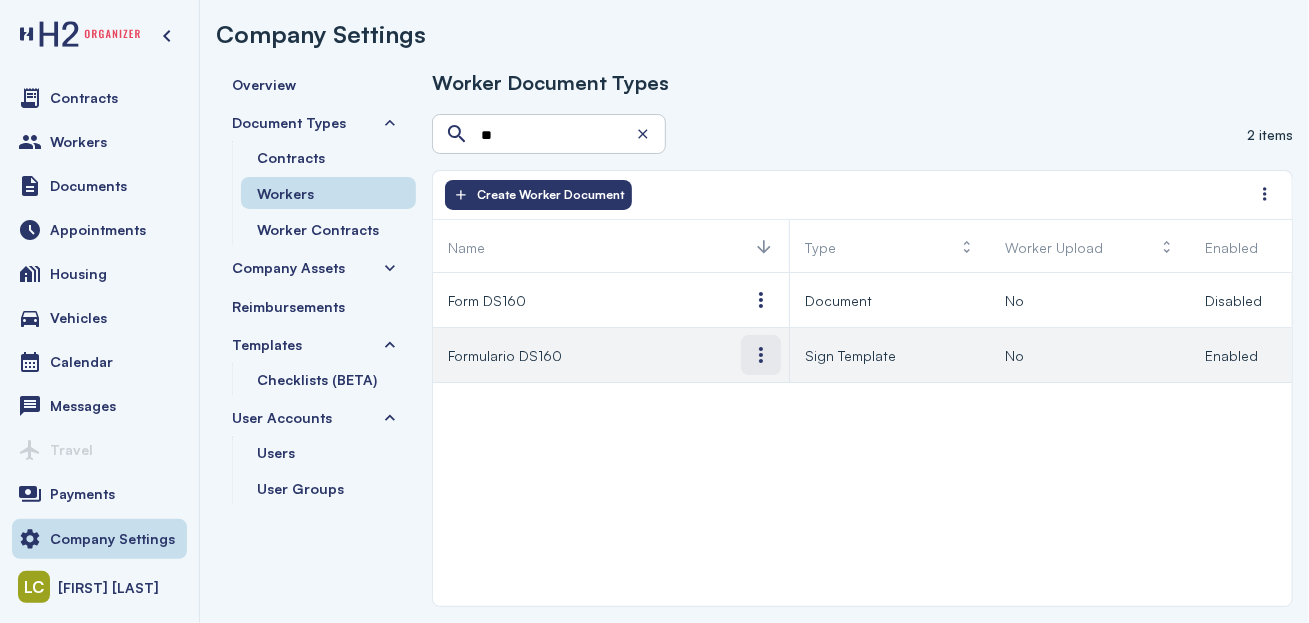click at bounding box center (761, 355) 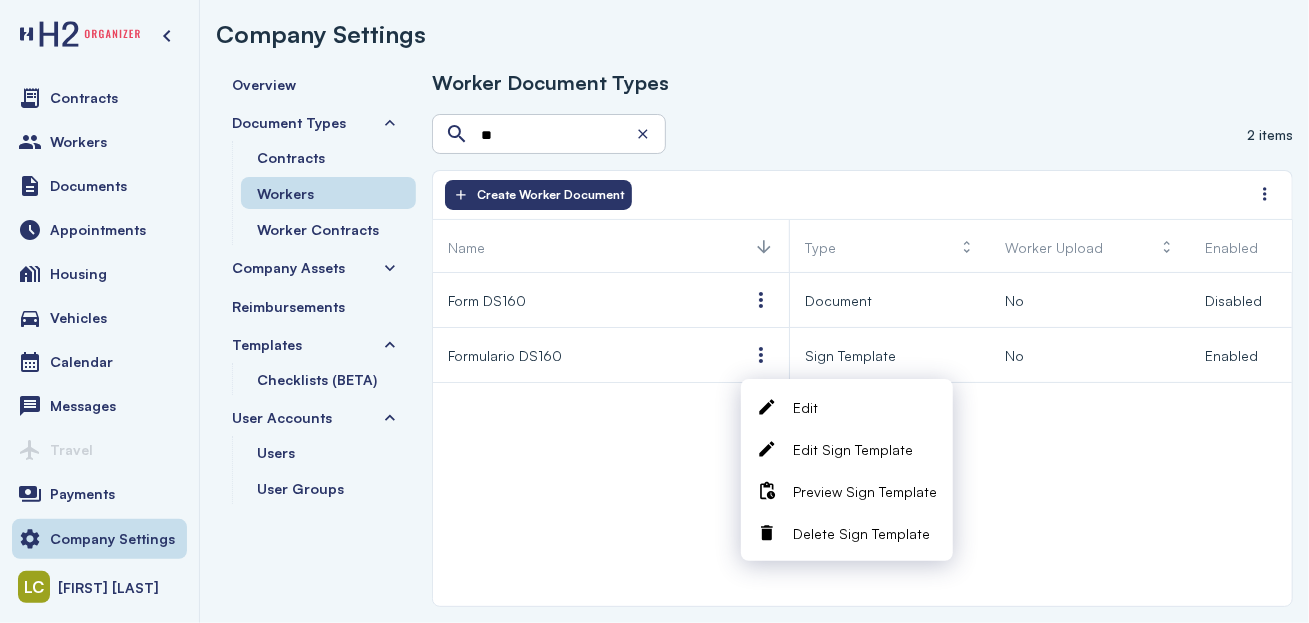 click on "Edit Sign Template" at bounding box center (853, 449) 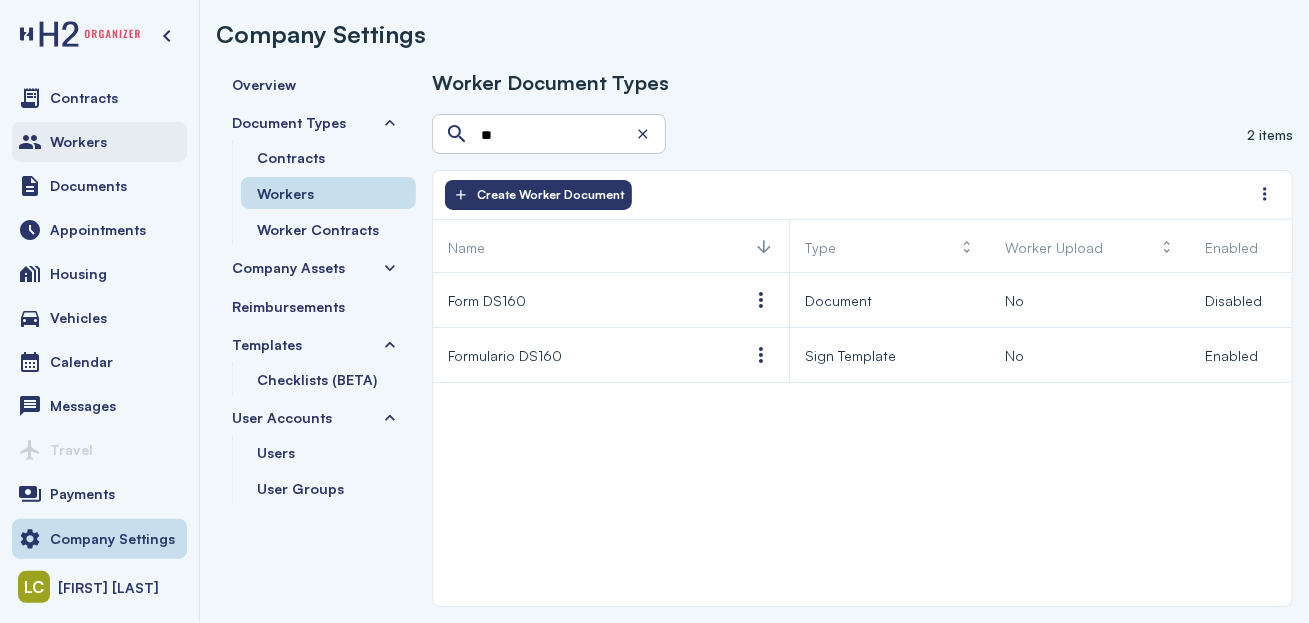 click on "Workers" at bounding box center (99, 142) 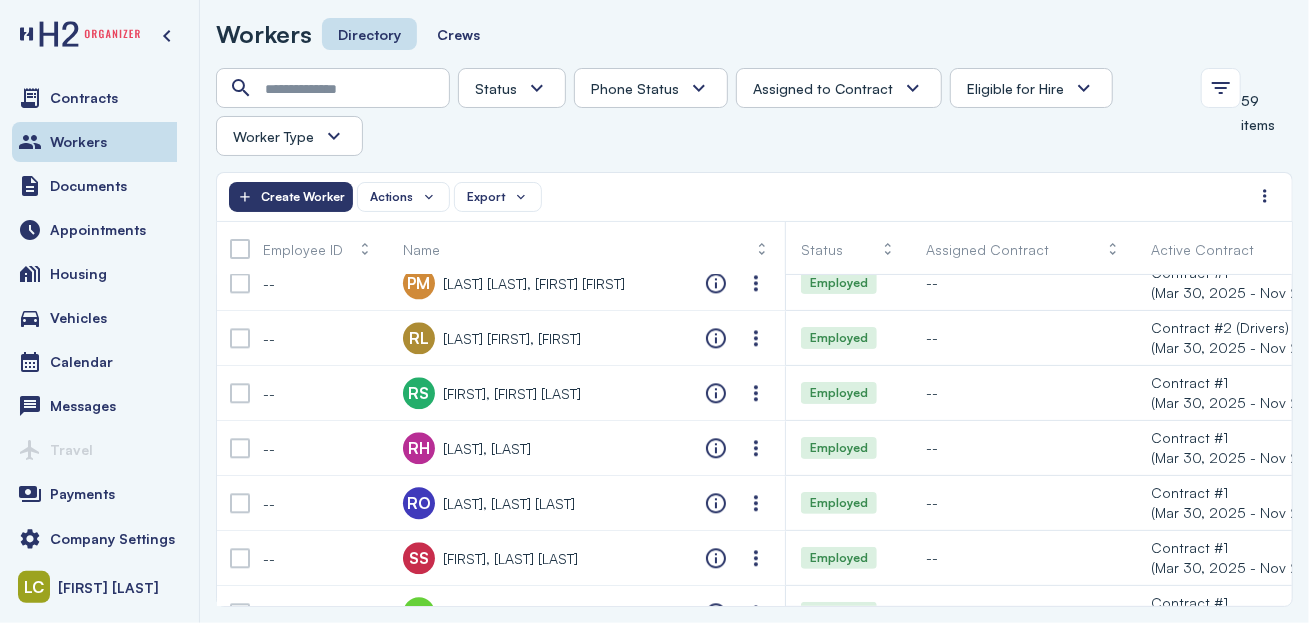 scroll, scrollTop: 2869, scrollLeft: 0, axis: vertical 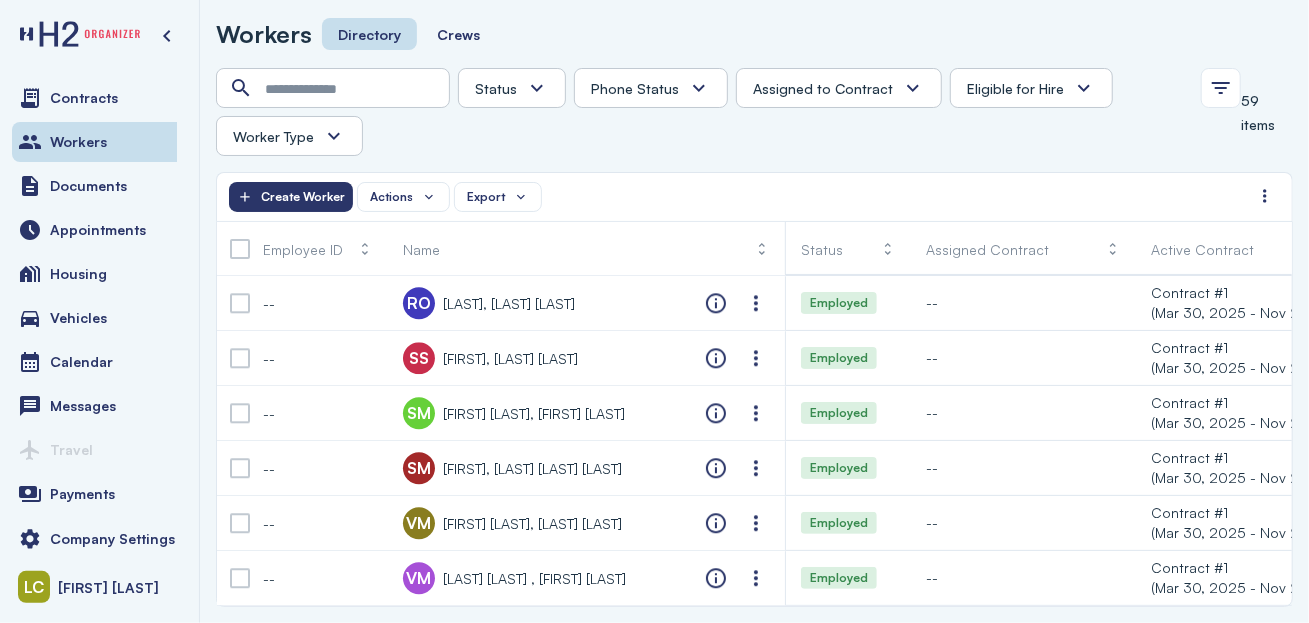 click on "Worker Type" at bounding box center (289, 136) 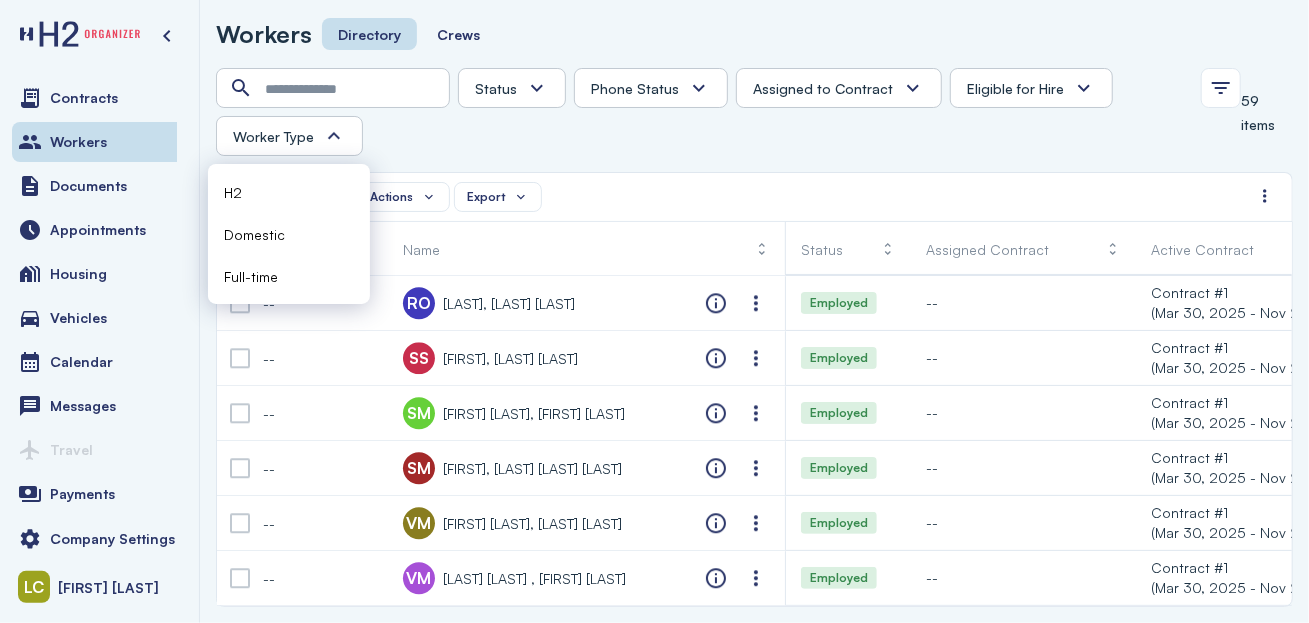 click on "H2" at bounding box center (289, 192) 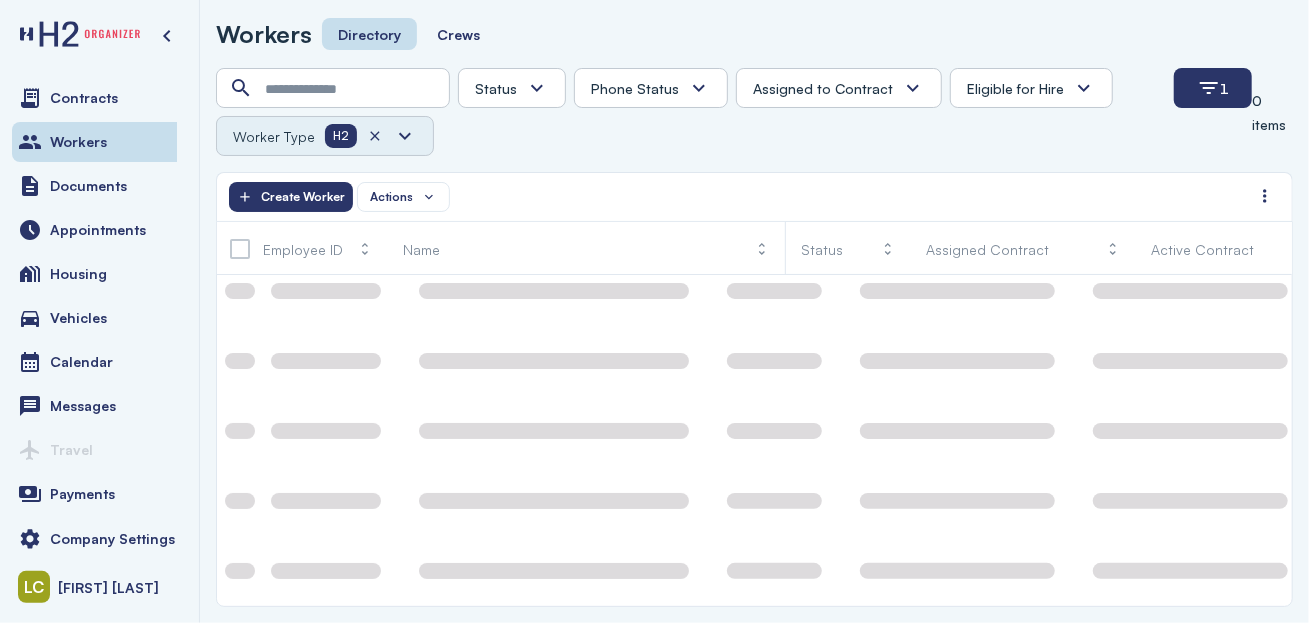 scroll, scrollTop: 169, scrollLeft: 0, axis: vertical 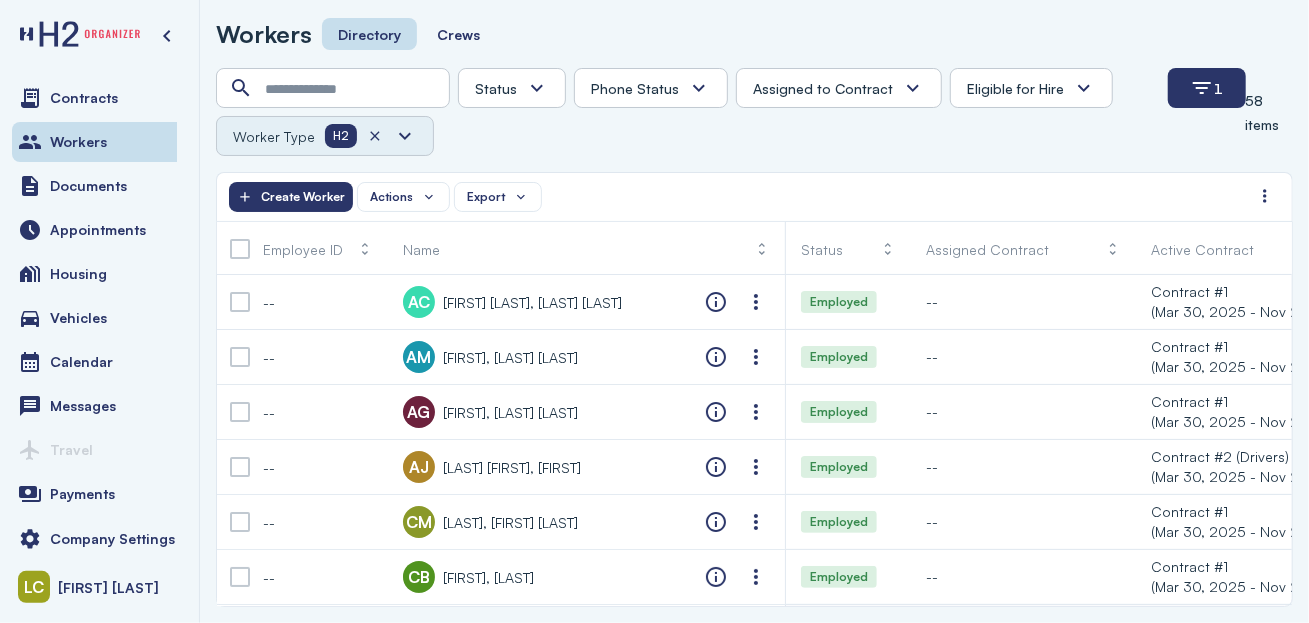 click at bounding box center (537, 88) 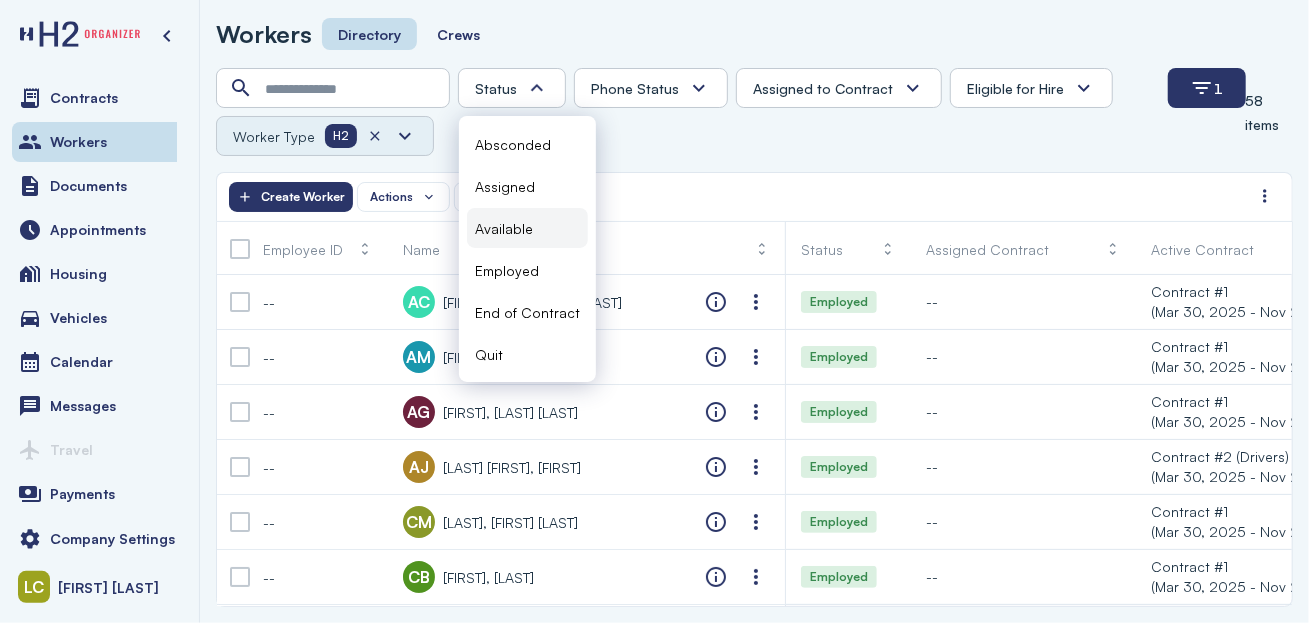 click on "Available" at bounding box center [504, 228] 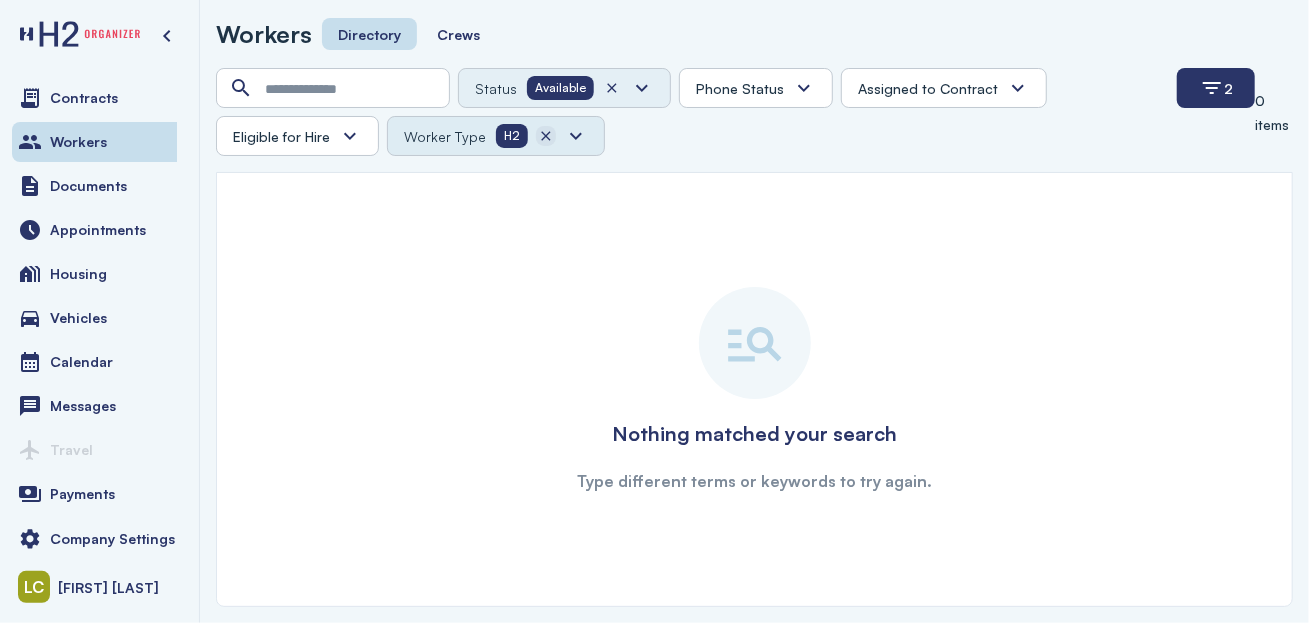 click at bounding box center (546, 136) 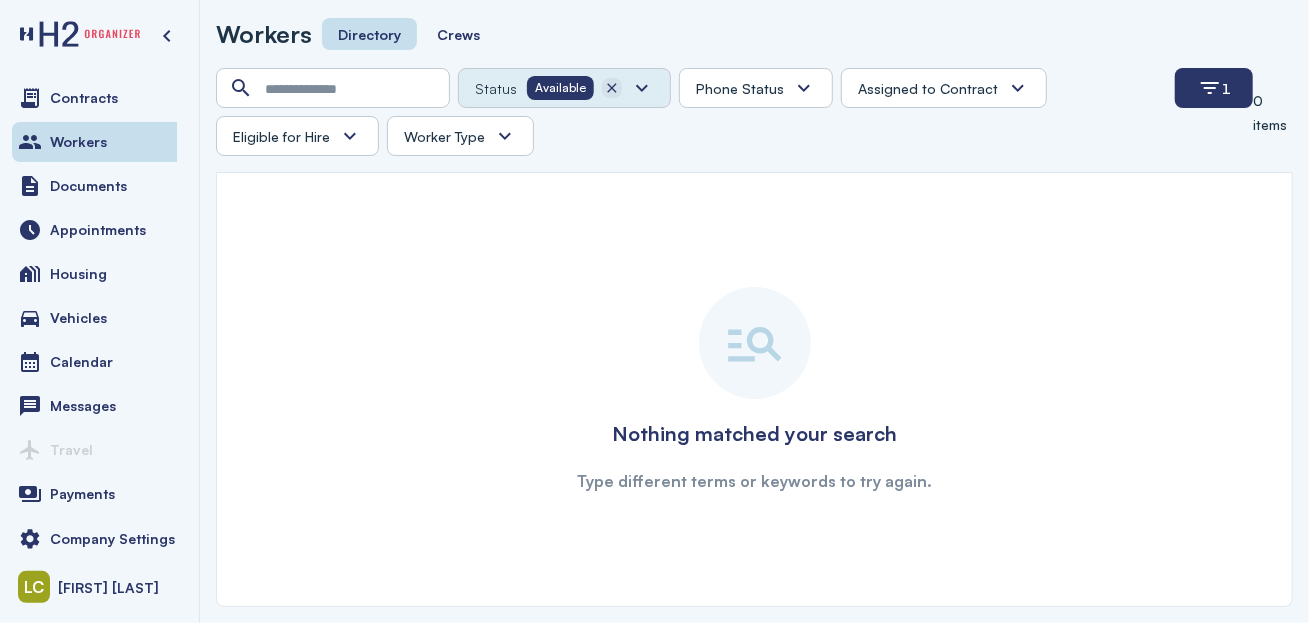 click at bounding box center [612, 88] 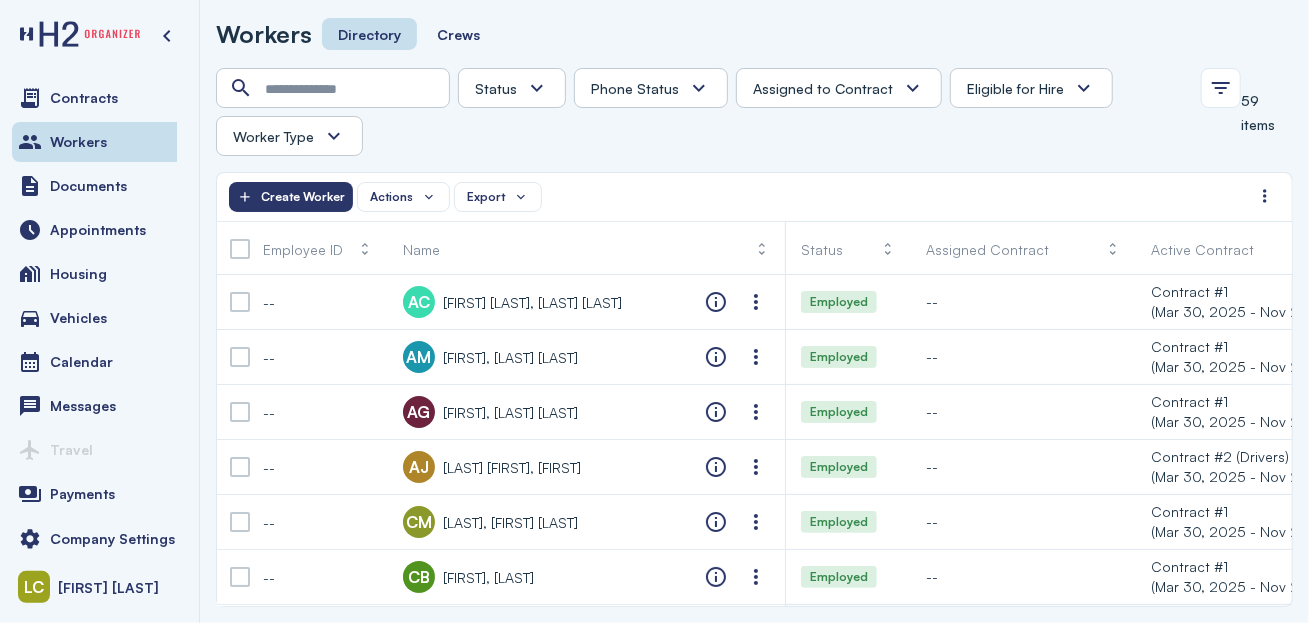 click on "Assigned to Contract" at bounding box center (823, 88) 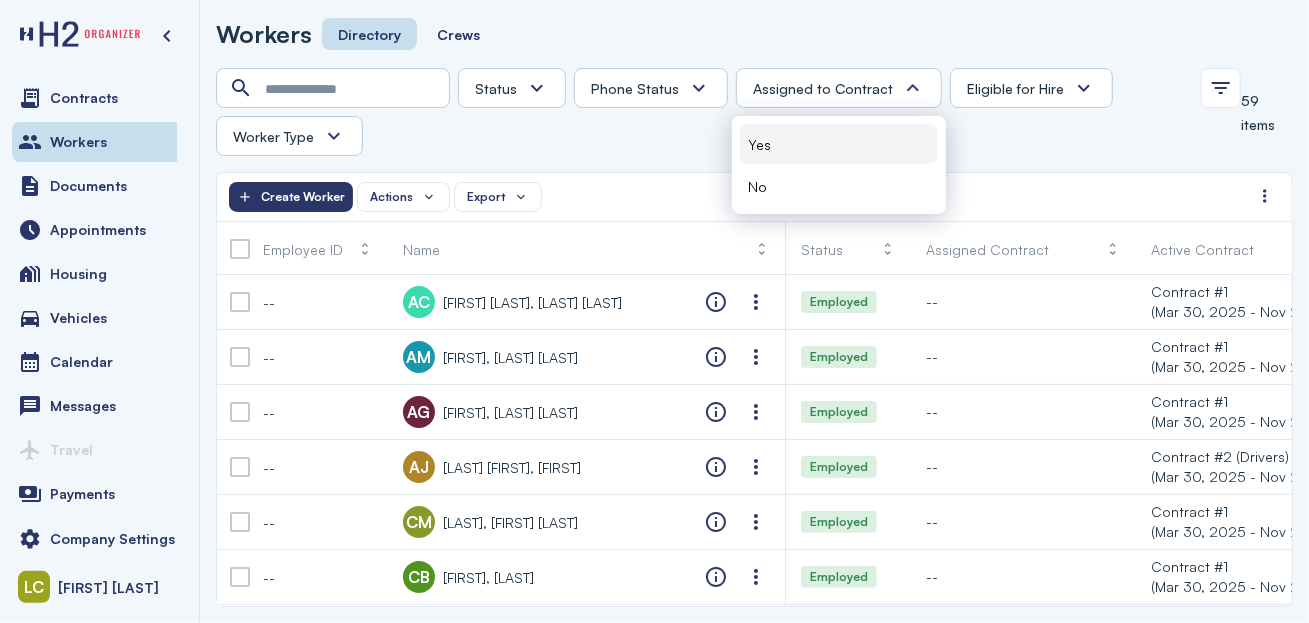 click on "Yes" at bounding box center (839, 144) 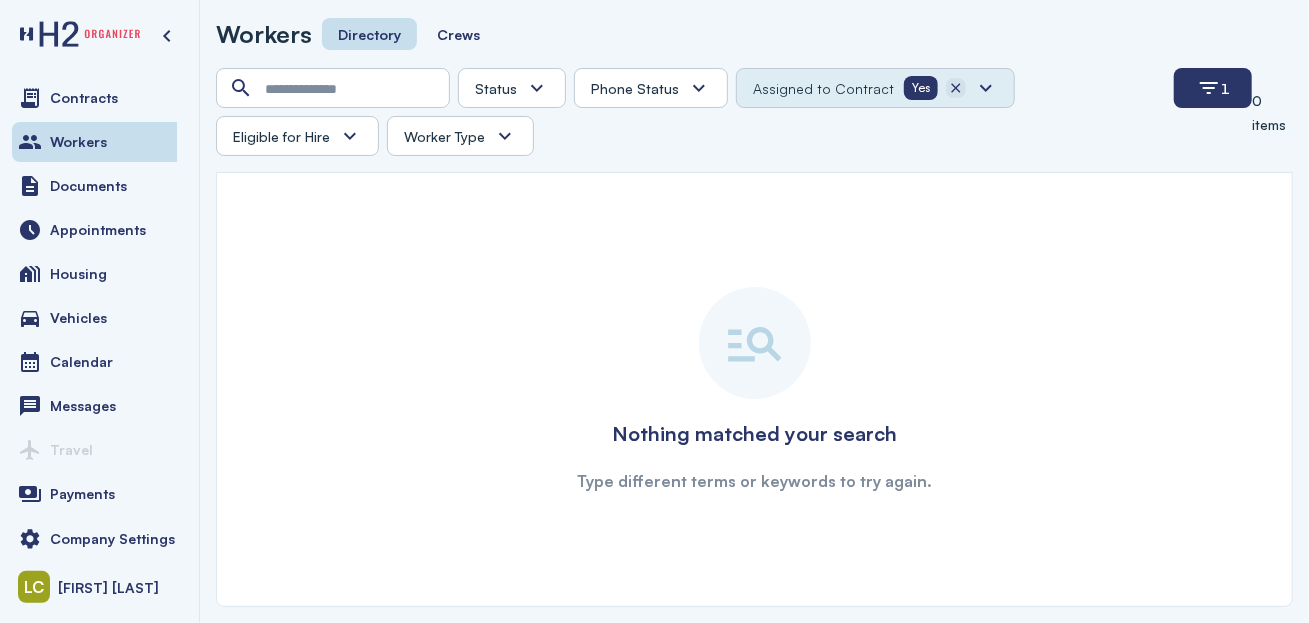 click at bounding box center [956, 88] 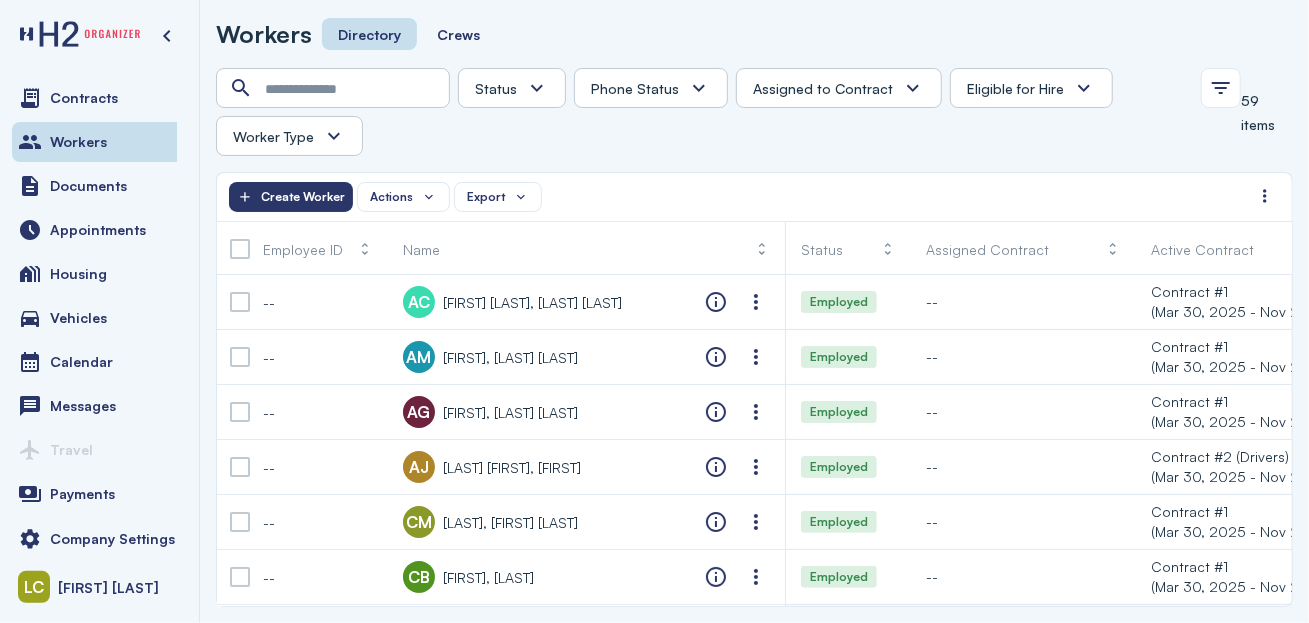 drag, startPoint x: 894, startPoint y: 94, endPoint x: 876, endPoint y: 103, distance: 20.12461 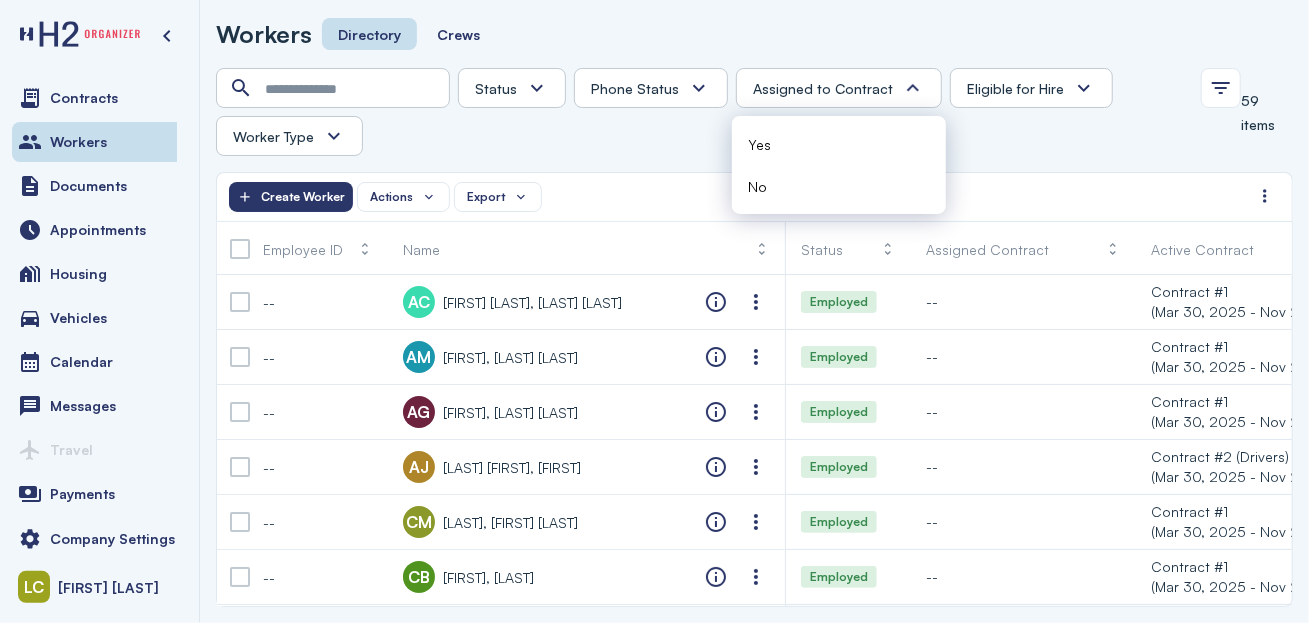 click on "No" at bounding box center [839, 186] 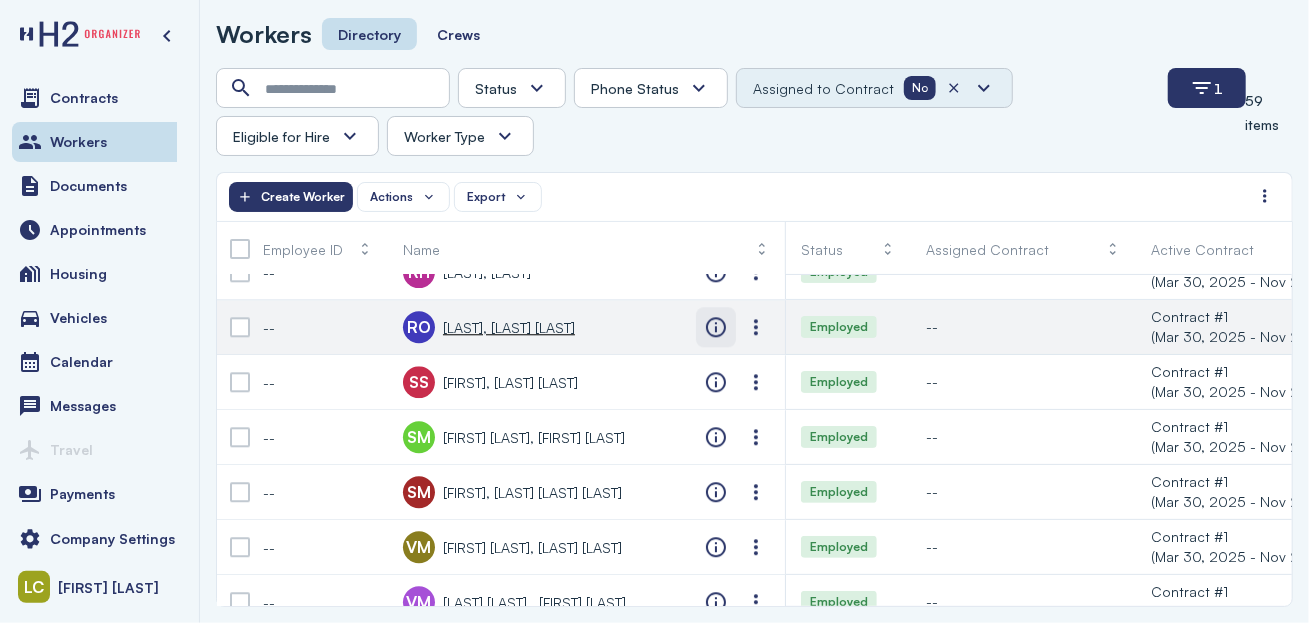 scroll, scrollTop: 2869, scrollLeft: 0, axis: vertical 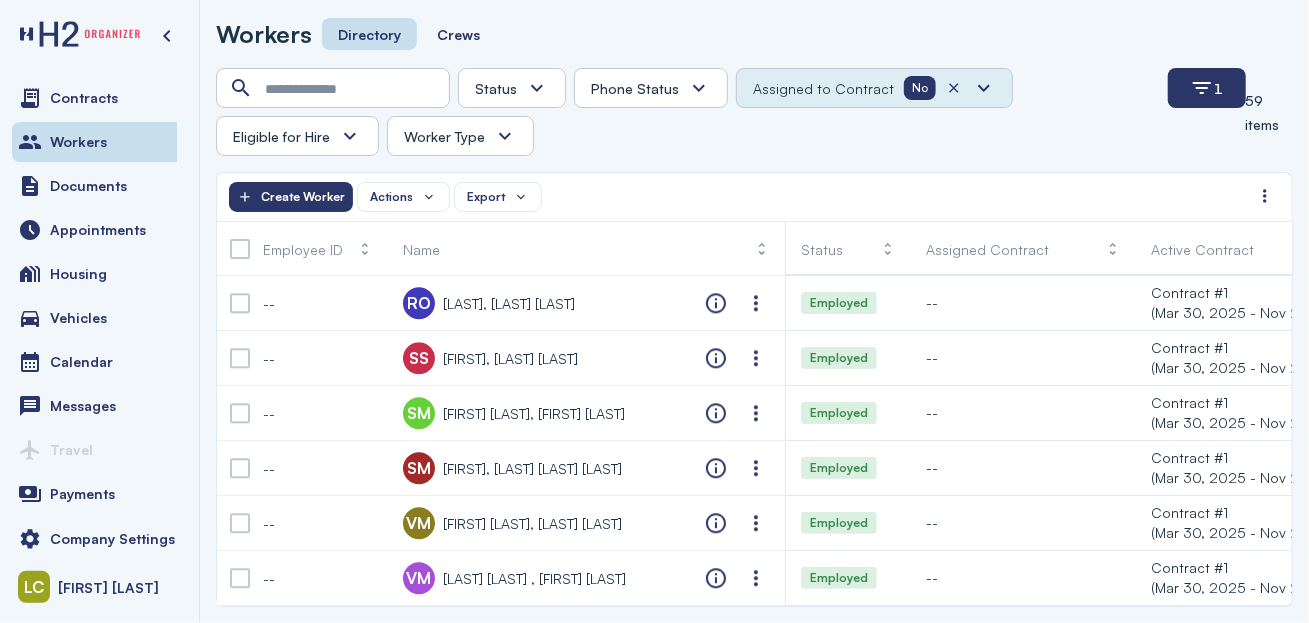 click on "Assigned to Contract   No" at bounding box center [874, 88] 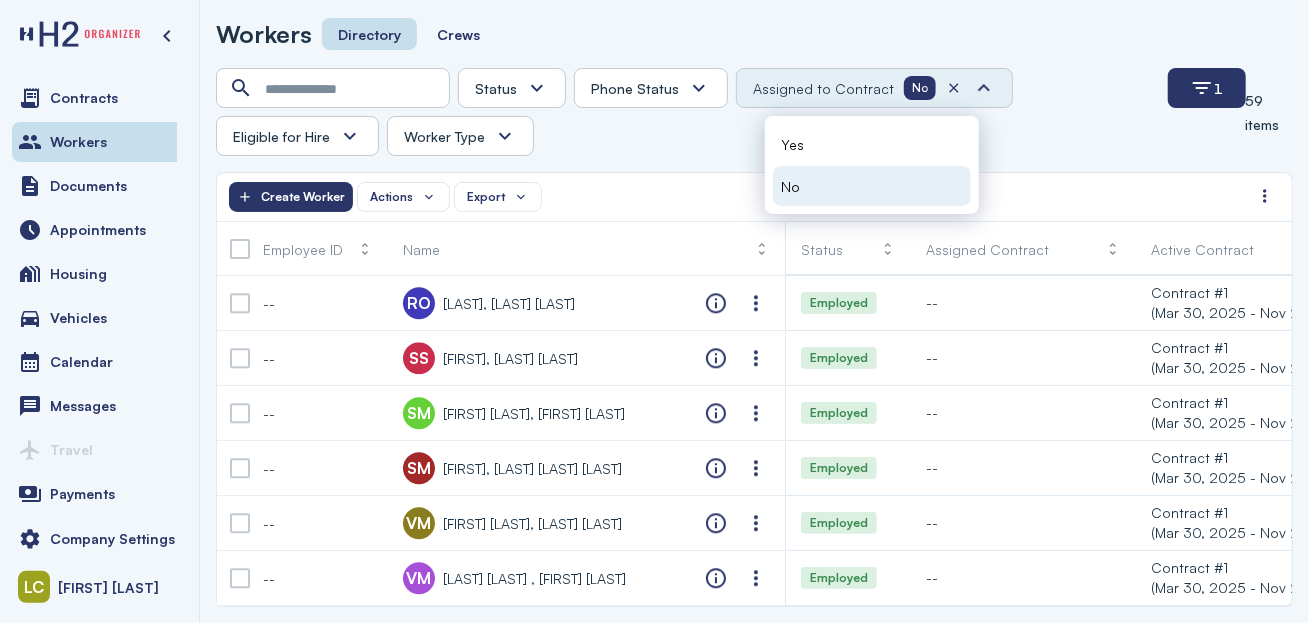 click on "No" at bounding box center (790, 186) 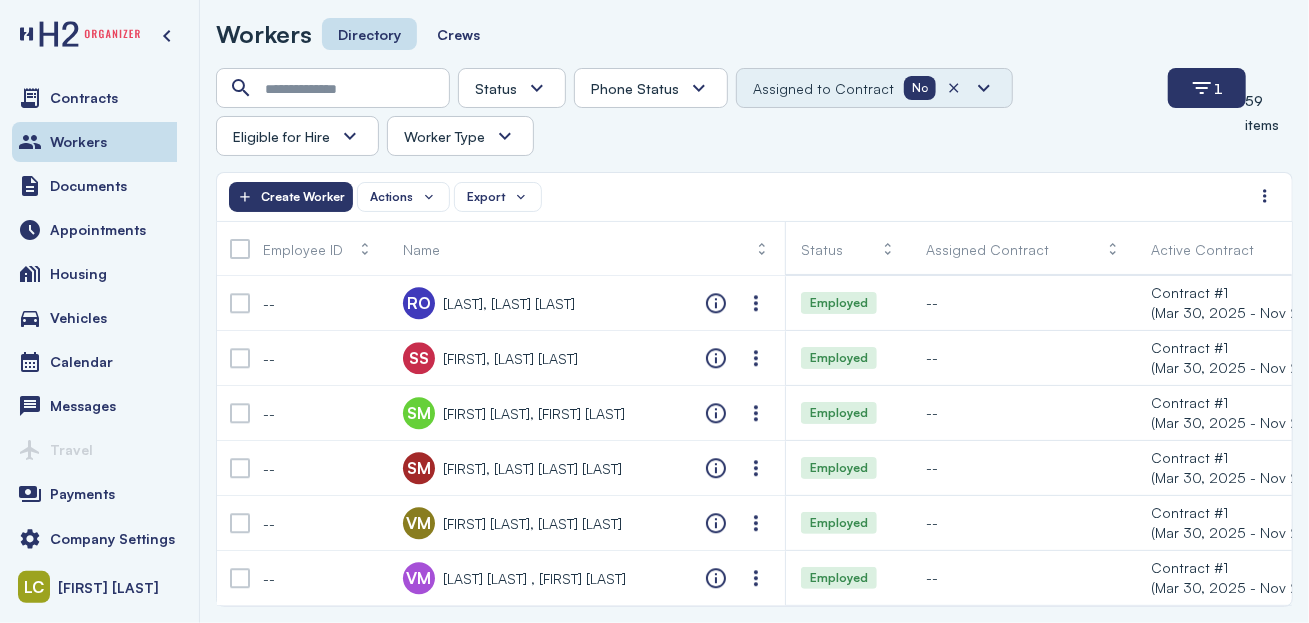 click at bounding box center [970, 88] 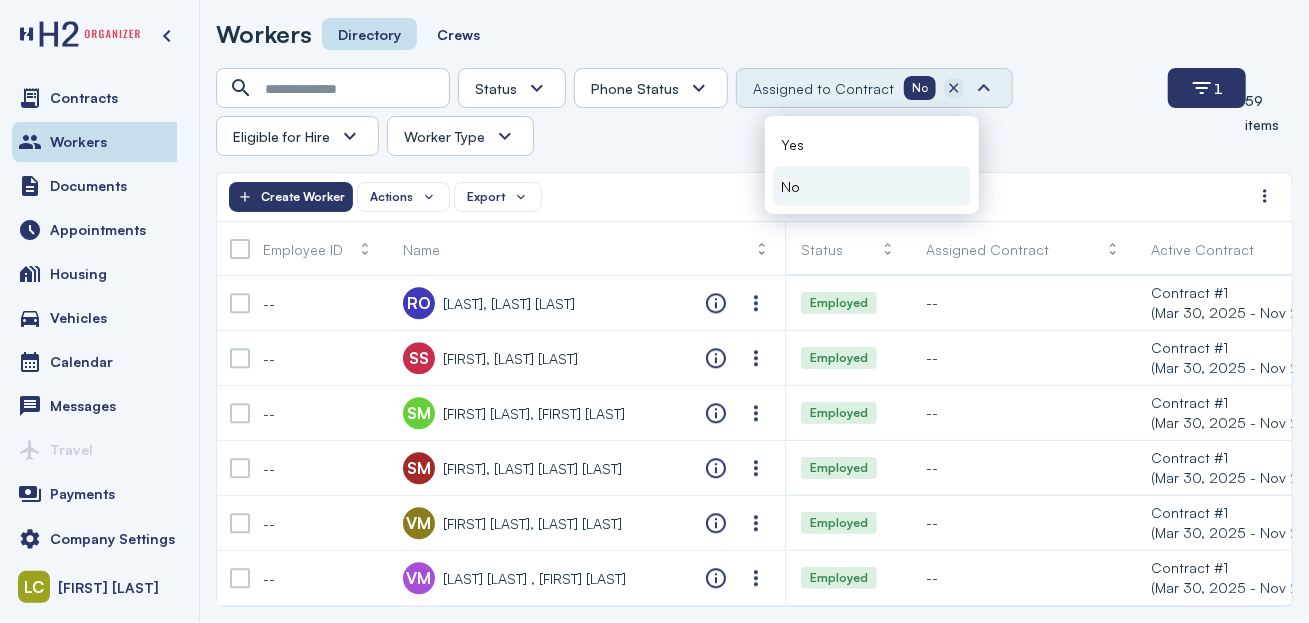 click at bounding box center (954, 88) 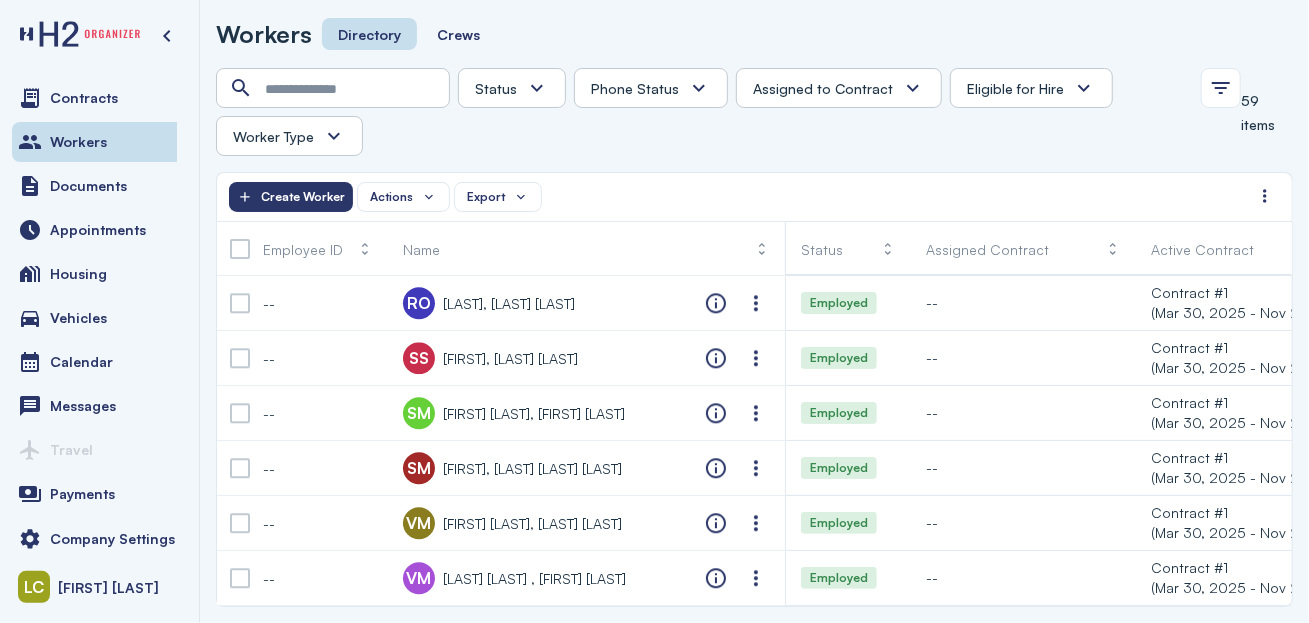 click on "Worker Type" at bounding box center (289, 136) 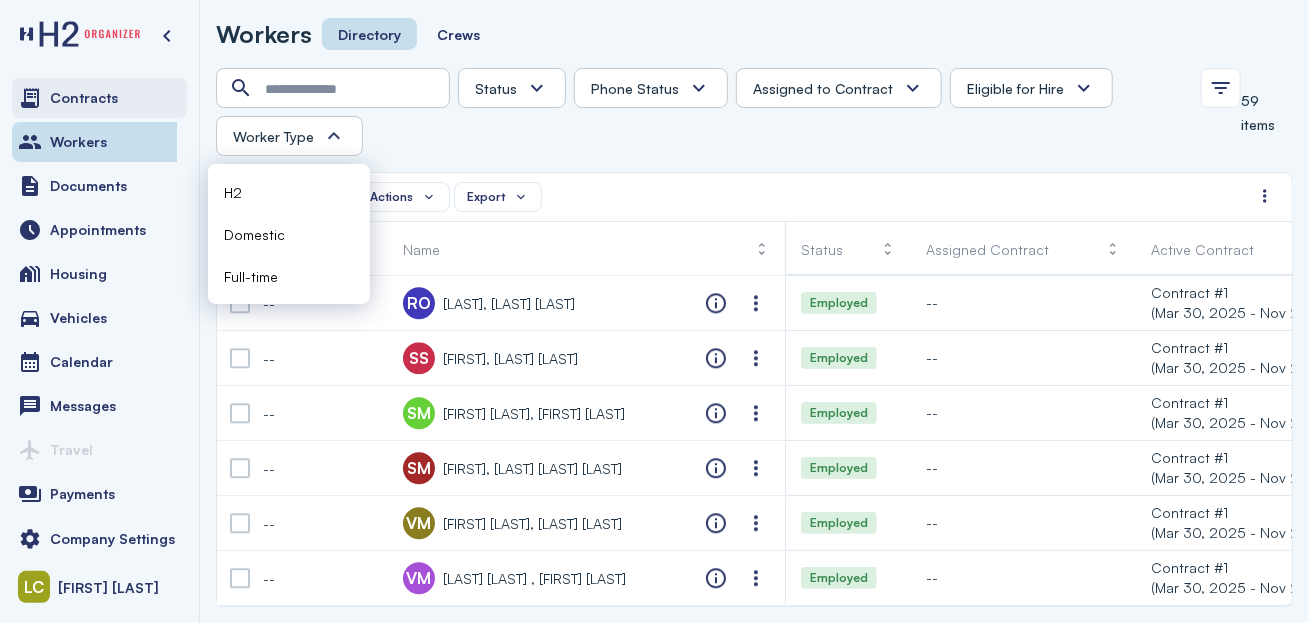 click on "Contracts" at bounding box center (84, 98) 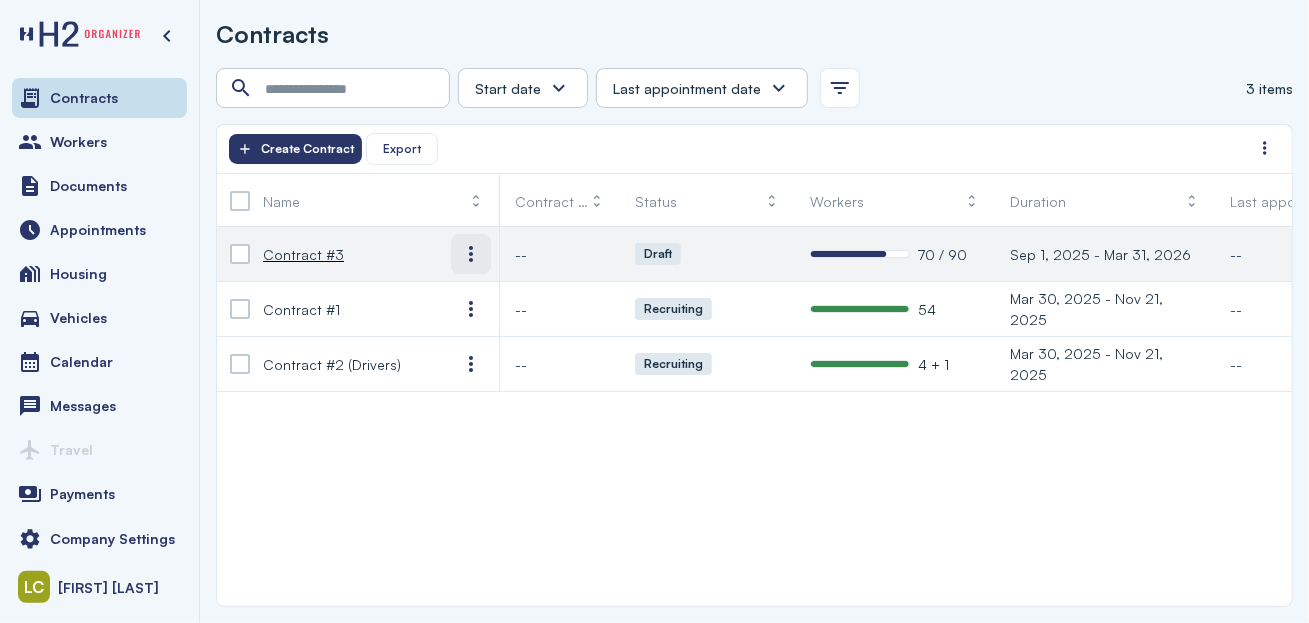 click at bounding box center [471, 254] 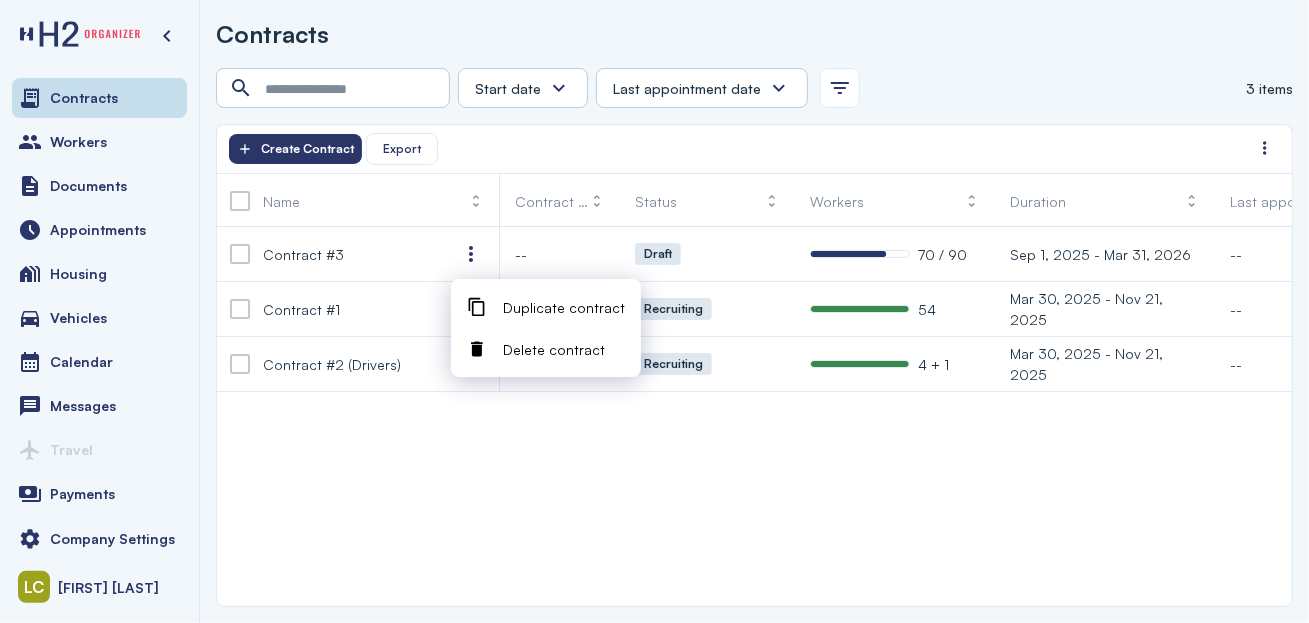 click on "Delete contract" at bounding box center (554, 349) 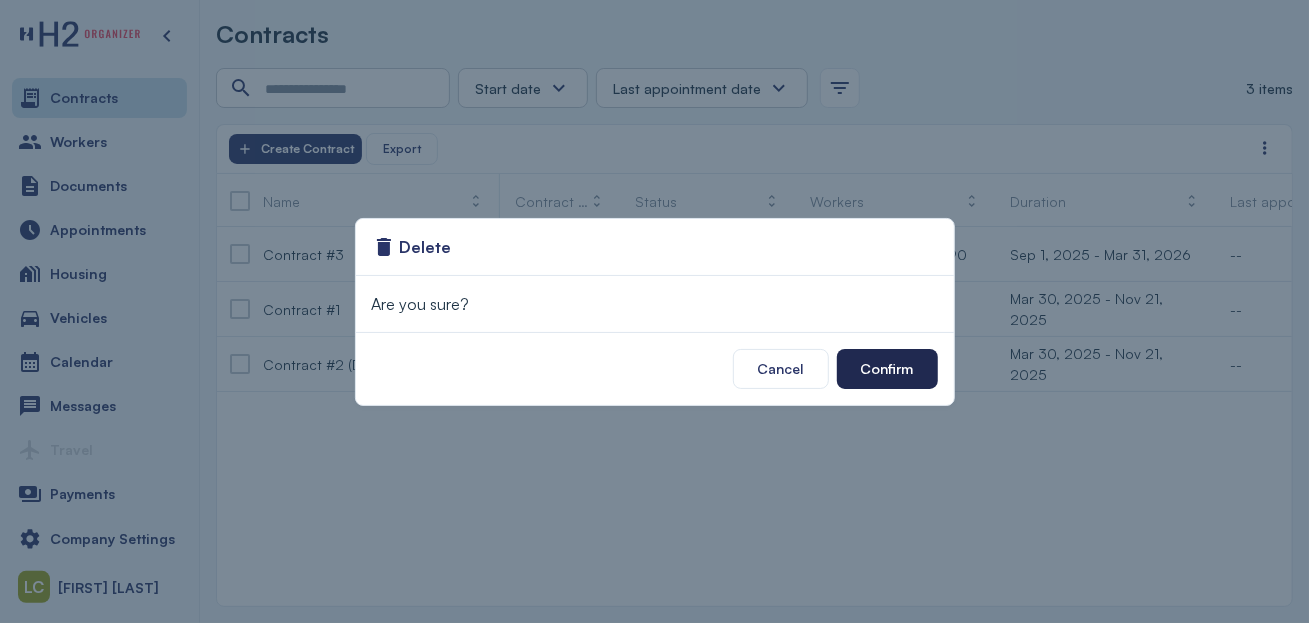 click on "Confirm" at bounding box center [887, 369] 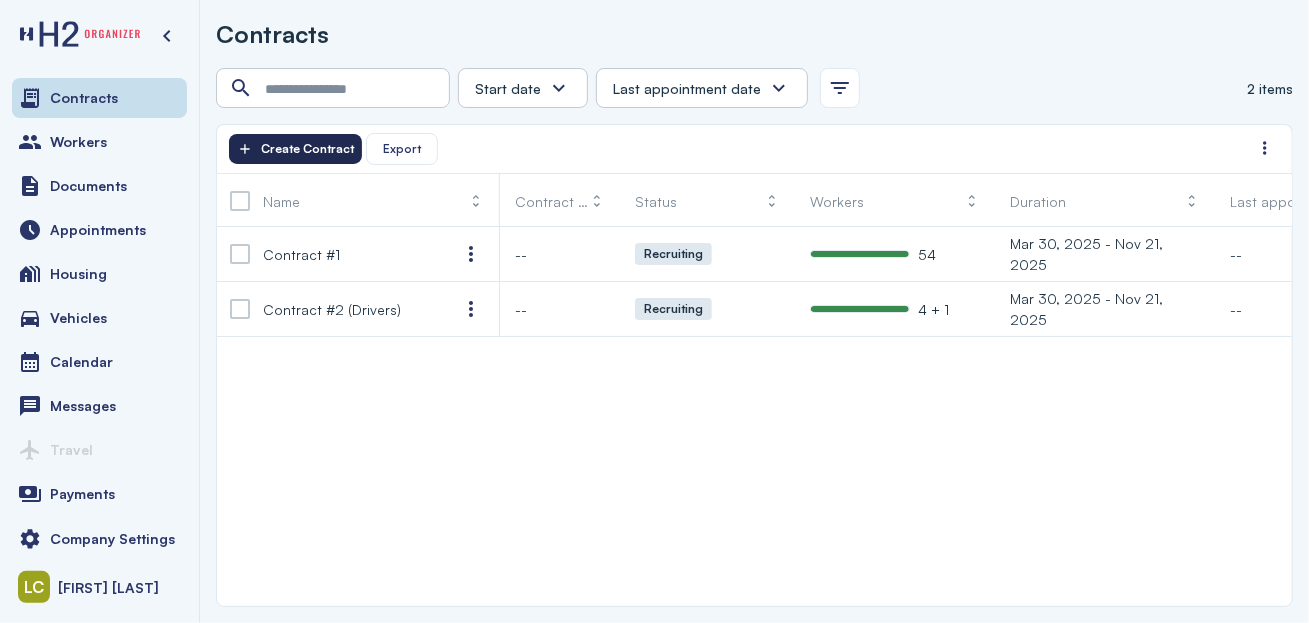 click on "Create Contract" 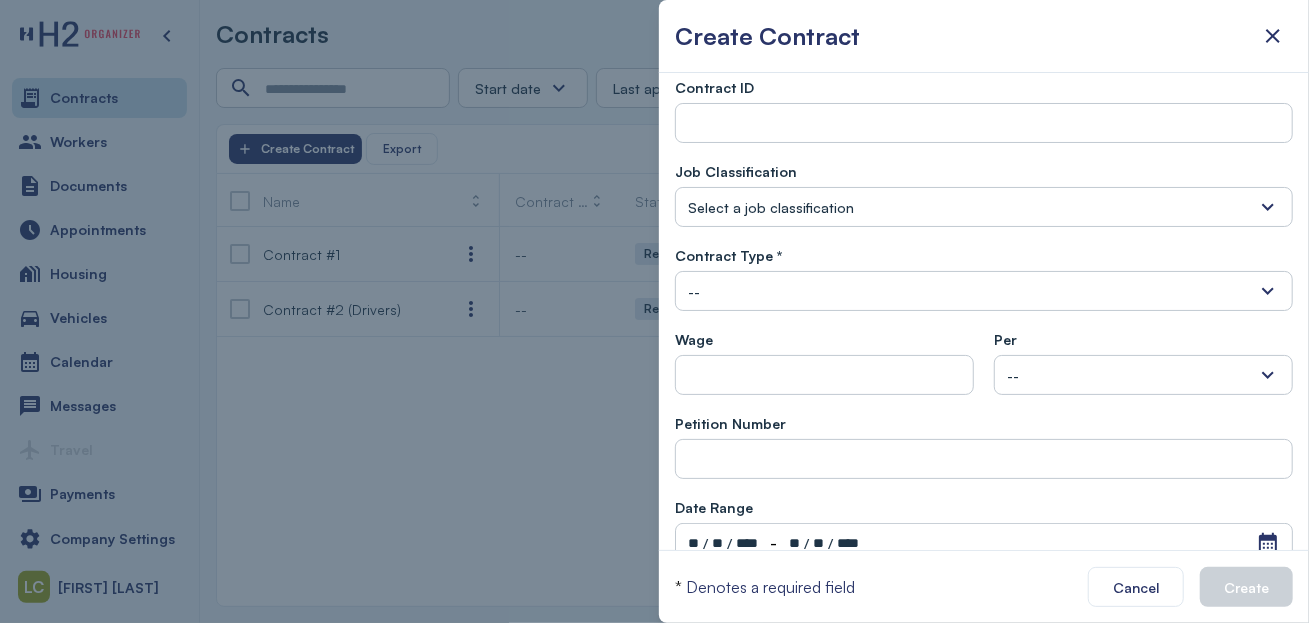 scroll, scrollTop: 0, scrollLeft: 0, axis: both 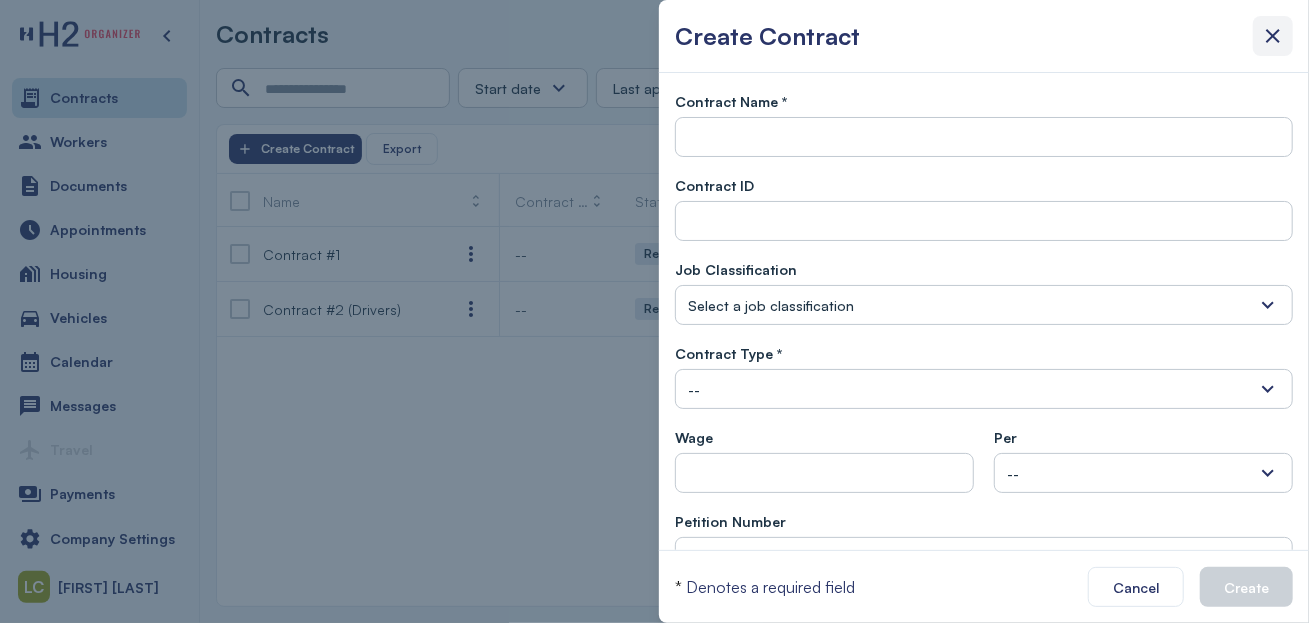 click at bounding box center (1273, 36) 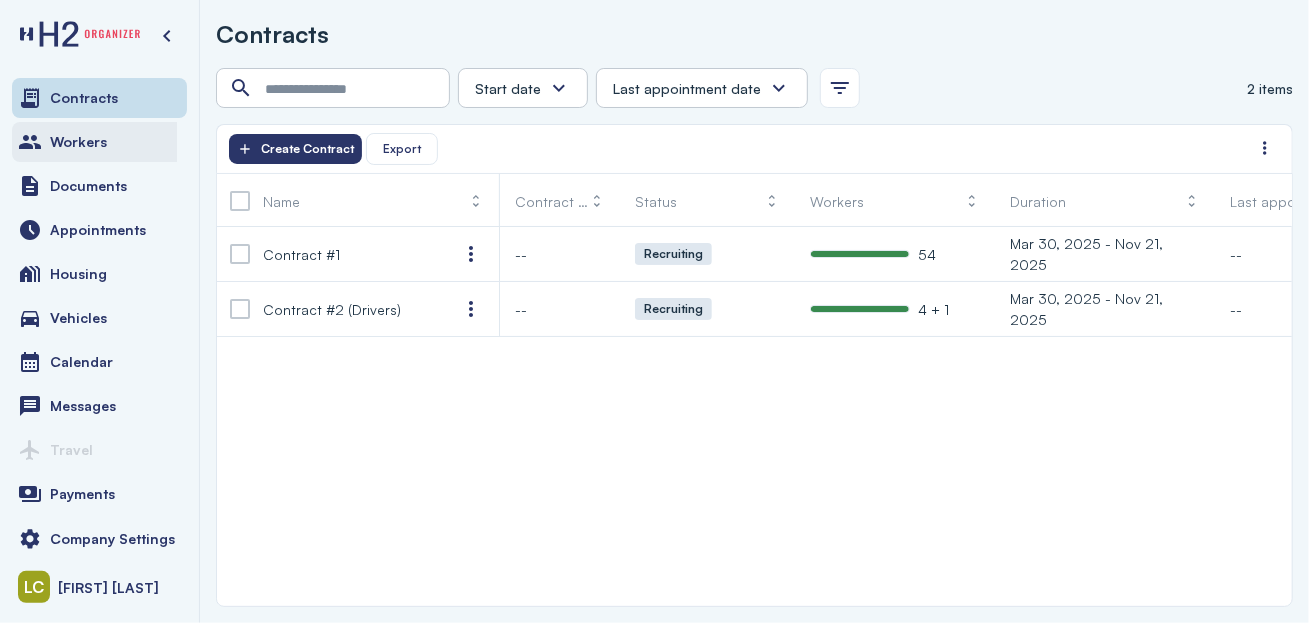 click on "Workers" at bounding box center [99, 142] 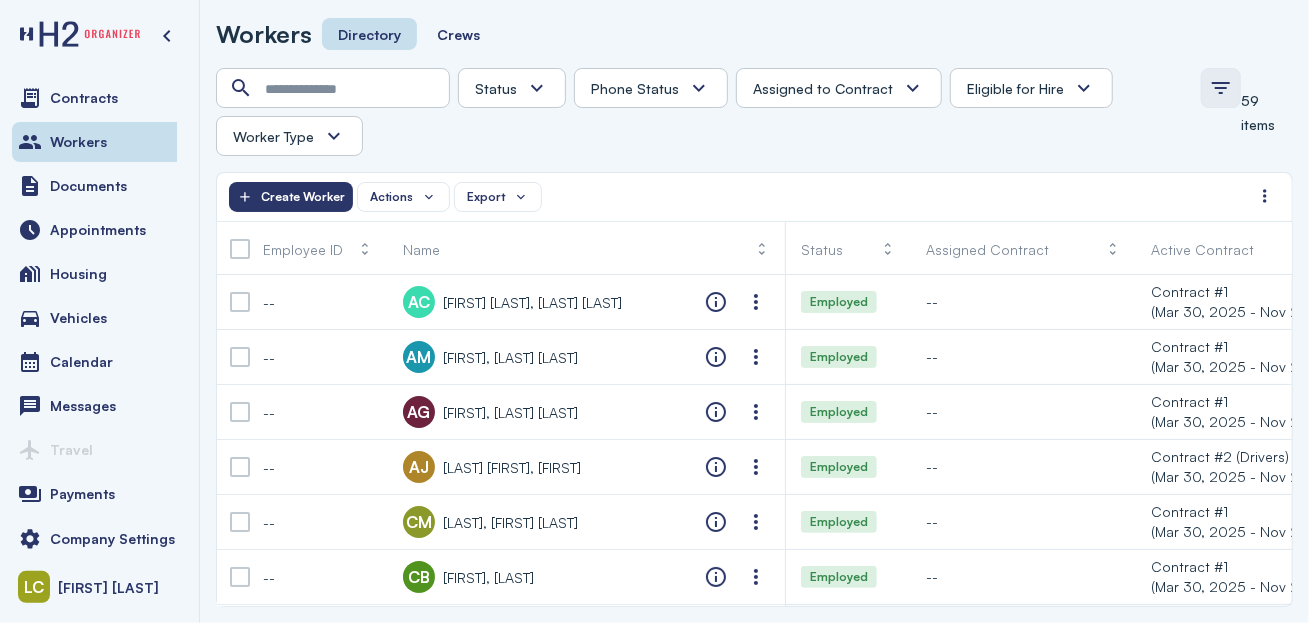 click at bounding box center (1221, 88) 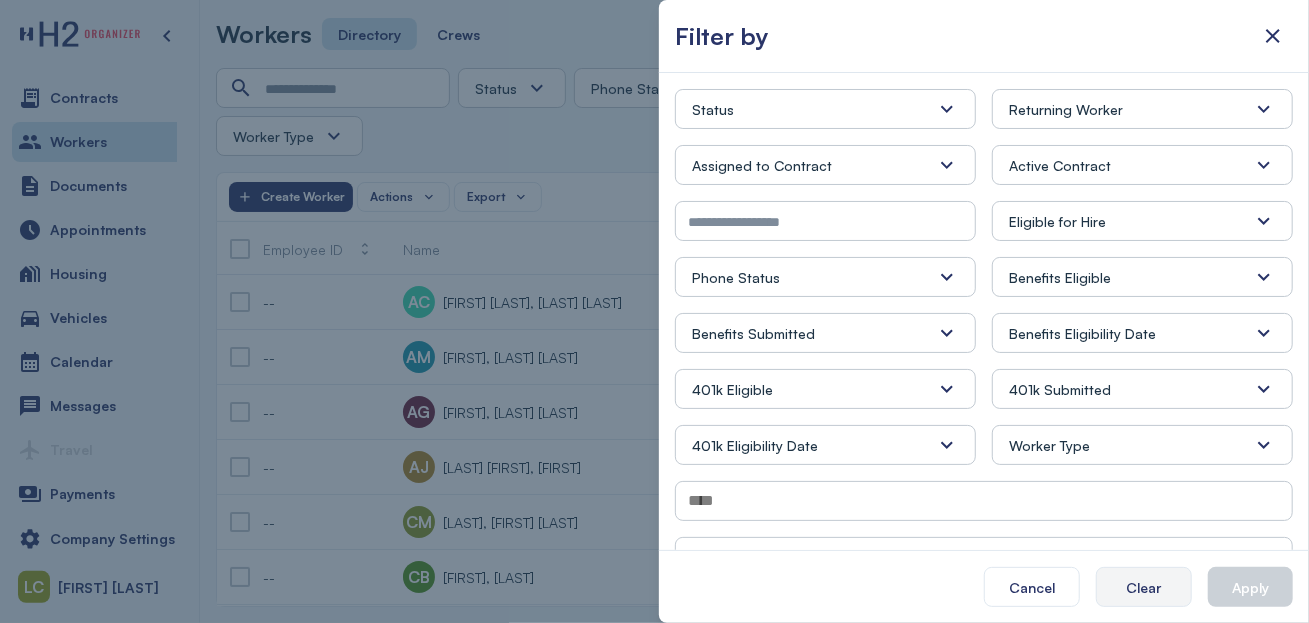 click on "Clear" at bounding box center [1144, 587] 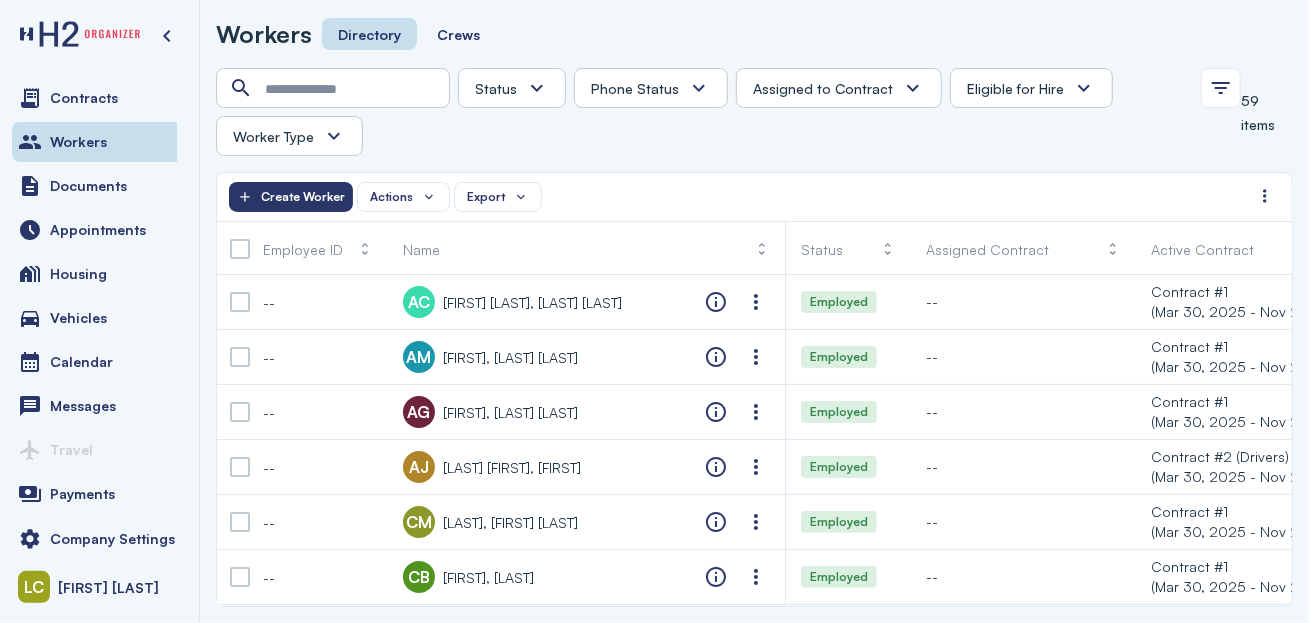 scroll, scrollTop: 0, scrollLeft: 136, axis: horizontal 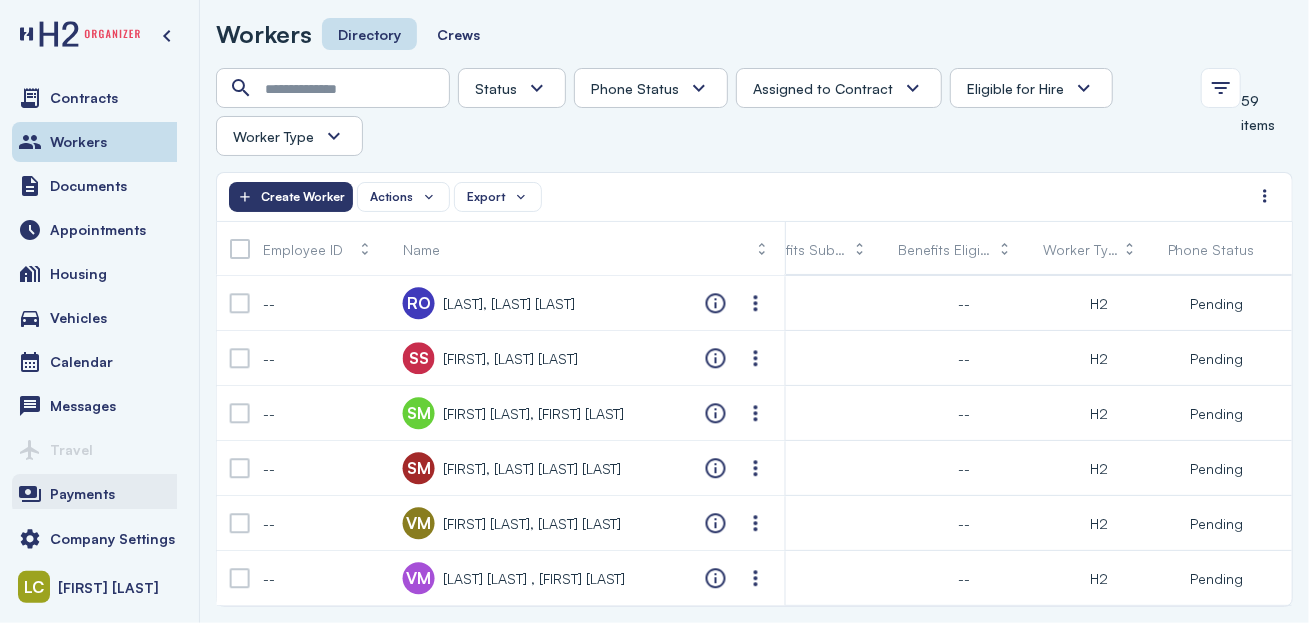 click on "Payments" at bounding box center [99, 494] 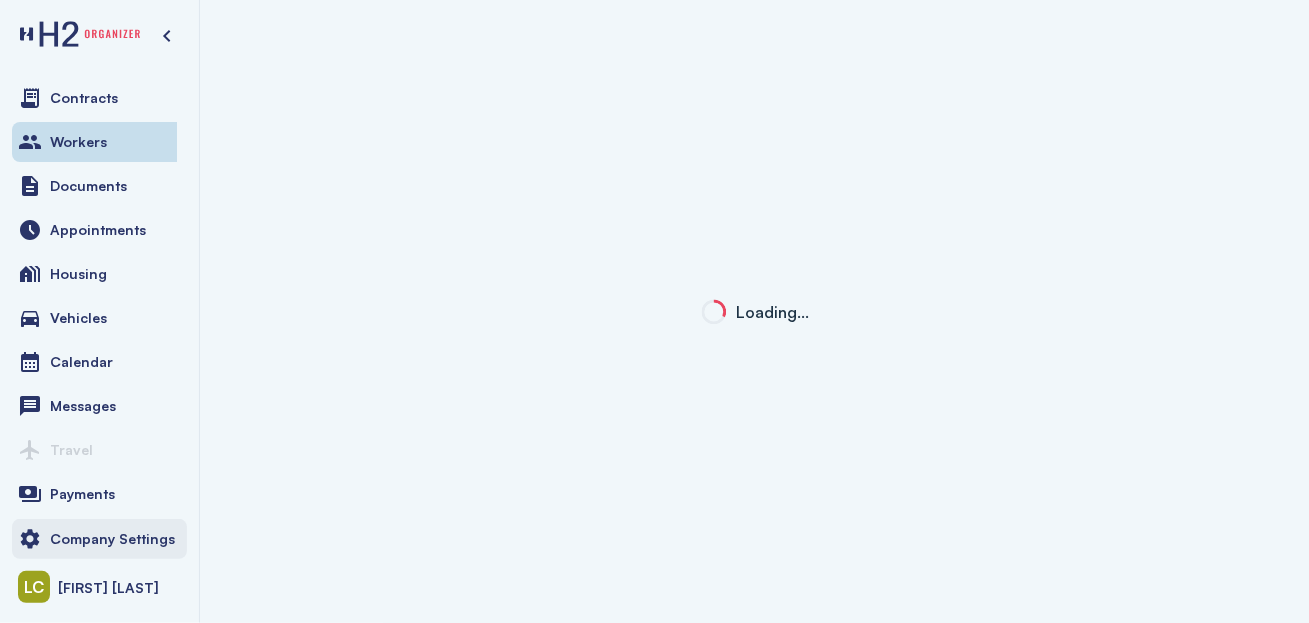 click on "Company Settings" at bounding box center [112, 539] 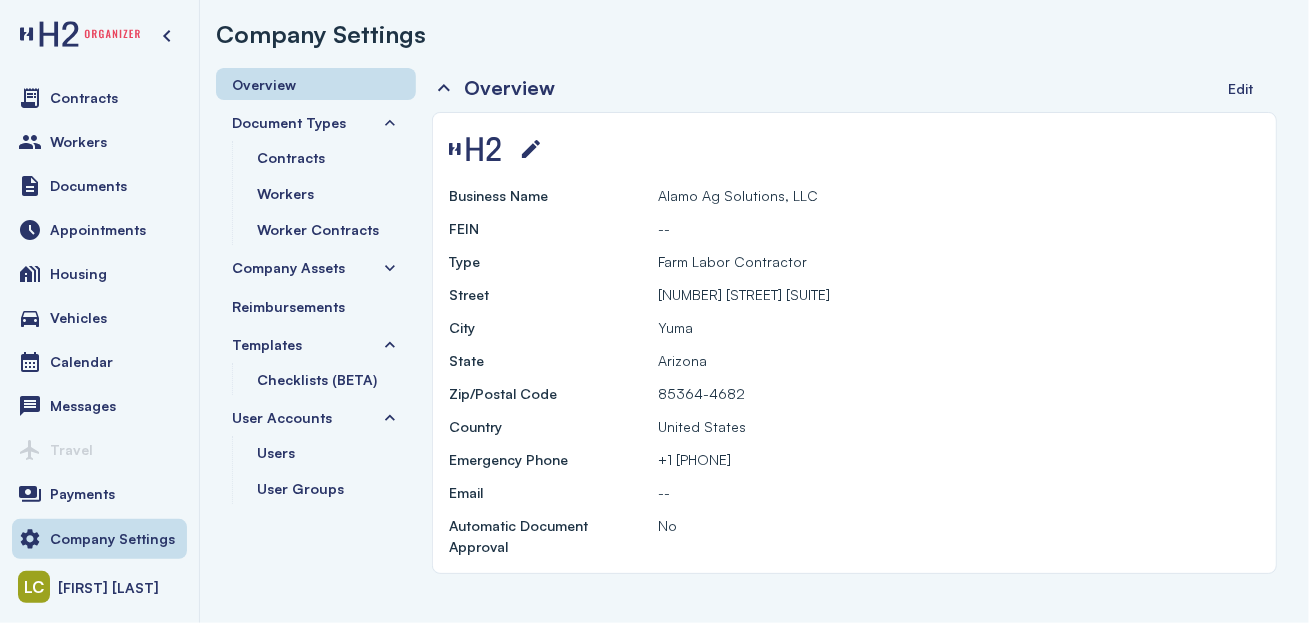 click on "Templates" at bounding box center [267, 344] 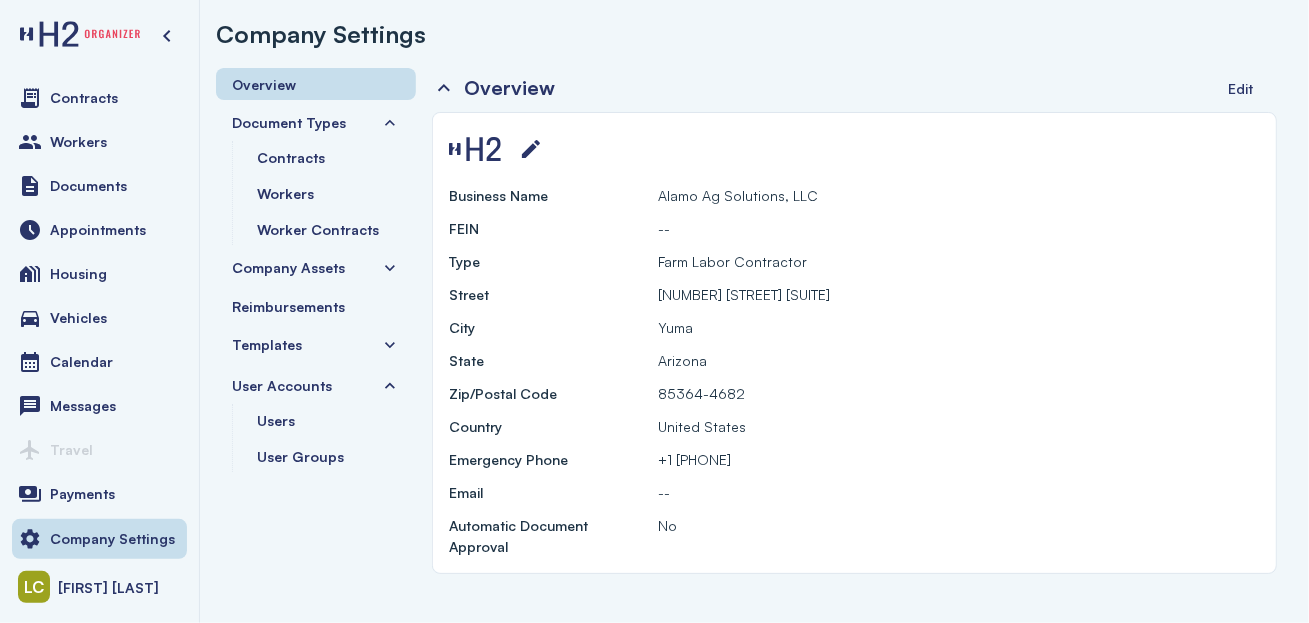 click on "Company Assets" at bounding box center (288, 267) 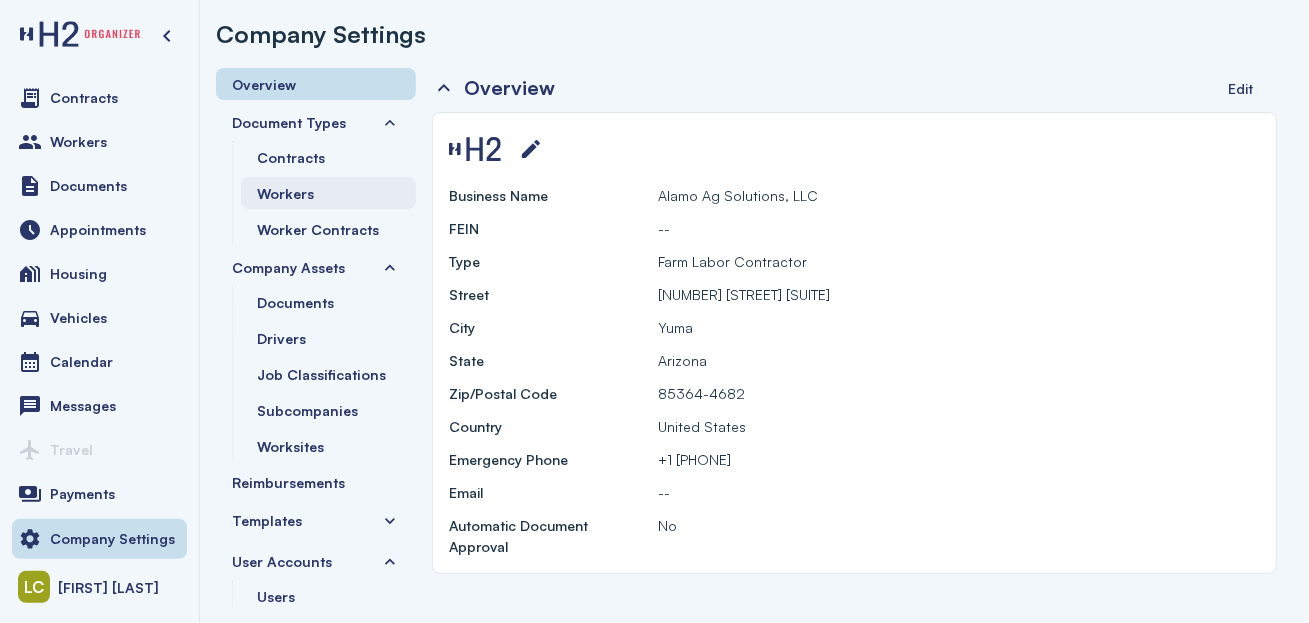 click on "Workers" at bounding box center [285, 193] 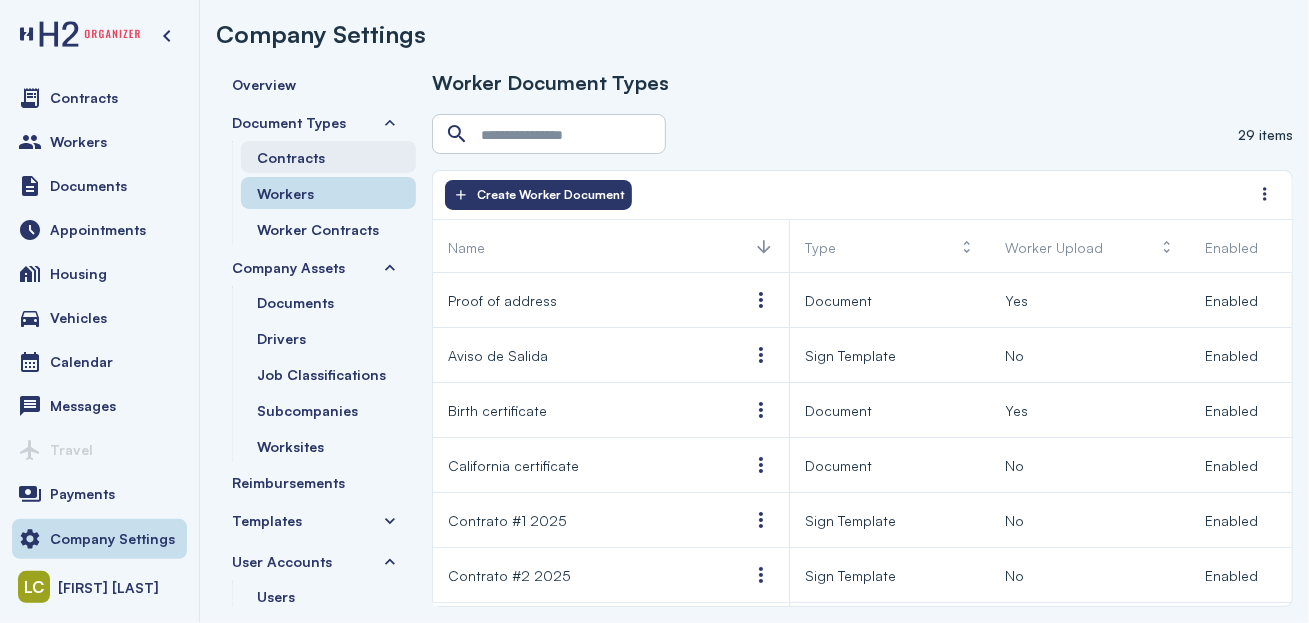 click on "Contracts" at bounding box center (291, 157) 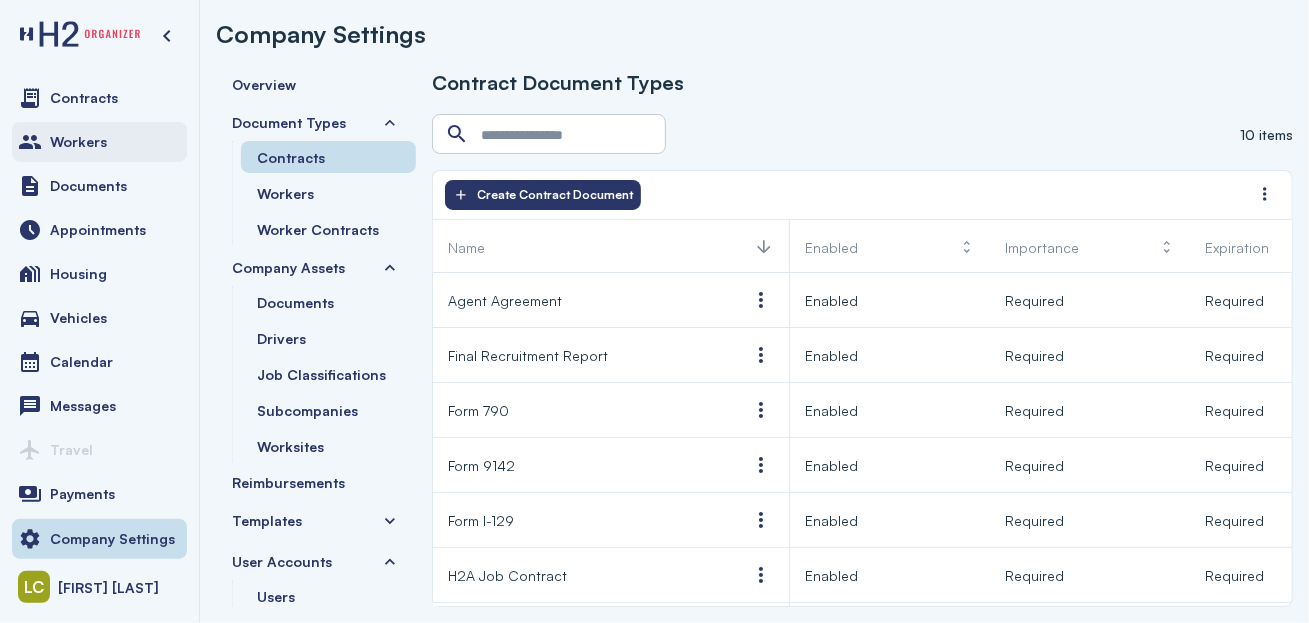 click on "Workers" at bounding box center (78, 142) 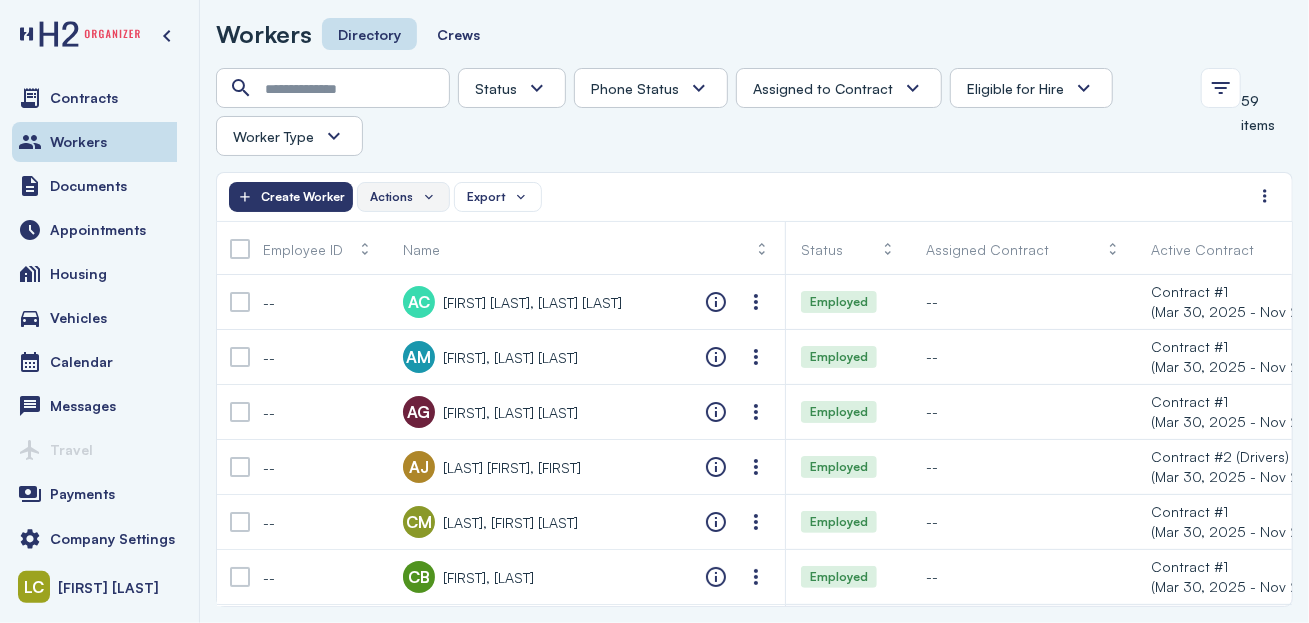 click on "Actions" at bounding box center [403, 197] 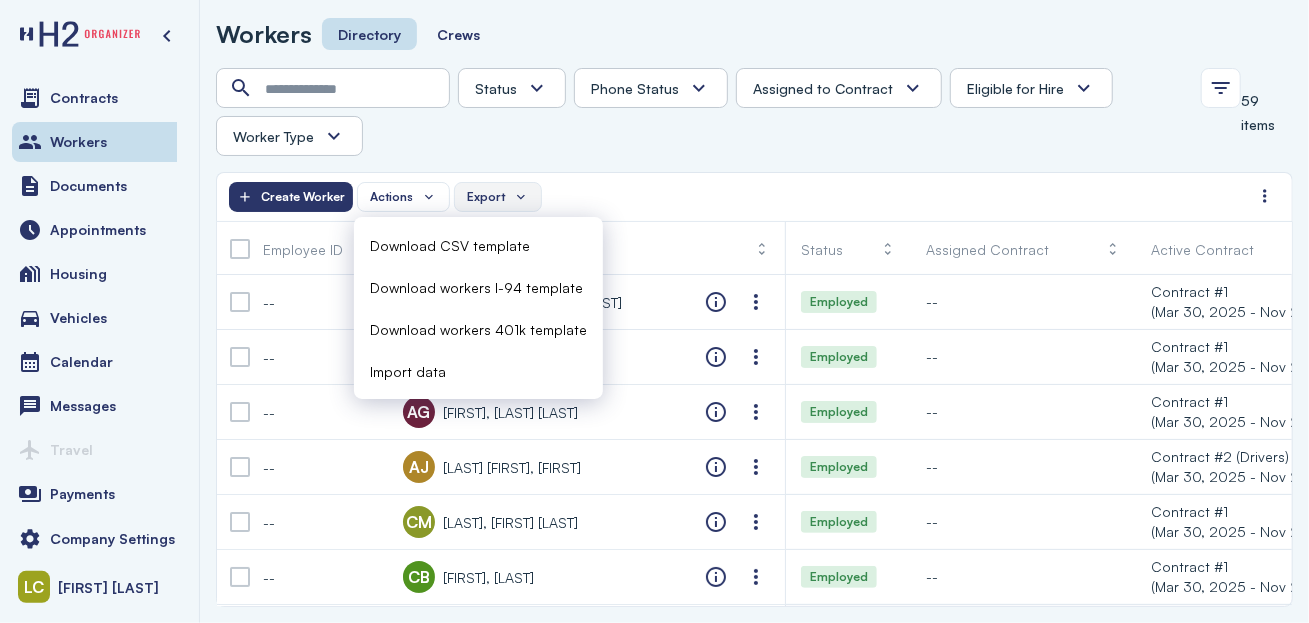 click on "Export" at bounding box center [486, 197] 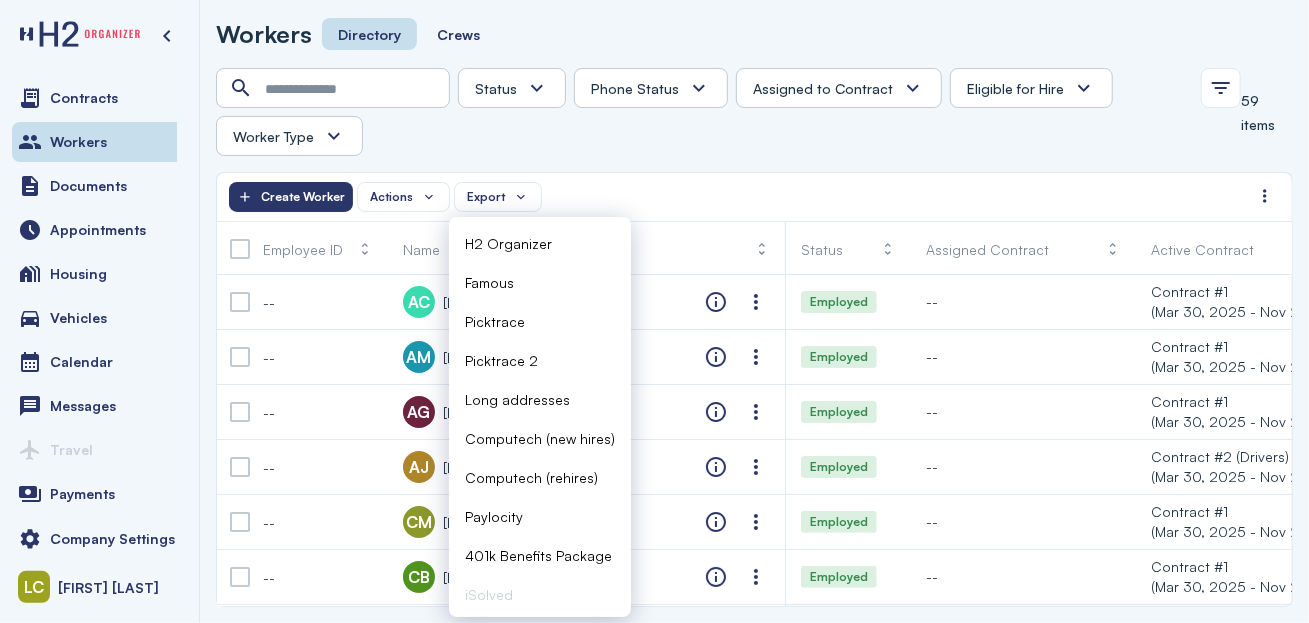 click on "Status         Absconded Assigned Available Employed End of Contract Quit     Phone Status         Unknown Pending Failed Verified     Assigned to Contract         Yes No     Eligible for Hire         Yes No     Worker Type         H2 Domestic Full-time" at bounding box center [702, 112] 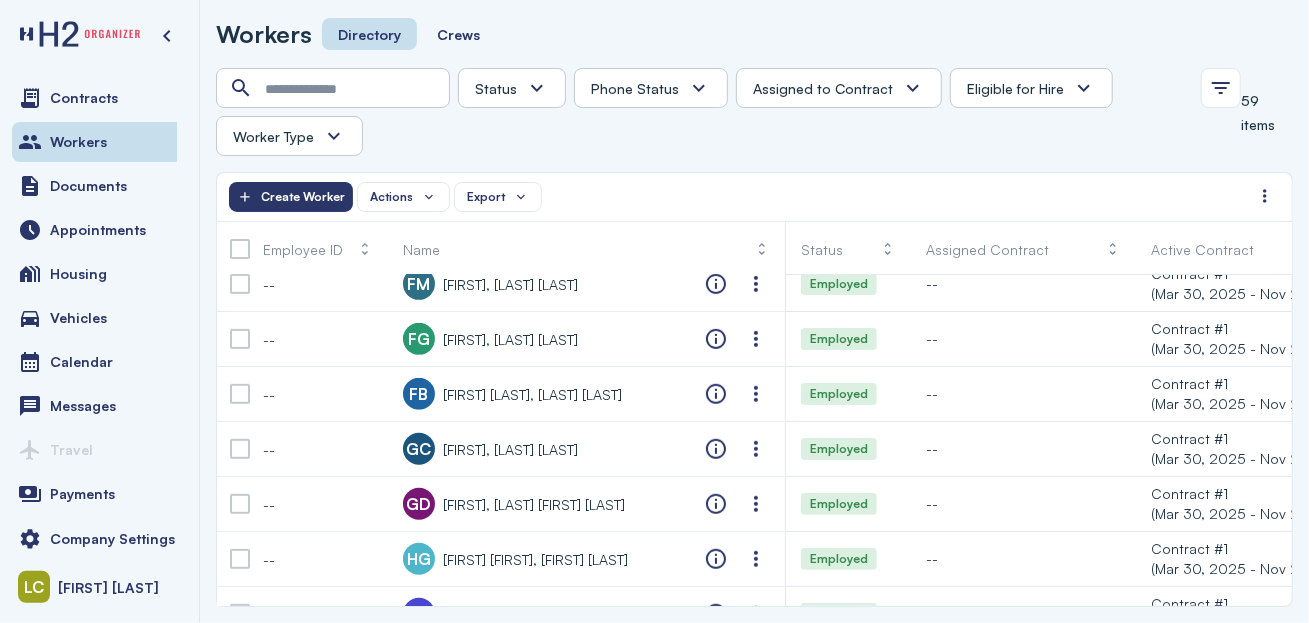 scroll, scrollTop: 777, scrollLeft: 0, axis: vertical 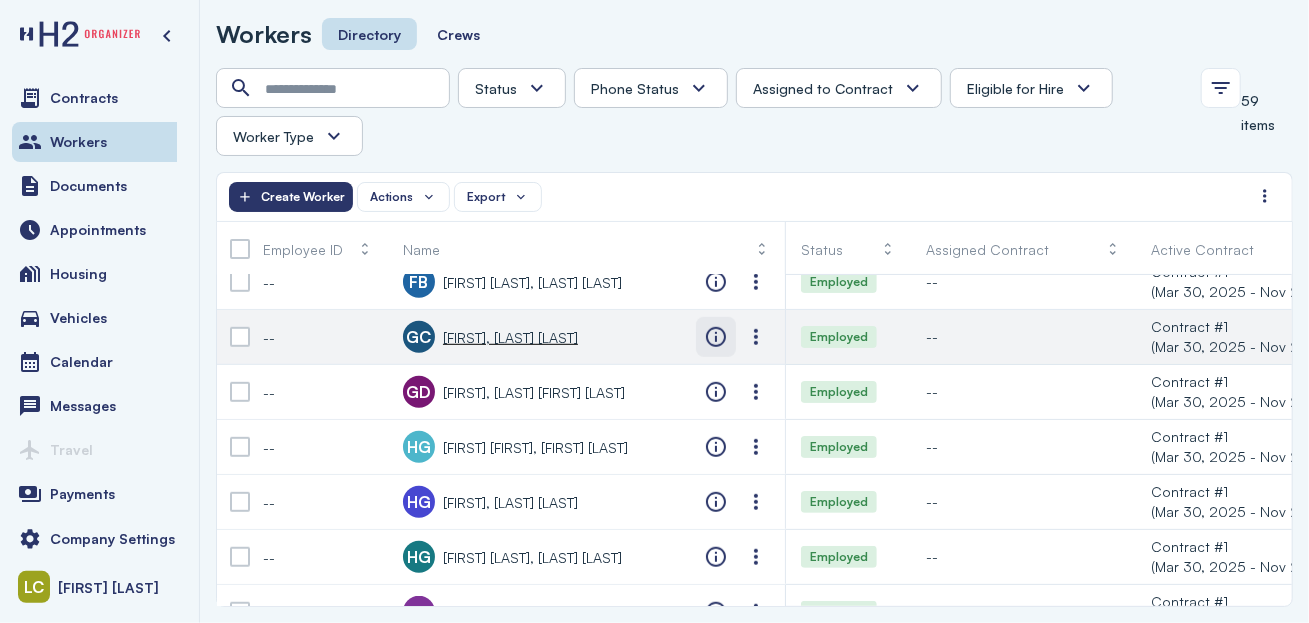 click at bounding box center [716, 337] 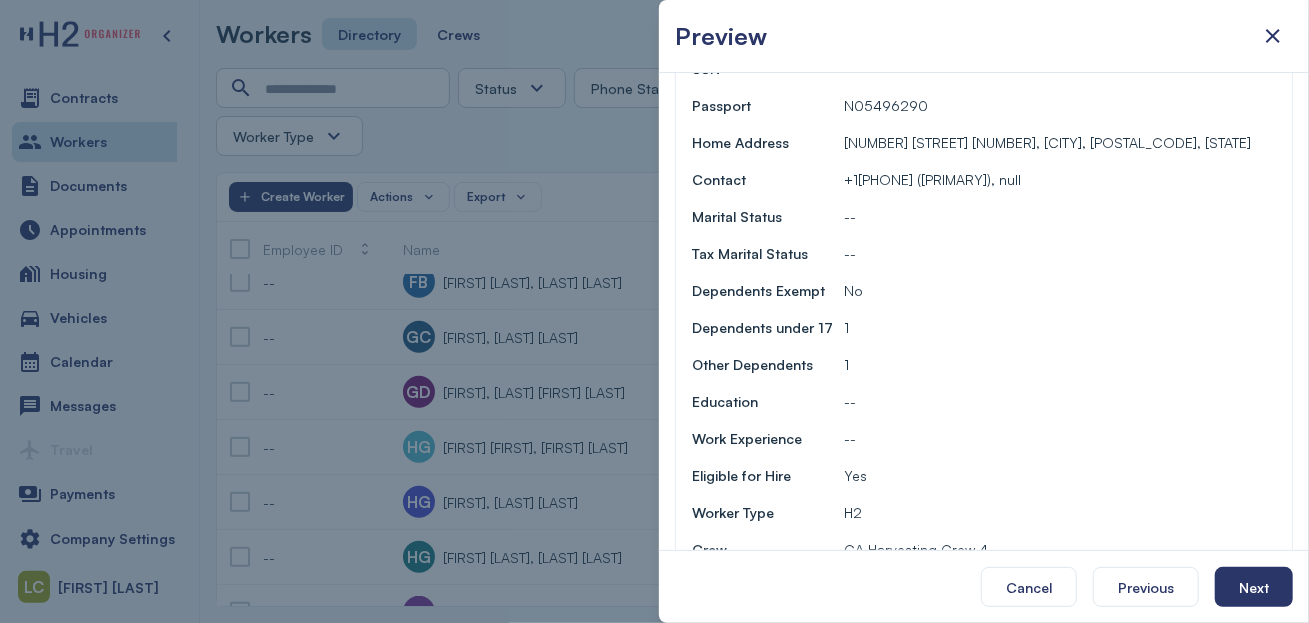 scroll, scrollTop: 447, scrollLeft: 0, axis: vertical 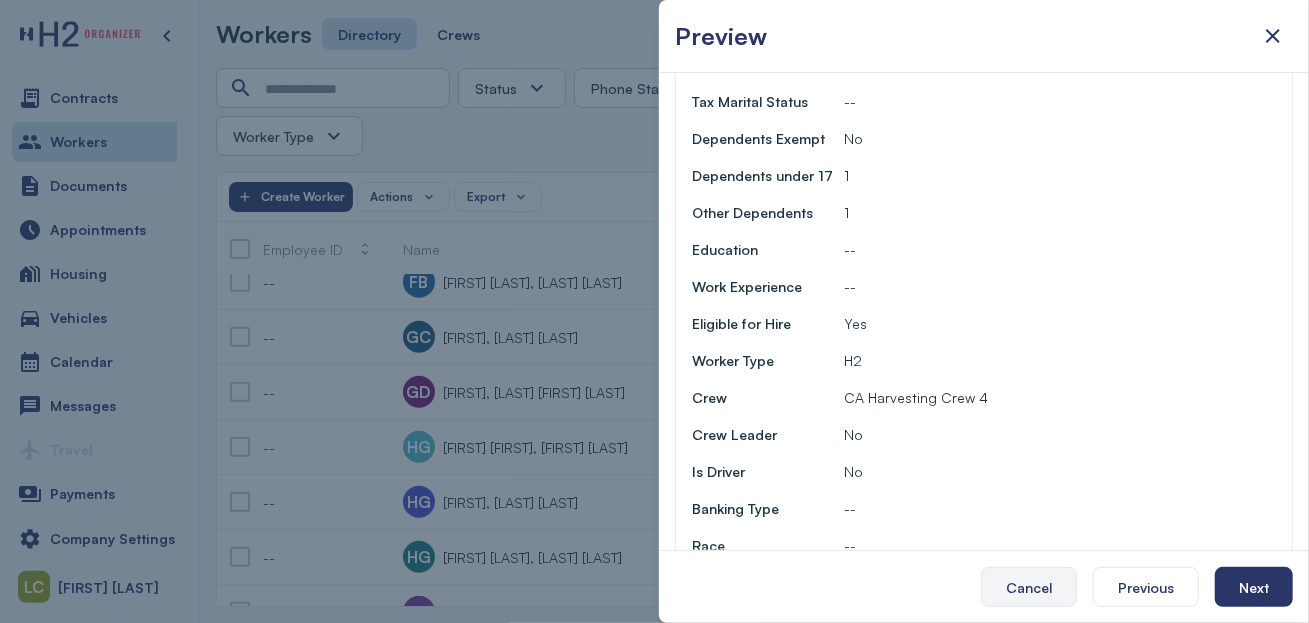 click on "Cancel" at bounding box center (1029, 587) 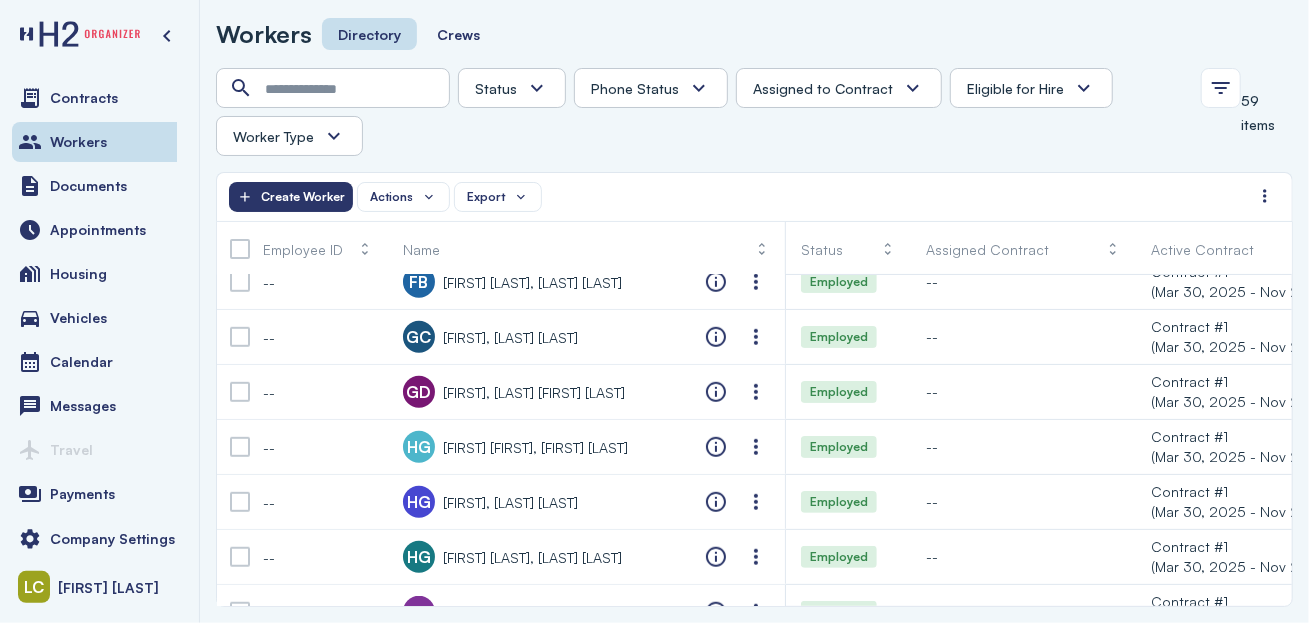 click at bounding box center (1084, 88) 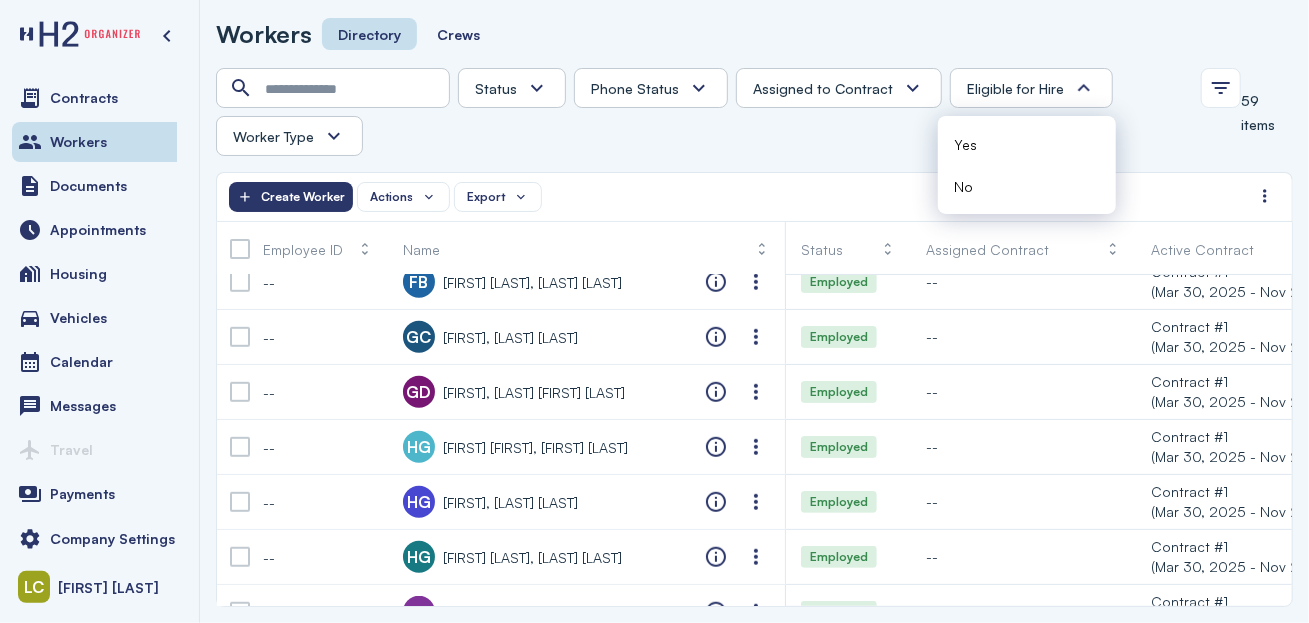click at bounding box center [334, 136] 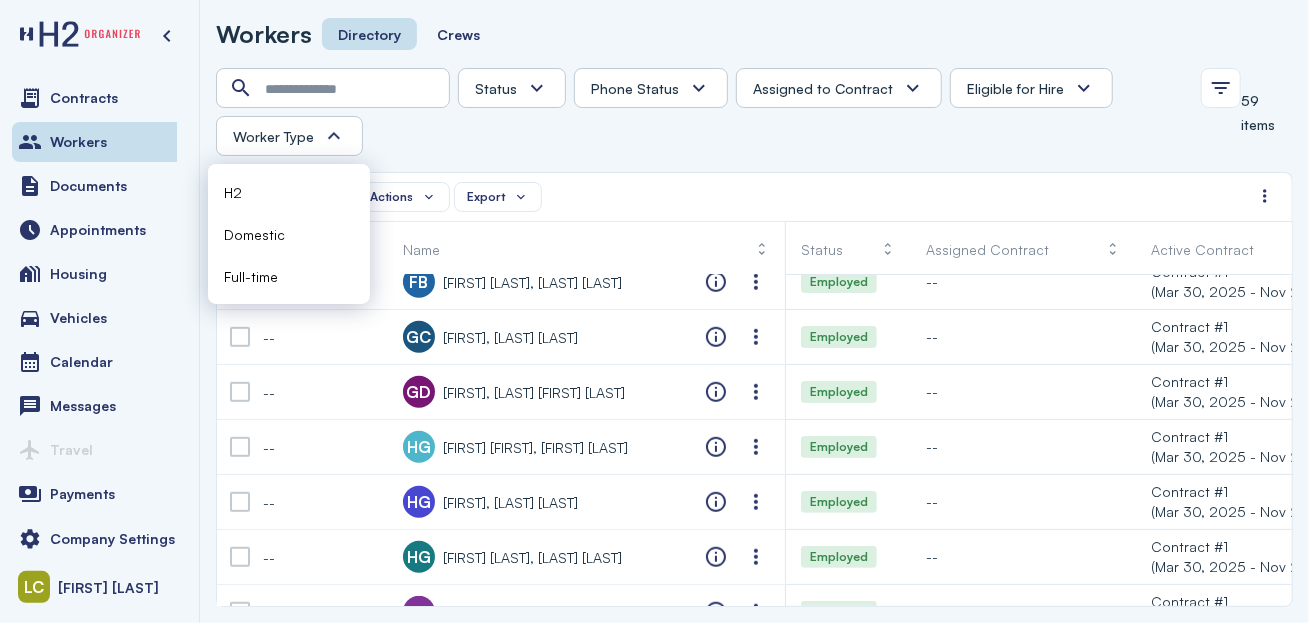 click on "Status         Absconded Assigned Available Employed End of Contract Quit     Phone Status         Unknown Pending Failed Verified     Assigned to Contract         Yes No     Eligible for Hire         Worker Type" at bounding box center (702, 112) 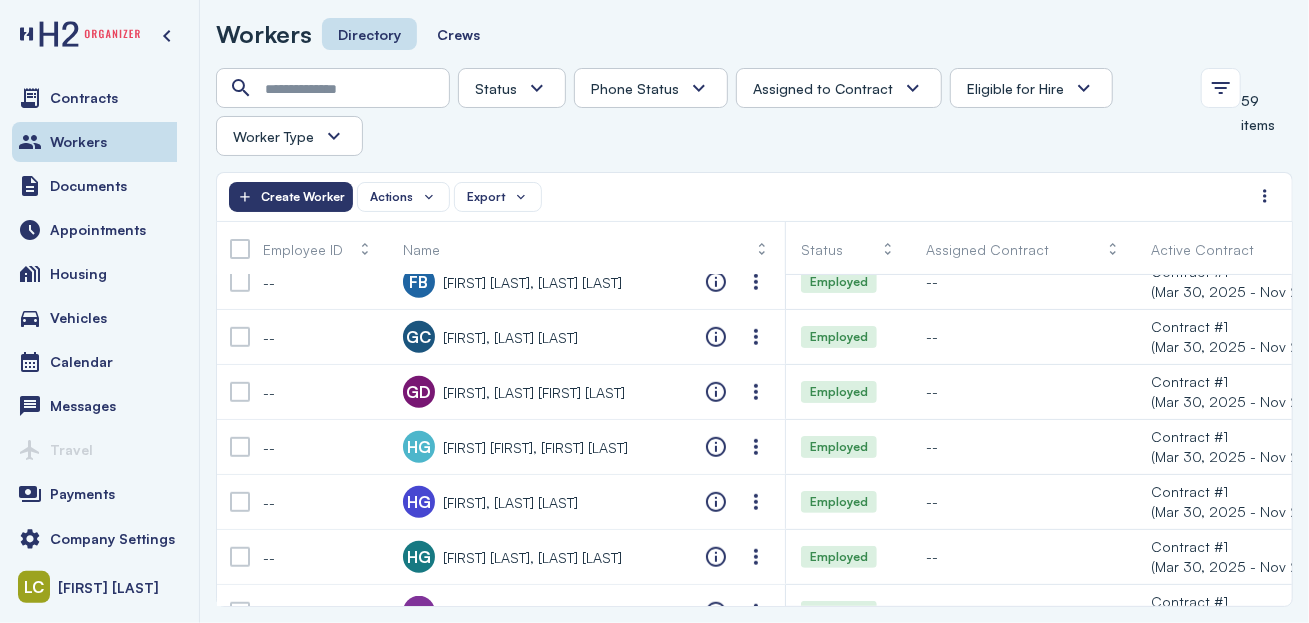 click at bounding box center [537, 88] 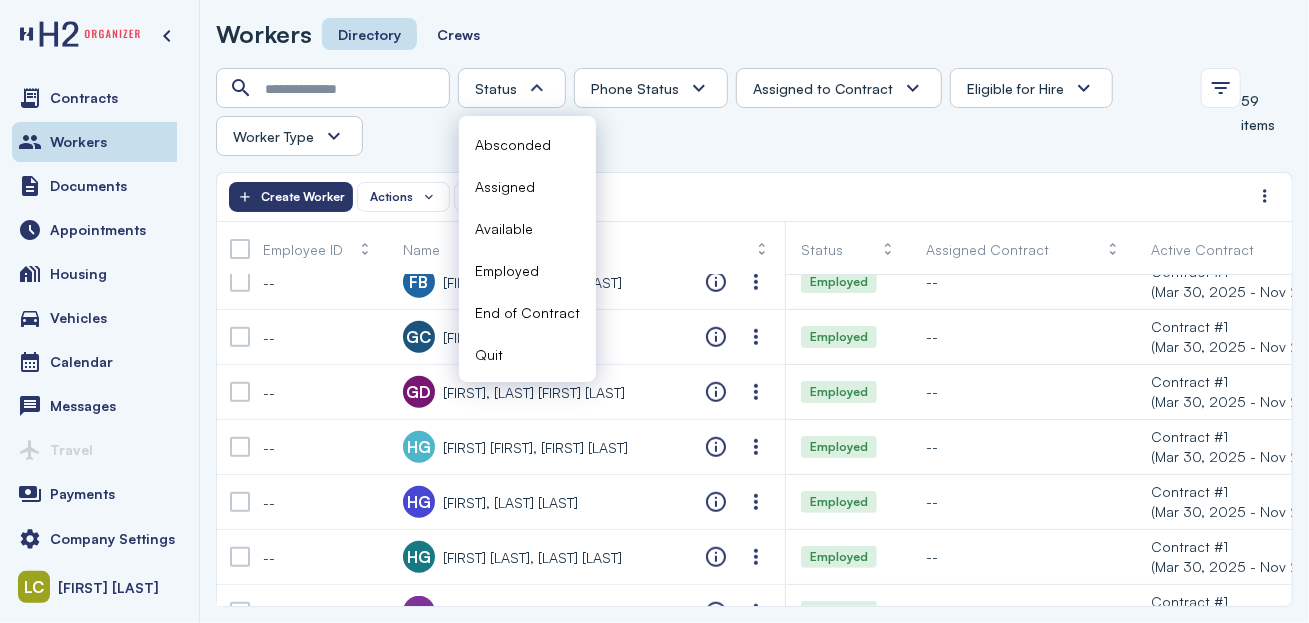 click on "Status         Phone Status         Unknown Pending Failed Verified     Assigned to Contract         Yes No     Eligible for Hire         Worker Type" at bounding box center (702, 112) 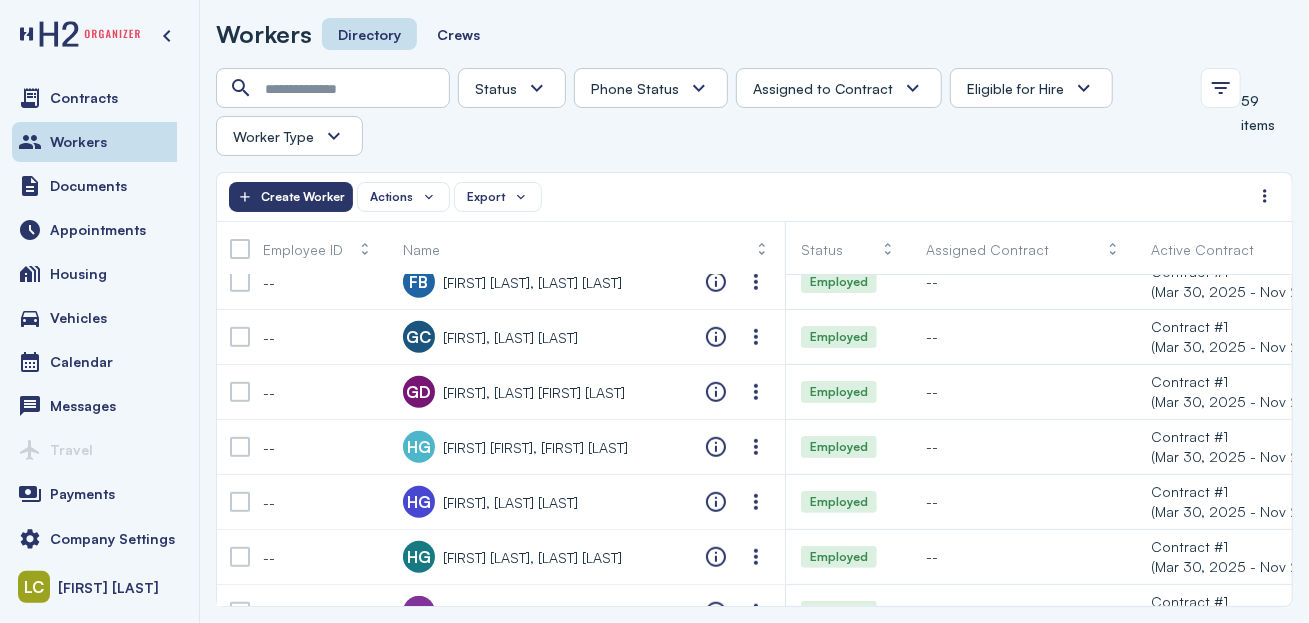 click at bounding box center (235, 88) 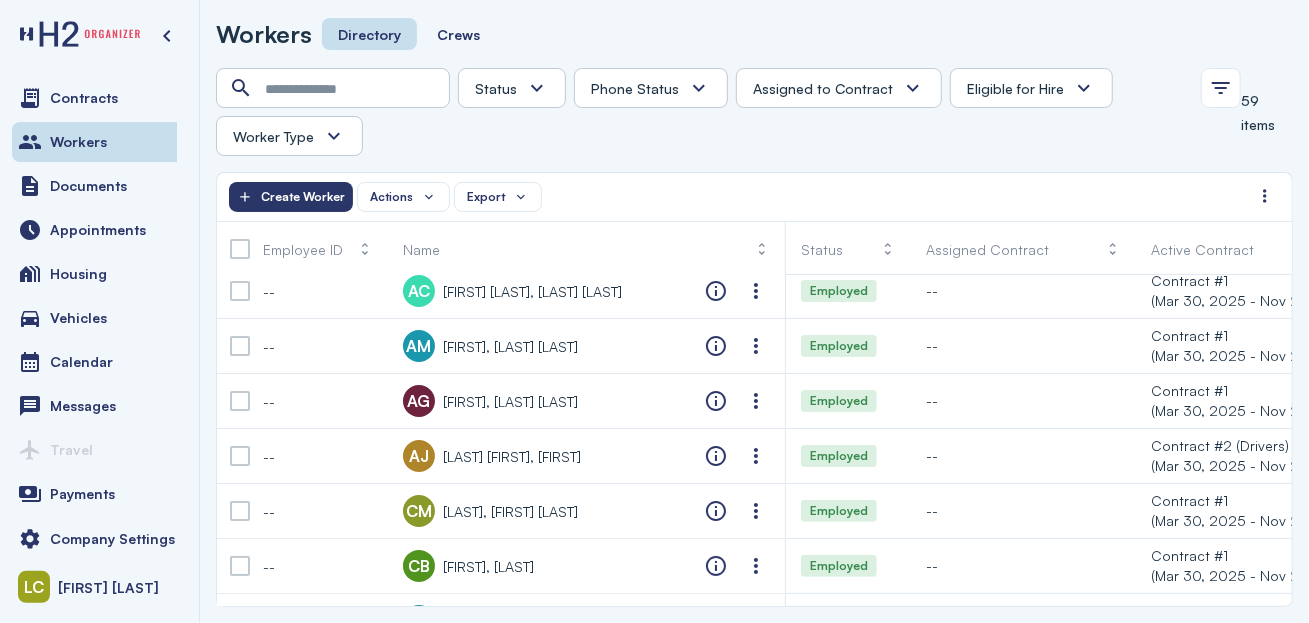 scroll, scrollTop: 0, scrollLeft: 0, axis: both 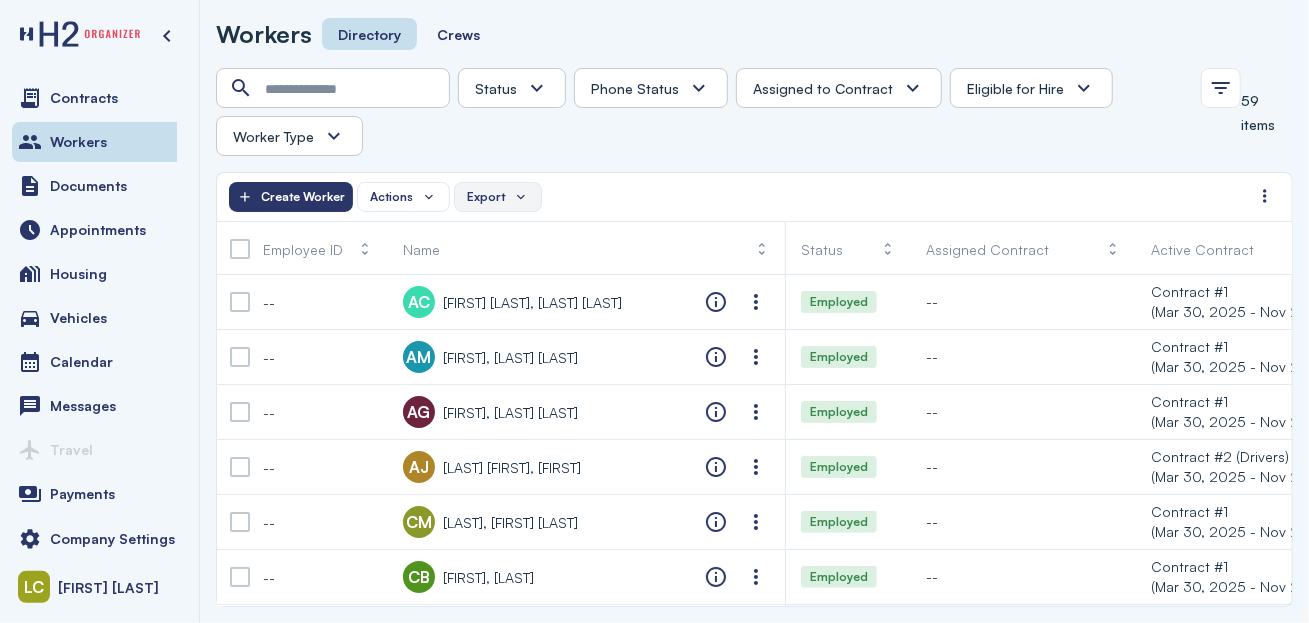 click on "Export" at bounding box center [498, 197] 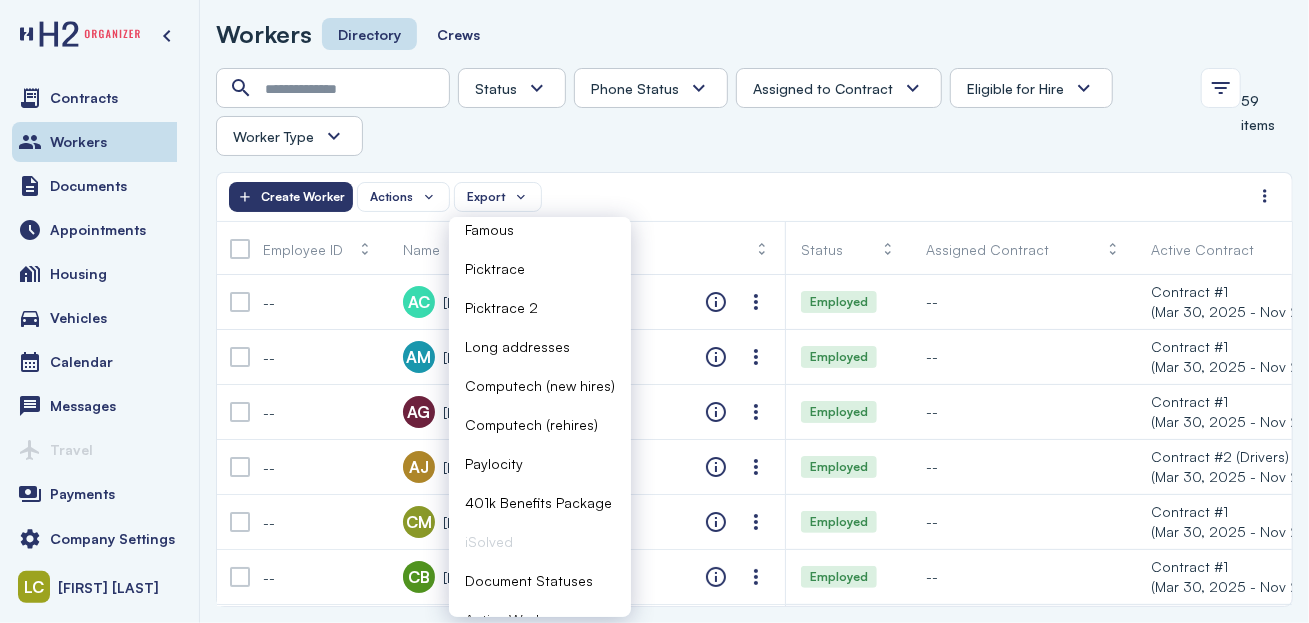 scroll, scrollTop: 81, scrollLeft: 0, axis: vertical 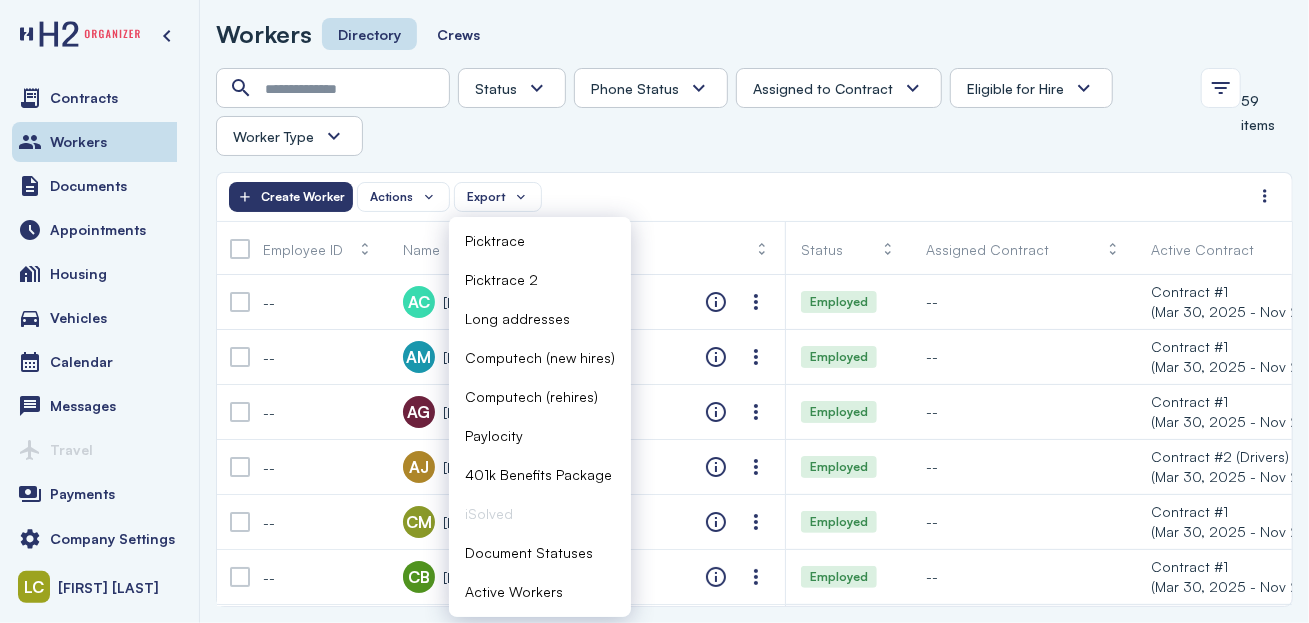 click on "Active Workers" at bounding box center [514, 591] 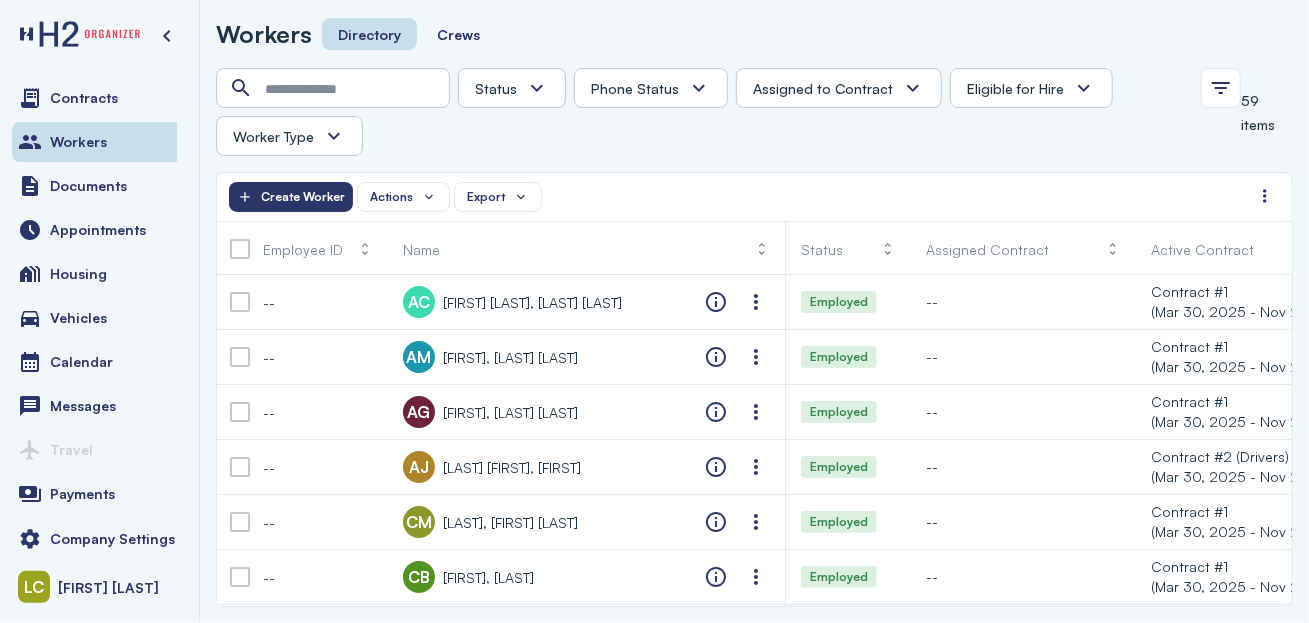 click on "Status         Phone Status         Unknown Pending Failed Verified     Assigned to Contract         Yes No     Eligible for Hire         Worker Type" at bounding box center (702, 112) 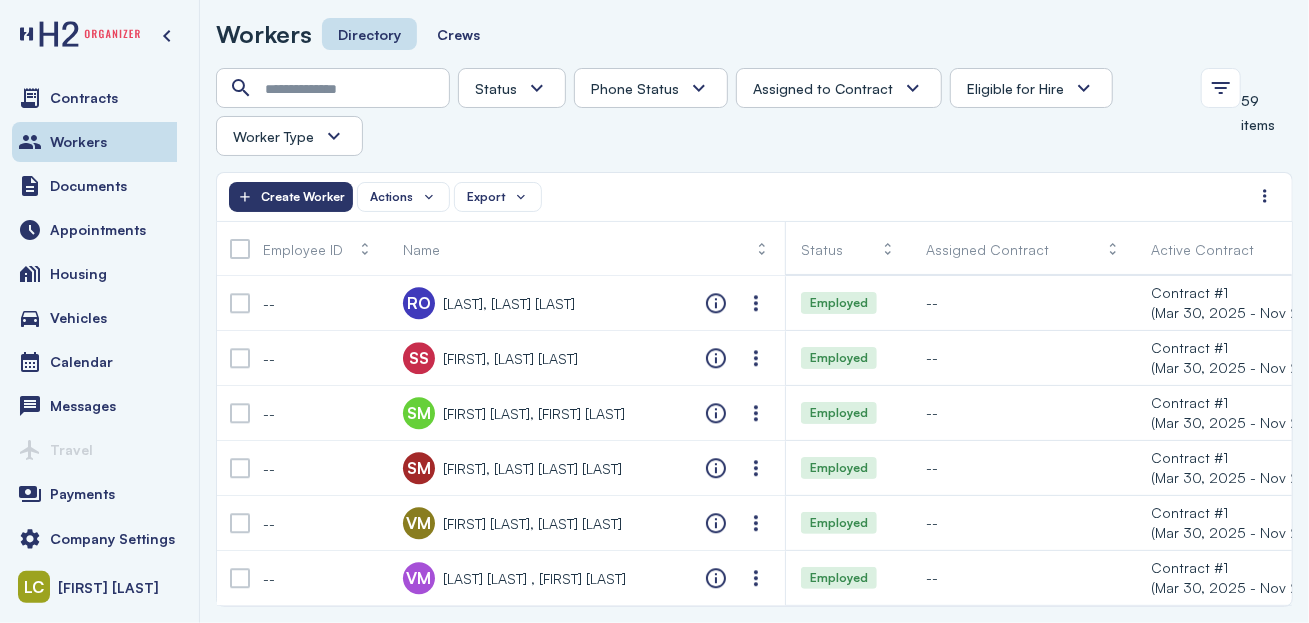 scroll, scrollTop: 2869, scrollLeft: 0, axis: vertical 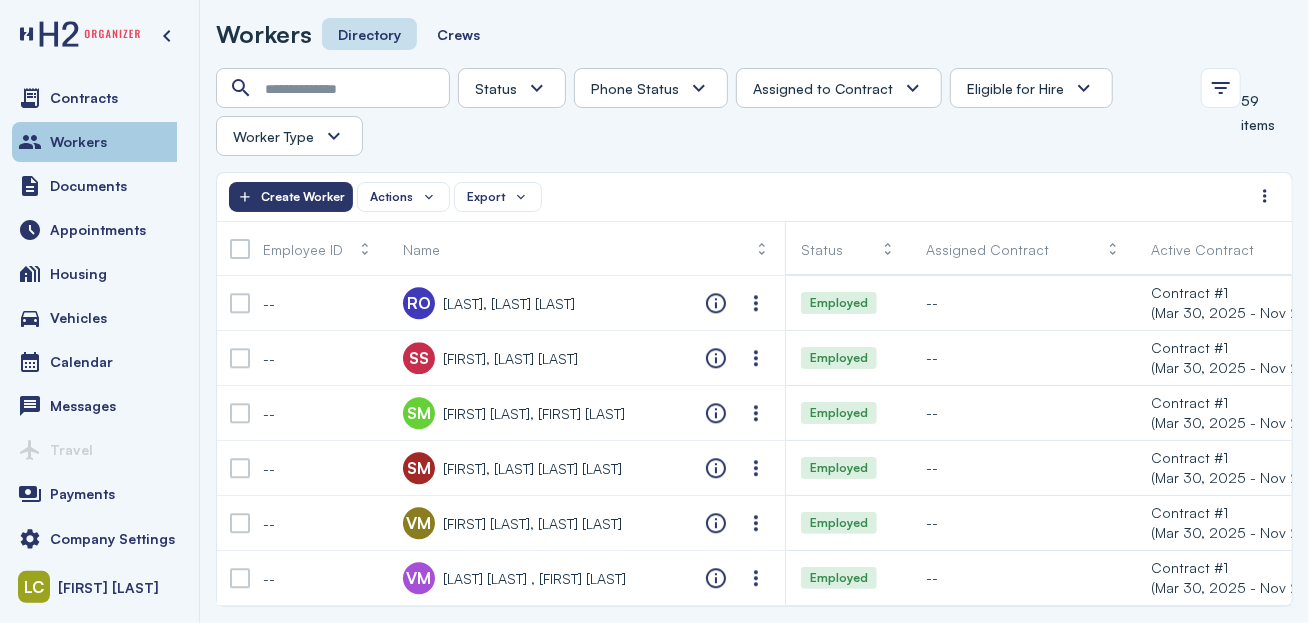 click on "Workers" at bounding box center [78, 142] 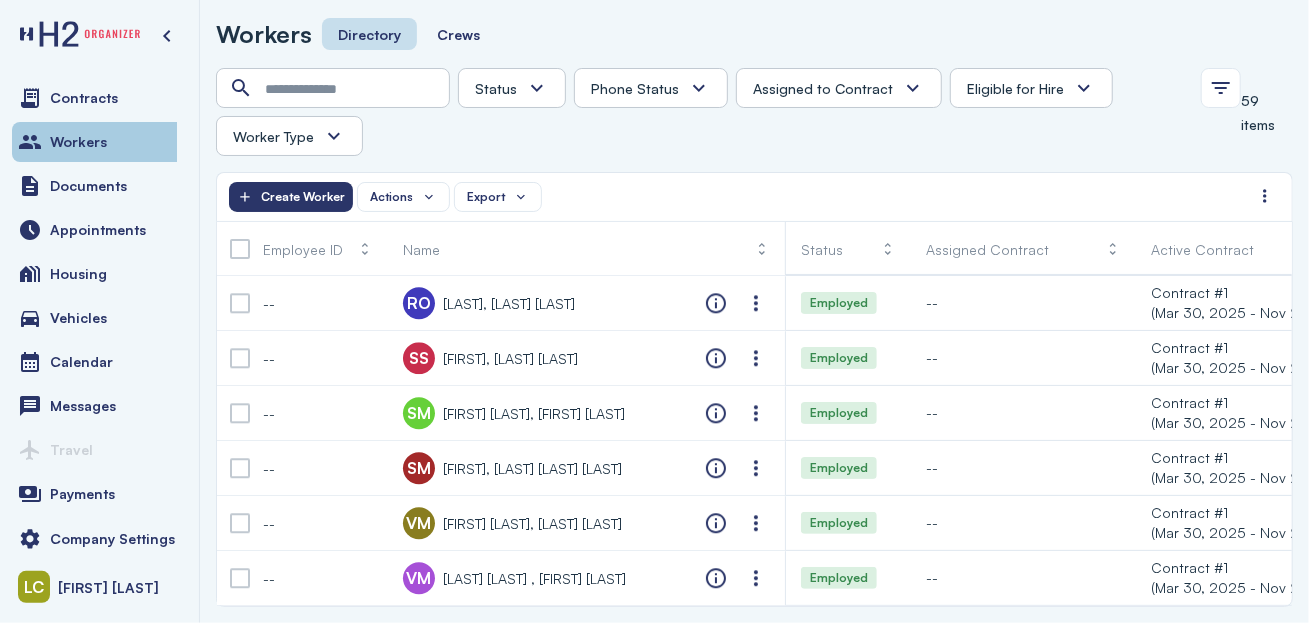 click on "Workers" at bounding box center (78, 142) 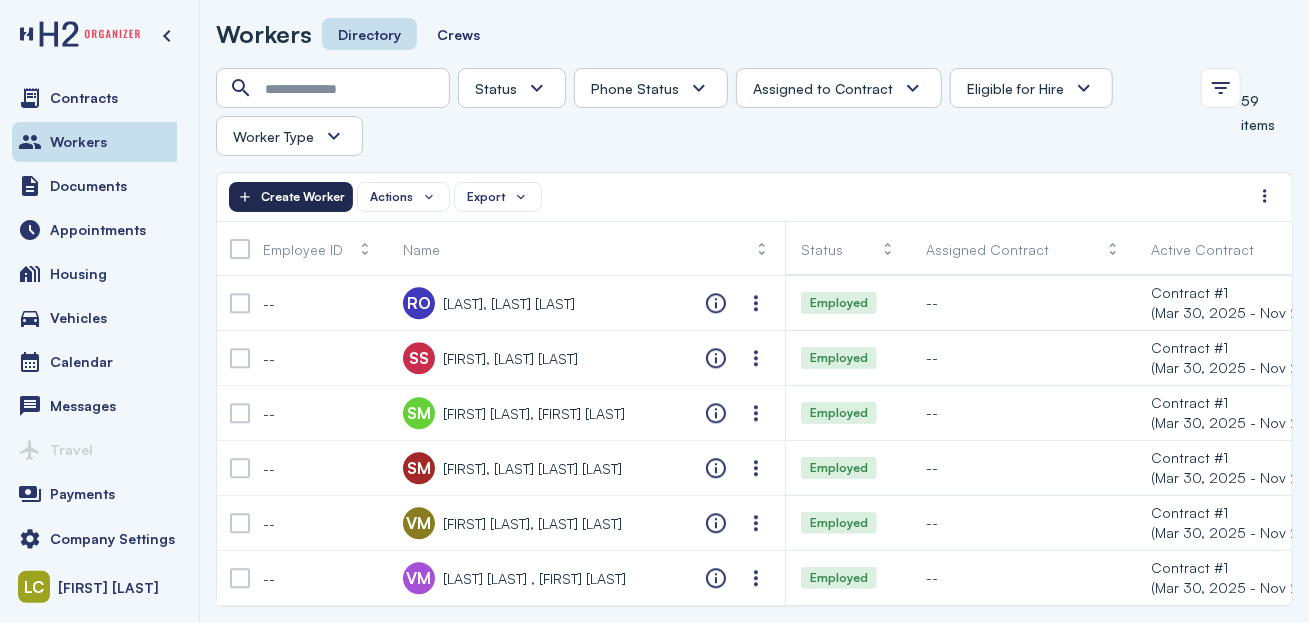 click on "Create Worker" 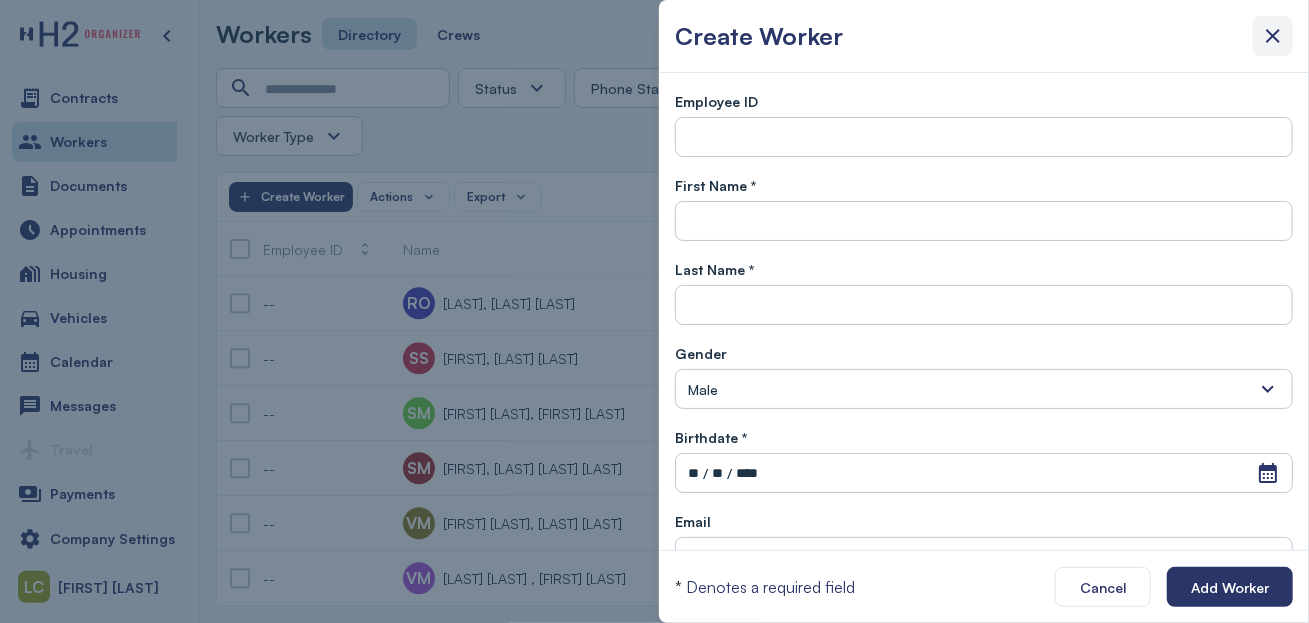 click at bounding box center [1273, 36] 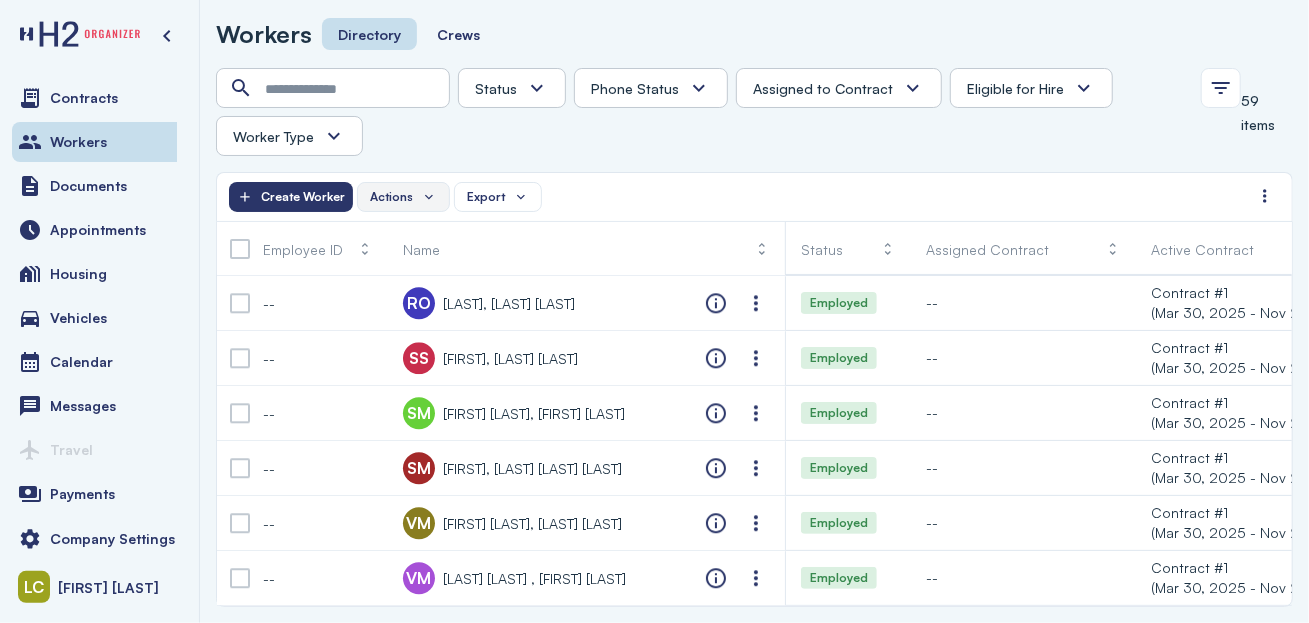 click on "Actions" at bounding box center (403, 197) 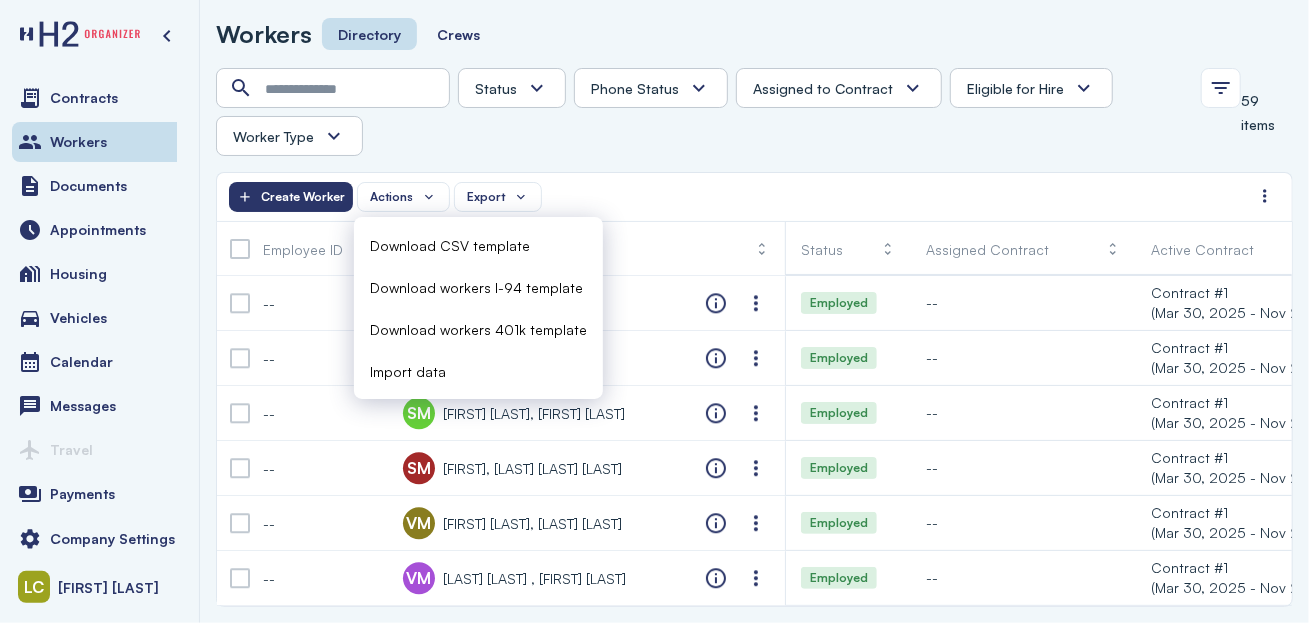 click on "Status         Phone Status         Unknown Pending Failed Verified     Assigned to Contract         Yes No     Eligible for Hire         Worker Type               59 items       Actions           Export                 Create Worker                       Employee ID     Name       Status     Assigned Contract     Active Contract     Last Contract     Crew     Tags     Eligible for Hire     Benefits Eligible     Benefits Submitted     Benefits Eligibility Date     Worker Type     Phone Status                 -- RH       Rodrigo, Martinez Hernandez             Employed   --   Contract #1   (Mar 30, 2025 - Nov 21, 2025) --   CA Harvesting Crew 4     -- H2     Pending         Unknown Pending Failed Verified             -- RO       Rudy, Nunez Ortiz             Employed   --   Contract #1   (Mar 30, 2025 - Nov 21, 2025) --   CA Harvesting Crew 4     -- H2     Pending         Unknown Pending Failed Verified             -- SS       Samuel, Salas Sanchez             Employed   --   Contract #1   --" at bounding box center [754, 337] 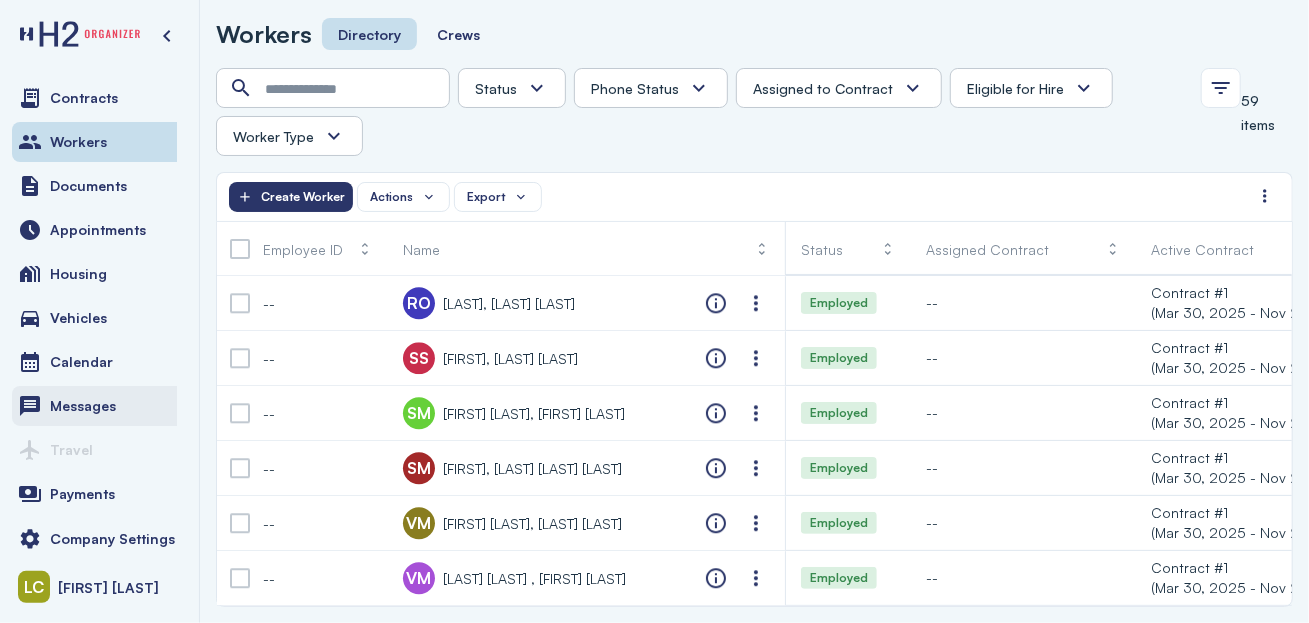 click on "Messages" at bounding box center [83, 406] 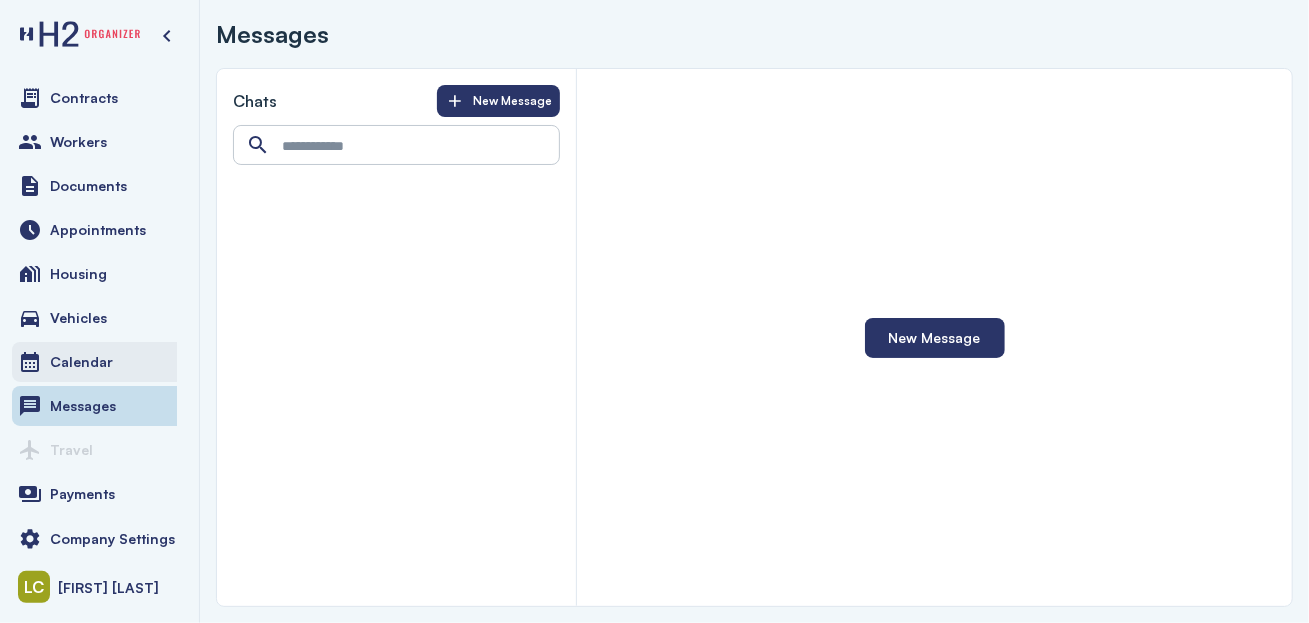 click on "Calendar" at bounding box center [81, 362] 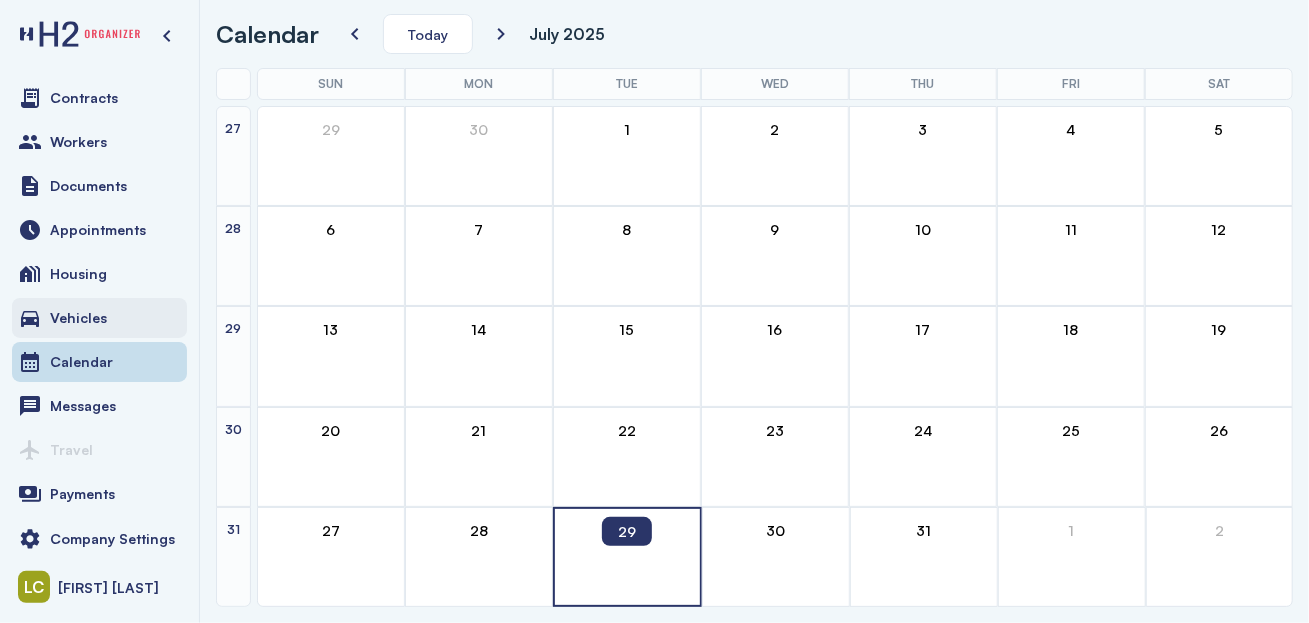 click on "Vehicles" at bounding box center (78, 318) 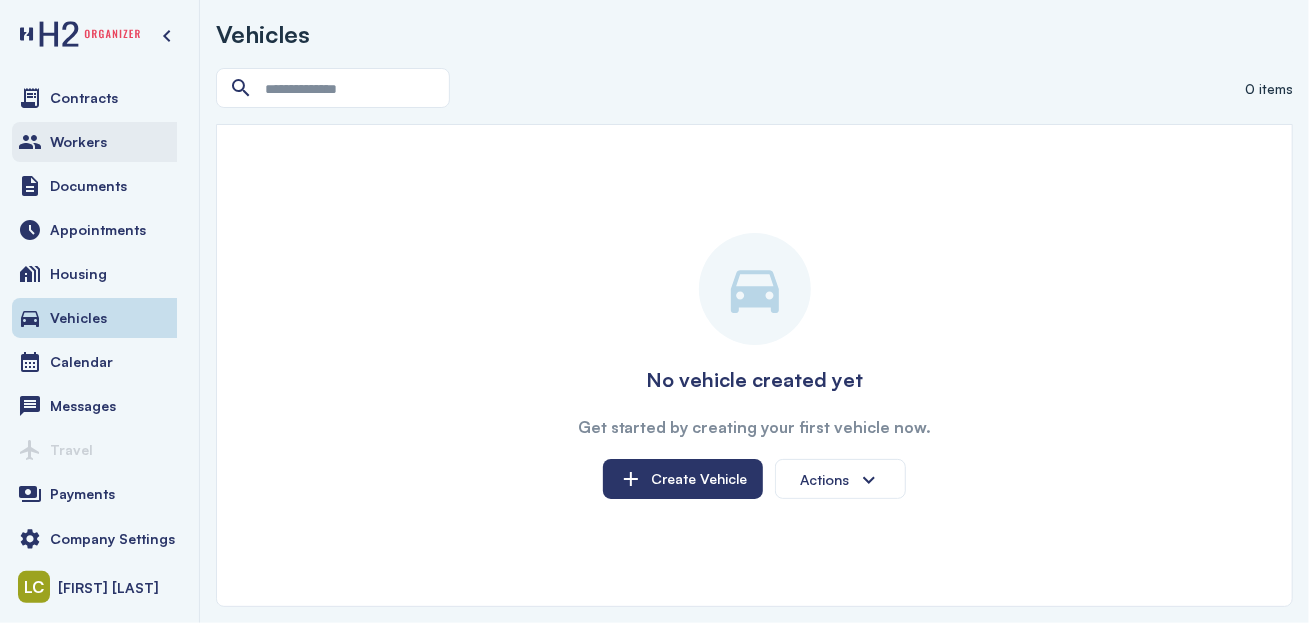 click on "Workers" at bounding box center [99, 142] 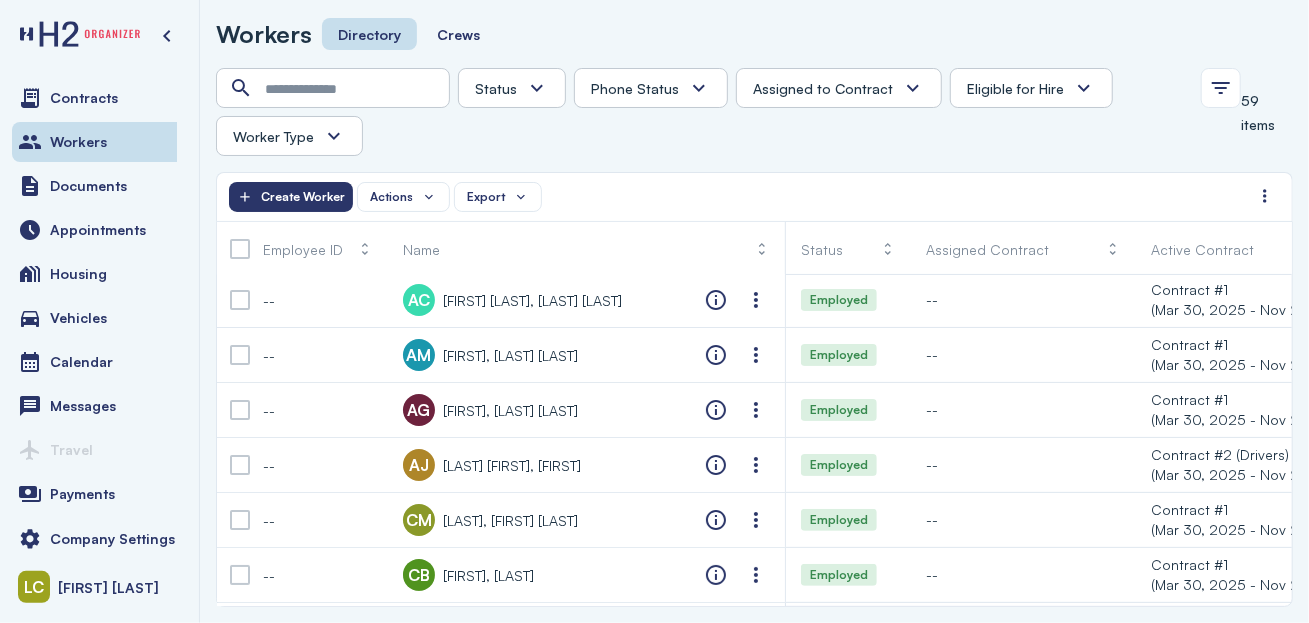 scroll, scrollTop: 0, scrollLeft: 0, axis: both 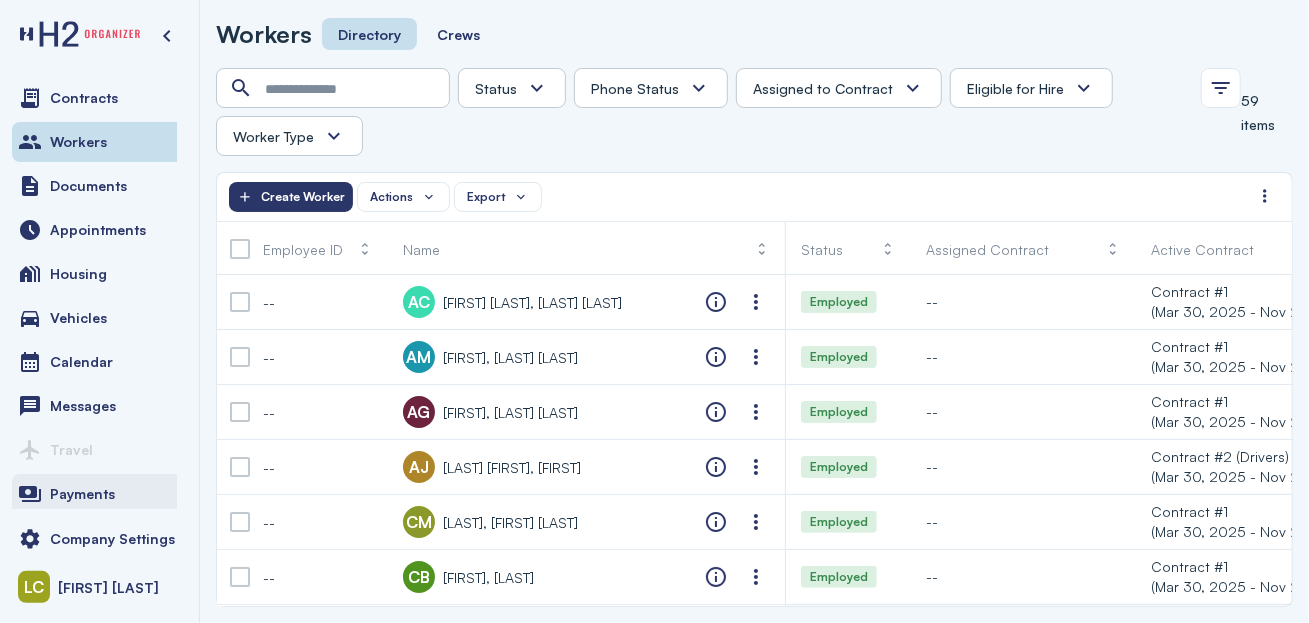 click on "Payments" at bounding box center (82, 494) 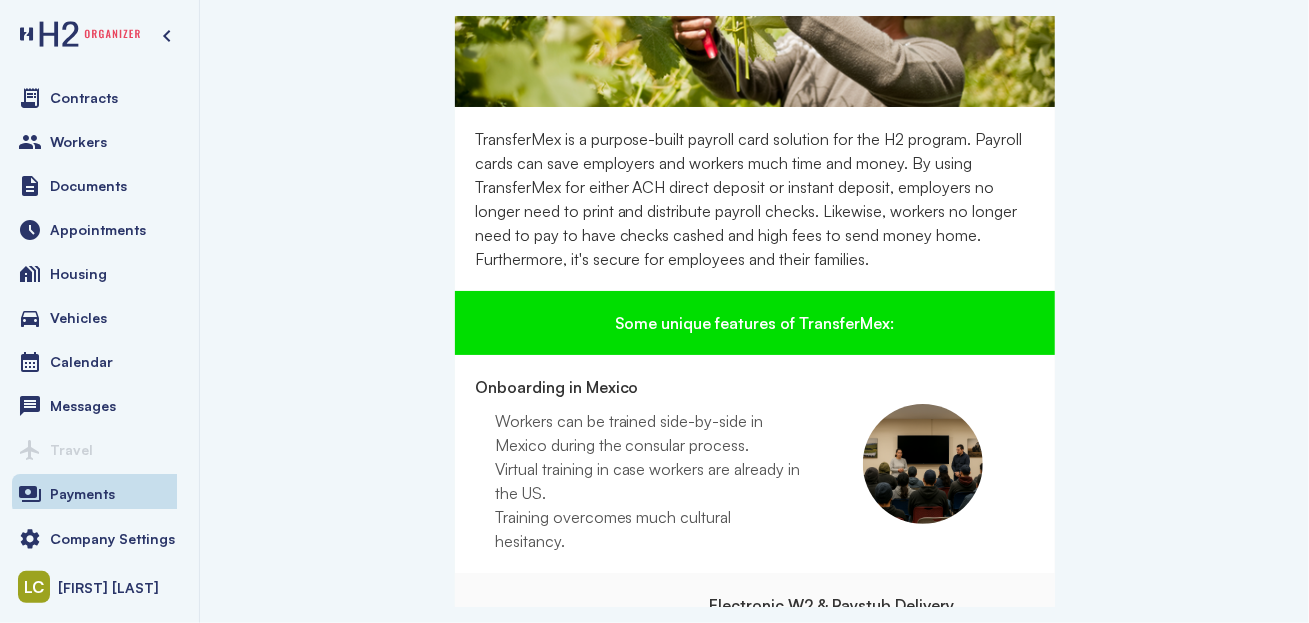 scroll, scrollTop: 0, scrollLeft: 0, axis: both 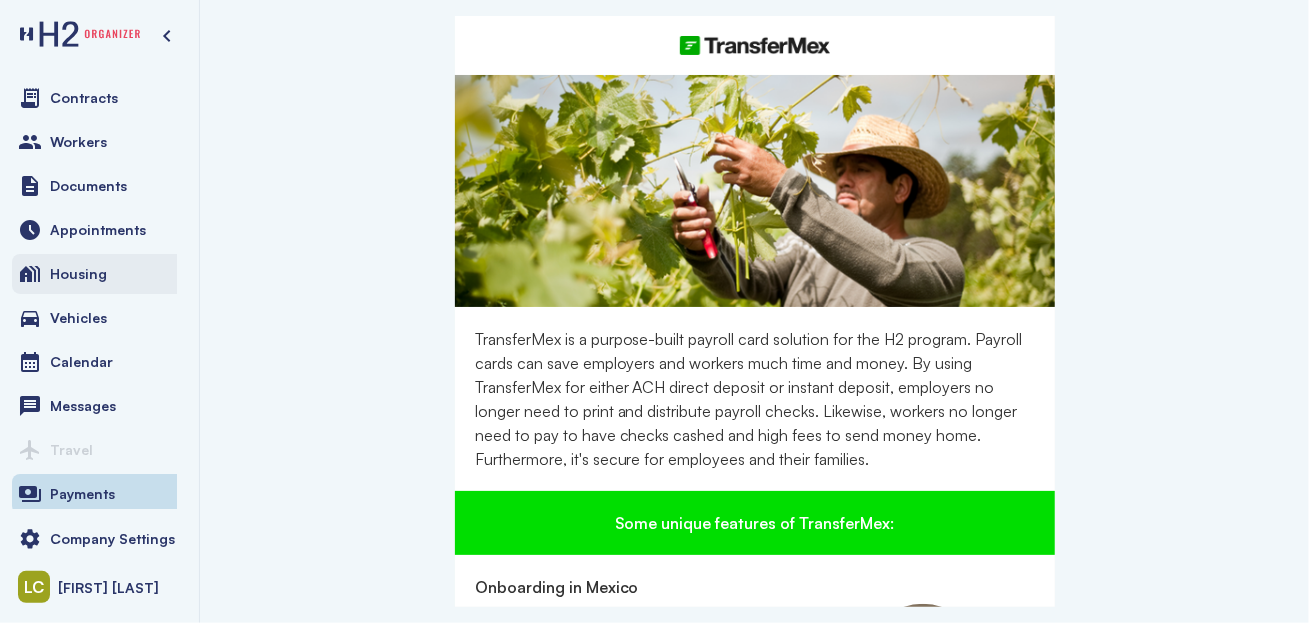 click on "Housing" at bounding box center (78, 274) 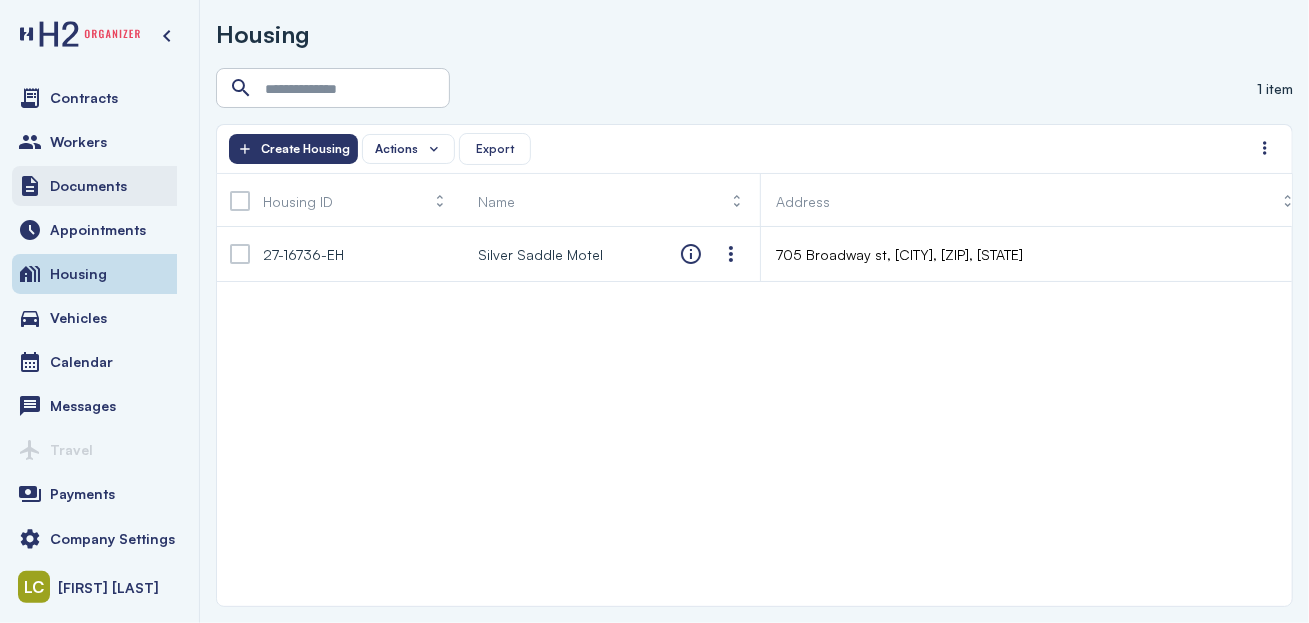click on "Documents" at bounding box center [88, 186] 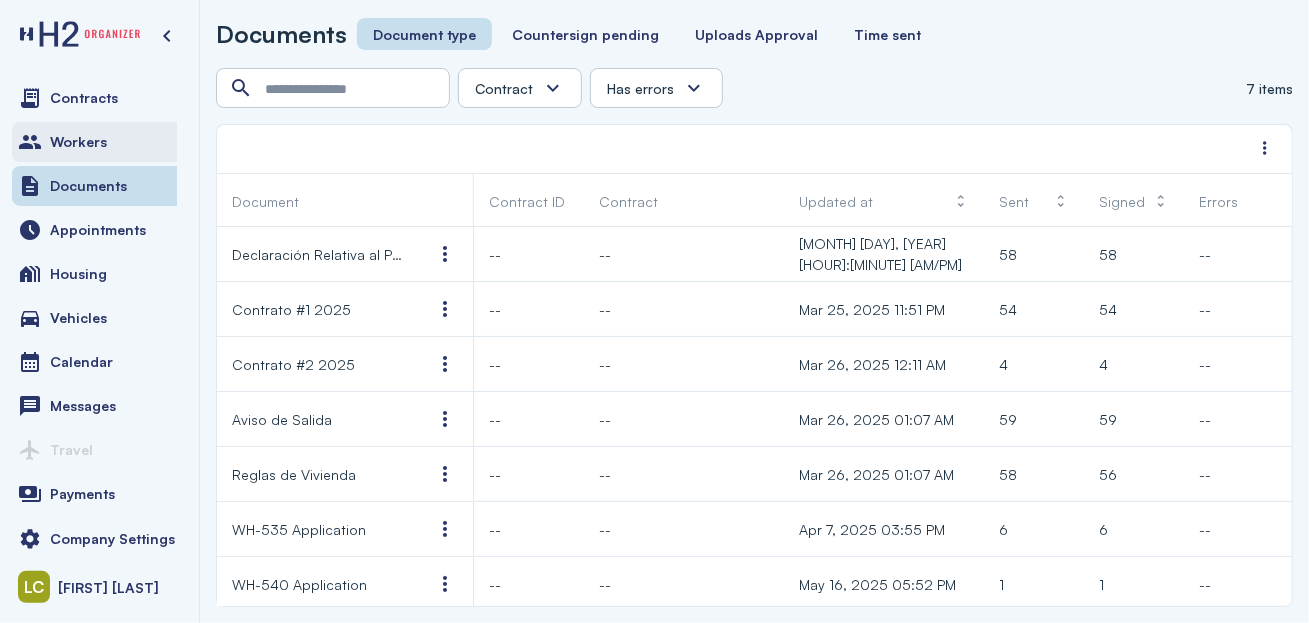 click on "Workers" at bounding box center [99, 142] 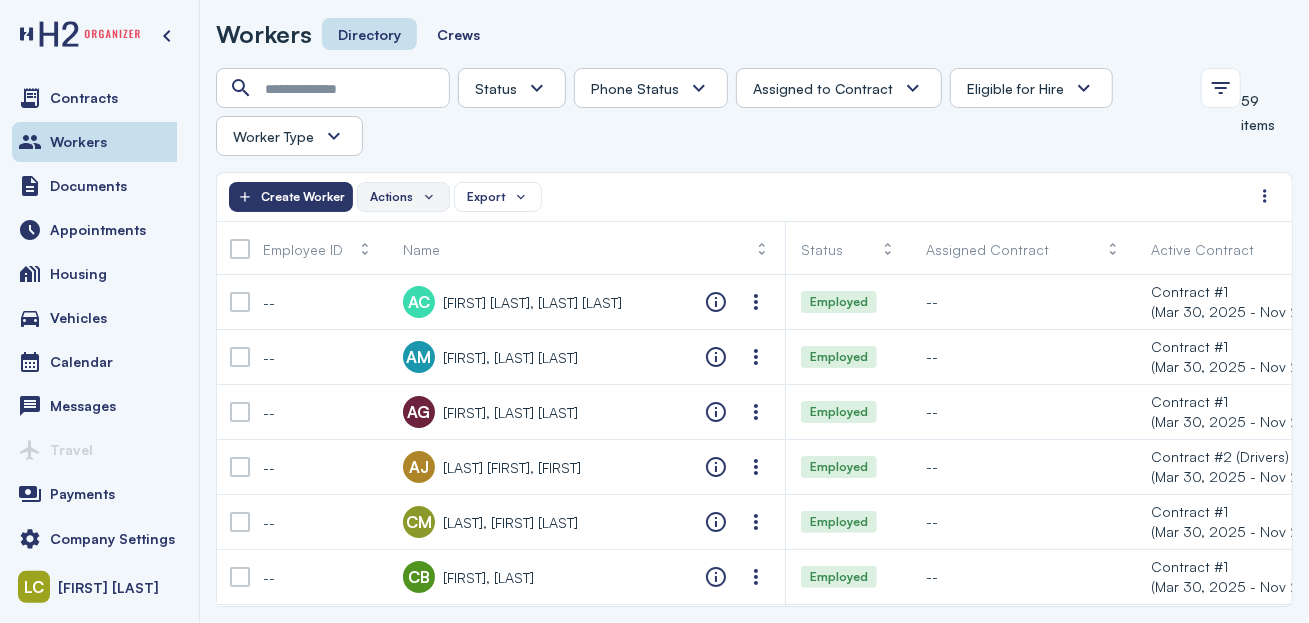 click on "Actions" at bounding box center (391, 197) 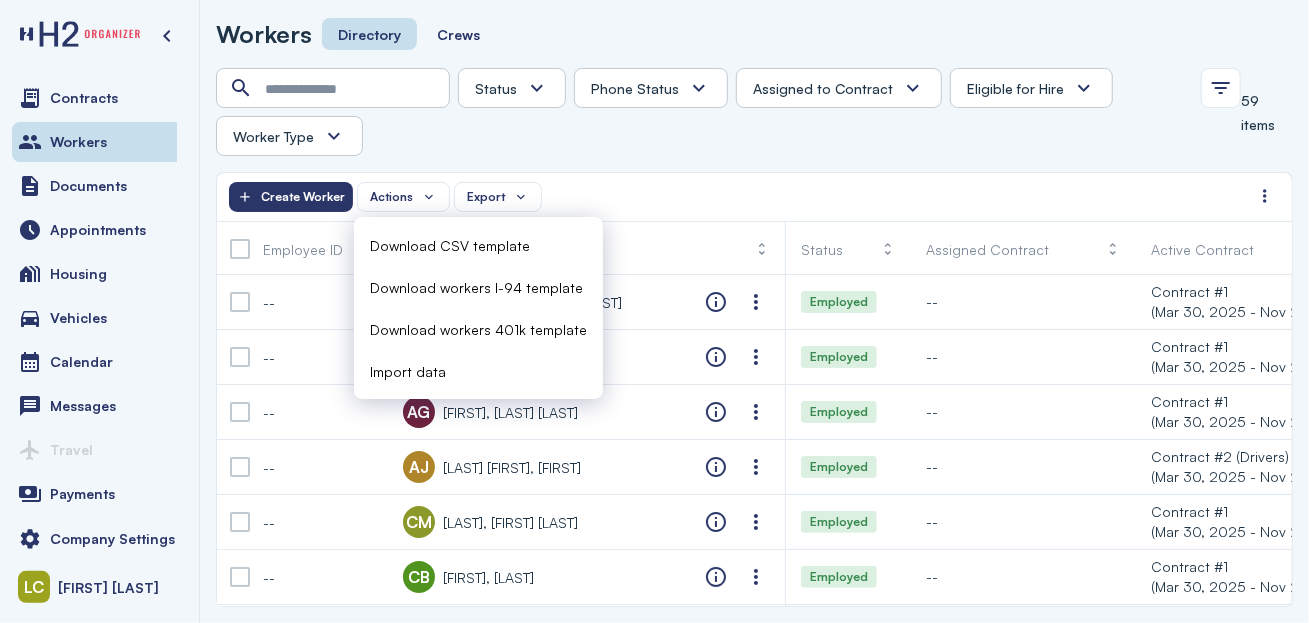 click on "Import data" at bounding box center [408, 371] 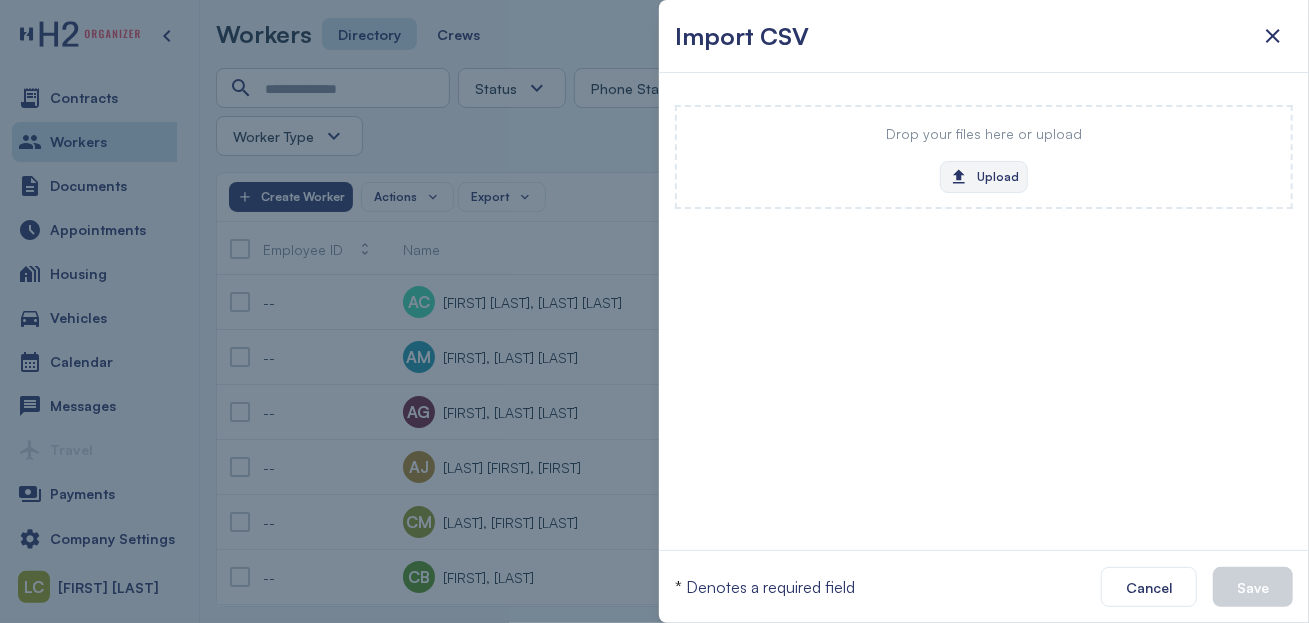 click on "Upload" 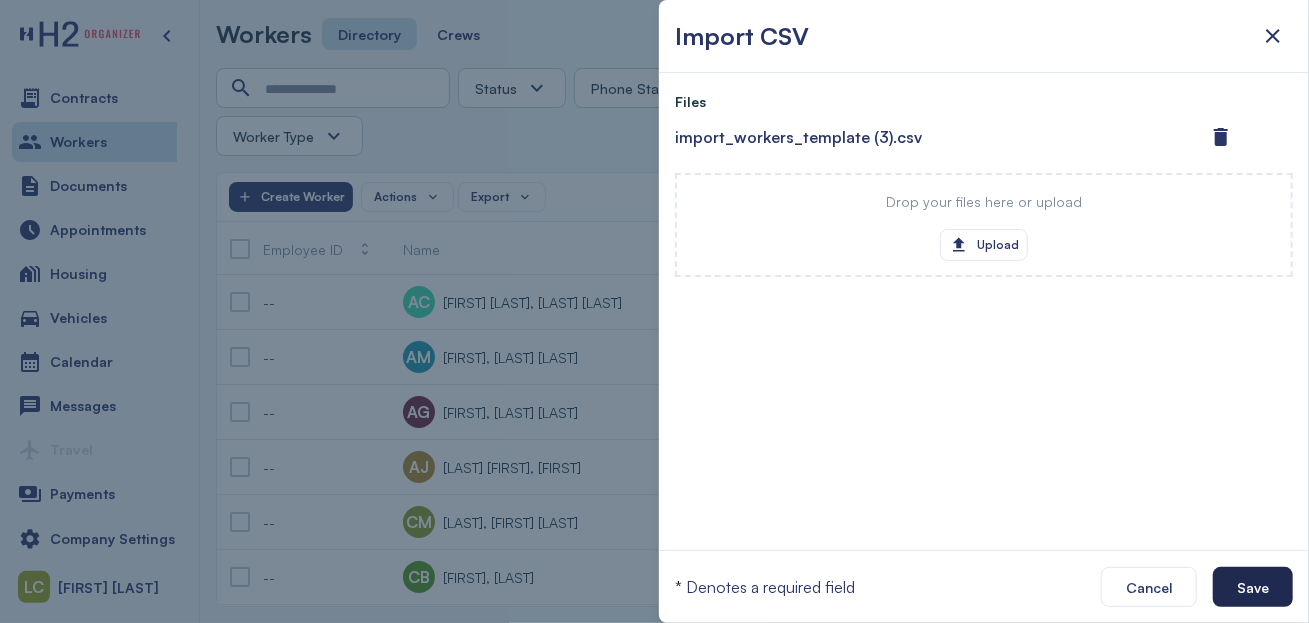 click on "Save" at bounding box center [1253, 587] 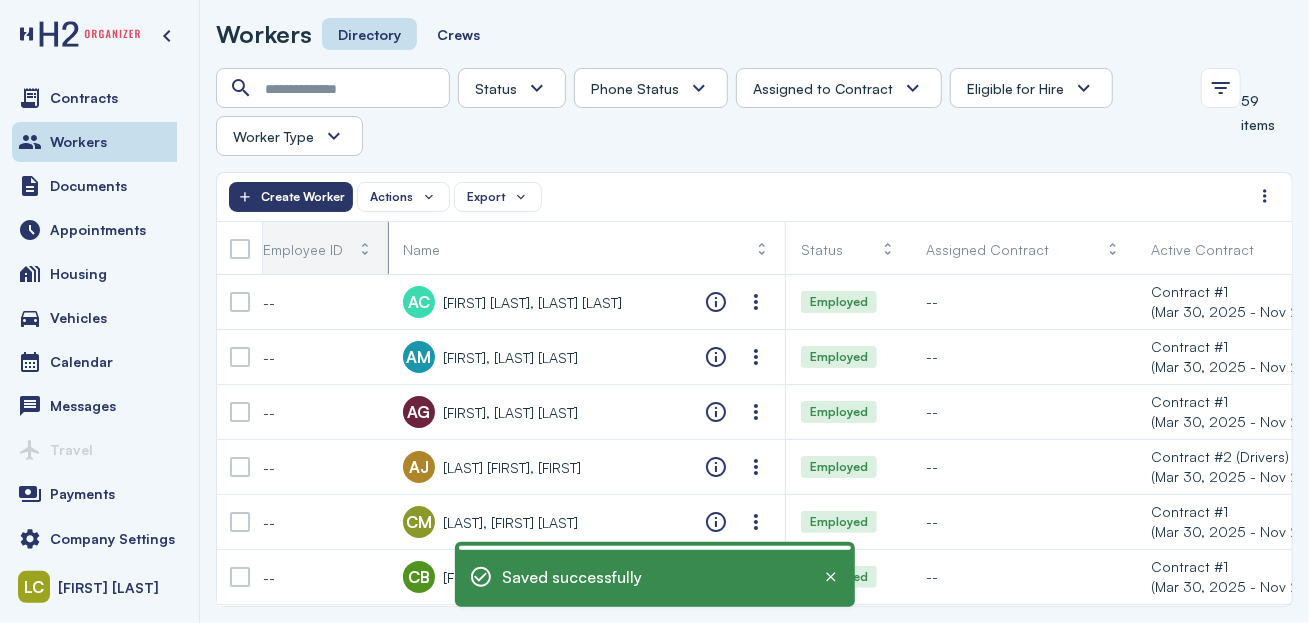 click at bounding box center [365, 249] 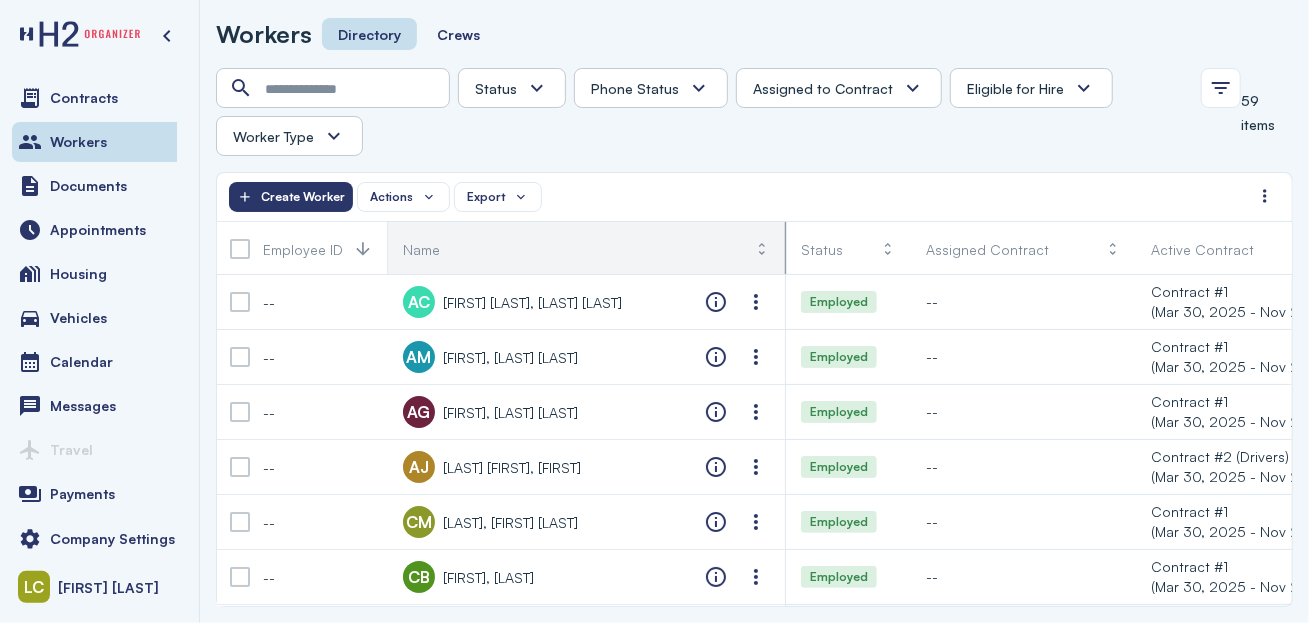 click on "Name" at bounding box center [586, 249] 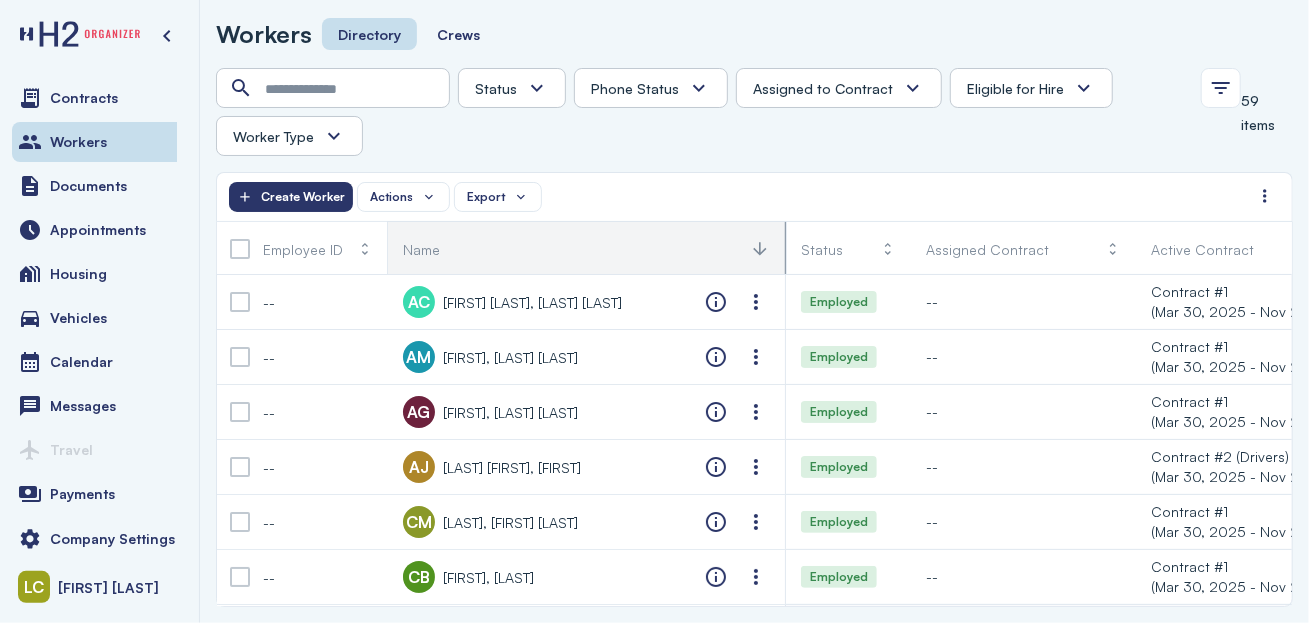 click on "Name" at bounding box center (586, 249) 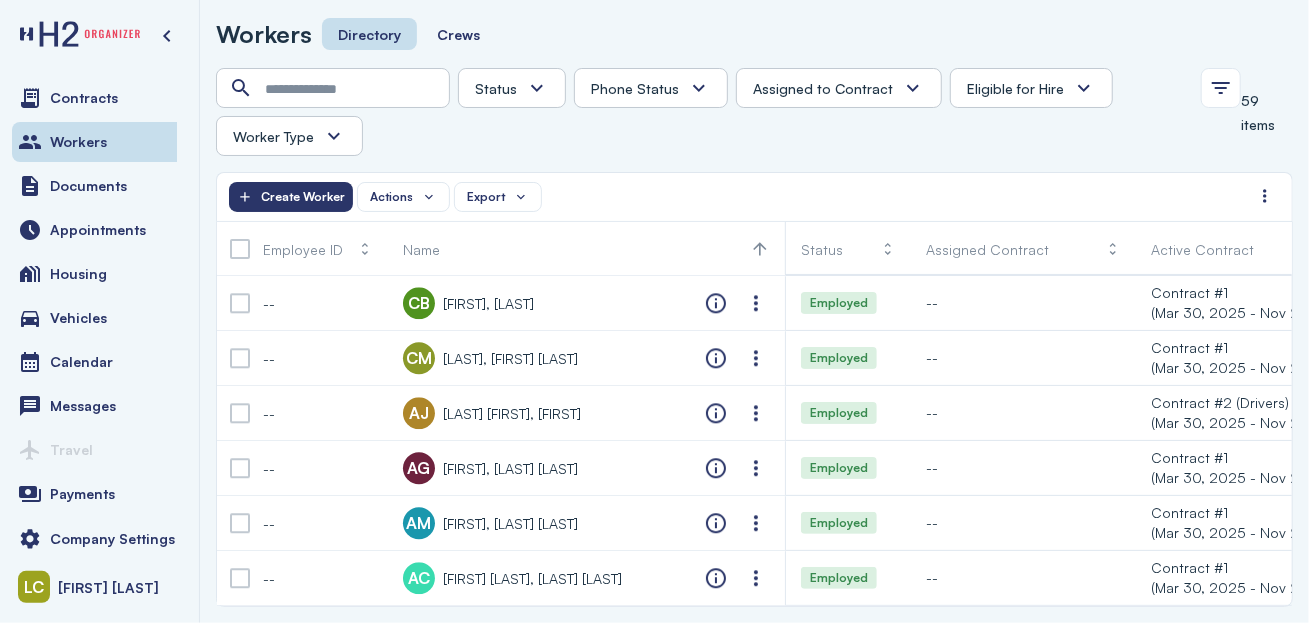 scroll, scrollTop: 2869, scrollLeft: 0, axis: vertical 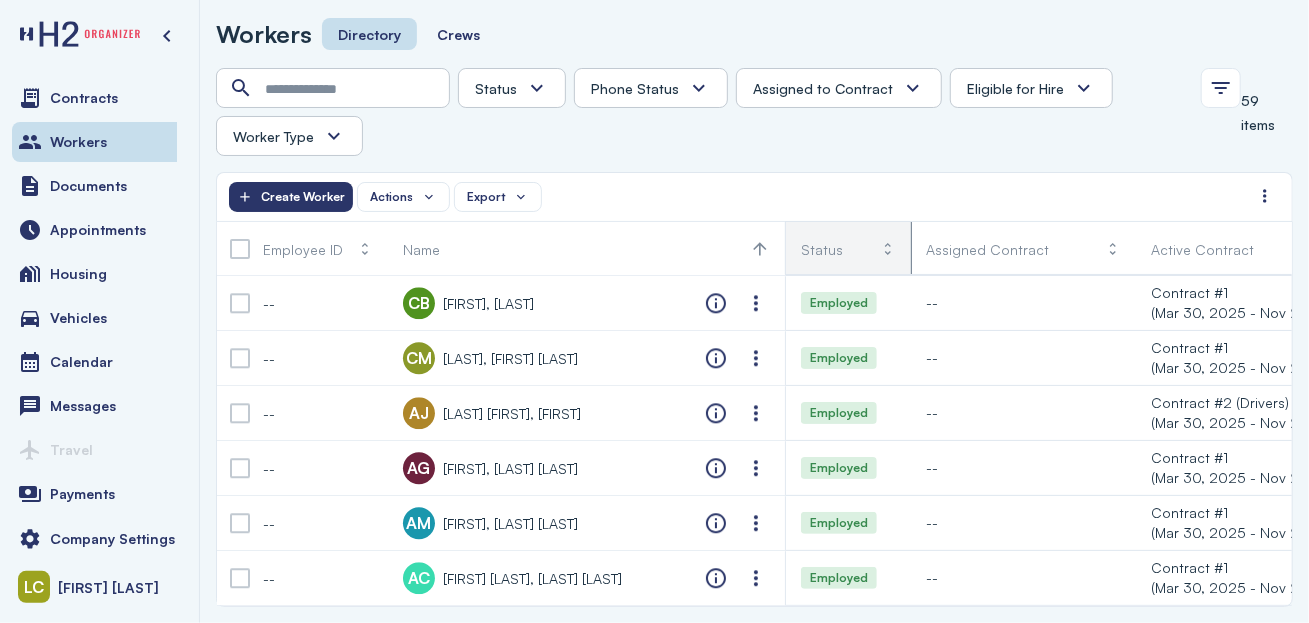 click on "Status" at bounding box center [822, 249] 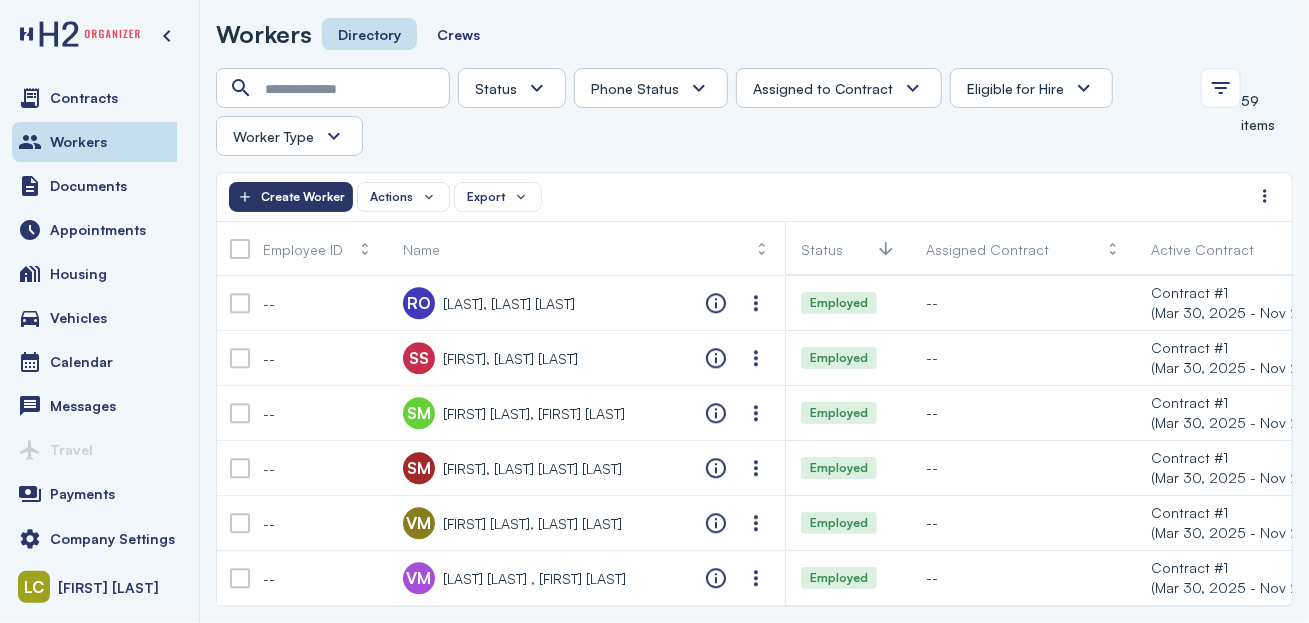 click on "Status" at bounding box center [496, 88] 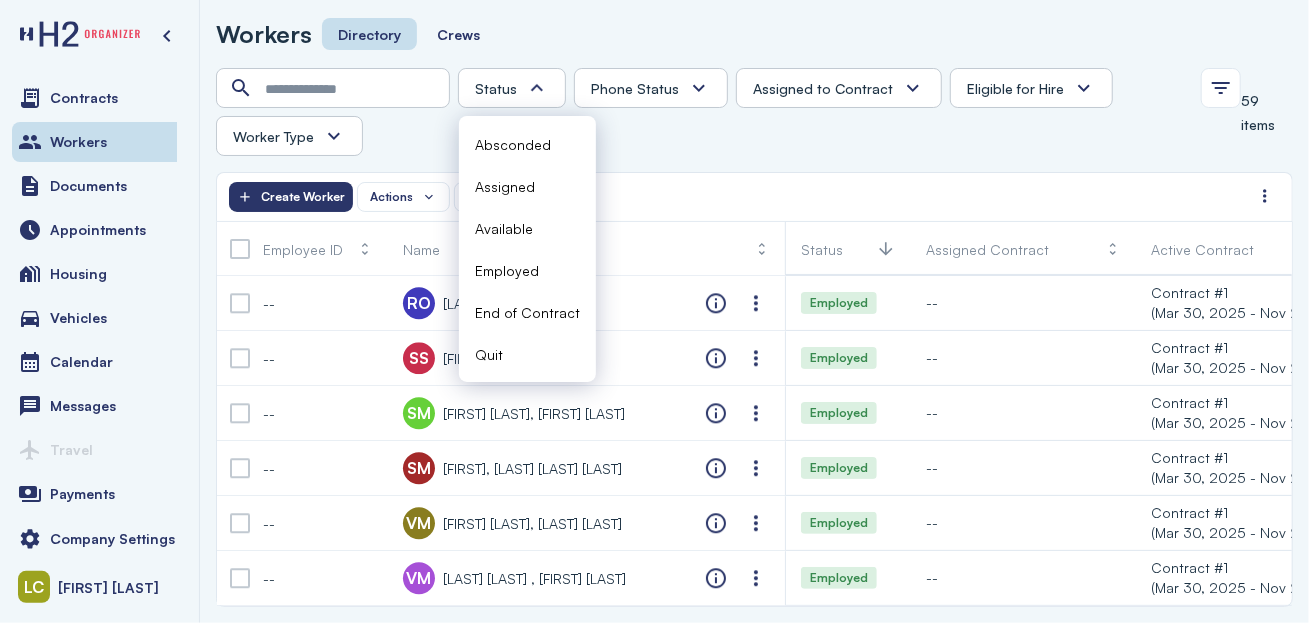 click on "Status         Phone Status         Unknown Pending Failed Verified     Assigned to Contract         Yes No     Eligible for Hire         Yes No     Worker Type         H2 Domestic Full-time           59 items       Actions           Export                 Create Worker                       Employee ID     Name       Status     Assigned Contract     Active Contract     Last Contract     Crew     Tags     Eligible for Hire     Benefits Eligible     Benefits Submitted     Benefits Eligibility Date     Worker Type     Phone Status                 -- RH       Rodrigo, Martinez Hernandez             Employed   --   Contract #1   (Mar 30, 2025 - Nov 21, 2025) --   CA Harvesting Crew 4     -- H2     Pending         Unknown Pending Failed Verified             -- RO       Rudy, Nunez Ortiz             Employed   --   Contract #1   (Mar 30, 2025 - Nov 21, 2025) --   CA Harvesting Crew 4     -- H2     Pending         Unknown Pending Failed Verified             -- SS       Samuel, Salas Sanchez" at bounding box center [754, 337] 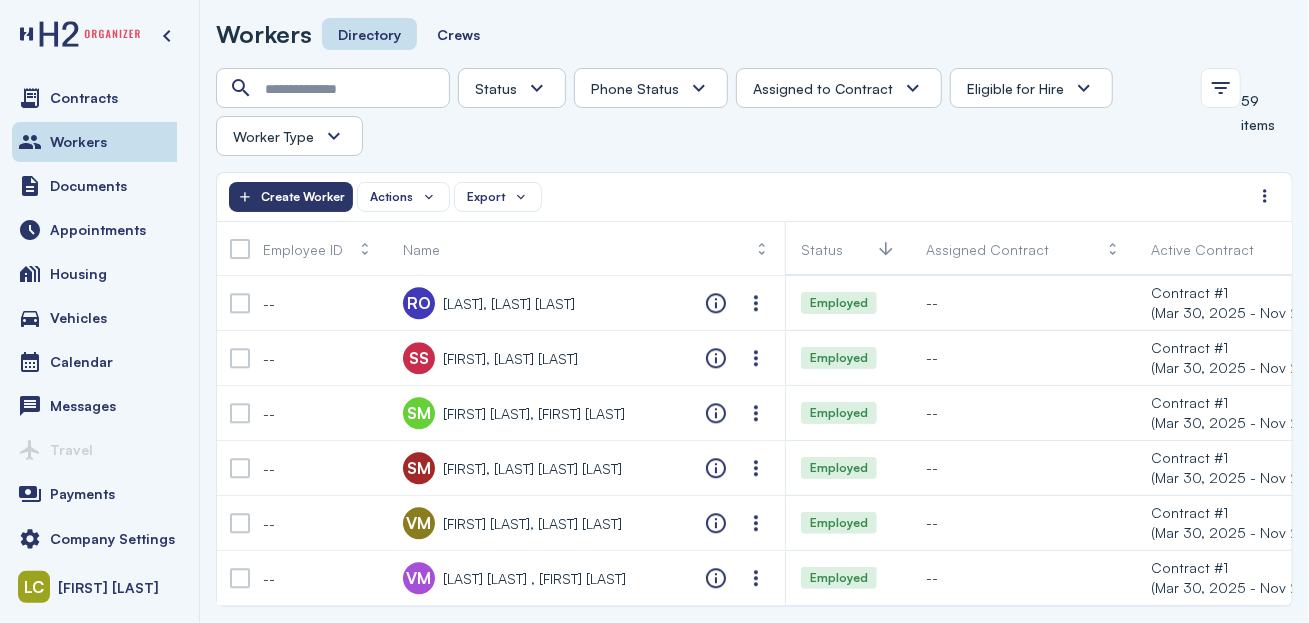 click on "Phone Status" at bounding box center [651, 88] 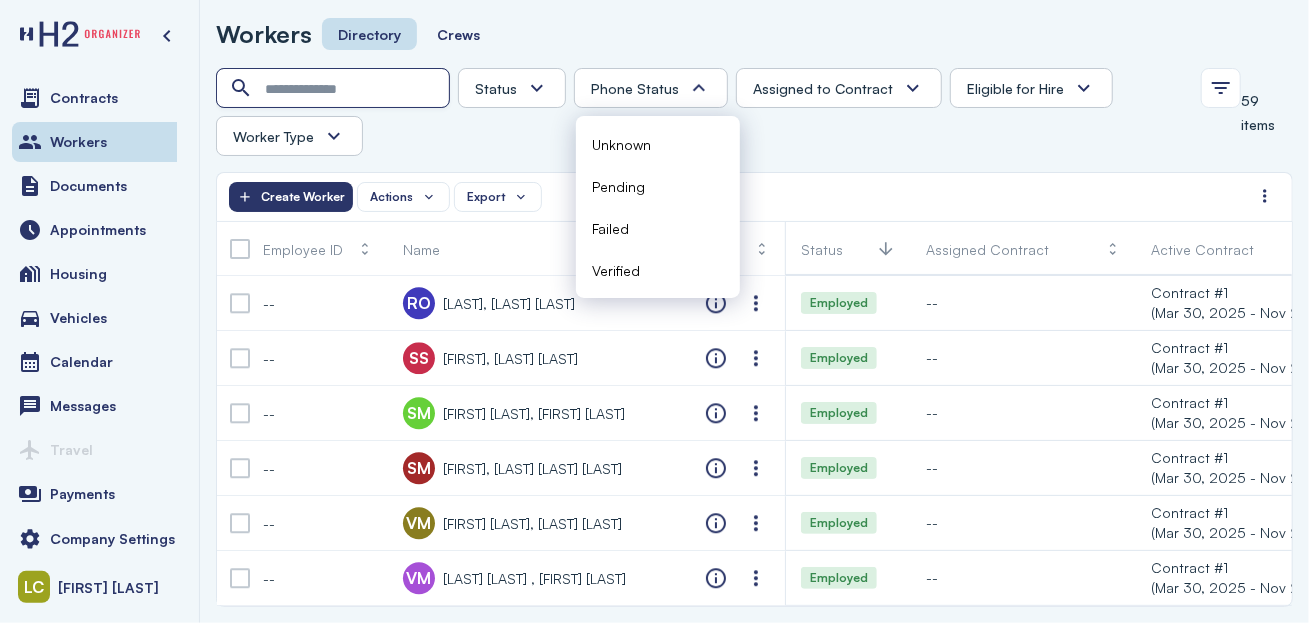 click at bounding box center (335, 89) 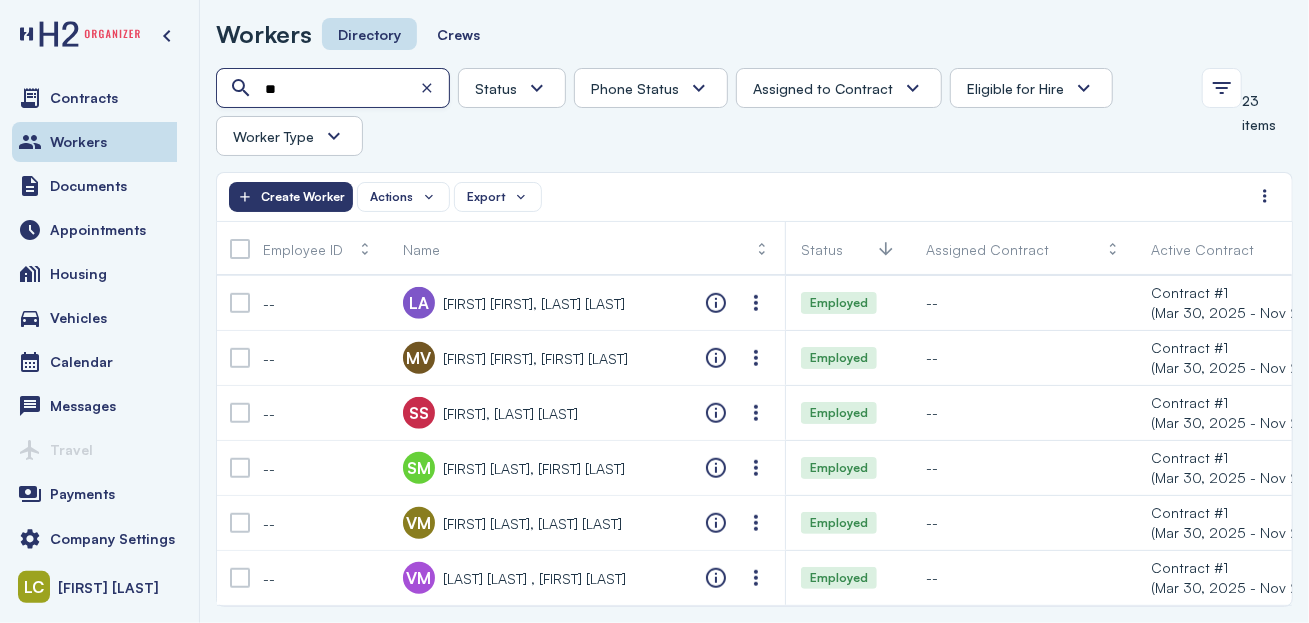 scroll, scrollTop: 923, scrollLeft: 0, axis: vertical 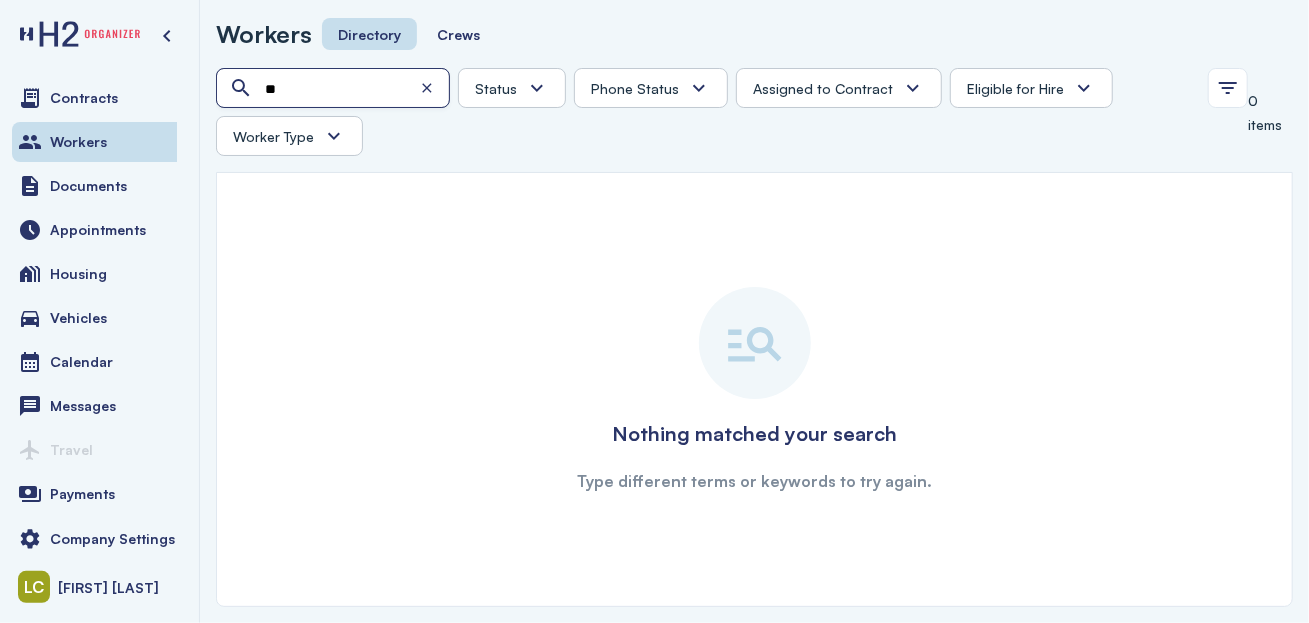 type on "*" 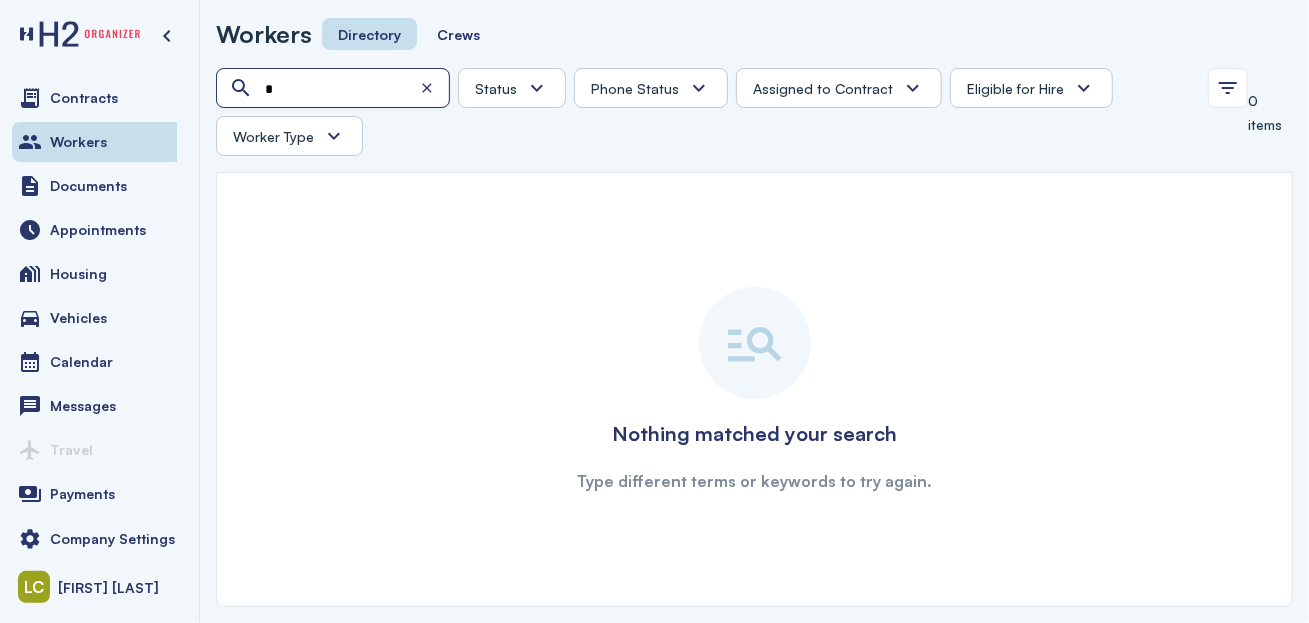 type 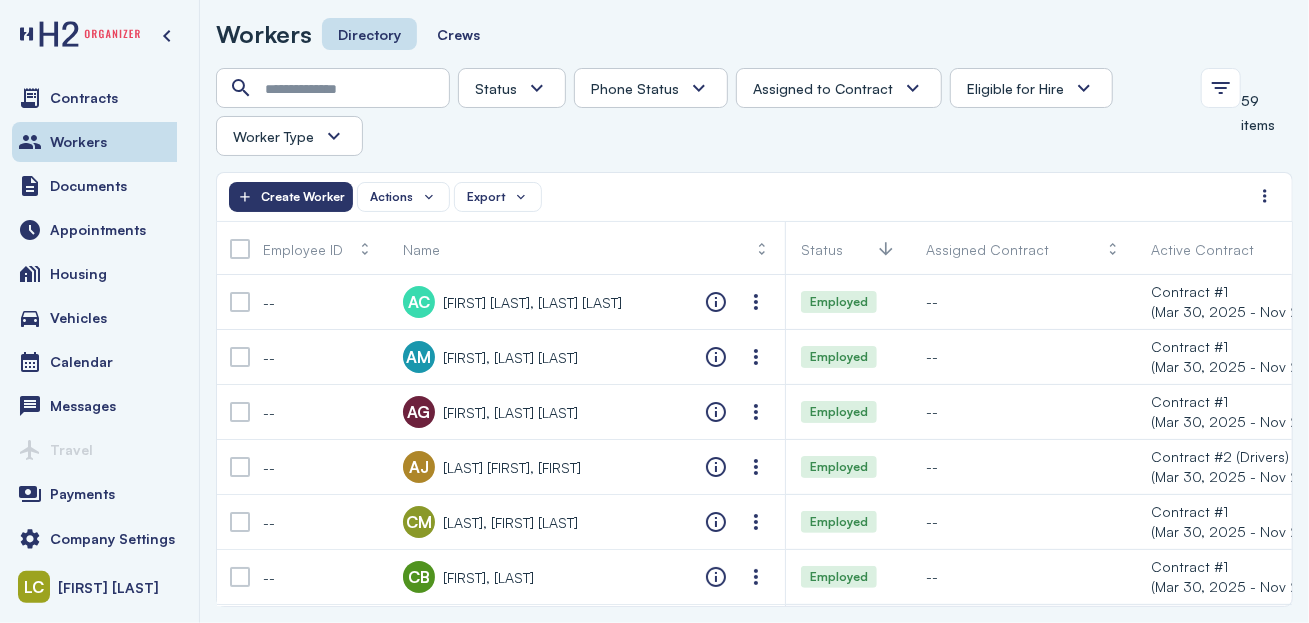 click at bounding box center [334, 136] 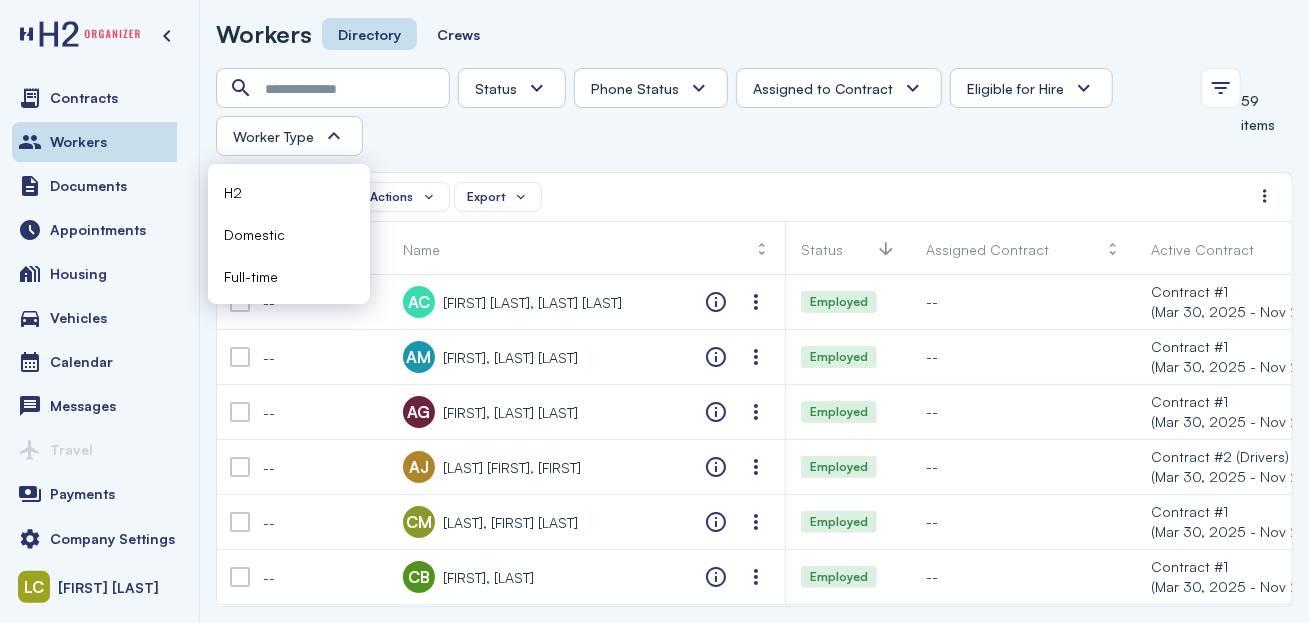 click on "Status         Phone Status         Assigned to Contract         Yes No     Eligible for Hire         Yes No     Worker Type" at bounding box center [702, 112] 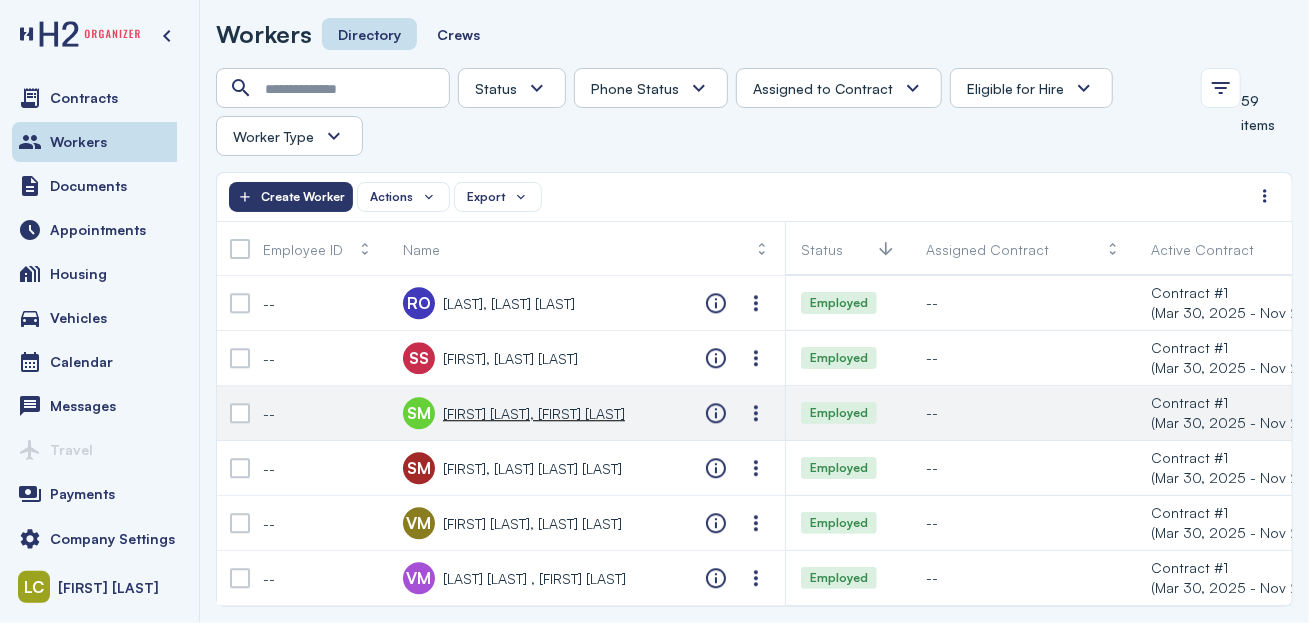 scroll, scrollTop: 2869, scrollLeft: 0, axis: vertical 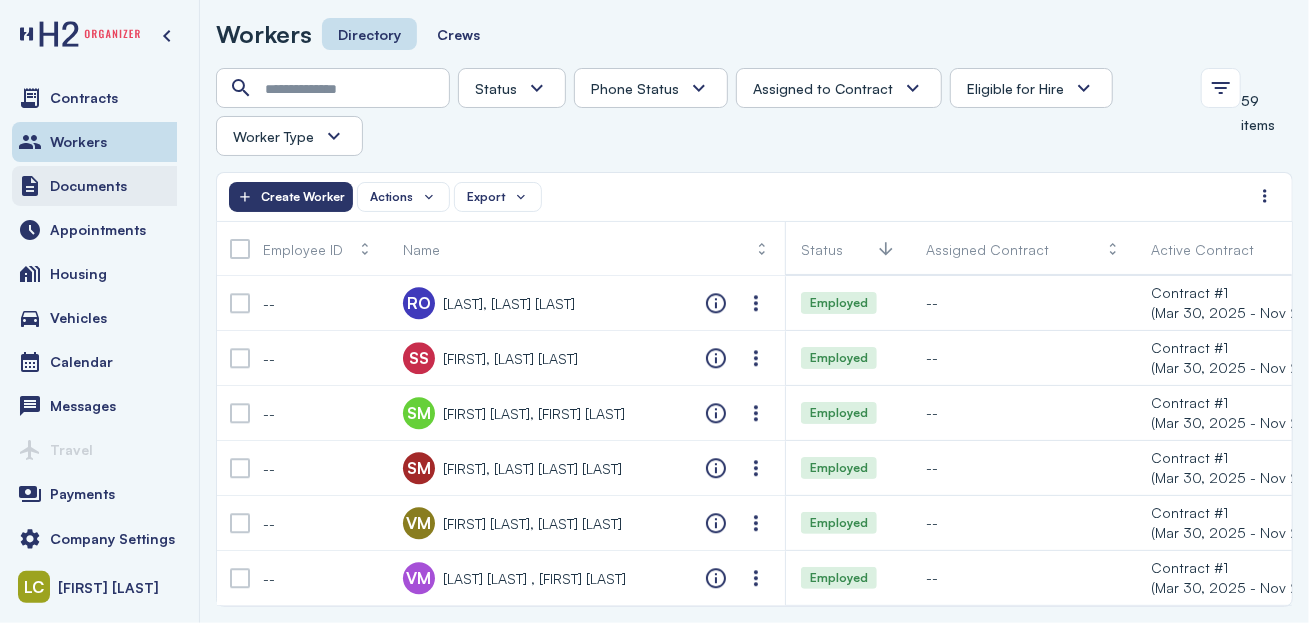 click on "Documents" at bounding box center [99, 186] 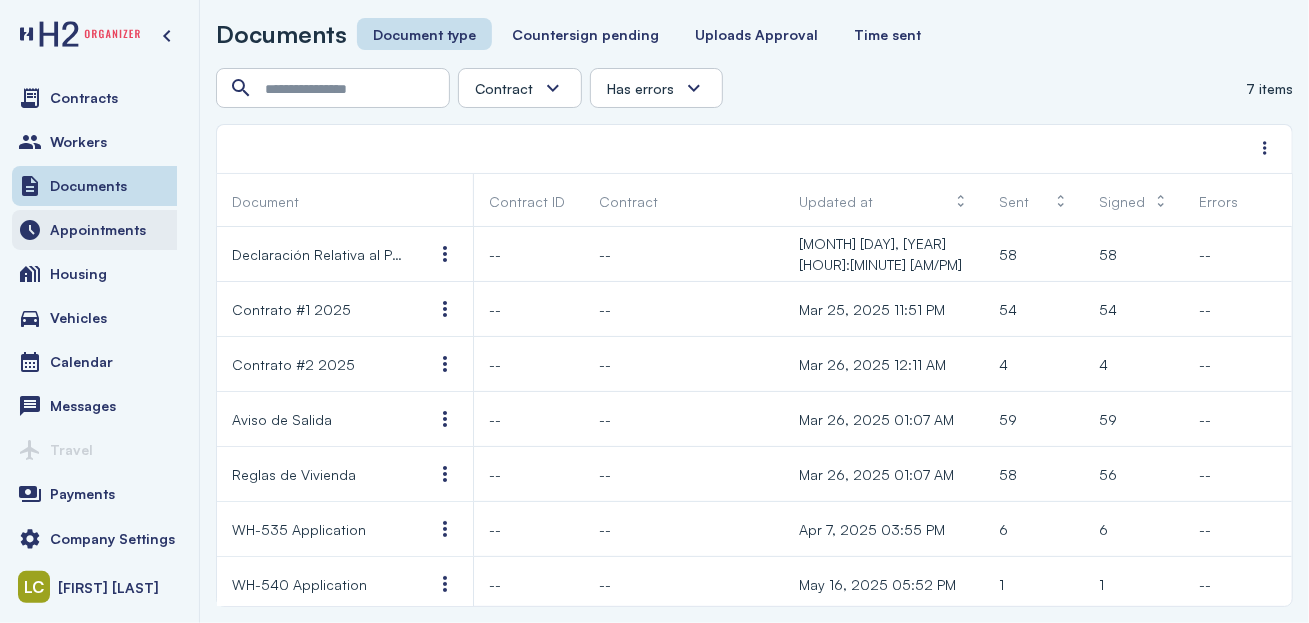 click on "Appointments" at bounding box center (99, 230) 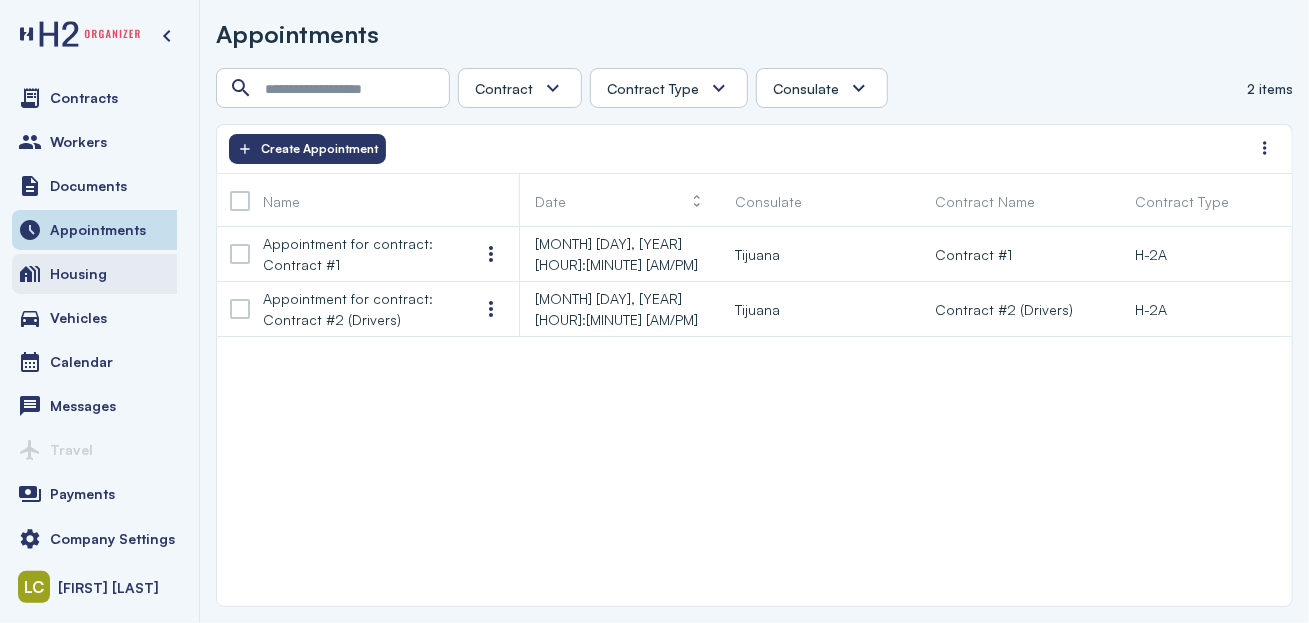 click on "Housing" at bounding box center [78, 274] 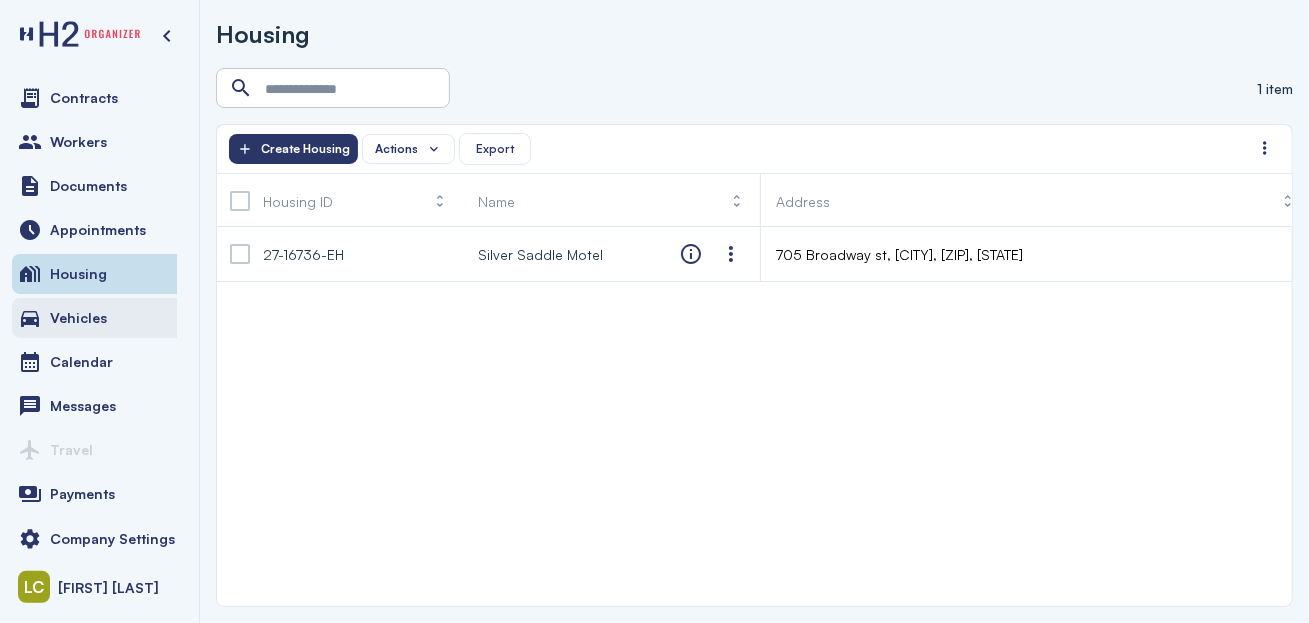 click on "Vehicles" at bounding box center (78, 318) 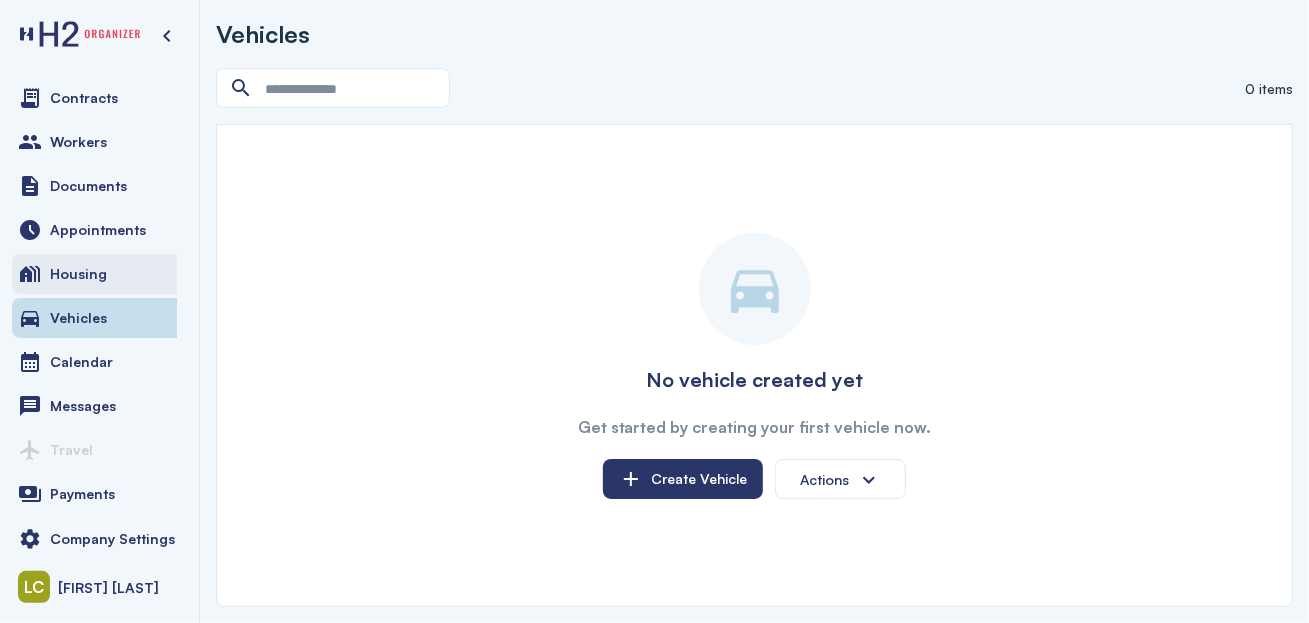 click on "Housing" at bounding box center (99, 274) 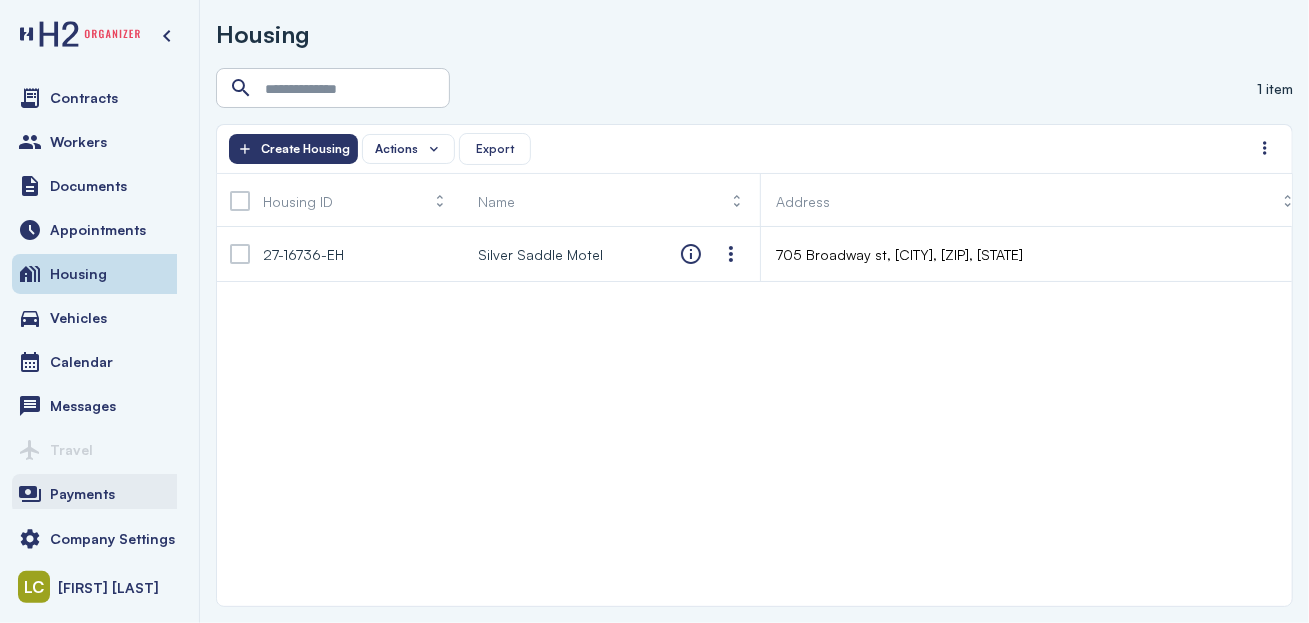 click on "Payments" at bounding box center [99, 494] 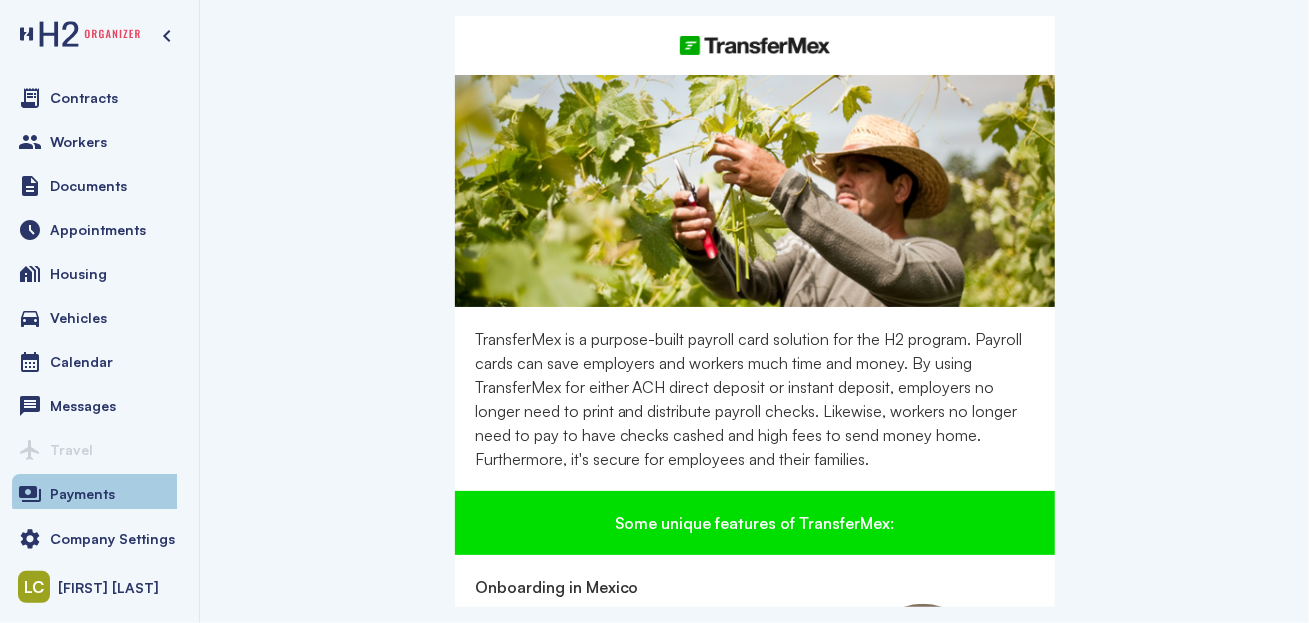 scroll, scrollTop: 4, scrollLeft: 0, axis: vertical 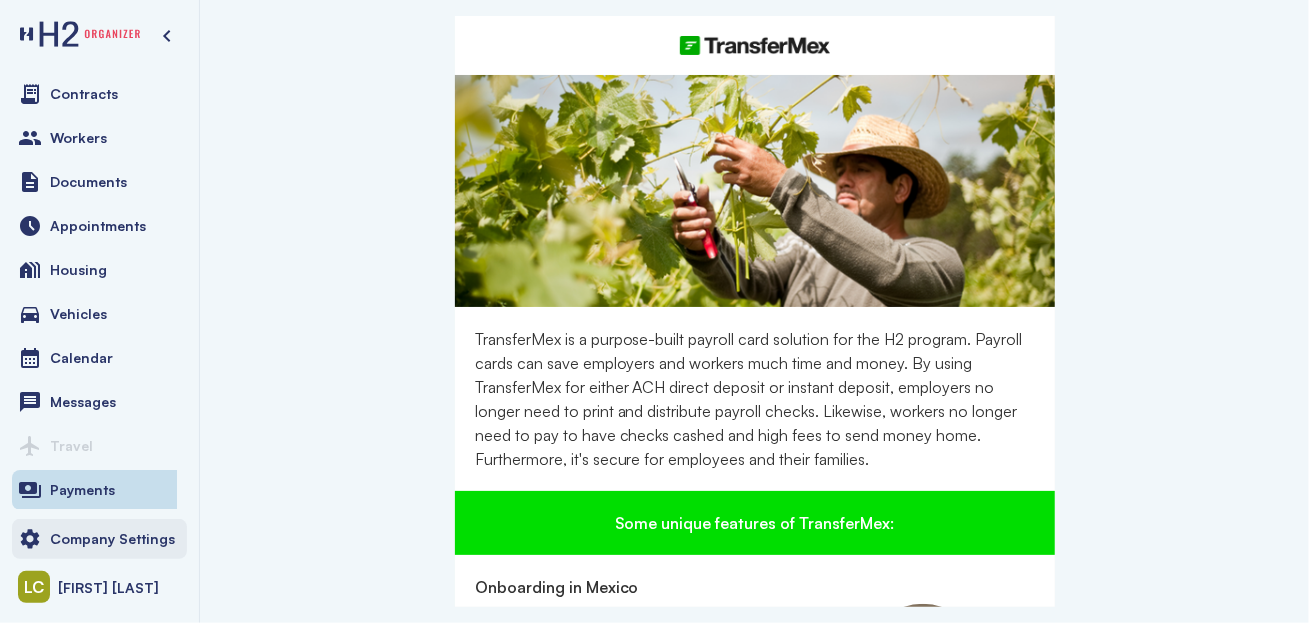 click on "Company Settings" at bounding box center [112, 539] 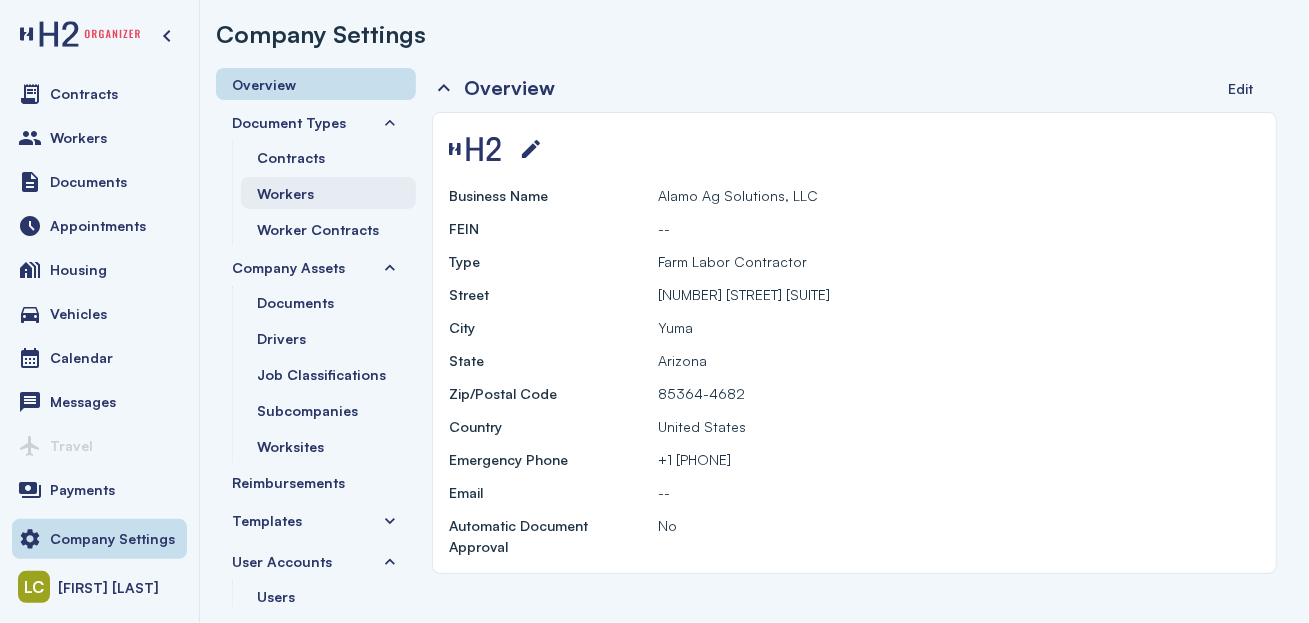 click on "Workers" at bounding box center [328, 193] 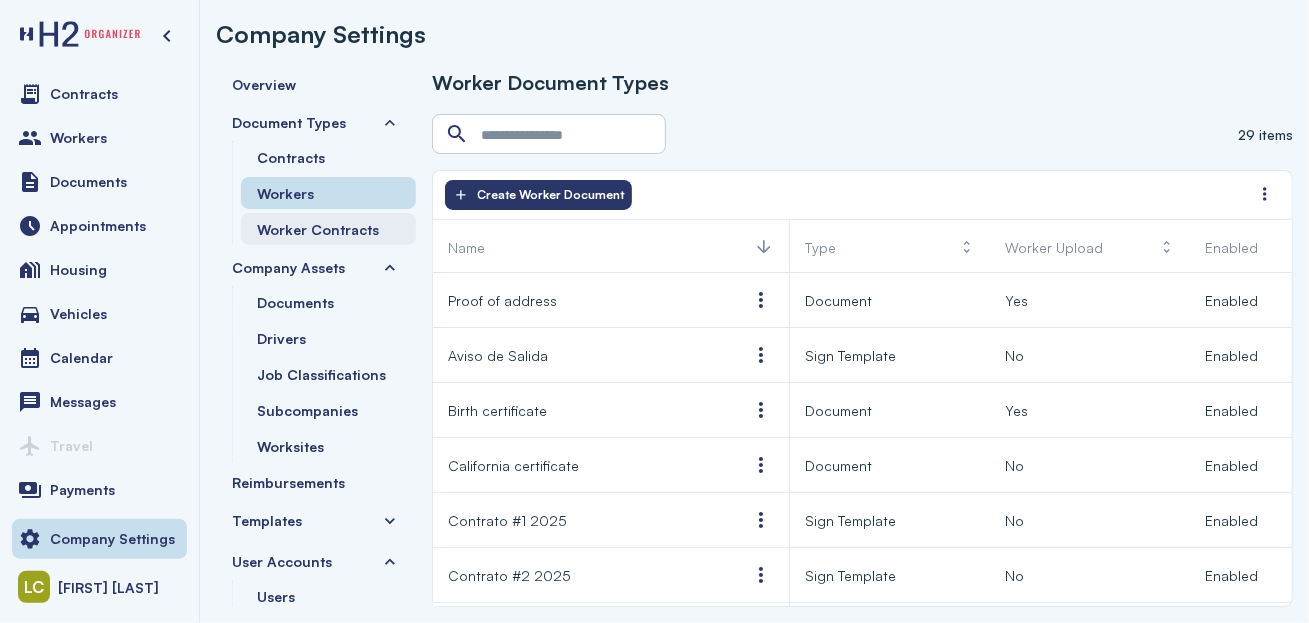 click on "Worker Contracts" at bounding box center [318, 229] 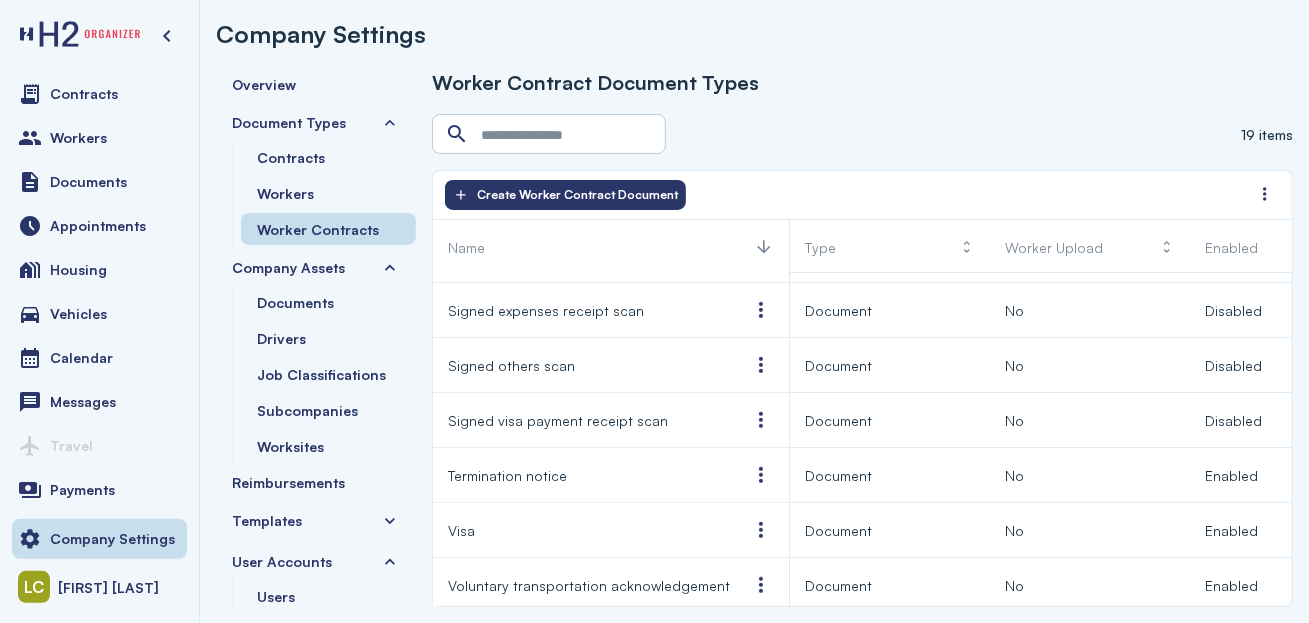 scroll, scrollTop: 703, scrollLeft: 0, axis: vertical 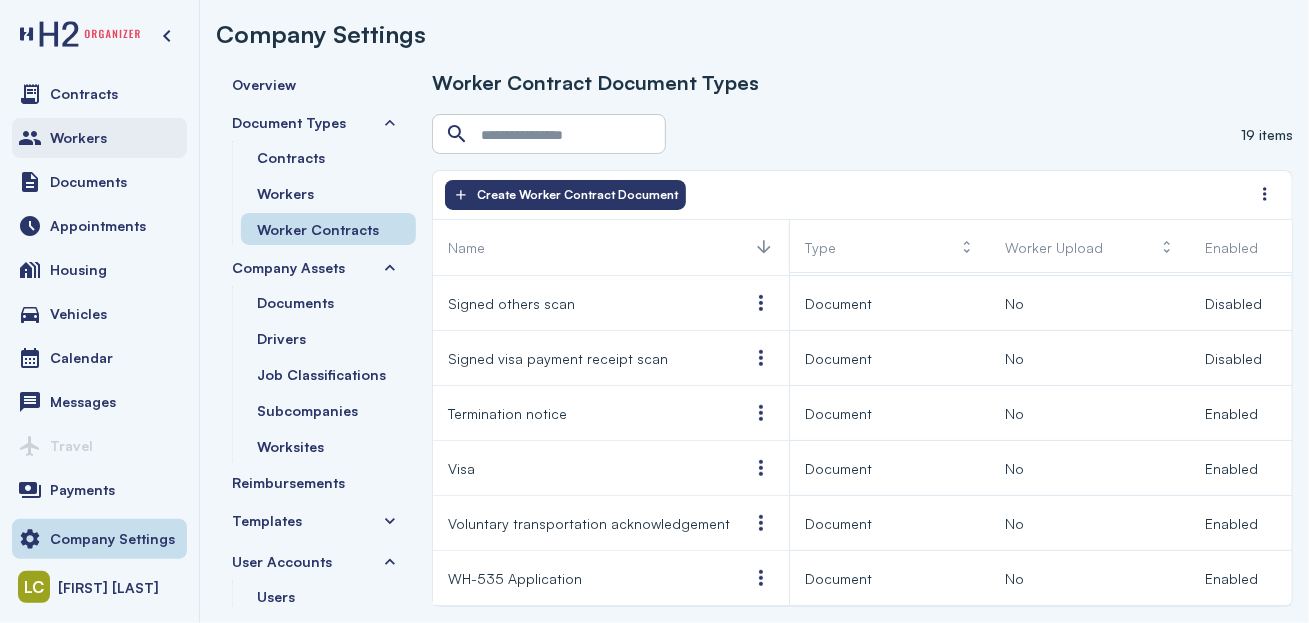 click on "Workers" at bounding box center [78, 138] 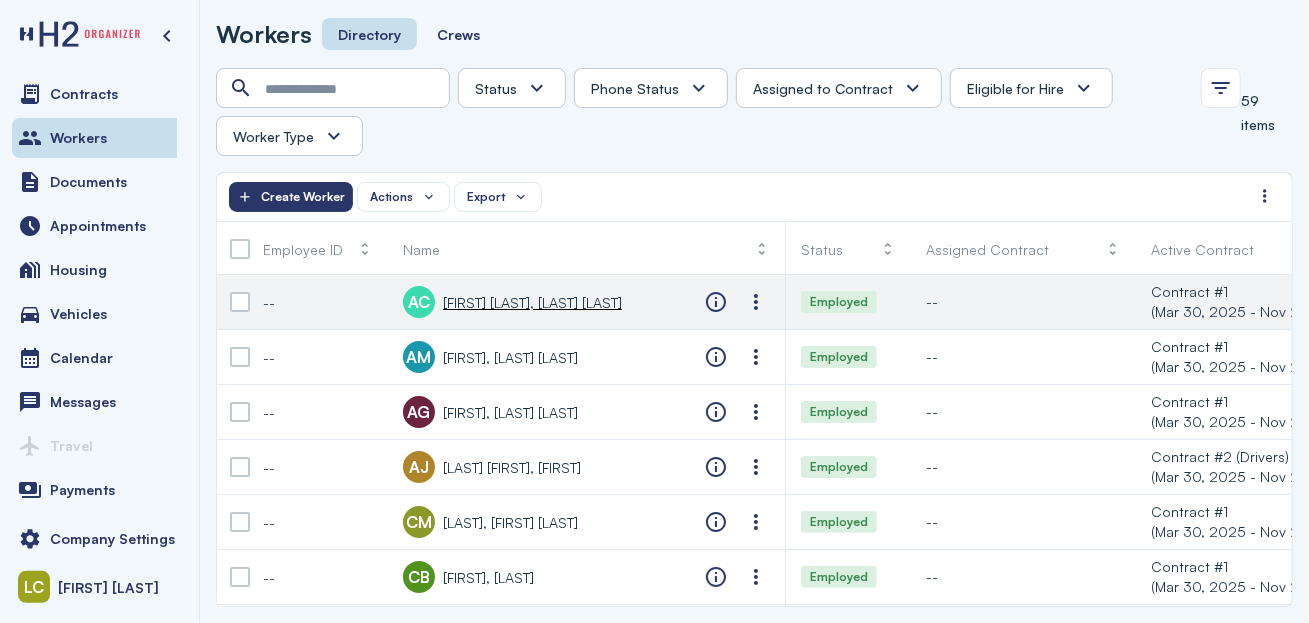 click on "Employed" at bounding box center [848, 302] 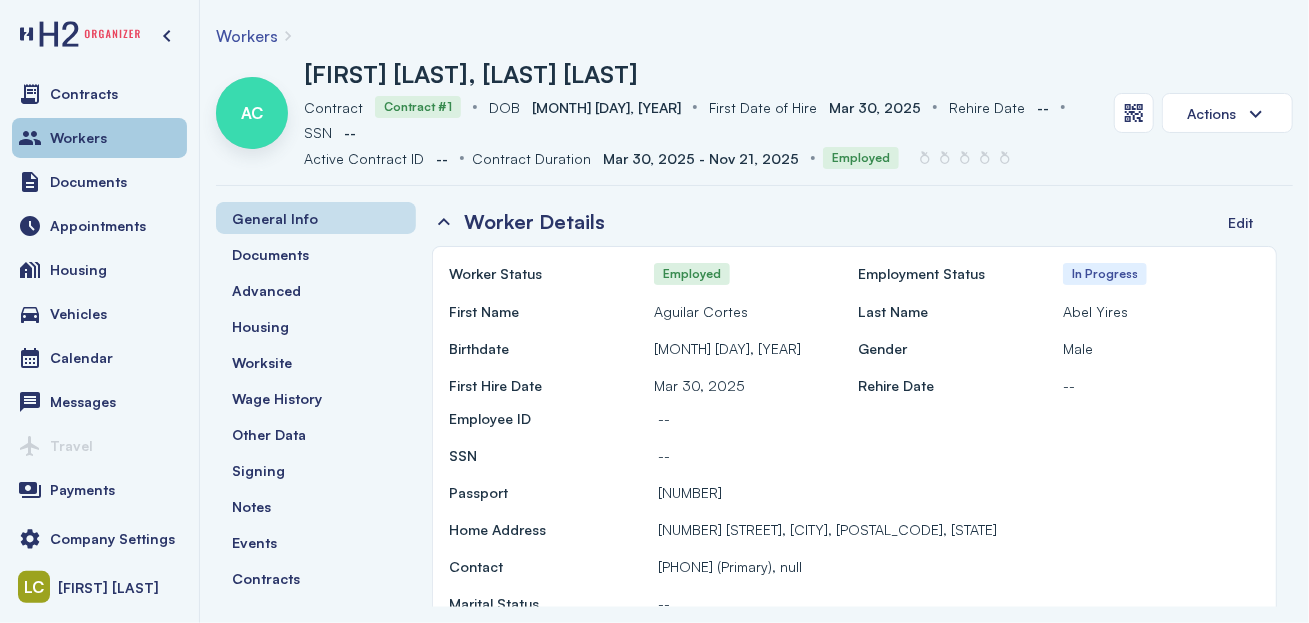 click on "Workers" at bounding box center [78, 138] 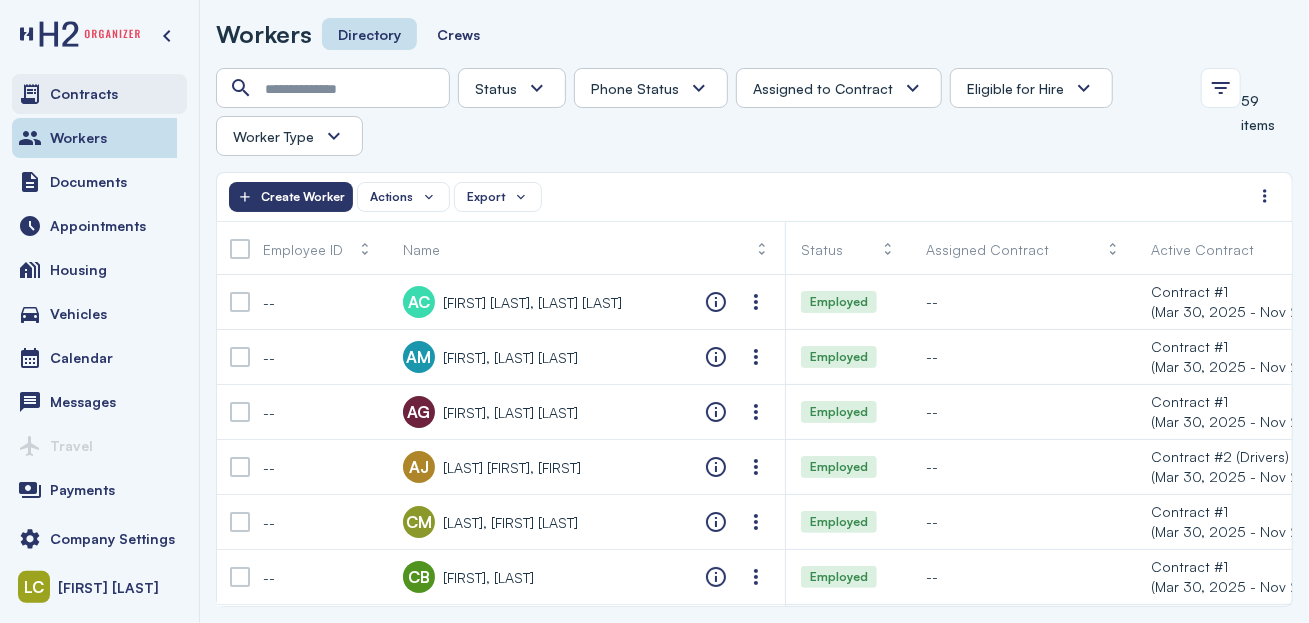 click on "Contracts" at bounding box center (99, 94) 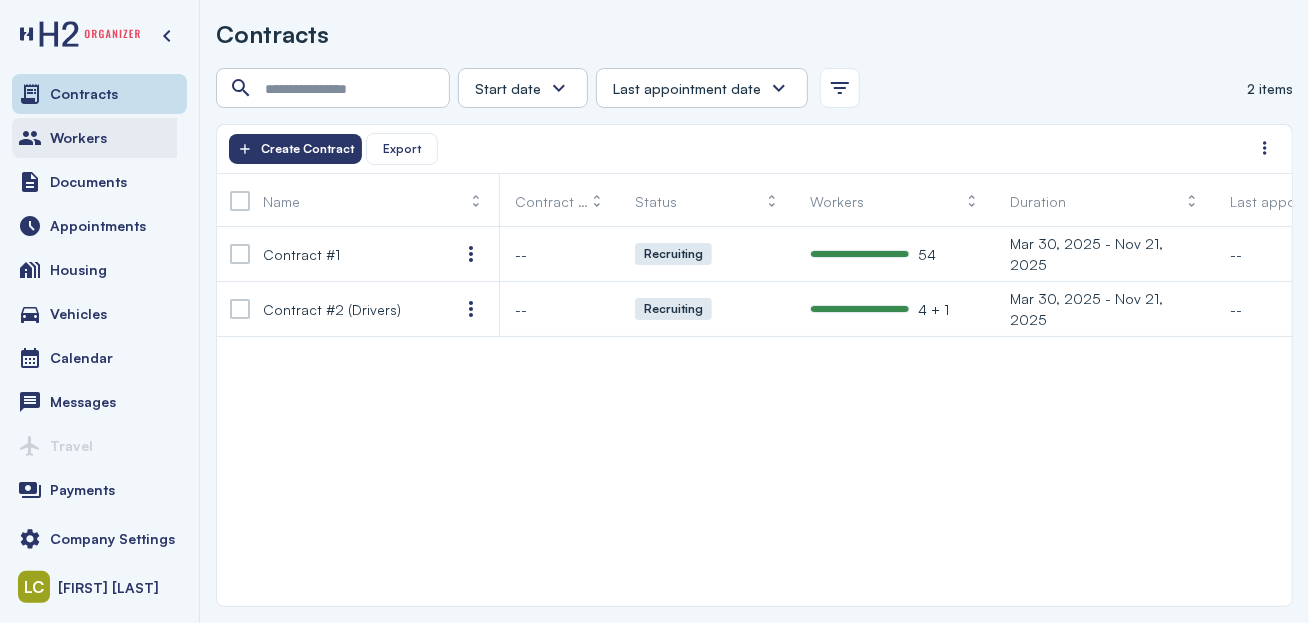 click on "Workers" at bounding box center [78, 138] 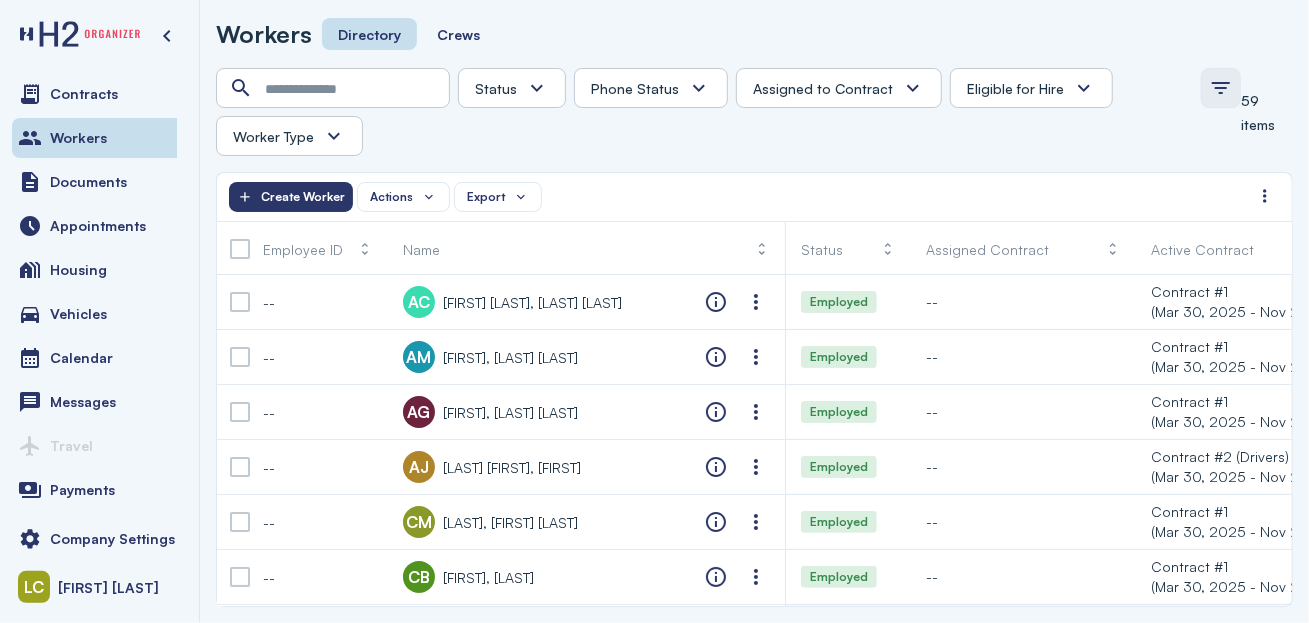 click at bounding box center [1221, 88] 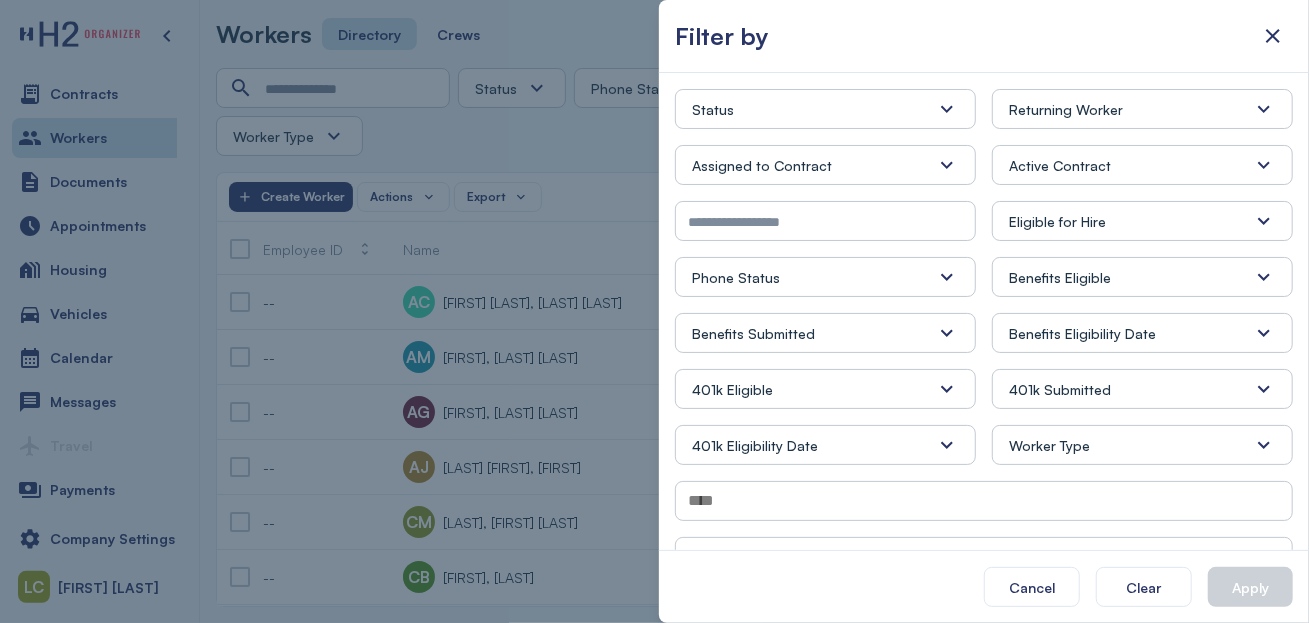 click at bounding box center [947, 109] 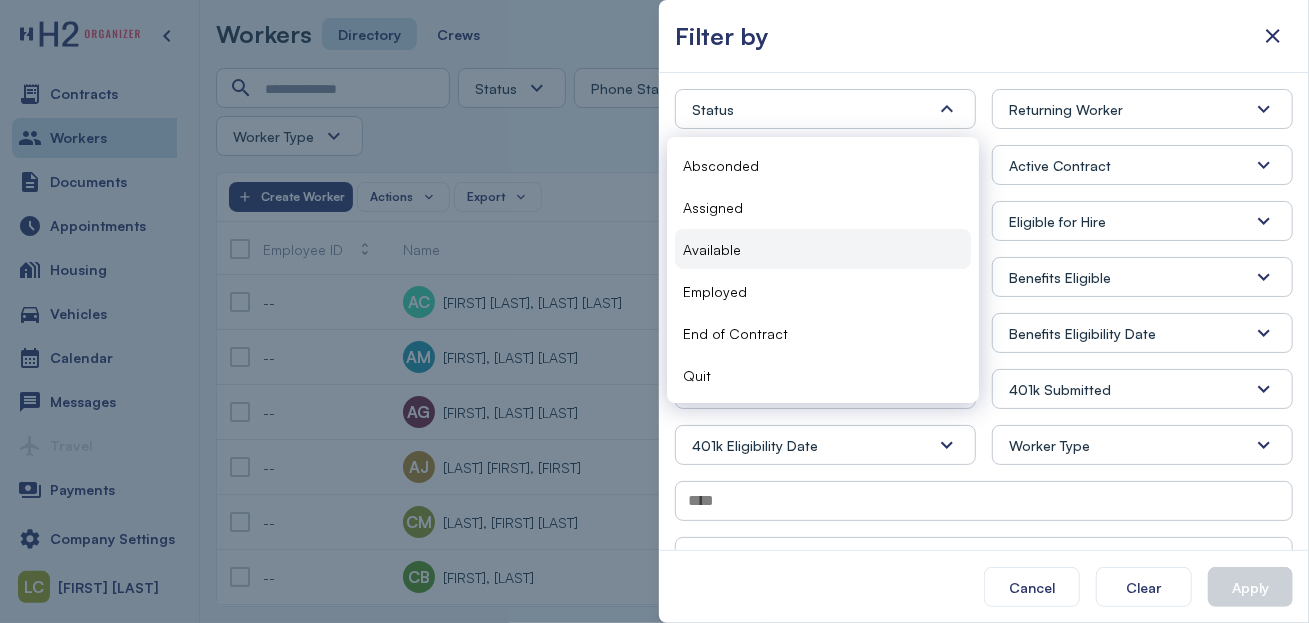 click on "Available" at bounding box center [823, 249] 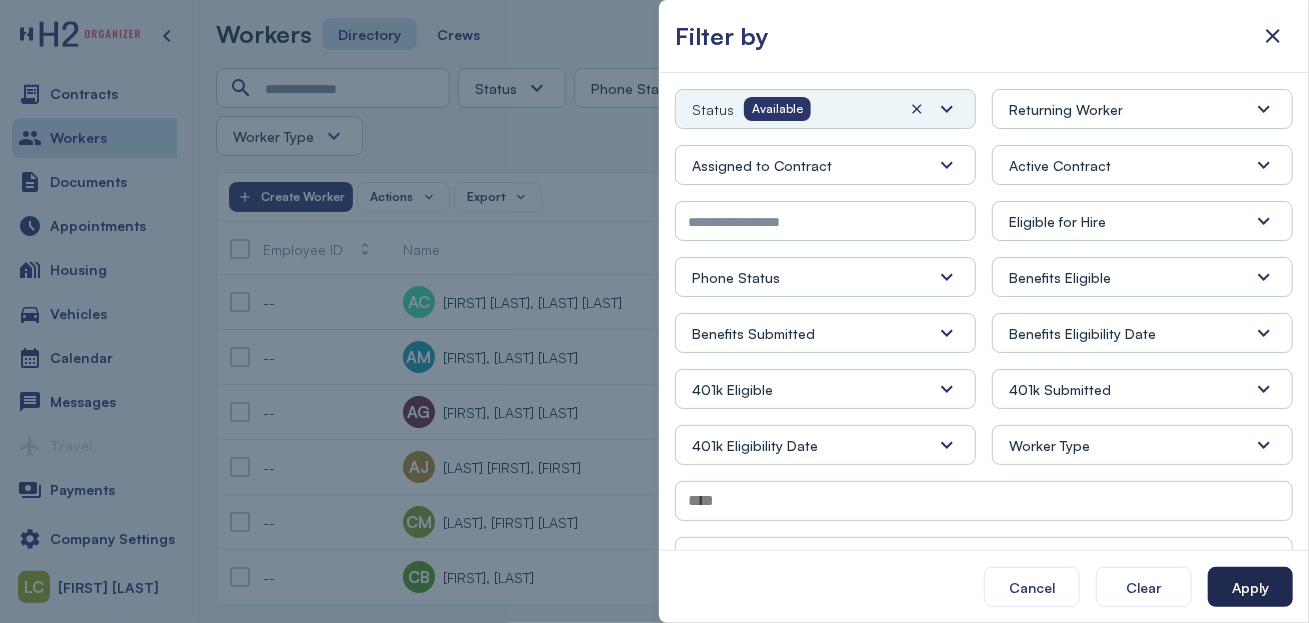 click on "Apply" at bounding box center (1250, 587) 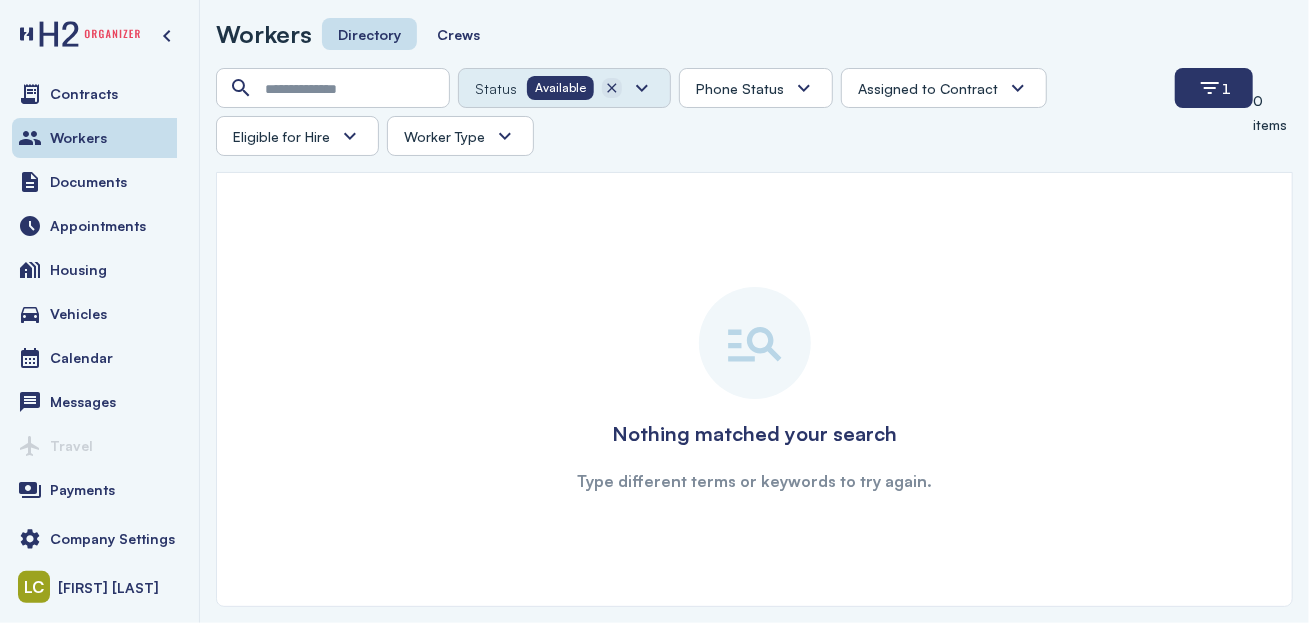 click at bounding box center (612, 88) 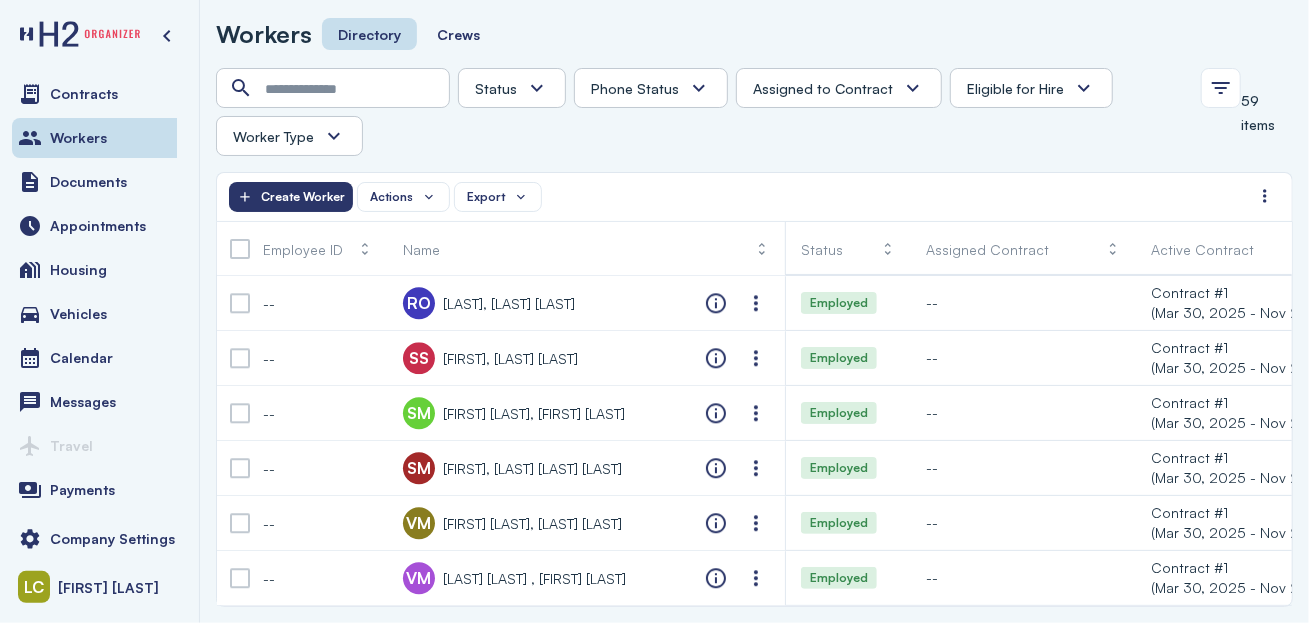 scroll, scrollTop: 2869, scrollLeft: 0, axis: vertical 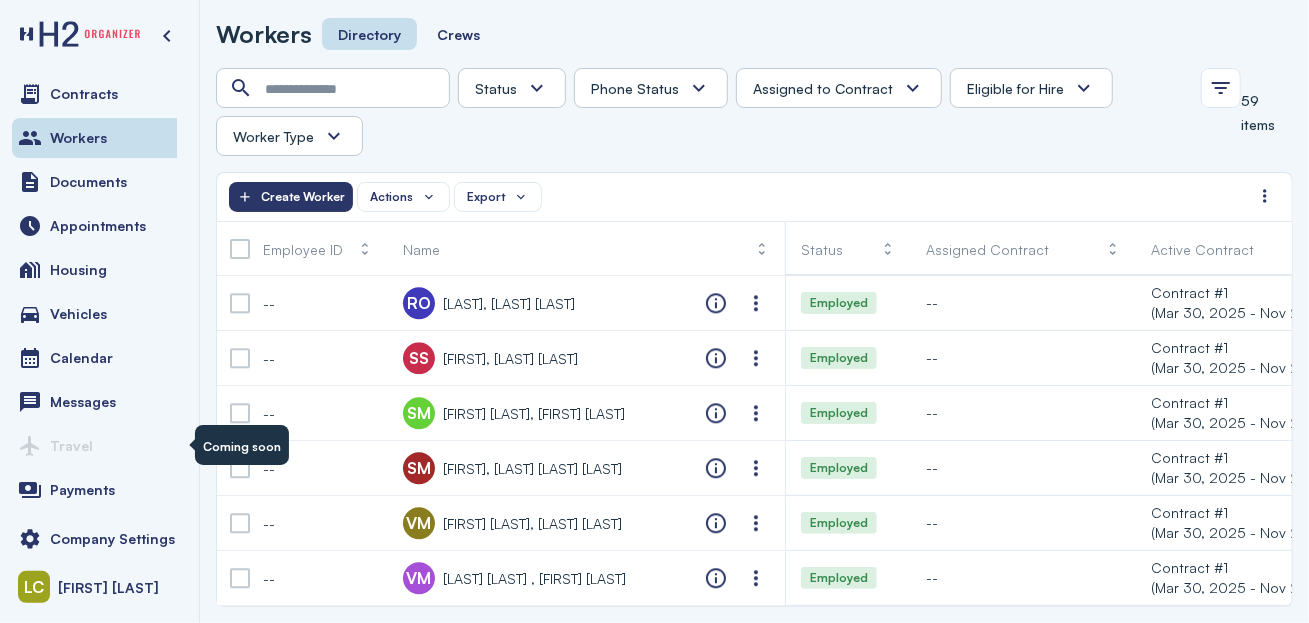 click on "Travel" at bounding box center (71, 446) 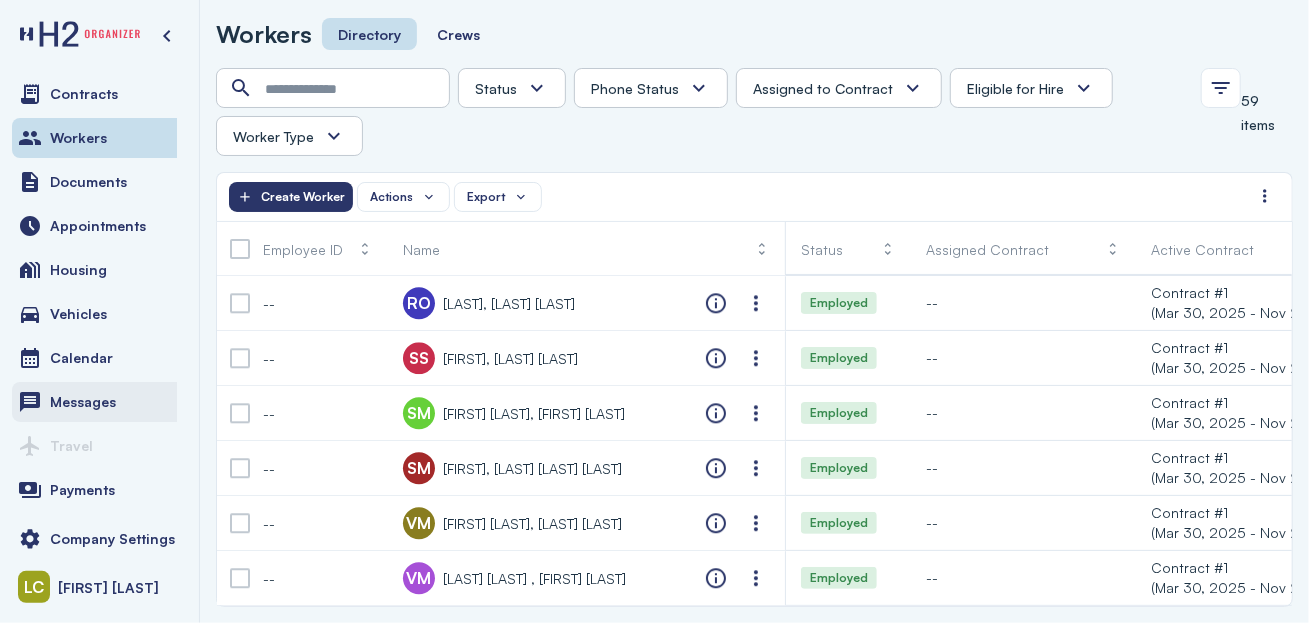 click on "Messages" at bounding box center [99, 402] 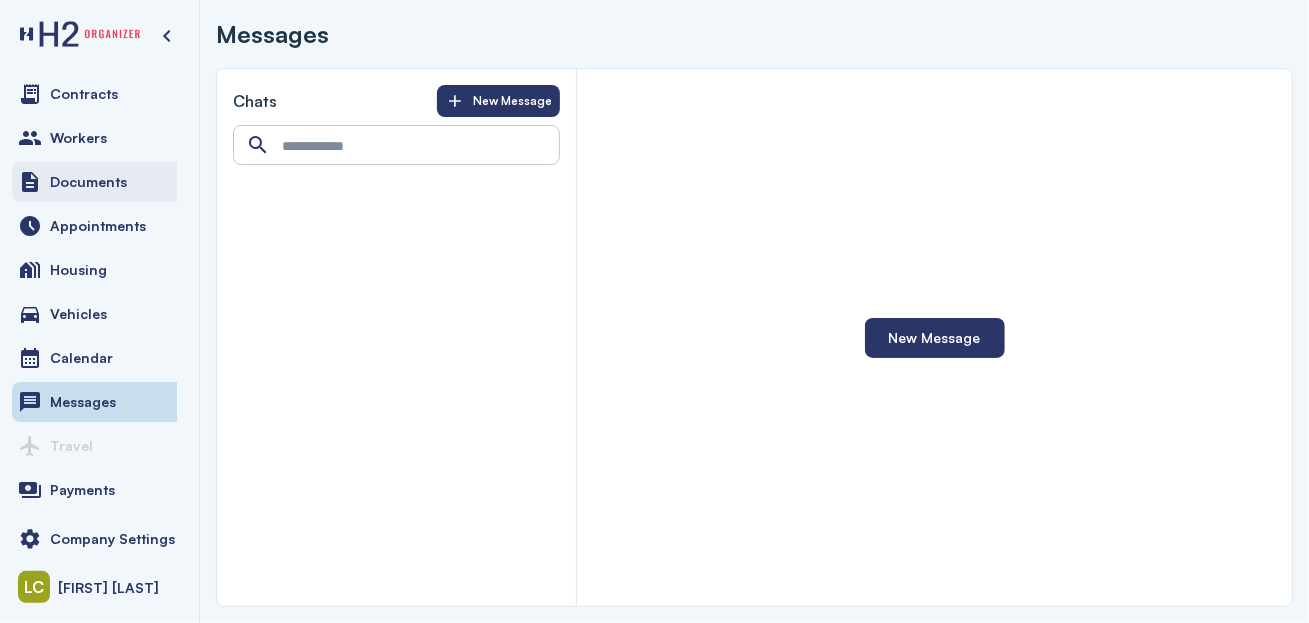 click on "Documents" at bounding box center (88, 182) 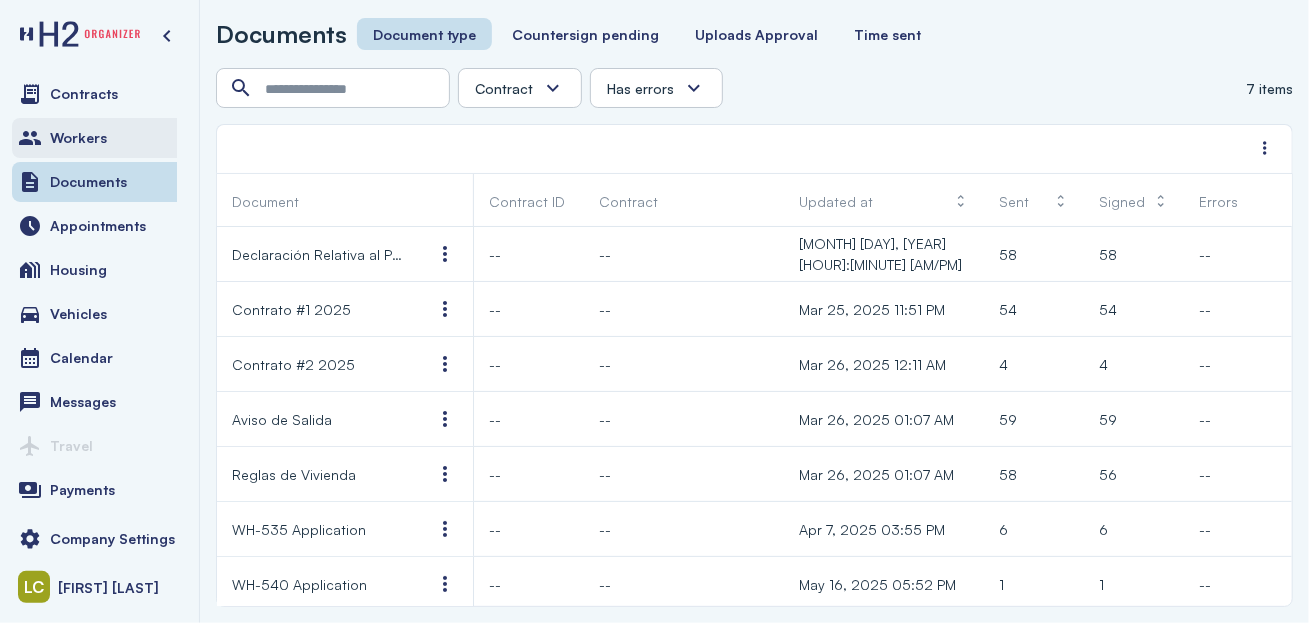 click on "Workers" at bounding box center (78, 138) 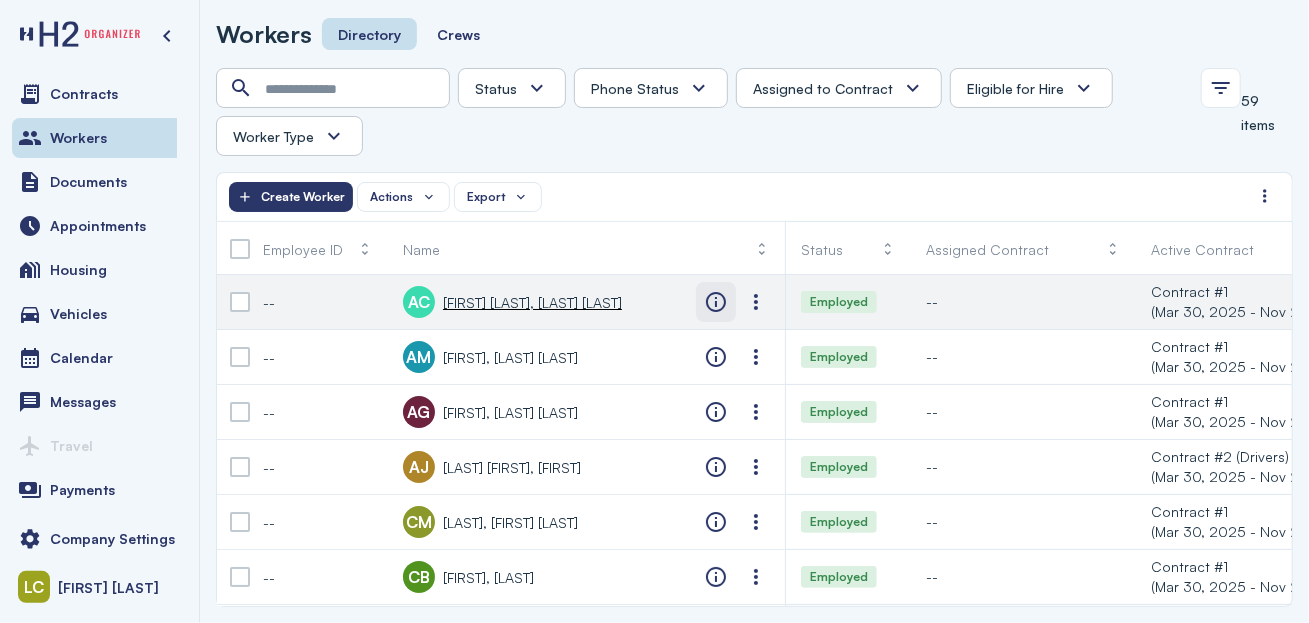 click at bounding box center [716, 302] 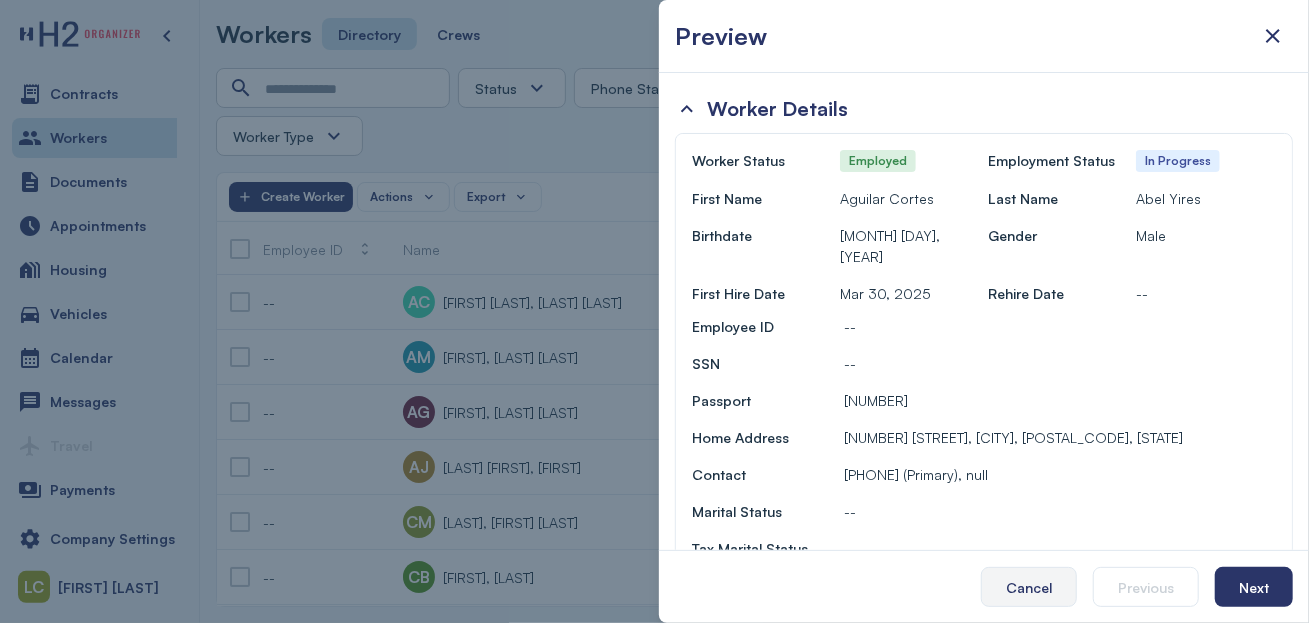 click on "Cancel" at bounding box center [1029, 587] 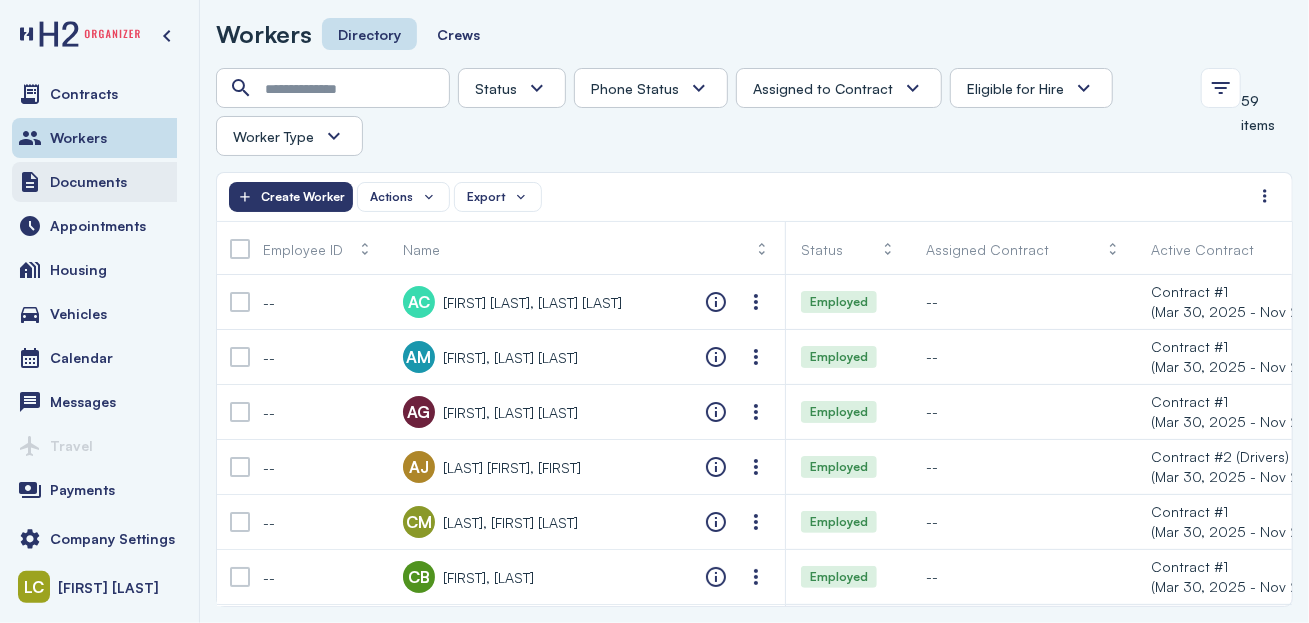 click on "Documents" at bounding box center (99, 182) 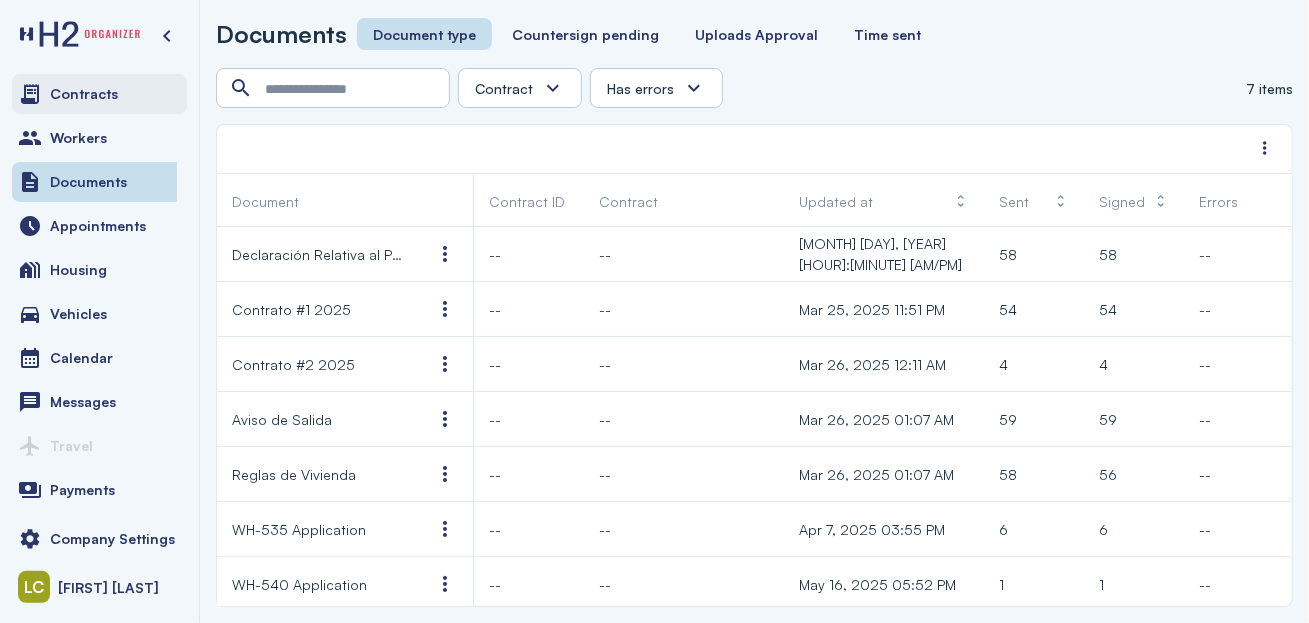 click on "Contracts" at bounding box center (99, 94) 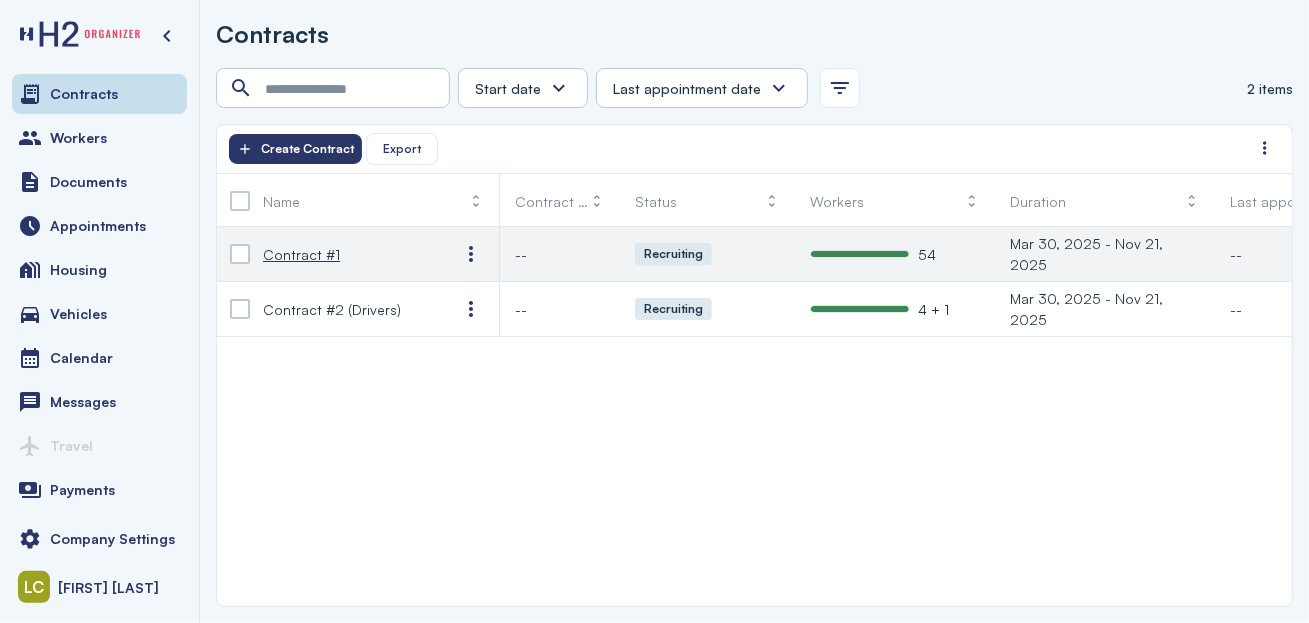 click on "Contract #1" at bounding box center (345, 254) 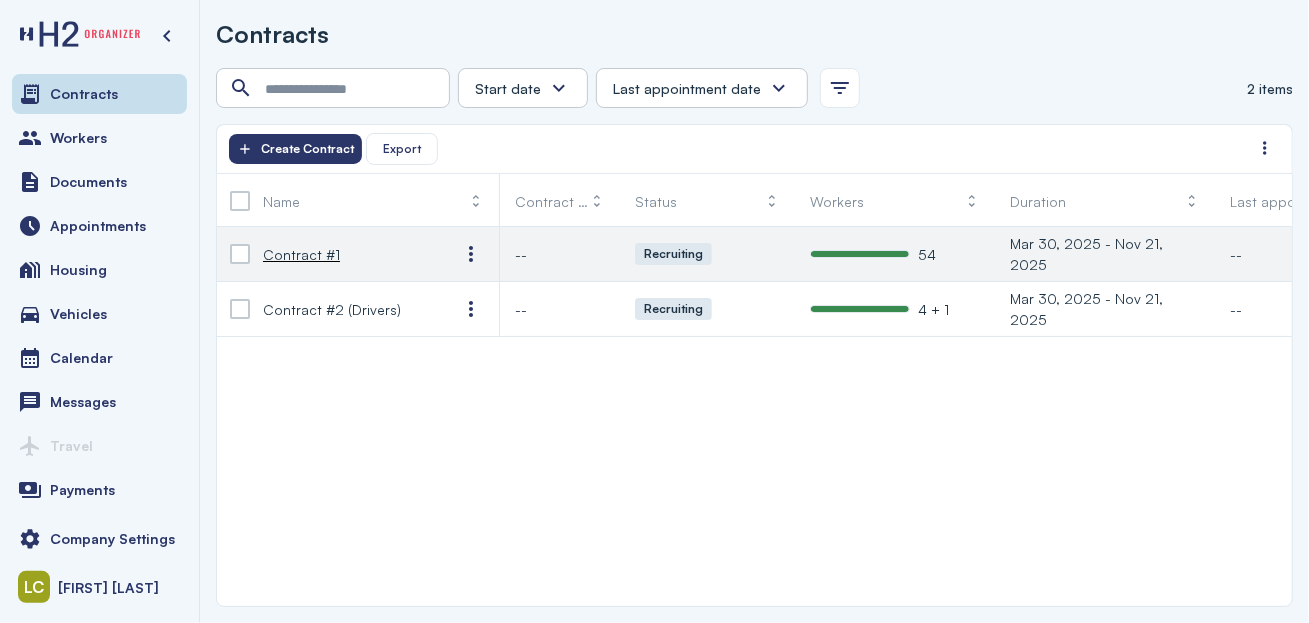 click at bounding box center (240, 254) 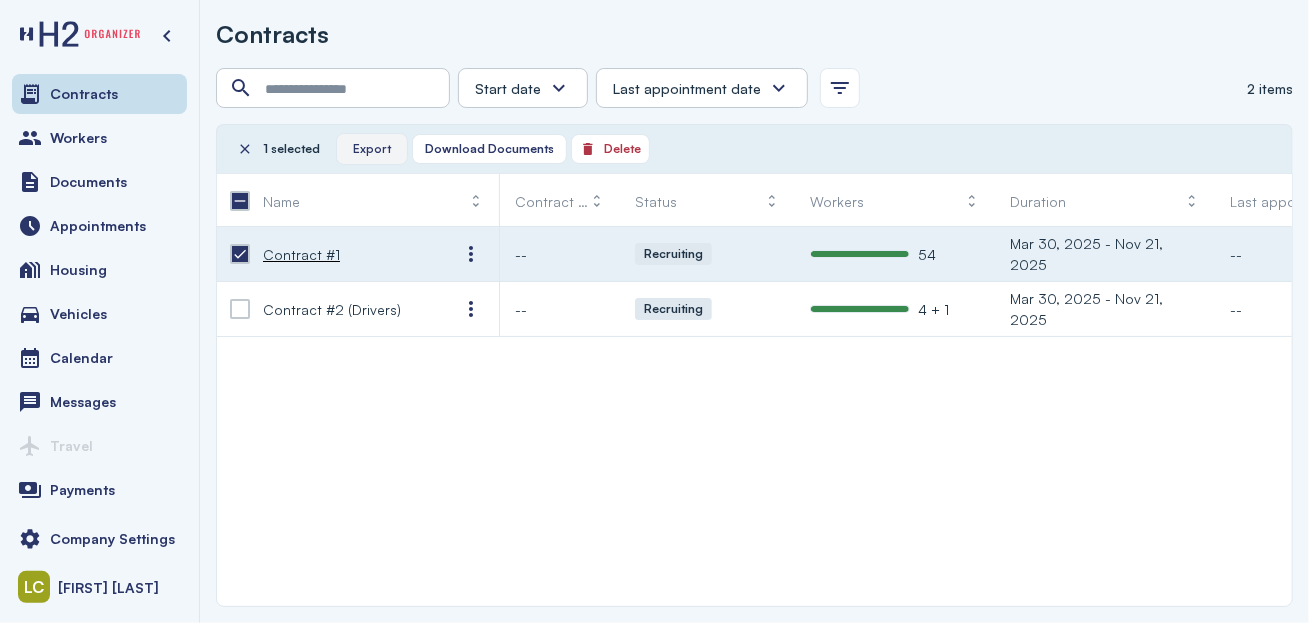 click on "Export" at bounding box center (372, 149) 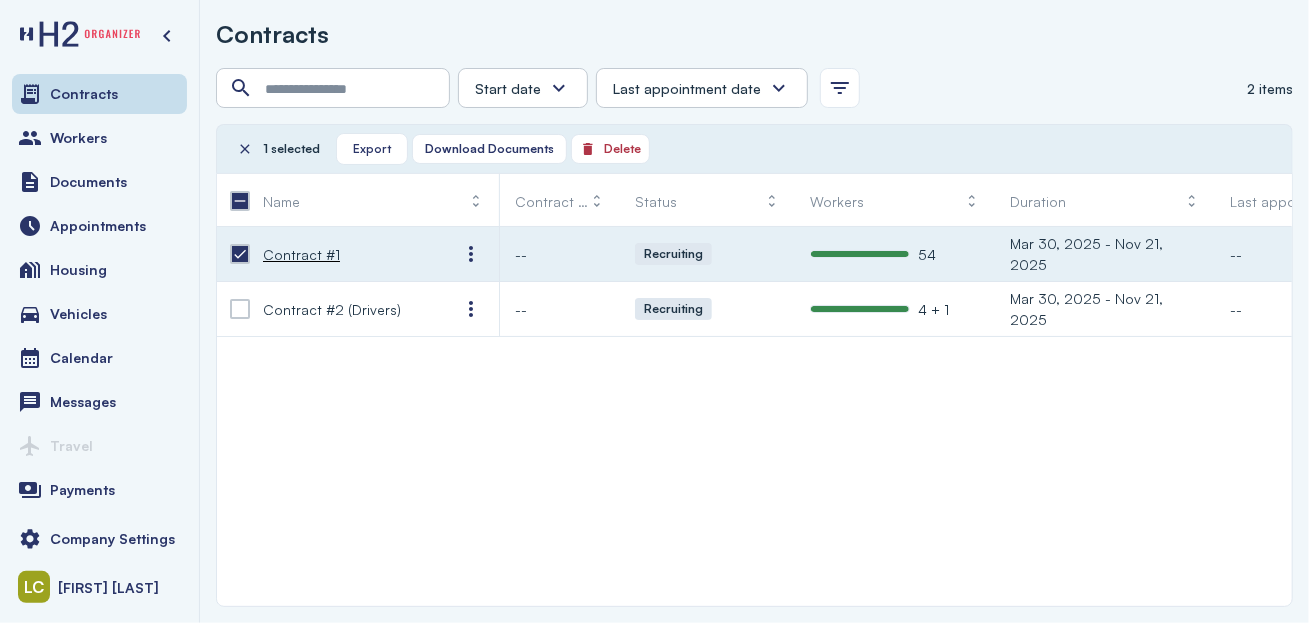 click on "Start date         Last appointment date                 2 items" at bounding box center [754, 88] 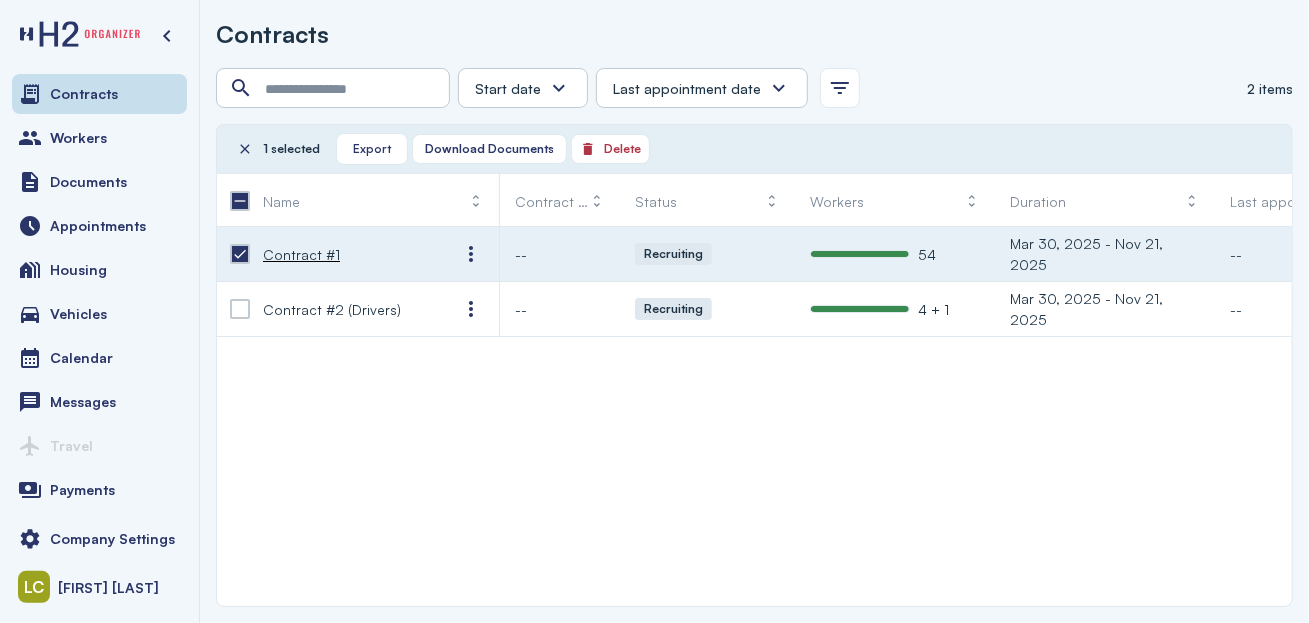 click on "Contract #1           -- Recruiting         54 Mar 30, 2025 - Nov 21, 2025 -- H-2A             Contract #2 (Drivers)           -- Recruiting         4 + 1 Mar 30, 2025 - Nov 21, 2025 -- H-2A" at bounding box center (754, 416) 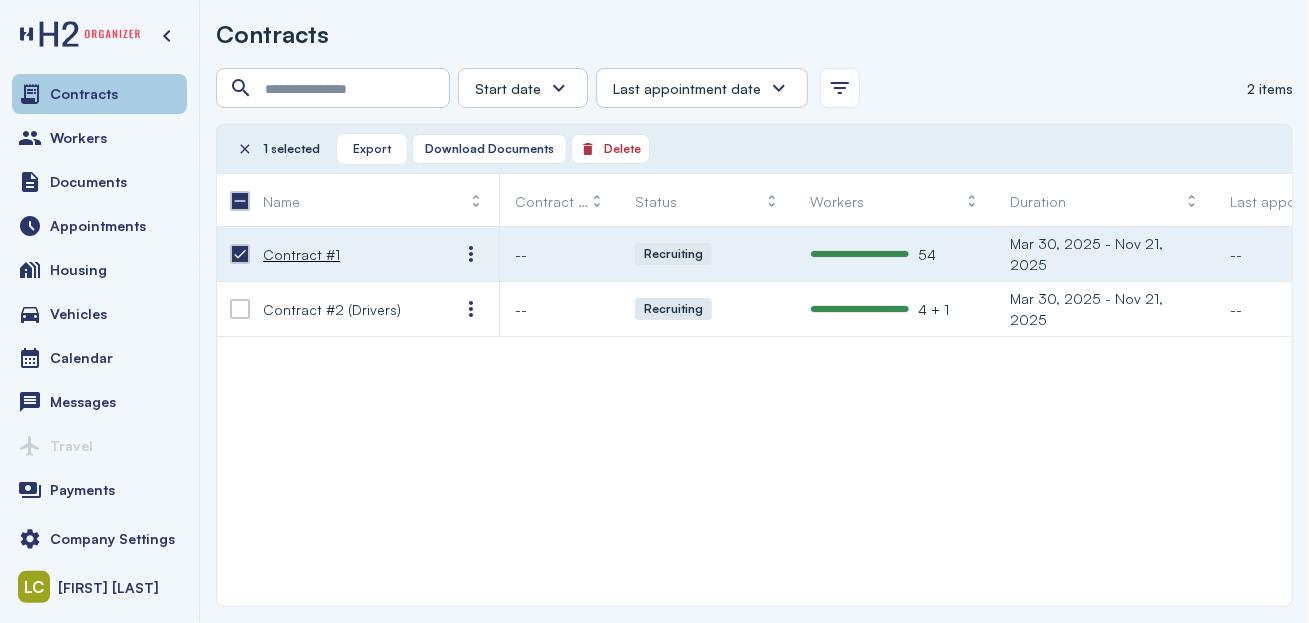 click on "Contracts" at bounding box center (84, 94) 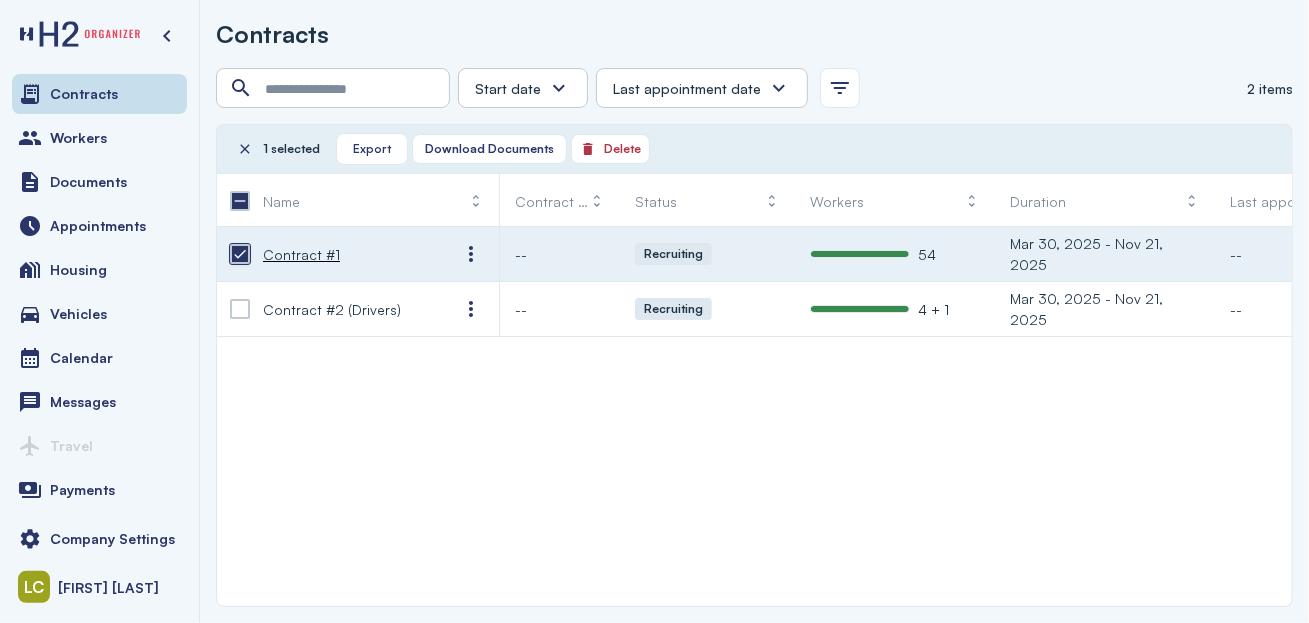 click at bounding box center [240, 254] 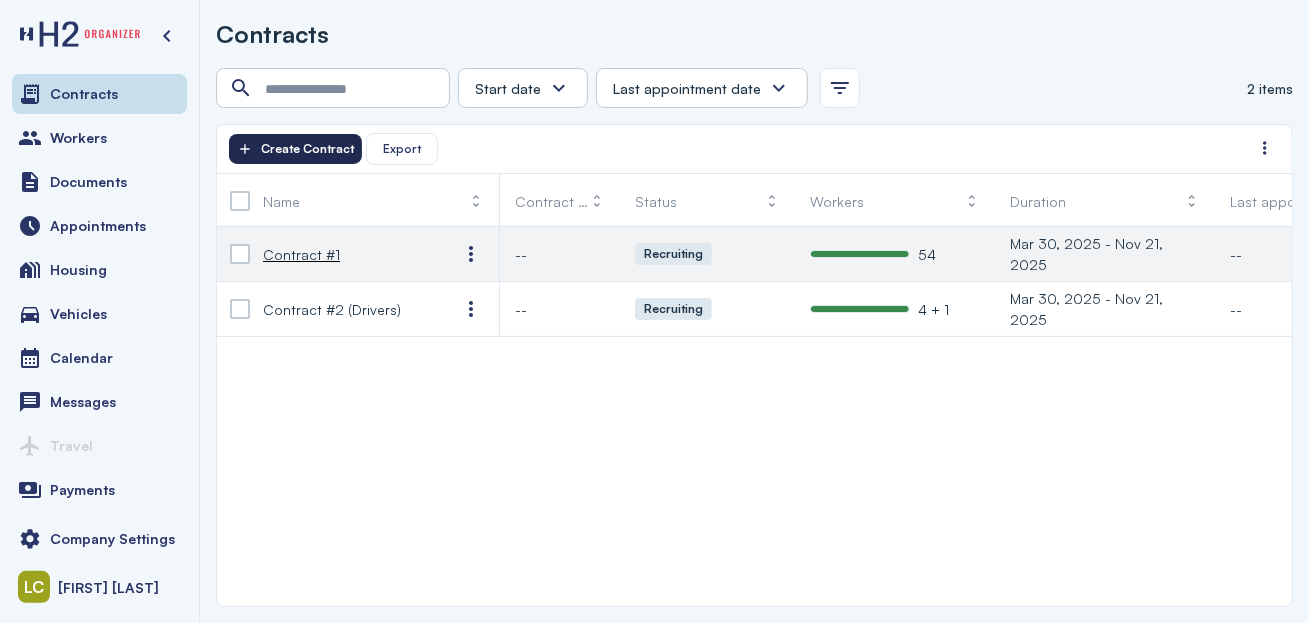 click on "Create Contract" 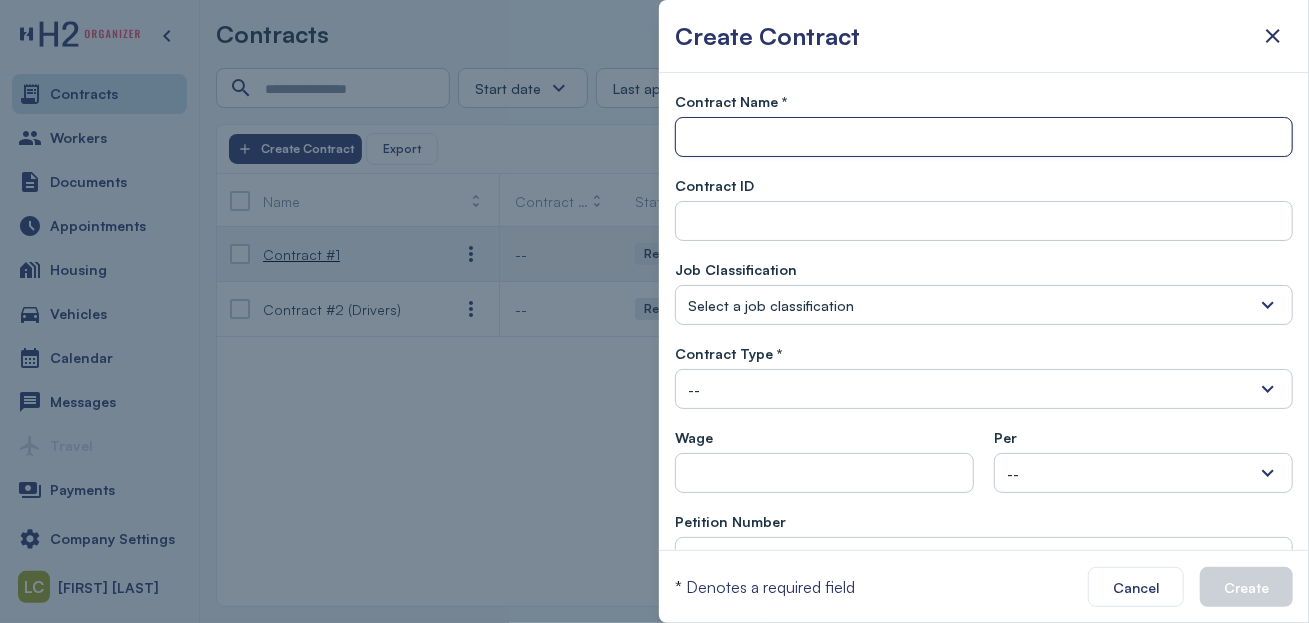 click at bounding box center (984, 138) 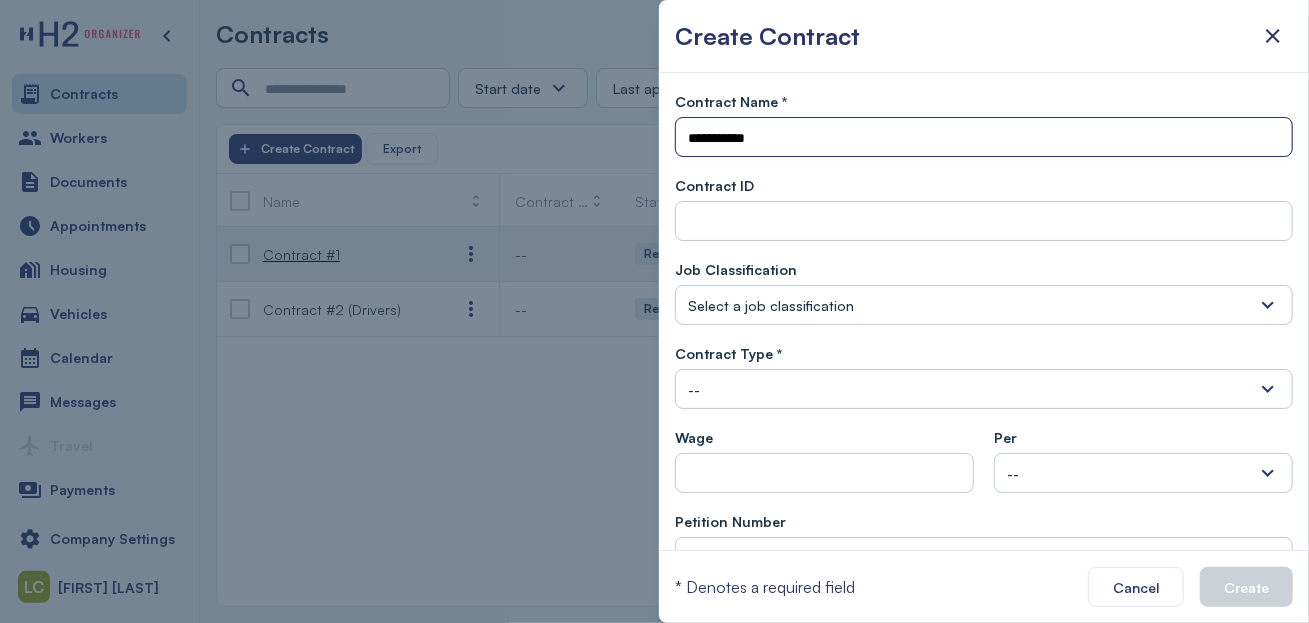 type on "**********" 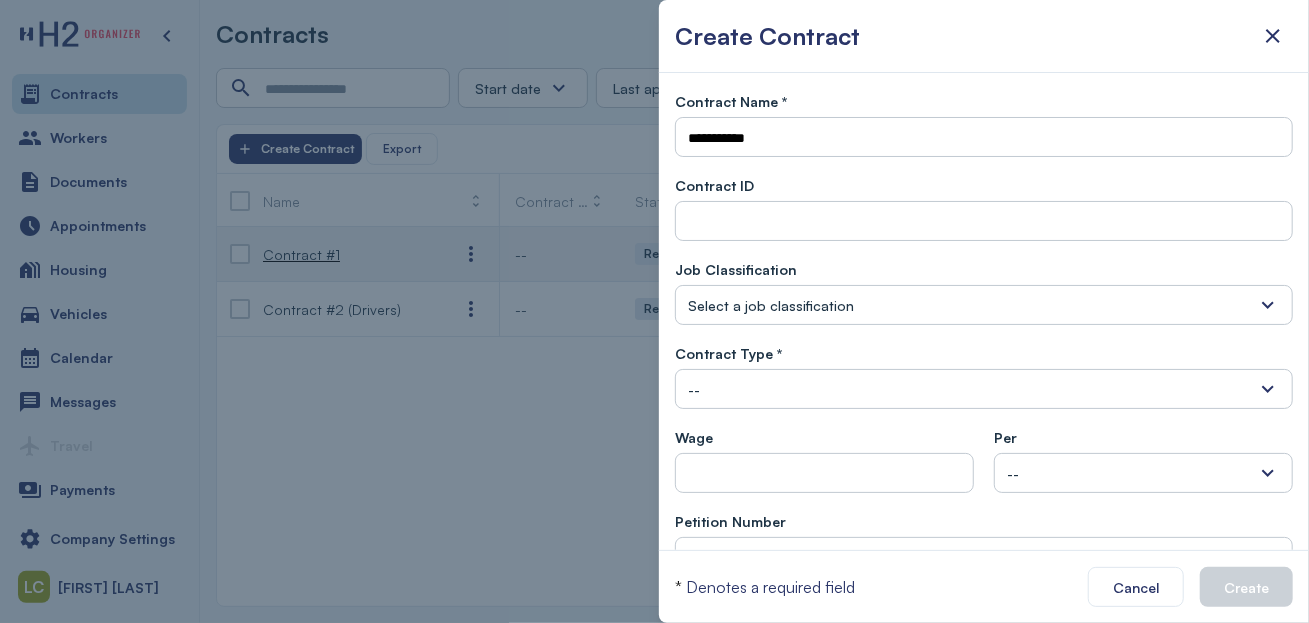 click on "Select a job classification" at bounding box center [984, 305] 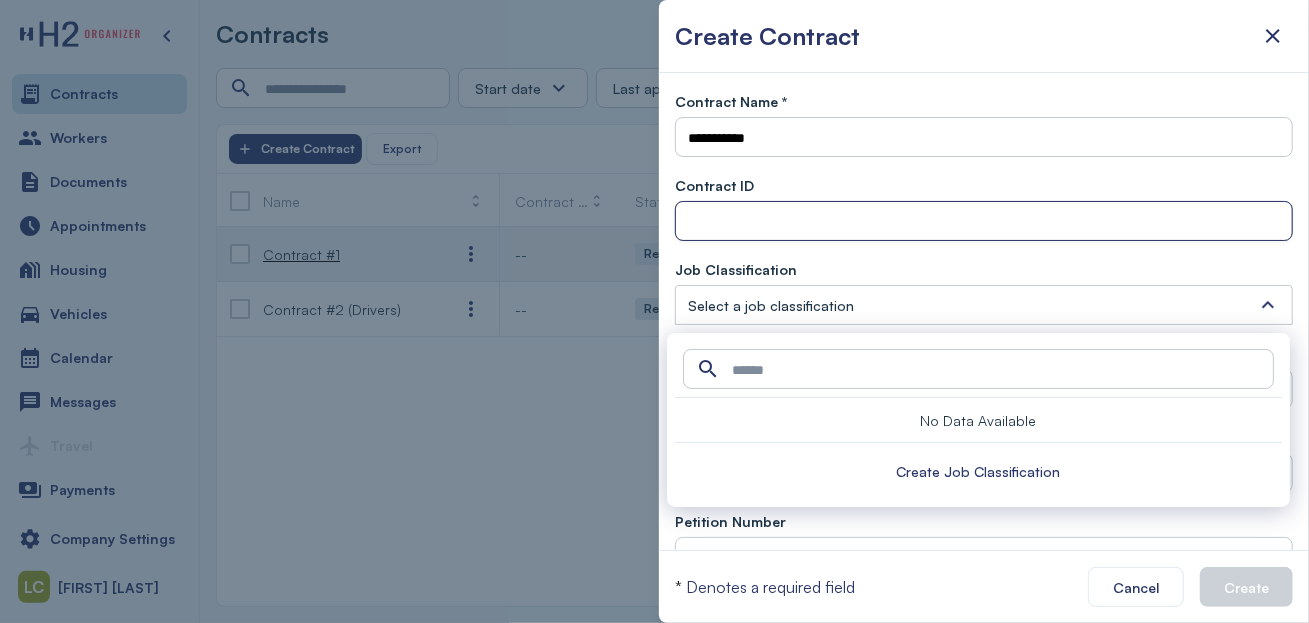 click at bounding box center (984, 222) 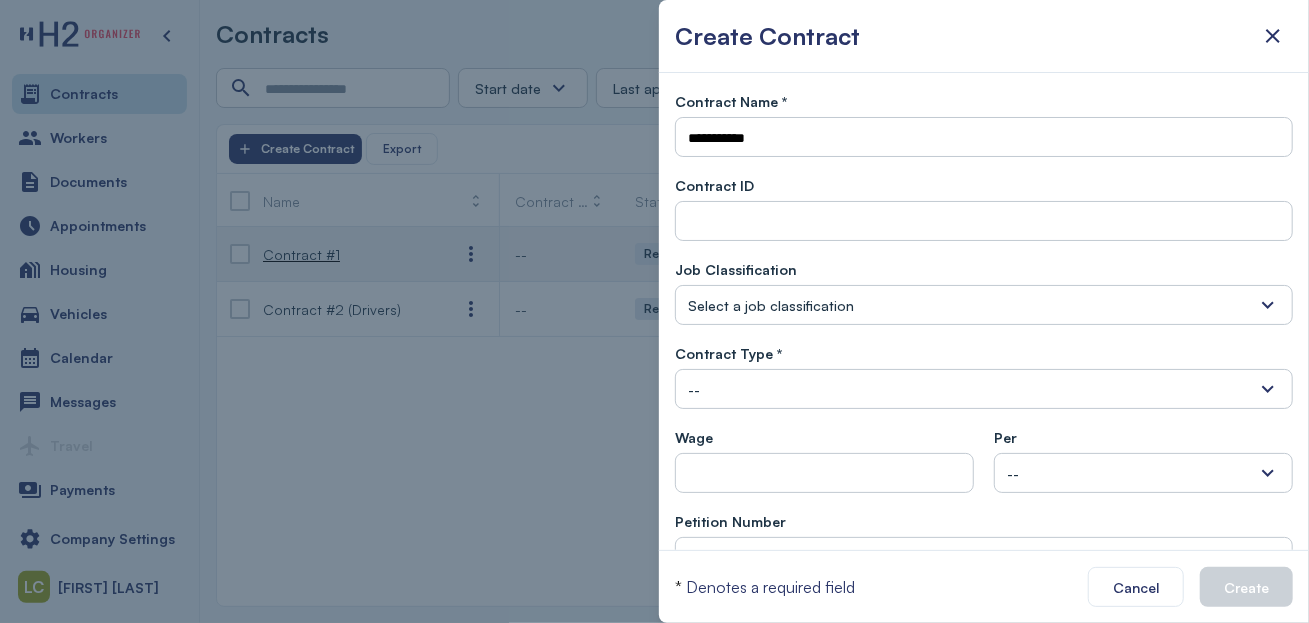 click on "--" at bounding box center [984, 389] 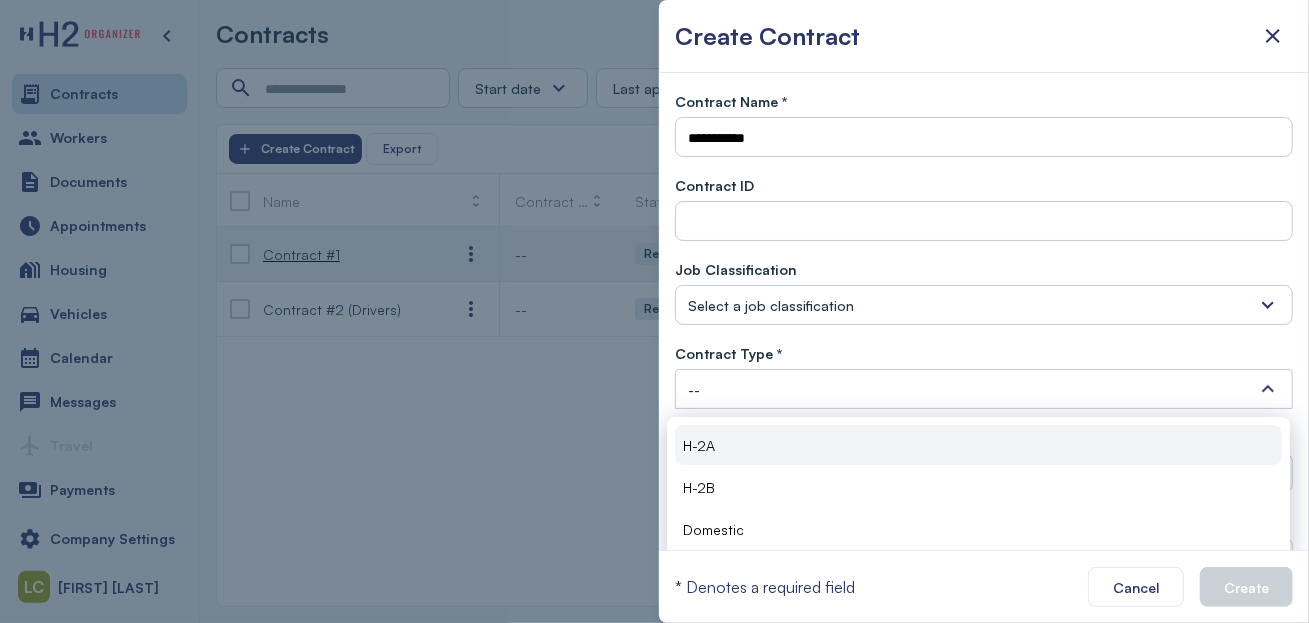 click on "H-2A" at bounding box center [978, 445] 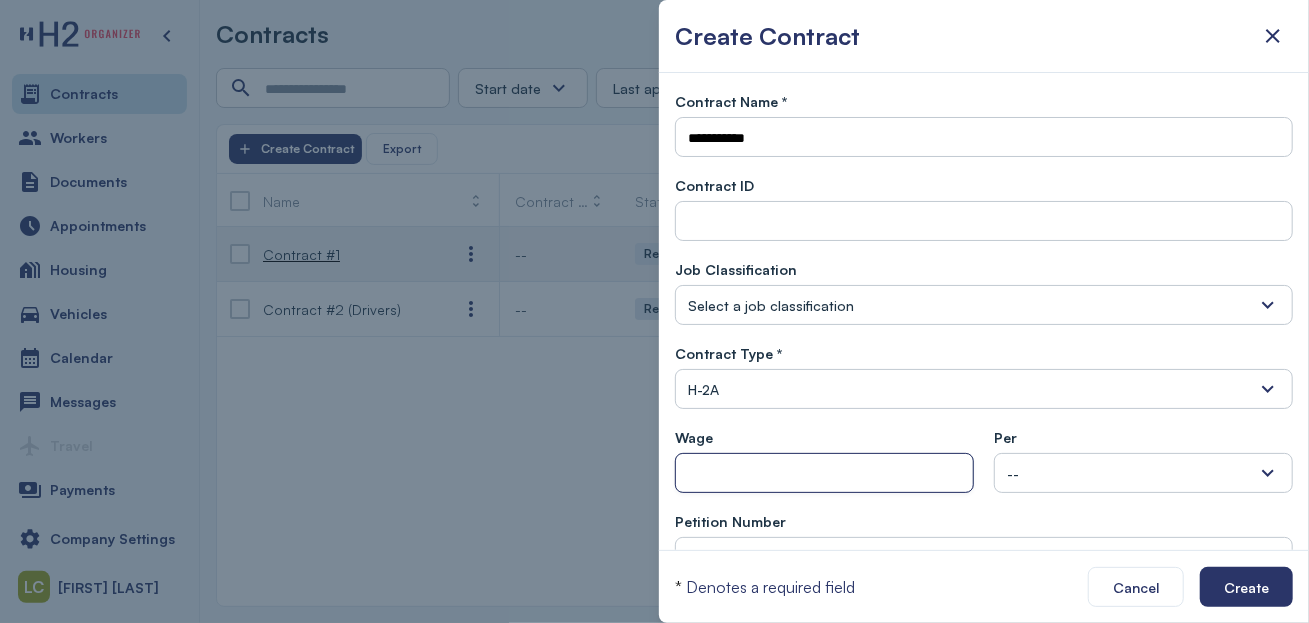 click at bounding box center [824, 474] 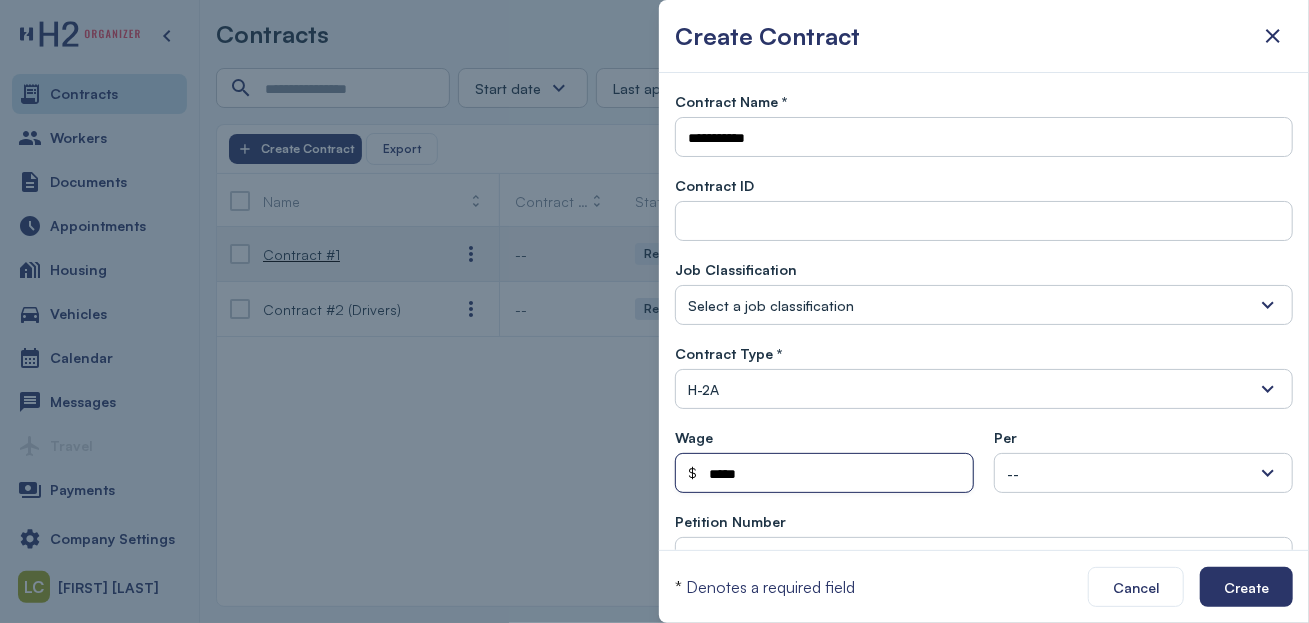 type on "*****" 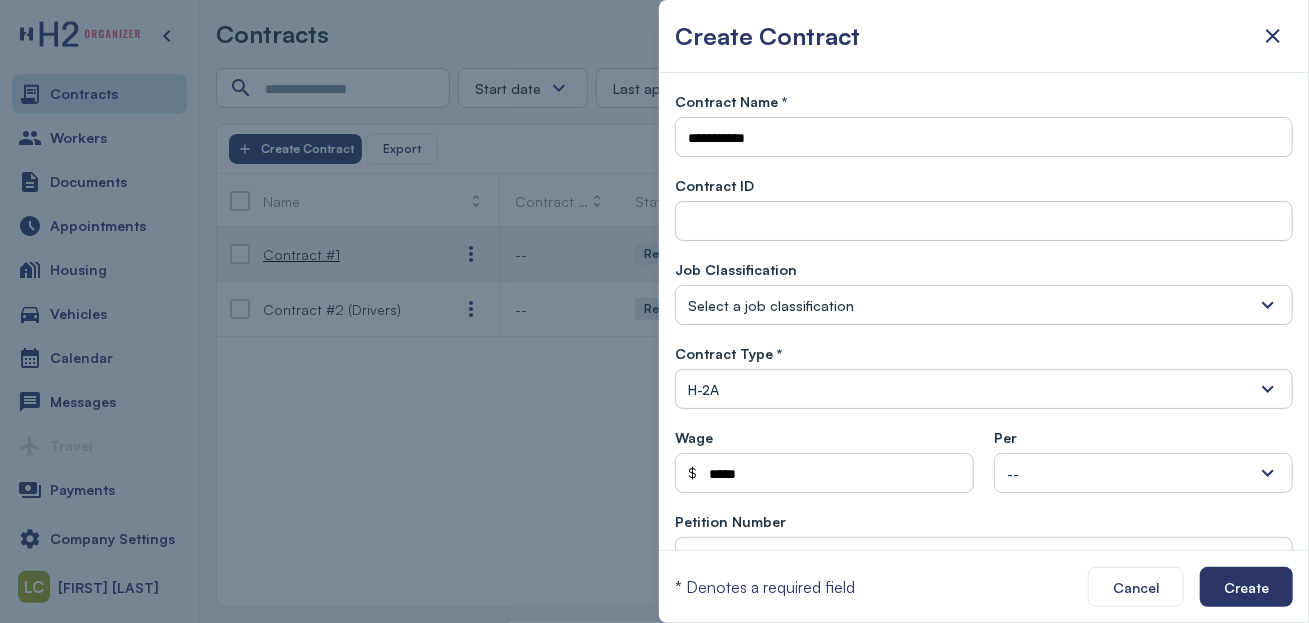 click on "--" at bounding box center [1143, 473] 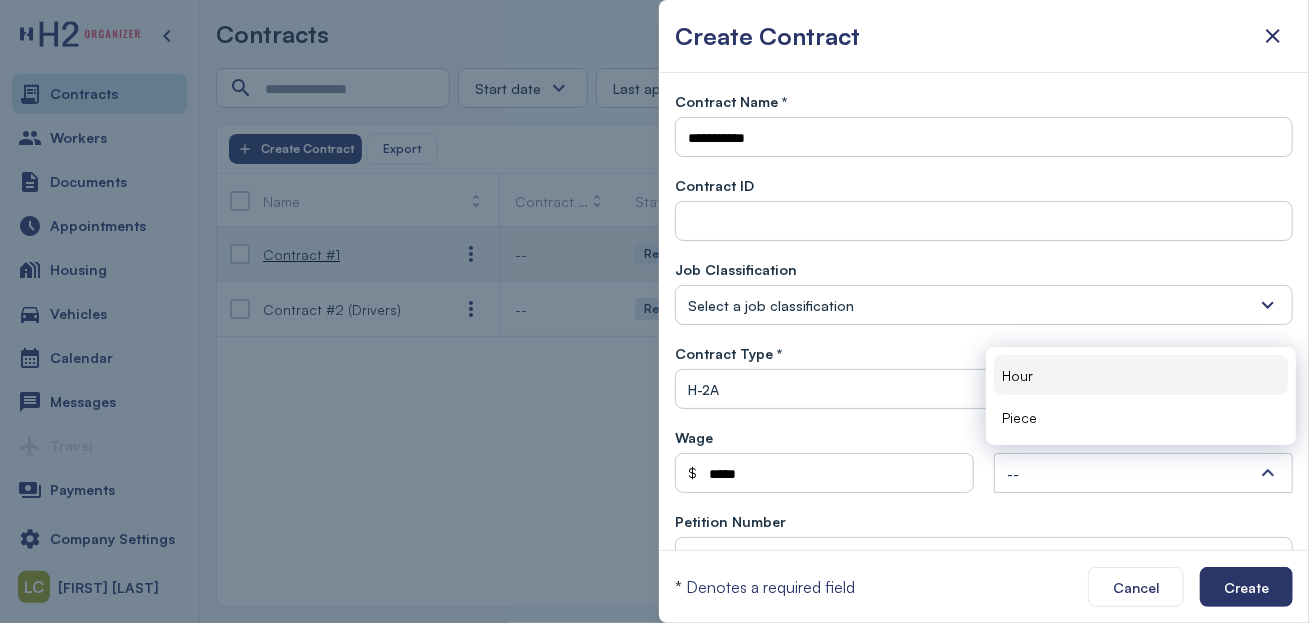 click on "Hour" at bounding box center [1141, 375] 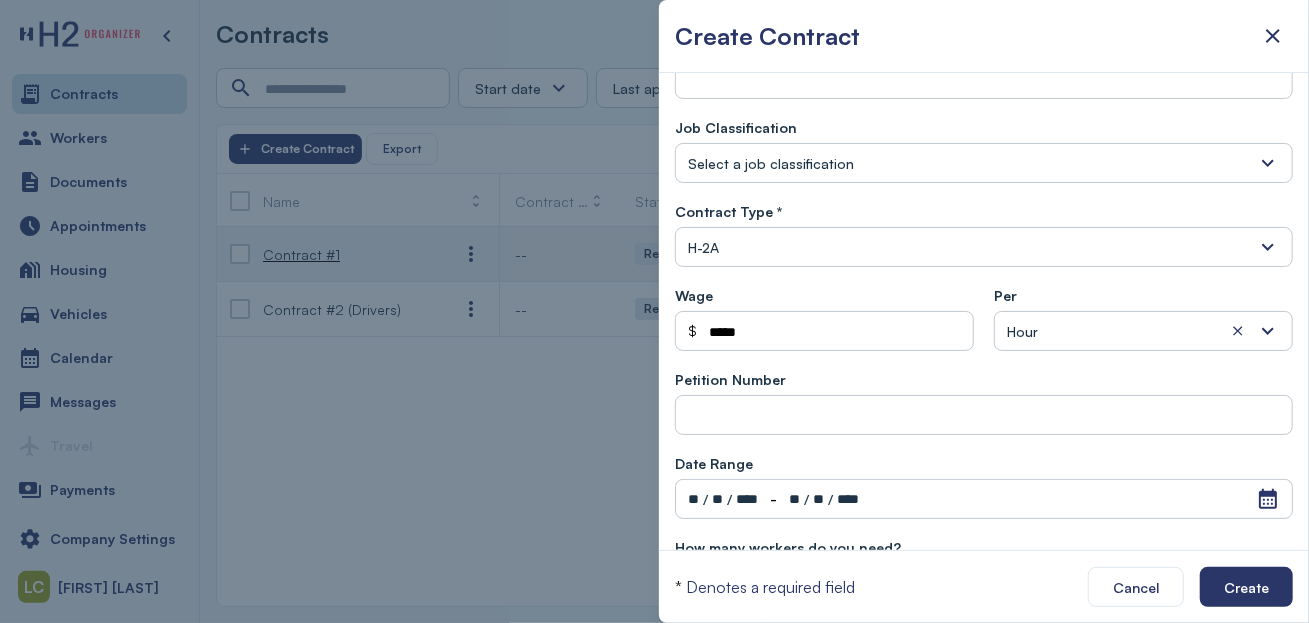 scroll, scrollTop: 210, scrollLeft: 0, axis: vertical 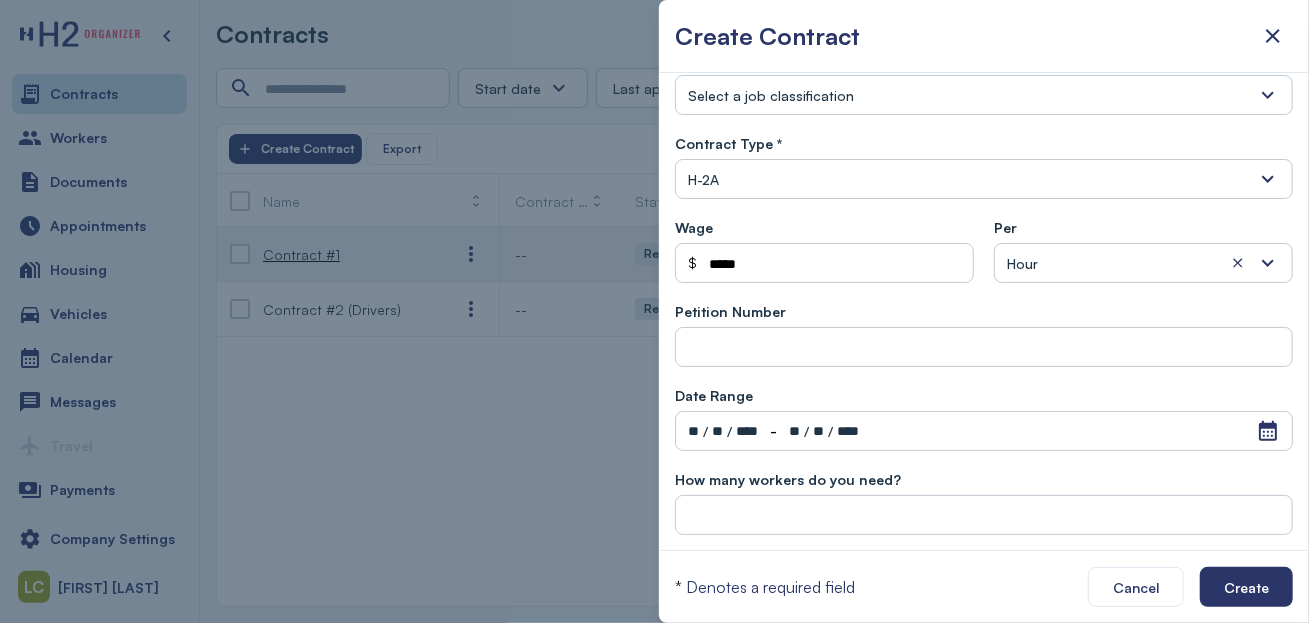 click on "-" at bounding box center [773, 431] 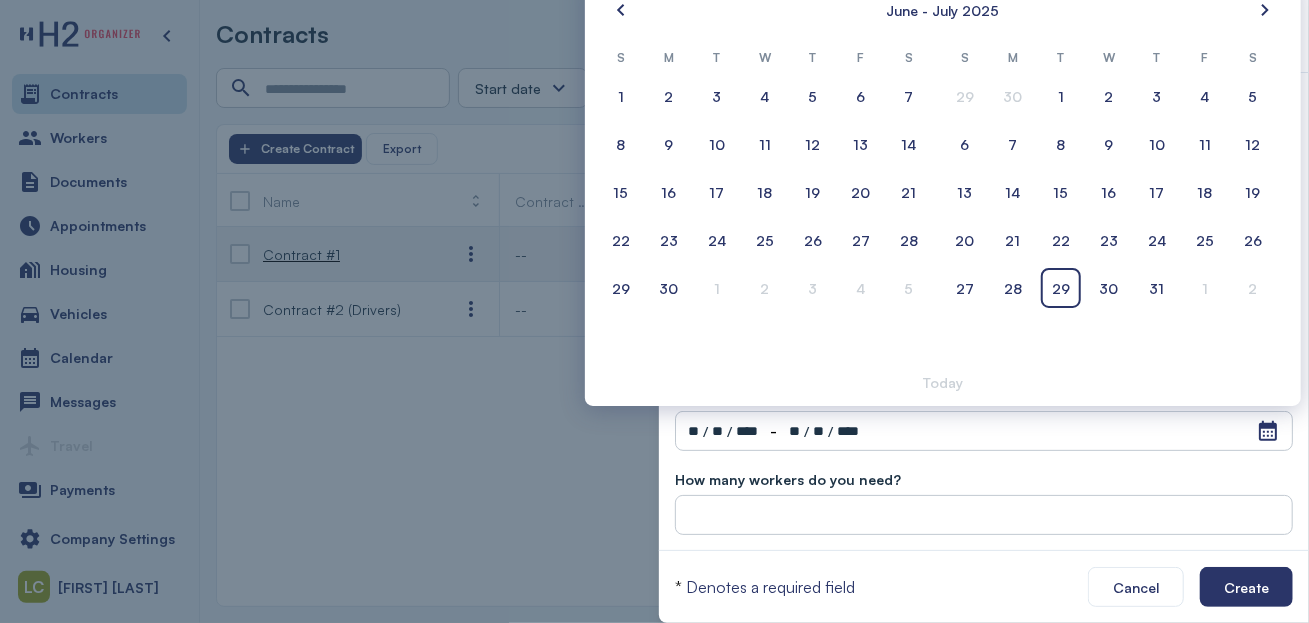 click on "**   /   **   /   ****" at bounding box center [723, 431] 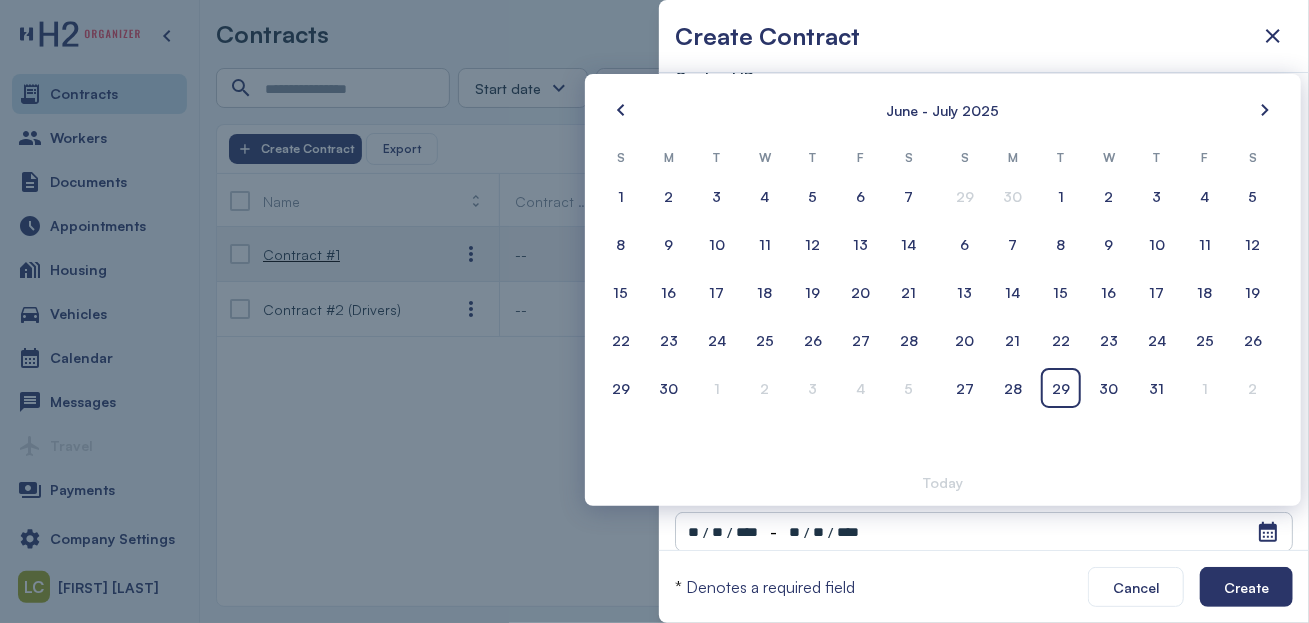 scroll, scrollTop: 102, scrollLeft: 0, axis: vertical 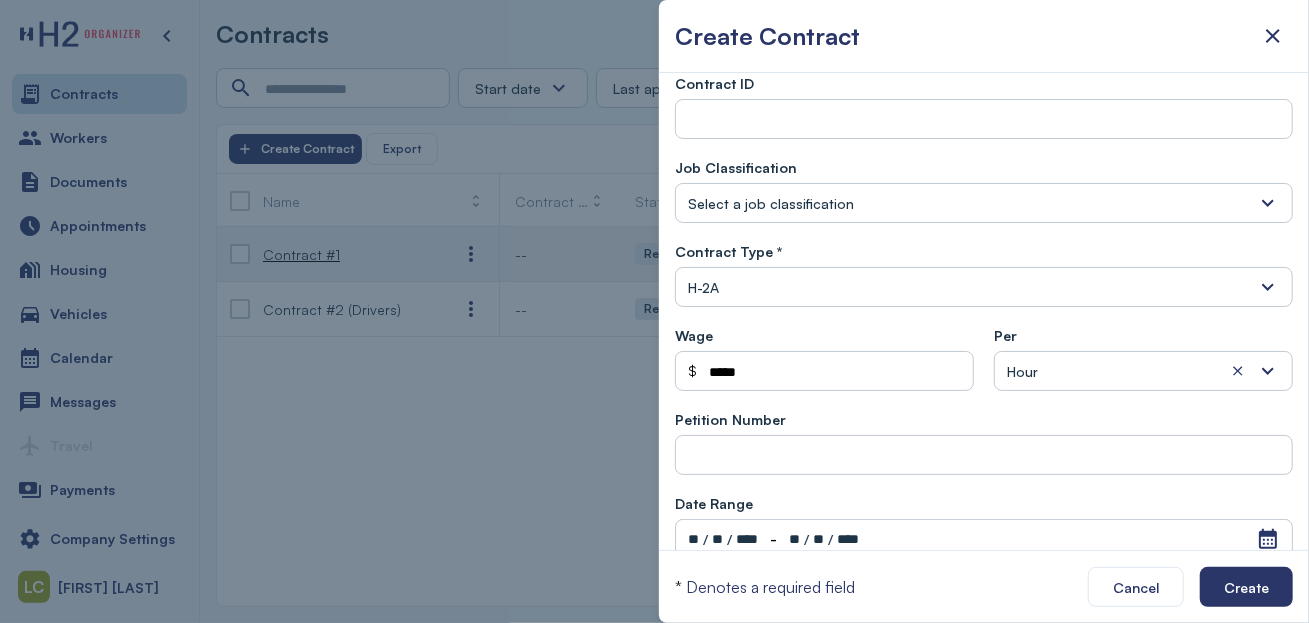 click on "**" at bounding box center (693, 539) 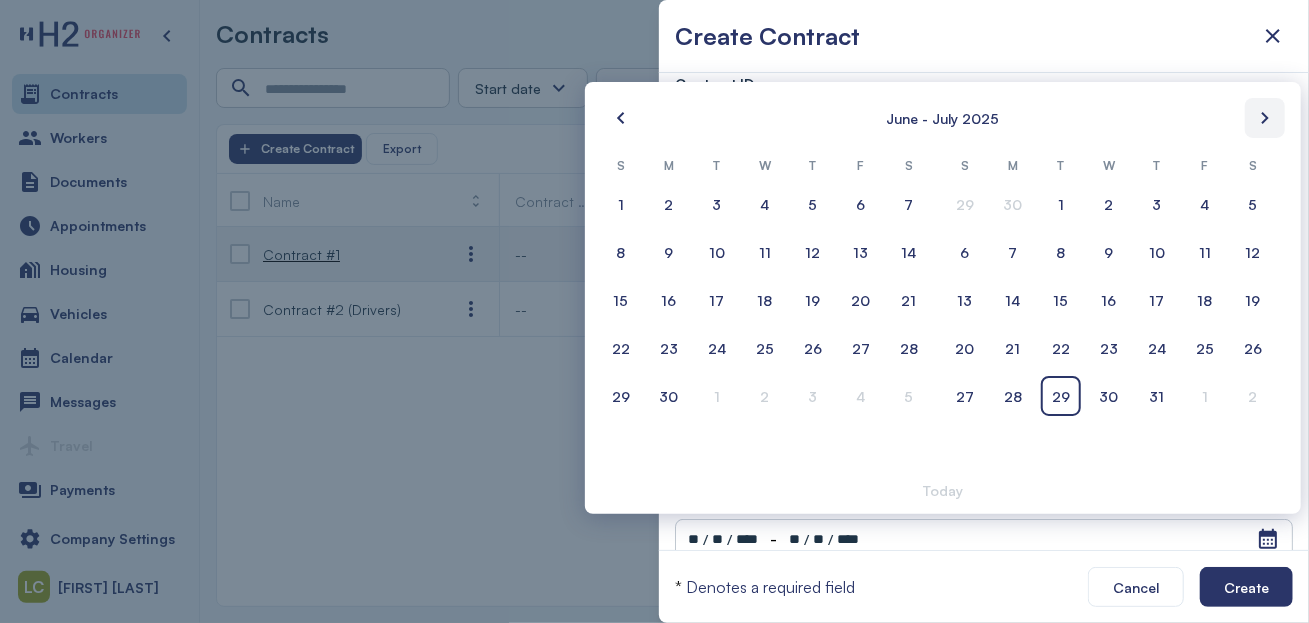 click at bounding box center (1265, 118) 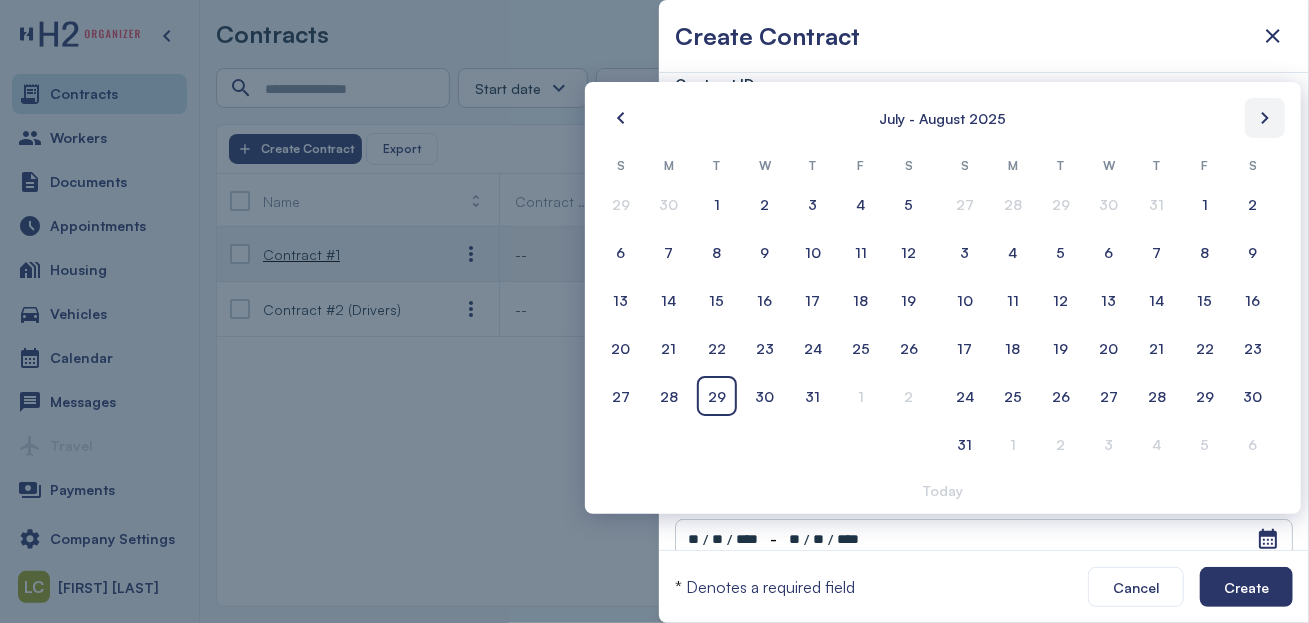 click at bounding box center [1265, 118] 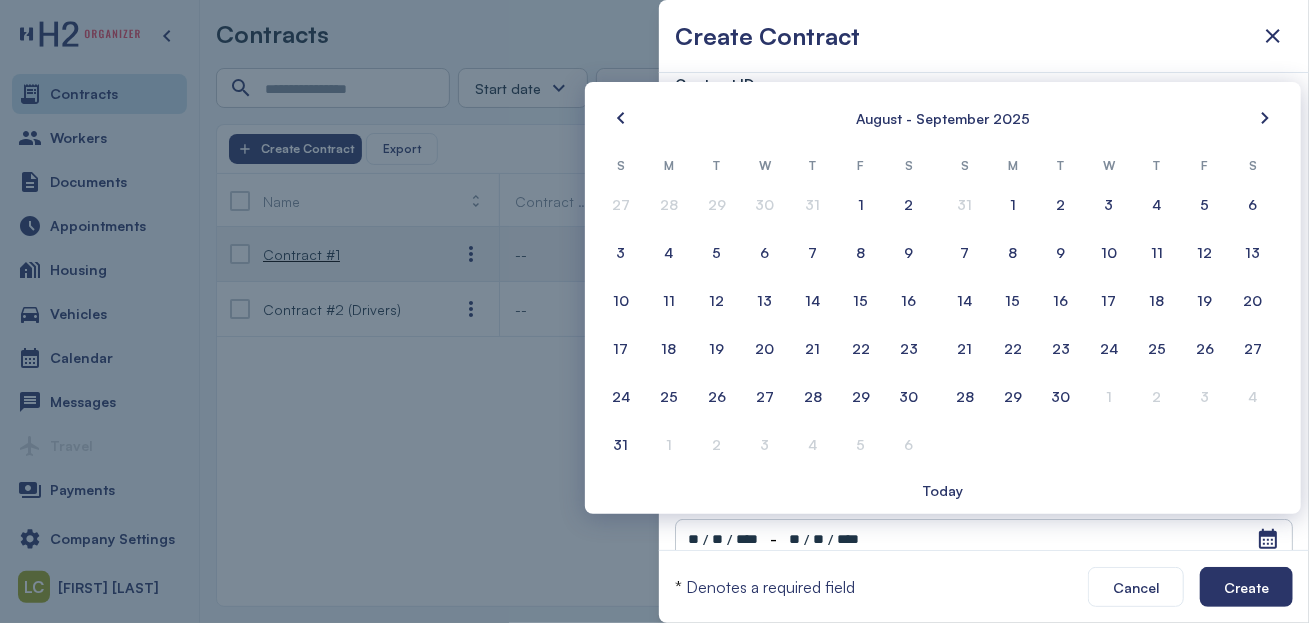 click on "S M T W T F S 27   28   29   30   31   1   2   3   4   5   6   7   8   9   10   11   12   13   14   15   16   17   18   19   20   21   22   23   24   25   26   27   28   29   30   31   1   2   3   4   5   6" at bounding box center [765, 305] 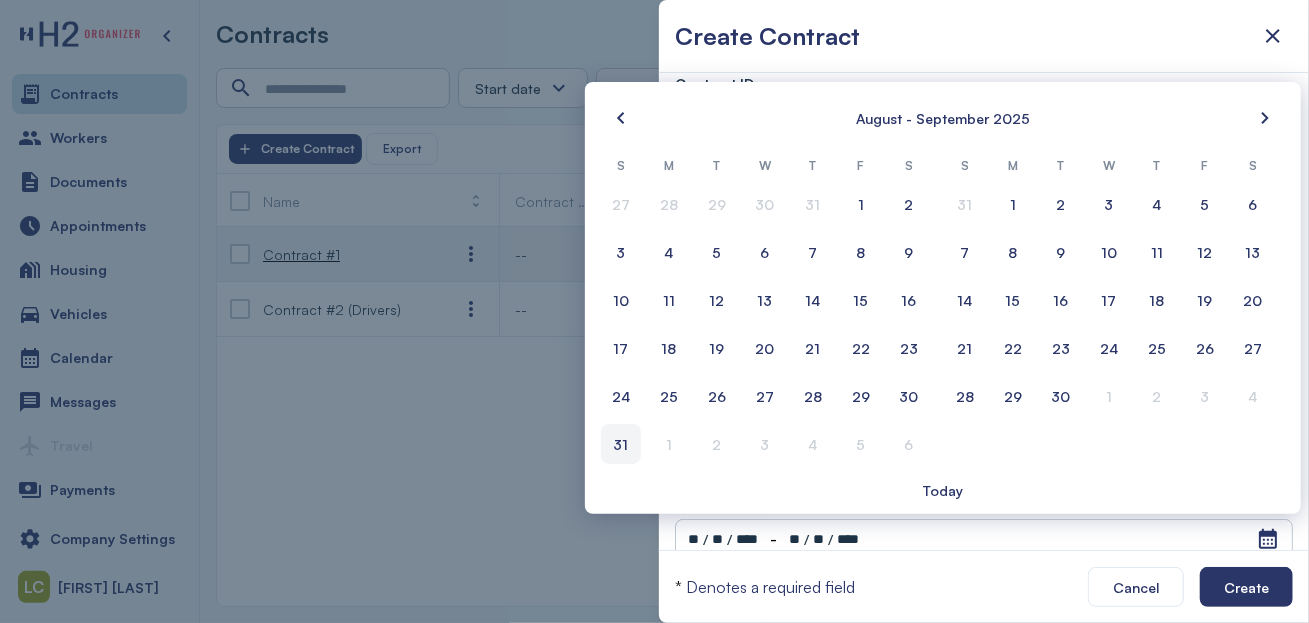 click on "31" at bounding box center [621, 444] 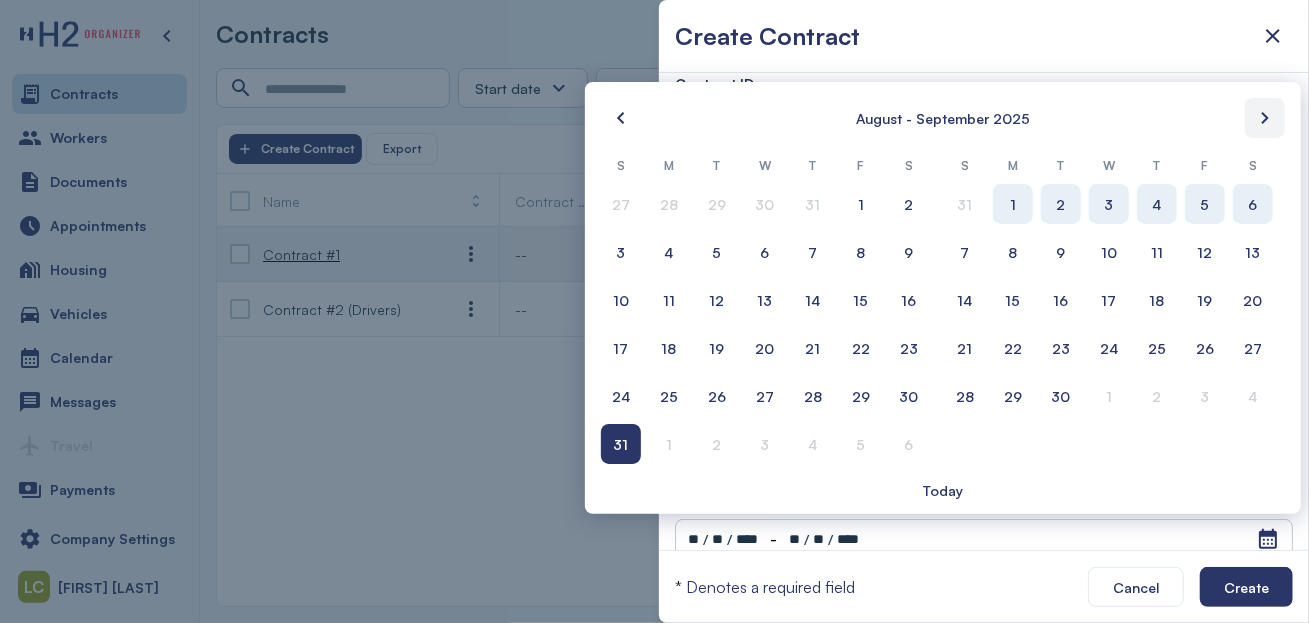 click at bounding box center (1265, 118) 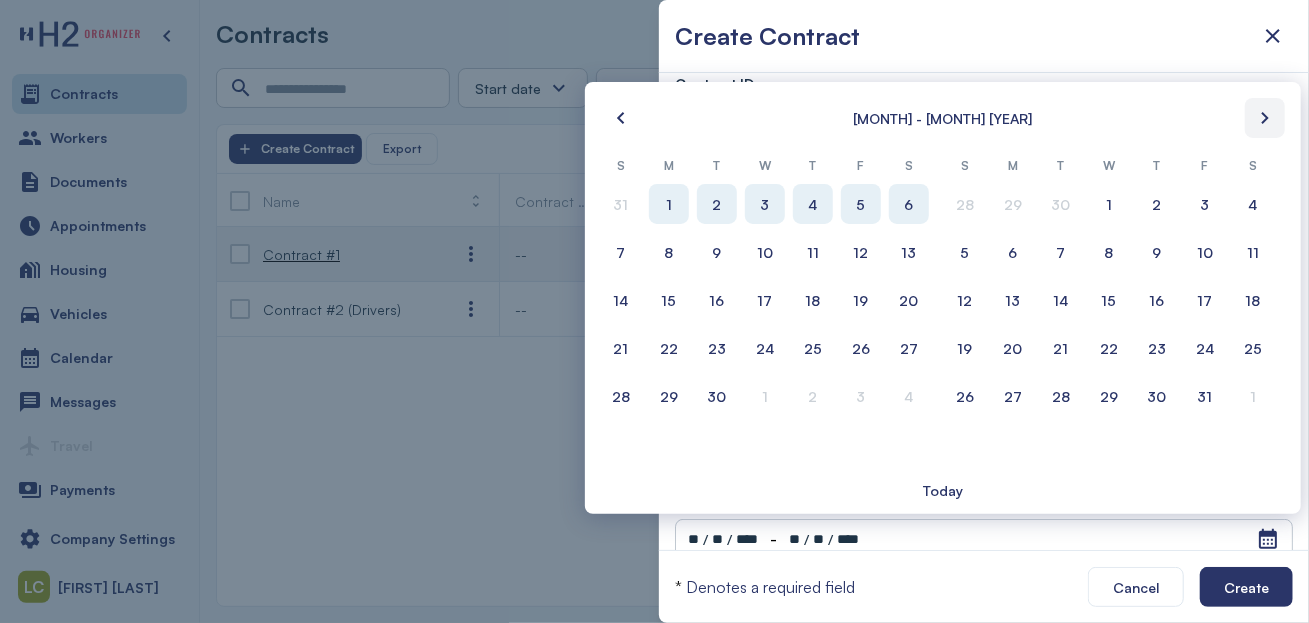 click at bounding box center [1265, 118] 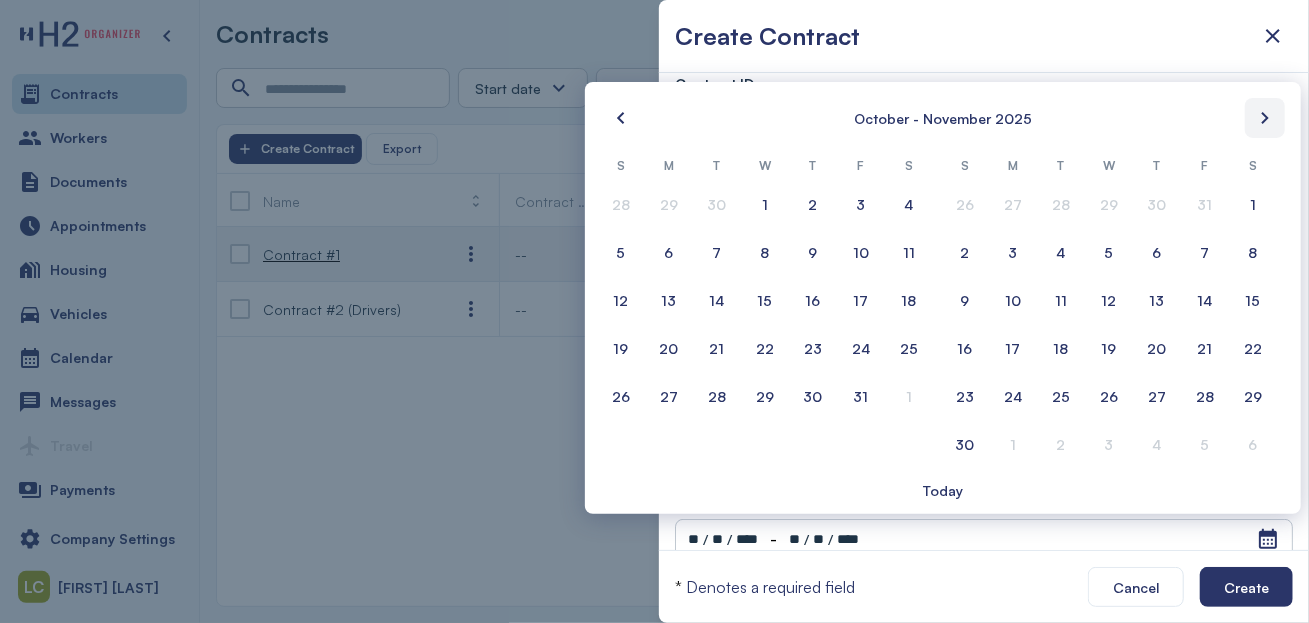 click at bounding box center (1265, 118) 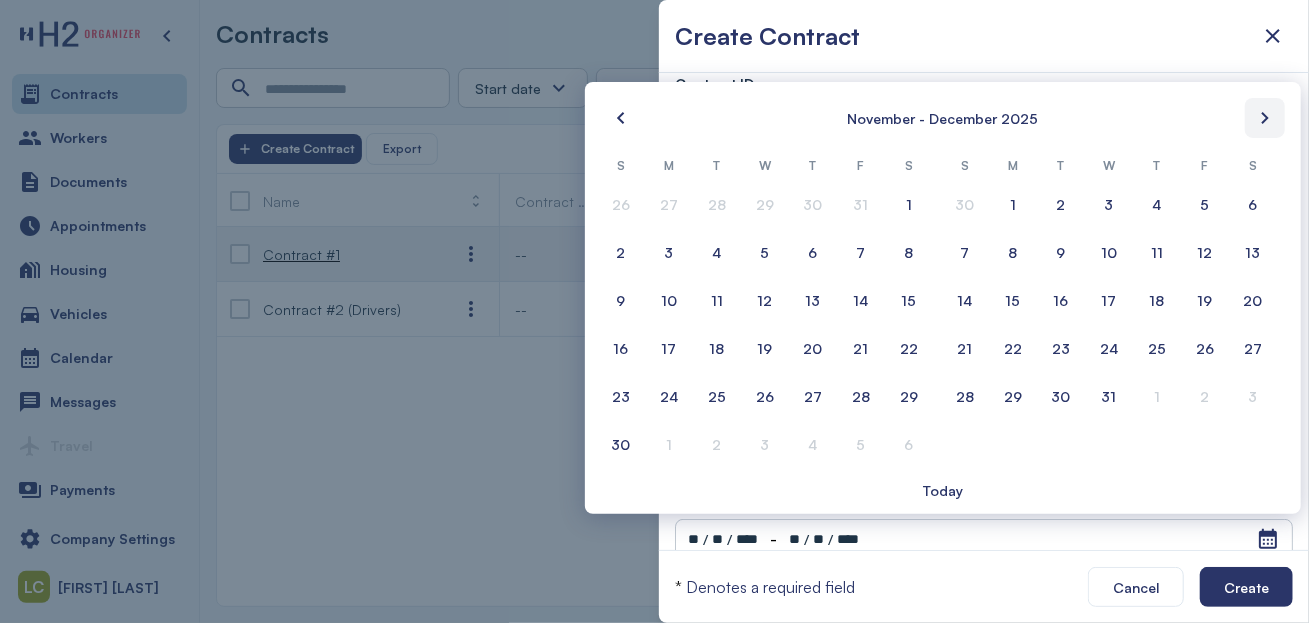 click at bounding box center [1265, 118] 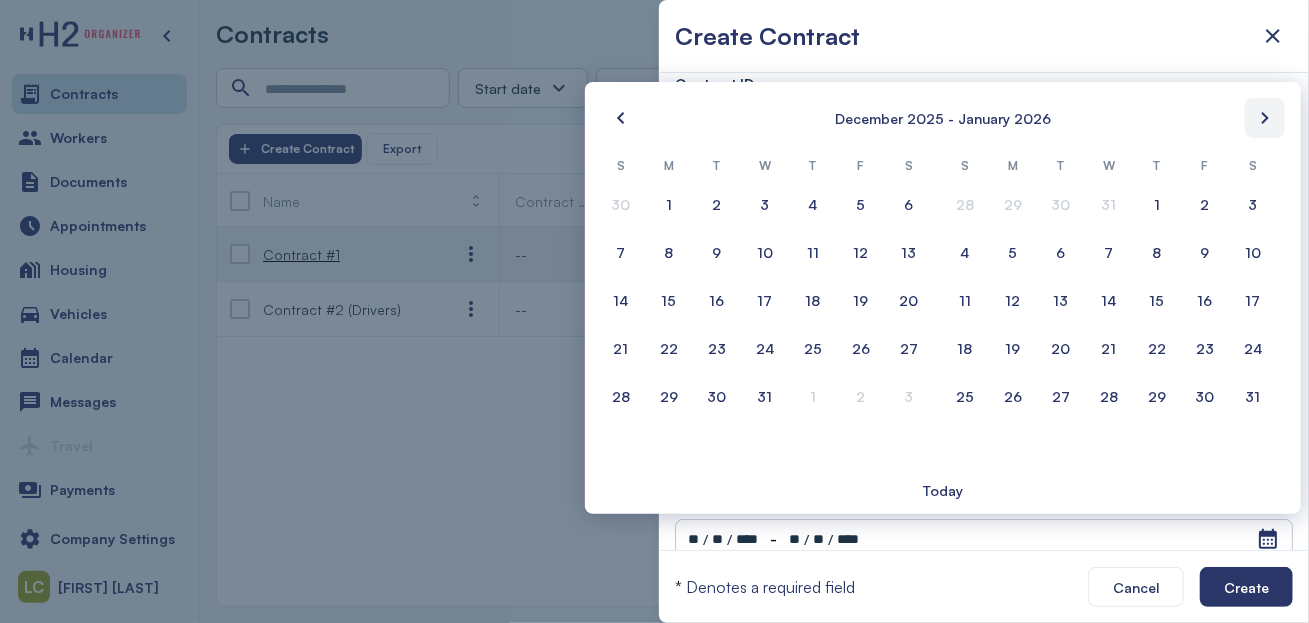 click at bounding box center [1265, 118] 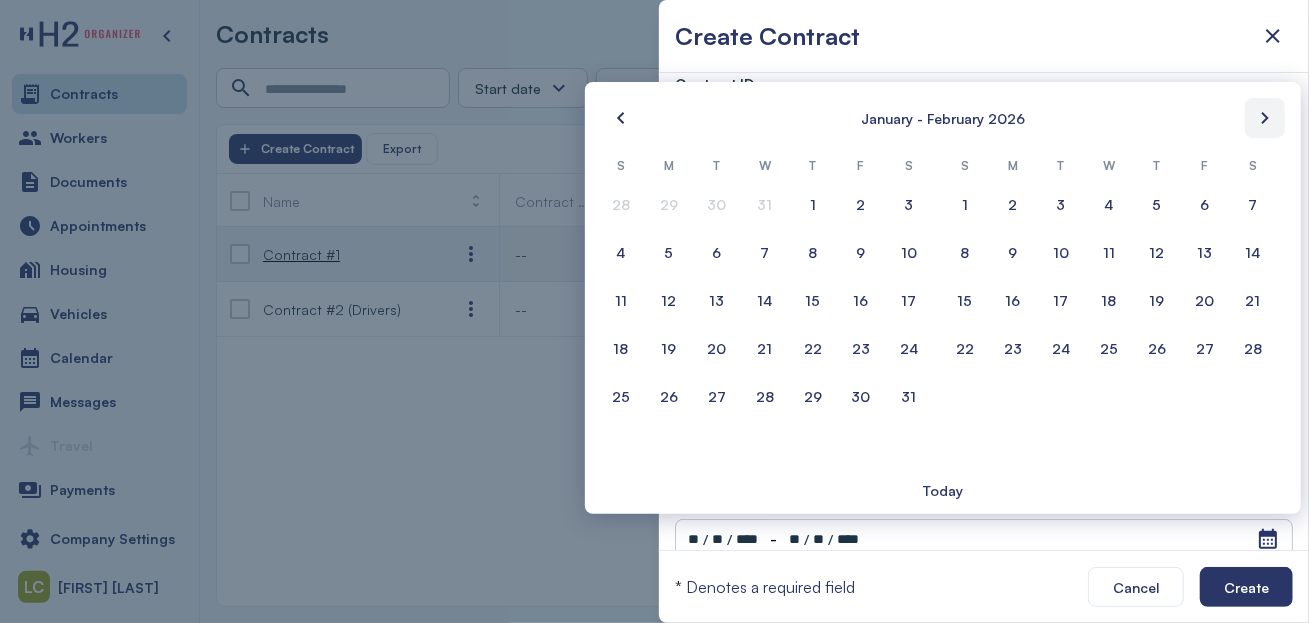 click at bounding box center [1265, 118] 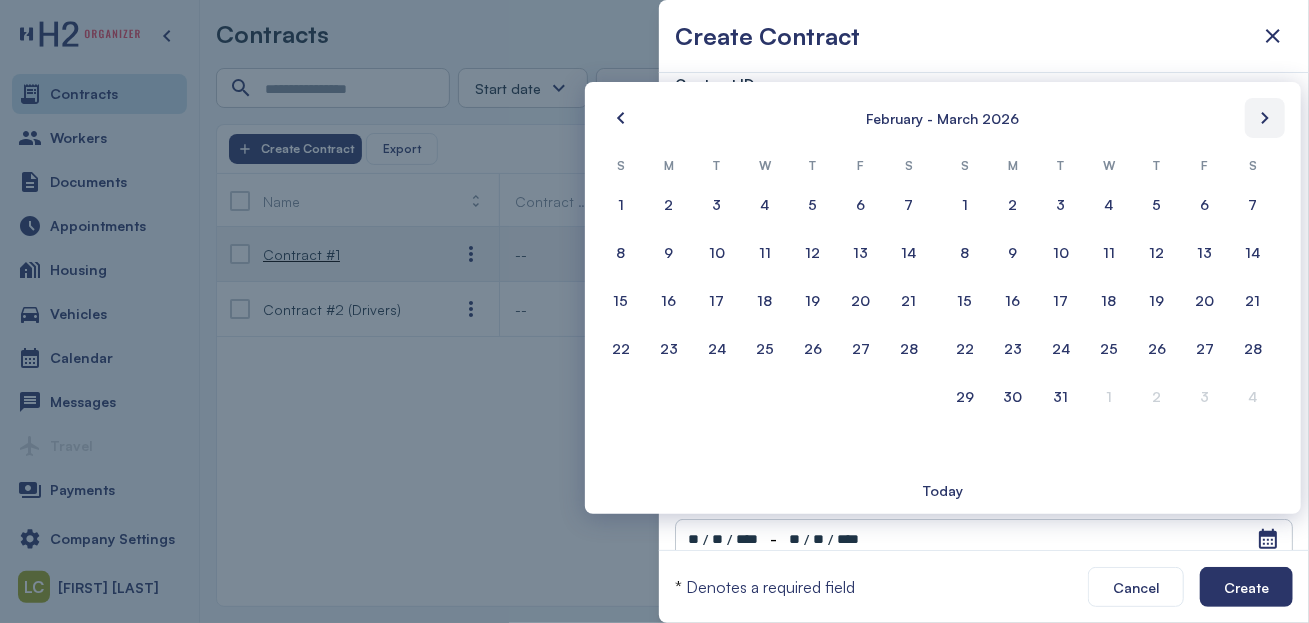 click at bounding box center (1265, 118) 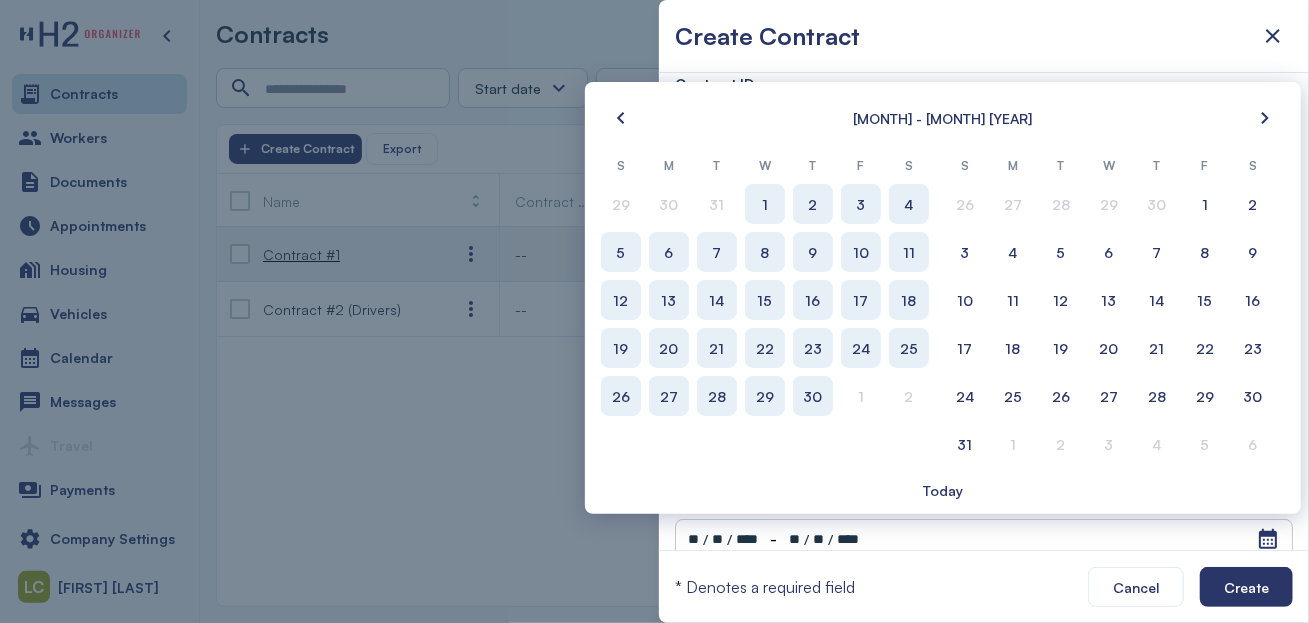 click on "30" at bounding box center (813, 396) 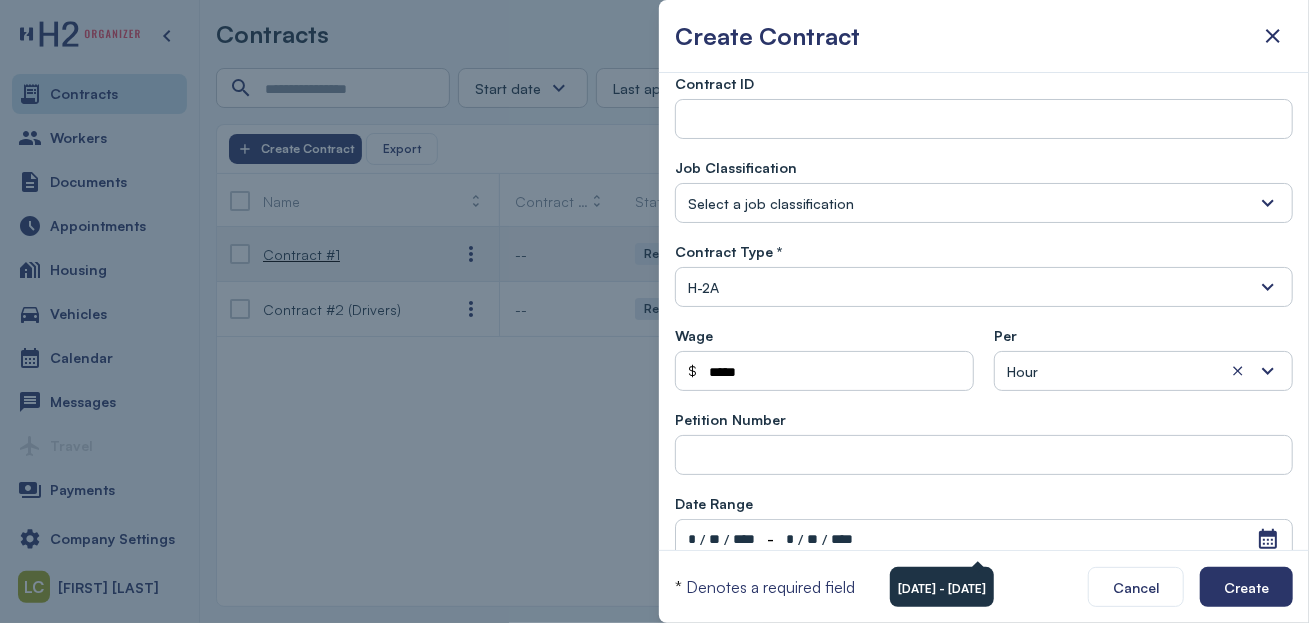 click on "*" at bounding box center [692, 539] 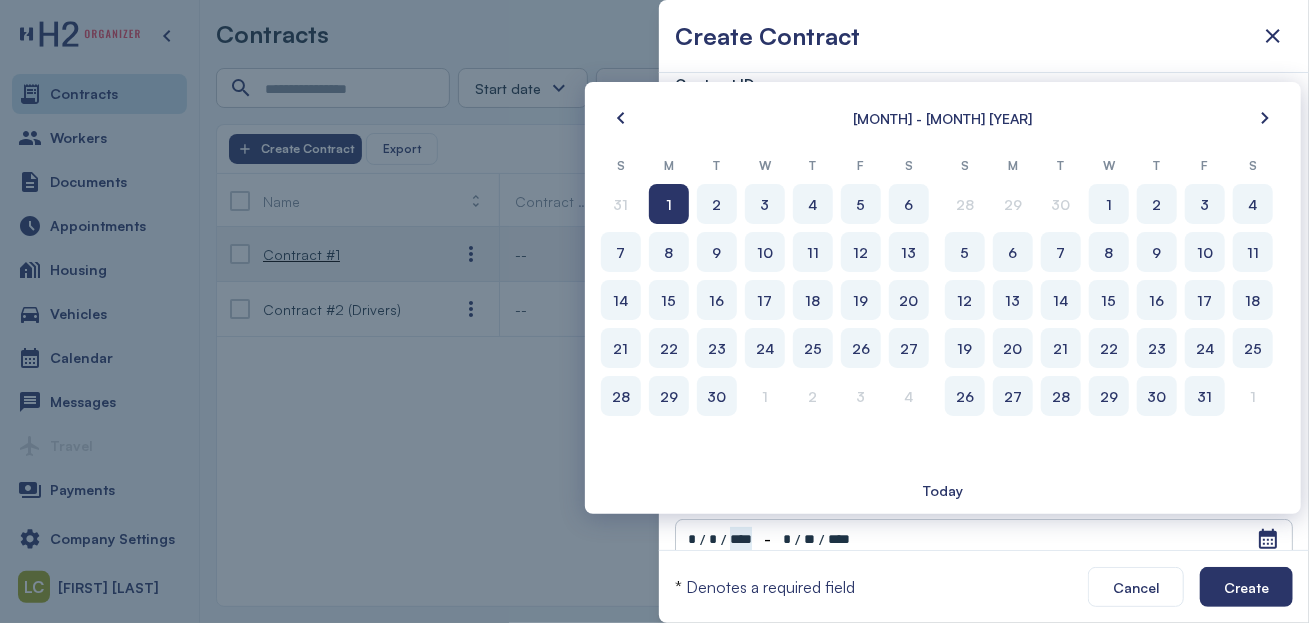 click on "*" at bounding box center (787, 539) 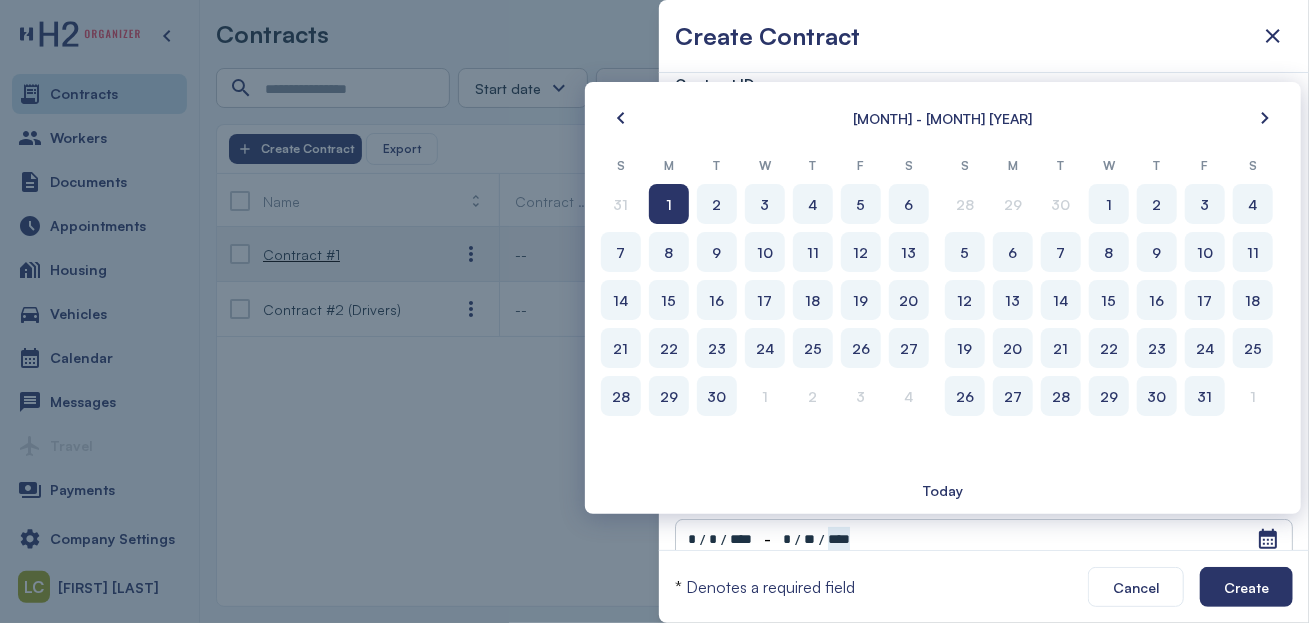 click on "Open Calendar   *   /   *   /   ****   -   *   /   **   /   ****" at bounding box center [984, 539] 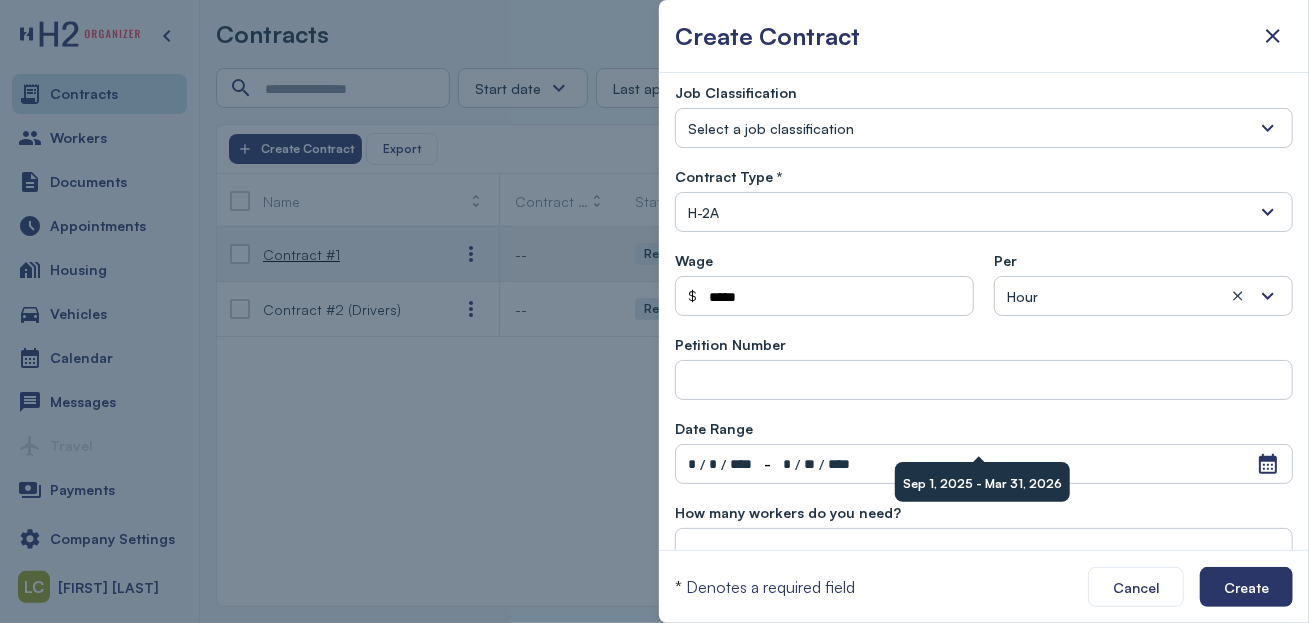 scroll, scrollTop: 210, scrollLeft: 0, axis: vertical 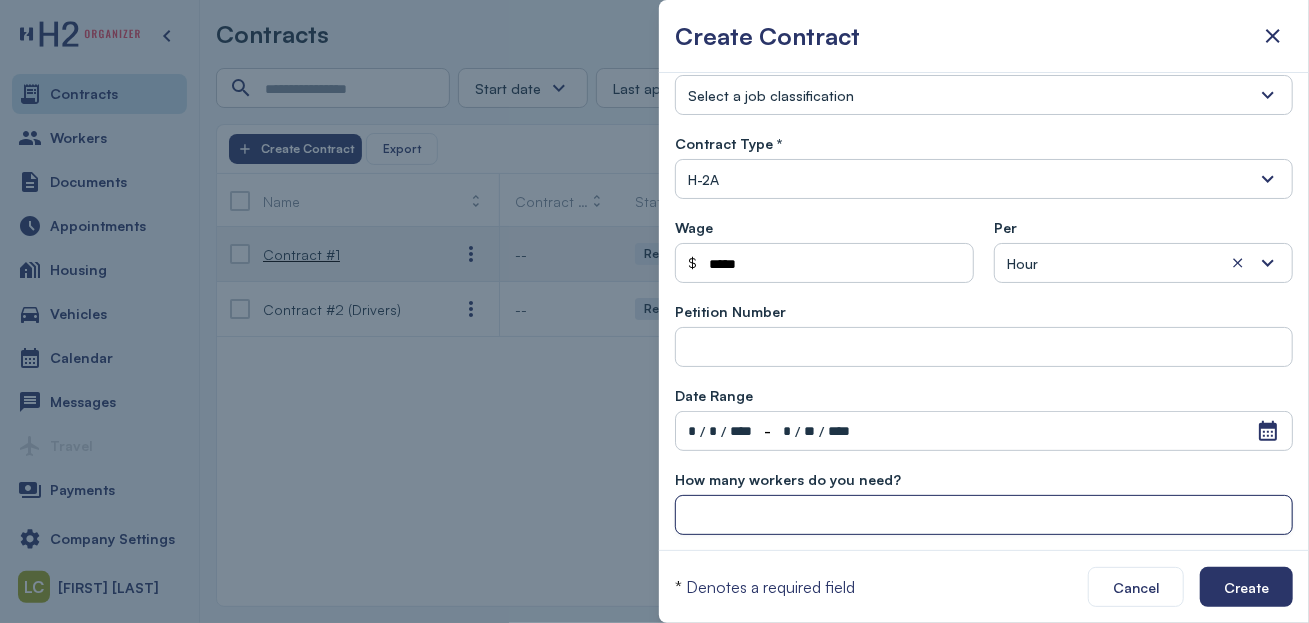 click at bounding box center (984, 516) 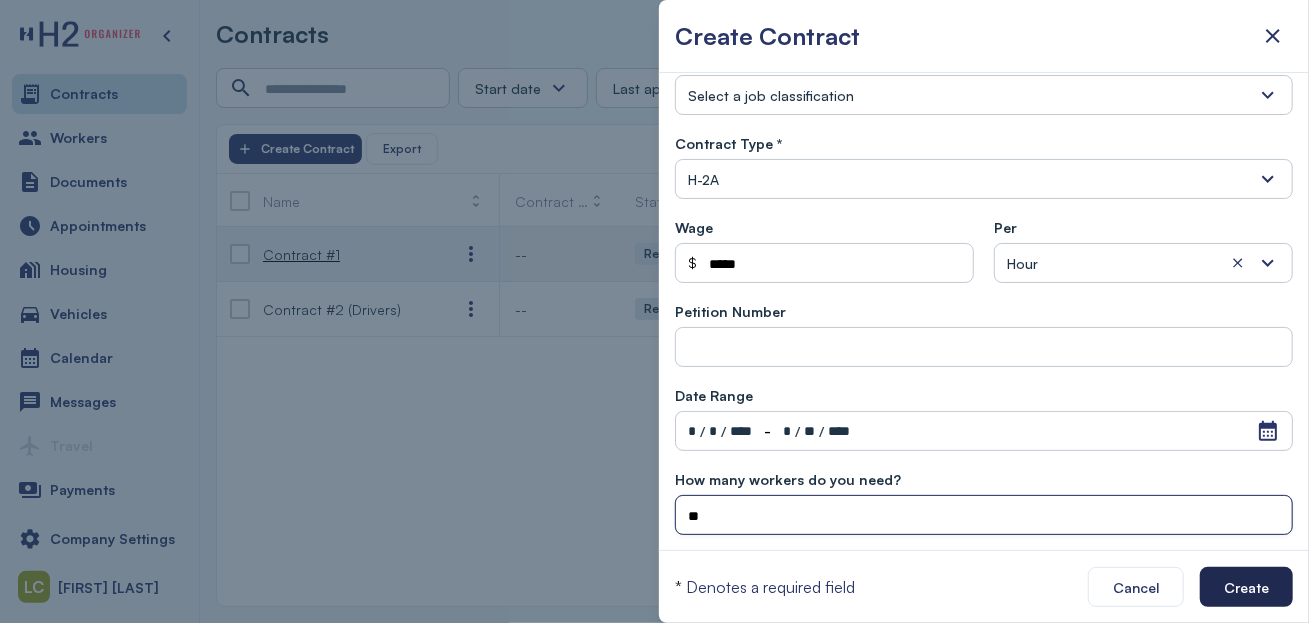 type on "**" 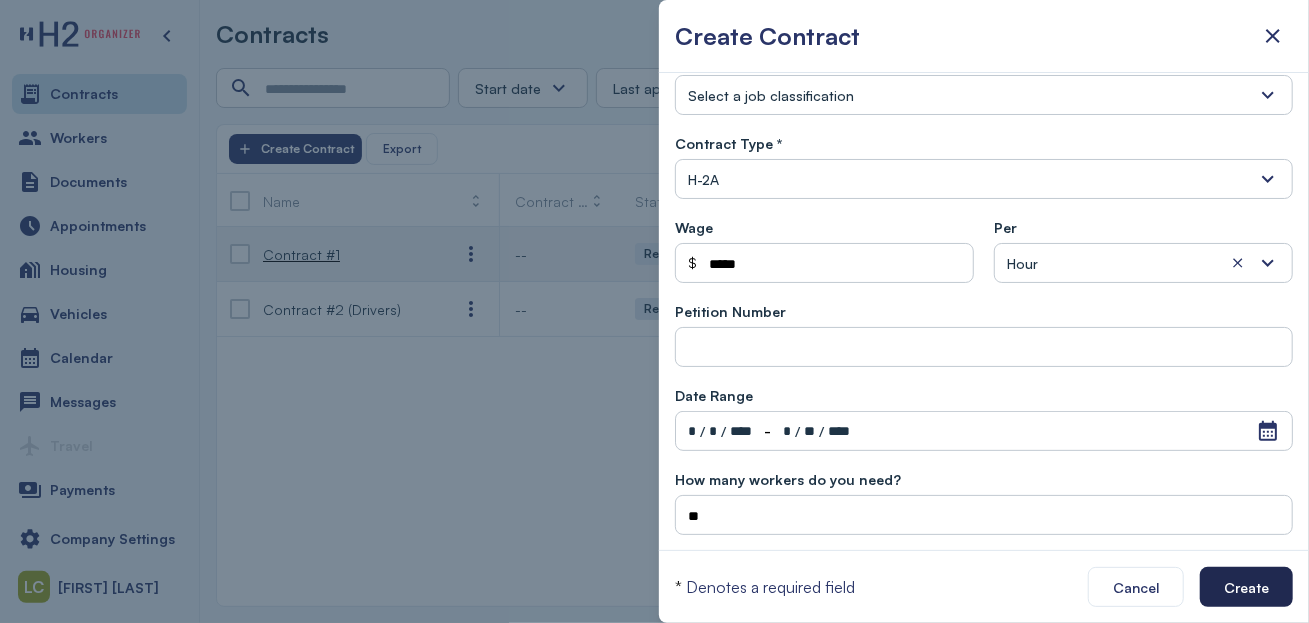 click on "Create" at bounding box center (1246, 587) 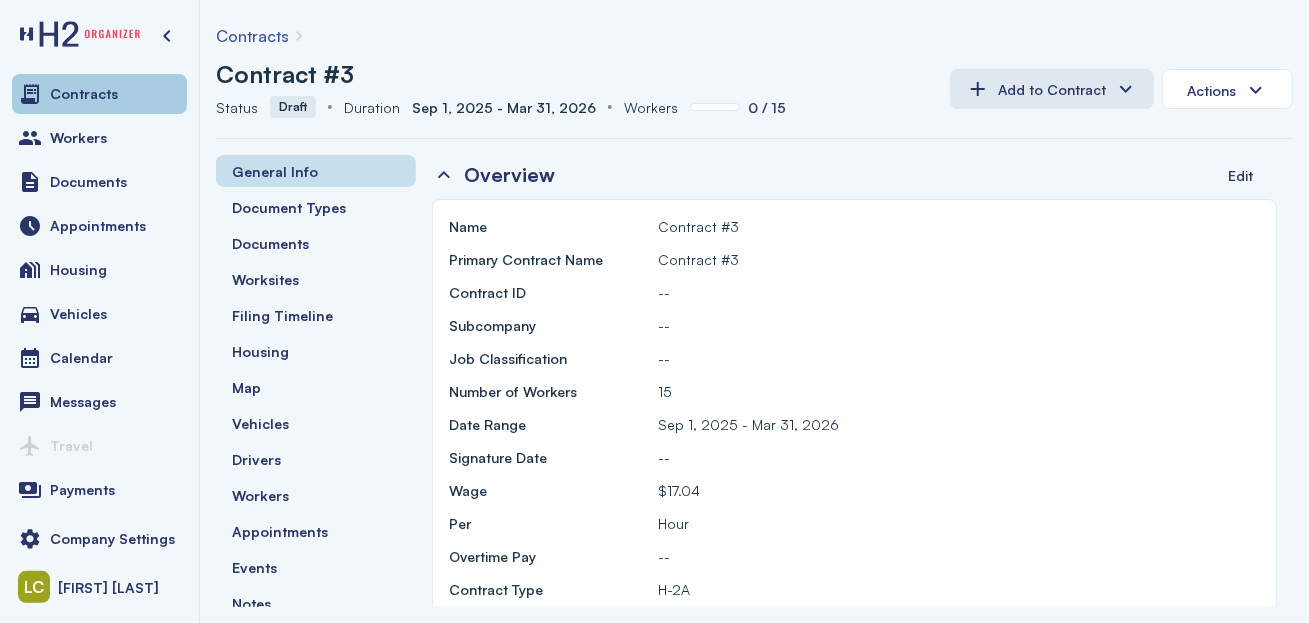 click on "Contracts" at bounding box center [99, 94] 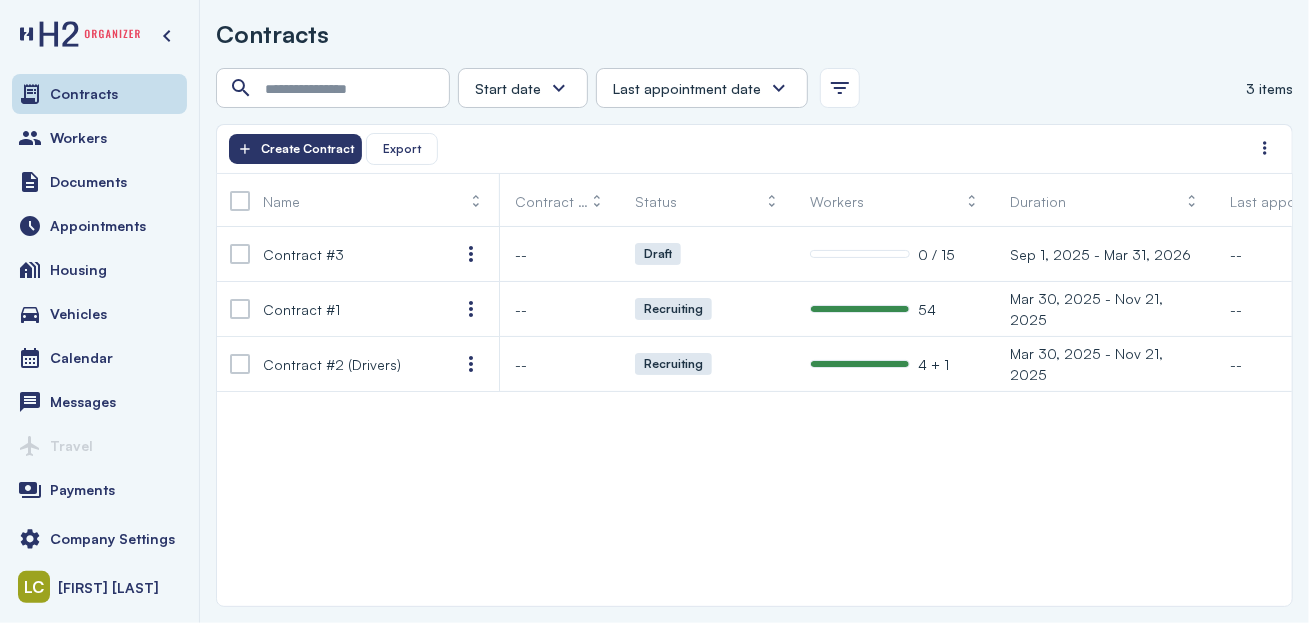 click on "Start date" at bounding box center (508, 88) 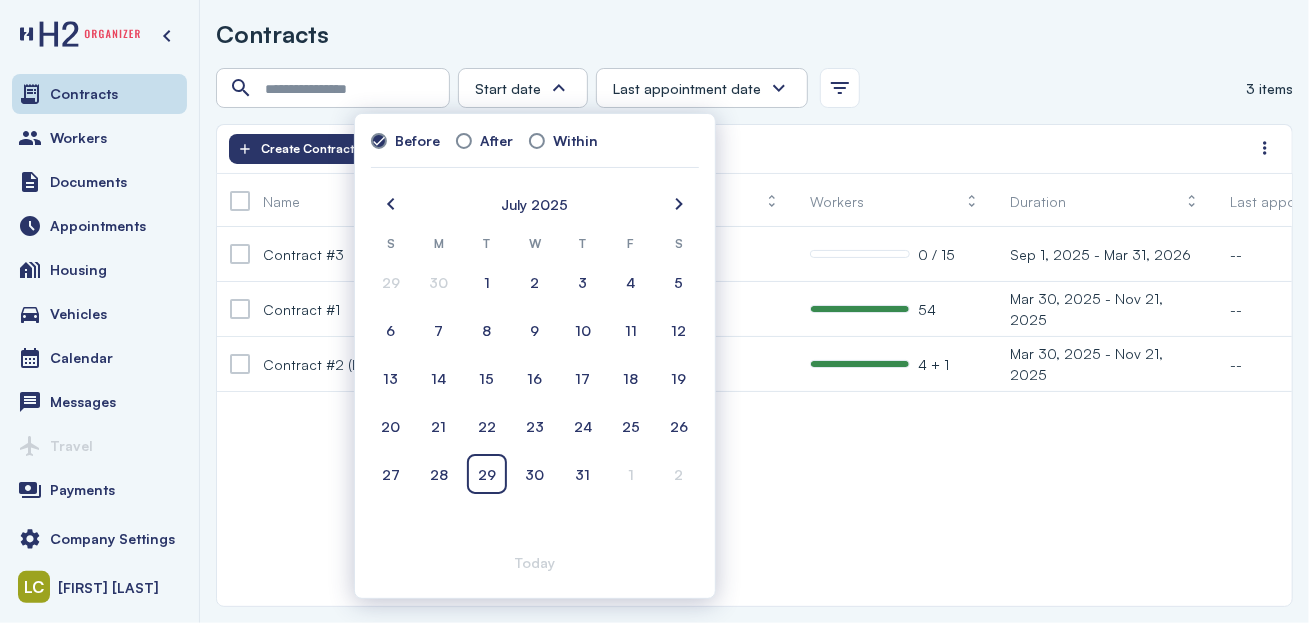 click on "Contracts" at bounding box center [754, 34] 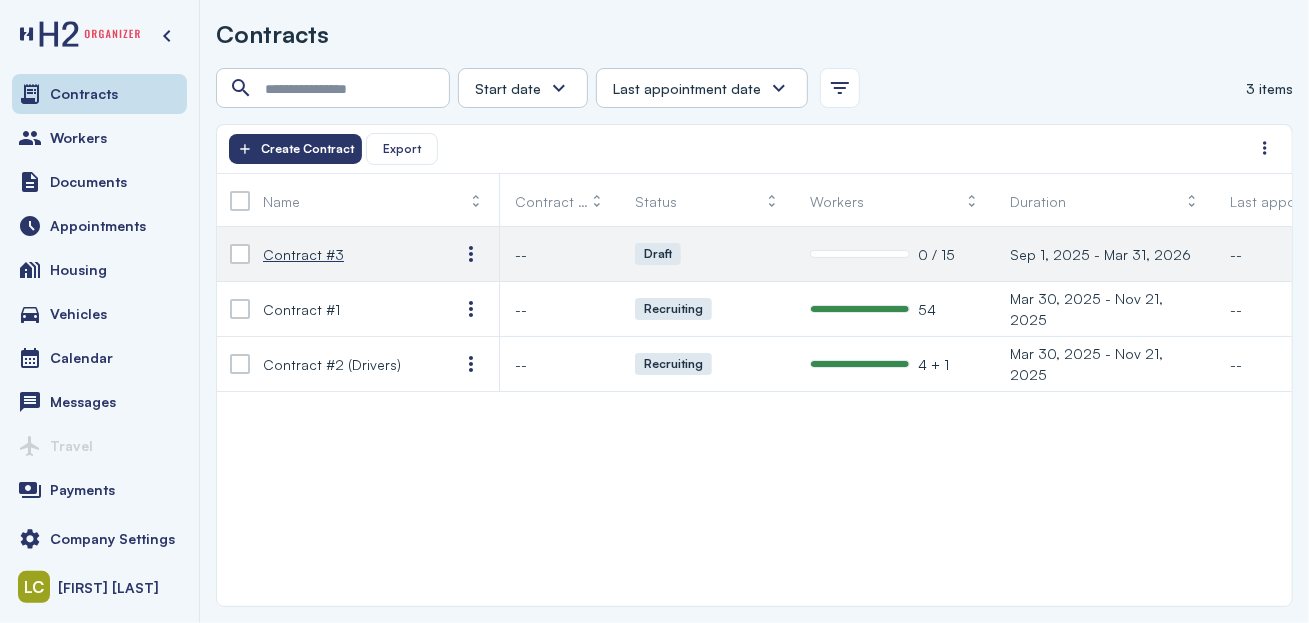 click on "Contract #3" at bounding box center (345, 254) 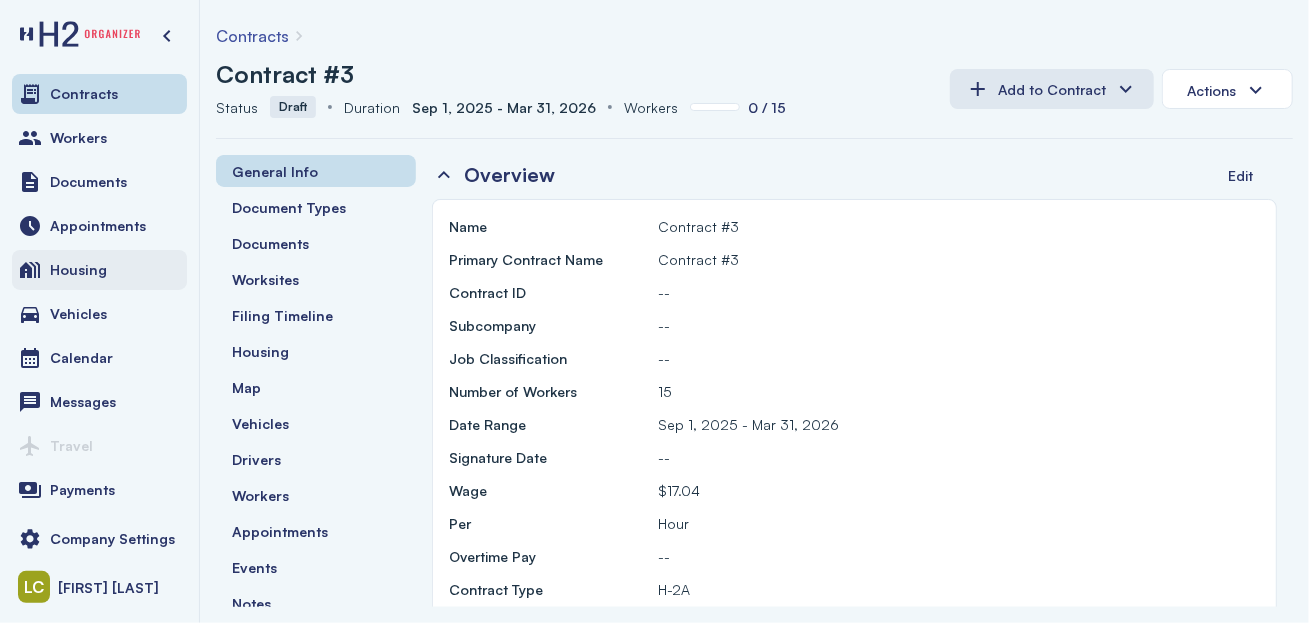 click on "Housing" at bounding box center (78, 270) 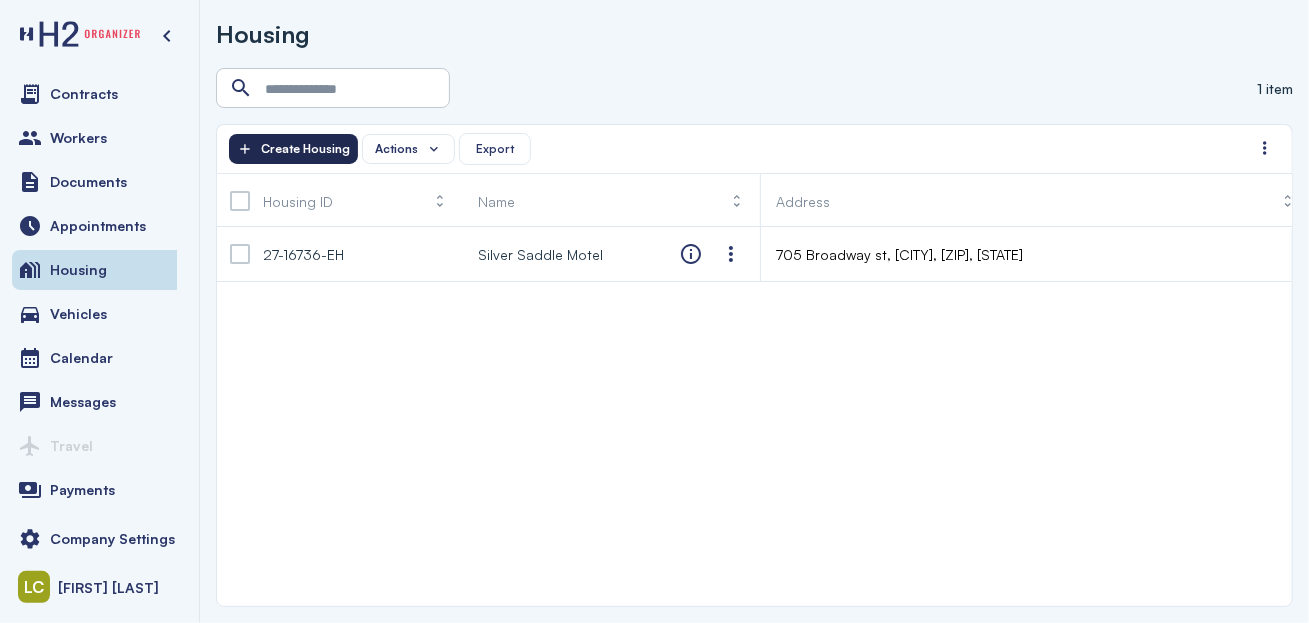 click on "Create Housing" 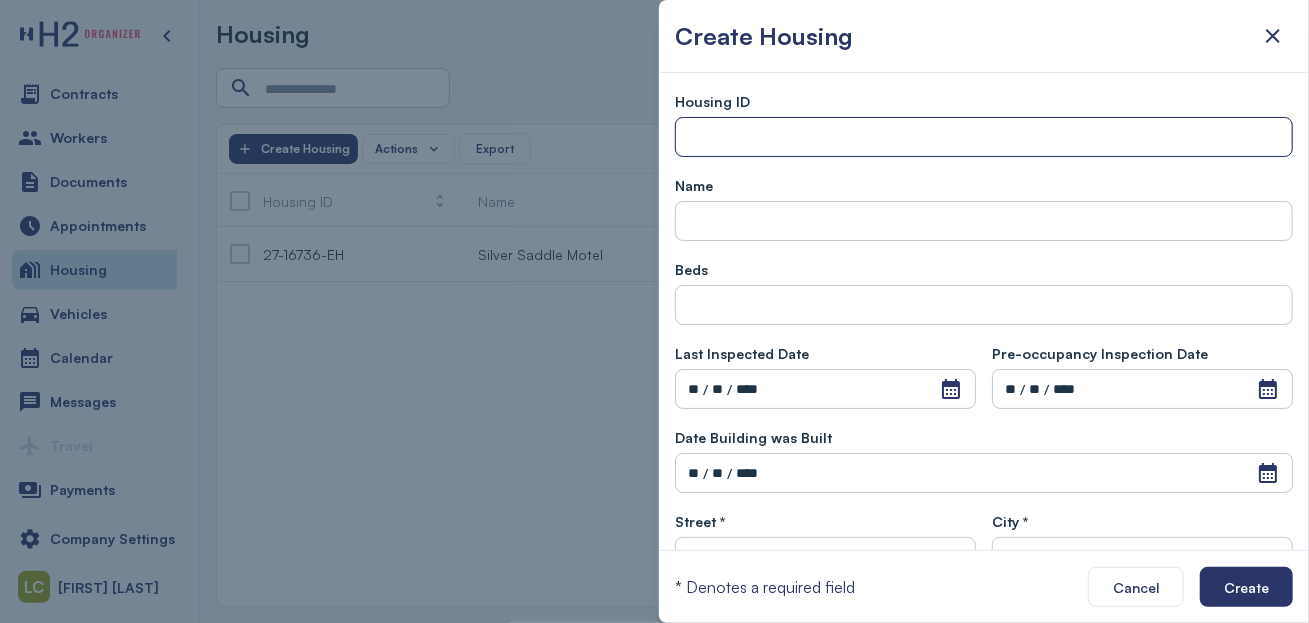 click at bounding box center [984, 138] 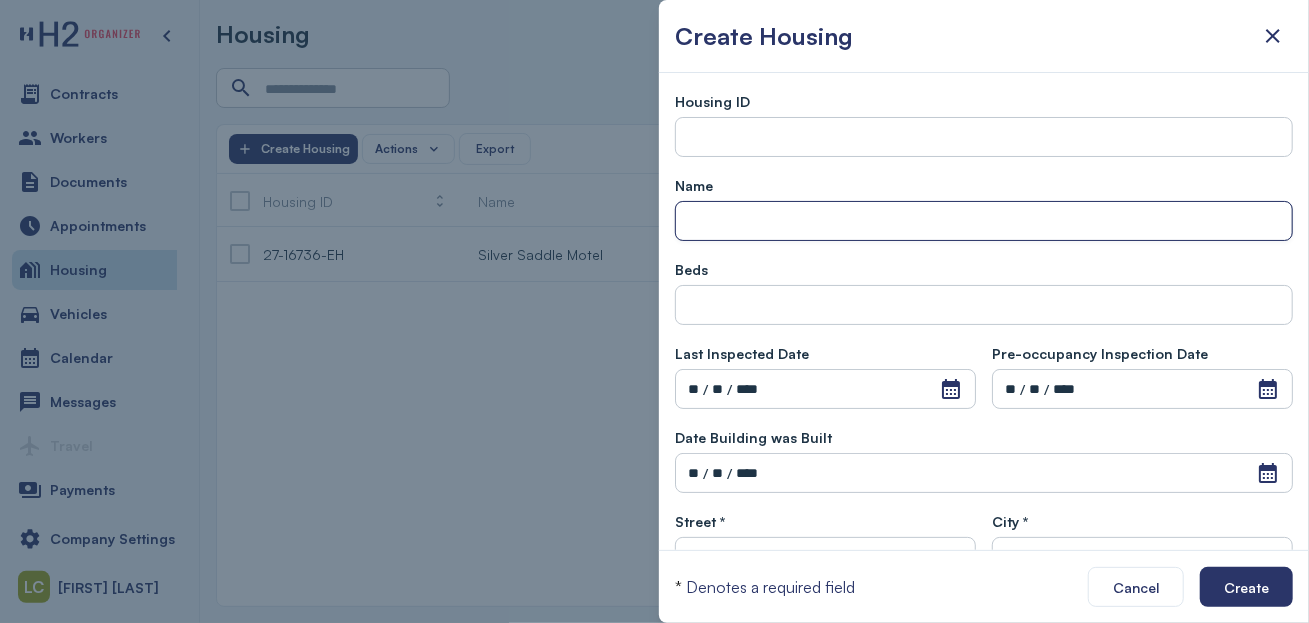 click at bounding box center [984, 222] 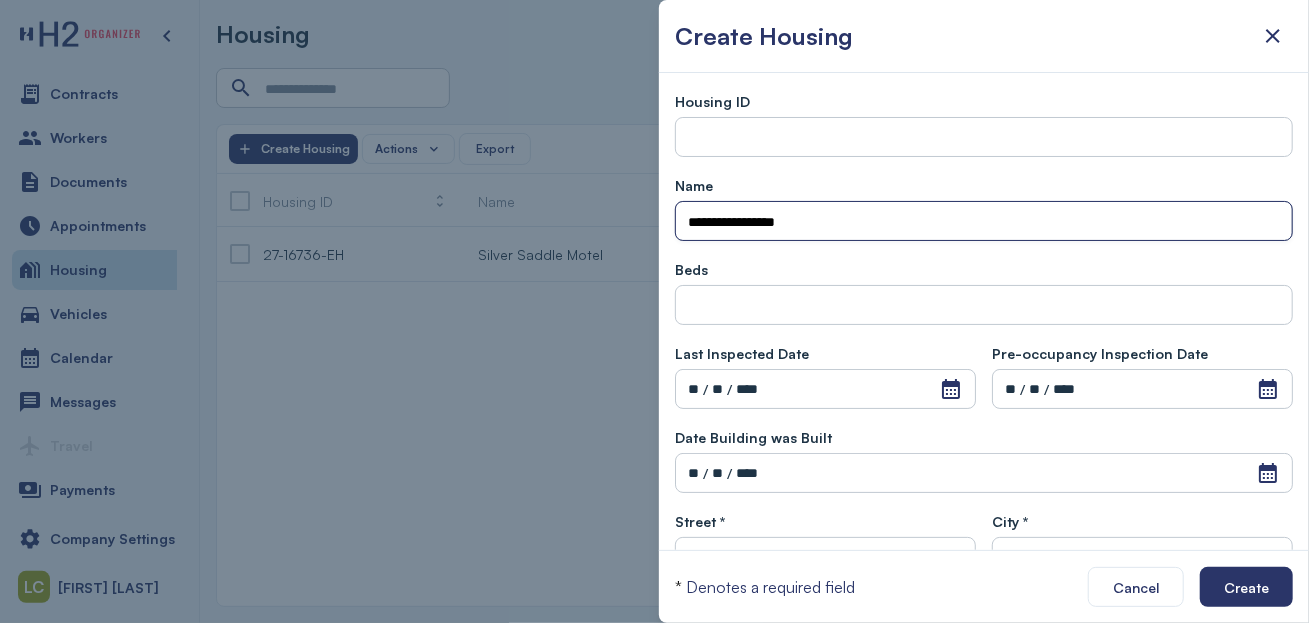type on "**********" 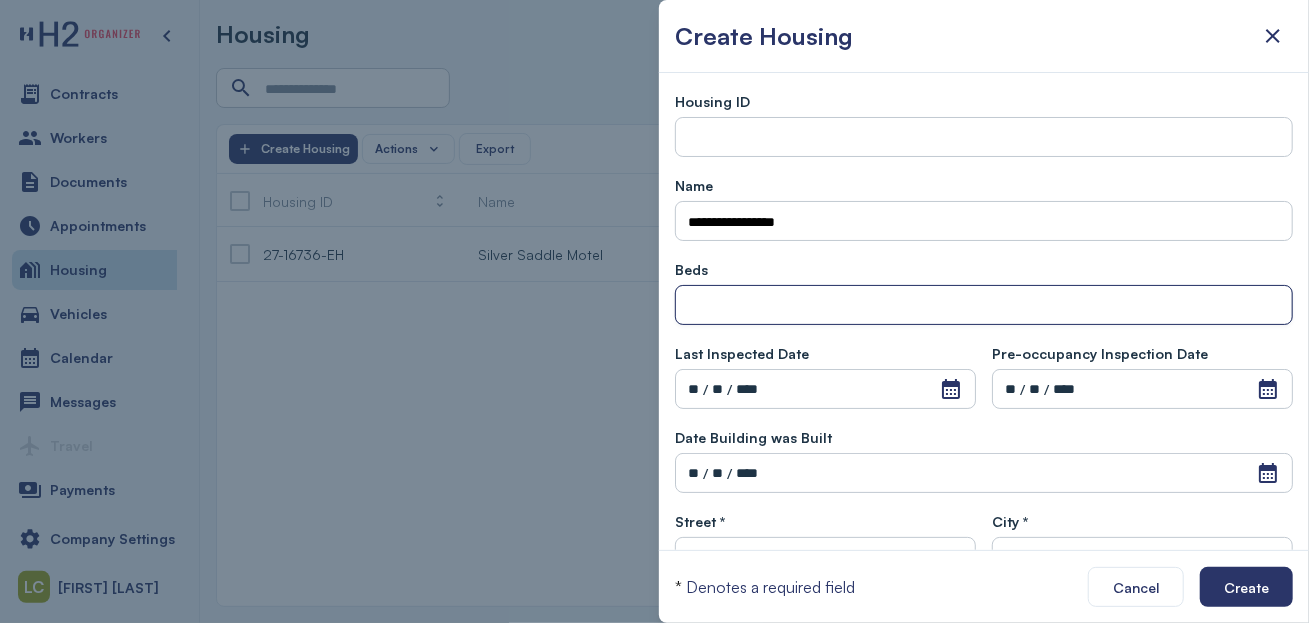 click at bounding box center (984, 306) 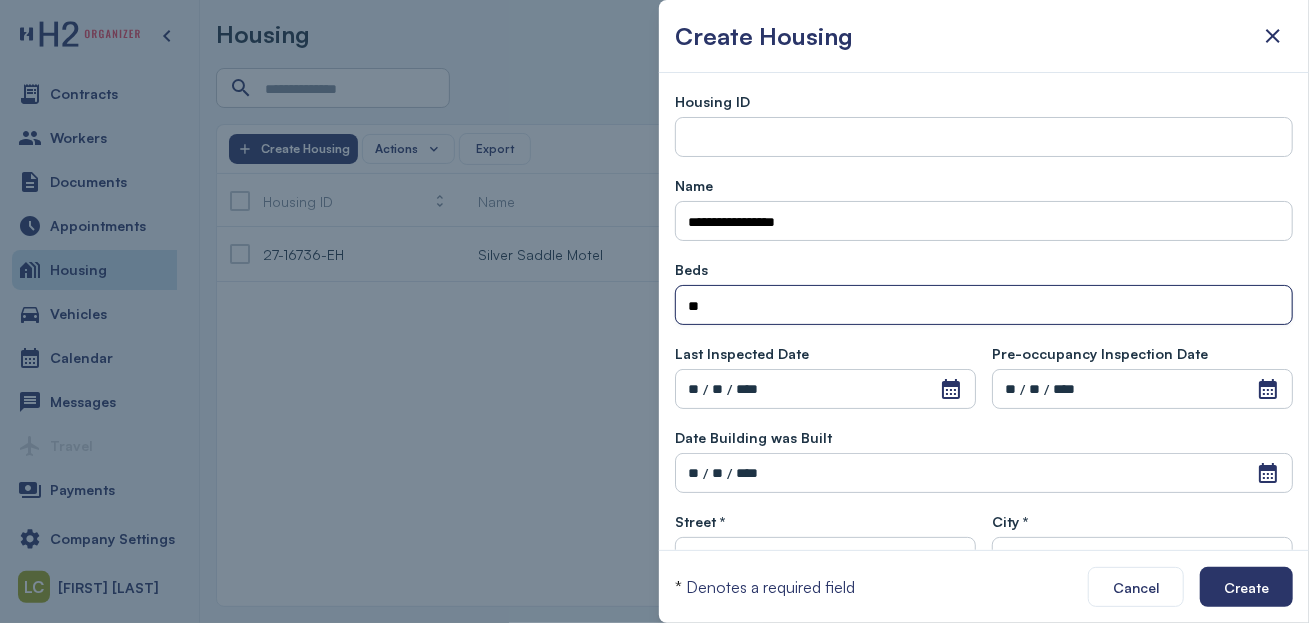 type on "**" 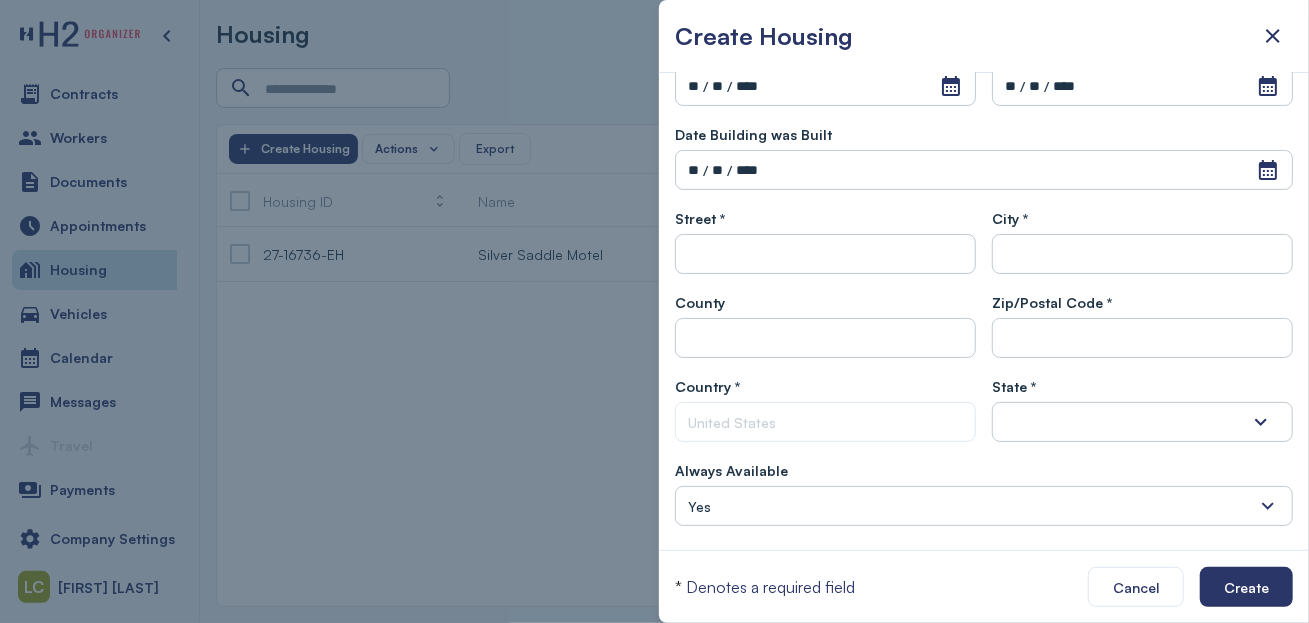 scroll, scrollTop: 333, scrollLeft: 0, axis: vertical 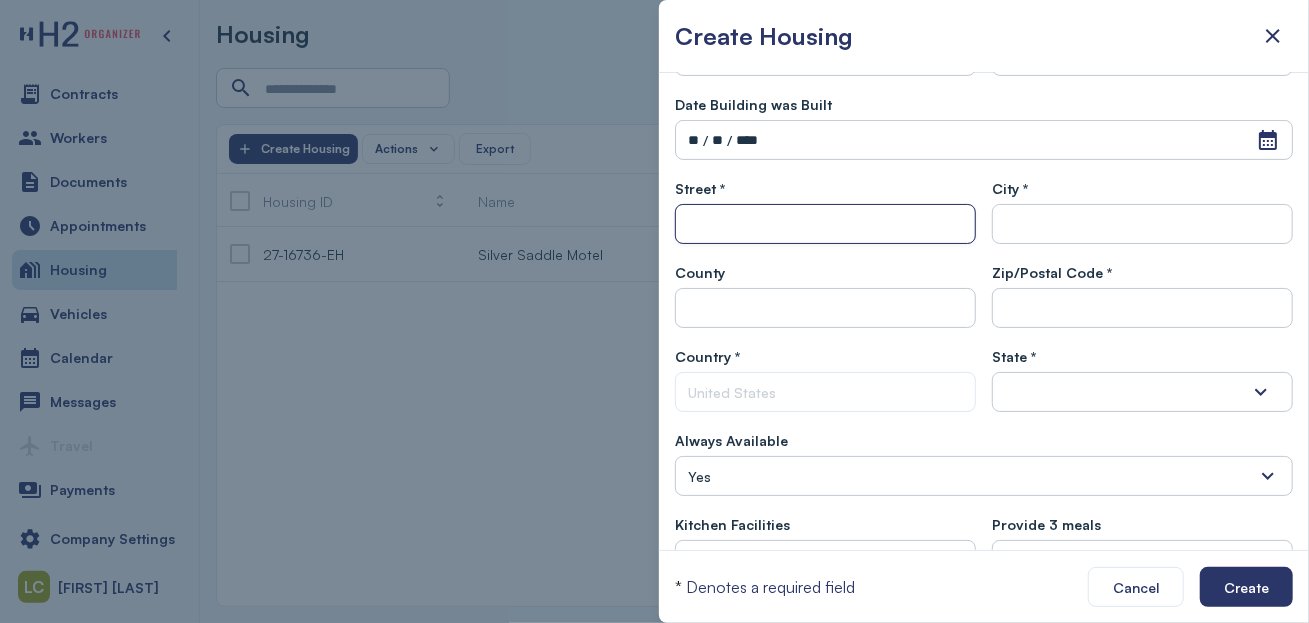 click at bounding box center [825, 225] 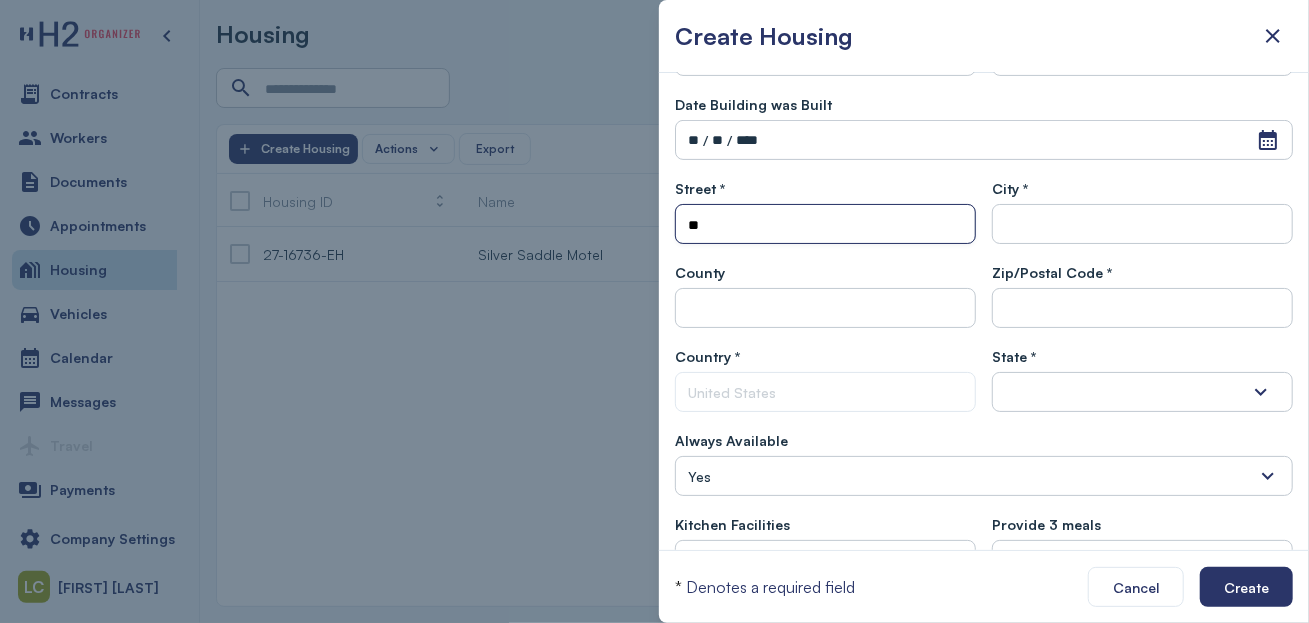 type on "**********" 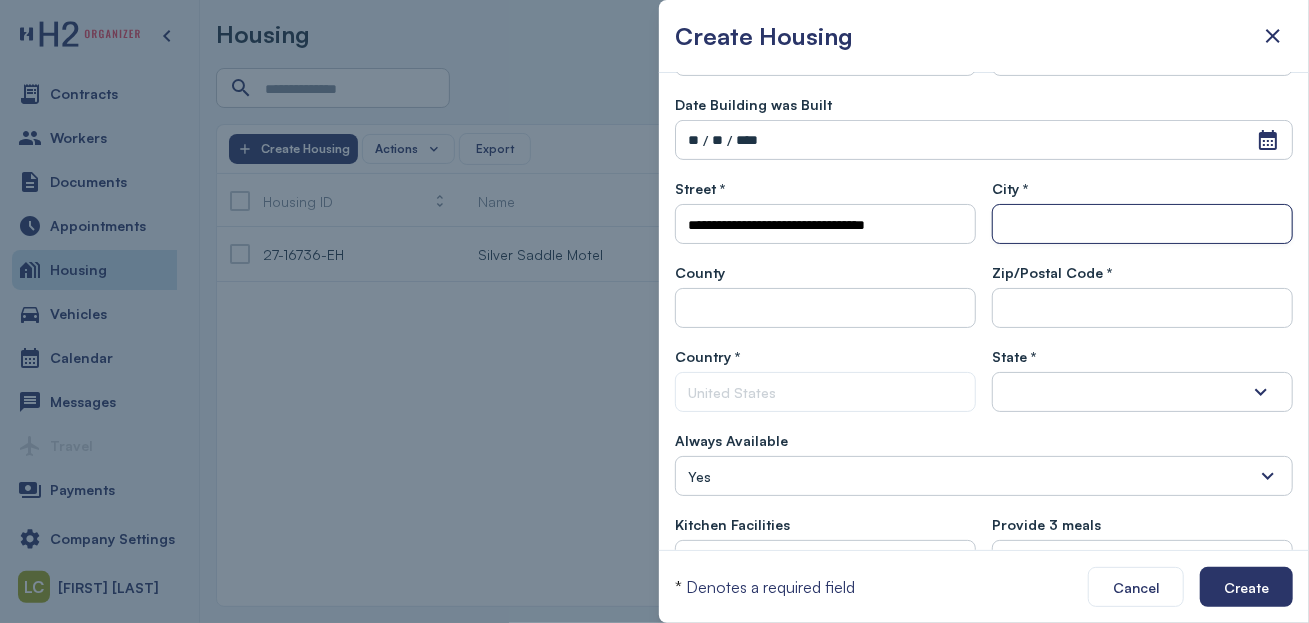type on "****" 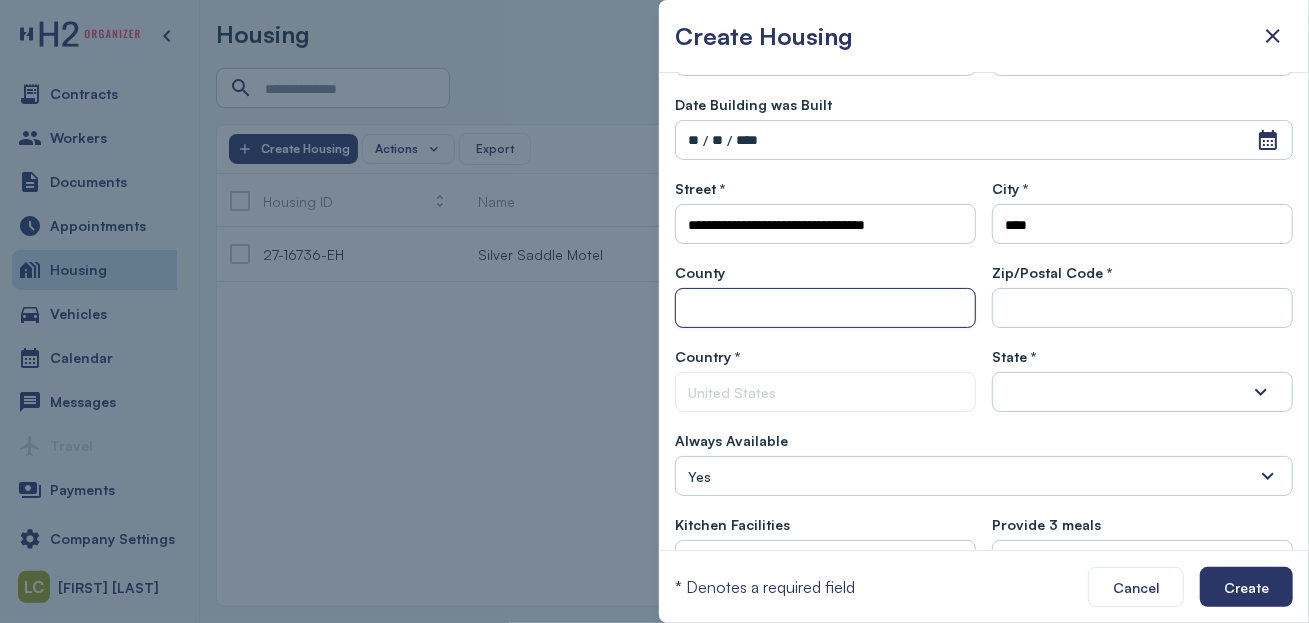 type on "*******" 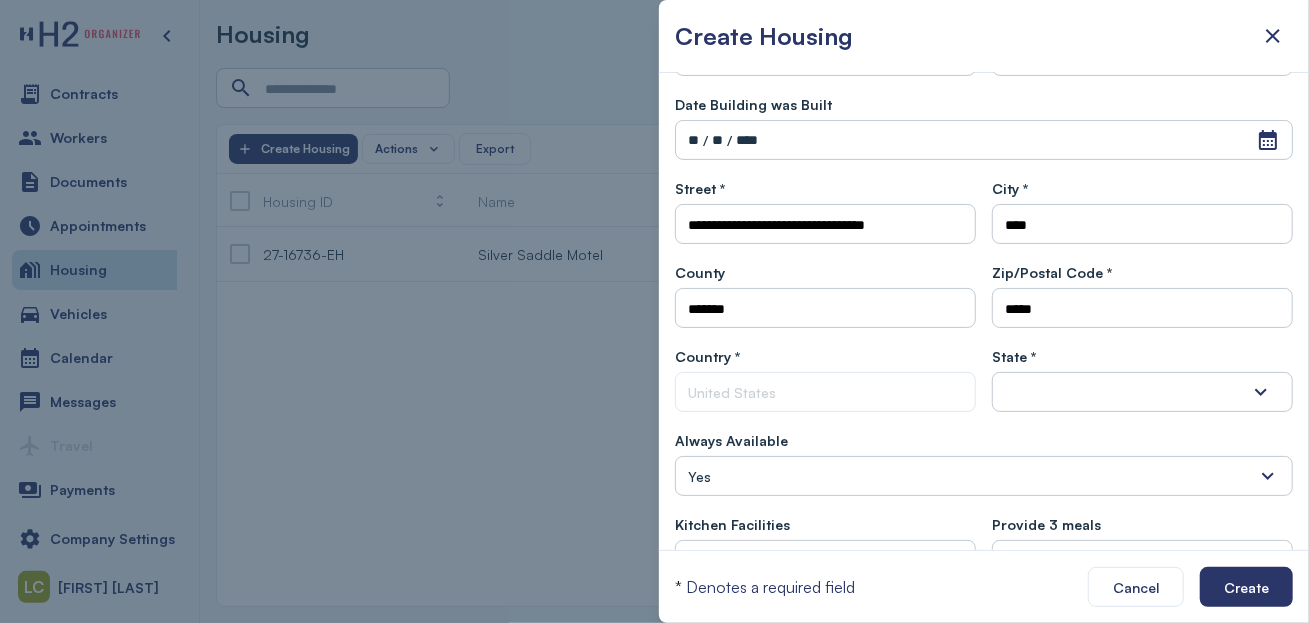 type on "*******" 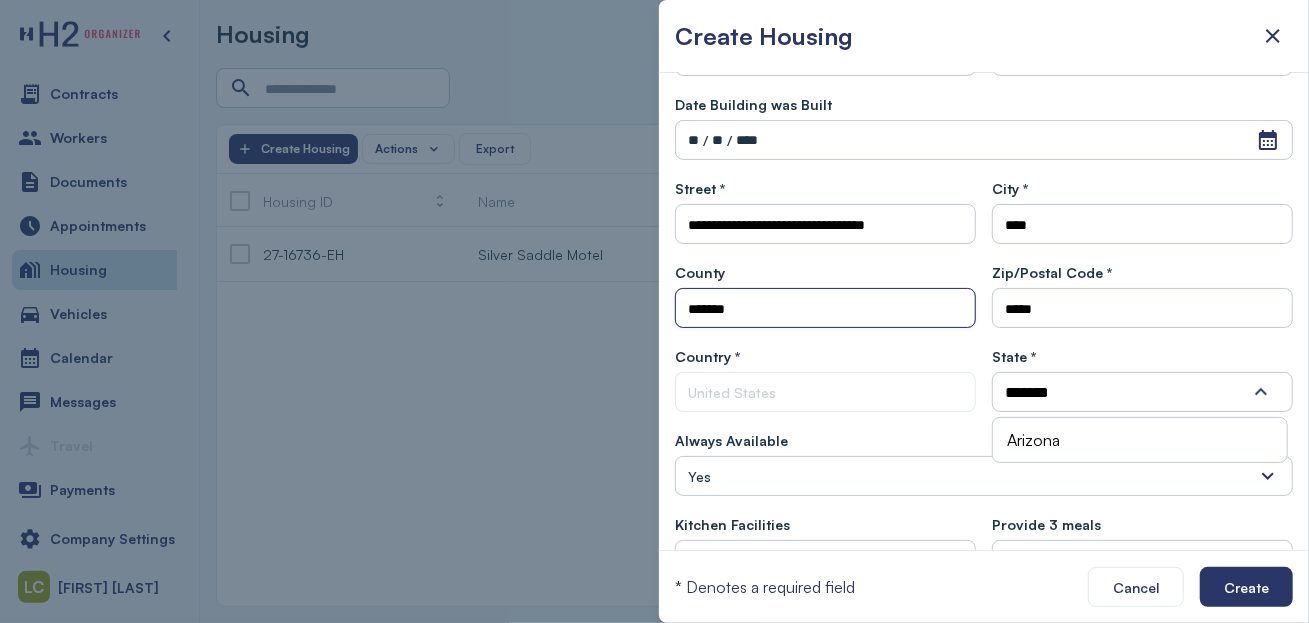 click on "*******" at bounding box center [825, 309] 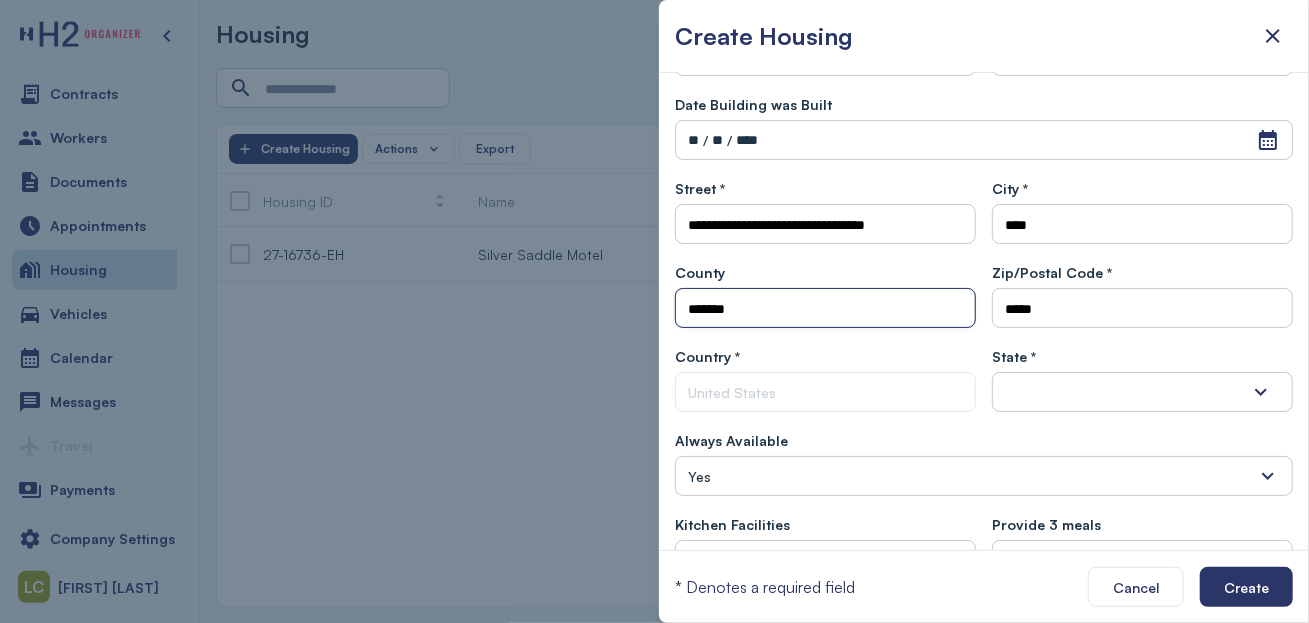 type on "*******" 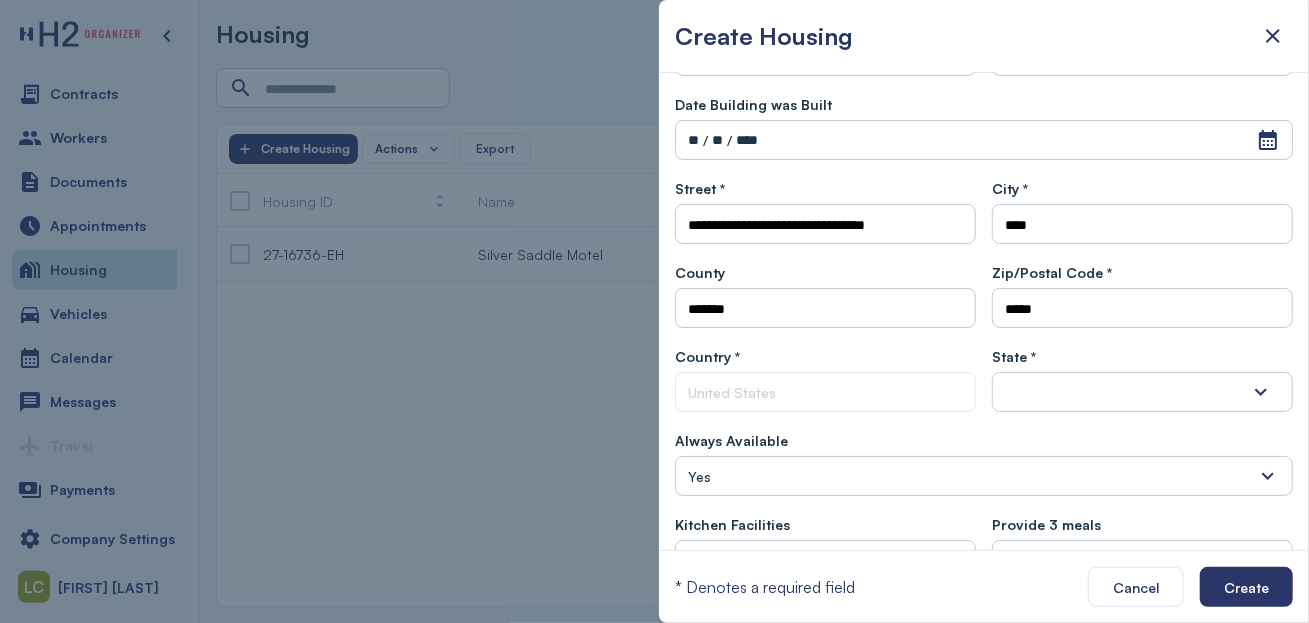 click at bounding box center (1142, 392) 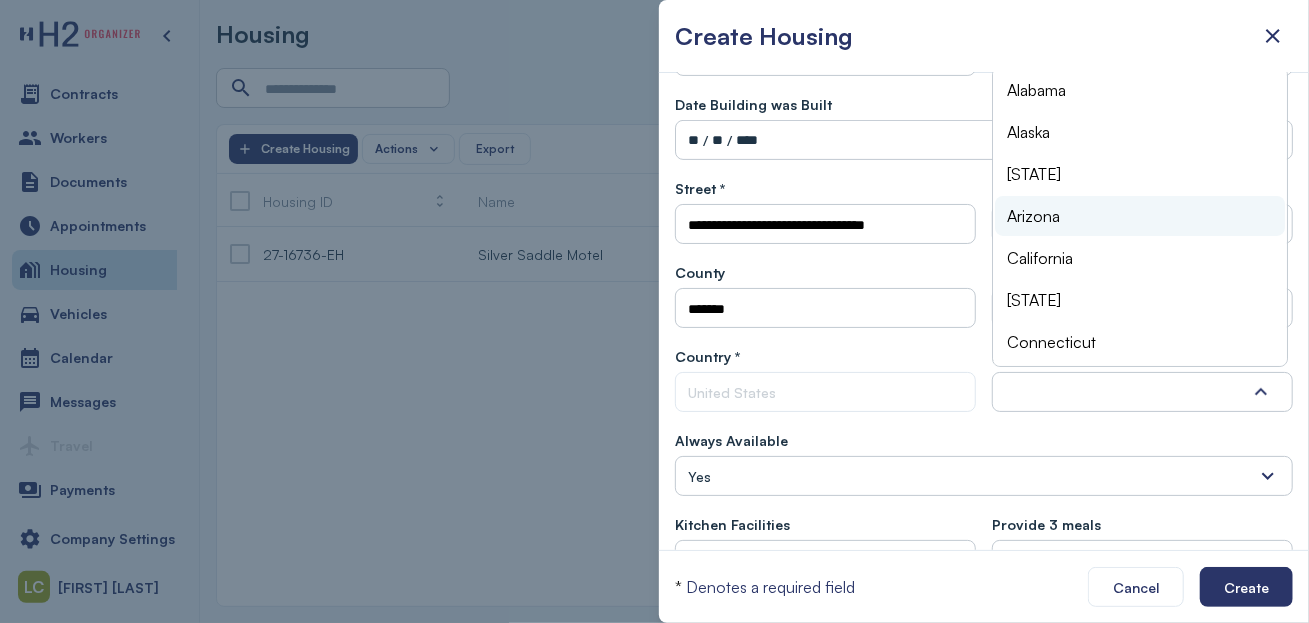 click on "Arizona" at bounding box center [1140, 216] 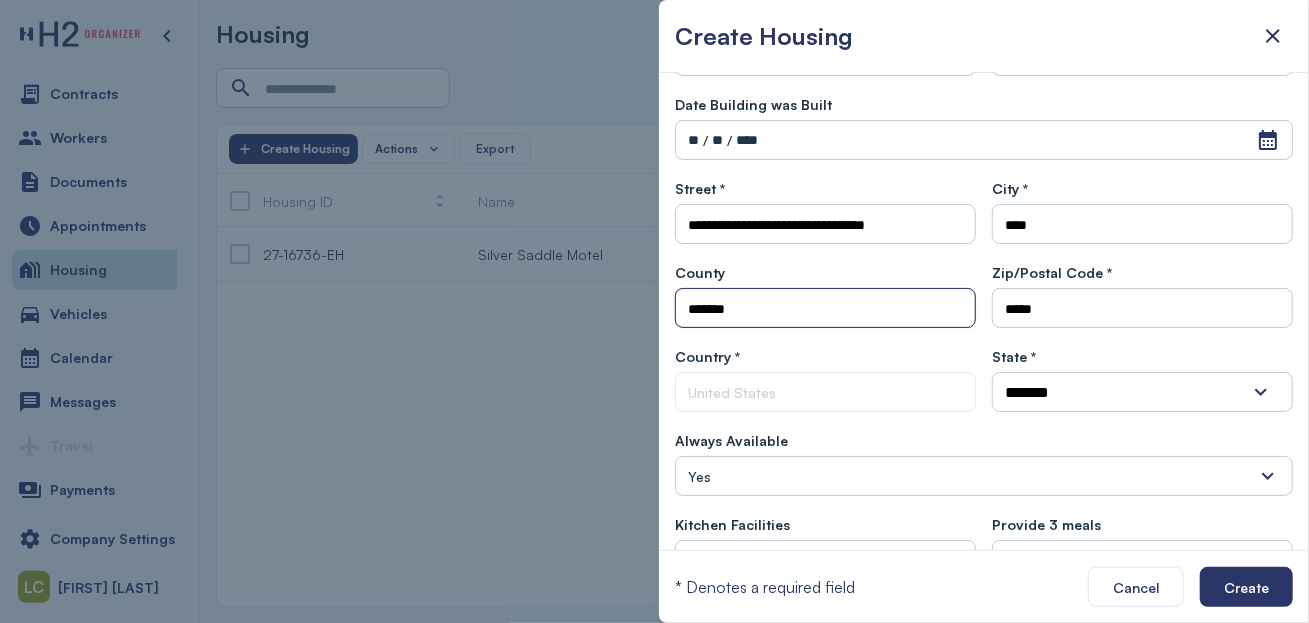drag, startPoint x: 785, startPoint y: 304, endPoint x: 568, endPoint y: 313, distance: 217.18655 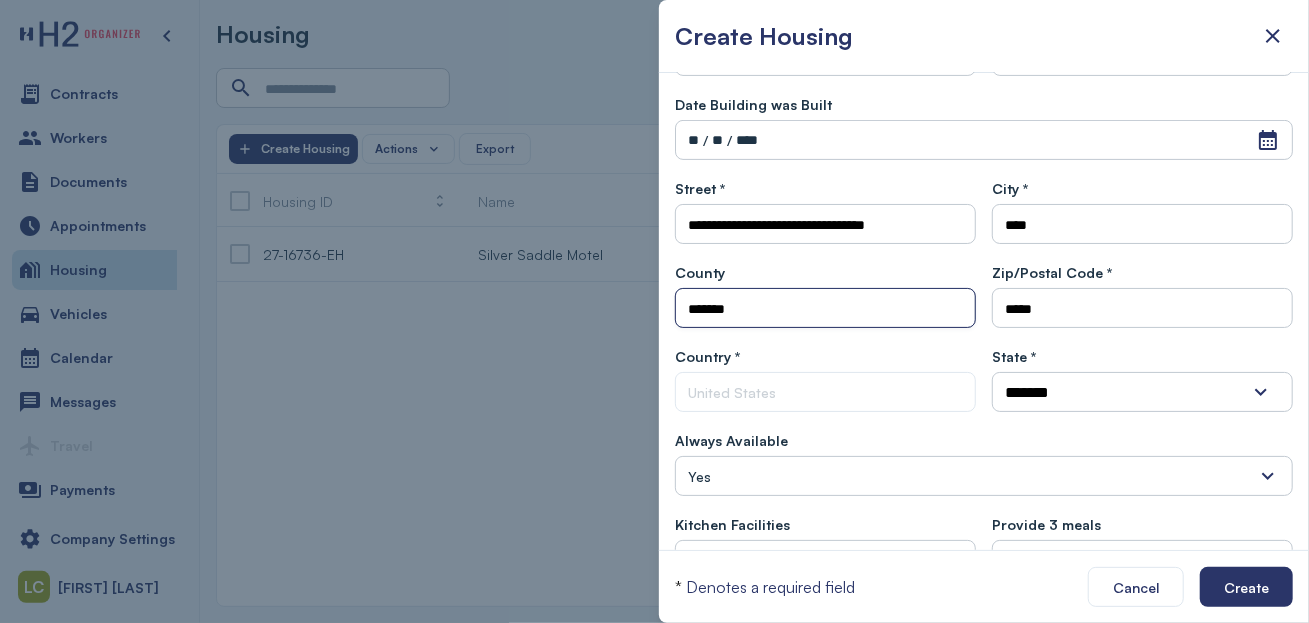 click on "**********" at bounding box center [654, 623] 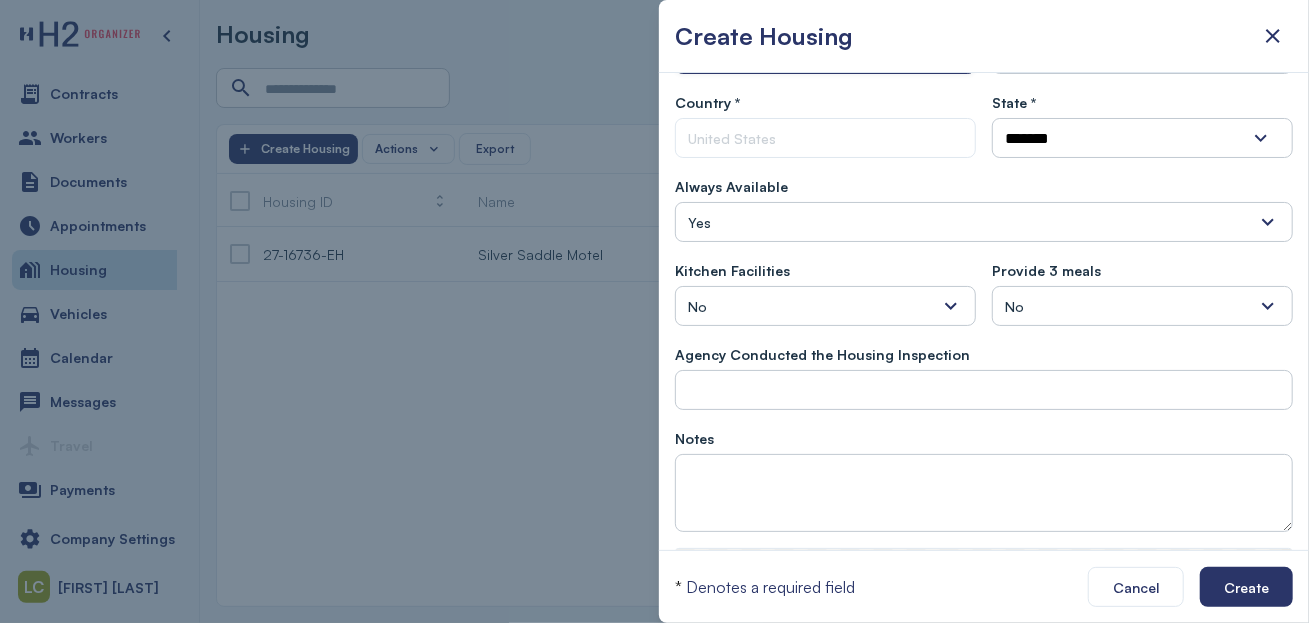 scroll, scrollTop: 555, scrollLeft: 0, axis: vertical 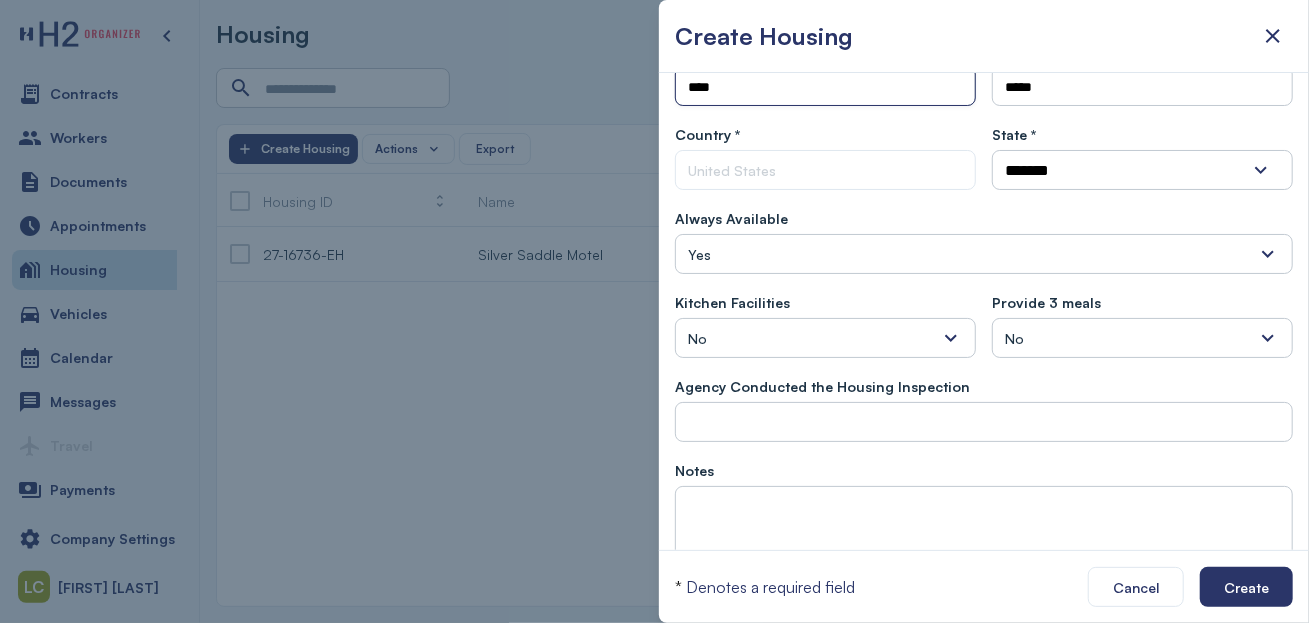 type on "****" 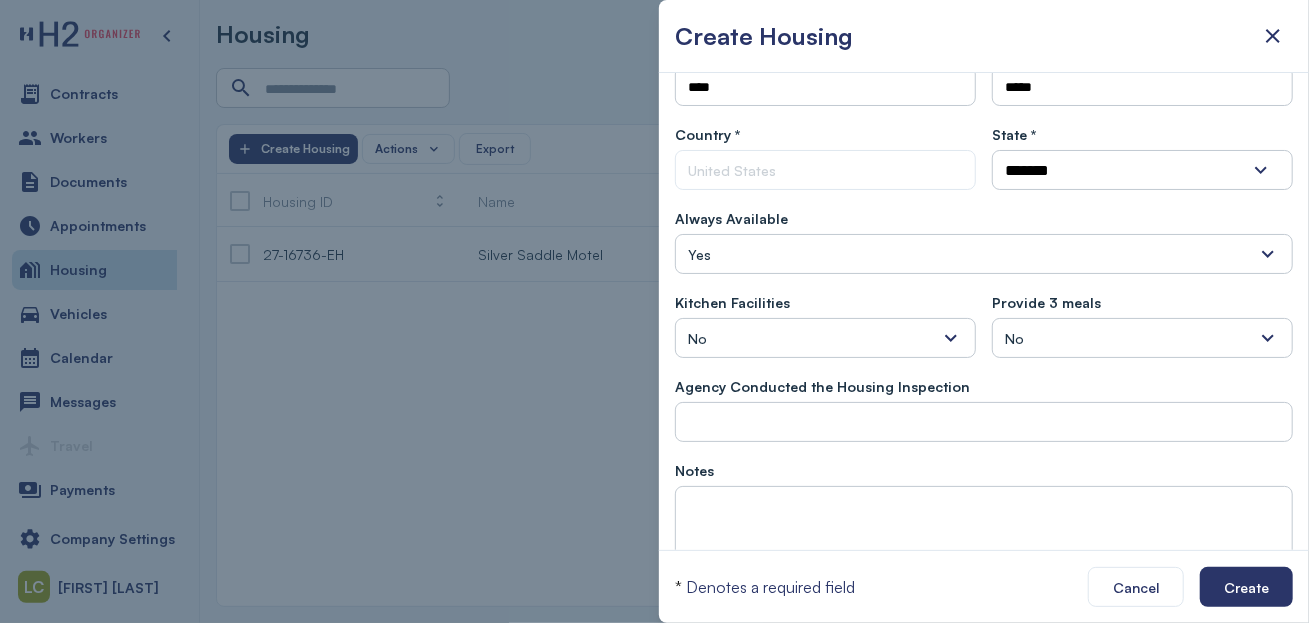 click at bounding box center [951, 338] 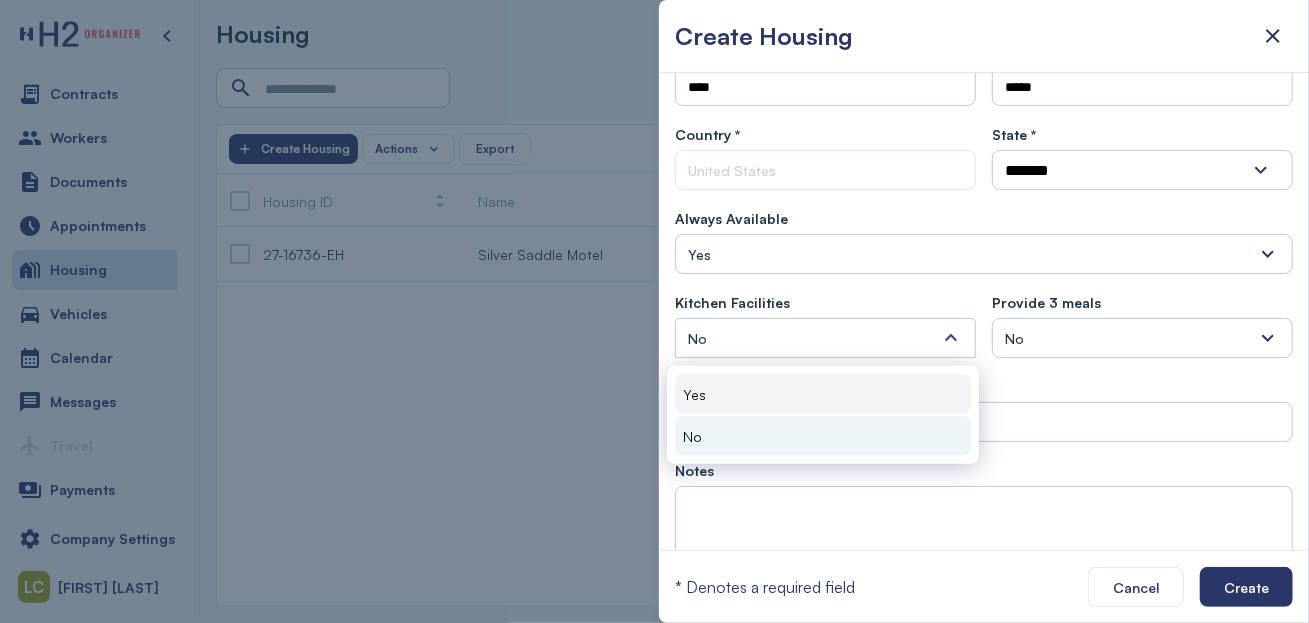 click on "Yes" at bounding box center (823, 394) 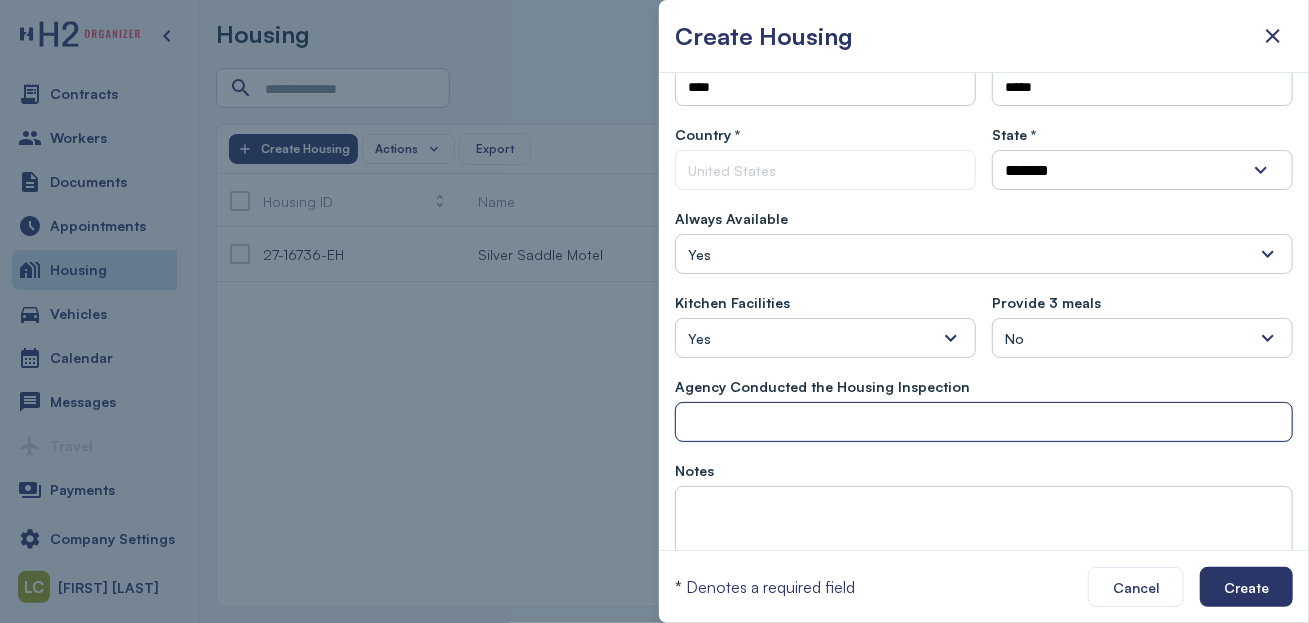 click at bounding box center (984, 423) 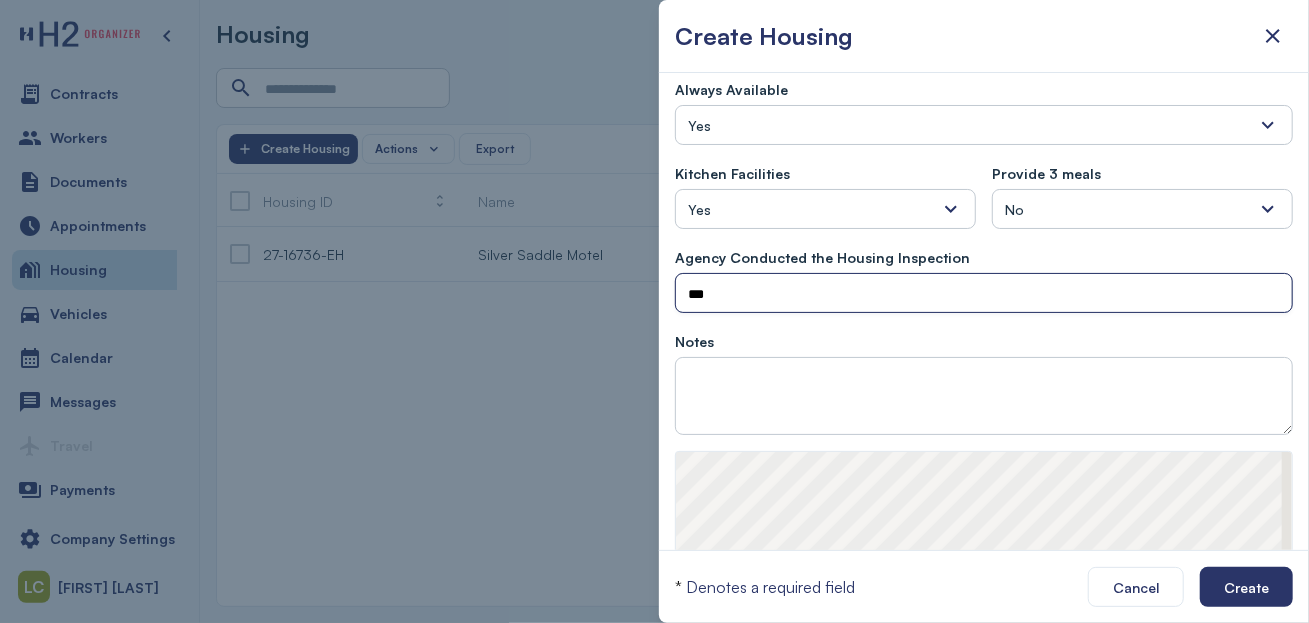 scroll, scrollTop: 999, scrollLeft: 0, axis: vertical 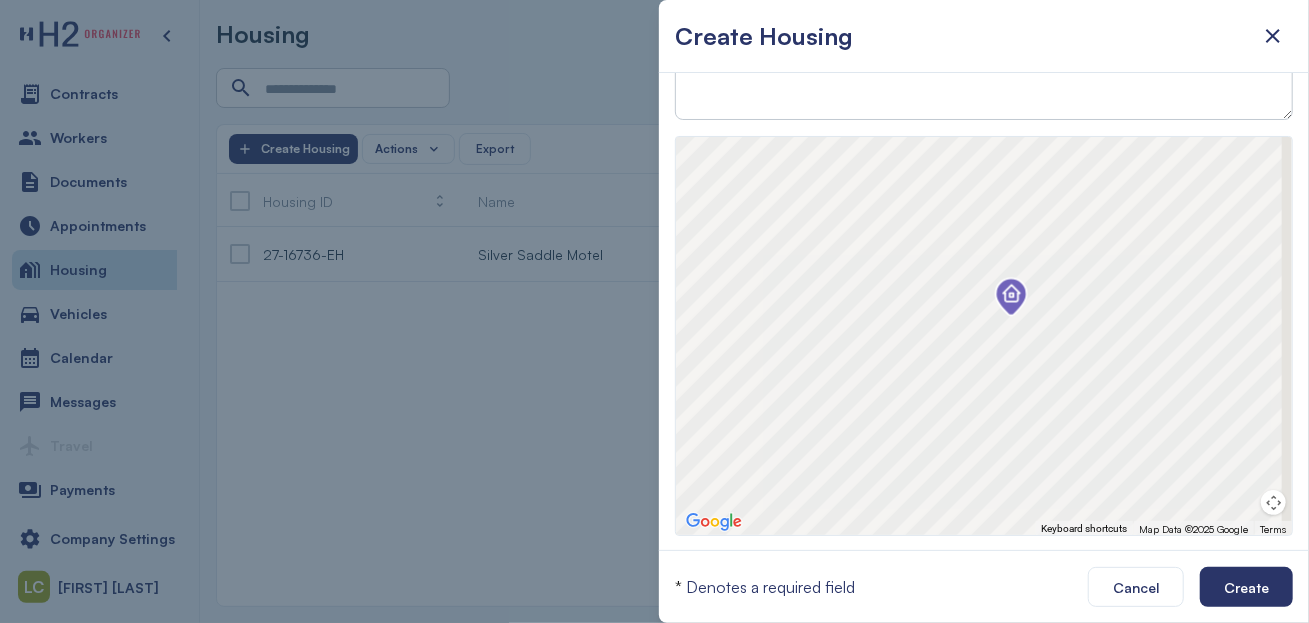 type on "***" 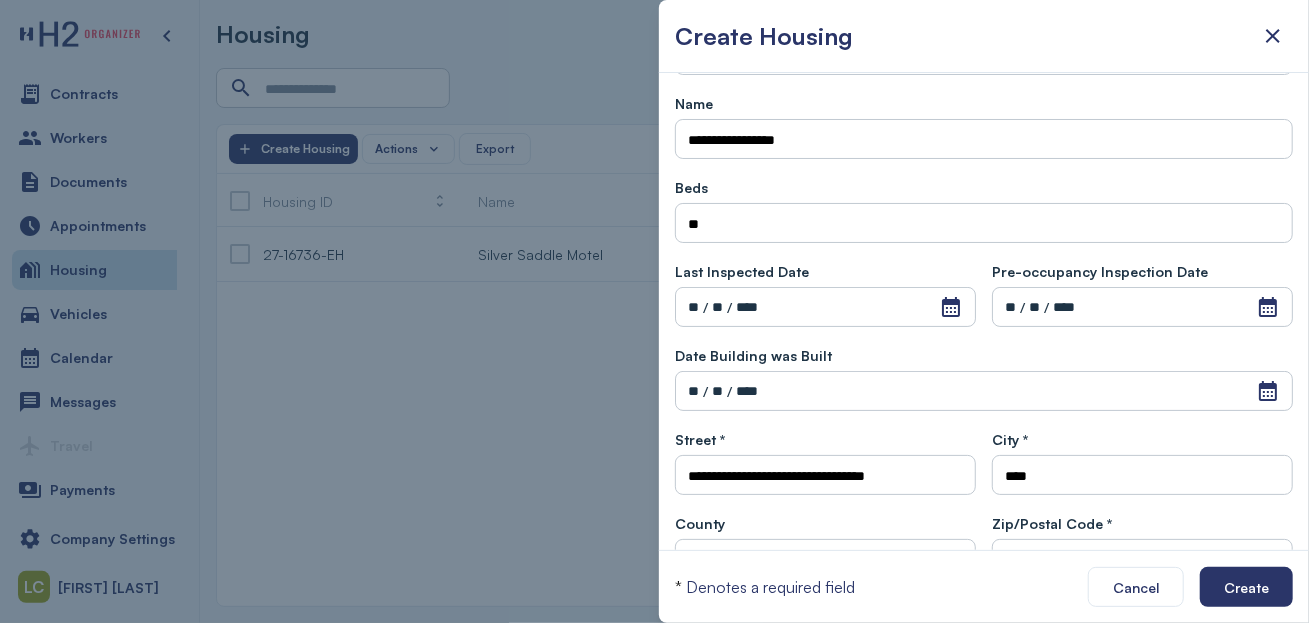 scroll, scrollTop: 0, scrollLeft: 0, axis: both 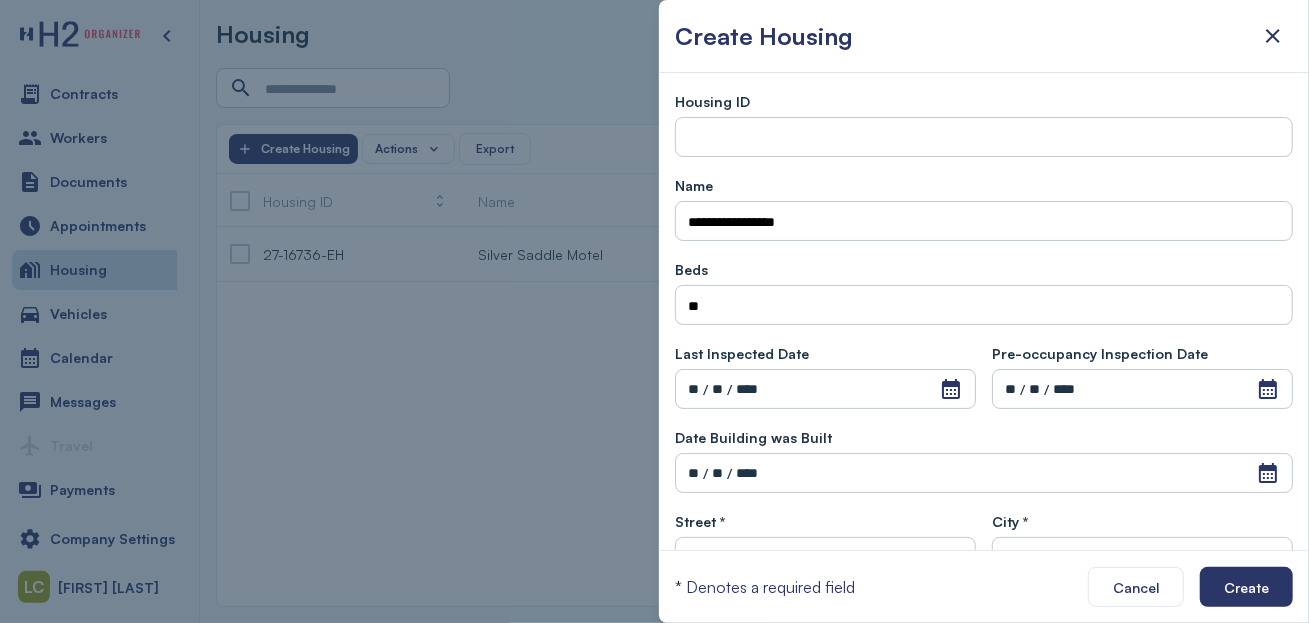 click 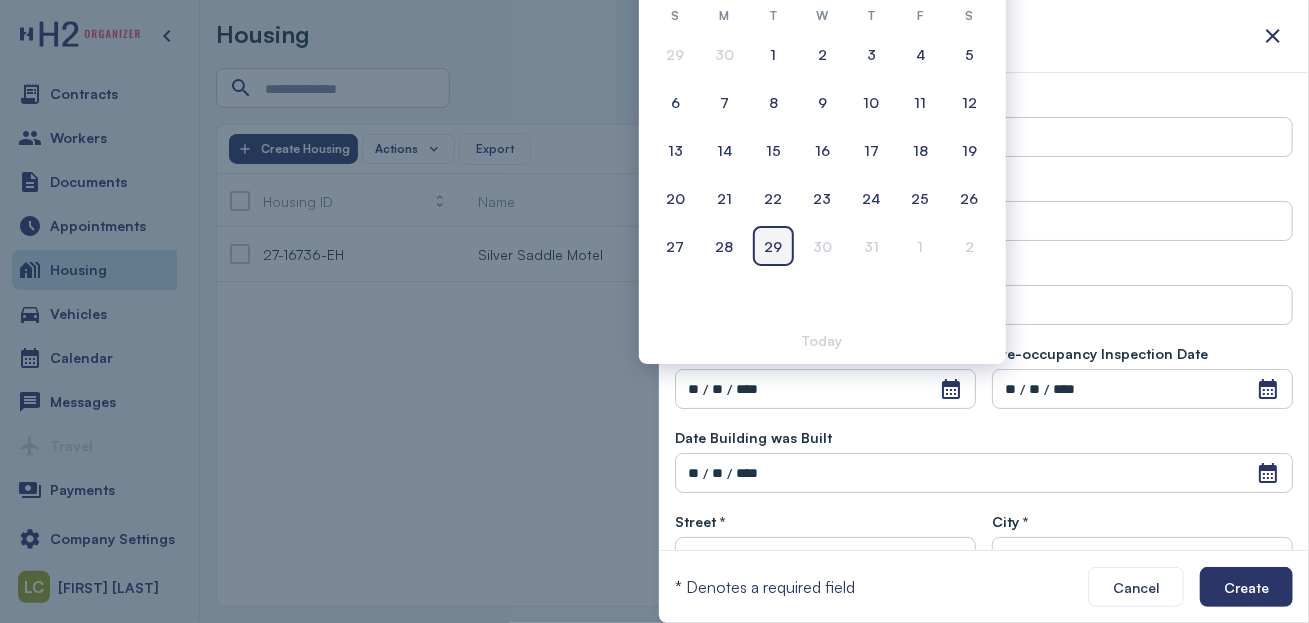 click on "29" at bounding box center [774, 246] 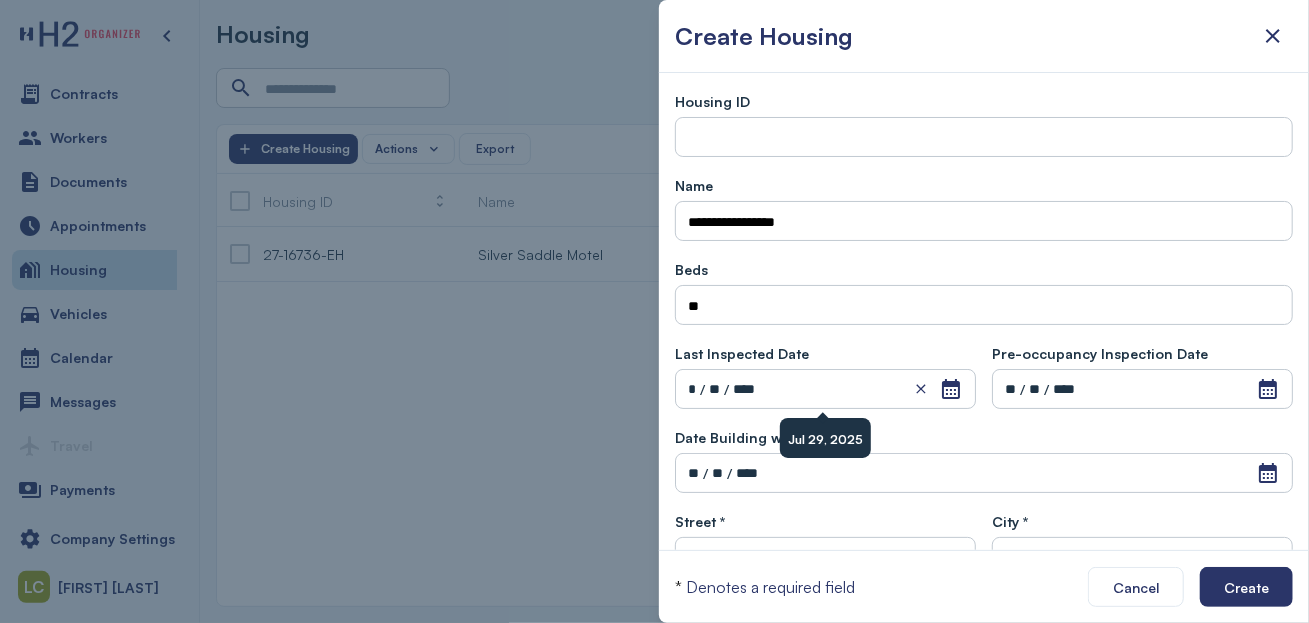 click on "**" at bounding box center [714, 389] 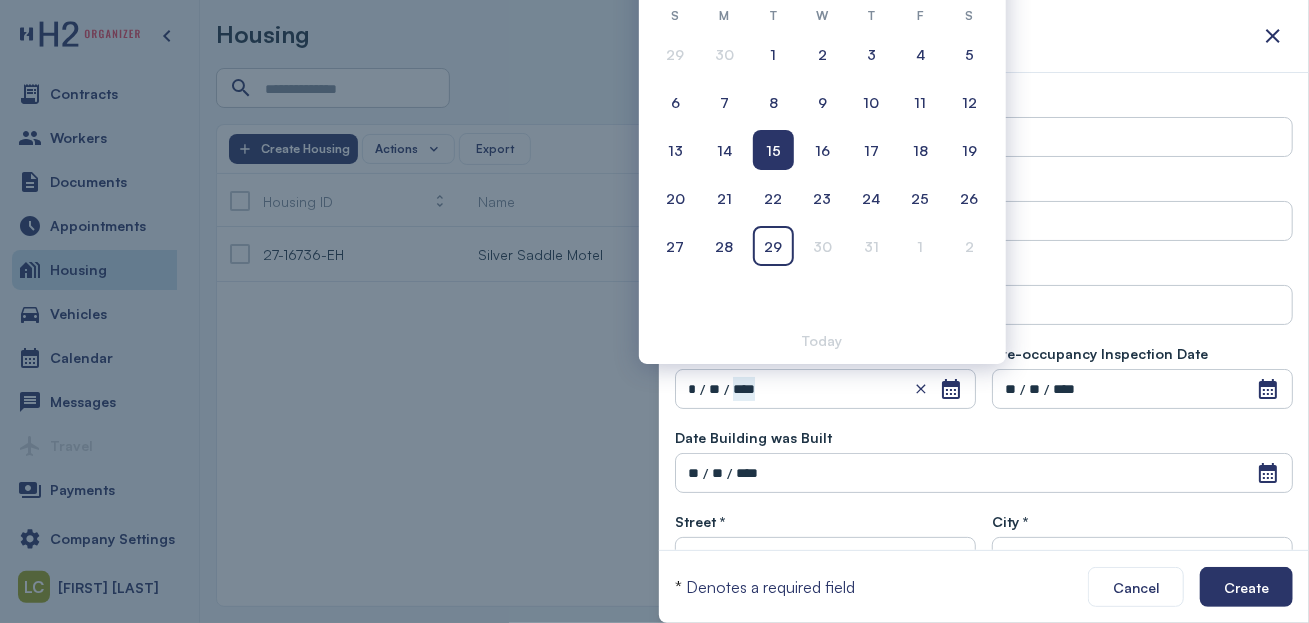 click on "Open Calendar   **   /   **   /   ****" at bounding box center (1142, 389) 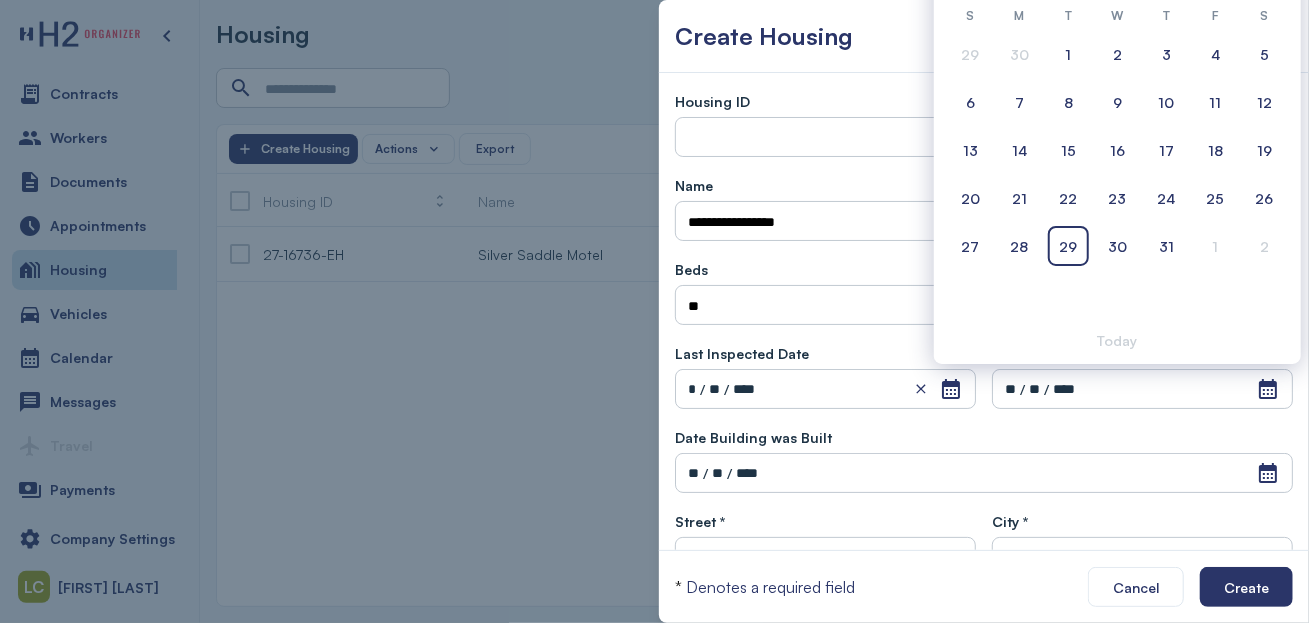 click on "**" at bounding box center (1010, 389) 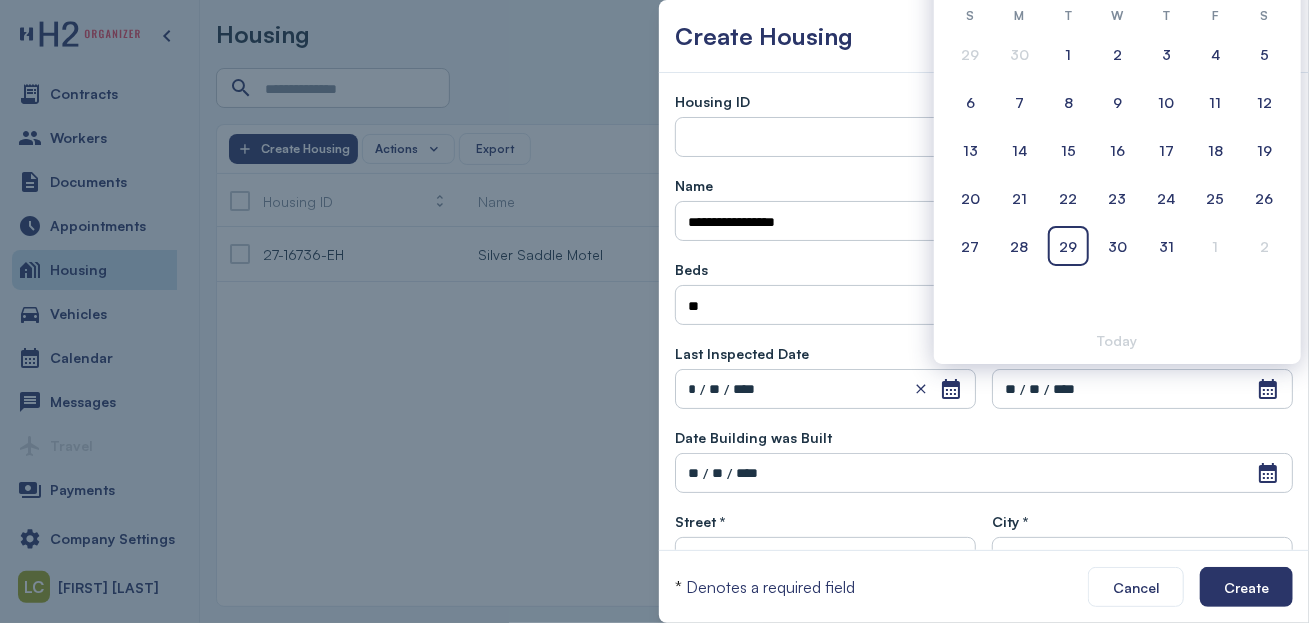 drag, startPoint x: 1076, startPoint y: 242, endPoint x: 1067, endPoint y: 273, distance: 32.280025 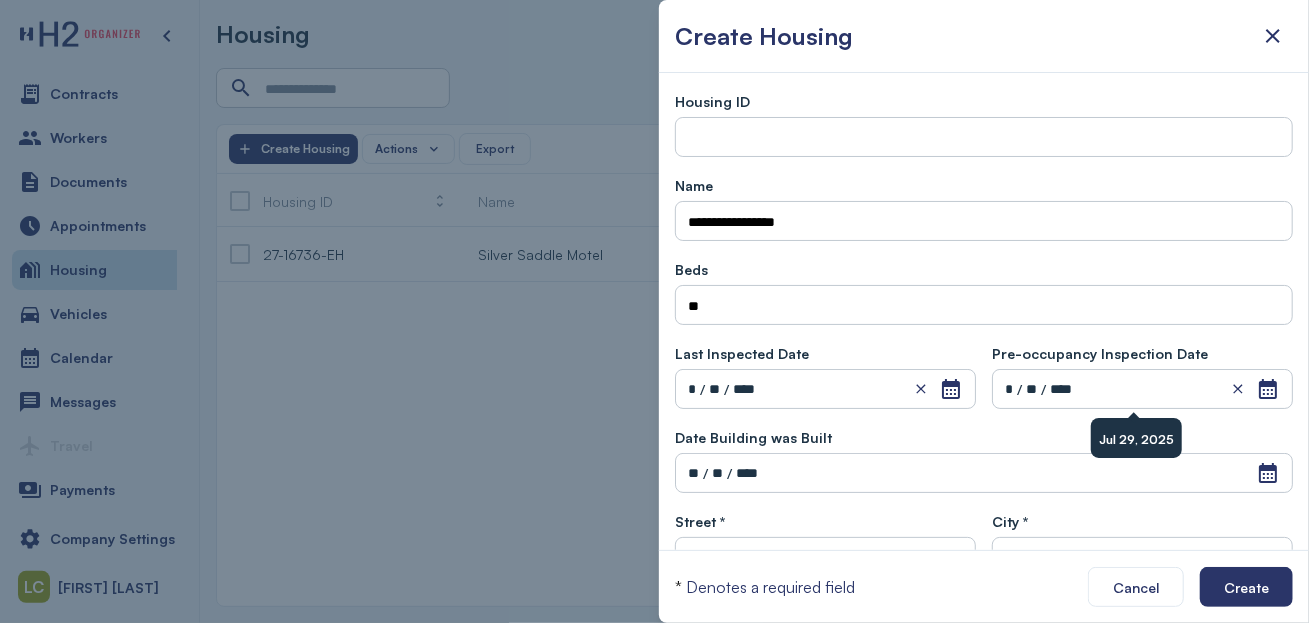 click on "**" at bounding box center (1031, 389) 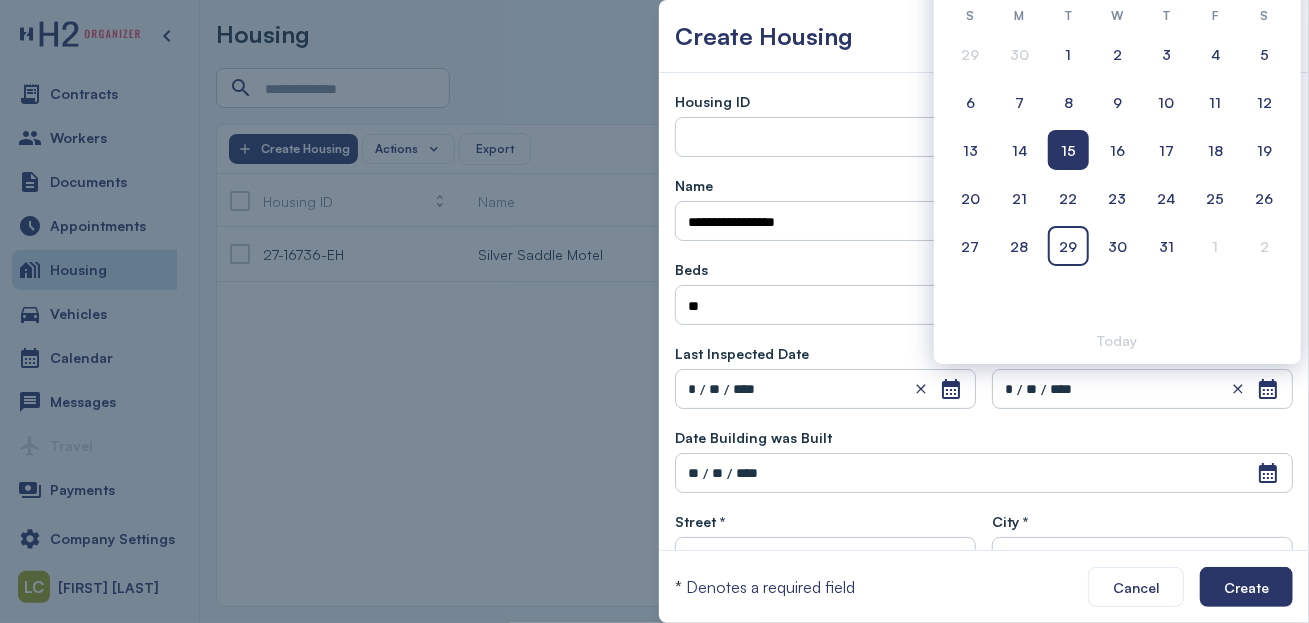 click on "Street *" at bounding box center [825, 521] 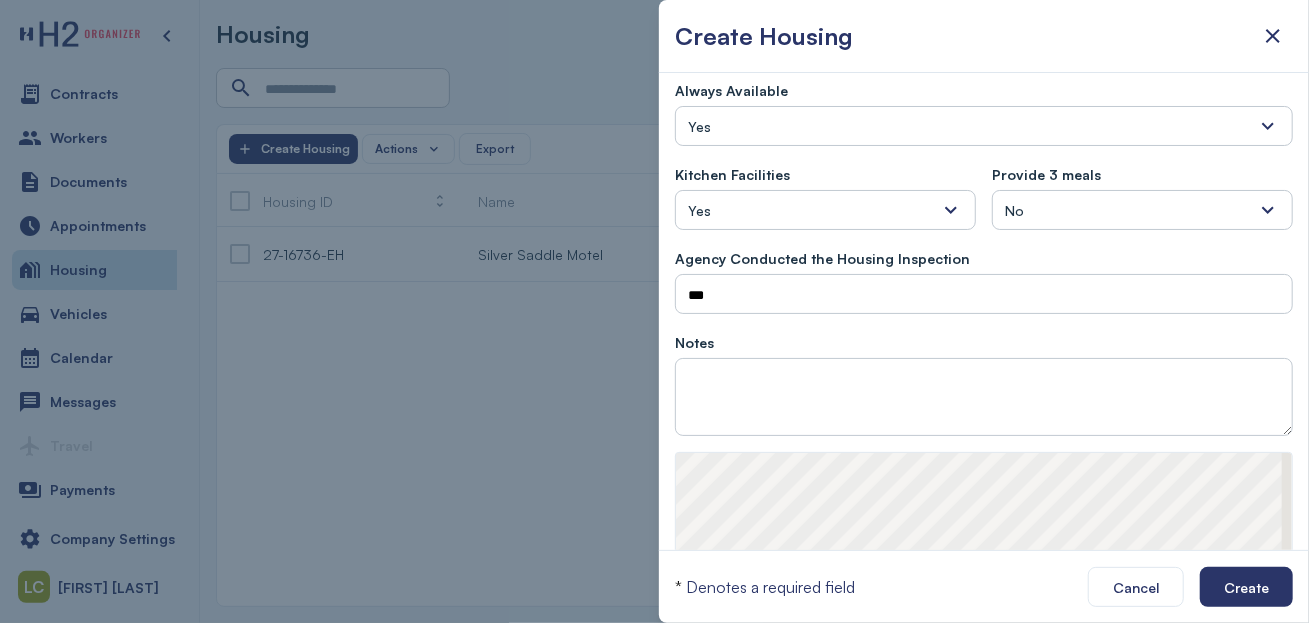 scroll, scrollTop: 999, scrollLeft: 0, axis: vertical 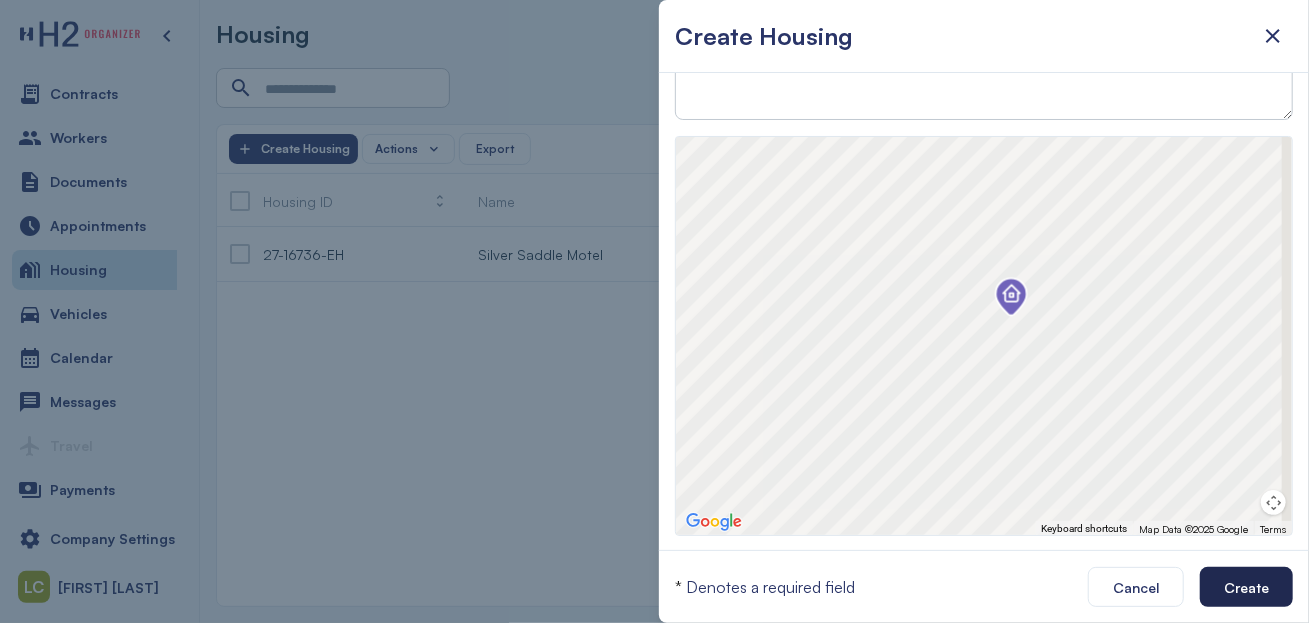 click on "Create" at bounding box center [1246, 587] 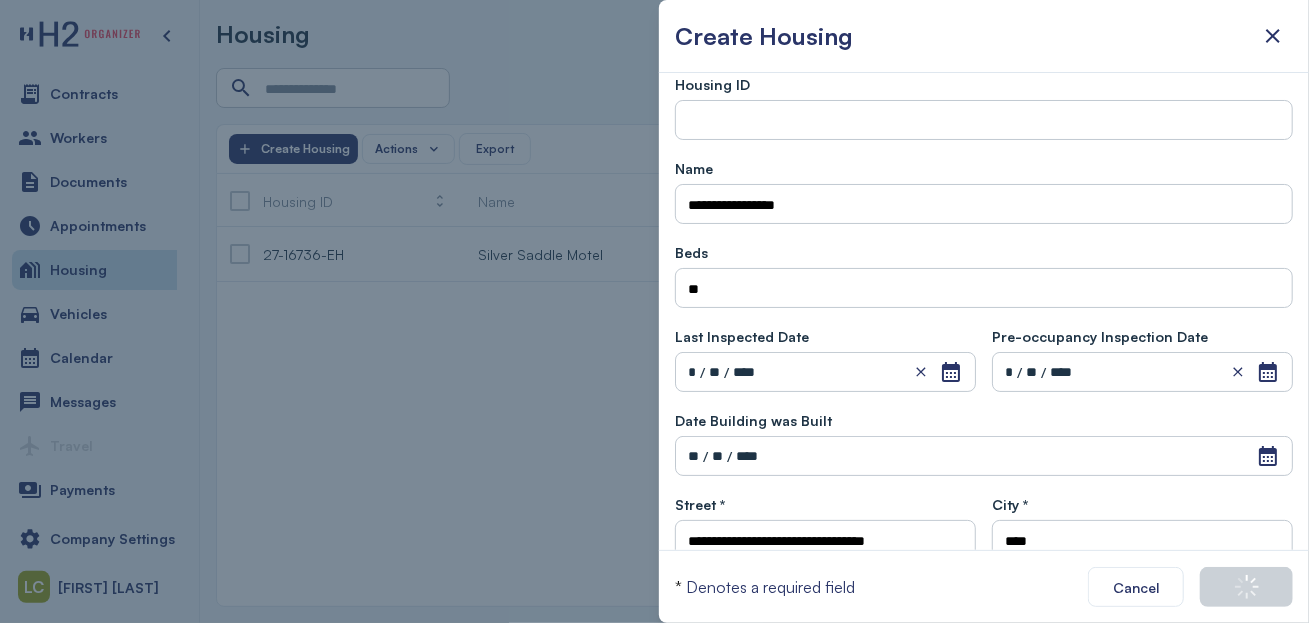 scroll, scrollTop: 0, scrollLeft: 0, axis: both 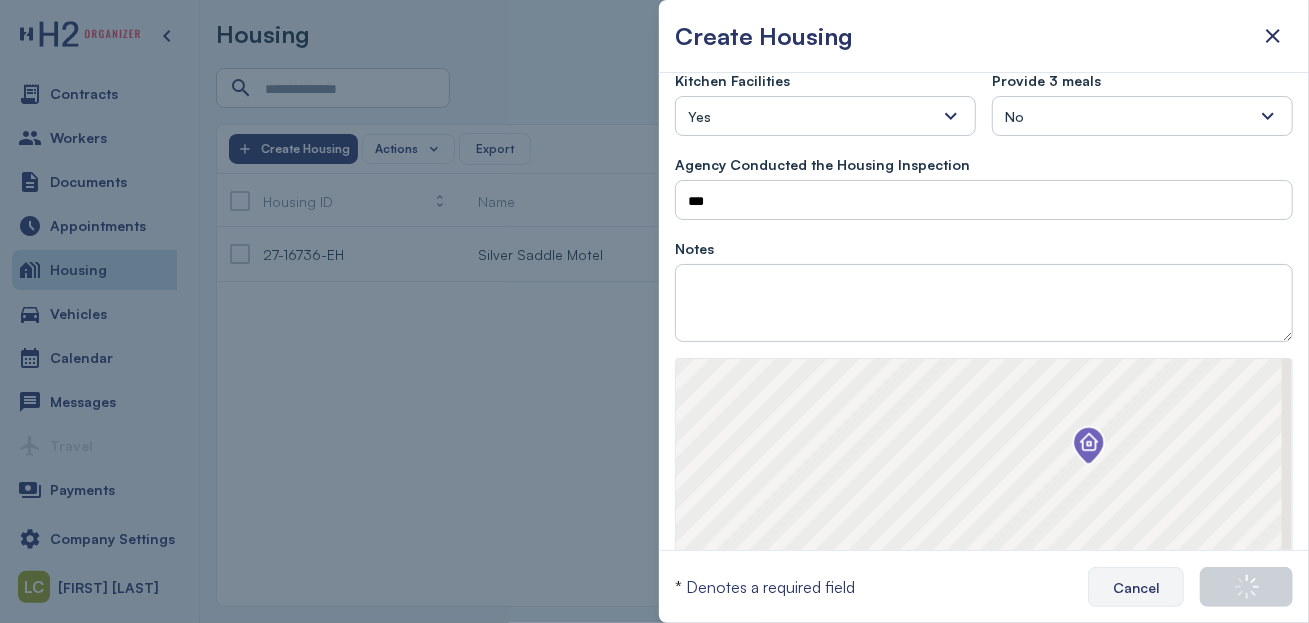 click on "Cancel" at bounding box center (1136, 587) 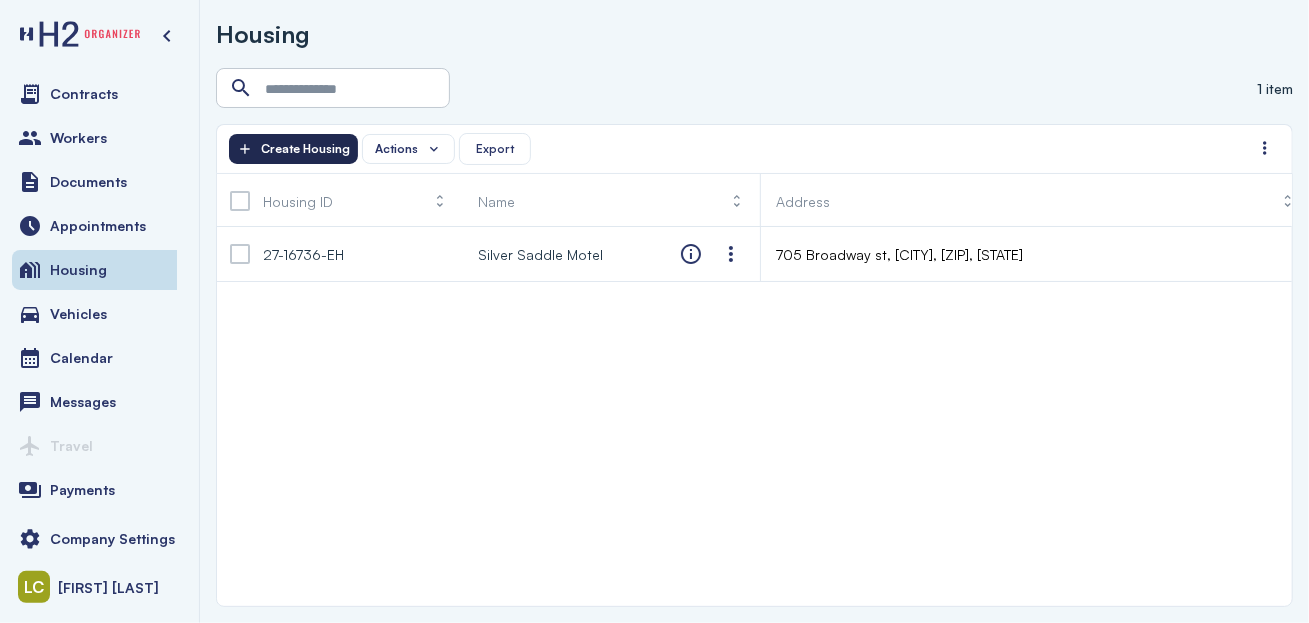 click on "Create Housing" 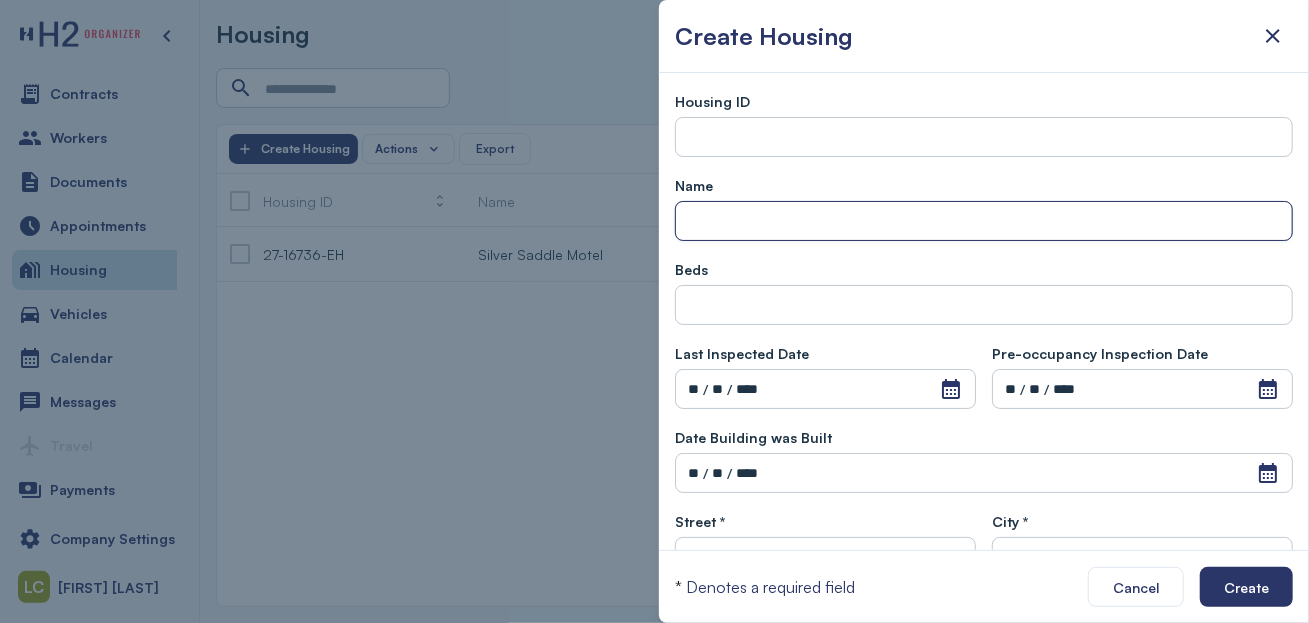 click at bounding box center (984, 222) 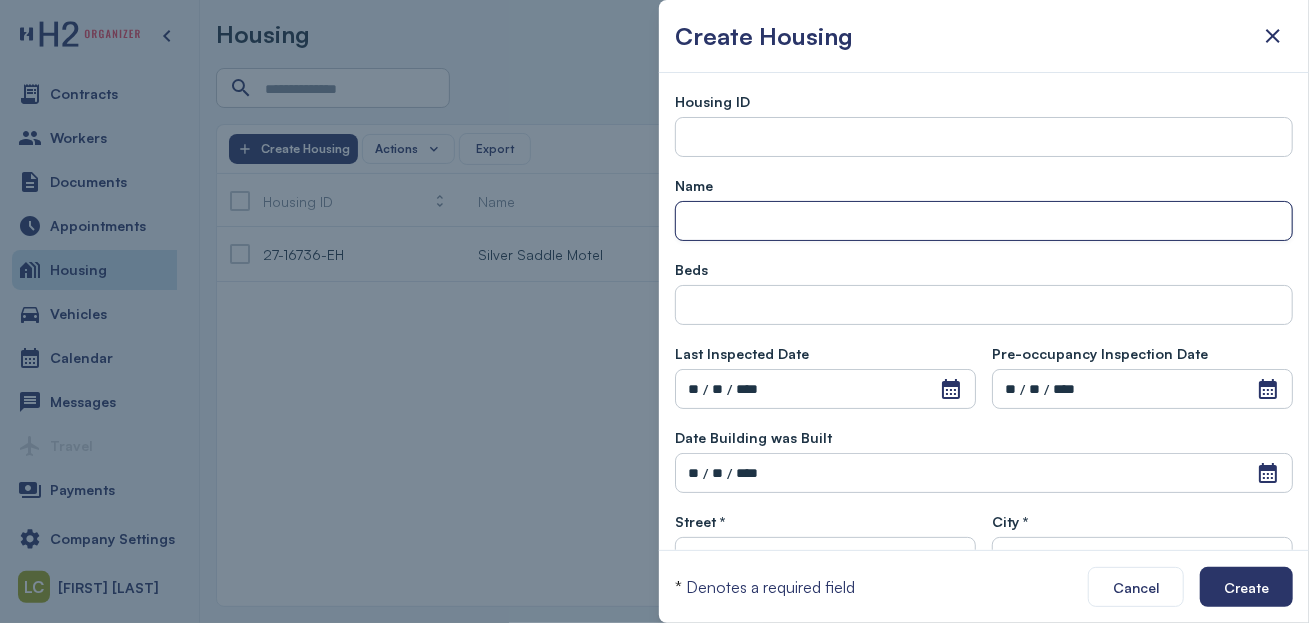 type on "**********" 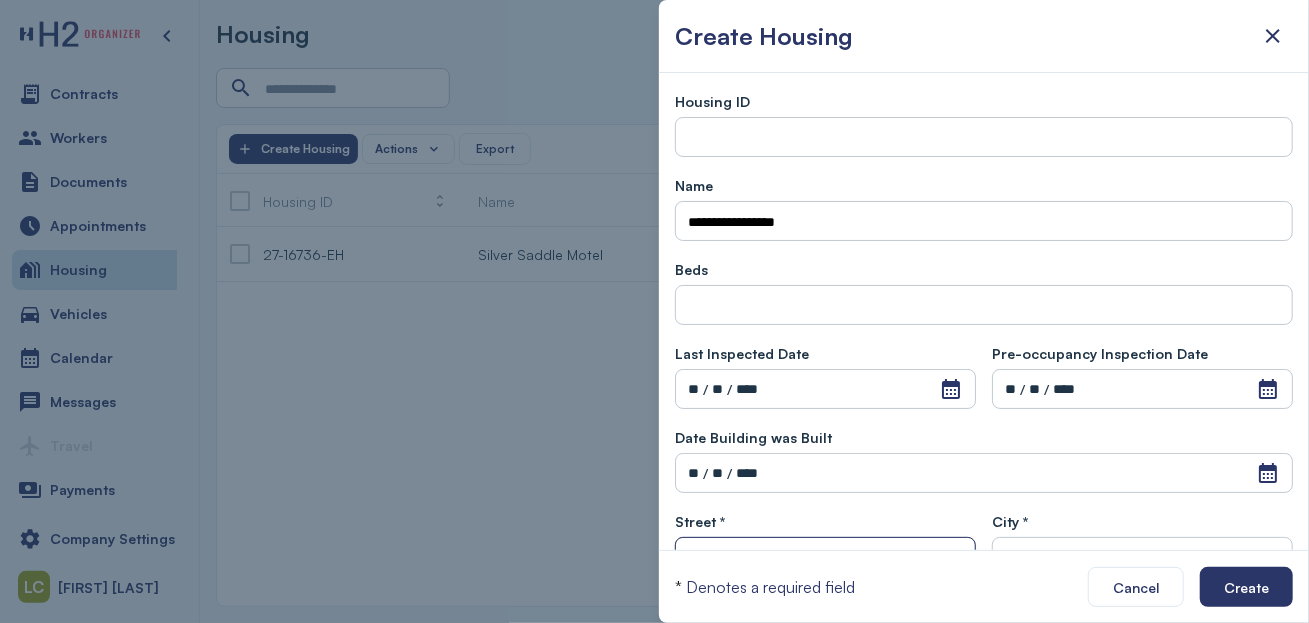 type on "**********" 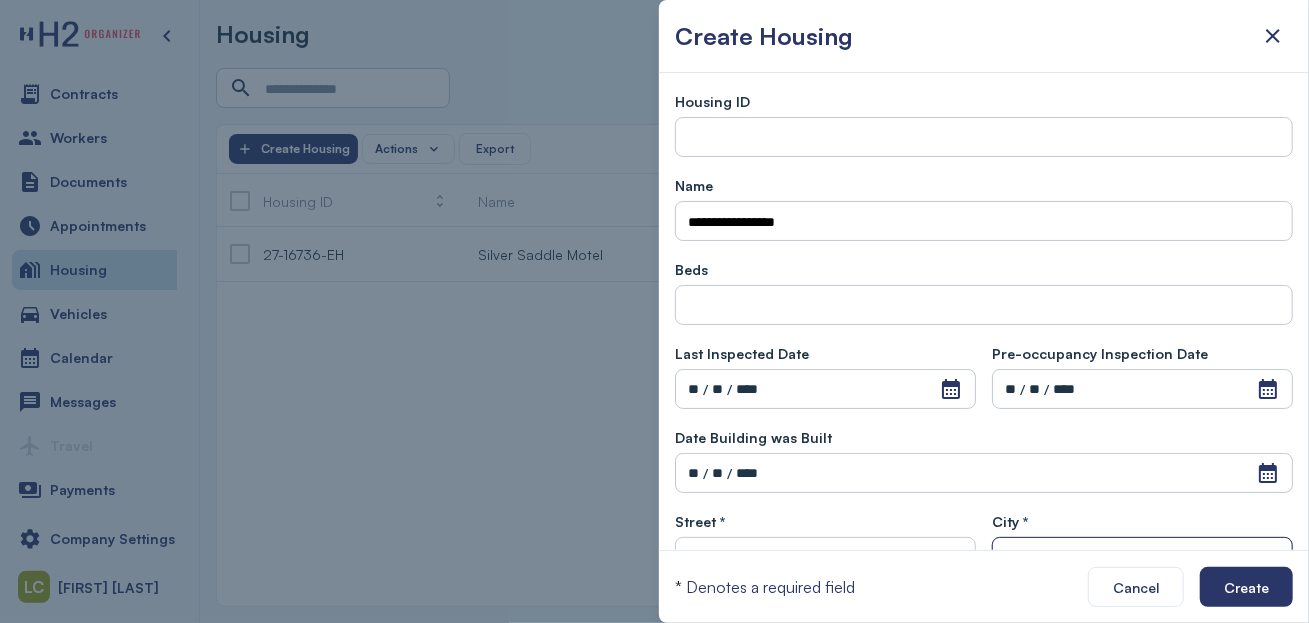 type on "****" 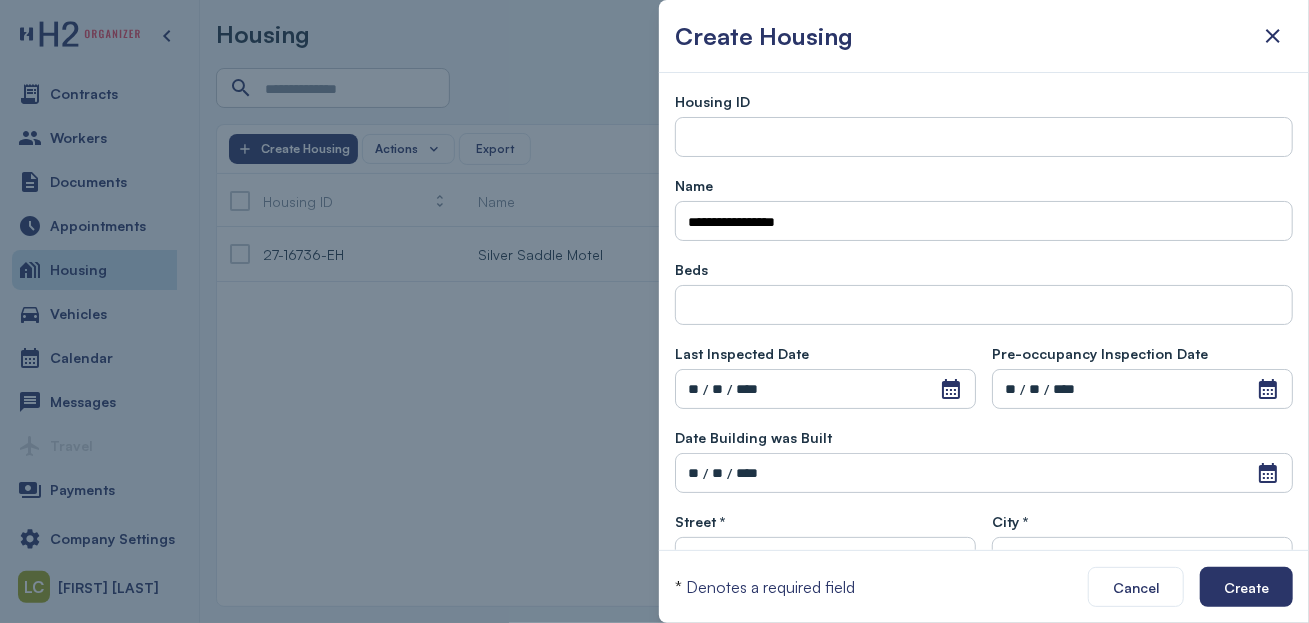 type on "****" 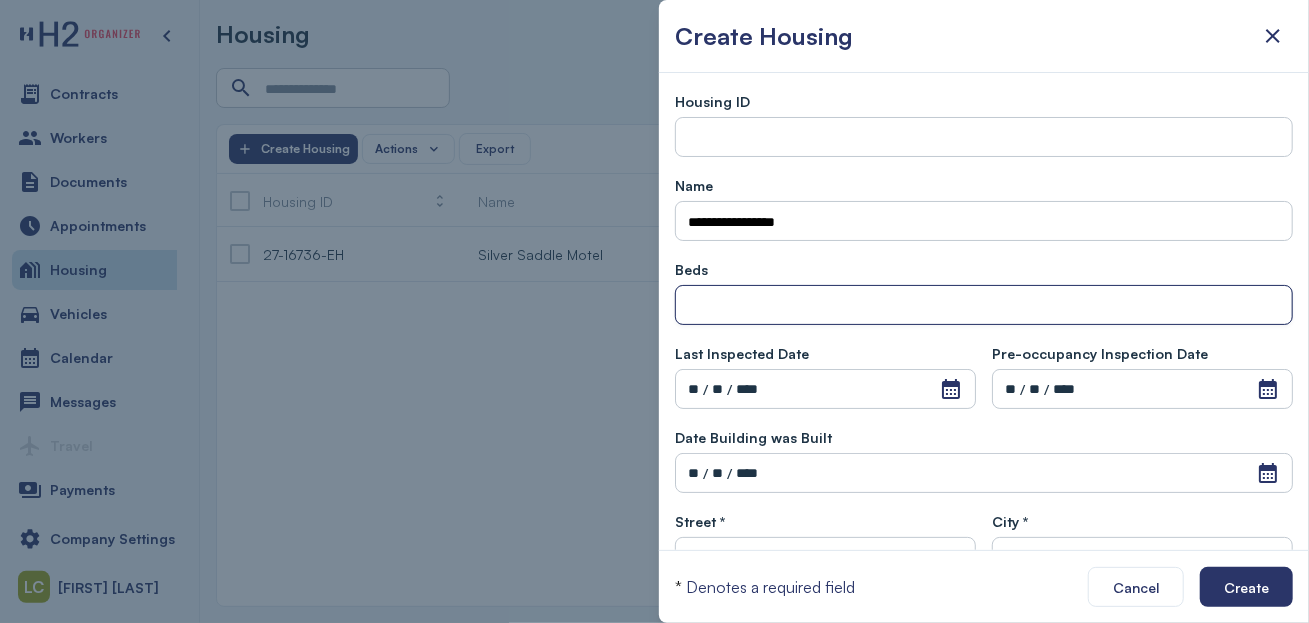 click at bounding box center (984, 306) 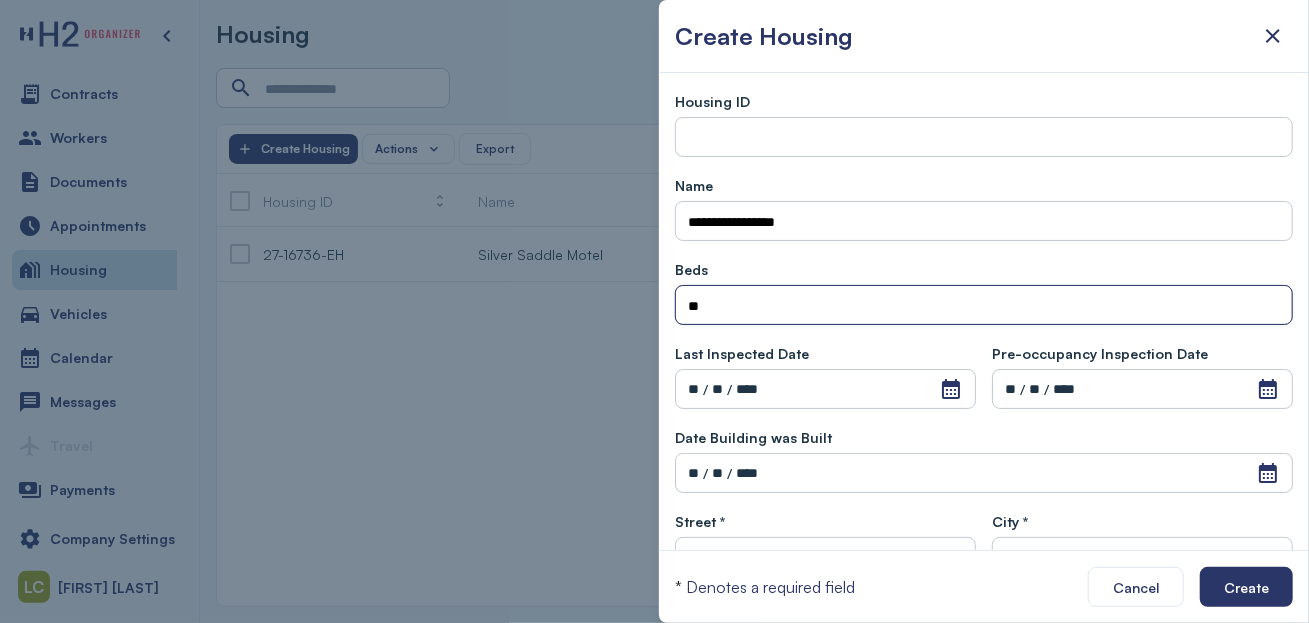 click on "**" at bounding box center [717, 389] 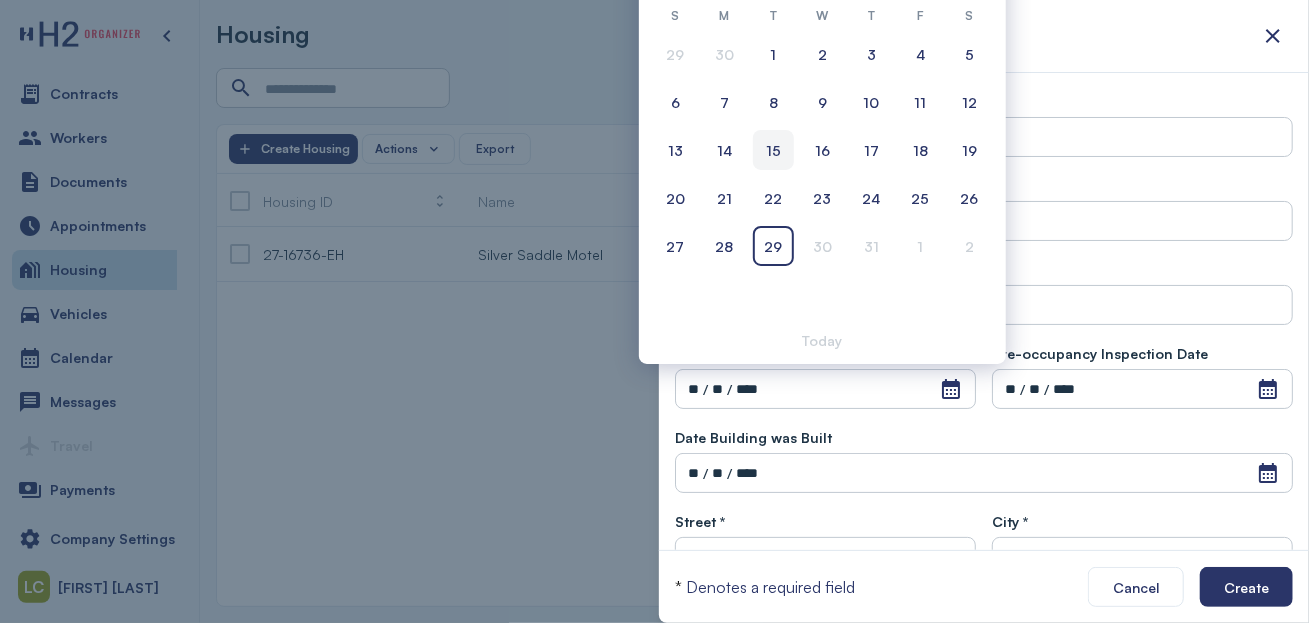 click on "15" at bounding box center (773, 150) 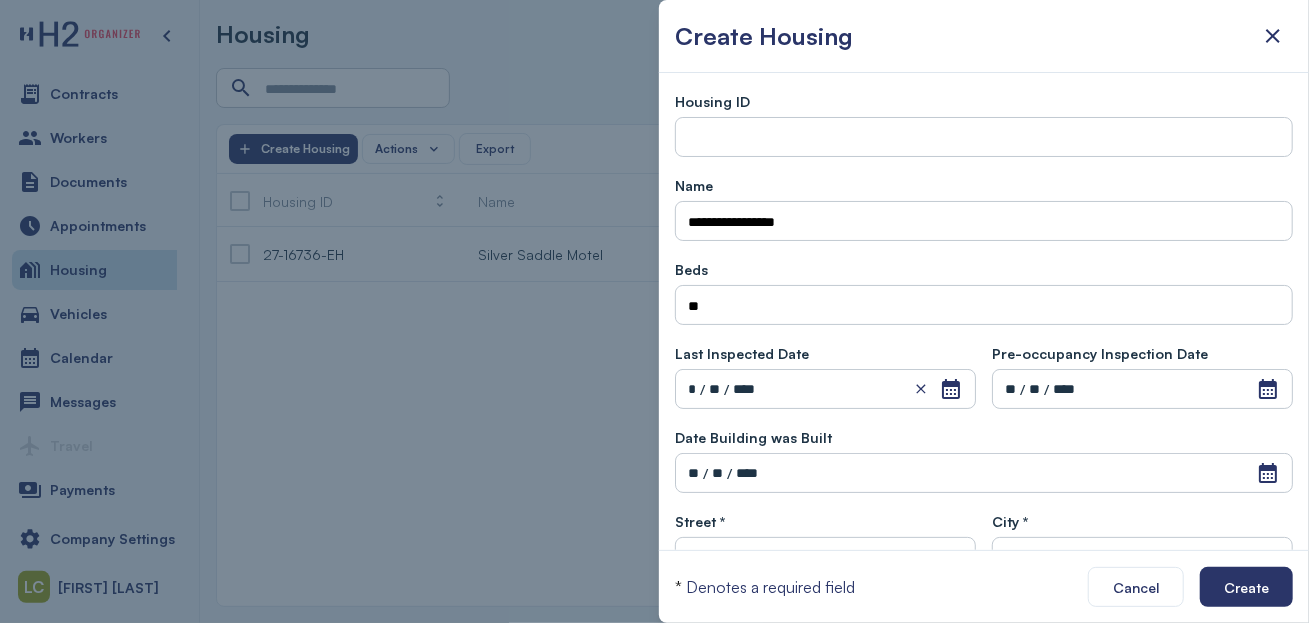 click on "Open Calendar   **   /   **   /   ****" at bounding box center (1142, 389) 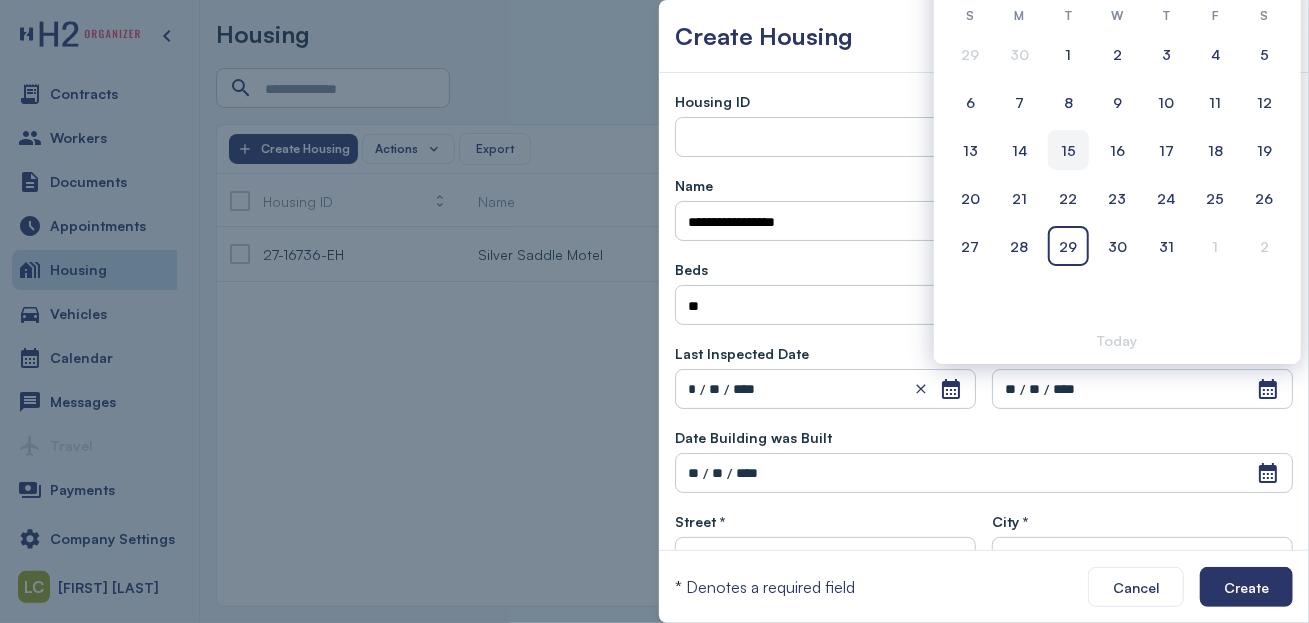 click on "15" at bounding box center (1068, 150) 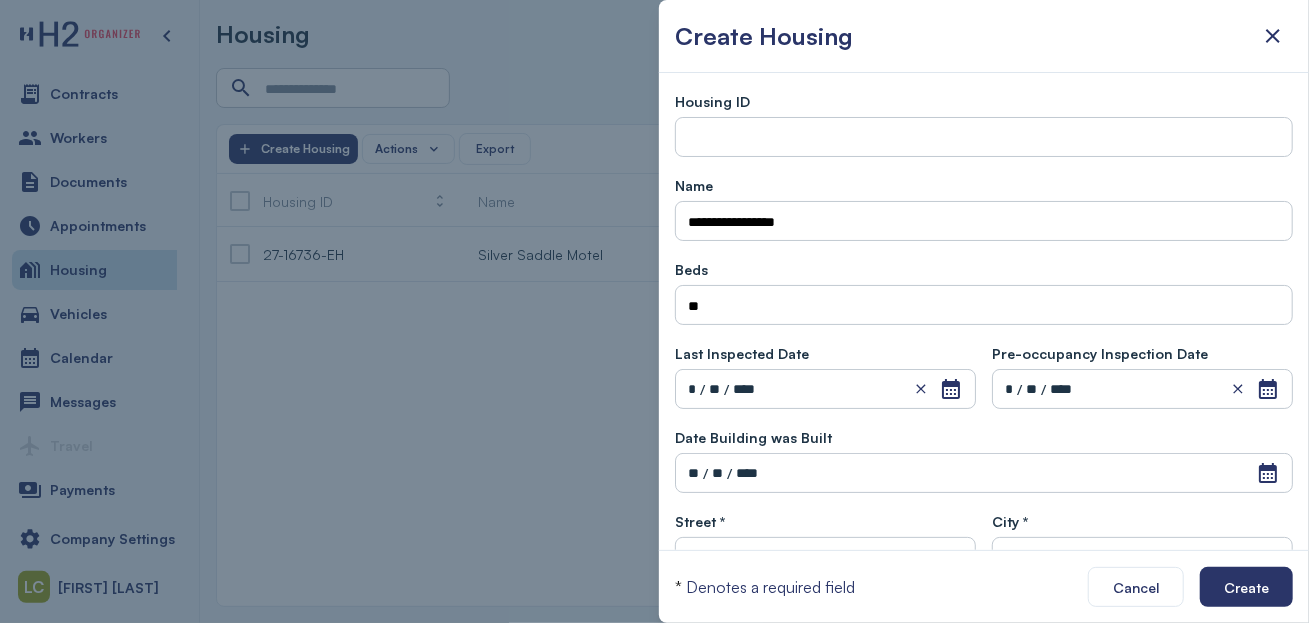 click on "****" at bounding box center (747, 473) 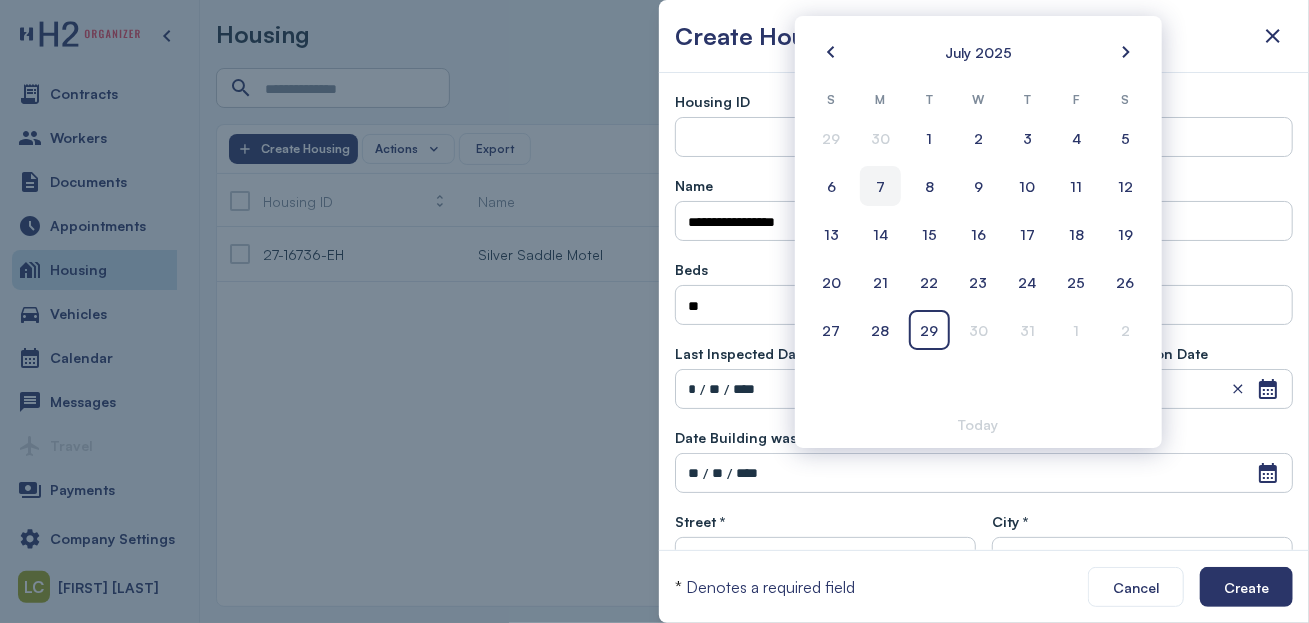 click on "7" at bounding box center [880, 186] 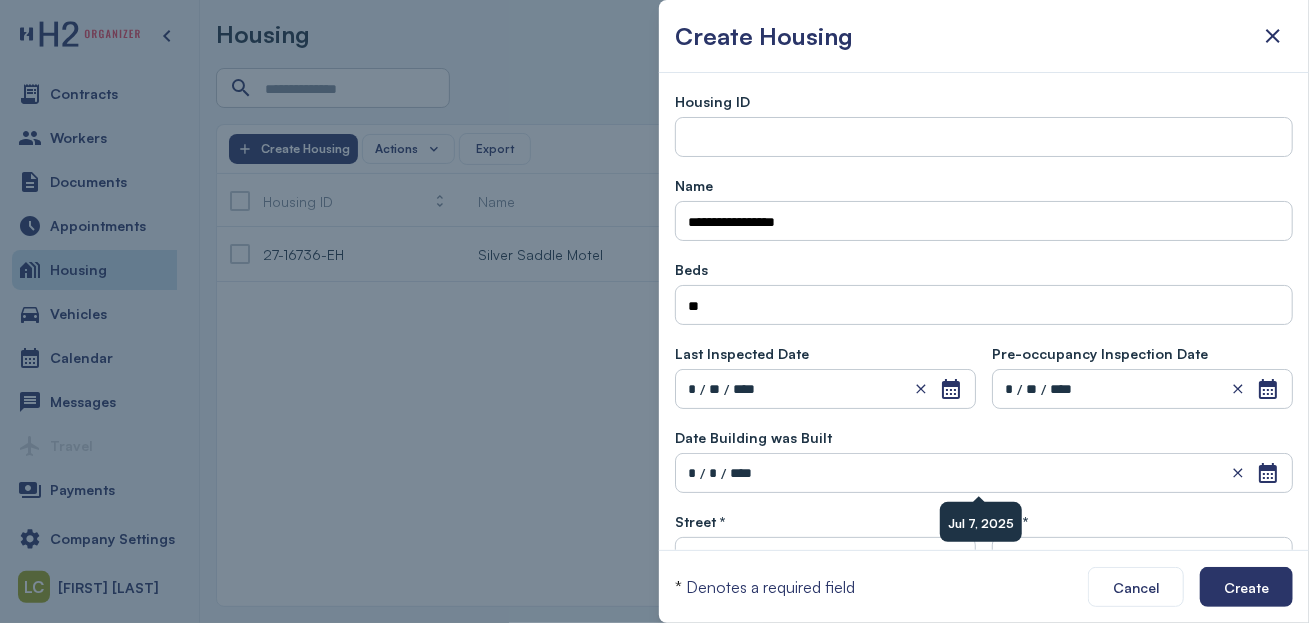 click on "*" at bounding box center [692, 473] 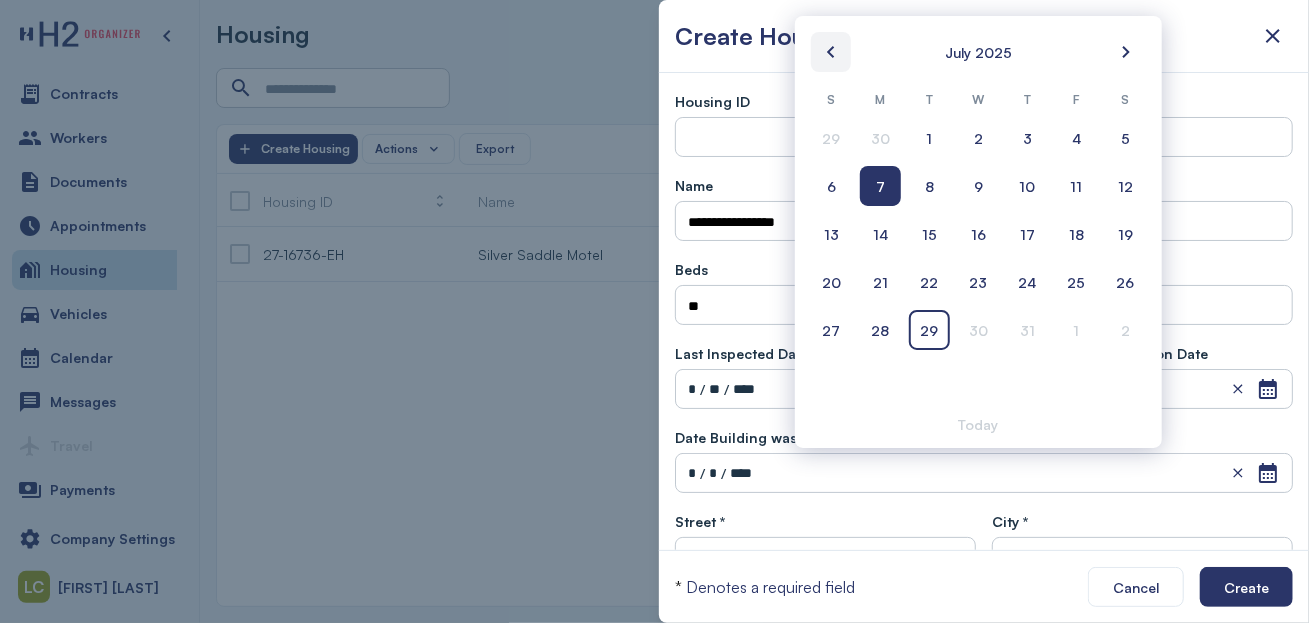 click at bounding box center [831, 52] 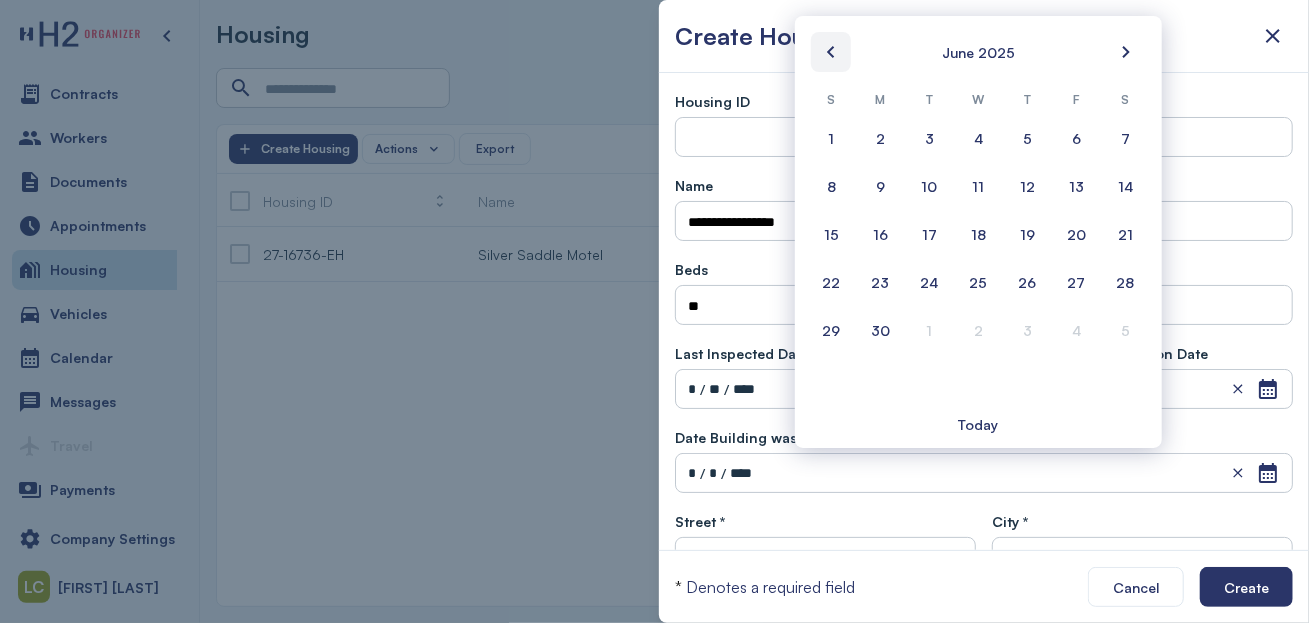 click at bounding box center [831, 52] 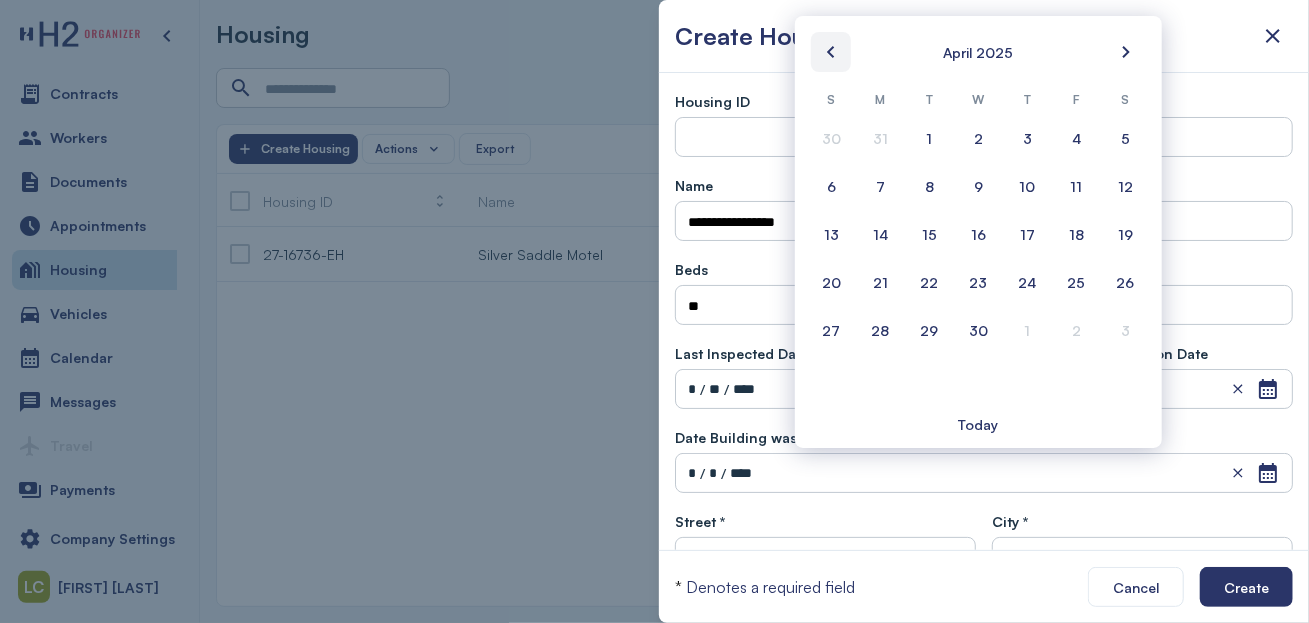 click at bounding box center [831, 52] 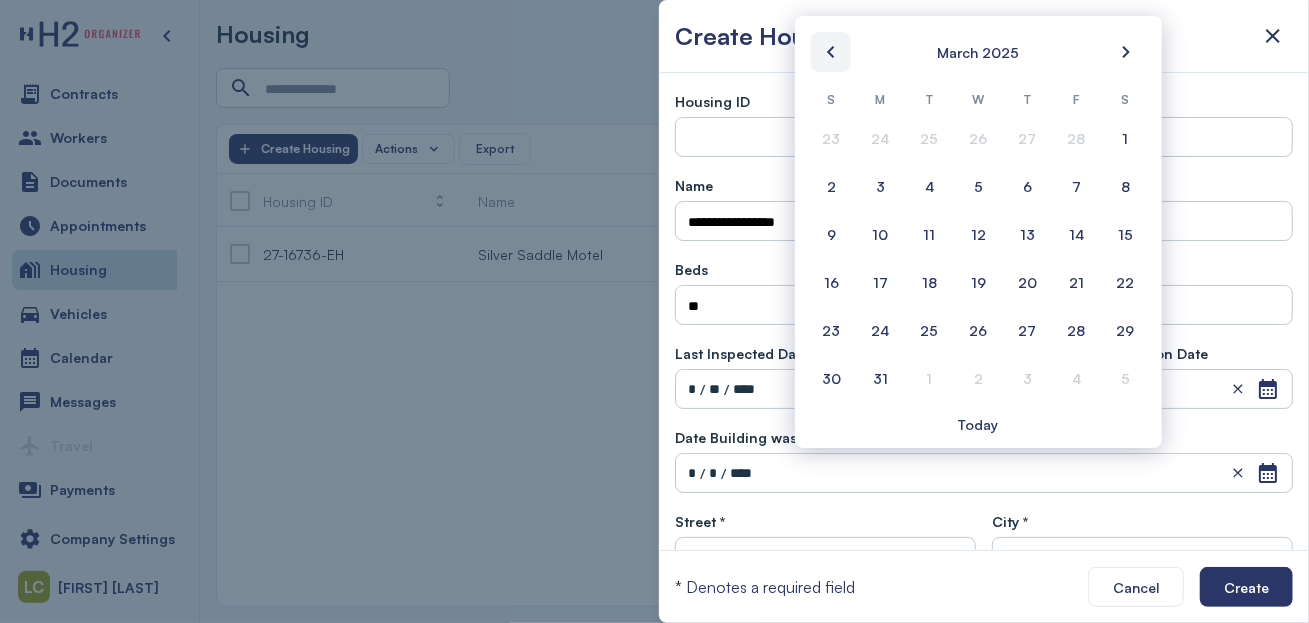 click at bounding box center [831, 52] 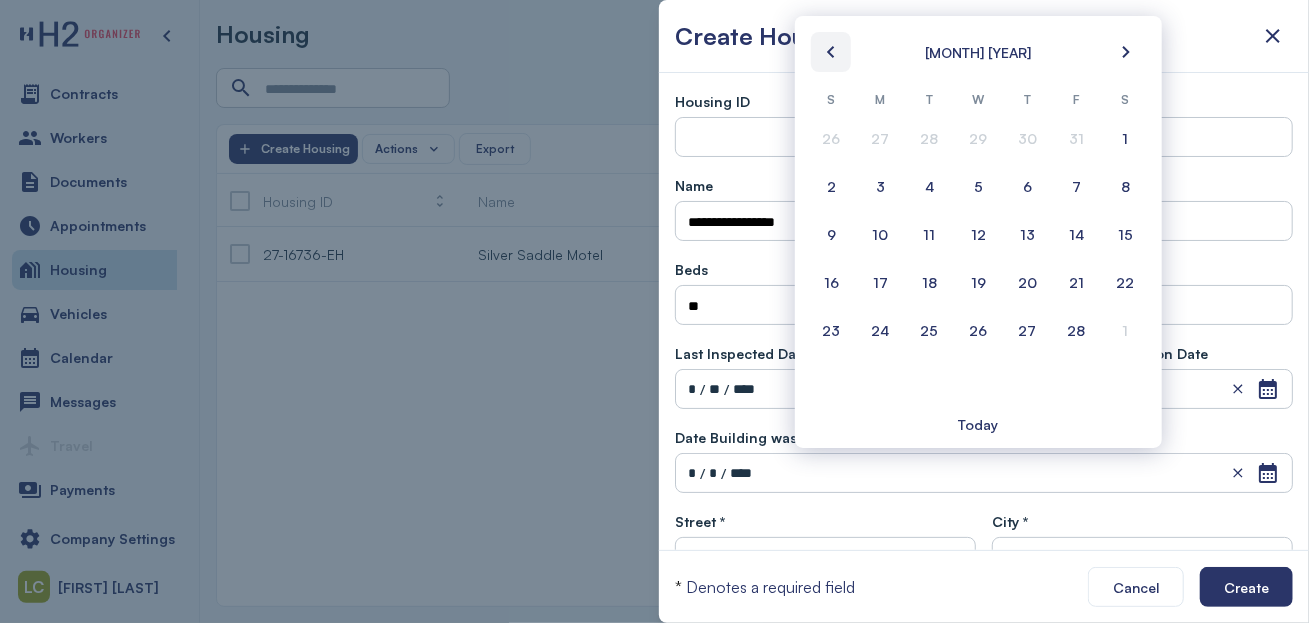 click at bounding box center [831, 52] 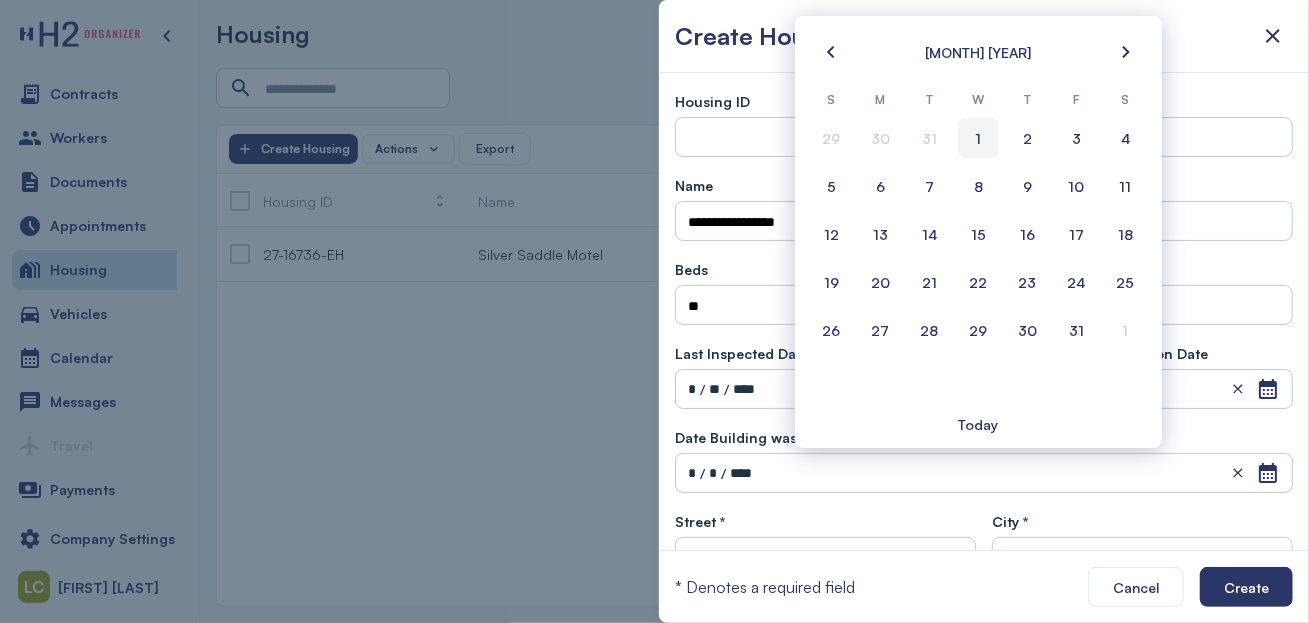 click on "1" at bounding box center [979, 138] 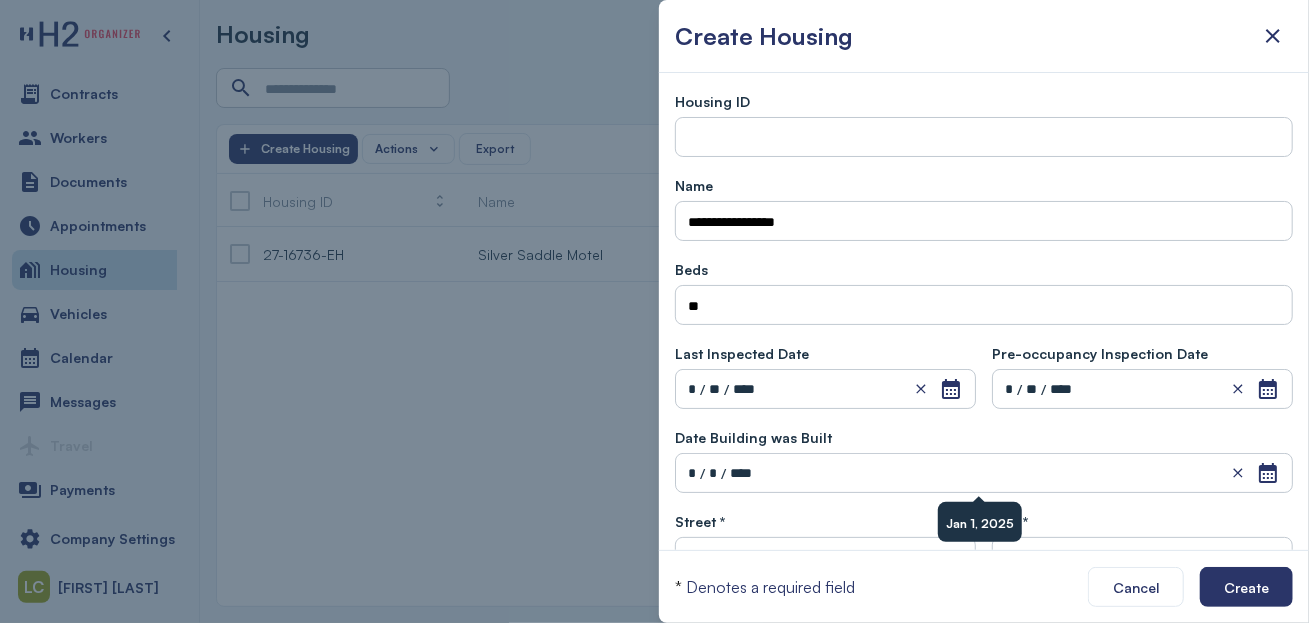 click on "****" at bounding box center [741, 473] 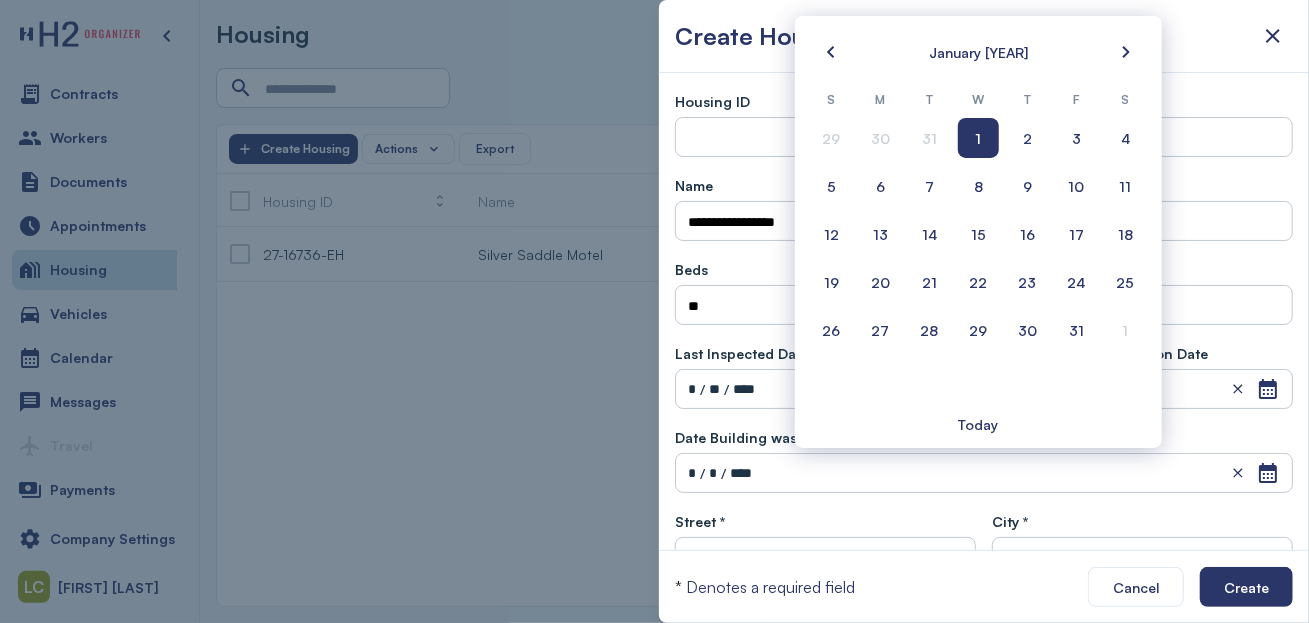 click on "Open Calendar   *   /   *   /   ****" at bounding box center (984, 473) 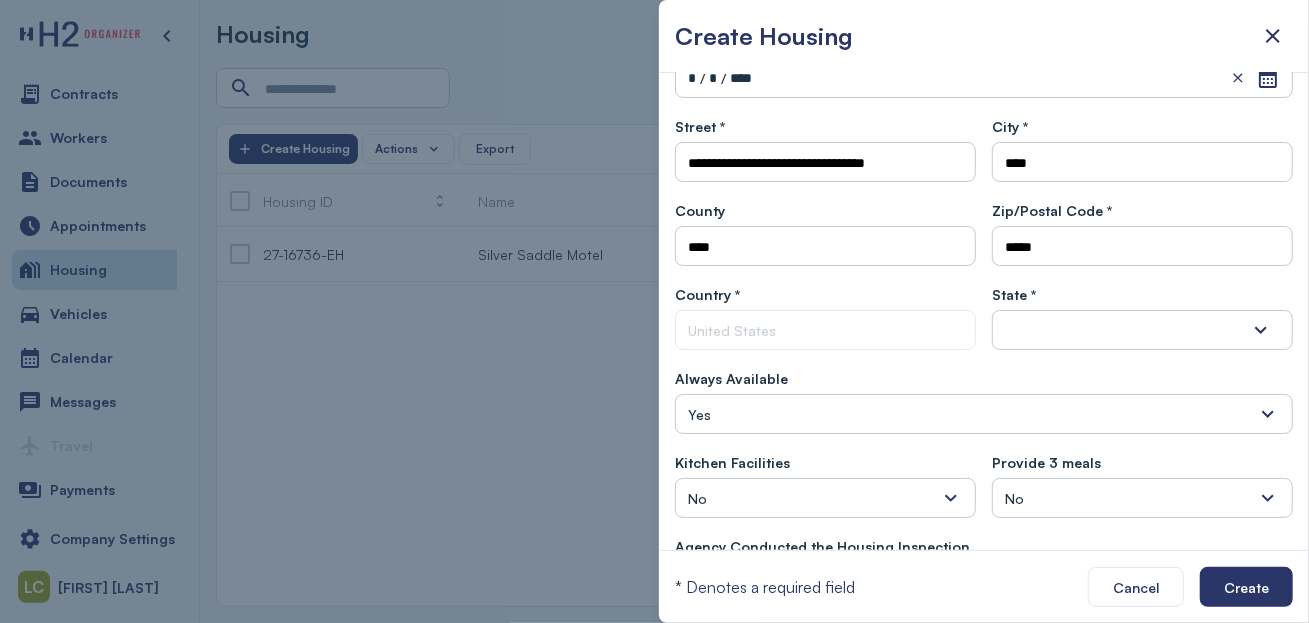 scroll, scrollTop: 444, scrollLeft: 0, axis: vertical 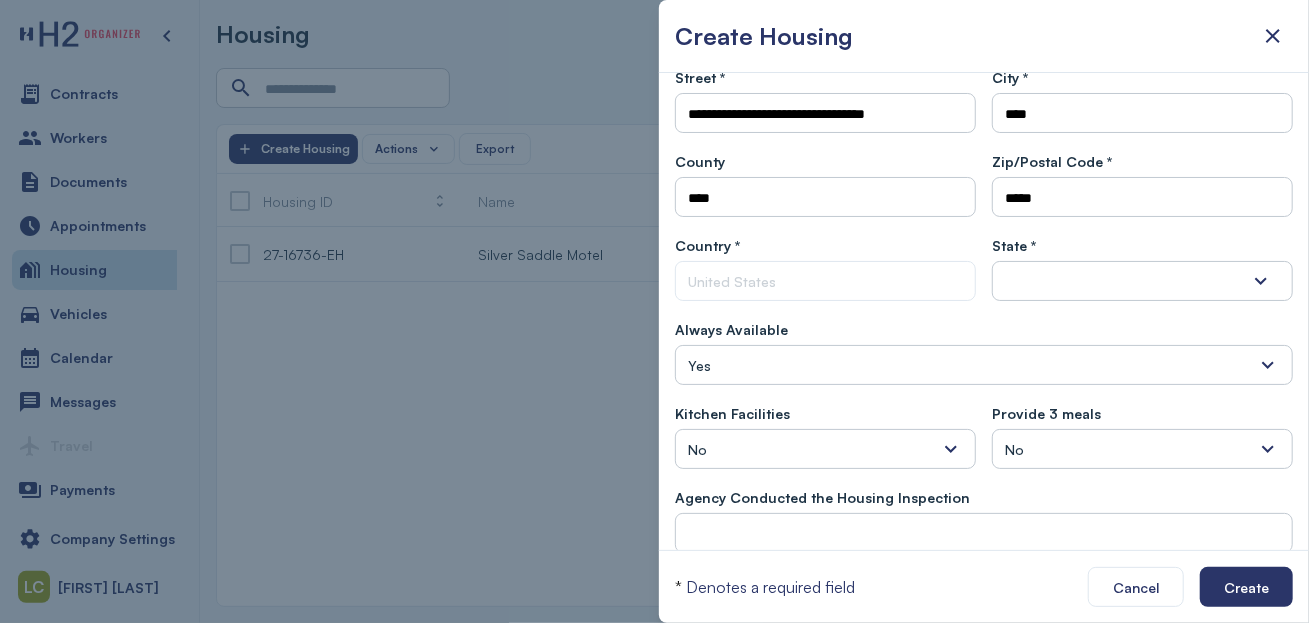 click at bounding box center [1142, 281] 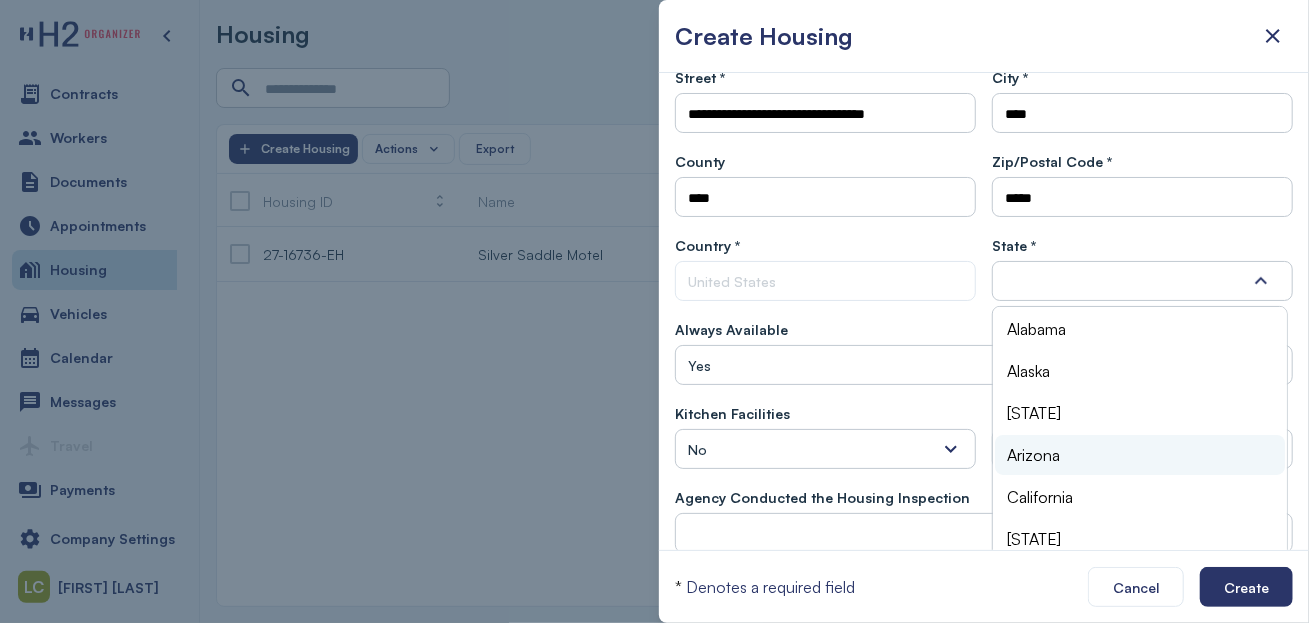 click on "Arizona" at bounding box center [1140, 455] 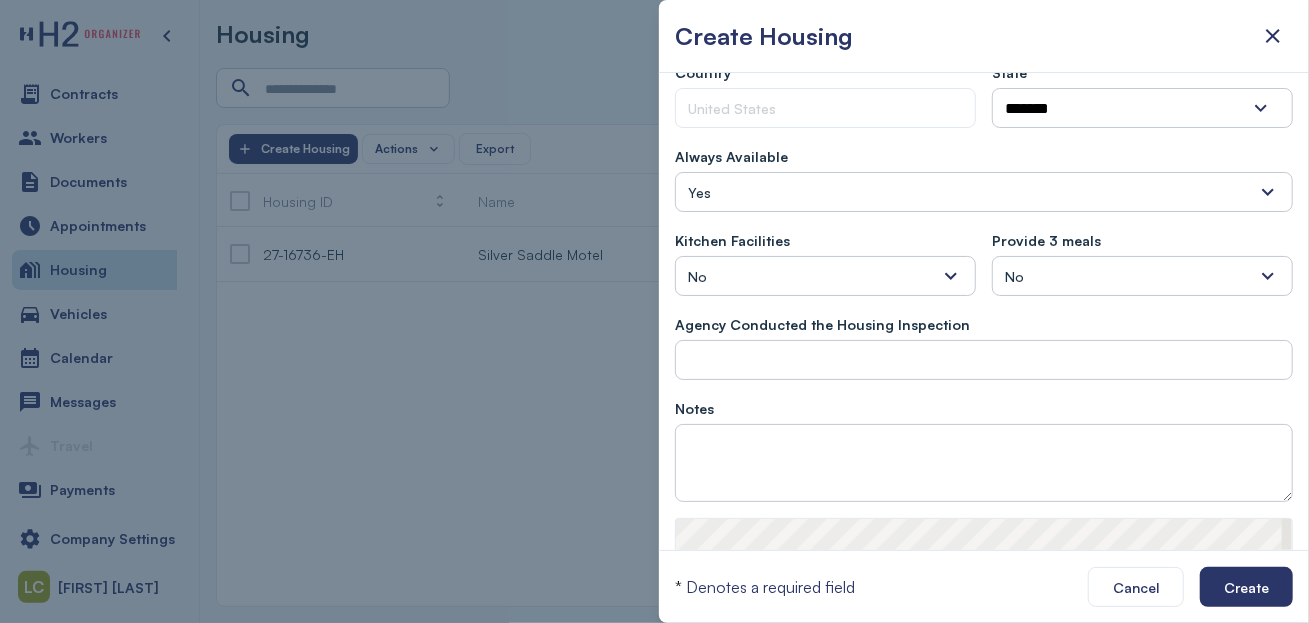 scroll, scrollTop: 666, scrollLeft: 0, axis: vertical 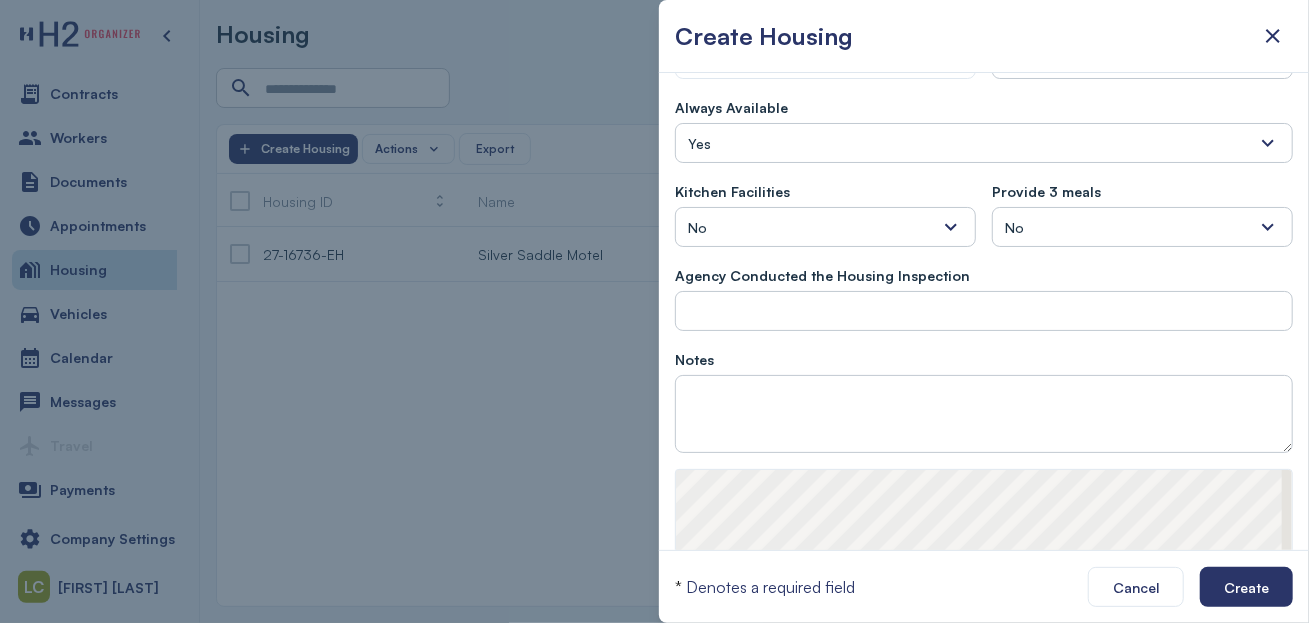 click on "No" at bounding box center (825, 227) 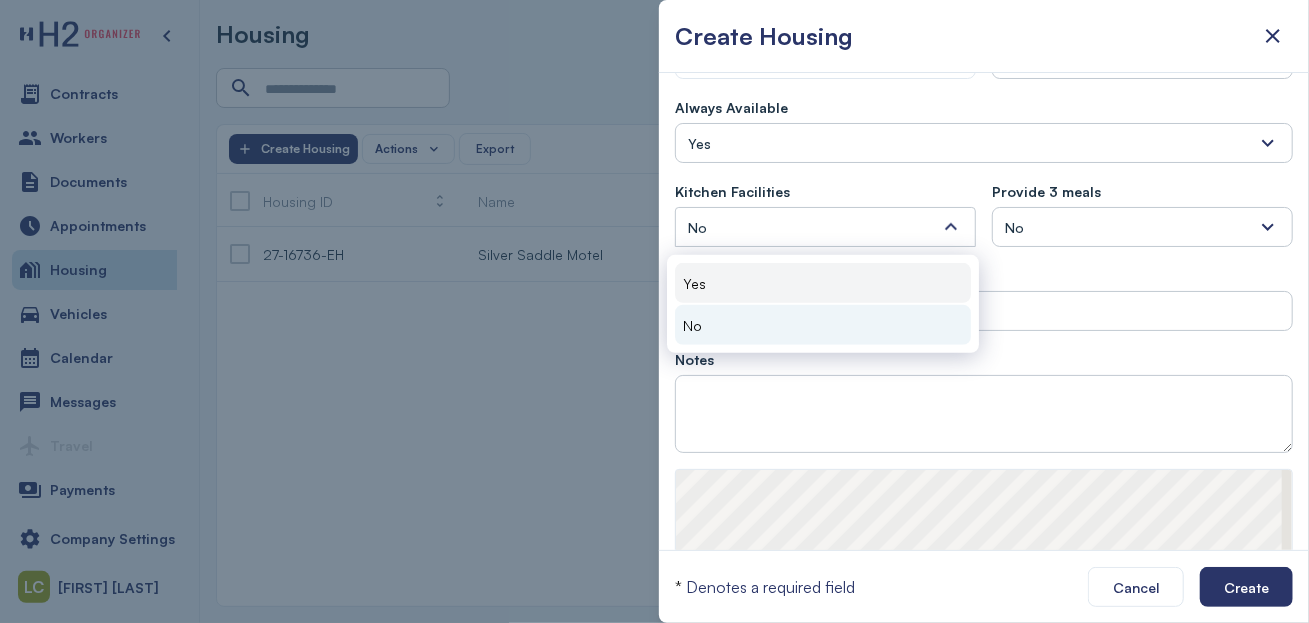 click on "Yes" at bounding box center [823, 283] 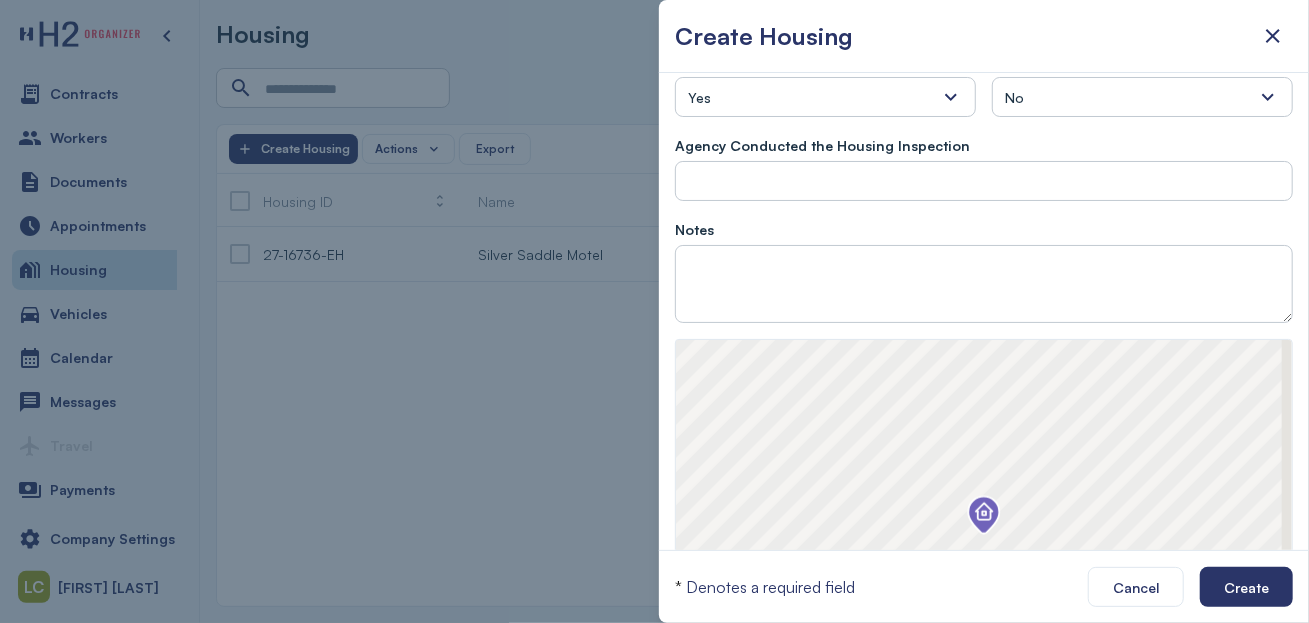 scroll, scrollTop: 665, scrollLeft: 0, axis: vertical 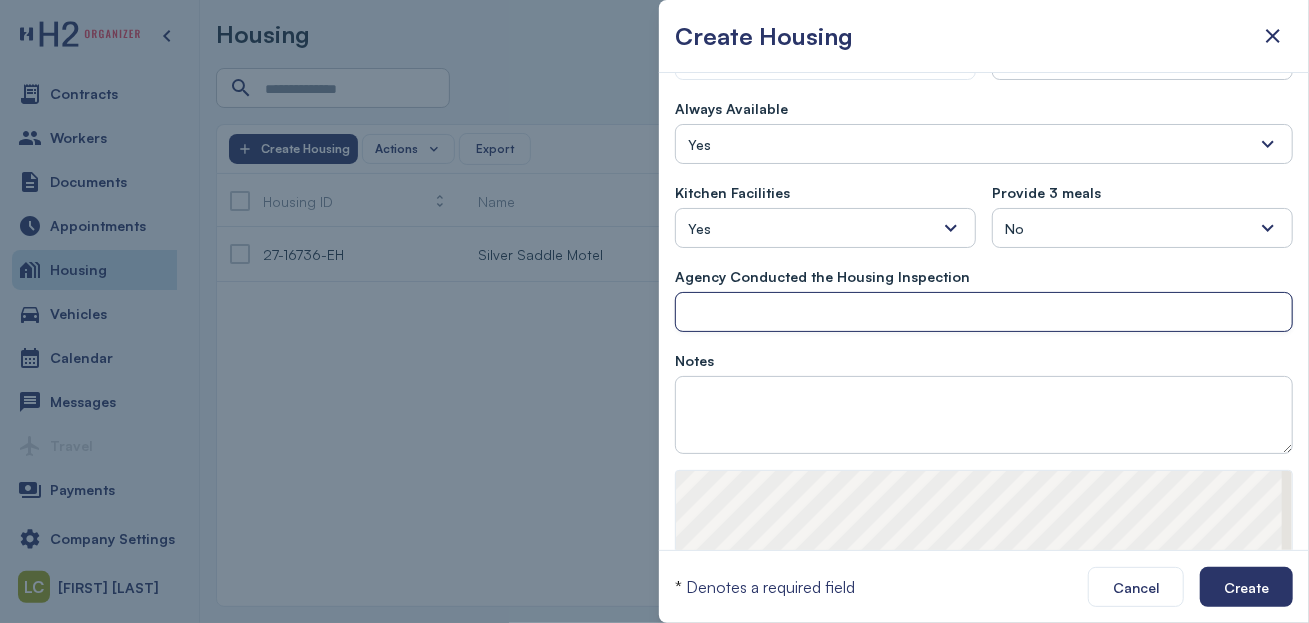 click at bounding box center (984, 313) 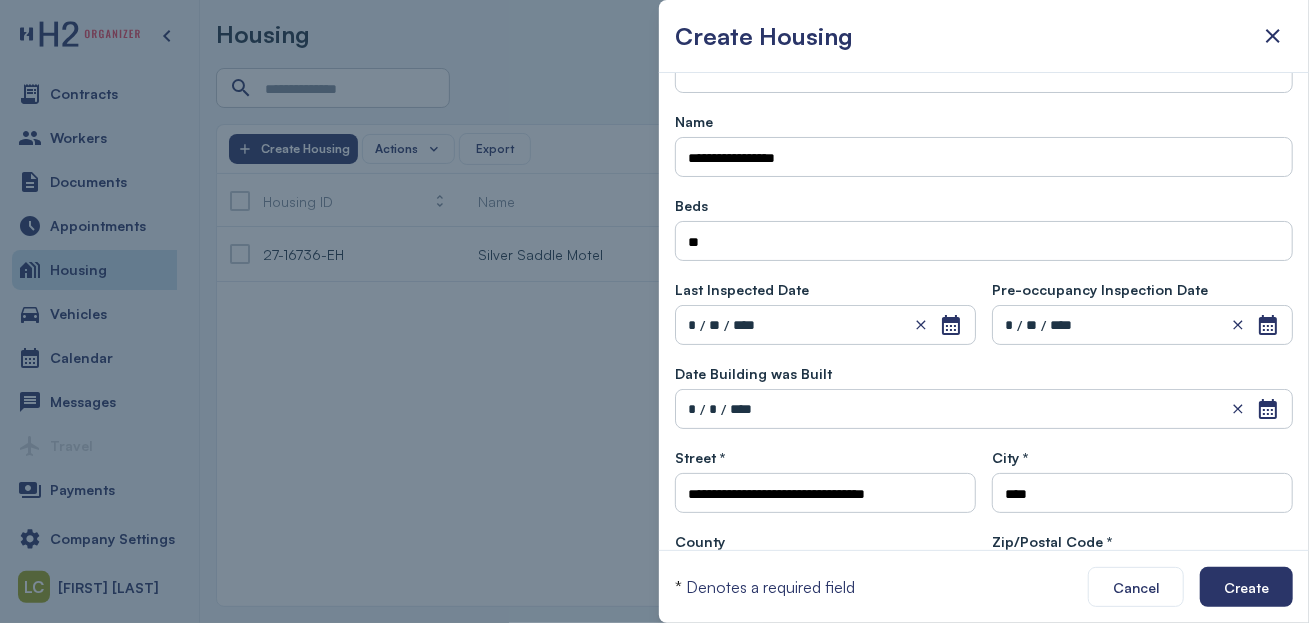 scroll, scrollTop: 0, scrollLeft: 0, axis: both 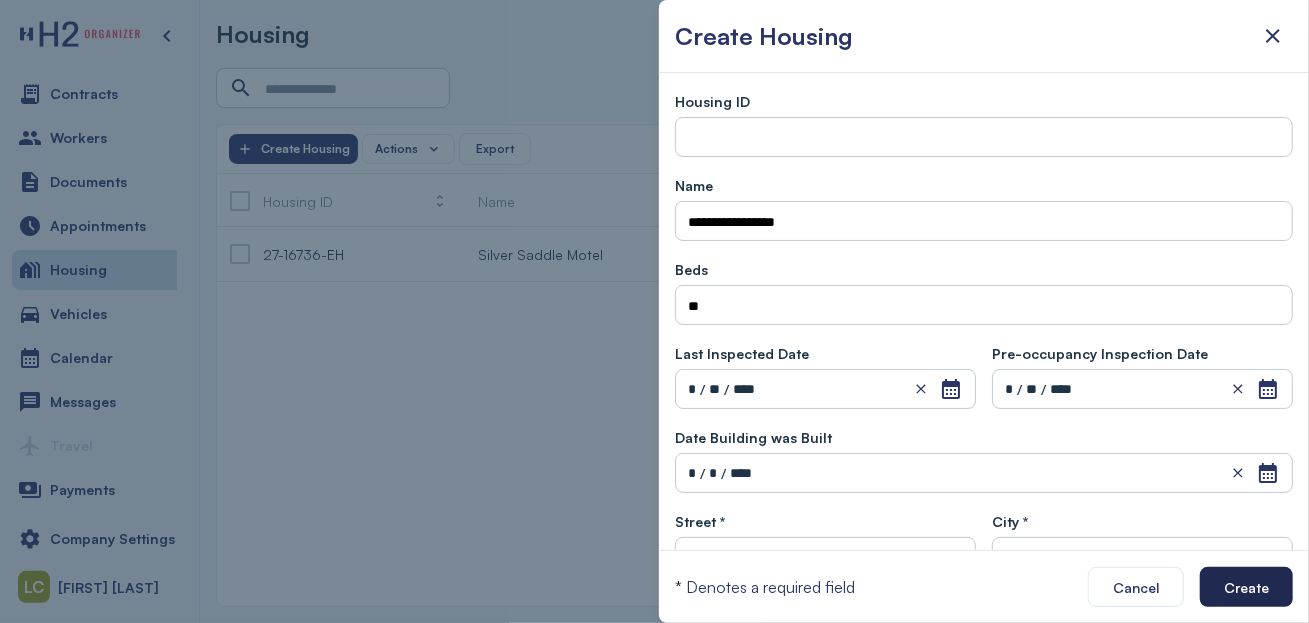 type on "***" 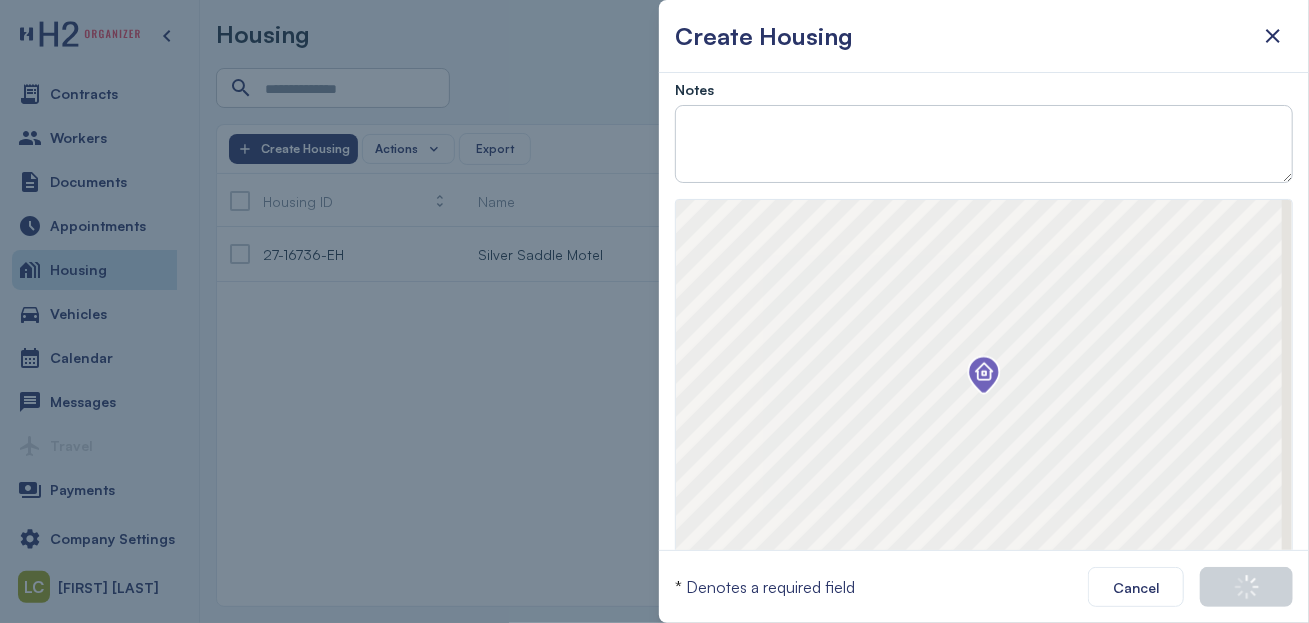 scroll, scrollTop: 999, scrollLeft: 0, axis: vertical 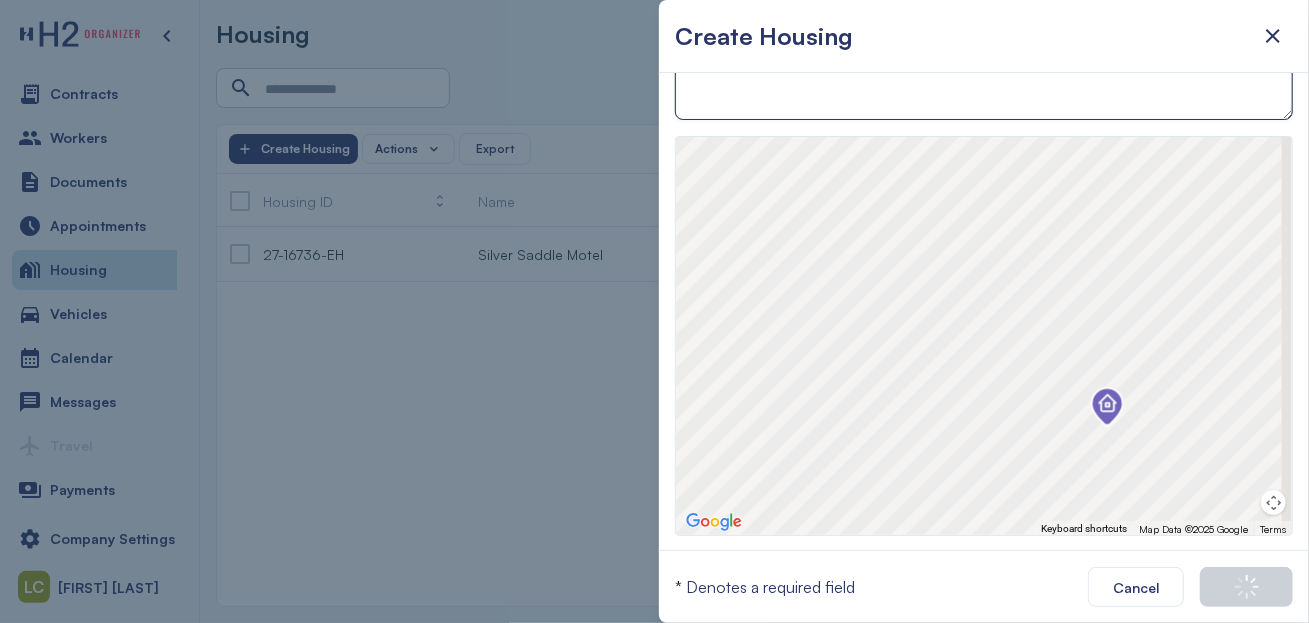 click at bounding box center (984, 81) 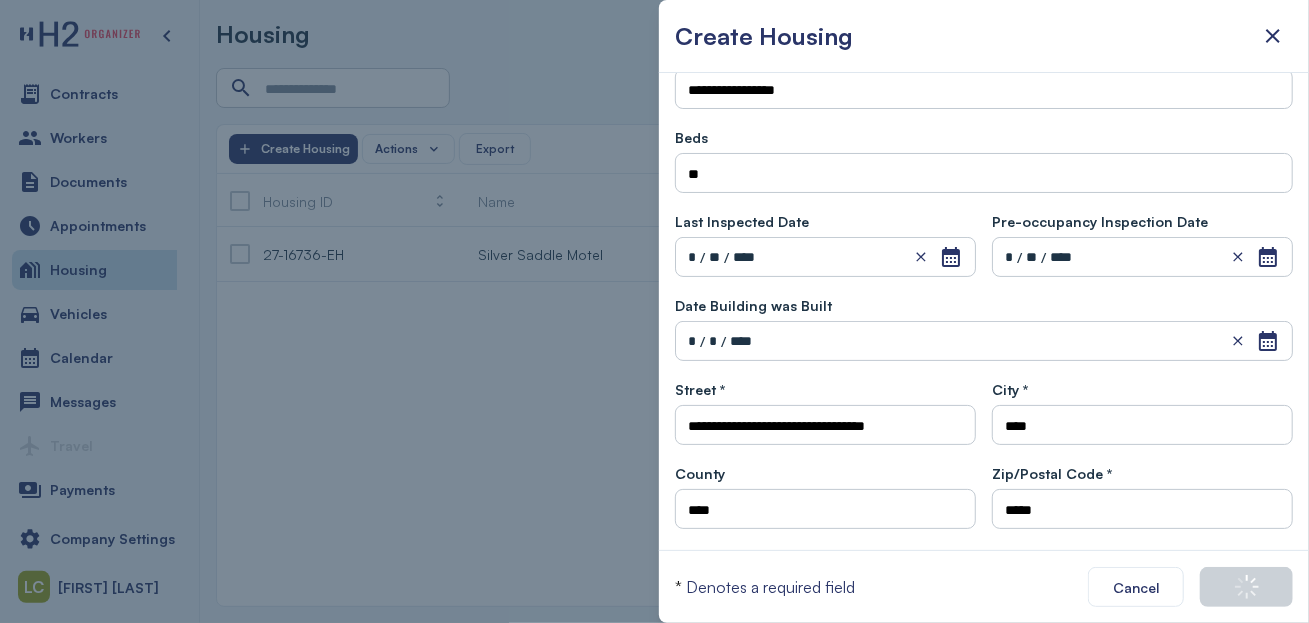 scroll, scrollTop: 0, scrollLeft: 0, axis: both 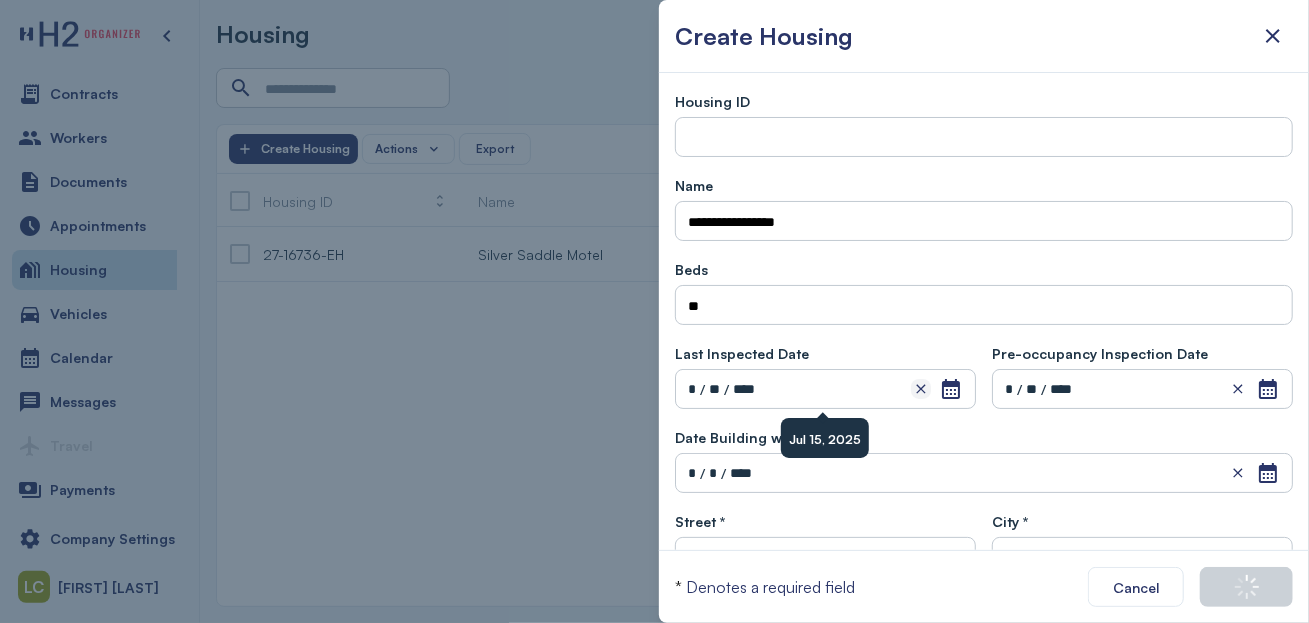click at bounding box center (921, 389) 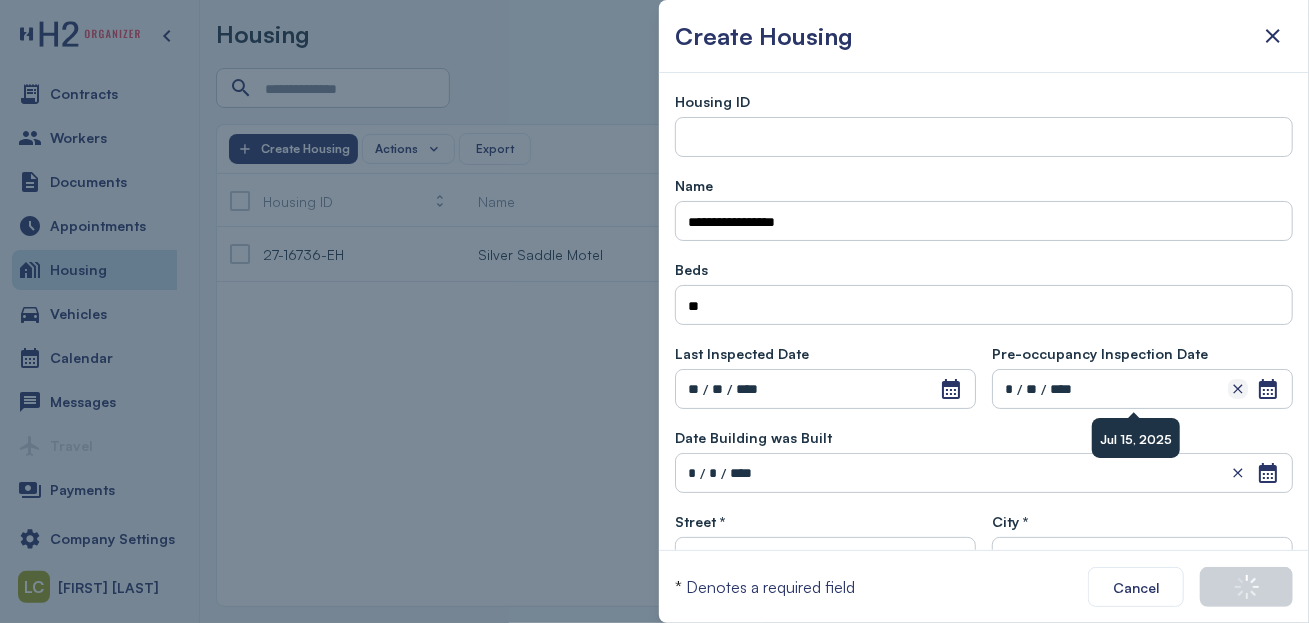click at bounding box center (1238, 389) 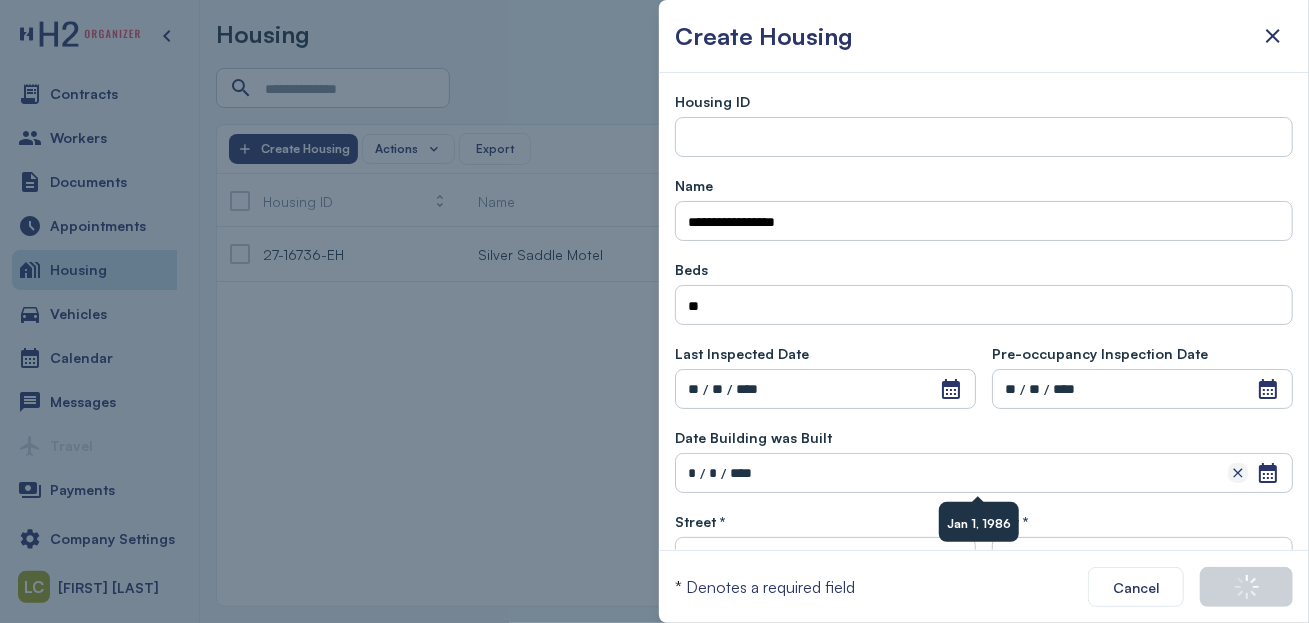 click at bounding box center [1238, 473] 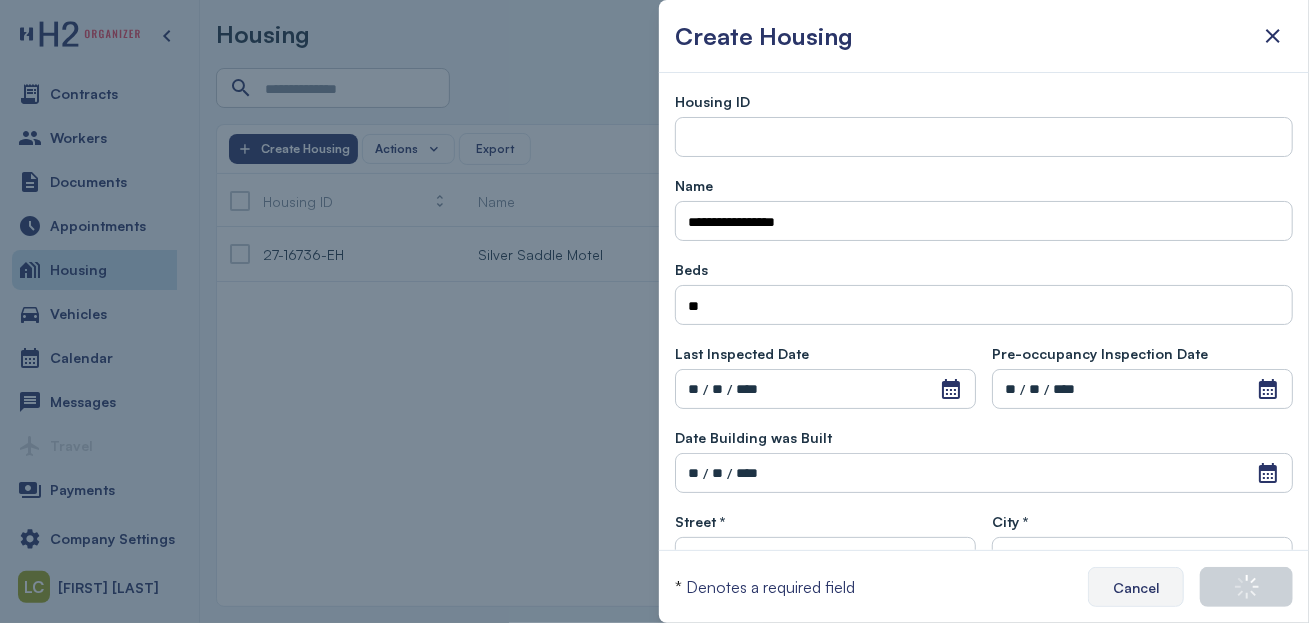 click on "Cancel" at bounding box center [1136, 587] 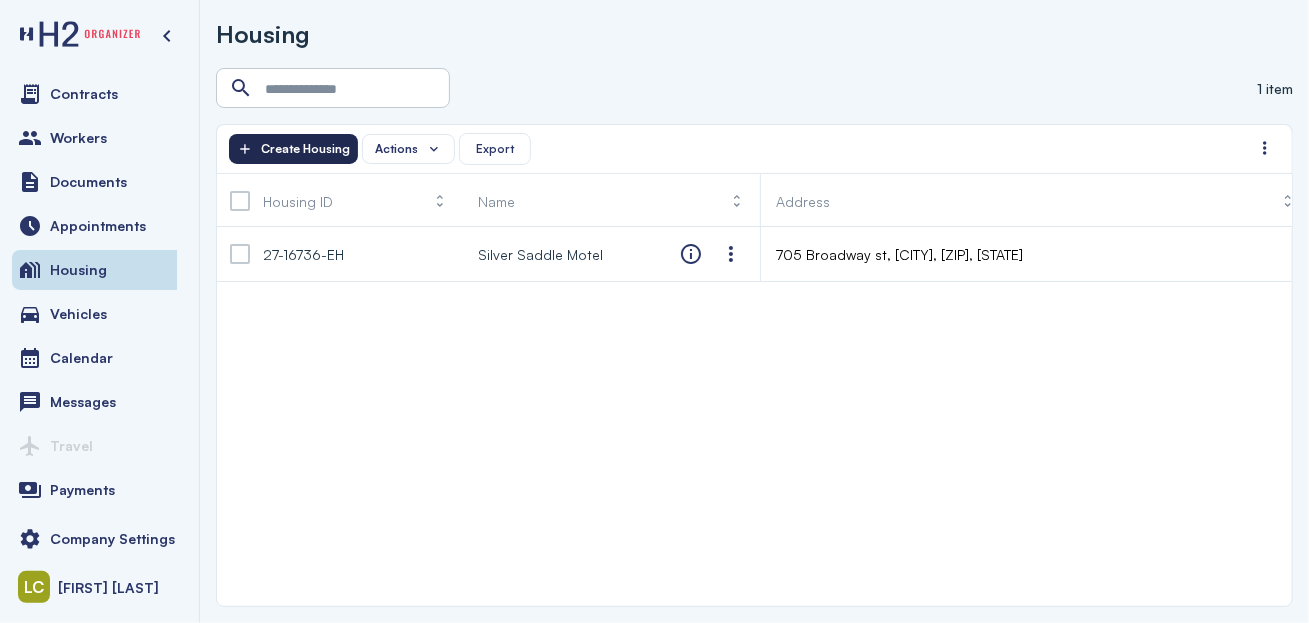click on "Create Housing" 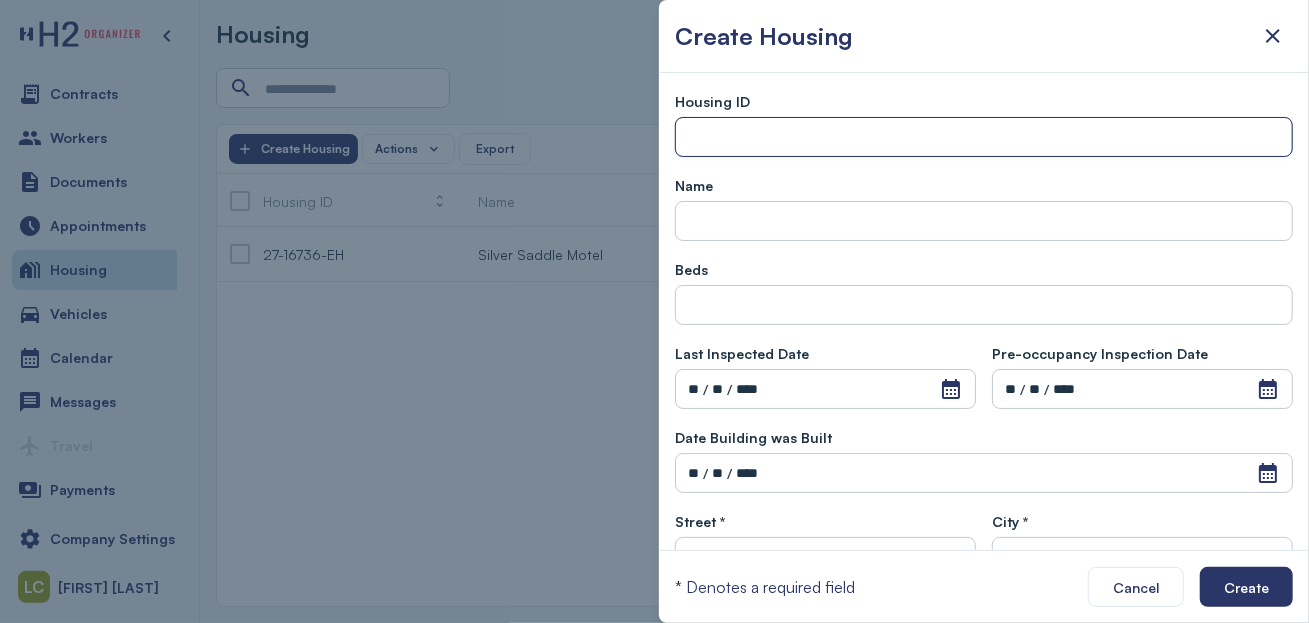 click at bounding box center (984, 138) 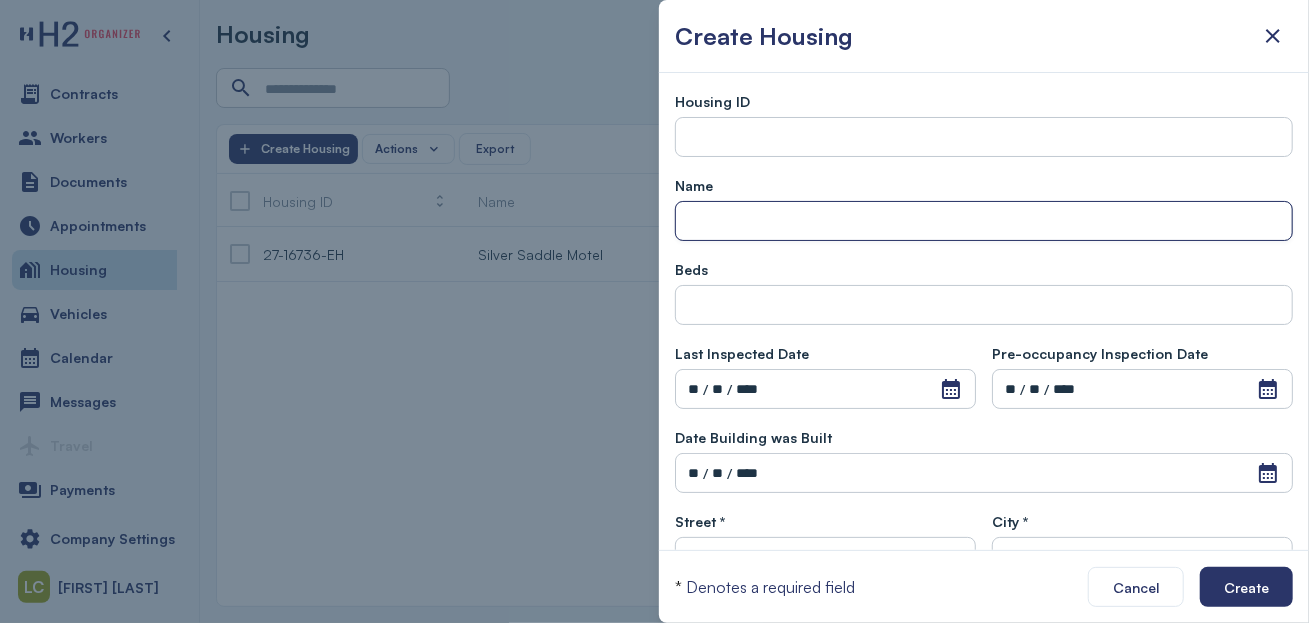 click at bounding box center [984, 222] 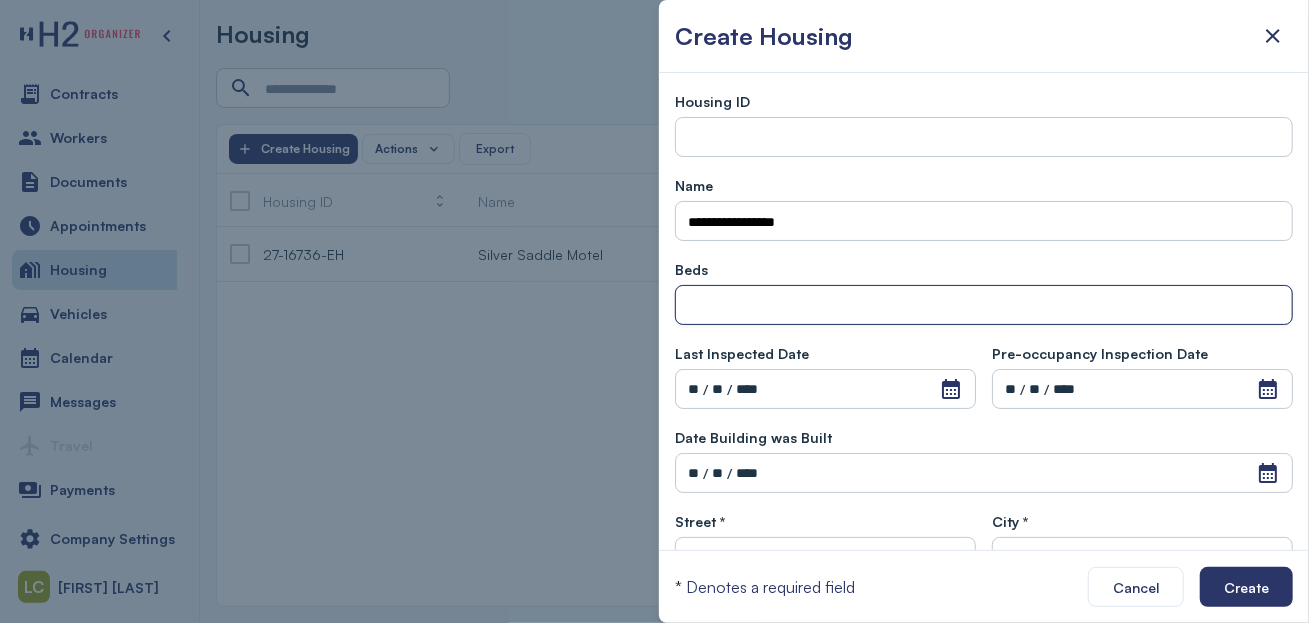 type on "**********" 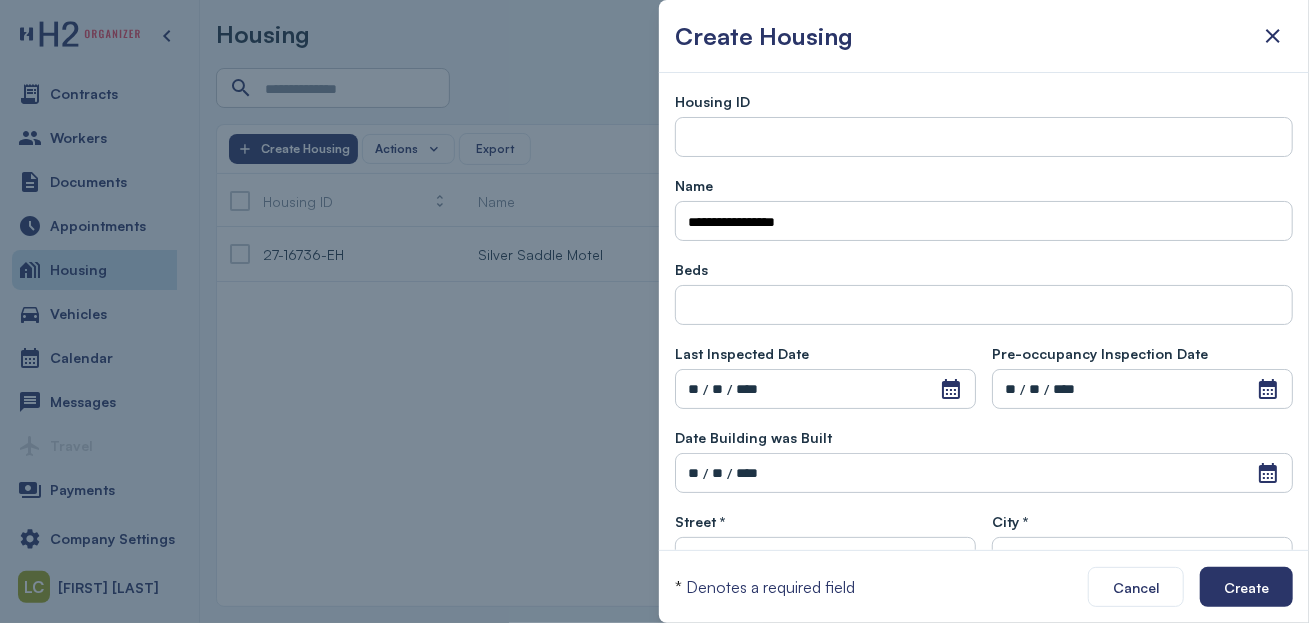 type on "****" 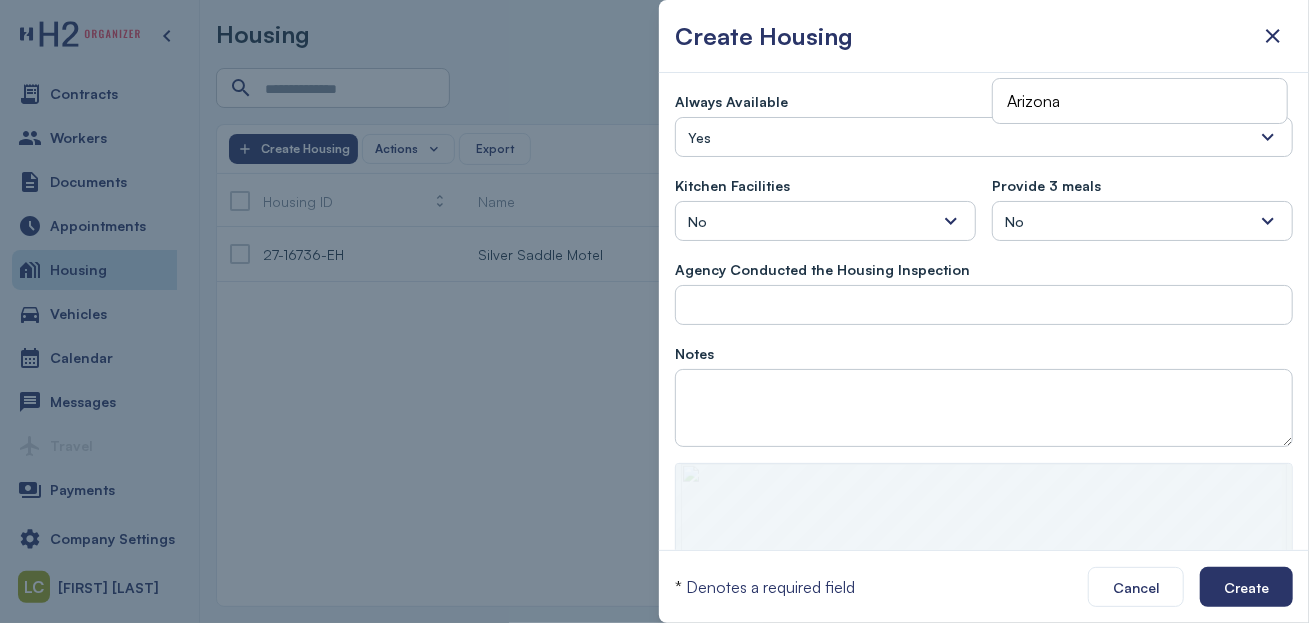 scroll, scrollTop: 777, scrollLeft: 0, axis: vertical 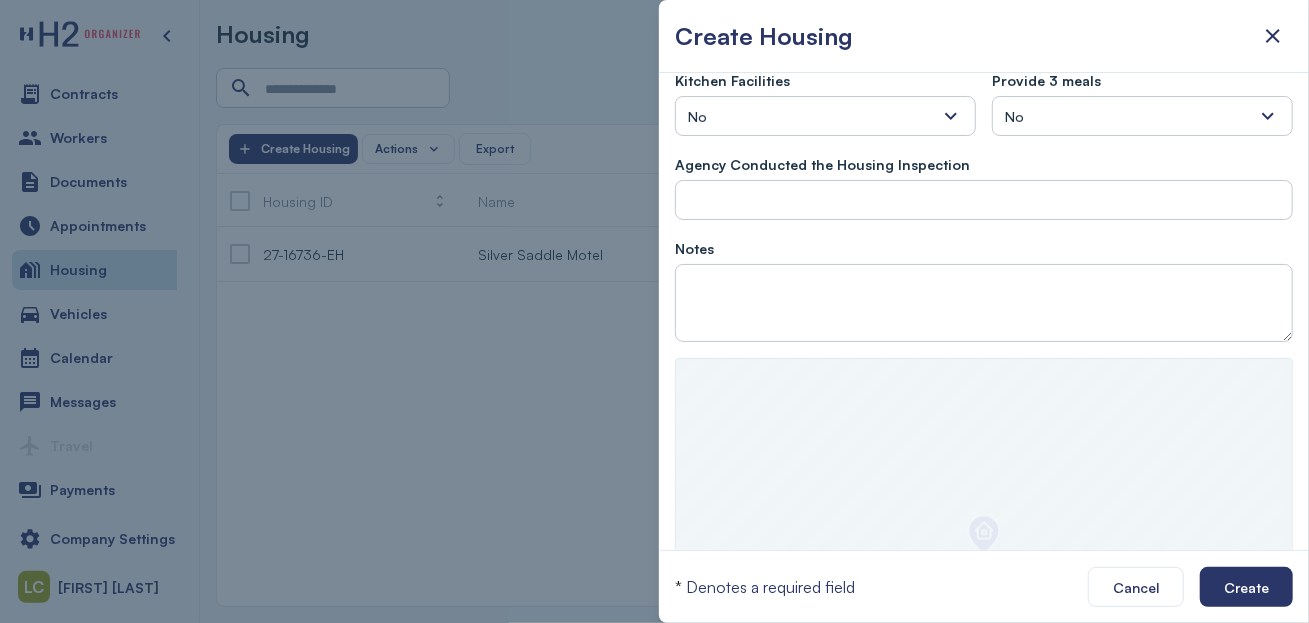 click on "No" at bounding box center [825, 116] 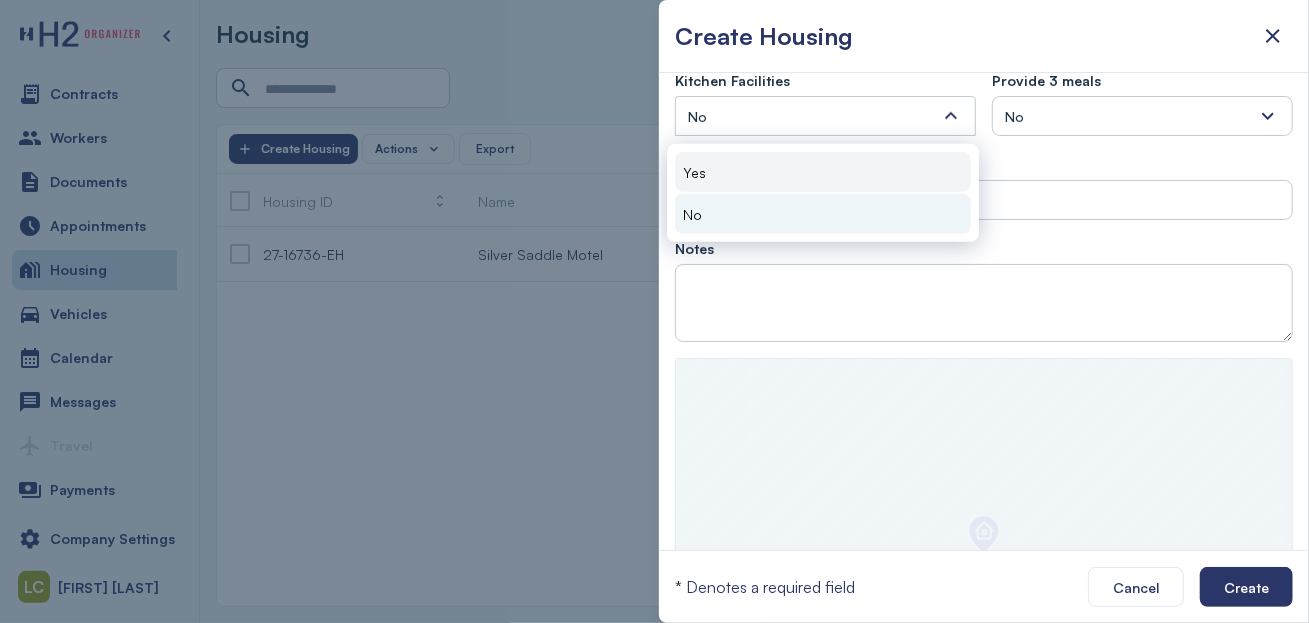 click on "Yes" at bounding box center (823, 172) 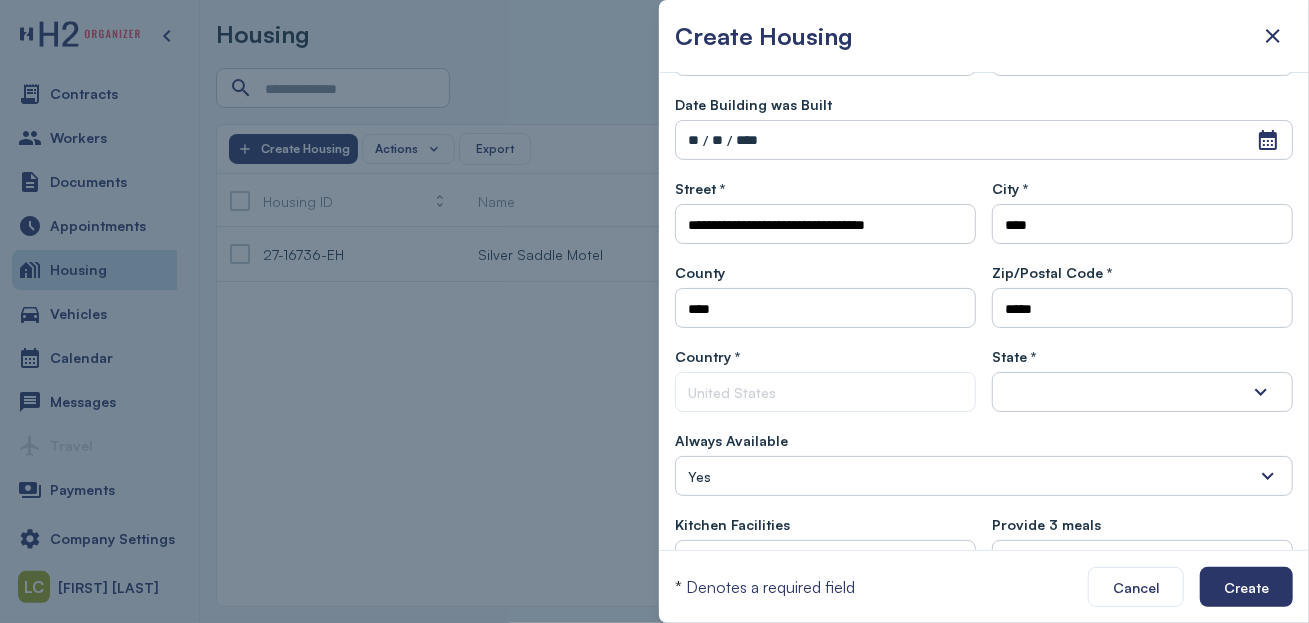 scroll, scrollTop: 666, scrollLeft: 0, axis: vertical 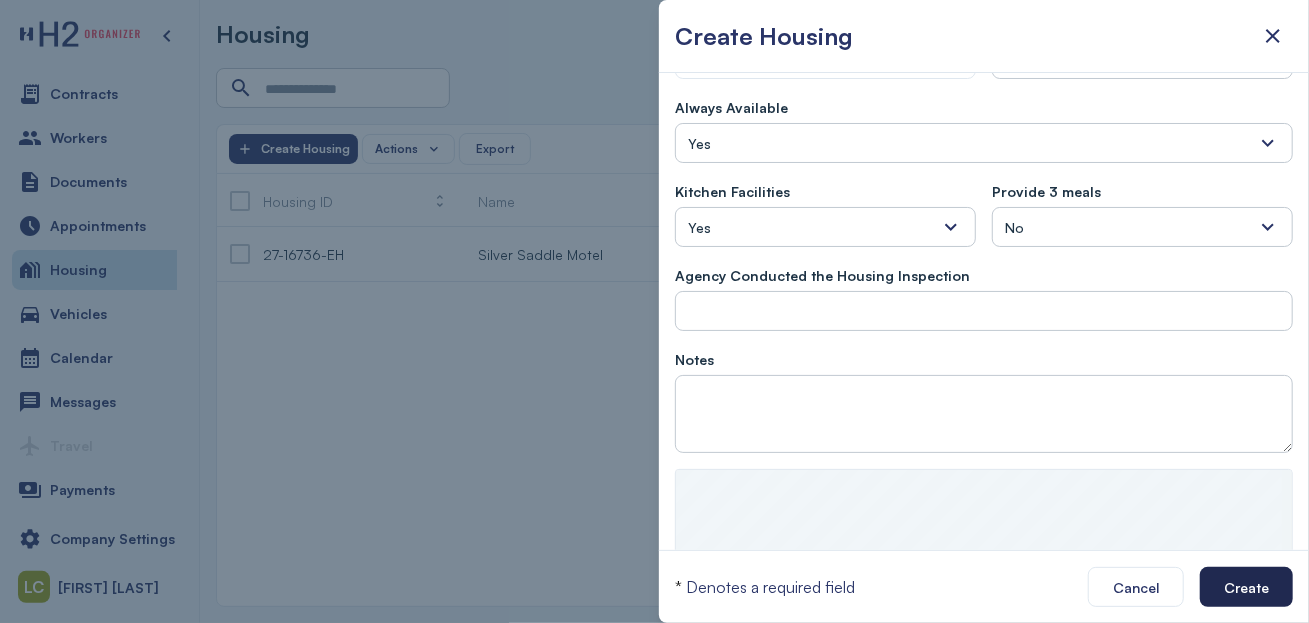 click on "Create" at bounding box center (1246, 587) 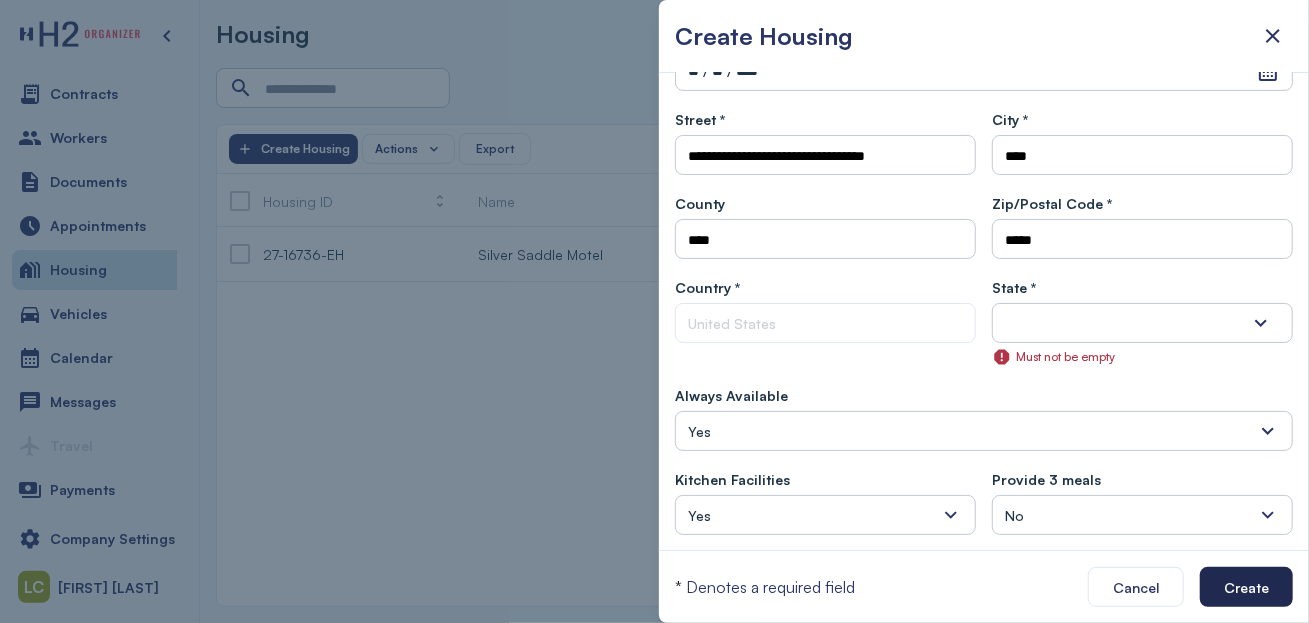 scroll, scrollTop: 333, scrollLeft: 0, axis: vertical 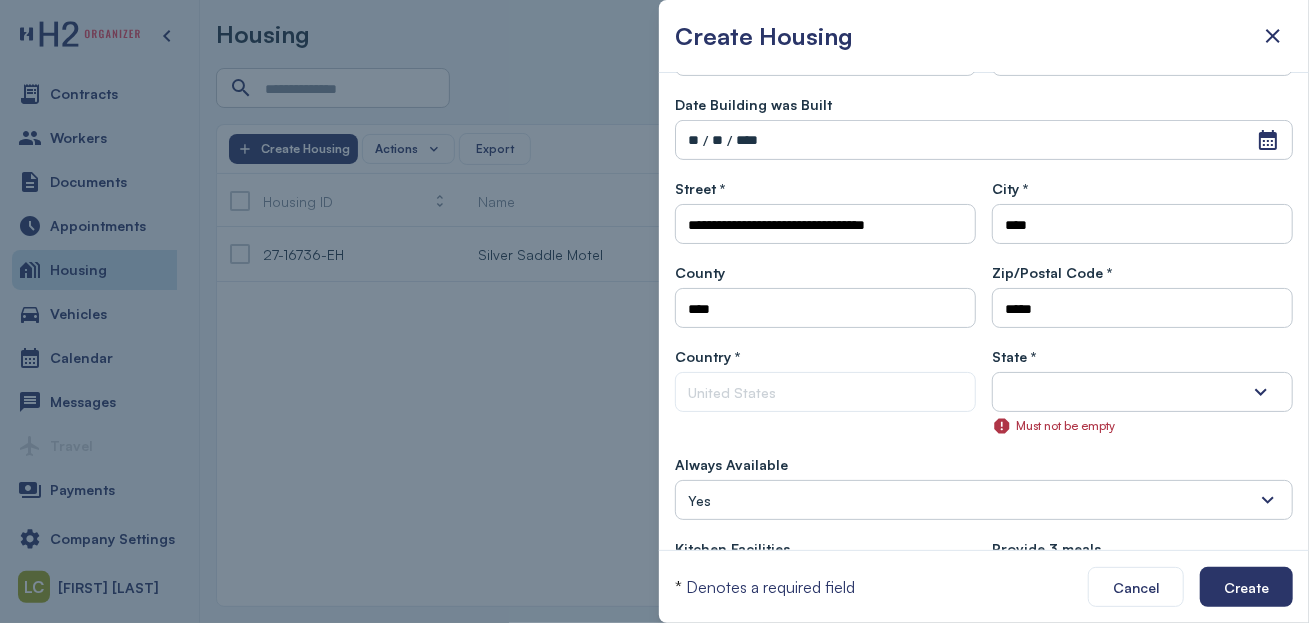 click at bounding box center (1142, 392) 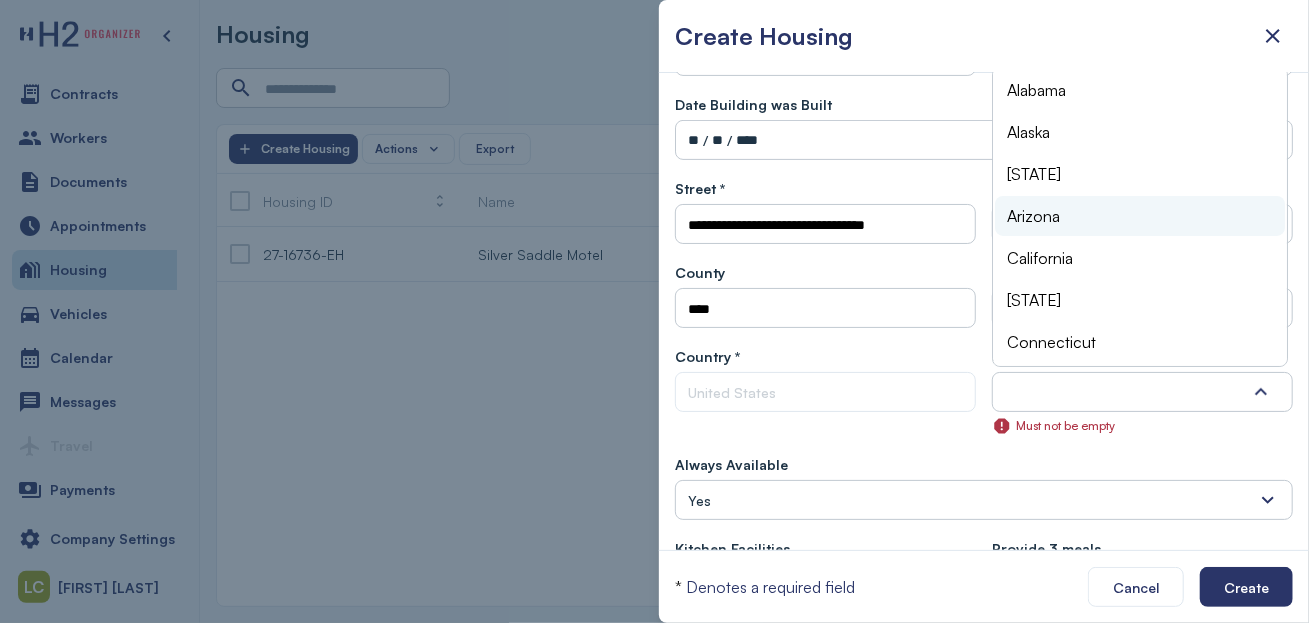 click on "Arizona" at bounding box center [1140, 216] 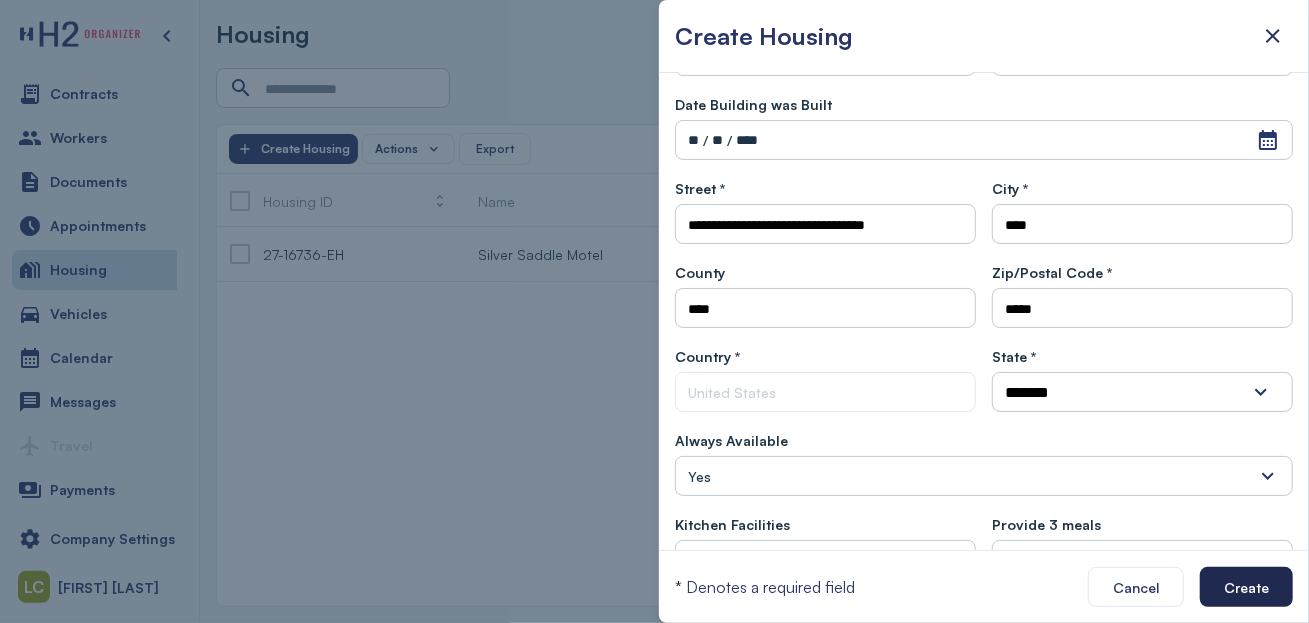 click on "Create" at bounding box center [1246, 587] 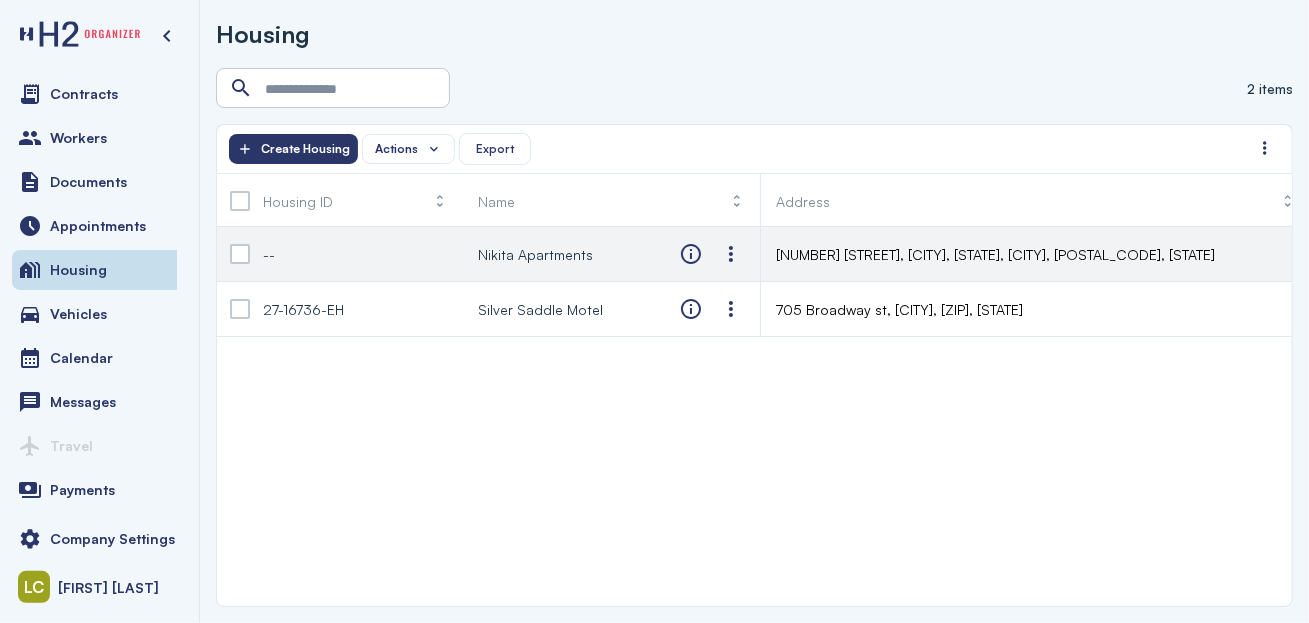 click on "Nikita Apartments" at bounding box center [535, 254] 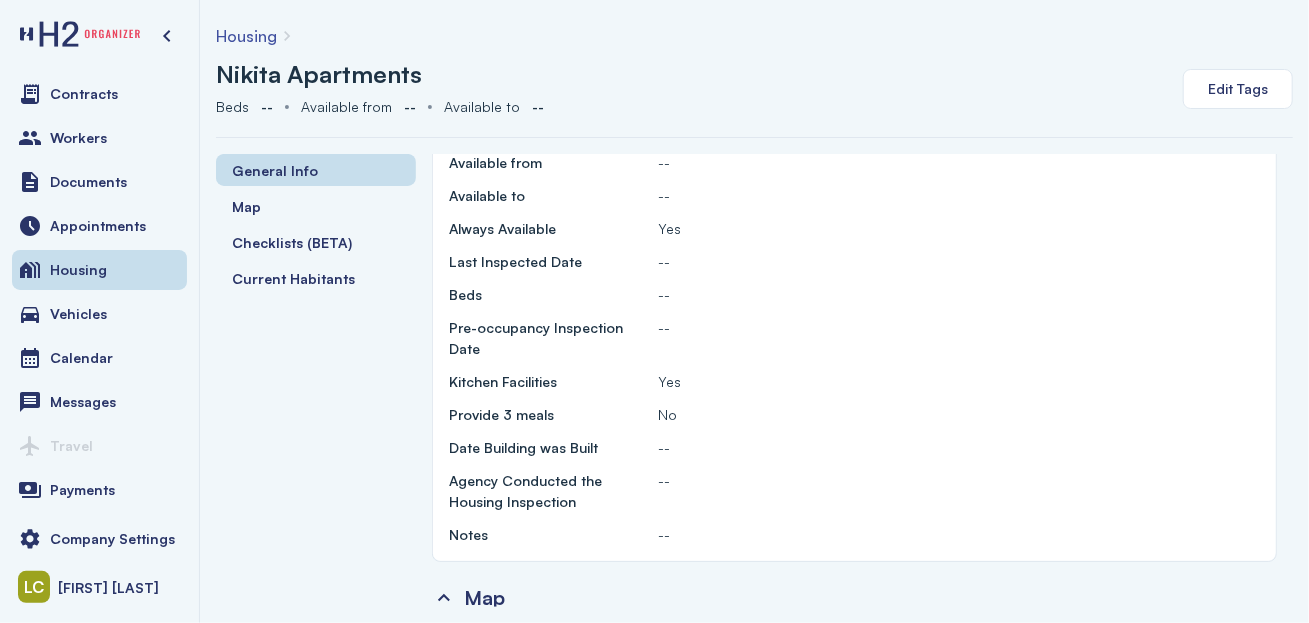scroll, scrollTop: 333, scrollLeft: 0, axis: vertical 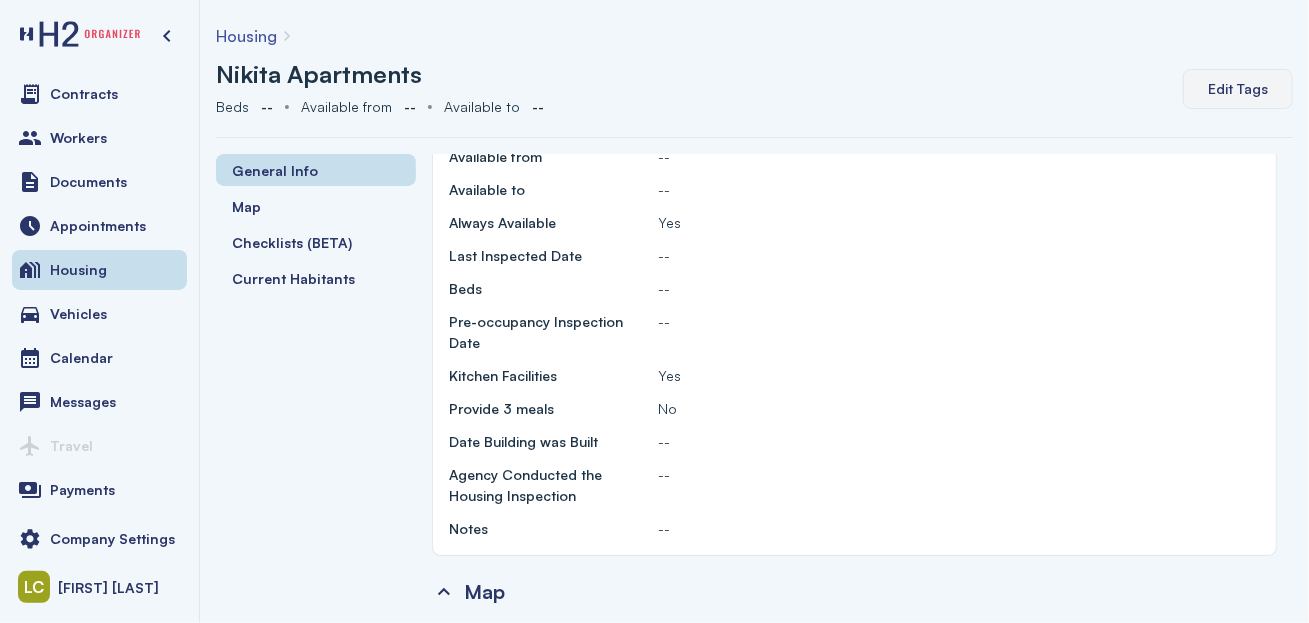click on "Edit Tags" at bounding box center [1238, 88] 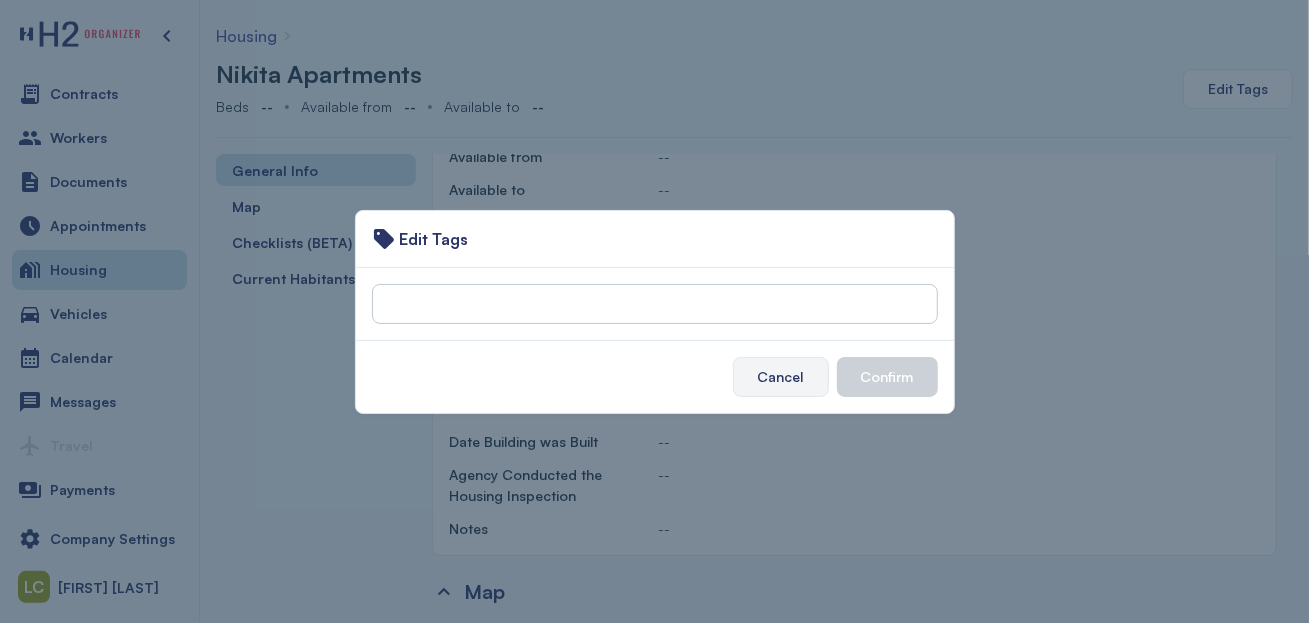click on "Cancel" at bounding box center [781, 376] 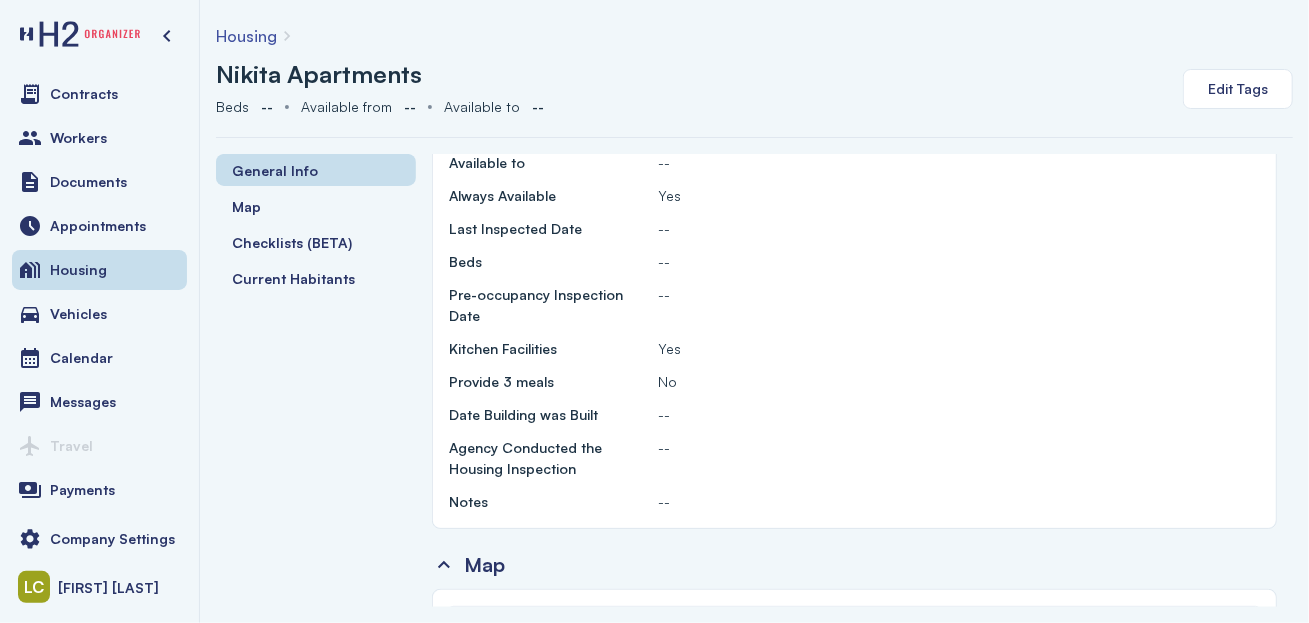 scroll, scrollTop: 333, scrollLeft: 0, axis: vertical 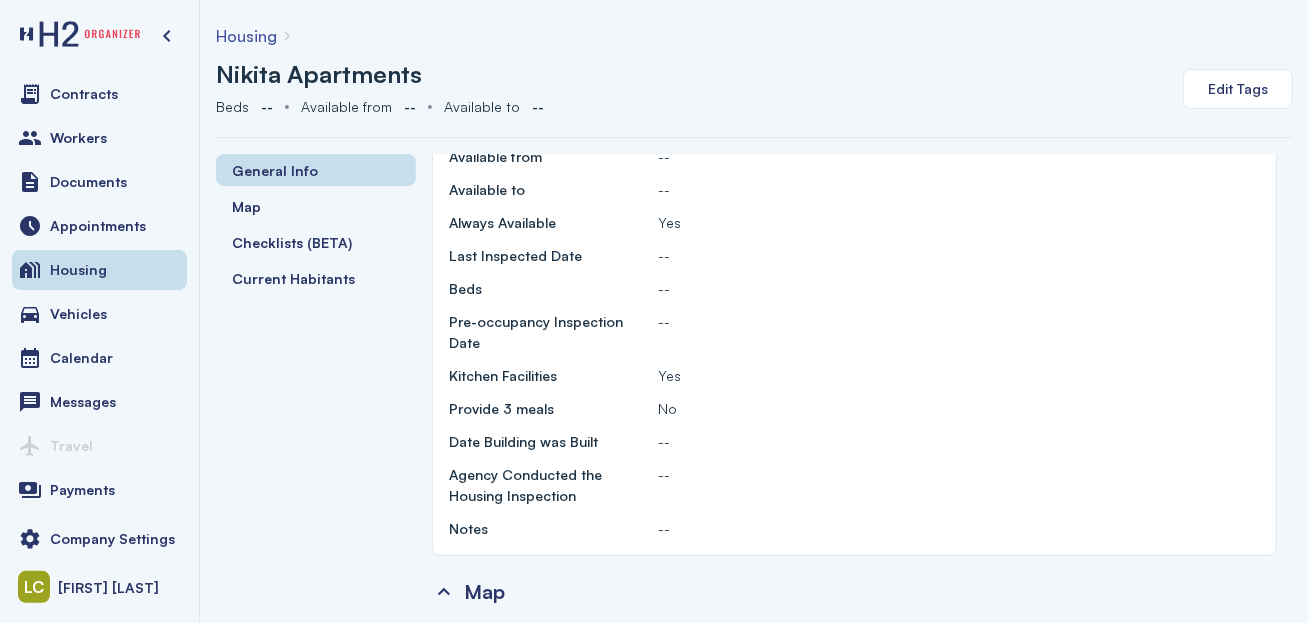 click on "Housing ID   --   Name   Nikita Apartments   Street   275 South 9th Avenue, Yuma, AZ, USA   City   Yuma   County   Yuma   Zip   85364   Country   United States   State   Arizona   Available from   --   Available to   --   Always Available   Yes   Last Inspected Date   --   Beds   --   Pre-occupancy Inspection Date   --   Kitchen Facilities   Yes   Provide 3 meals   No   Date Building was Built   --   Agency Conducted the Housing Inspection   --   Notes   --" at bounding box center (854, 210) 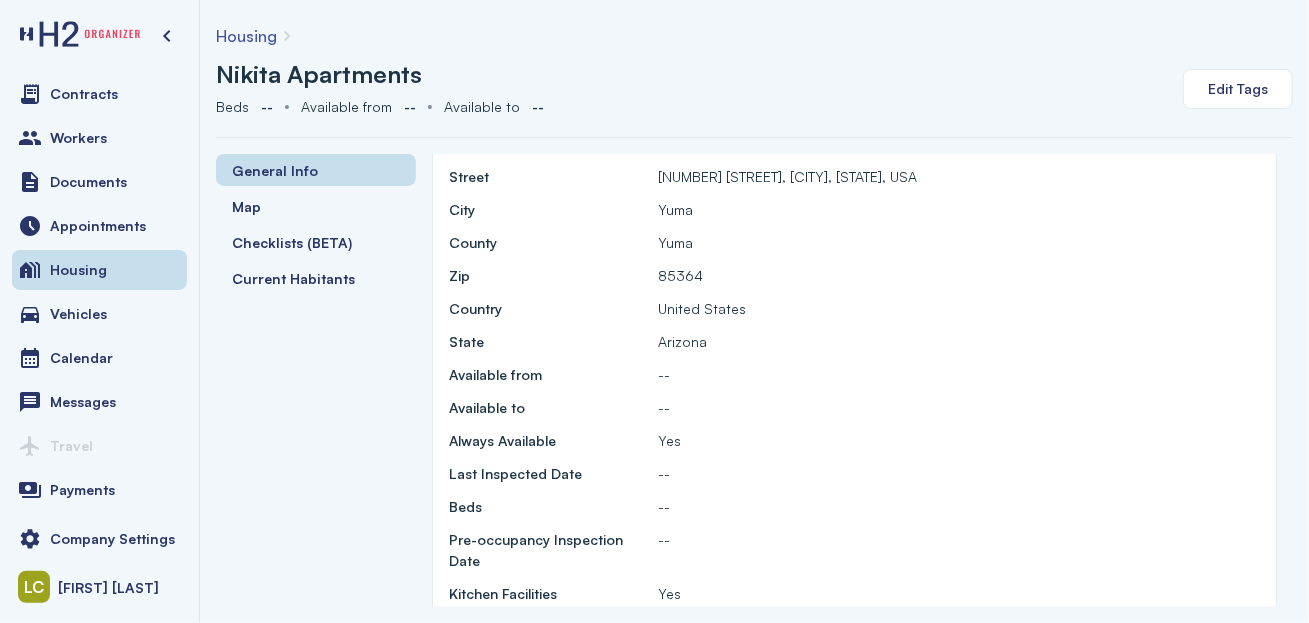 scroll, scrollTop: 0, scrollLeft: 0, axis: both 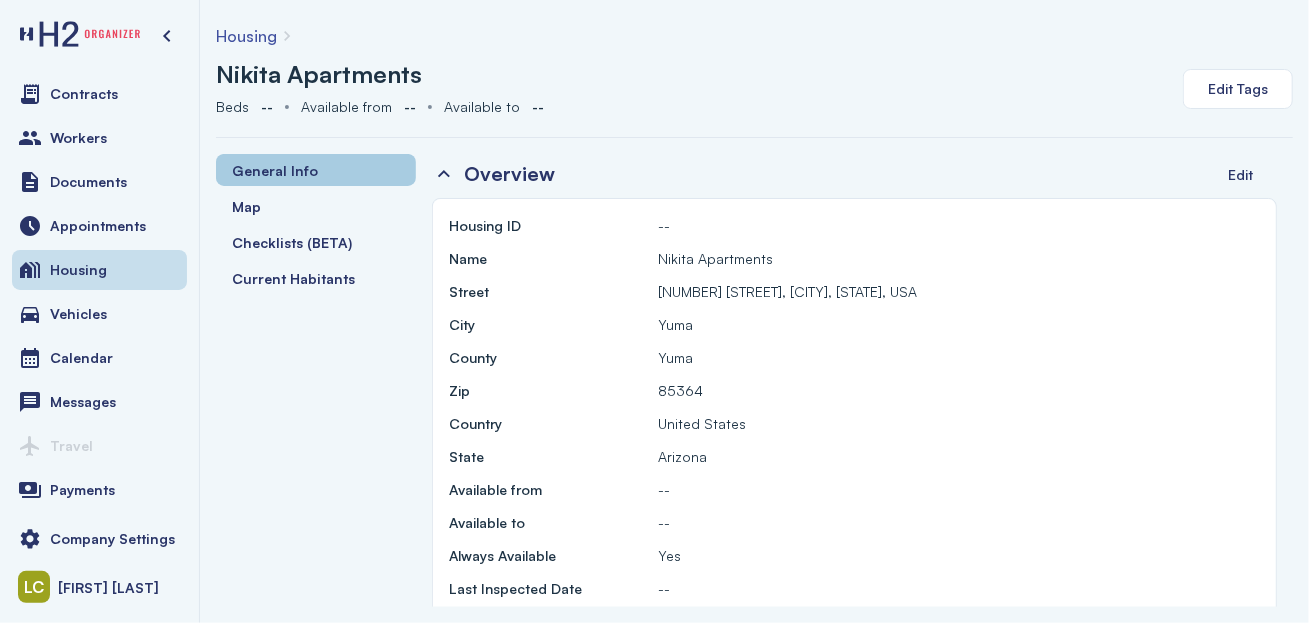 click on "General Info" at bounding box center (316, 170) 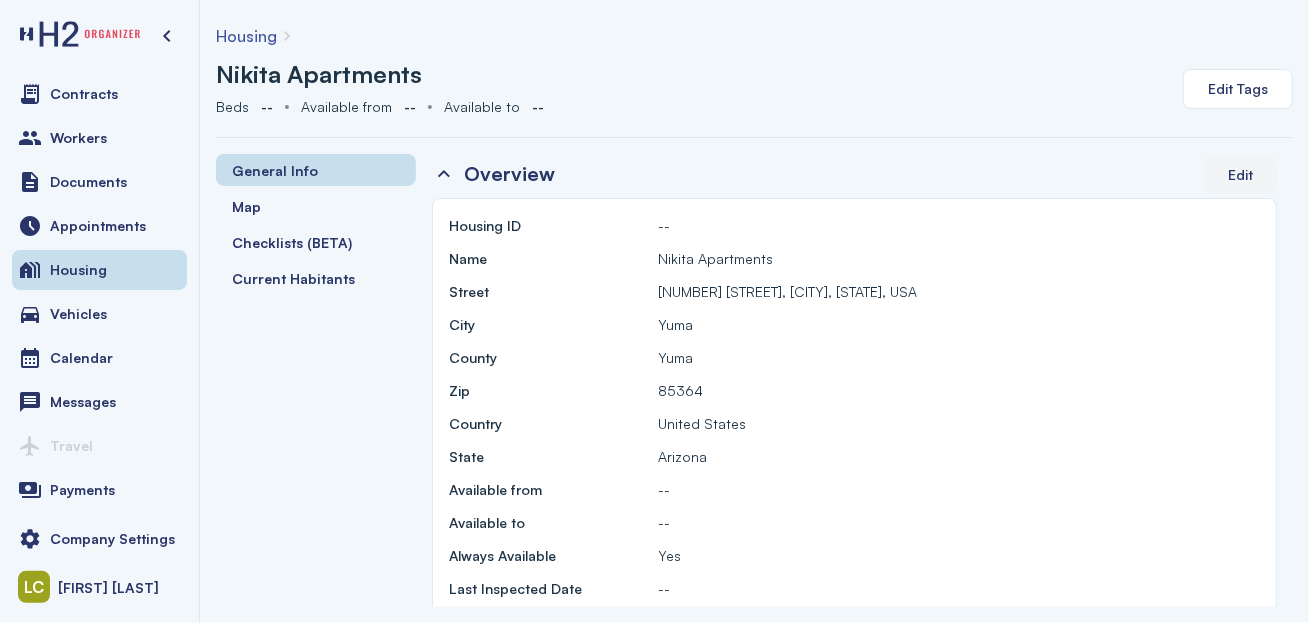 click on "Edit" at bounding box center [1240, 174] 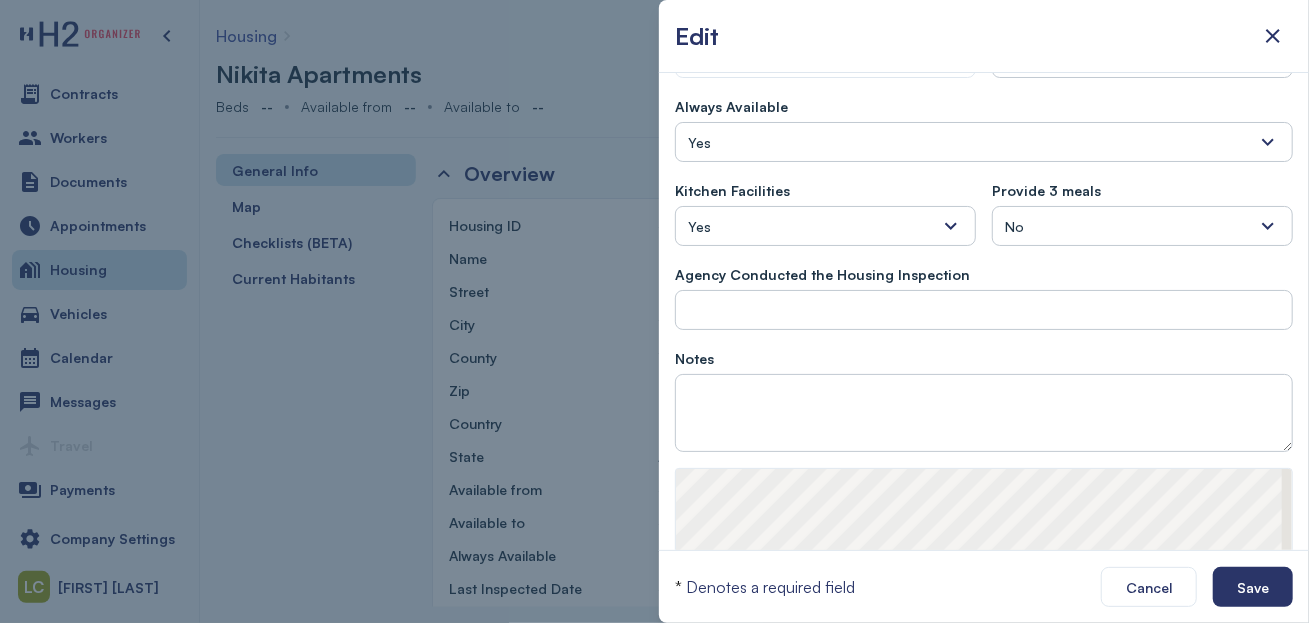scroll, scrollTop: 665, scrollLeft: 0, axis: vertical 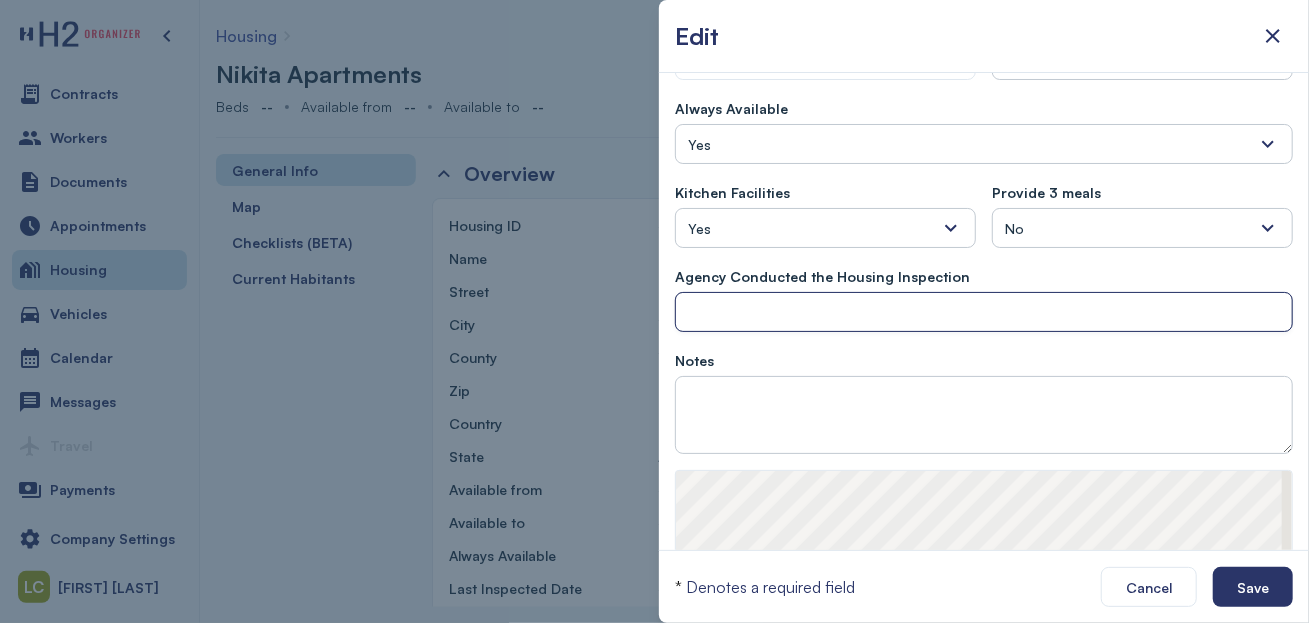click at bounding box center [984, 313] 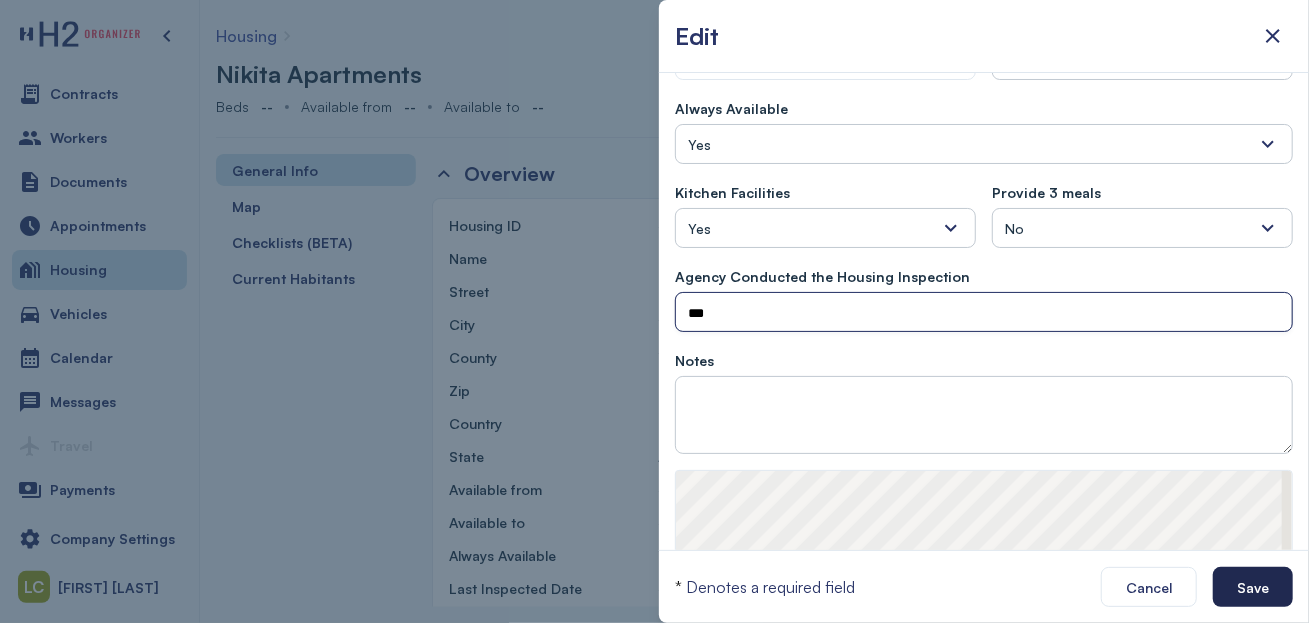 type on "***" 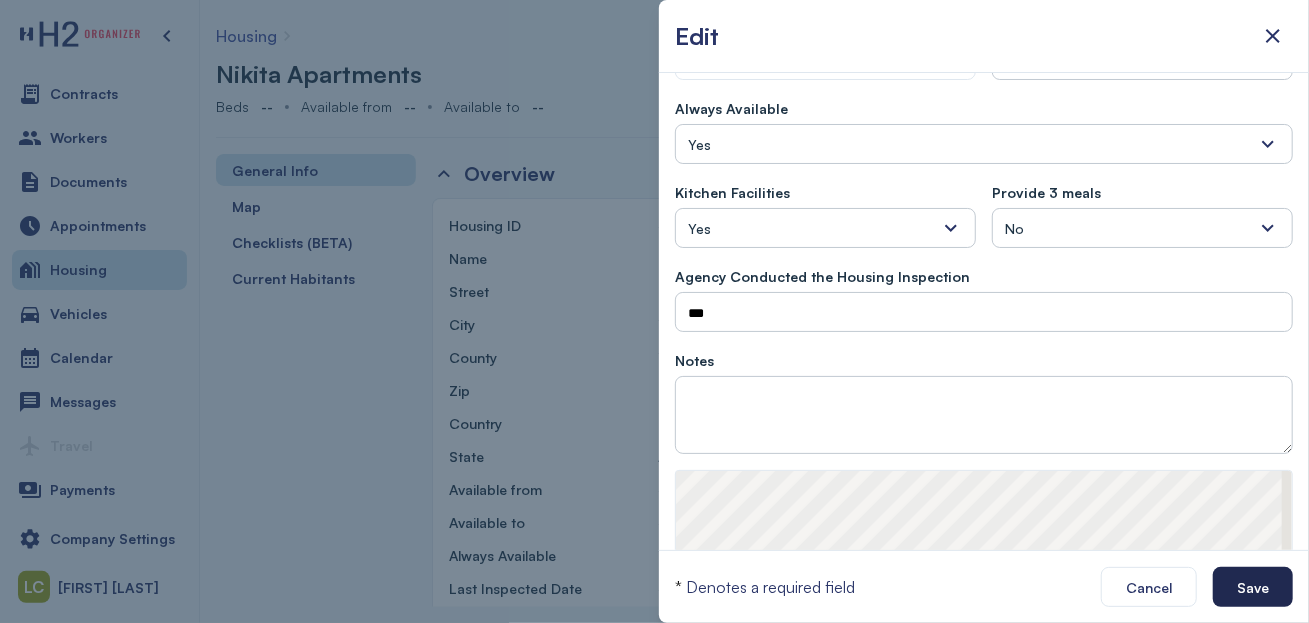 click on "Save" at bounding box center (1253, 587) 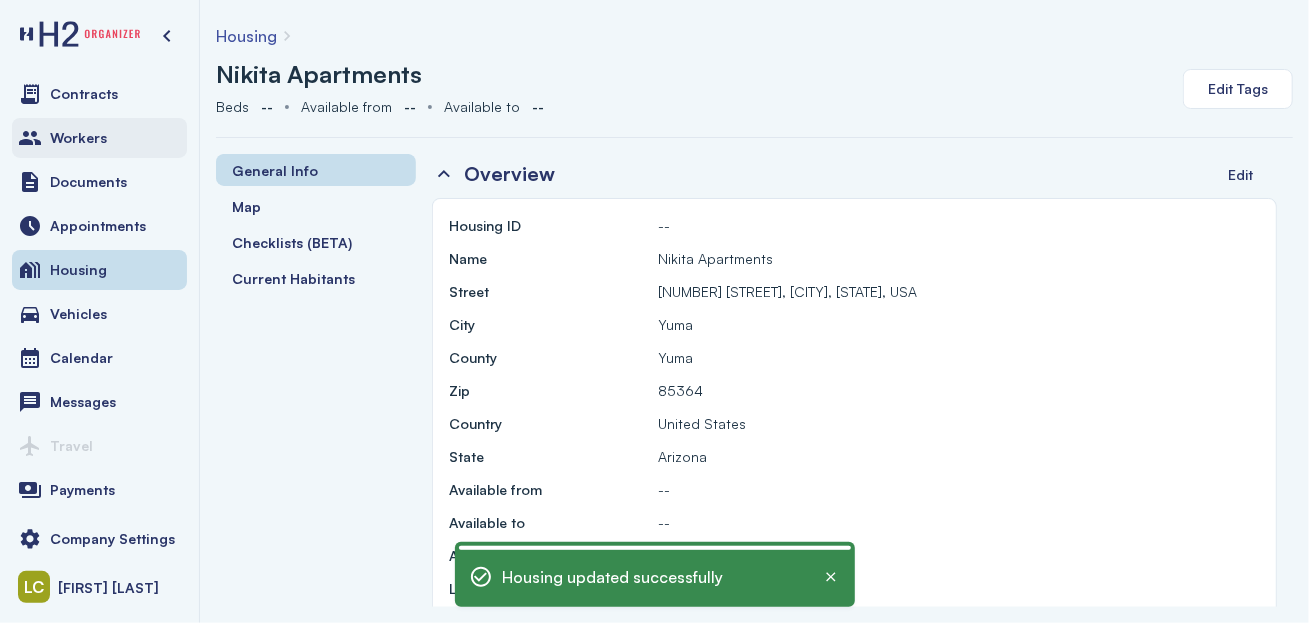 click on "Workers" at bounding box center [99, 138] 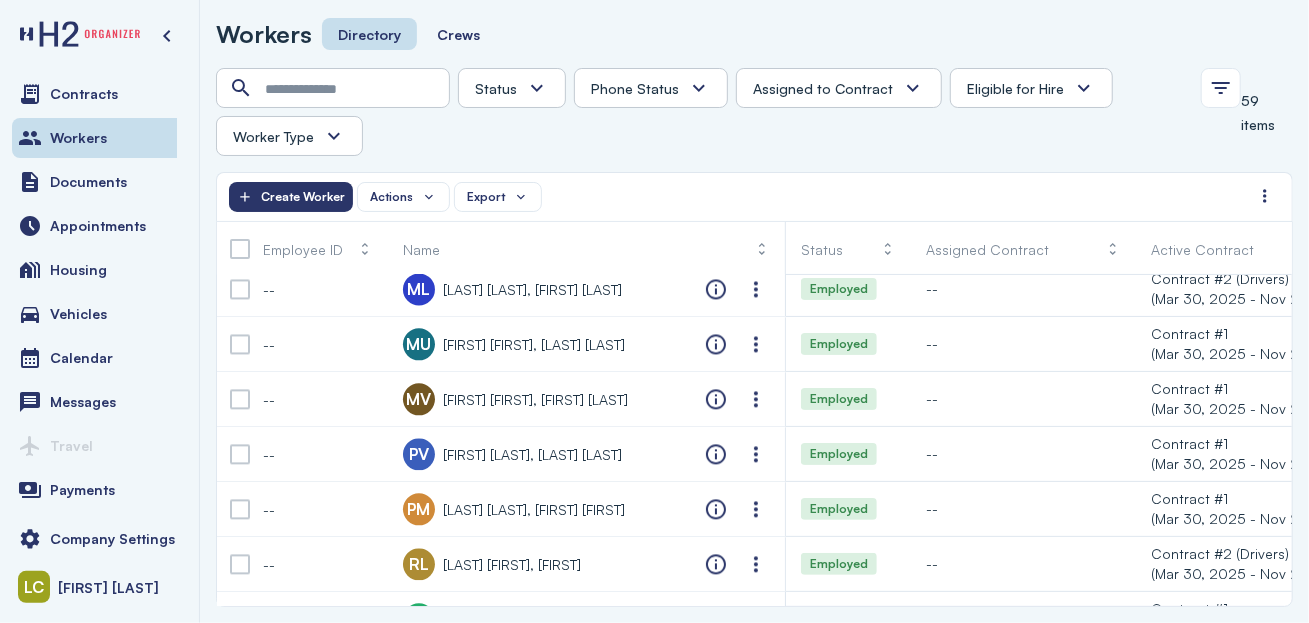 scroll, scrollTop: 2865, scrollLeft: 0, axis: vertical 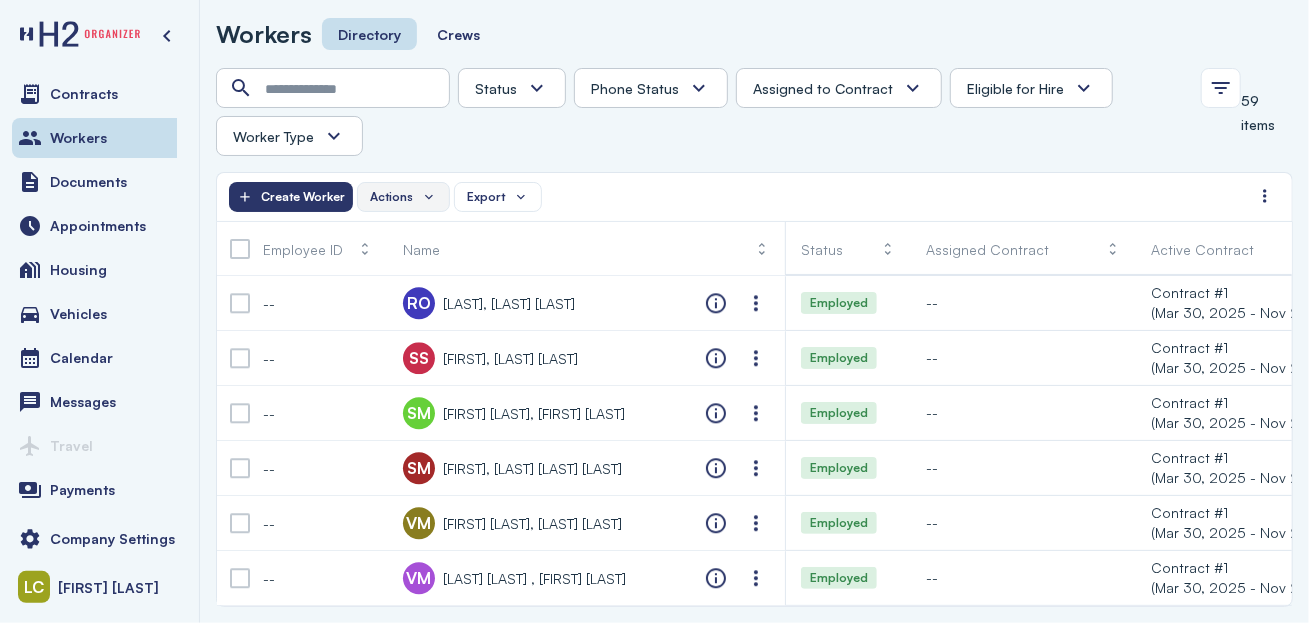 click on "Actions" at bounding box center (391, 197) 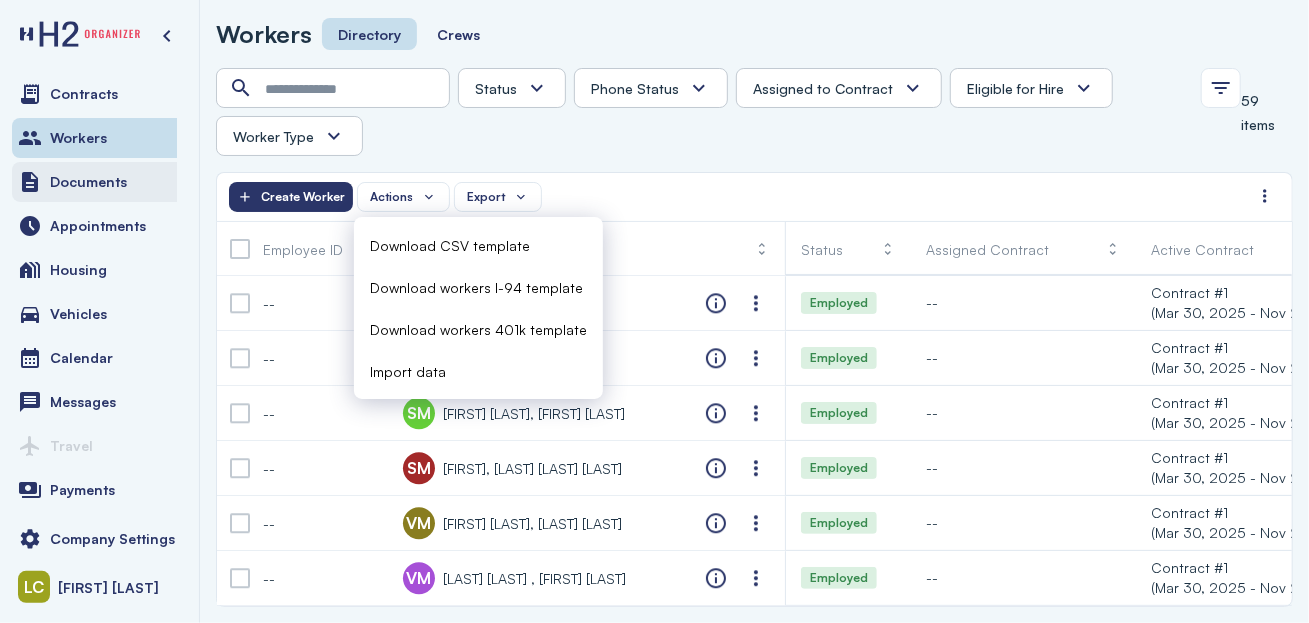 click on "Documents" at bounding box center (88, 182) 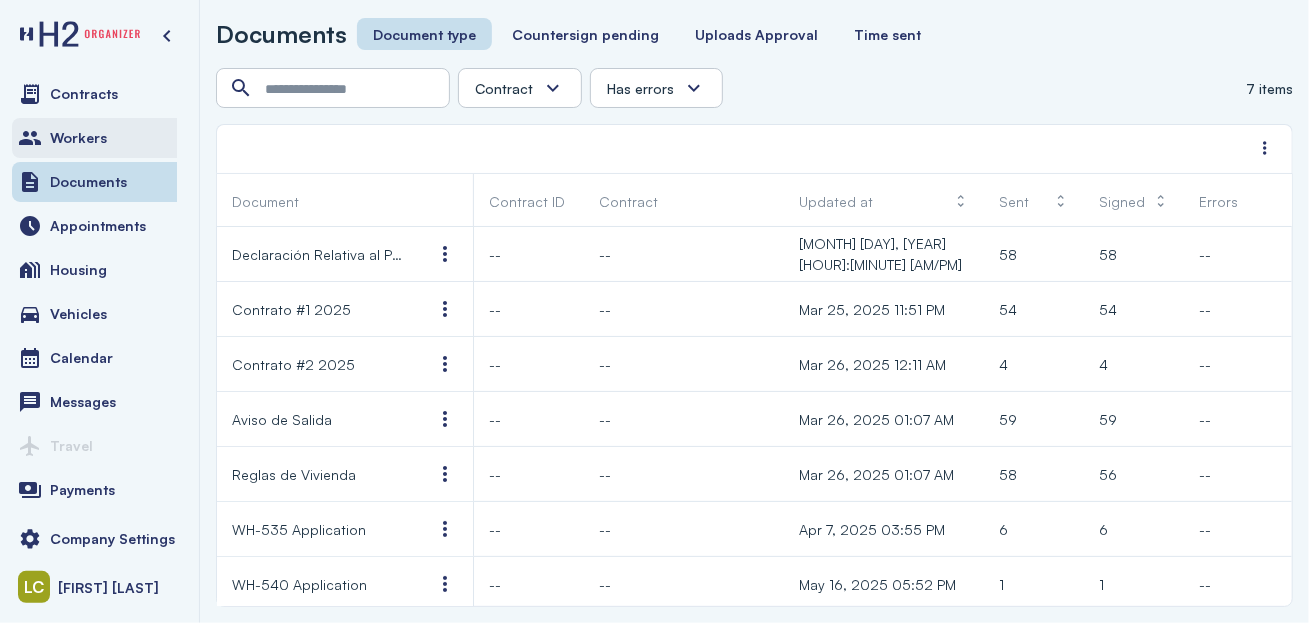click on "Workers" at bounding box center [99, 138] 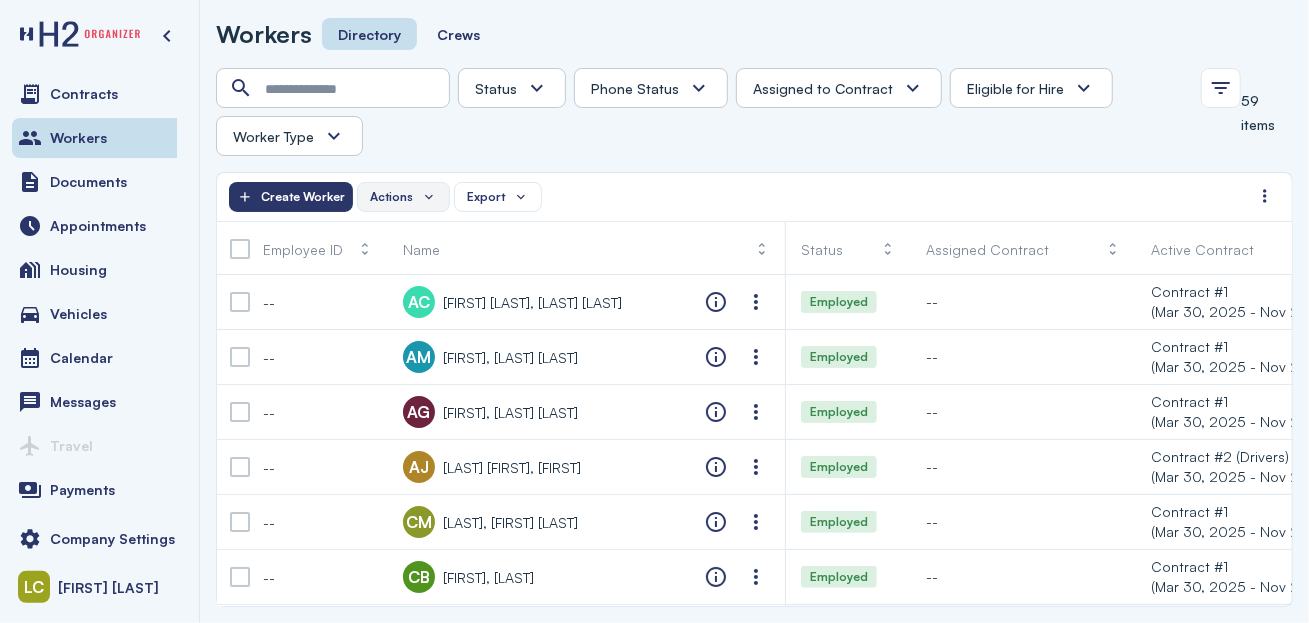 click on "Actions" at bounding box center (391, 197) 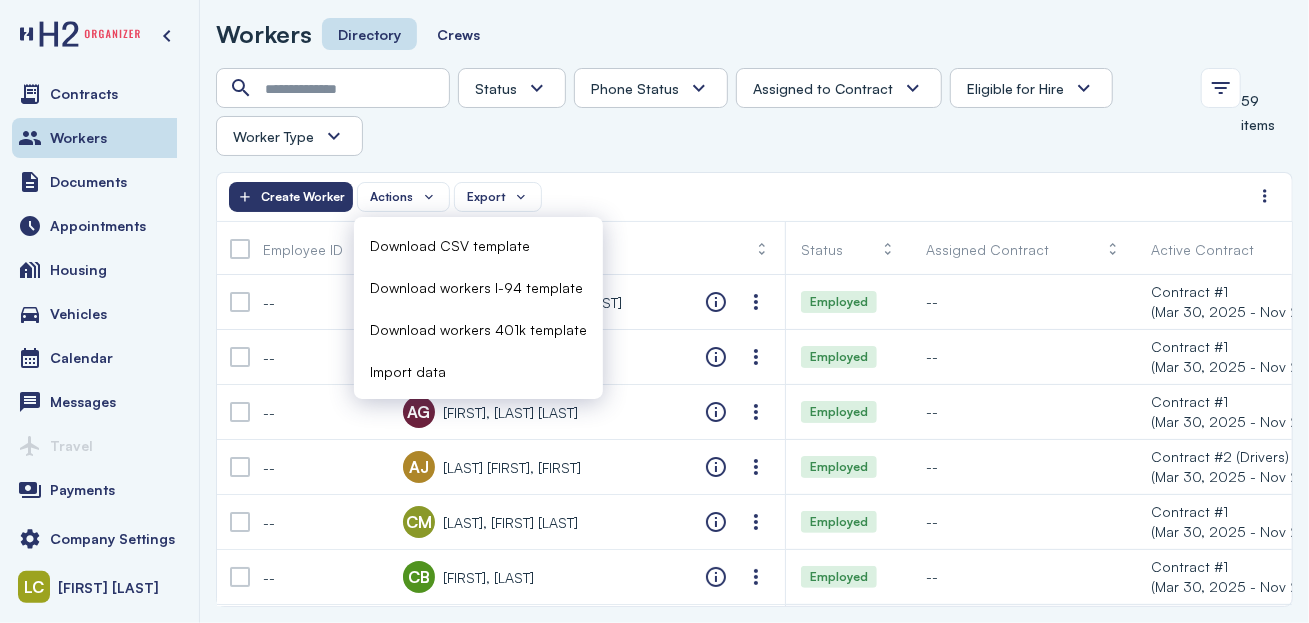 click on "Workers" at bounding box center (264, 34) 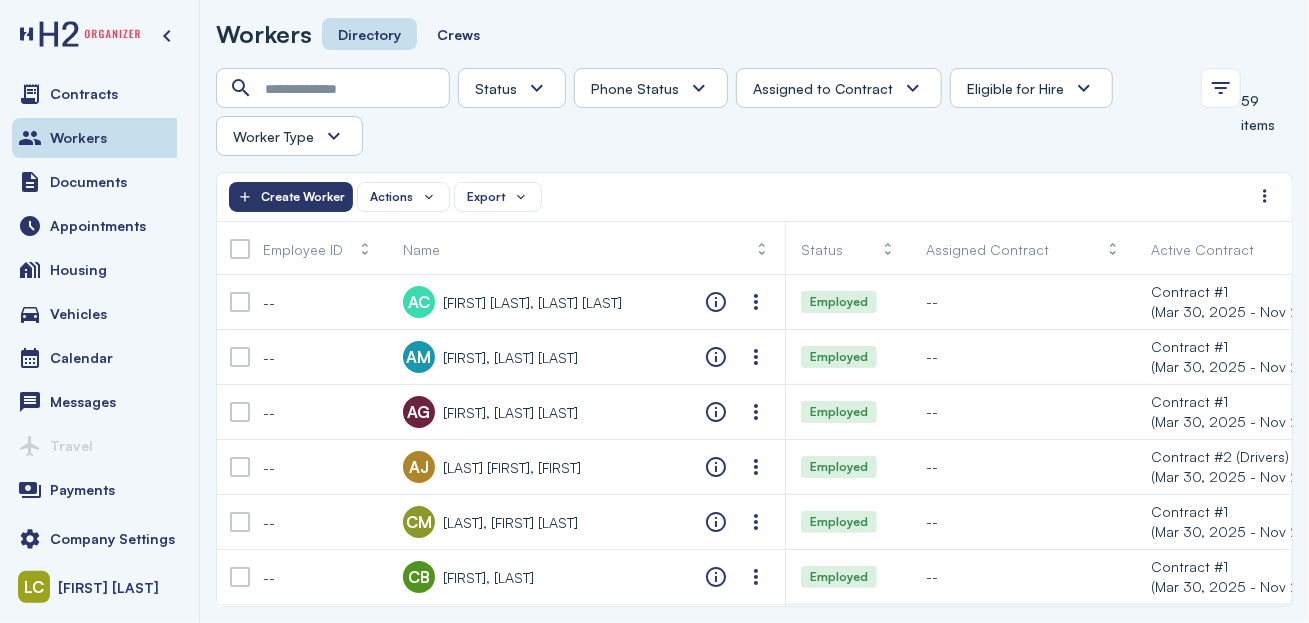 click on "Workers" at bounding box center (264, 34) 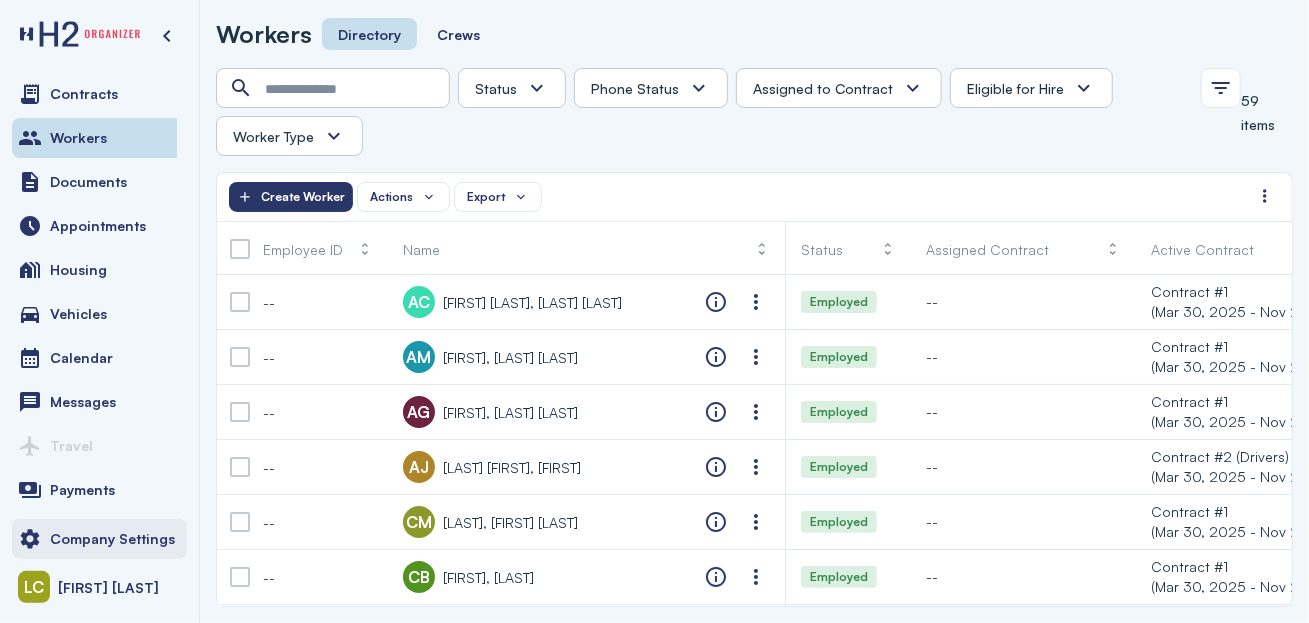 click on "Company Settings" at bounding box center [112, 539] 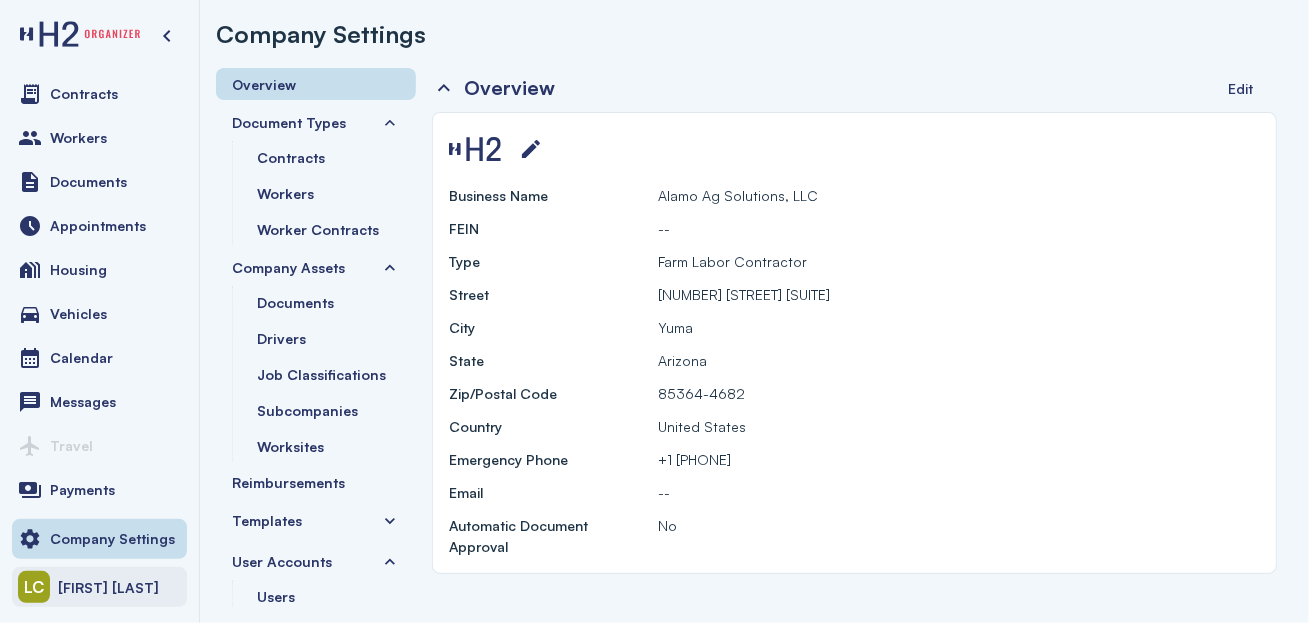 click on "[FIRST] [LAST] [LAST] [LAST]" 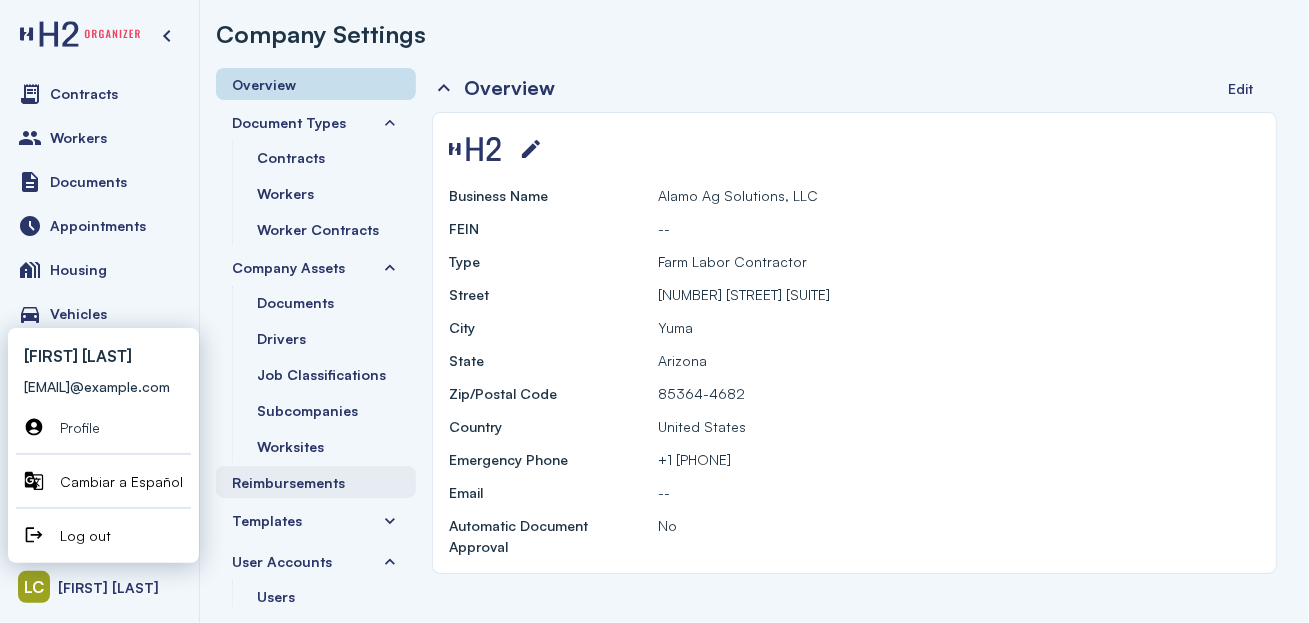 scroll, scrollTop: 40, scrollLeft: 0, axis: vertical 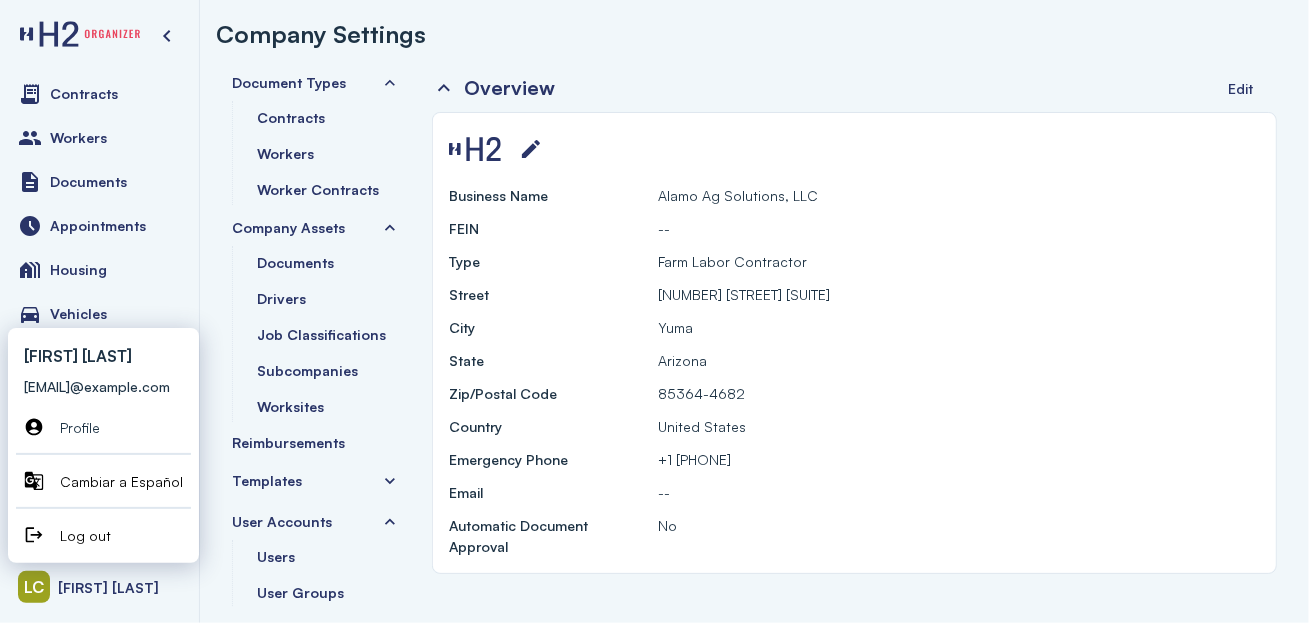 click on "Company Assets" at bounding box center (288, 227) 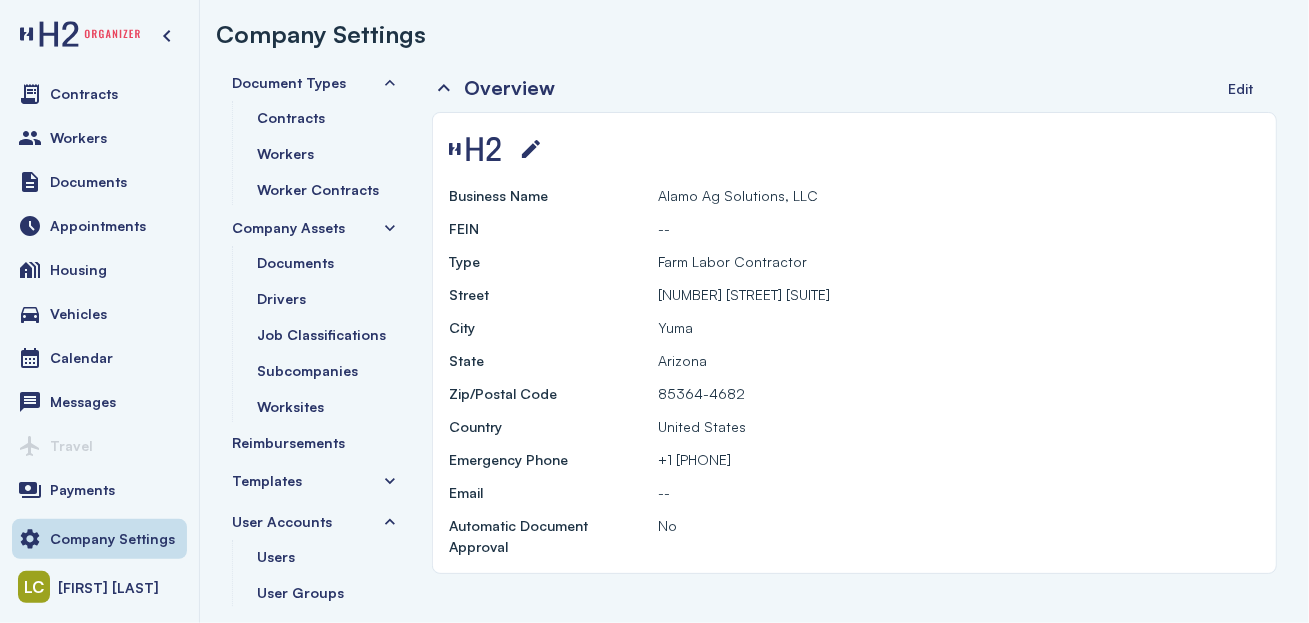 scroll, scrollTop: 0, scrollLeft: 0, axis: both 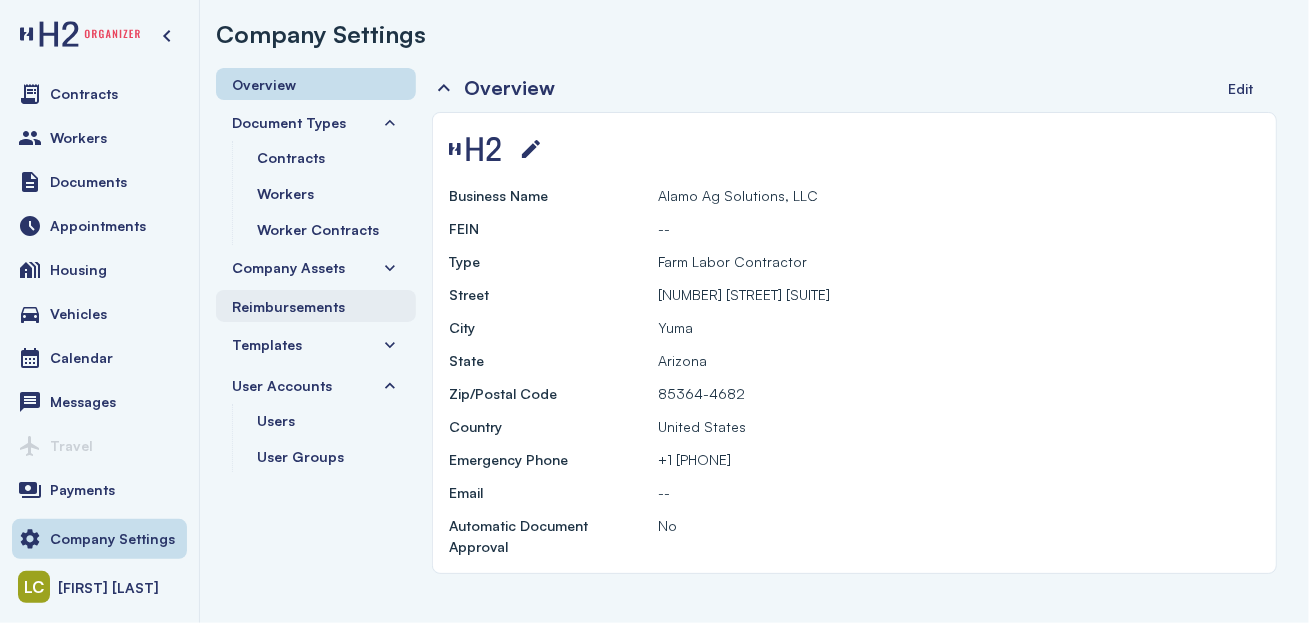 click on "Reimbursements" at bounding box center (288, 306) 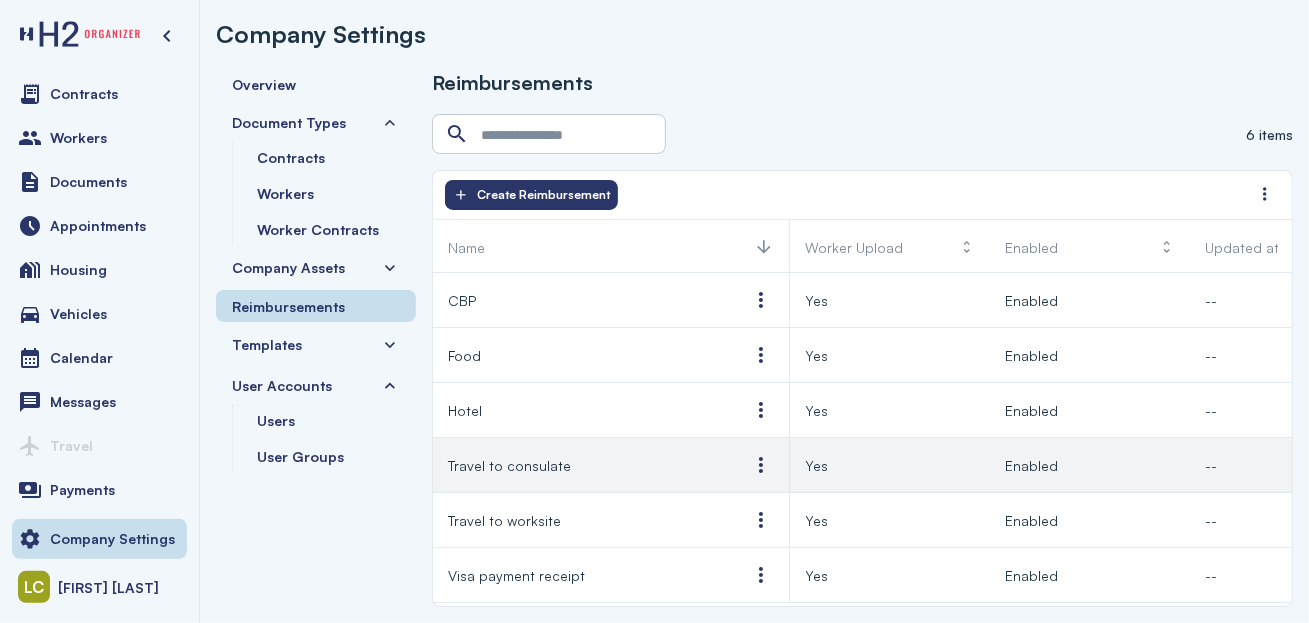 scroll, scrollTop: 5, scrollLeft: 0, axis: vertical 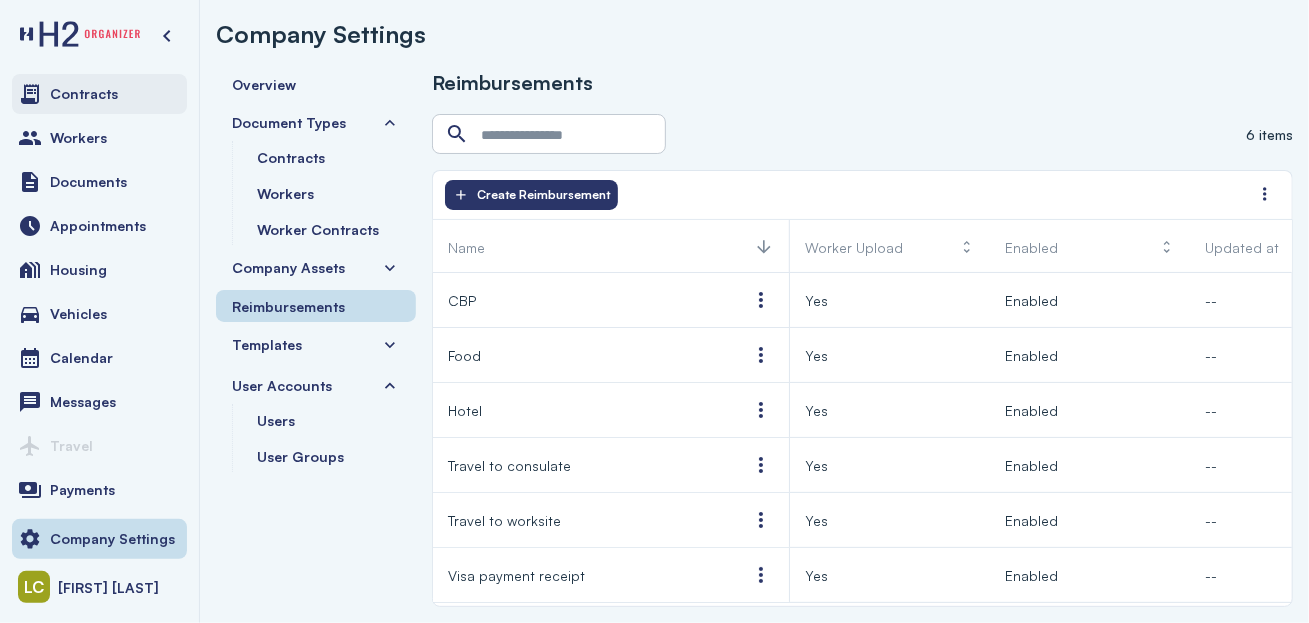 click on "Contracts" at bounding box center [99, 94] 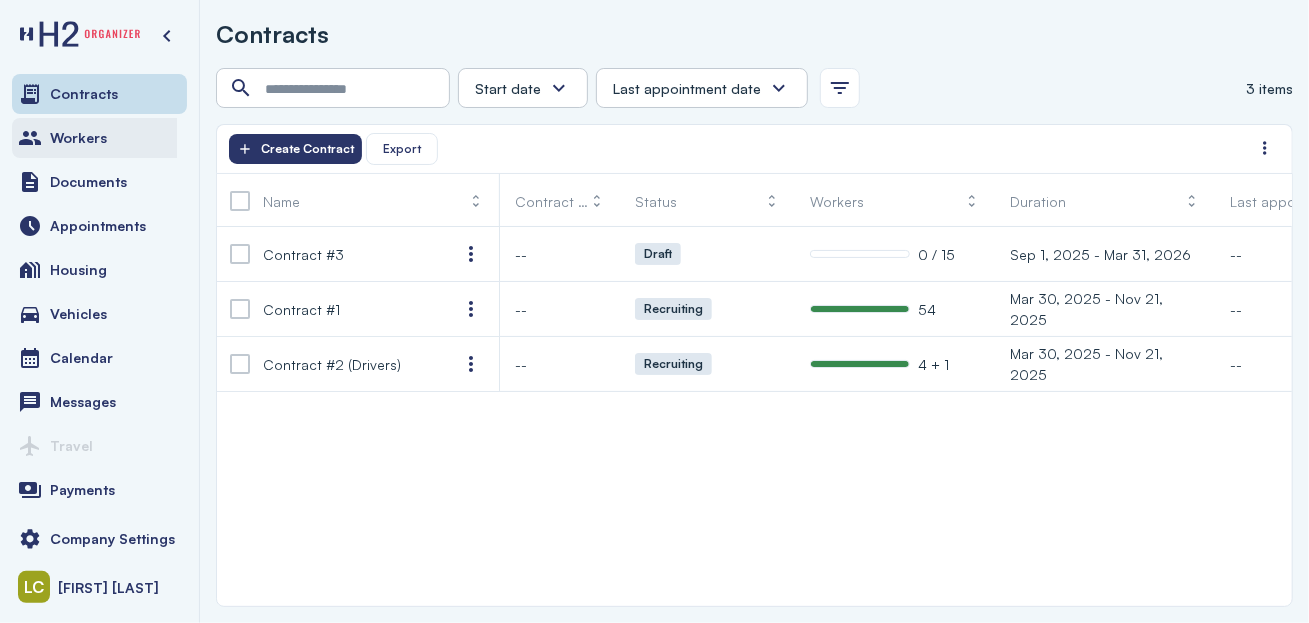 click on "Workers" at bounding box center [99, 138] 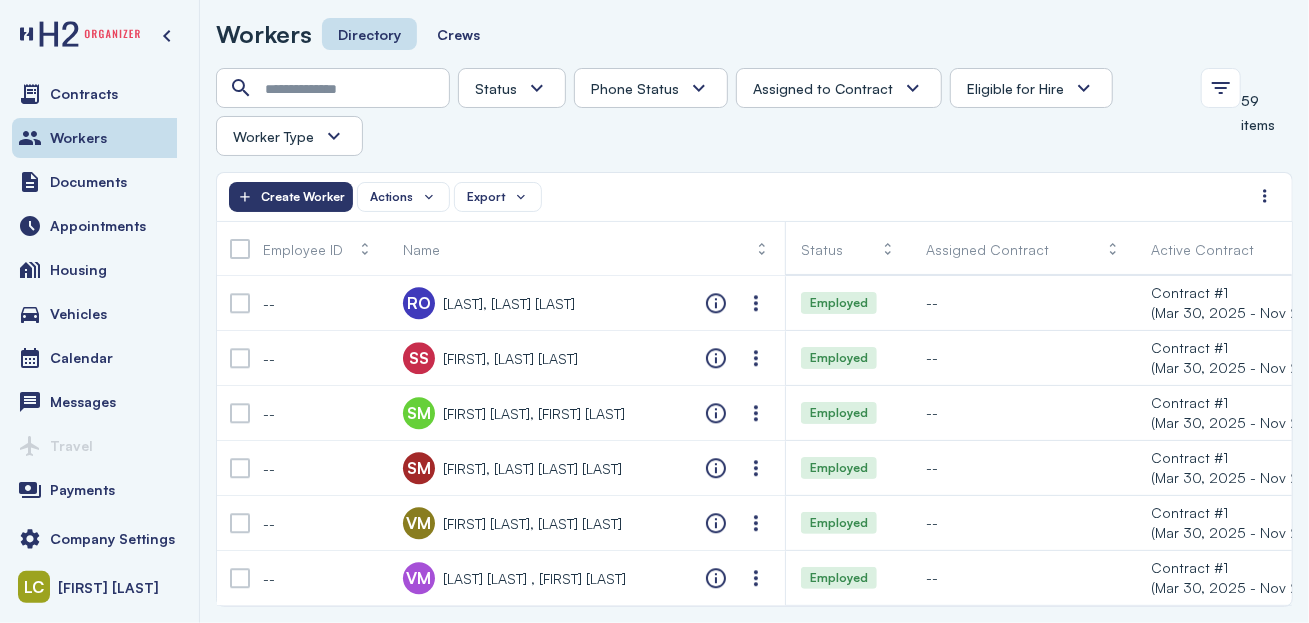 scroll, scrollTop: 2869, scrollLeft: 0, axis: vertical 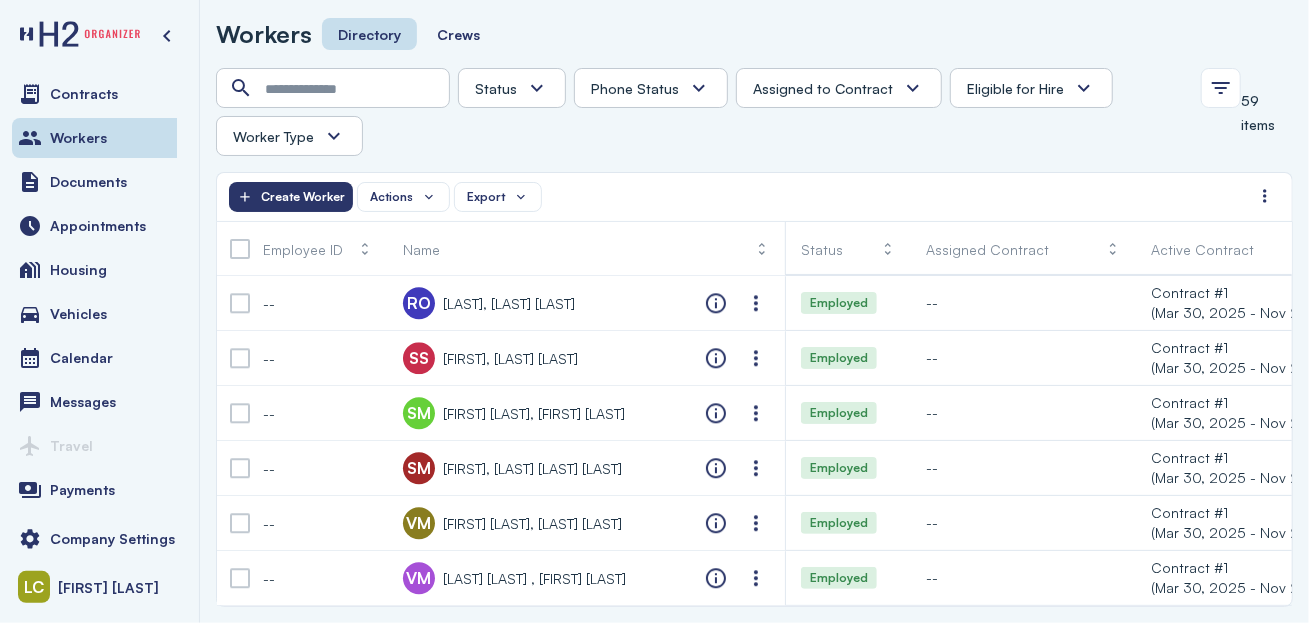 click at bounding box center [334, 136] 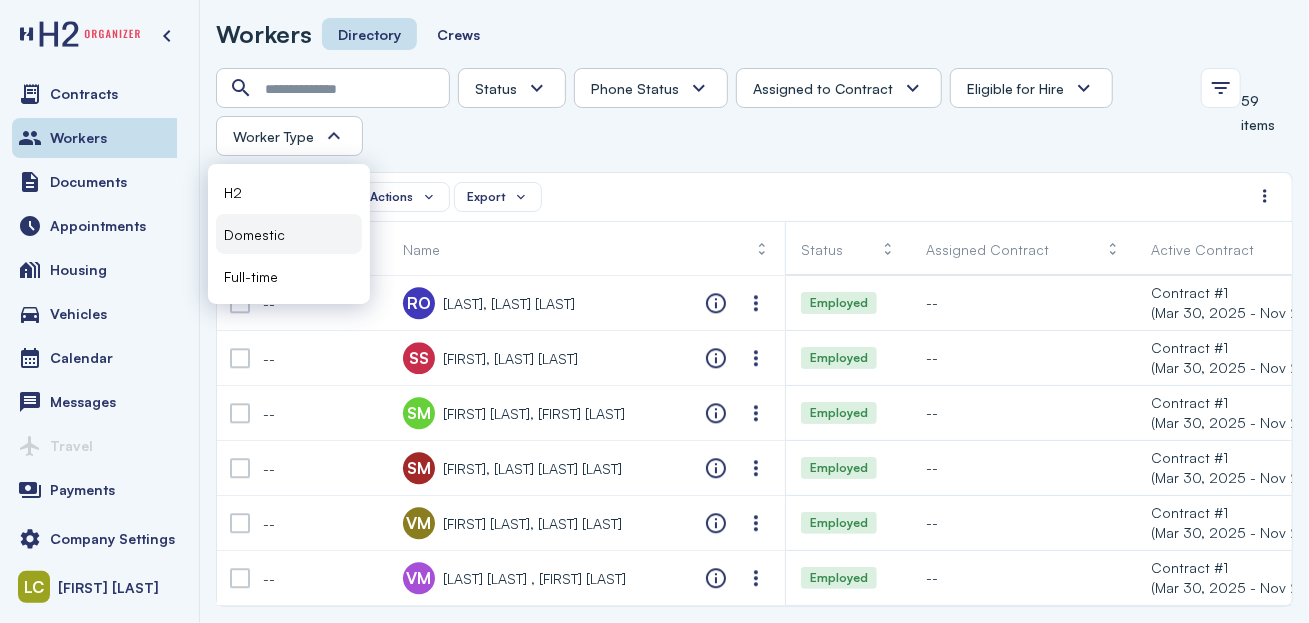 click on "Domestic" at bounding box center (254, 234) 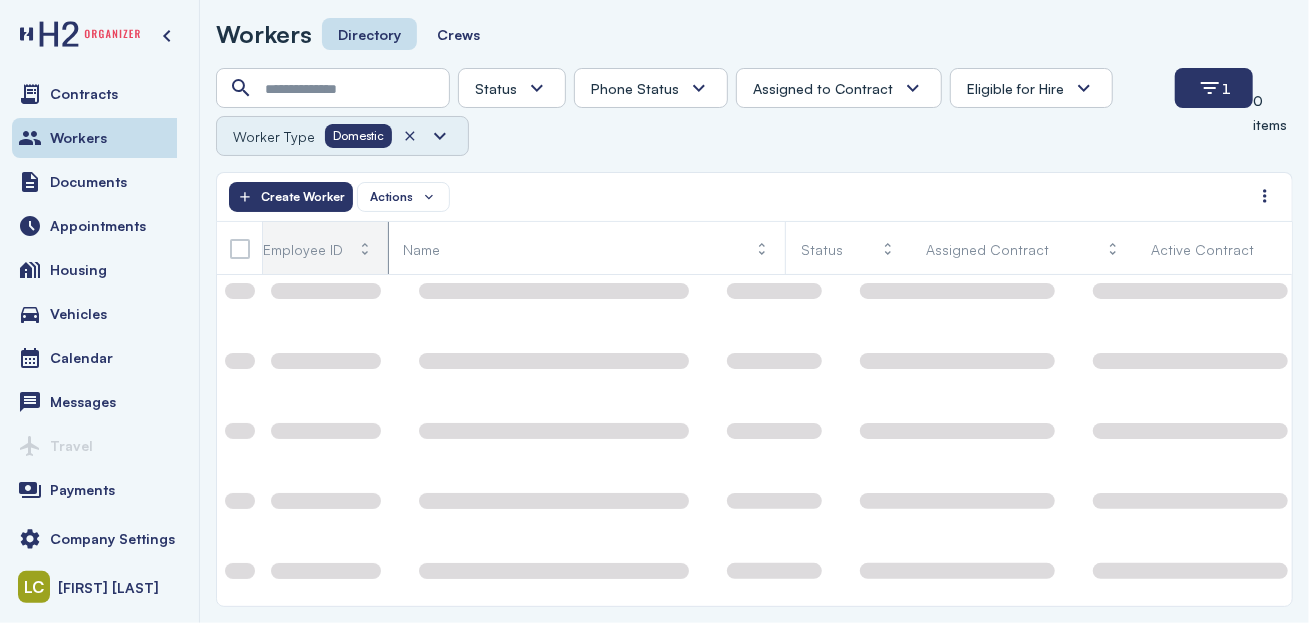 scroll, scrollTop: 169, scrollLeft: 0, axis: vertical 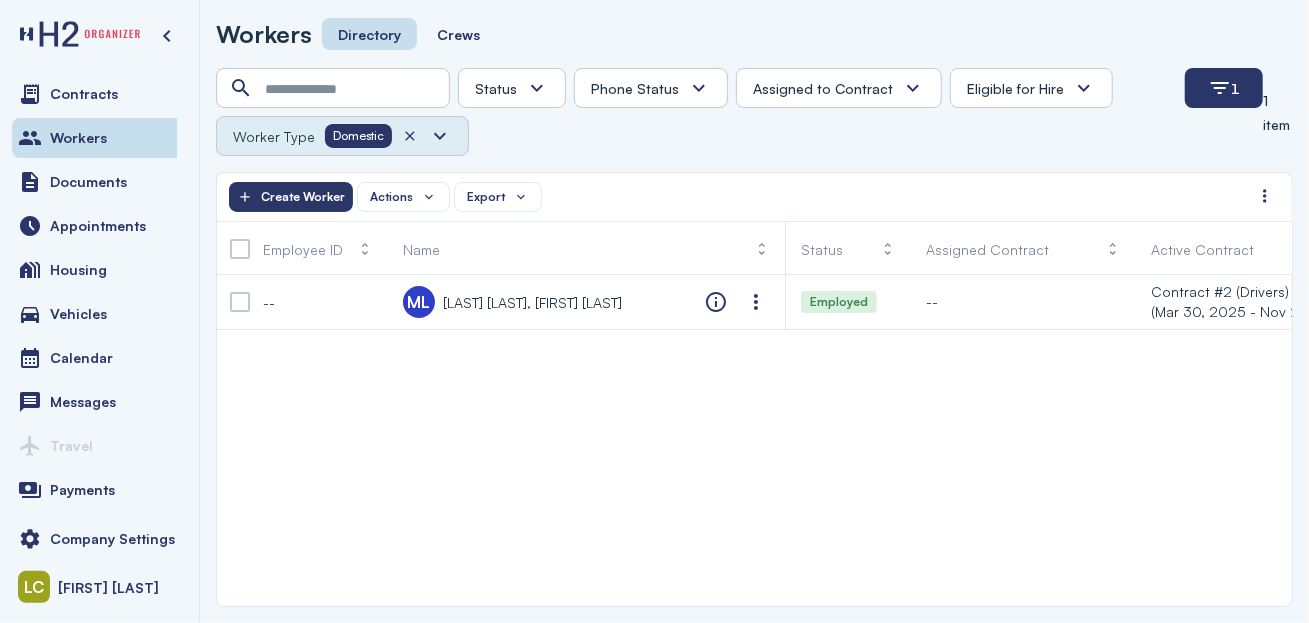 click on "Worker Type" at bounding box center [274, 136] 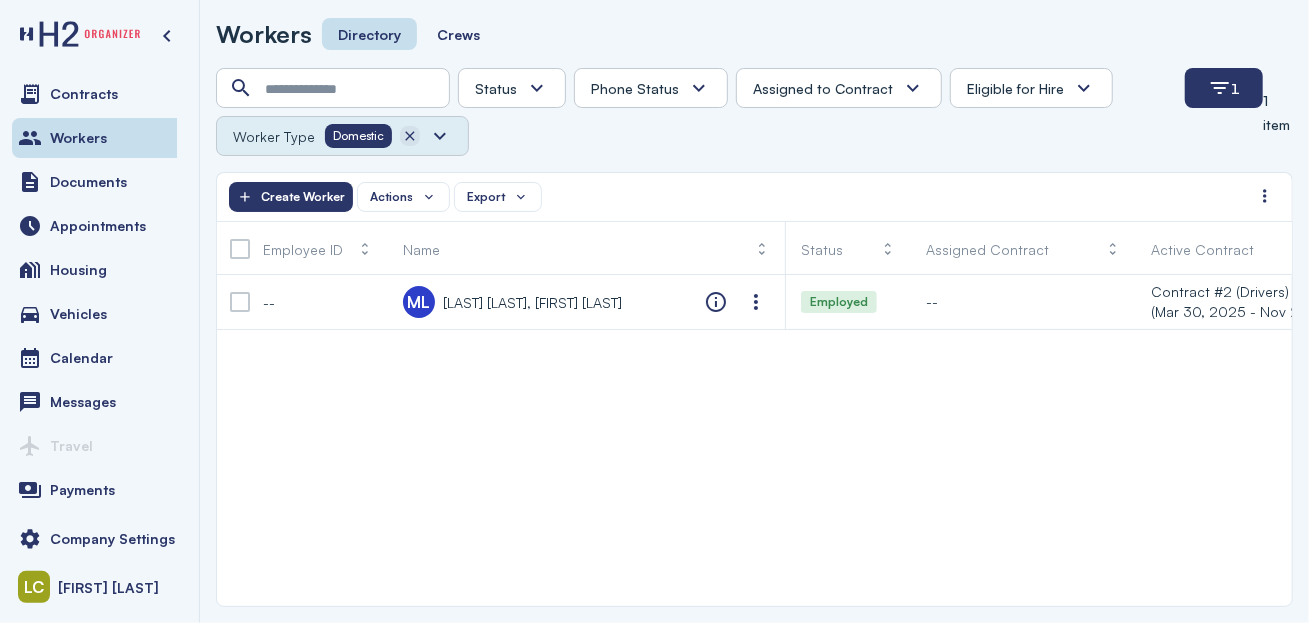 click at bounding box center (410, 136) 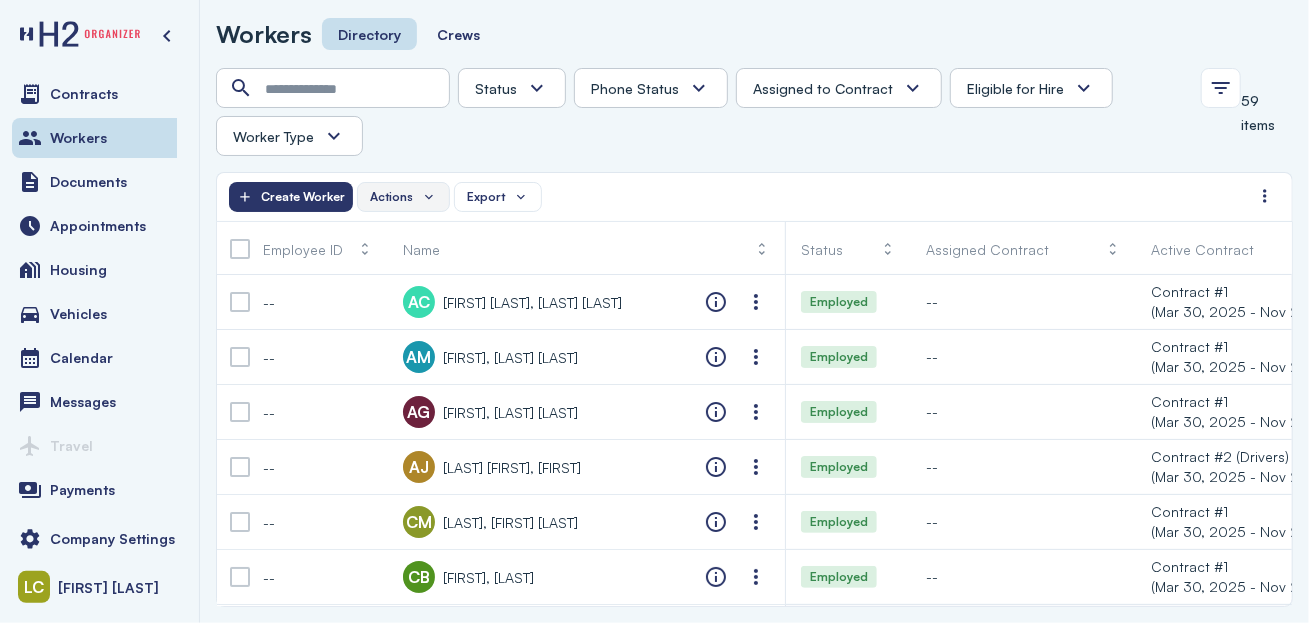 click on "Actions" at bounding box center (403, 197) 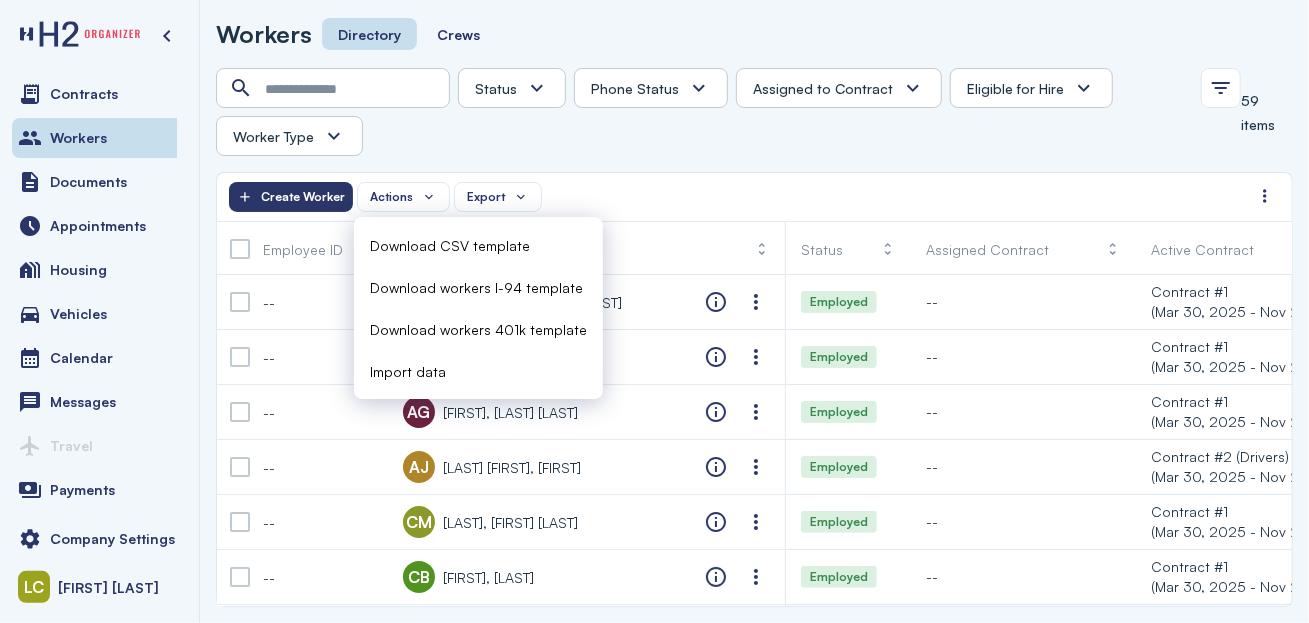 scroll, scrollTop: 0, scrollLeft: 699, axis: horizontal 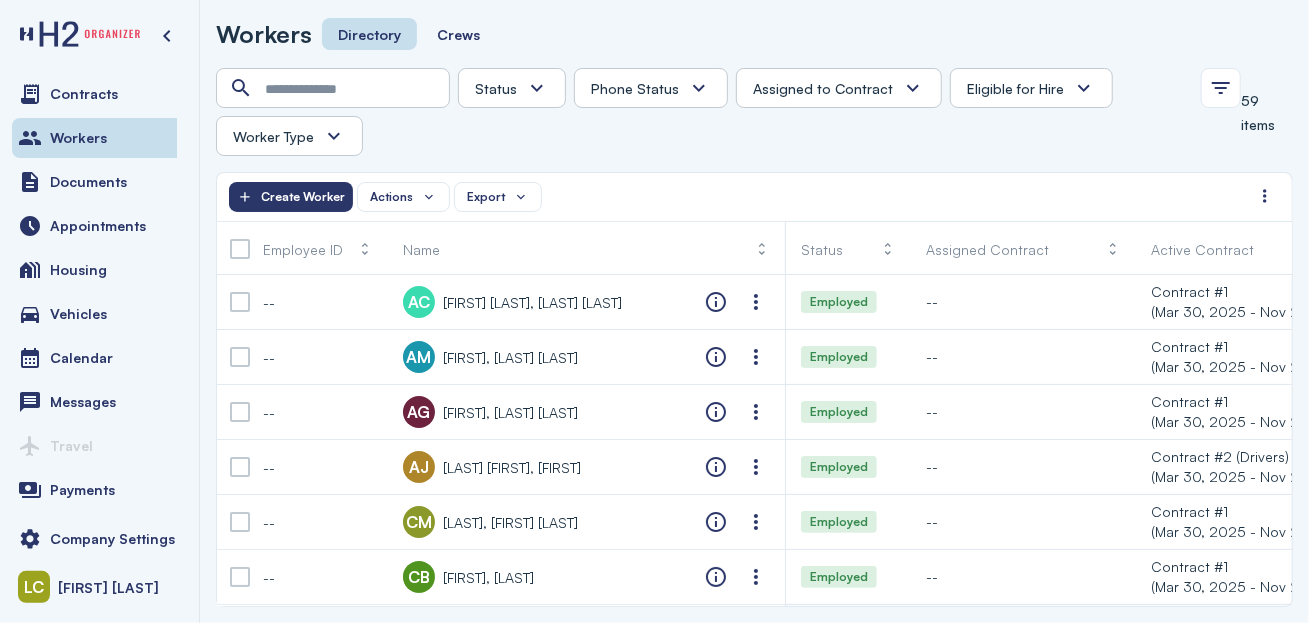 click on "Phone Status" at bounding box center [651, 88] 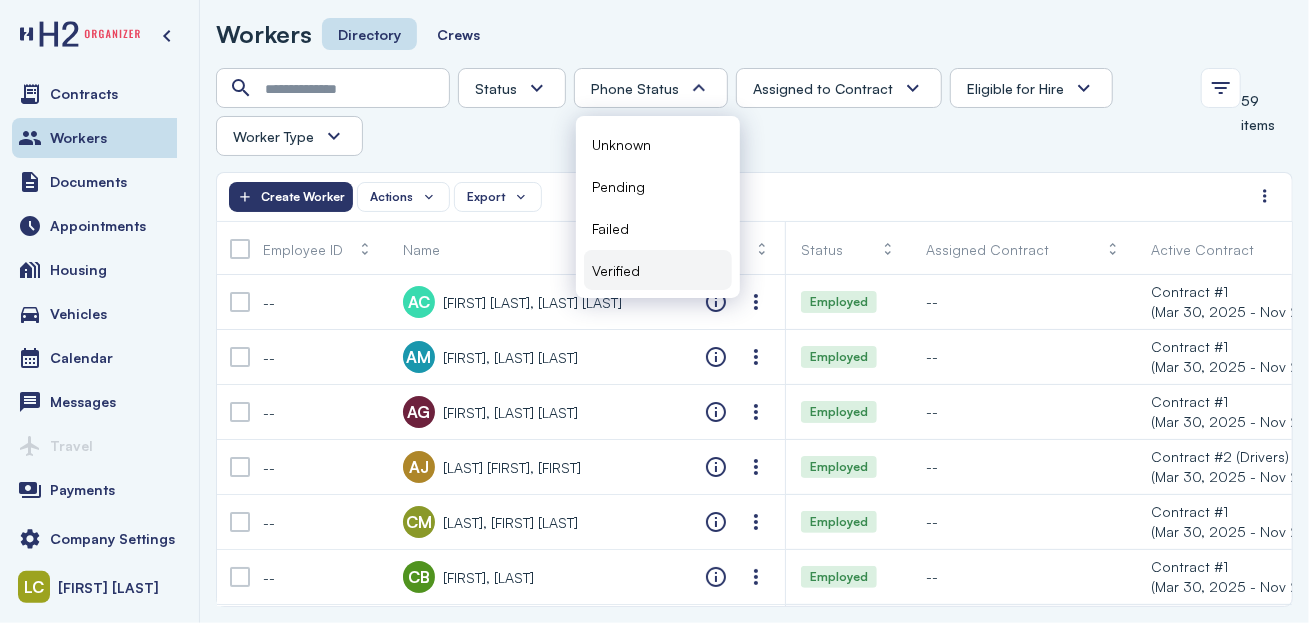 click on "Verified" at bounding box center (616, 270) 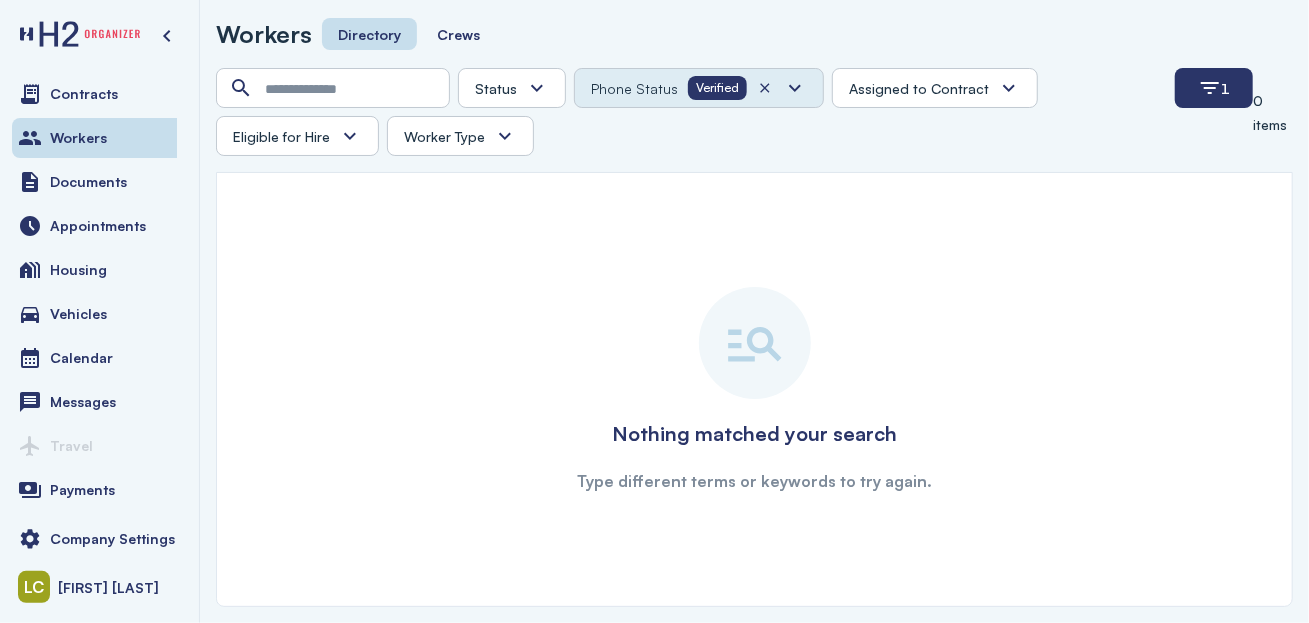 click at bounding box center [765, 88] 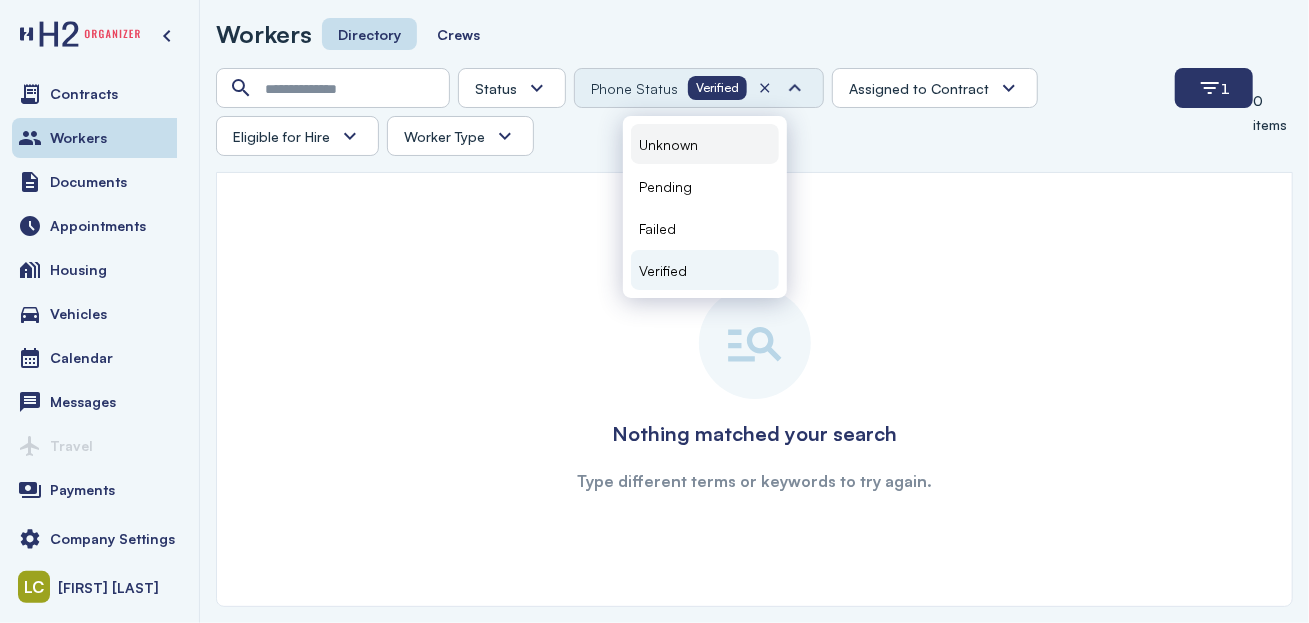 click on "Unknown" at bounding box center (668, 144) 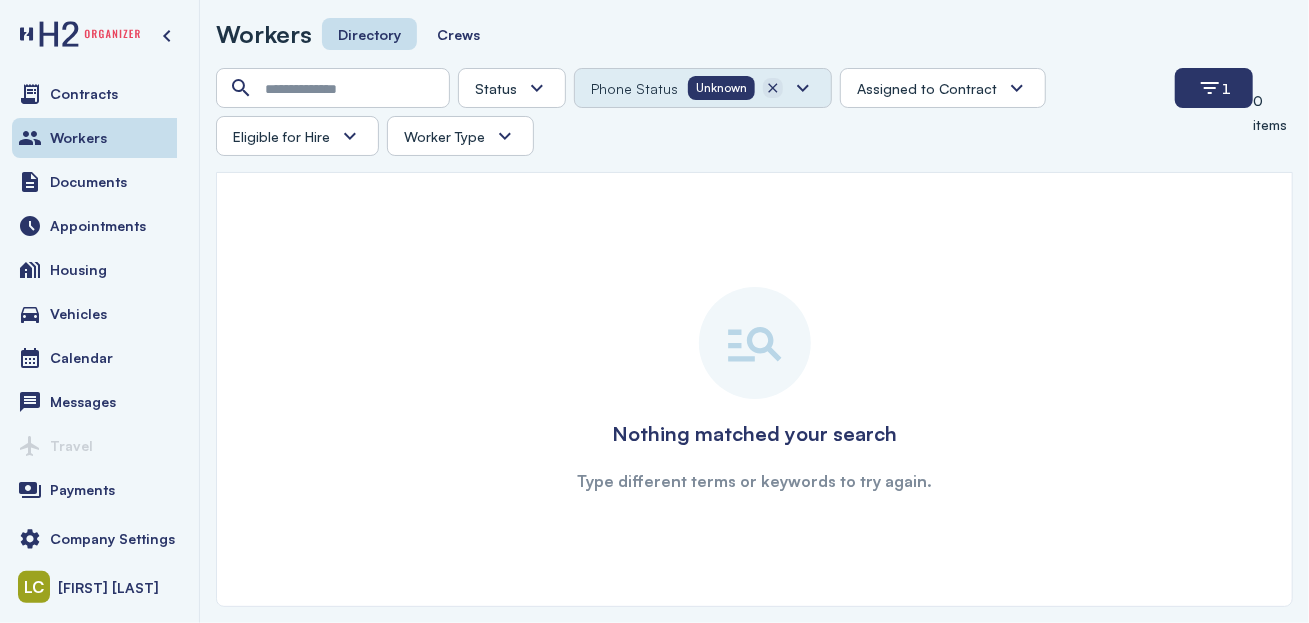 click at bounding box center [773, 88] 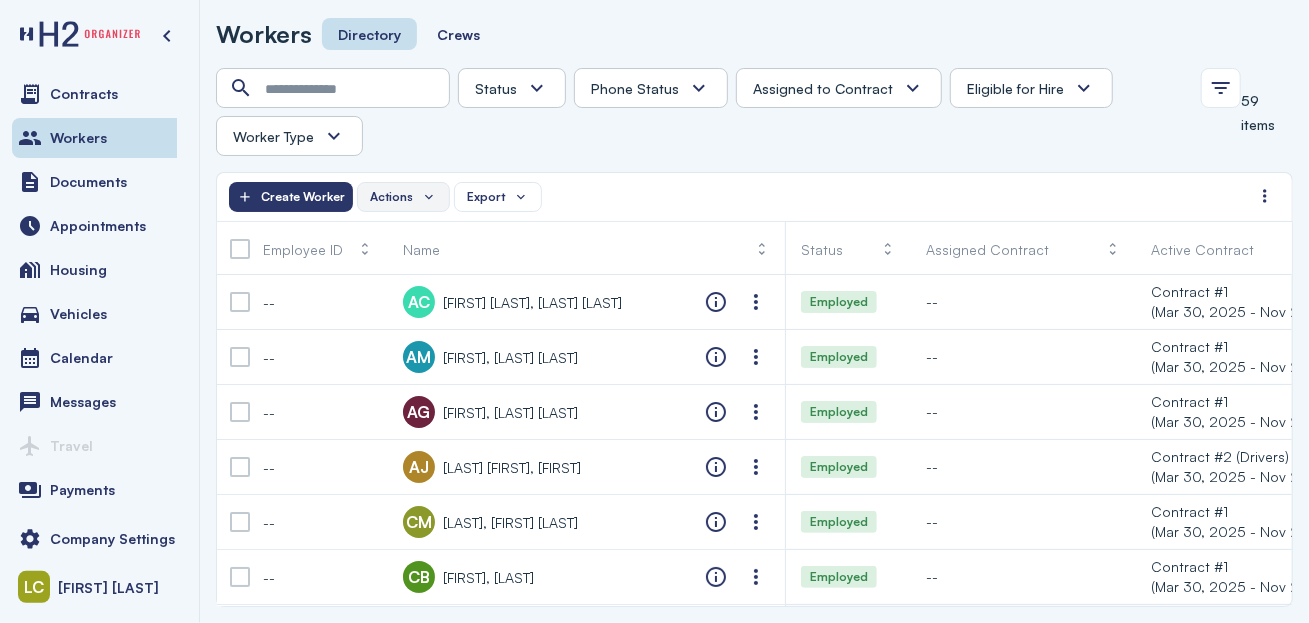 click on "Actions" at bounding box center [391, 197] 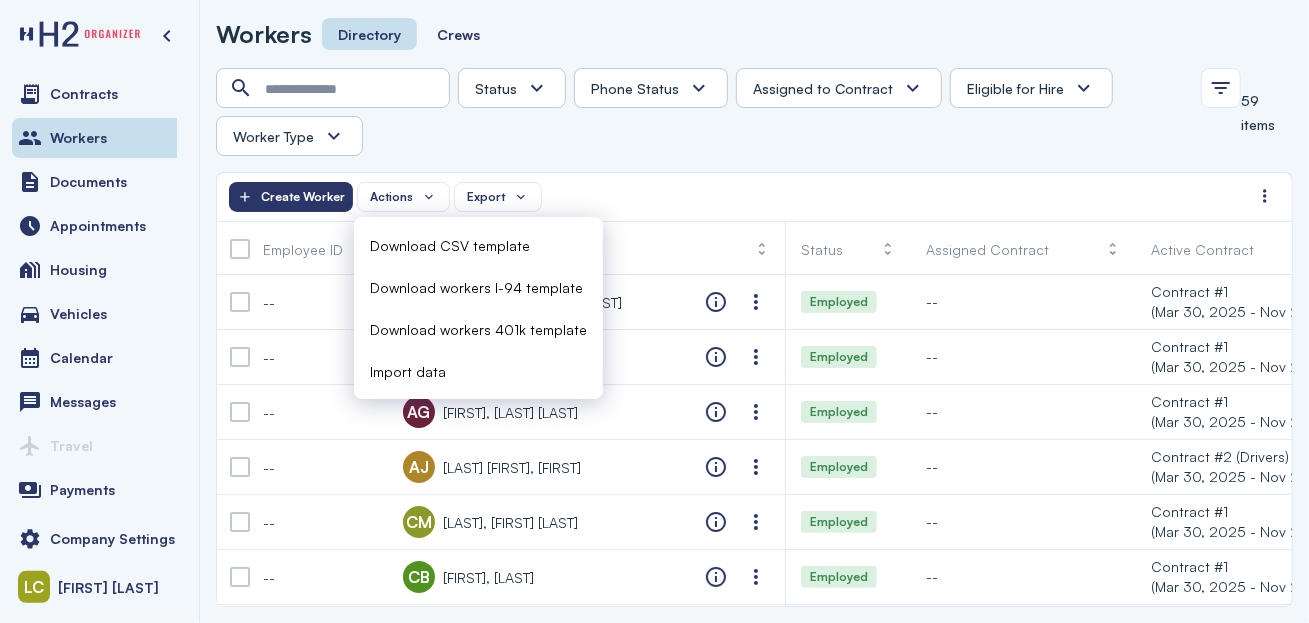 click on "Import data" at bounding box center (478, 371) 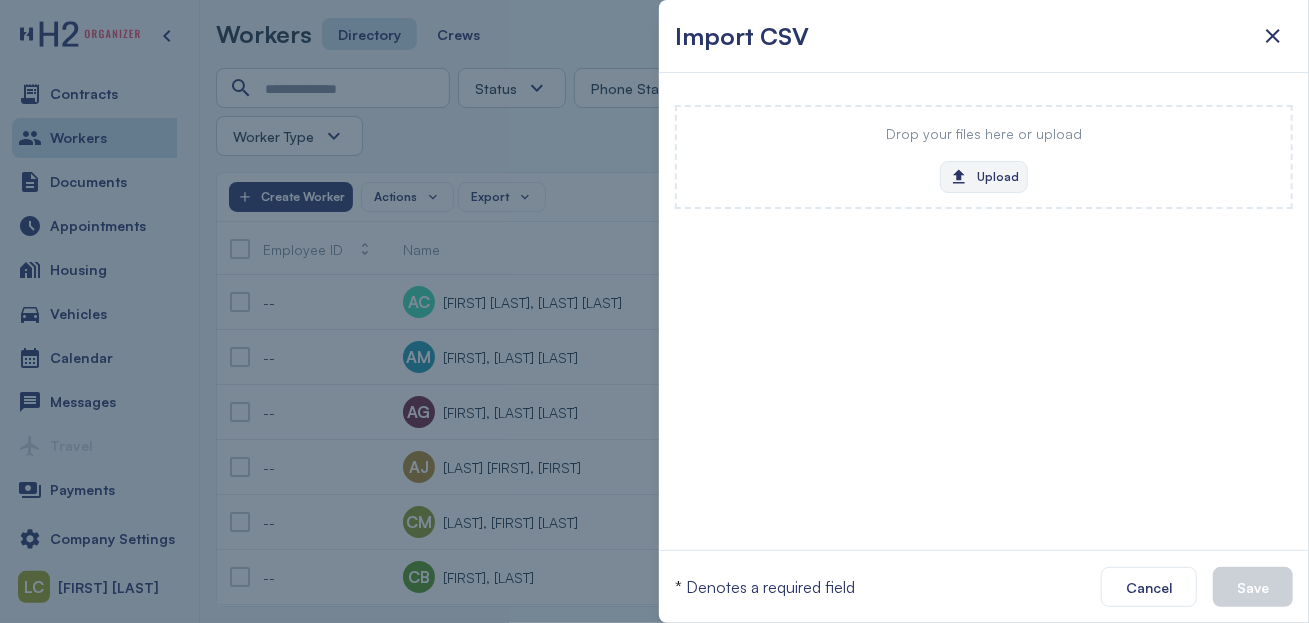 click on "Upload" 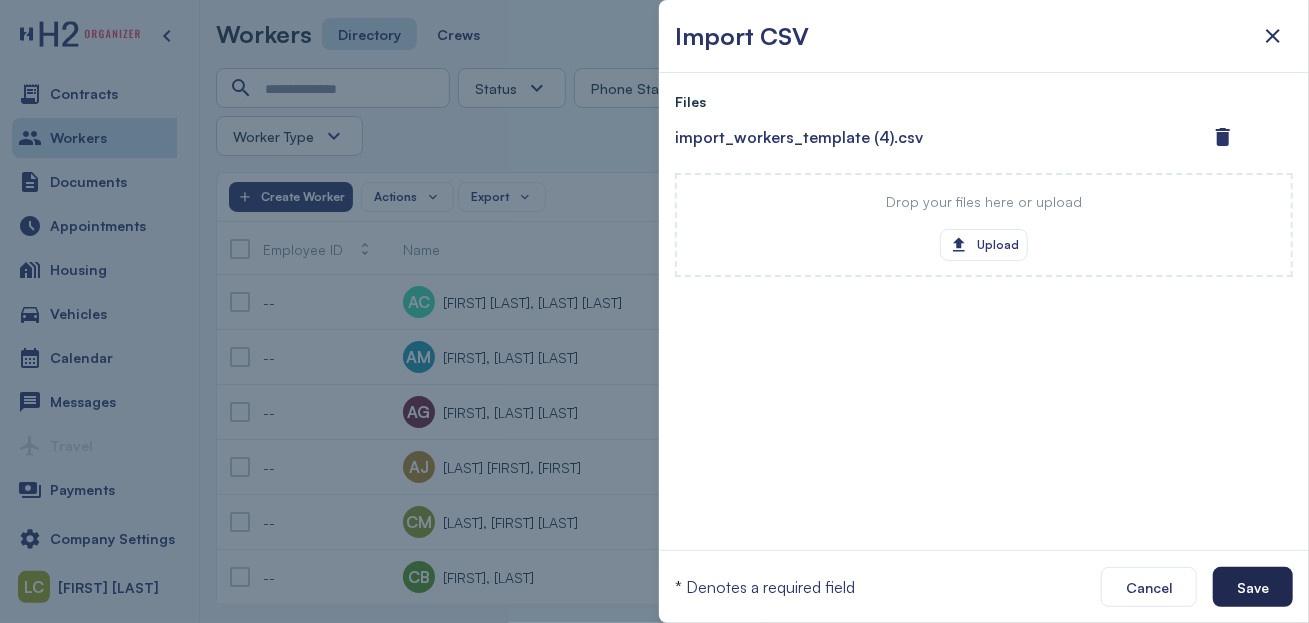 click on "Save" at bounding box center (1253, 587) 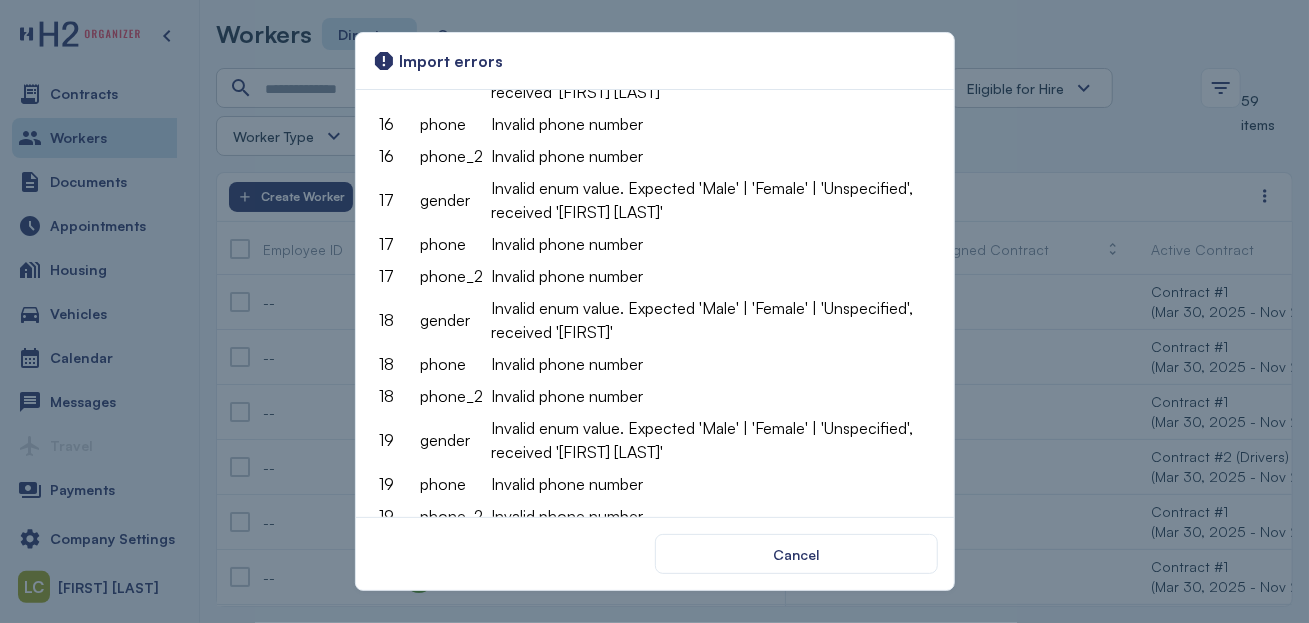 scroll, scrollTop: 2000, scrollLeft: 0, axis: vertical 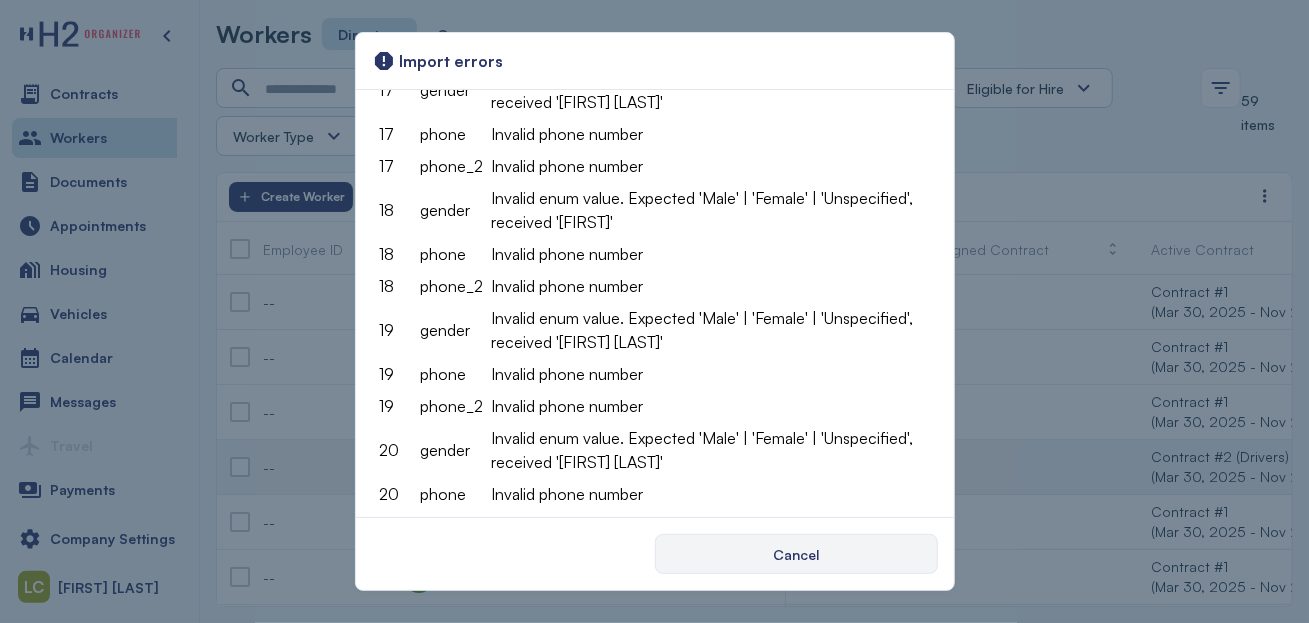 drag, startPoint x: 783, startPoint y: 553, endPoint x: 363, endPoint y: 474, distance: 427.36517 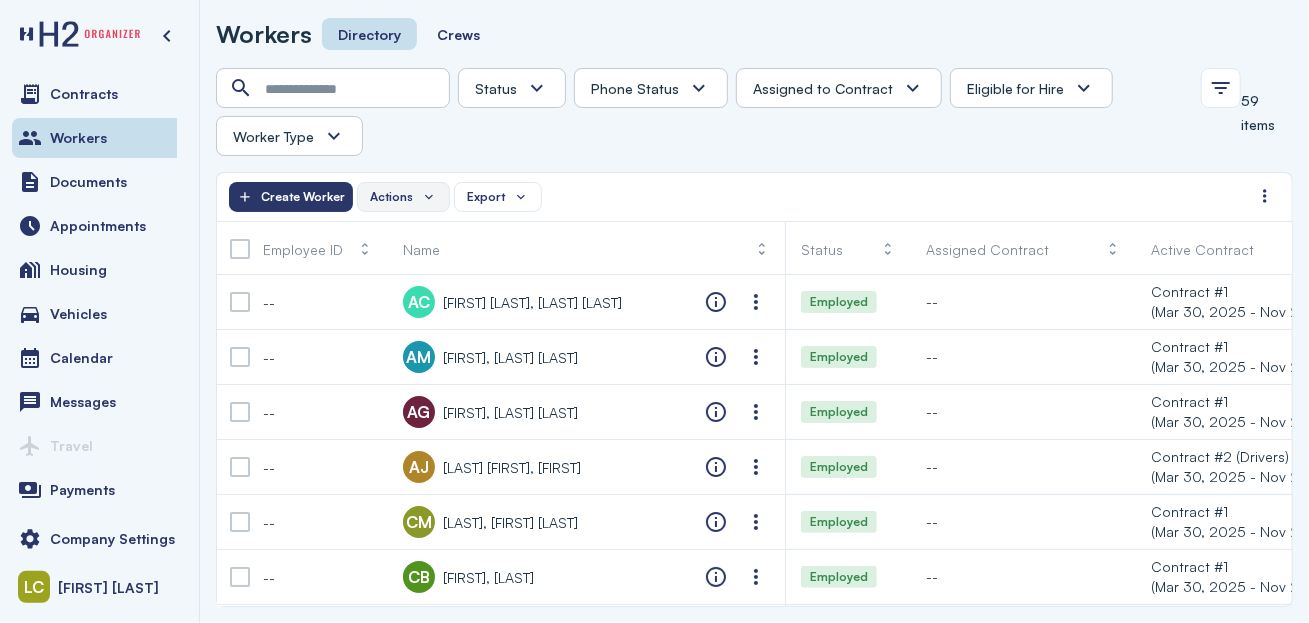 click on "Actions" at bounding box center [403, 197] 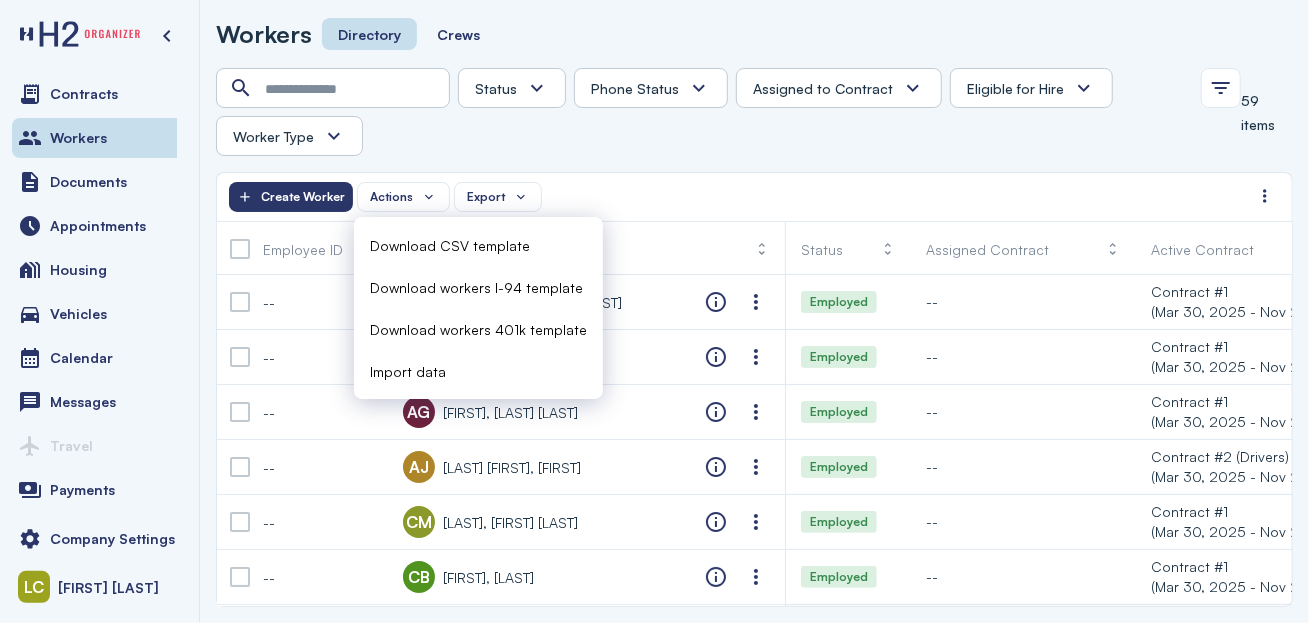 click on "Import data" at bounding box center [408, 371] 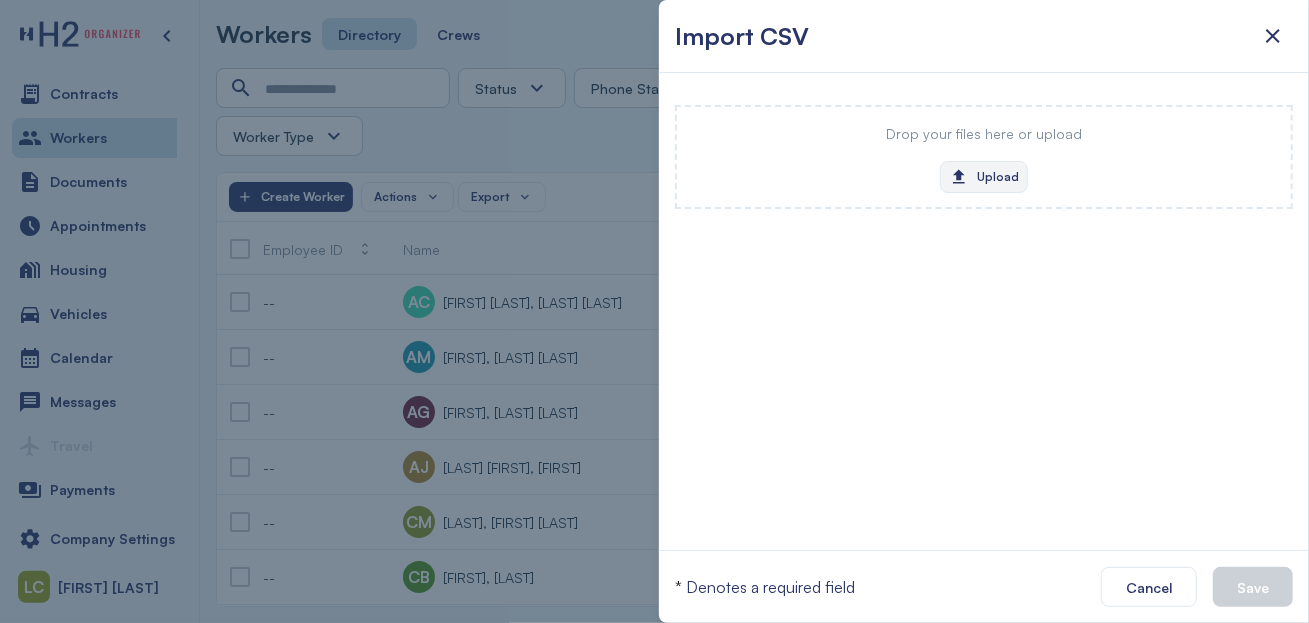 click on "Upload" 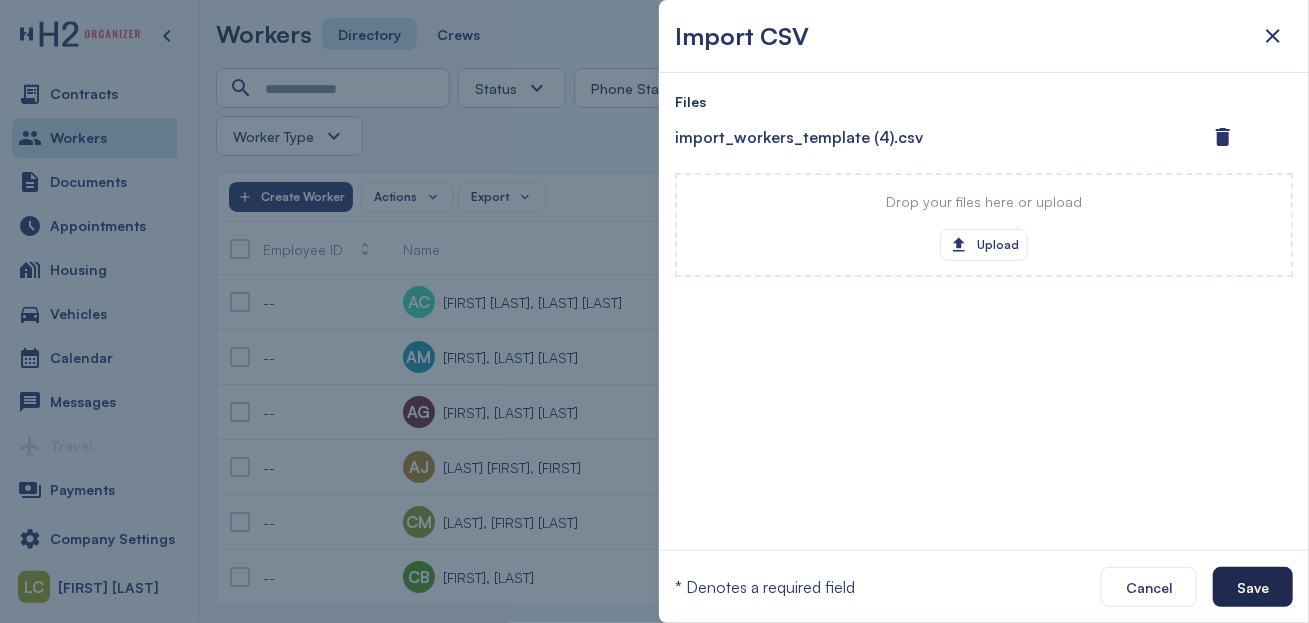 click on "Save" at bounding box center [1253, 587] 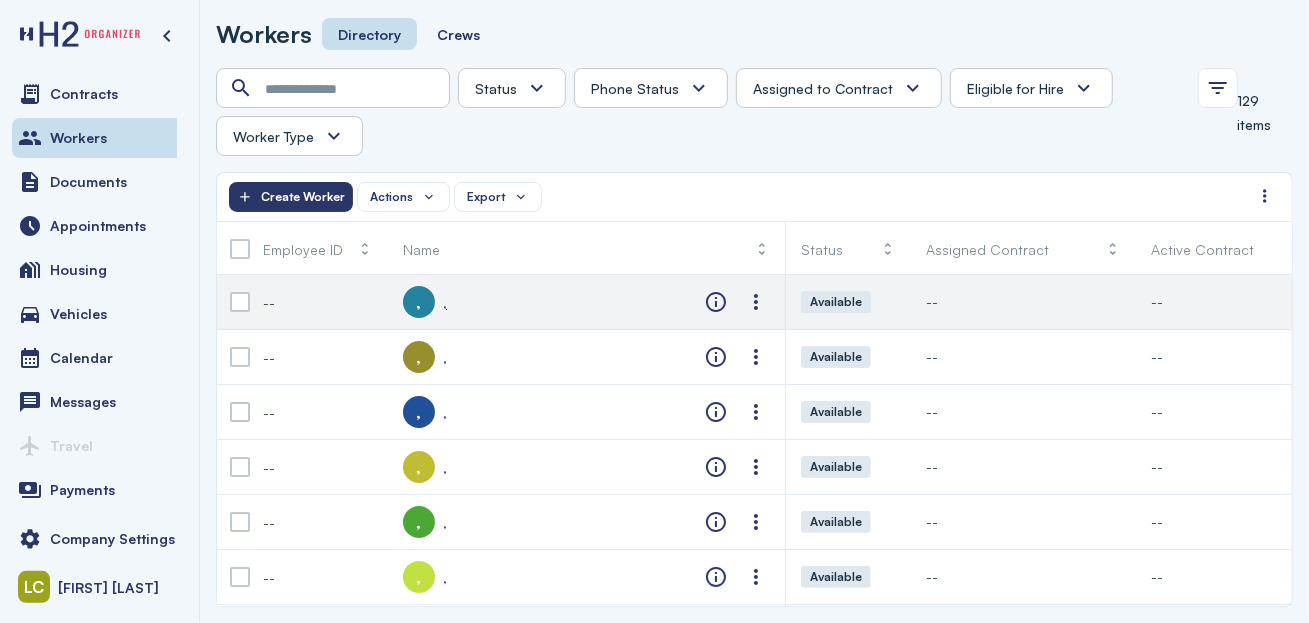 click on "," at bounding box center [419, 302] 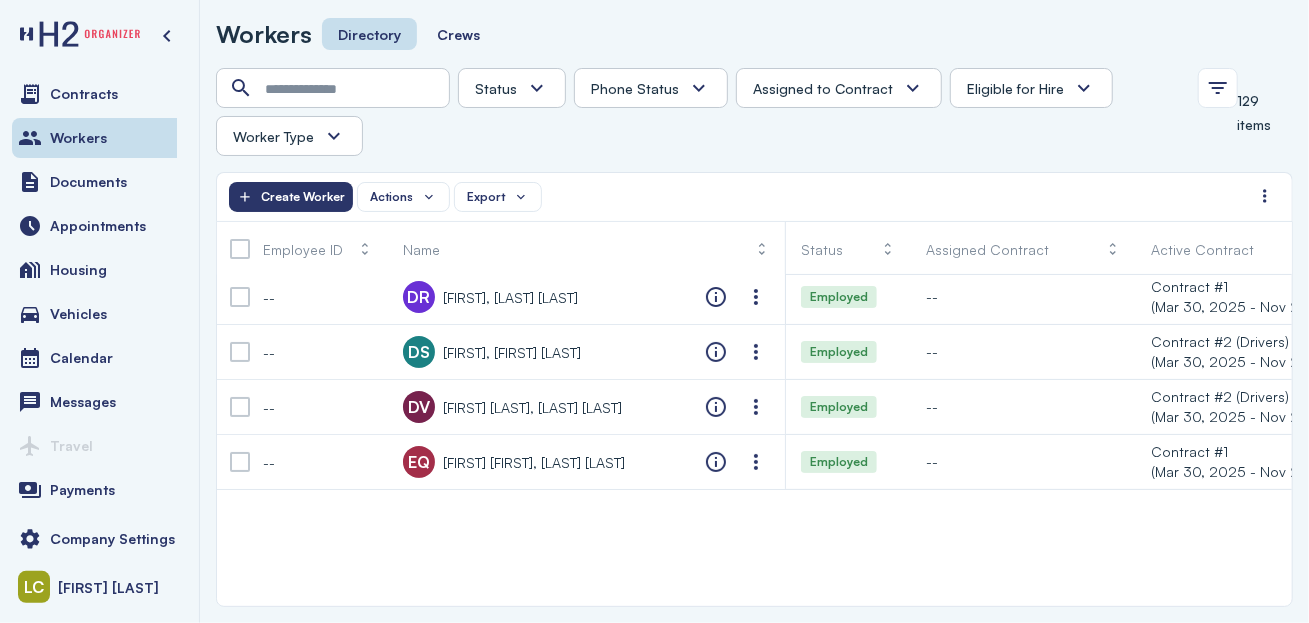 scroll, scrollTop: 3555, scrollLeft: 0, axis: vertical 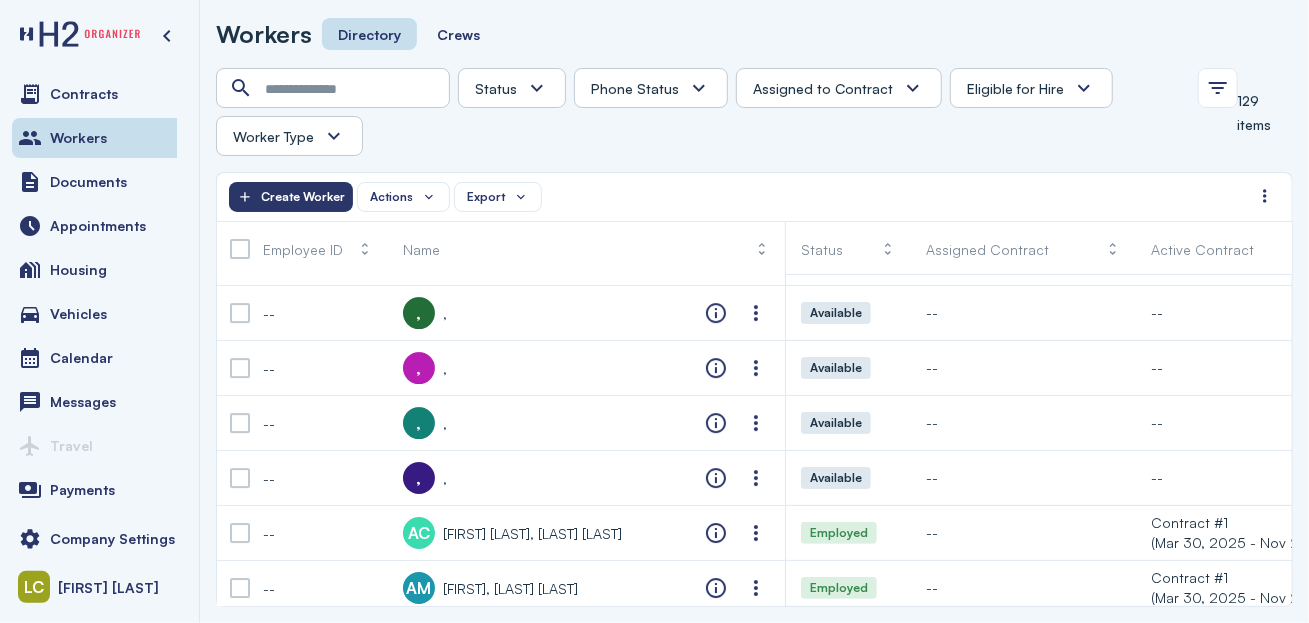 click at bounding box center [537, 88] 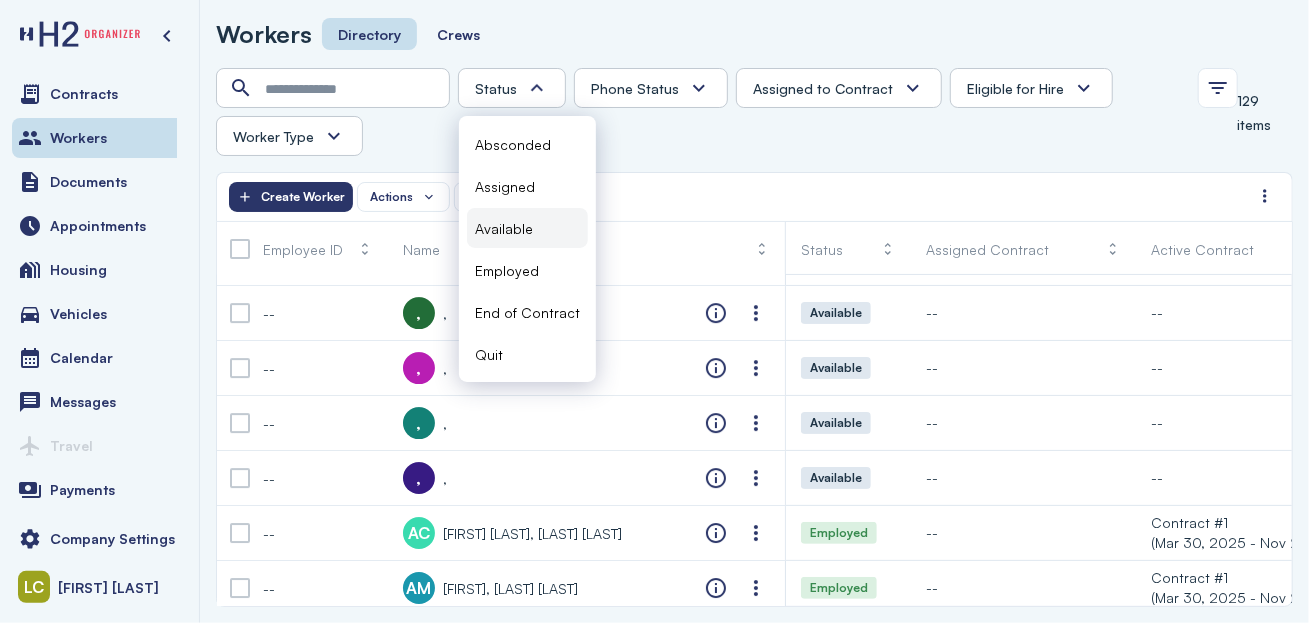 click on "Available" at bounding box center [504, 228] 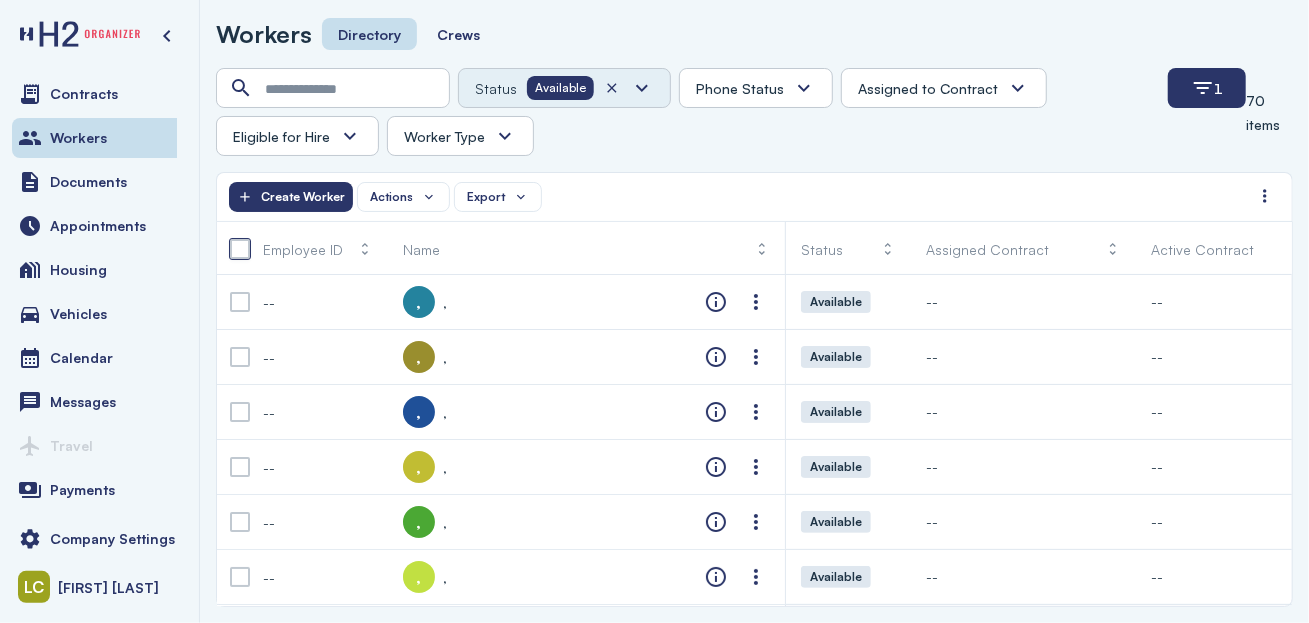 click at bounding box center (240, 249) 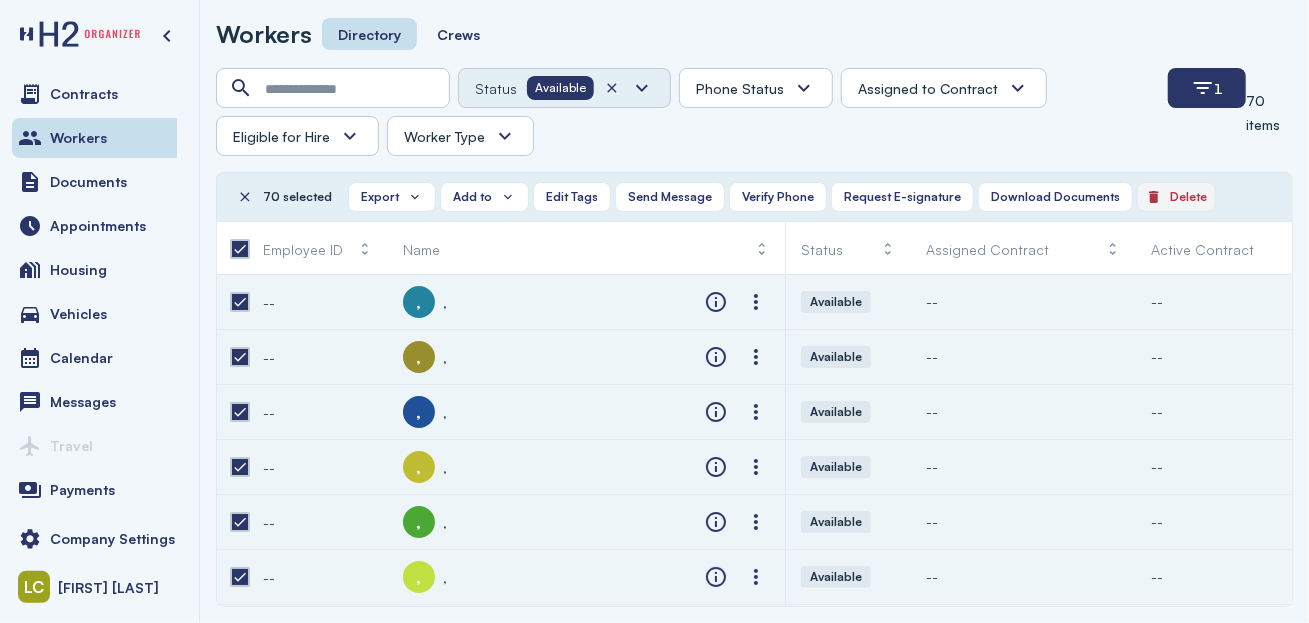 click on "Delete" 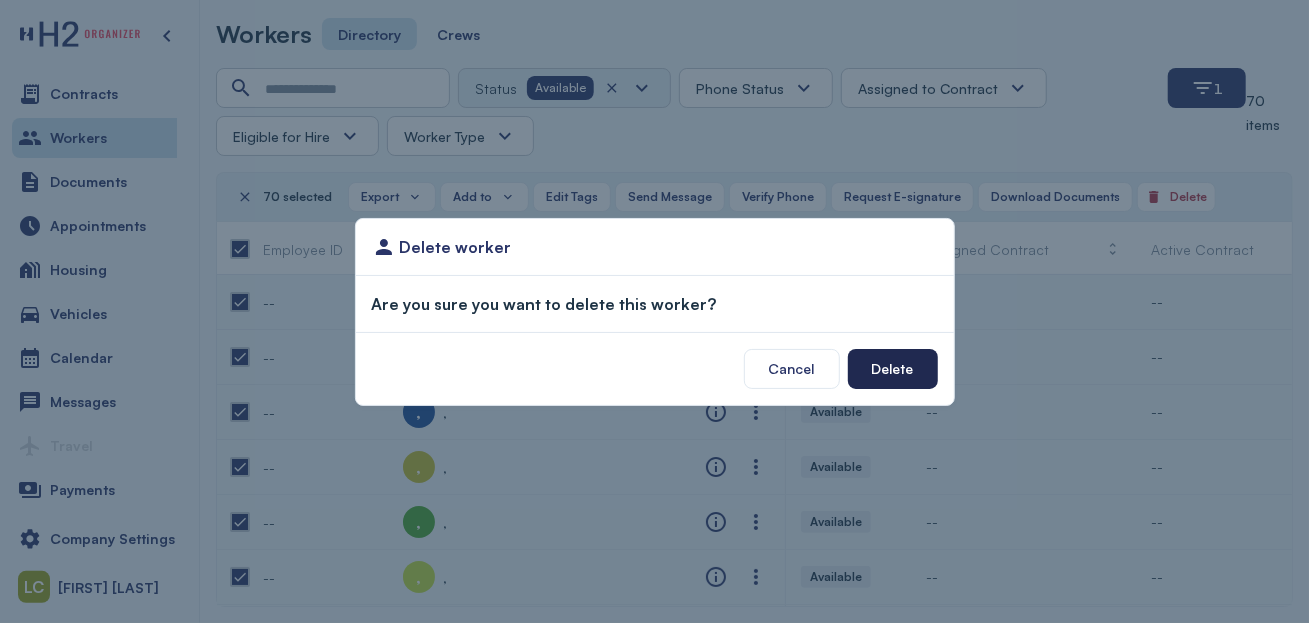 click on "Delete" at bounding box center (893, 369) 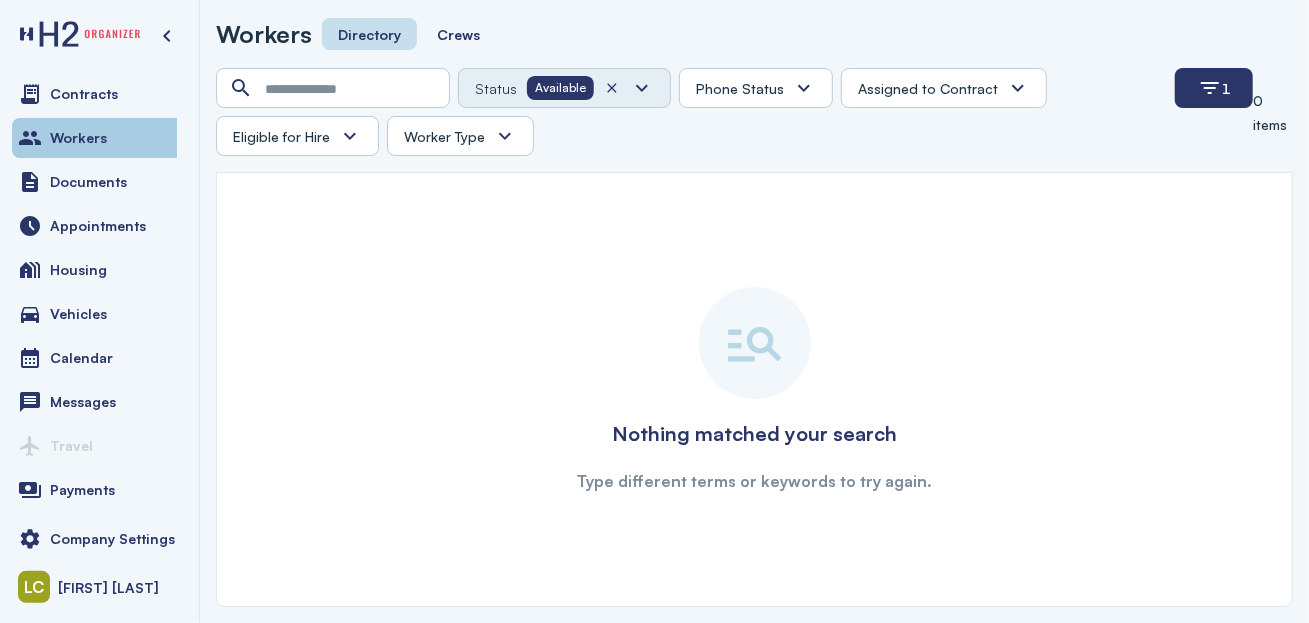 click on "Workers" at bounding box center [78, 138] 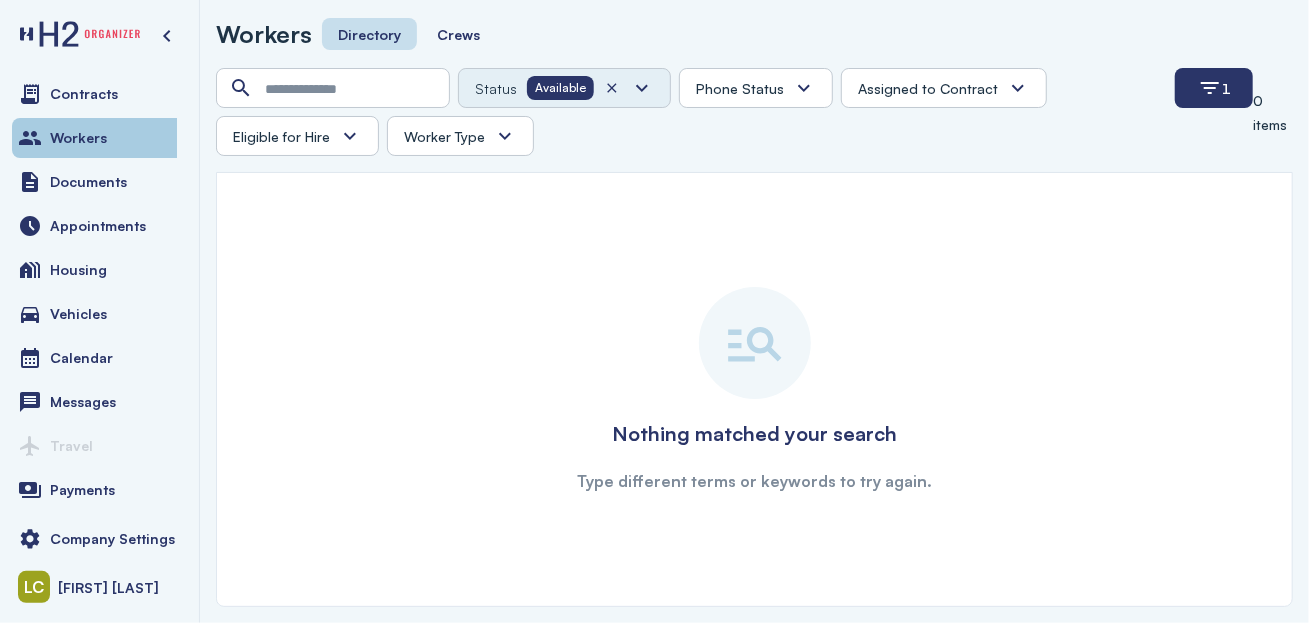 click on "Workers" at bounding box center (78, 138) 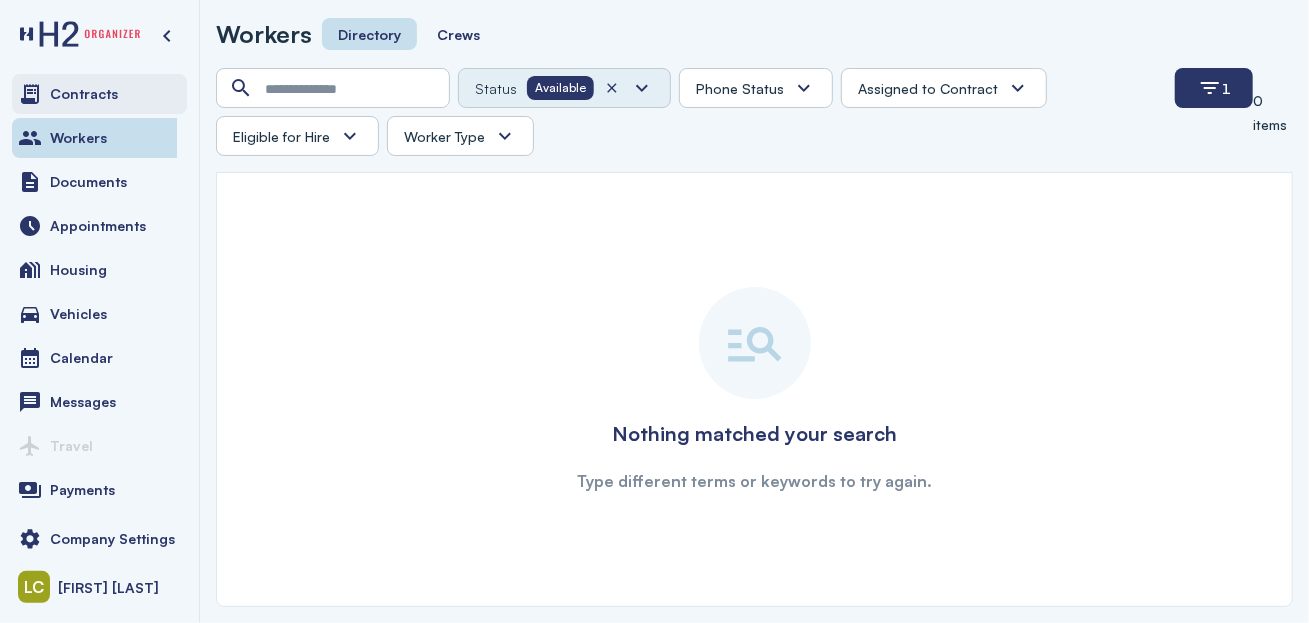 click on "Contracts" at bounding box center (84, 94) 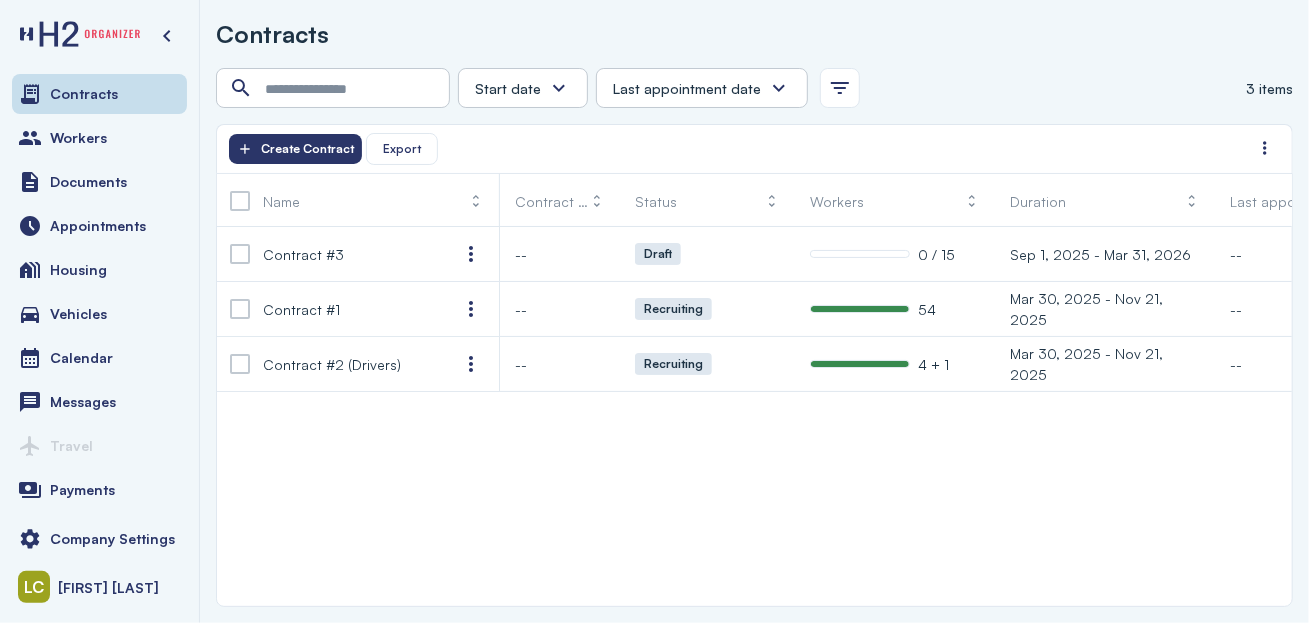 drag, startPoint x: 94, startPoint y: 137, endPoint x: 191, endPoint y: 114, distance: 99.68952 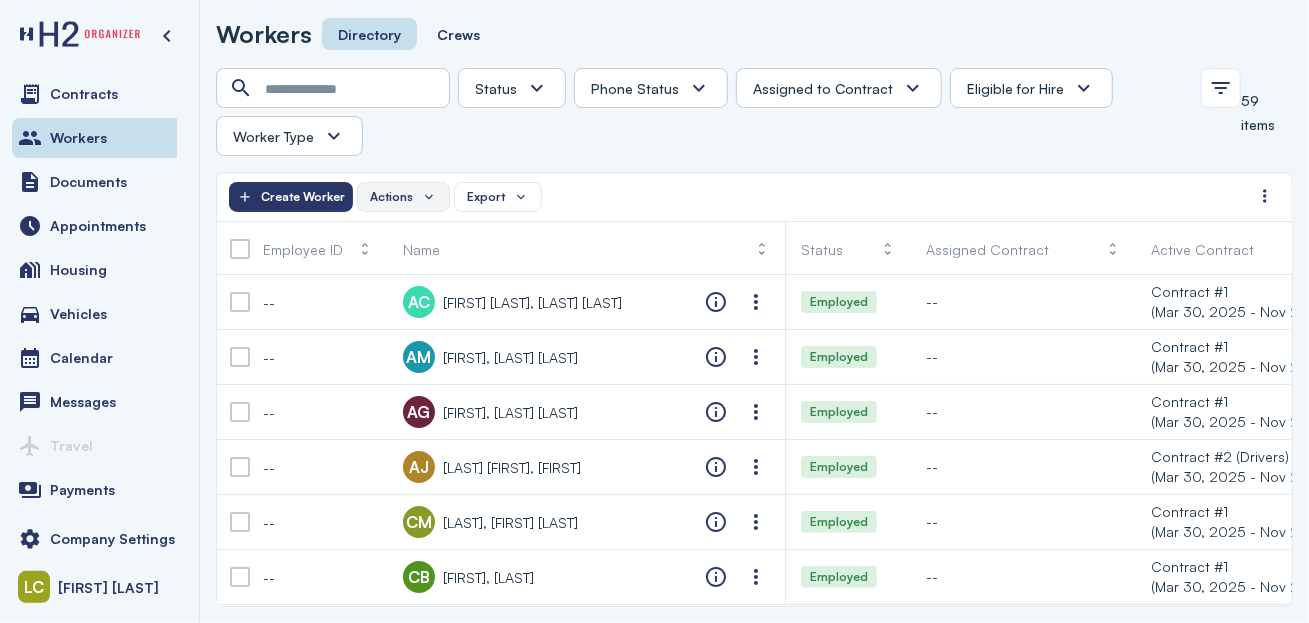 click on "Actions" at bounding box center [391, 197] 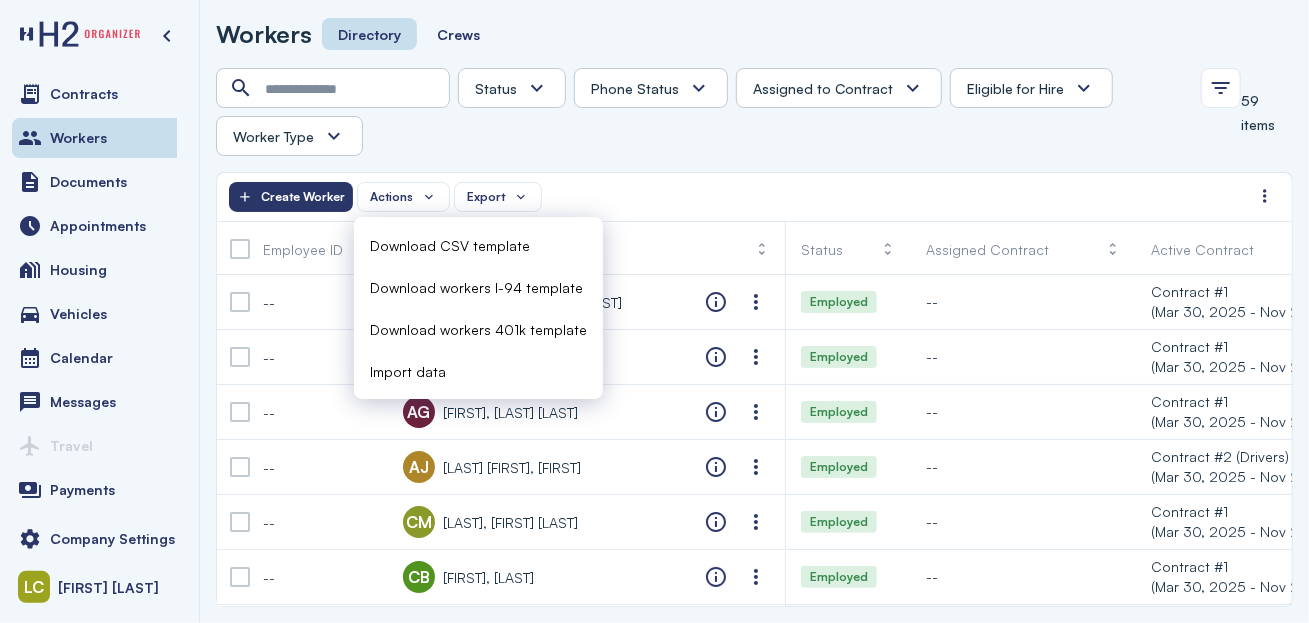 click on "Import data" at bounding box center (408, 371) 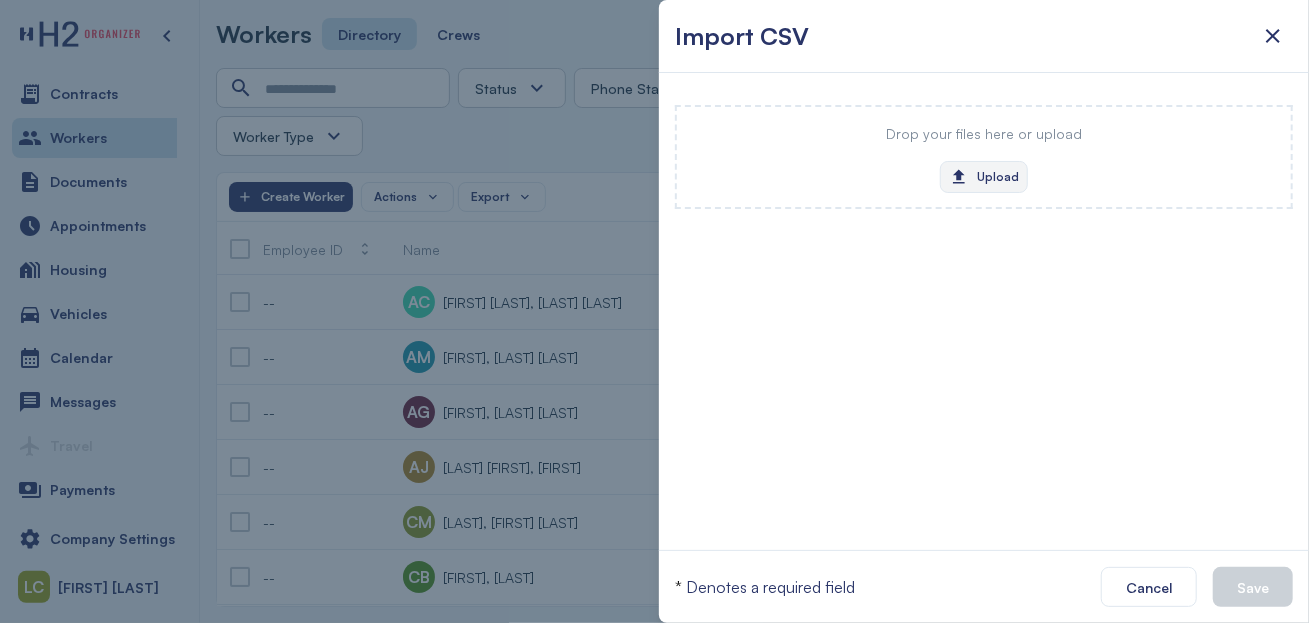 click on "Upload" at bounding box center (984, 177) 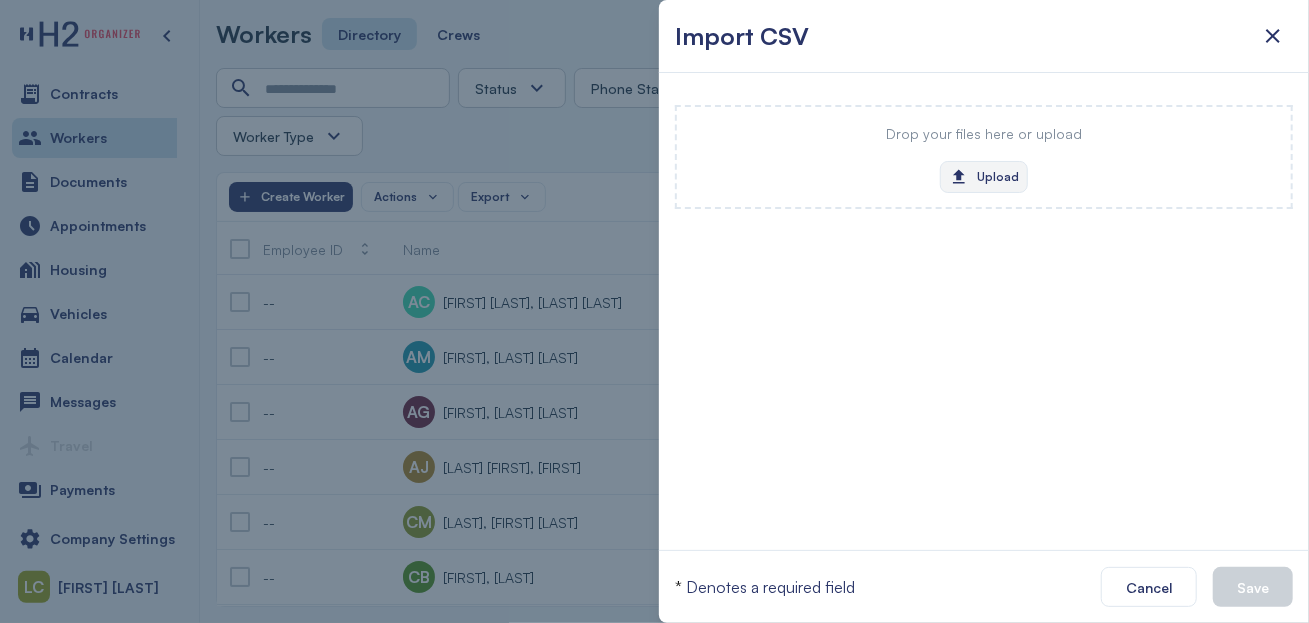 click on "Upload" 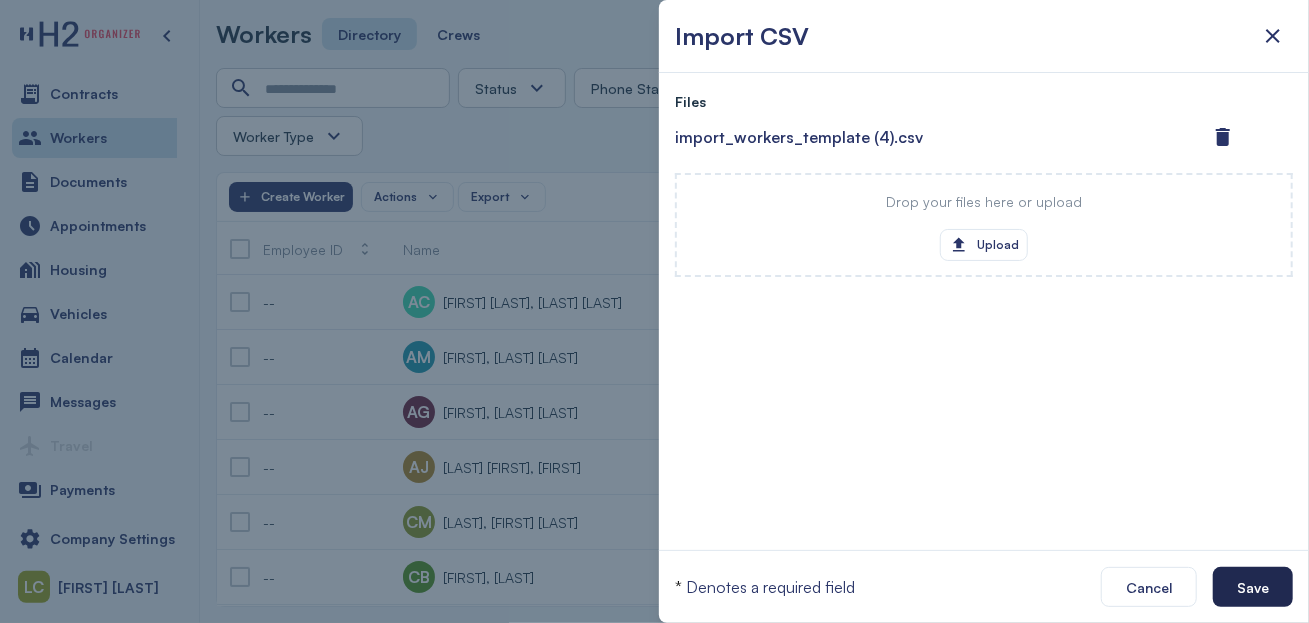 click on "Save" at bounding box center (1253, 587) 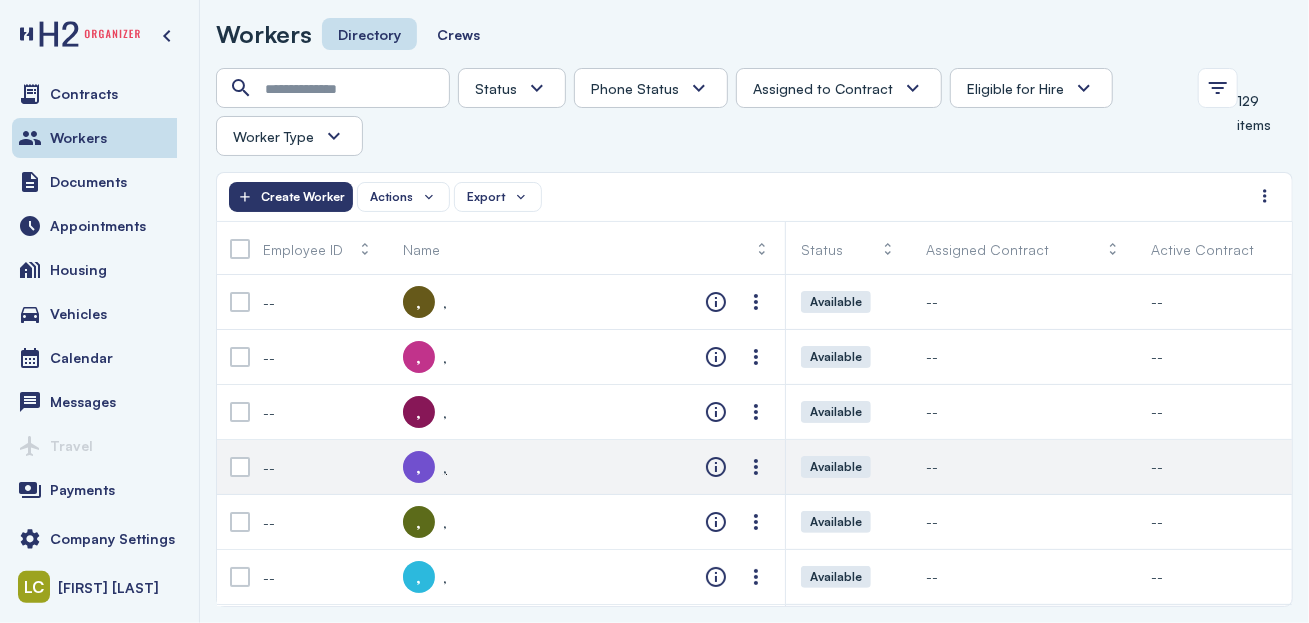 click on "," at bounding box center [419, 467] 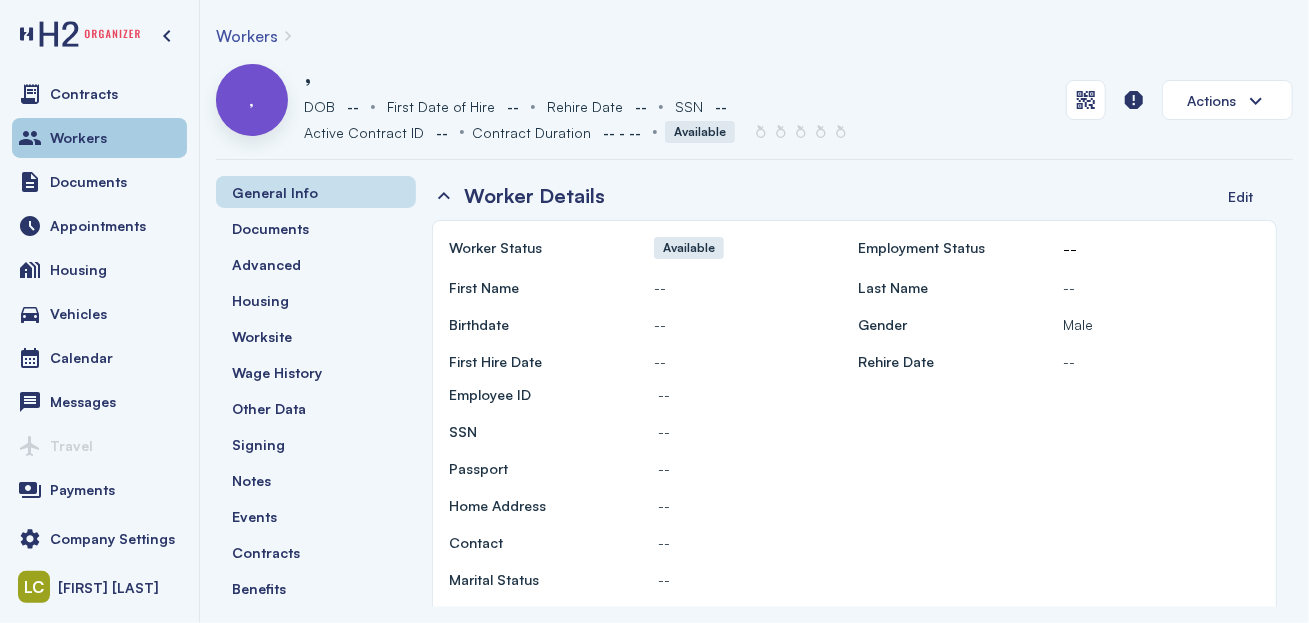 click on "Workers" at bounding box center (78, 138) 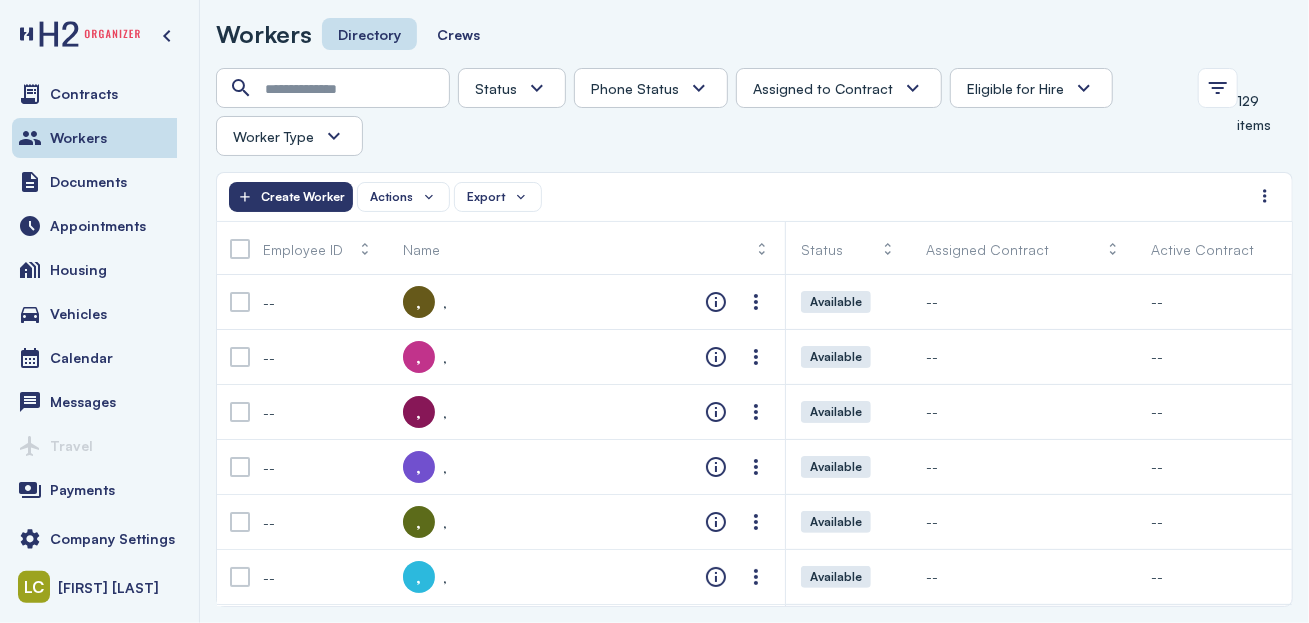 click on "Status" at bounding box center (496, 88) 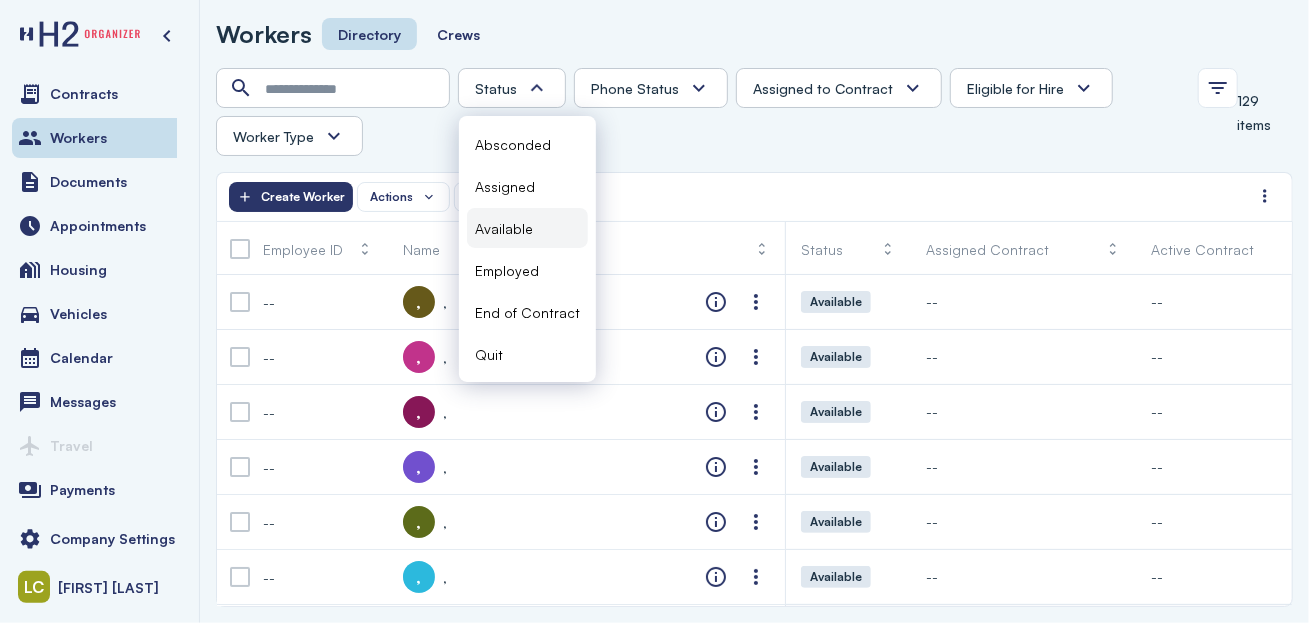 click on "Available" at bounding box center [504, 228] 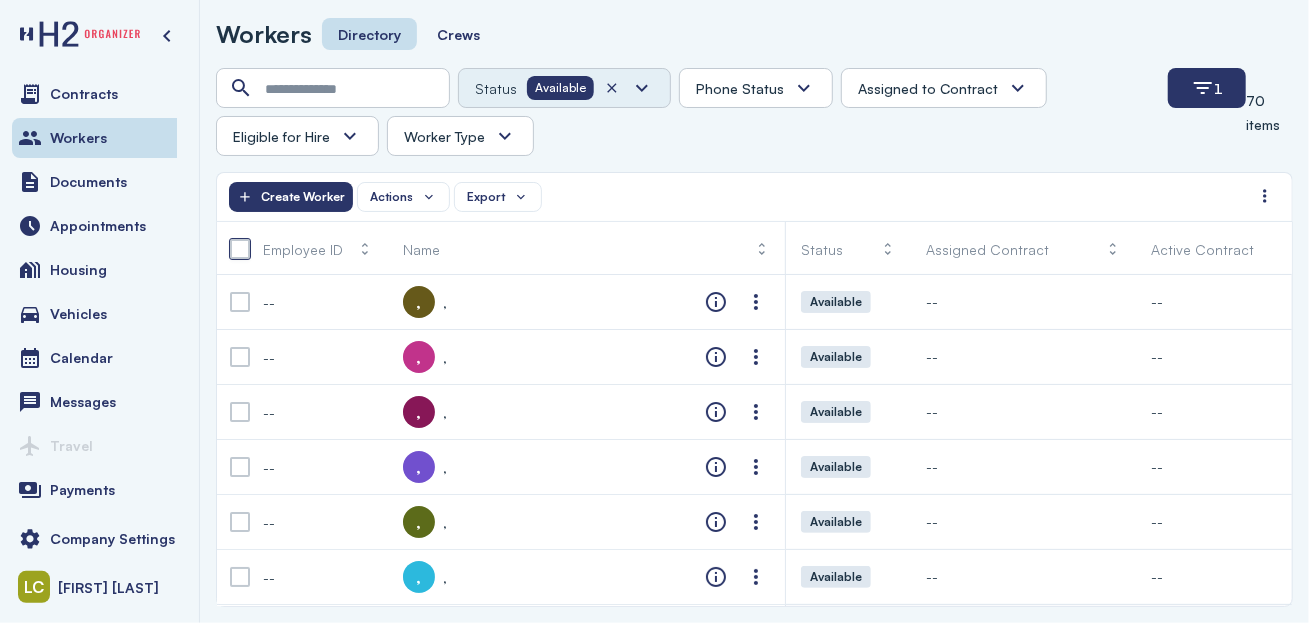 click at bounding box center [240, 249] 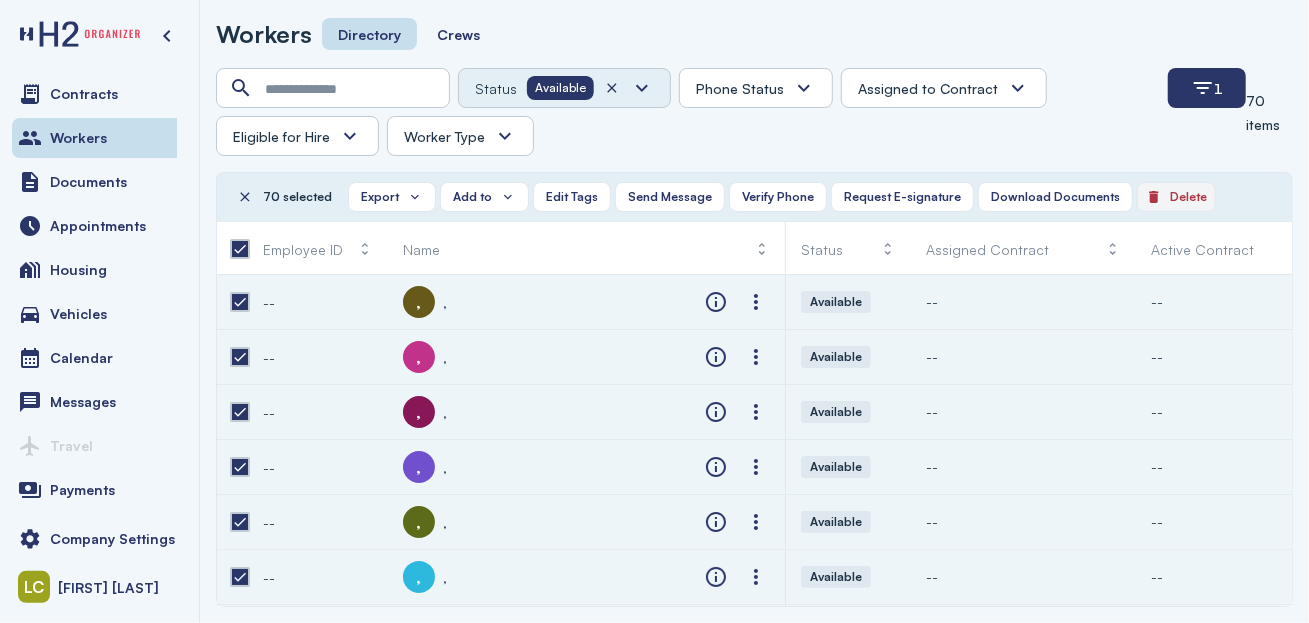 click on "Delete" 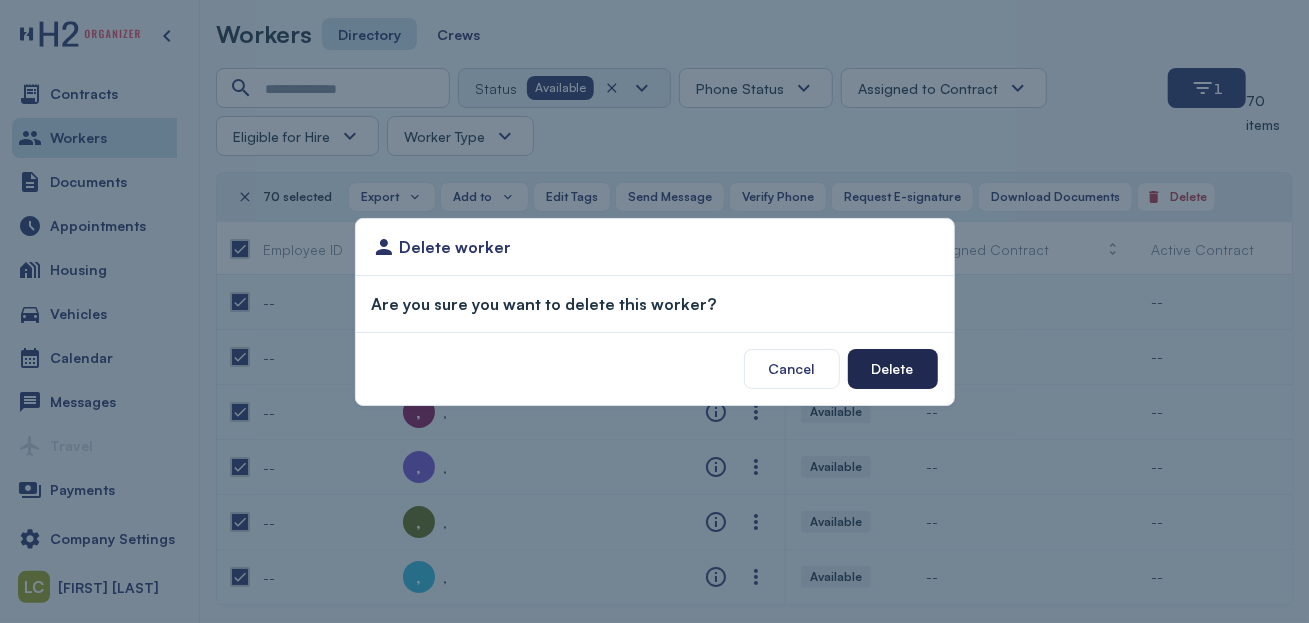 click on "Delete" at bounding box center [893, 369] 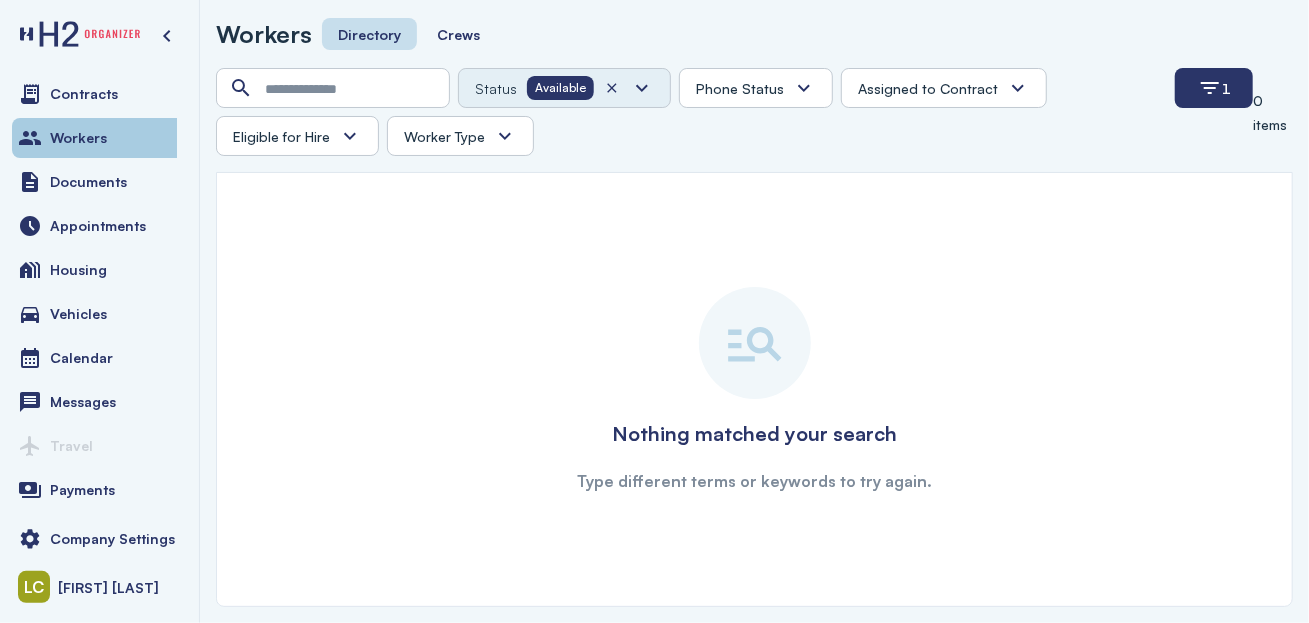 click on "Workers" at bounding box center [78, 138] 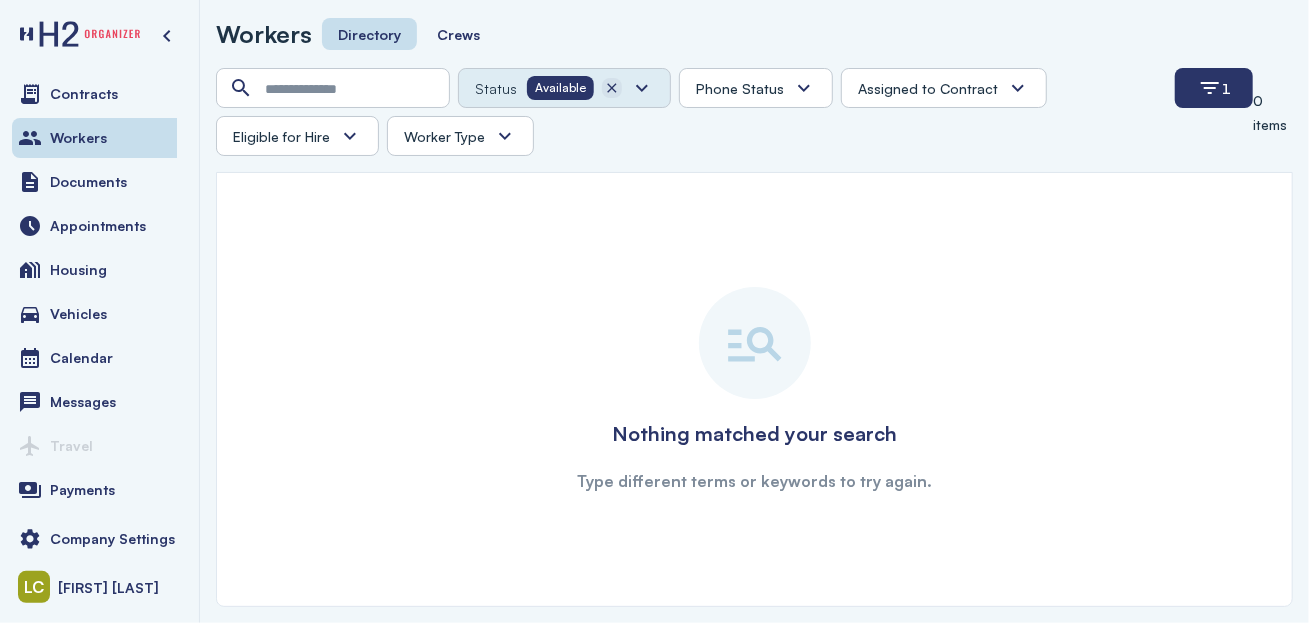 click at bounding box center (612, 88) 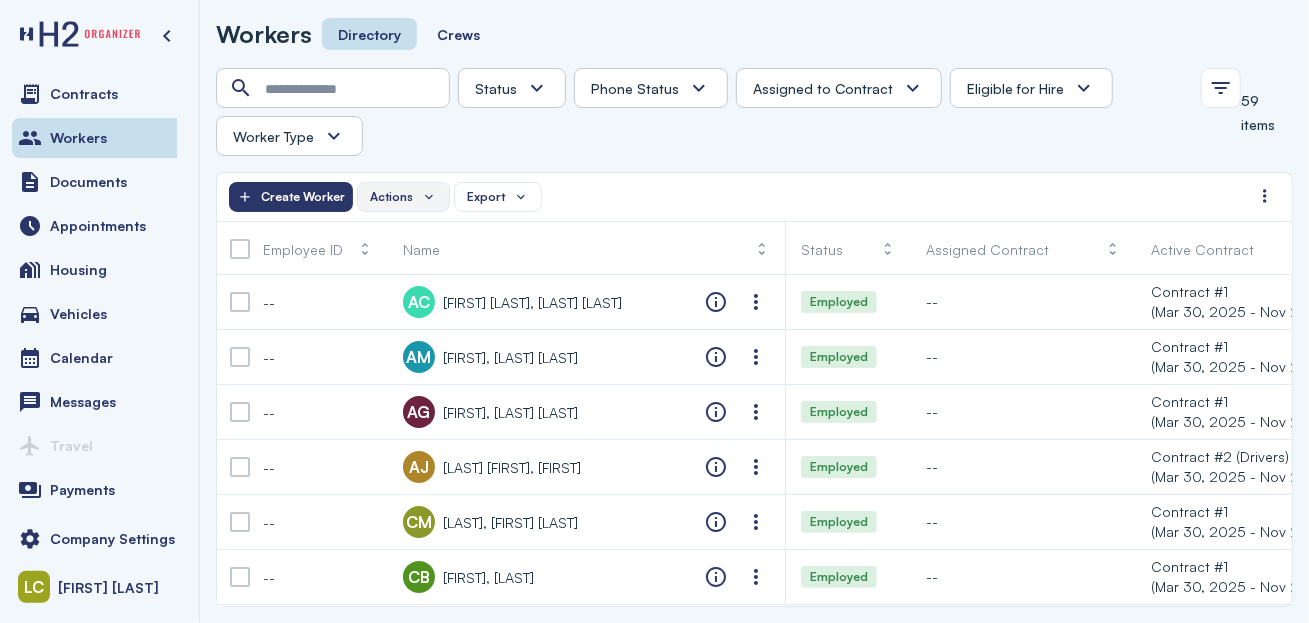 click on "Actions" at bounding box center (391, 197) 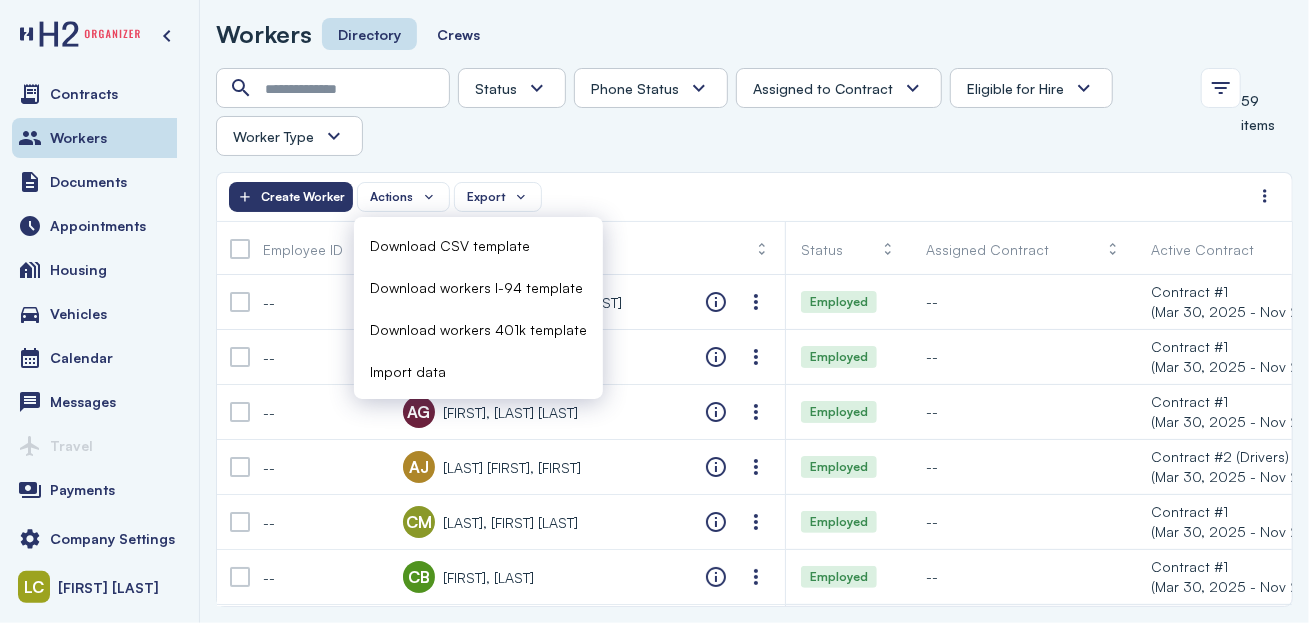 click on "Download CSV template" at bounding box center (450, 245) 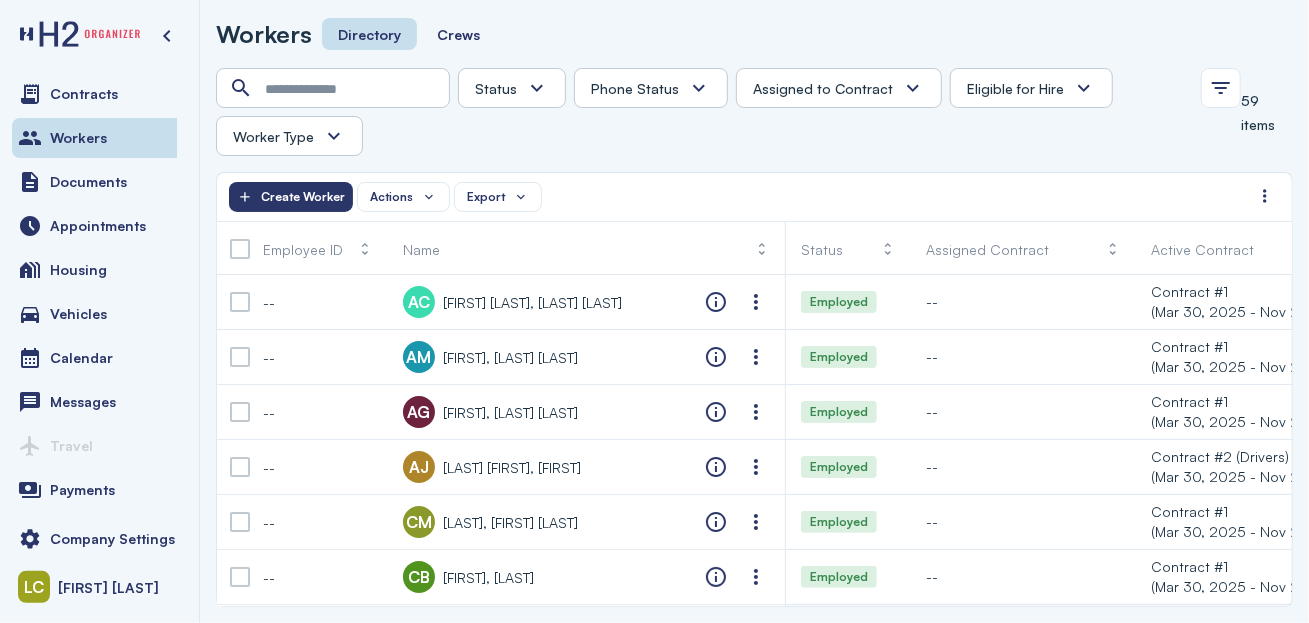click on "Status         Phone Status         Unknown Pending Failed Verified     Assigned to Contract         Yes No     Eligible for Hire         Yes No     Worker Type         H2 Domestic Full-time" at bounding box center [702, 112] 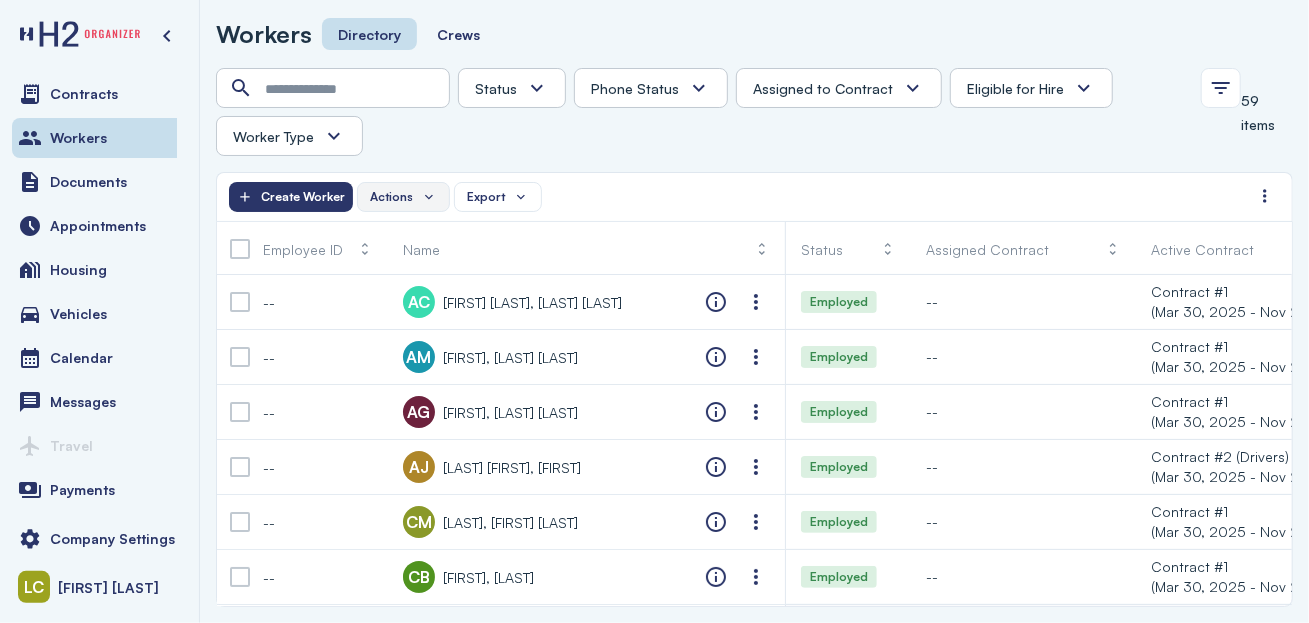 click on "Actions" at bounding box center (391, 197) 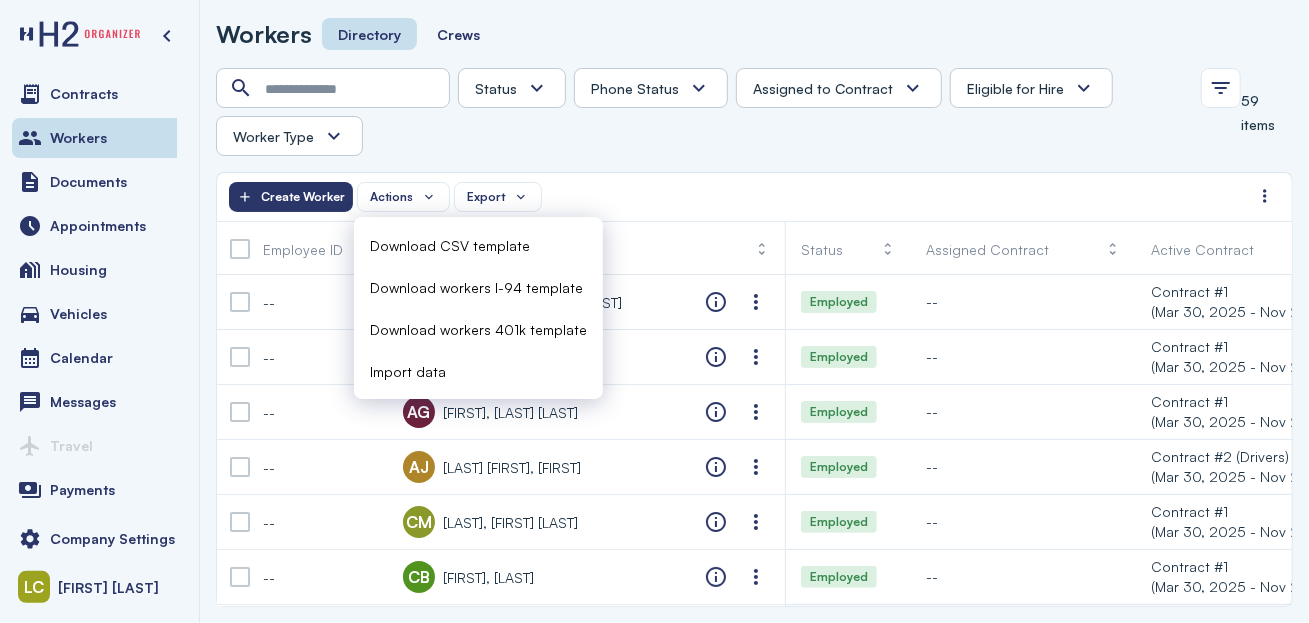 click on "Download CSV template" at bounding box center [450, 245] 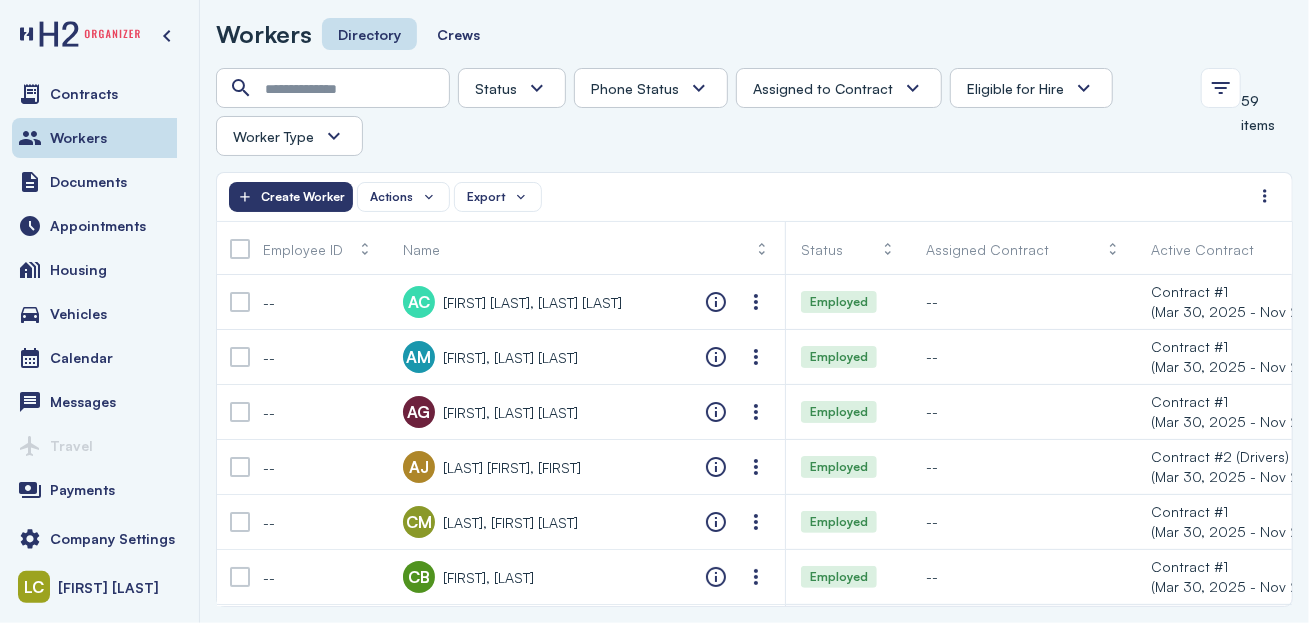 click on "Status         Phone Status         Unknown Pending Failed Verified     Assigned to Contract         Yes No     Eligible for Hire         Yes No     Worker Type         H2 Domestic Full-time" at bounding box center [702, 112] 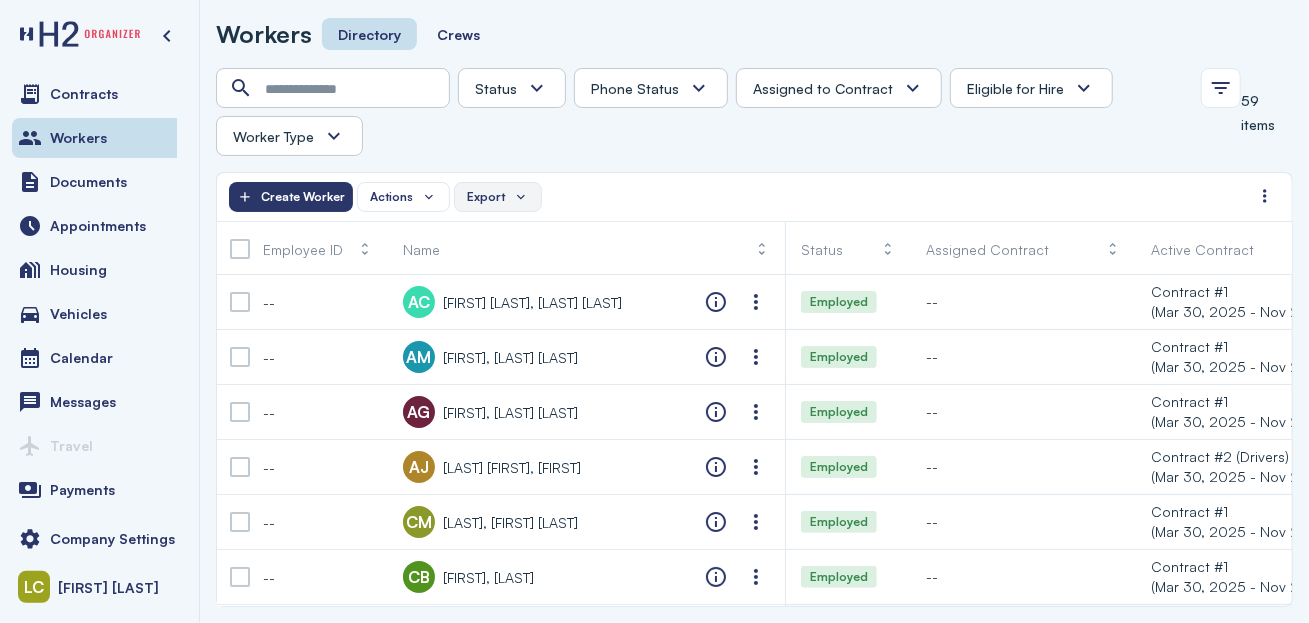 click on "Export" at bounding box center (486, 197) 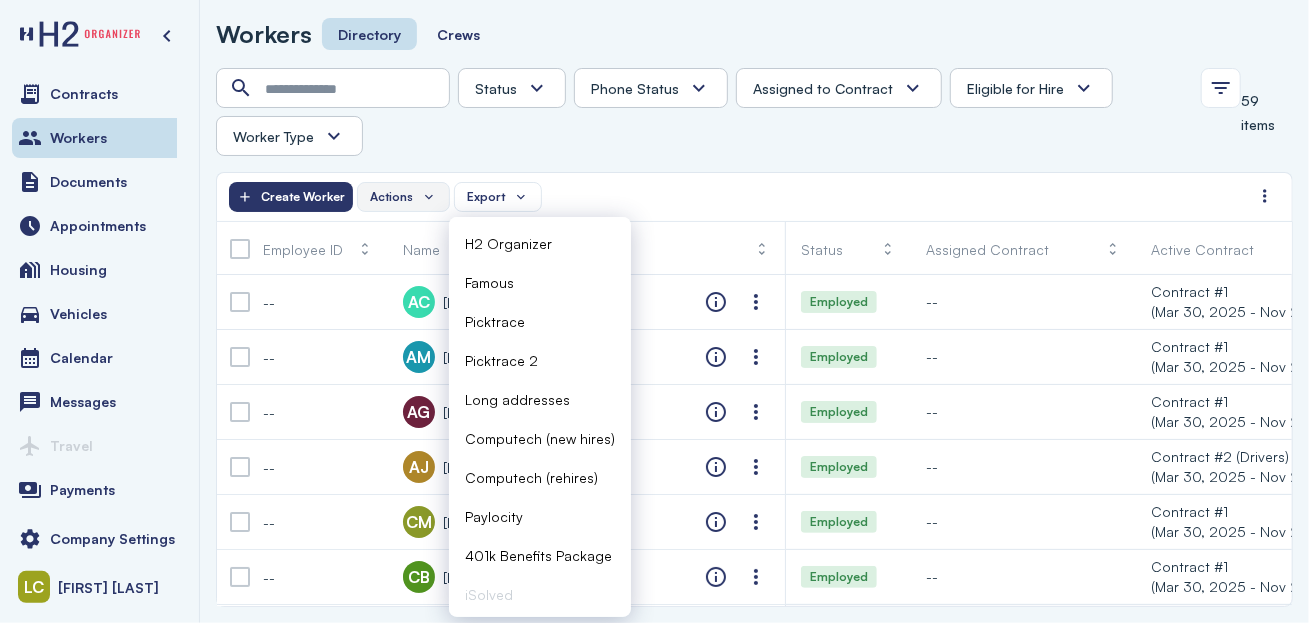 click on "Actions" at bounding box center [403, 197] 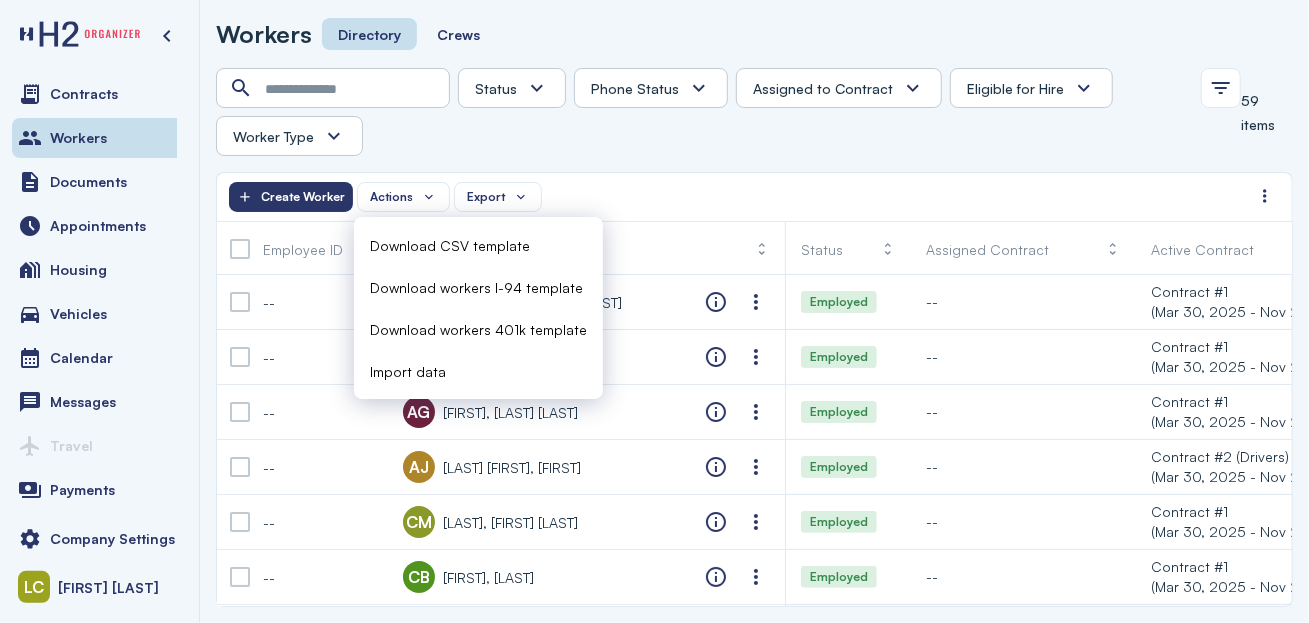 click on "Import data" at bounding box center [408, 371] 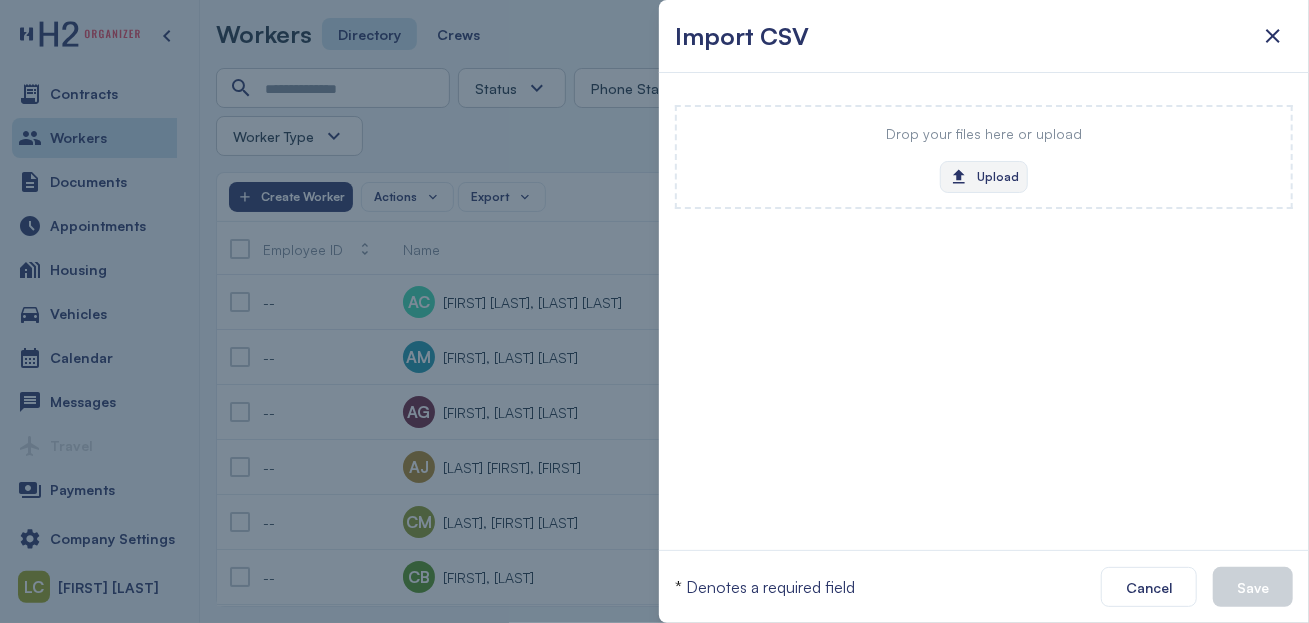 click on "Upload" at bounding box center [984, 177] 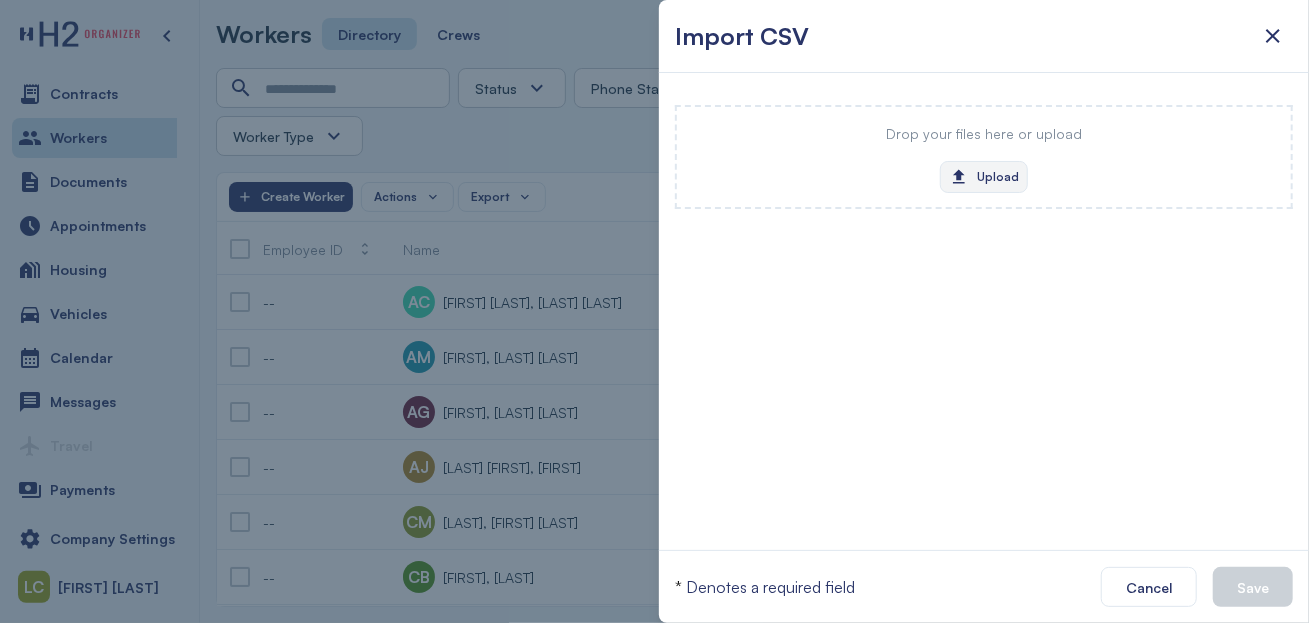 click on "Upload" 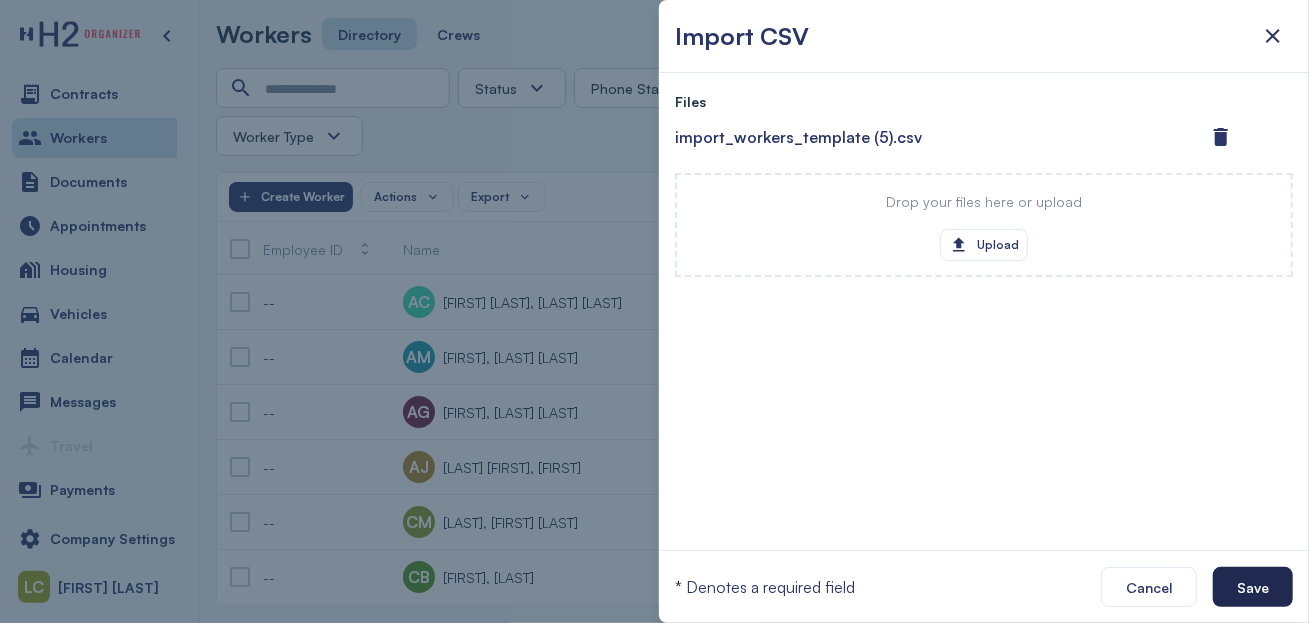 click on "Save" at bounding box center [1253, 587] 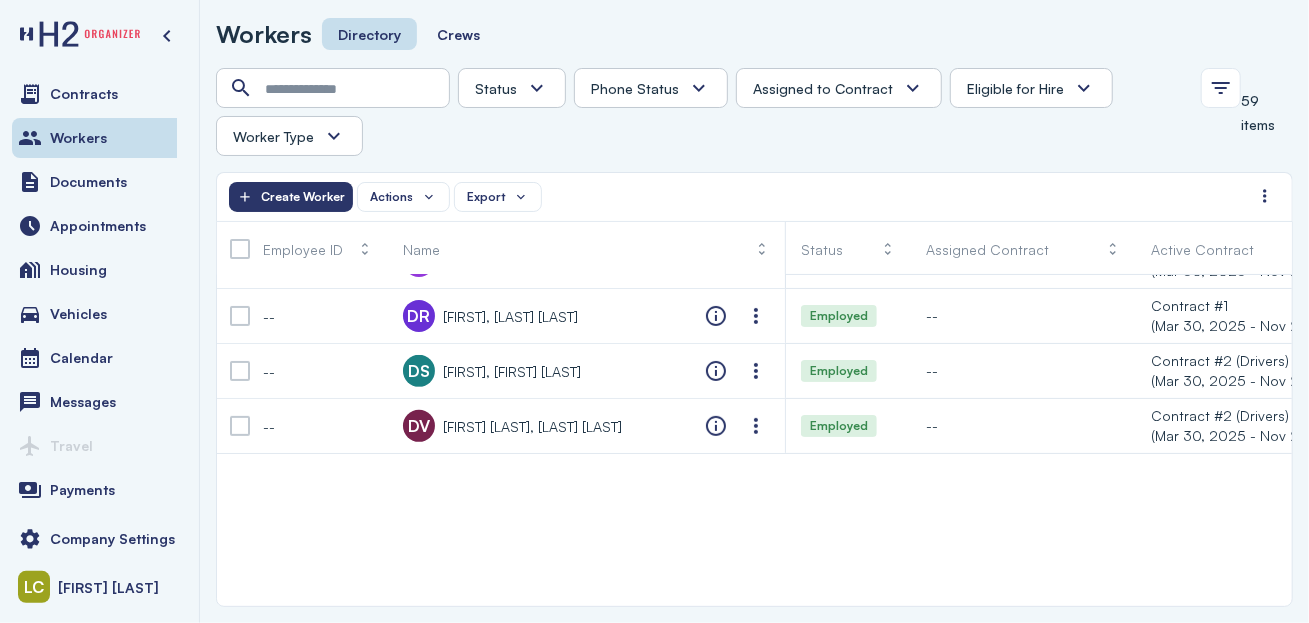scroll, scrollTop: 0, scrollLeft: 0, axis: both 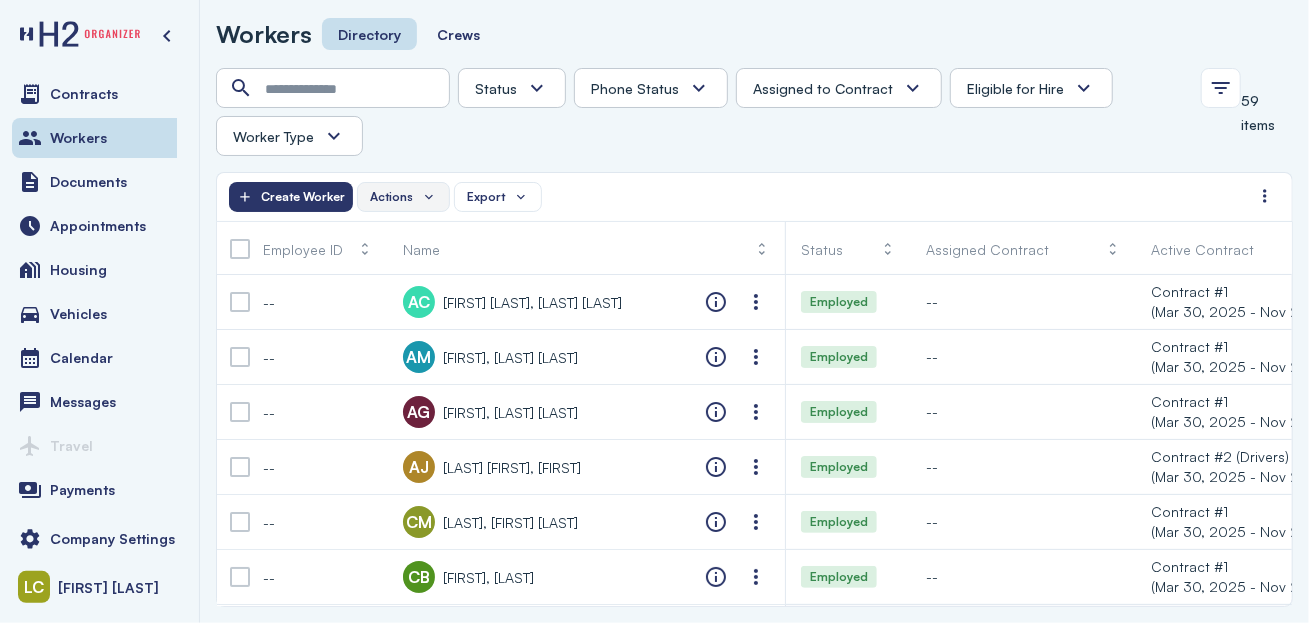 click on "Actions" at bounding box center (391, 197) 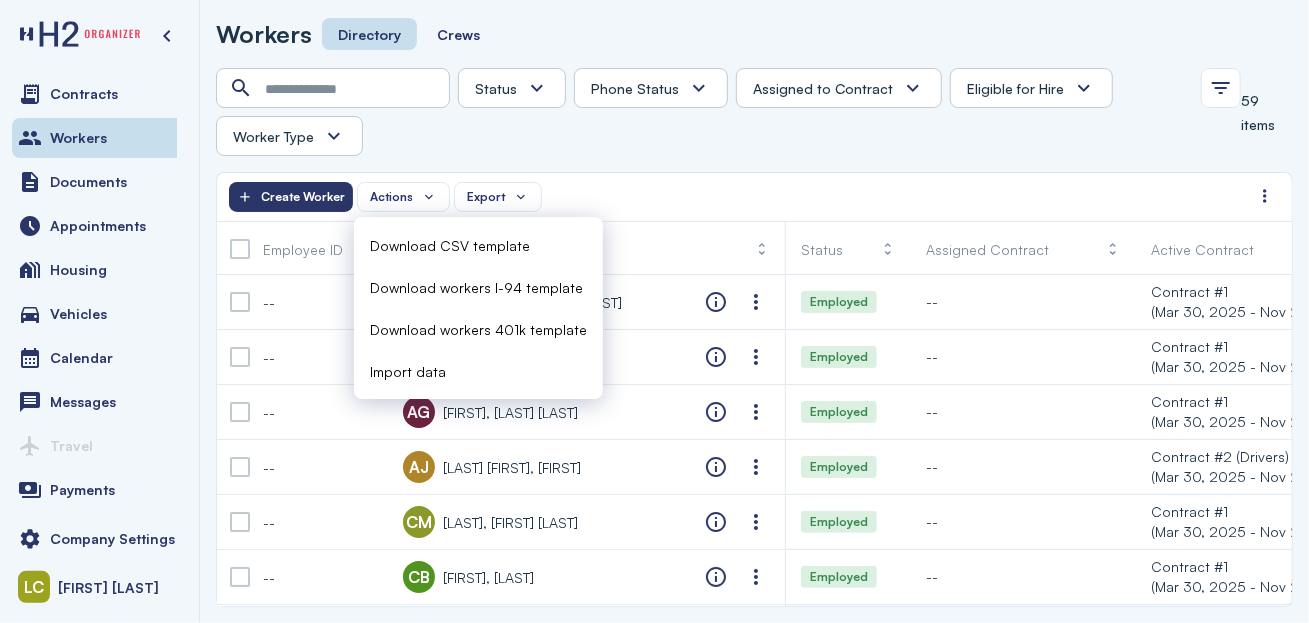 click on "Import data" at bounding box center (408, 371) 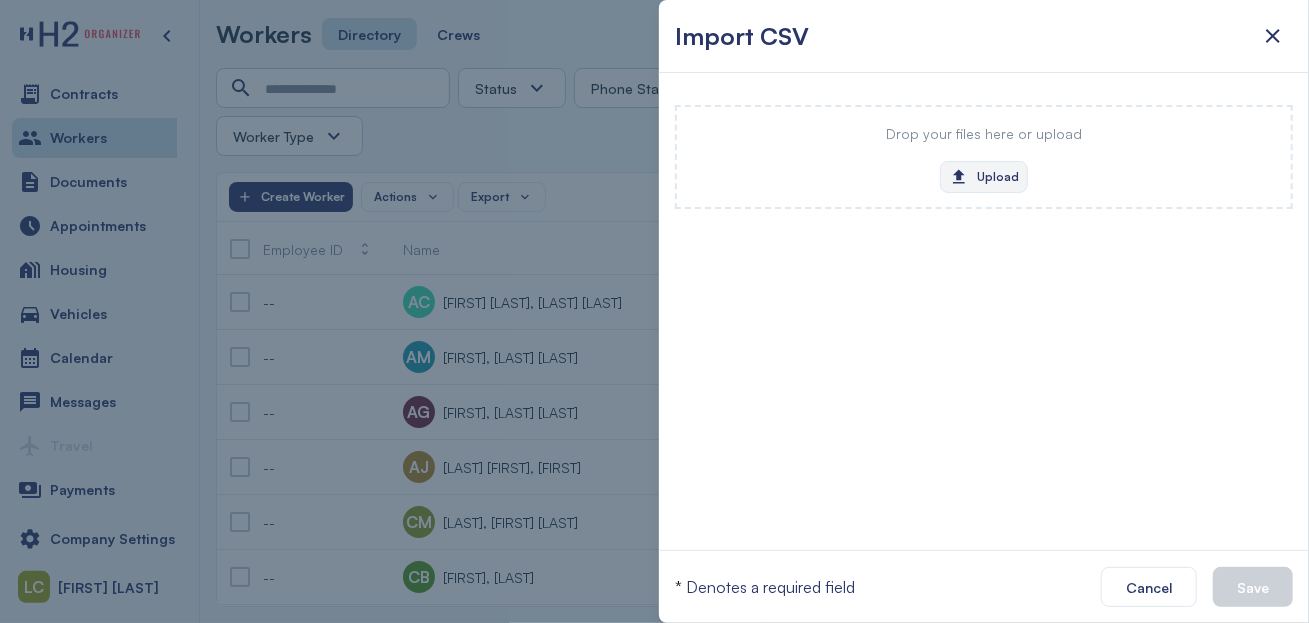 click on "Upload" at bounding box center (984, 177) 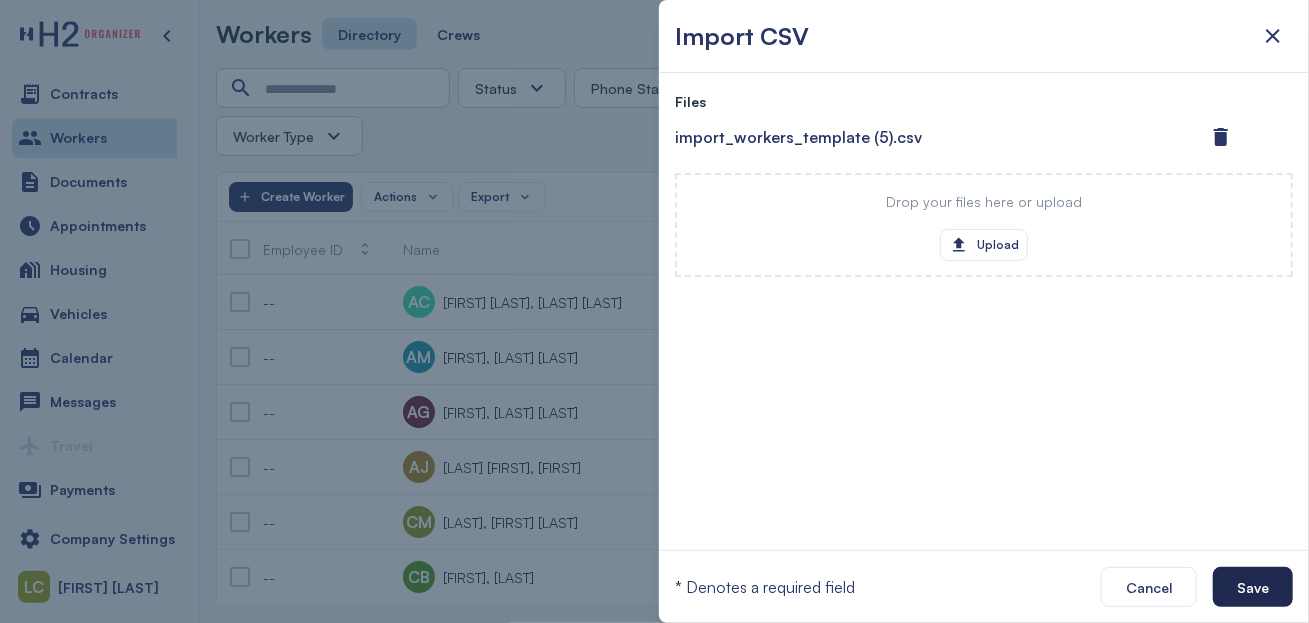 click on "Save" at bounding box center [1253, 587] 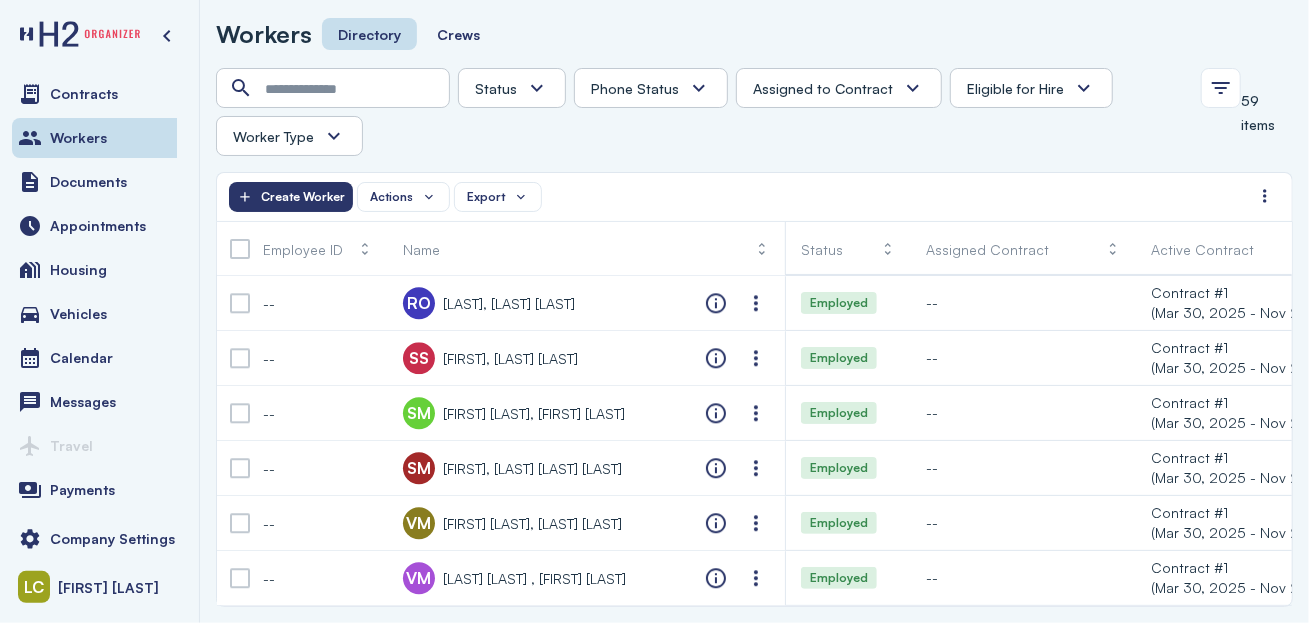scroll, scrollTop: 2869, scrollLeft: 0, axis: vertical 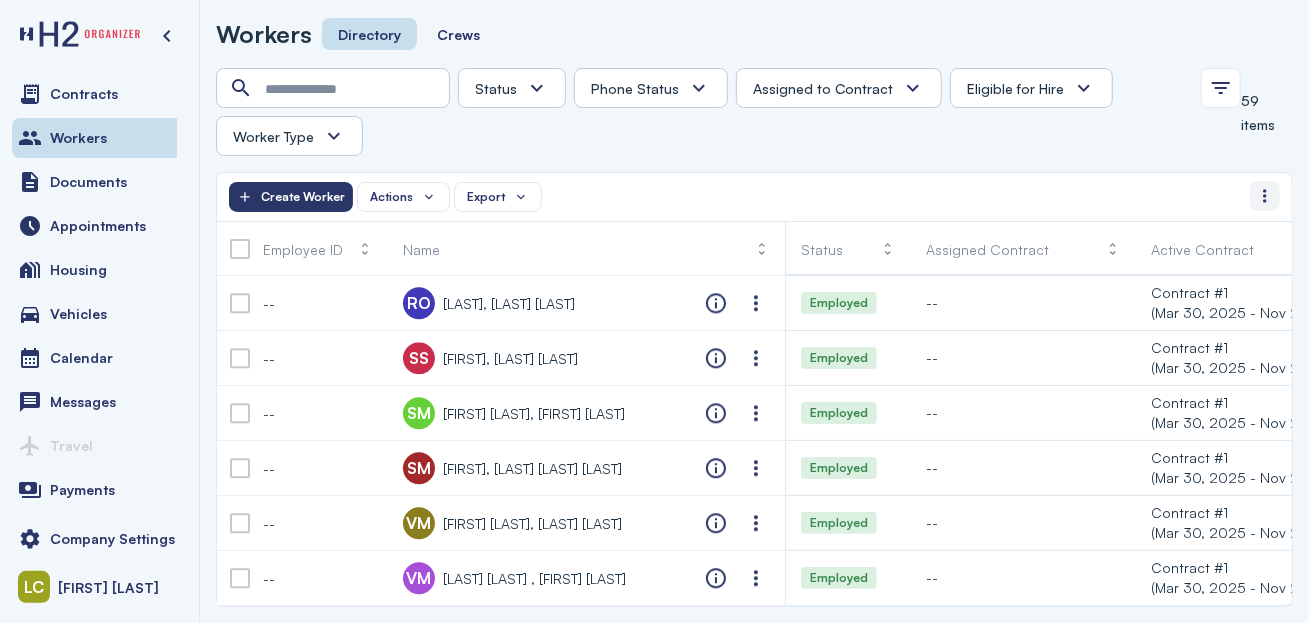 click at bounding box center [1265, 196] 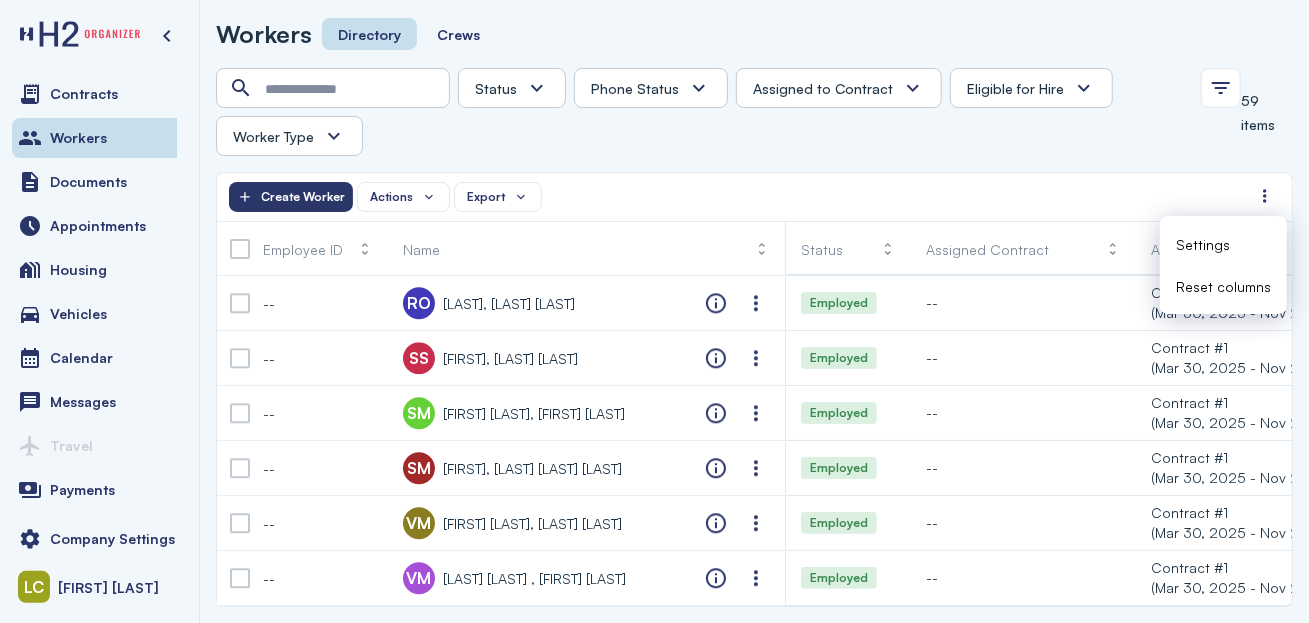 click on "Settings" at bounding box center [1223, 244] 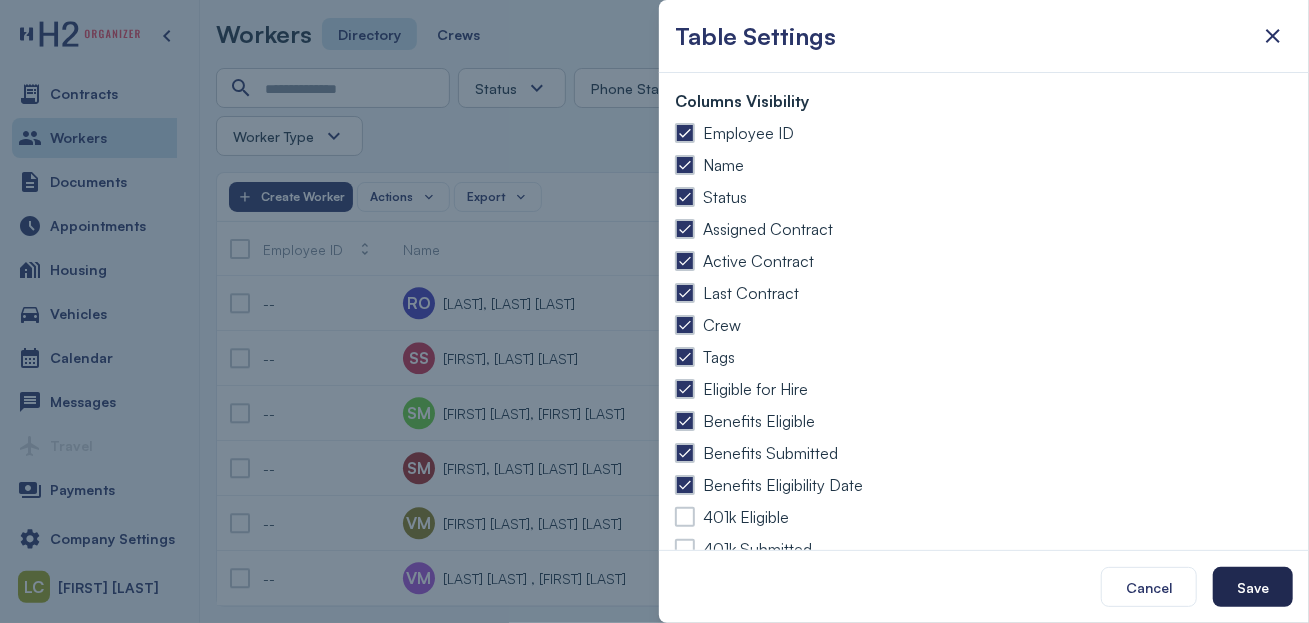 click on "Save" at bounding box center (1253, 587) 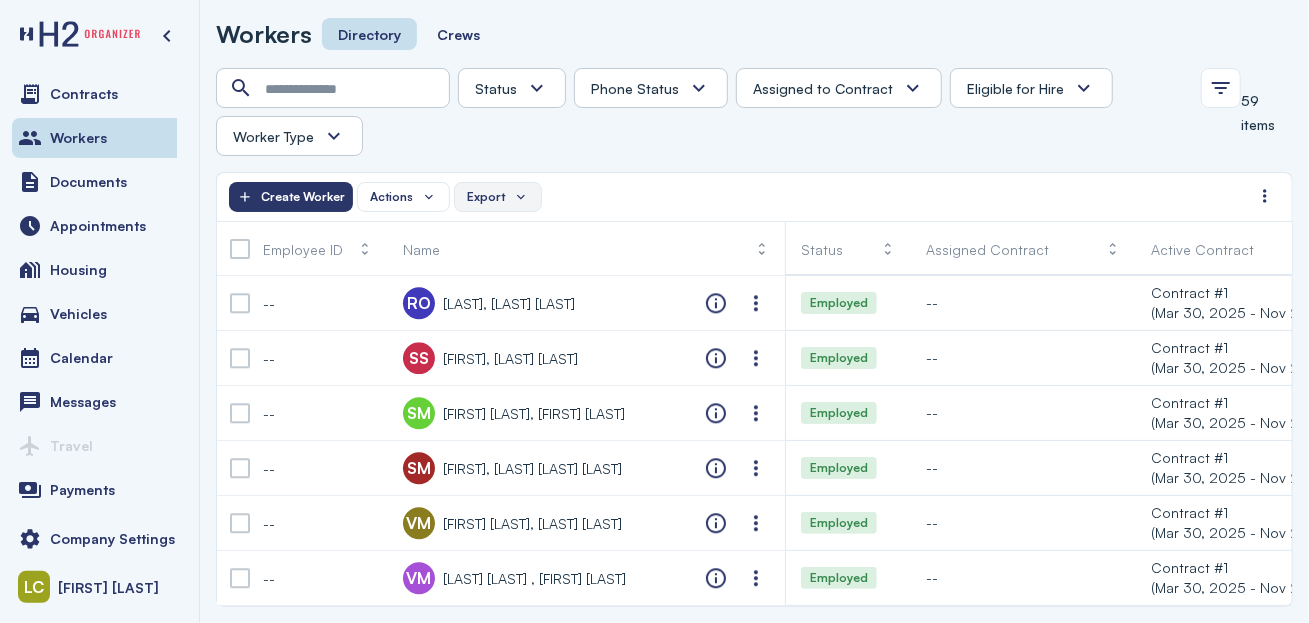 click on "Export" at bounding box center (486, 197) 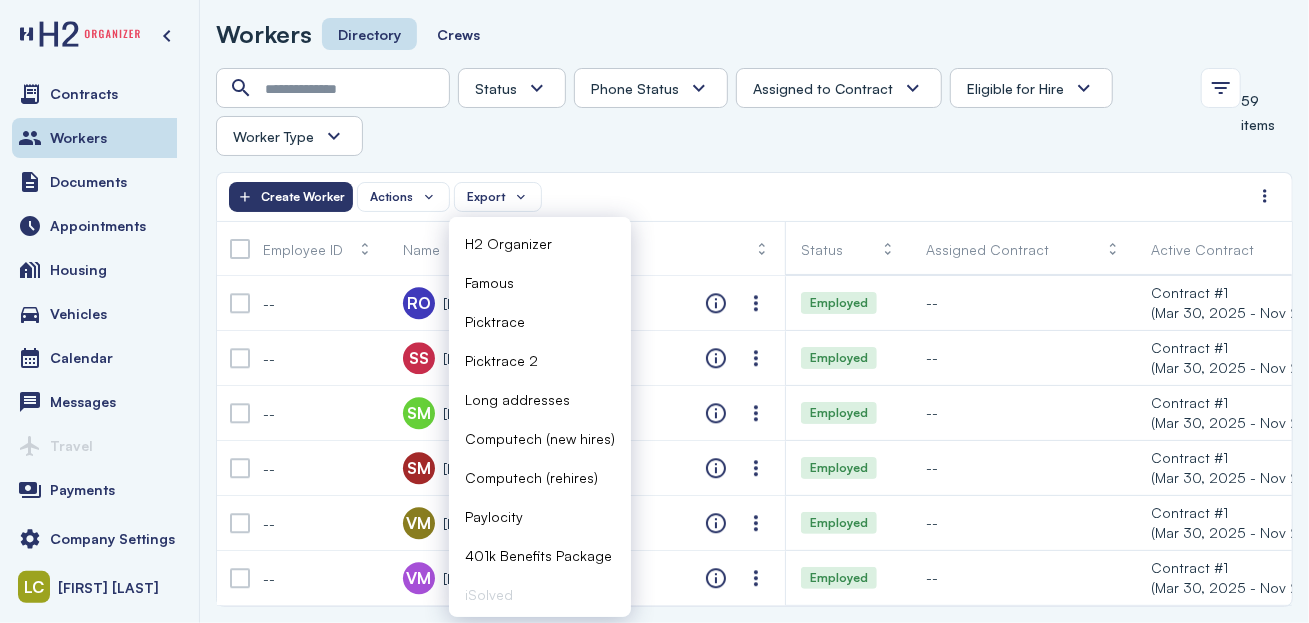 click on "Long addresses" at bounding box center [517, 399] 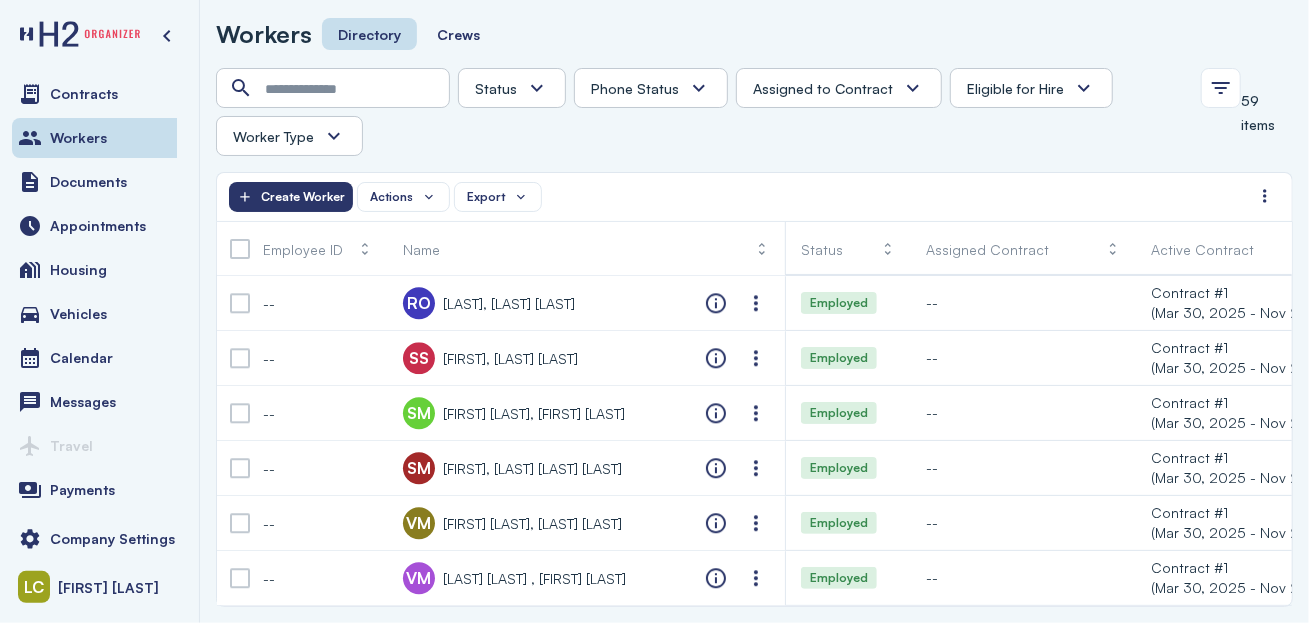click on "Actions           Export                 Create Worker" at bounding box center [739, 197] 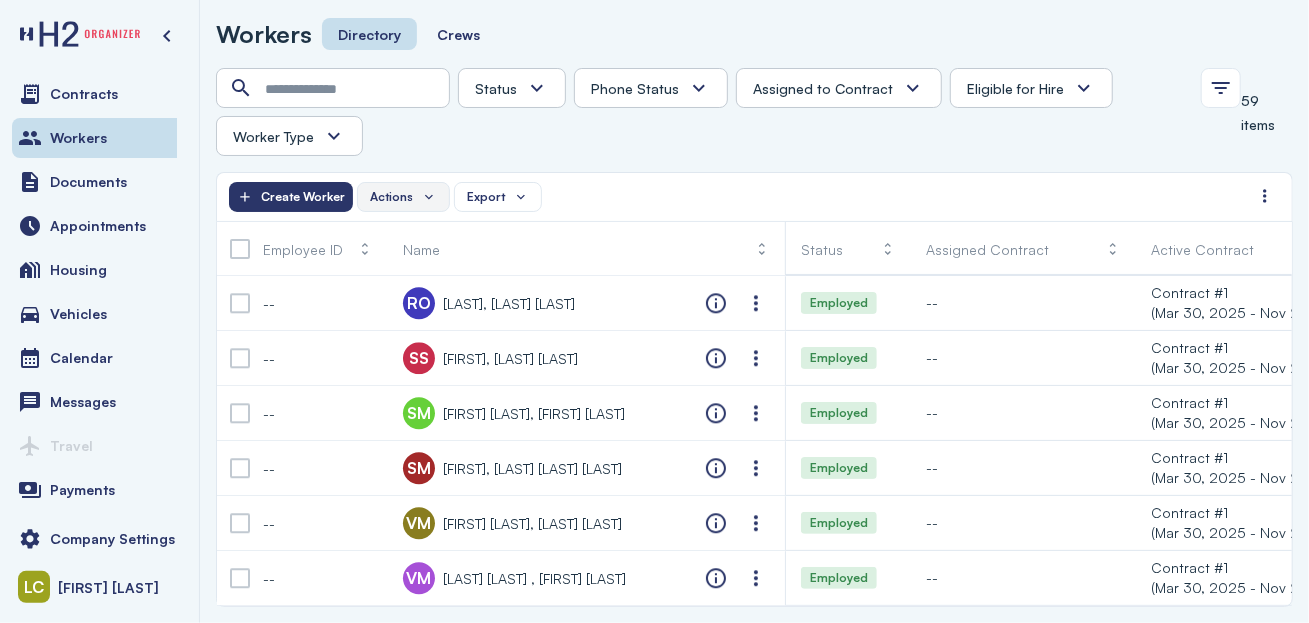 click on "Actions" at bounding box center [403, 197] 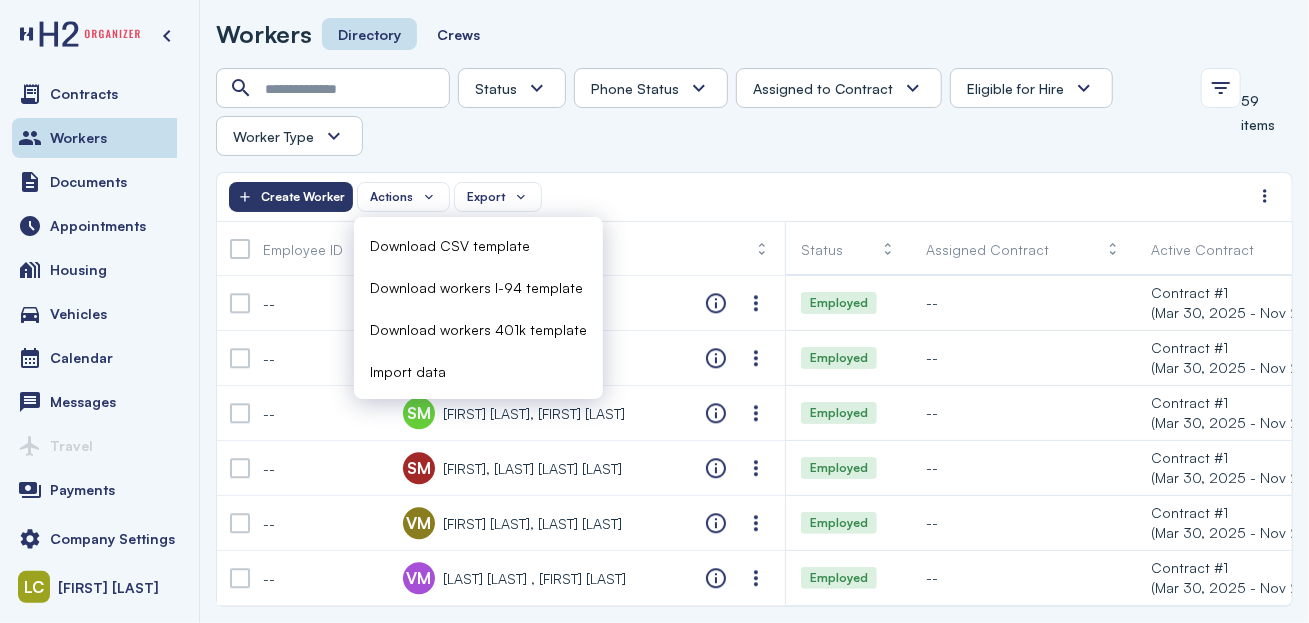 click on "Import data" at bounding box center [408, 371] 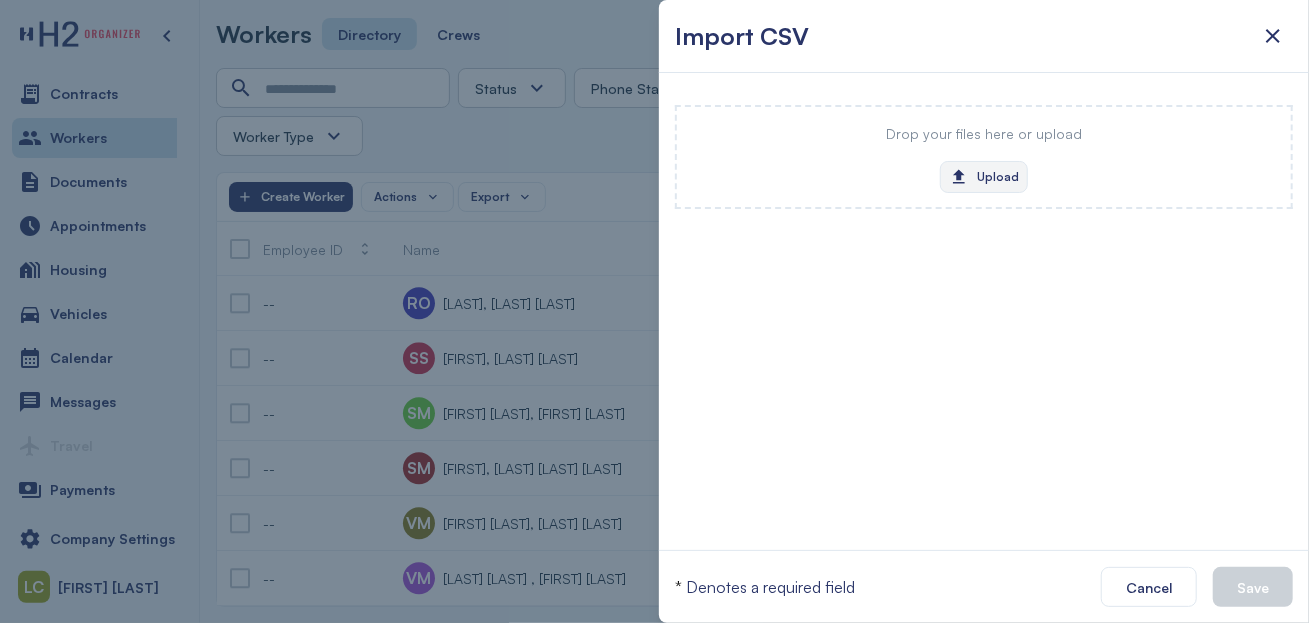 click on "Upload" 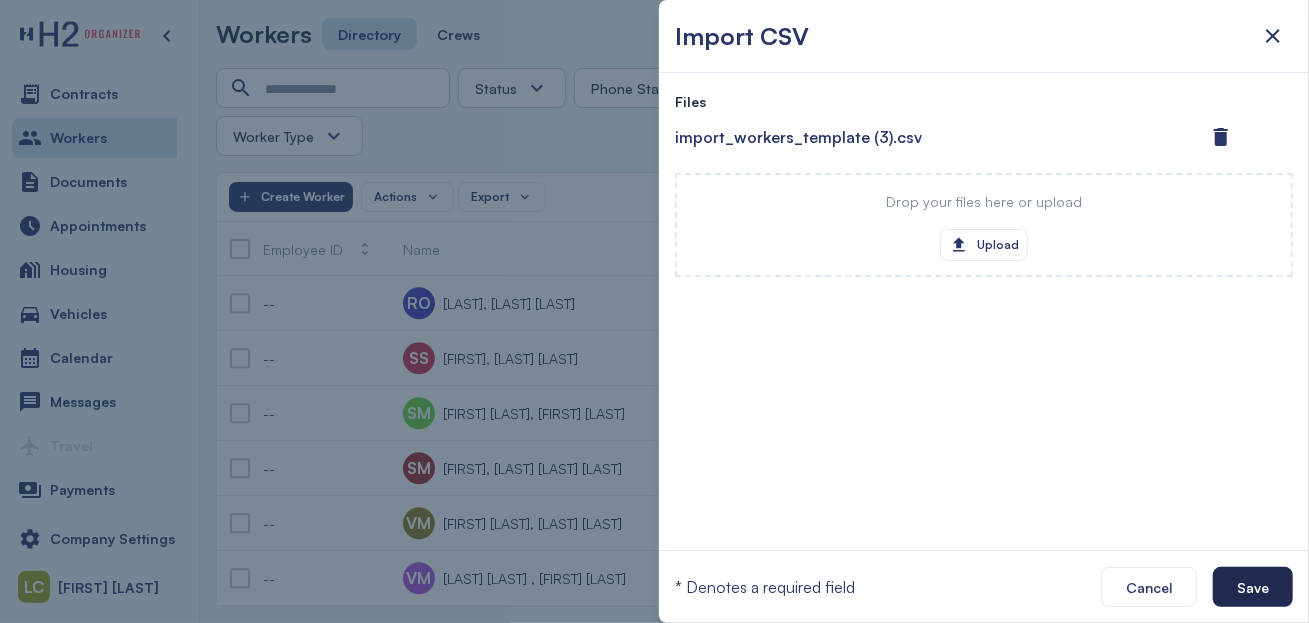 click on "Save" at bounding box center [1253, 587] 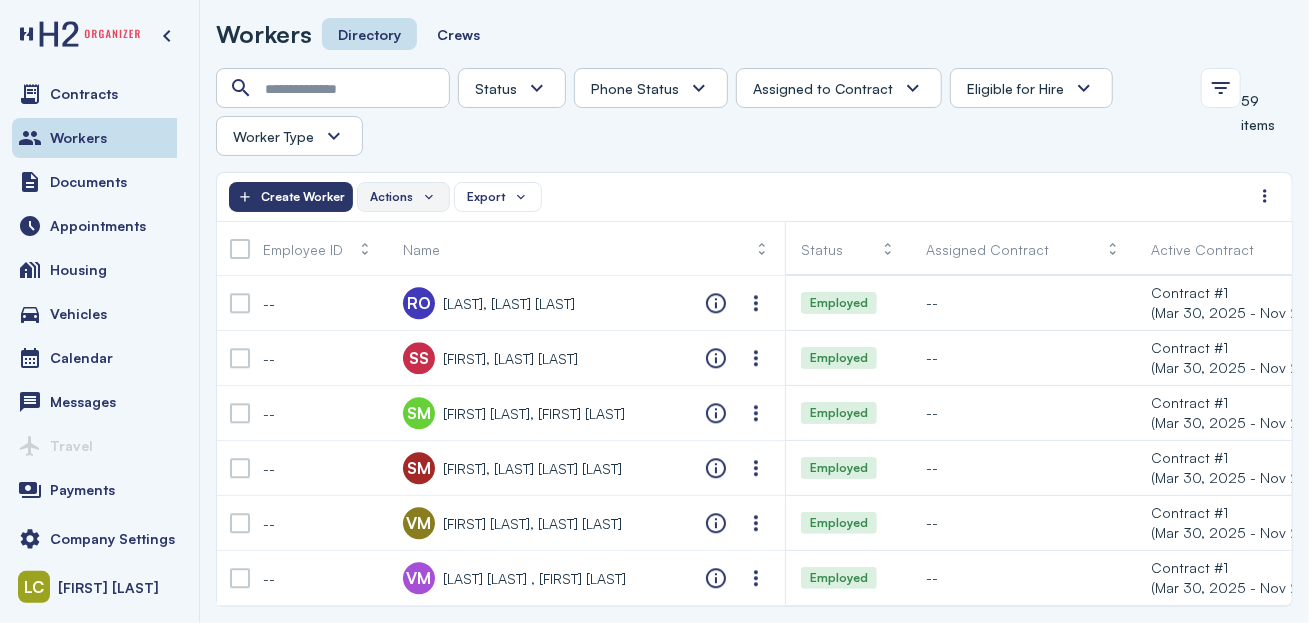 click on "Actions" at bounding box center (403, 197) 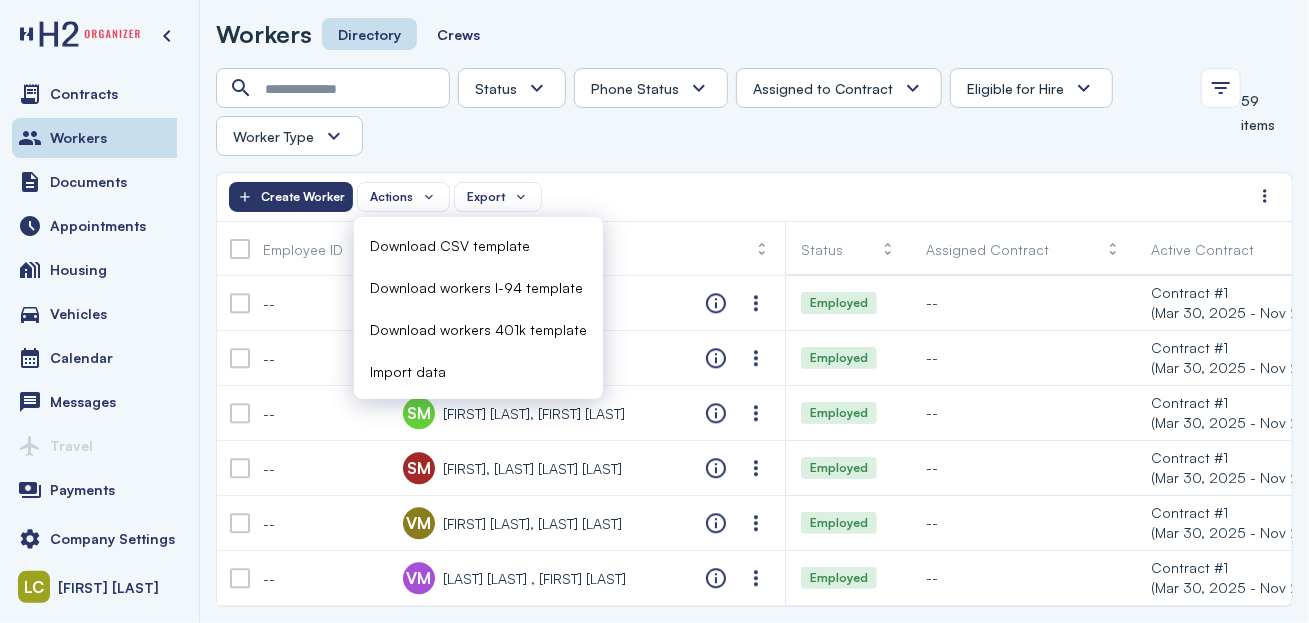 click on "Download workers I-94 template" at bounding box center (476, 287) 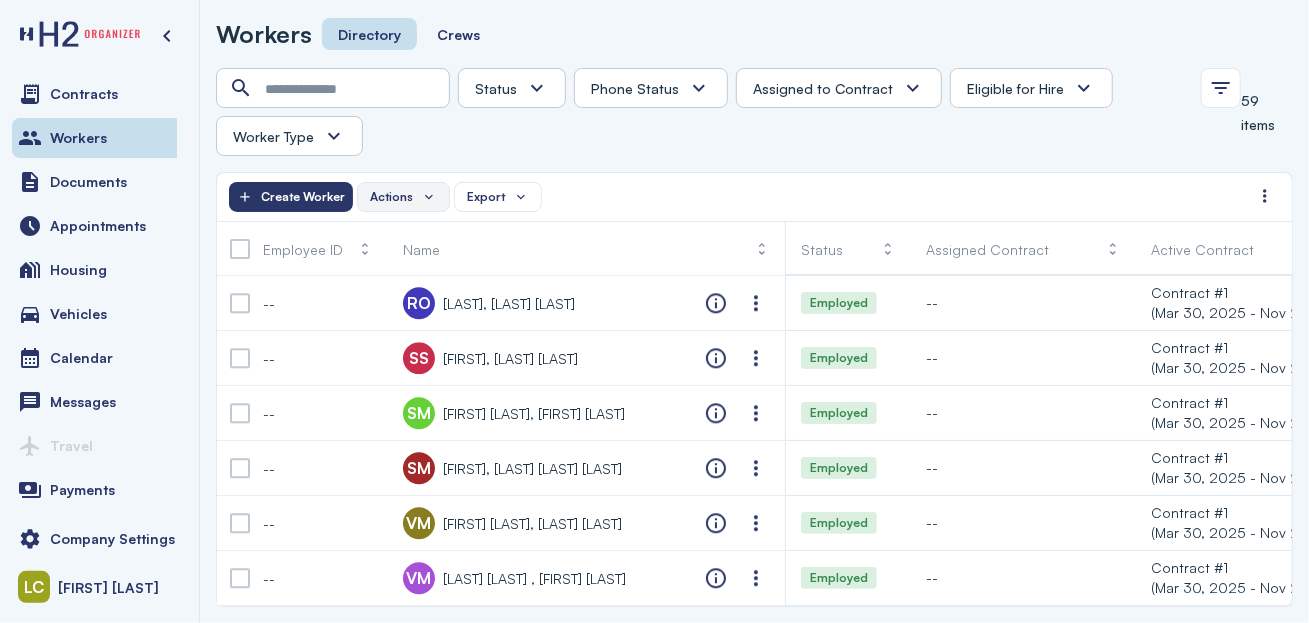 click on "Actions" at bounding box center (391, 197) 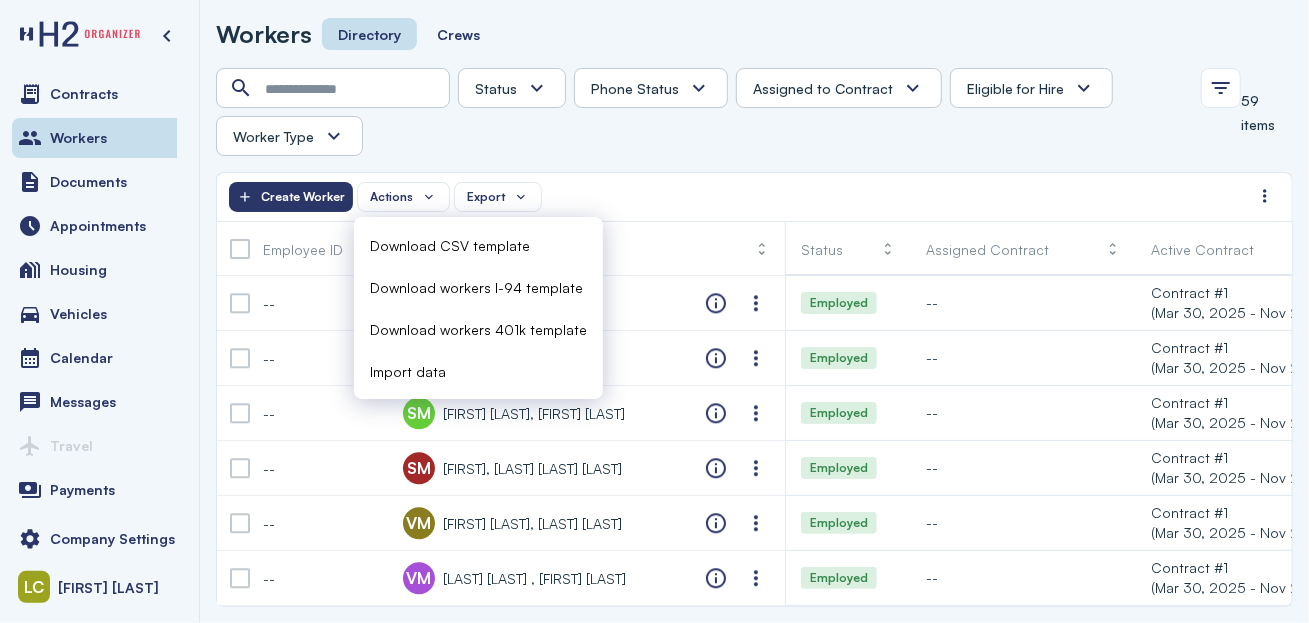 click on "Download CSV template" at bounding box center (450, 245) 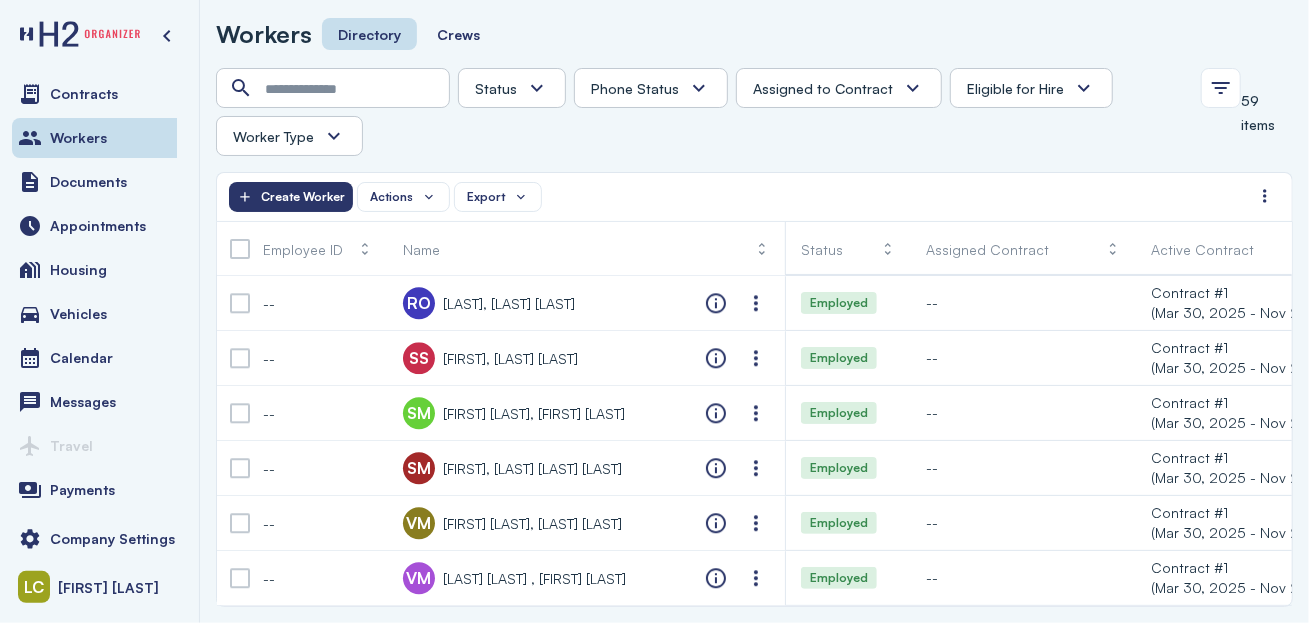 click on "Status         Phone Status         Unknown Pending Failed Verified     Assigned to Contract         Yes No     Eligible for Hire         Yes No     Worker Type         H2 Domestic Full-time" at bounding box center (728, 112) 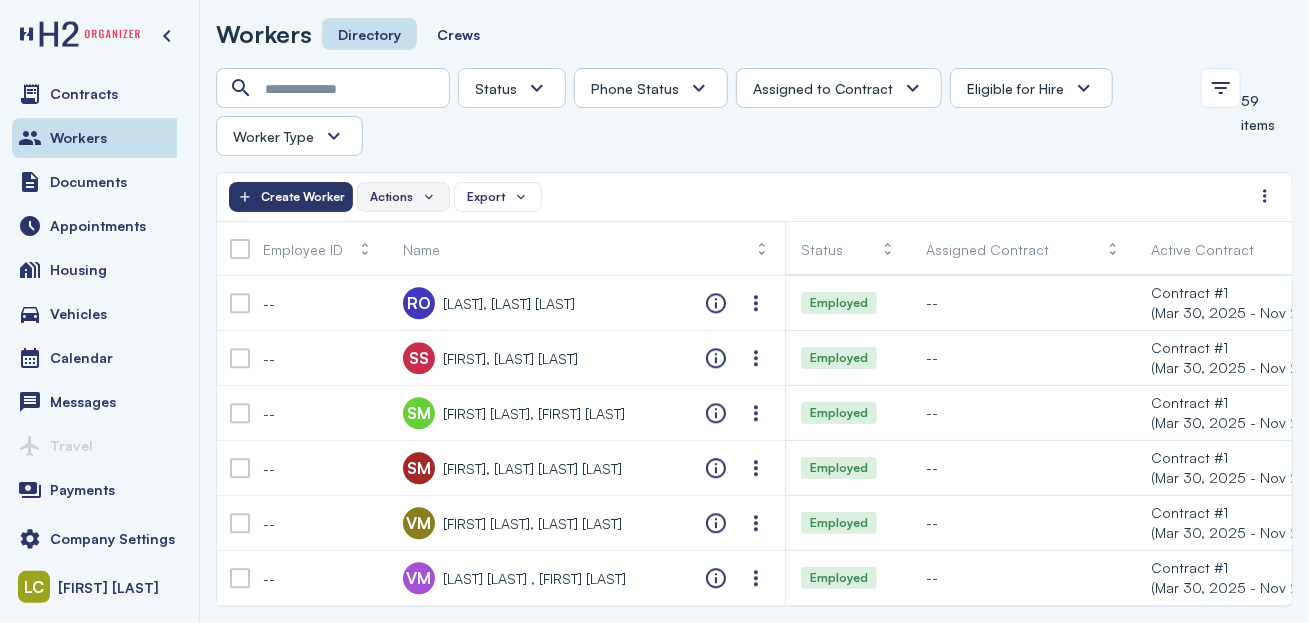 click on "Actions" at bounding box center (391, 197) 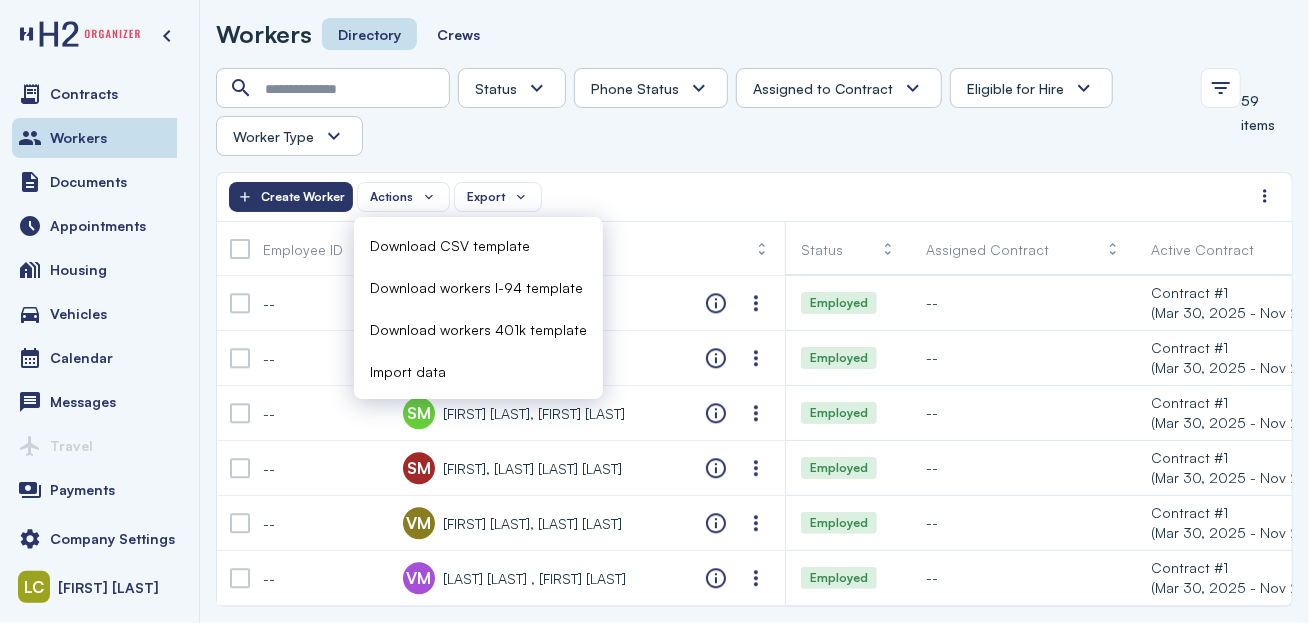 click on "Import data" at bounding box center (408, 371) 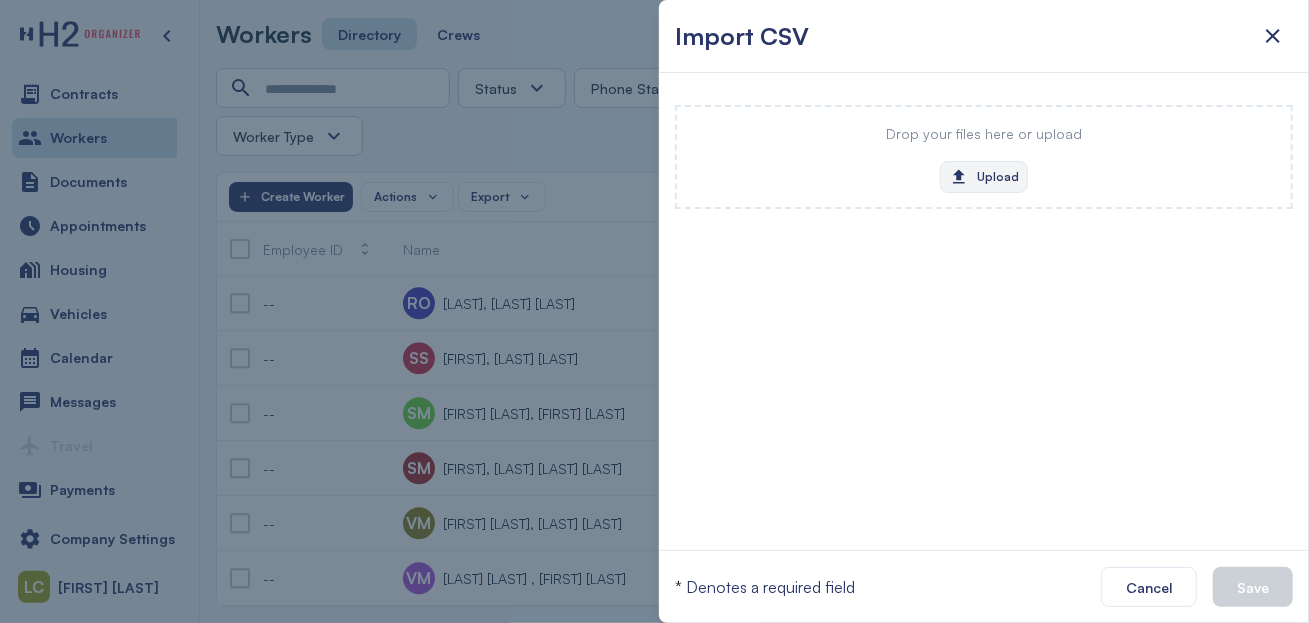 click on "Upload" at bounding box center (984, 177) 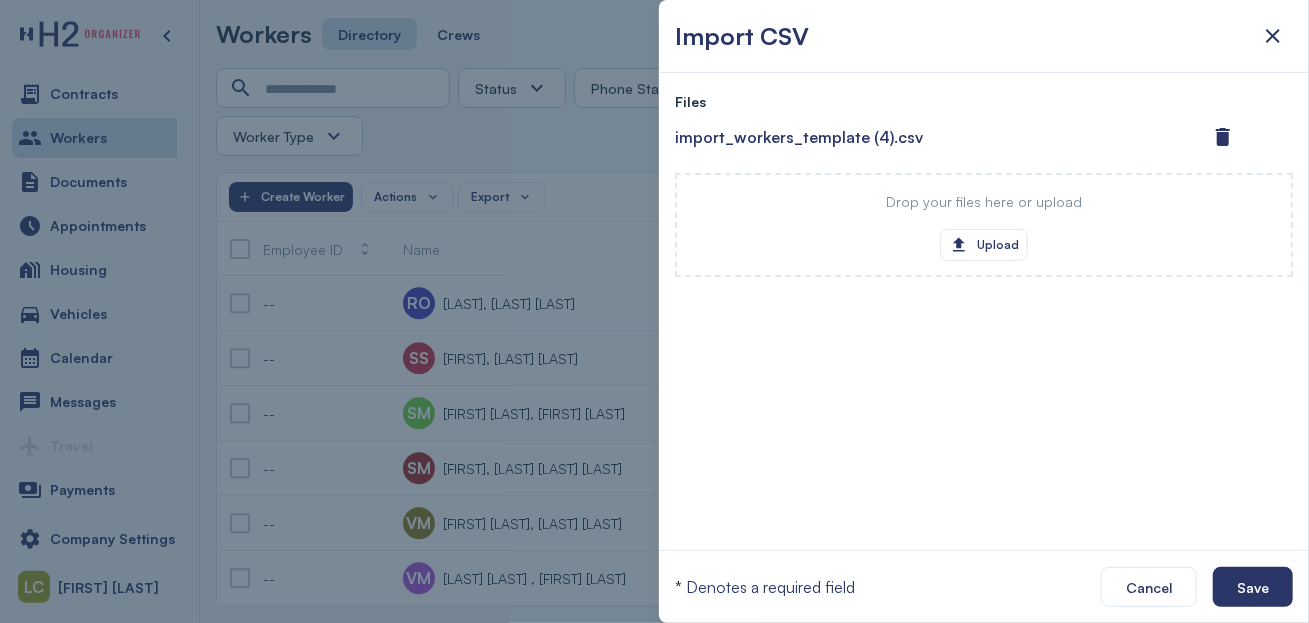click on "Denotes a required field" at bounding box center (770, 587) 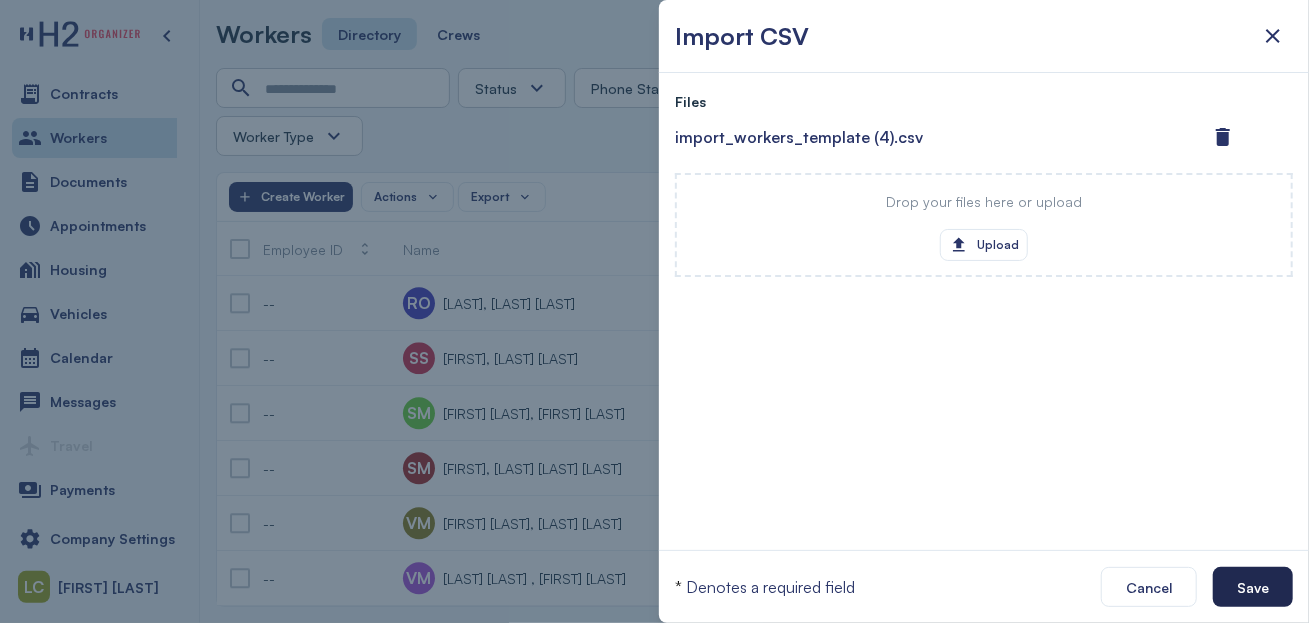 click on "Save" at bounding box center [1253, 587] 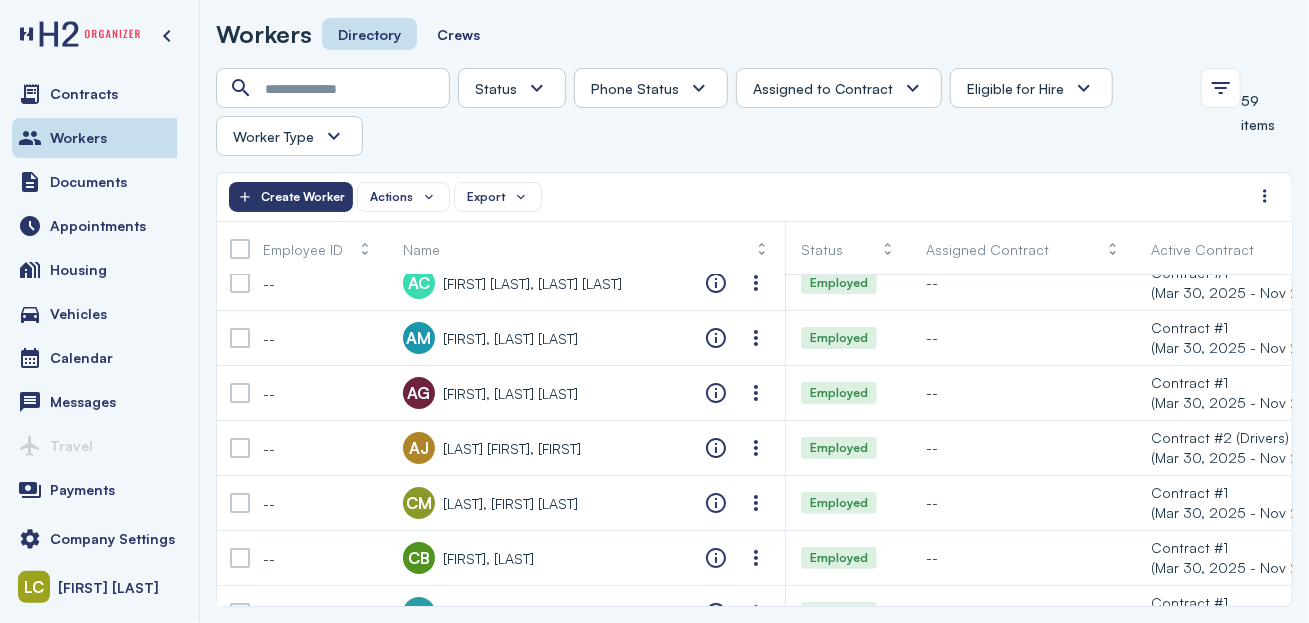 scroll, scrollTop: 0, scrollLeft: 0, axis: both 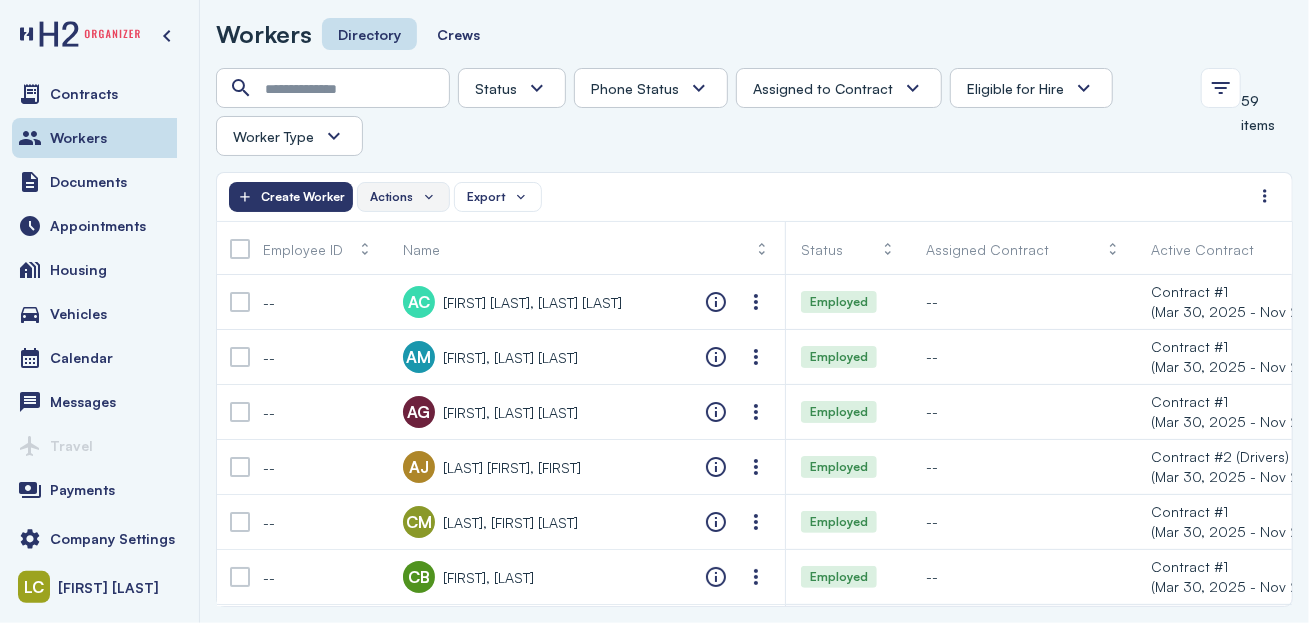 click on "Actions" at bounding box center [391, 197] 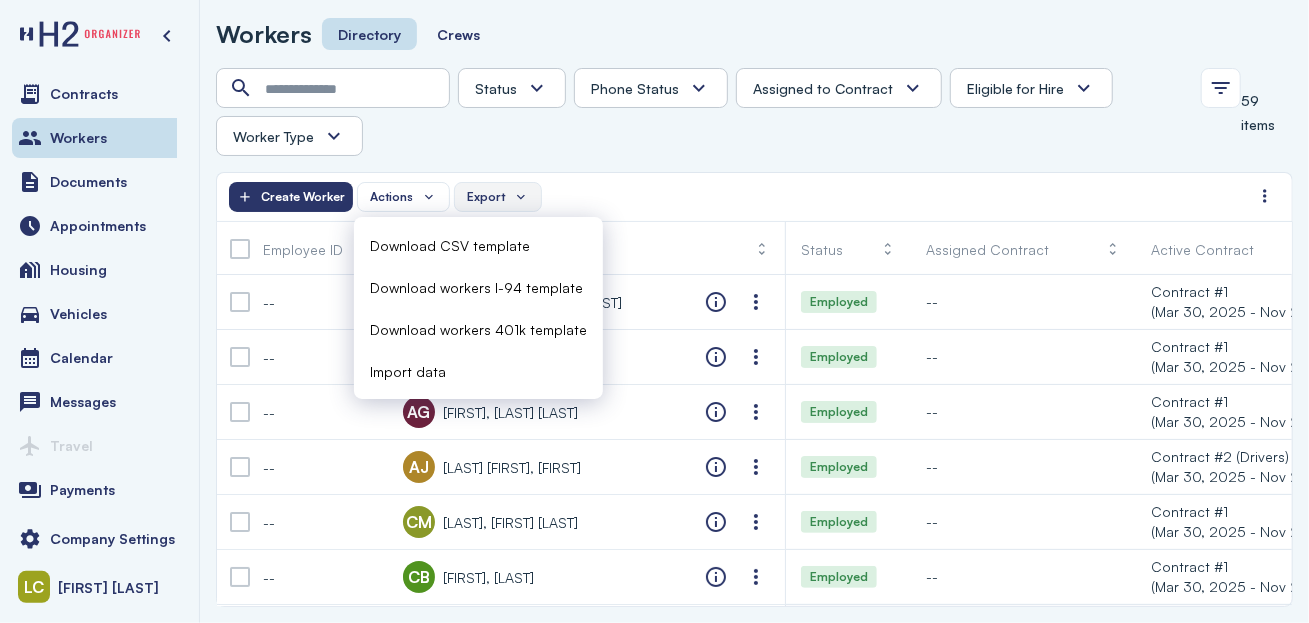 click on "Export" at bounding box center [498, 197] 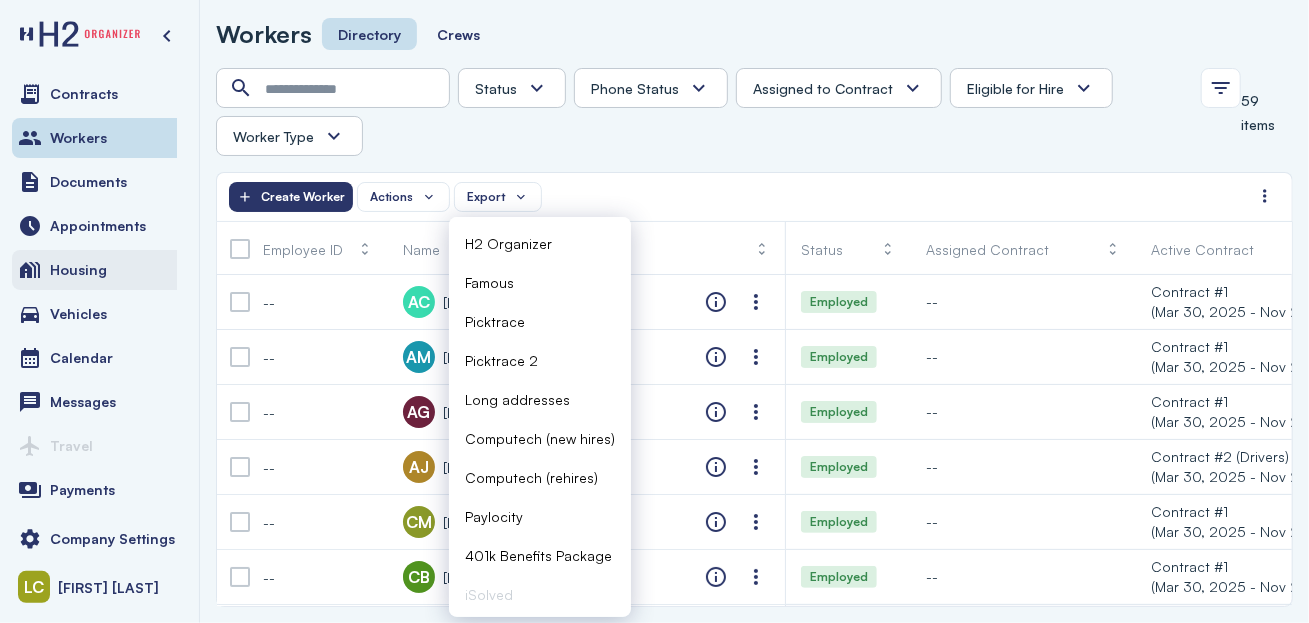 click on "Housing" at bounding box center (99, 270) 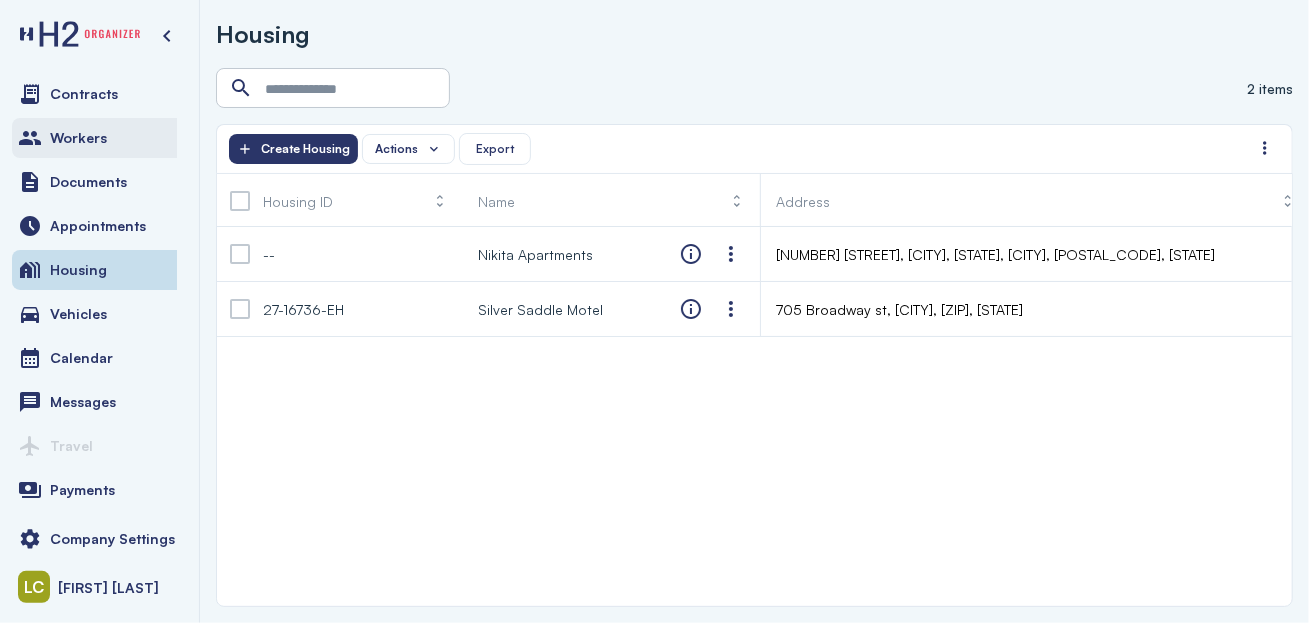 click on "Workers" at bounding box center (78, 138) 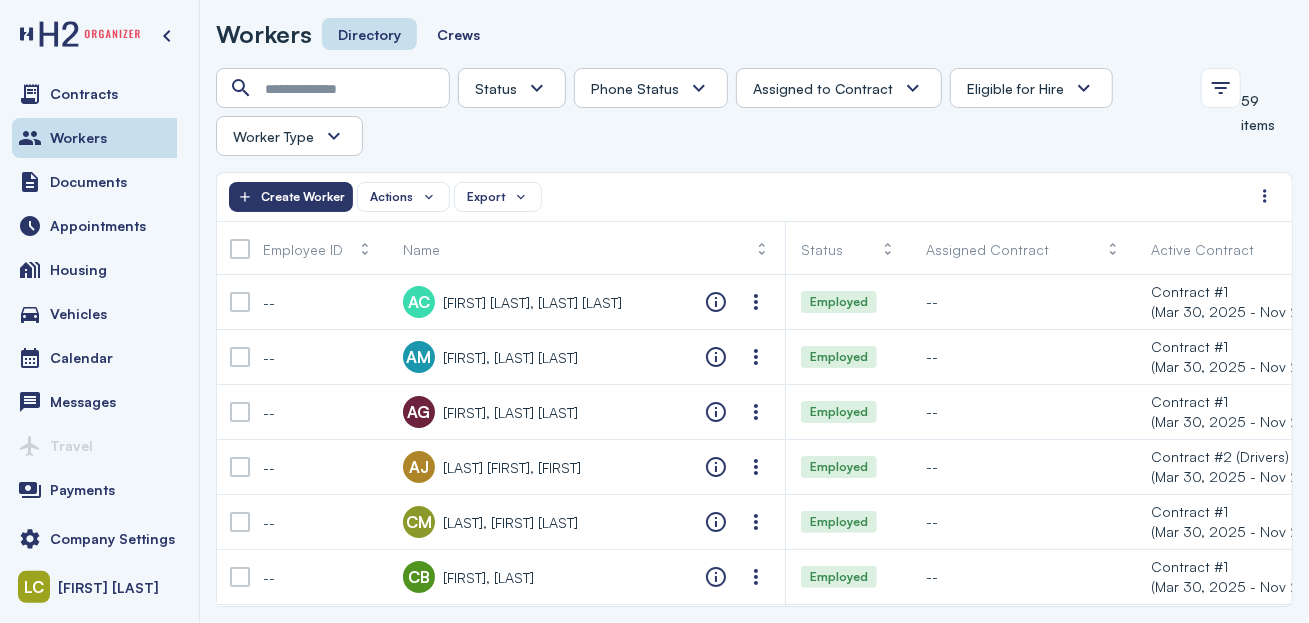 click on "Status" at bounding box center (496, 88) 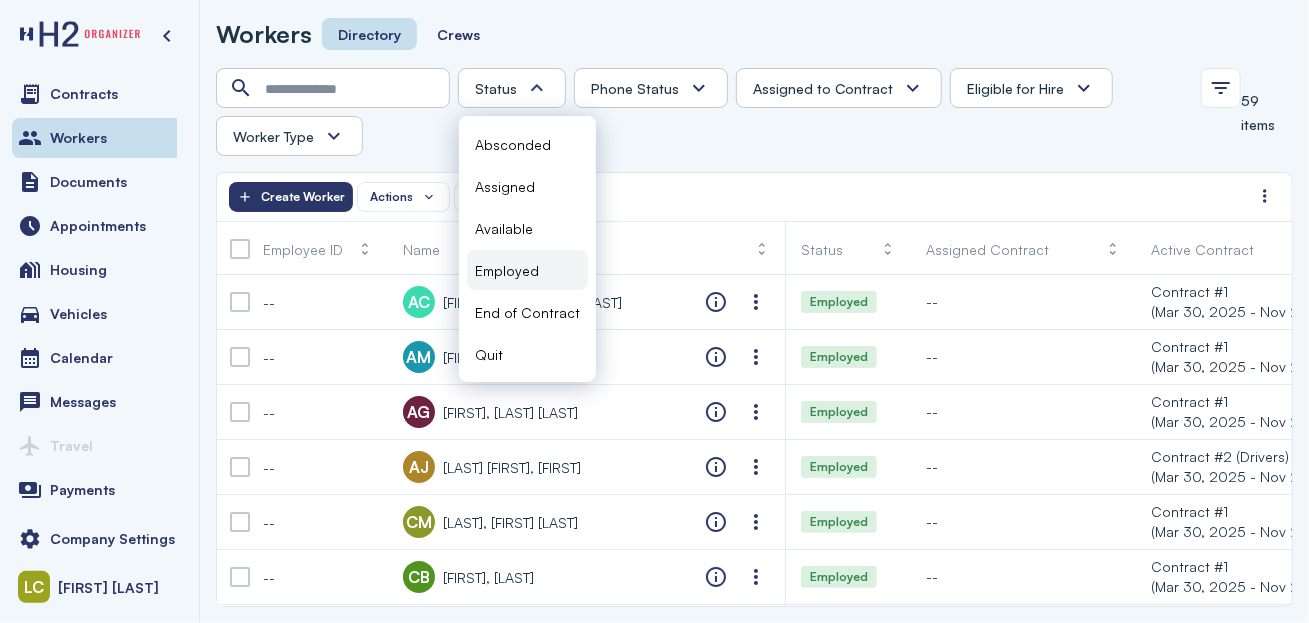 click on "Employed" at bounding box center [507, 270] 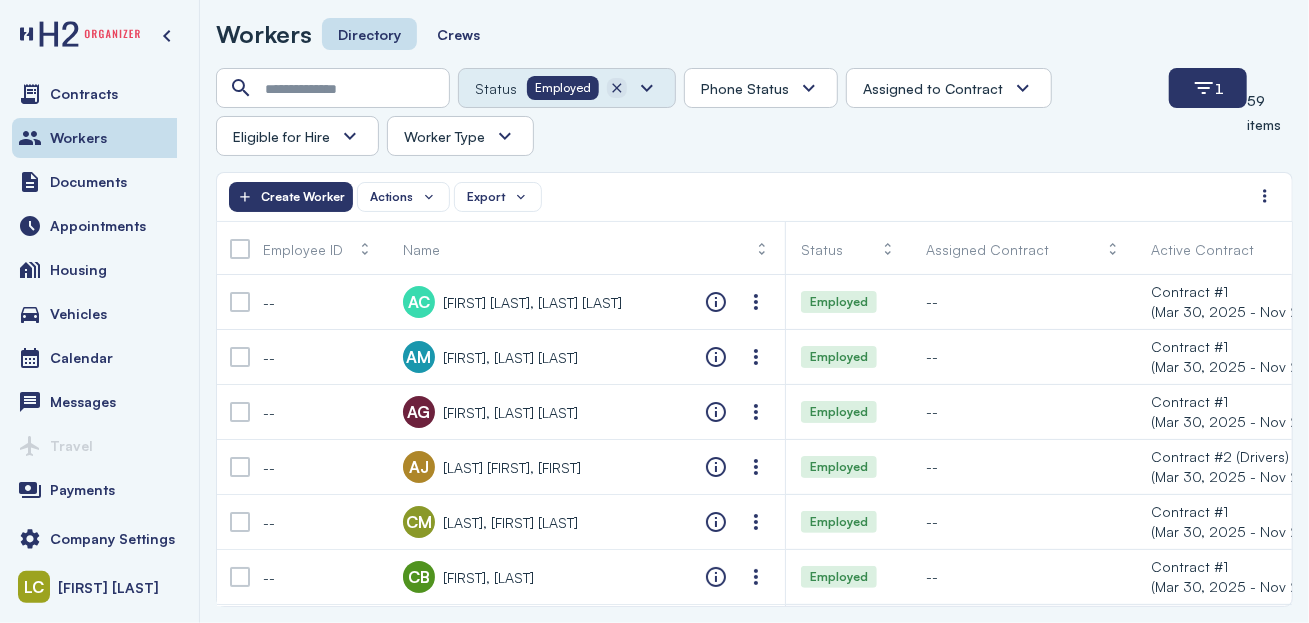 click at bounding box center (617, 88) 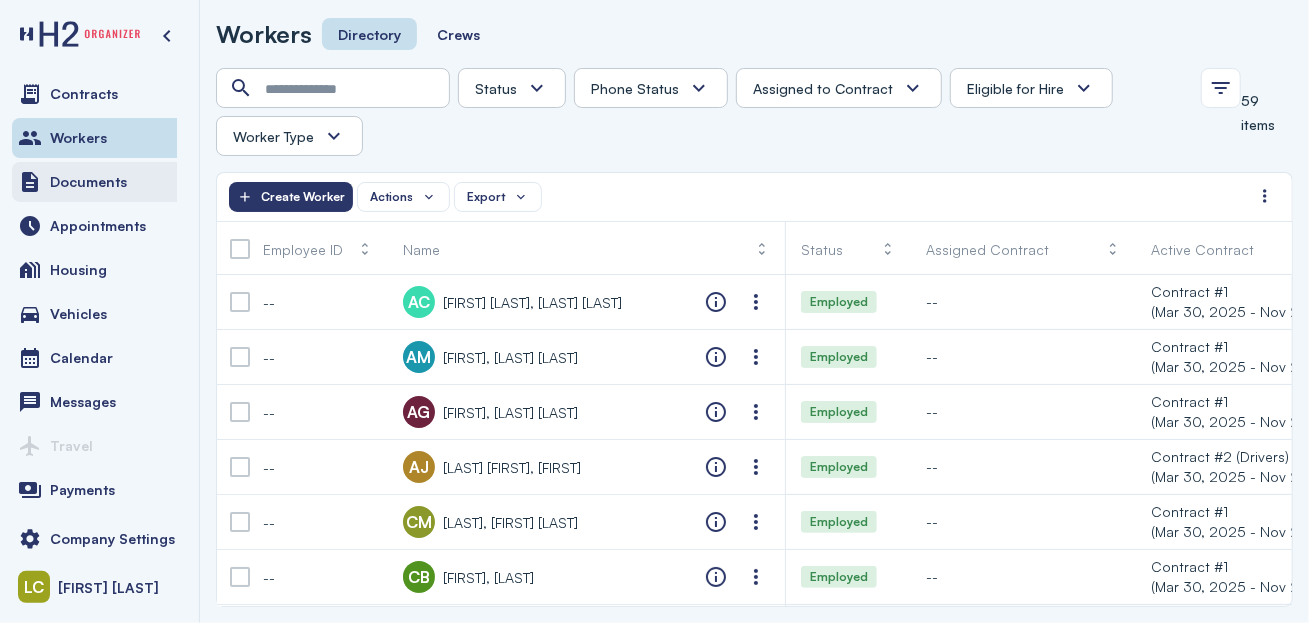 click on "Documents" at bounding box center (88, 182) 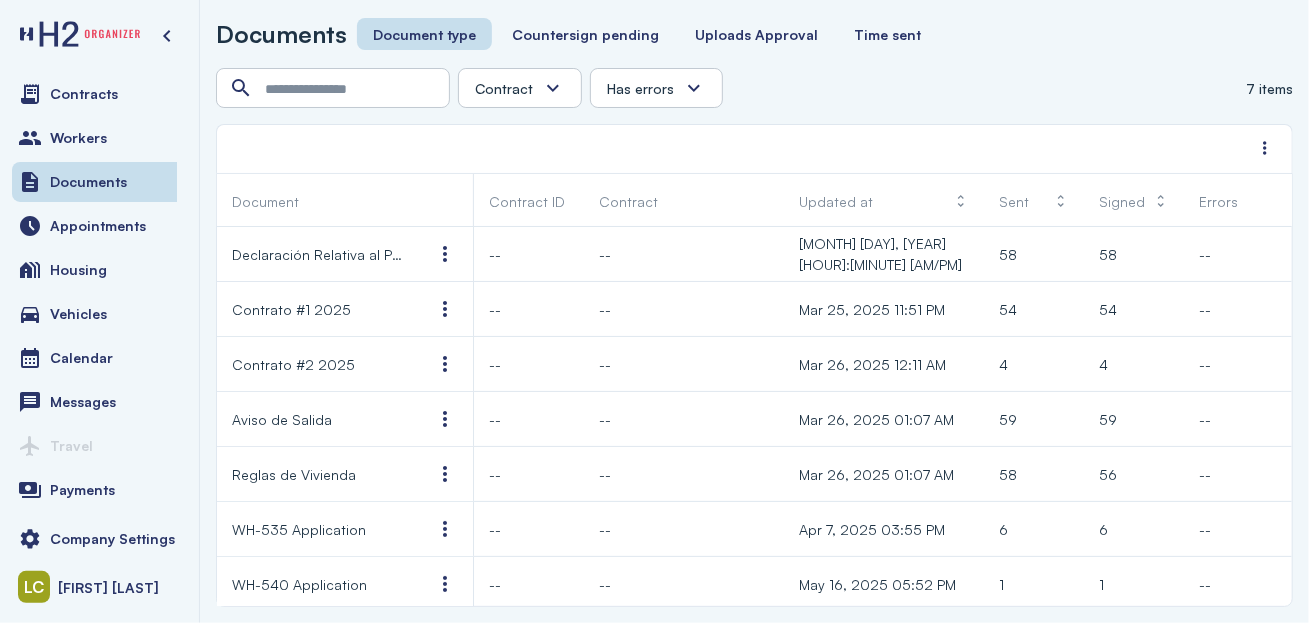 click on "Has errors" at bounding box center (640, 88) 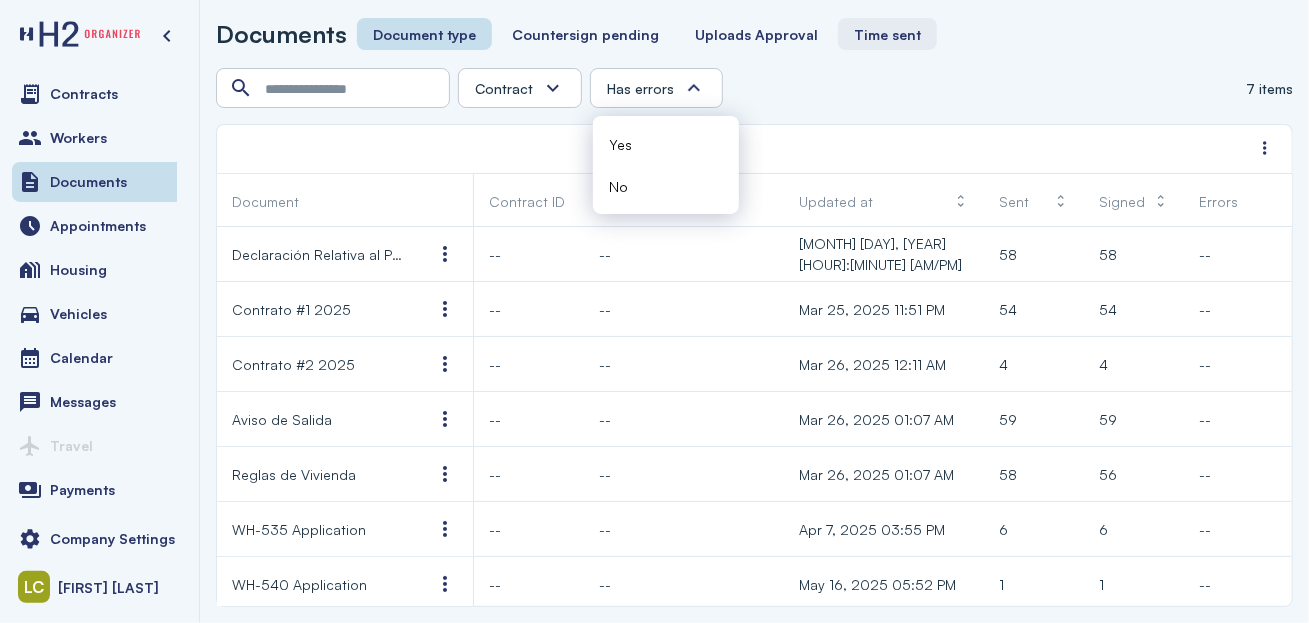 click on "Time sent" at bounding box center [887, 34] 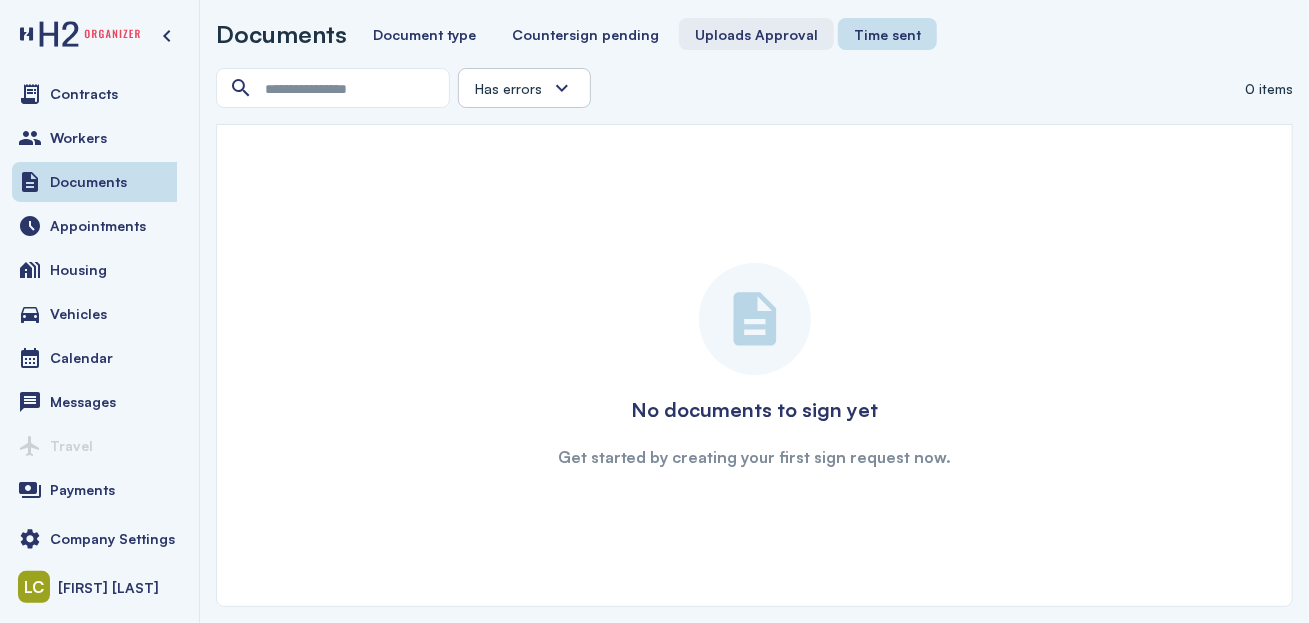 click on "Uploads Approval" at bounding box center [756, 34] 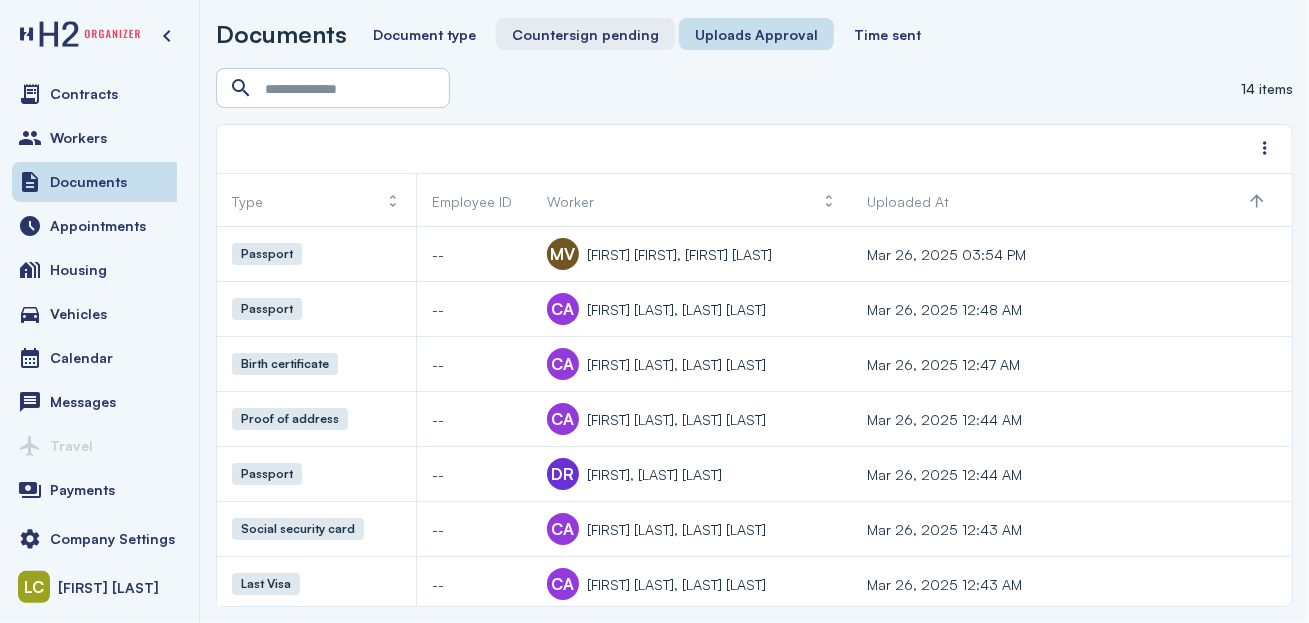 click on "Countersign pending" at bounding box center (585, 34) 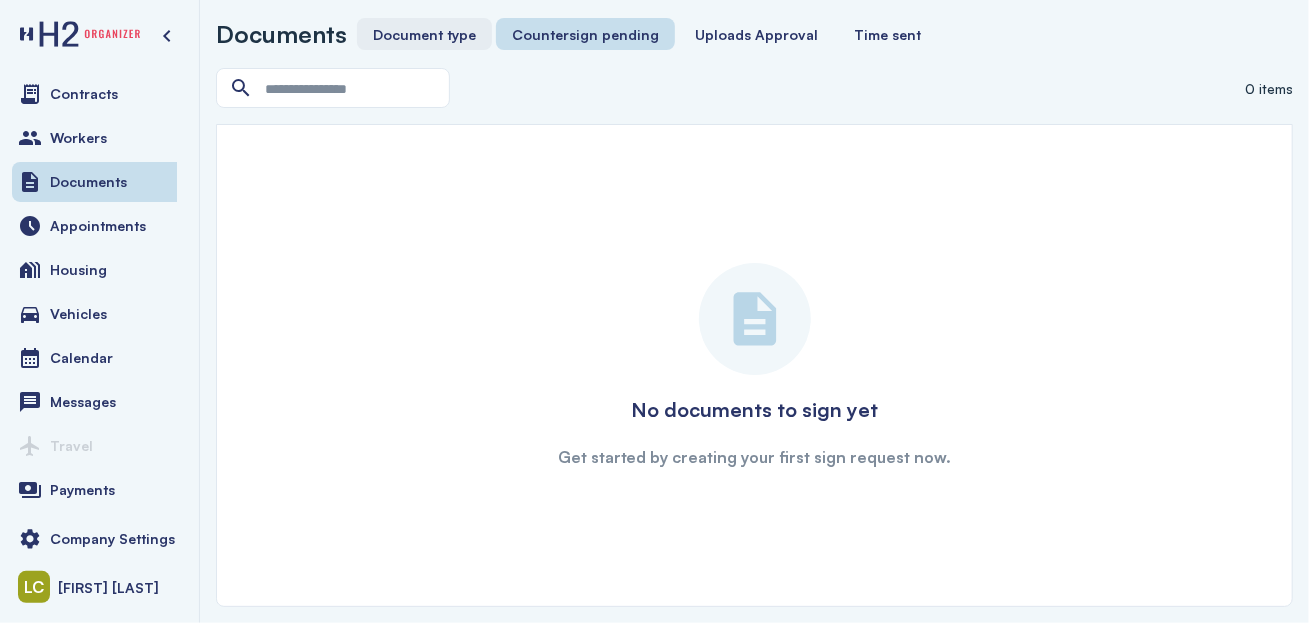 click on "Document type" at bounding box center (424, 34) 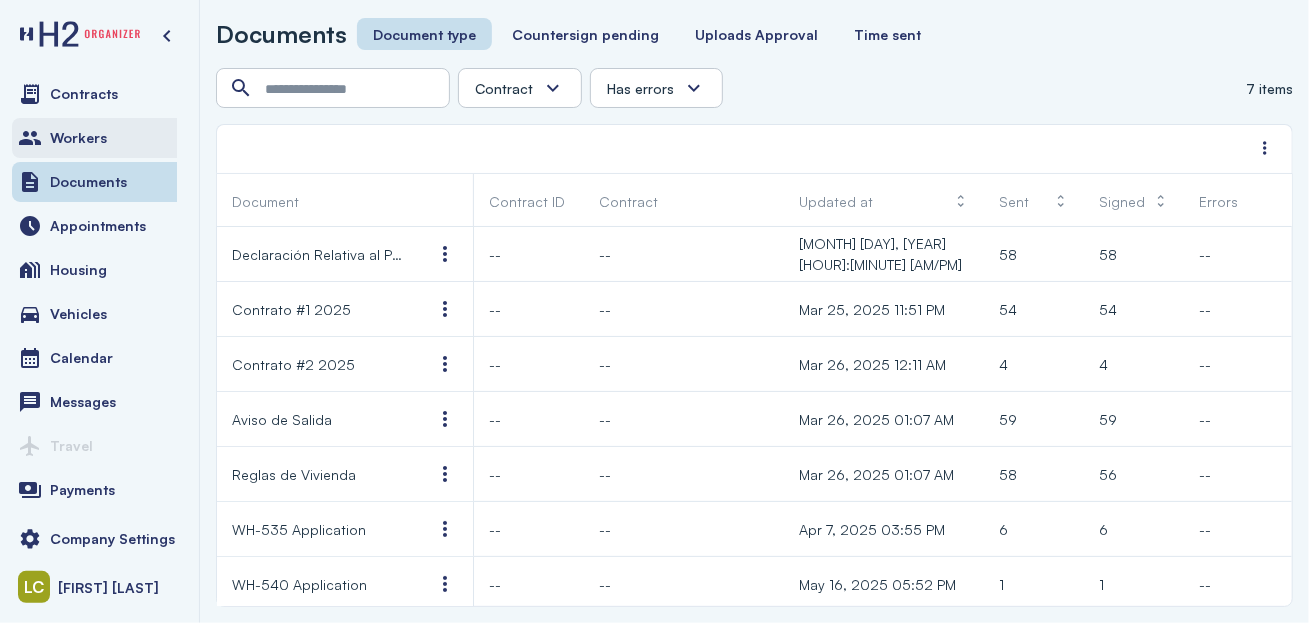 click on "Workers" at bounding box center (99, 138) 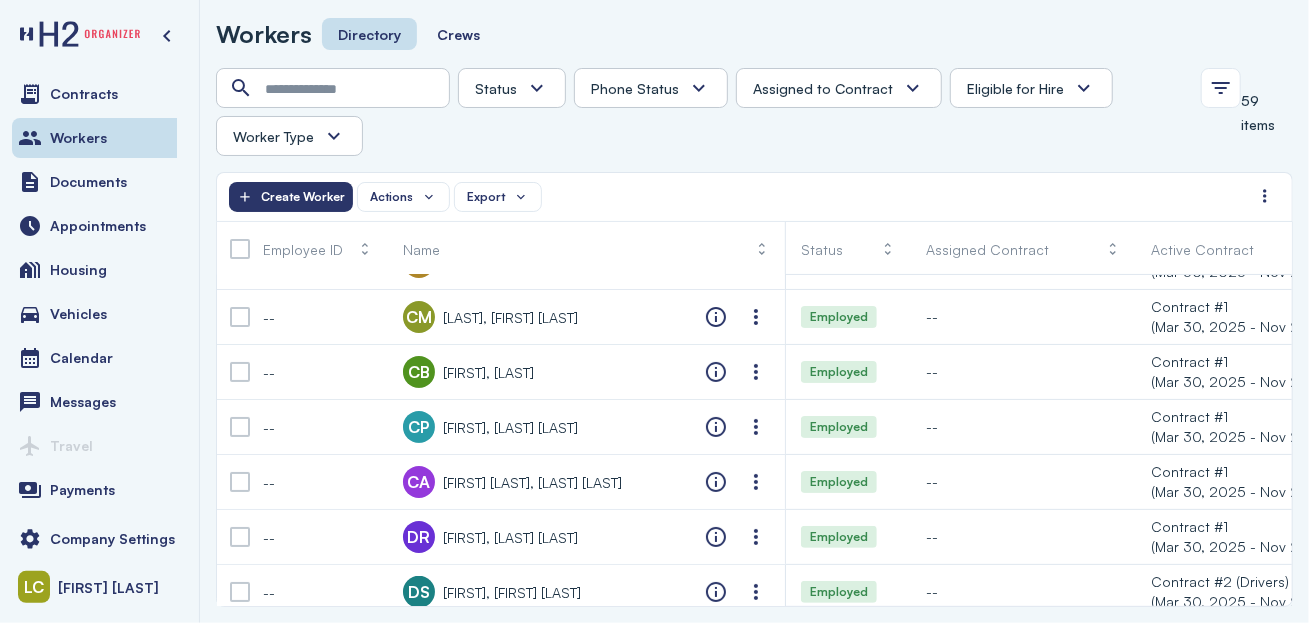 scroll, scrollTop: 0, scrollLeft: 0, axis: both 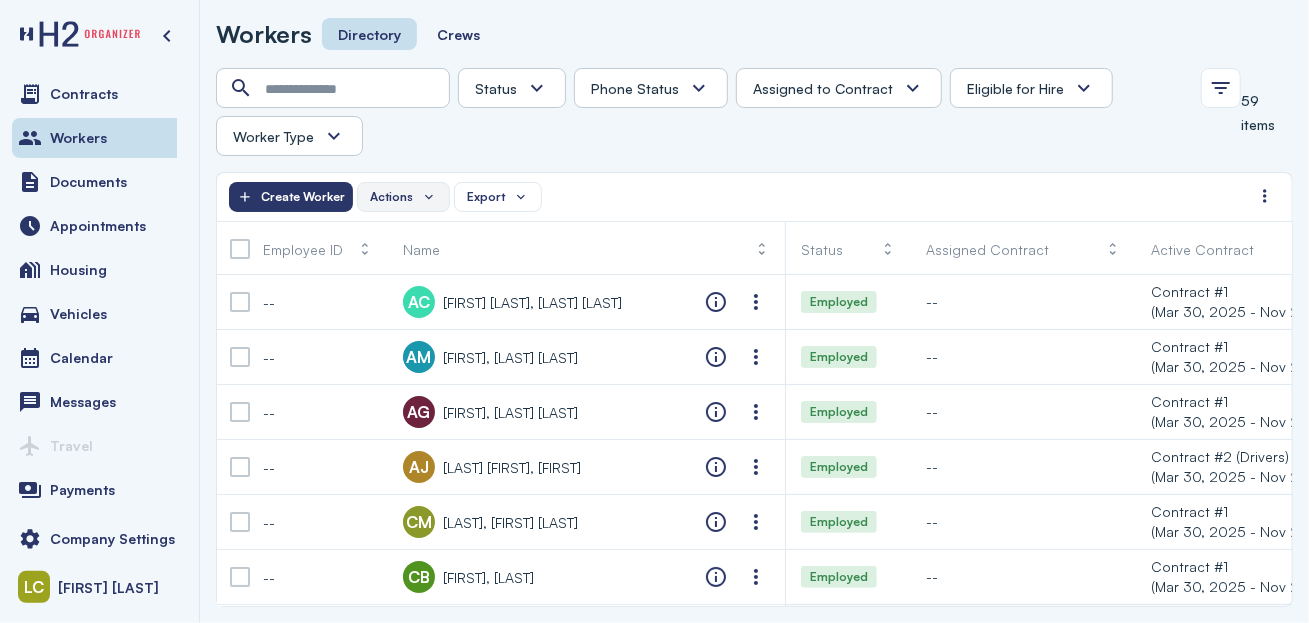 click on "Actions" at bounding box center [391, 197] 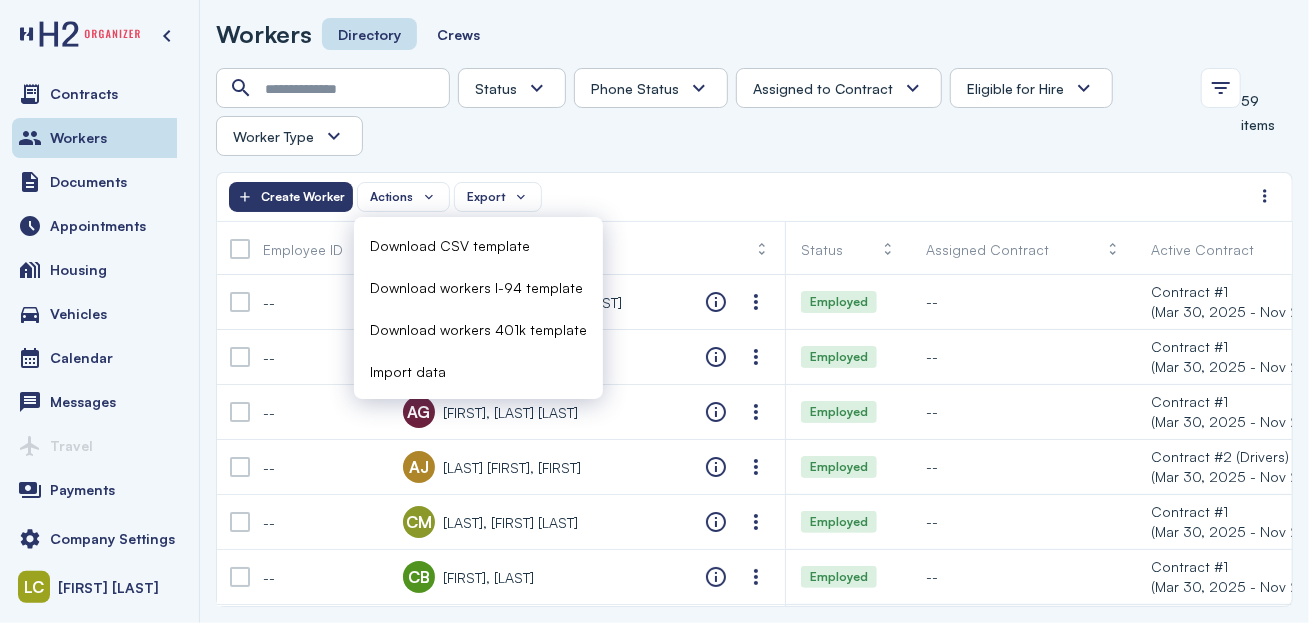 click on "Import data" at bounding box center [478, 371] 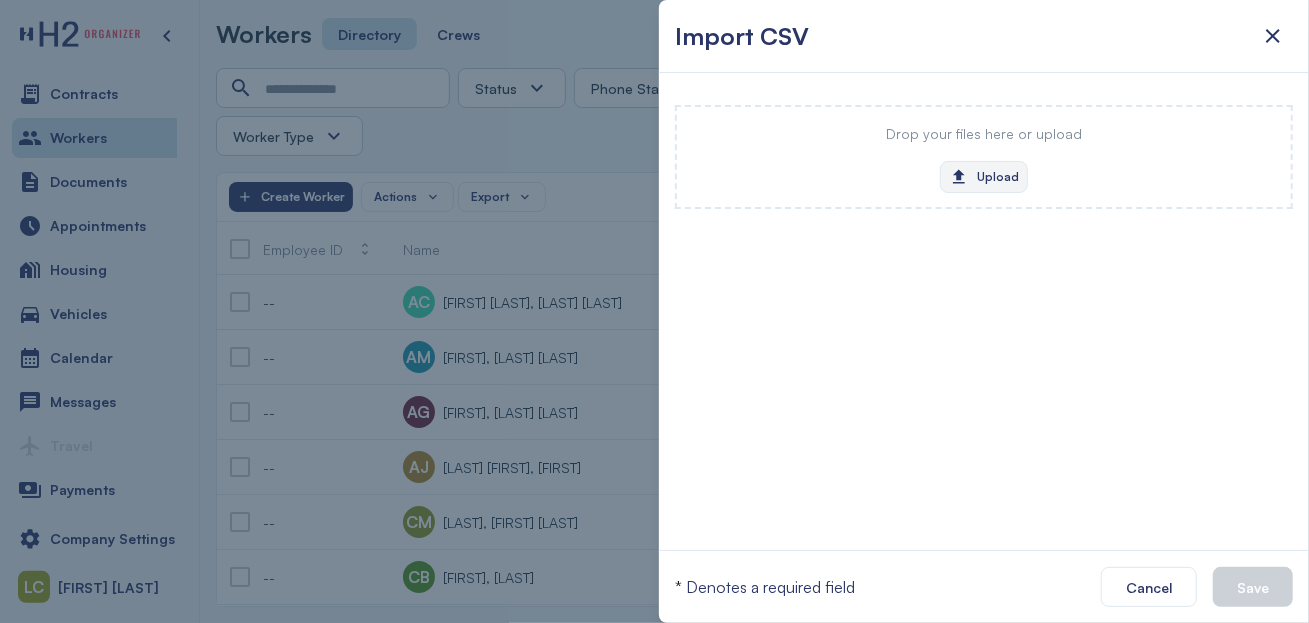 click on "Upload" at bounding box center (984, 177) 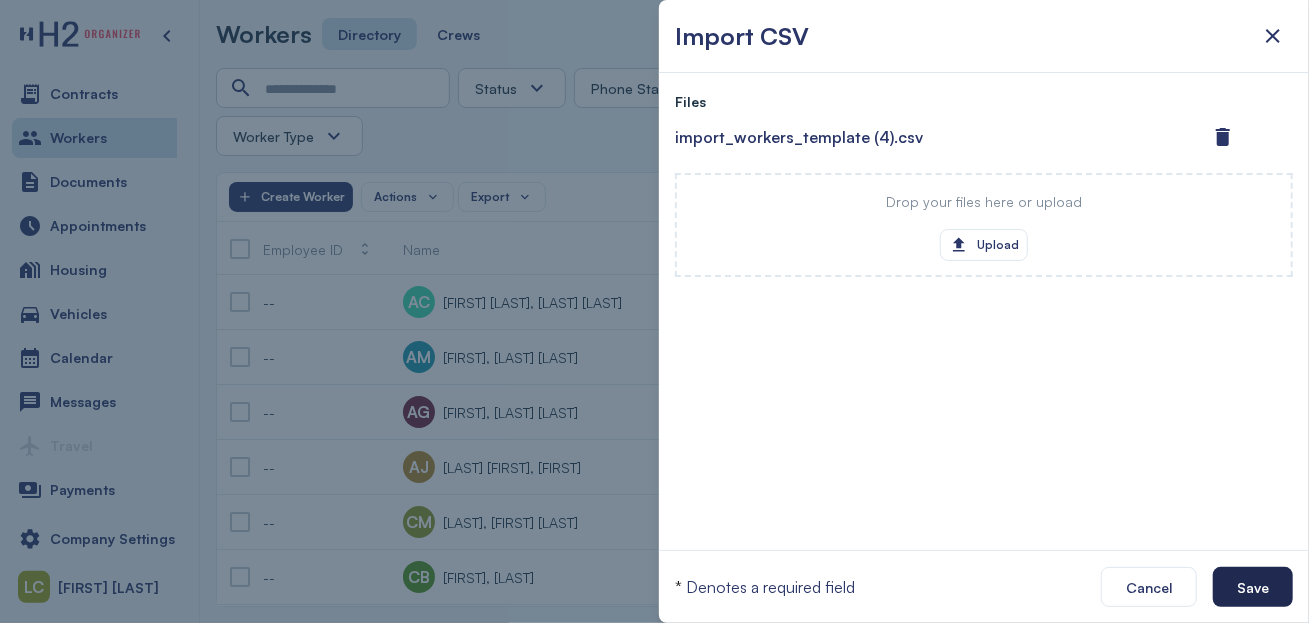click on "Save" at bounding box center [1253, 587] 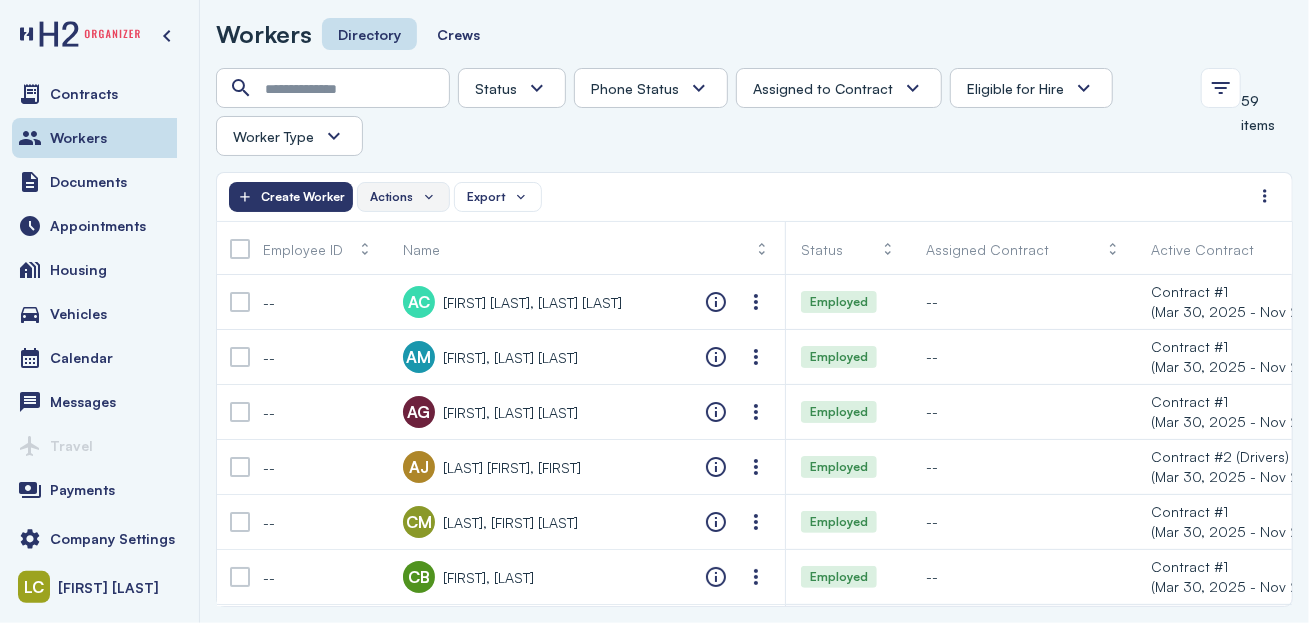 click on "Actions" at bounding box center (403, 197) 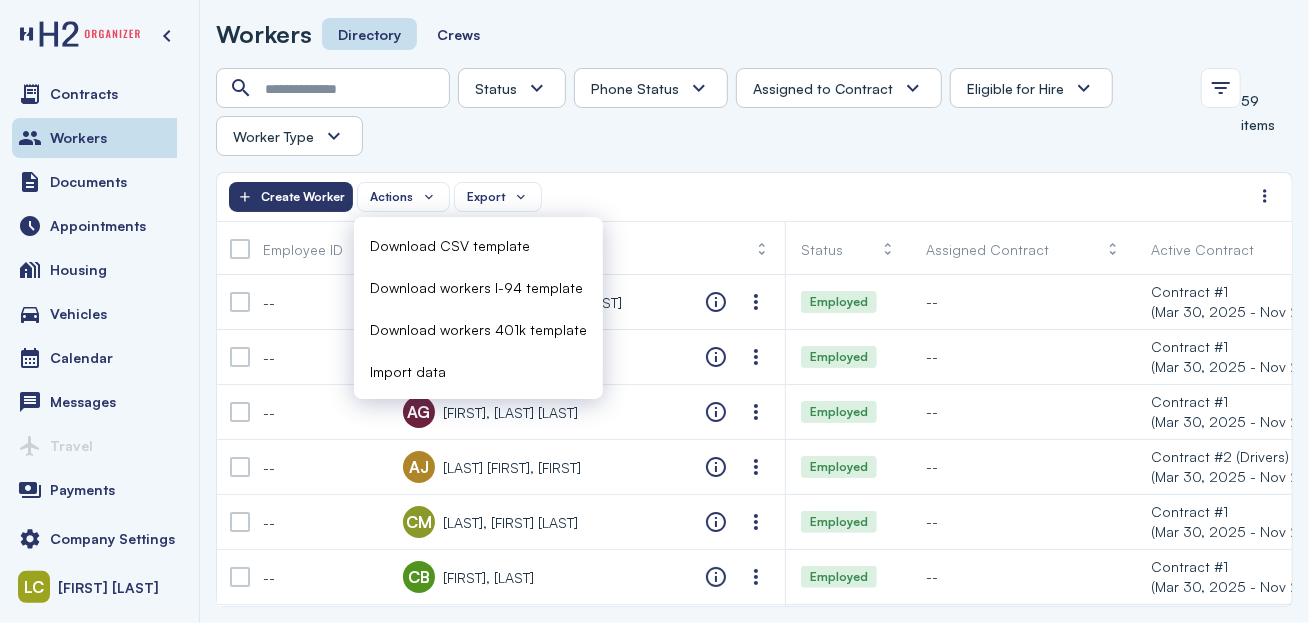 click on "Import data" at bounding box center [408, 371] 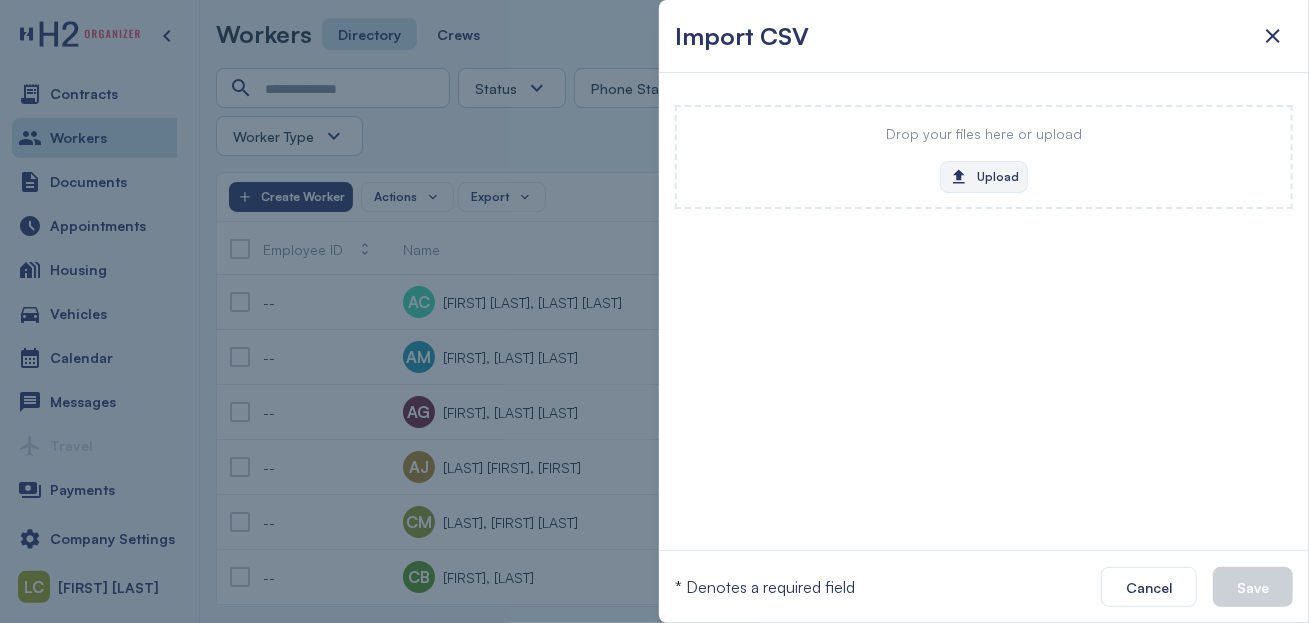 click on "Upload" 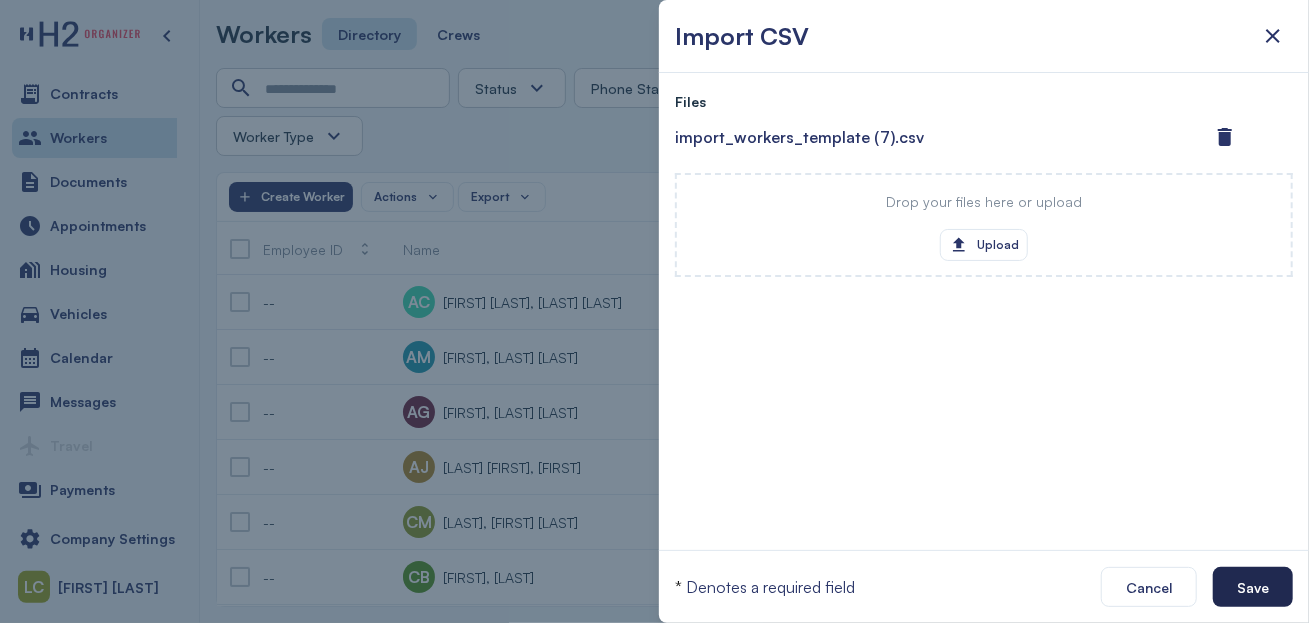 click on "Save" at bounding box center (1253, 587) 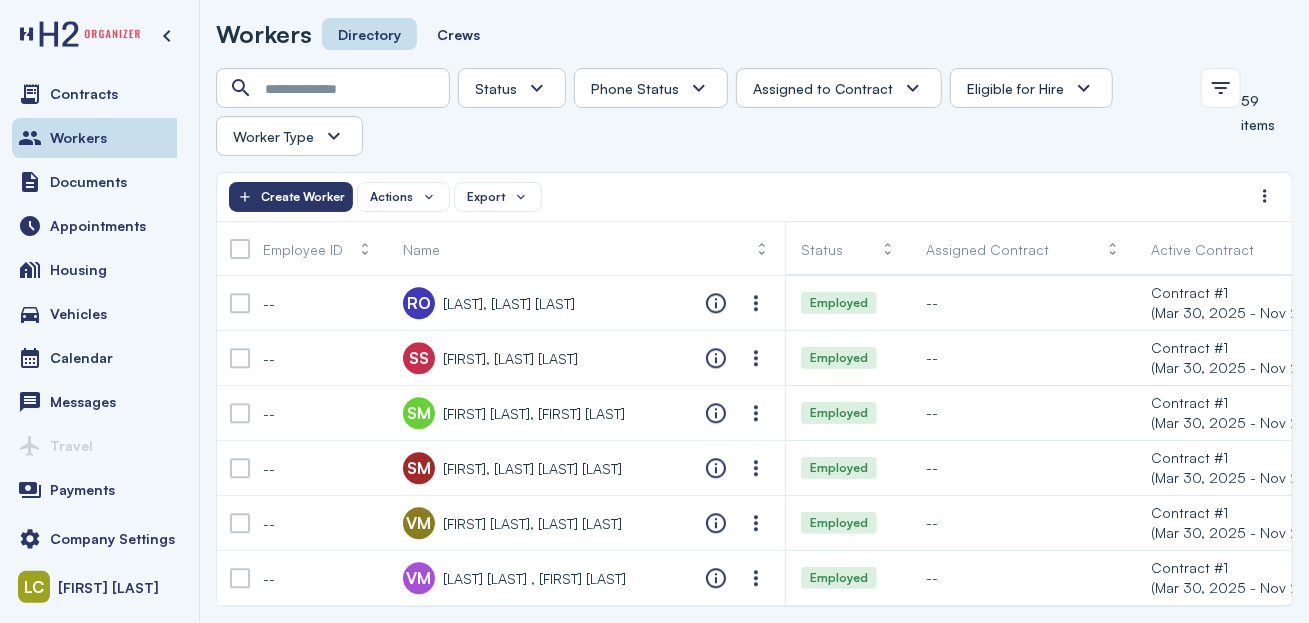 scroll, scrollTop: 2869, scrollLeft: 0, axis: vertical 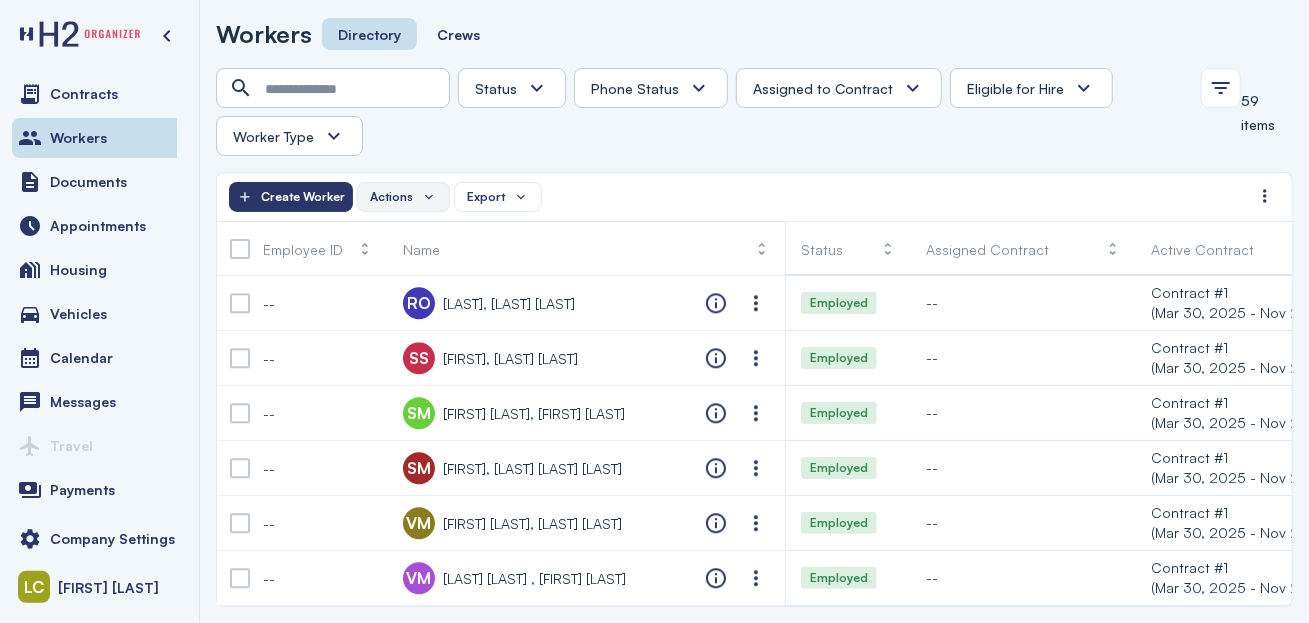 click on "Actions" at bounding box center (403, 197) 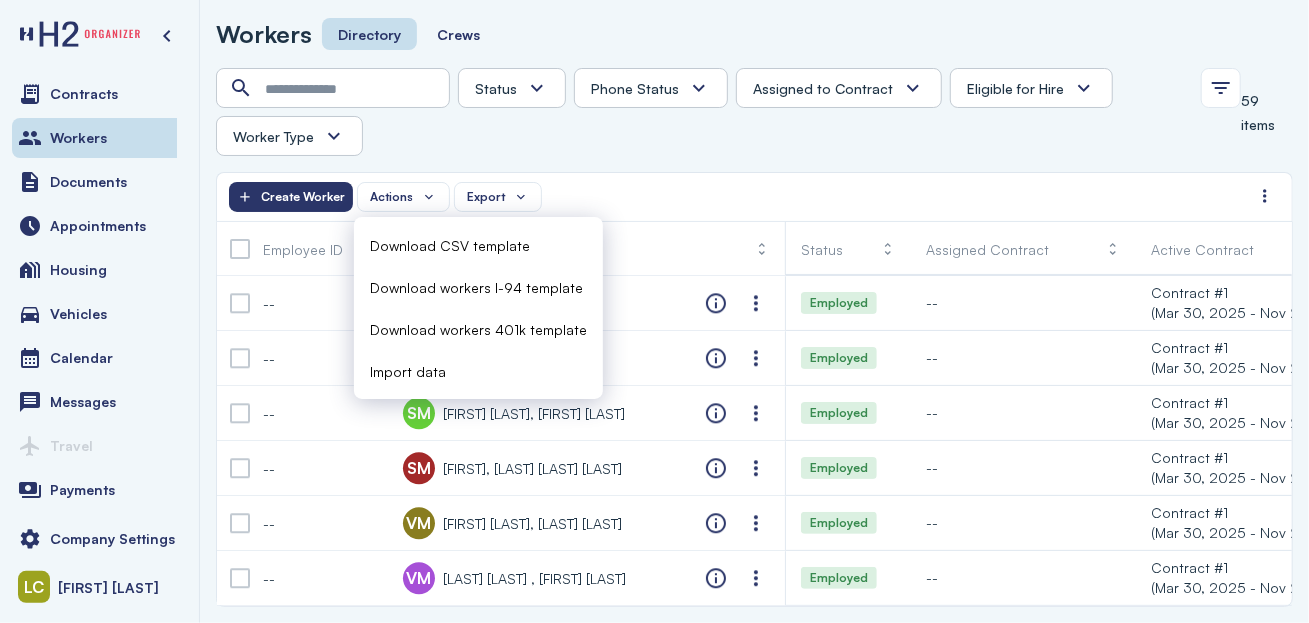 click on "Import data" at bounding box center [408, 371] 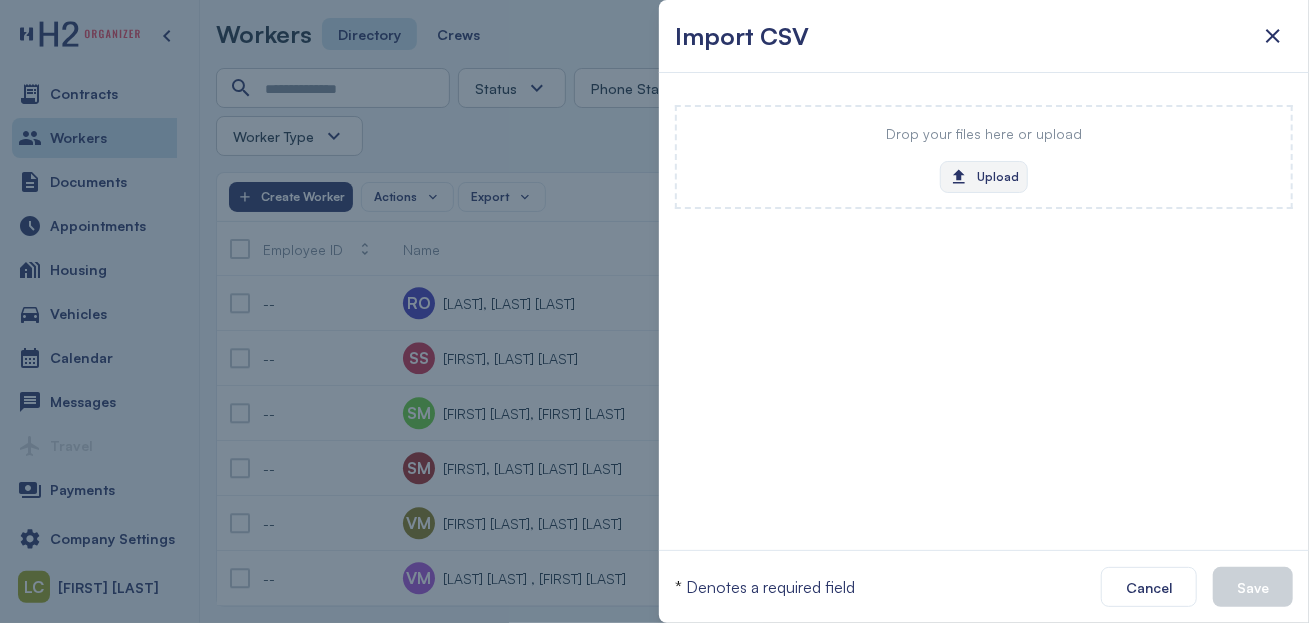 click on "Upload" at bounding box center (984, 177) 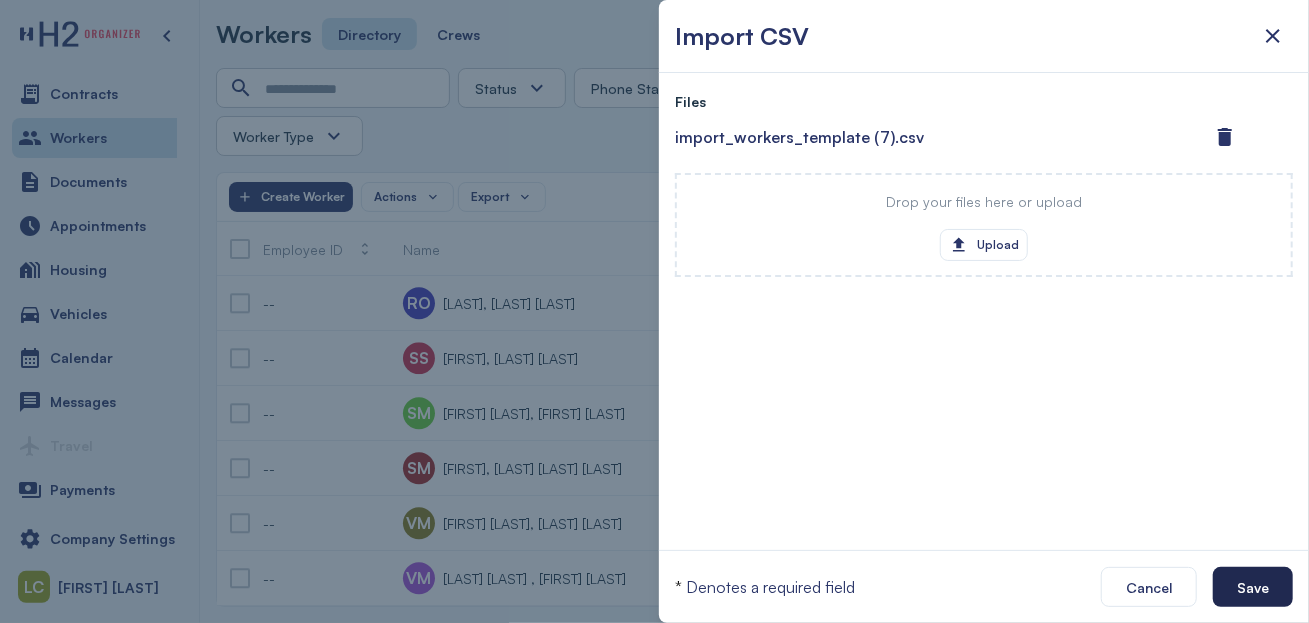 click on "Save" at bounding box center (1253, 587) 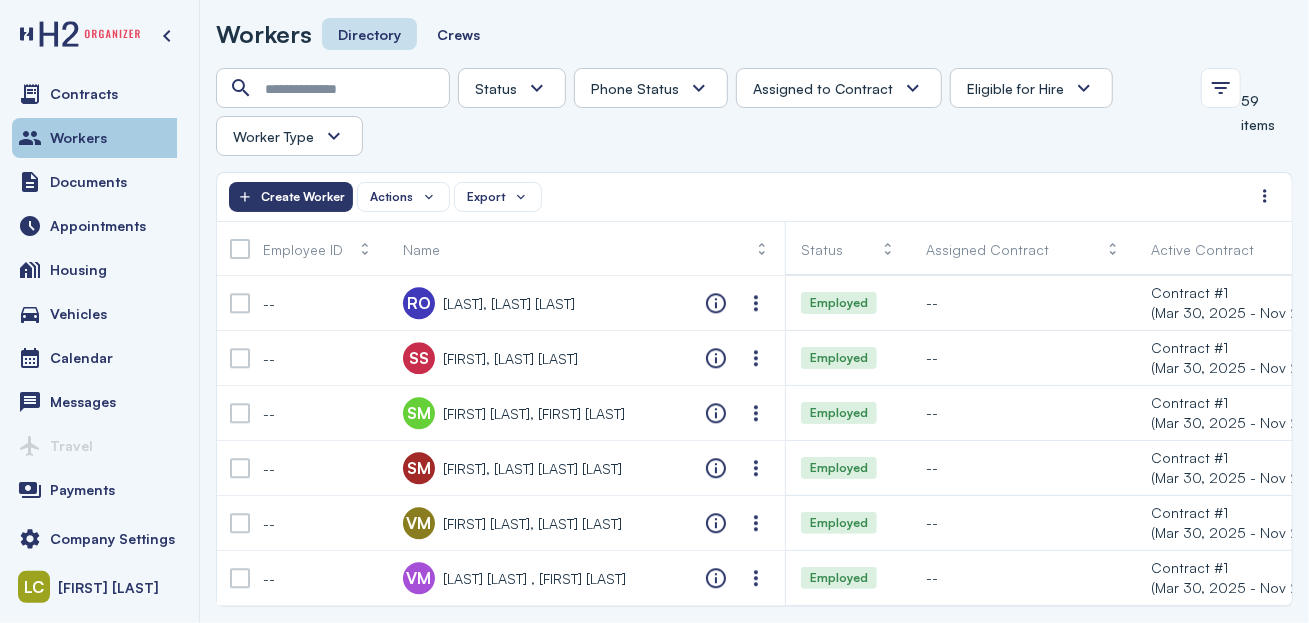 click on "Workers" at bounding box center (78, 138) 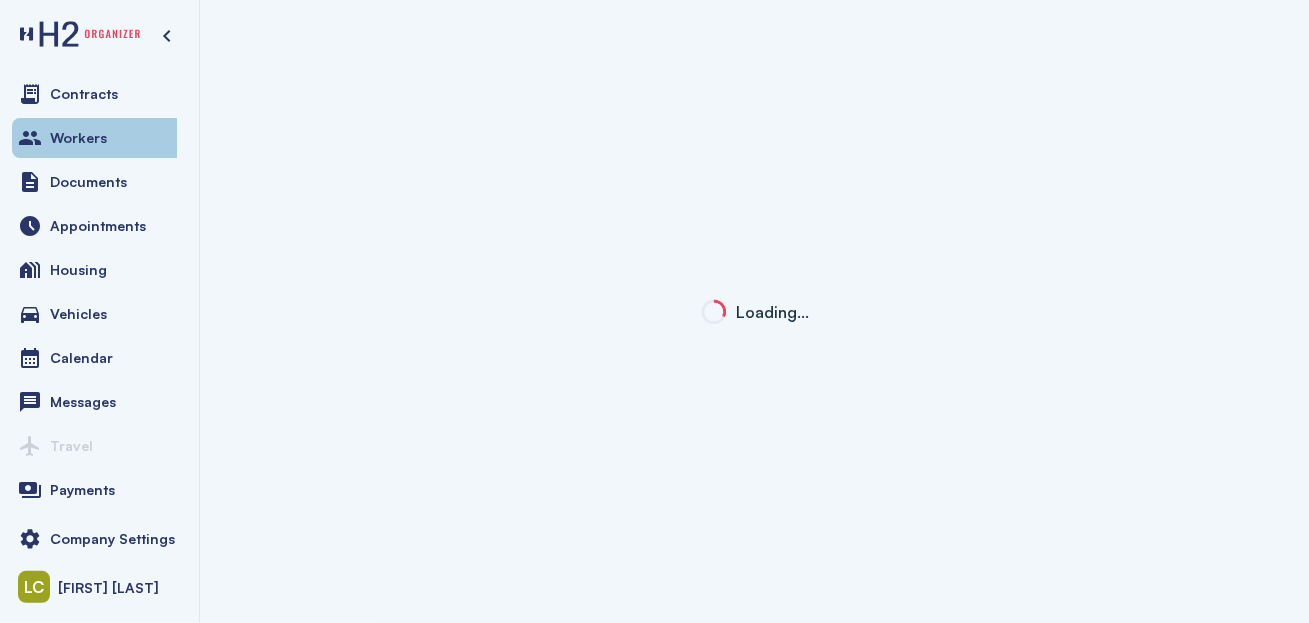click on "Workers" at bounding box center [78, 138] 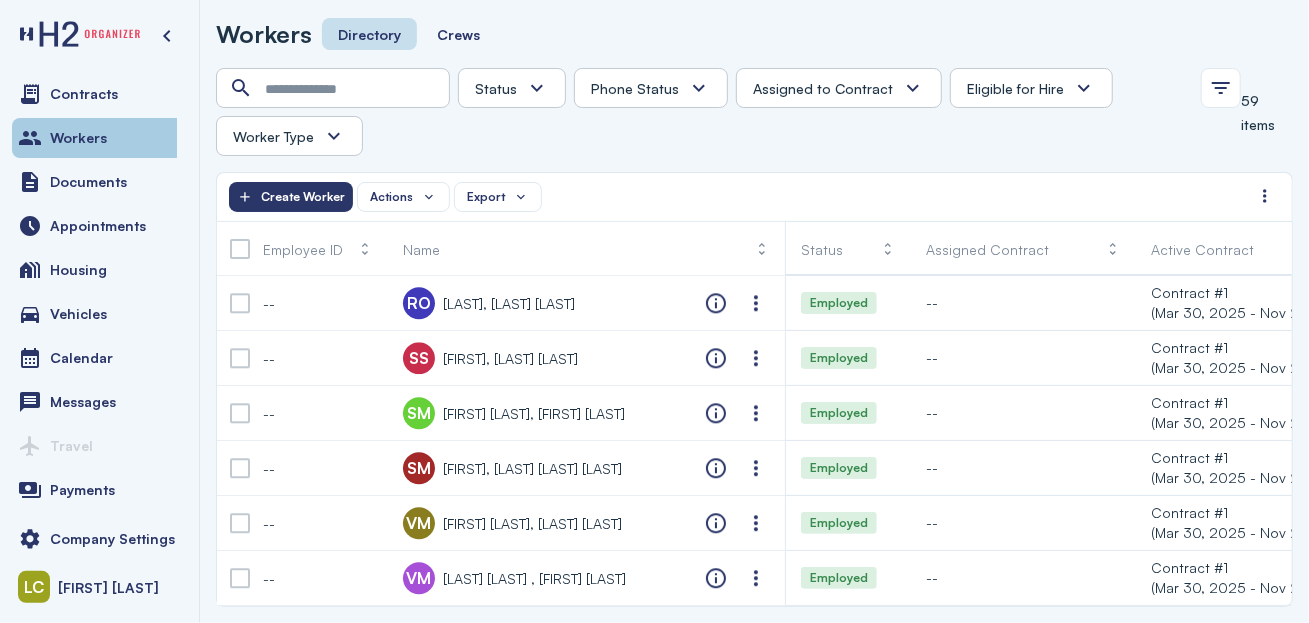 click on "Workers" at bounding box center [78, 138] 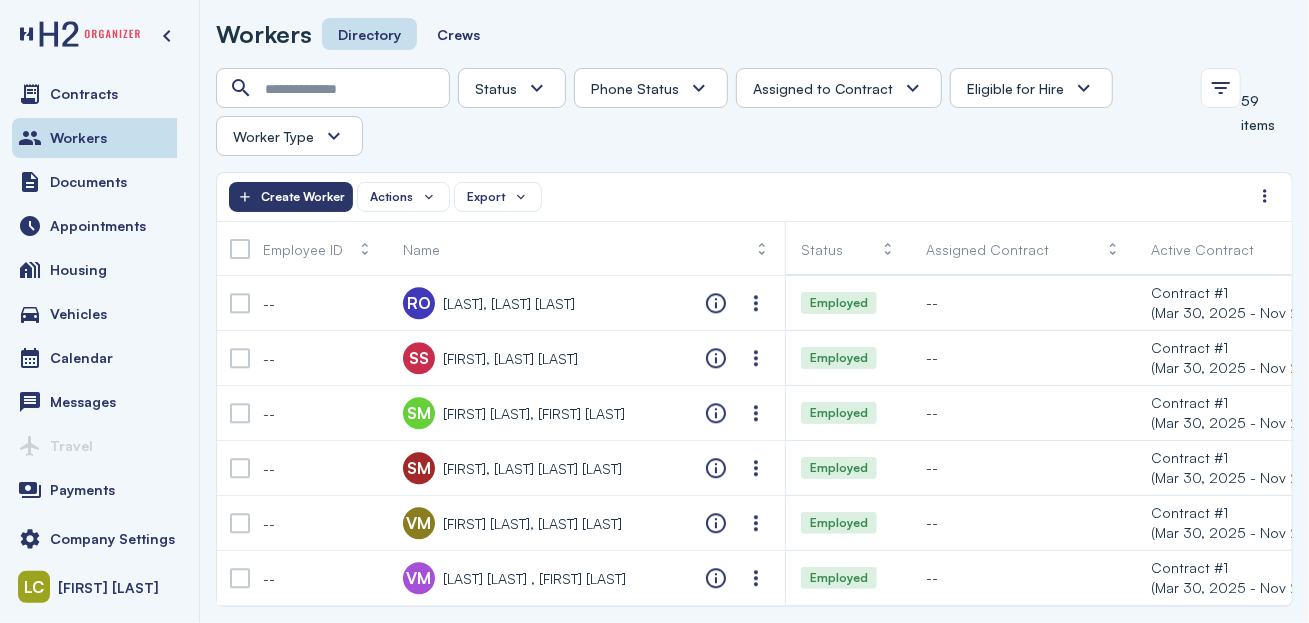 click on "Eligible for Hire" at bounding box center [1015, 88] 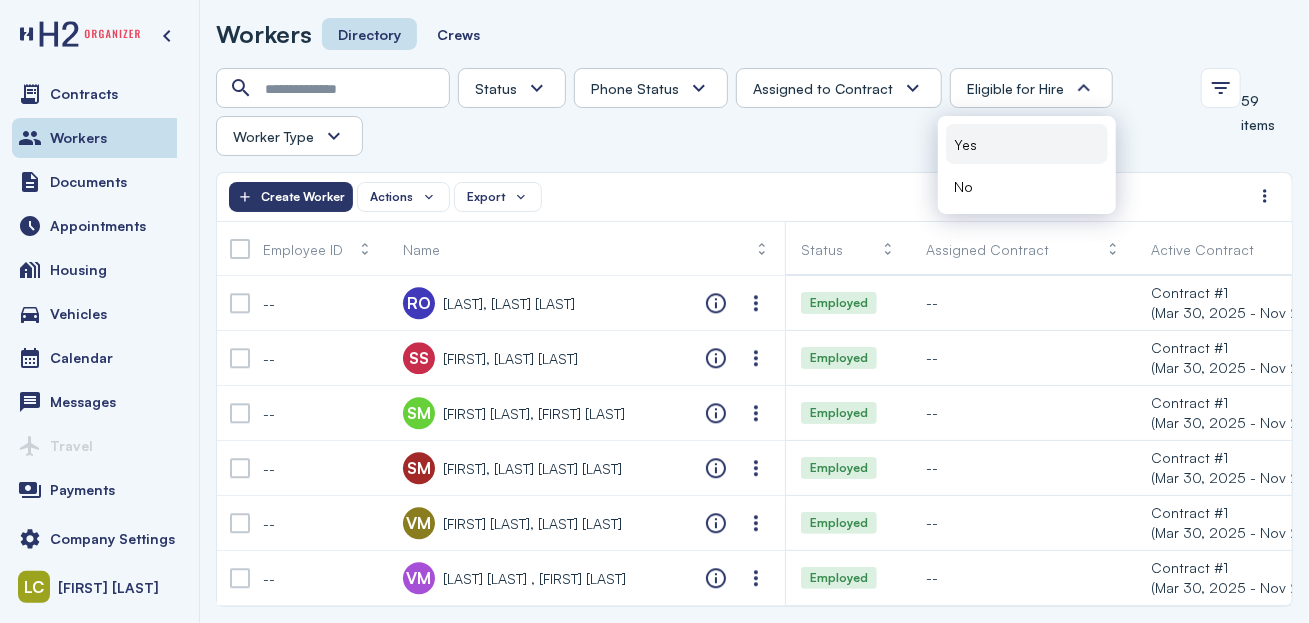 click on "Yes" at bounding box center (1027, 144) 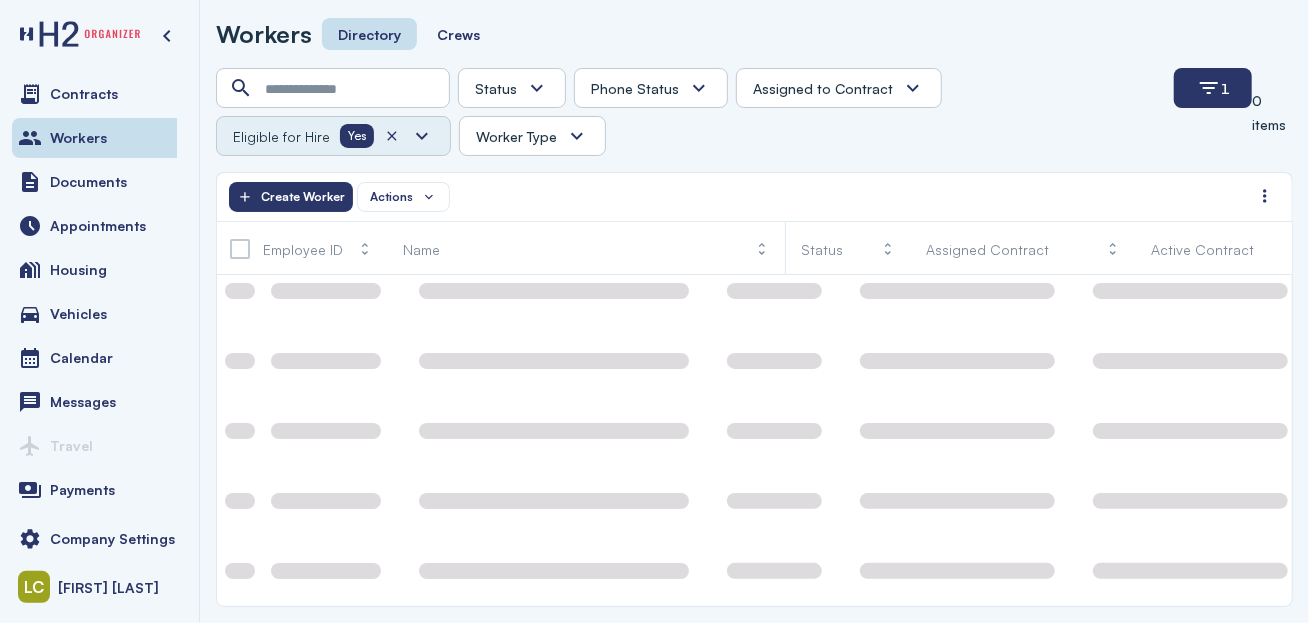 scroll, scrollTop: 169, scrollLeft: 0, axis: vertical 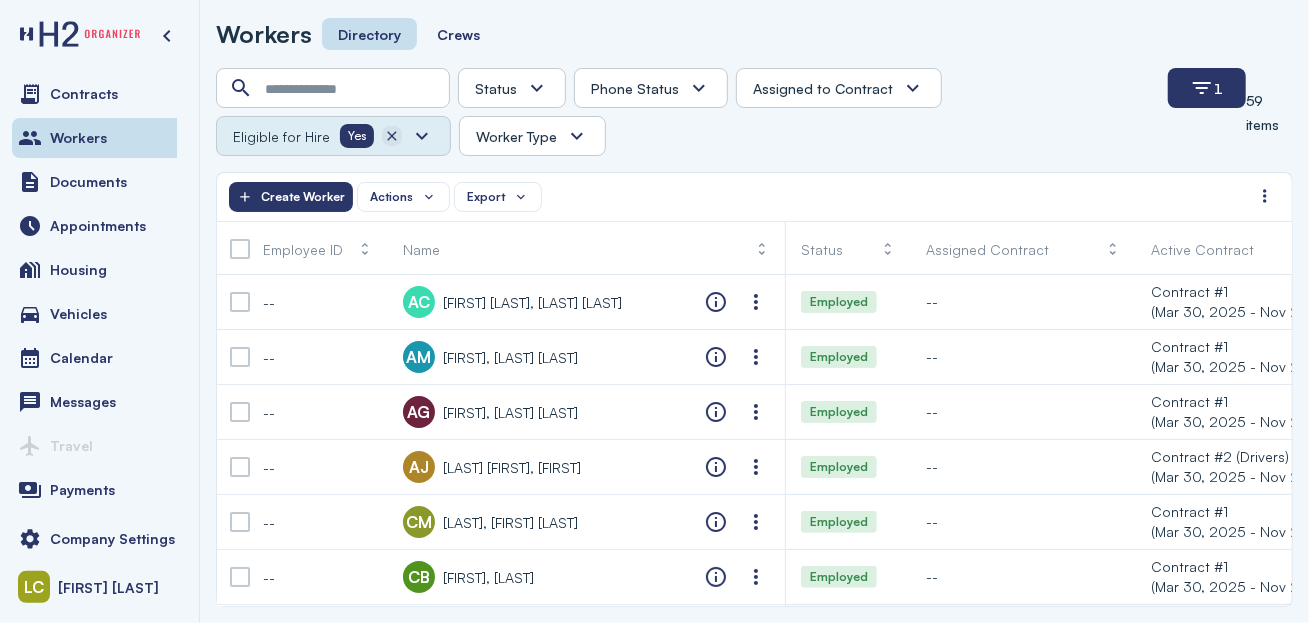 click at bounding box center (392, 136) 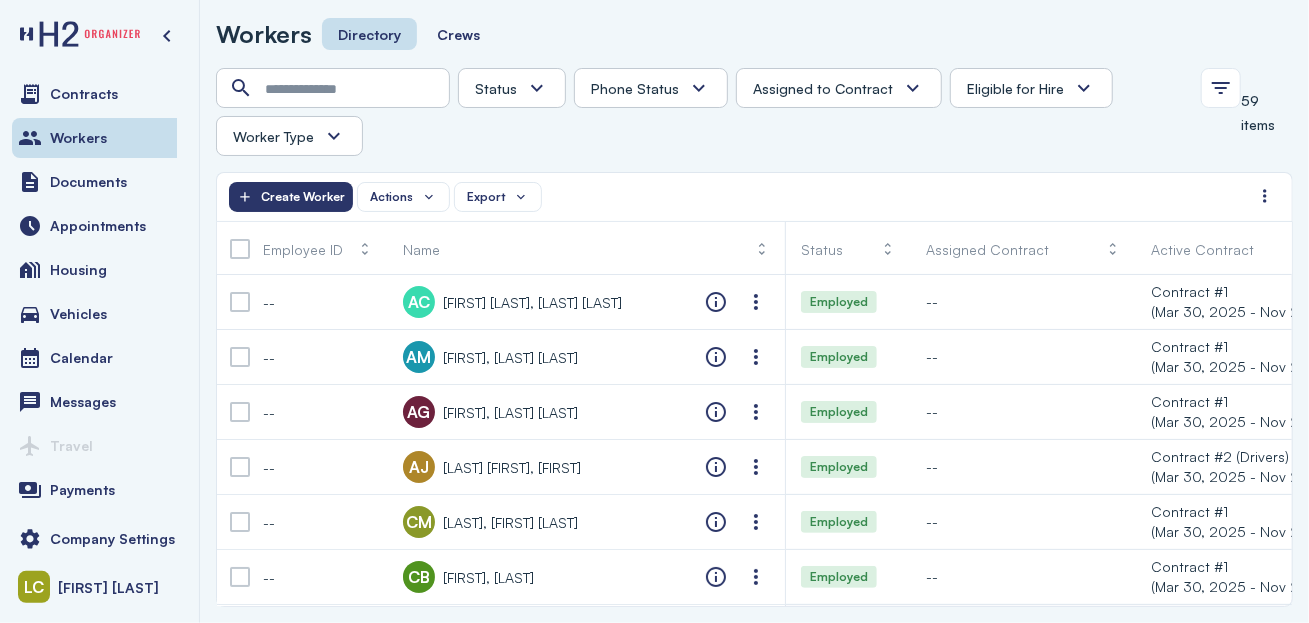 click on "Assigned to Contract" at bounding box center (839, 88) 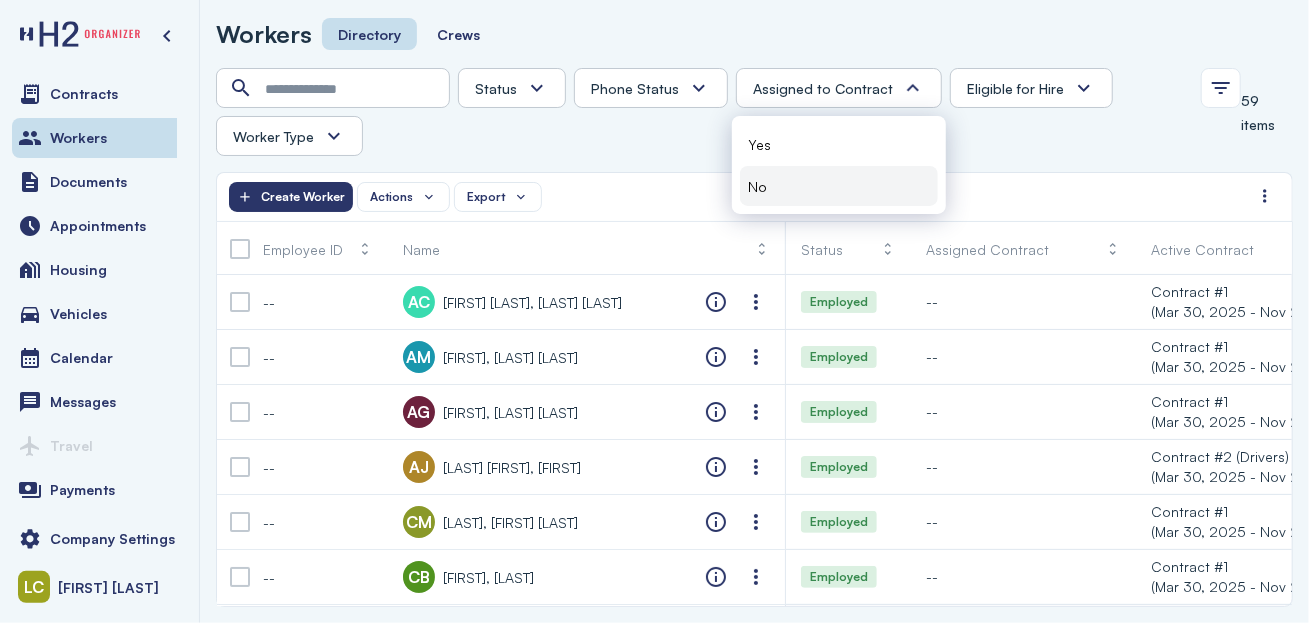 click on "No" at bounding box center [757, 186] 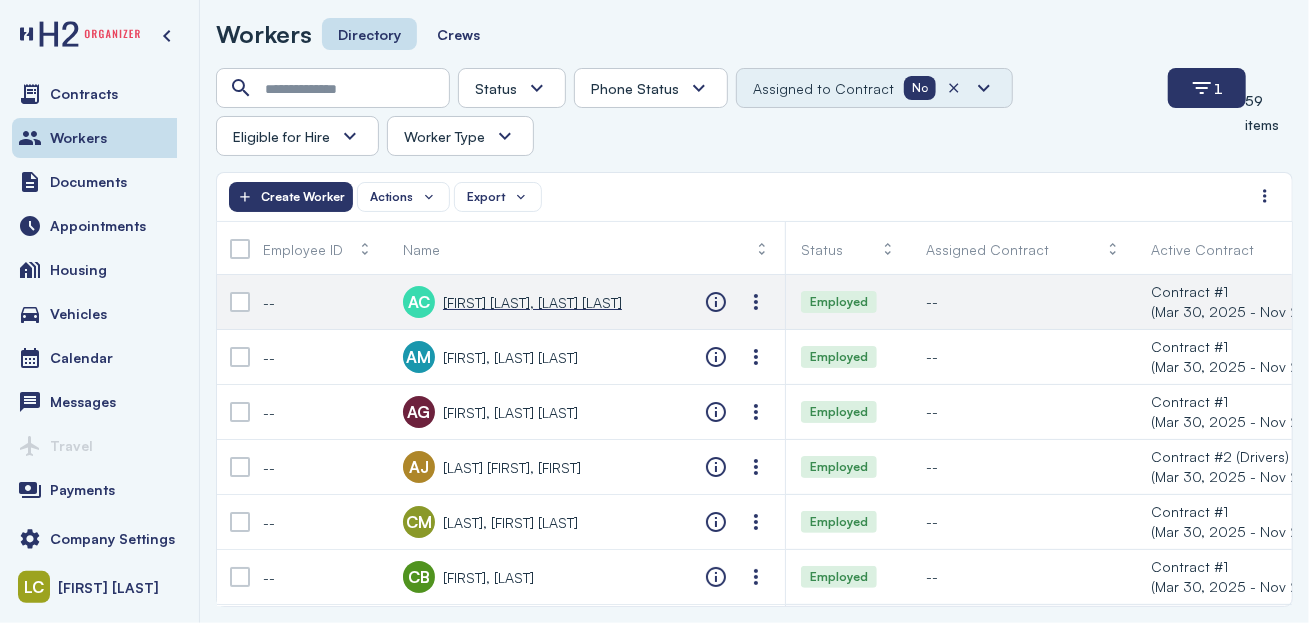 click on "[FIRST] [LAST], [LAST] [LAST]" at bounding box center (532, 302) 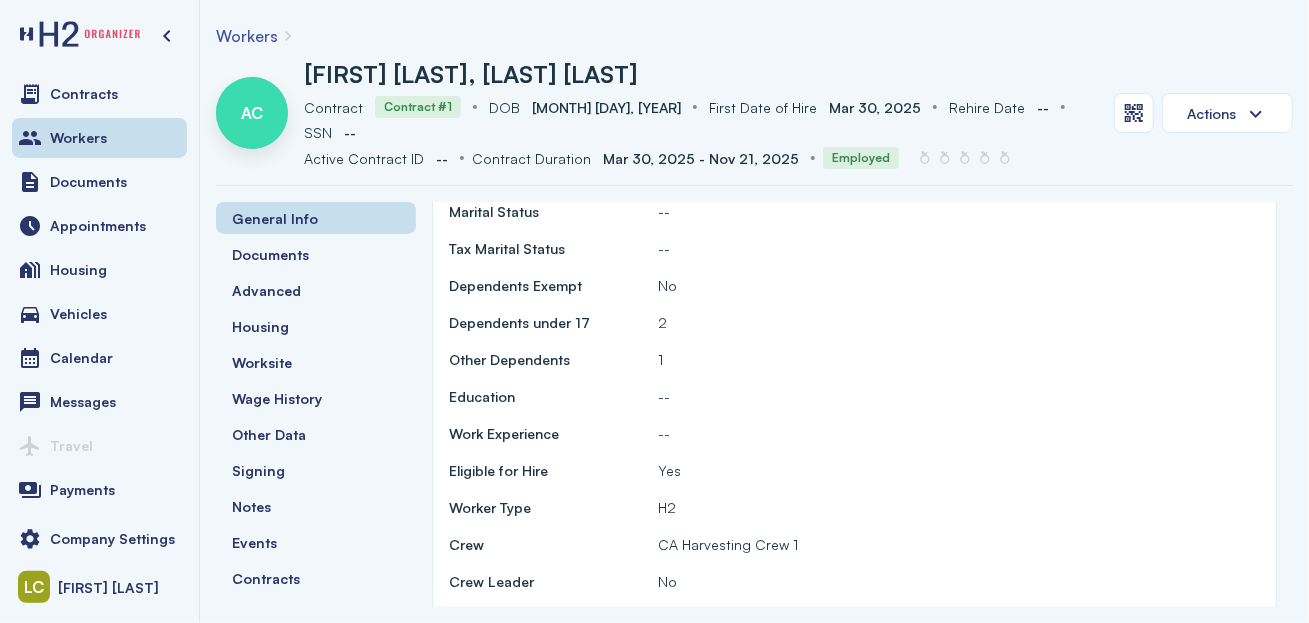 scroll, scrollTop: 333, scrollLeft: 0, axis: vertical 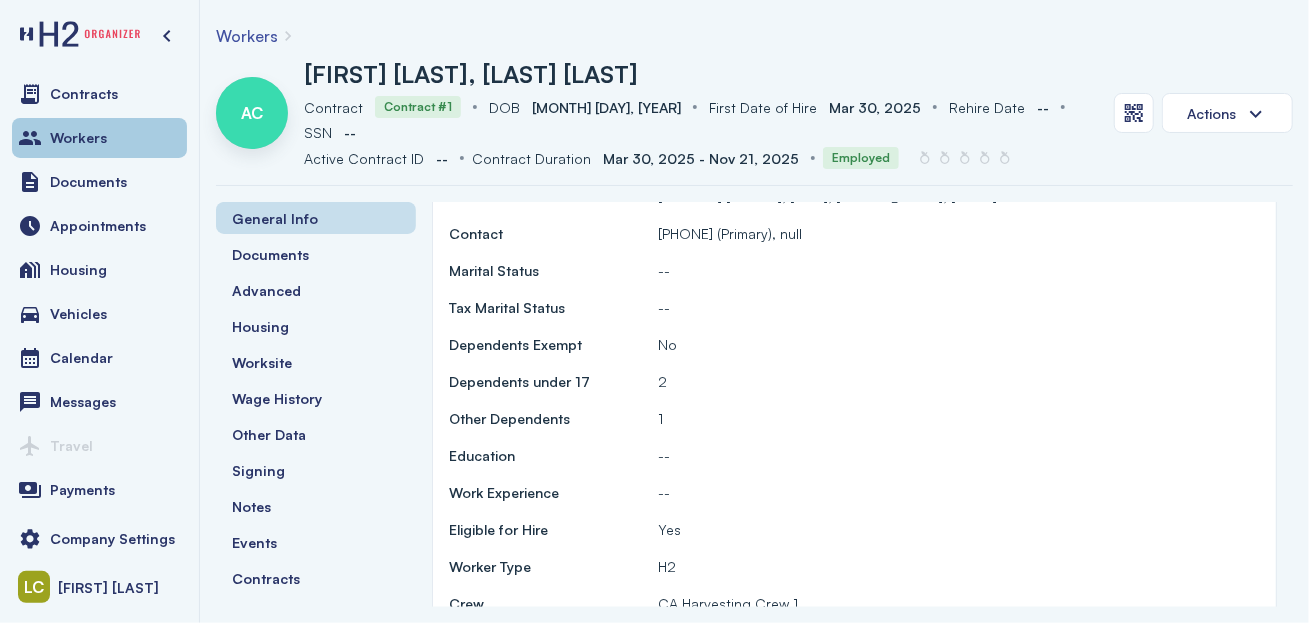 click on "Workers" at bounding box center (99, 138) 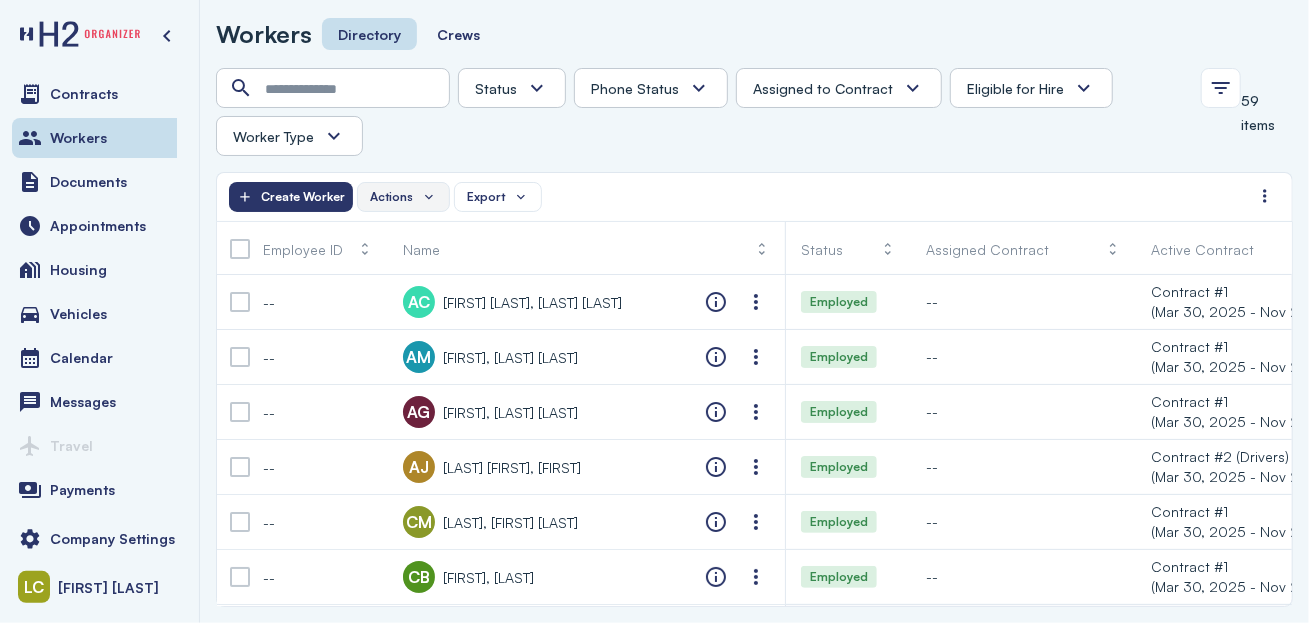 click on "Actions" at bounding box center [391, 197] 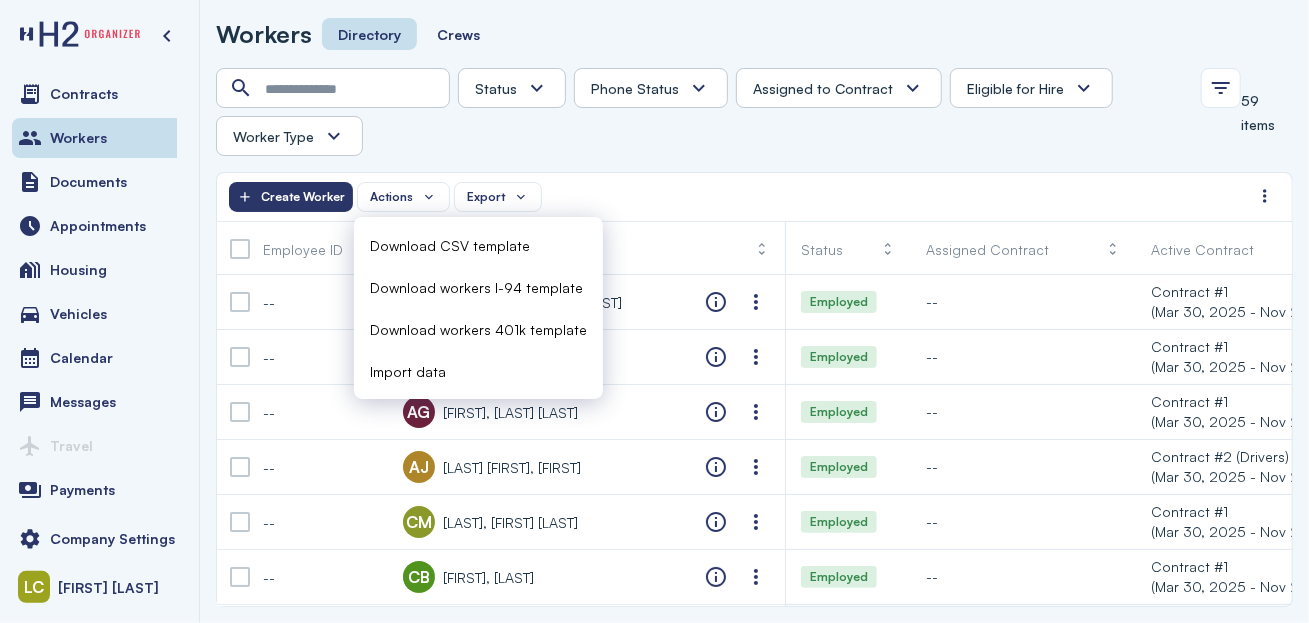click on "Import data" at bounding box center (408, 371) 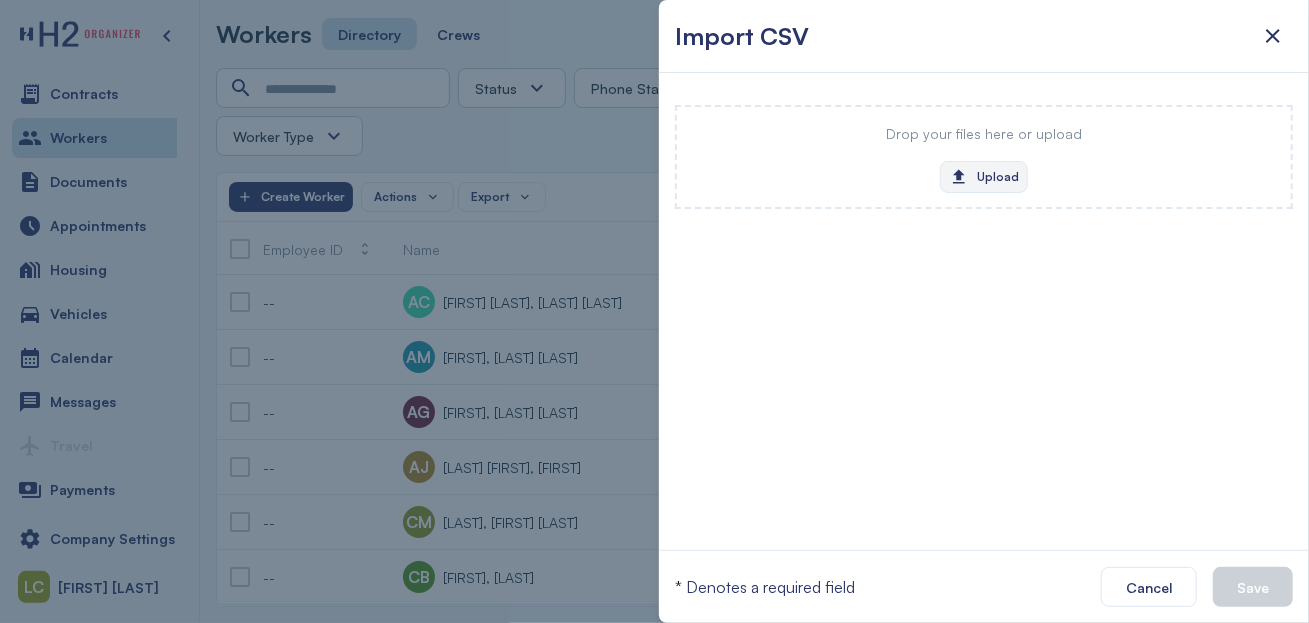 click on "Upload" at bounding box center [984, 177] 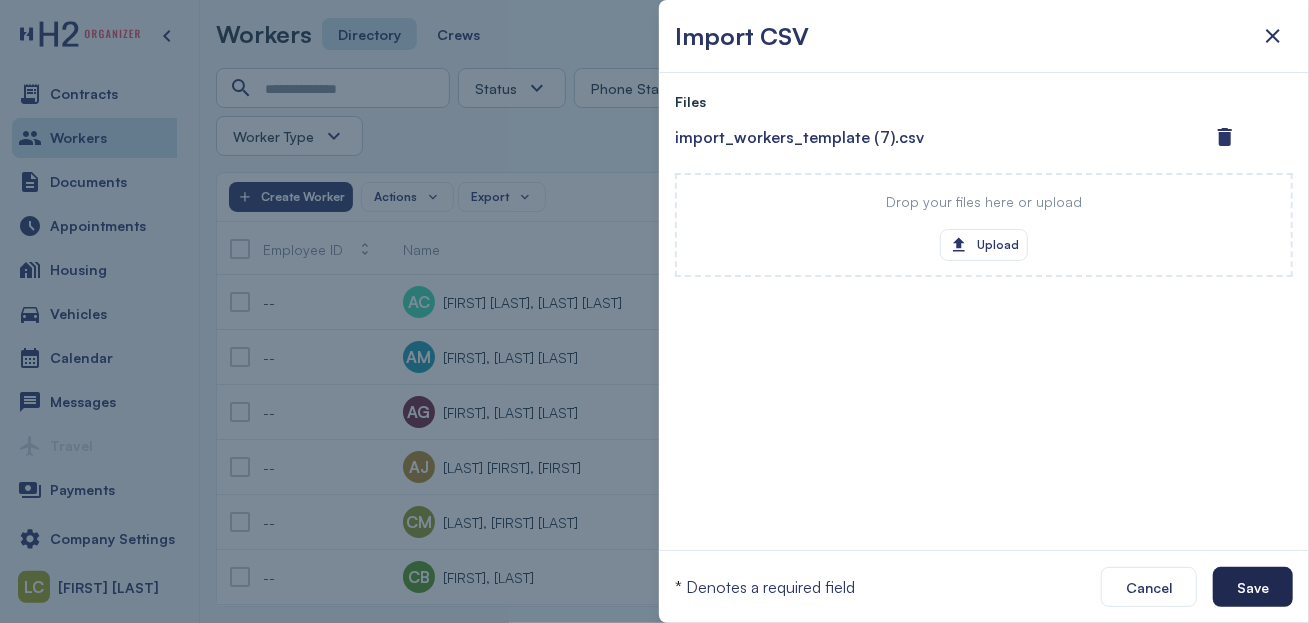 click on "Save" at bounding box center [1253, 587] 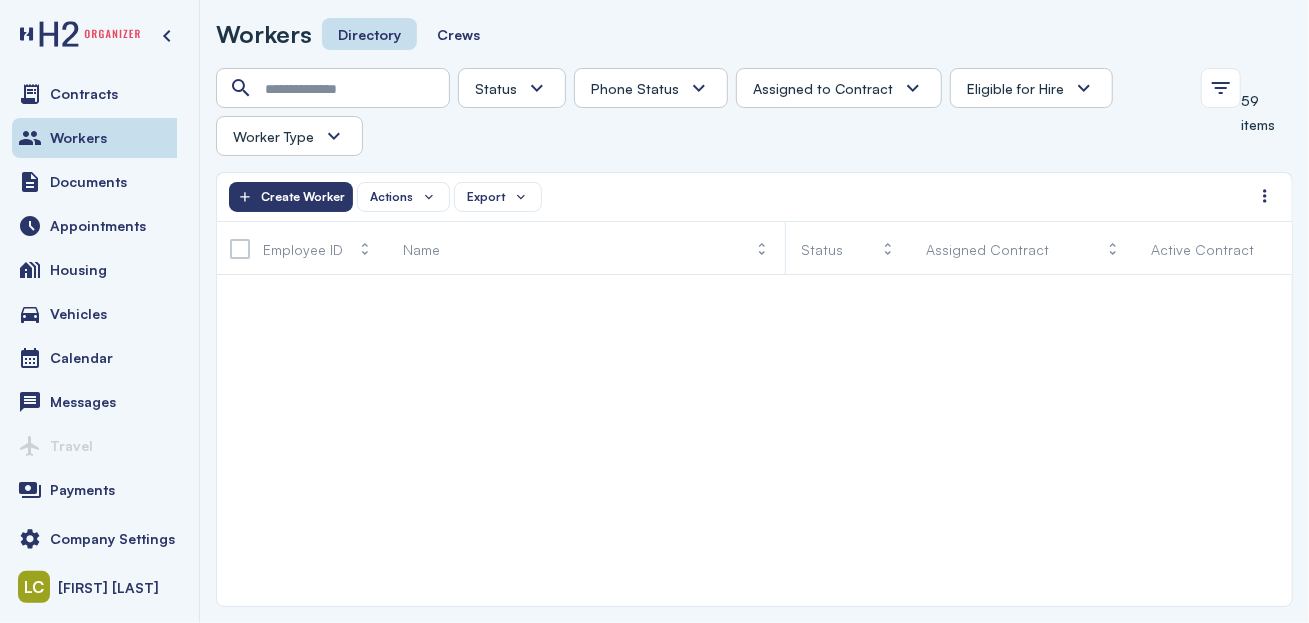 scroll, scrollTop: 0, scrollLeft: 0, axis: both 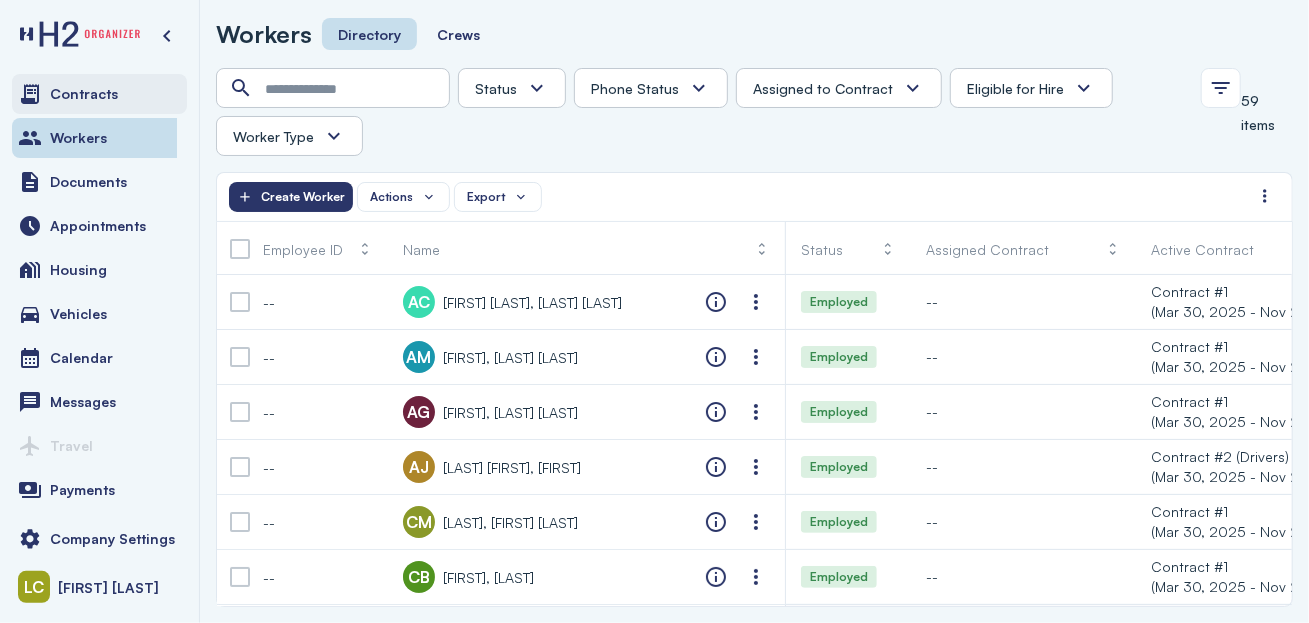 click on "Contracts" at bounding box center (84, 94) 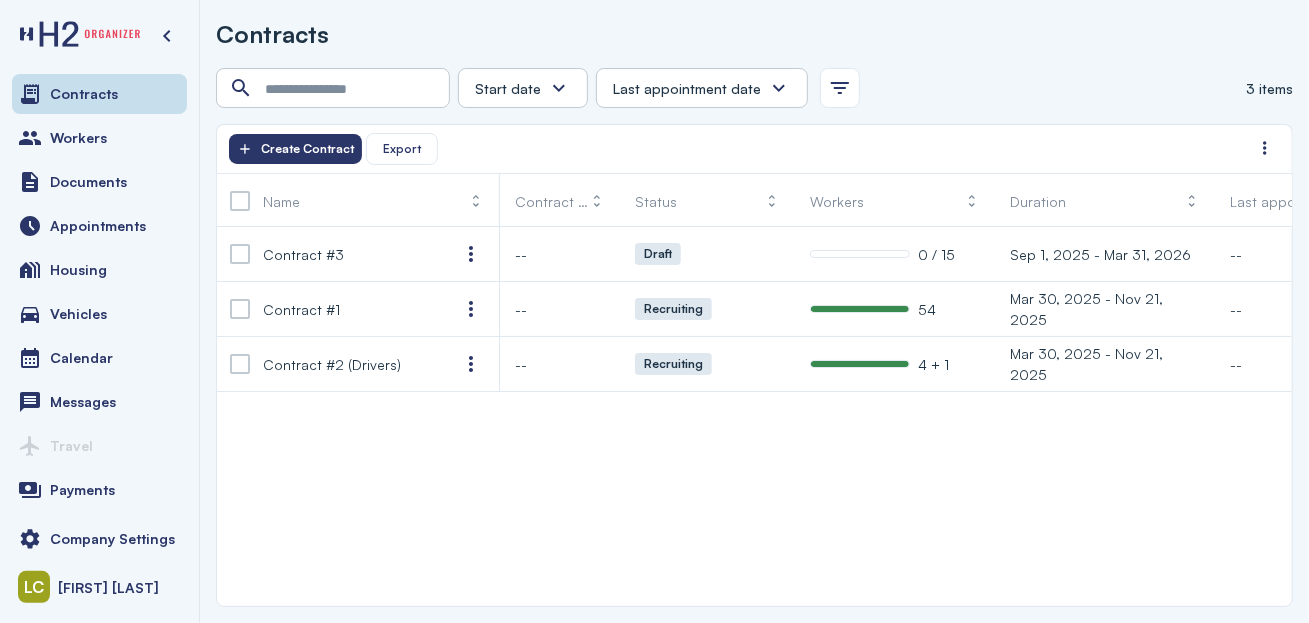 click on "Start date" at bounding box center [523, 88] 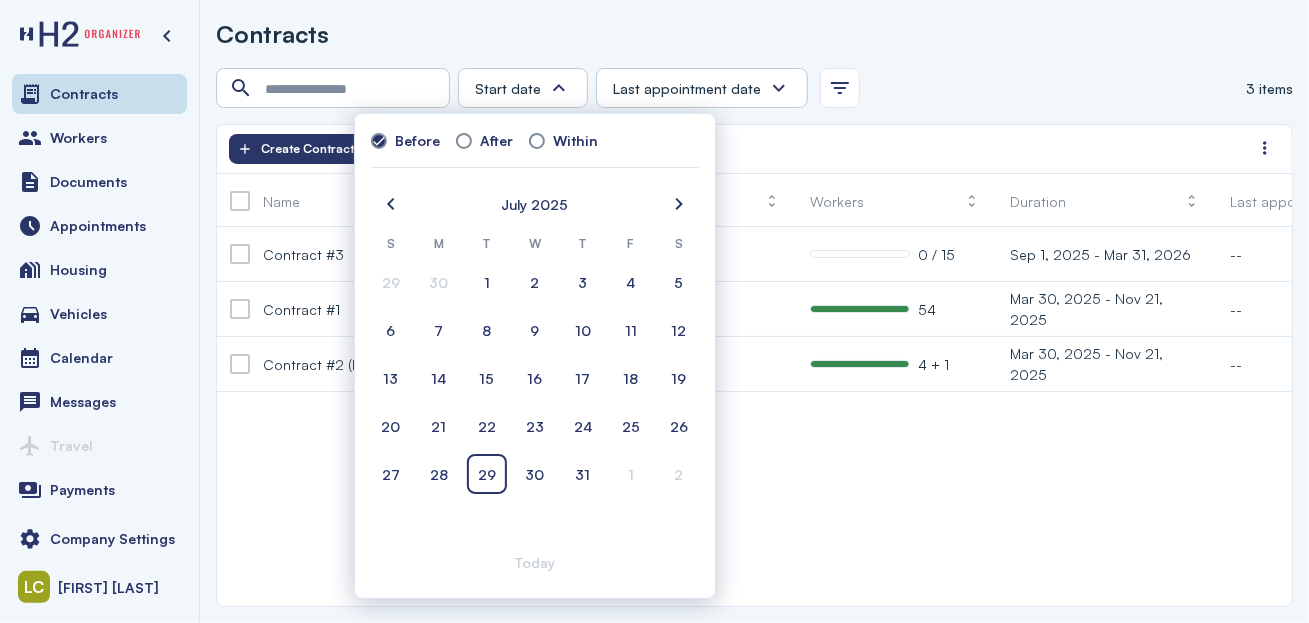 click on "Start date         Last appointment date                 3 items" at bounding box center (754, 88) 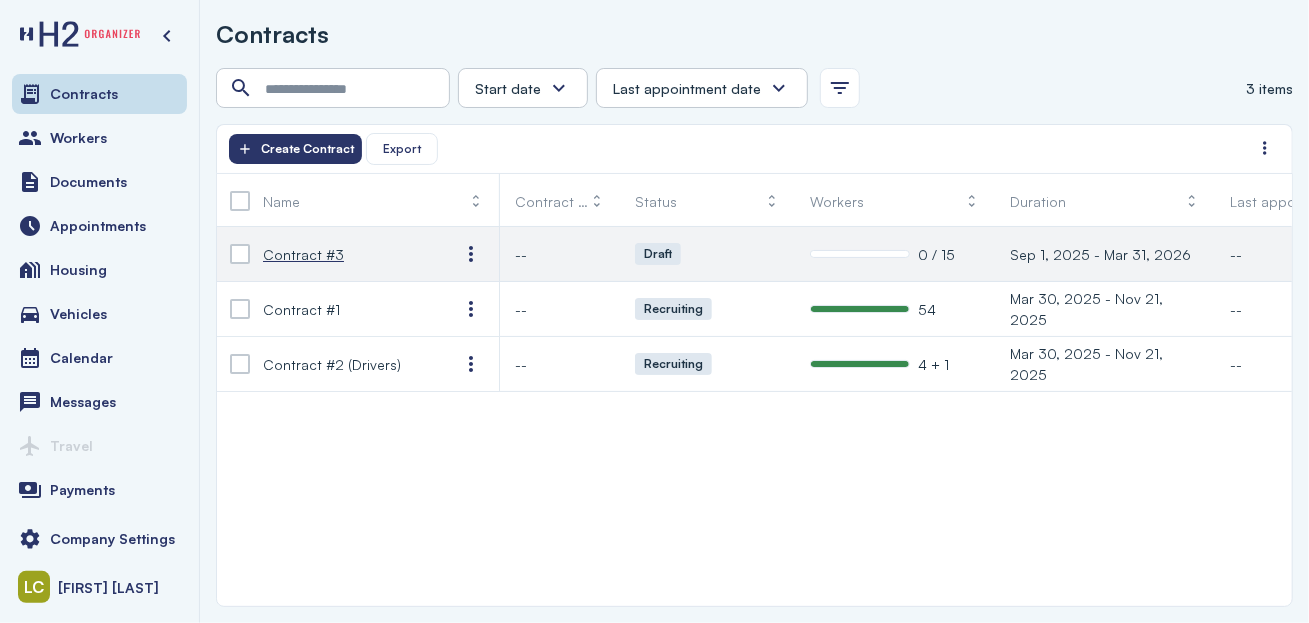 click on "Contract #3" at bounding box center [303, 254] 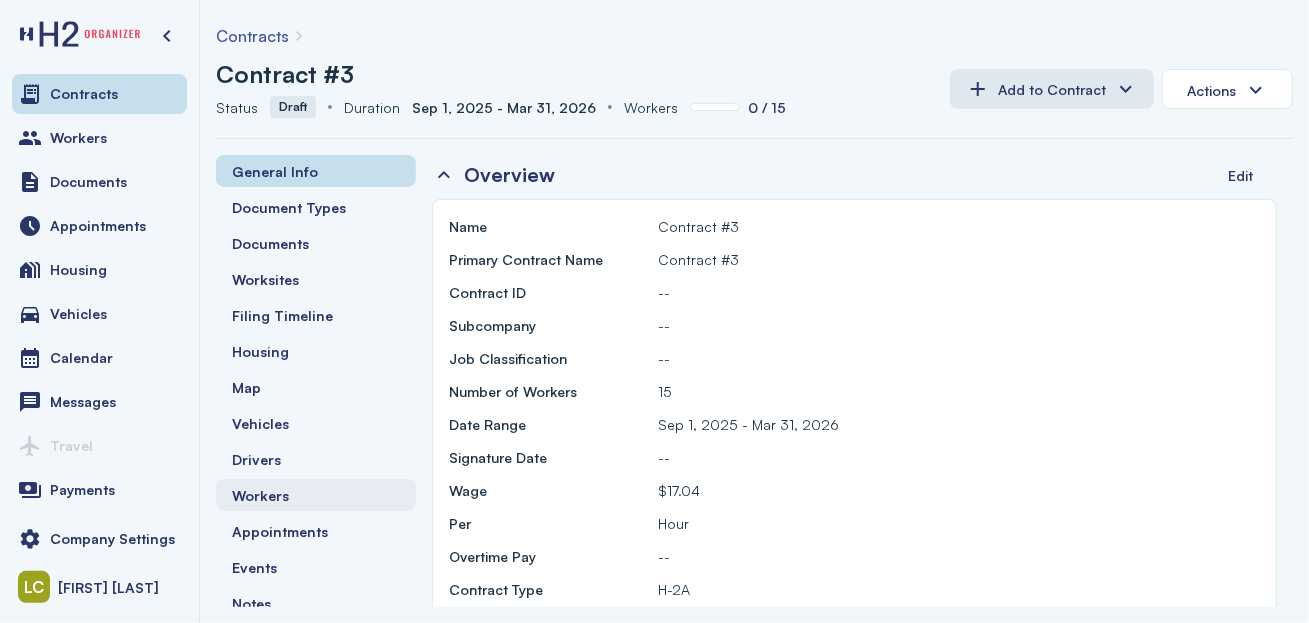 click on "Workers" at bounding box center [260, 495] 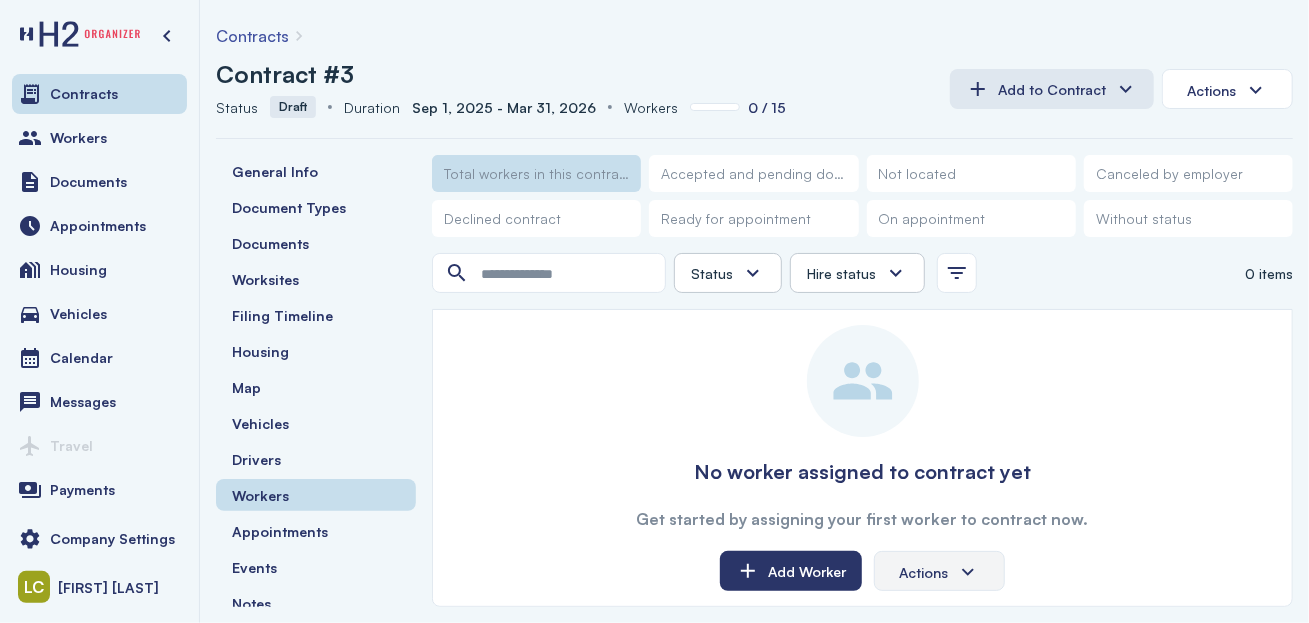 click on "Actions" at bounding box center [923, 572] 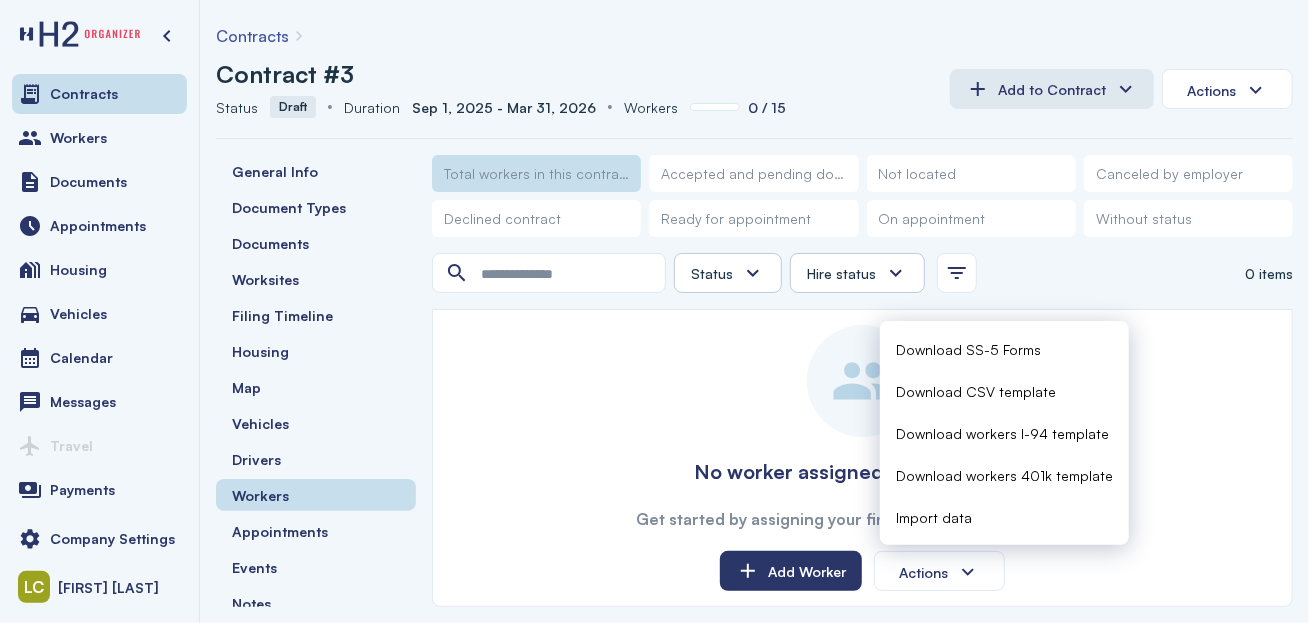 click on "Import data" at bounding box center (934, 517) 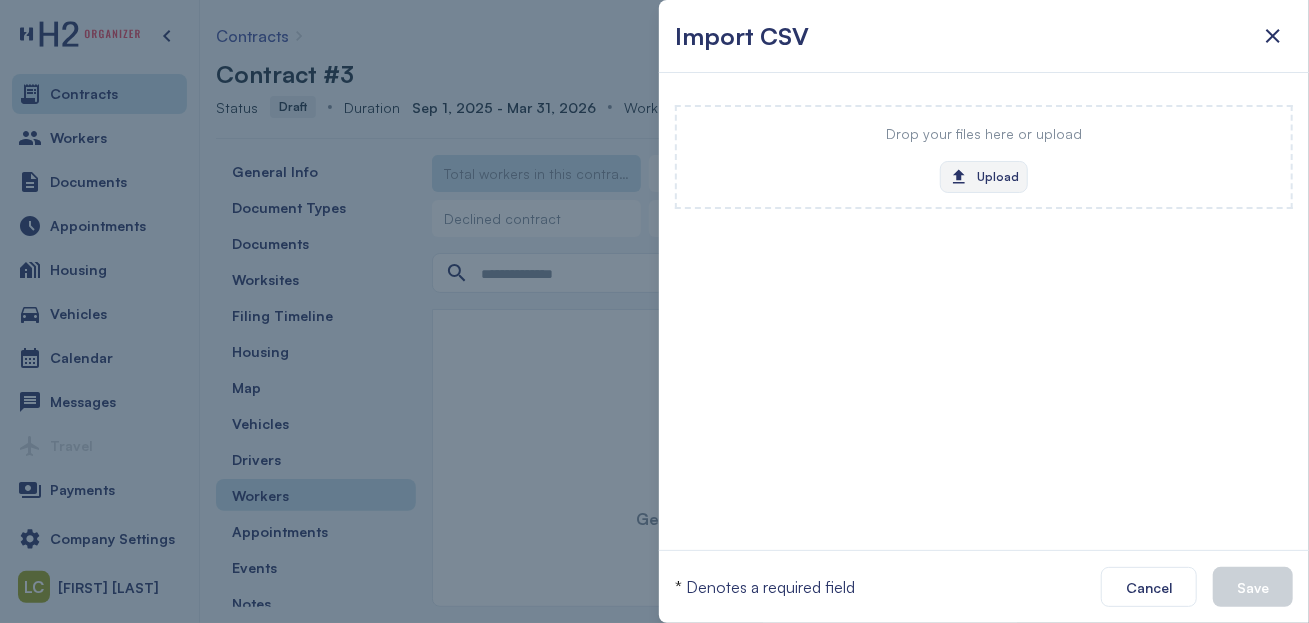 click on "Upload" 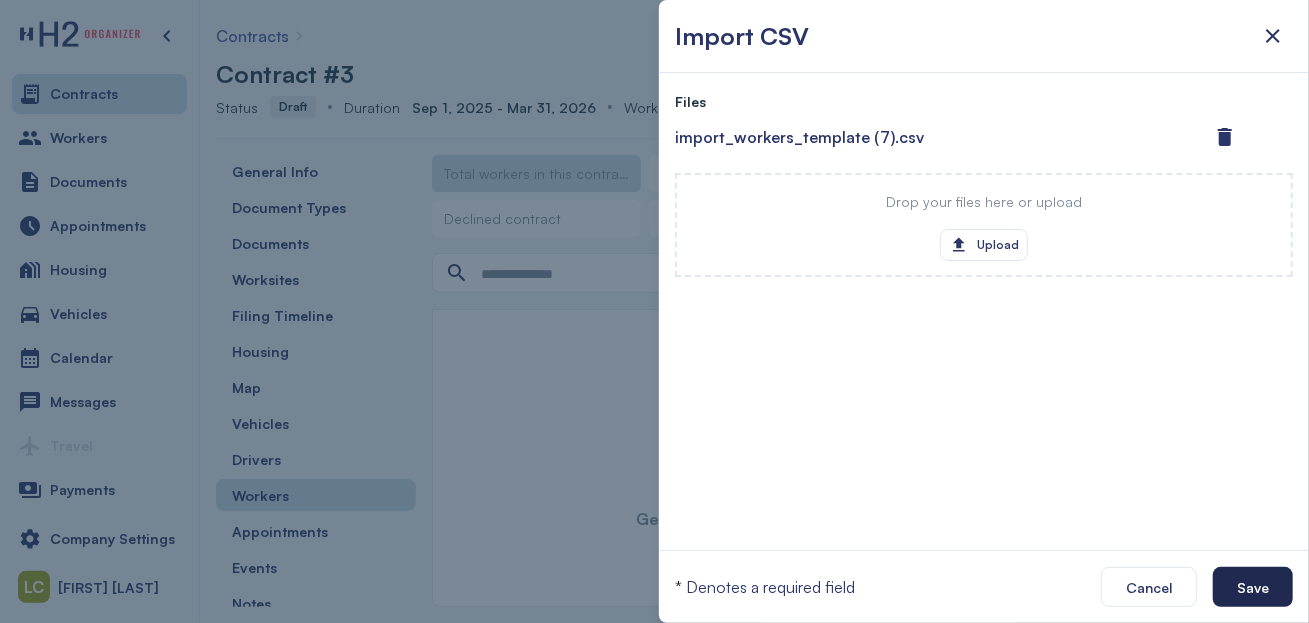 click on "Save" at bounding box center (1253, 587) 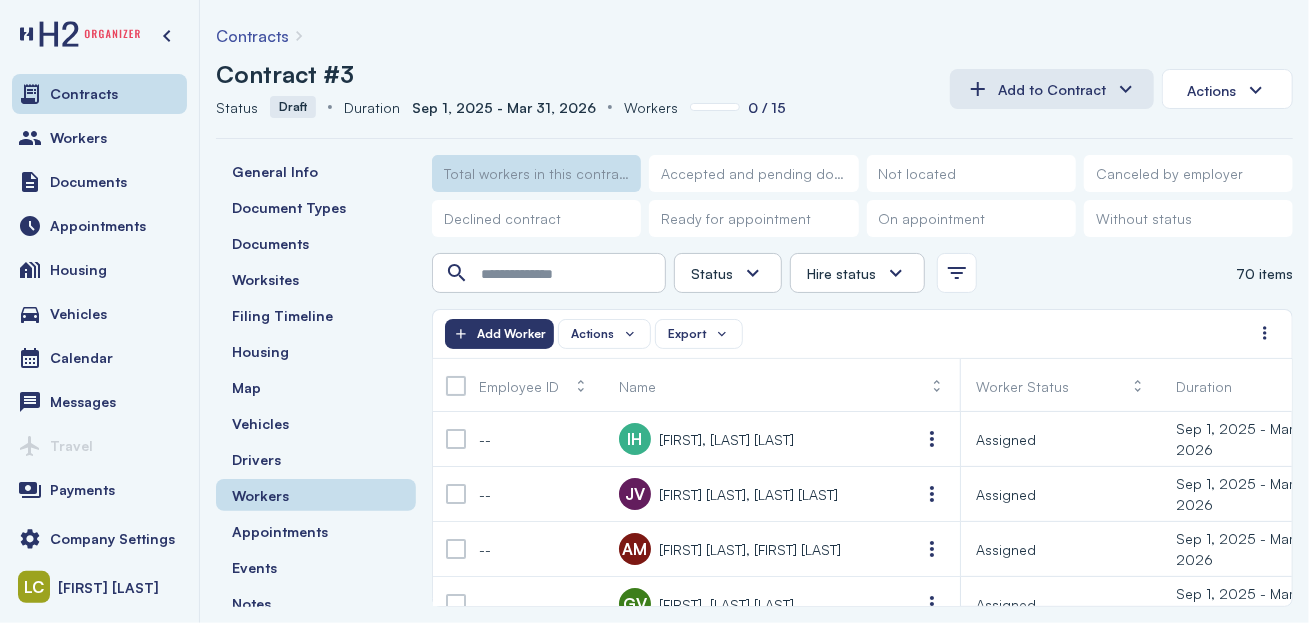 scroll, scrollTop: 0, scrollLeft: 685, axis: horizontal 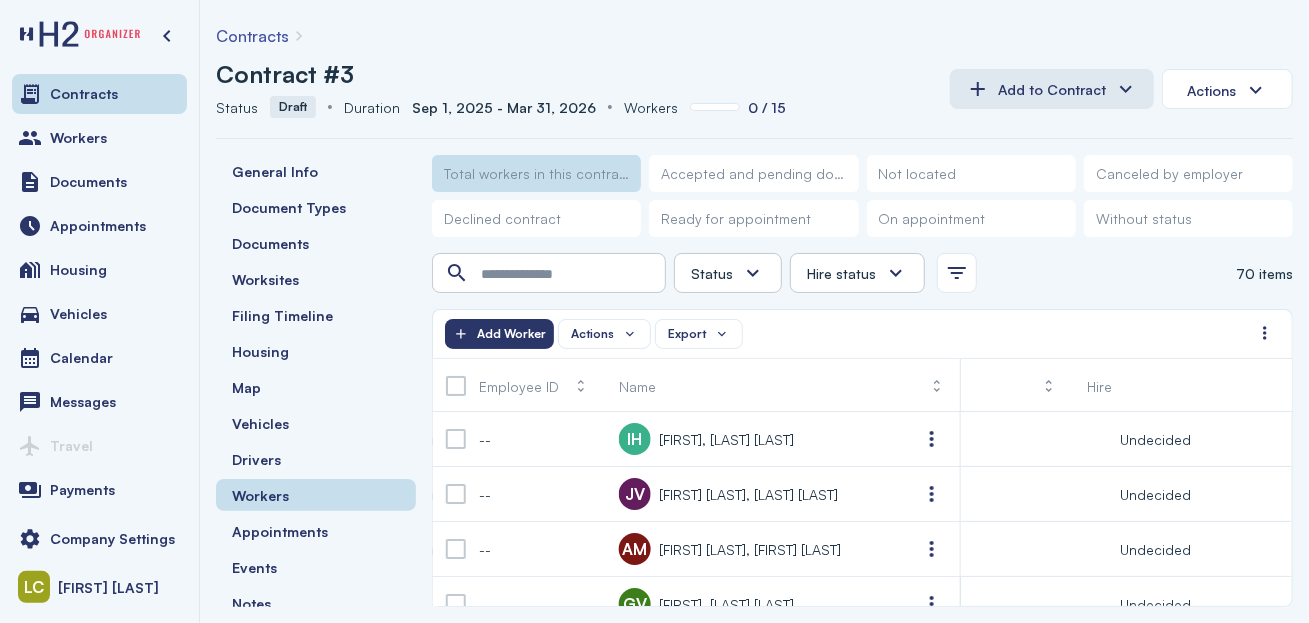 click at bounding box center (456, 386) 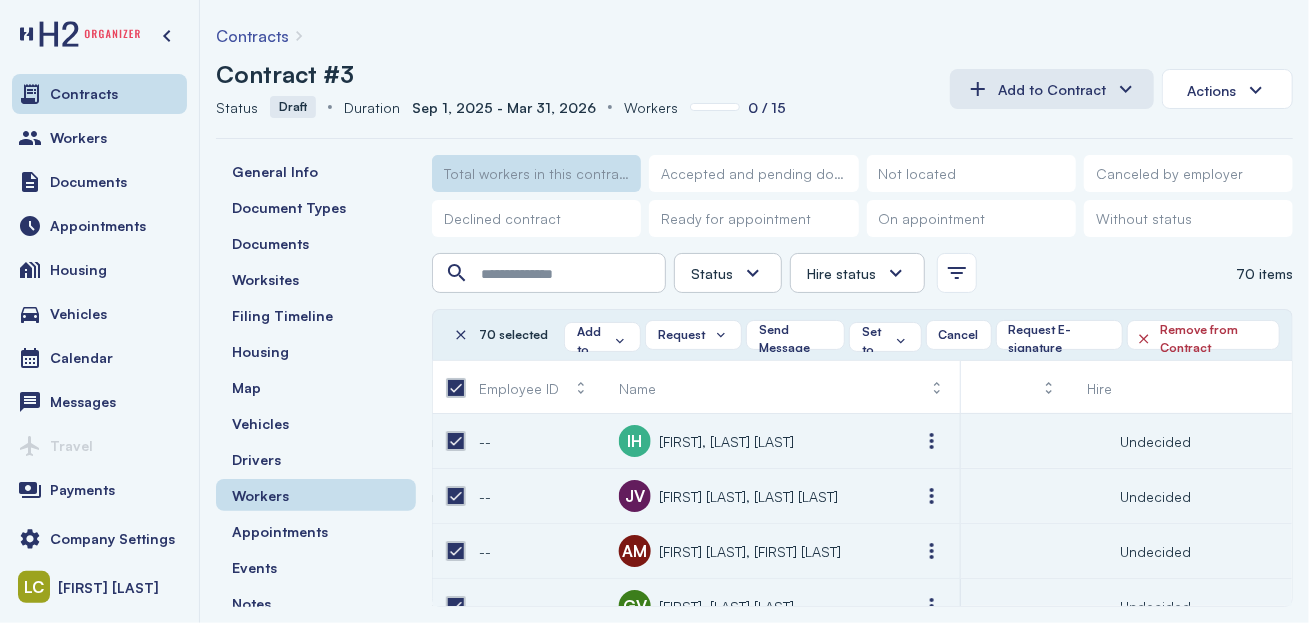click at bounding box center [896, 273] 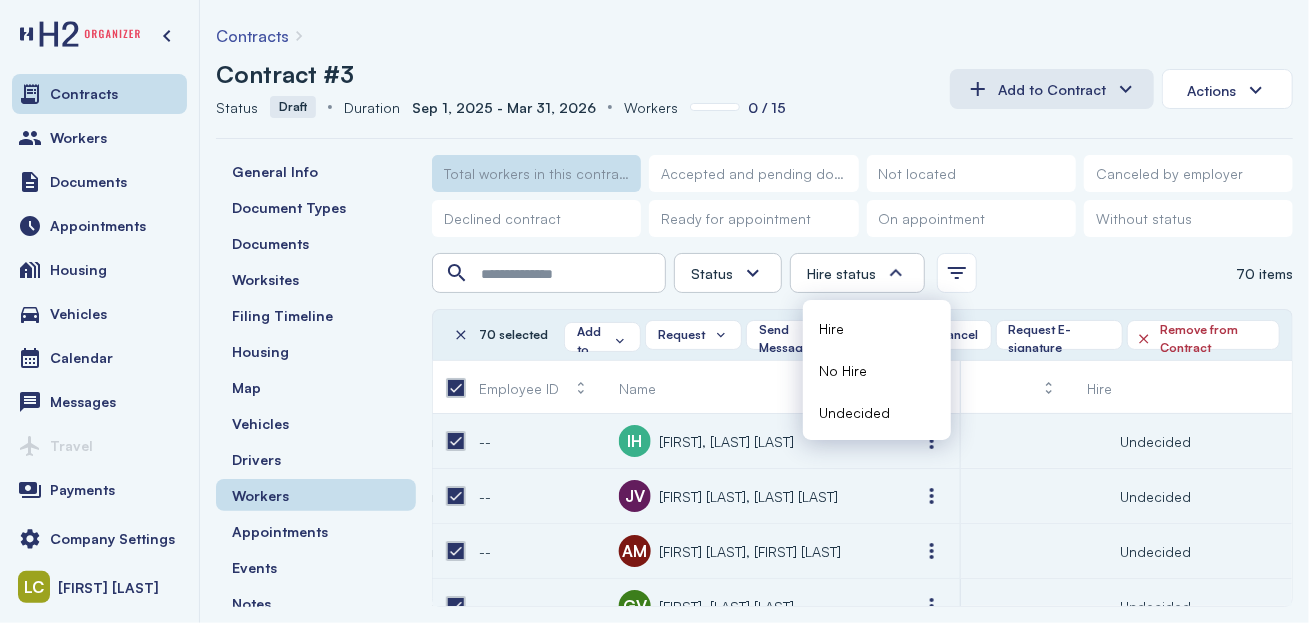 click on "Total workers in this contract   Accepted and pending documents/action     Not located   Canceled by employer   Declined contract   Ready for appointment   On appointment   Without status" at bounding box center [862, 204] 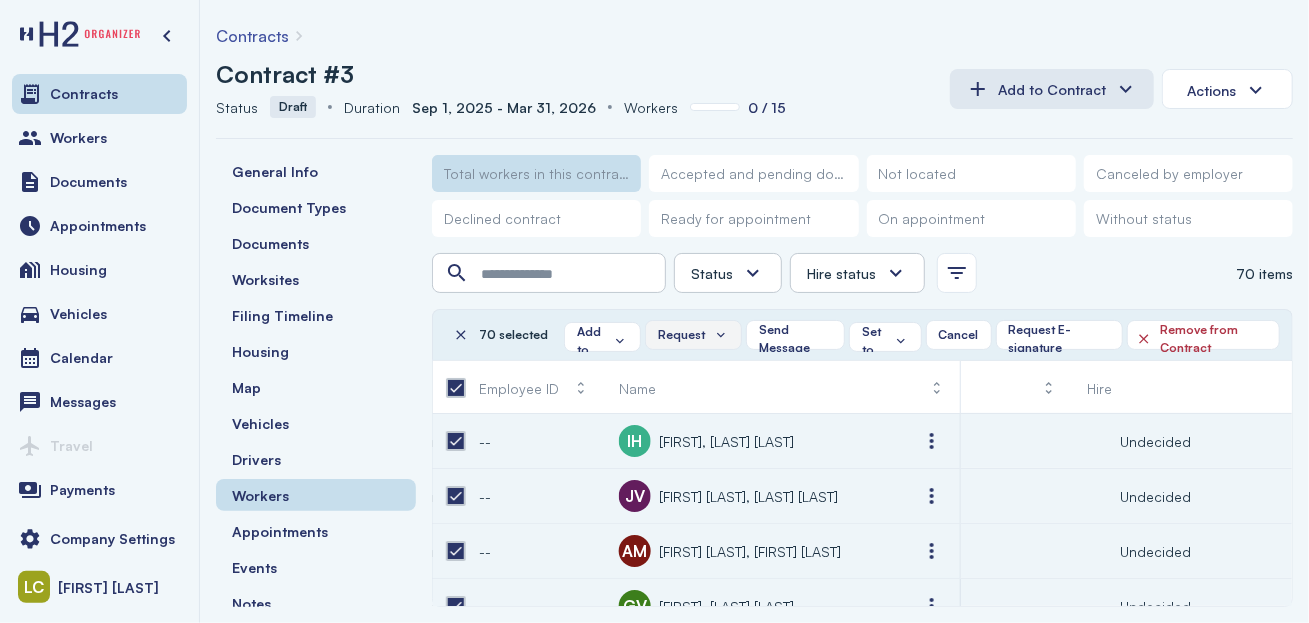 click on "Request" at bounding box center (693, 335) 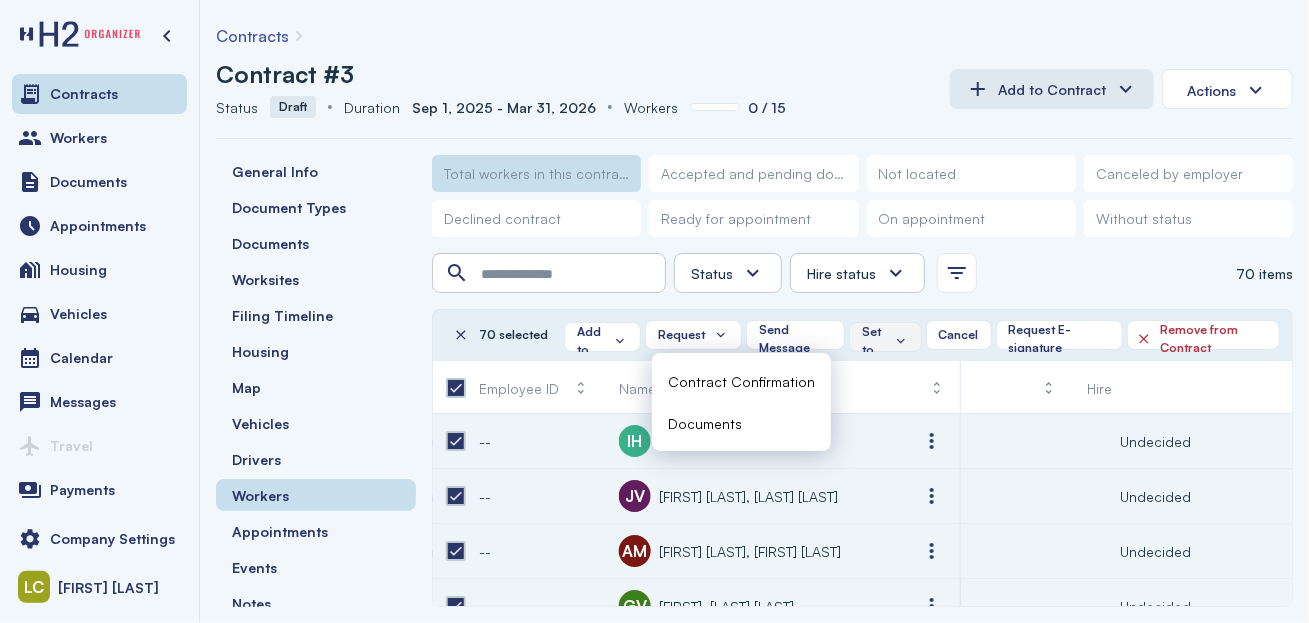 click on "Set to" at bounding box center (885, 341) 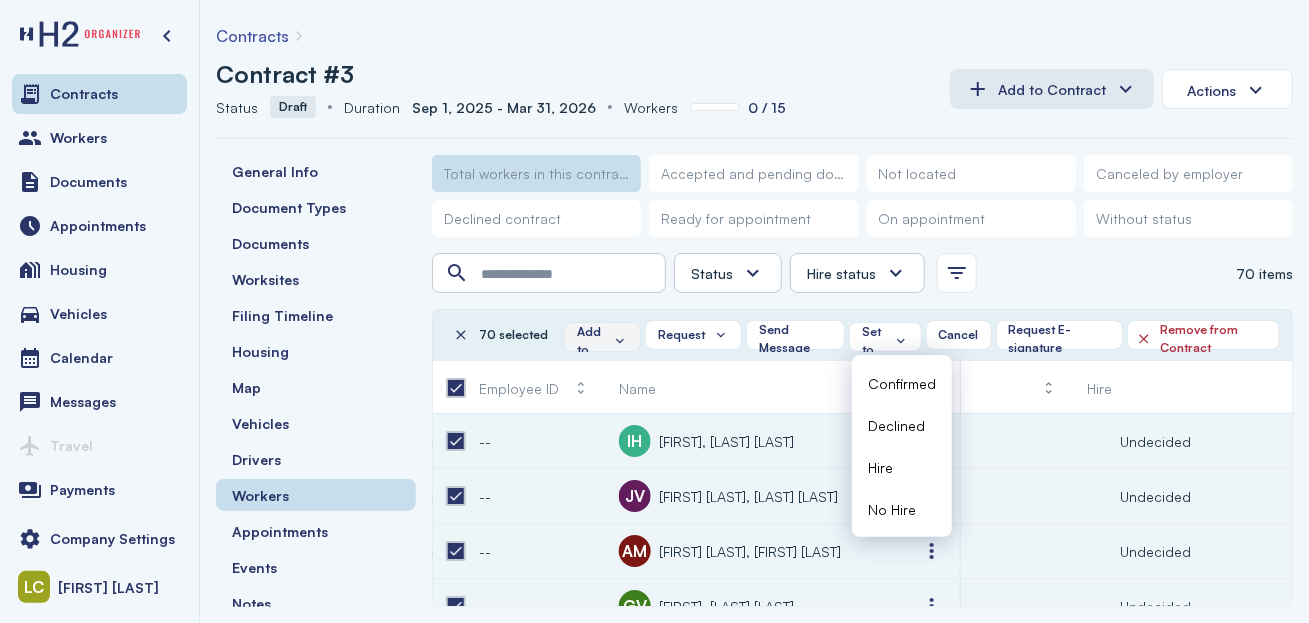 click on "Add to" at bounding box center [602, 341] 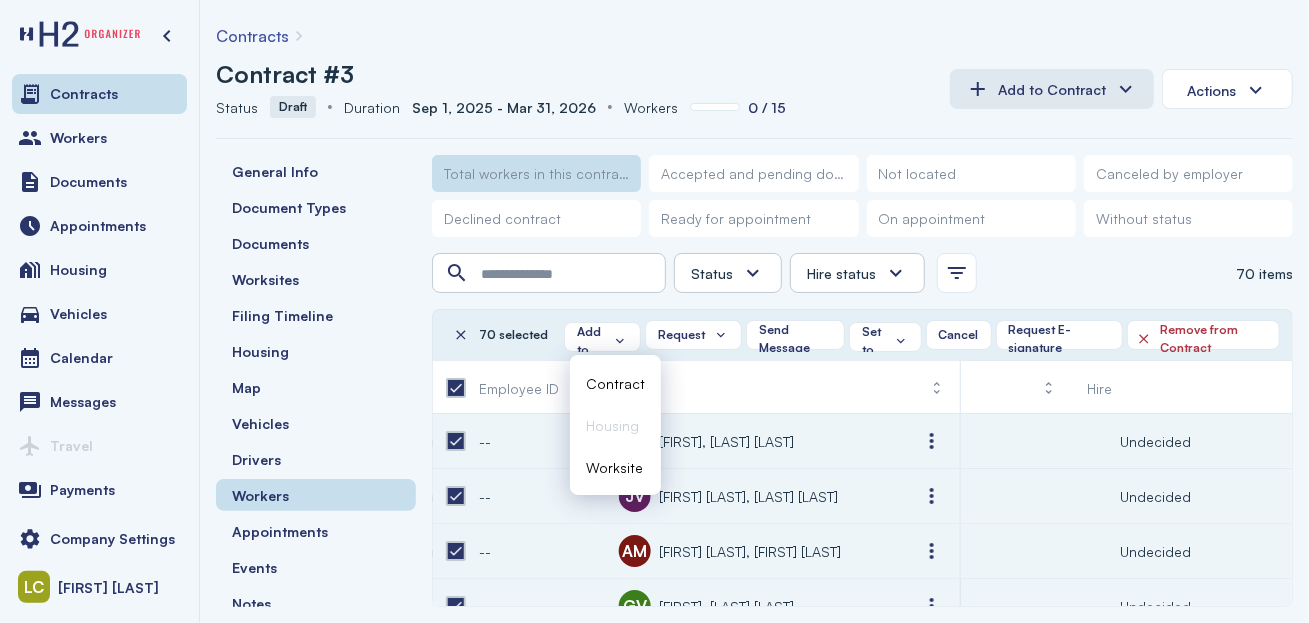 click on "Status         Assigned In Progress Ready for appointment Assigned to appointment Complete Canceled     Hire status               70 items" 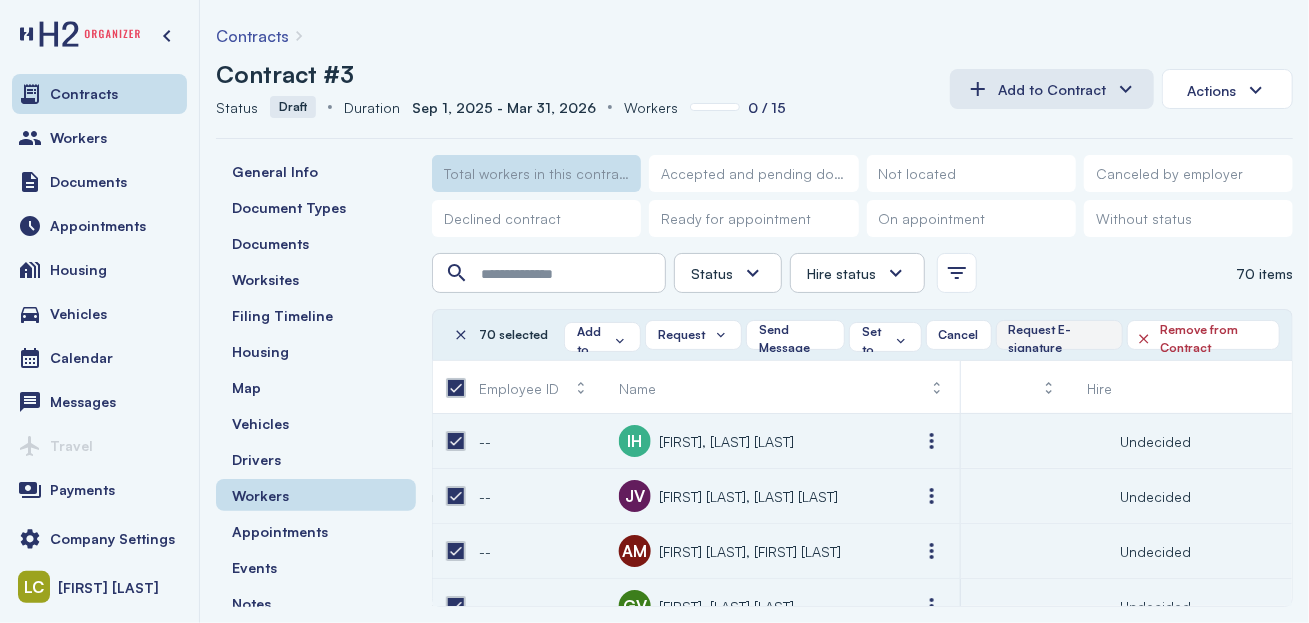 click on "Request E-signature" at bounding box center (1059, 339) 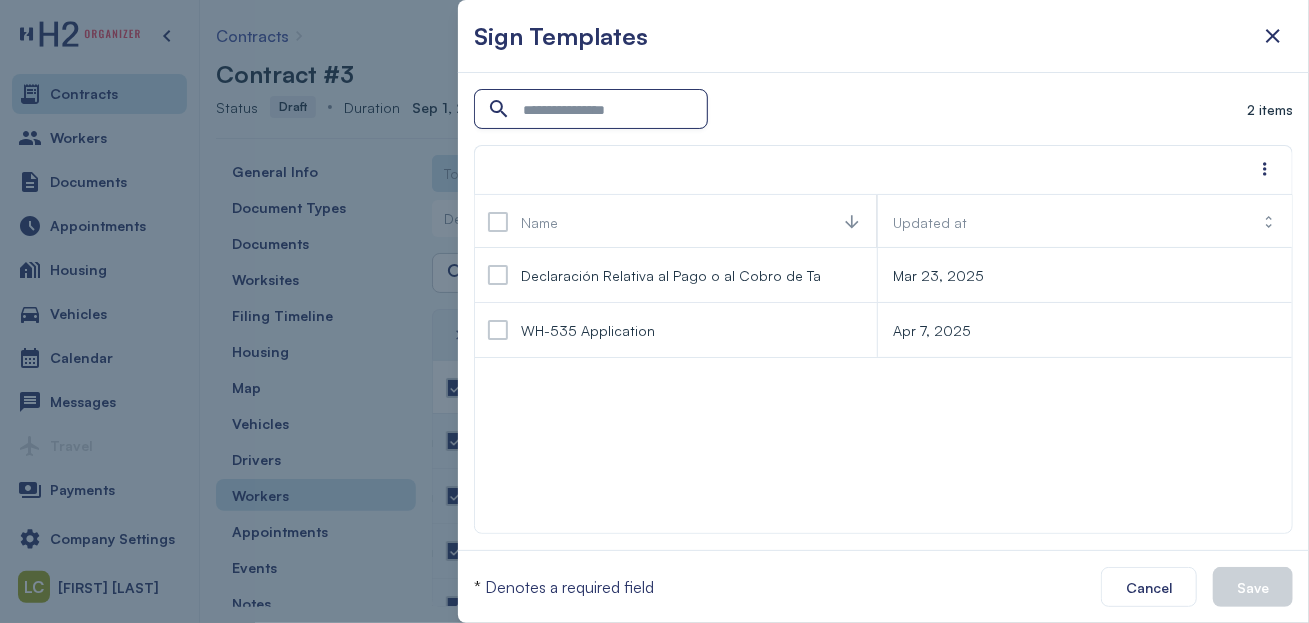 click at bounding box center [593, 110] 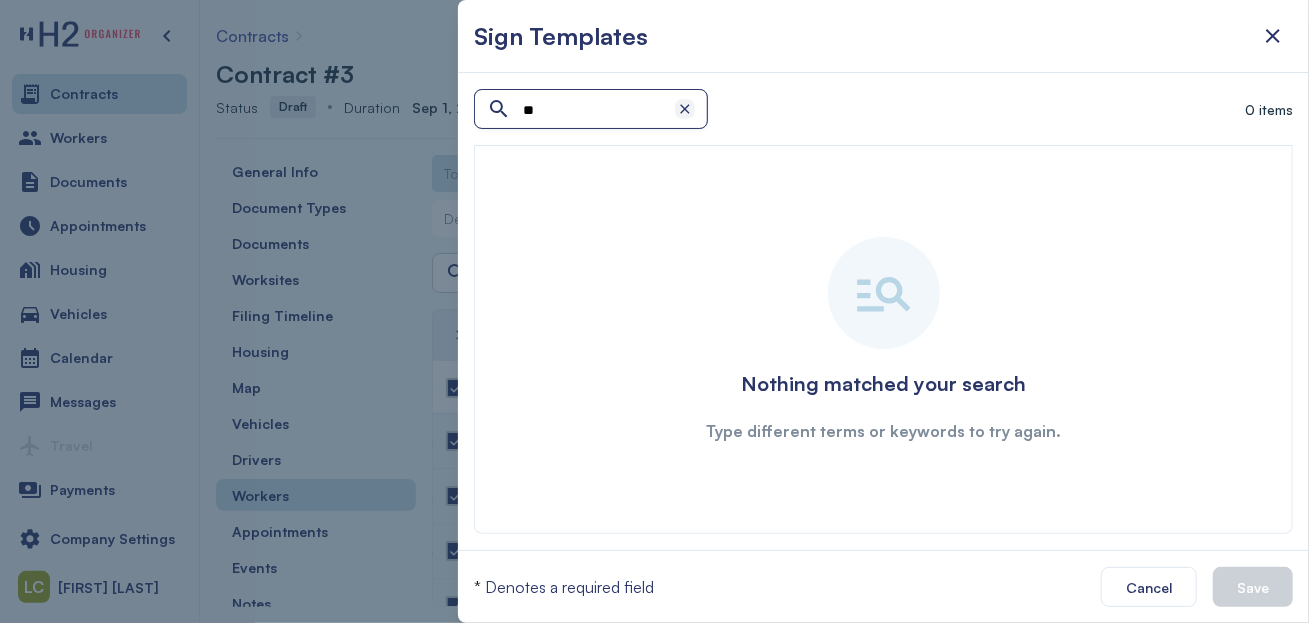 type on "**" 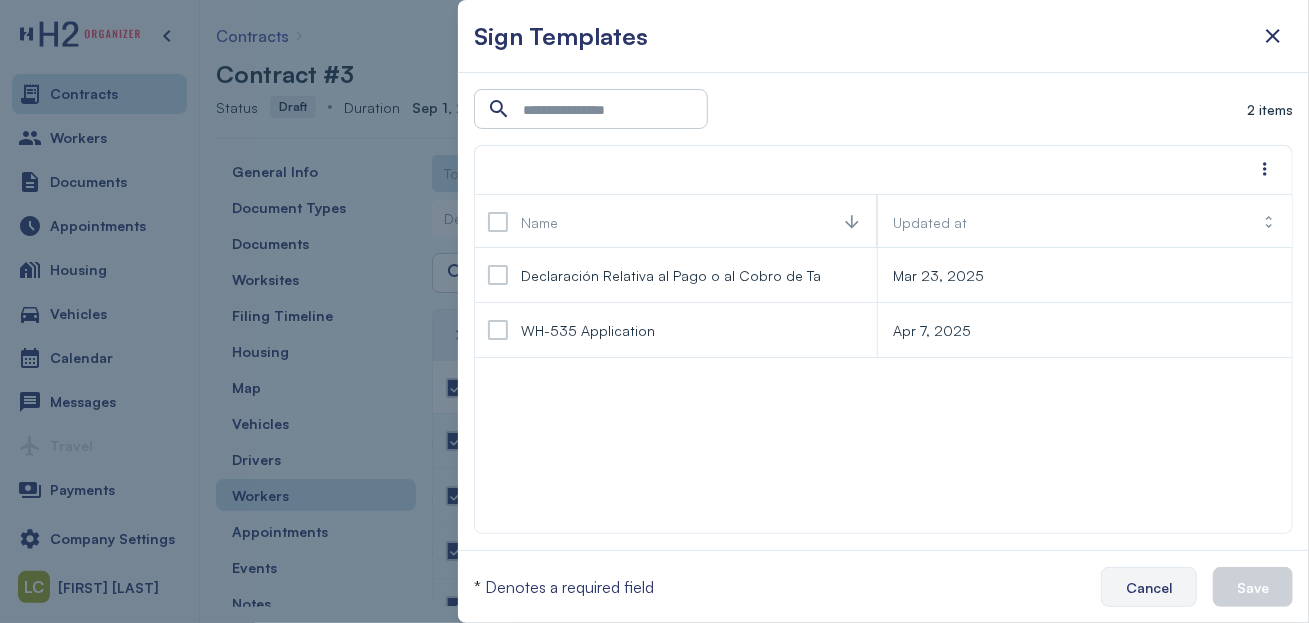 click on "Cancel" at bounding box center [1149, 587] 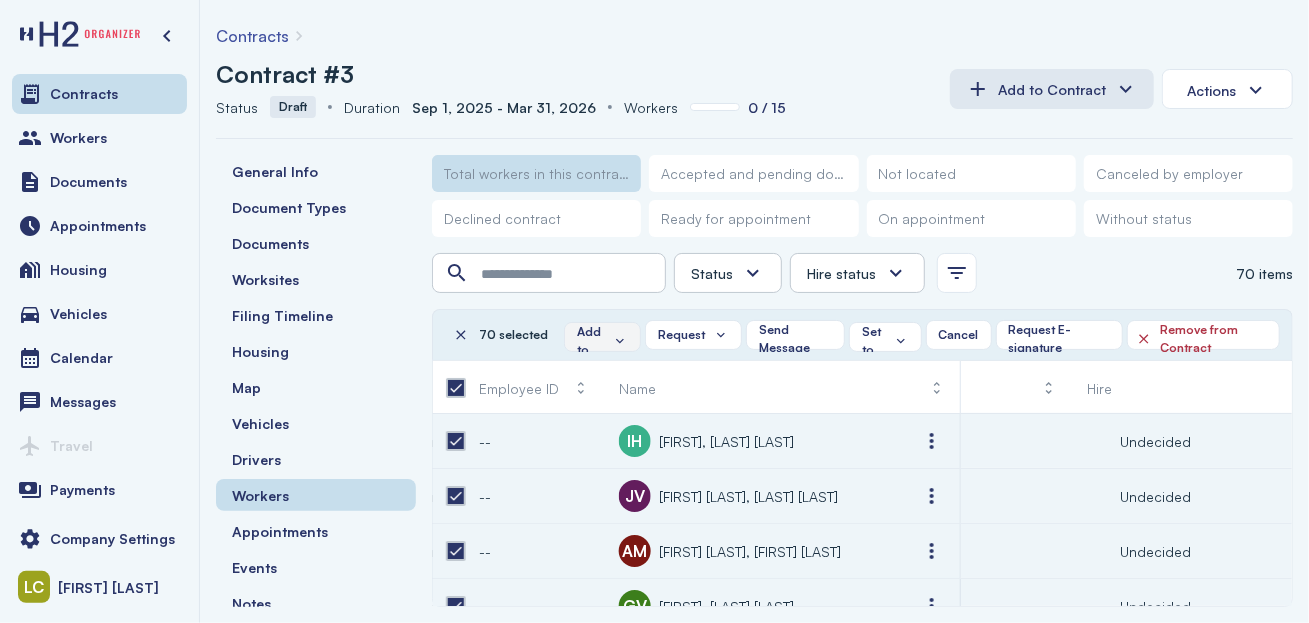 click on "Add to" at bounding box center [602, 341] 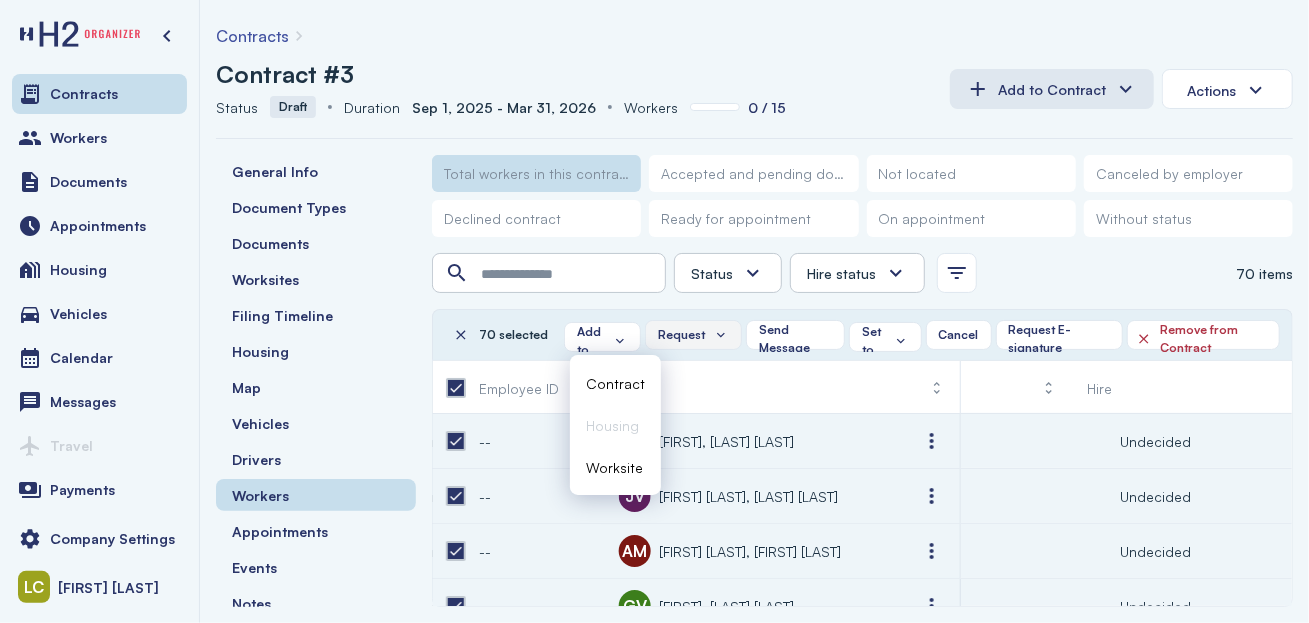 click on "Request" at bounding box center (681, 335) 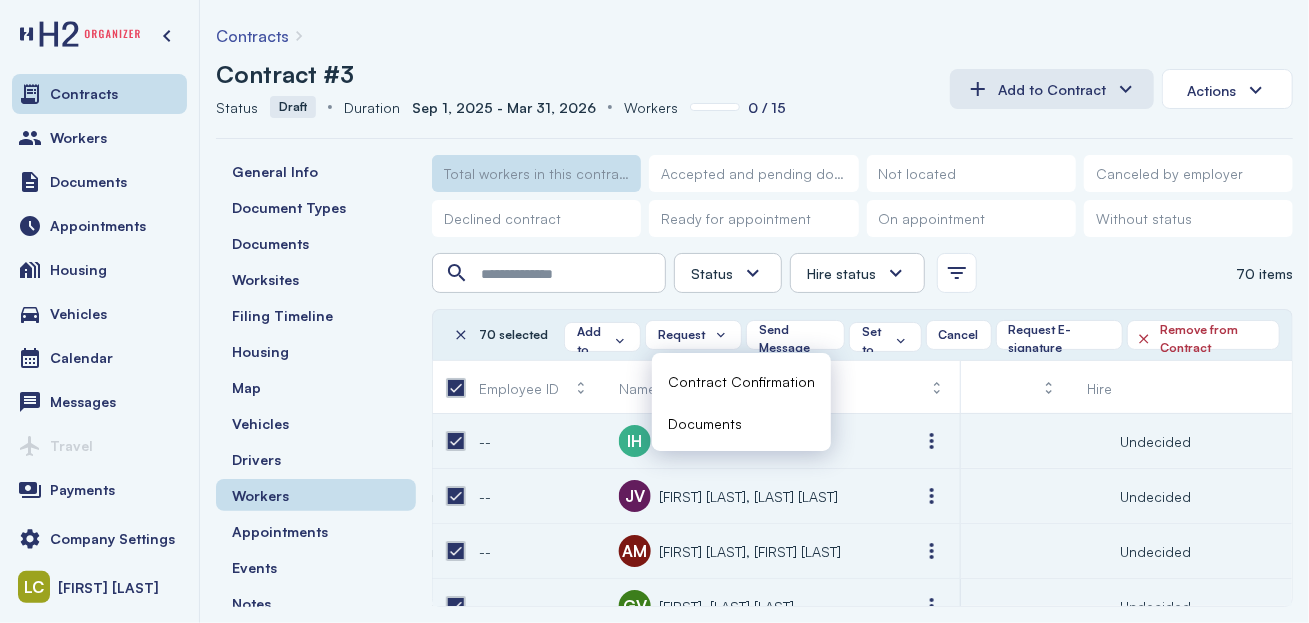 click on "Documents" at bounding box center [705, 423] 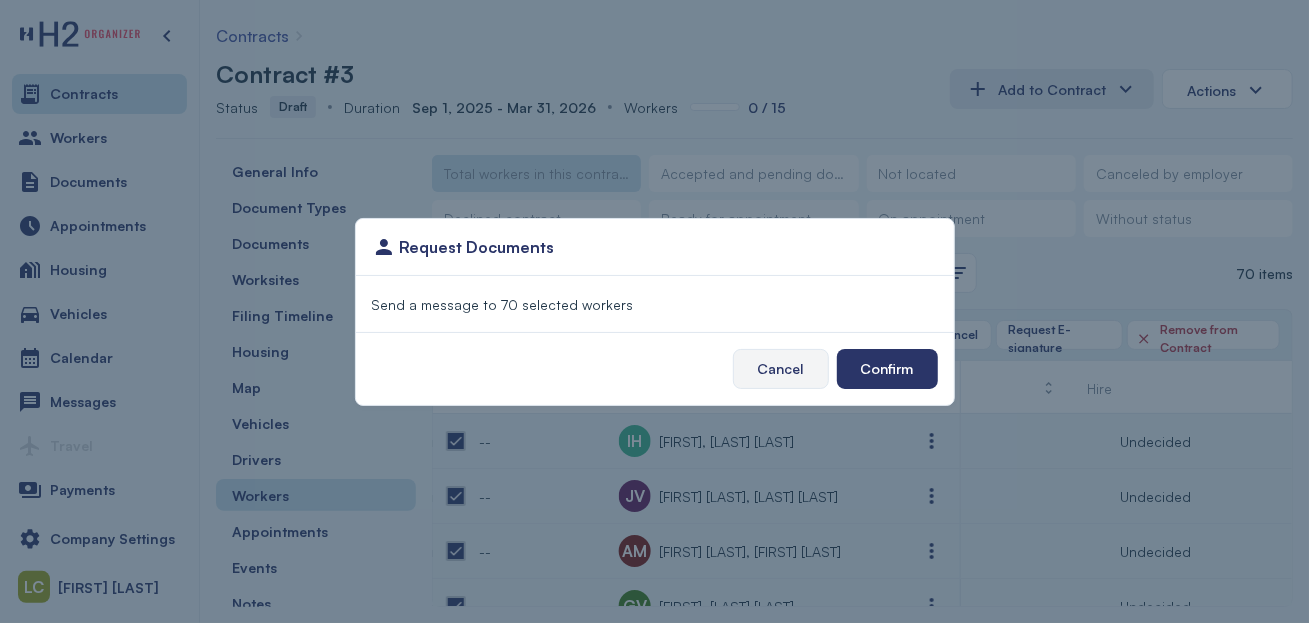click on "Cancel" at bounding box center [781, 368] 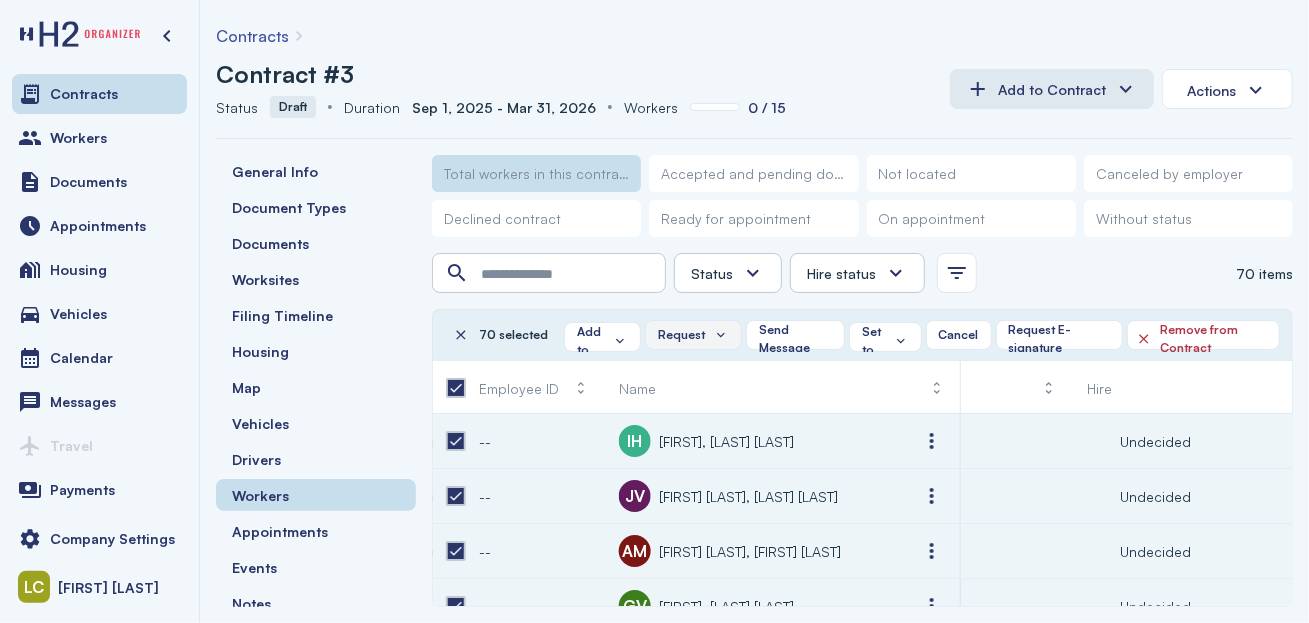 click on "Request" at bounding box center [681, 335] 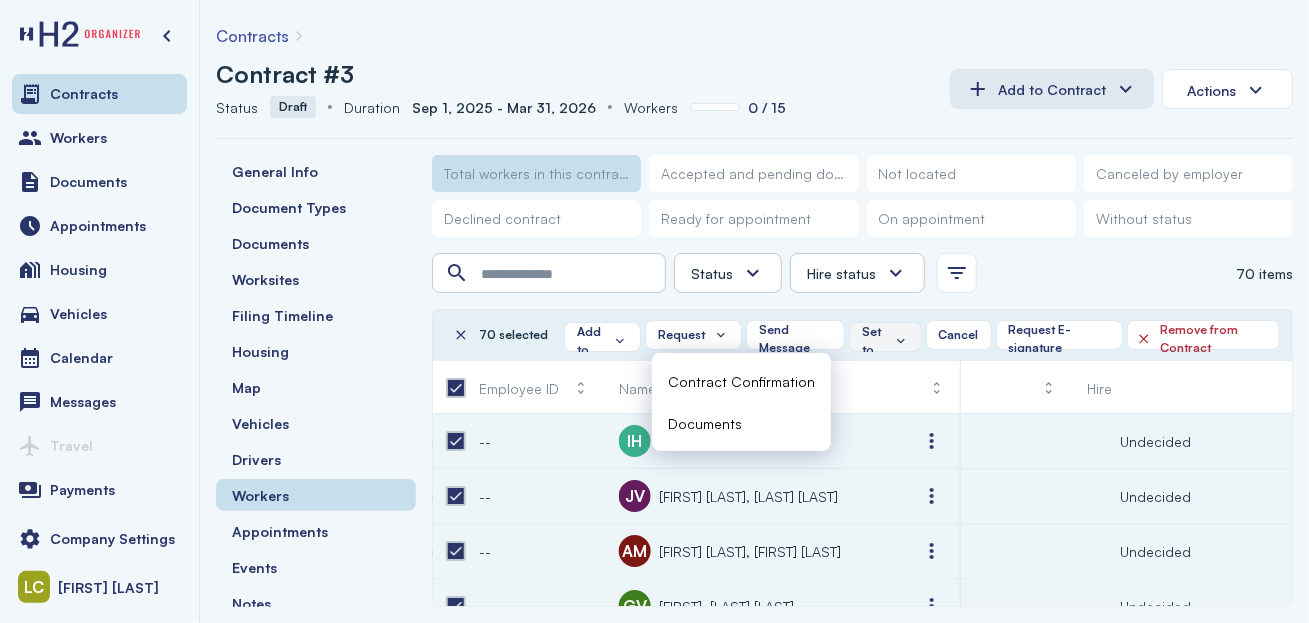 click on "Set to" at bounding box center (873, 341) 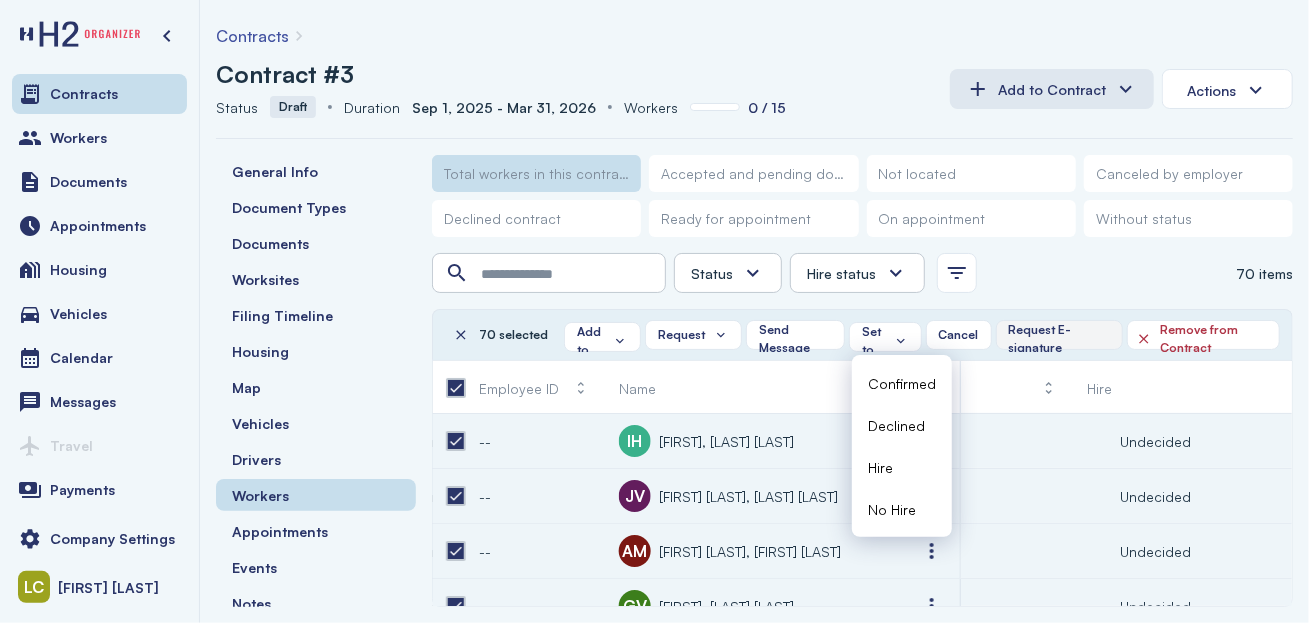 click on "Request E-signature" at bounding box center (1059, 339) 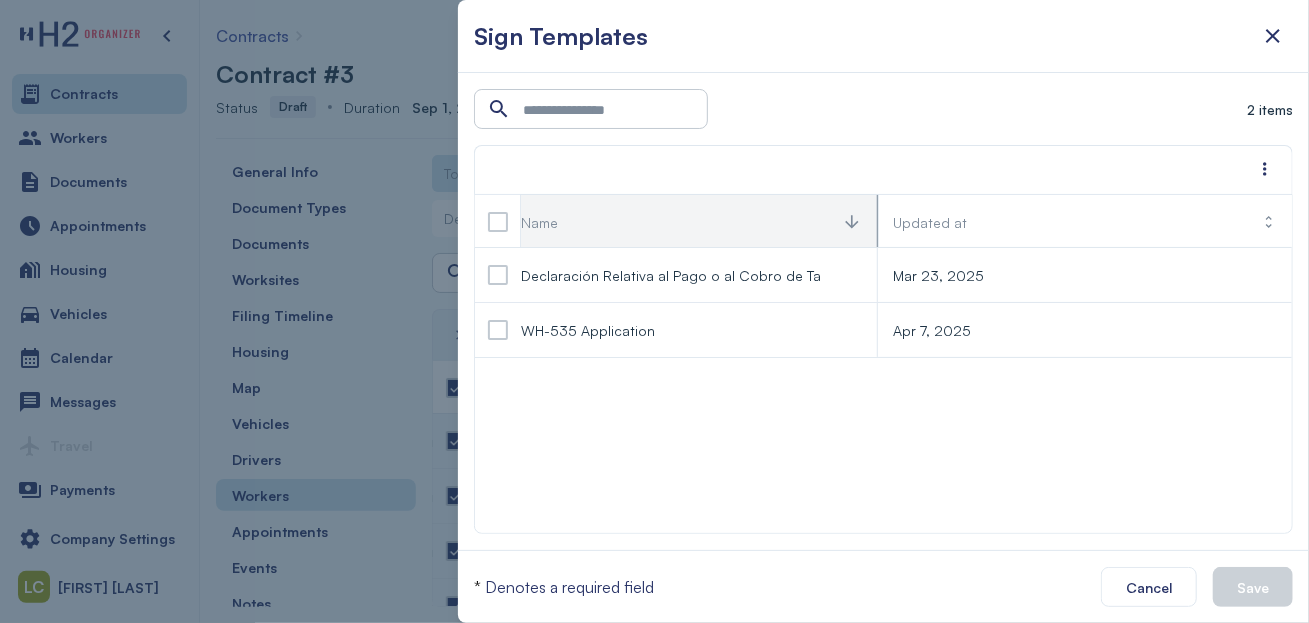 click on "Name" 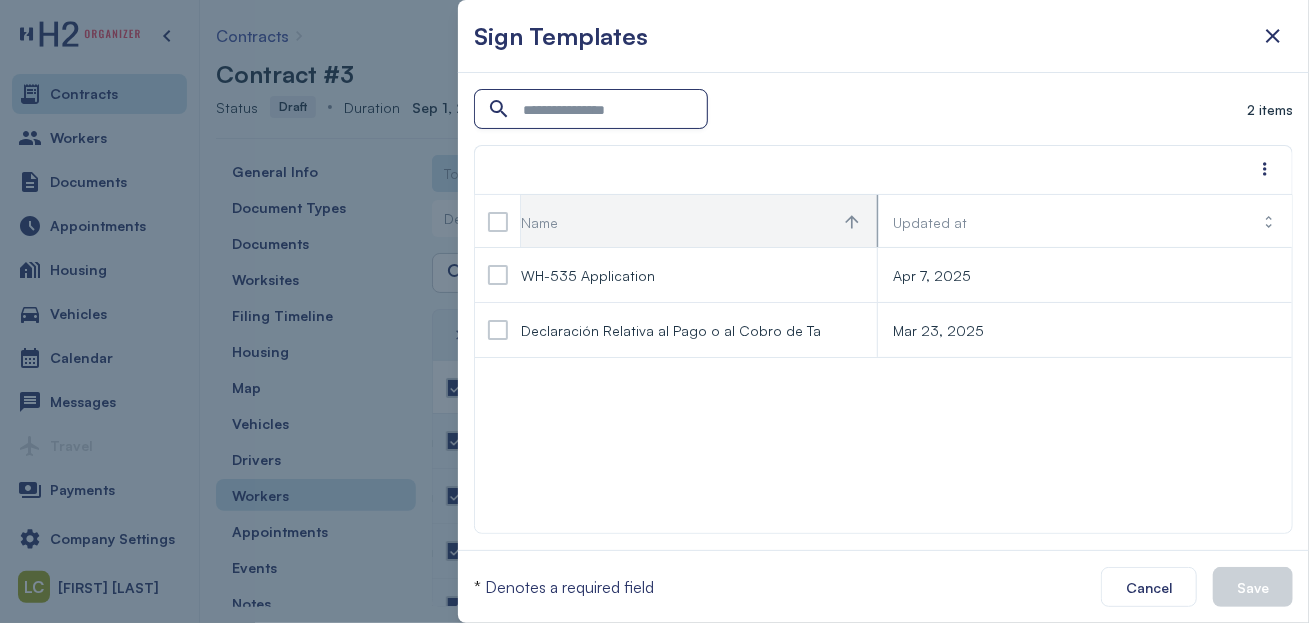click at bounding box center [593, 110] 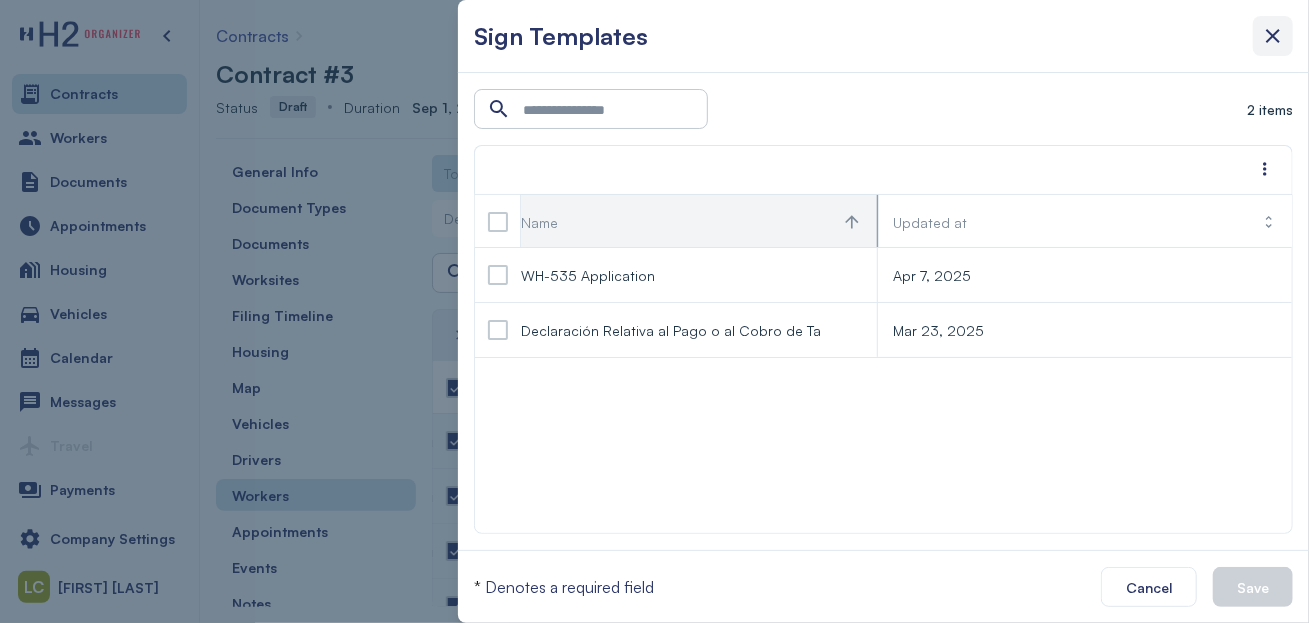 click at bounding box center [1273, 36] 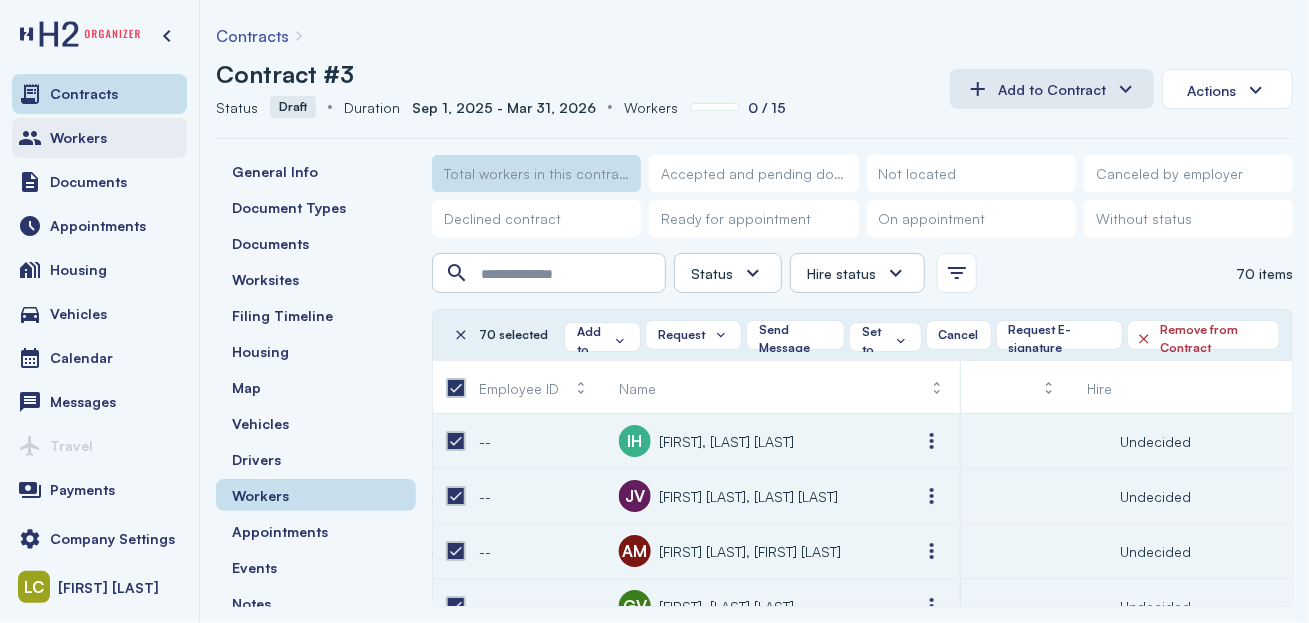 click on "Workers" at bounding box center [99, 138] 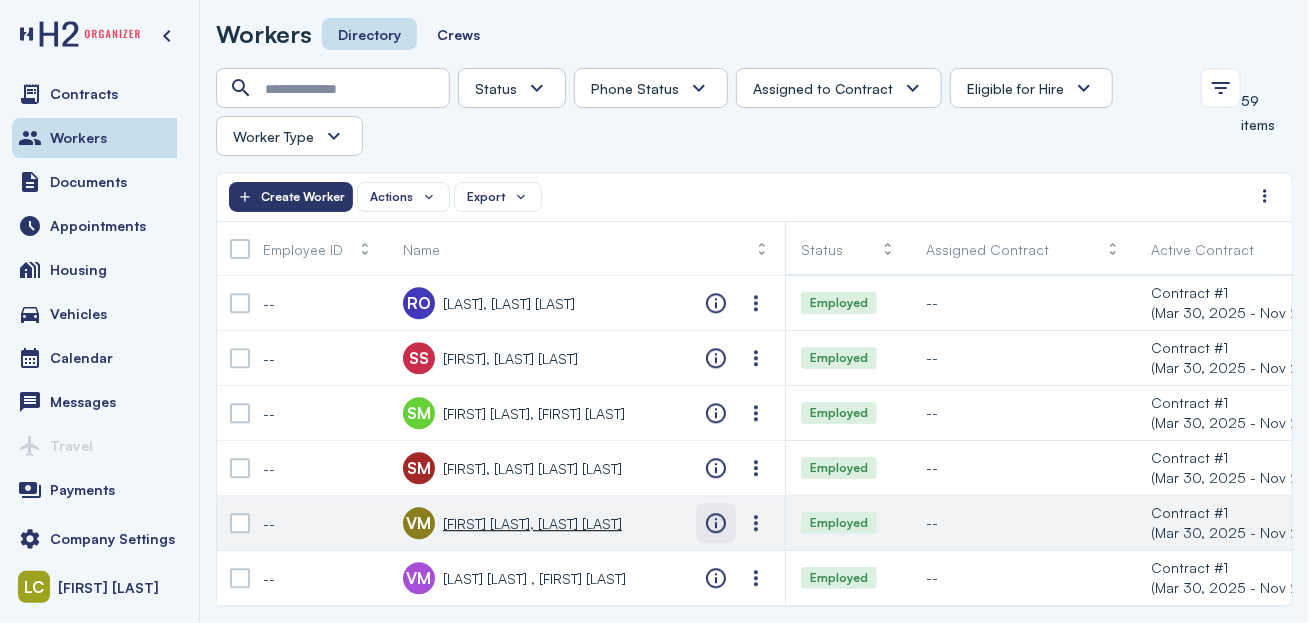 scroll, scrollTop: 2869, scrollLeft: 0, axis: vertical 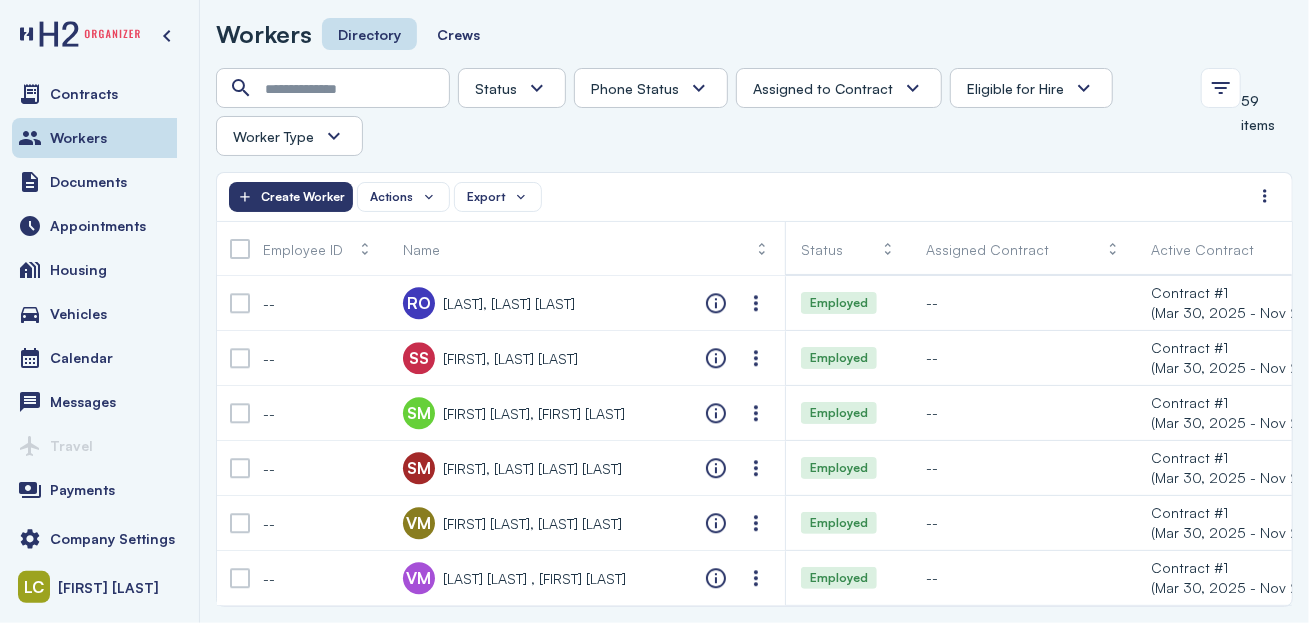 click on "Status" at bounding box center [512, 88] 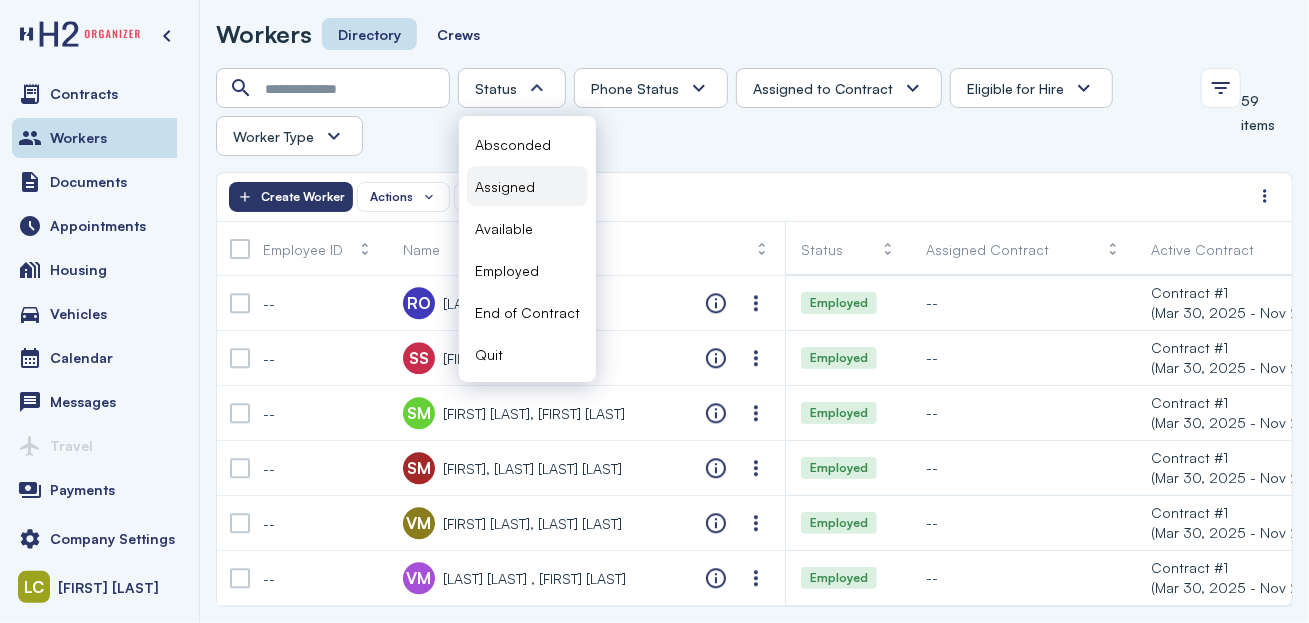 click on "Assigned" at bounding box center [505, 186] 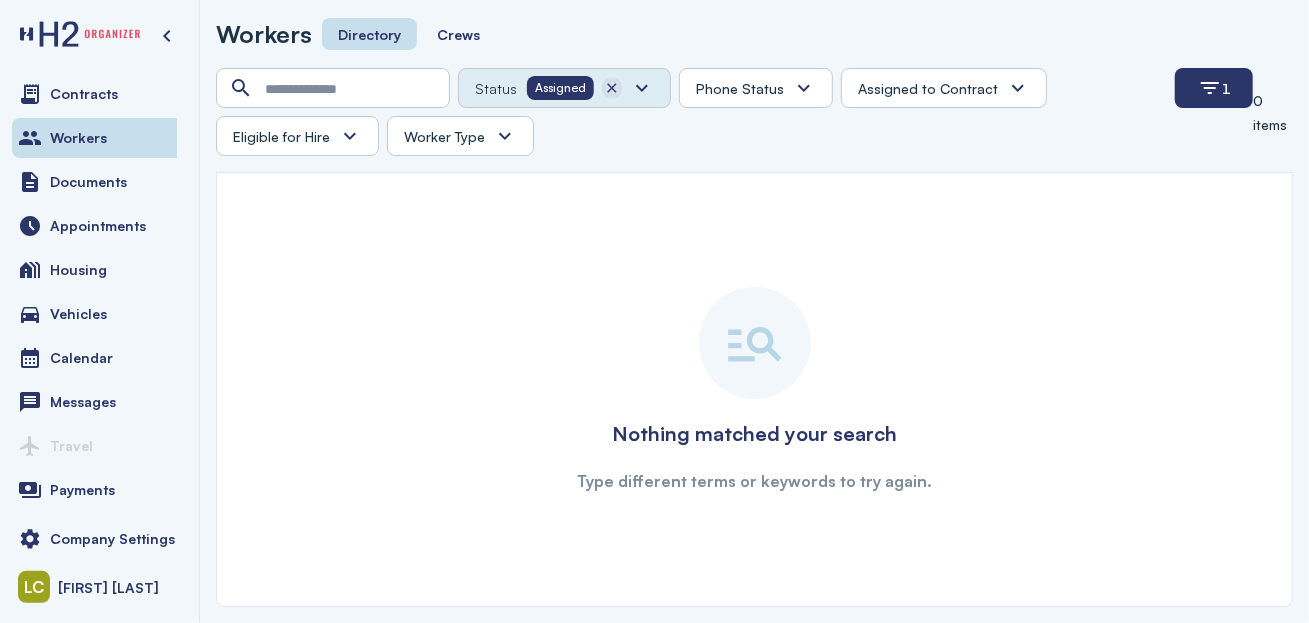 click at bounding box center [612, 88] 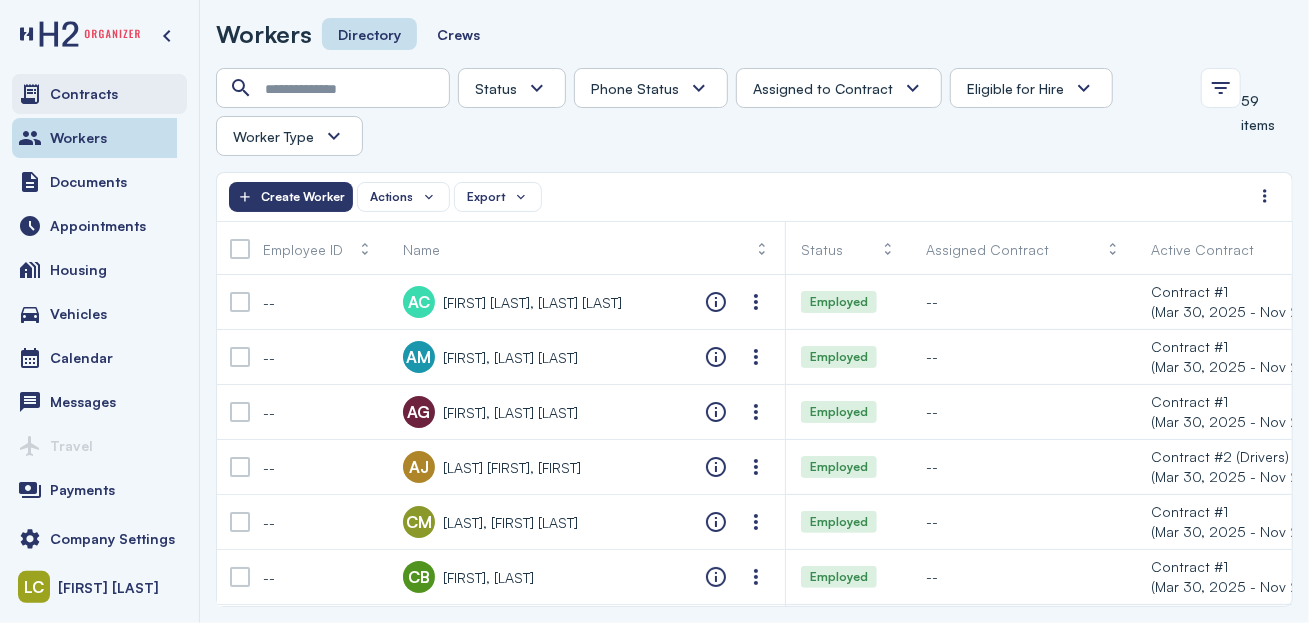 click on "Contracts" at bounding box center [99, 94] 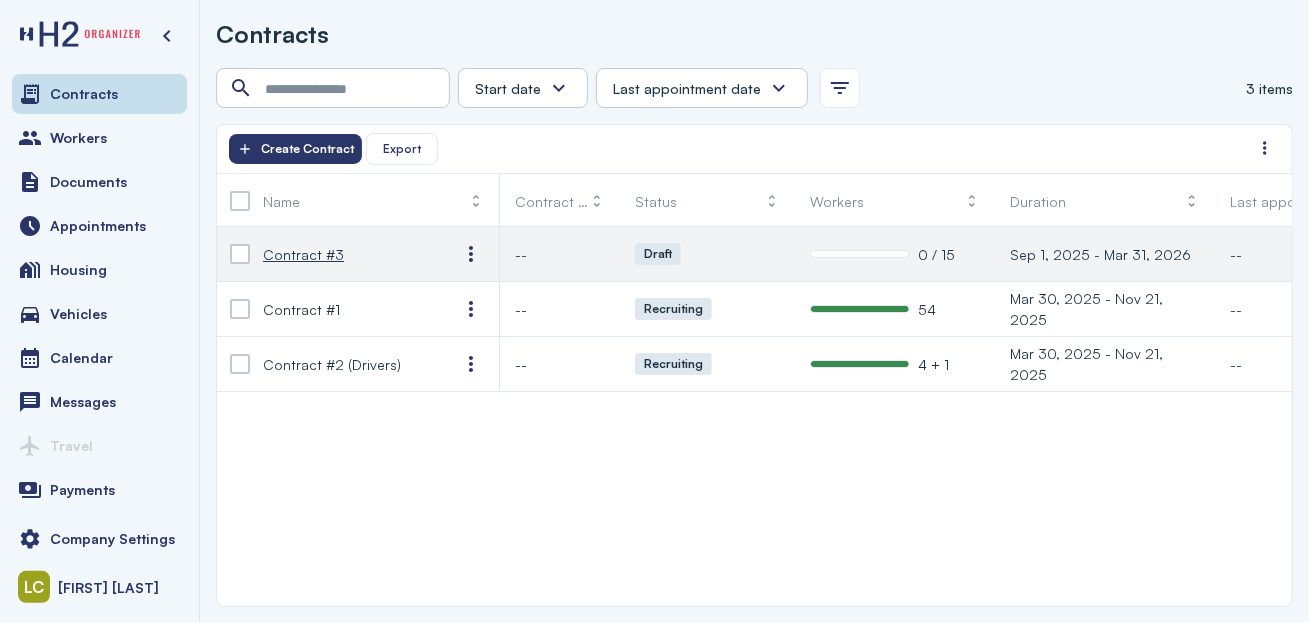 click on "Contract #3" at bounding box center [303, 254] 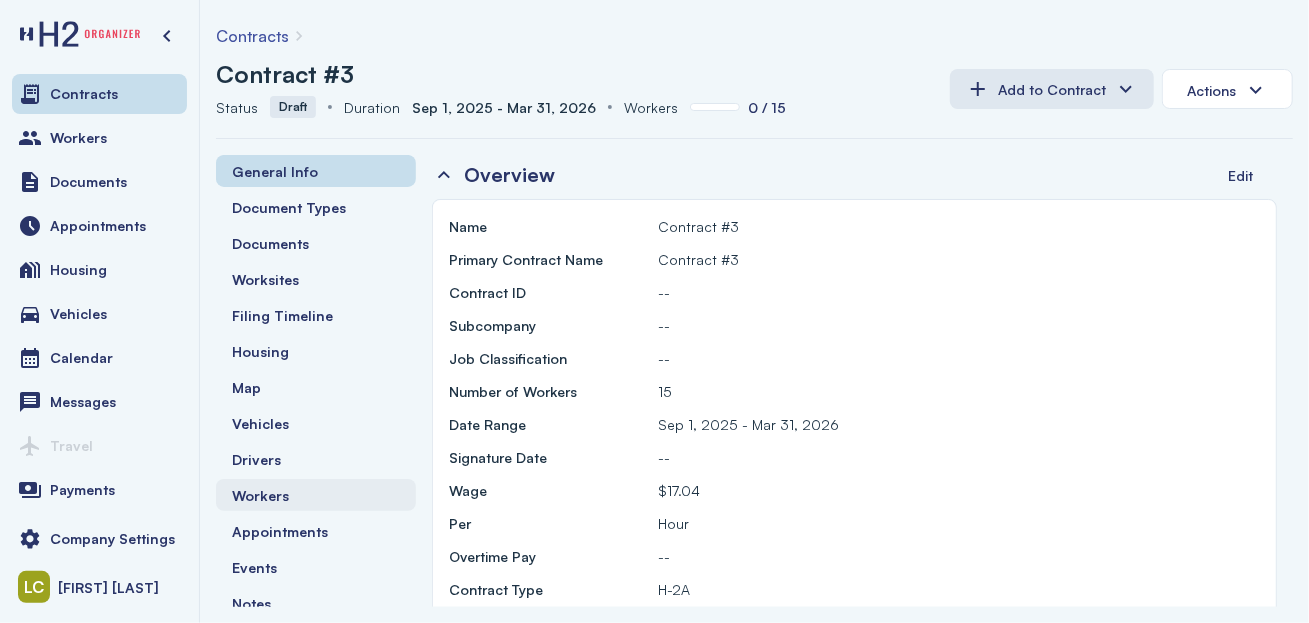 click on "Workers" at bounding box center (260, 495) 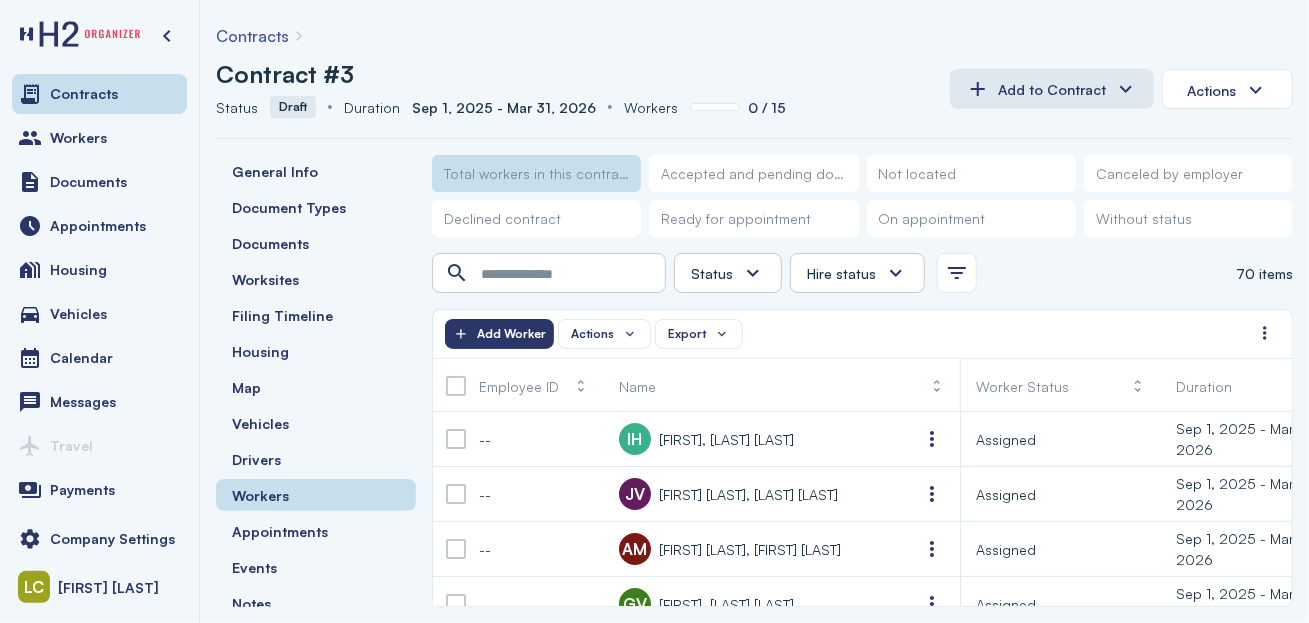 click at bounding box center [456, 386] 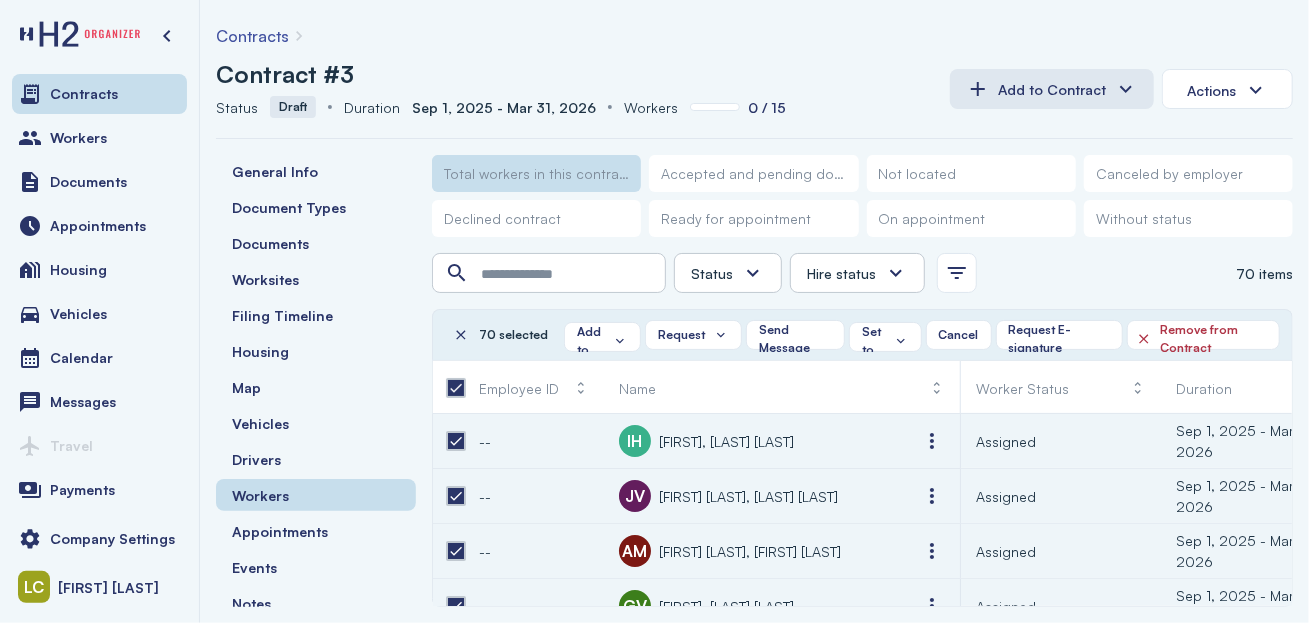 click at bounding box center [753, 273] 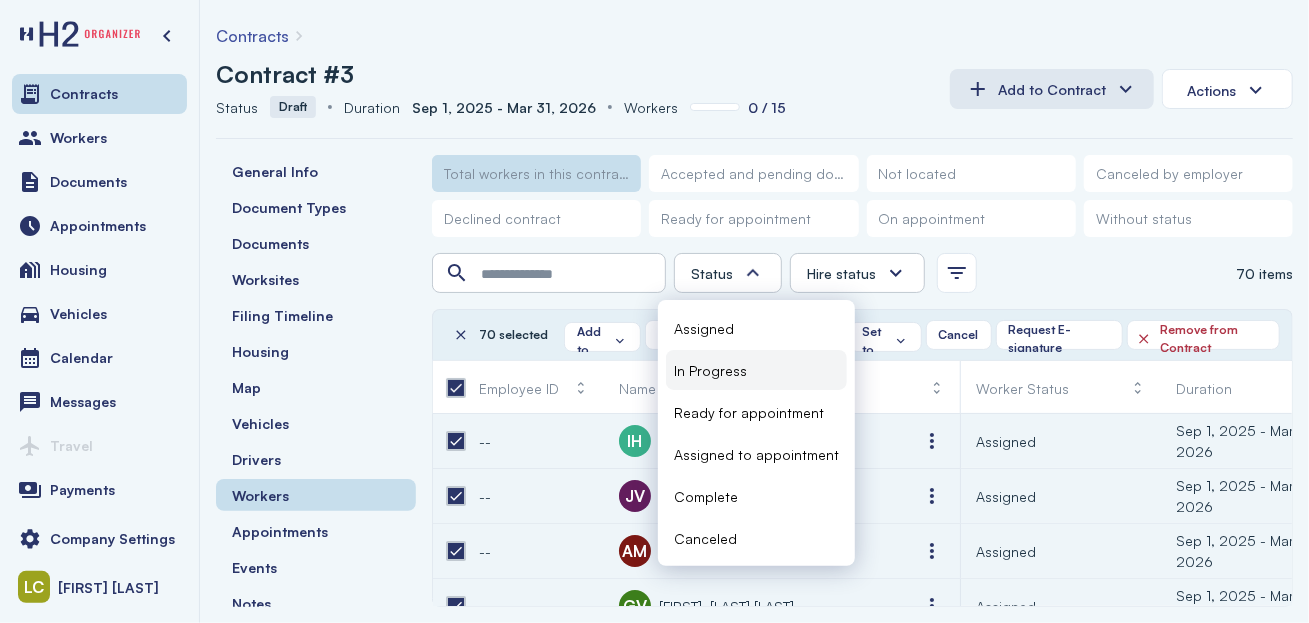 click on "In Progress" at bounding box center (710, 370) 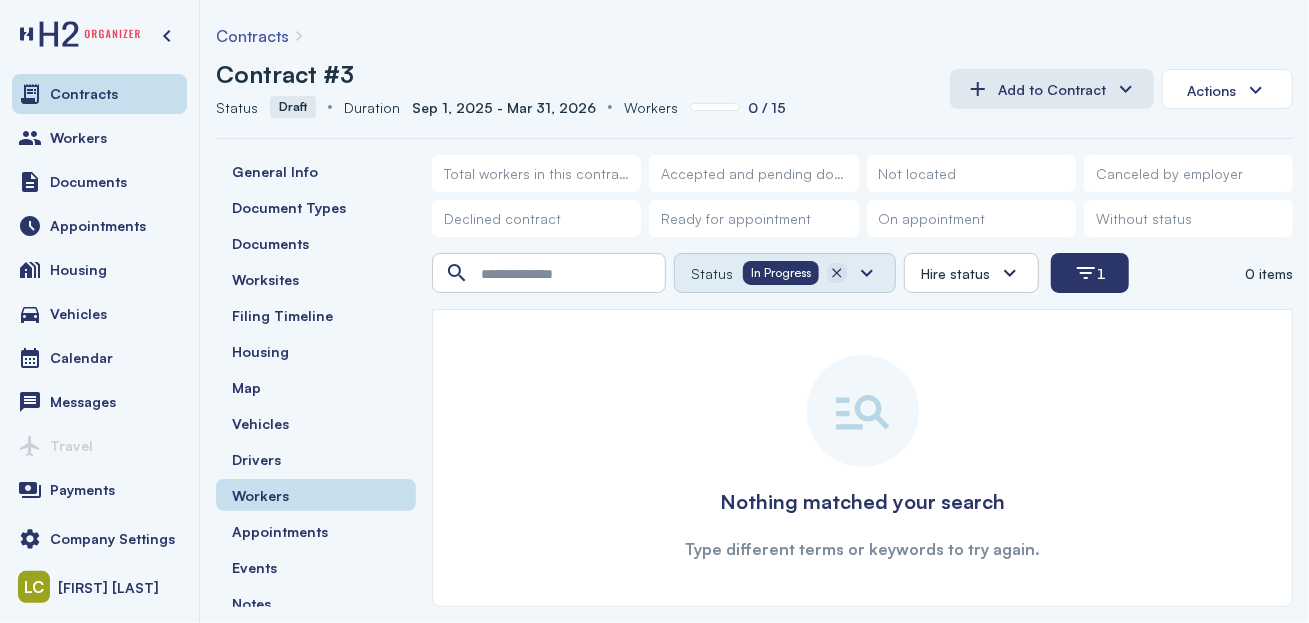 click at bounding box center [837, 273] 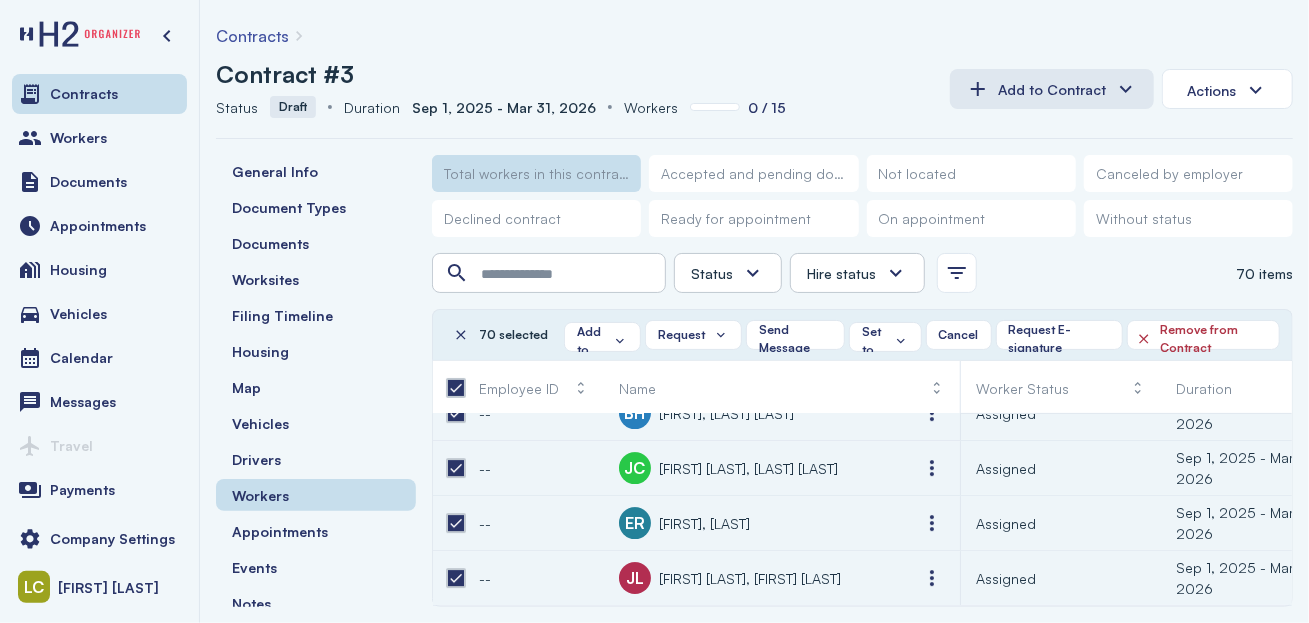 scroll, scrollTop: 3599, scrollLeft: 0, axis: vertical 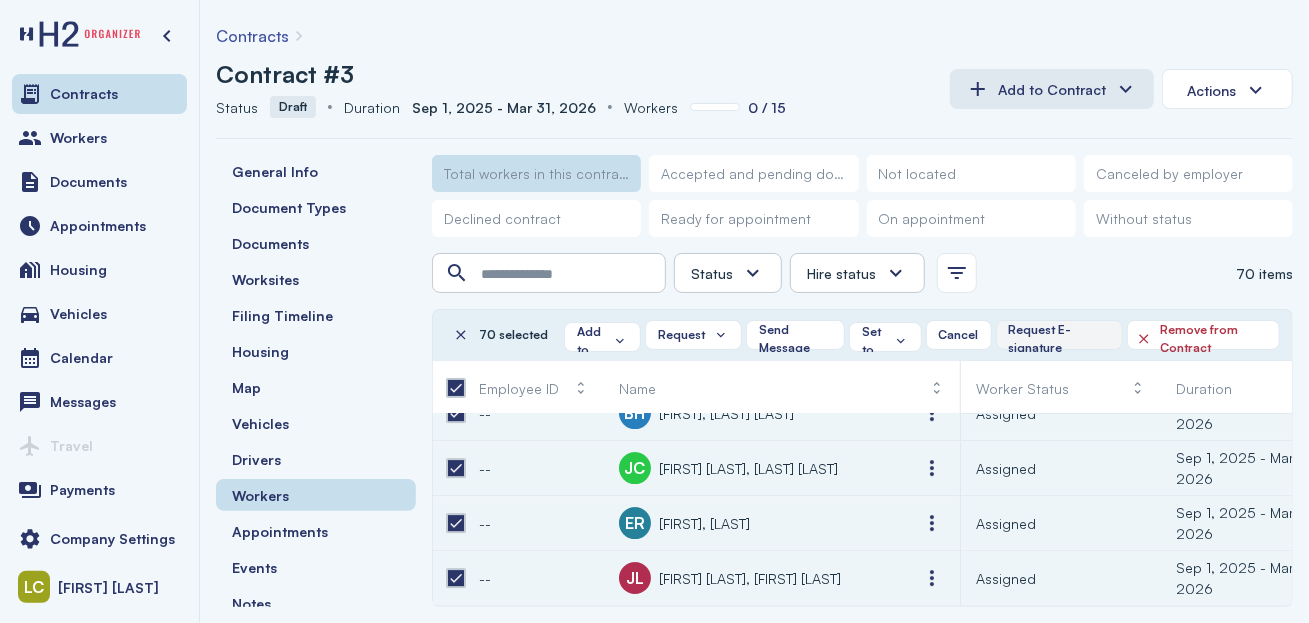 click on "Request E-signature" at bounding box center [1059, 339] 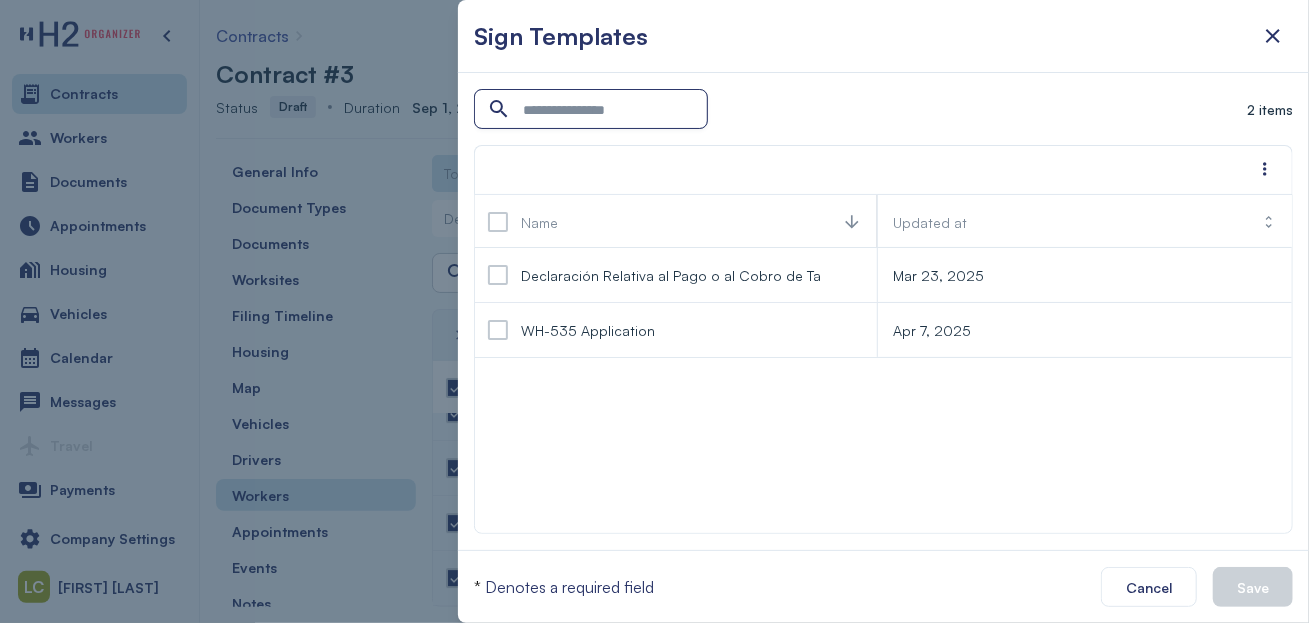 click at bounding box center [593, 110] 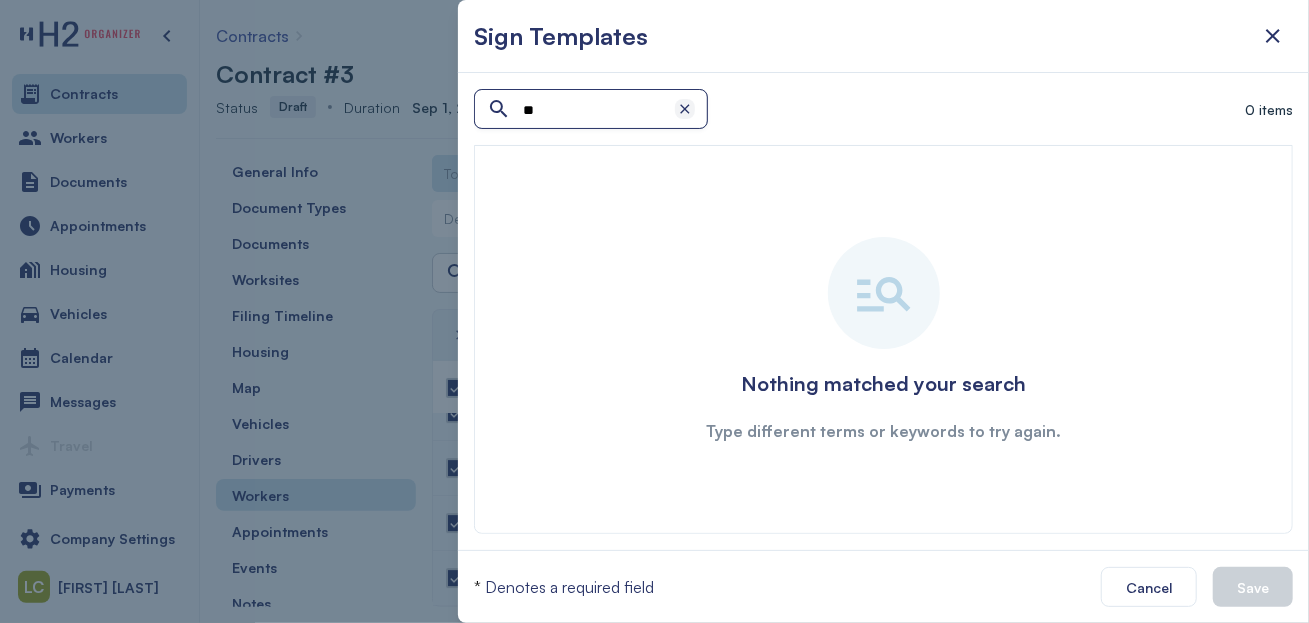 type on "**" 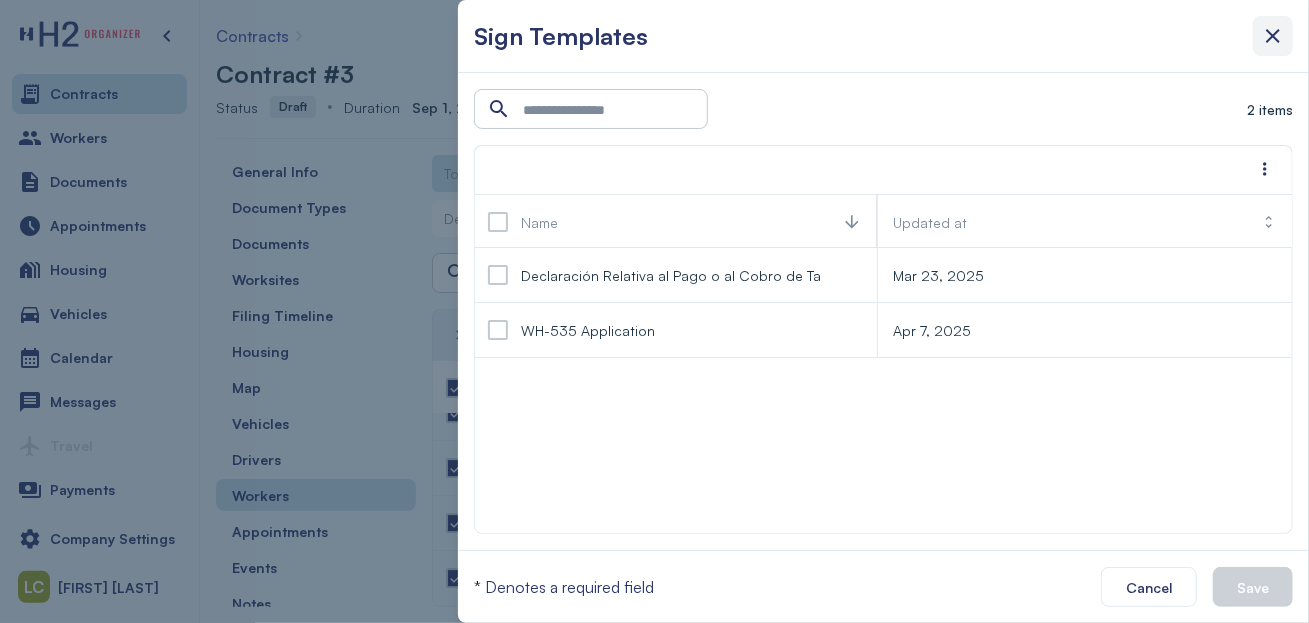 click at bounding box center (1273, 36) 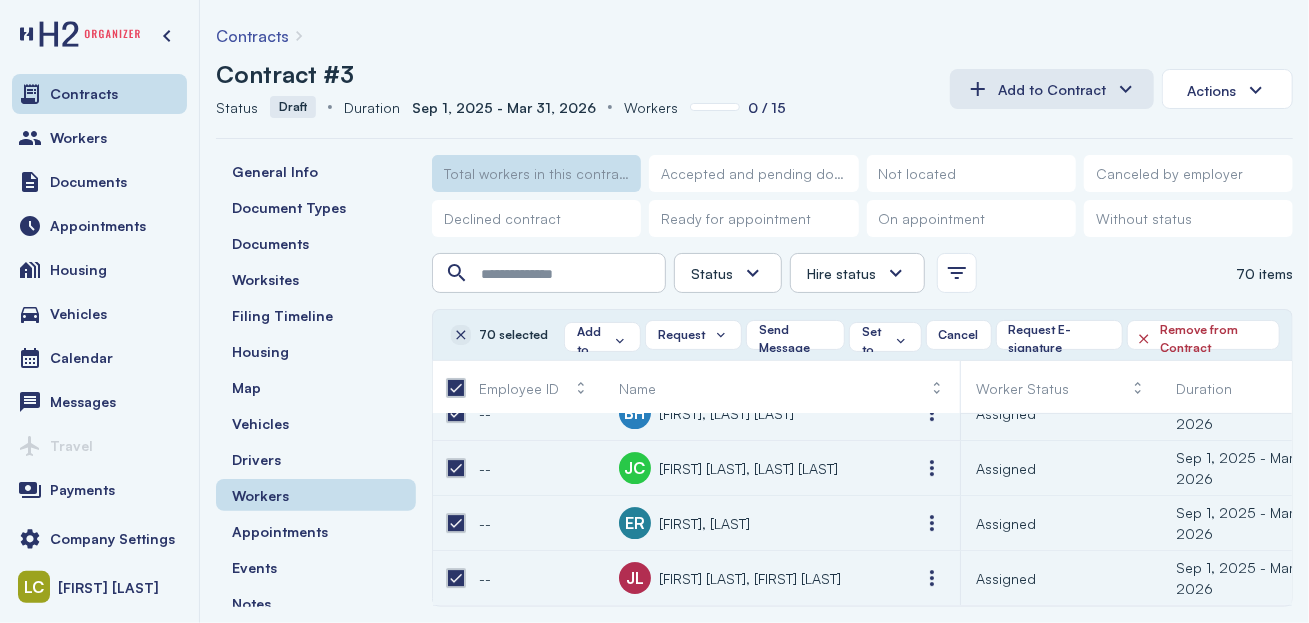 click at bounding box center [461, 335] 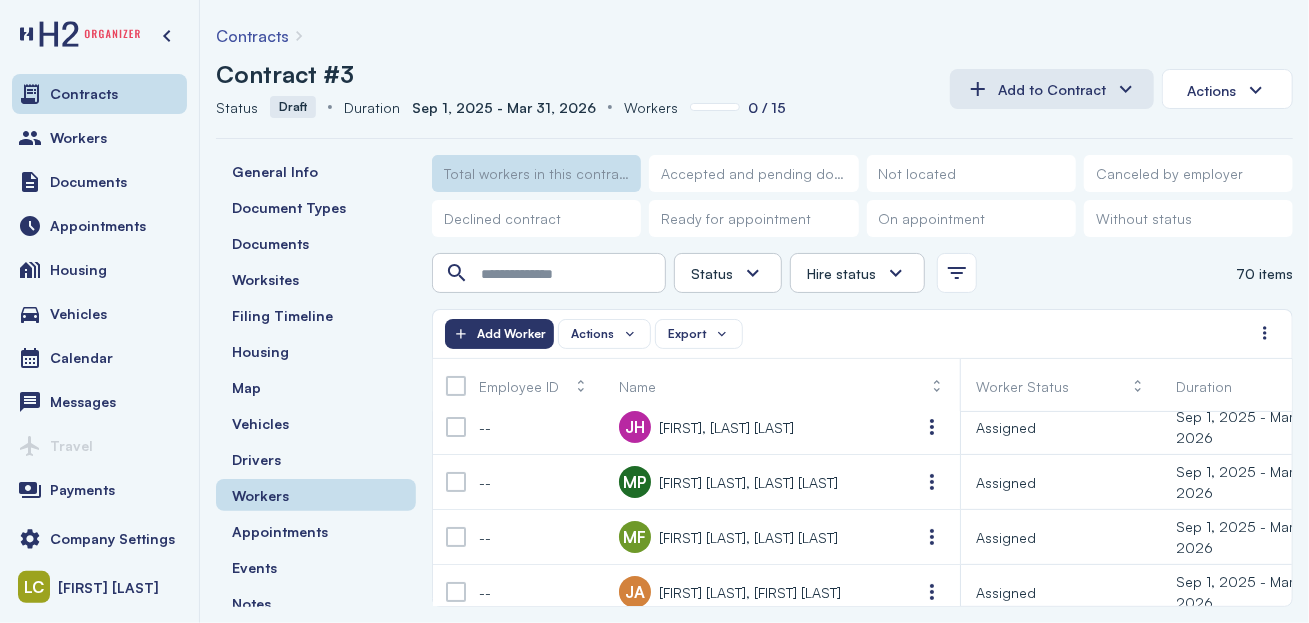 scroll, scrollTop: 0, scrollLeft: 0, axis: both 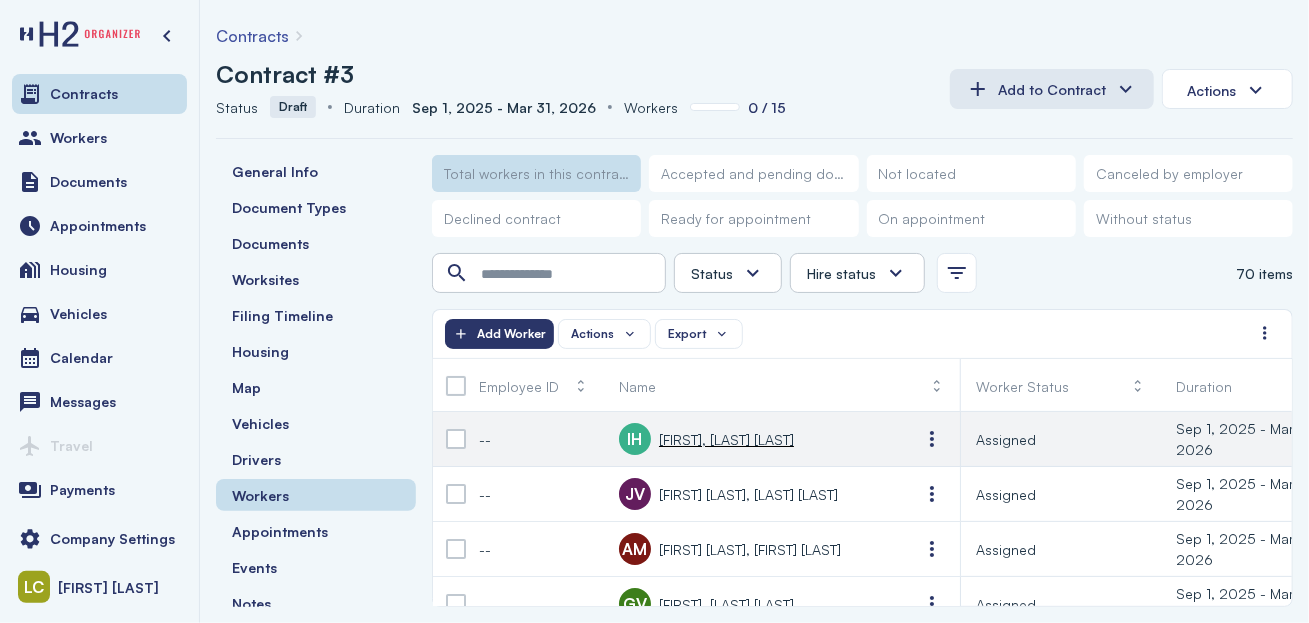 click on "IH       Ismael, Chacon Hernandez" at bounding box center (706, 439) 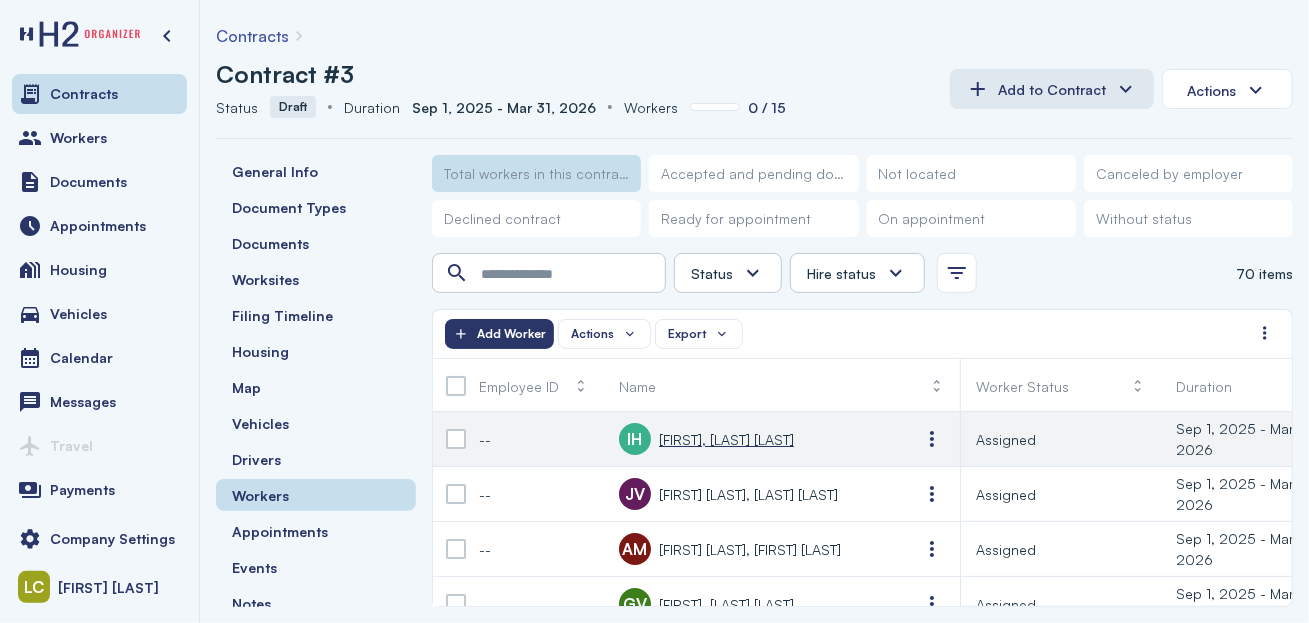 click on "Ismael, Chacon Hernandez" at bounding box center (726, 439) 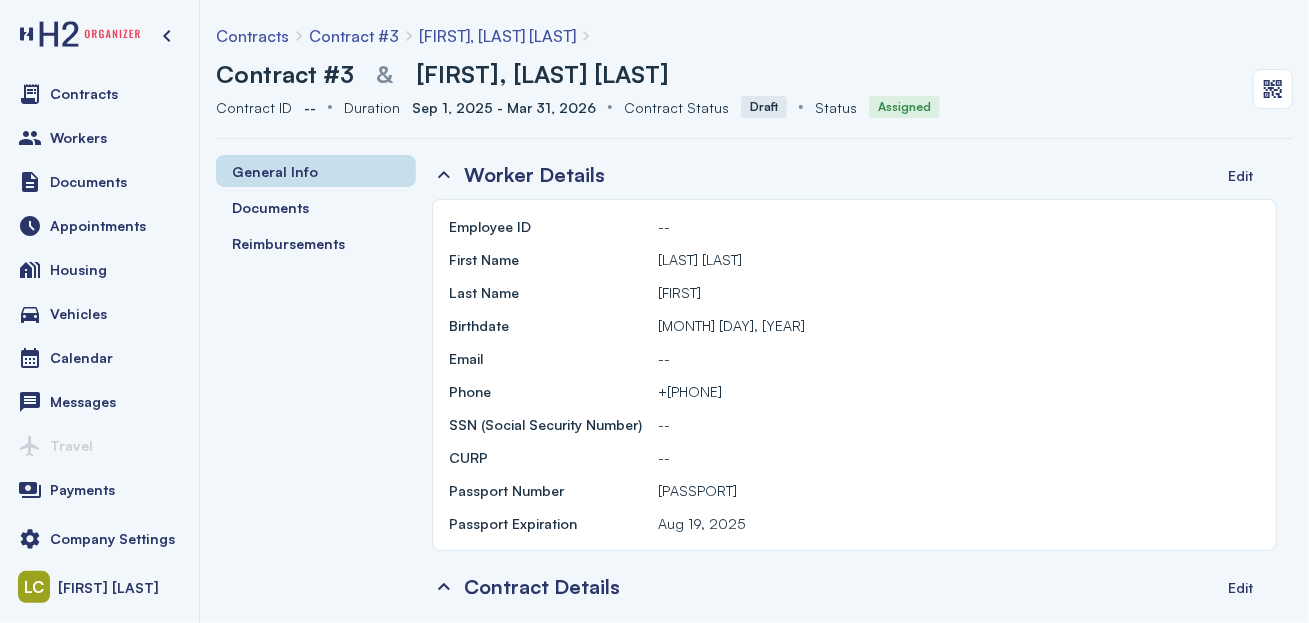 click on "Assigned" at bounding box center (904, 107) 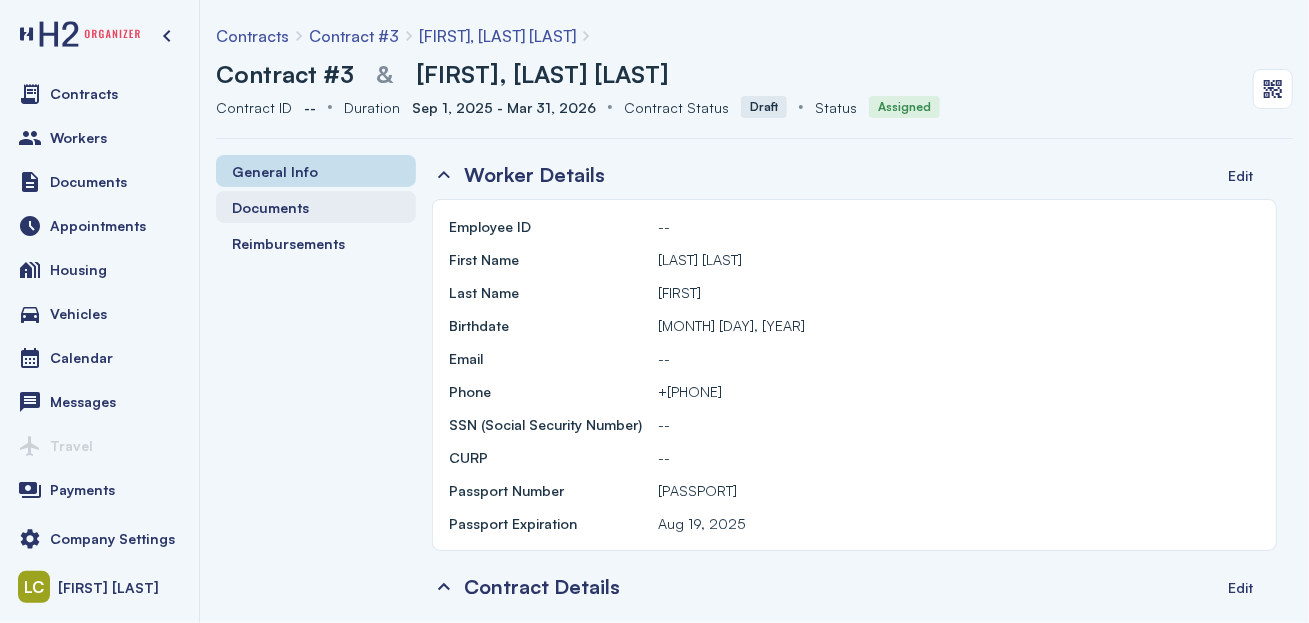 click on "Documents" at bounding box center [270, 207] 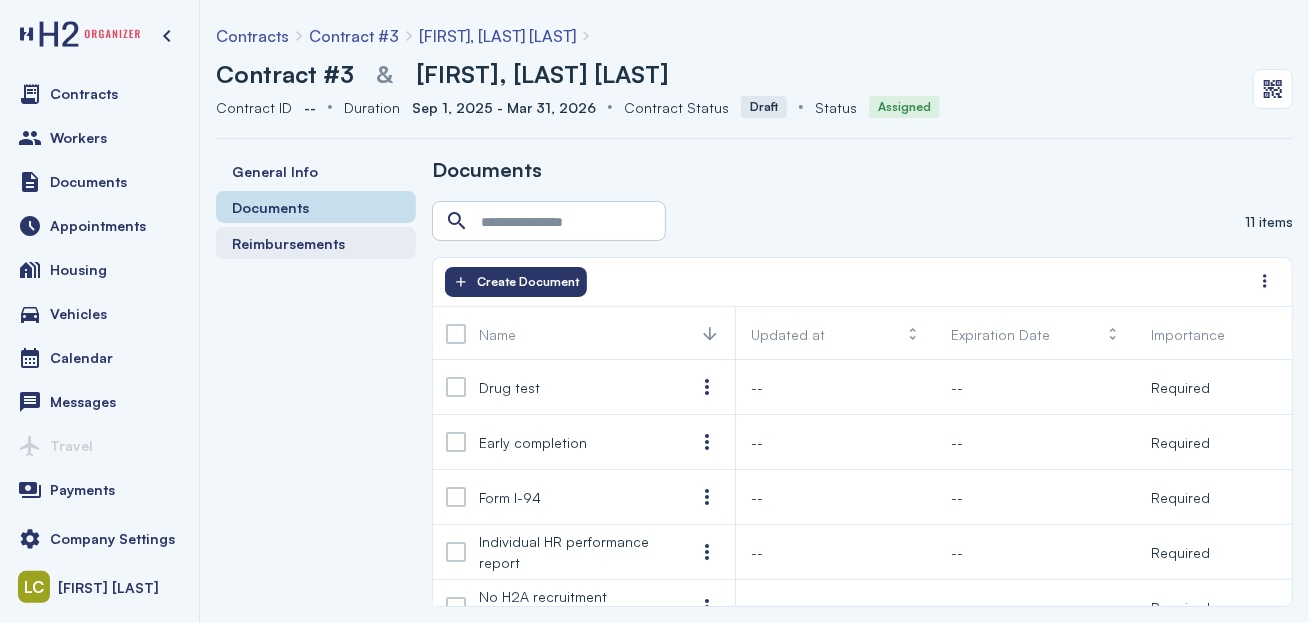click on "Reimbursements" at bounding box center [288, 243] 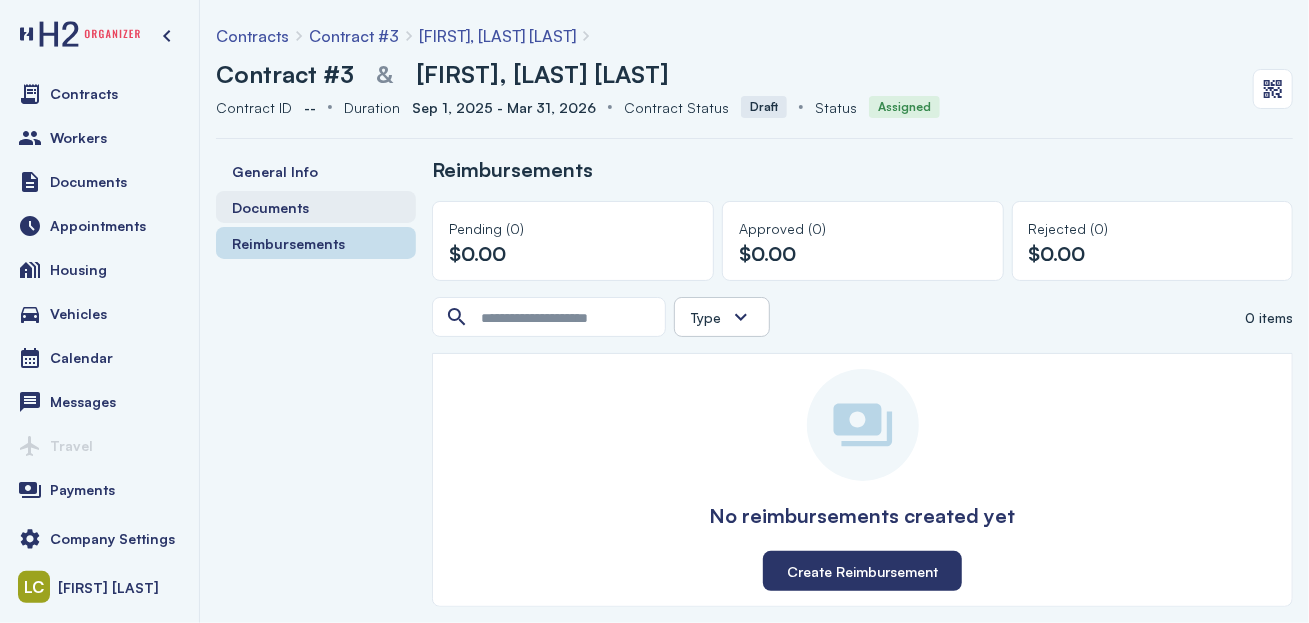 click on "Documents" at bounding box center [270, 207] 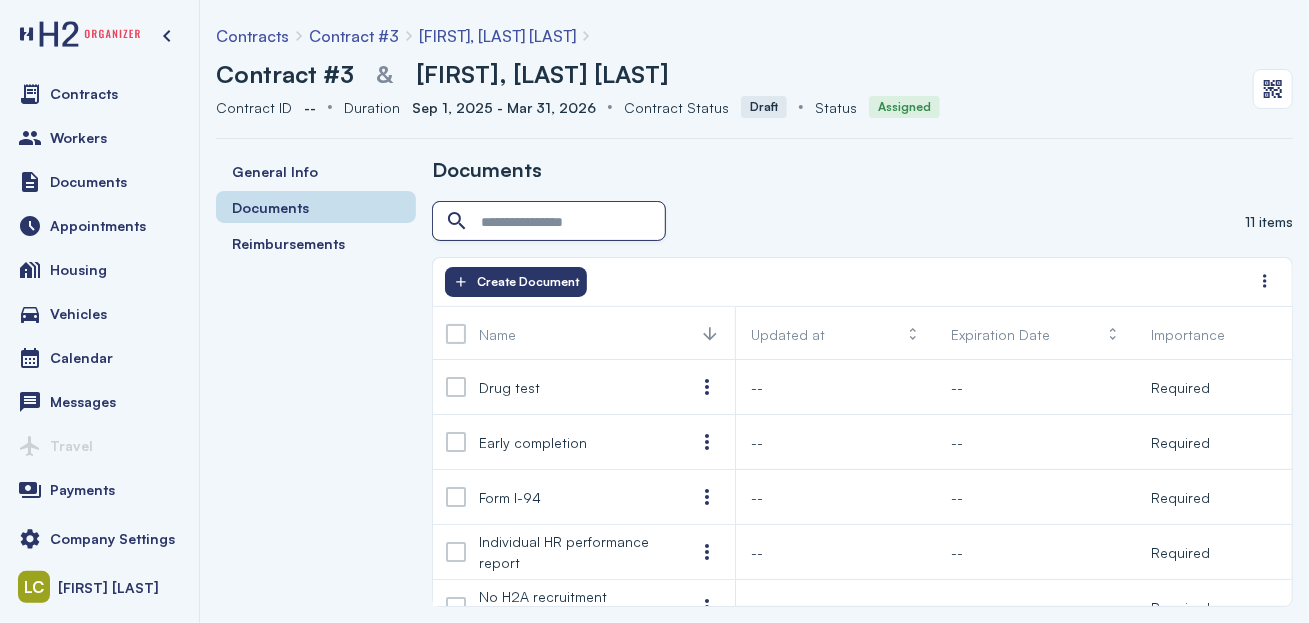 click at bounding box center (551, 222) 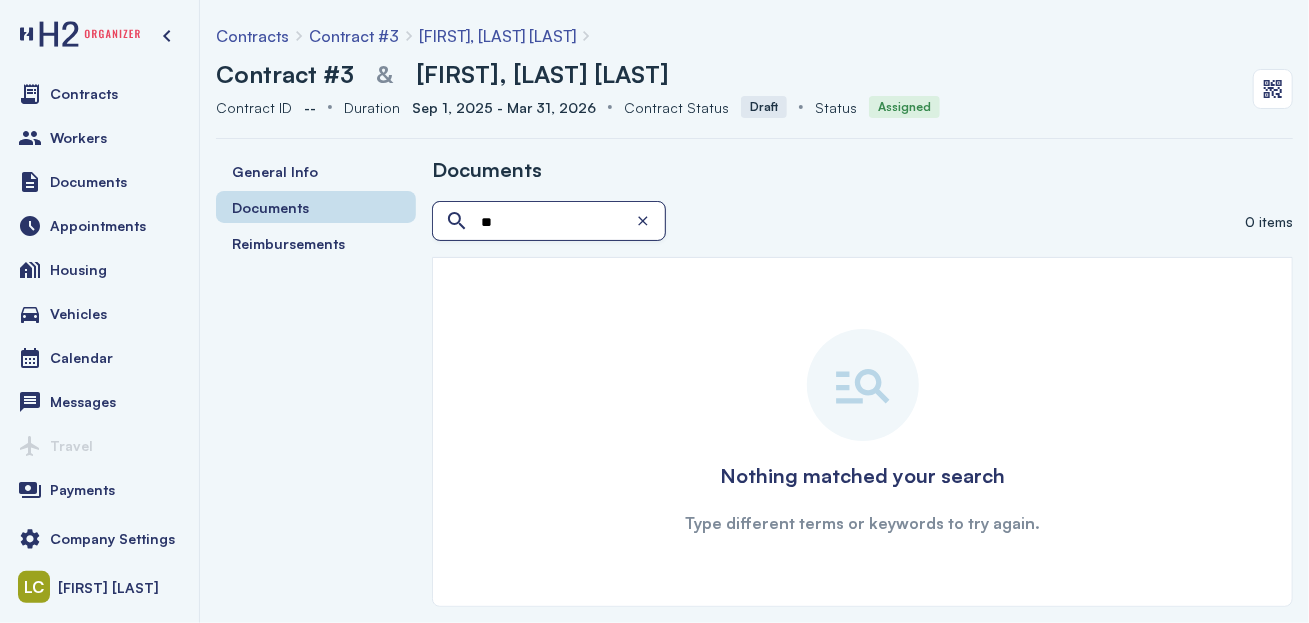 type on "*" 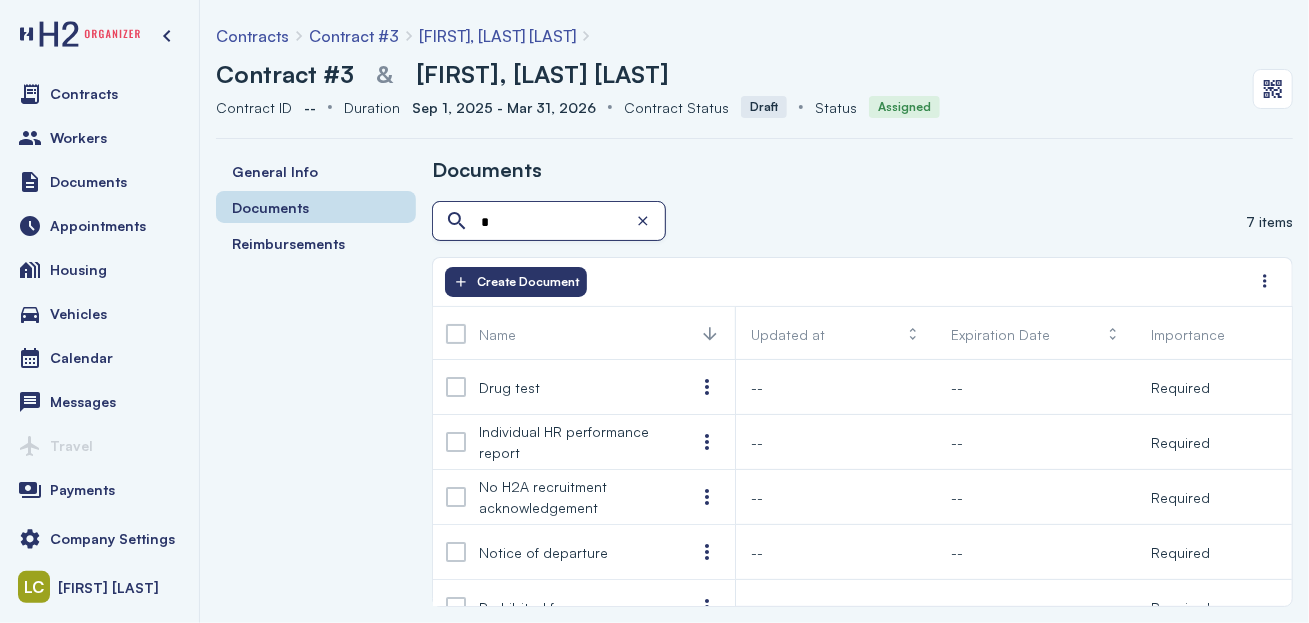 type 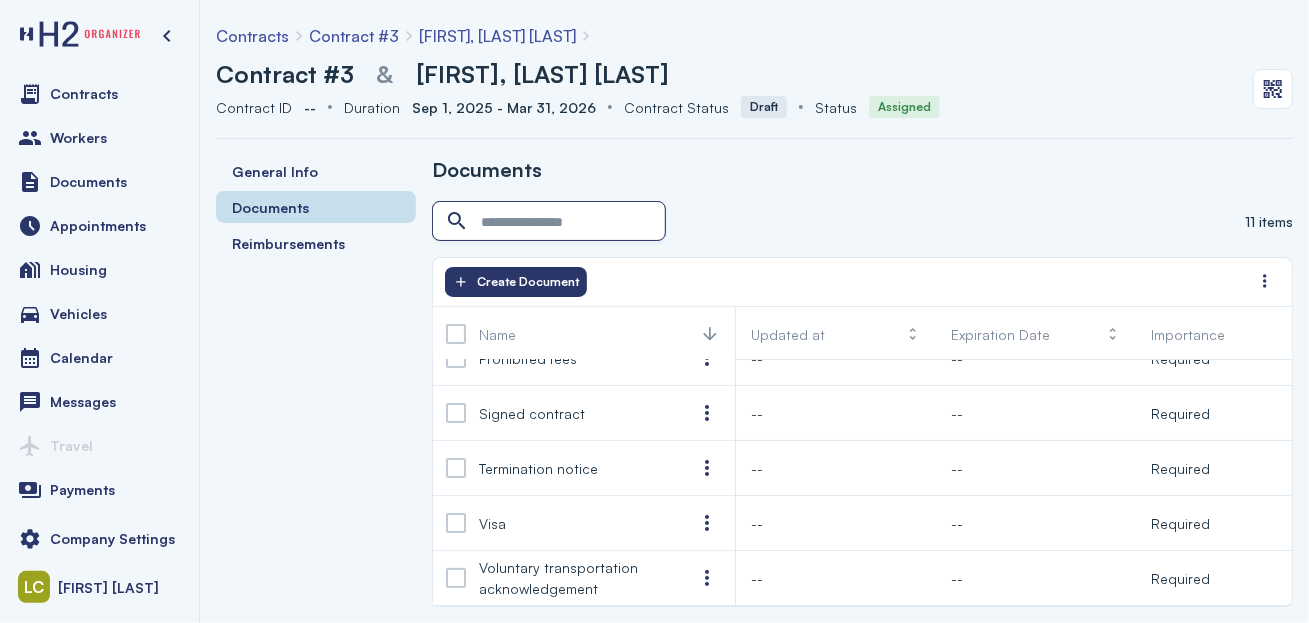 scroll, scrollTop: 0, scrollLeft: 0, axis: both 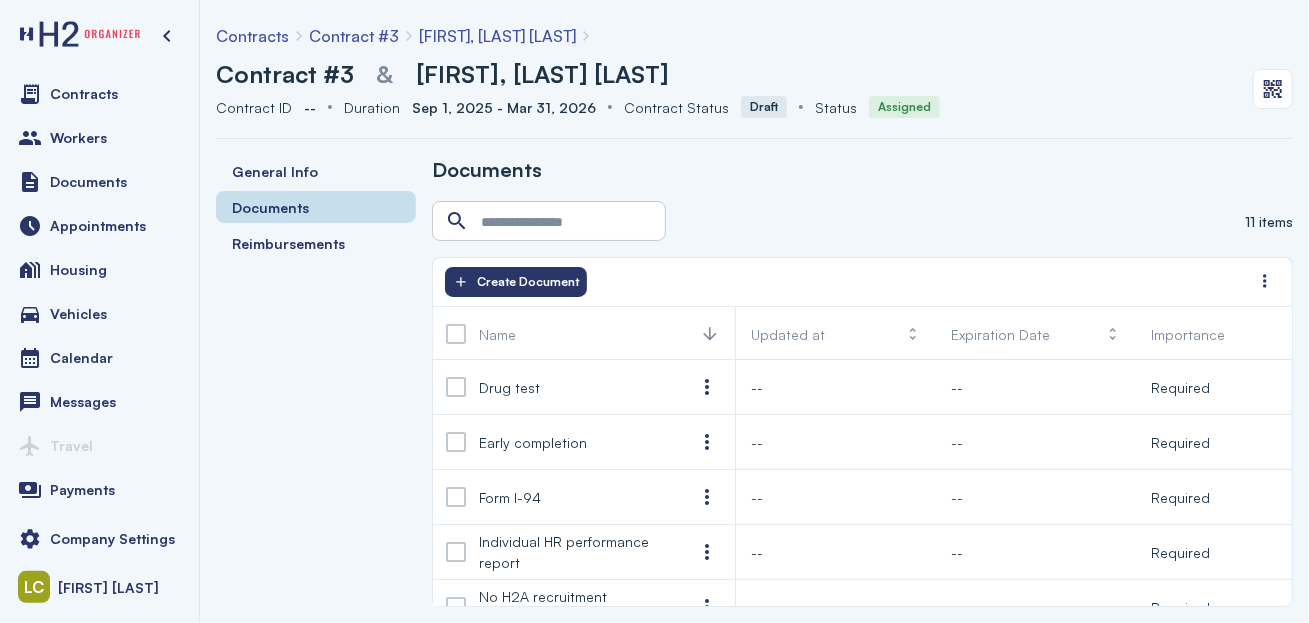click on "Ismael, Chacon Hernandez" at bounding box center (497, 36) 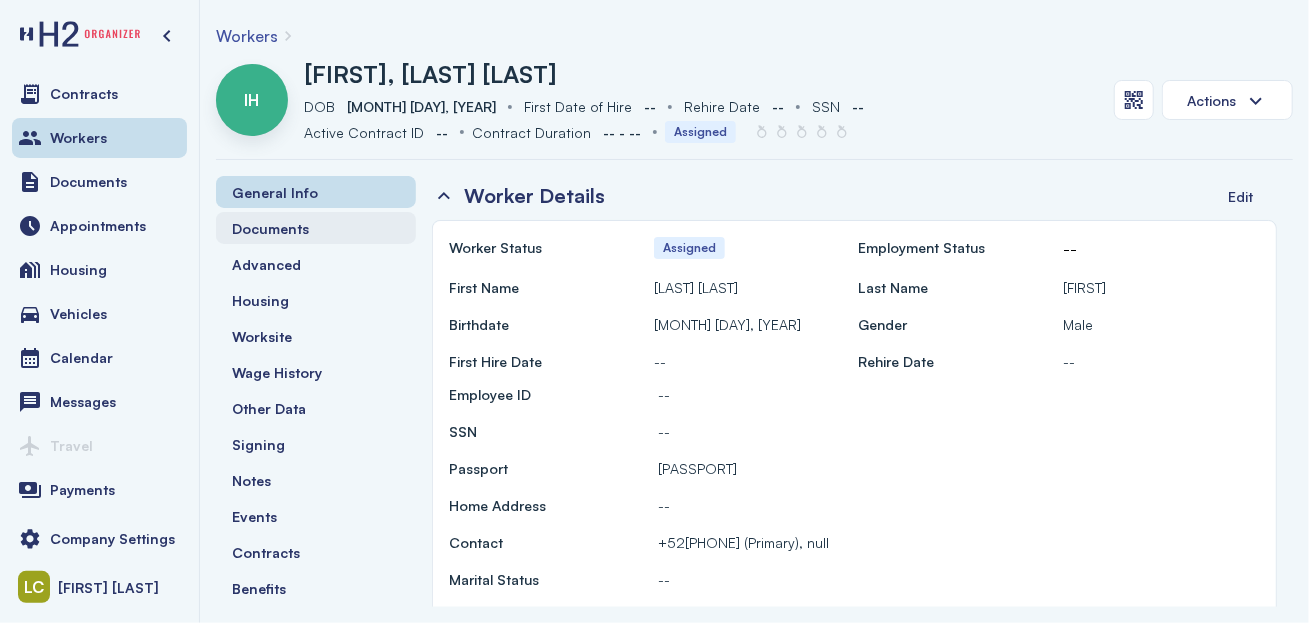 click on "Documents" at bounding box center (270, 228) 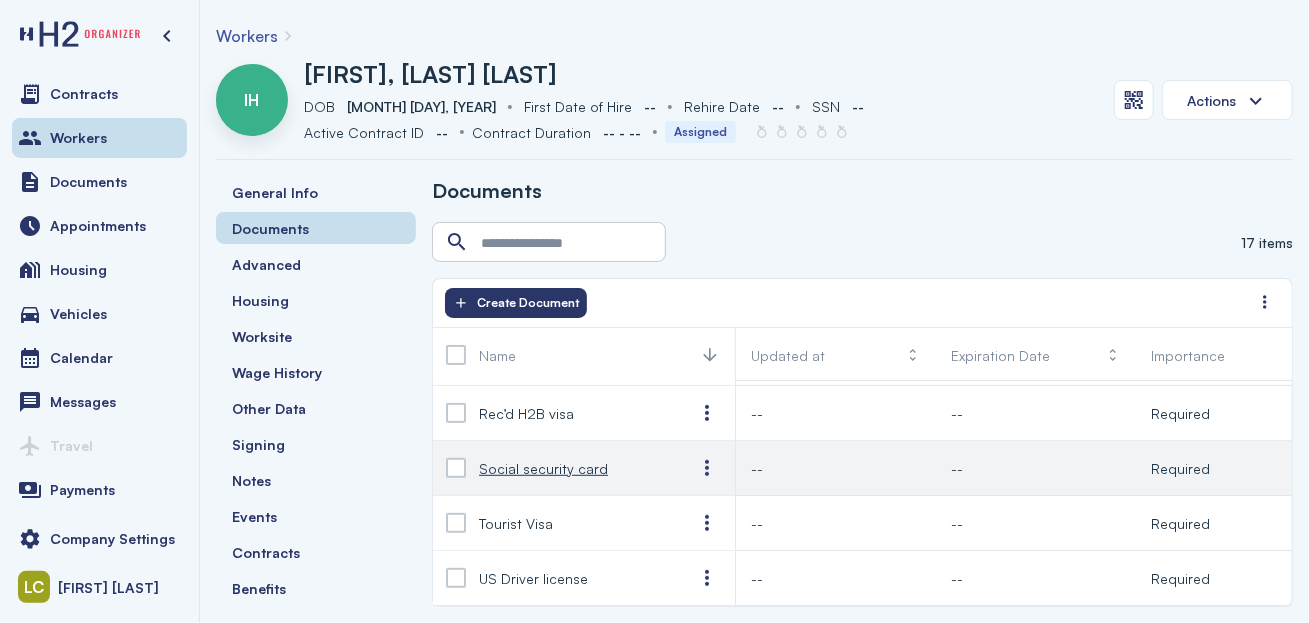 scroll, scrollTop: 705, scrollLeft: 0, axis: vertical 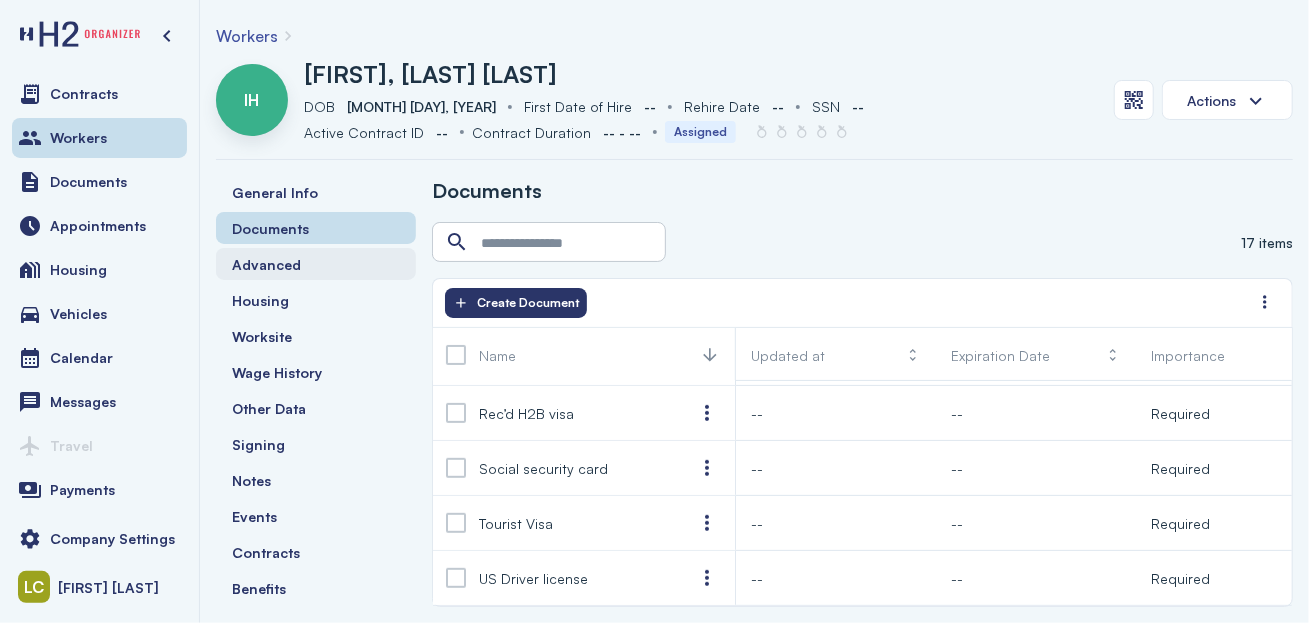 click on "Advanced" at bounding box center [316, 264] 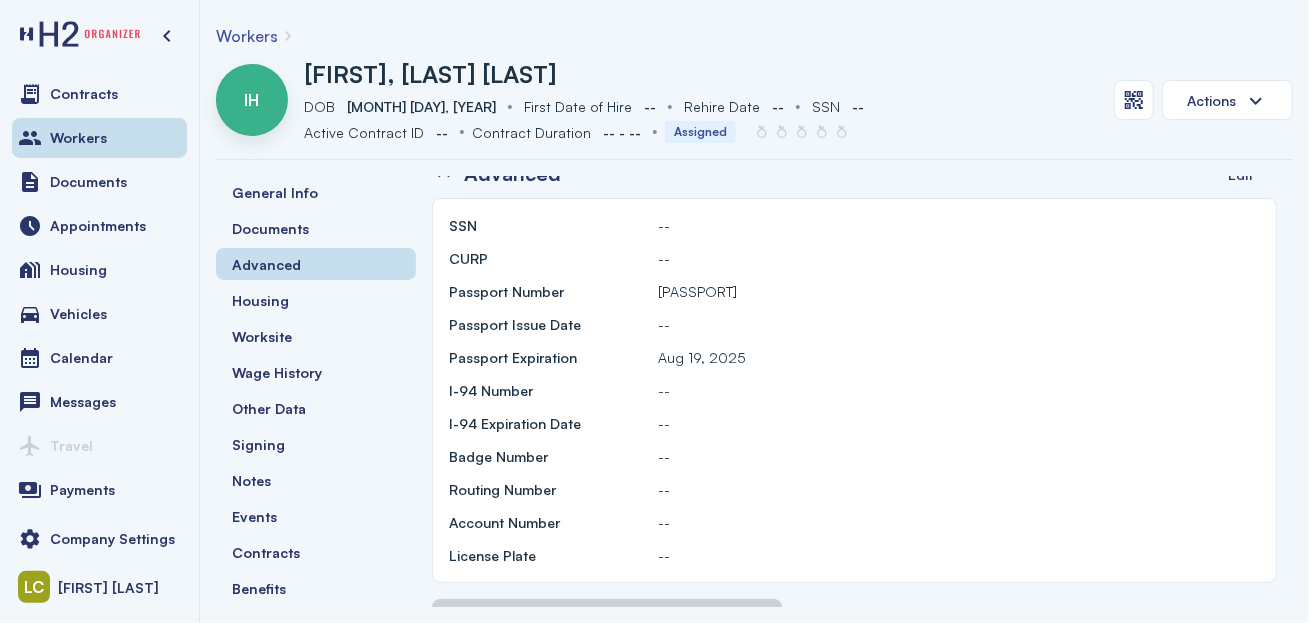 scroll, scrollTop: 43, scrollLeft: 0, axis: vertical 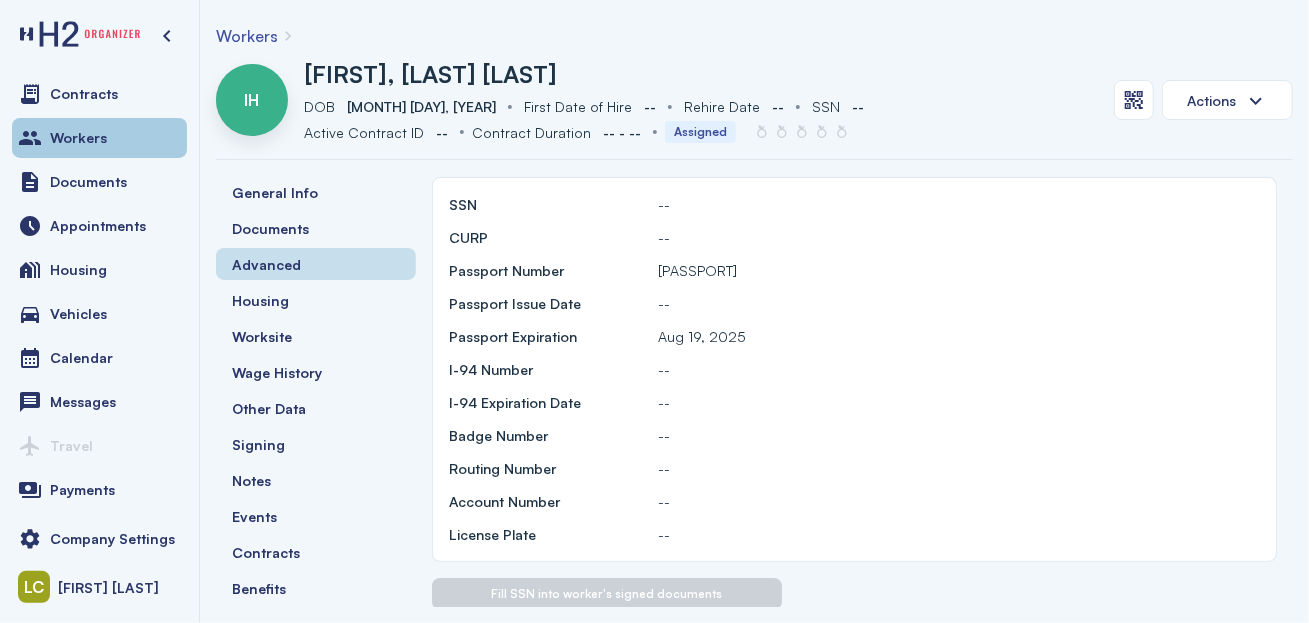 click on "Workers" at bounding box center [99, 138] 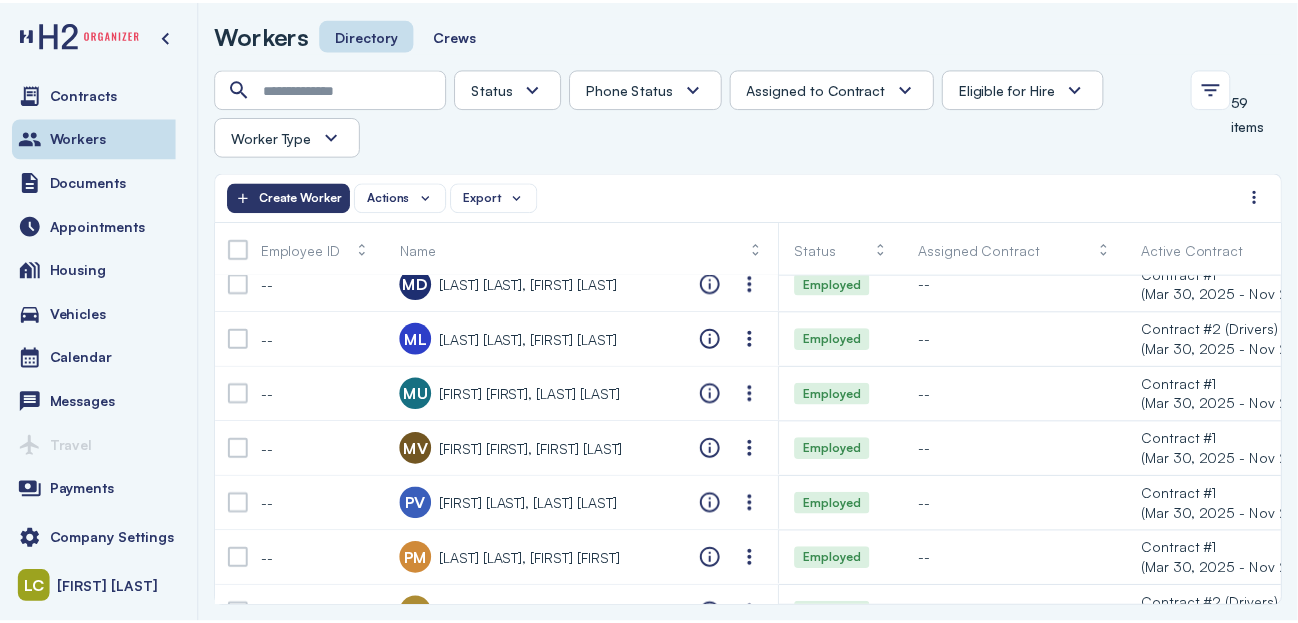 scroll, scrollTop: 2444, scrollLeft: 0, axis: vertical 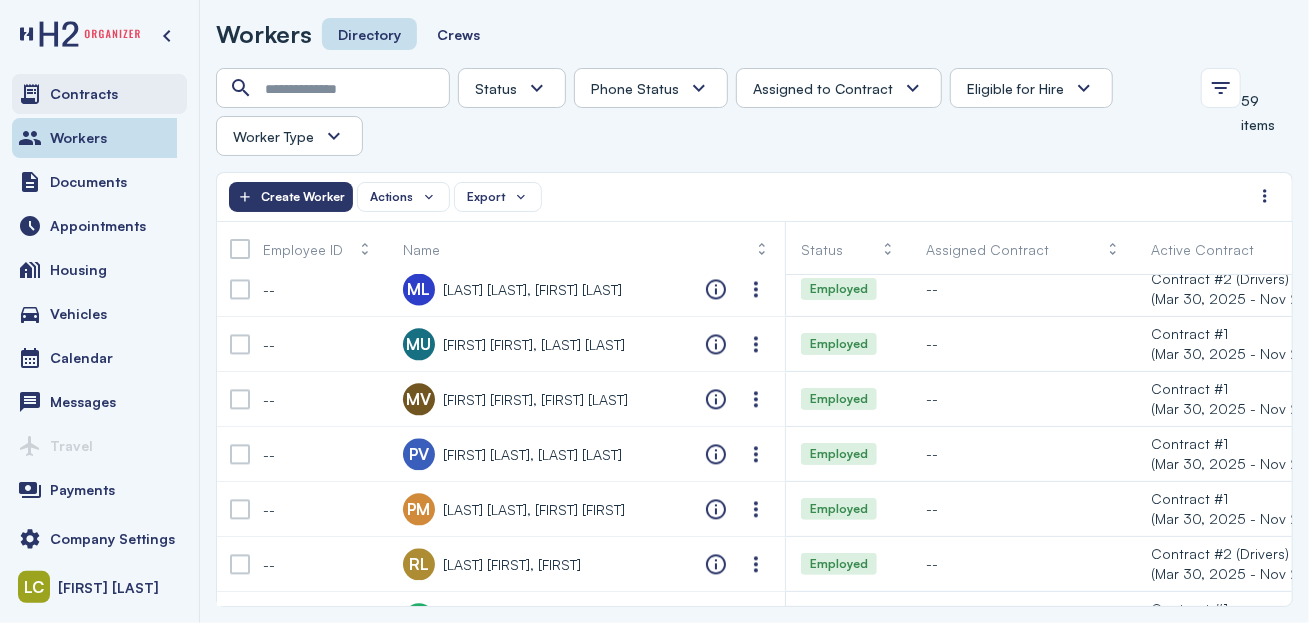 click on "Contracts" at bounding box center [99, 94] 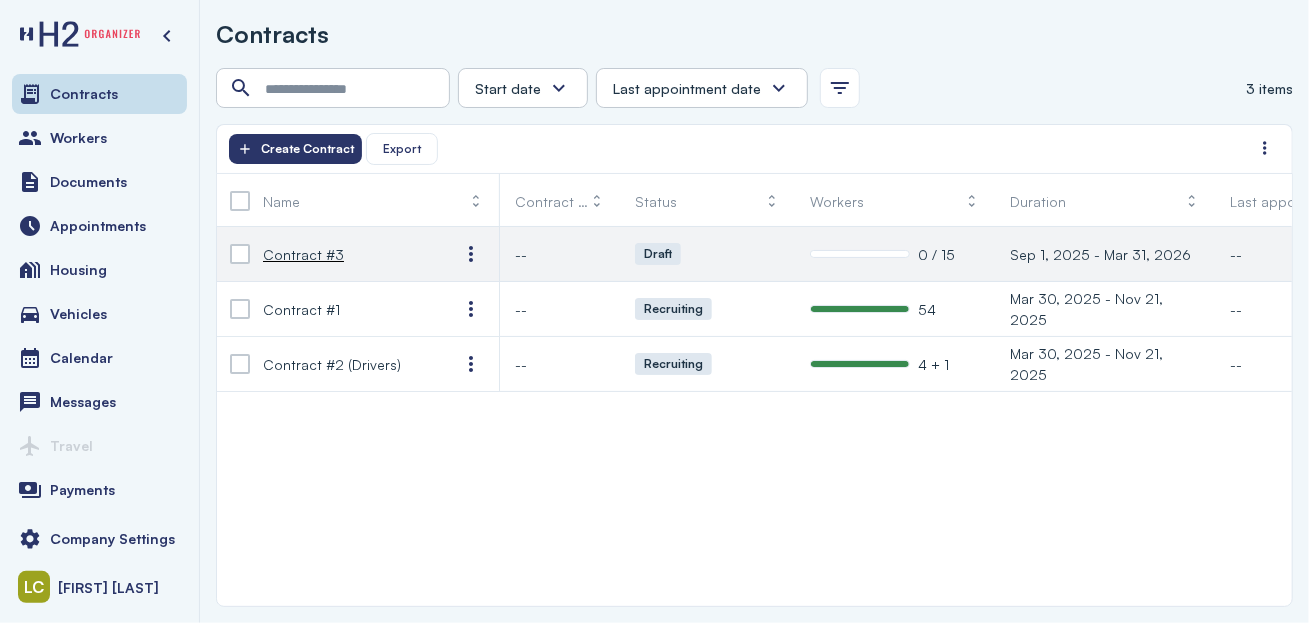 click on "Draft" 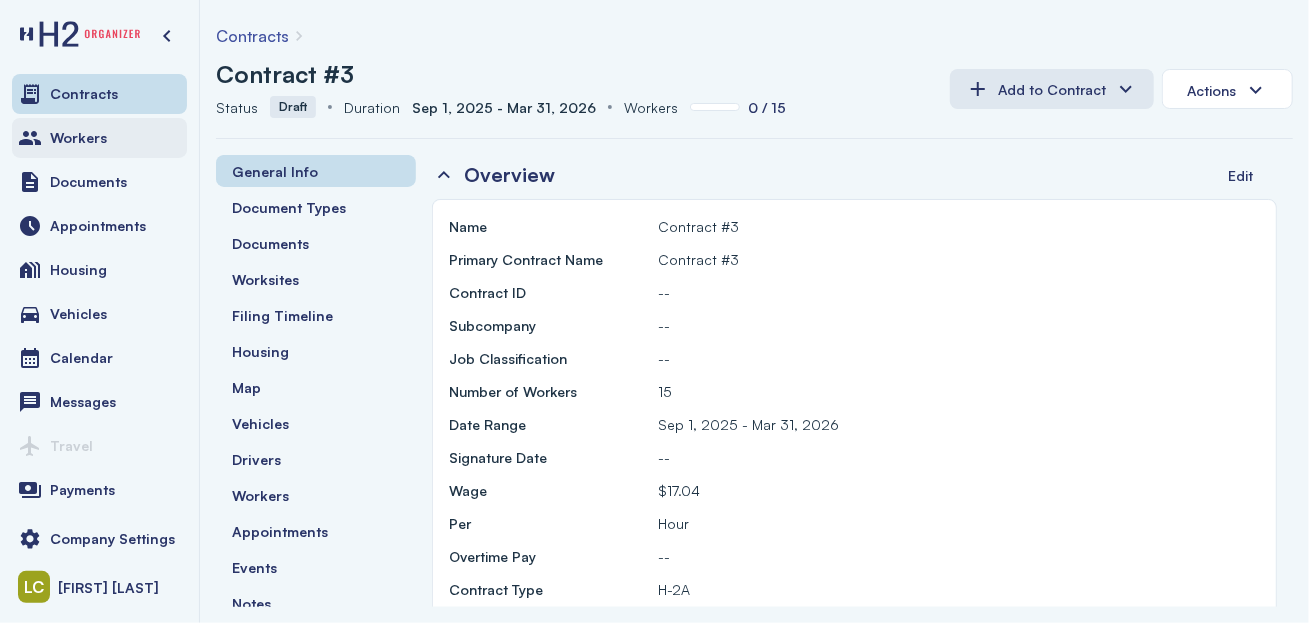 click on "Workers" at bounding box center (78, 138) 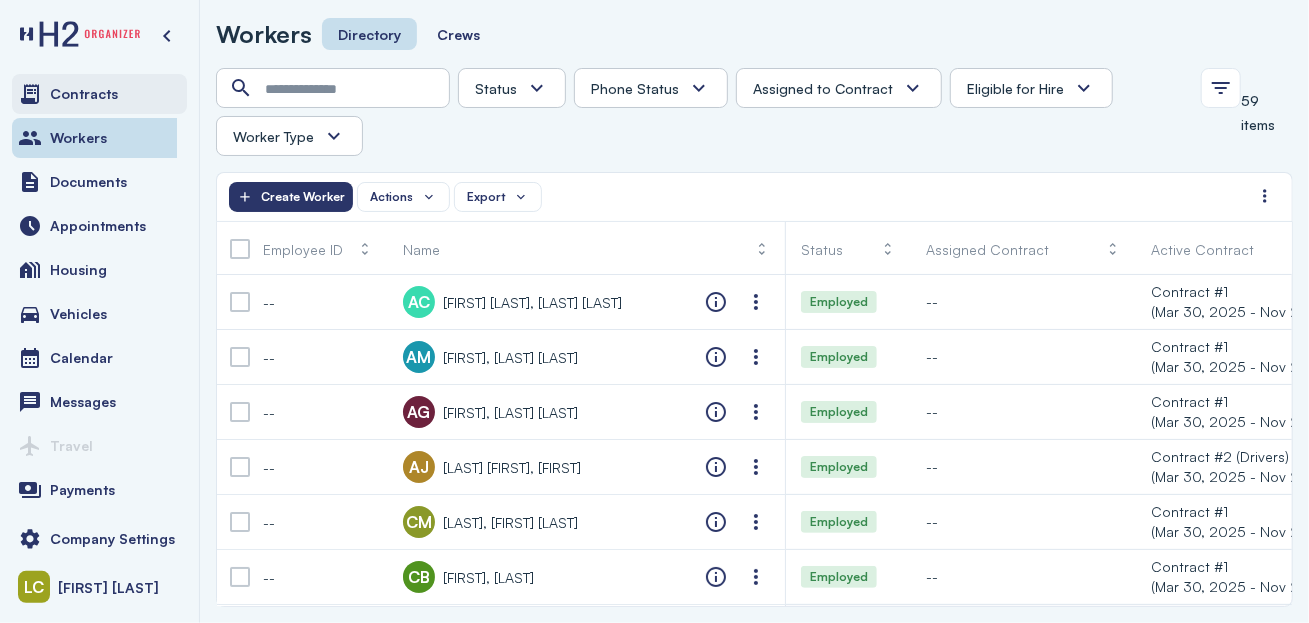 click on "Contracts" at bounding box center (99, 94) 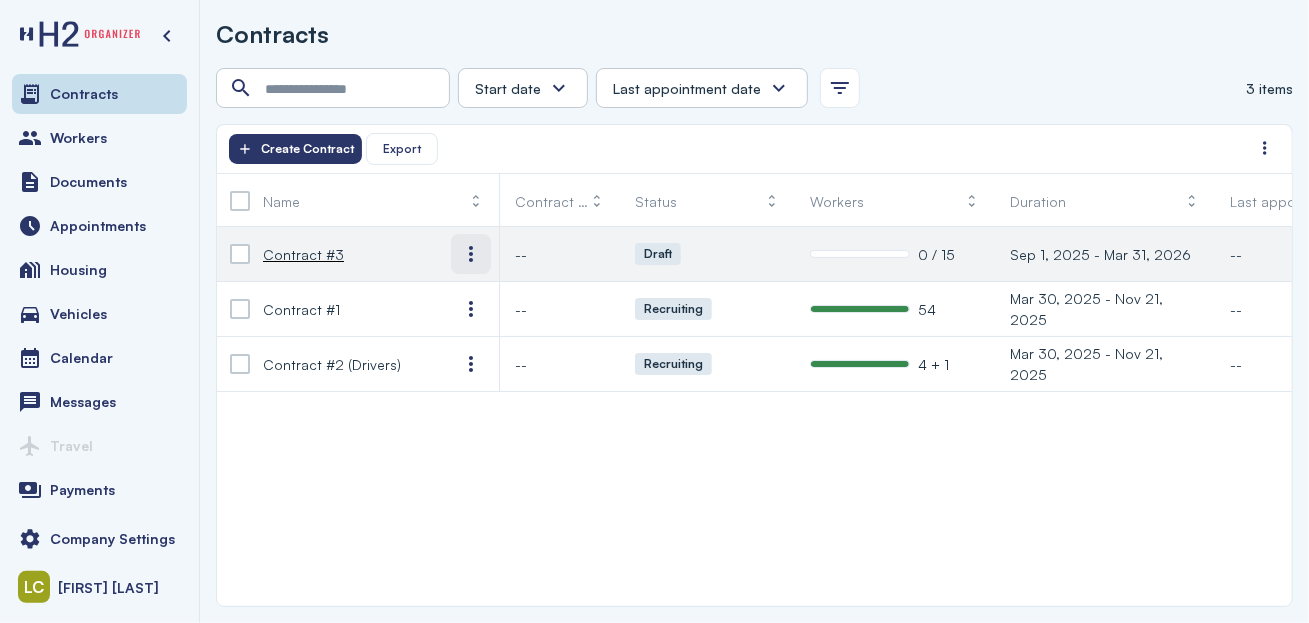 click at bounding box center [471, 254] 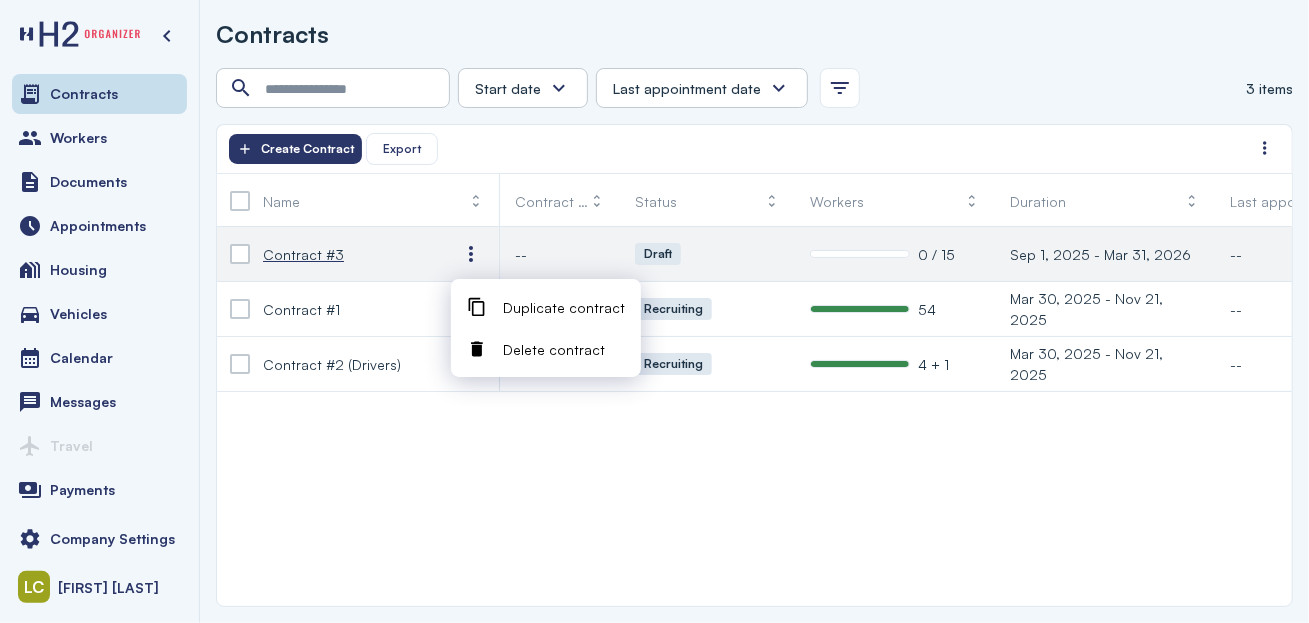 click on "Contract #3" at bounding box center (303, 254) 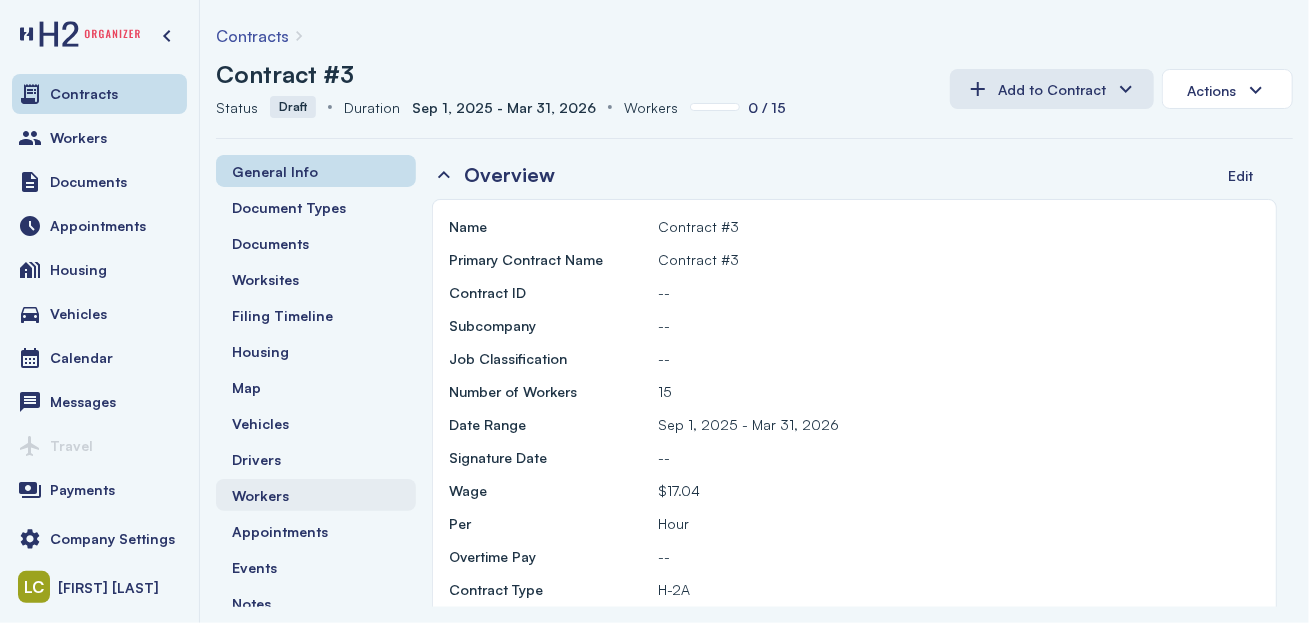 click on "Workers" at bounding box center [316, 495] 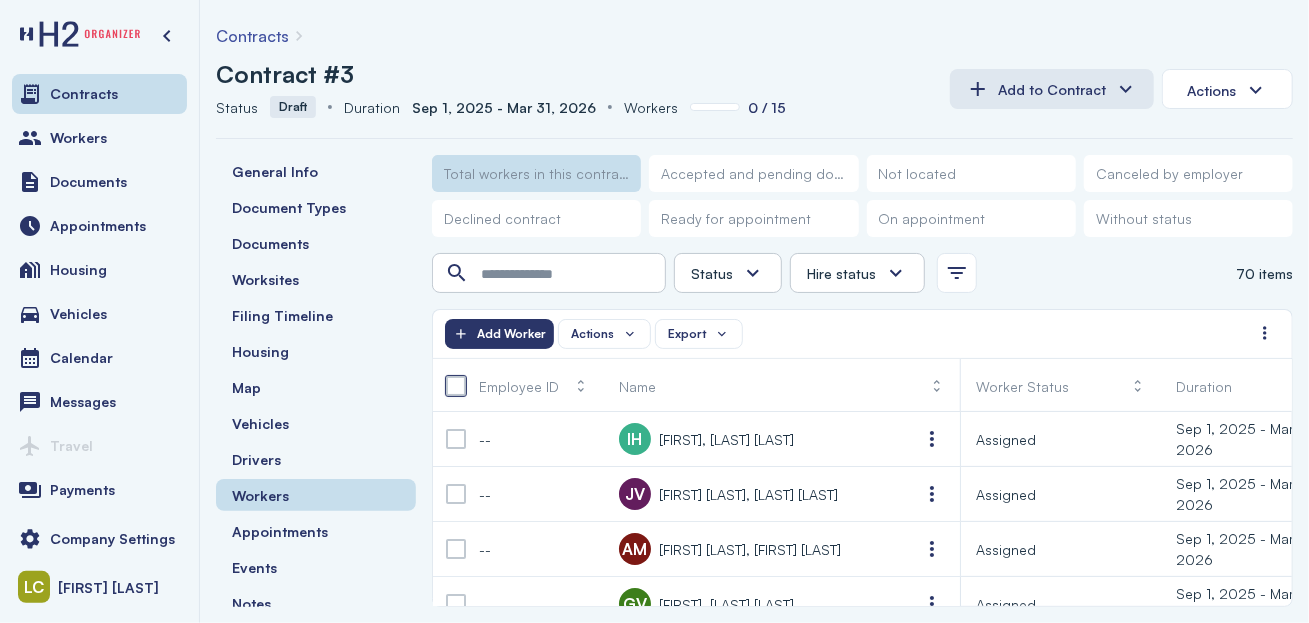 click at bounding box center (456, 386) 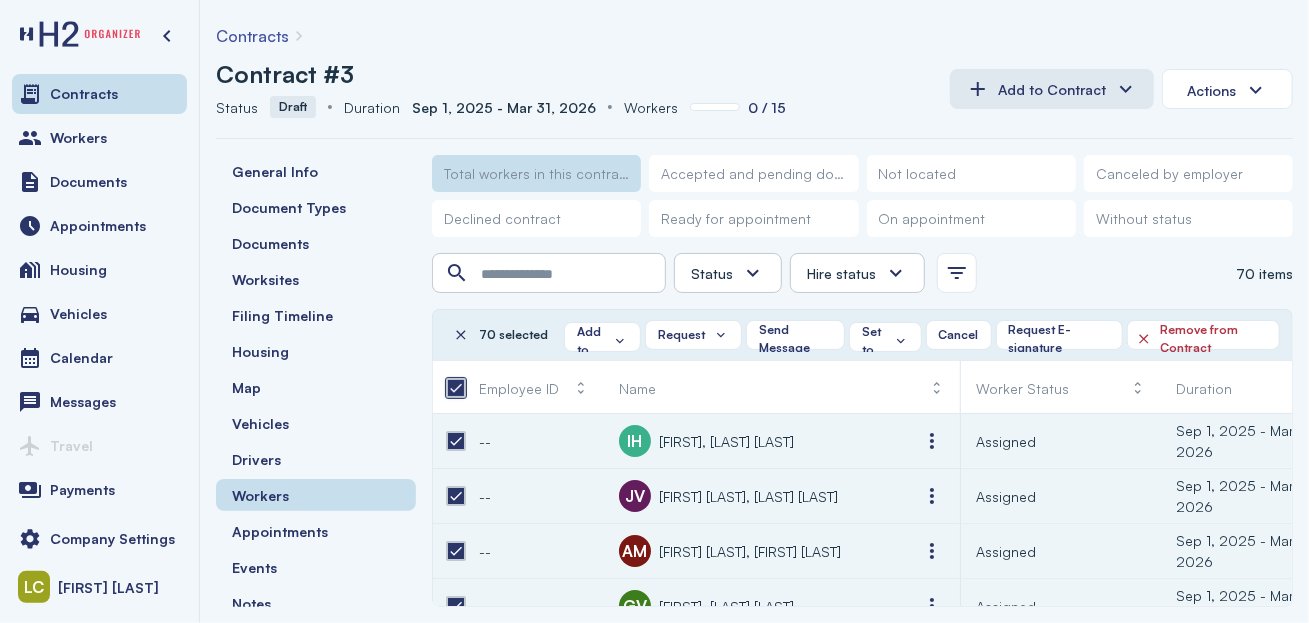 click at bounding box center [456, 388] 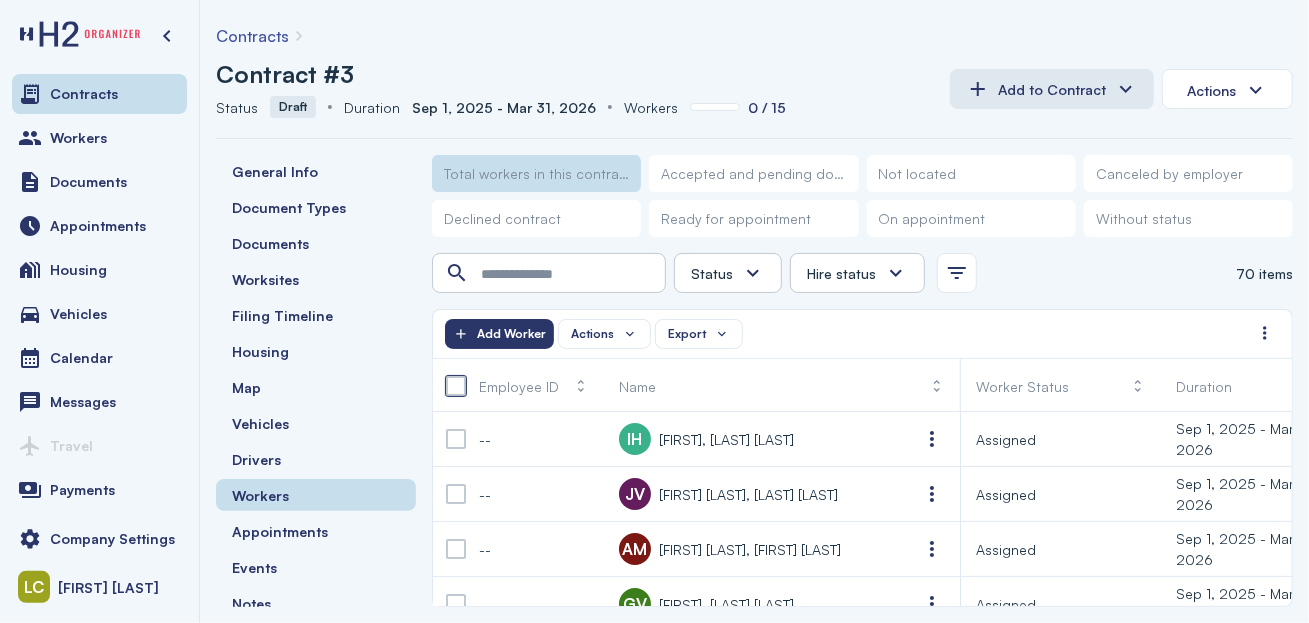click at bounding box center [456, 386] 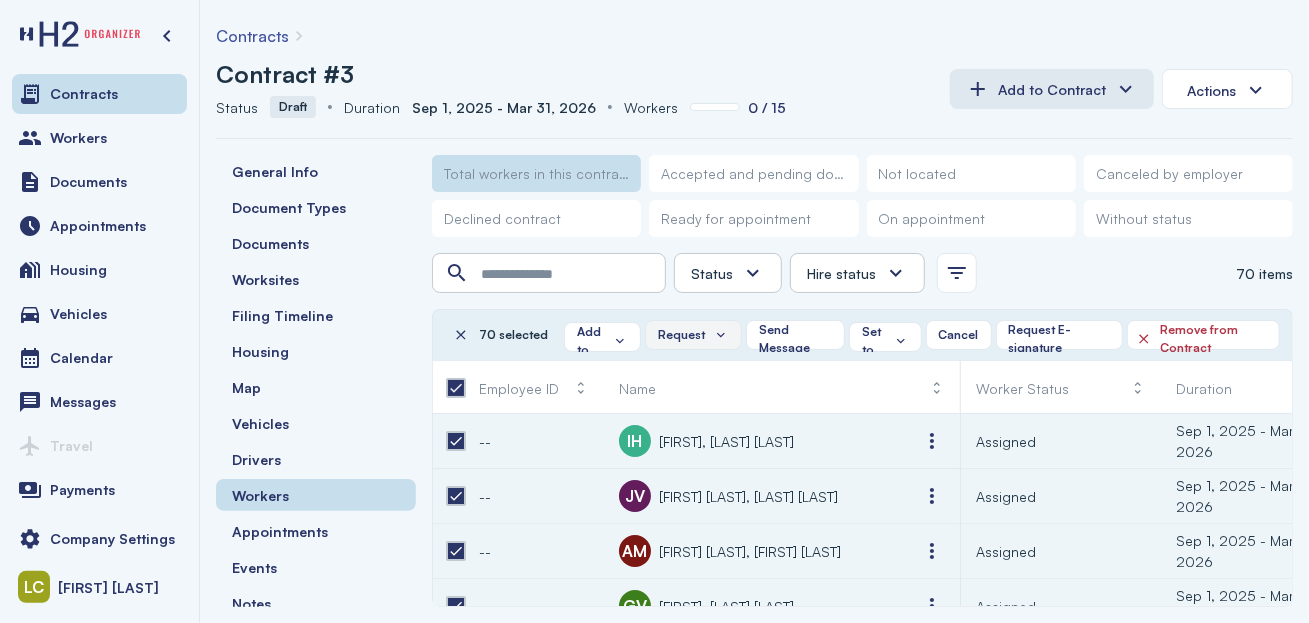 click on "Request" at bounding box center (693, 335) 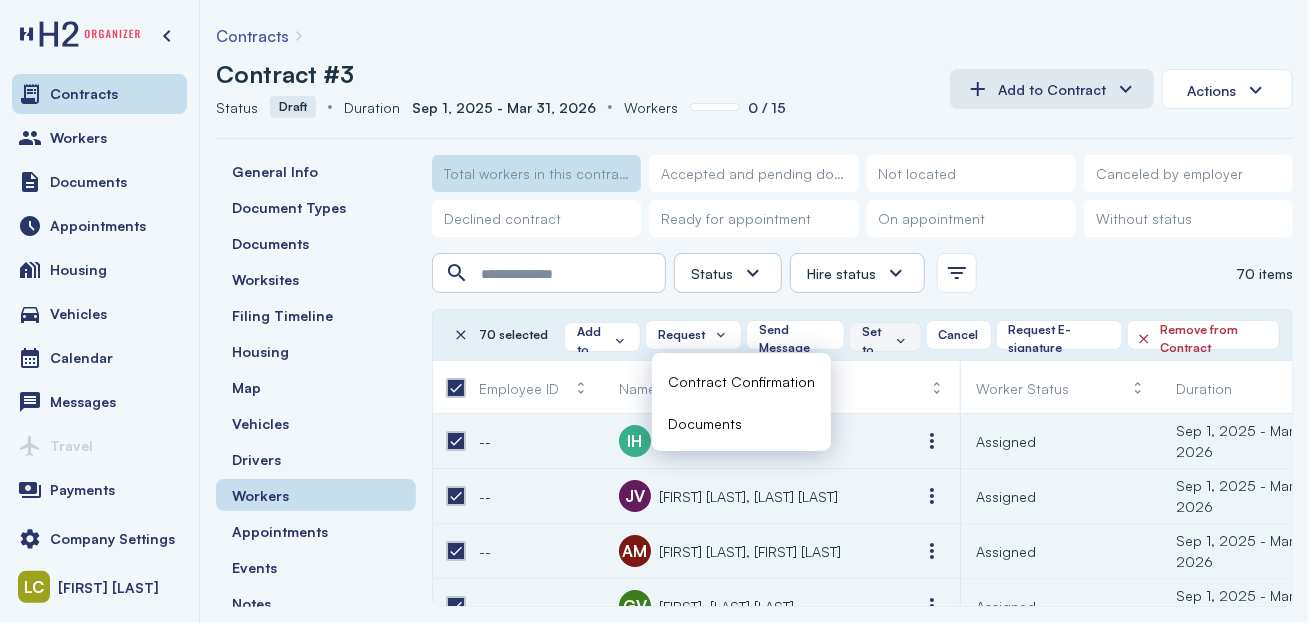 click on "Set to" at bounding box center (885, 341) 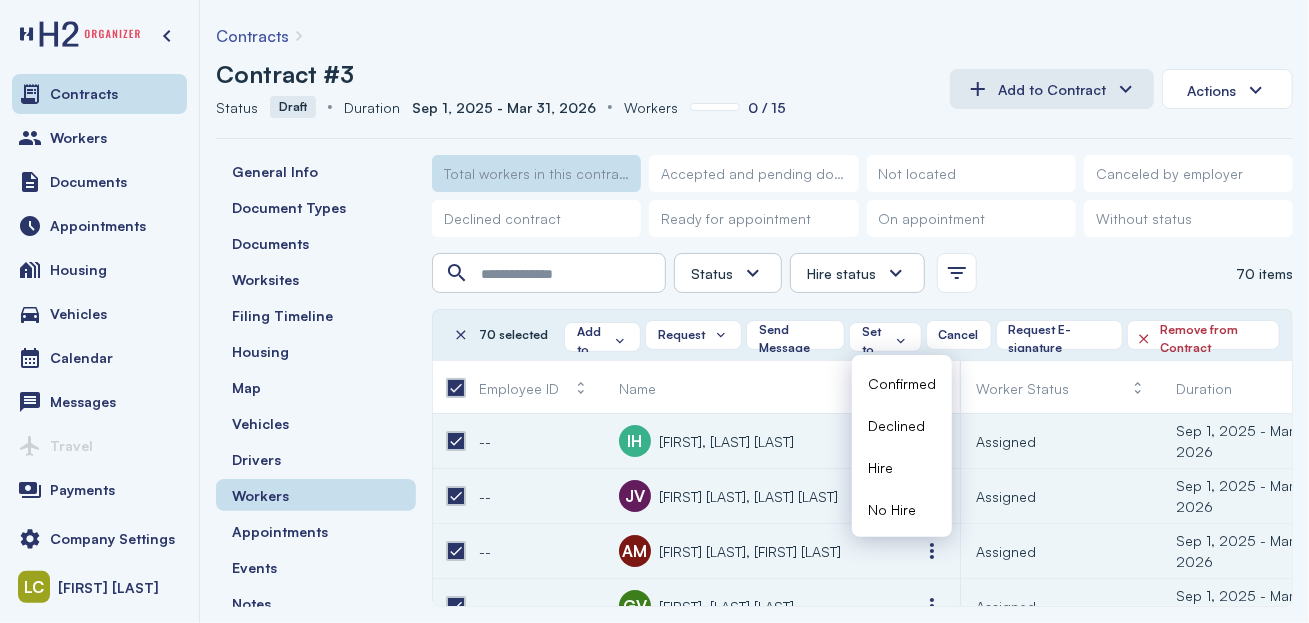 click on "Confirmed" at bounding box center (902, 383) 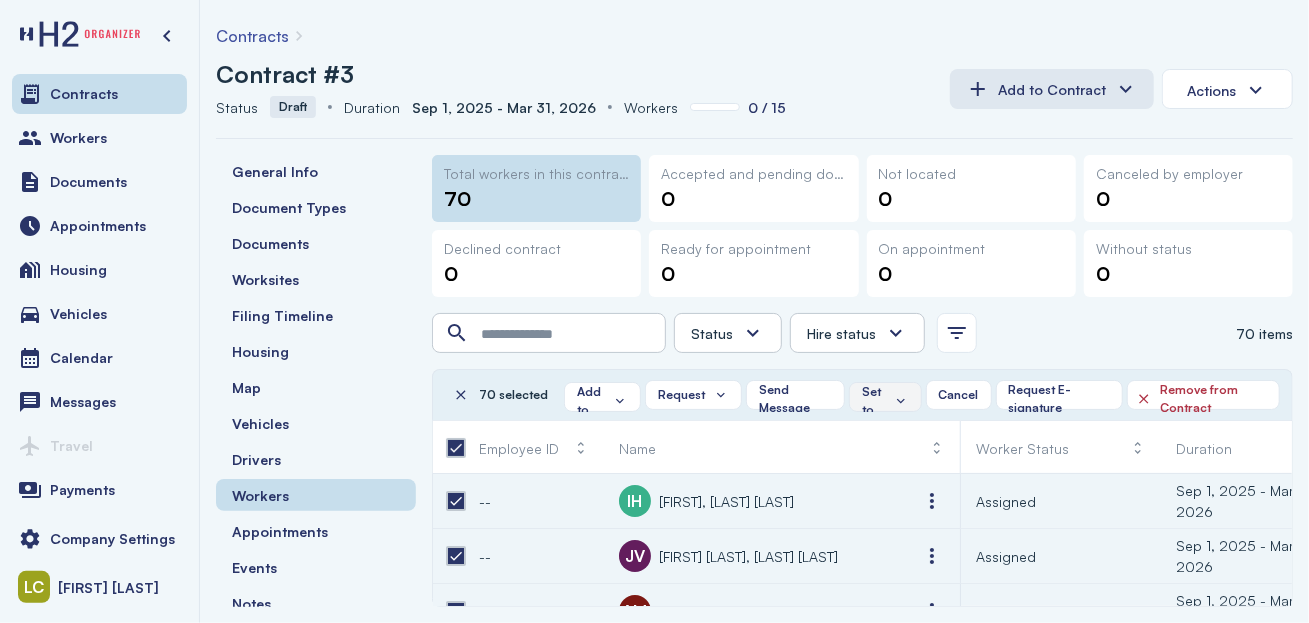 click on "Set to" at bounding box center [885, 401] 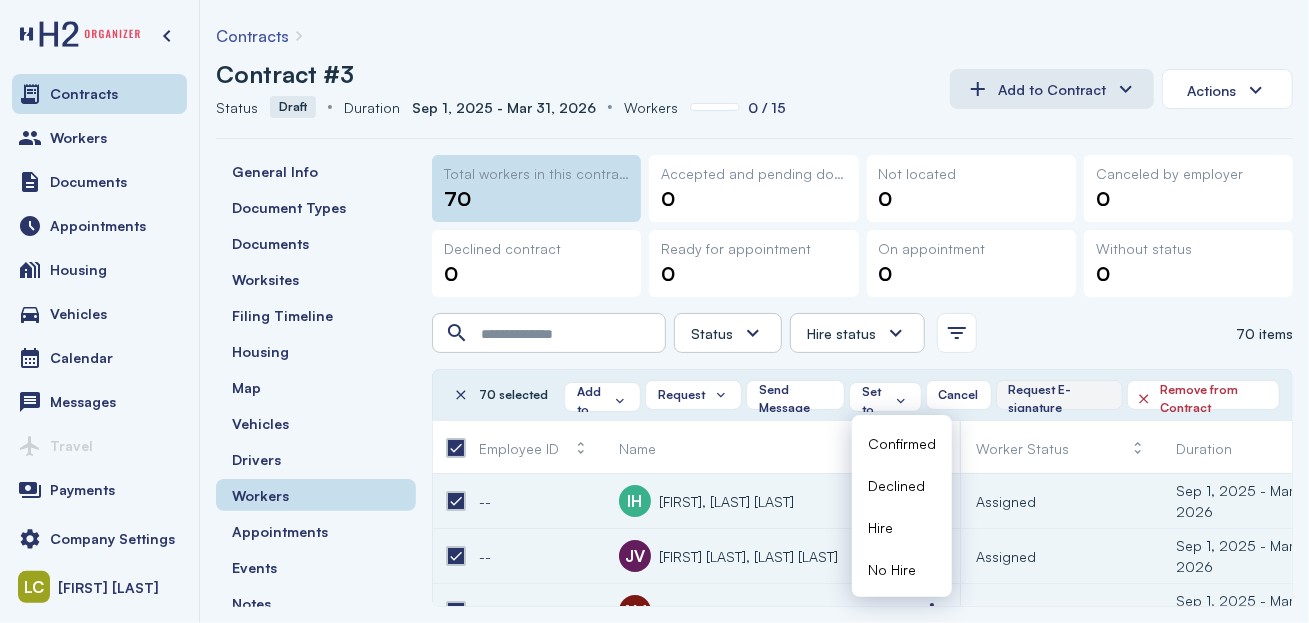 click on "Request E-signature" at bounding box center (1059, 399) 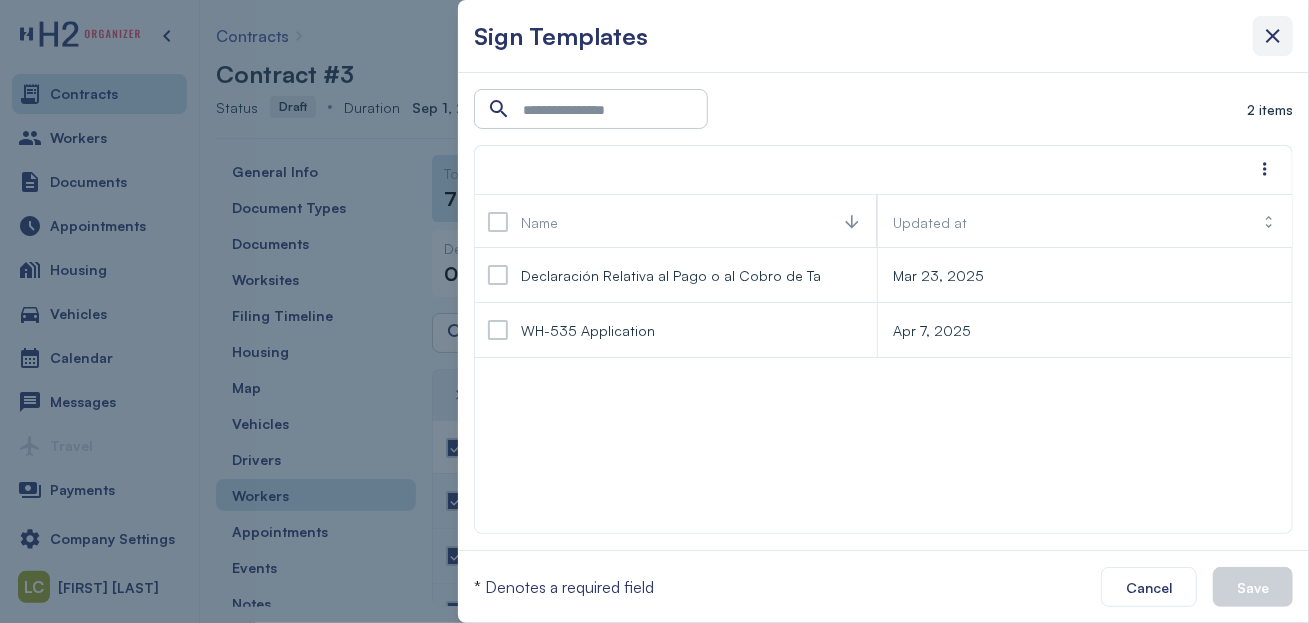 click at bounding box center [1273, 36] 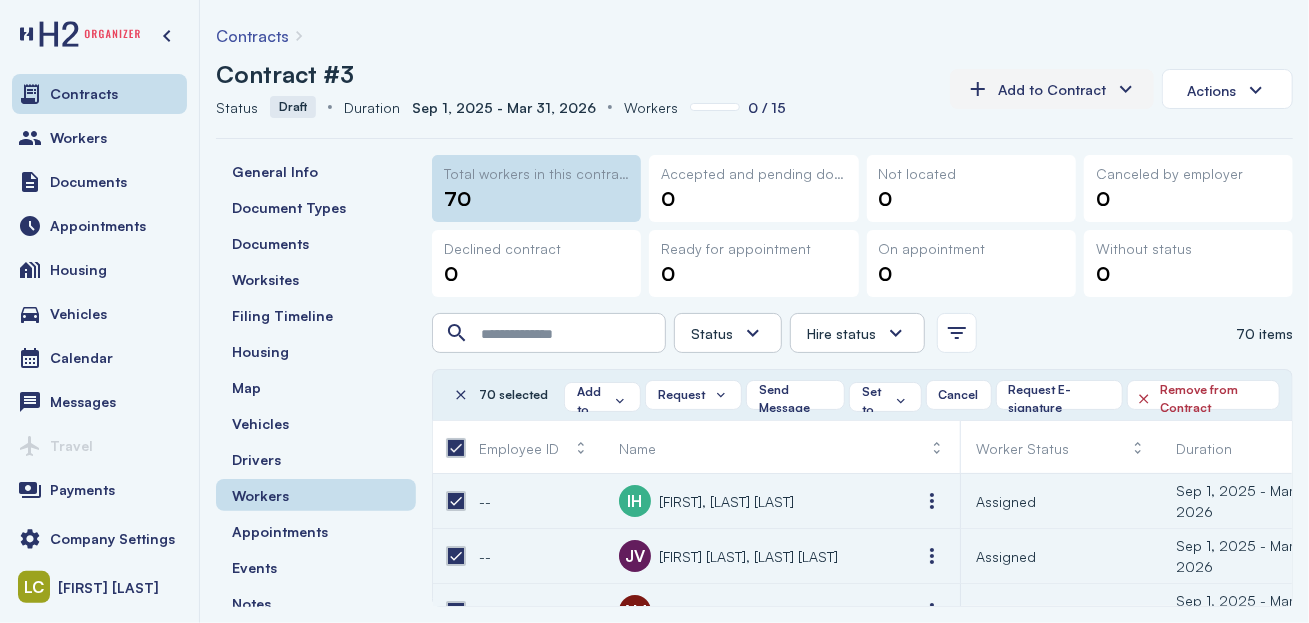 click on "Add to Contract" 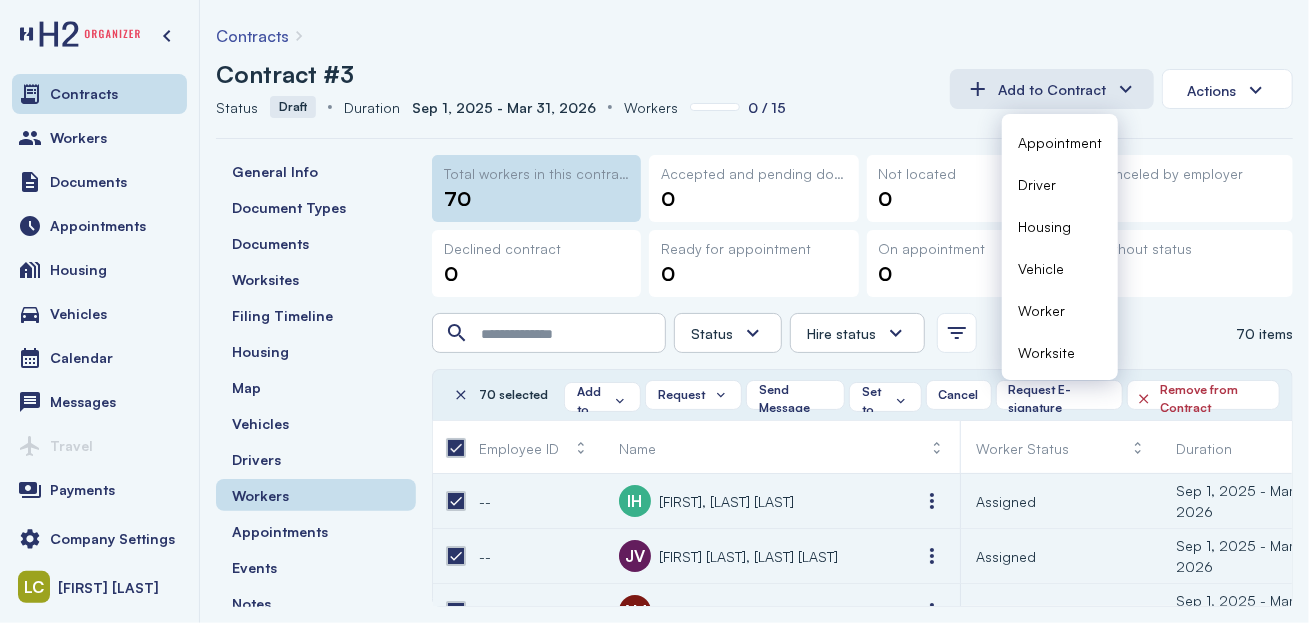 click on "Contract #3" at bounding box center [575, 74] 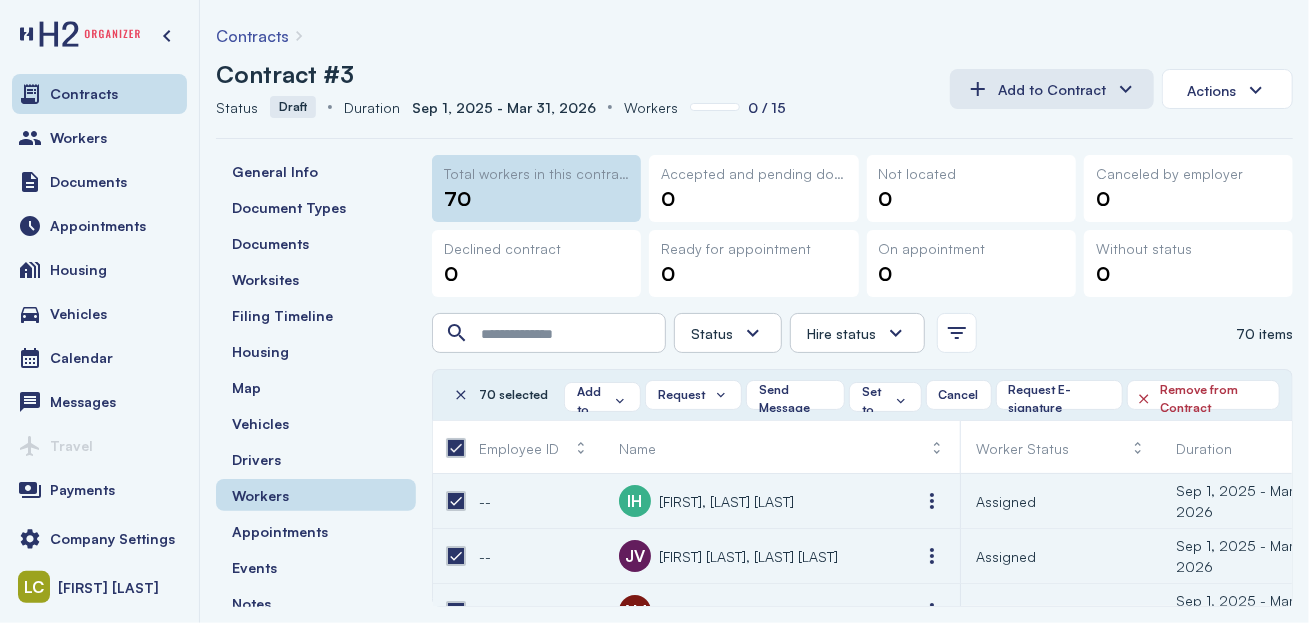 click at bounding box center (715, 107) 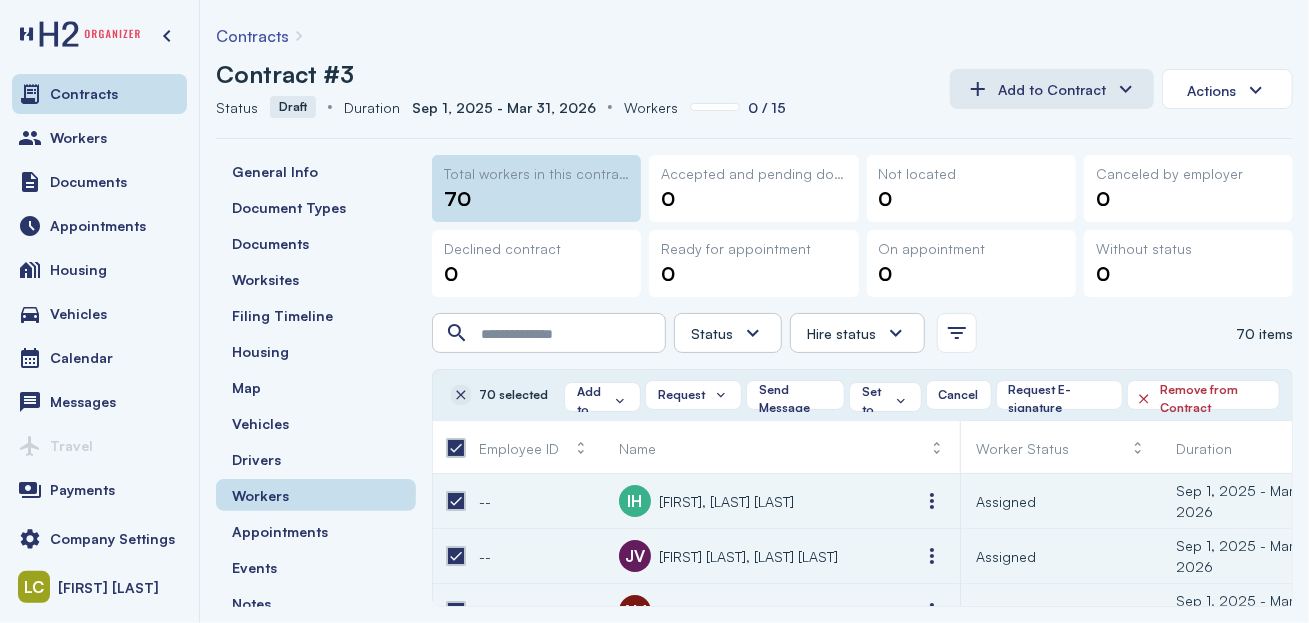 click at bounding box center [461, 395] 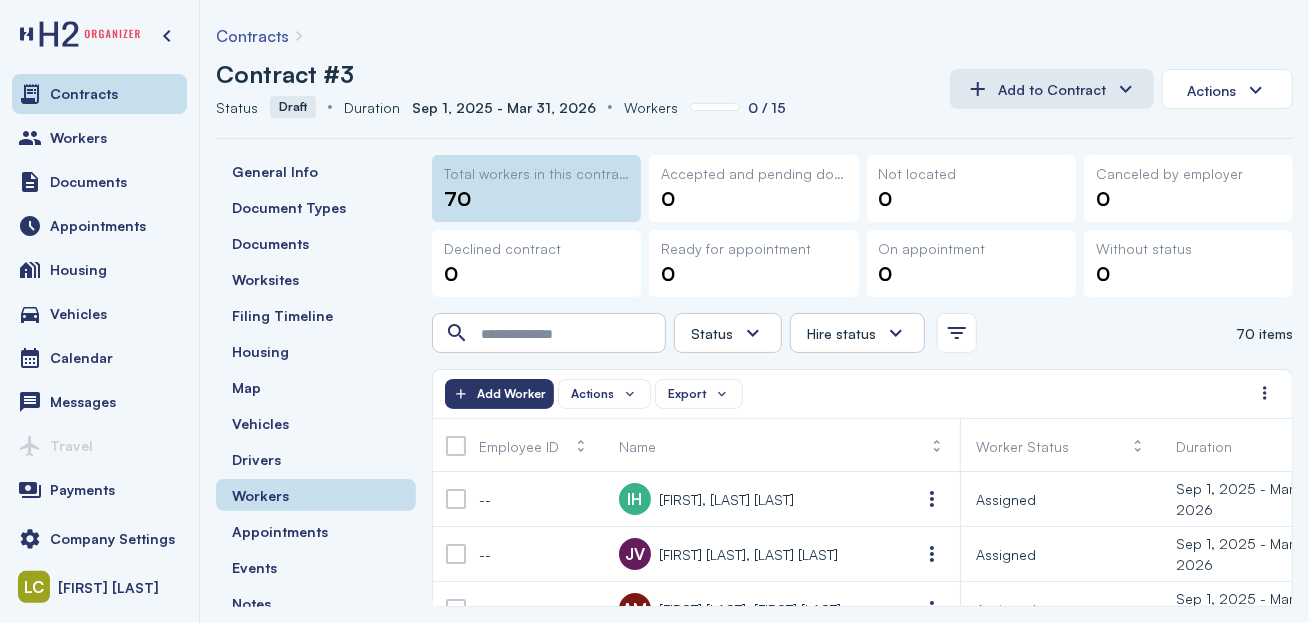 click on "Hire status" at bounding box center [841, 333] 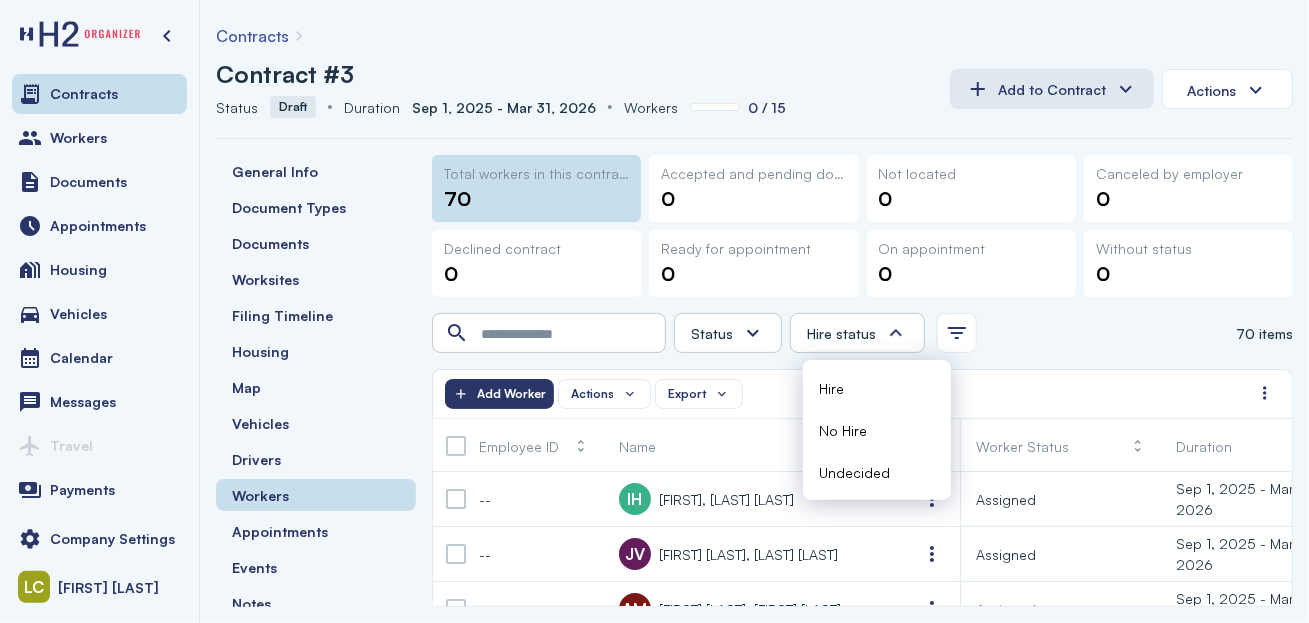 click on "Status" at bounding box center [728, 333] 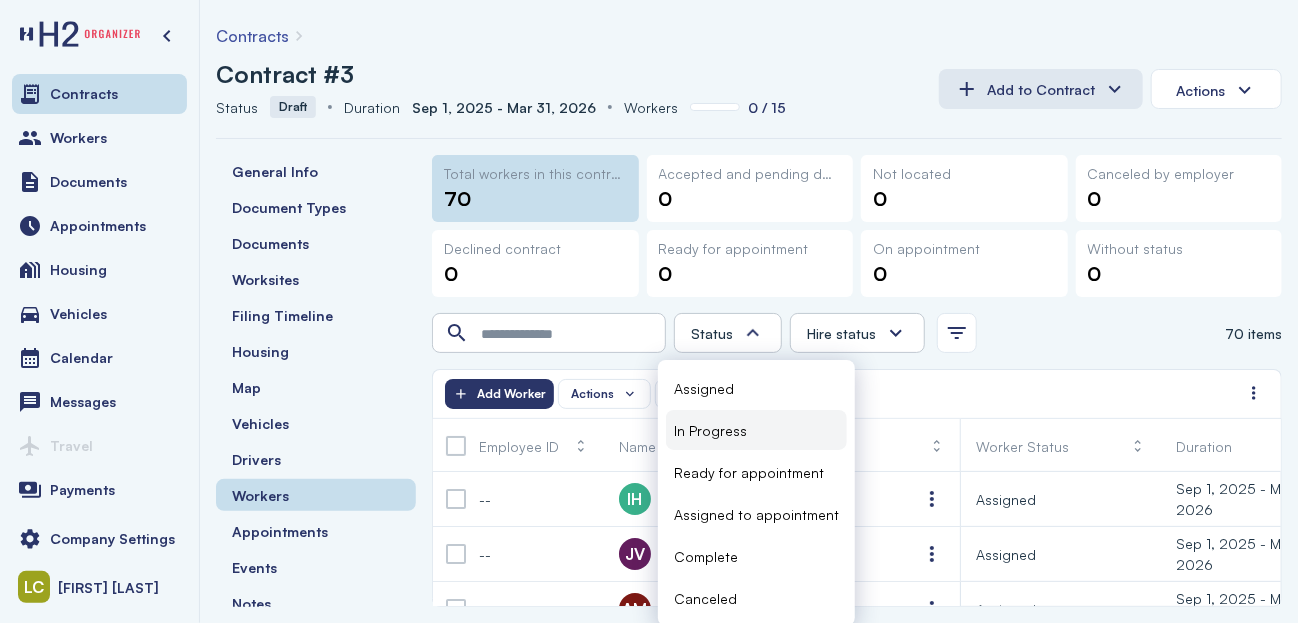 scroll, scrollTop: 3, scrollLeft: 0, axis: vertical 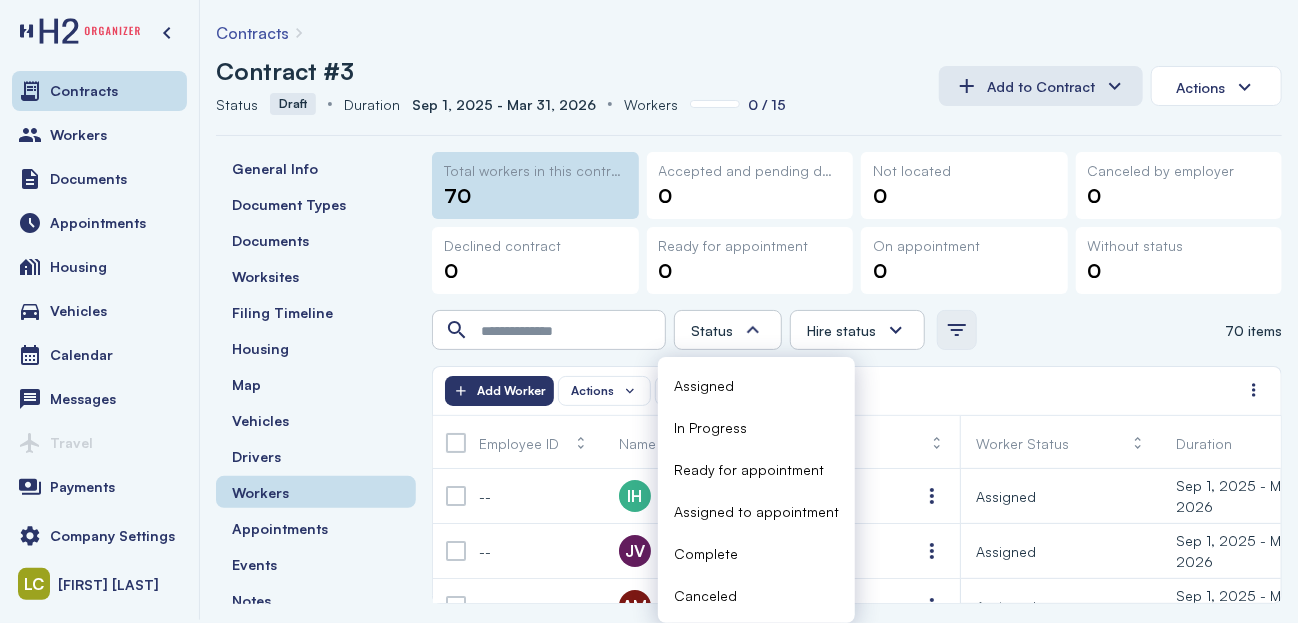 click at bounding box center [957, 330] 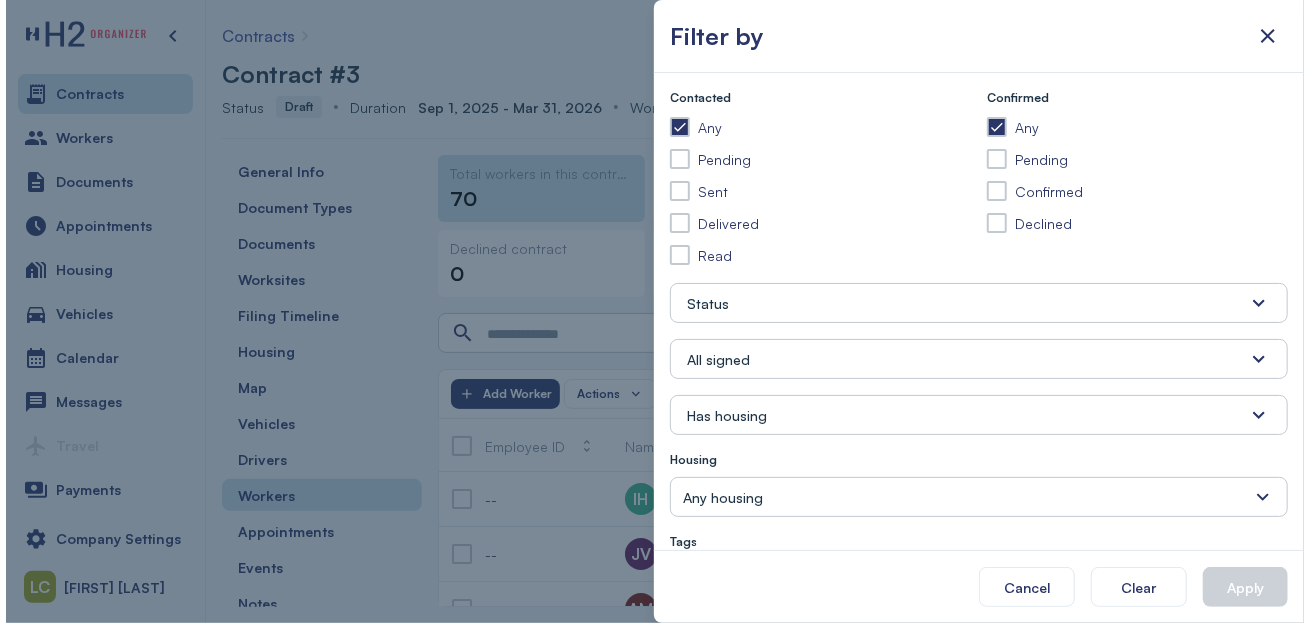 scroll, scrollTop: 0, scrollLeft: 0, axis: both 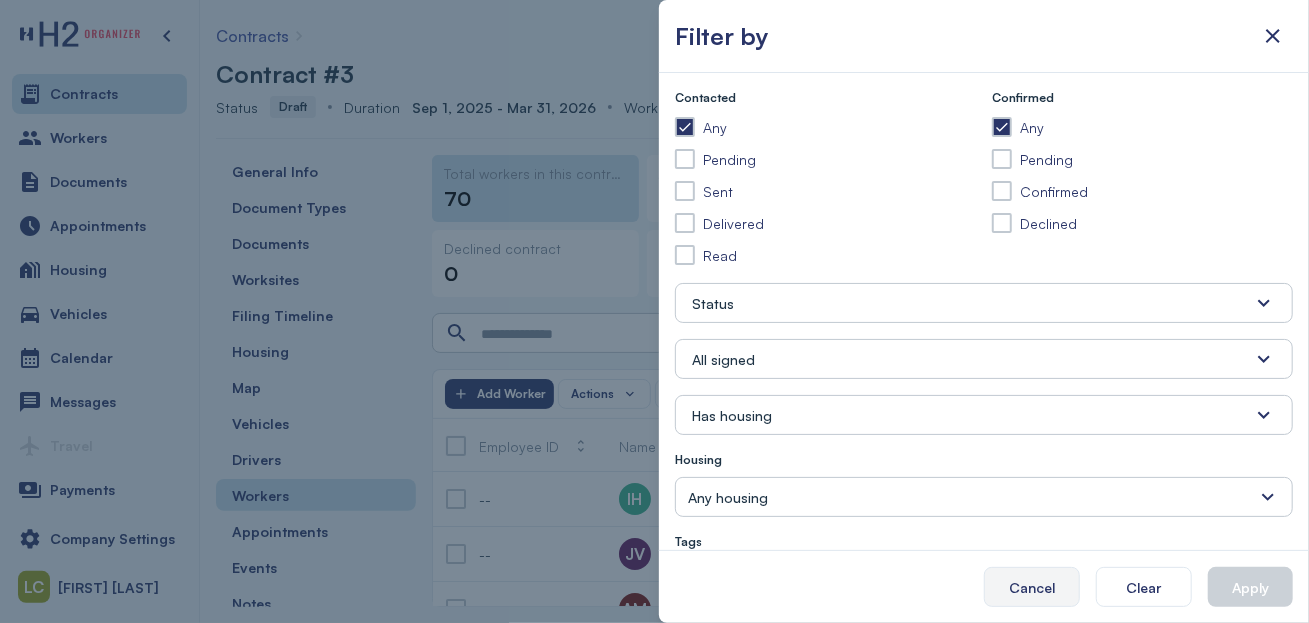 click on "Cancel" at bounding box center (1032, 587) 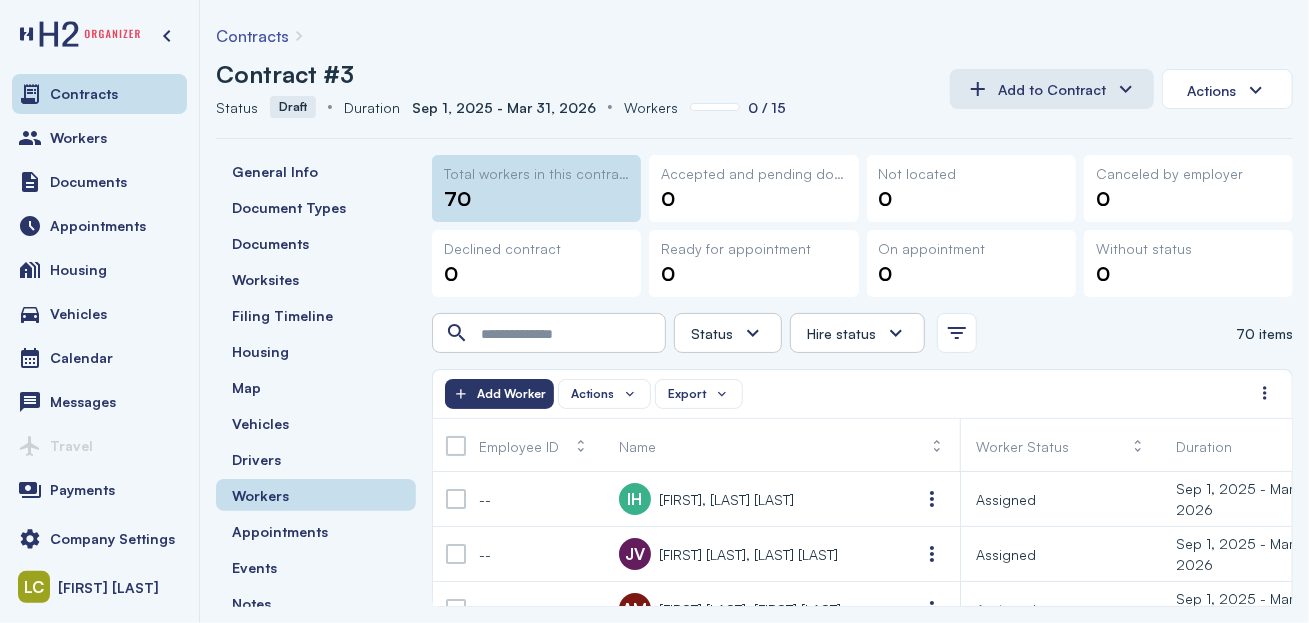 click at bounding box center [456, 446] 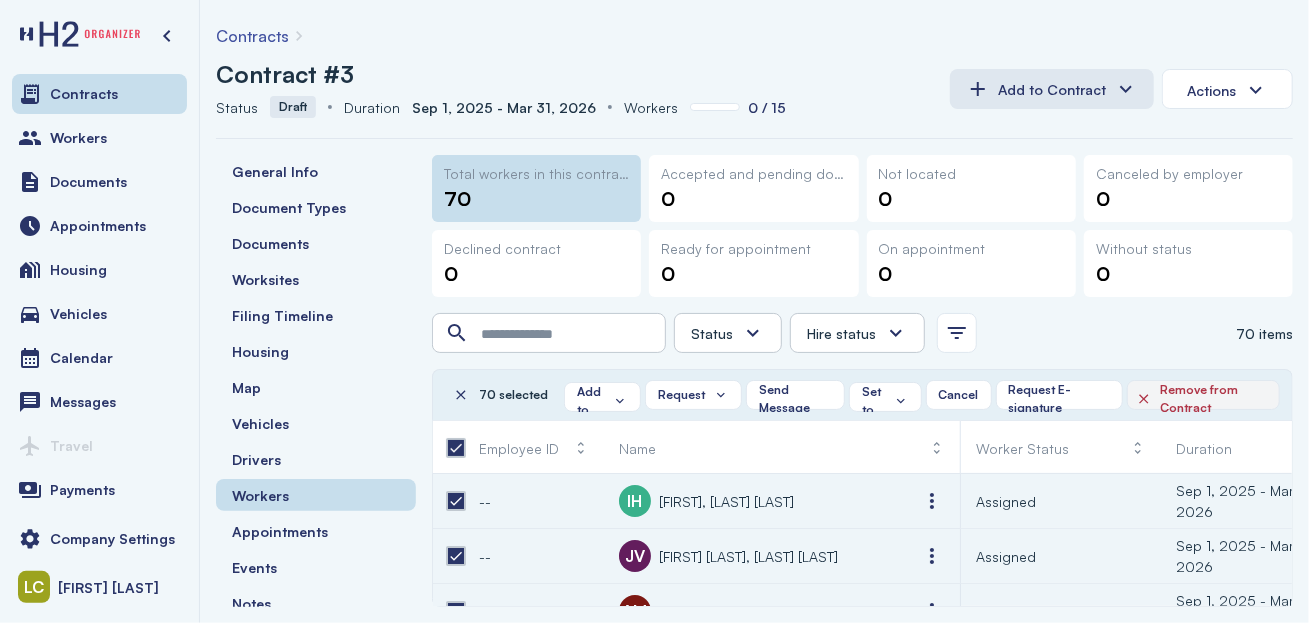 click on "Remove from Contract" 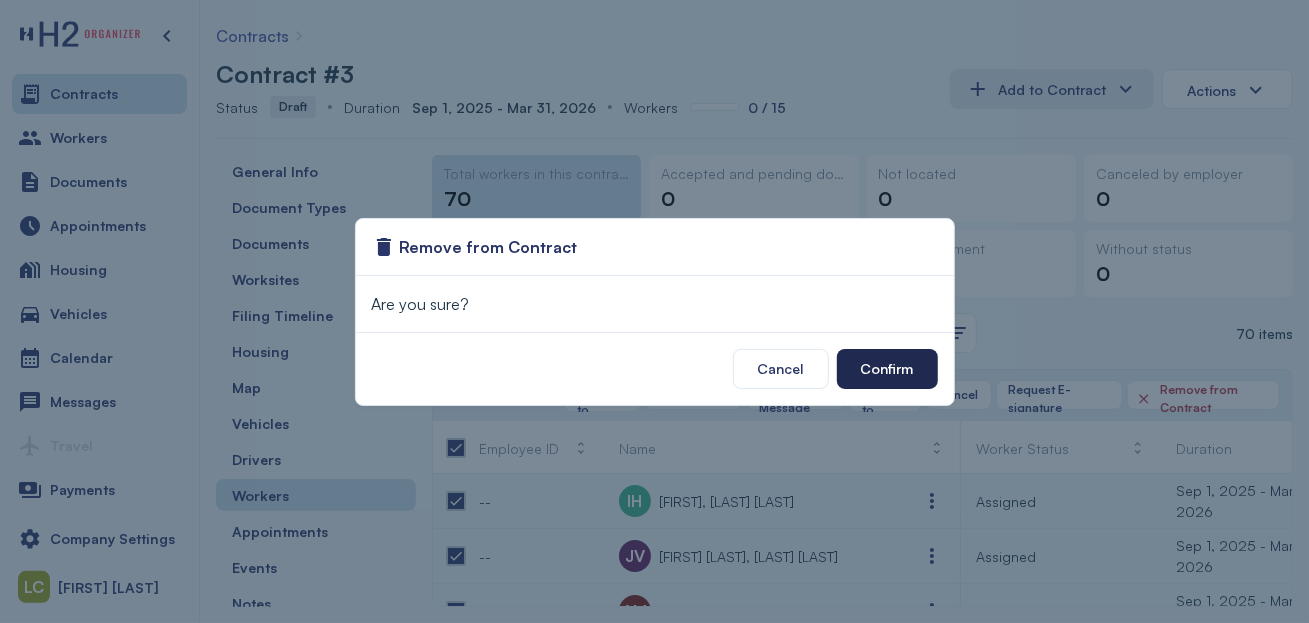 click on "Confirm" at bounding box center (887, 369) 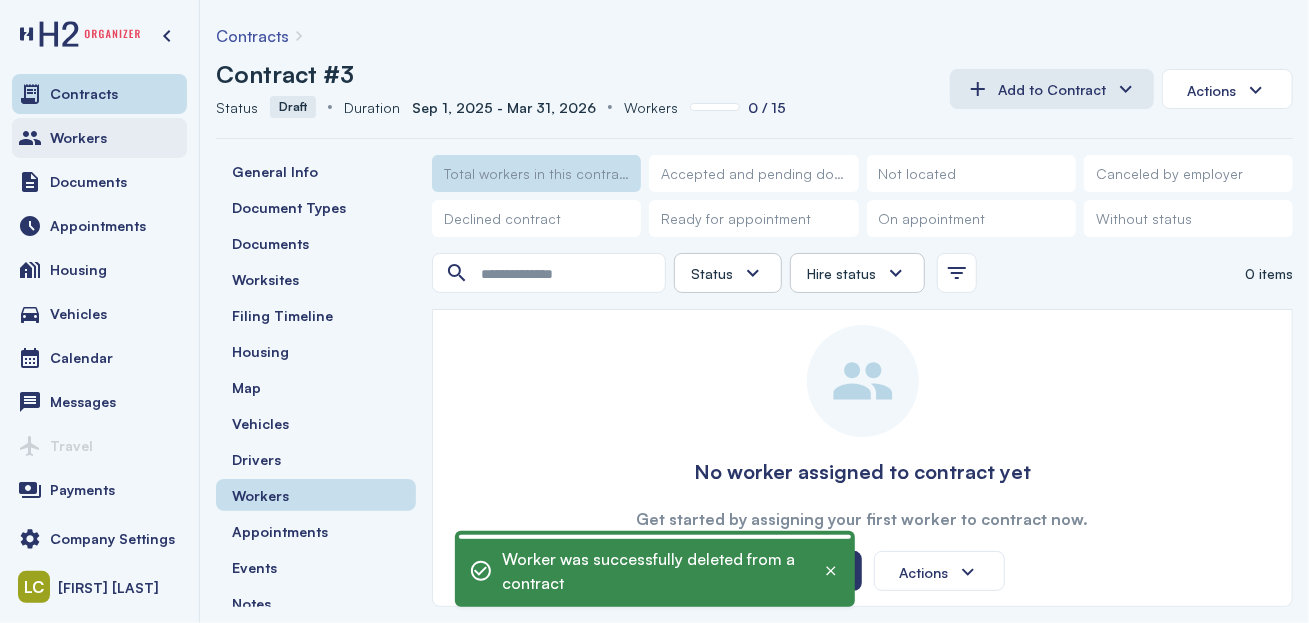 click on "Workers" at bounding box center (99, 138) 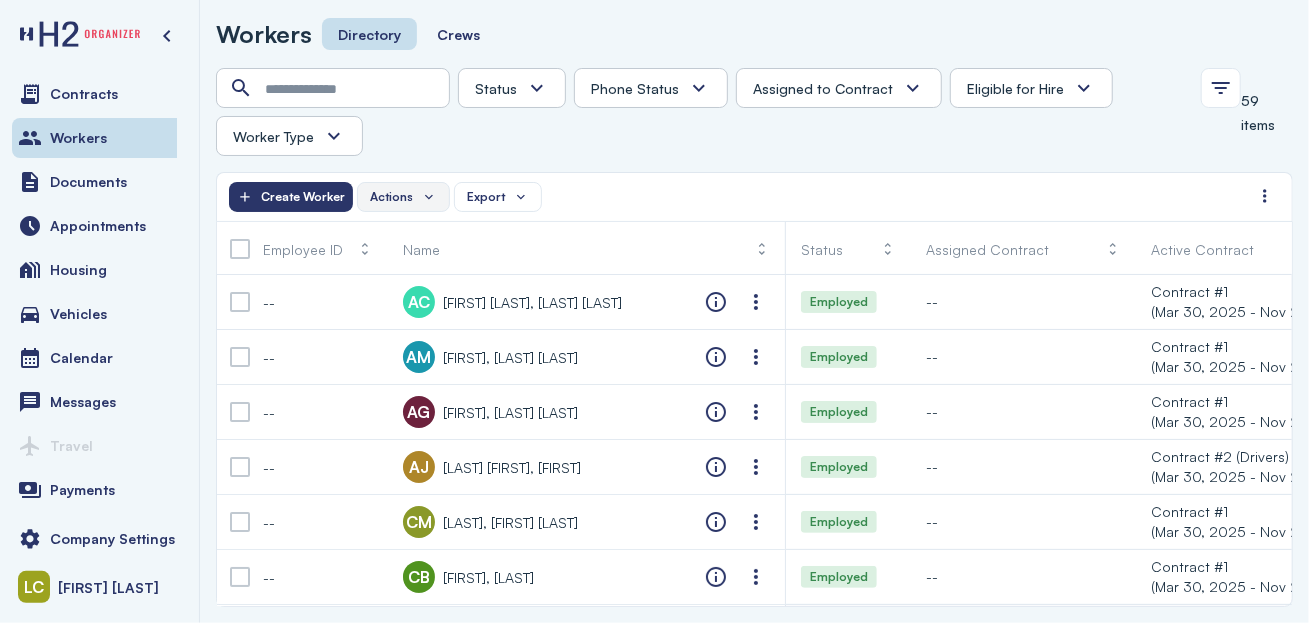 click on "Actions" at bounding box center [391, 197] 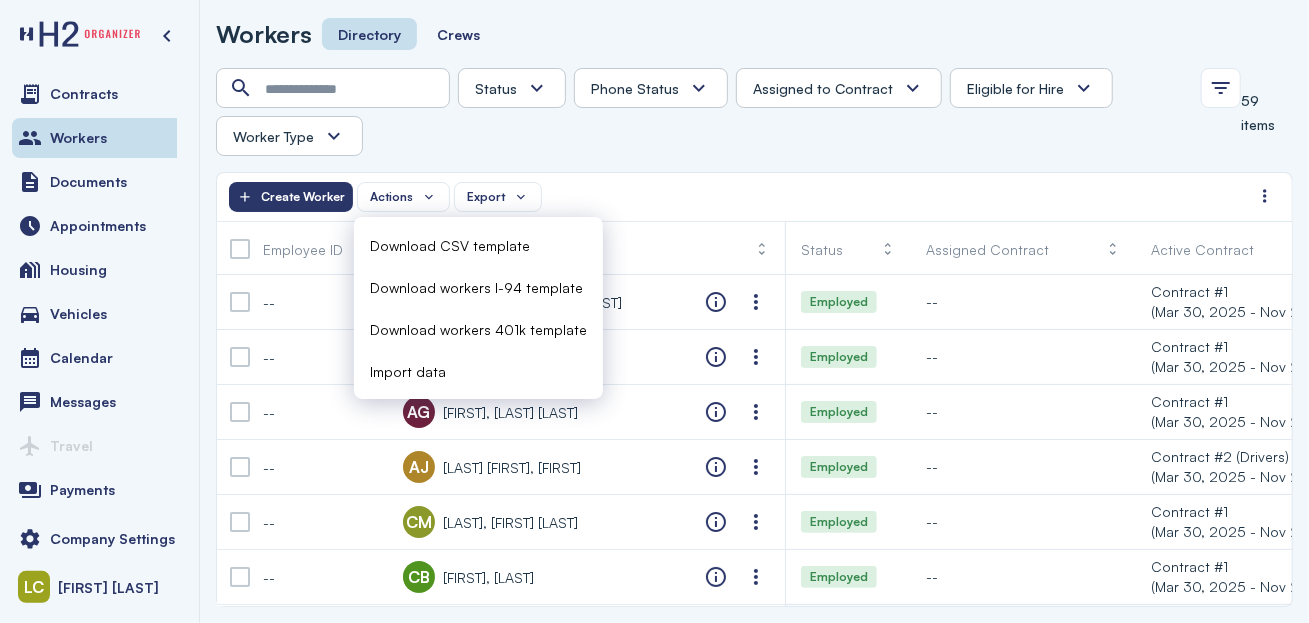 click on "Import data" at bounding box center (408, 371) 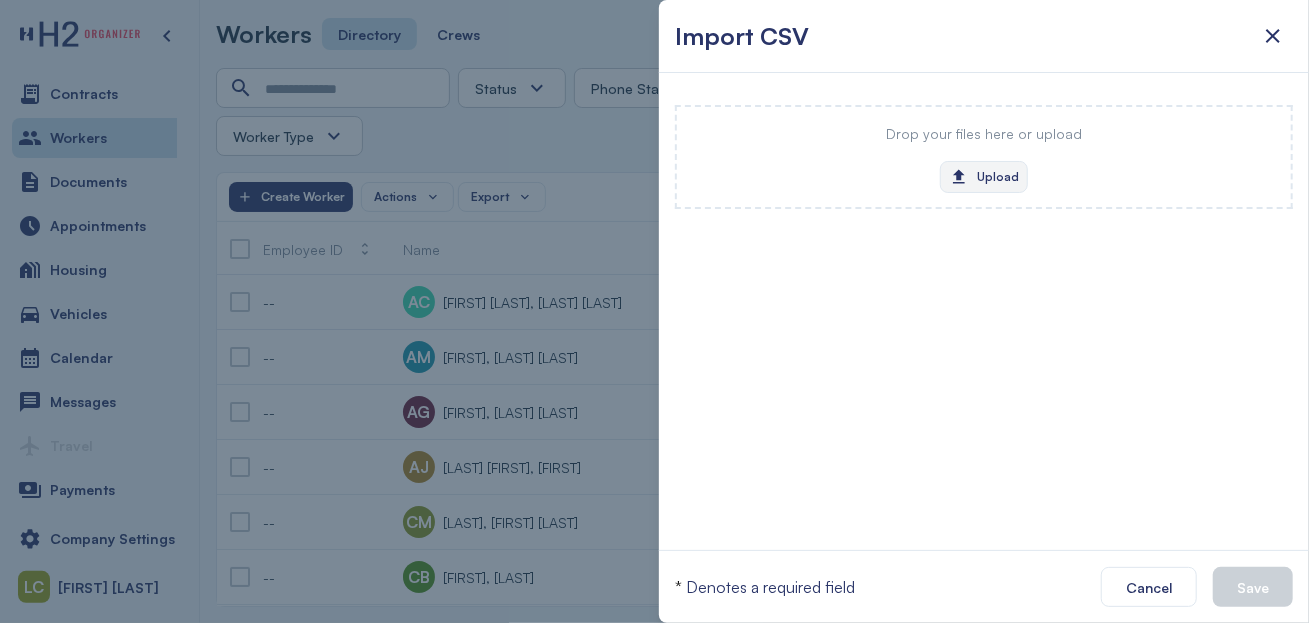 click on "Upload" at bounding box center [984, 177] 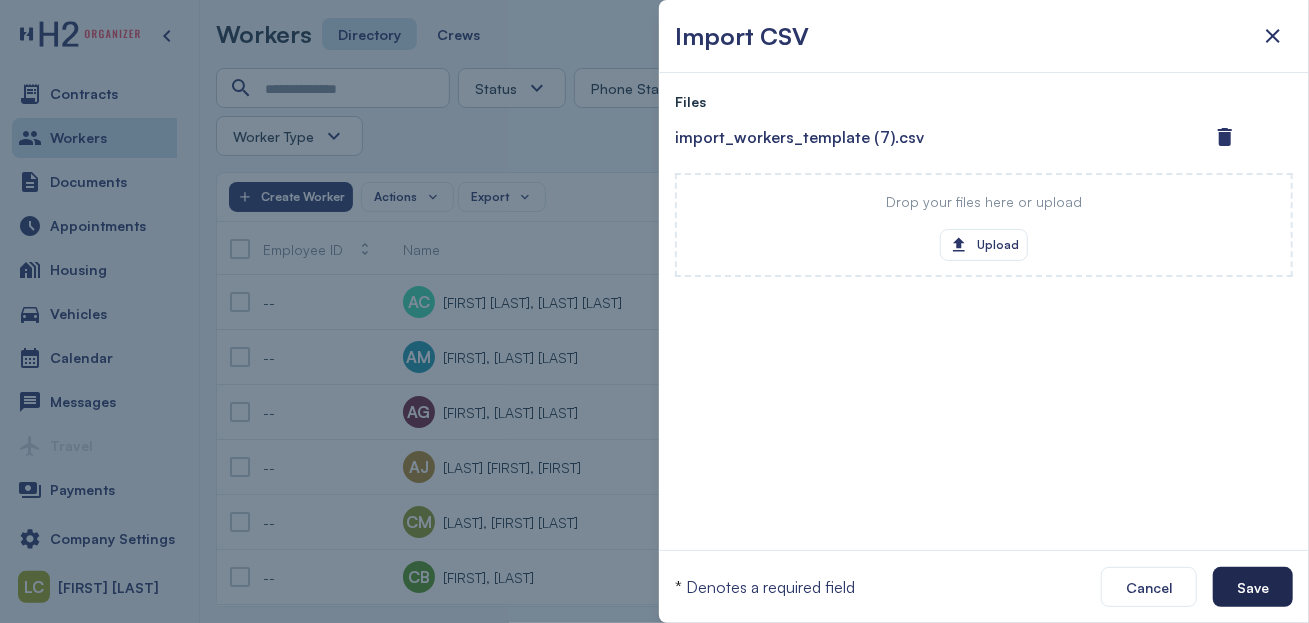 click on "Save" at bounding box center (1253, 587) 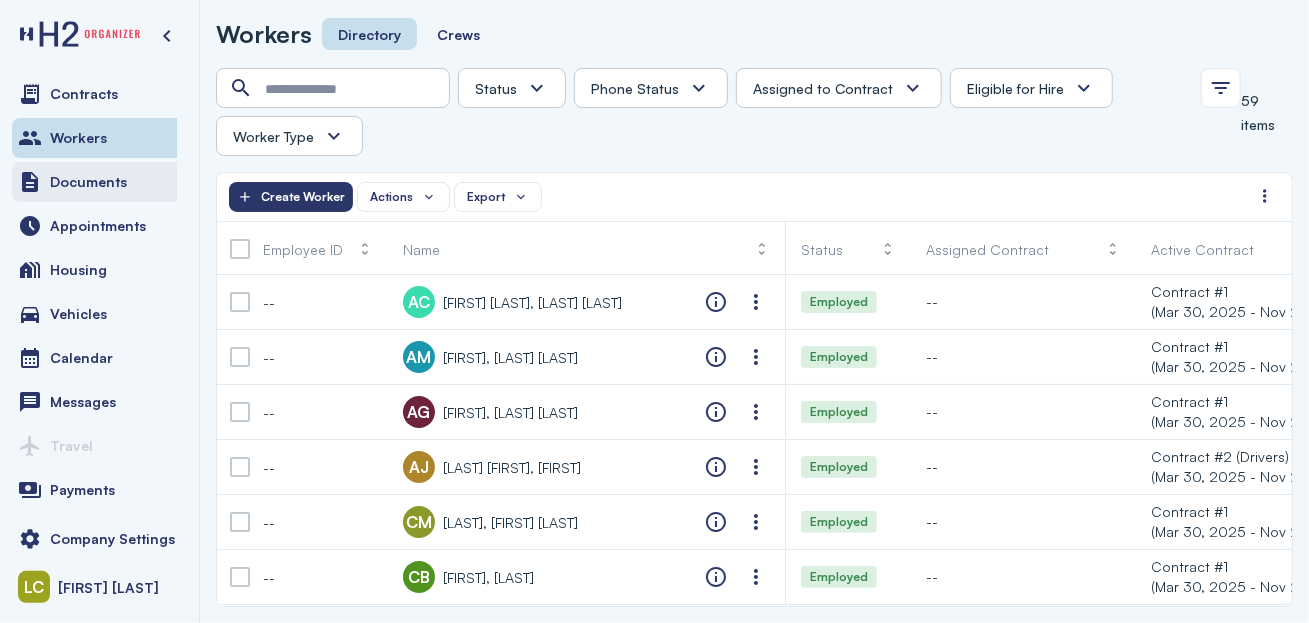 click on "Documents" at bounding box center (99, 182) 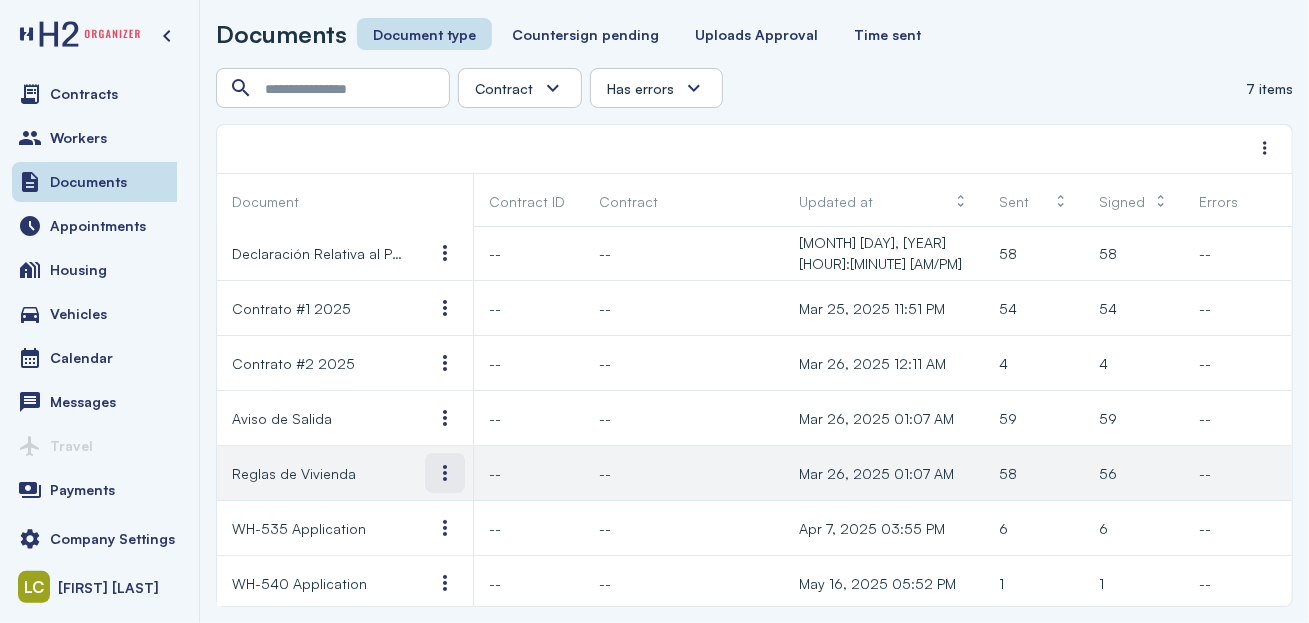 scroll, scrollTop: 0, scrollLeft: 0, axis: both 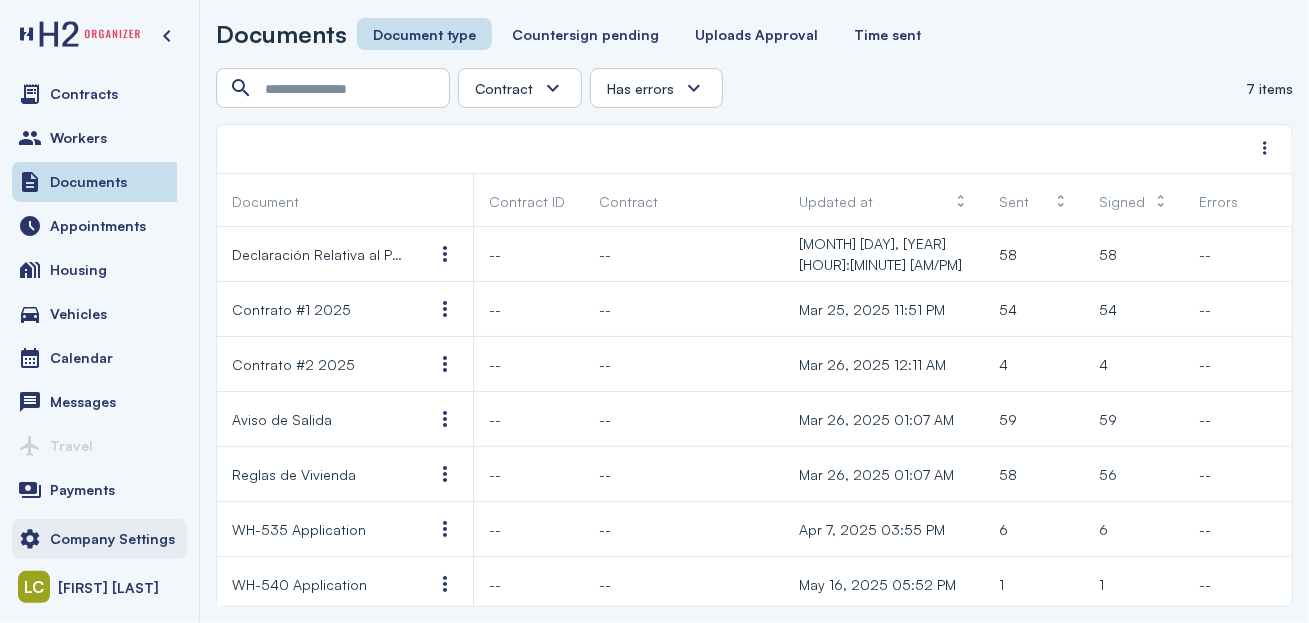 click on "Company Settings" at bounding box center (112, 539) 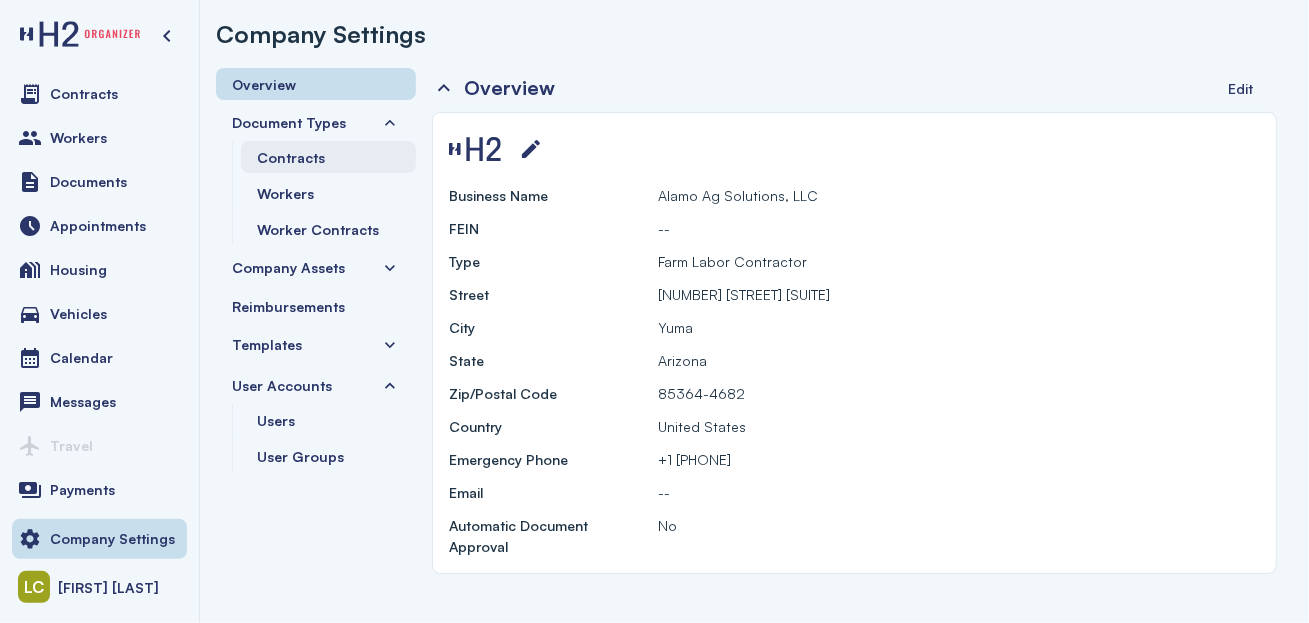 click on "Contracts" at bounding box center (291, 157) 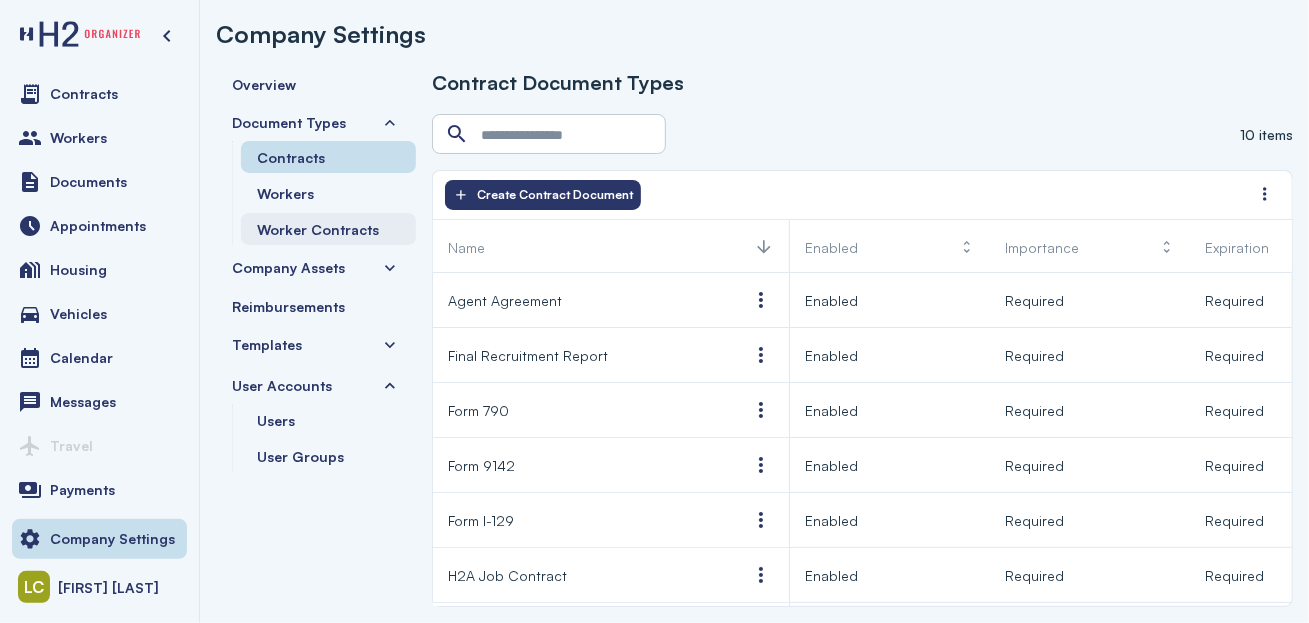 click on "Worker Contracts" at bounding box center (318, 229) 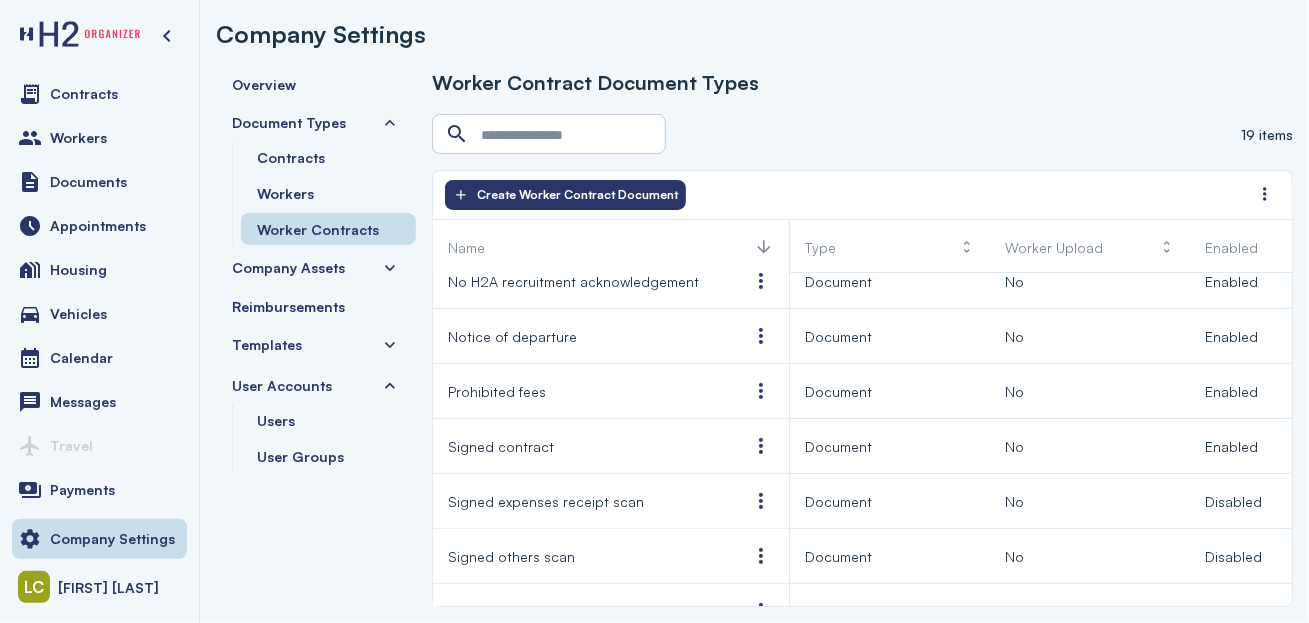 scroll, scrollTop: 374, scrollLeft: 0, axis: vertical 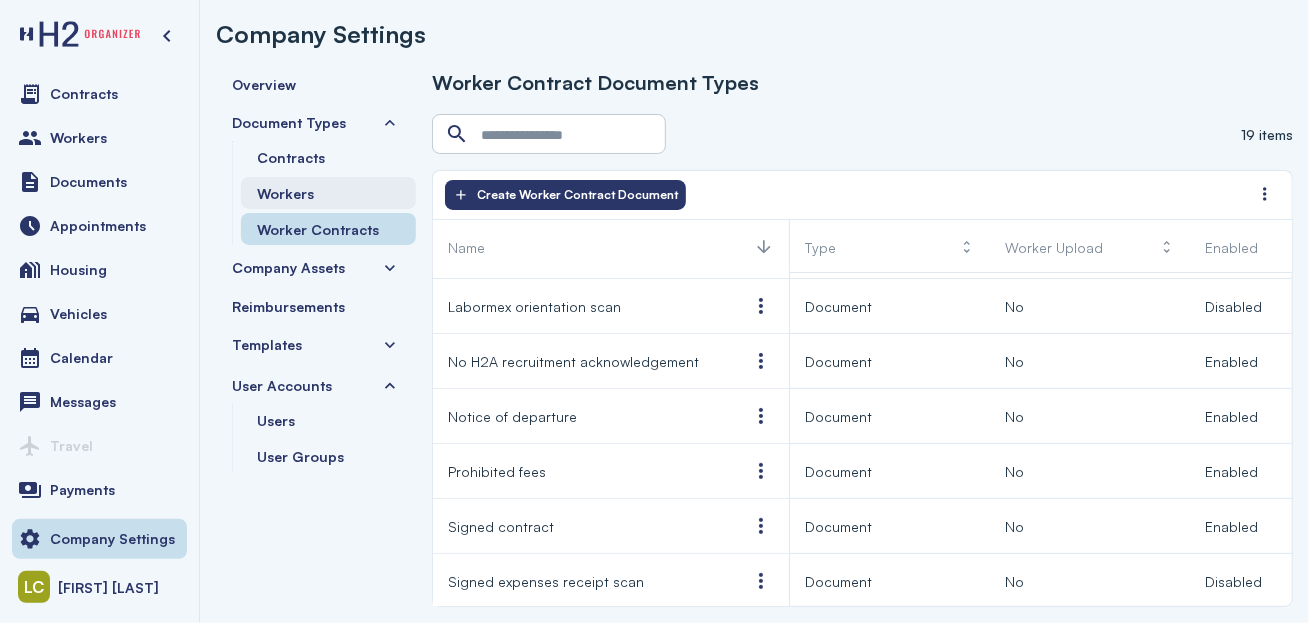 click on "Workers" at bounding box center [285, 193] 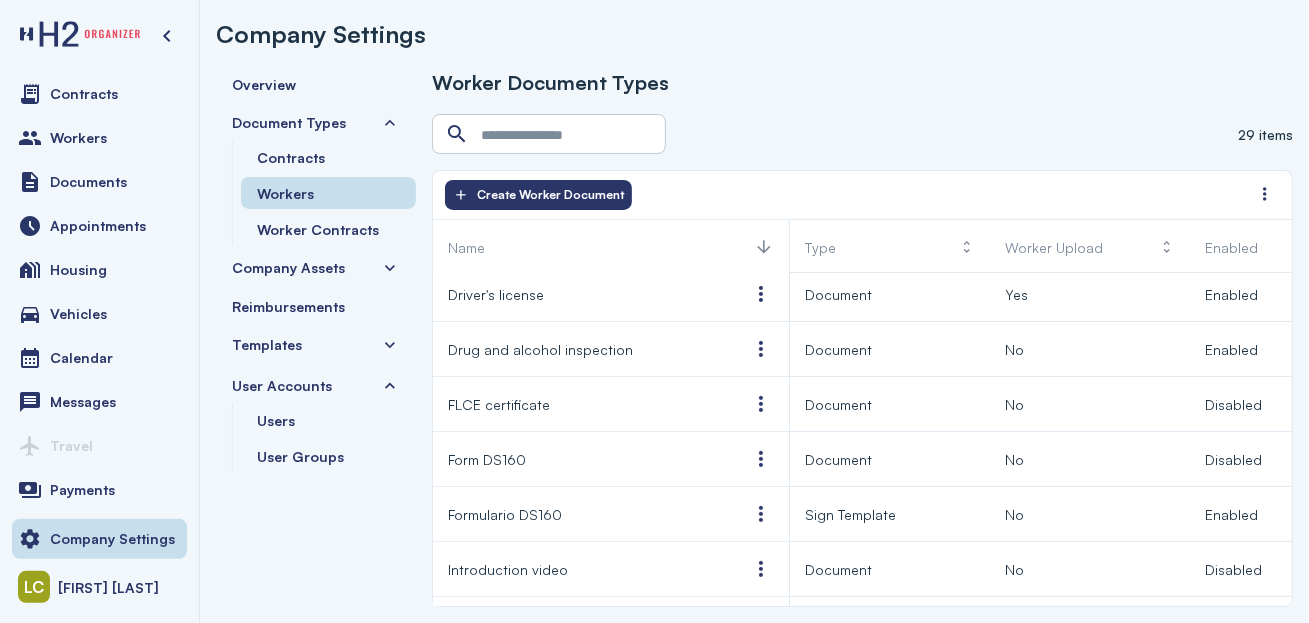 scroll, scrollTop: 470, scrollLeft: 0, axis: vertical 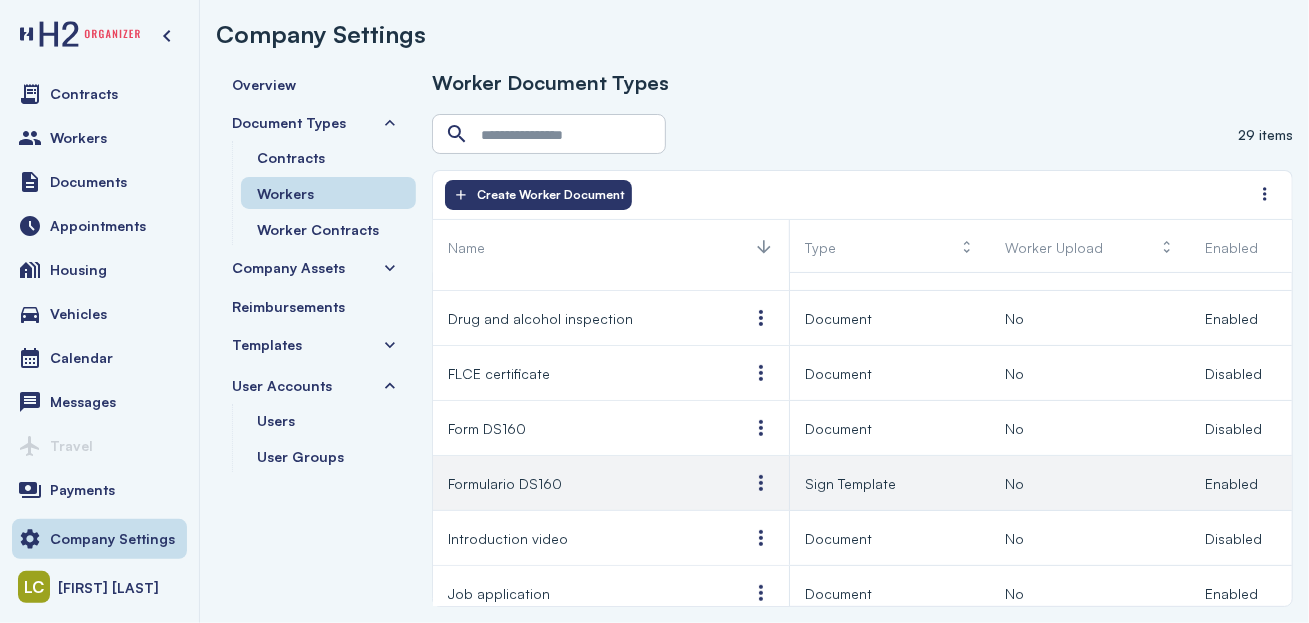 click on "Formulario DS160" at bounding box center [505, 483] 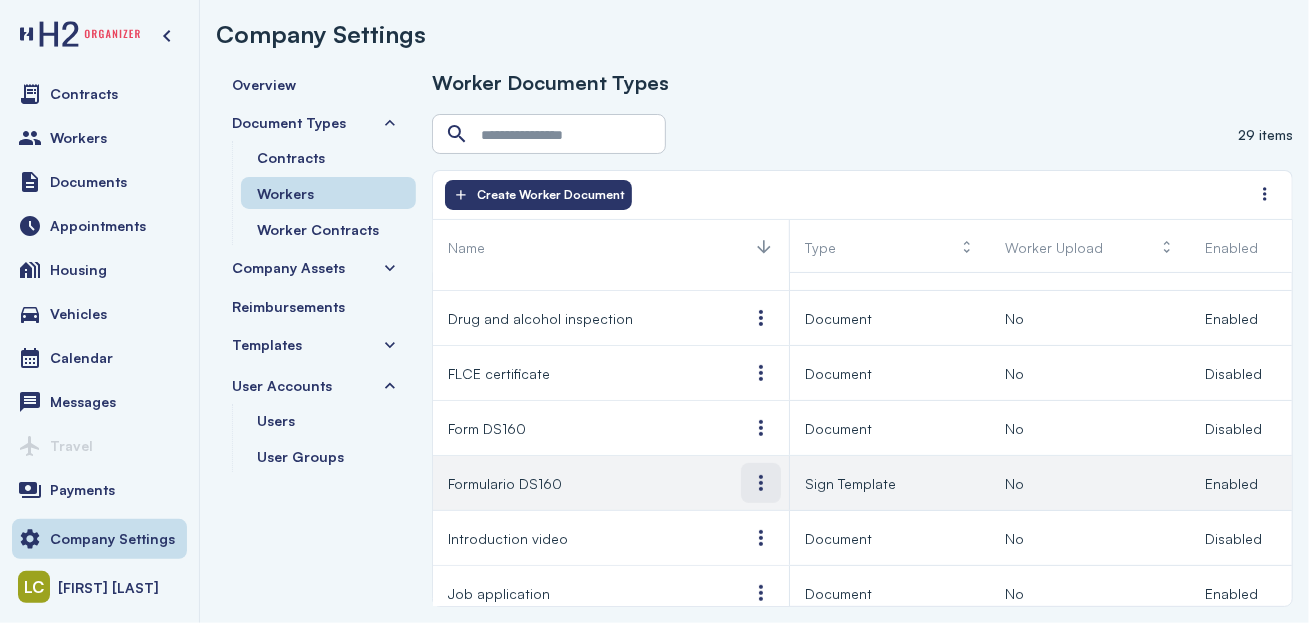 click at bounding box center [761, 483] 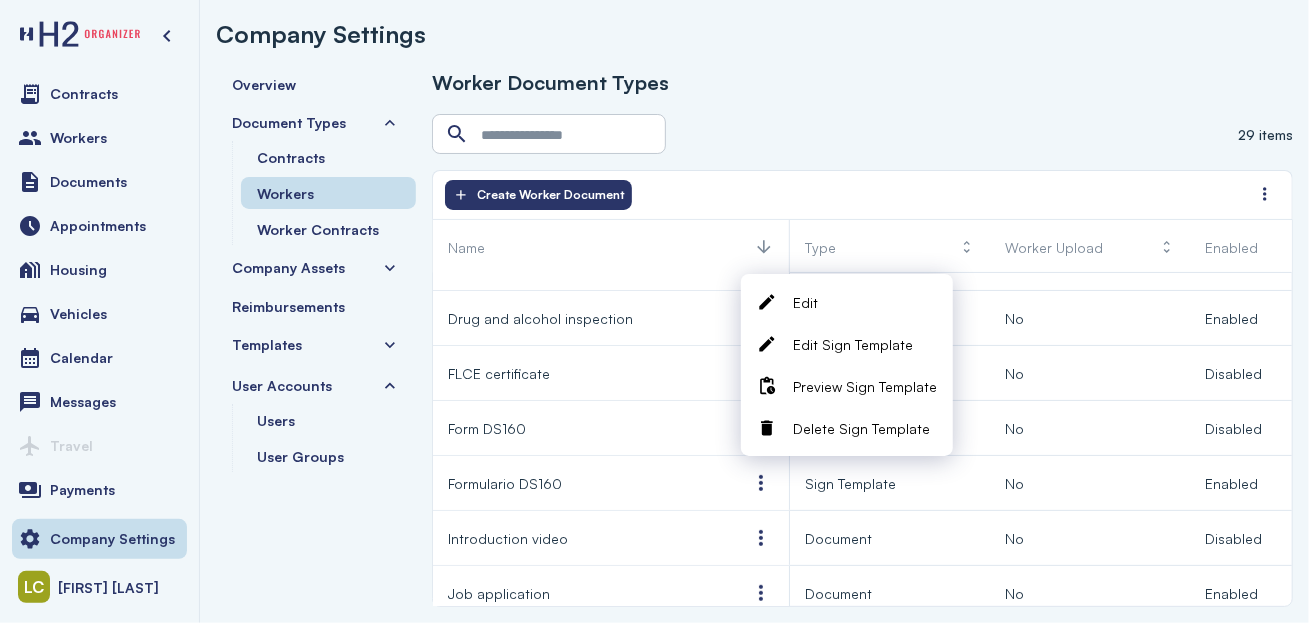 click on "Preview Sign Template" at bounding box center (865, 386) 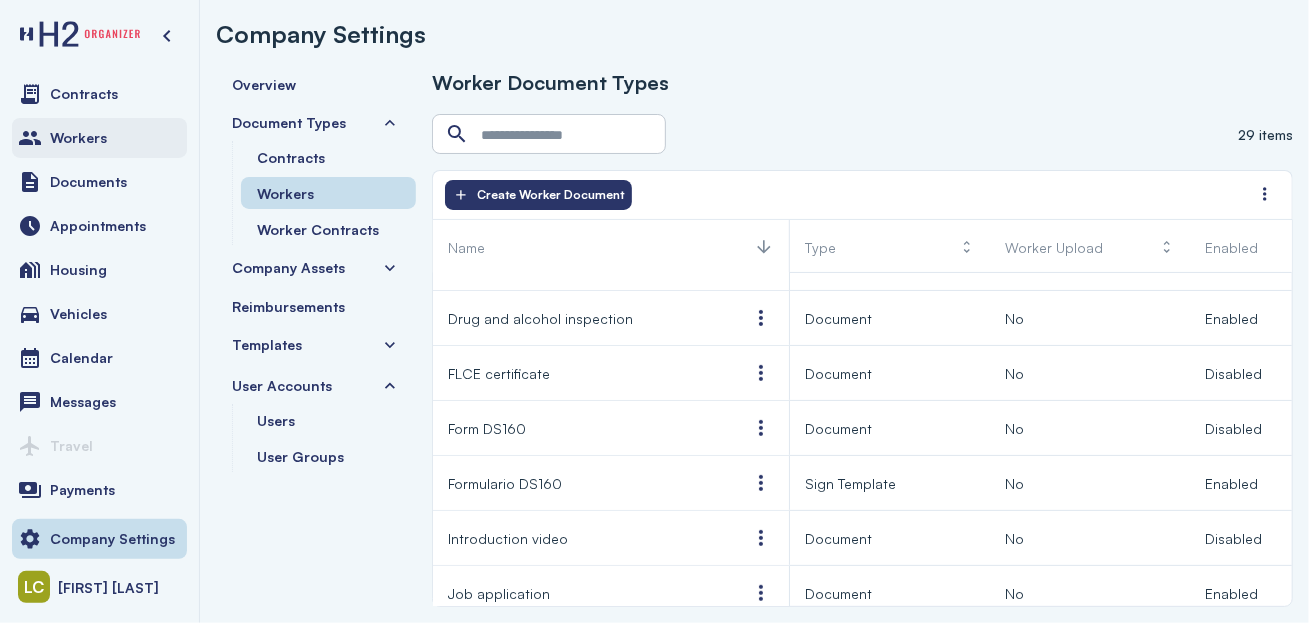 click on "Workers" at bounding box center (99, 138) 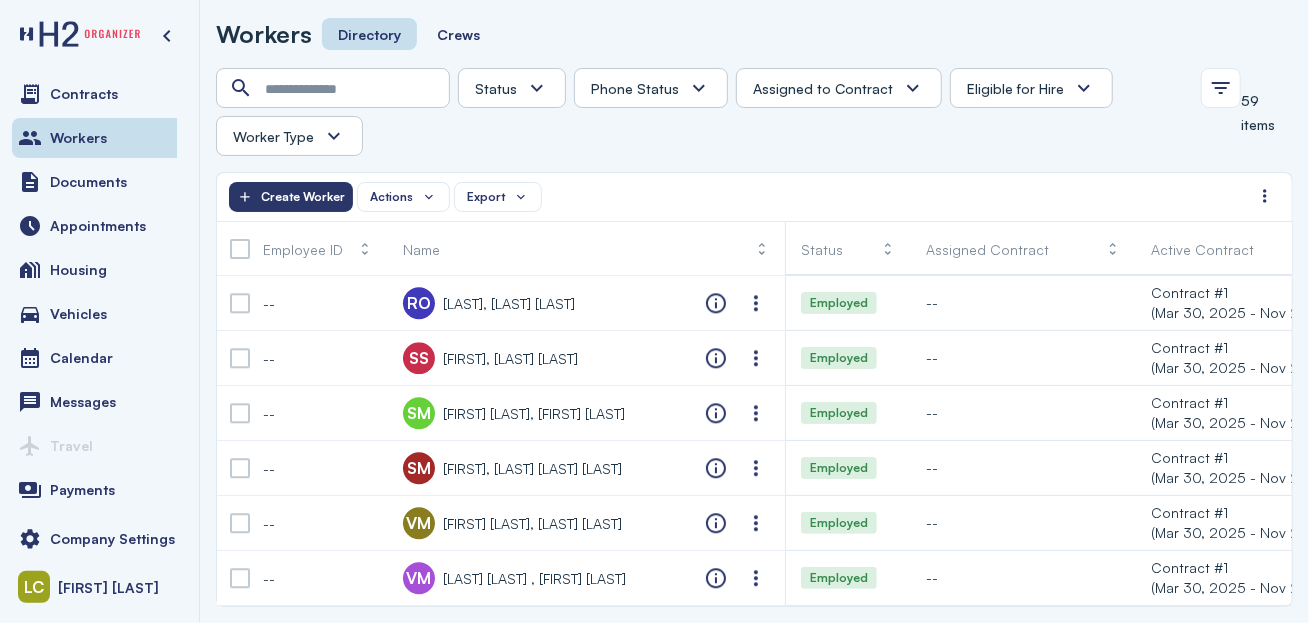scroll, scrollTop: 2869, scrollLeft: 0, axis: vertical 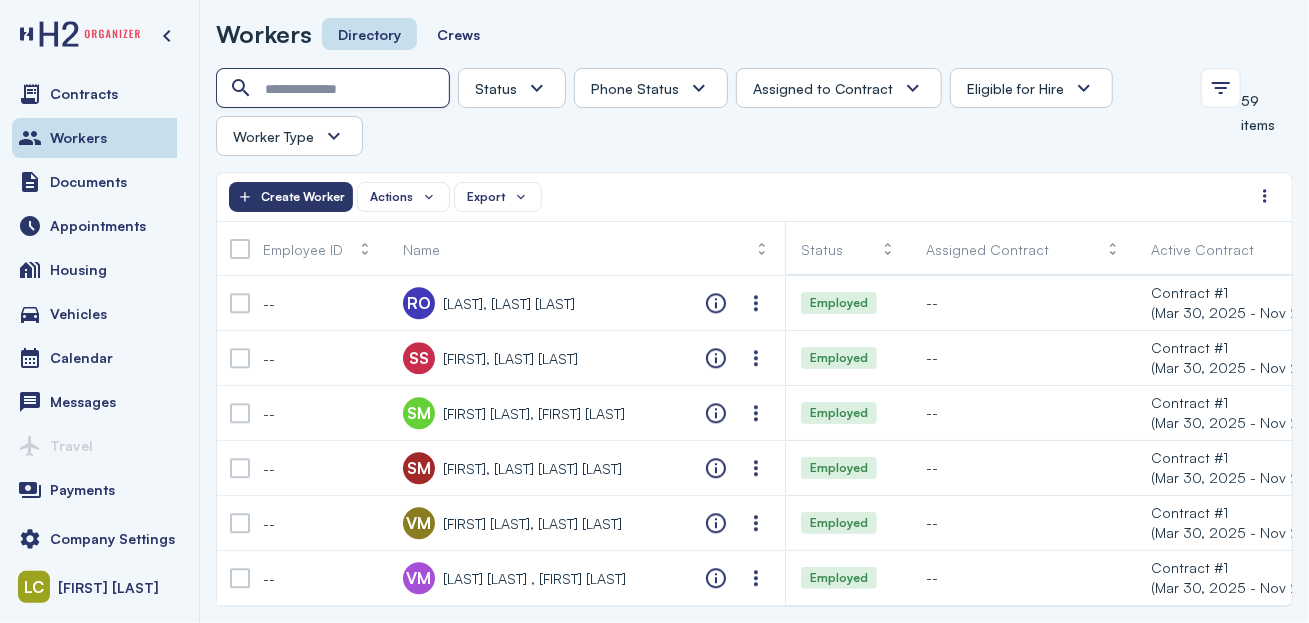 click at bounding box center [335, 89] 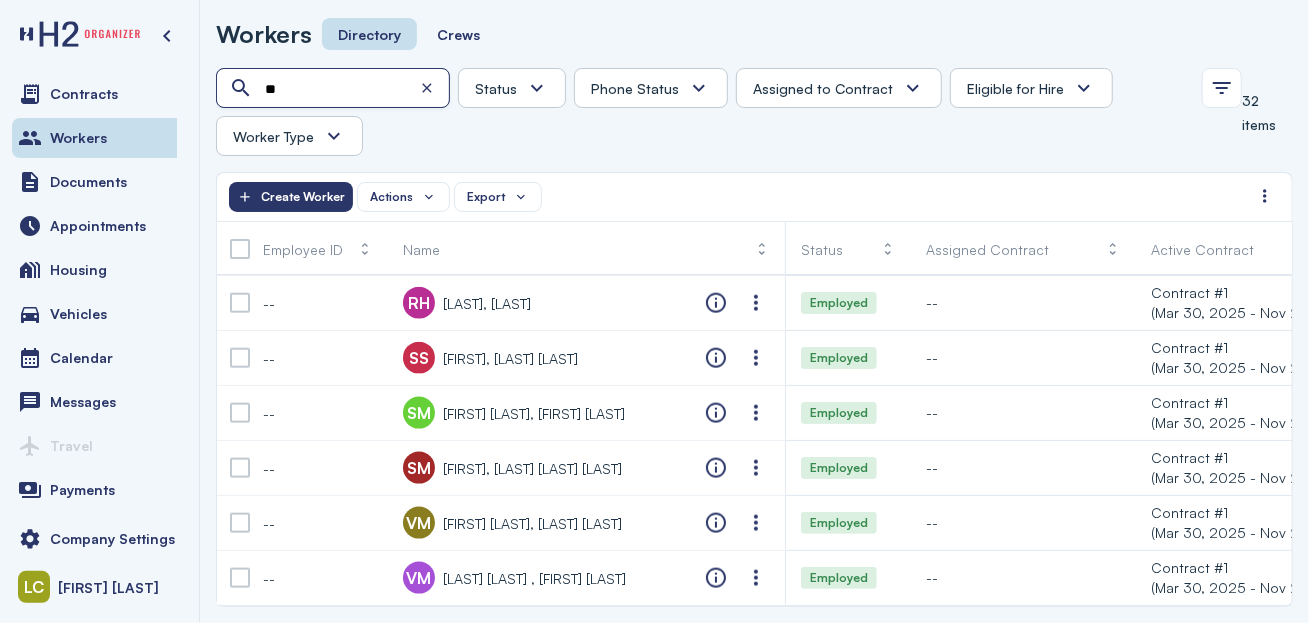 scroll, scrollTop: 652, scrollLeft: 0, axis: vertical 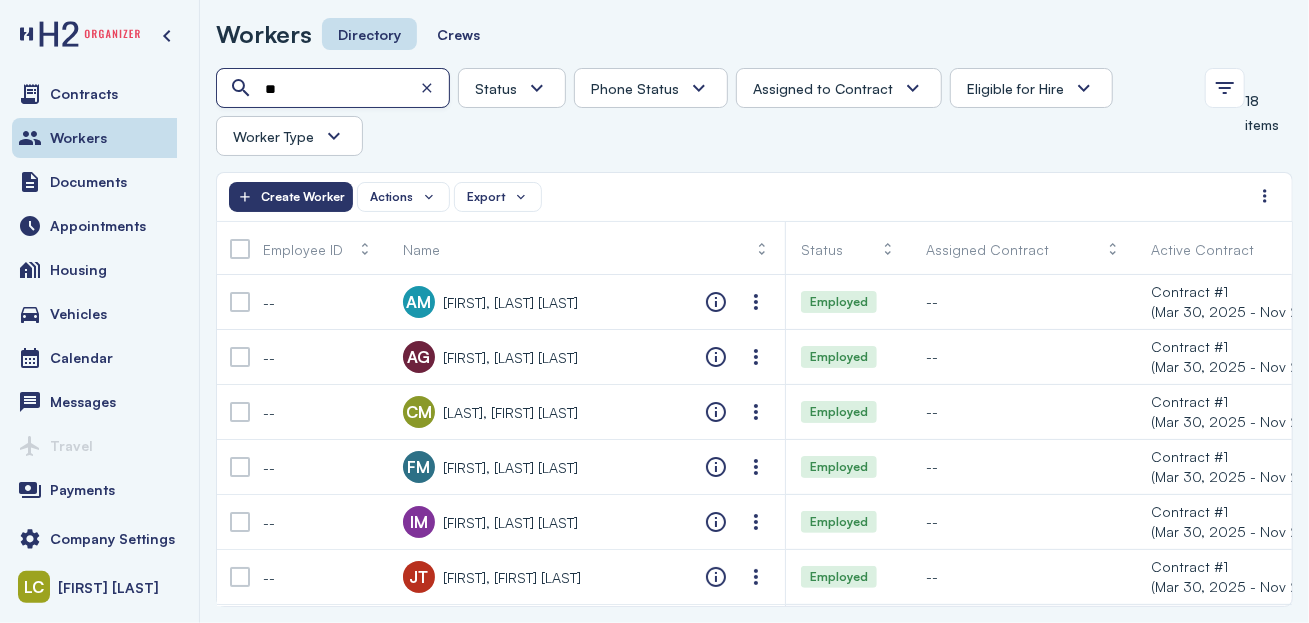 type on "*" 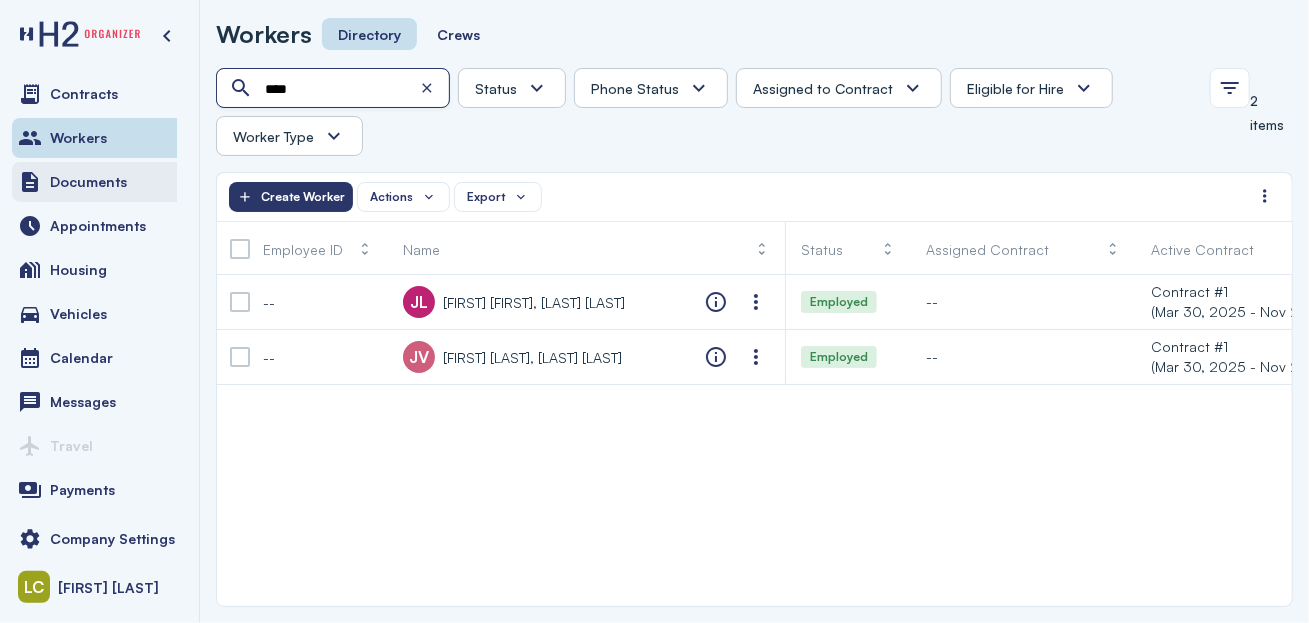 type on "****" 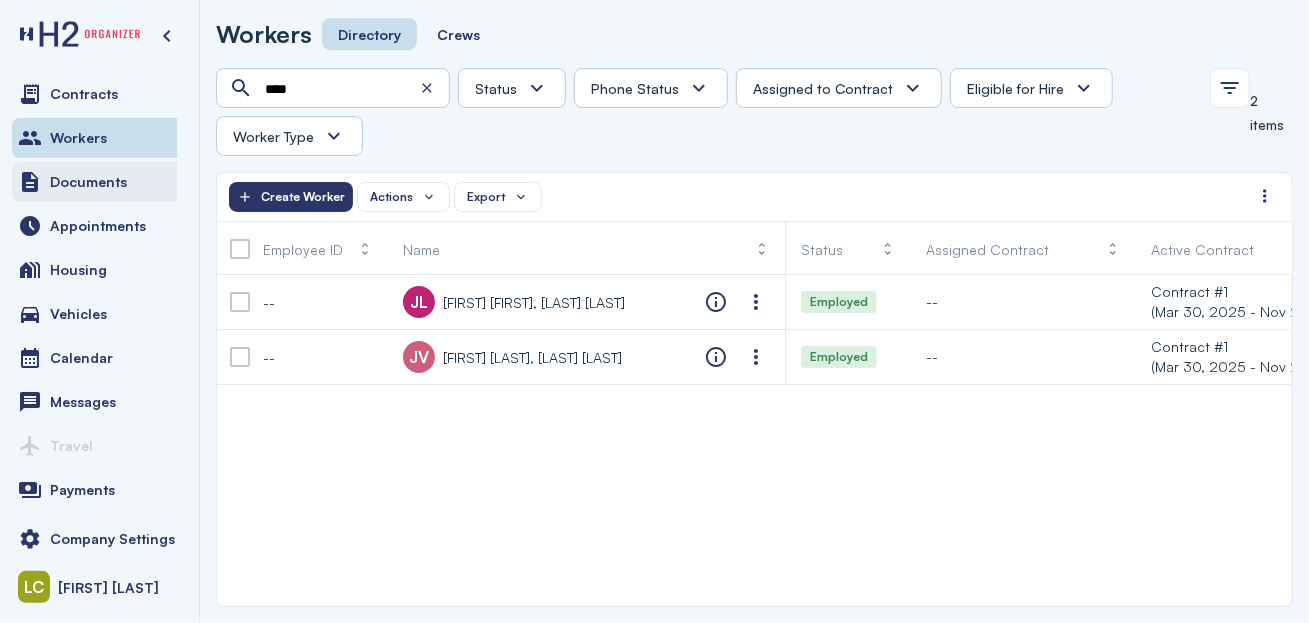 click on "Documents" at bounding box center [99, 182] 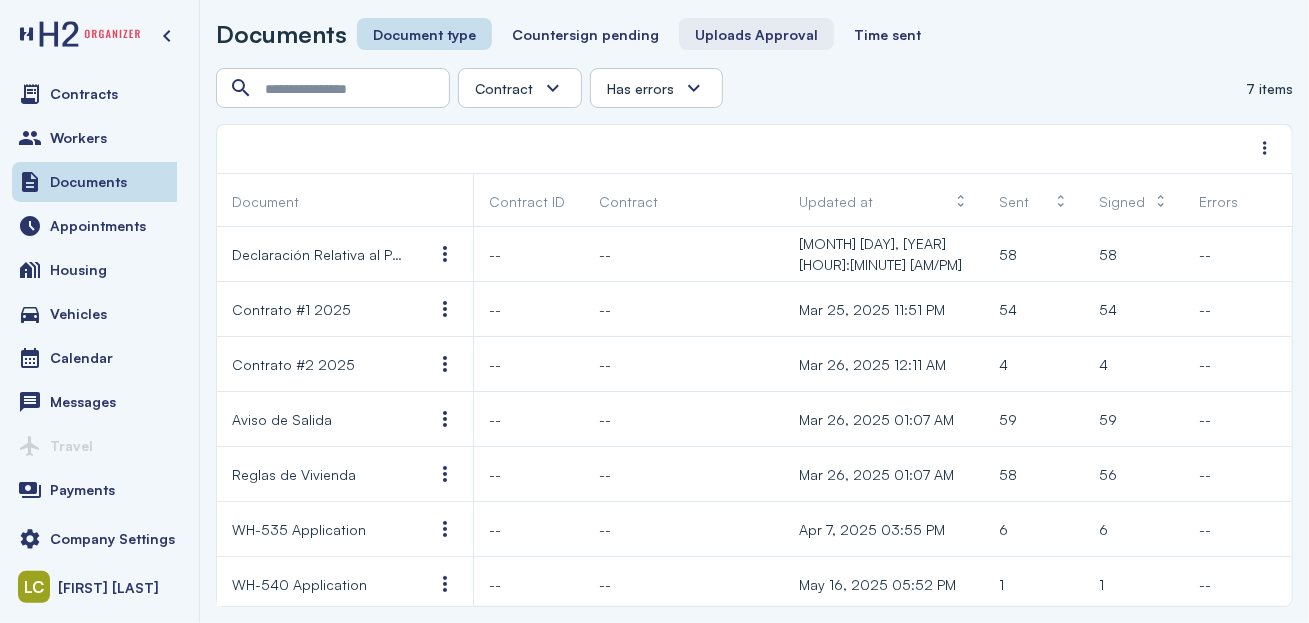 click on "Uploads Approval" at bounding box center [756, 34] 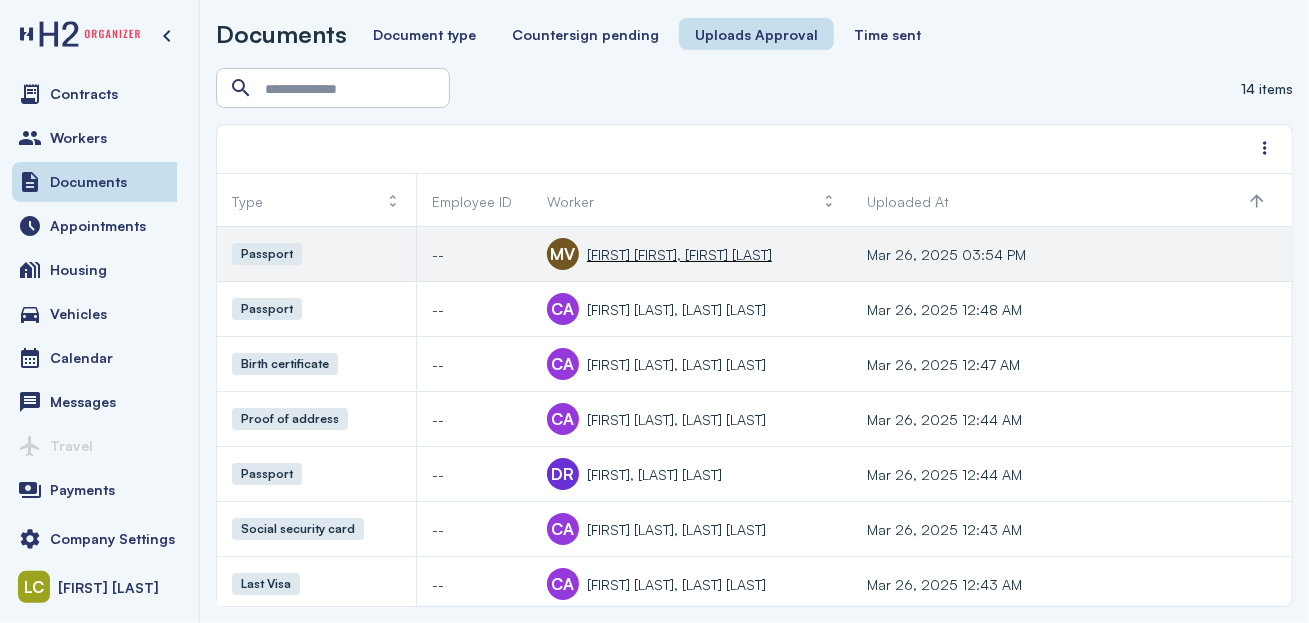 click on "--" at bounding box center [474, 254] 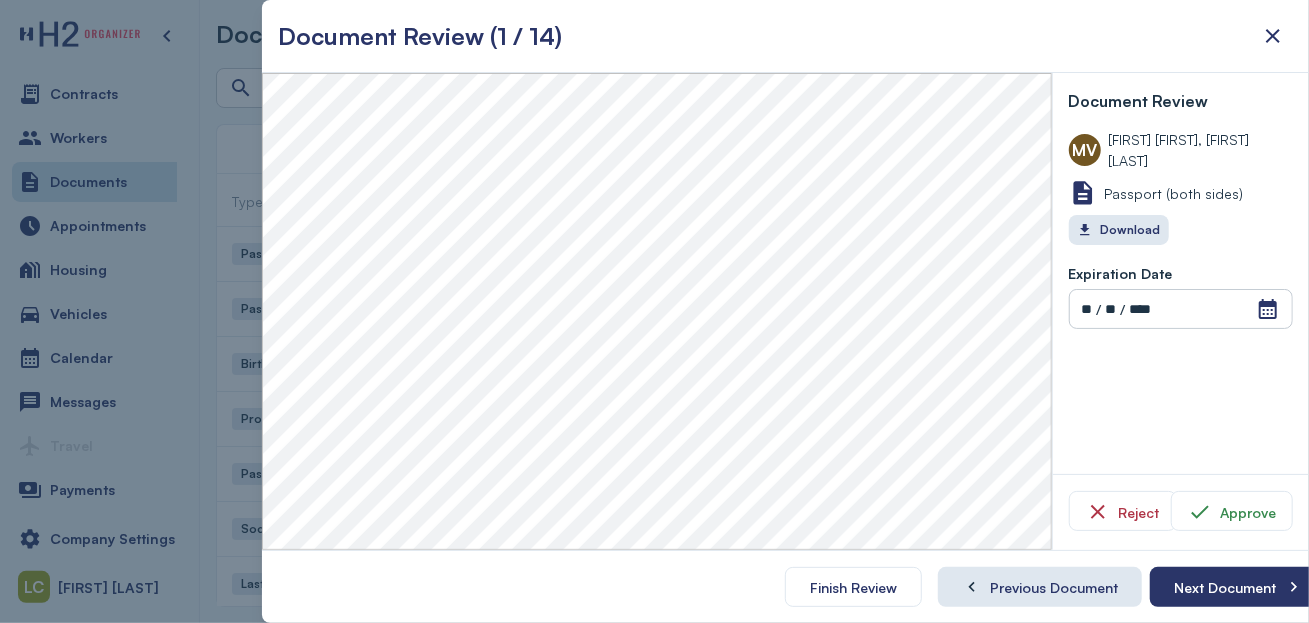click at bounding box center [1273, 36] 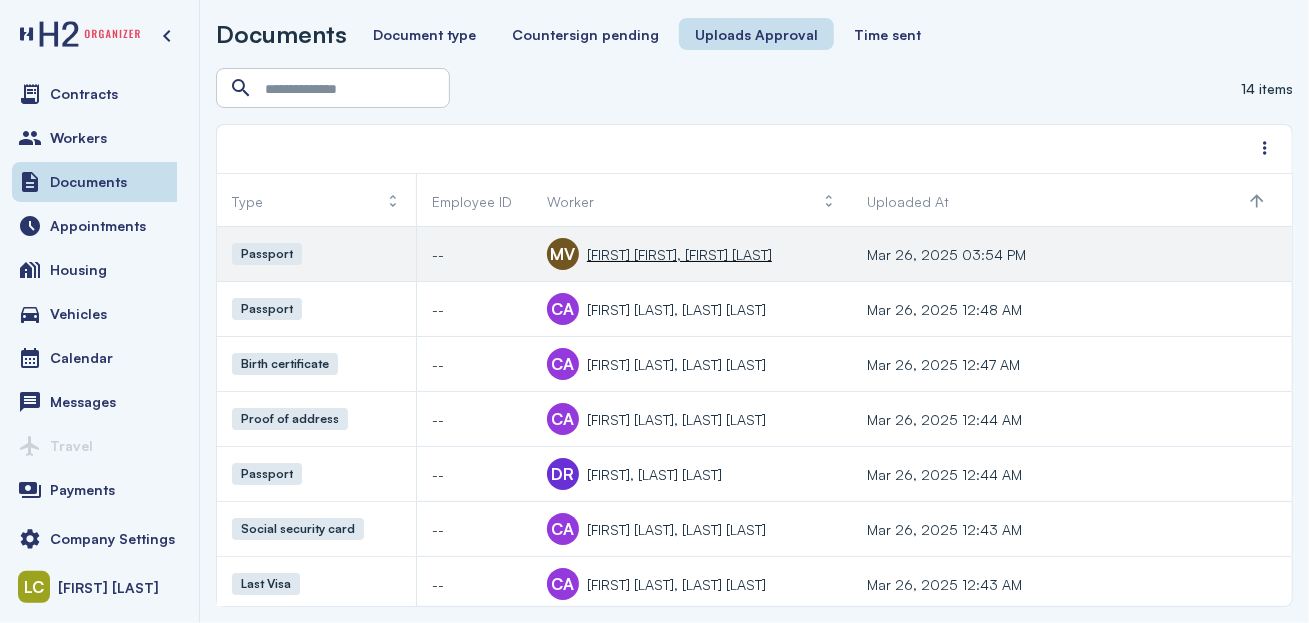 click on "Mar 26, 2025 03:54 PM" 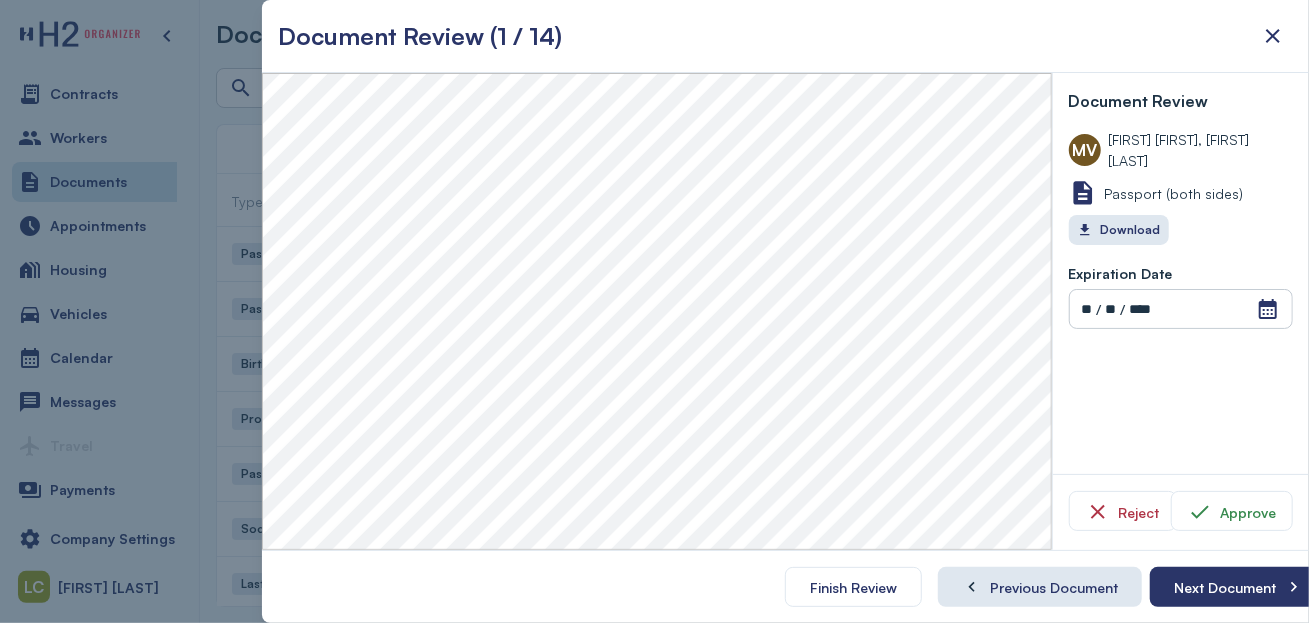 click on "Passport (both sides)" at bounding box center (1174, 193) 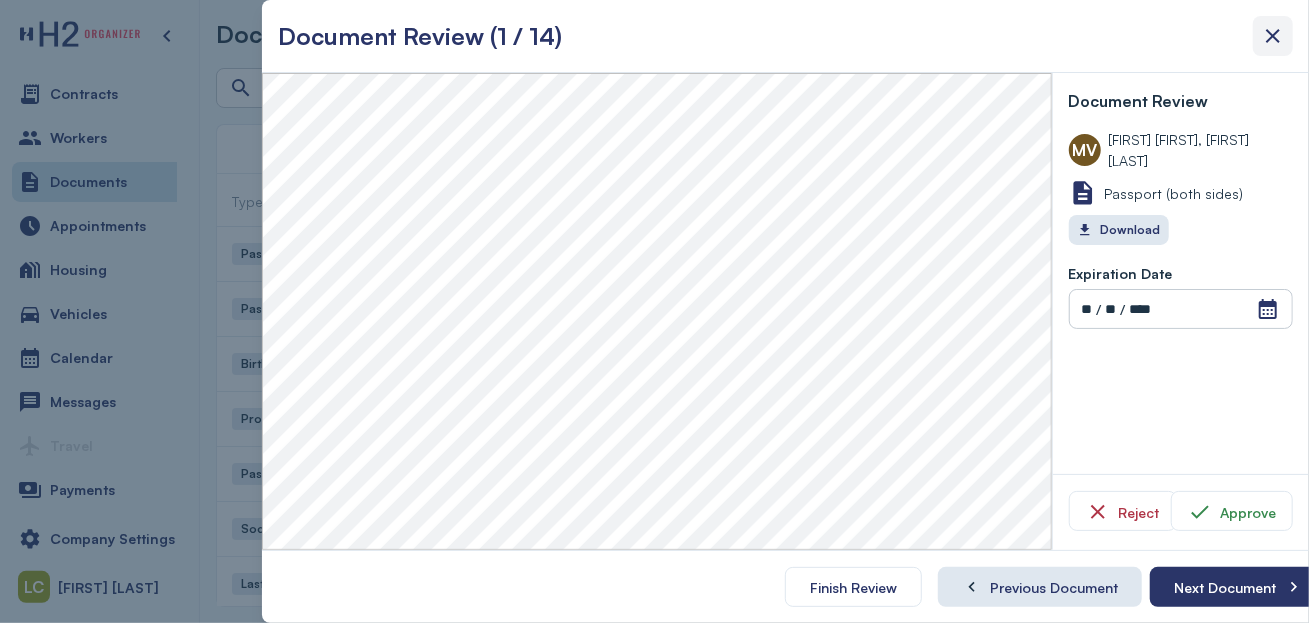 click at bounding box center (1273, 36) 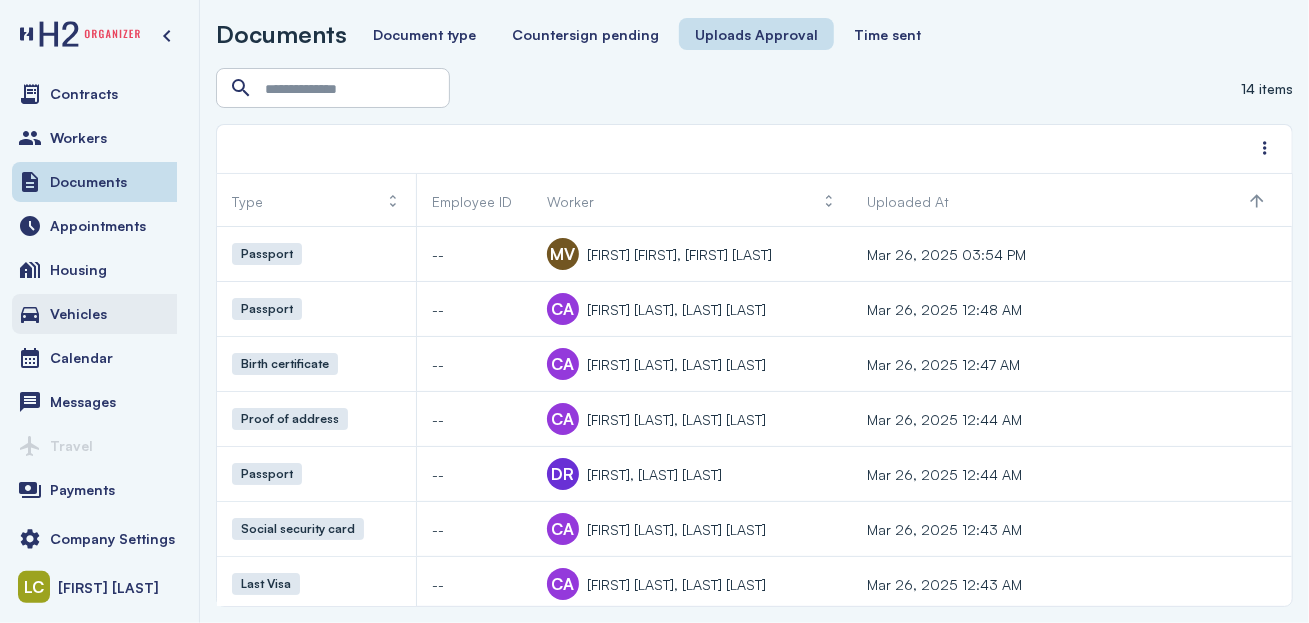 click on "Vehicles" at bounding box center (78, 314) 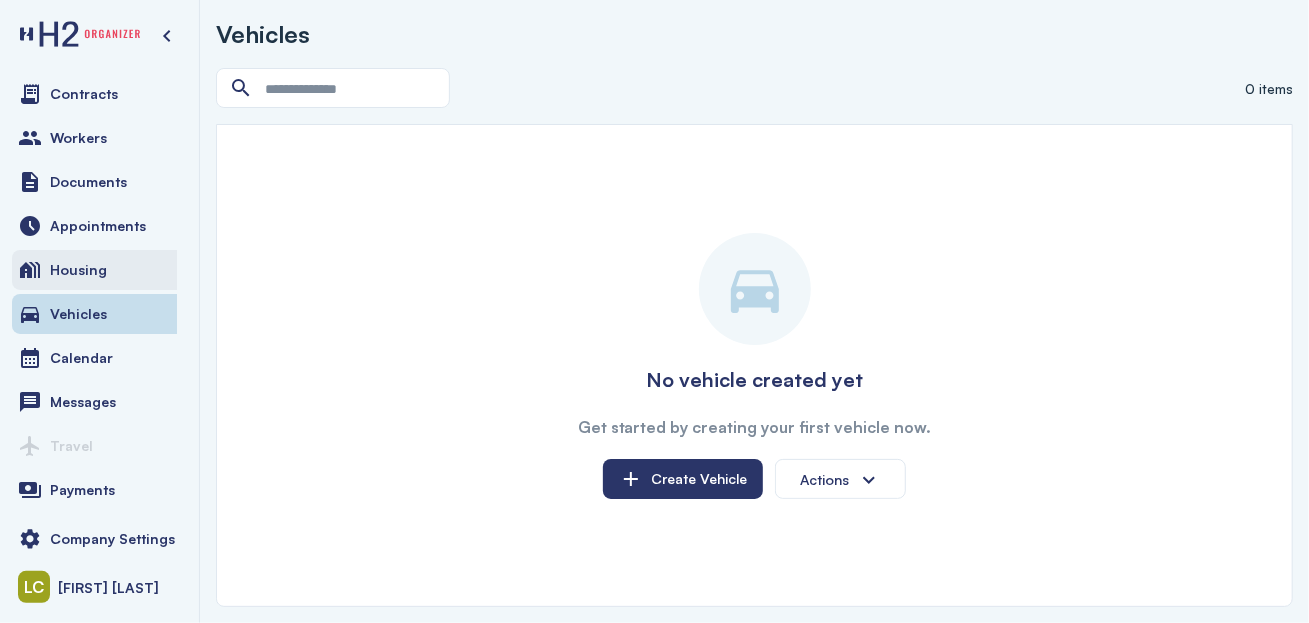 click on "Housing" at bounding box center [78, 270] 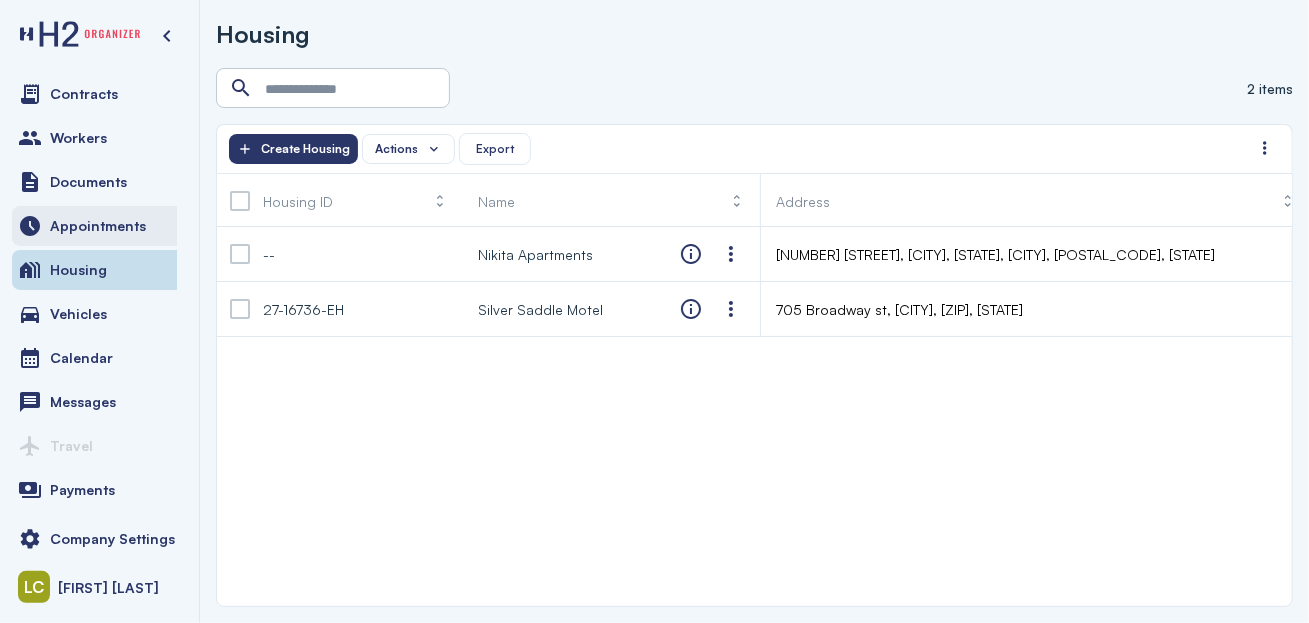 click on "Appointments" at bounding box center (98, 226) 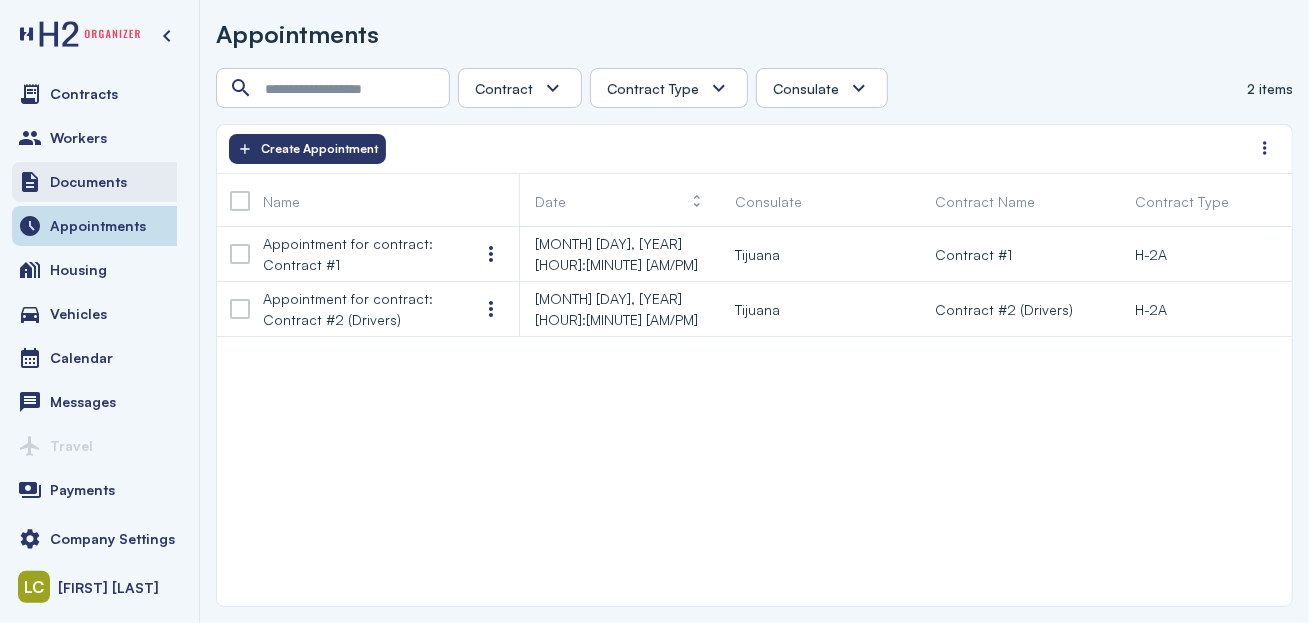 click on "Documents" at bounding box center (88, 182) 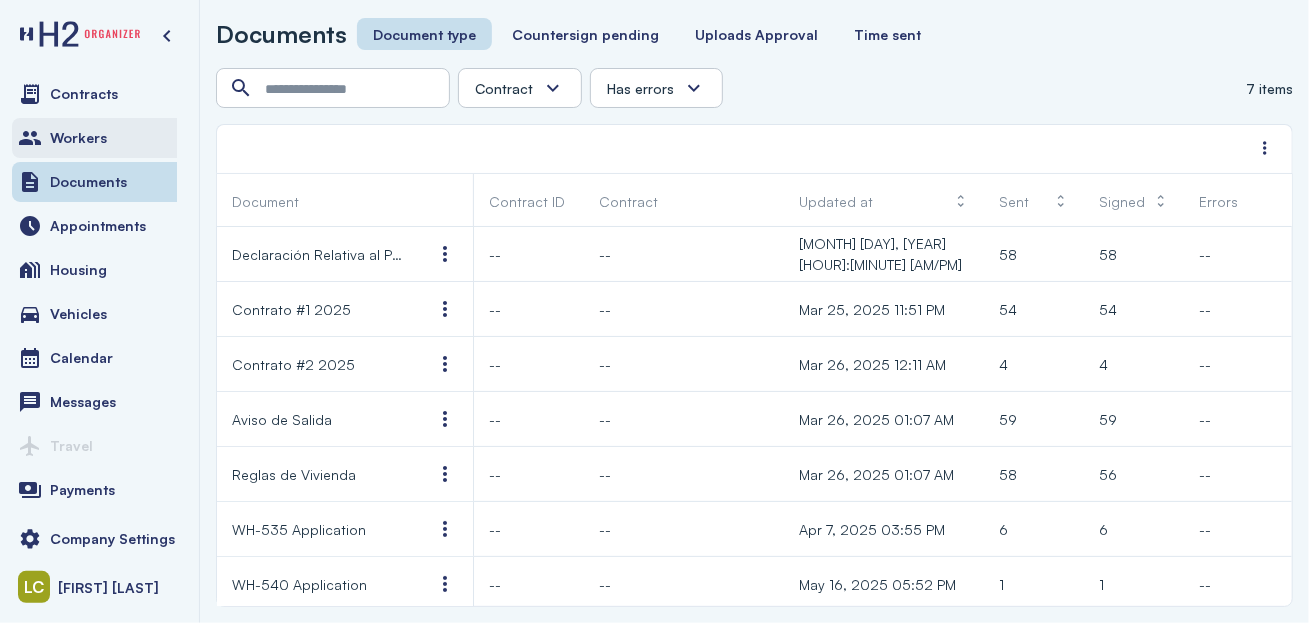 click on "Workers" at bounding box center (99, 138) 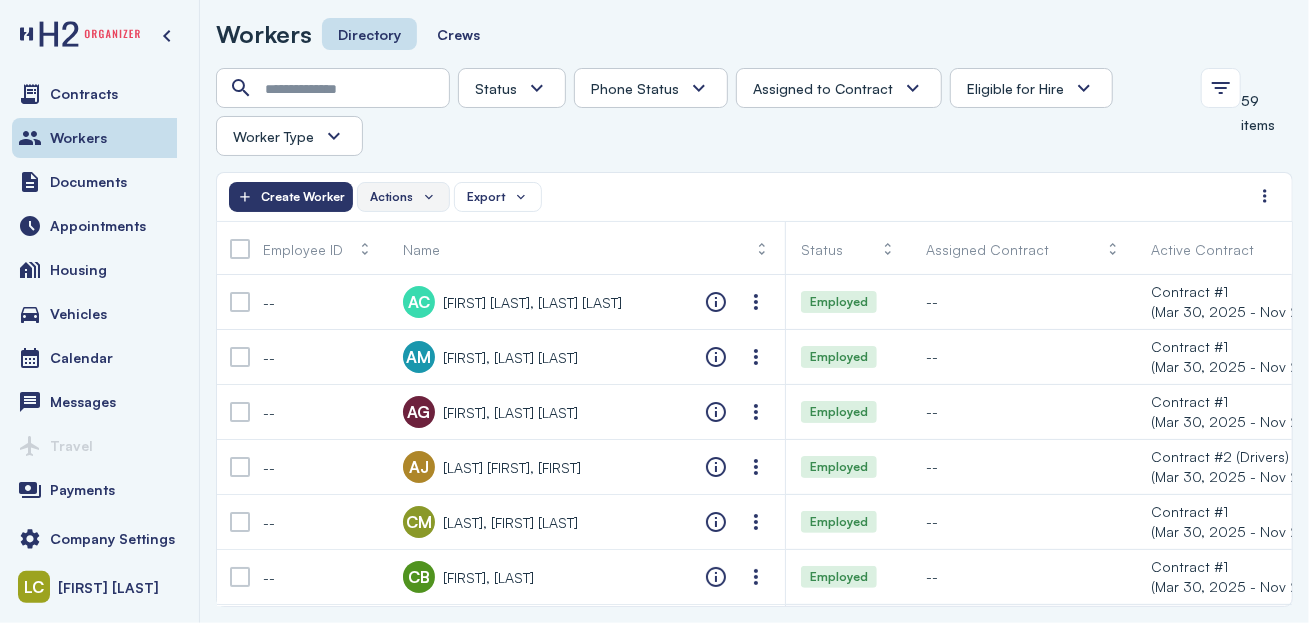 click on "Actions" at bounding box center (391, 197) 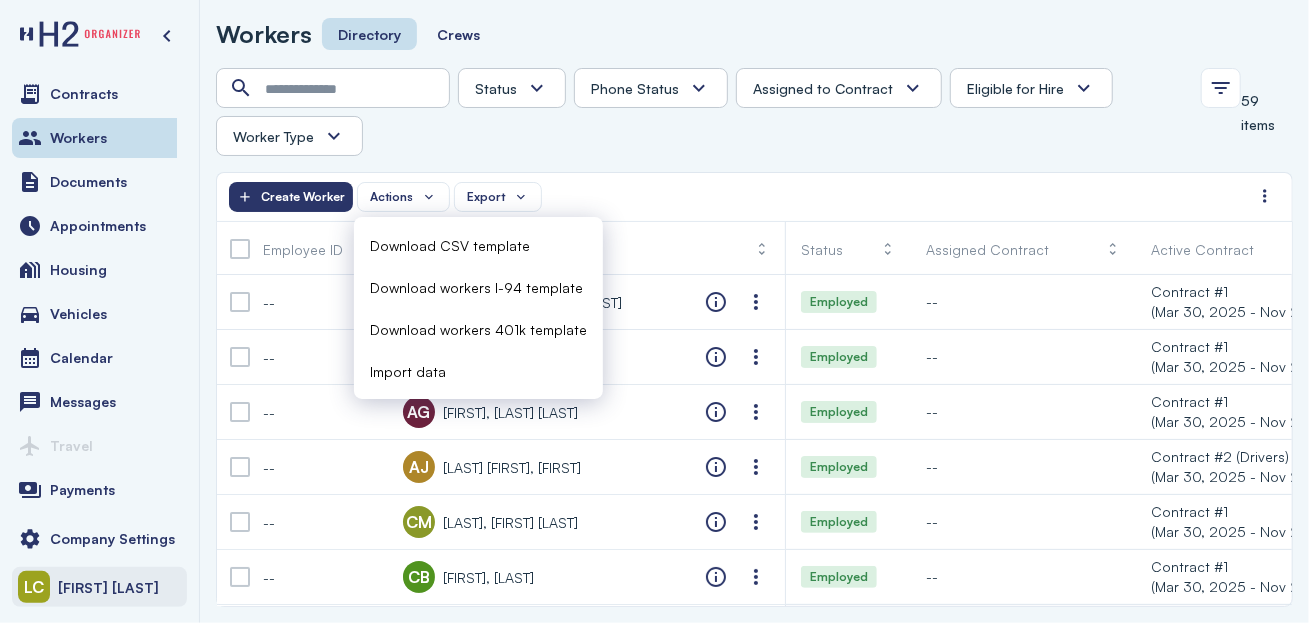 click on "[FIRST] [LAST] [LAST] [LAST]" 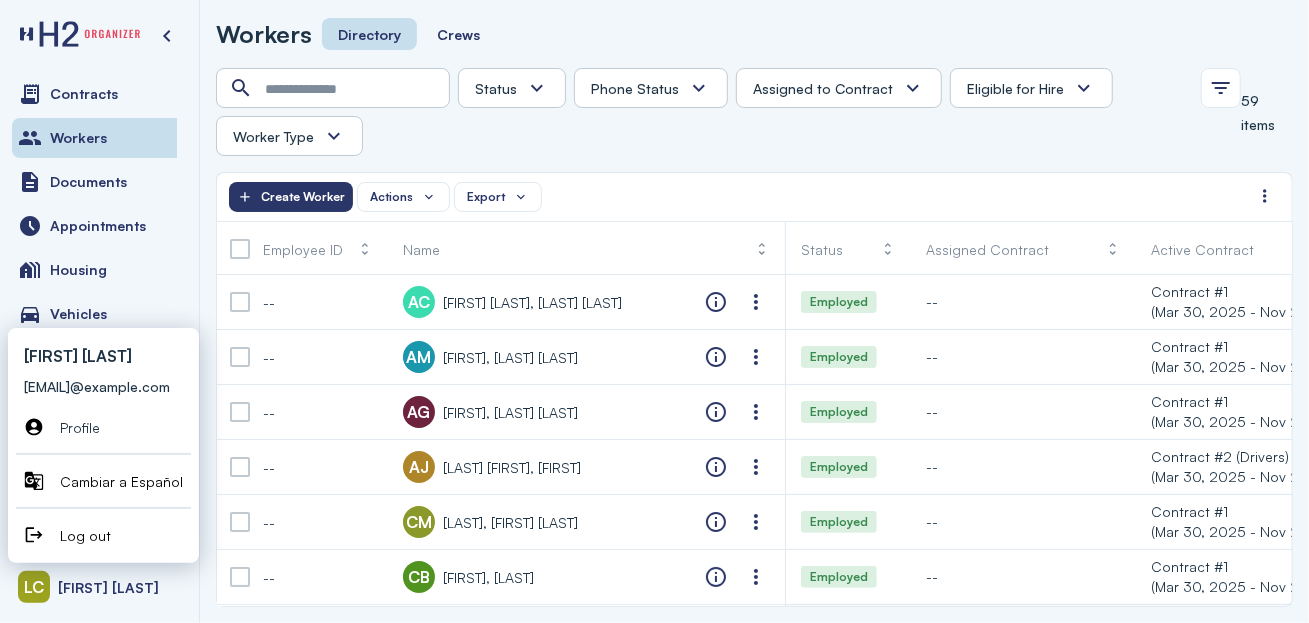 click on "Log out" at bounding box center [121, 535] 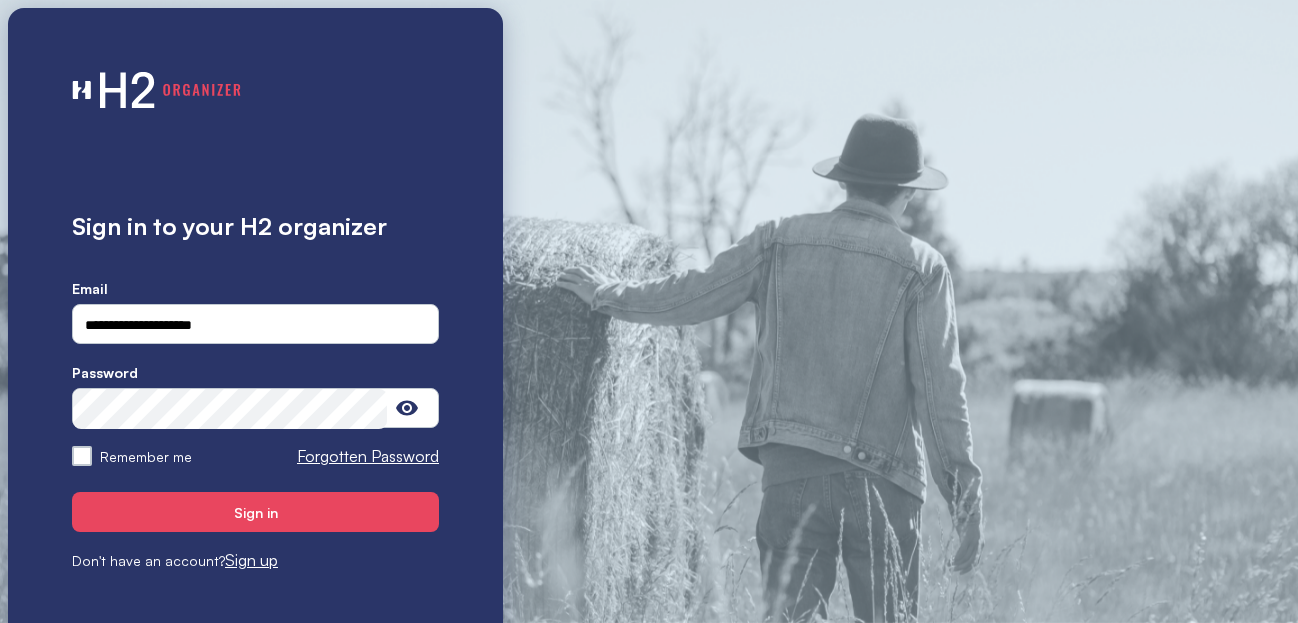 scroll, scrollTop: 0, scrollLeft: 0, axis: both 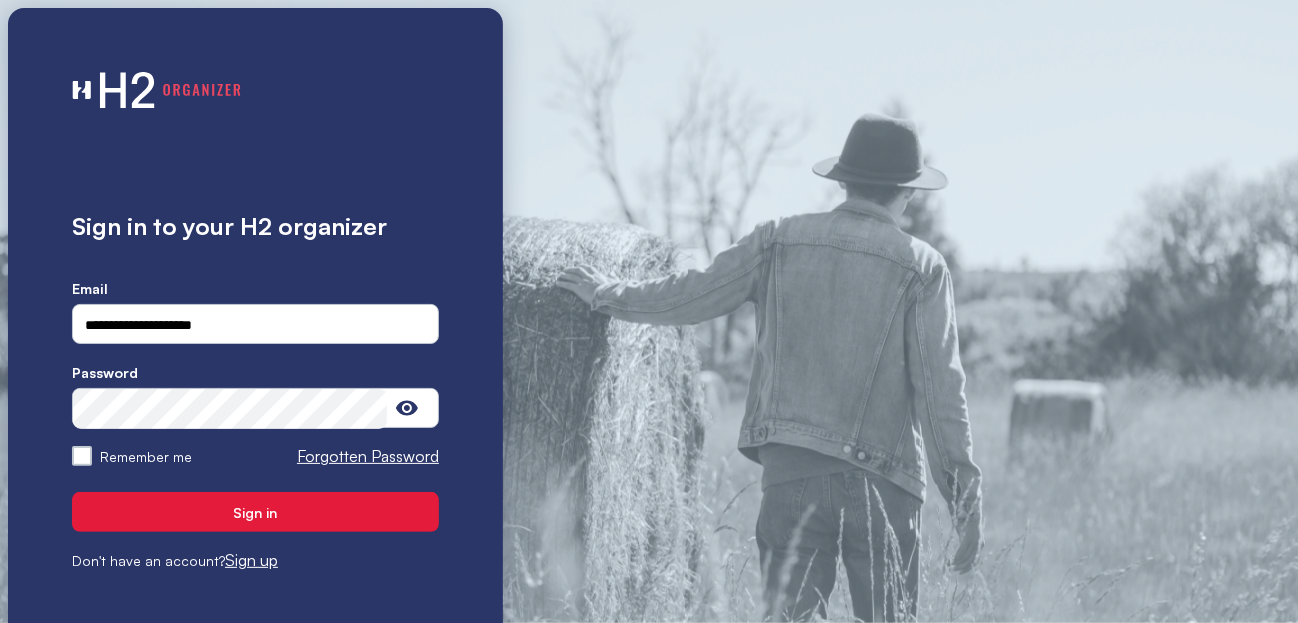 click on "Sign in" at bounding box center (255, 512) 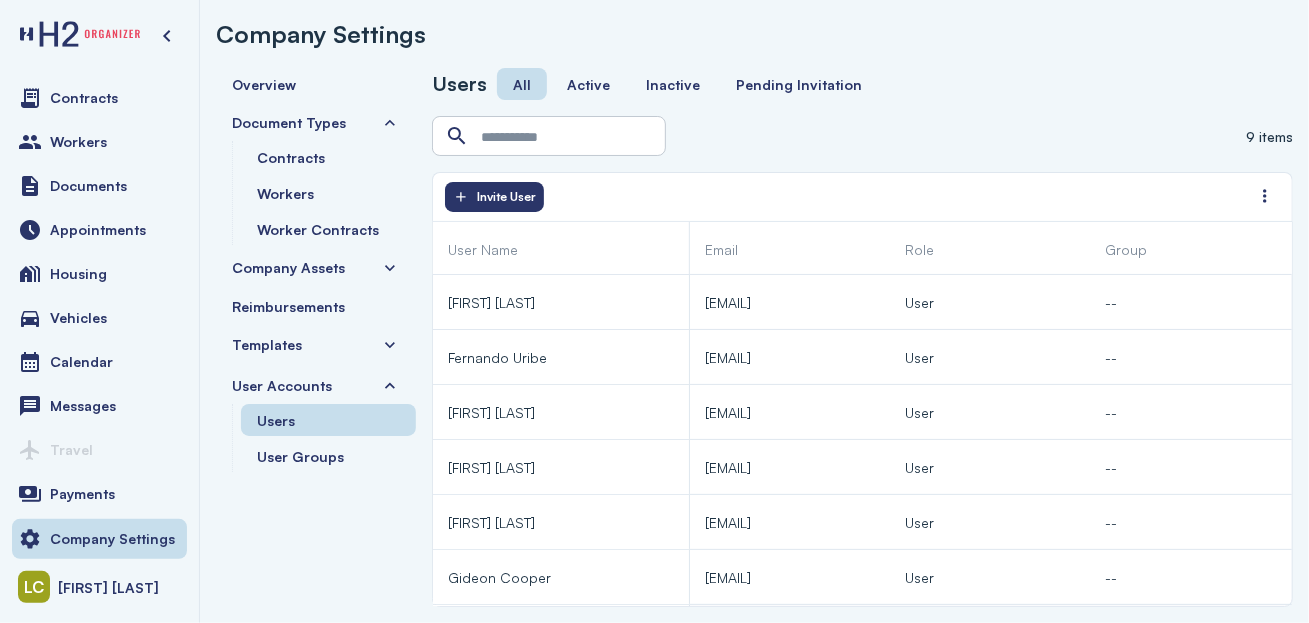 click on "Templates" at bounding box center (267, 344) 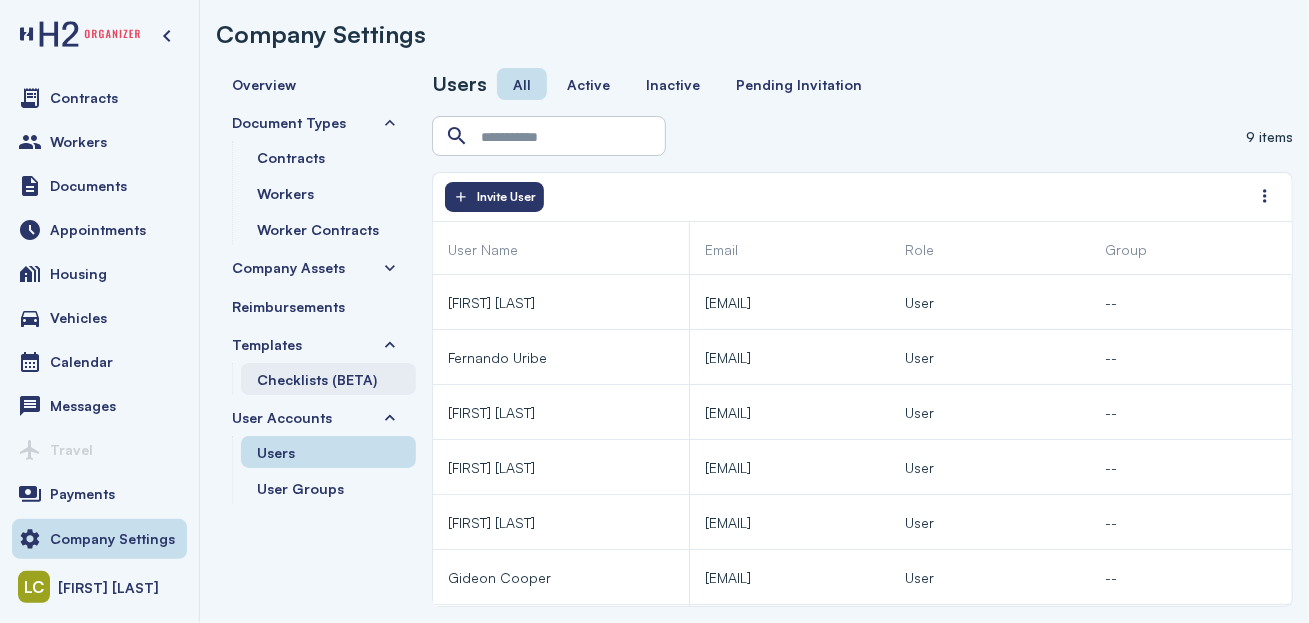 click on "Checklists (BETA)" at bounding box center (317, 379) 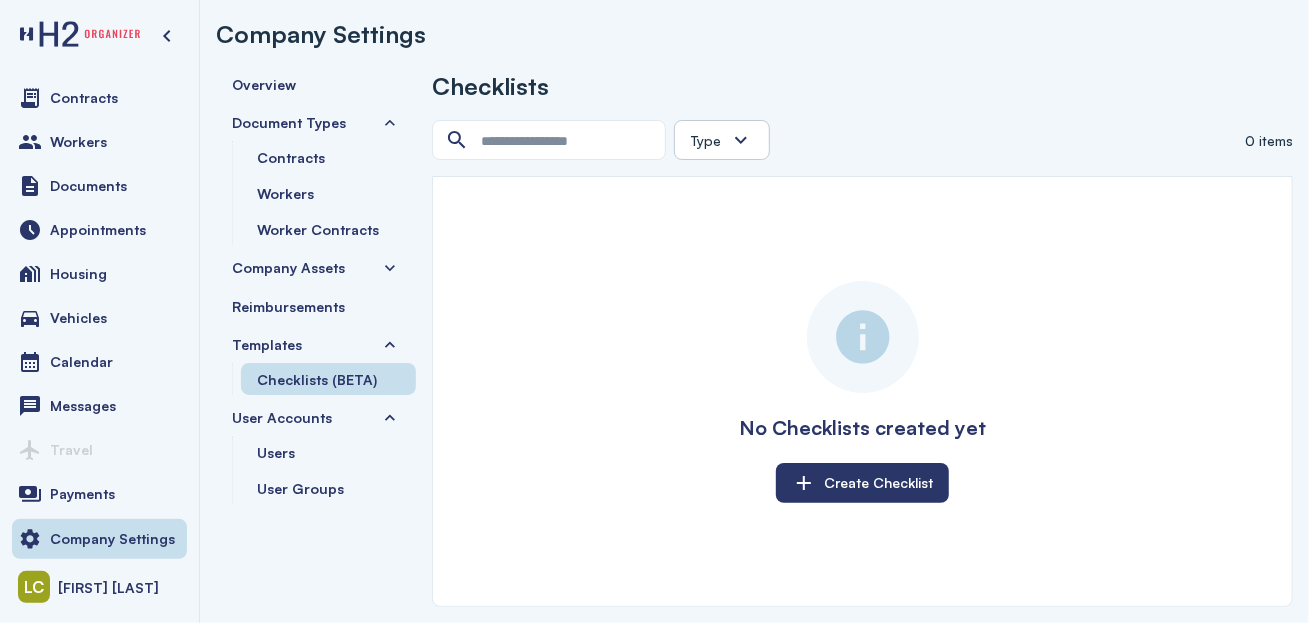 click on "Company Assets" at bounding box center (288, 267) 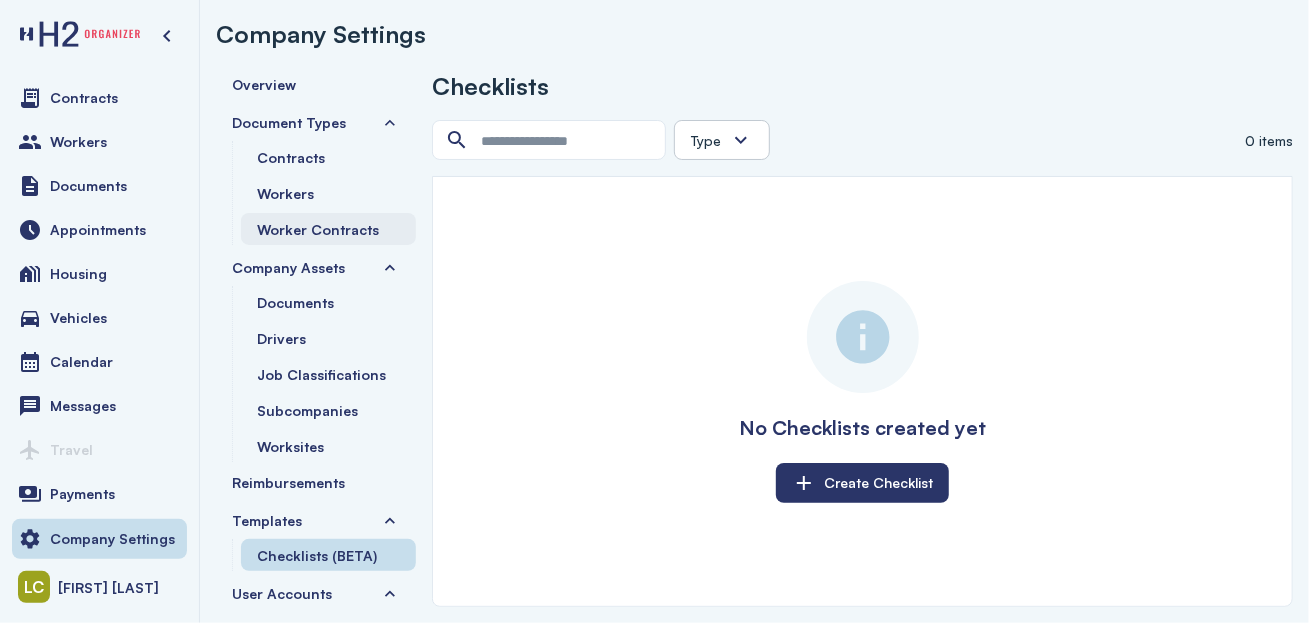 click on "Worker Contracts" at bounding box center (328, 229) 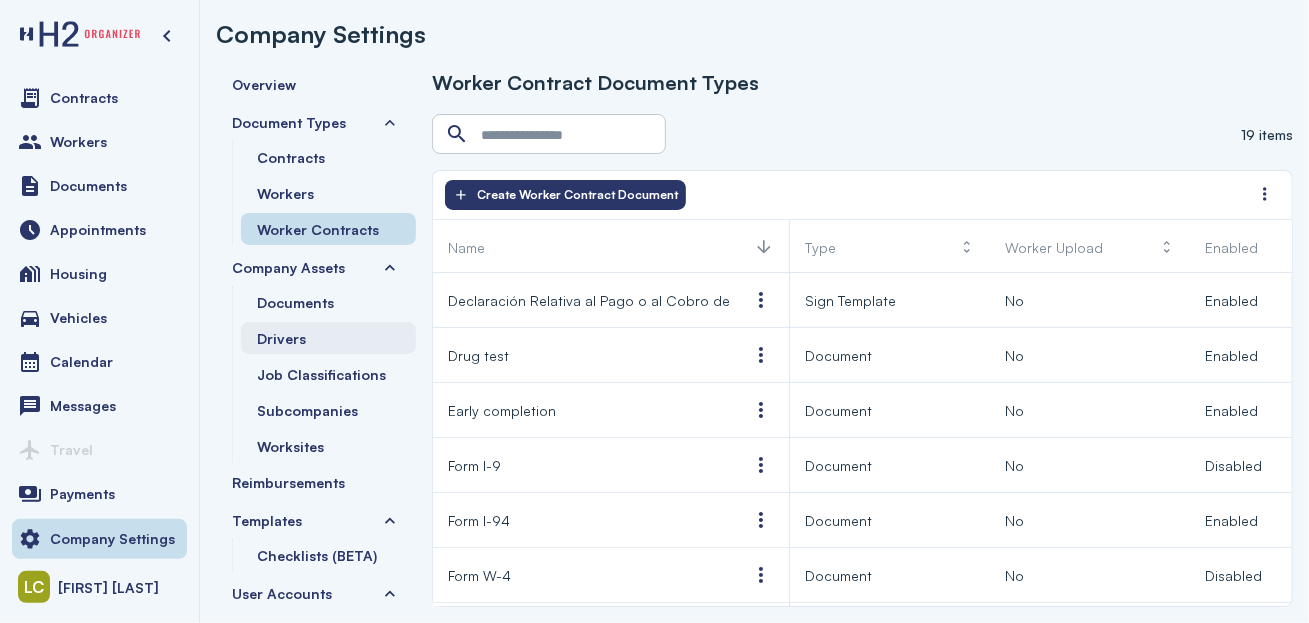 click on "Drivers" at bounding box center (281, 338) 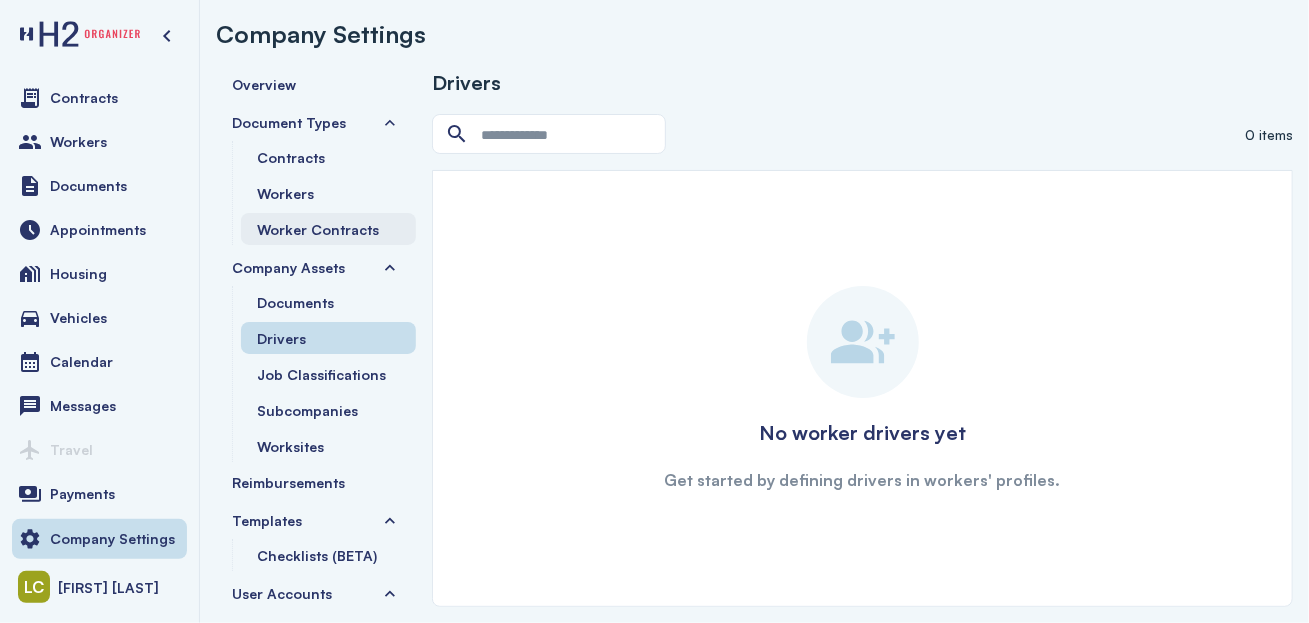 click on "Worker Contracts" at bounding box center (318, 229) 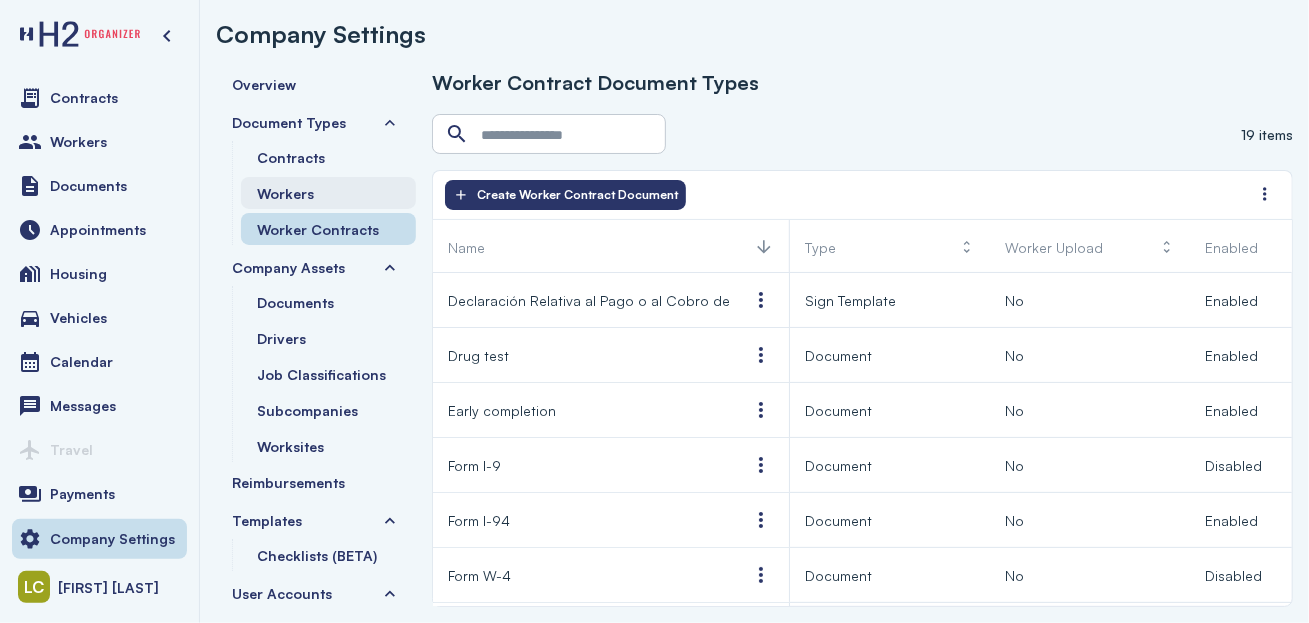 click on "Workers" at bounding box center [285, 193] 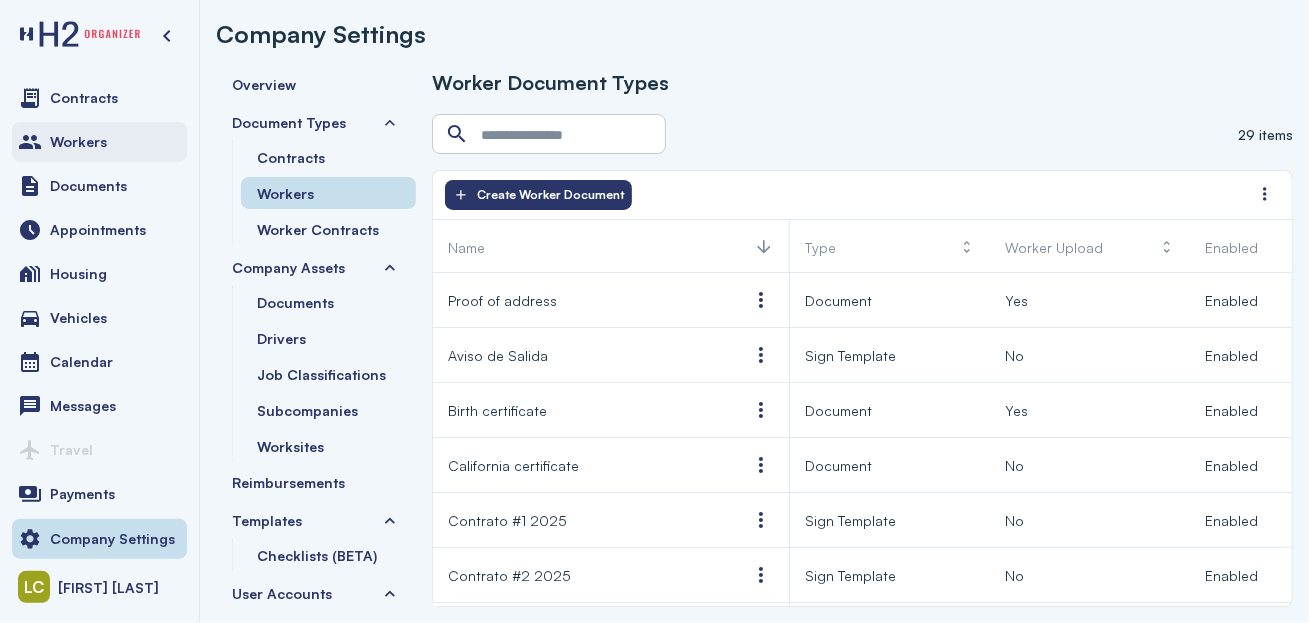 click on "Workers" at bounding box center [78, 142] 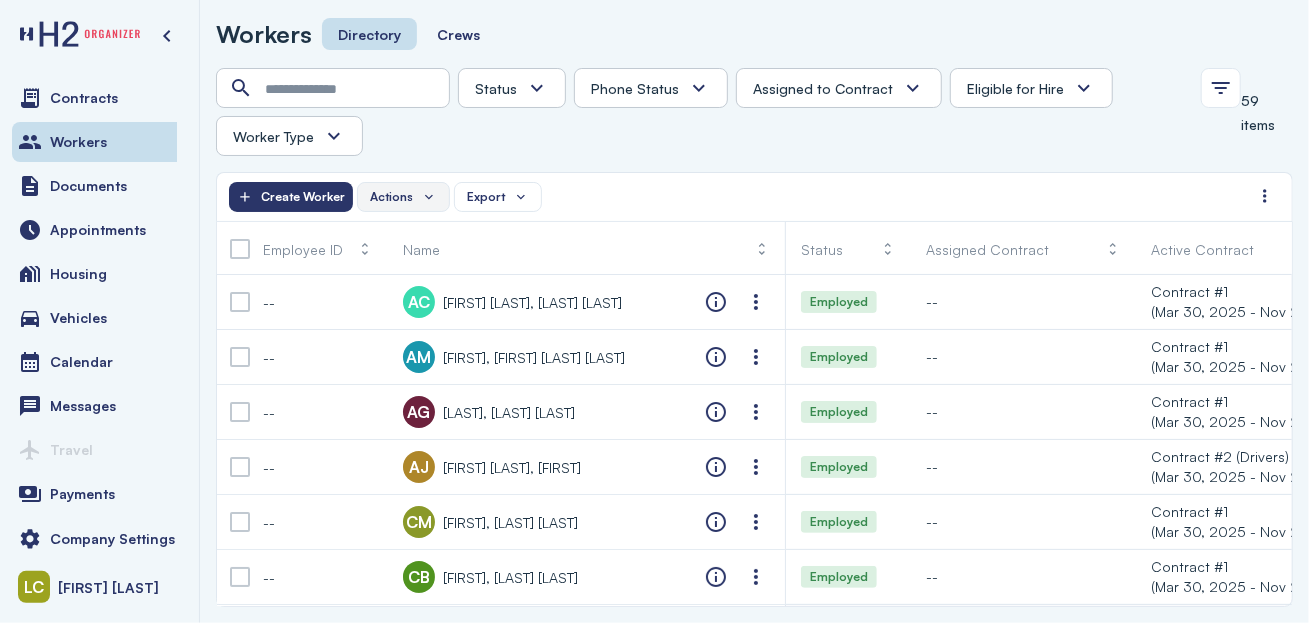 click on "Actions" at bounding box center [391, 197] 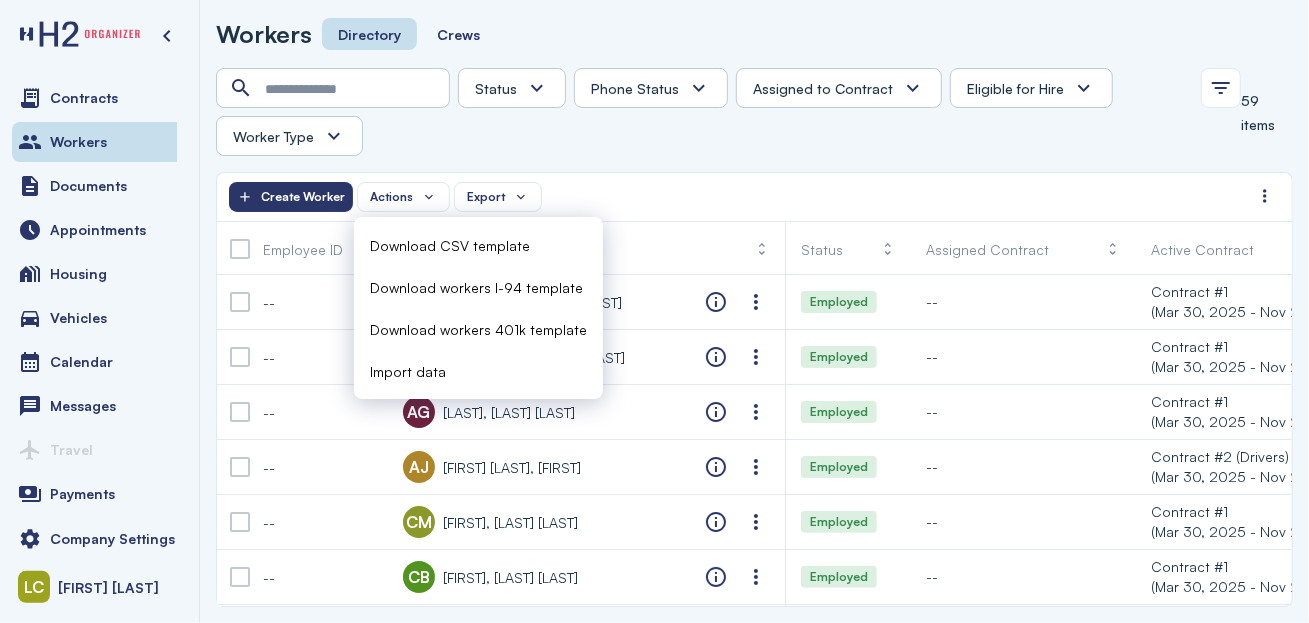 click on "Import data" at bounding box center (408, 371) 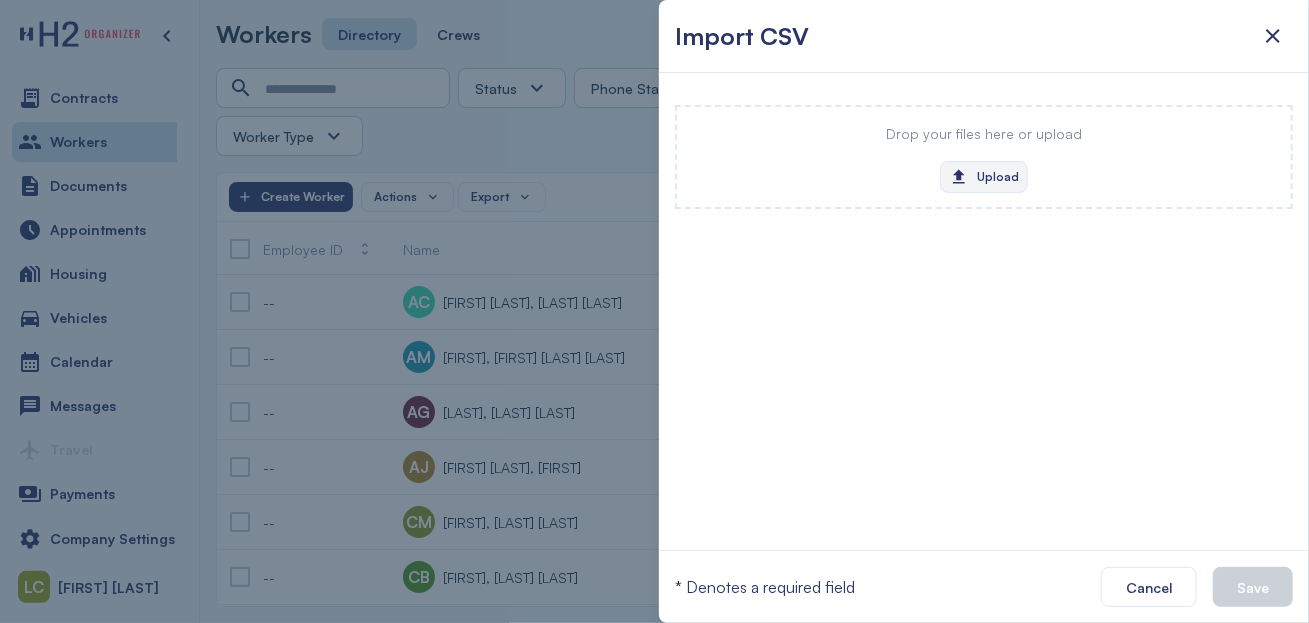 click on "Upload" at bounding box center [984, 177] 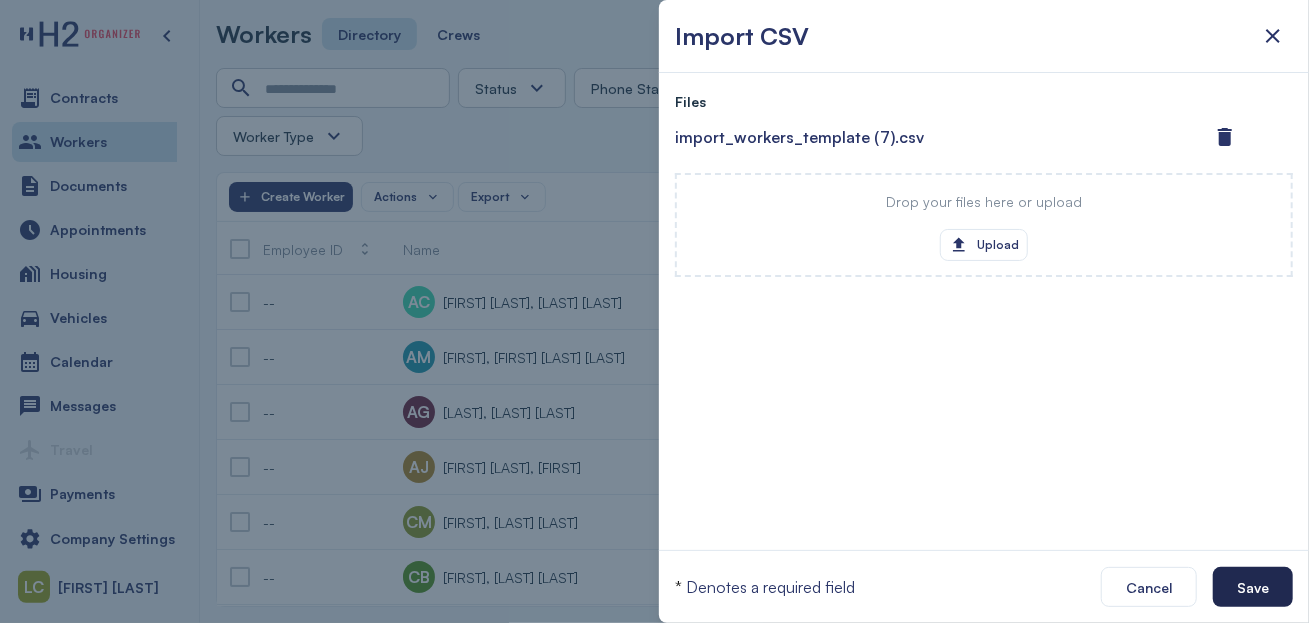 click on "Save" at bounding box center [1253, 587] 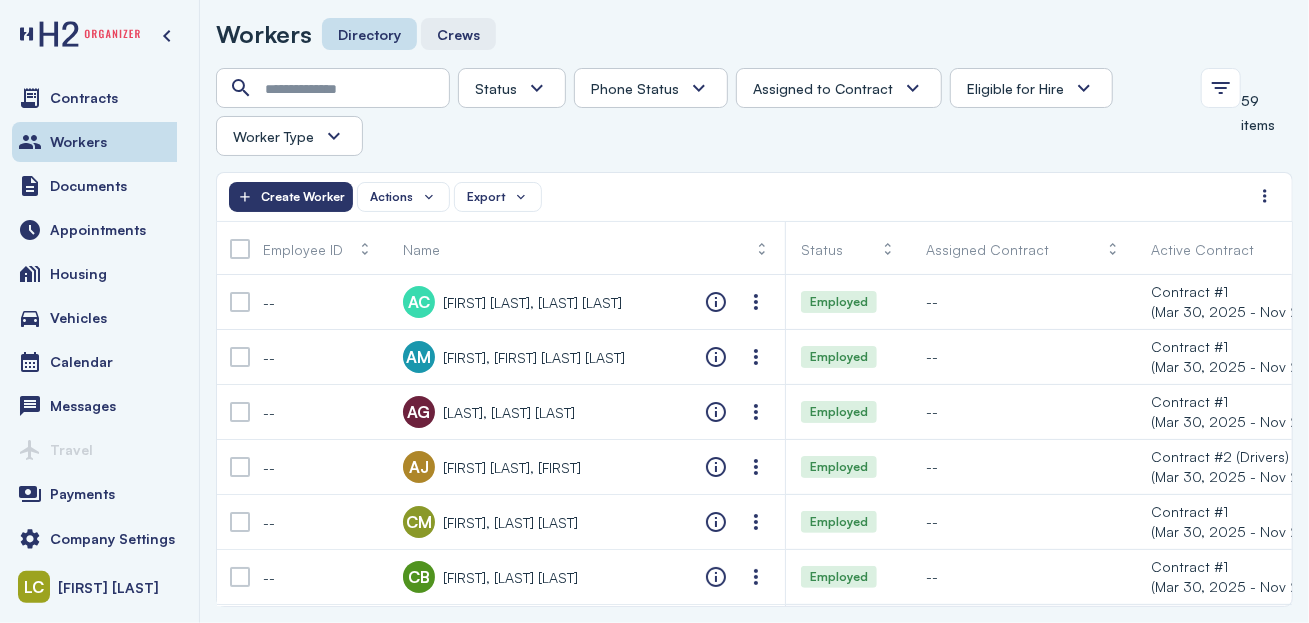 click on "Crews" at bounding box center (458, 34) 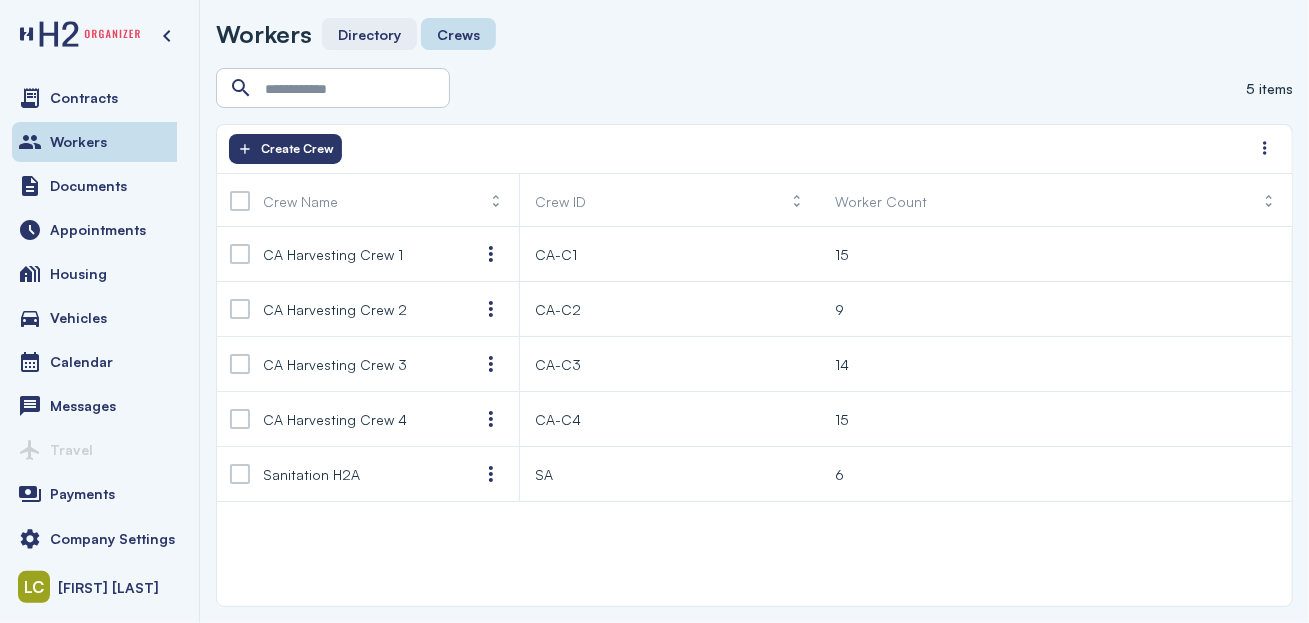 click on "Directory" at bounding box center (369, 34) 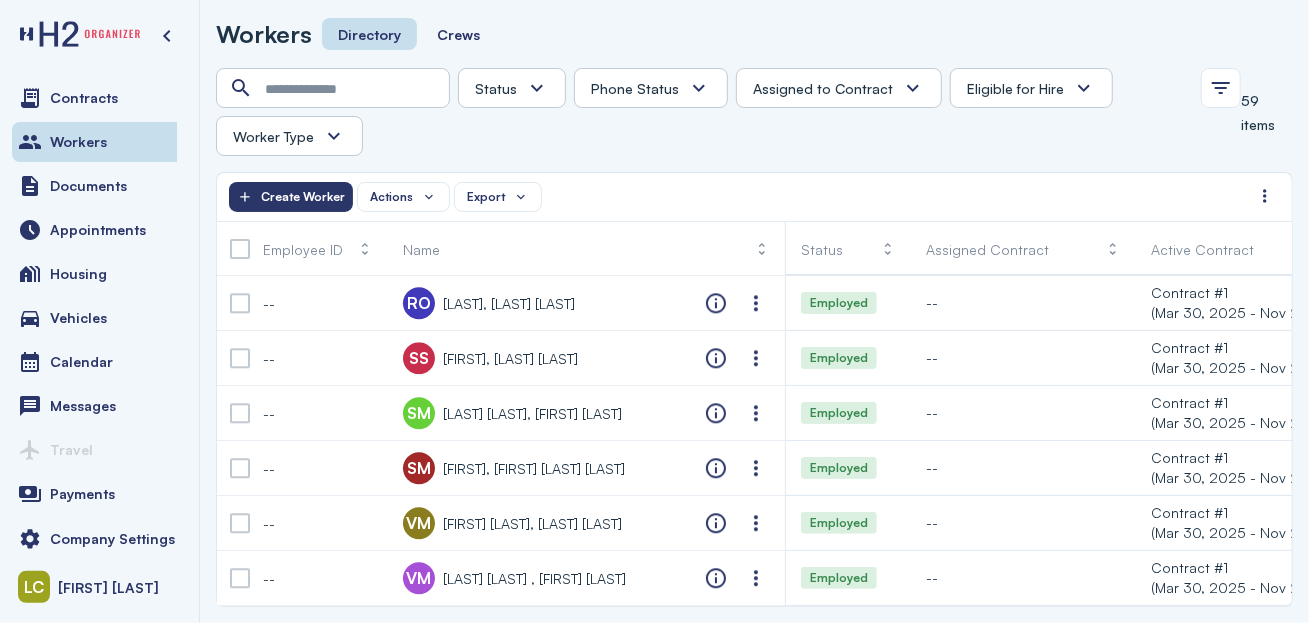 scroll, scrollTop: 2869, scrollLeft: 0, axis: vertical 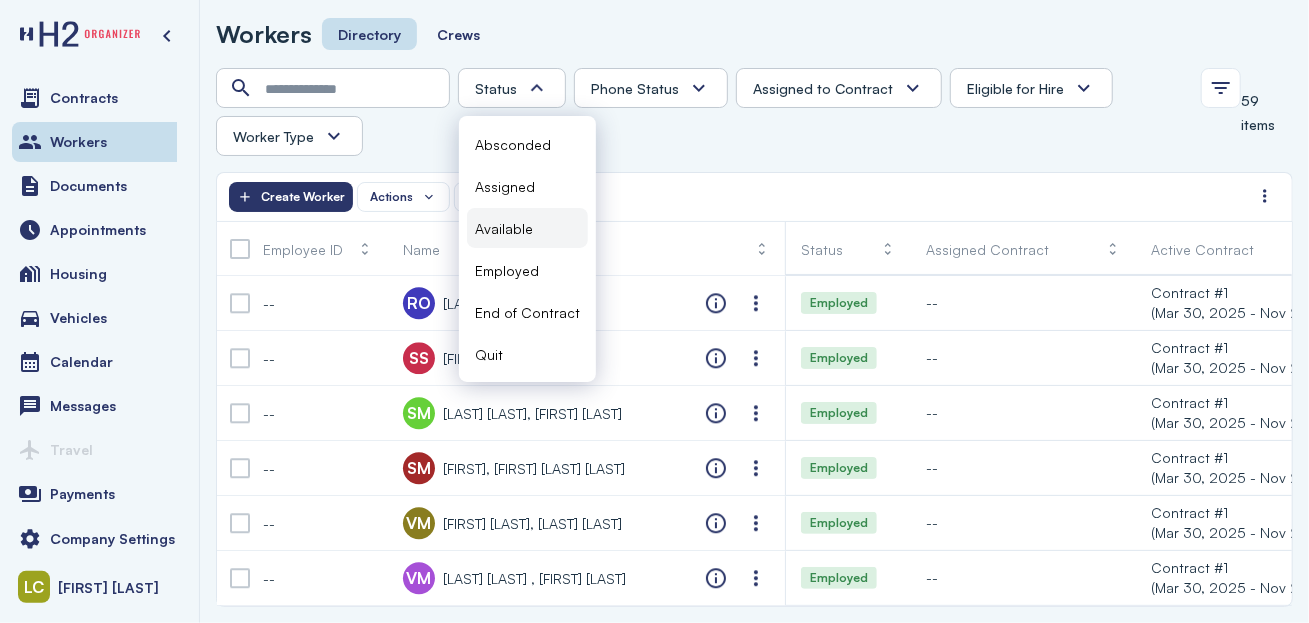 click on "Available" at bounding box center [504, 228] 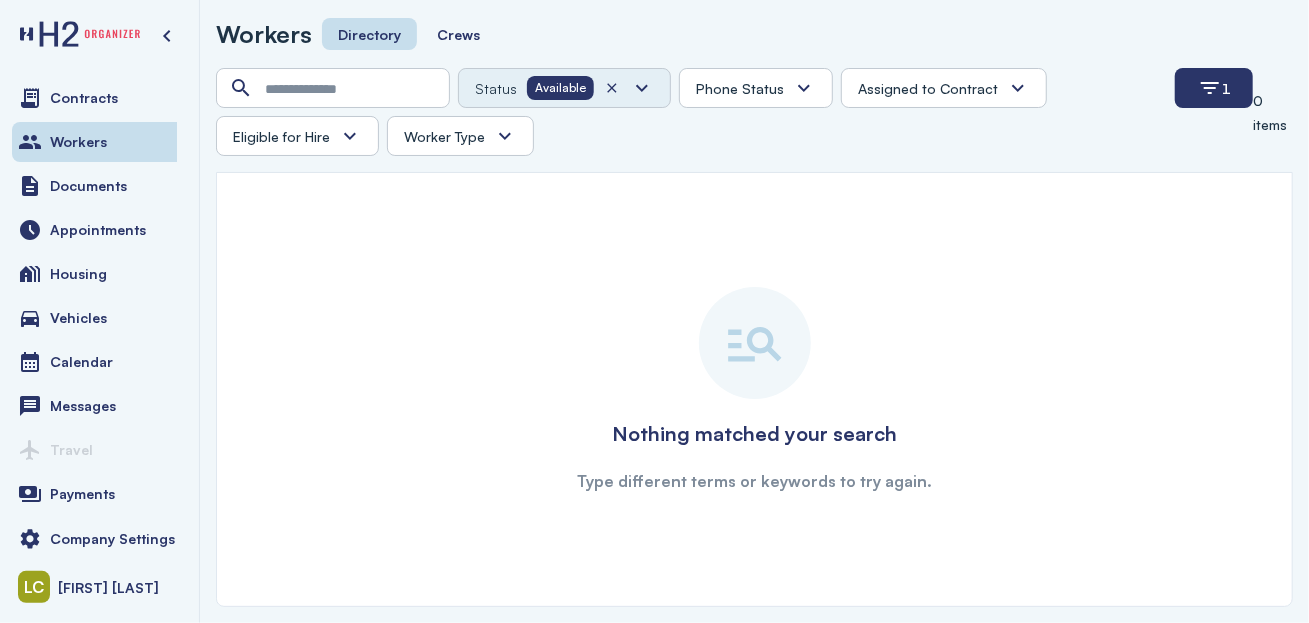 click at bounding box center [505, 136] 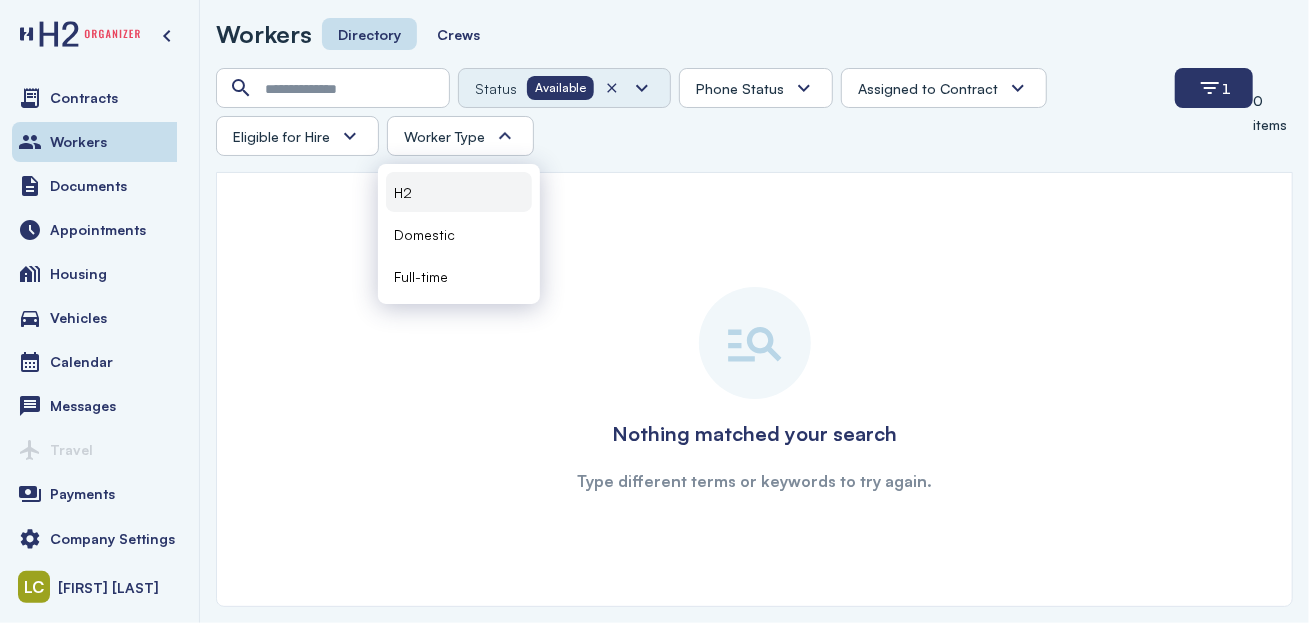 click on "H2" at bounding box center [459, 192] 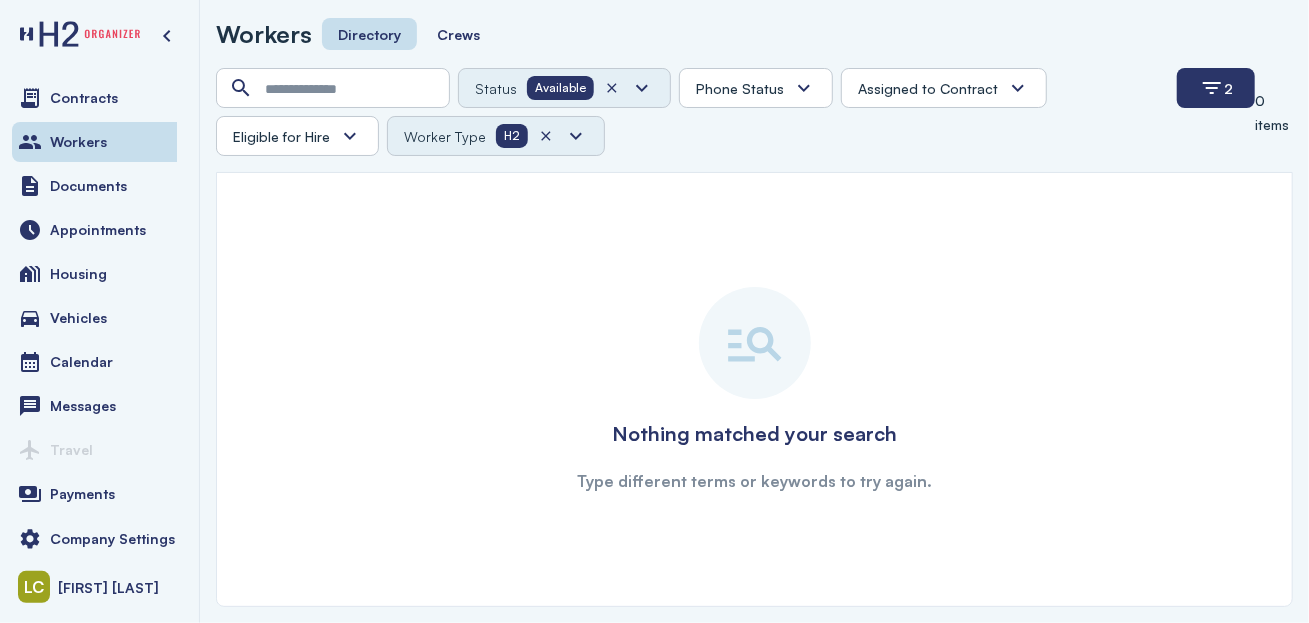 click at bounding box center [350, 136] 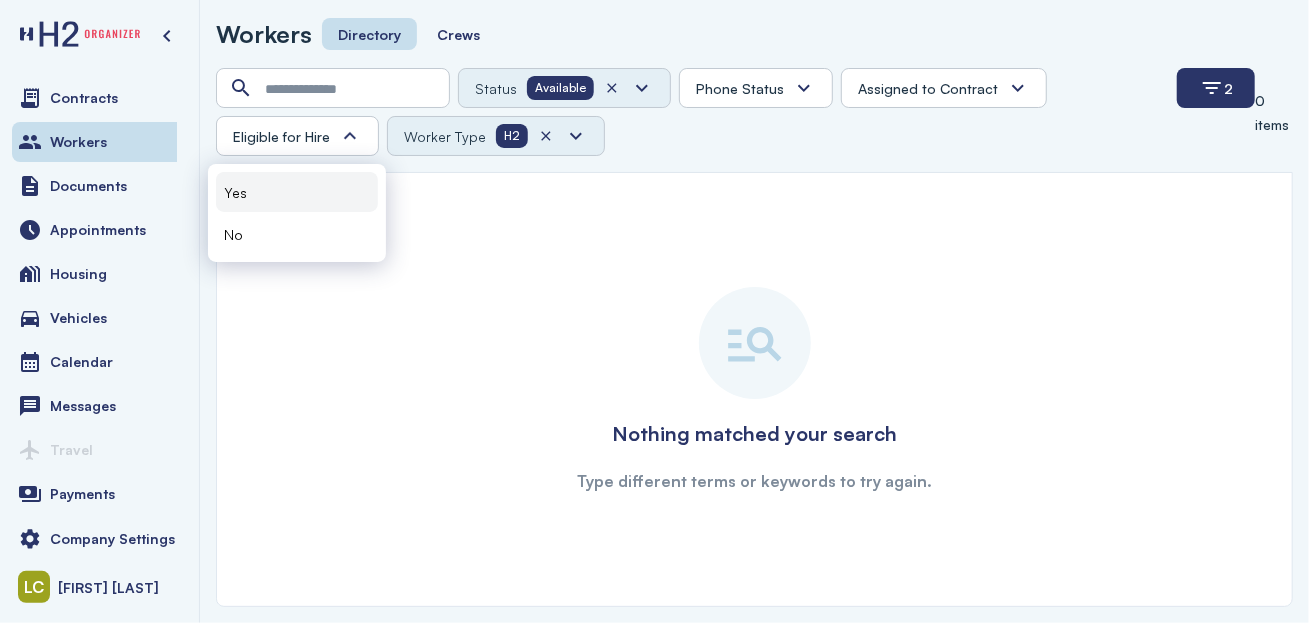 click on "Yes" at bounding box center (297, 192) 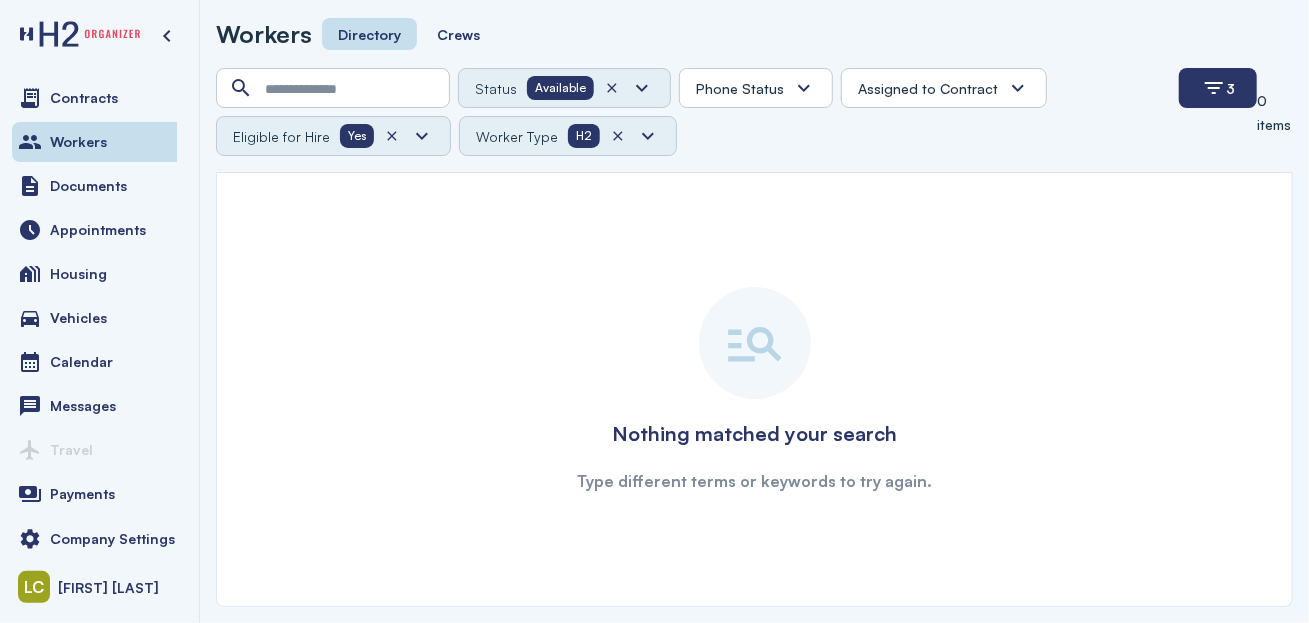click on "Phone Status" at bounding box center [756, 88] 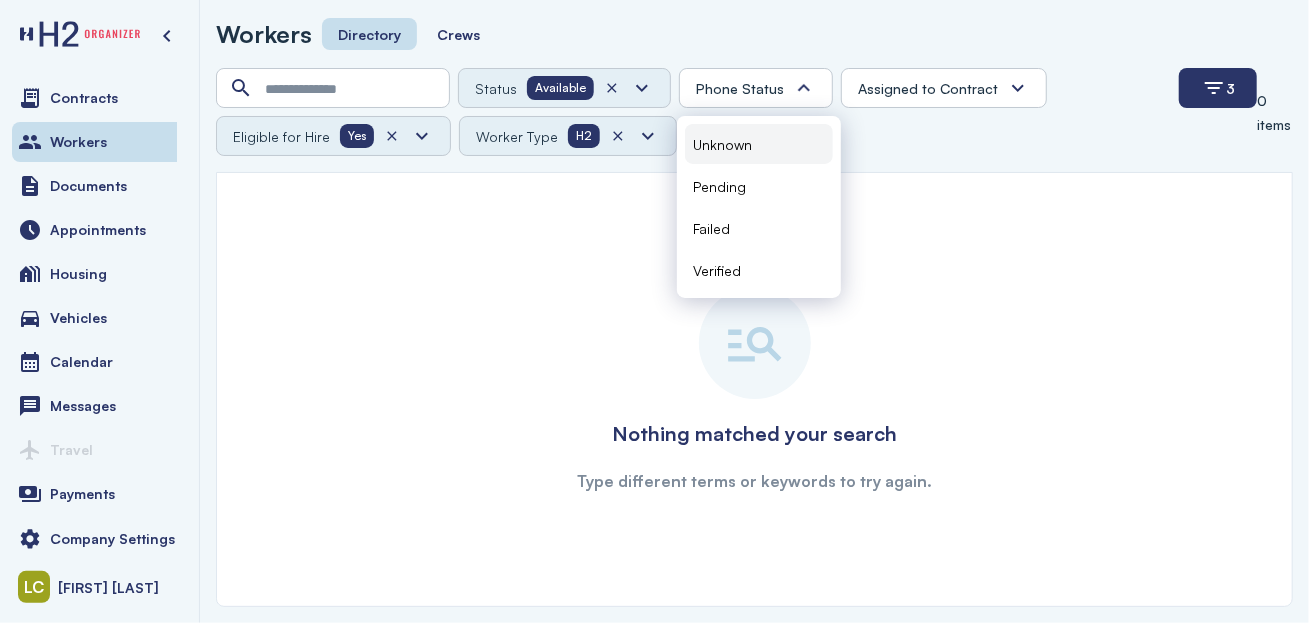 click on "Unknown" at bounding box center (722, 144) 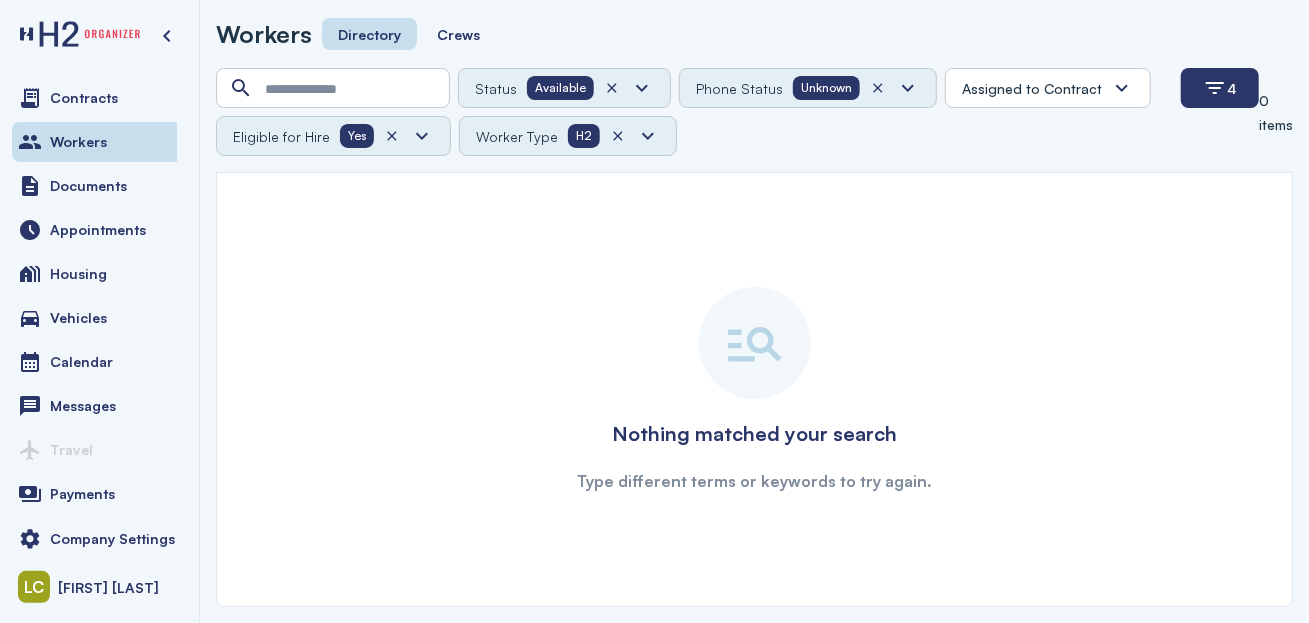 click on "Assigned to Contract" at bounding box center [1032, 88] 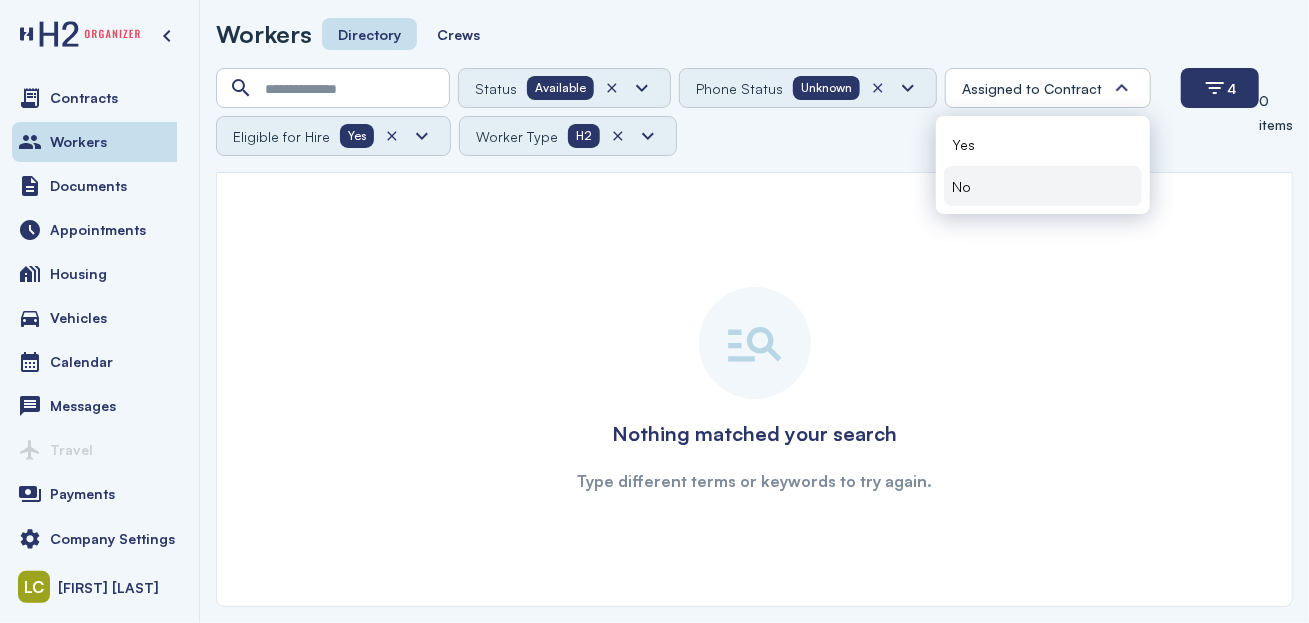 click on "No" at bounding box center [1043, 186] 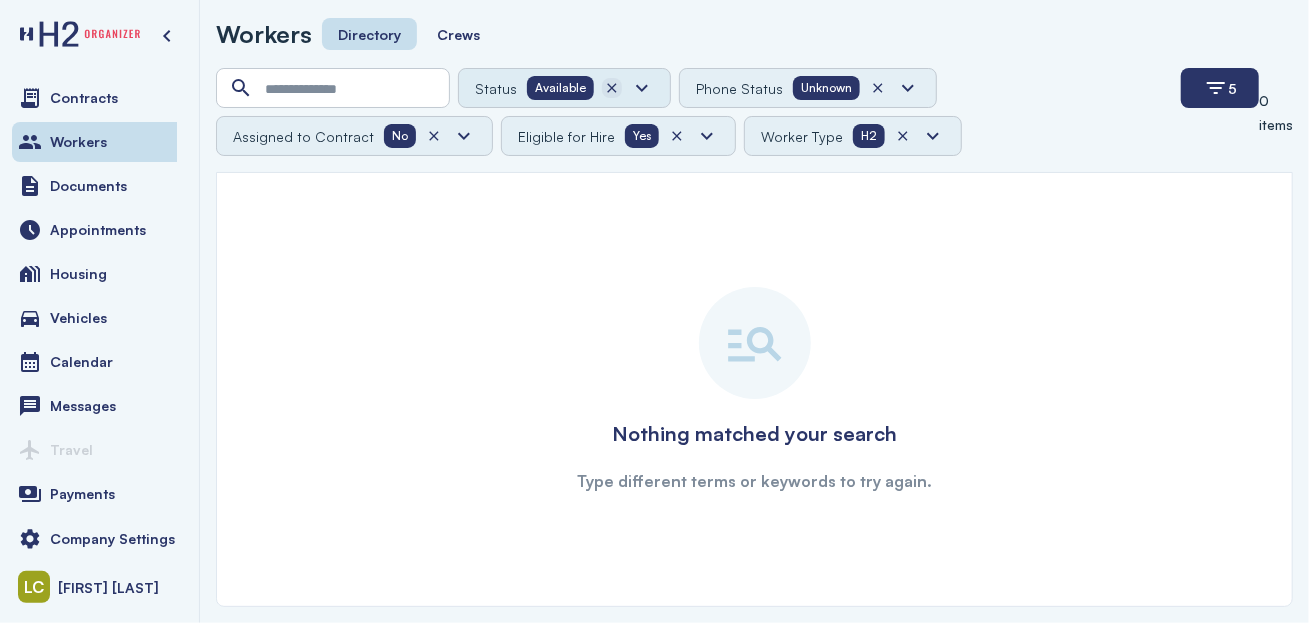 click at bounding box center (612, 88) 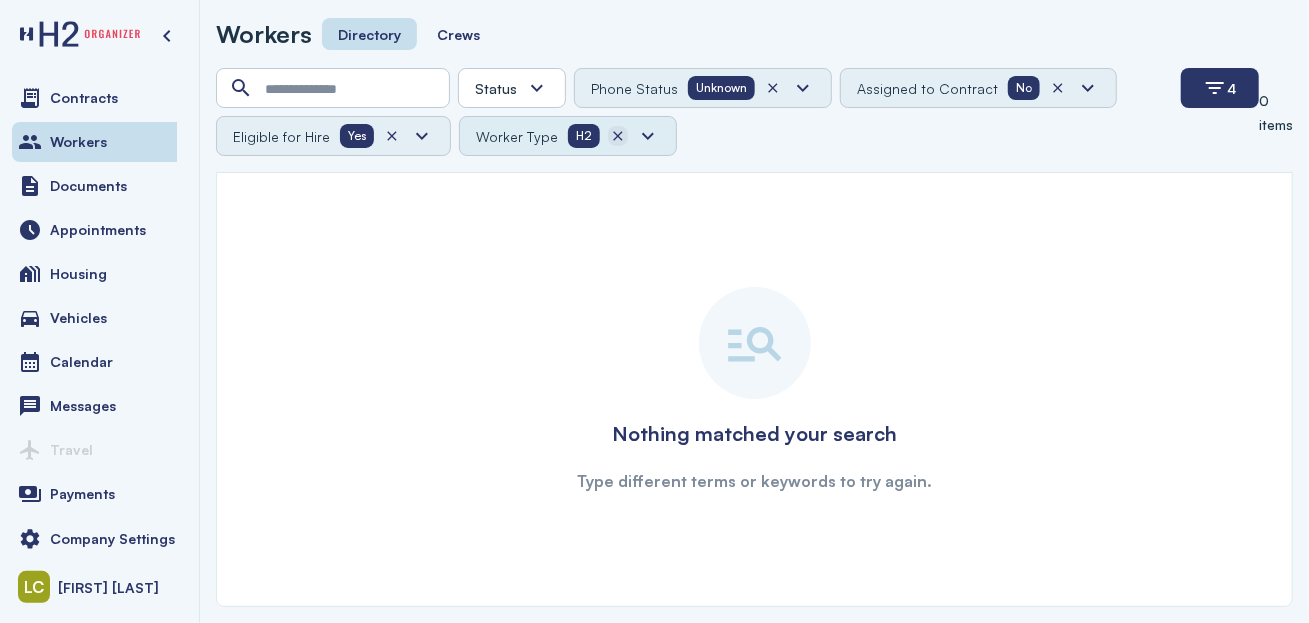 click at bounding box center [618, 136] 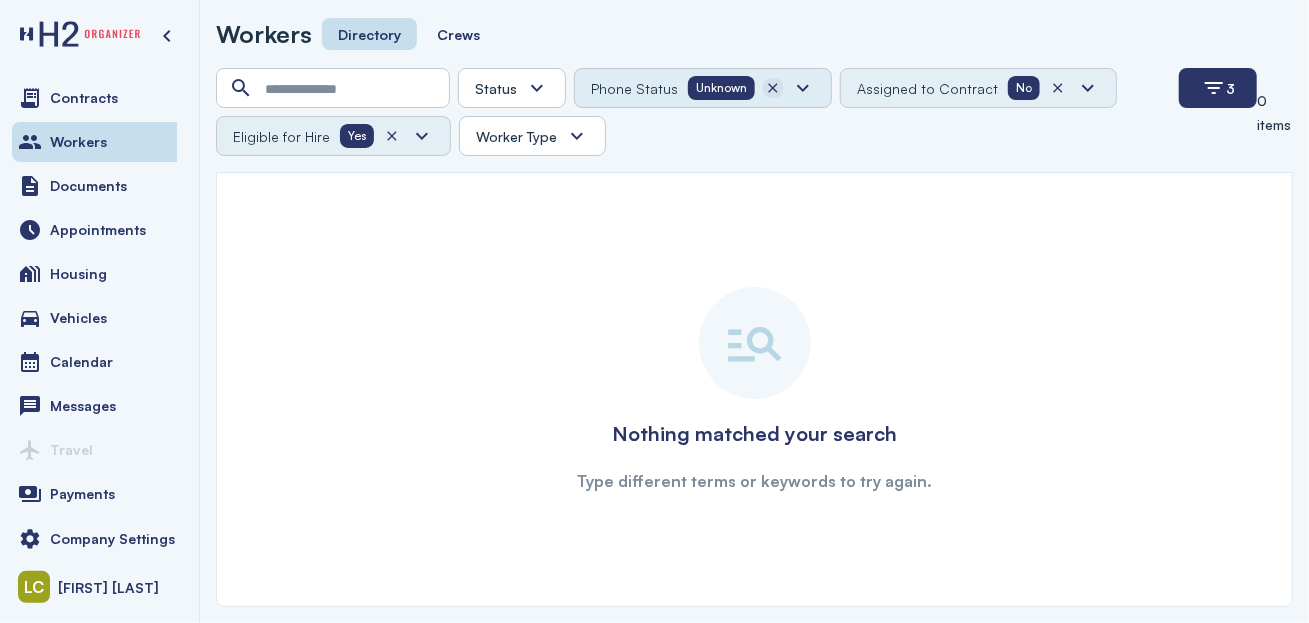 click at bounding box center (773, 88) 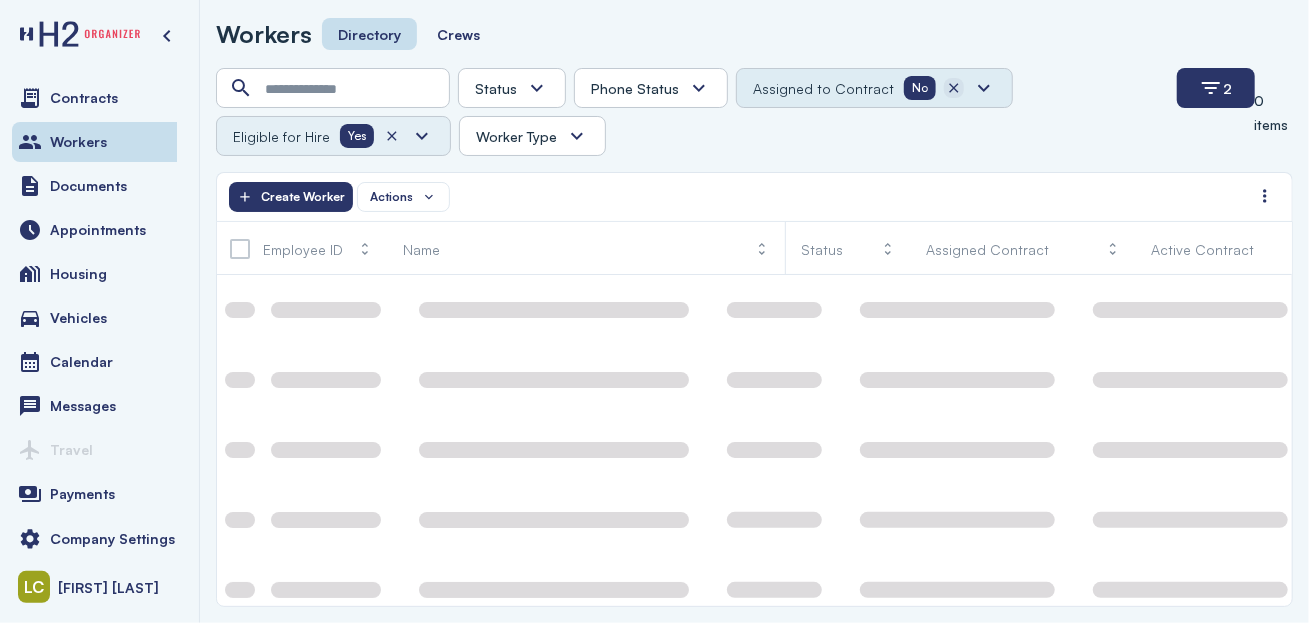 click at bounding box center (954, 88) 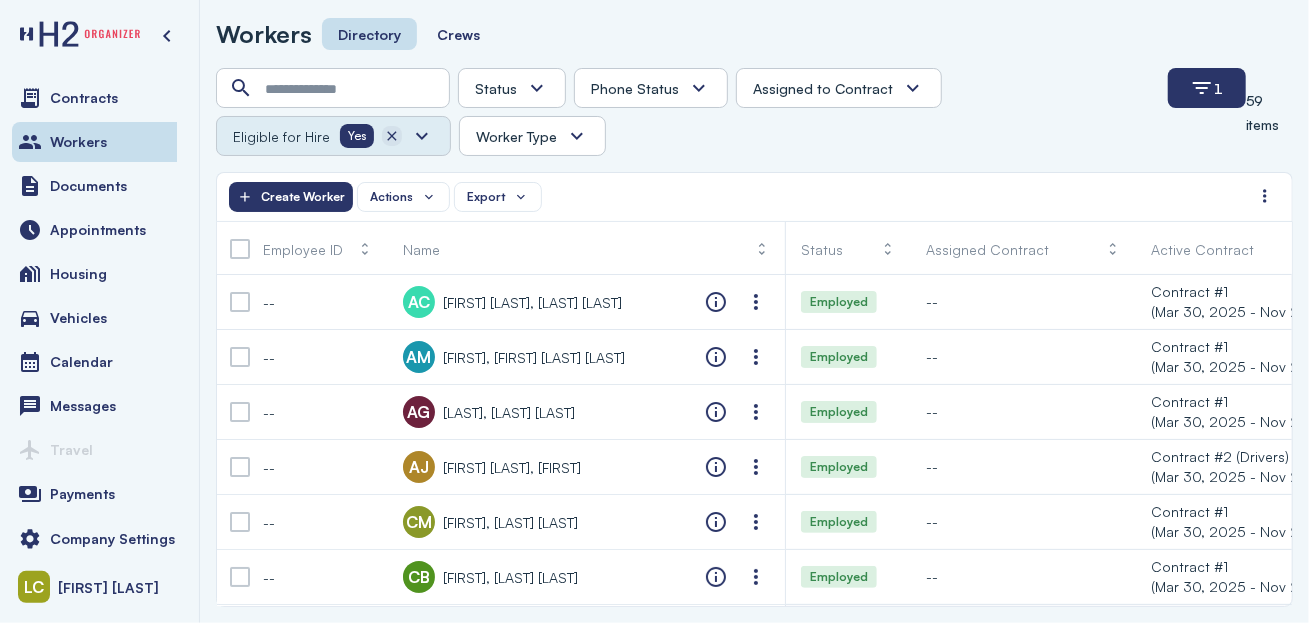 click at bounding box center [392, 136] 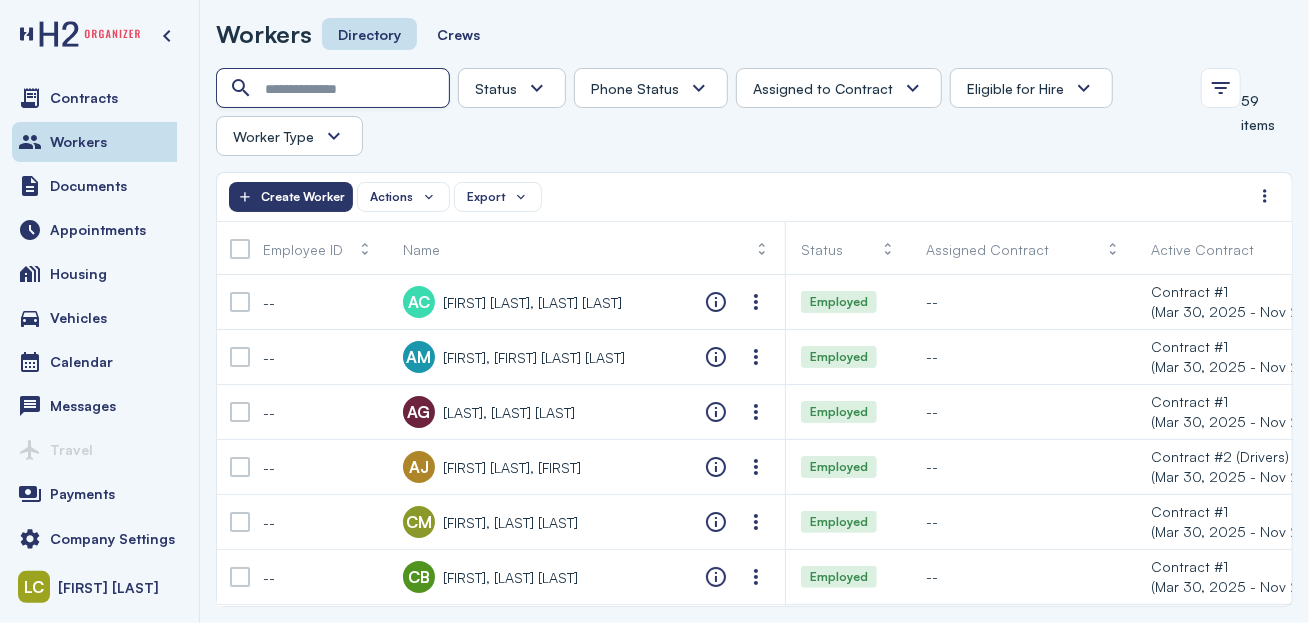 click at bounding box center [335, 89] 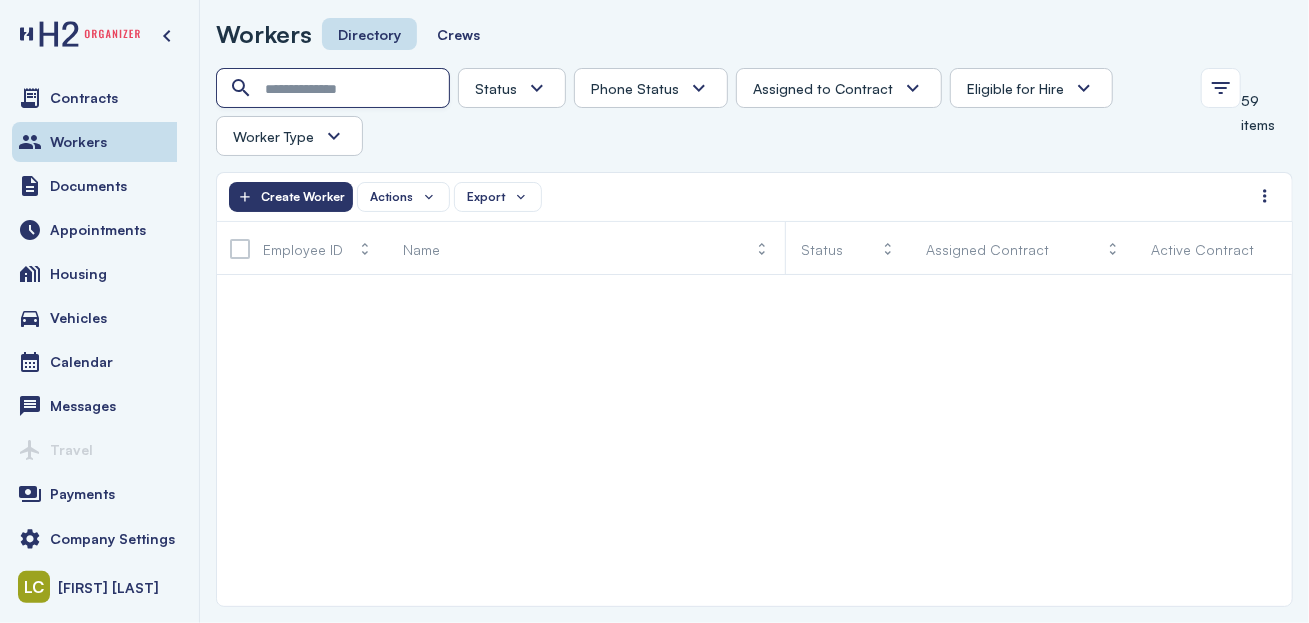 scroll, scrollTop: 2865, scrollLeft: 0, axis: vertical 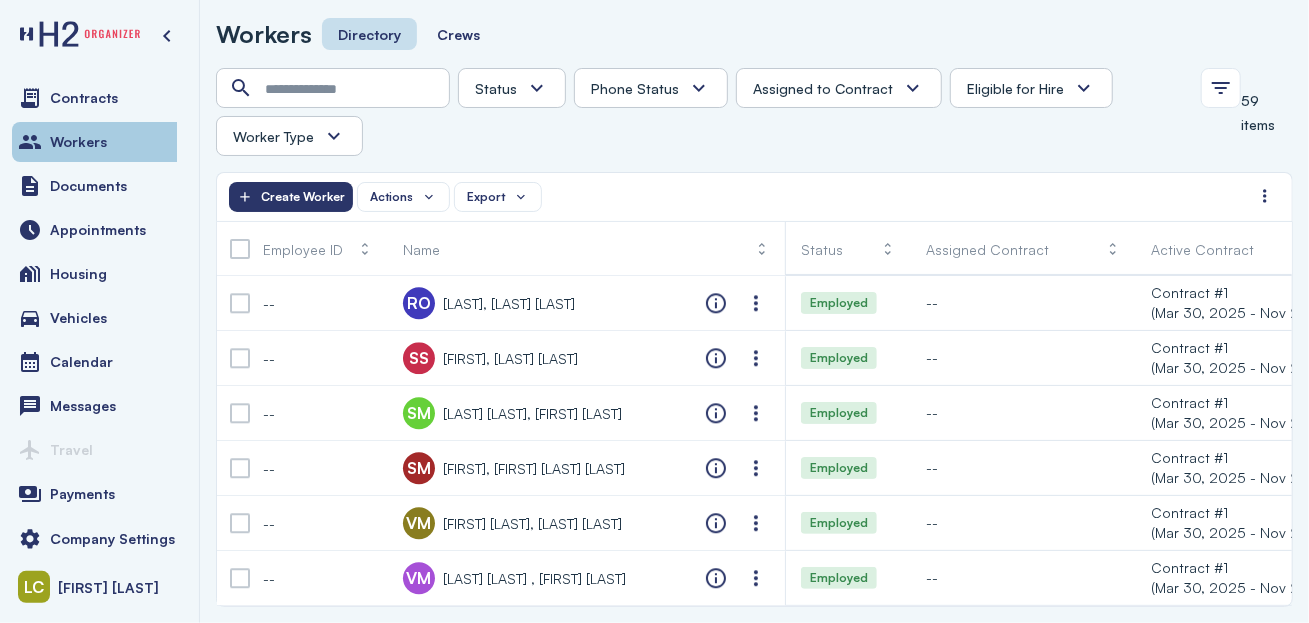 click on "Workers" at bounding box center [99, 142] 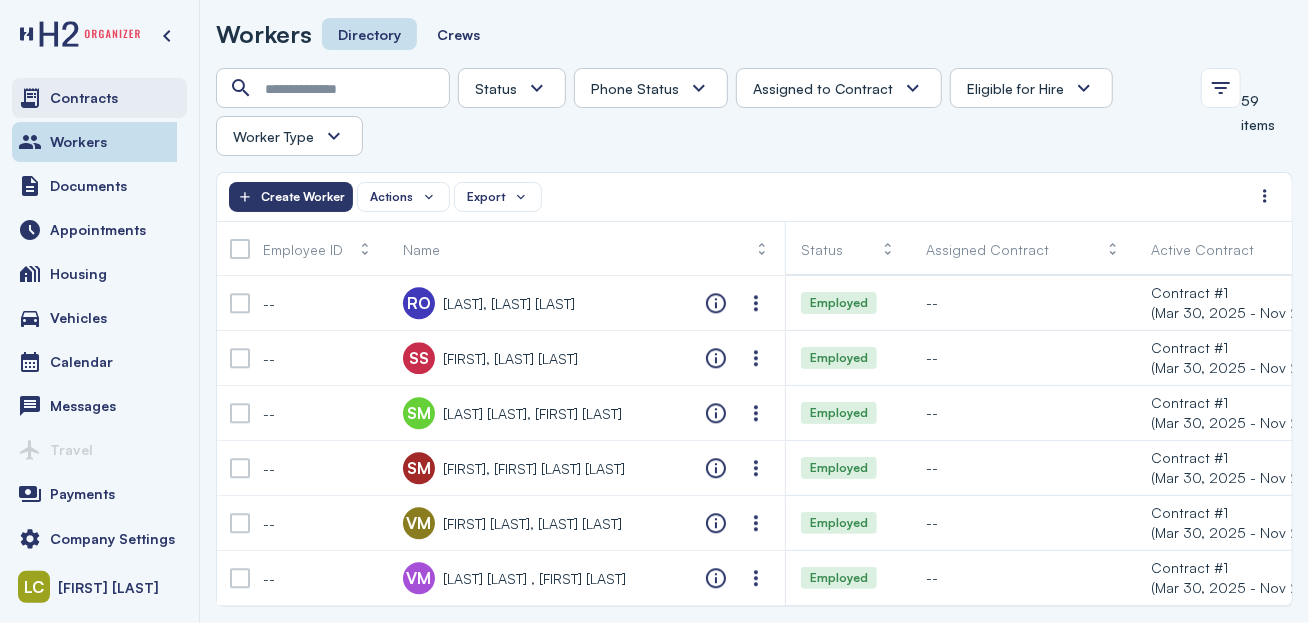 click on "Contracts" at bounding box center (84, 98) 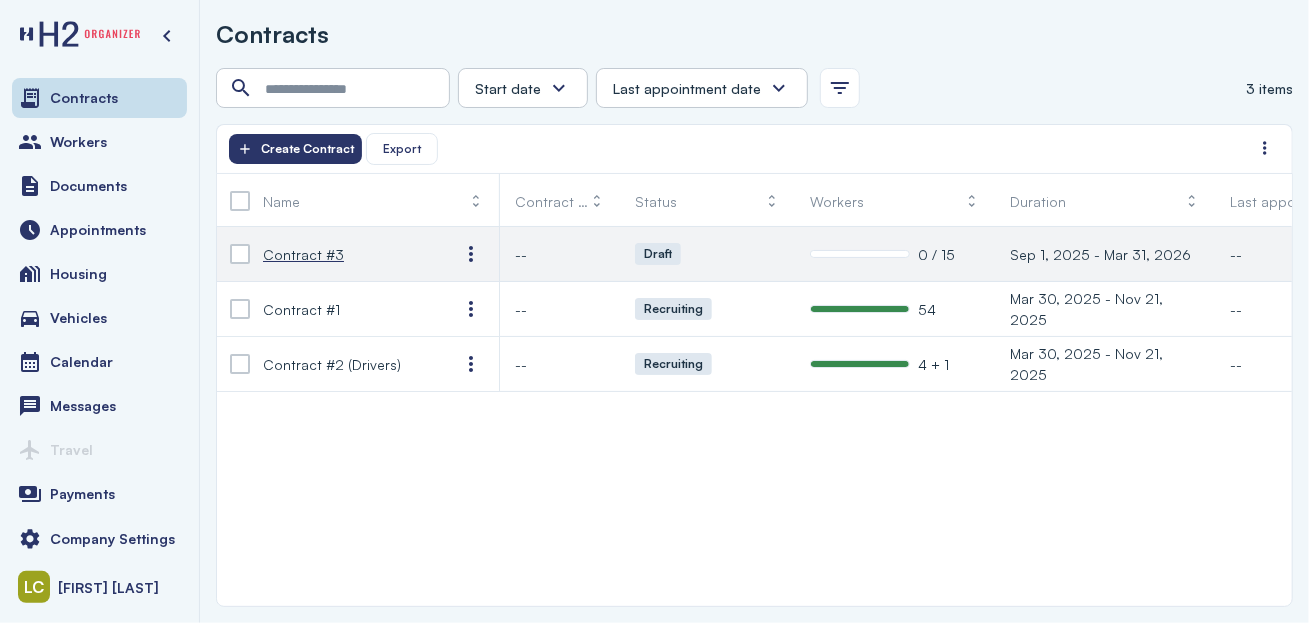 click on "Contract #3" at bounding box center [303, 254] 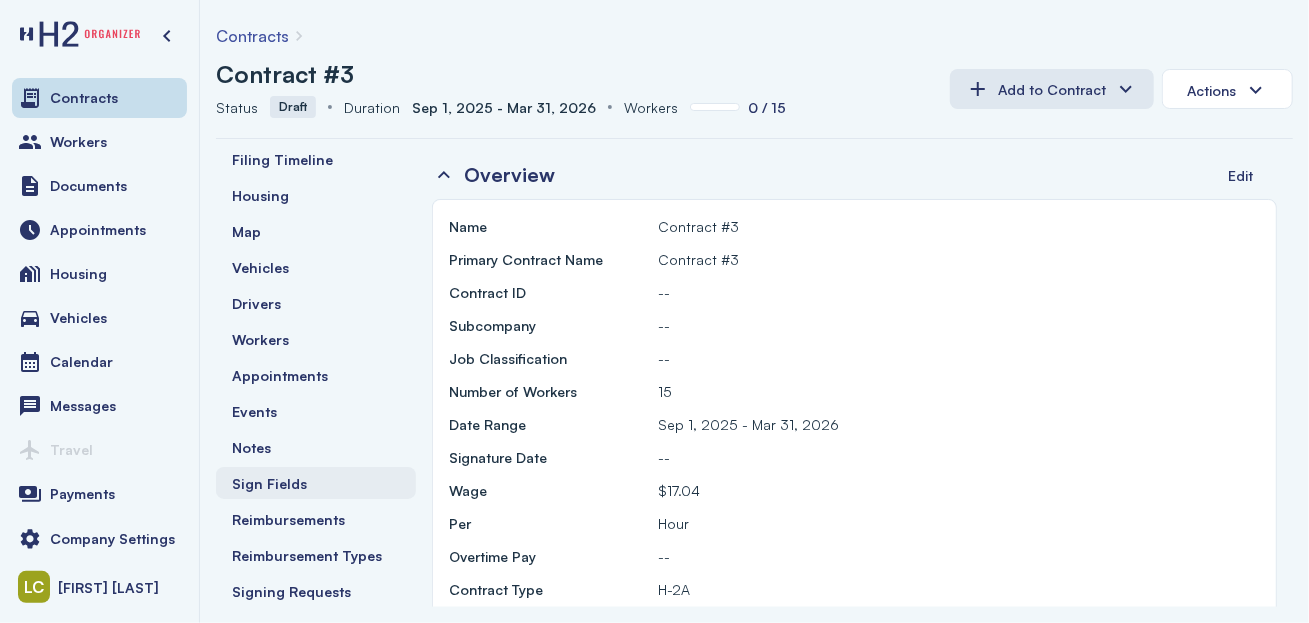 scroll, scrollTop: 165, scrollLeft: 0, axis: vertical 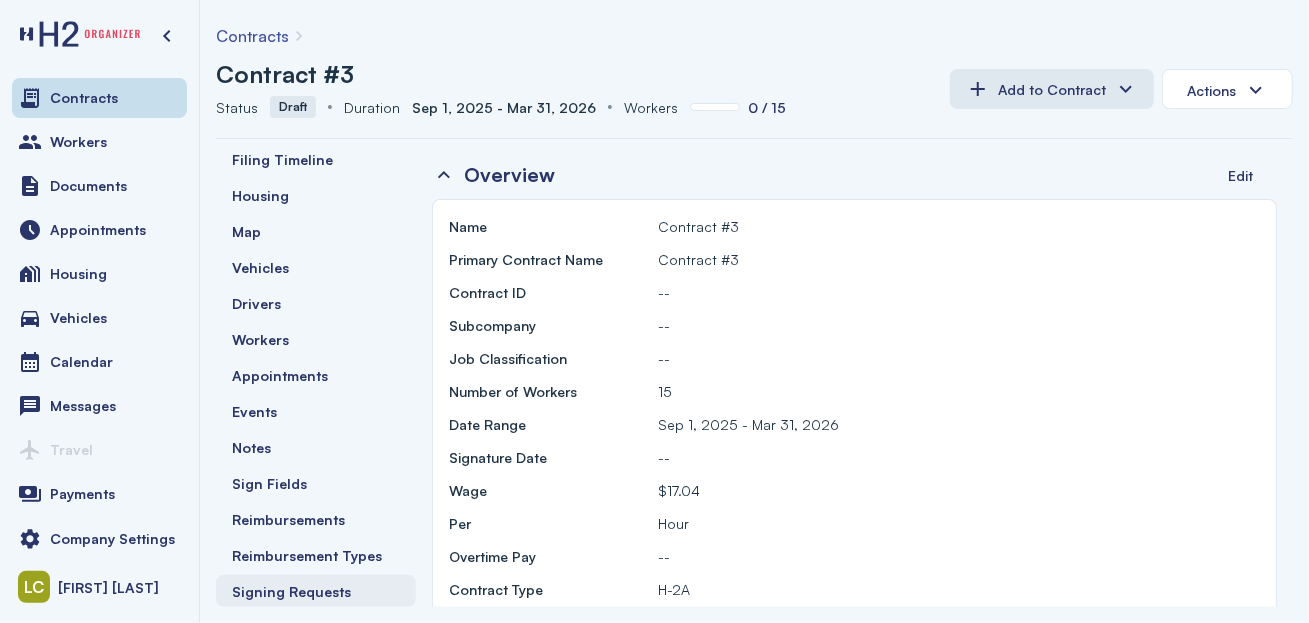click on "Signing Requests" at bounding box center [291, 591] 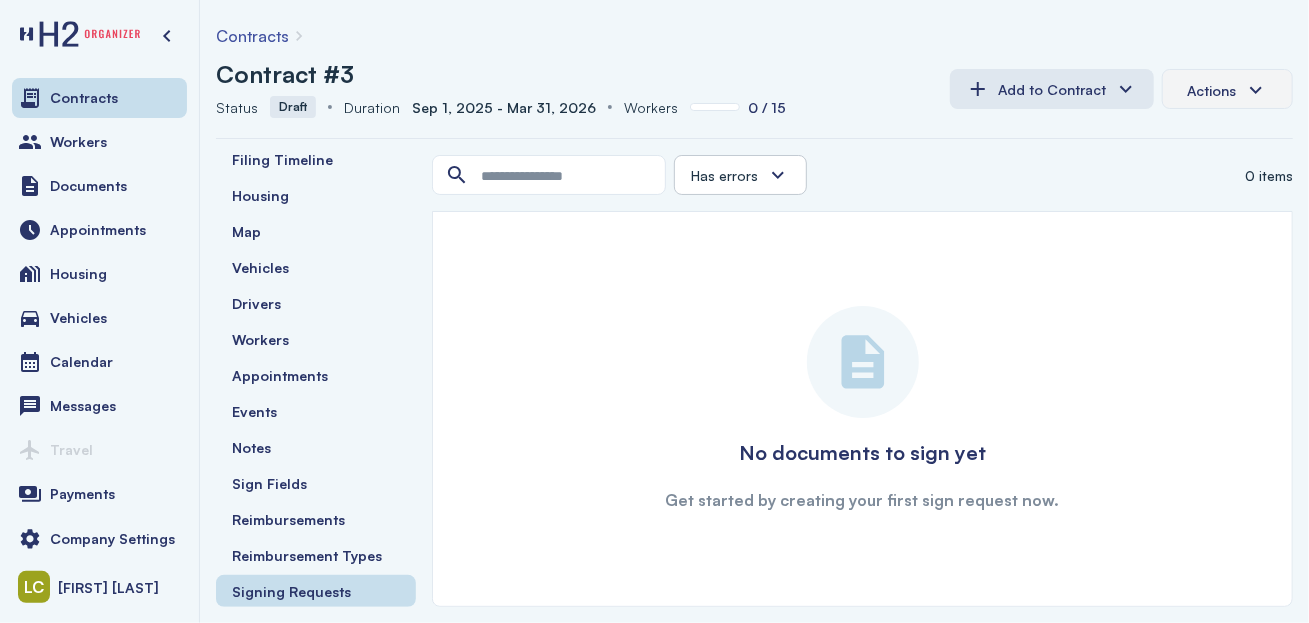 click on "Actions" at bounding box center [1211, 90] 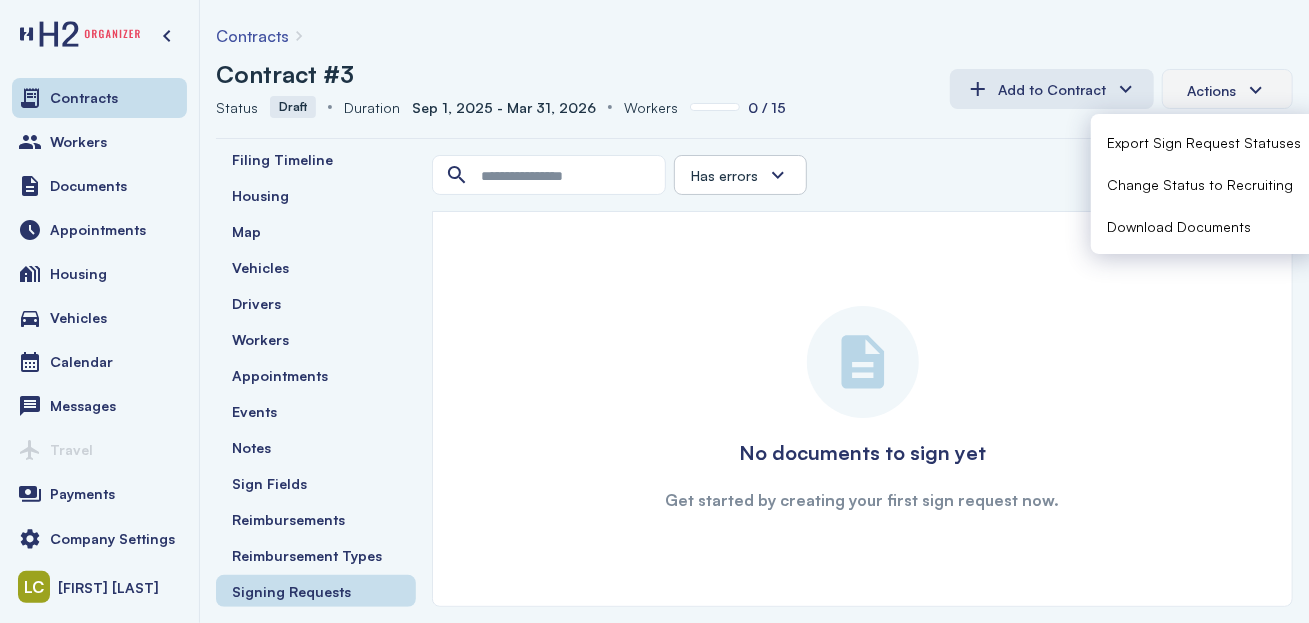 scroll, scrollTop: 155, scrollLeft: 0, axis: vertical 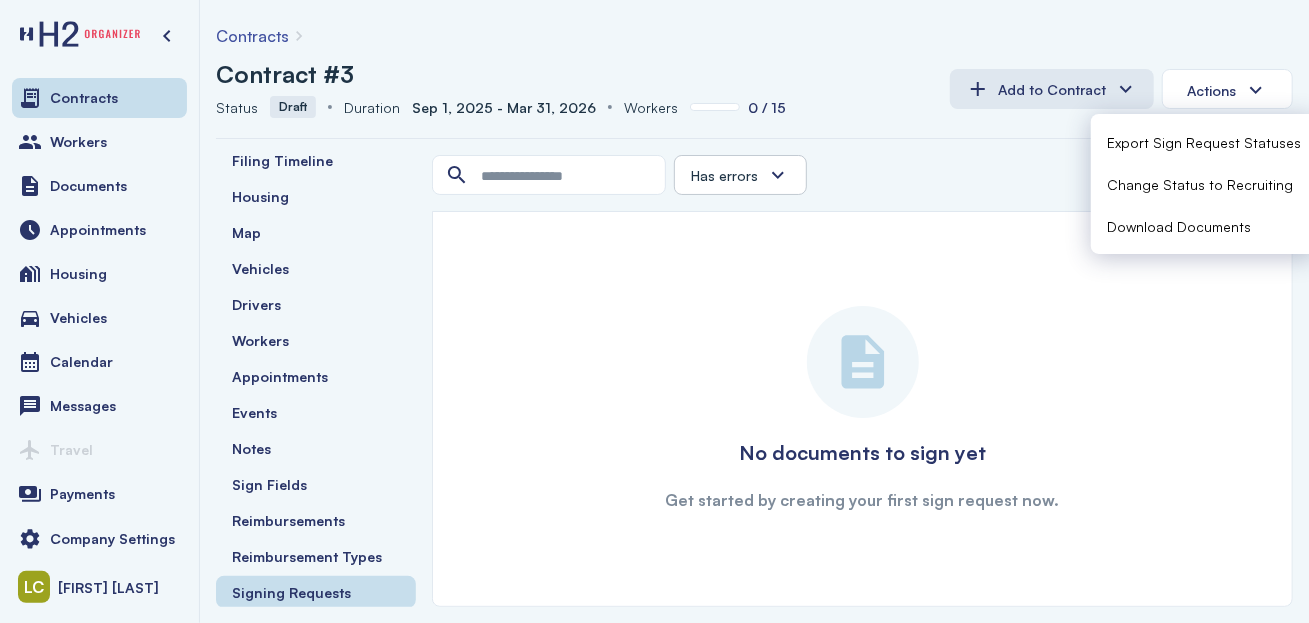 click on "Change Status to Recruiting" at bounding box center [1200, 184] 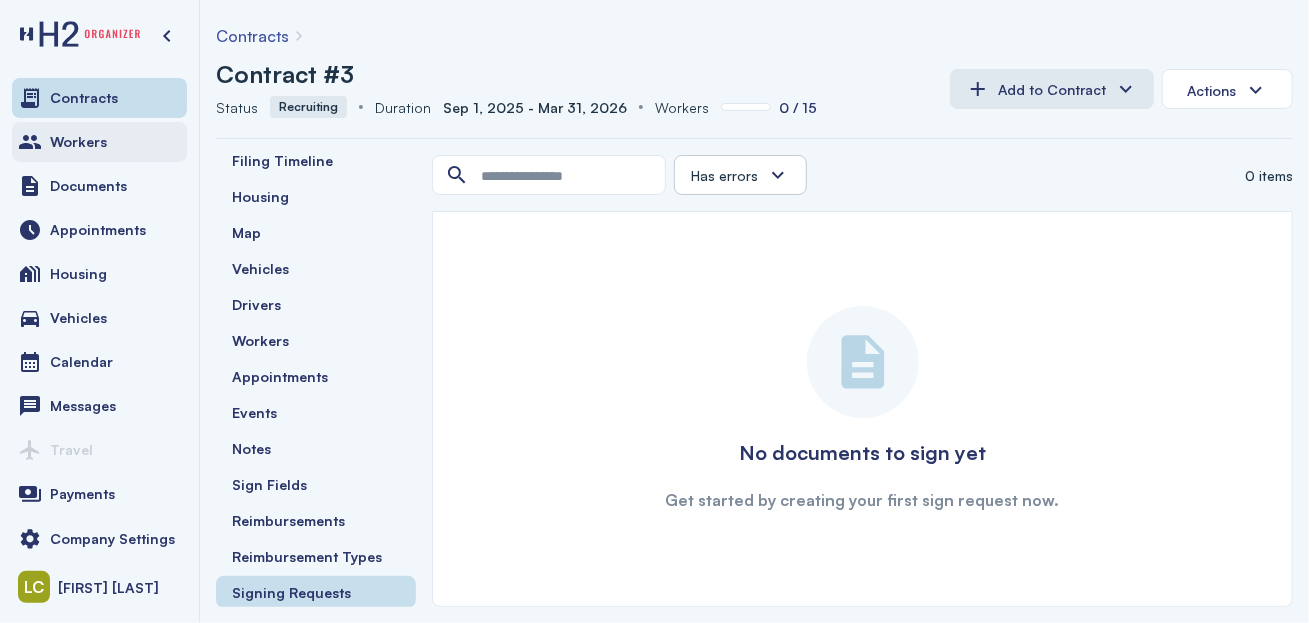 click on "Workers" at bounding box center (99, 142) 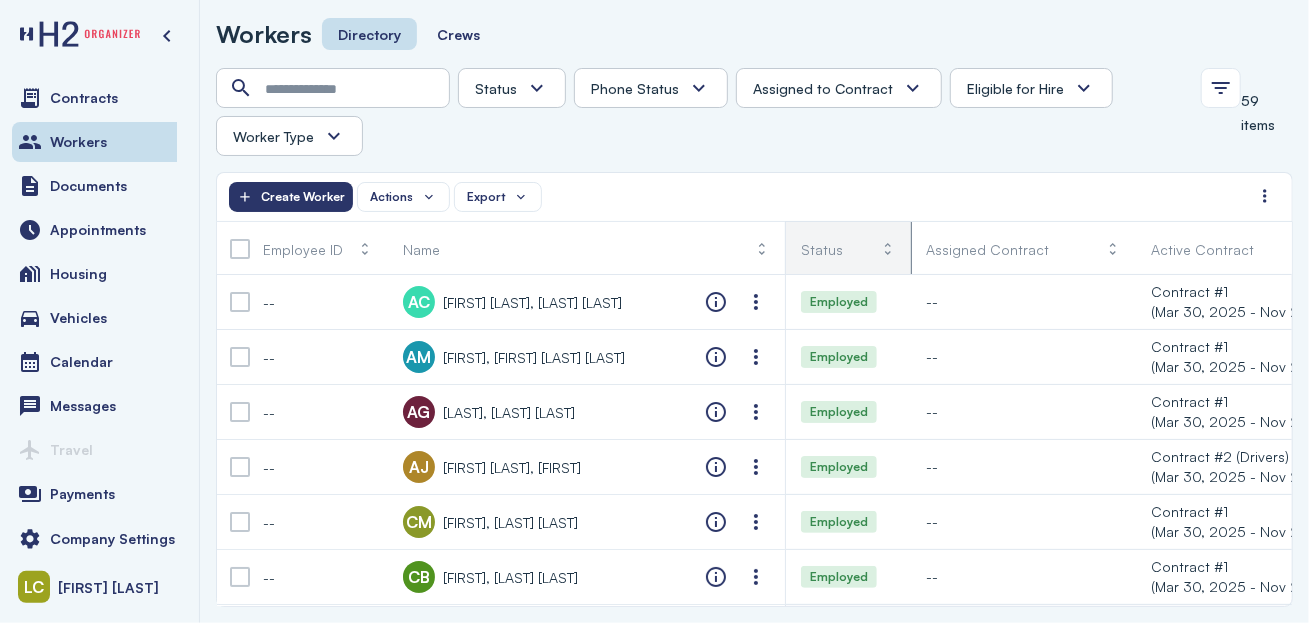 click on "Status" at bounding box center [848, 249] 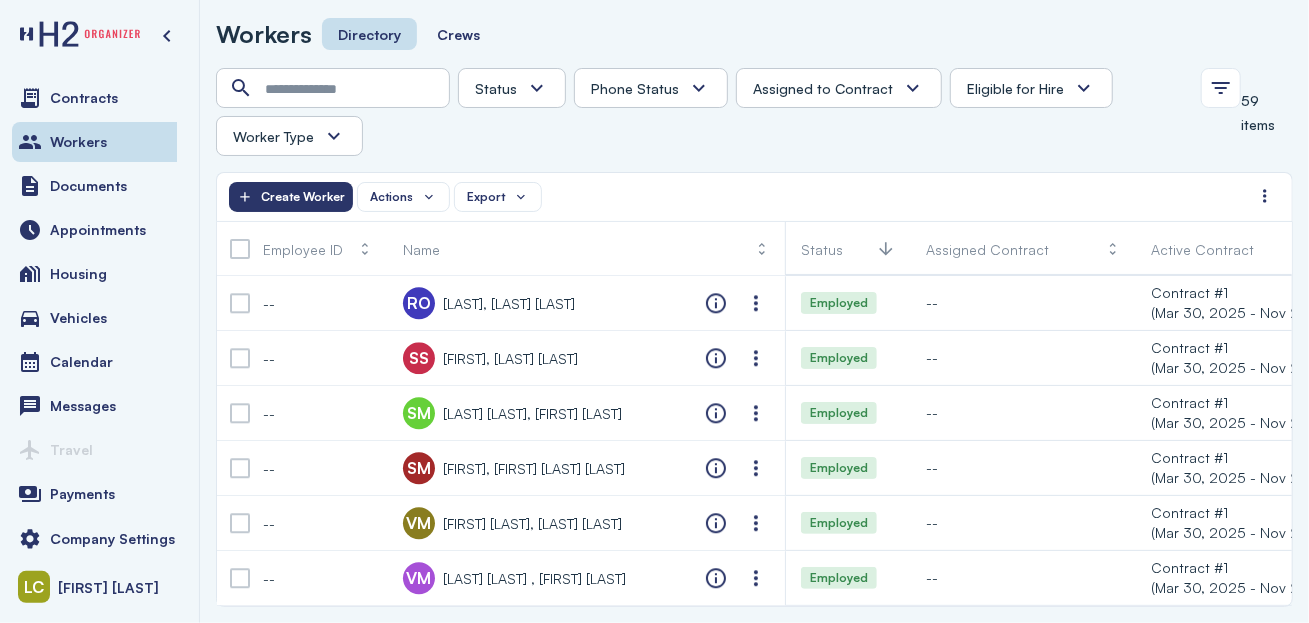 scroll, scrollTop: 2869, scrollLeft: 0, axis: vertical 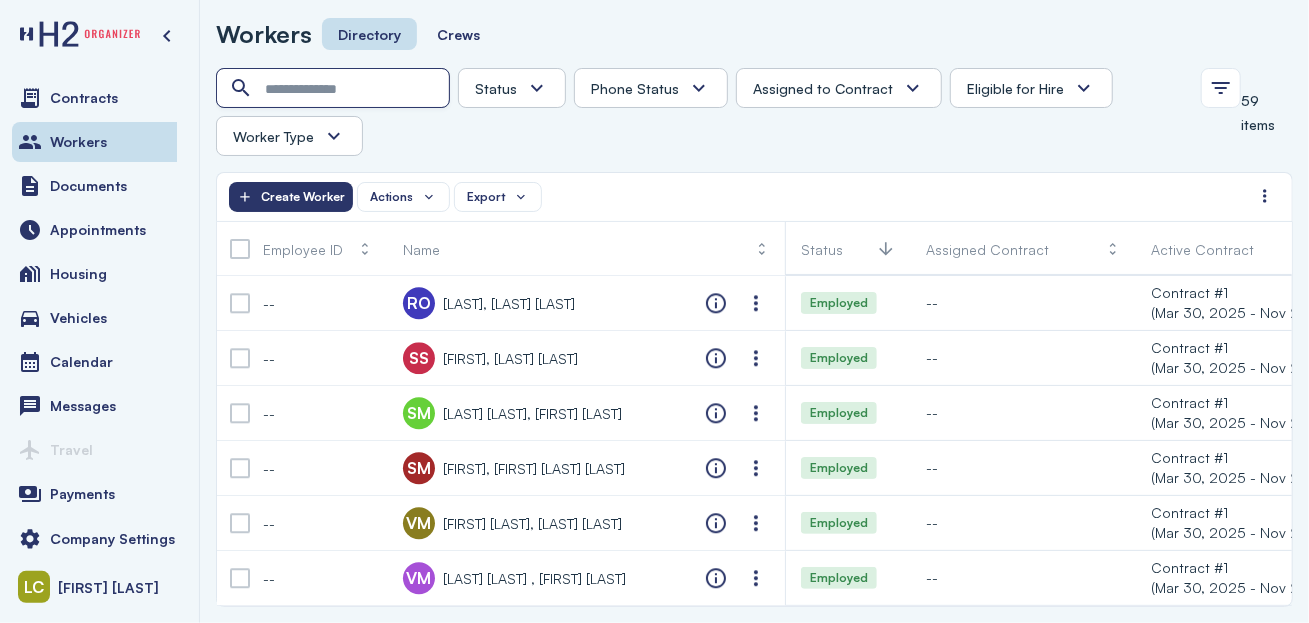 click at bounding box center [335, 89] 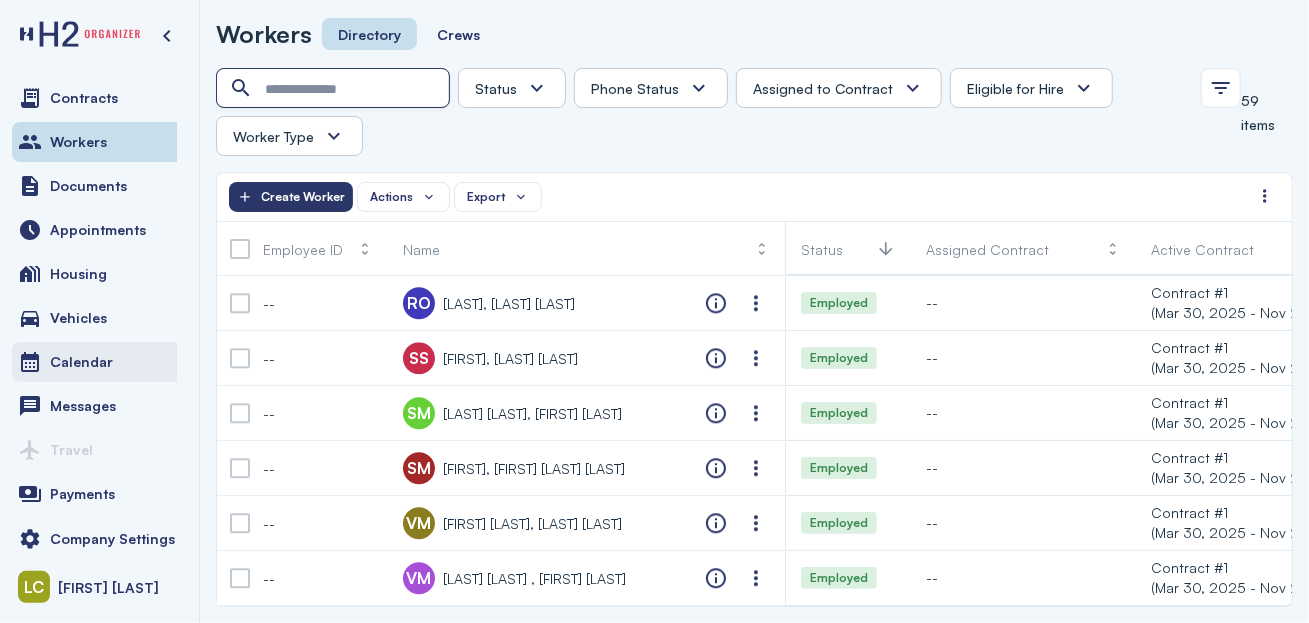 scroll, scrollTop: 4, scrollLeft: 0, axis: vertical 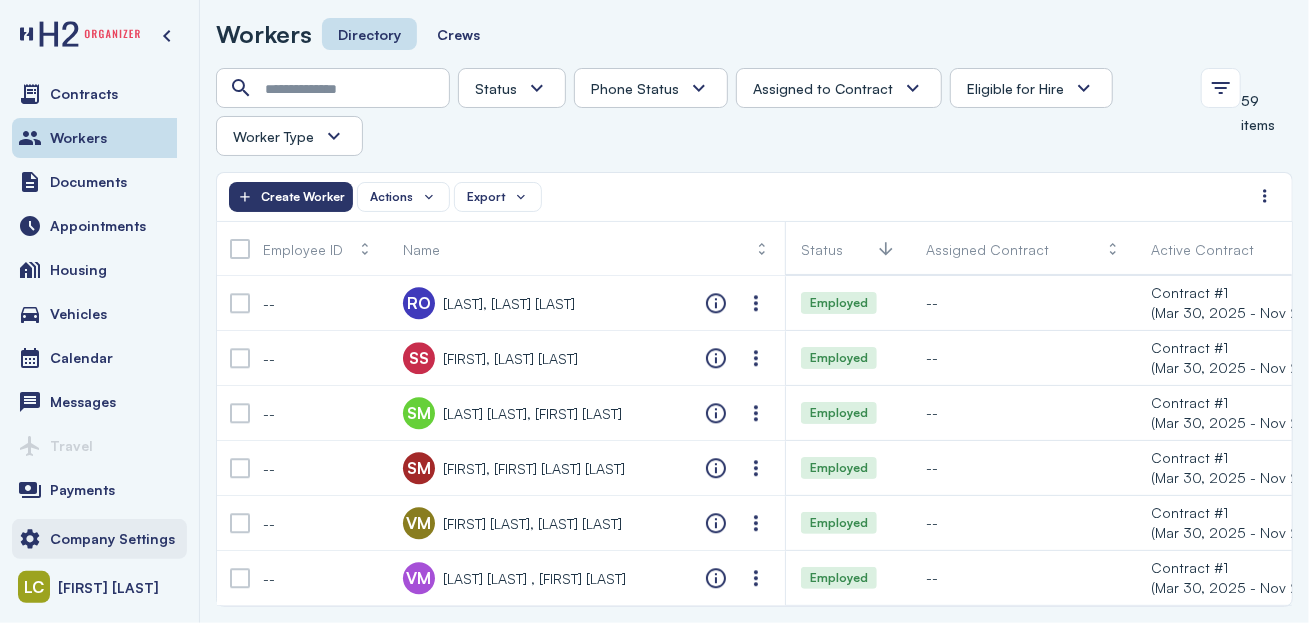 click on "Company Settings" at bounding box center [112, 539] 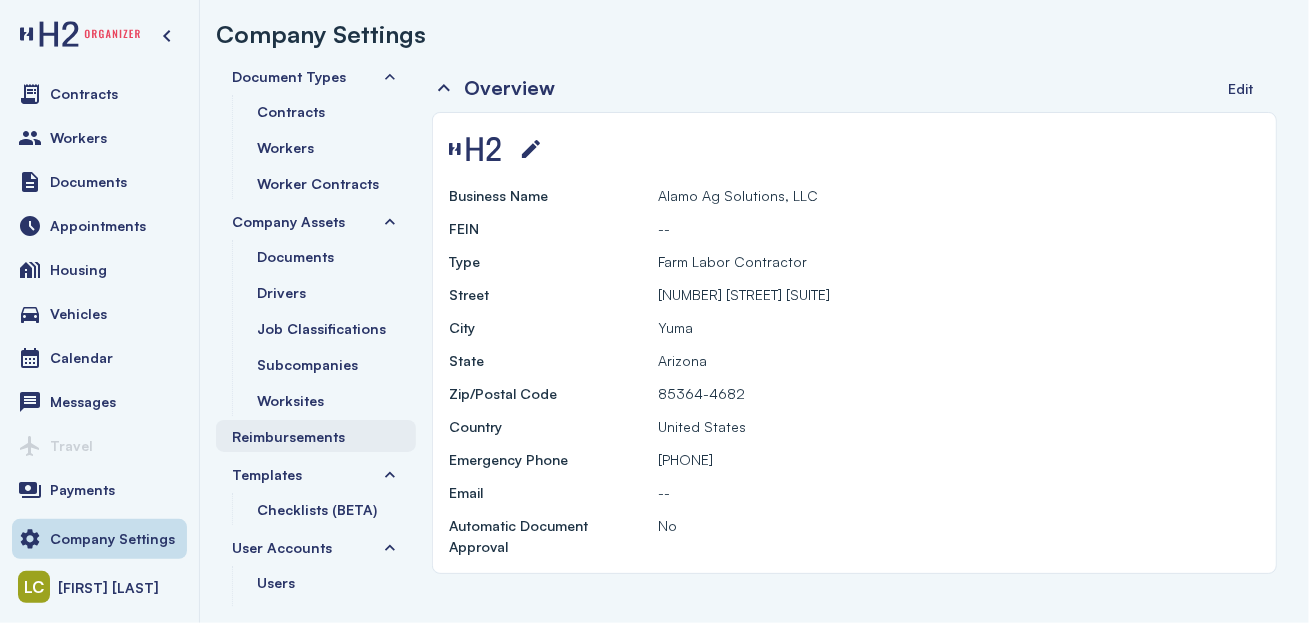 scroll, scrollTop: 72, scrollLeft: 0, axis: vertical 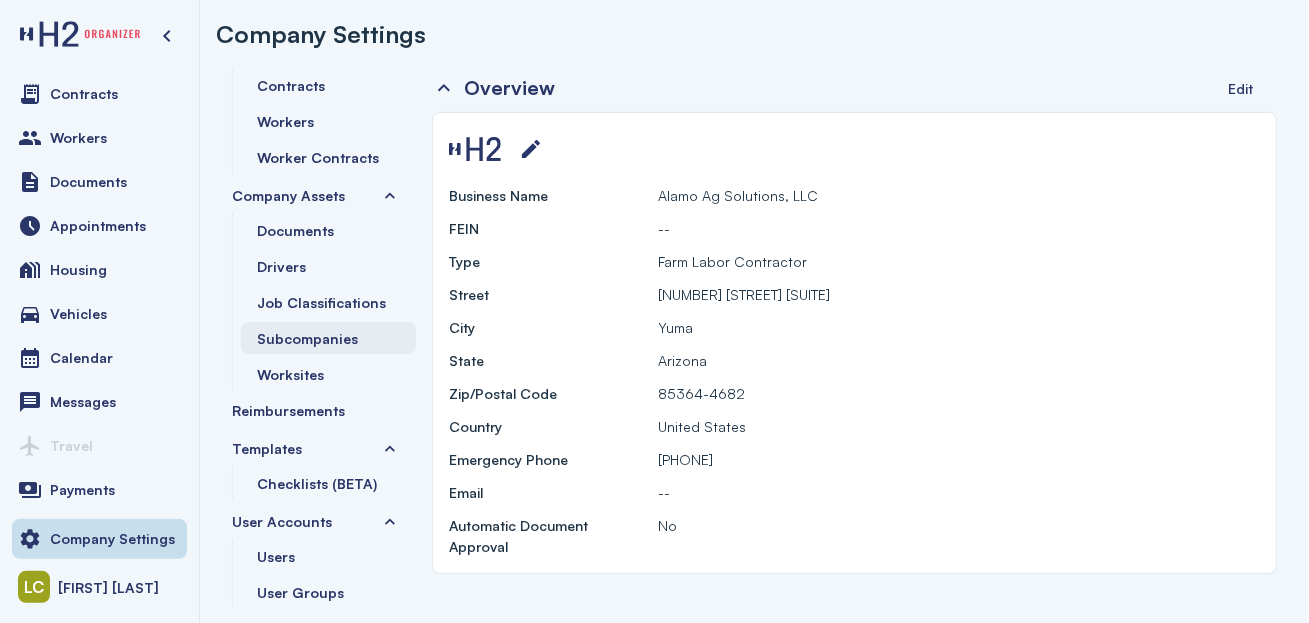 click on "Subcompanies" at bounding box center (307, 338) 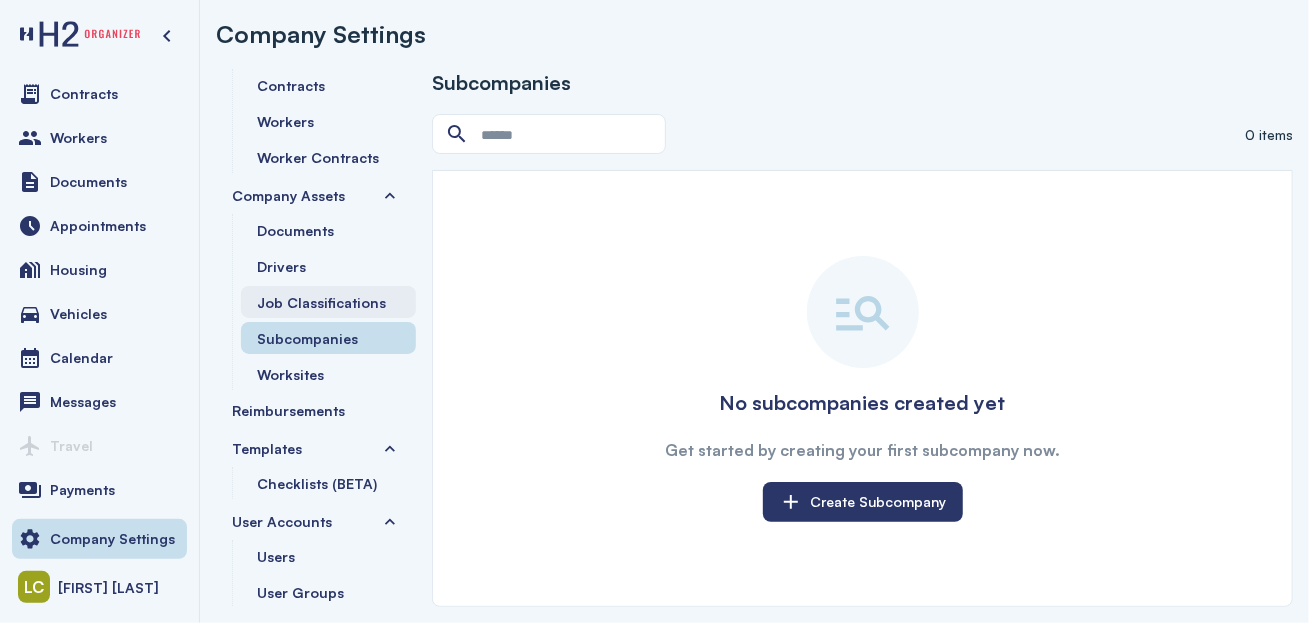 click on "Job Classifications" at bounding box center (321, 302) 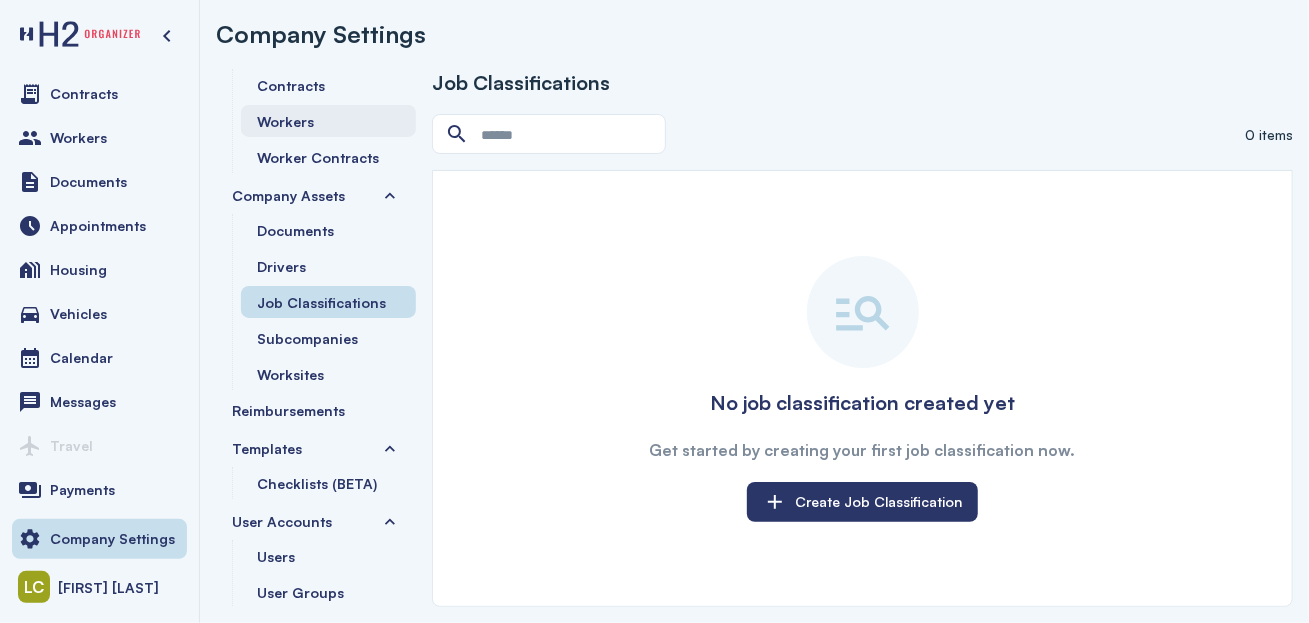click on "Workers" at bounding box center (328, 121) 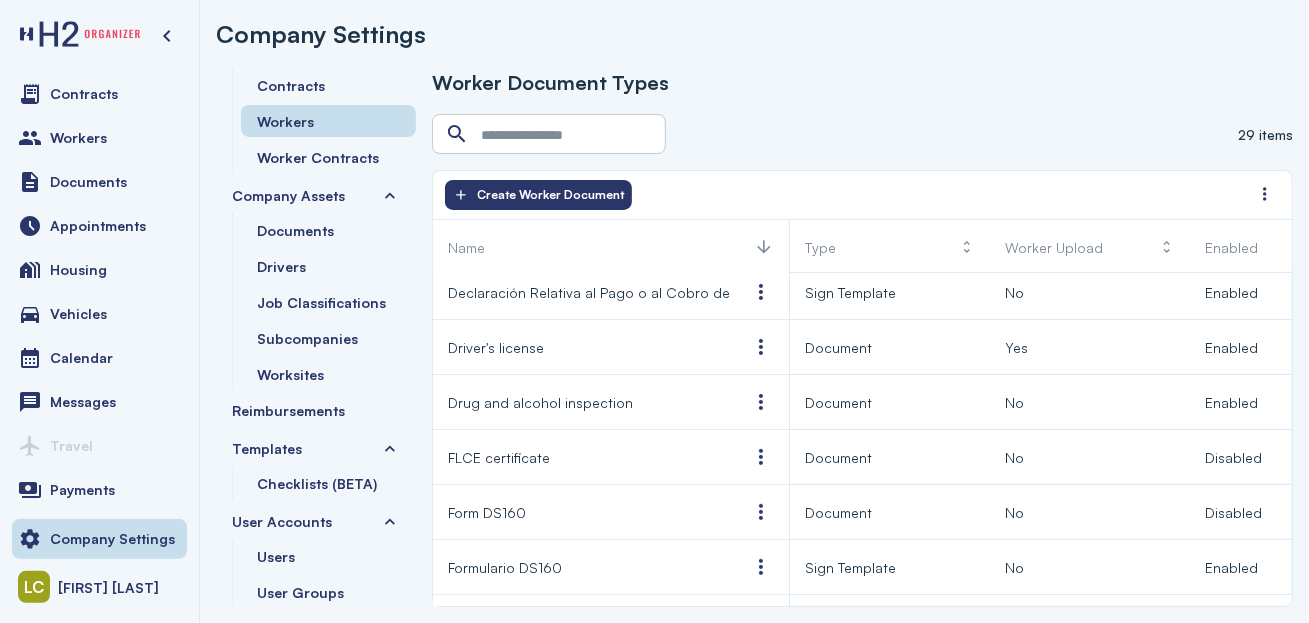 scroll, scrollTop: 444, scrollLeft: 0, axis: vertical 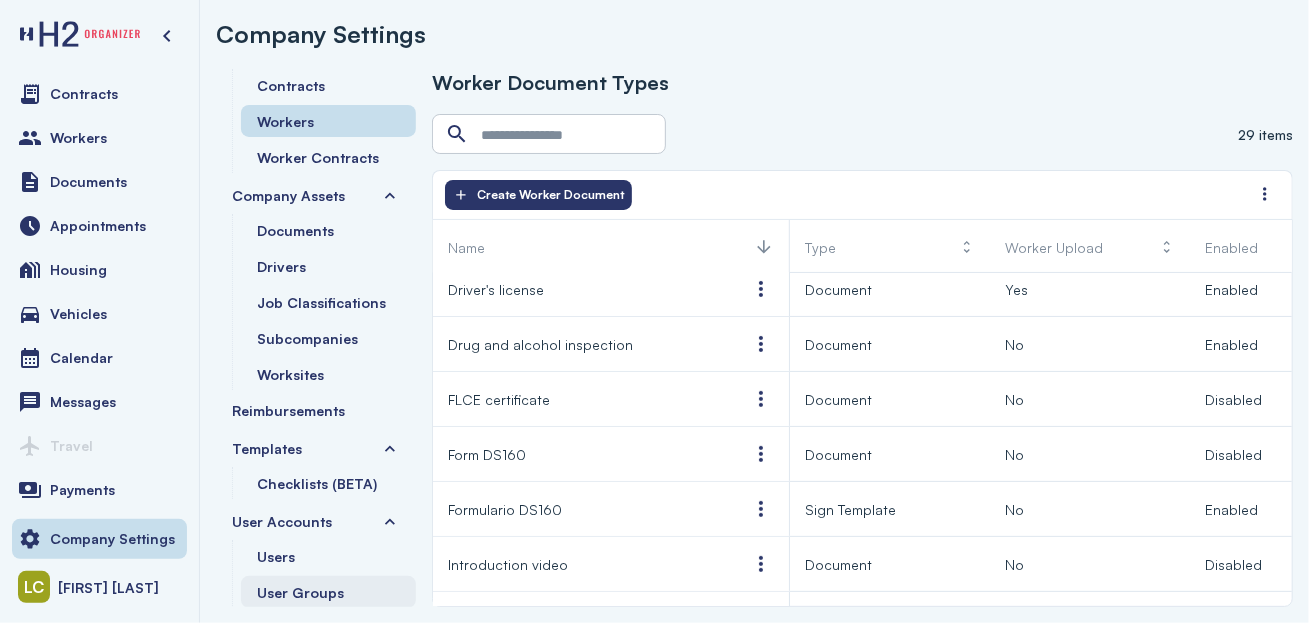 click on "User Groups" at bounding box center [300, 592] 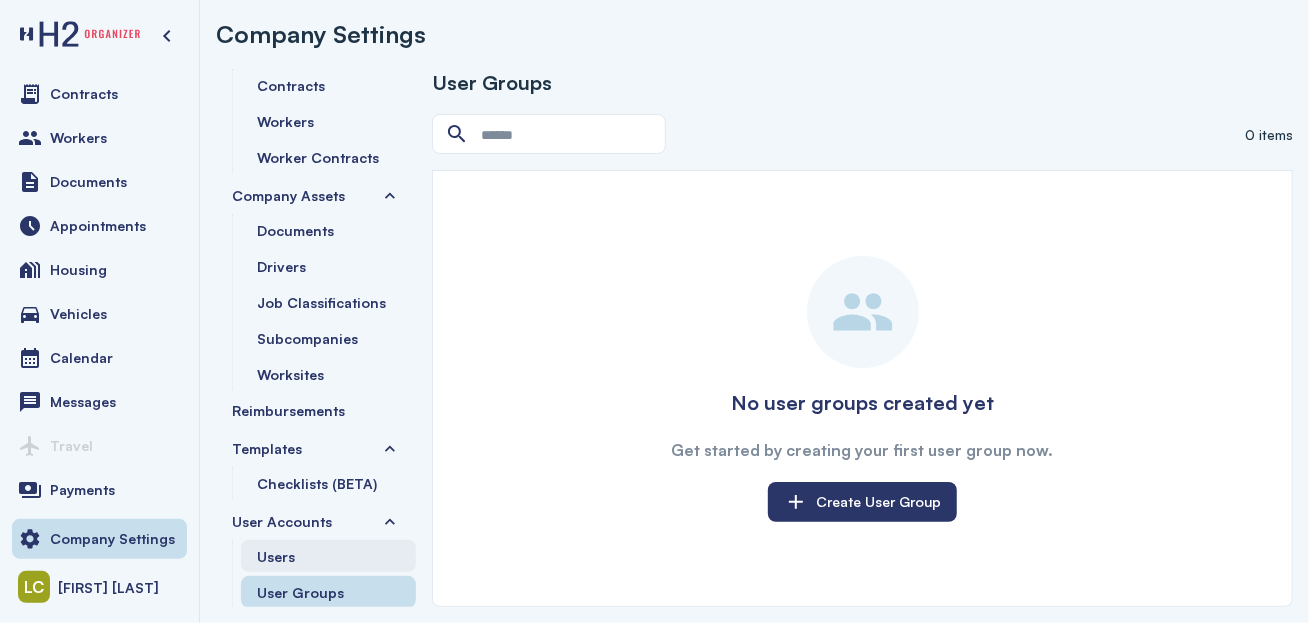click on "Users" at bounding box center [328, 556] 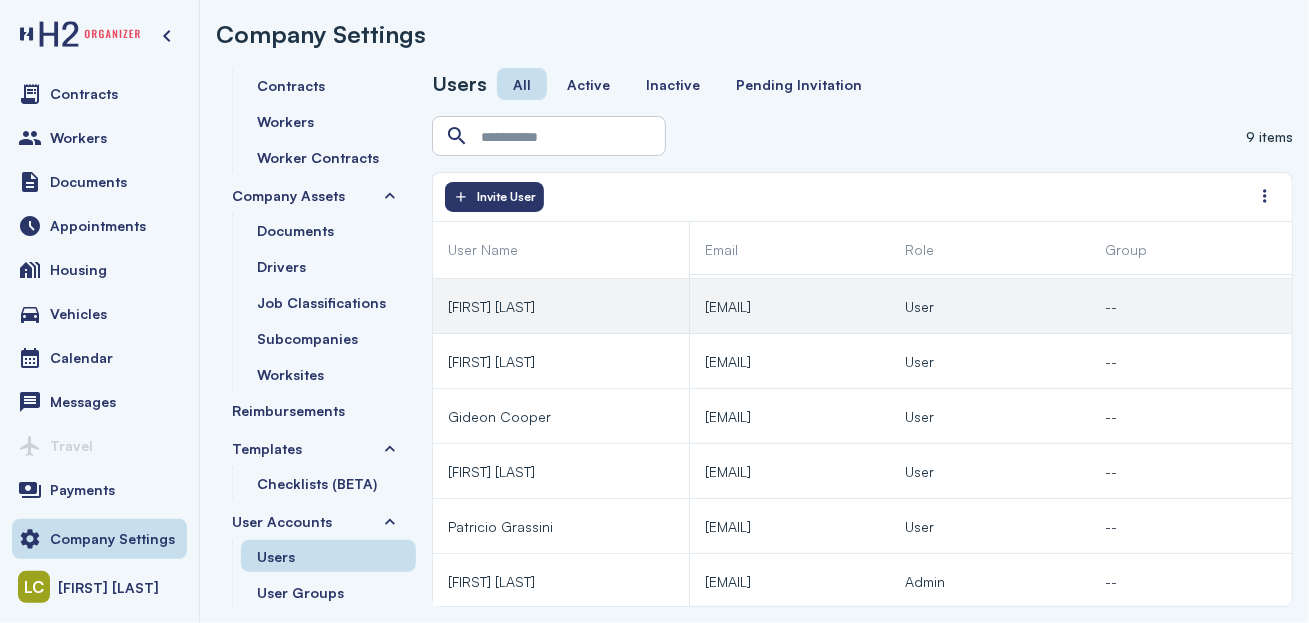 scroll, scrollTop: 170, scrollLeft: 0, axis: vertical 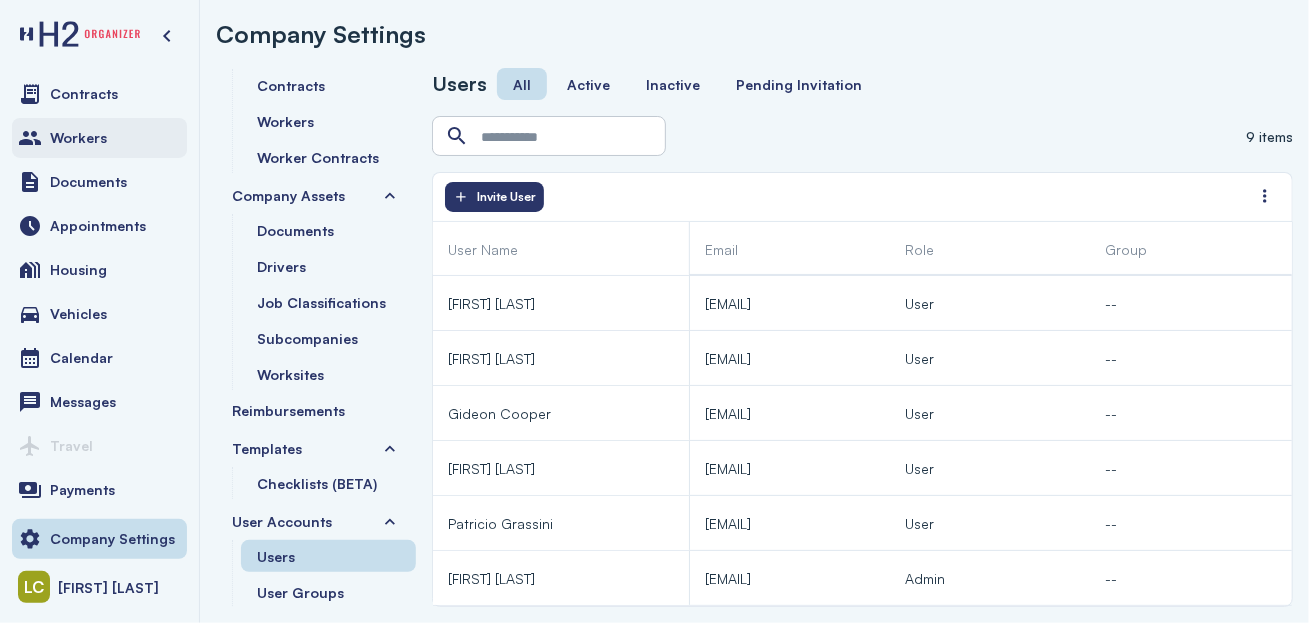 click on "Workers" at bounding box center (99, 138) 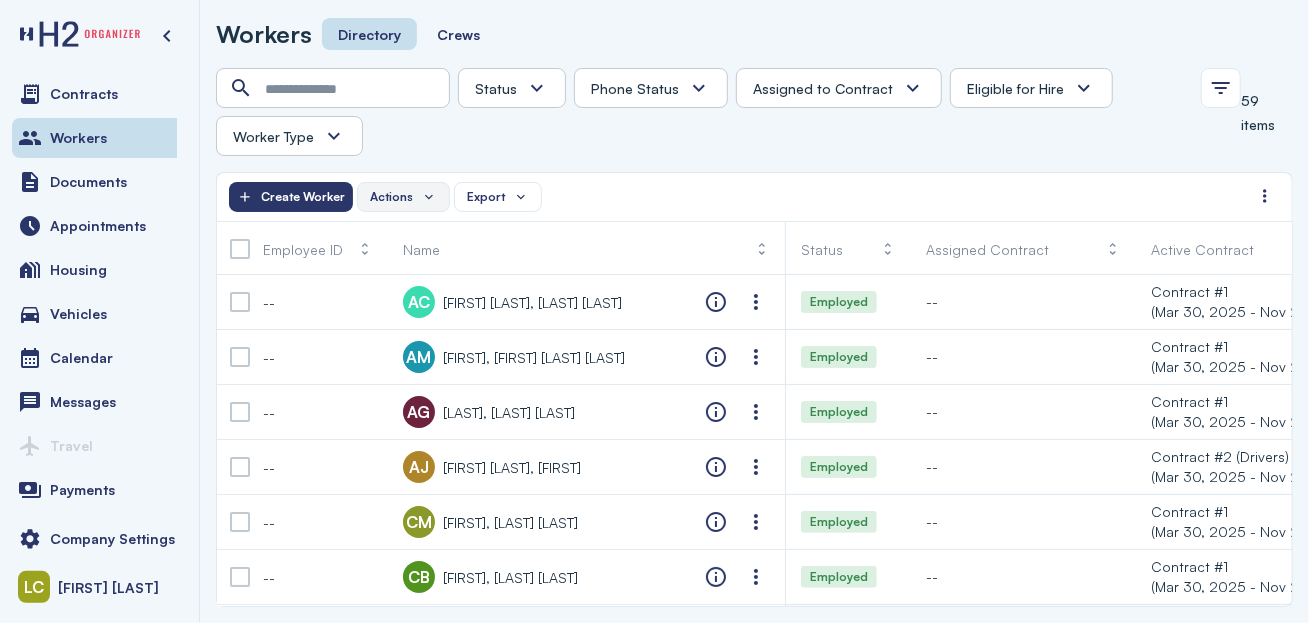 click on "Actions" at bounding box center [403, 197] 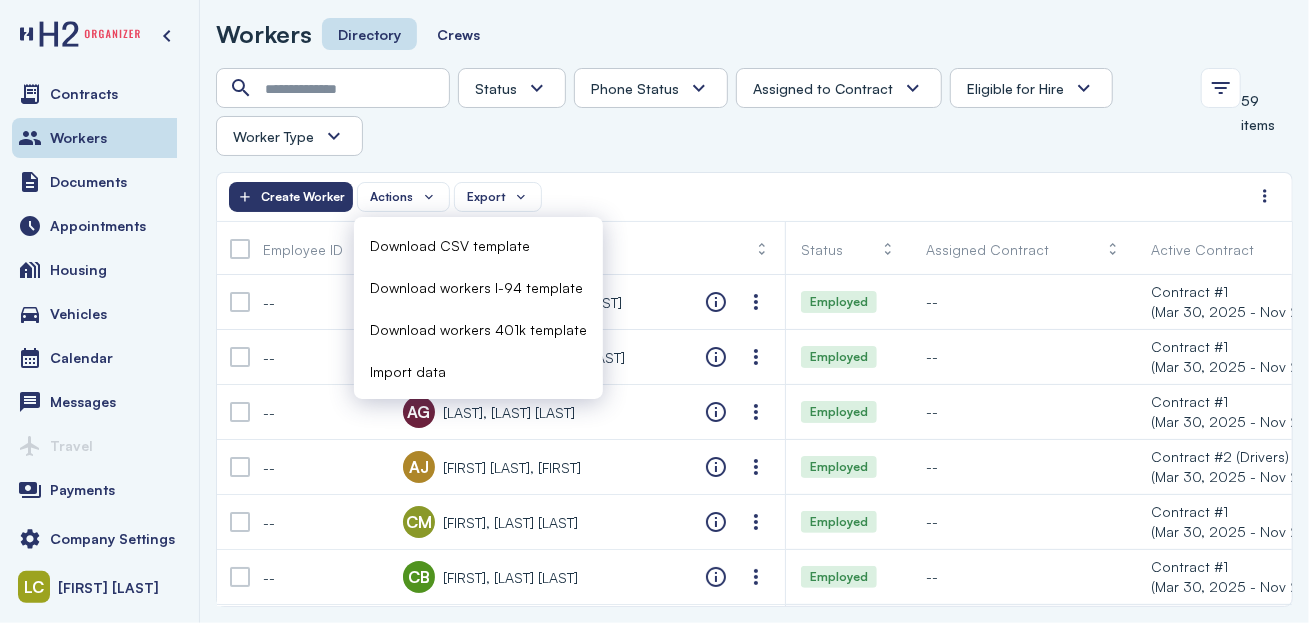 click on "Download CSV template" at bounding box center [450, 245] 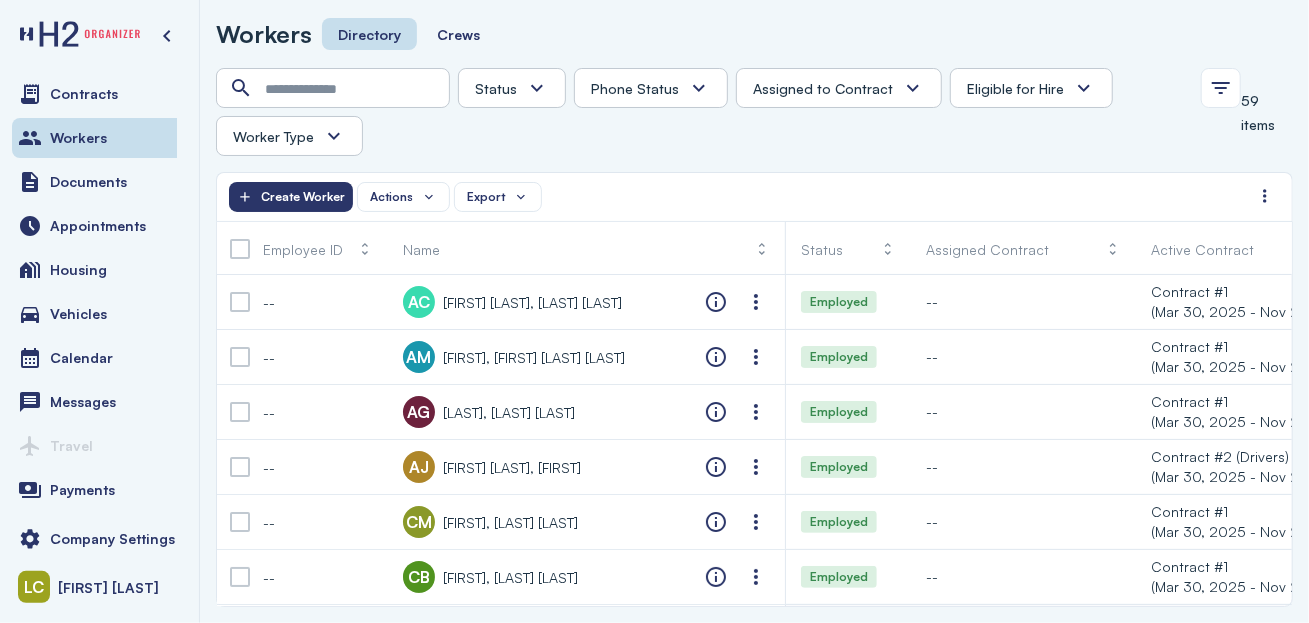 click on "Workers   Directory Crews" at bounding box center (754, 34) 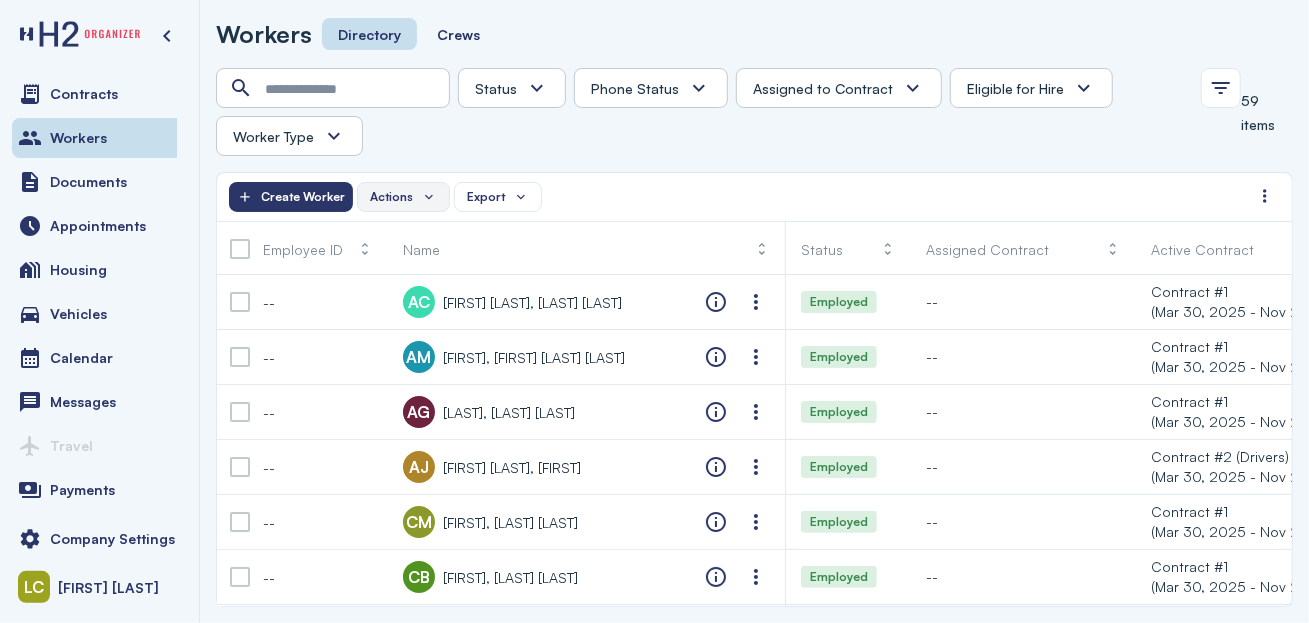 click on "Actions" at bounding box center (391, 197) 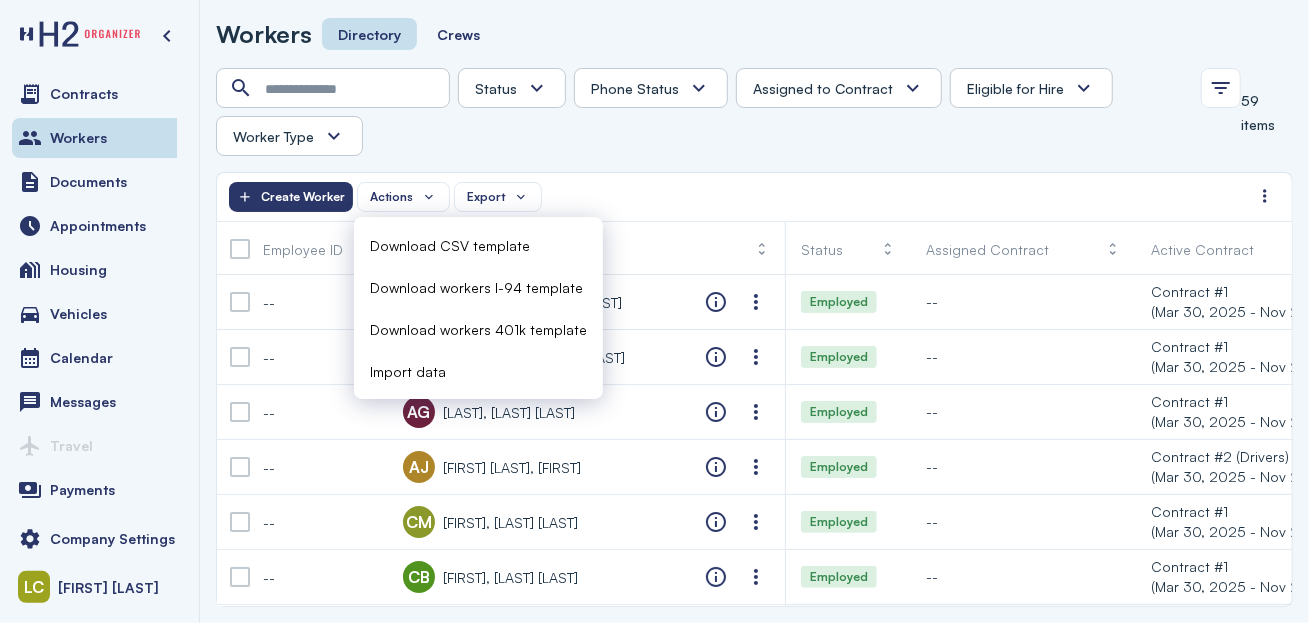 click on "Import data" at bounding box center [408, 371] 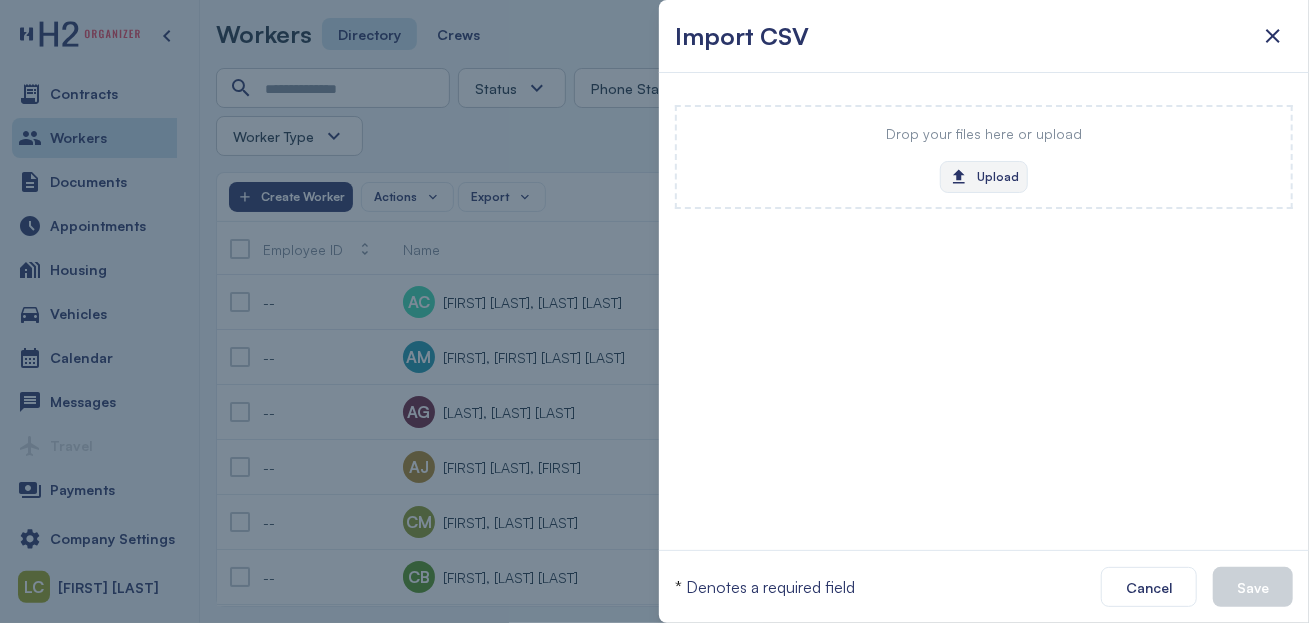 click on "Upload" at bounding box center (984, 177) 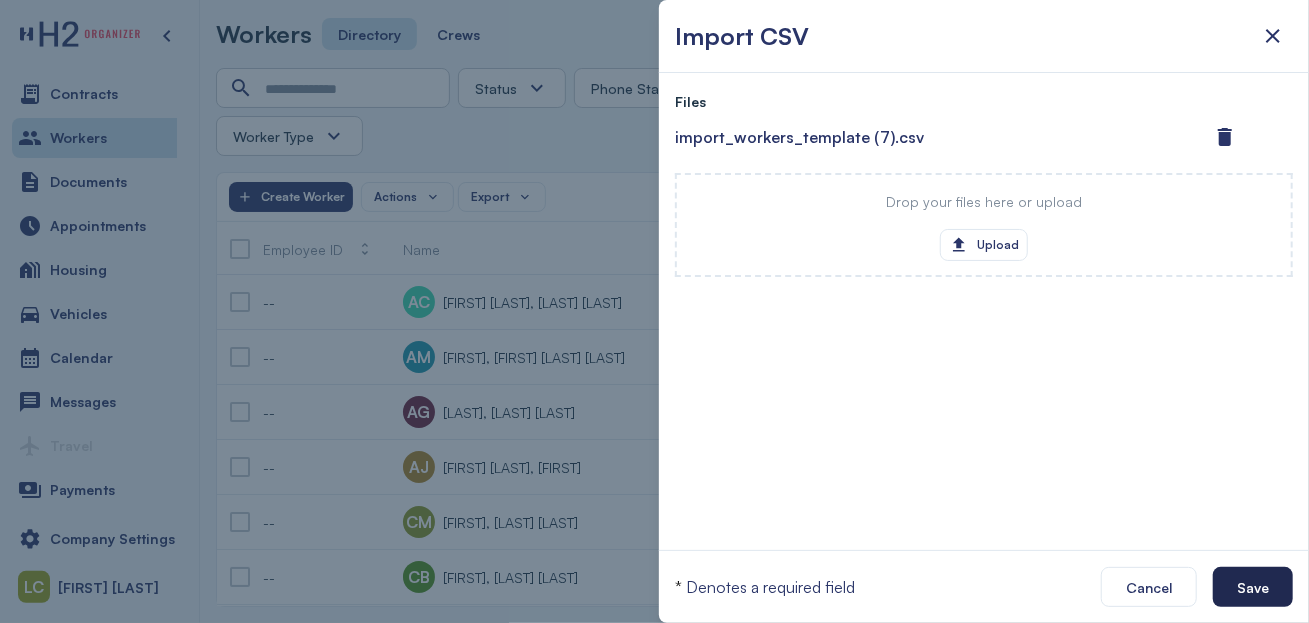 click on "Save" at bounding box center [1253, 587] 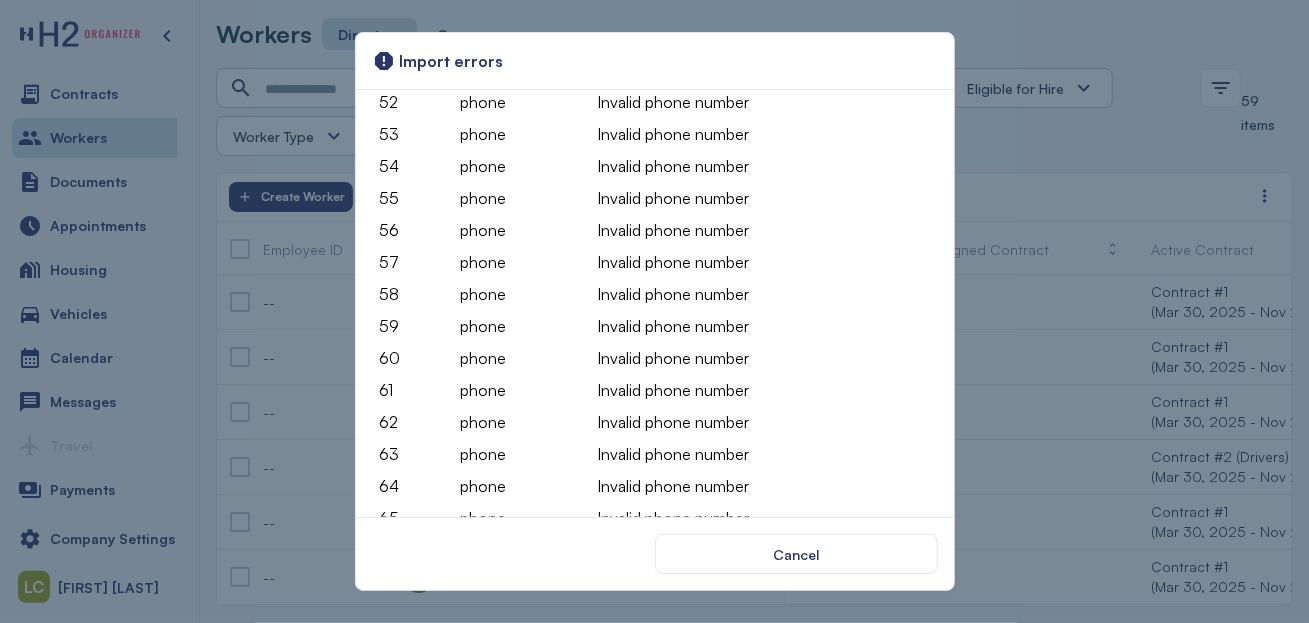 scroll, scrollTop: 1851, scrollLeft: 0, axis: vertical 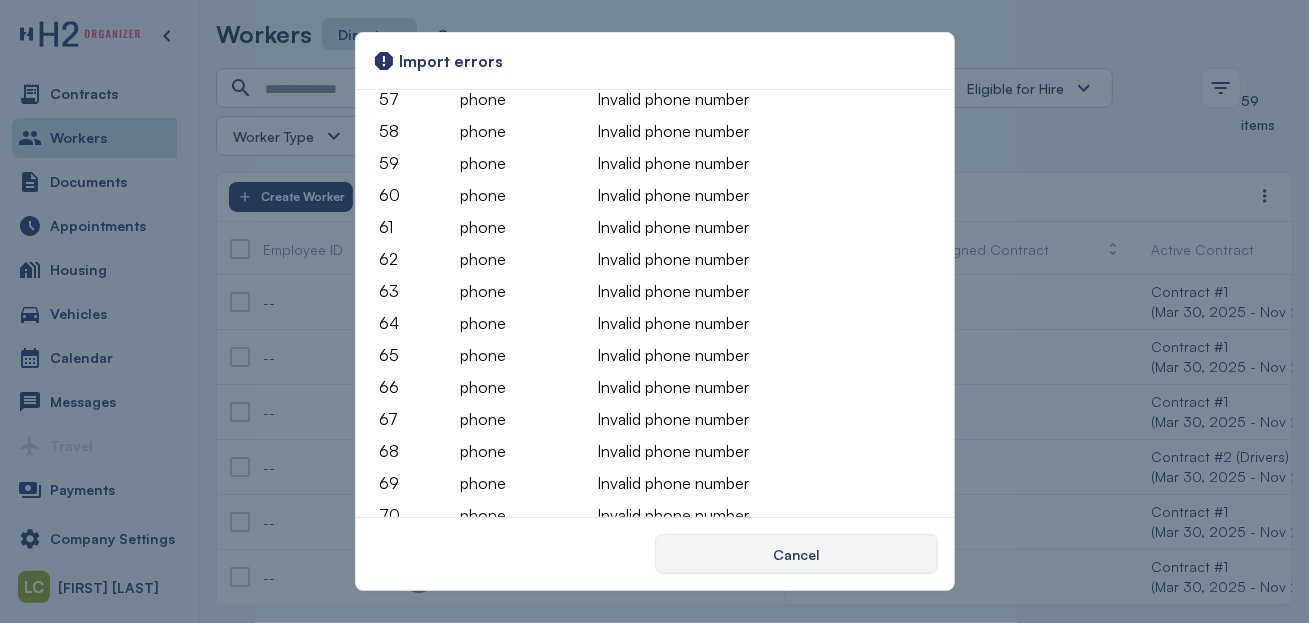 click on "Cancel" at bounding box center [796, 554] 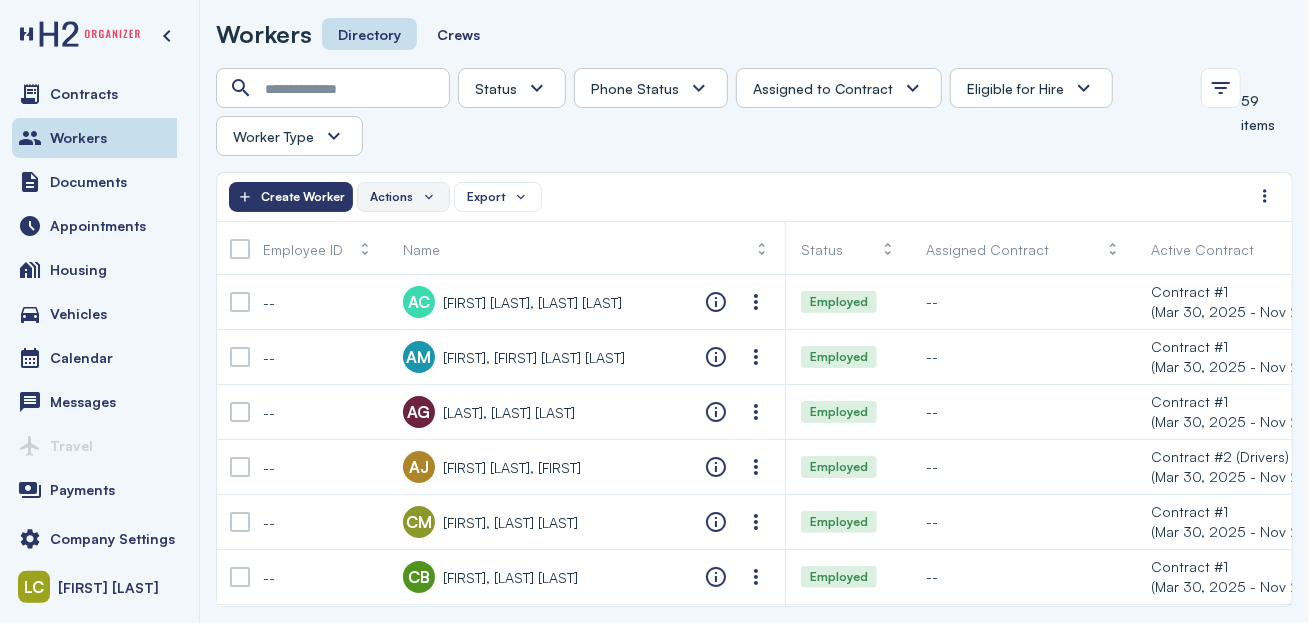 click on "Actions" at bounding box center (391, 197) 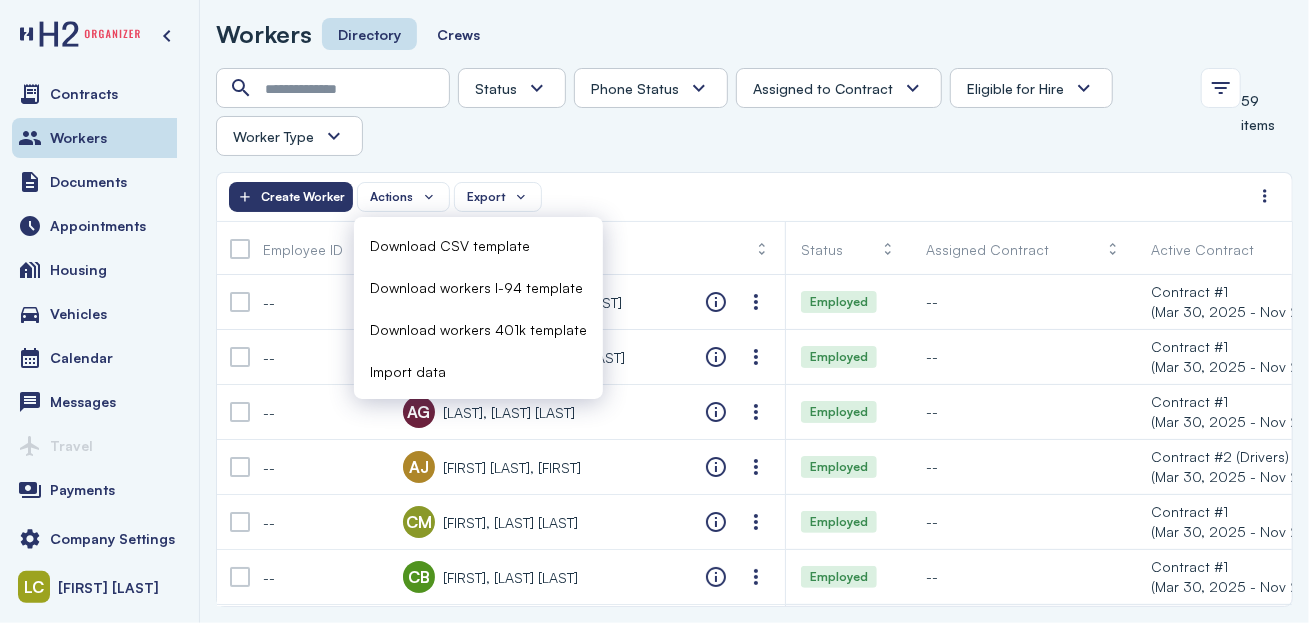 click on "Import data" at bounding box center [408, 371] 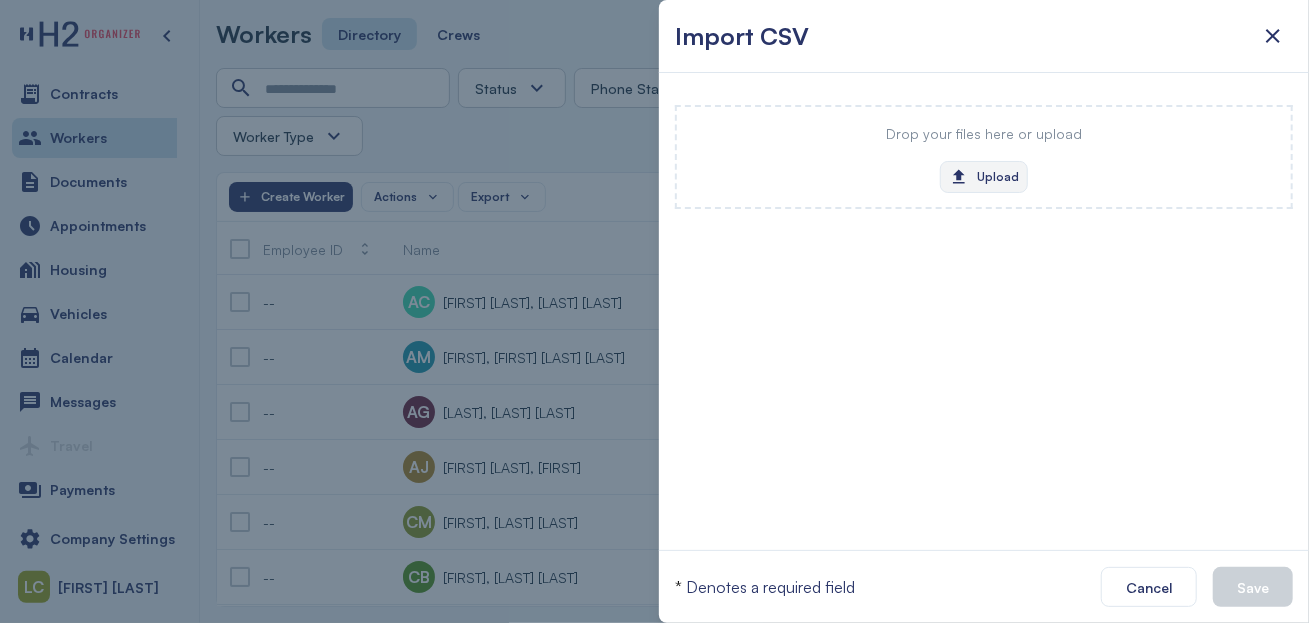 click on "Upload" 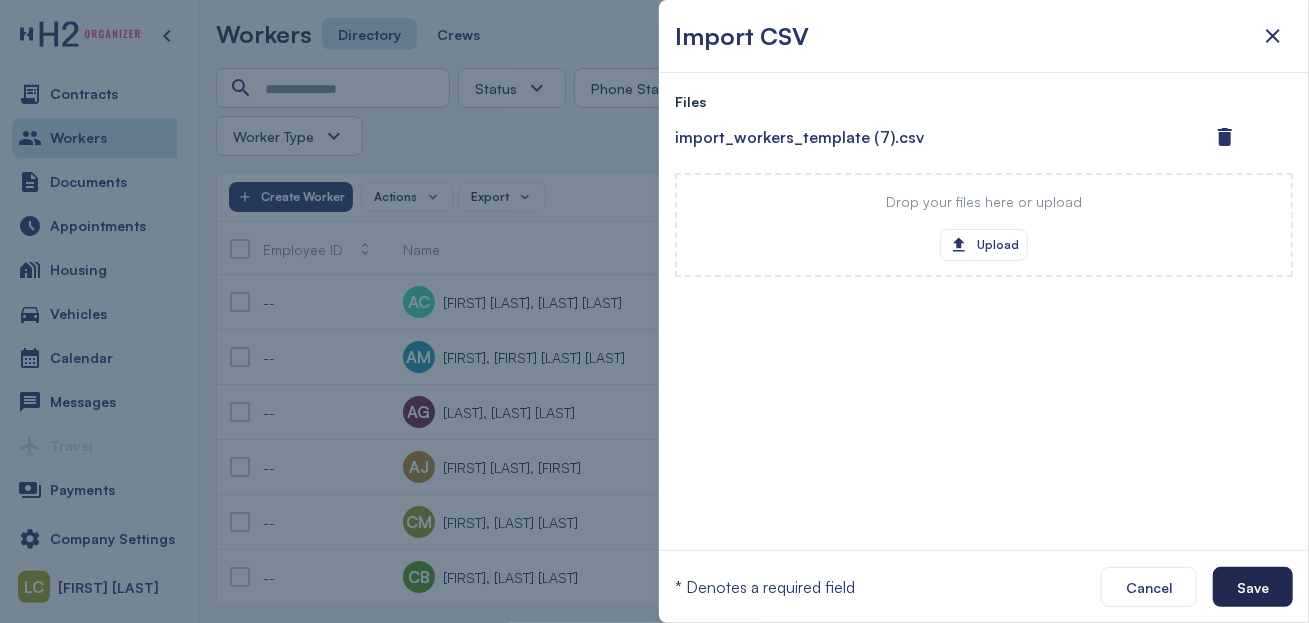 click on "Save" at bounding box center [1253, 587] 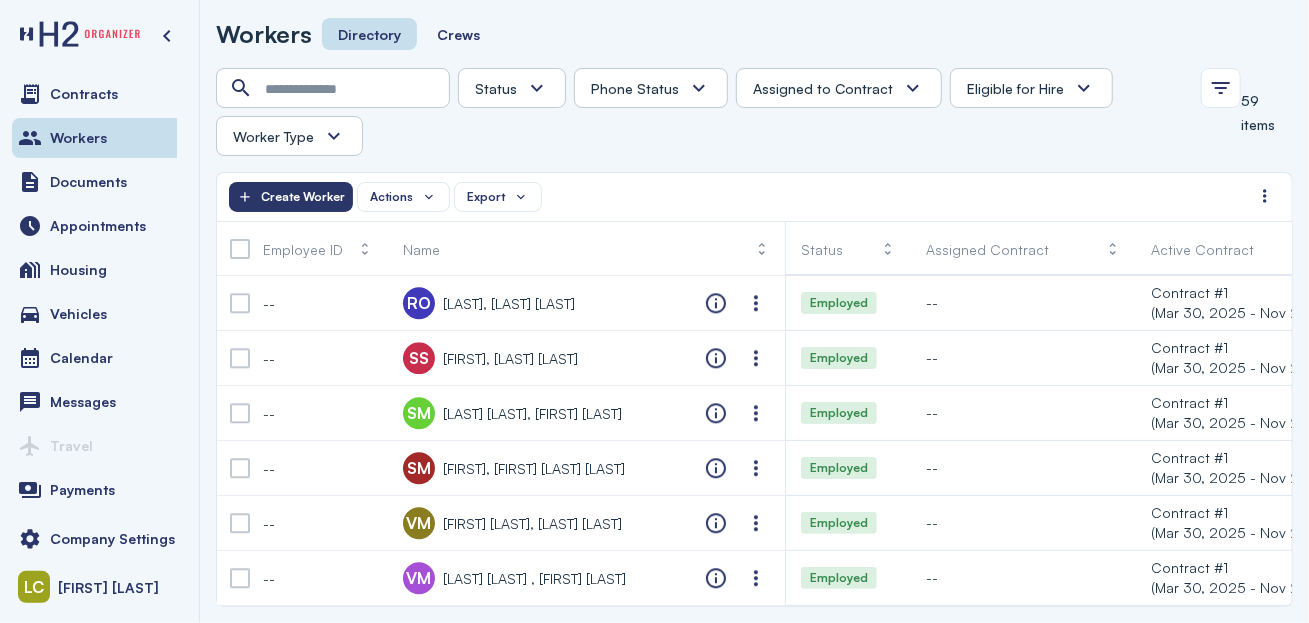 scroll, scrollTop: 2869, scrollLeft: 0, axis: vertical 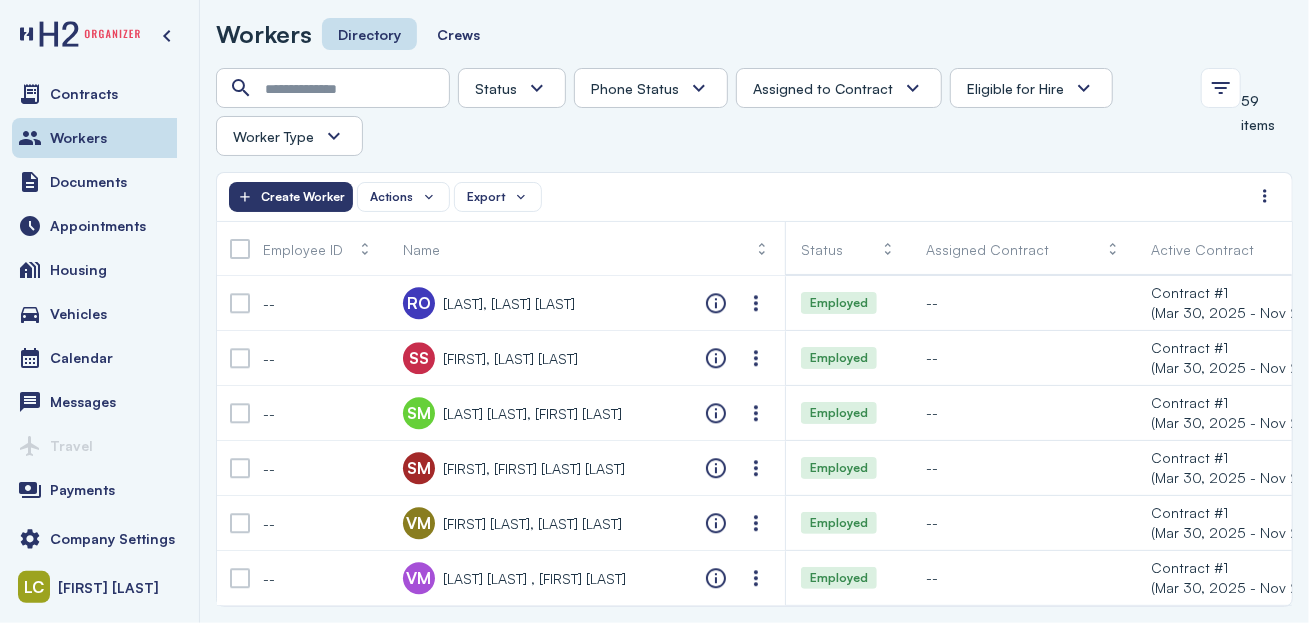drag, startPoint x: 1117, startPoint y: 78, endPoint x: 1096, endPoint y: 81, distance: 21.213203 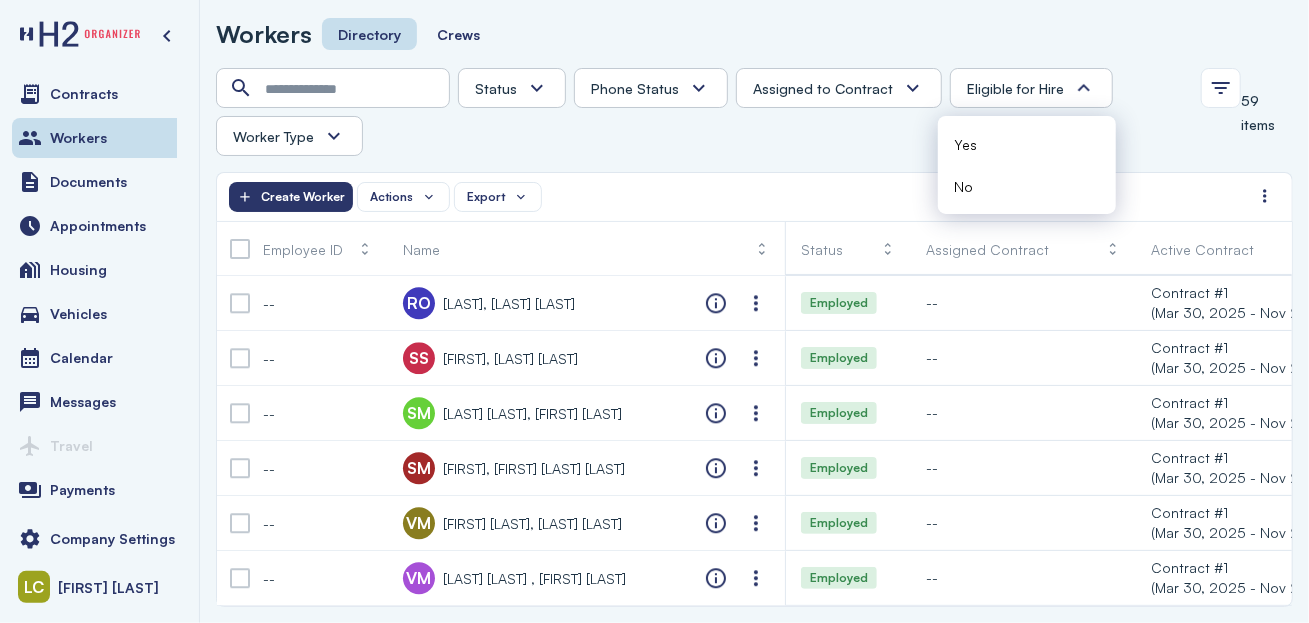 click on "Assigned to Contract" at bounding box center [839, 88] 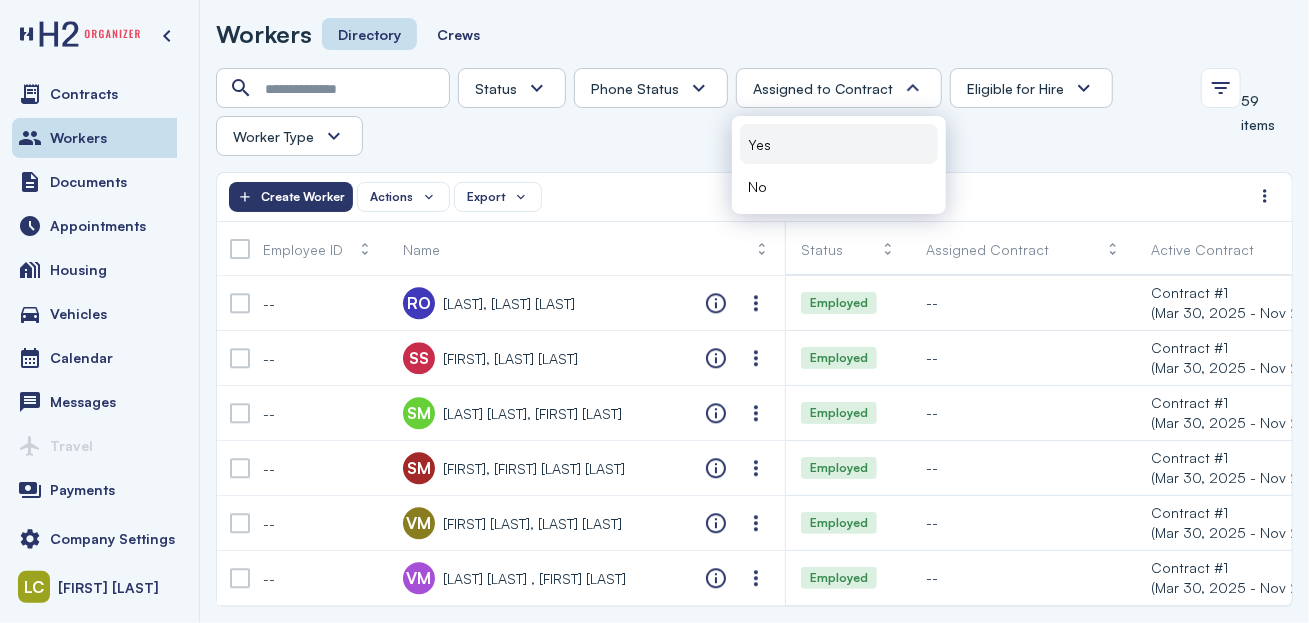 click on "Yes" at bounding box center [839, 144] 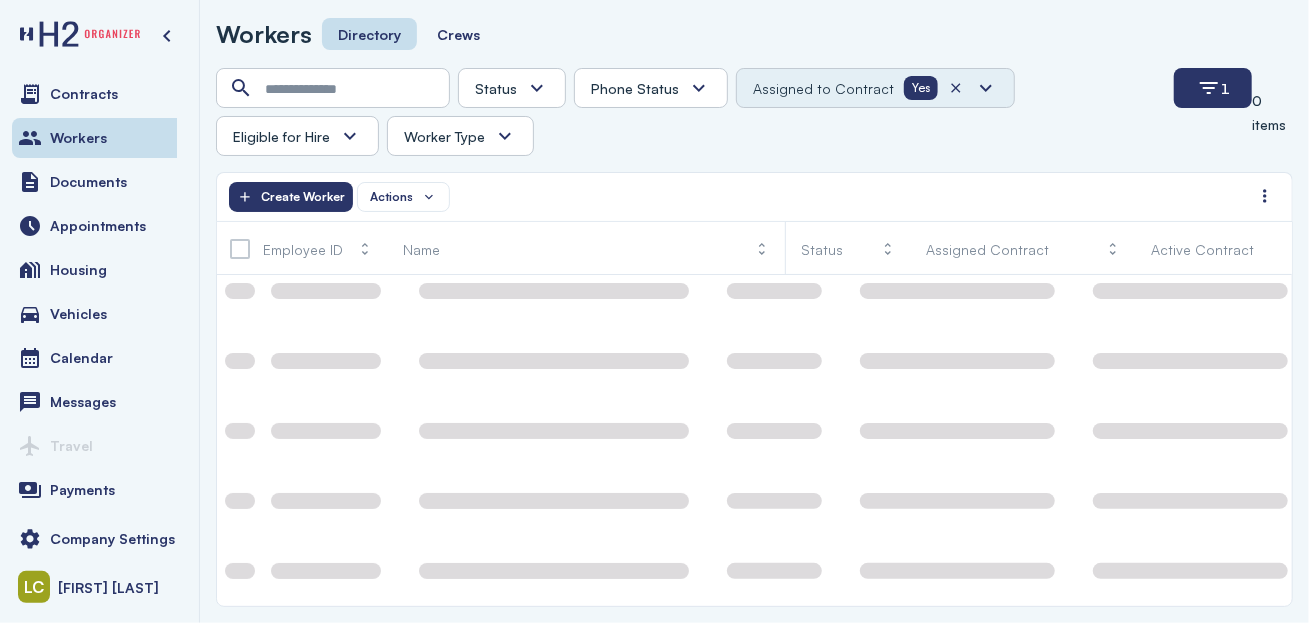 scroll, scrollTop: 169, scrollLeft: 0, axis: vertical 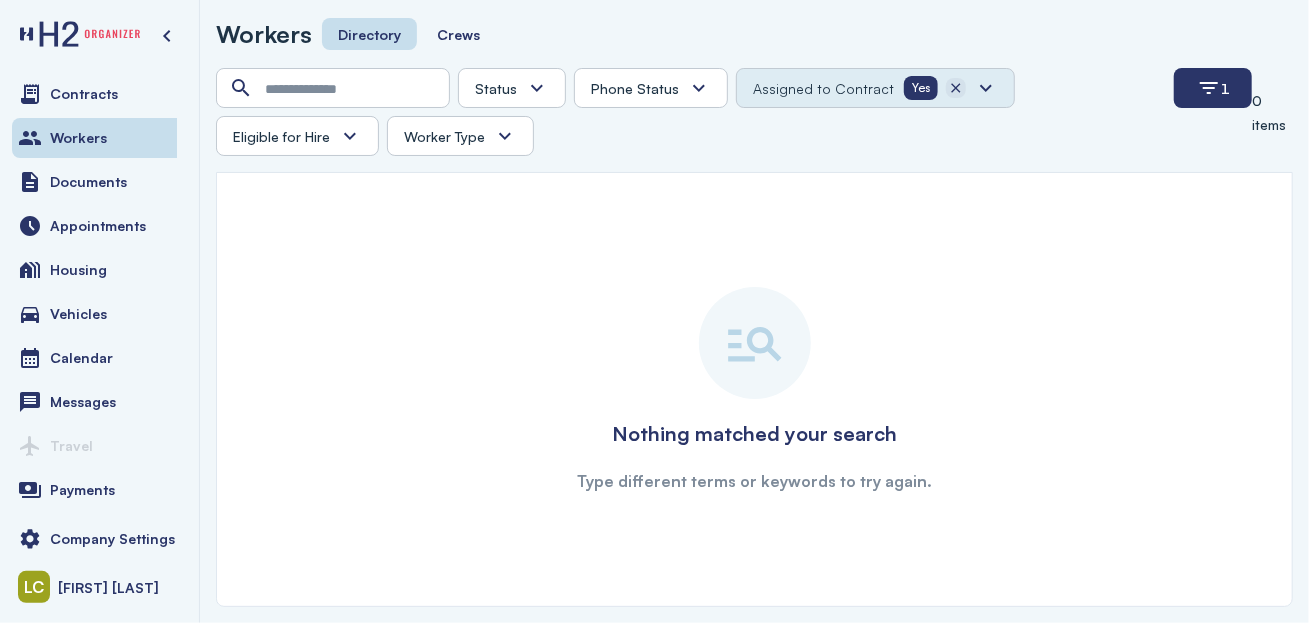 click at bounding box center [956, 88] 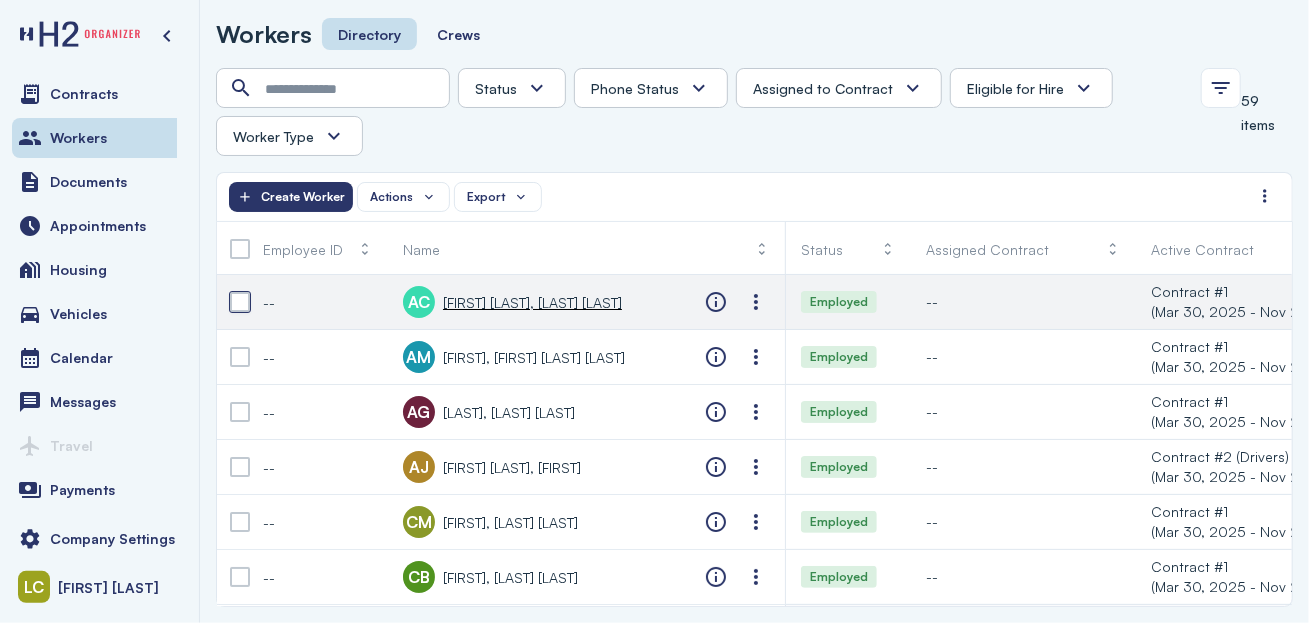 click at bounding box center (240, 302) 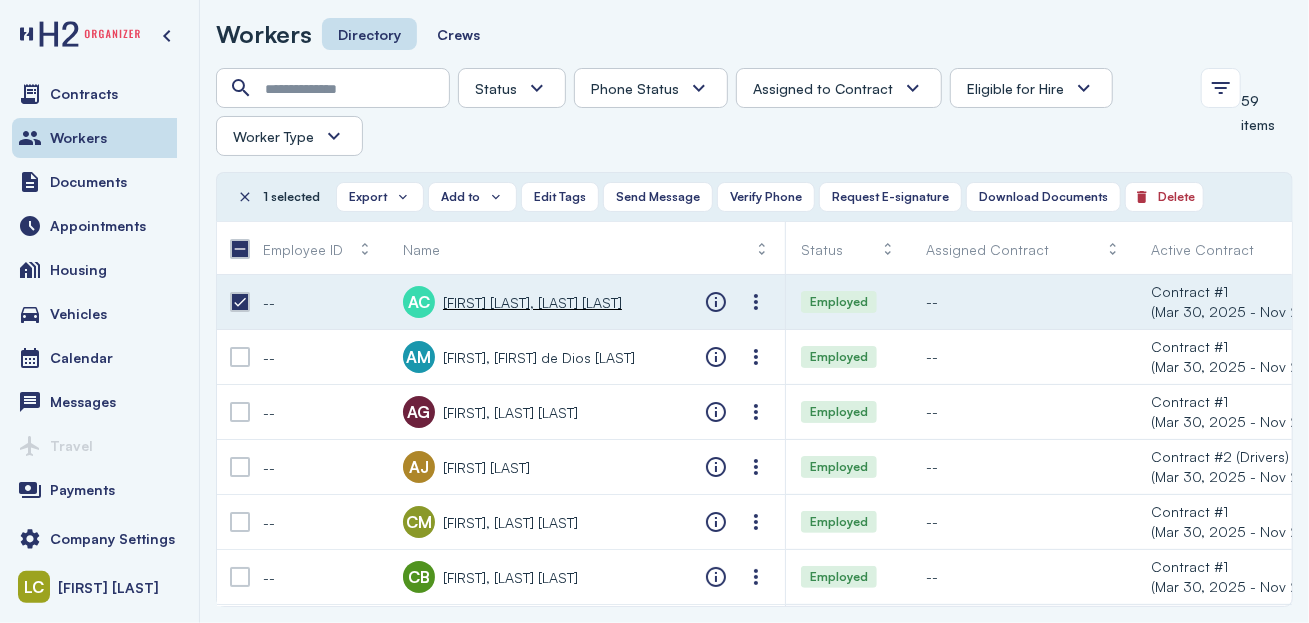 click on "Assigned to Contract" at bounding box center [839, 88] 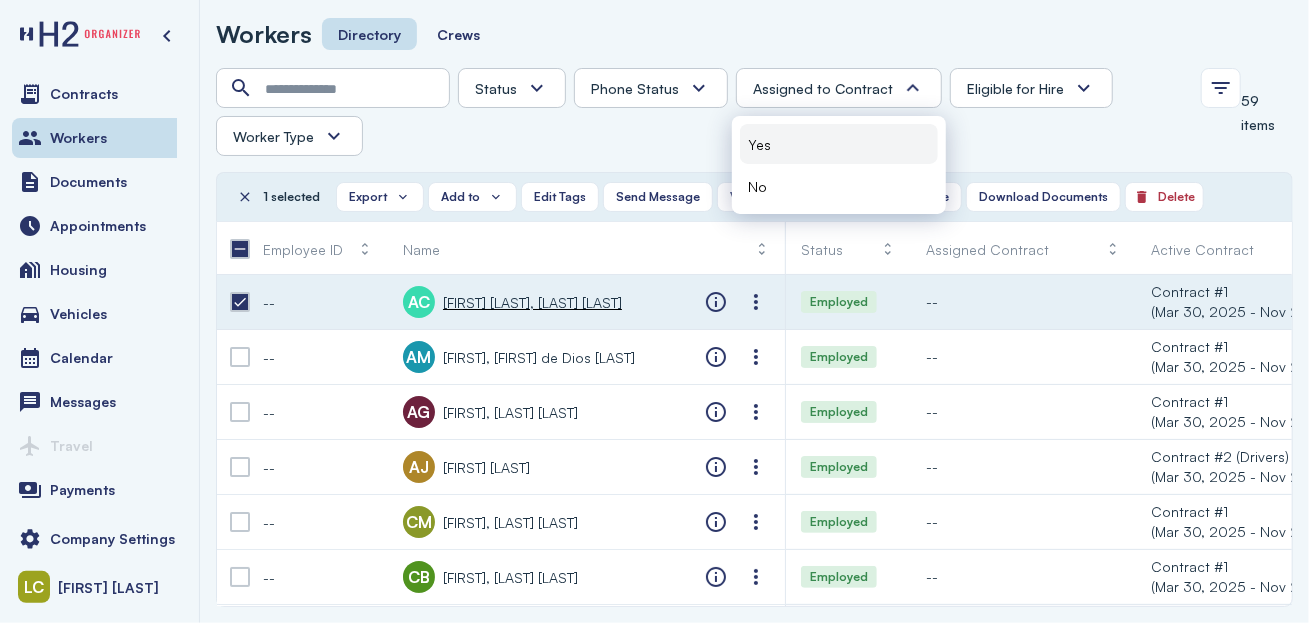 click on "Yes" at bounding box center (839, 144) 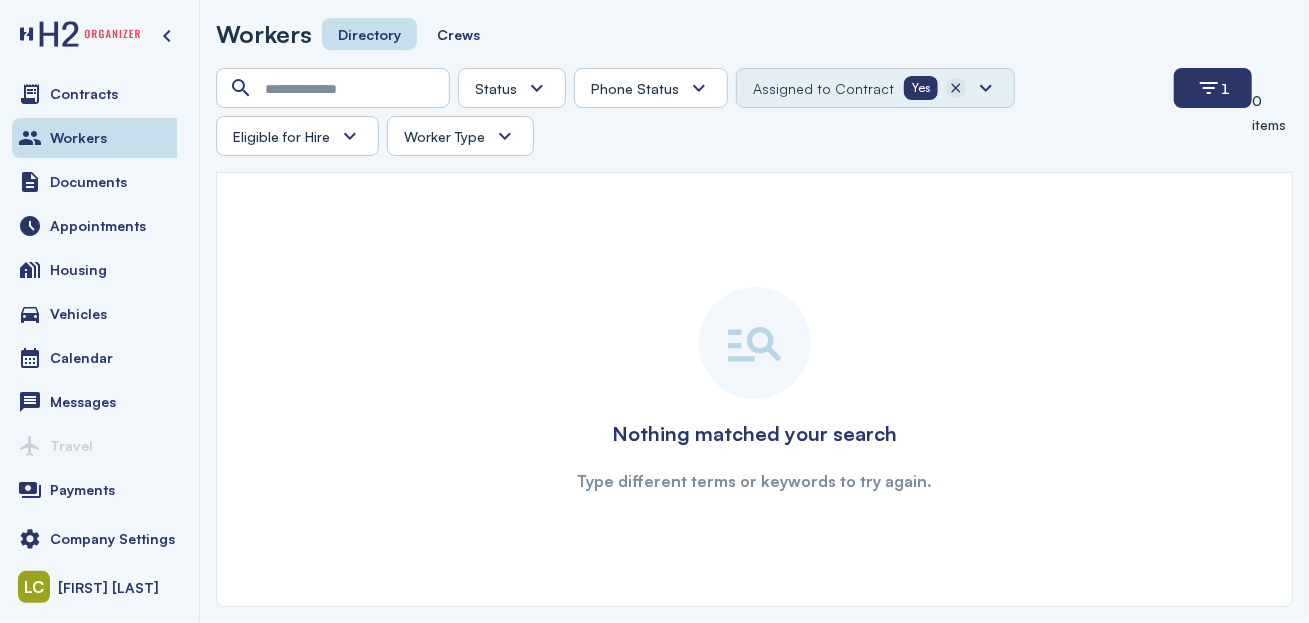 click at bounding box center (956, 88) 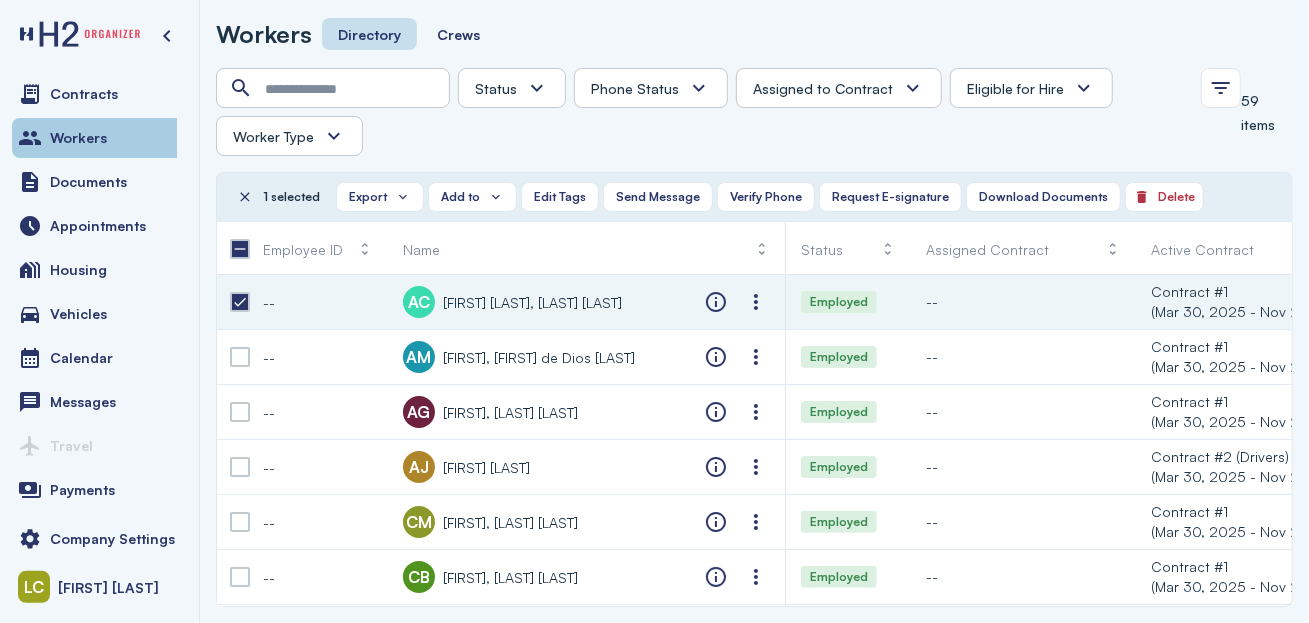 click on "Workers" at bounding box center (99, 138) 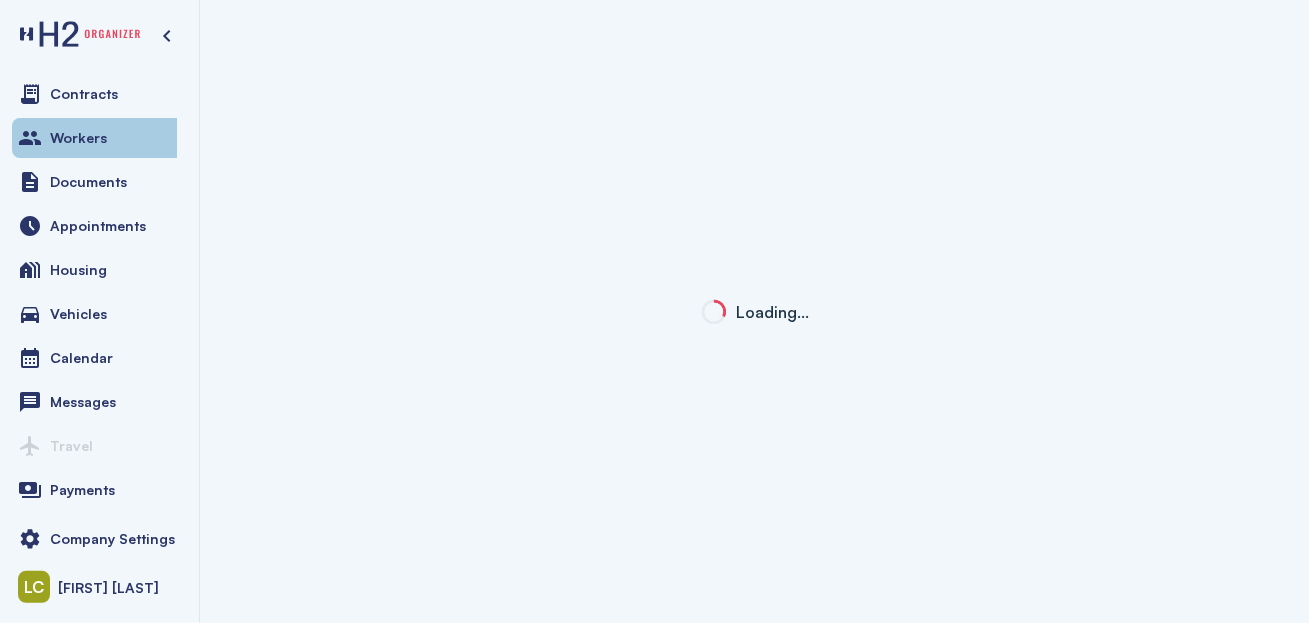 click on "Workers" at bounding box center (99, 138) 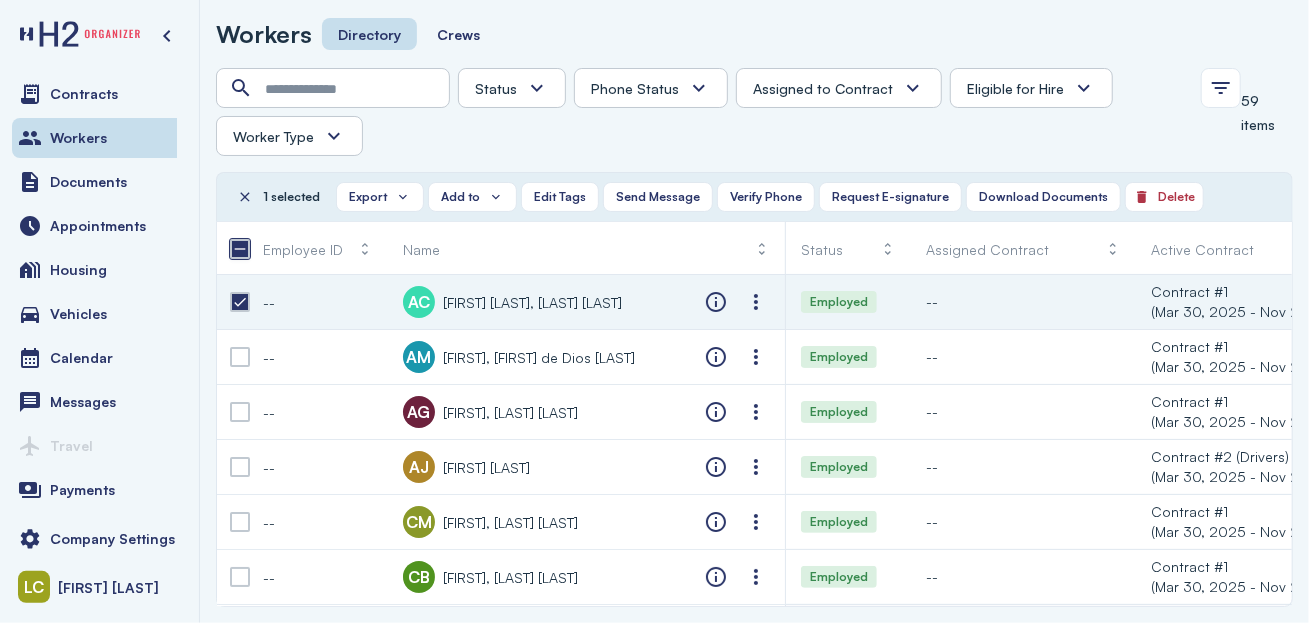 click at bounding box center (240, 249) 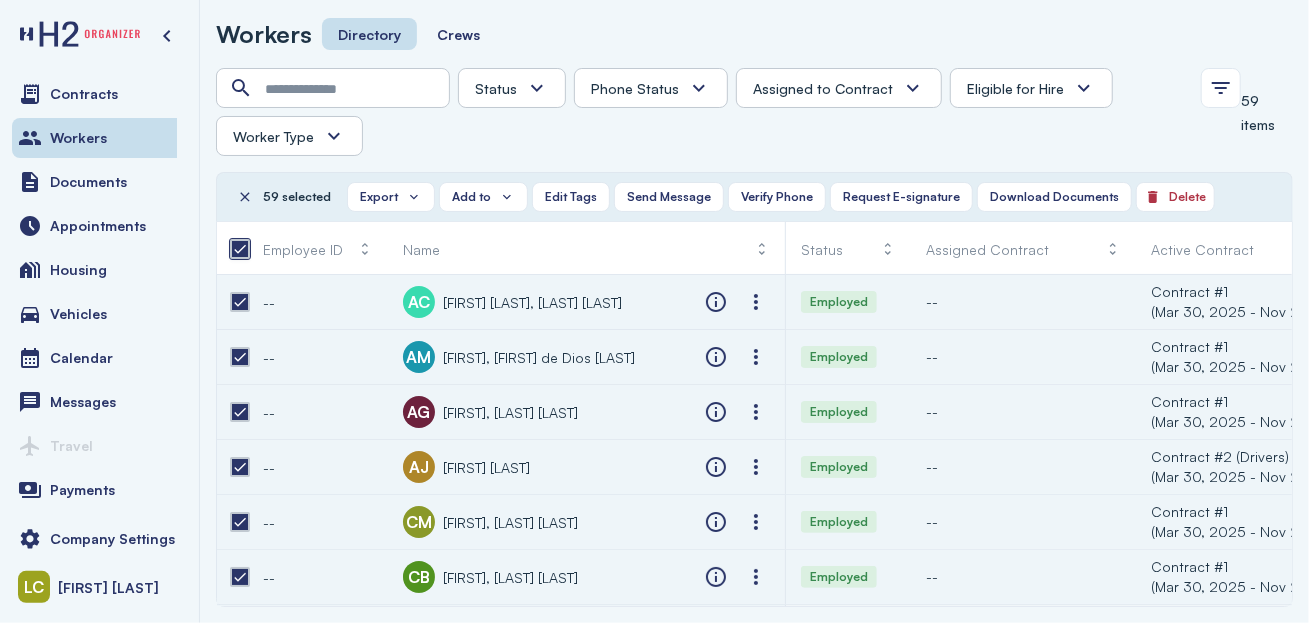 click at bounding box center (240, 249) 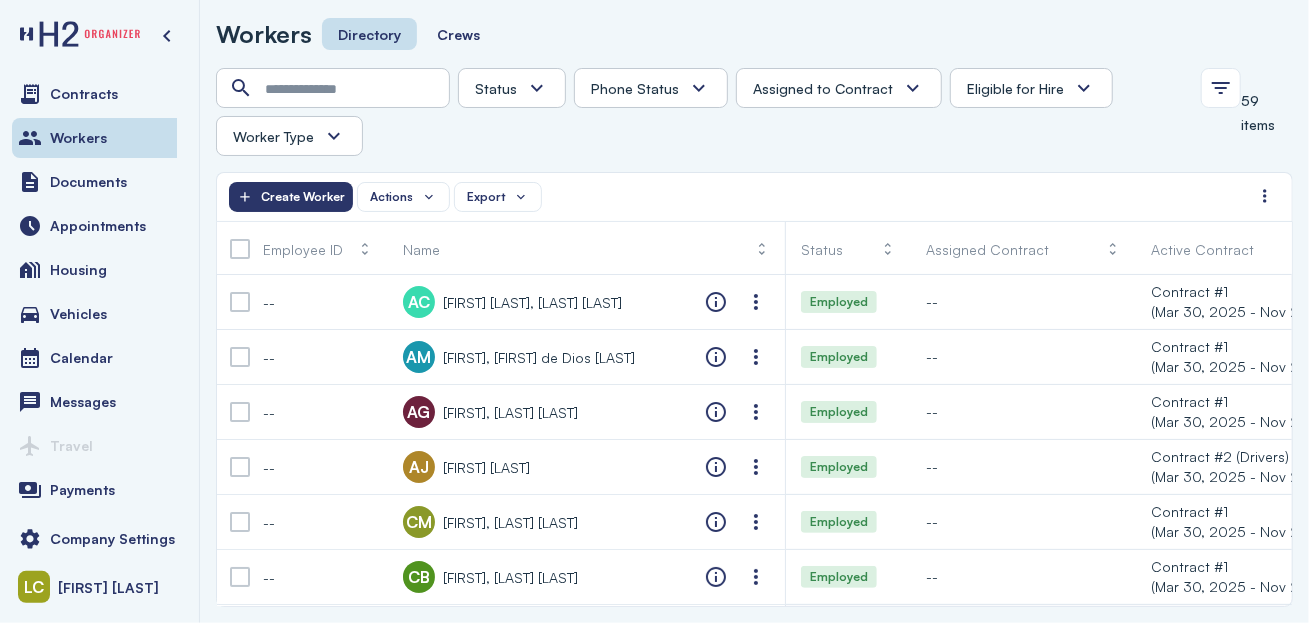 click on "Worker Type" at bounding box center (289, 136) 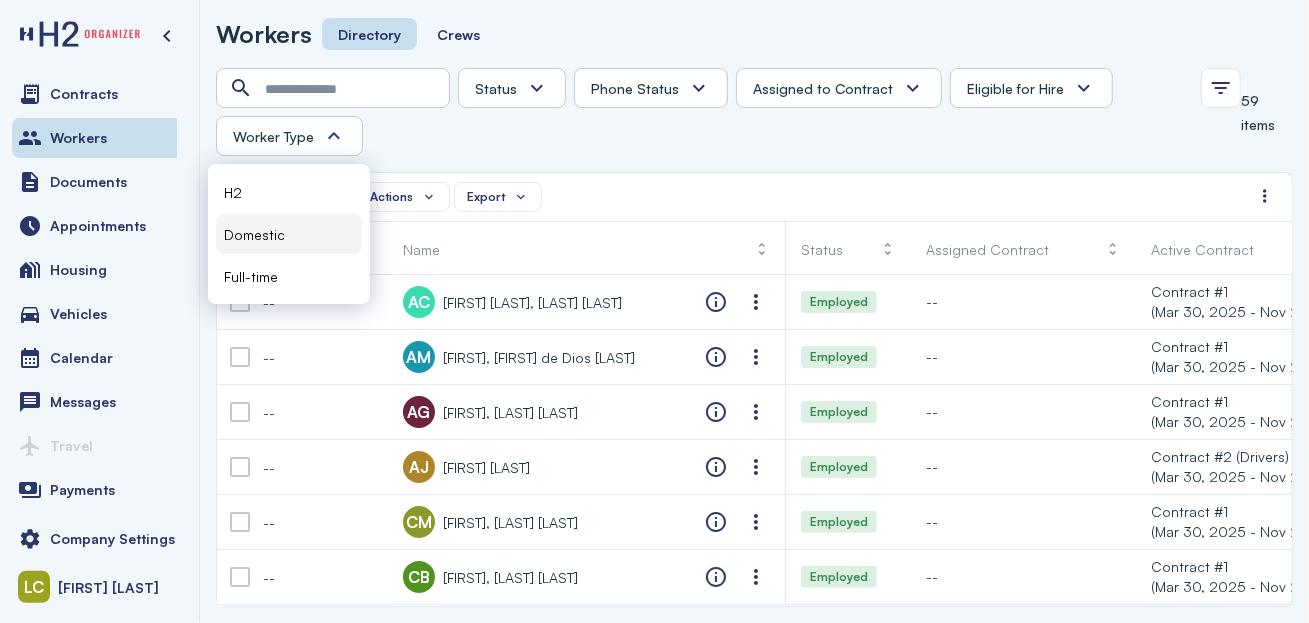 click on "Domestic" at bounding box center [254, 234] 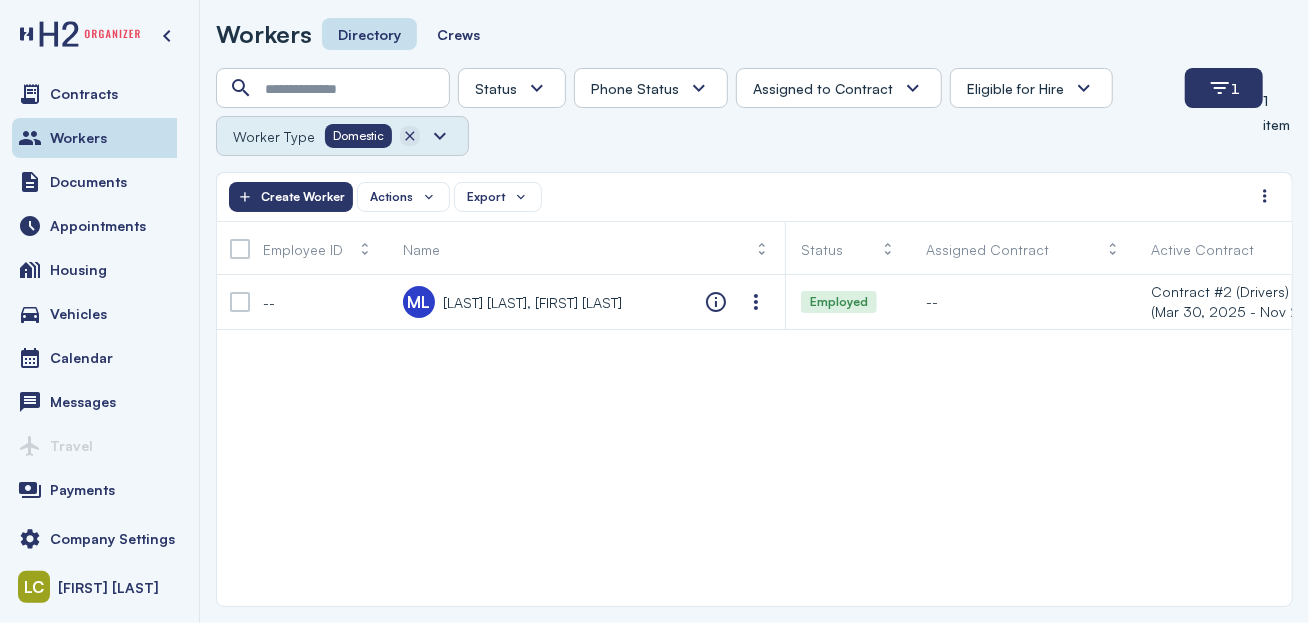 click at bounding box center [410, 136] 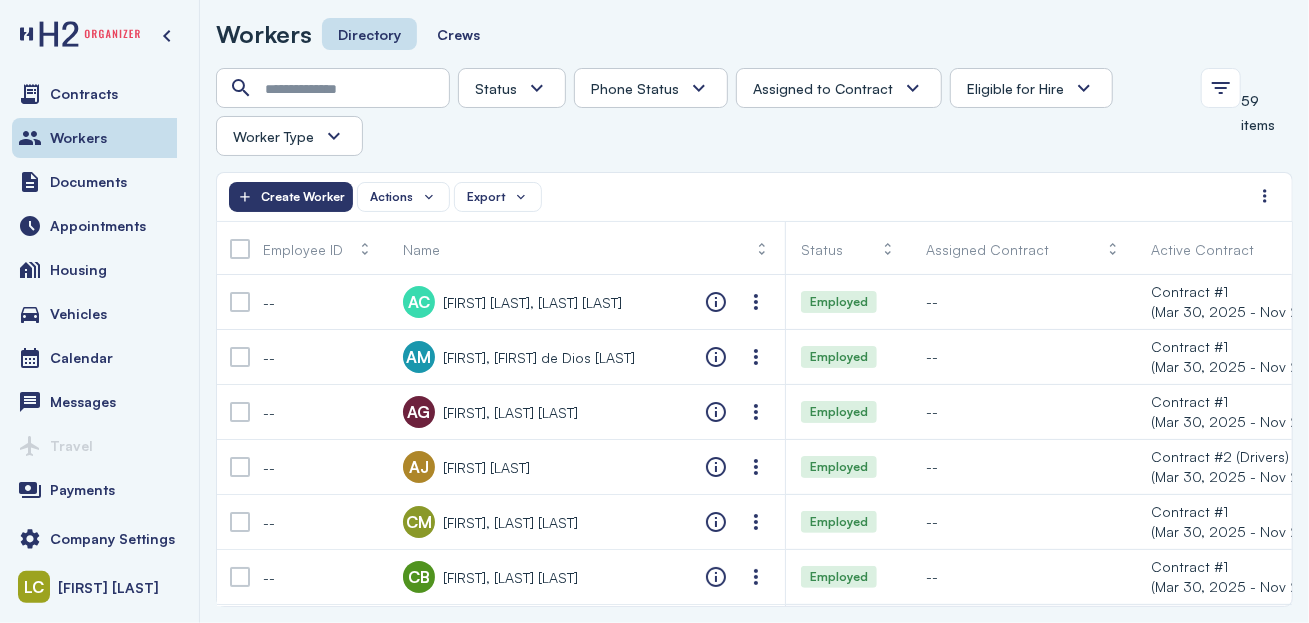 click at bounding box center [334, 136] 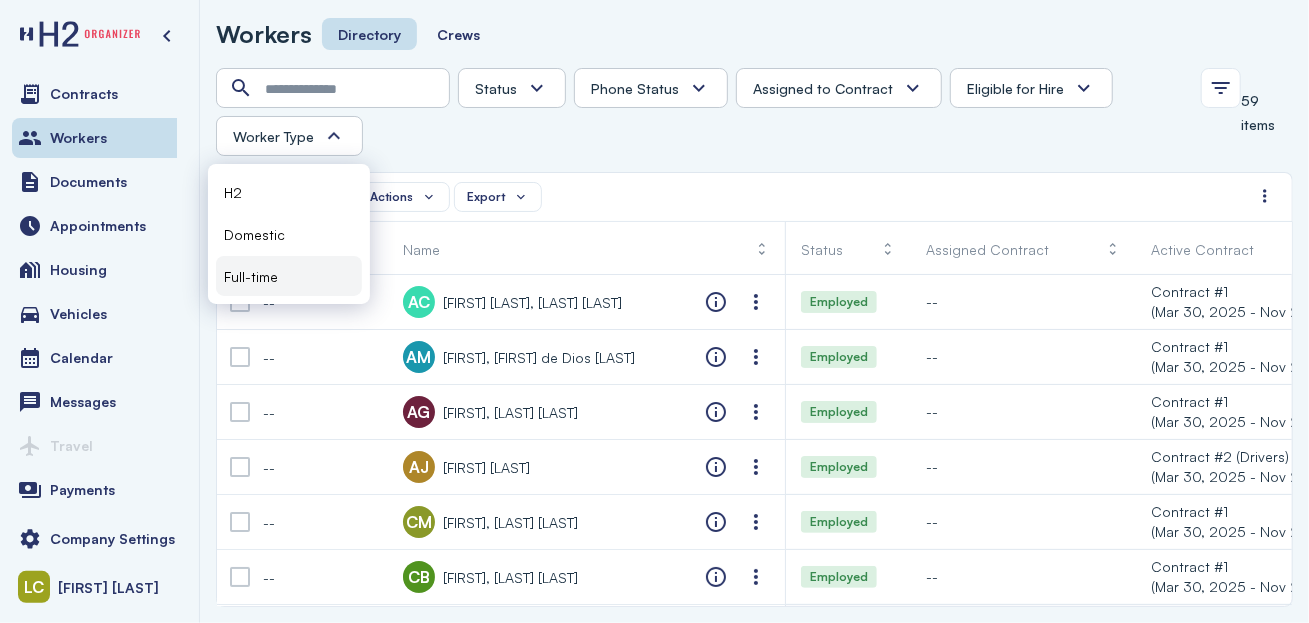 click on "Full-time" at bounding box center (251, 276) 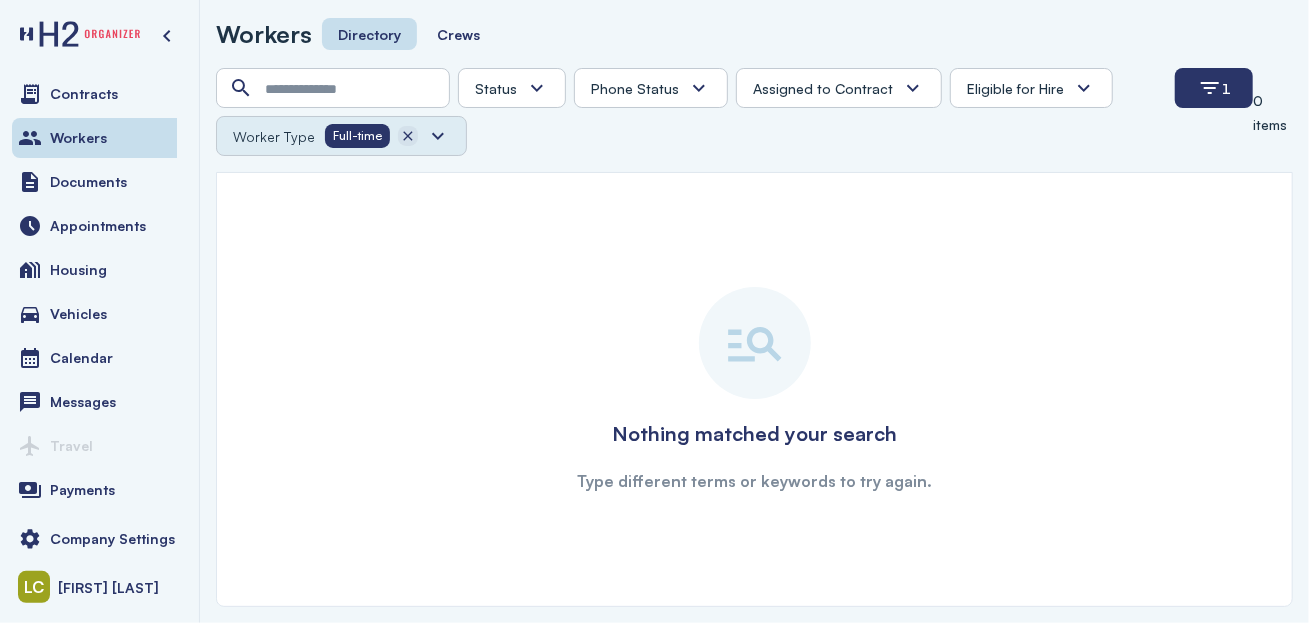 click at bounding box center (408, 136) 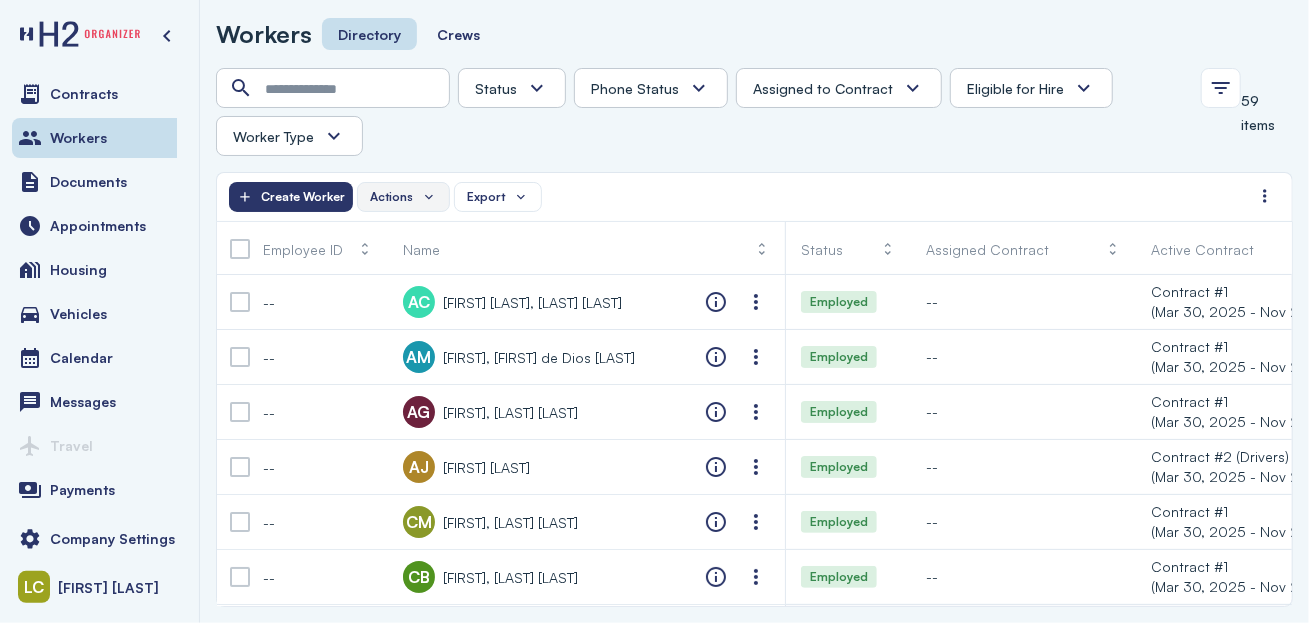 click on "Actions" at bounding box center (391, 197) 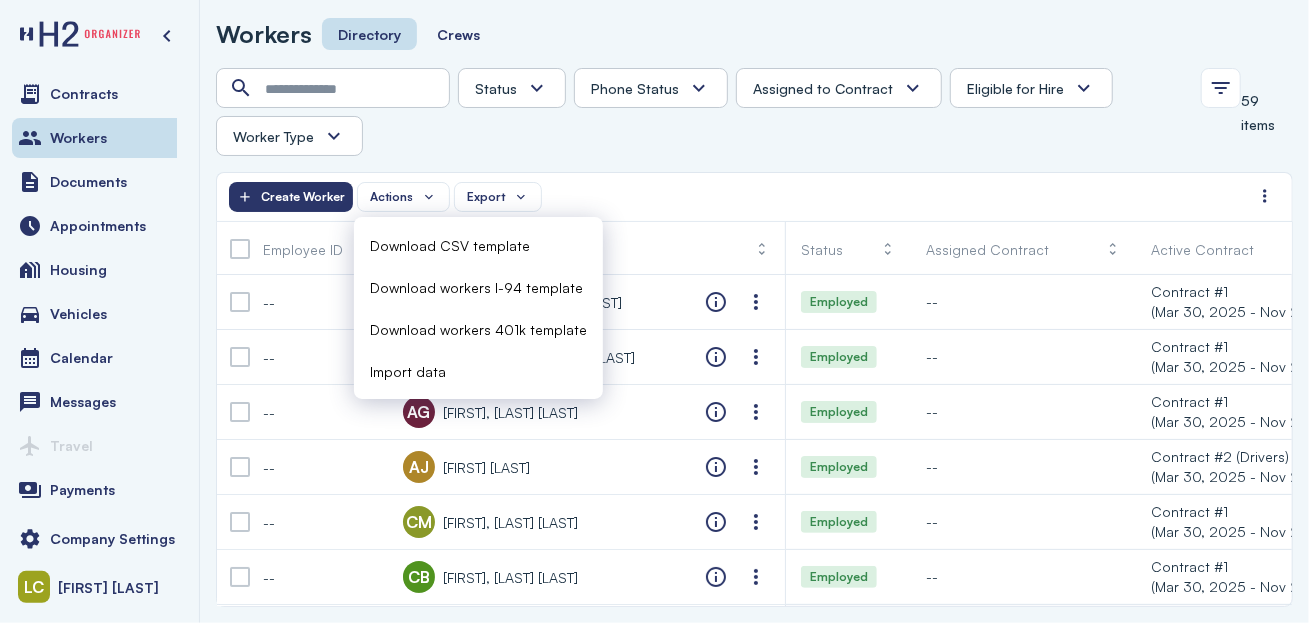 click on "Import data" at bounding box center (478, 371) 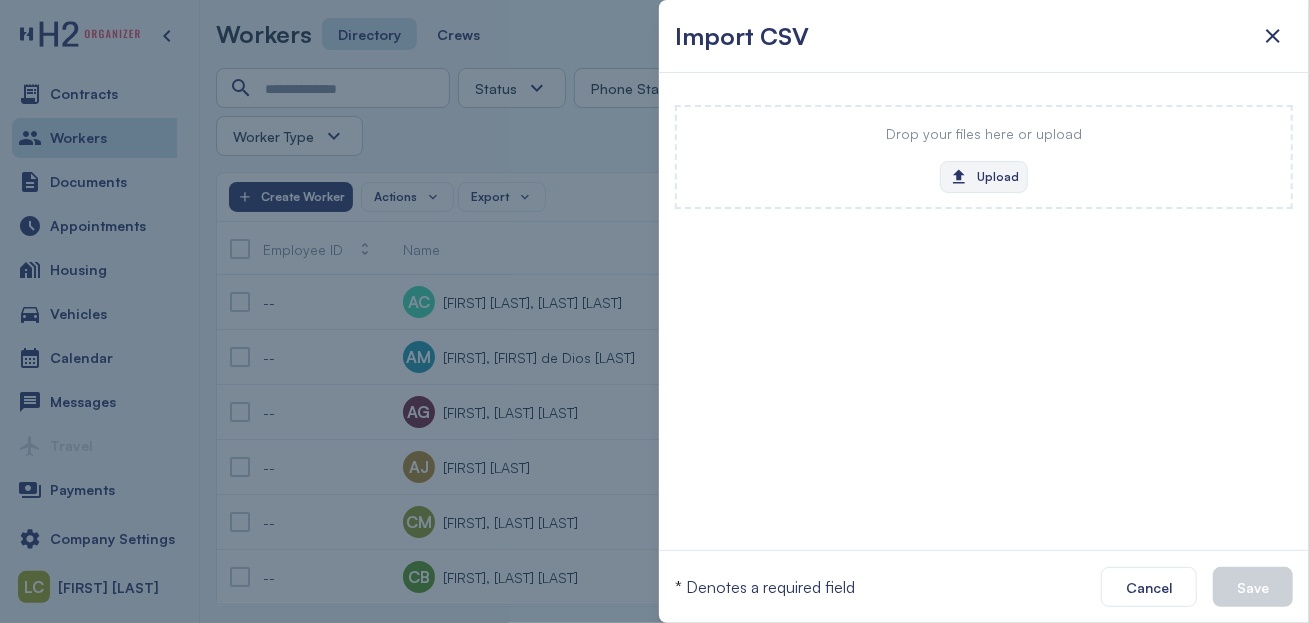 click on "Upload" 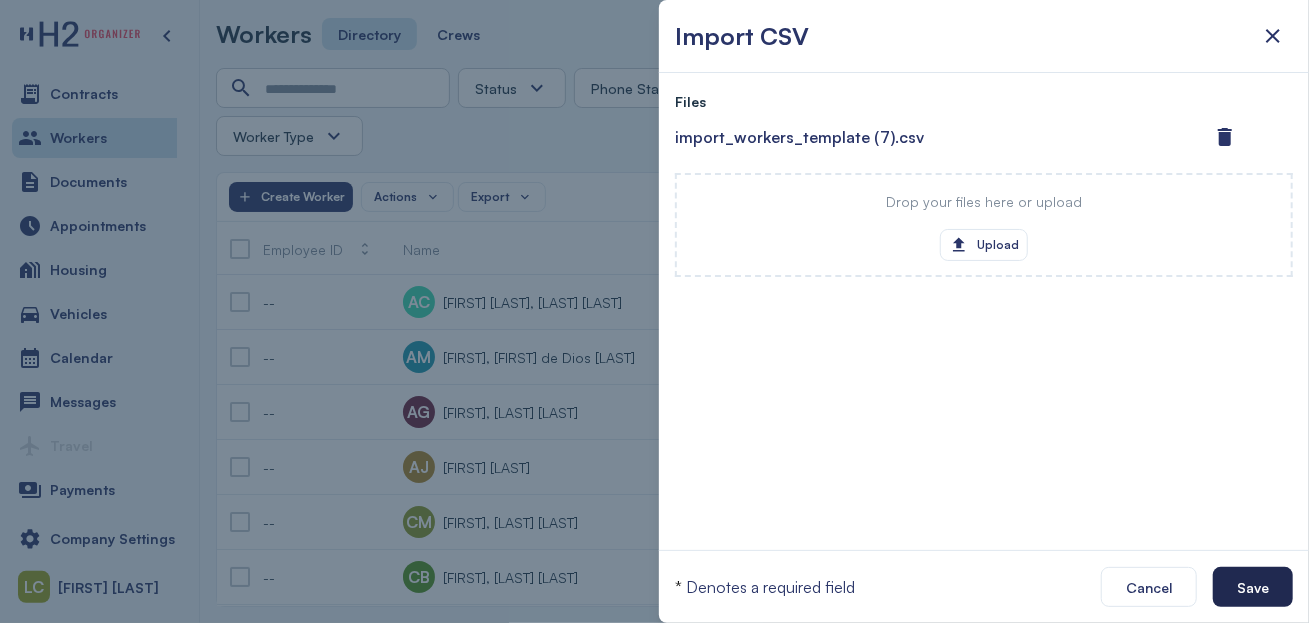 click on "Save" at bounding box center (1253, 587) 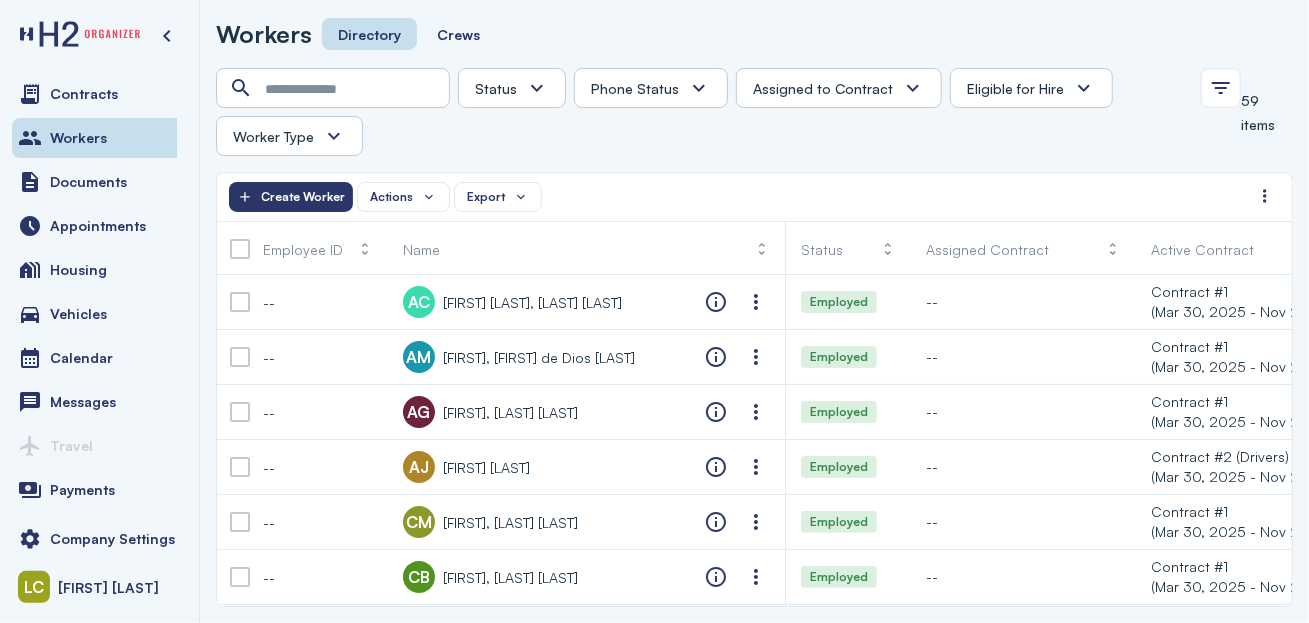click at bounding box center [913, 88] 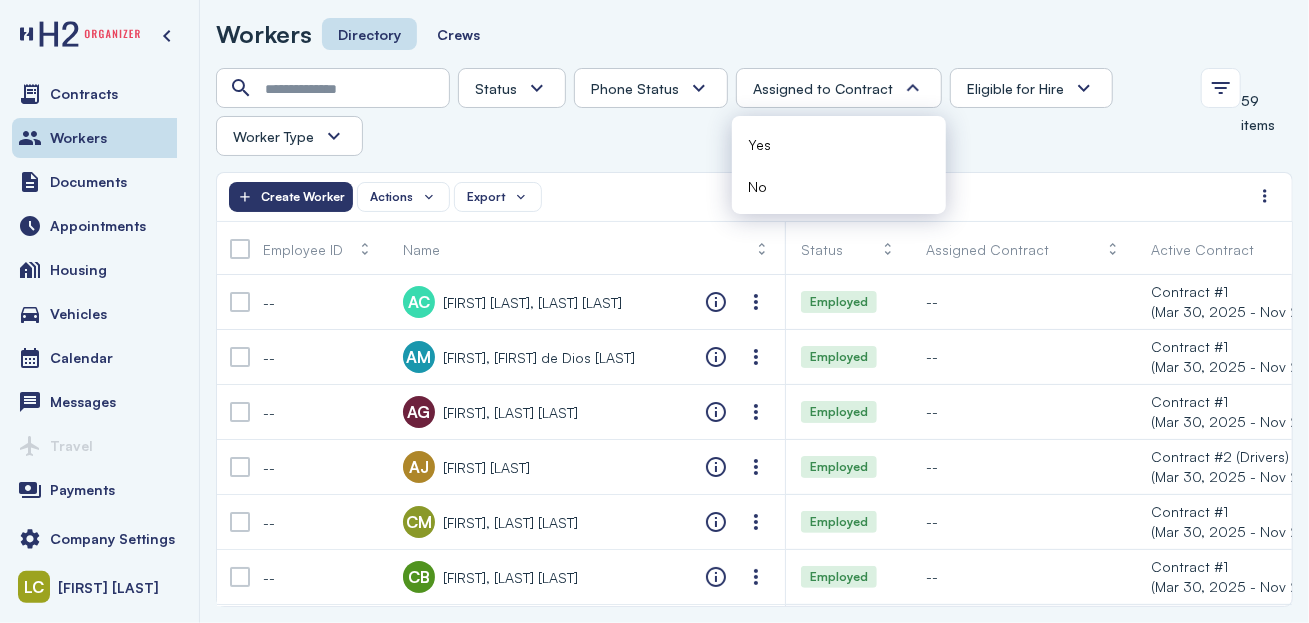 click on "Eligible for Hire" at bounding box center [1015, 88] 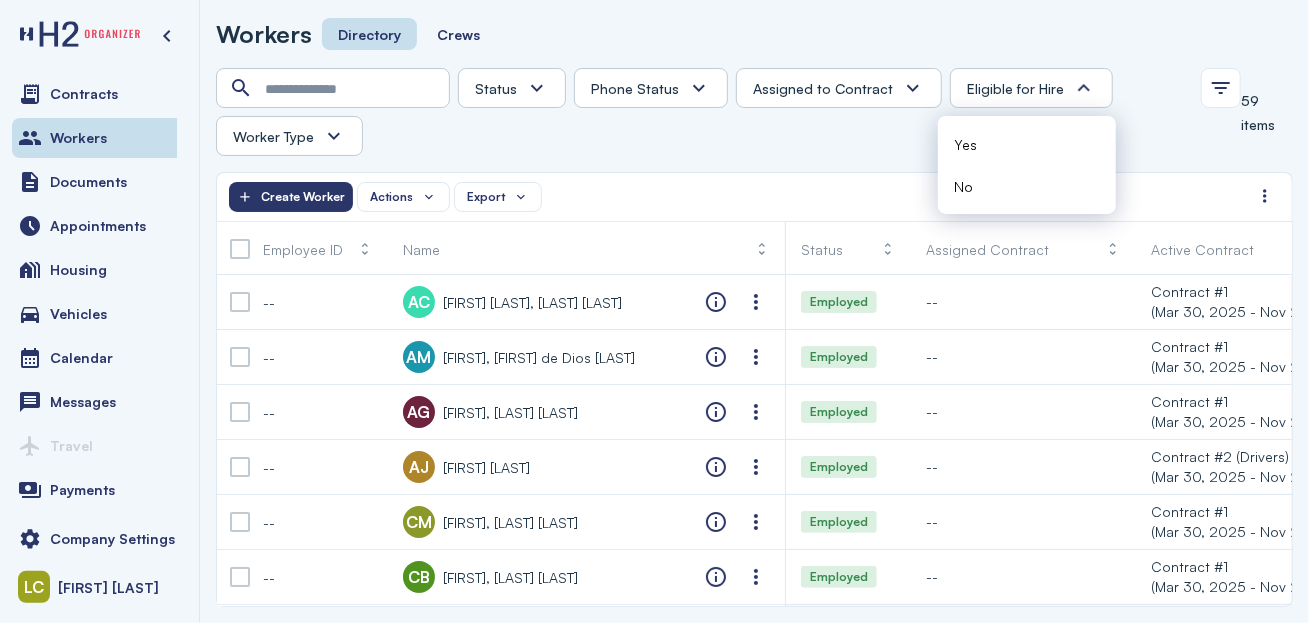click on "Status         Absconded Assigned Available Employed End of Contract Quit     Phone Status         Unknown Pending Failed Verified     Assigned to Contract         Eligible for Hire         Worker Type" at bounding box center [702, 112] 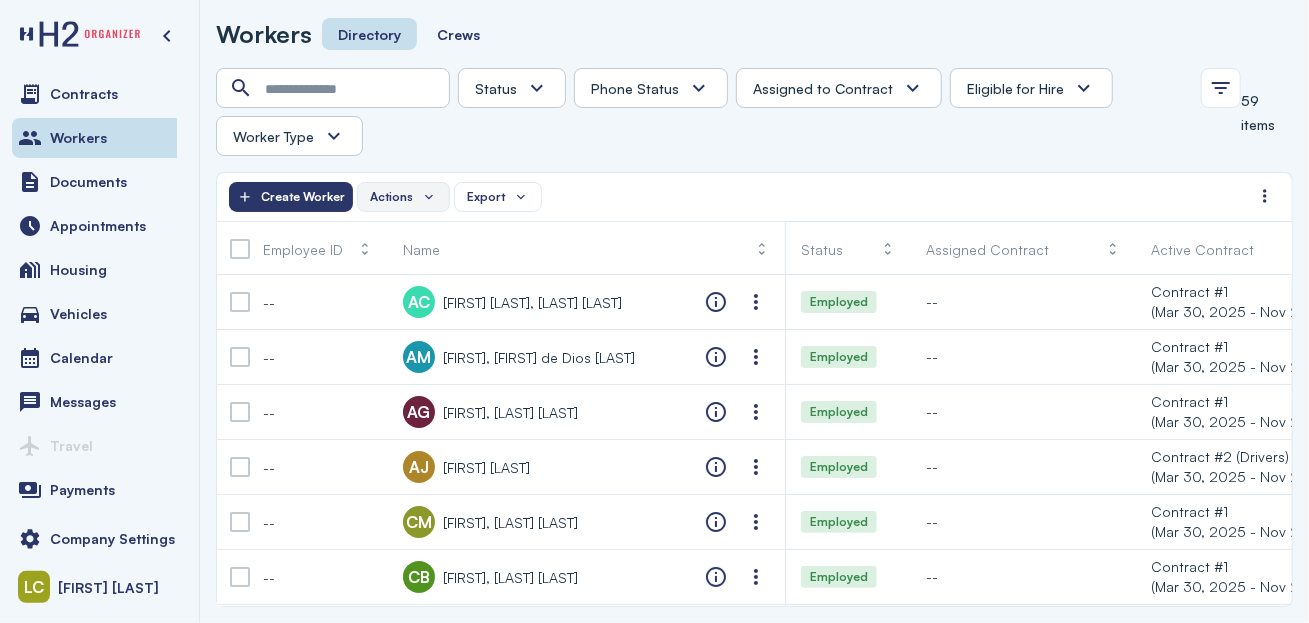 click on "Actions" at bounding box center [403, 197] 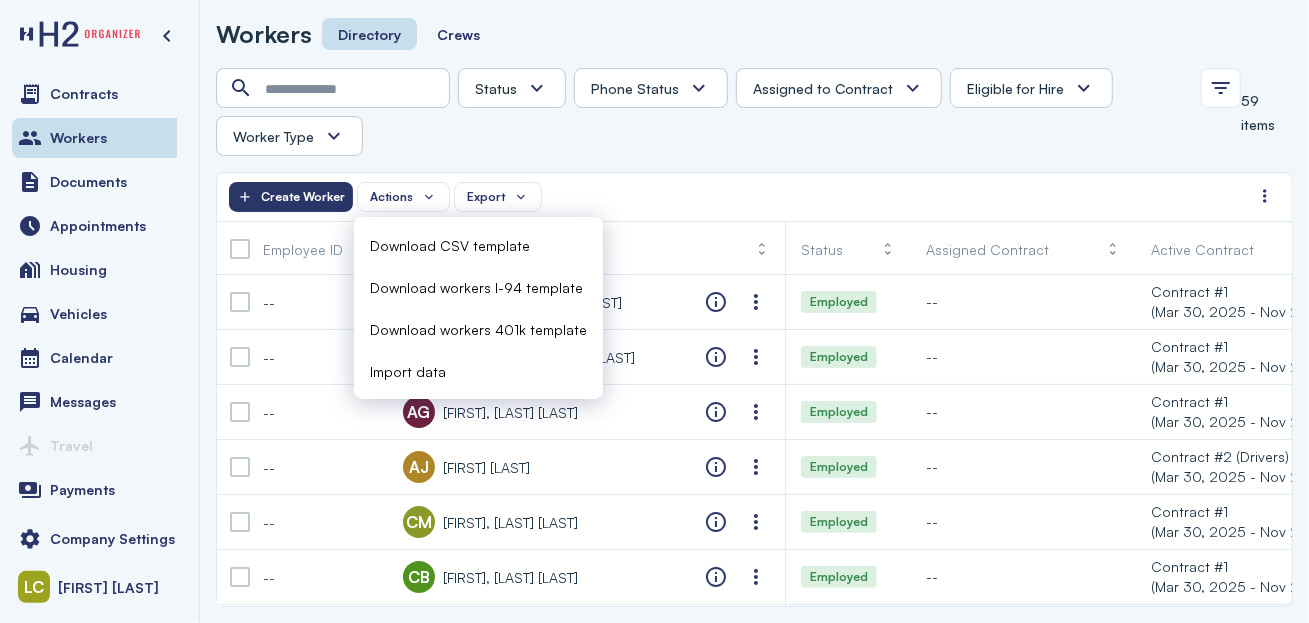 click on "Import data" at bounding box center (408, 371) 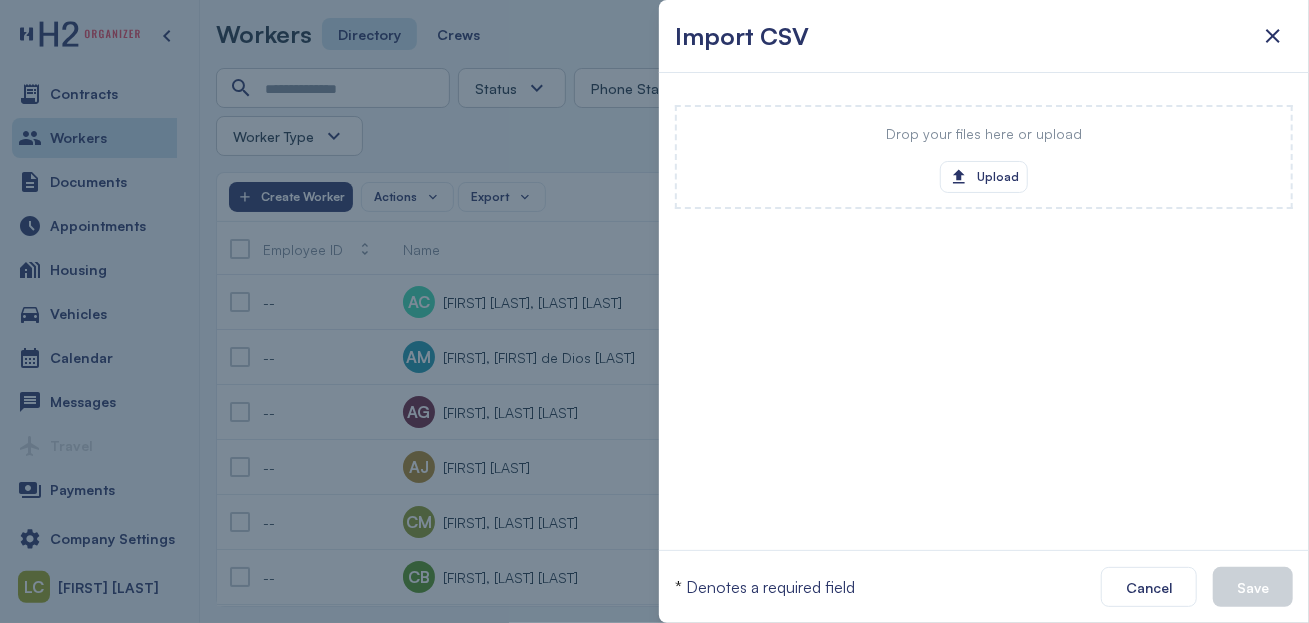 click at bounding box center [654, 311] 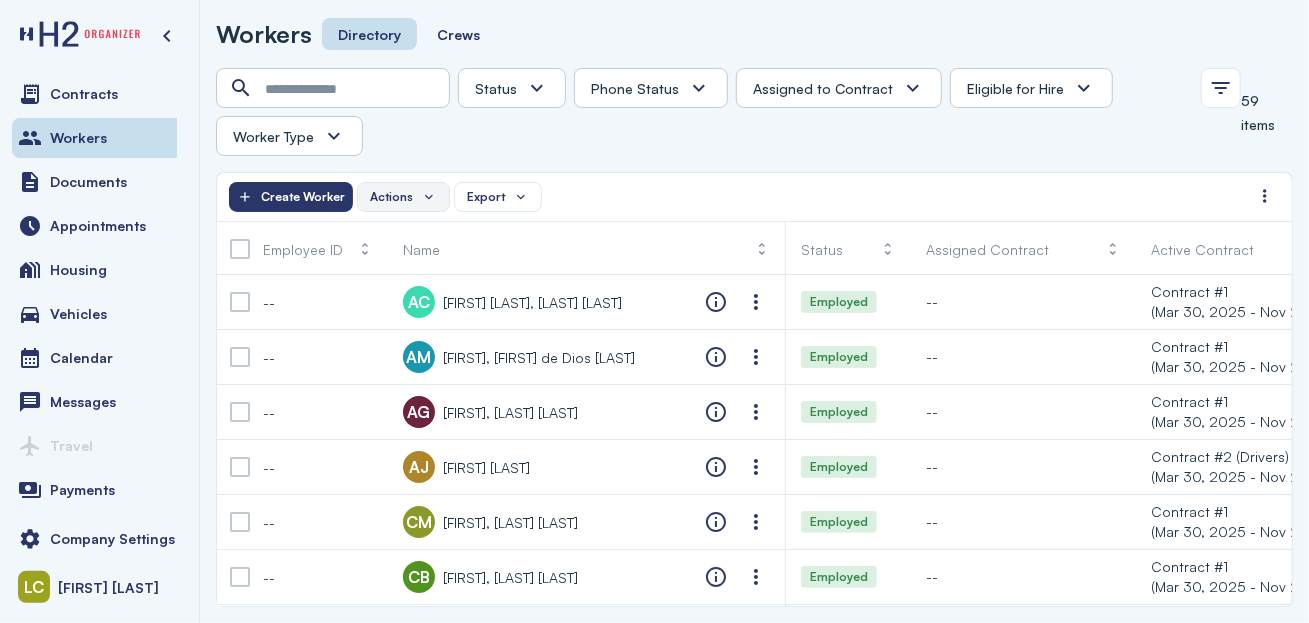 click on "Actions" at bounding box center [391, 197] 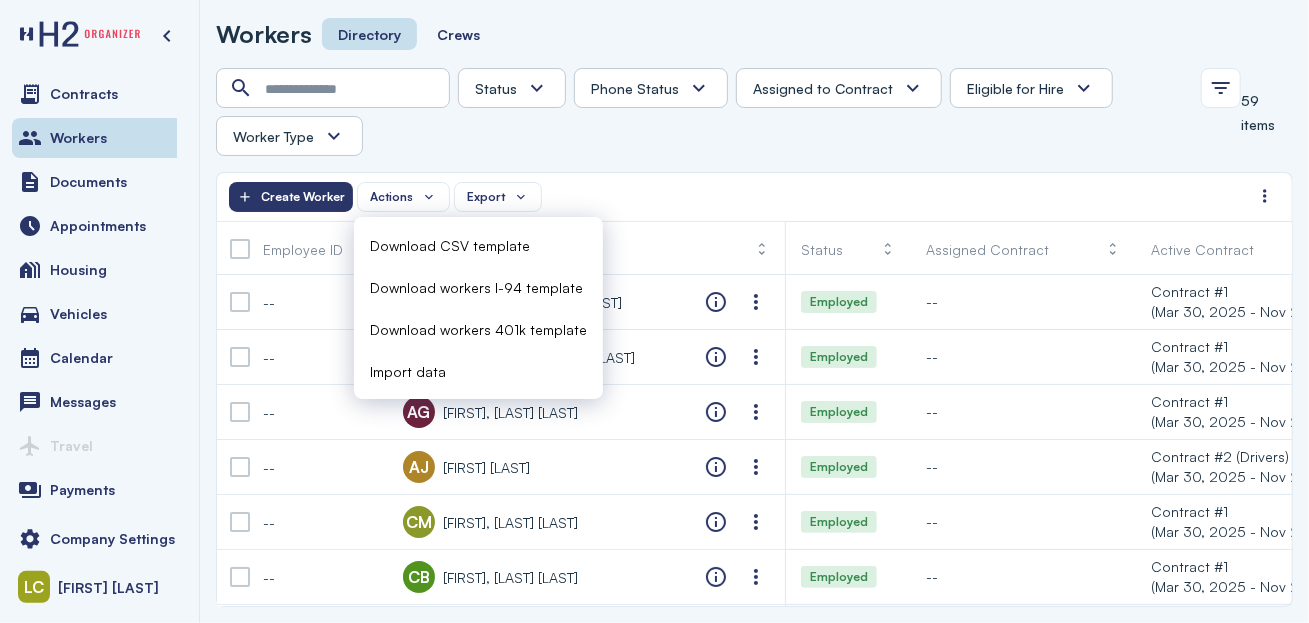 click on "Import data" at bounding box center (408, 371) 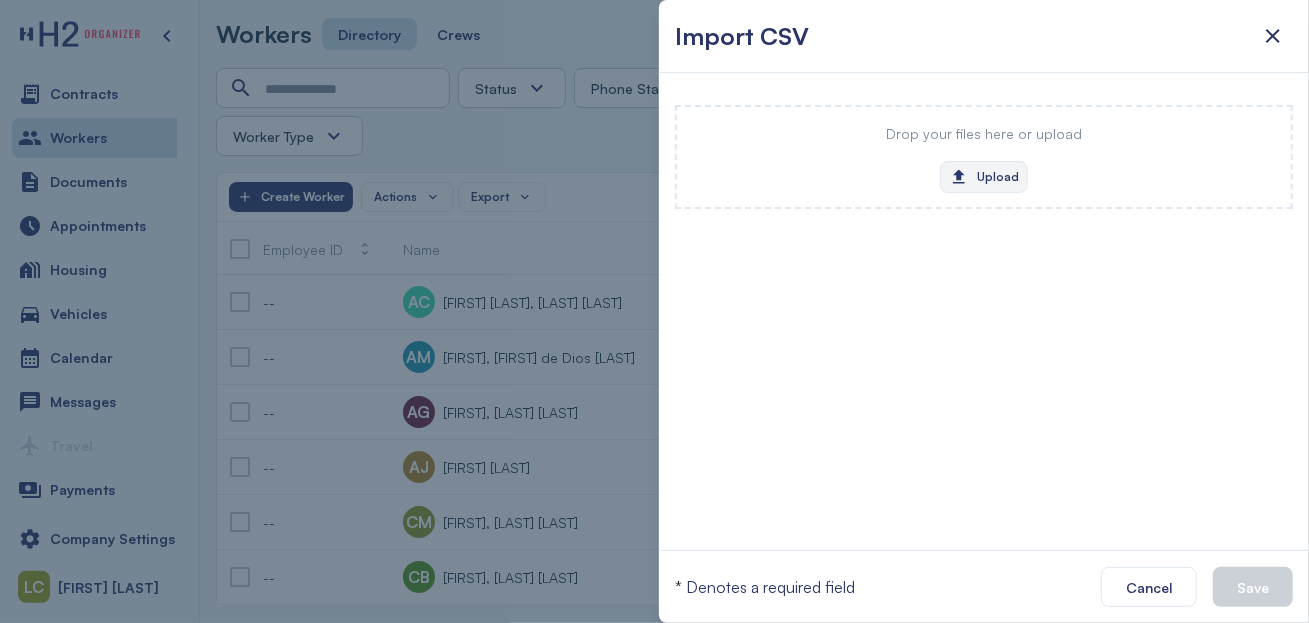 click on "Upload" 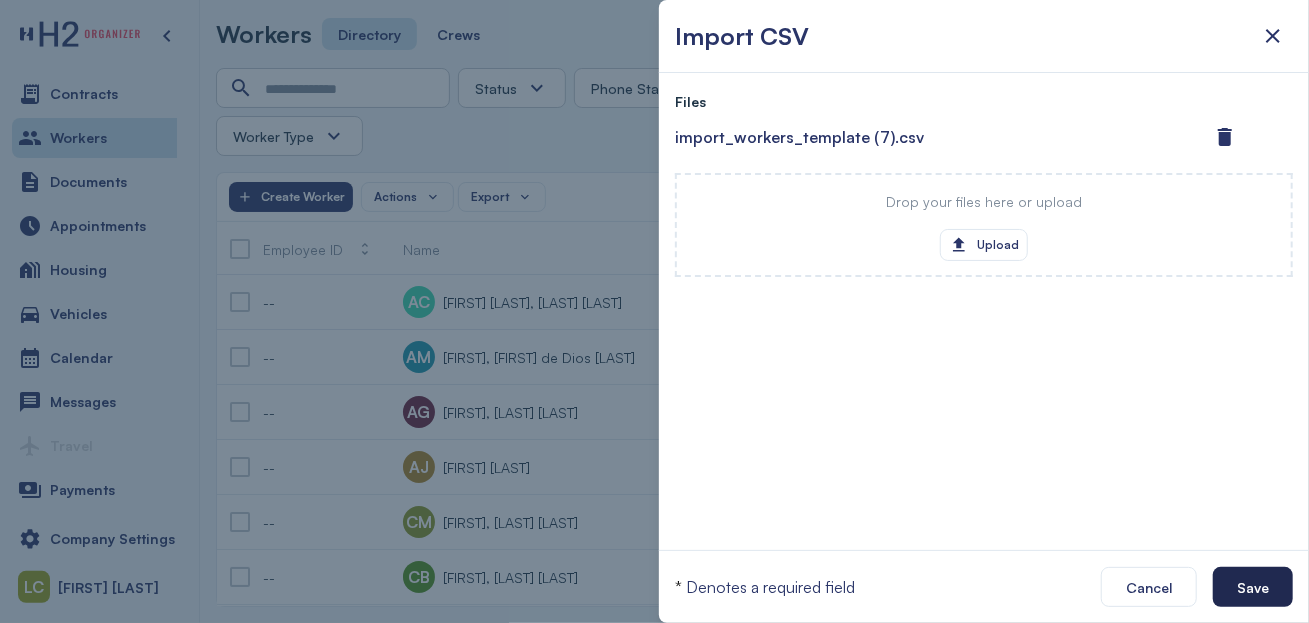 click on "Save" at bounding box center [1253, 587] 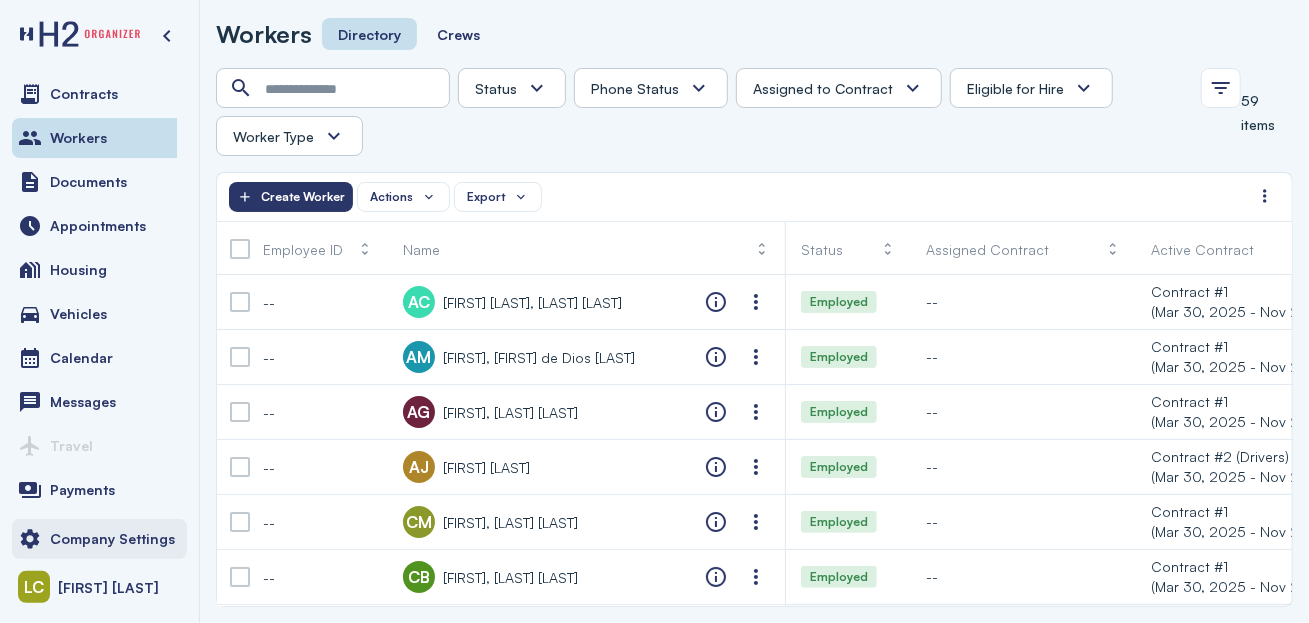 click on "Company Settings" at bounding box center (112, 539) 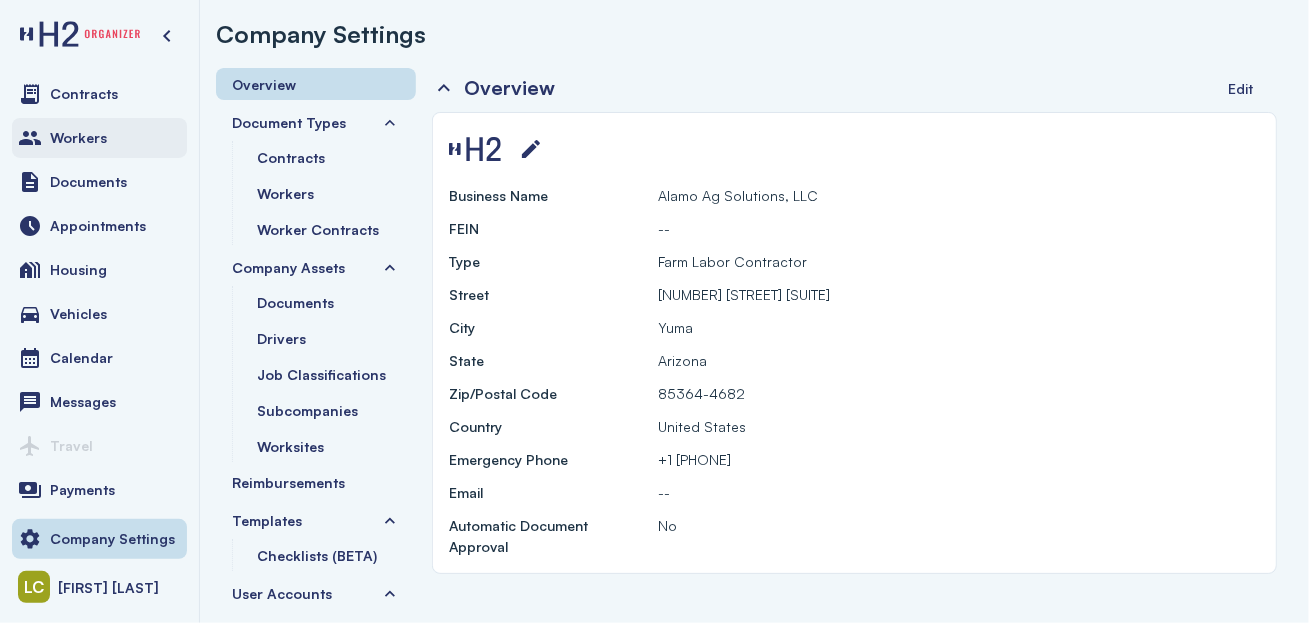 click on "Workers" at bounding box center [99, 138] 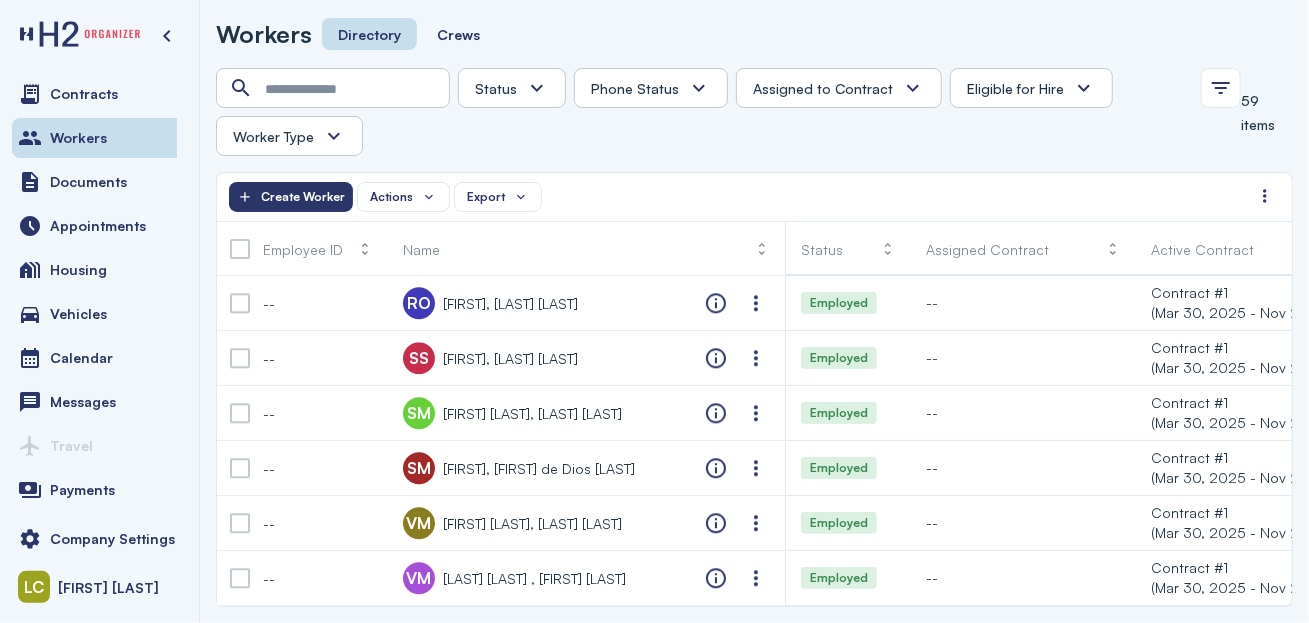 scroll, scrollTop: 2869, scrollLeft: 0, axis: vertical 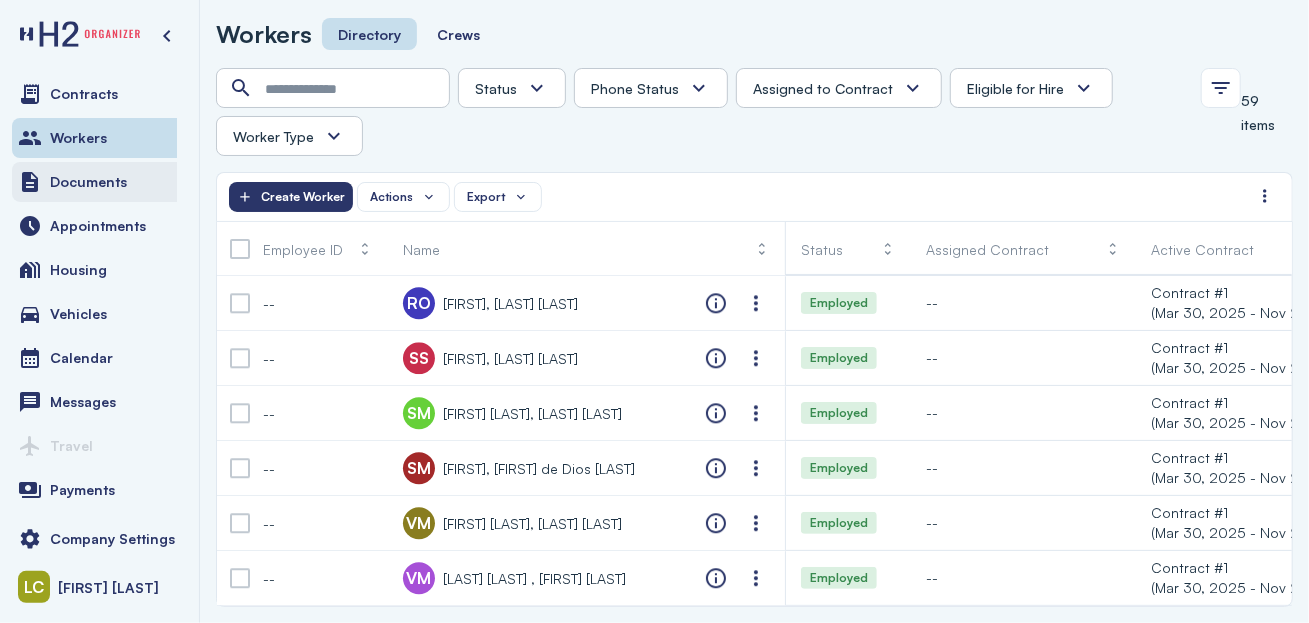 click on "Documents" at bounding box center (88, 182) 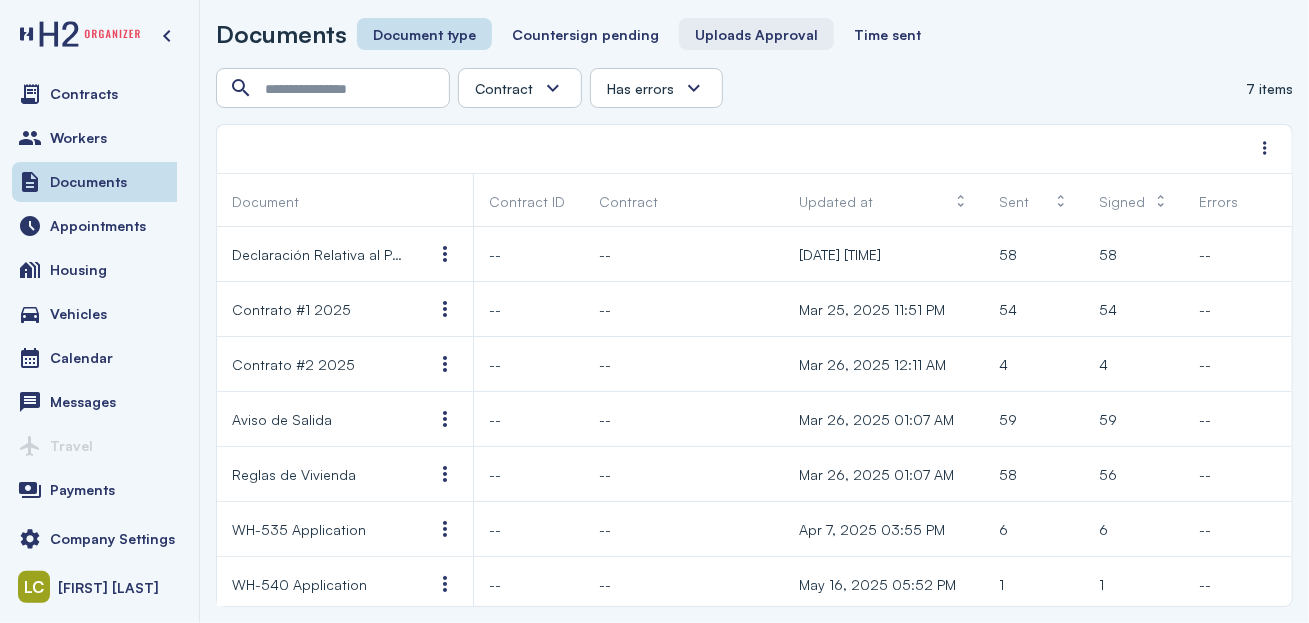 click on "Uploads Approval" at bounding box center [756, 34] 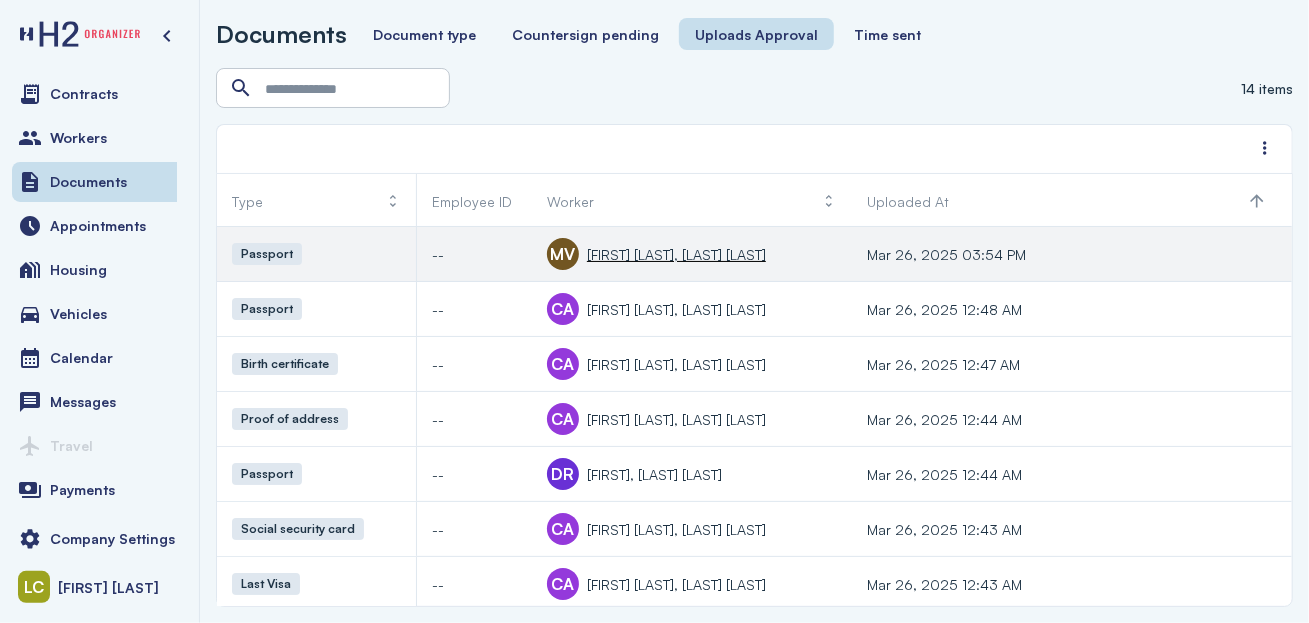 click on "Passport" at bounding box center (267, 254) 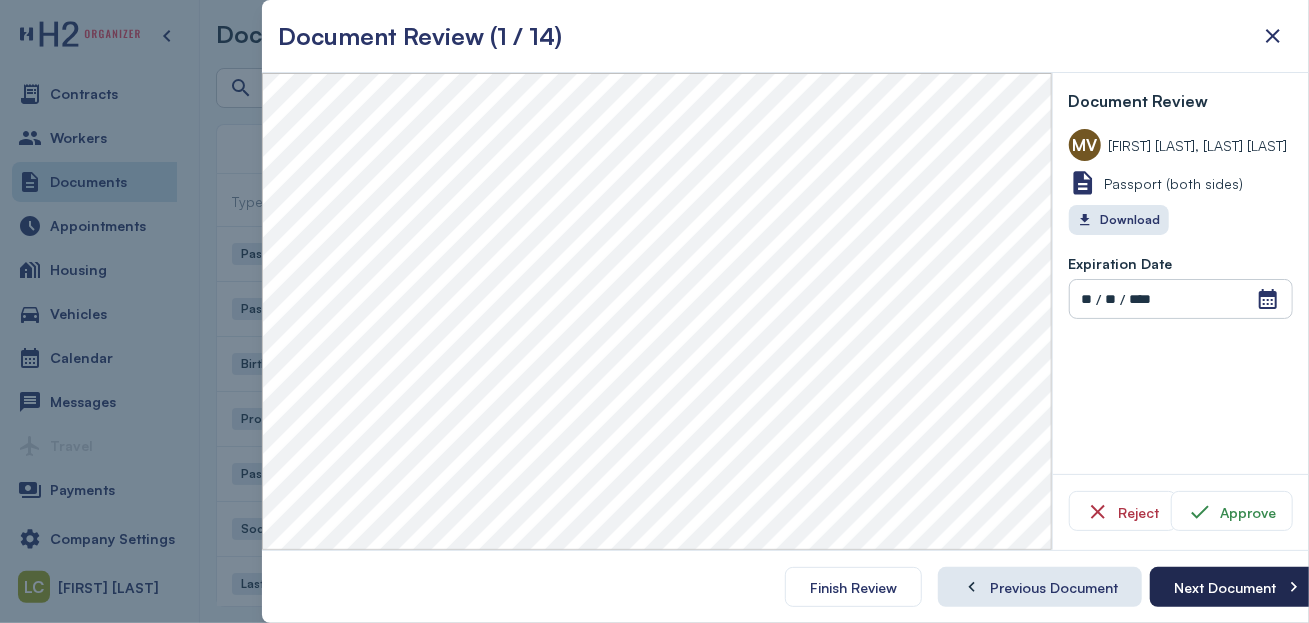 click on "Next Document" at bounding box center (1239, 587) 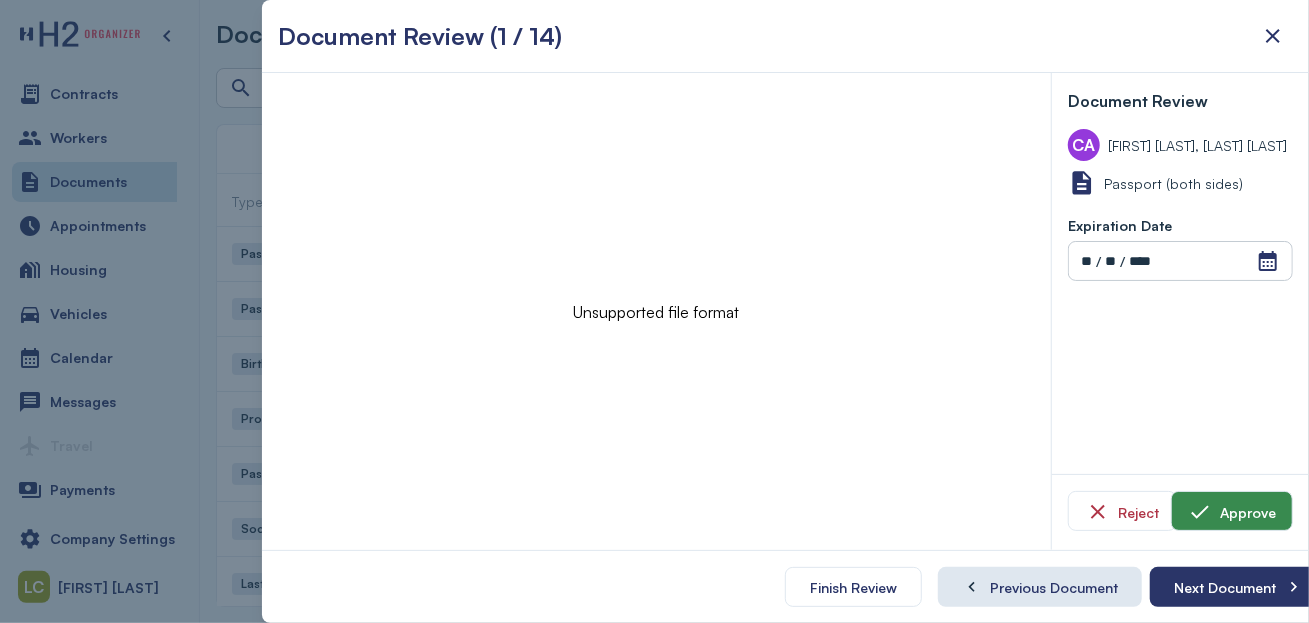 click on "Approve" 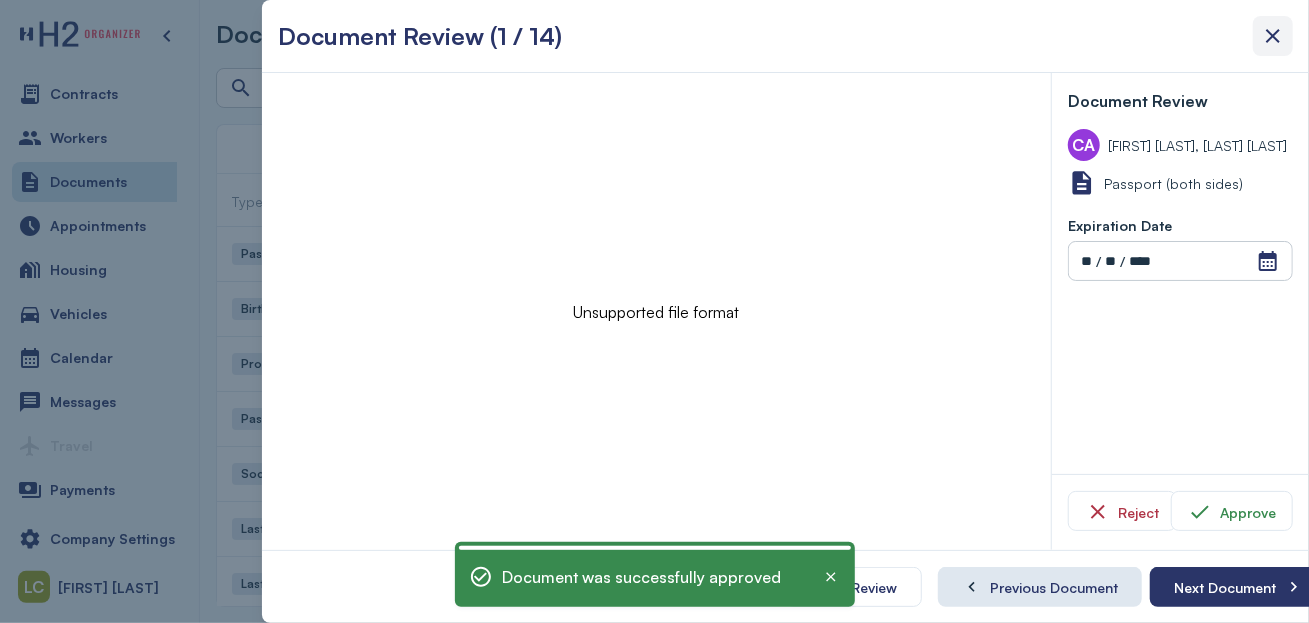 click at bounding box center [1273, 36] 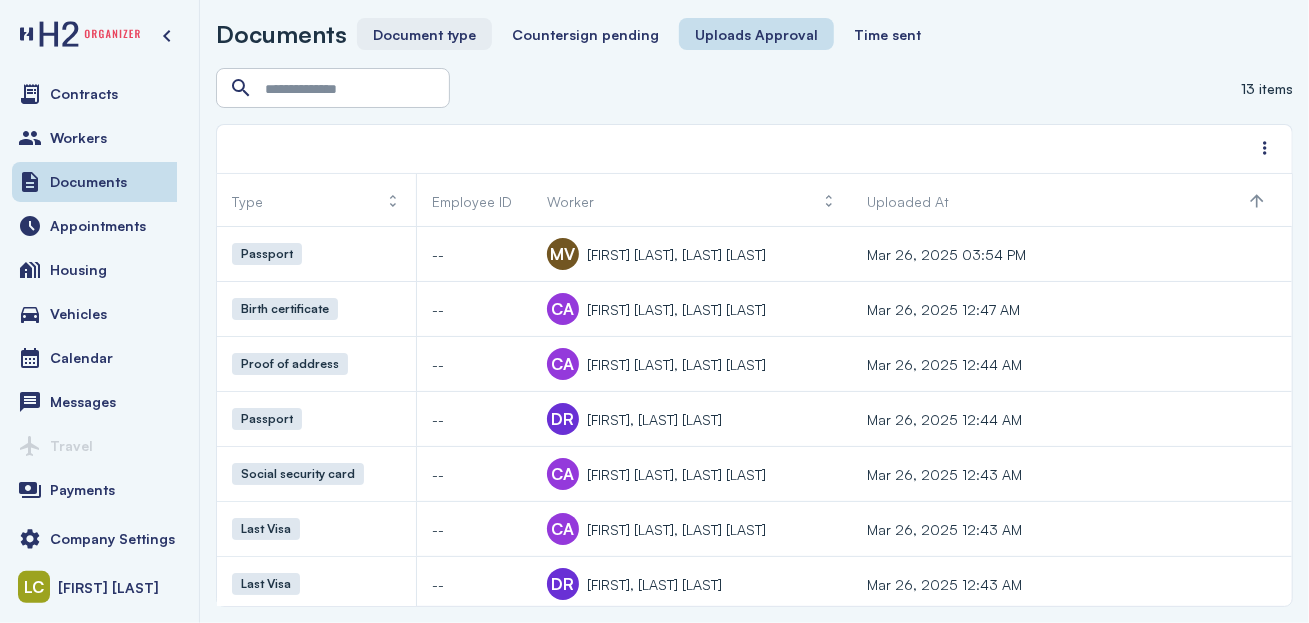 click on "Document type" at bounding box center (424, 34) 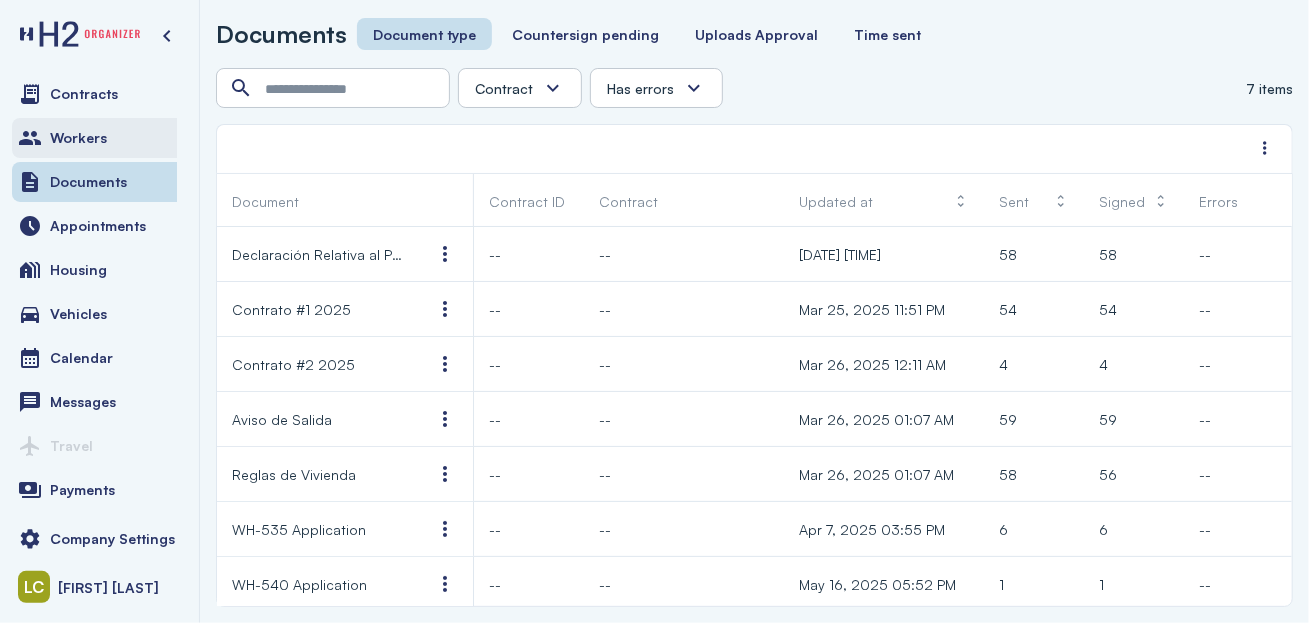 click on "Workers" at bounding box center [99, 138] 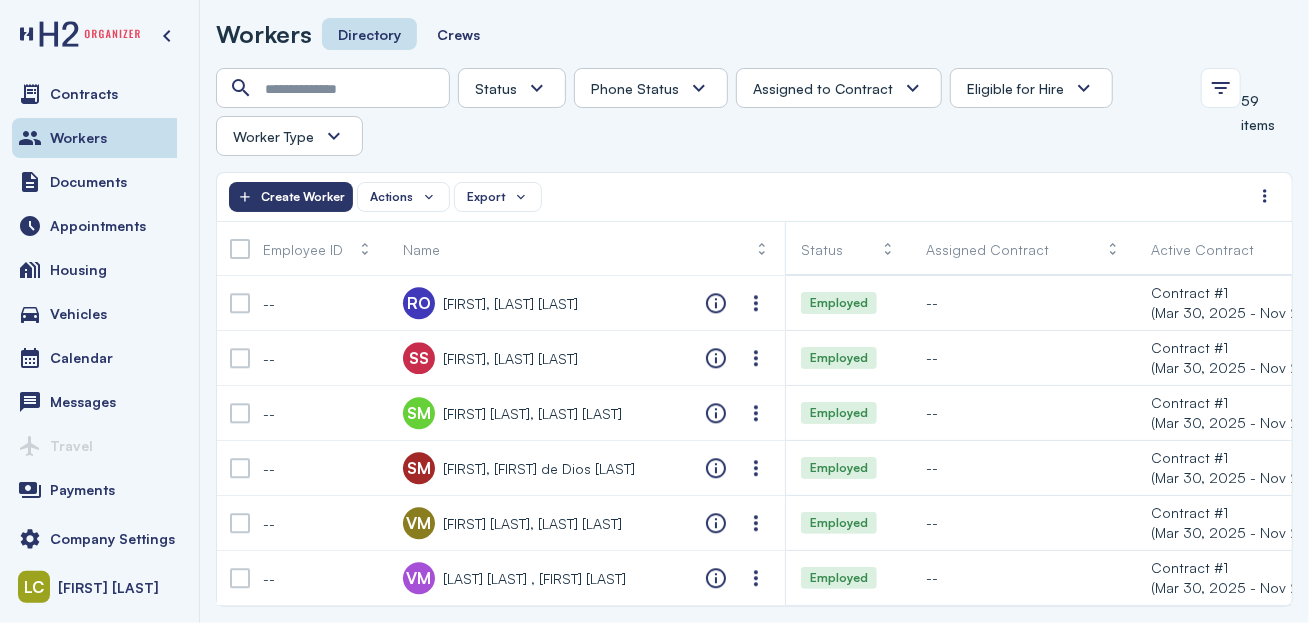 scroll, scrollTop: 2869, scrollLeft: 0, axis: vertical 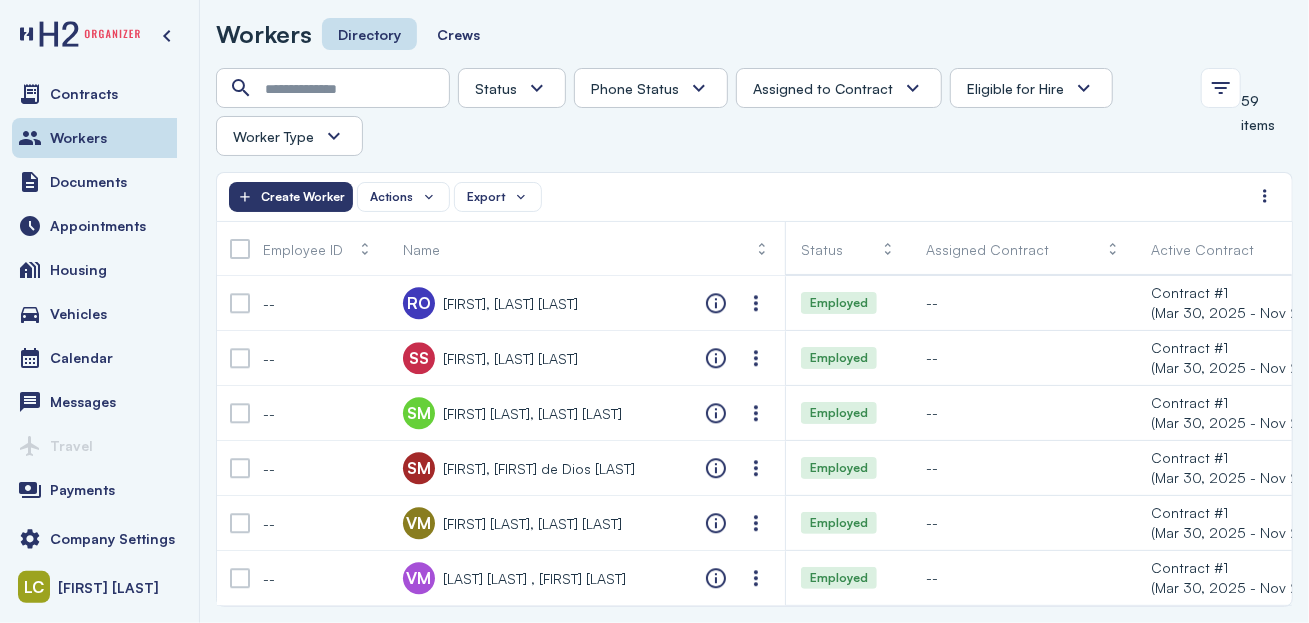 click on "Status" at bounding box center [512, 88] 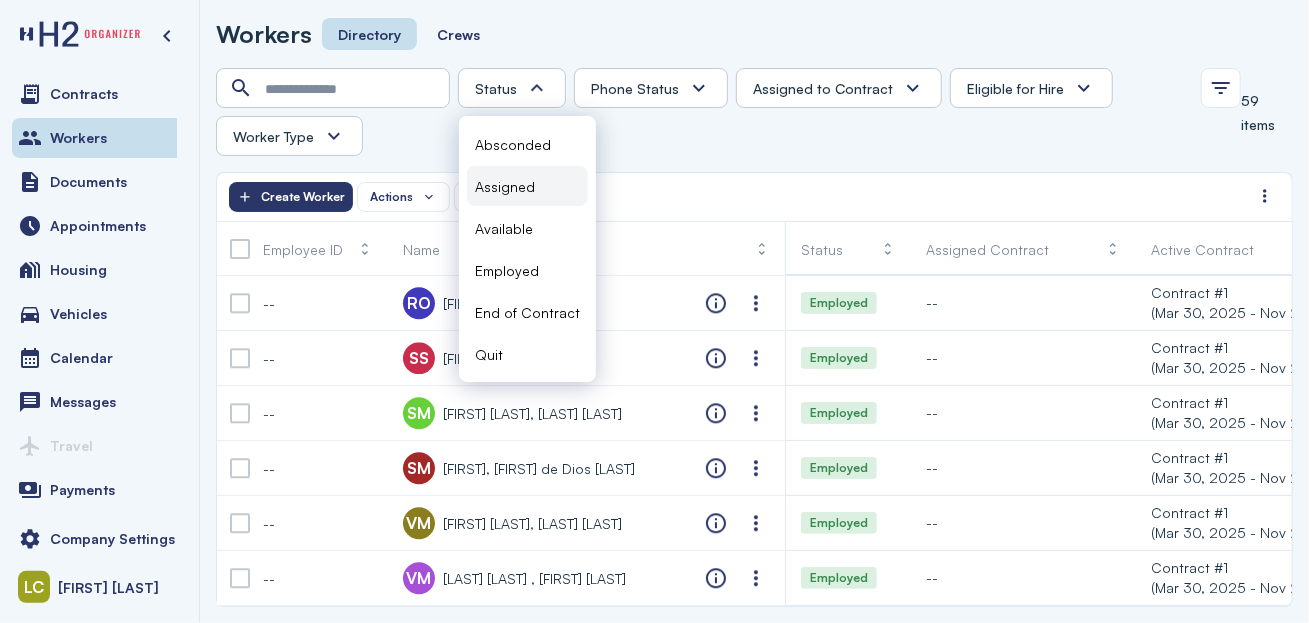 click on "Assigned" at bounding box center [505, 186] 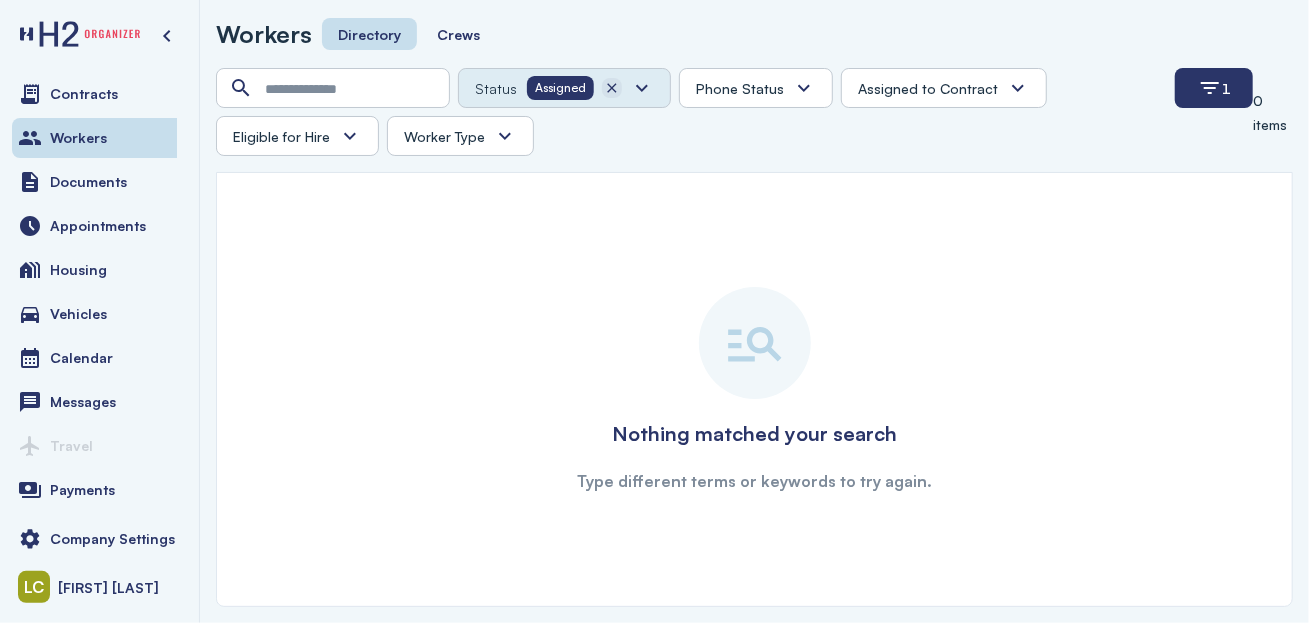 click at bounding box center (612, 88) 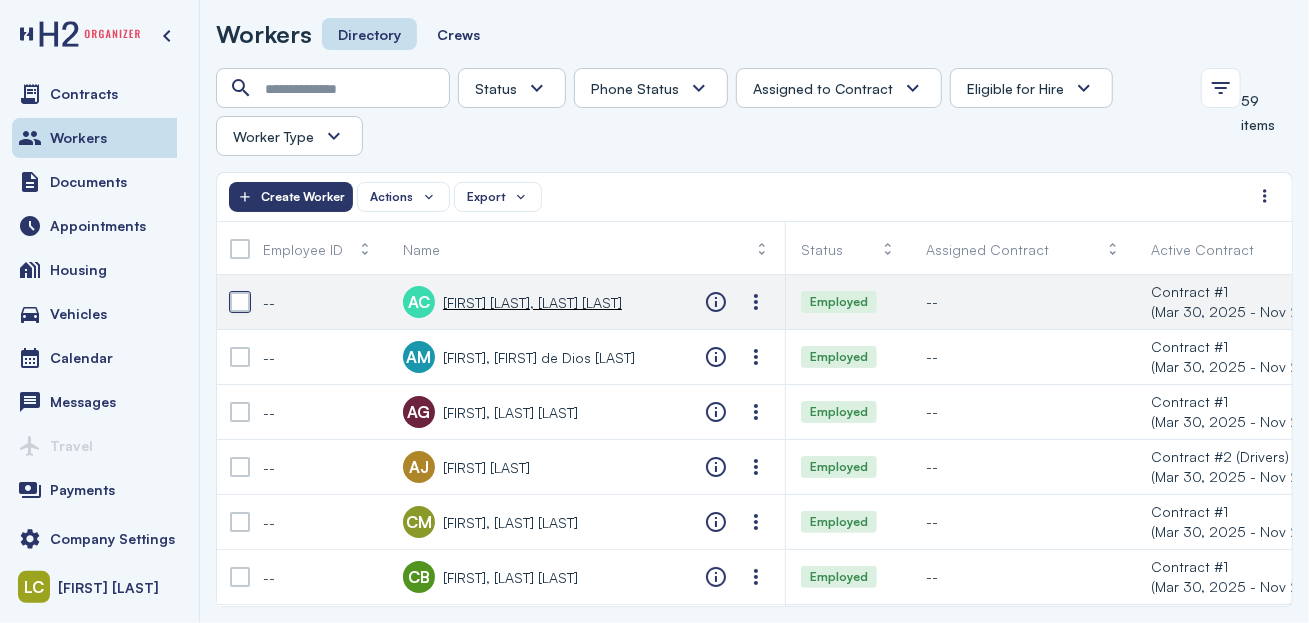 click at bounding box center [240, 302] 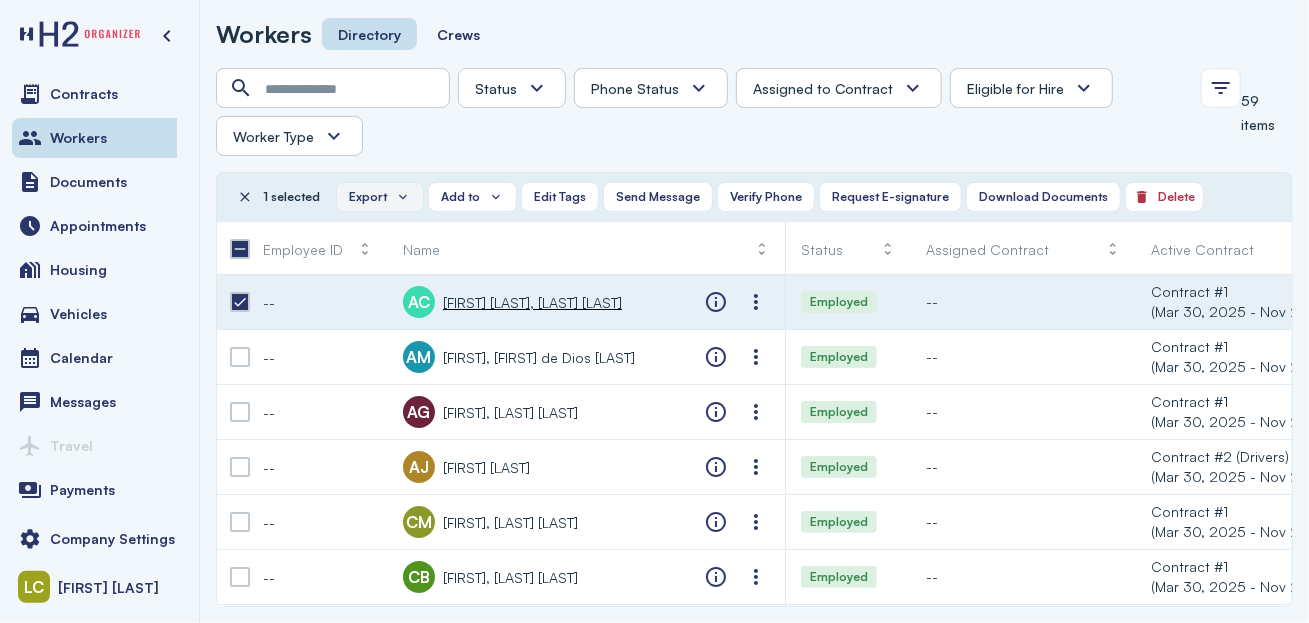 click on "Export" at bounding box center (380, 197) 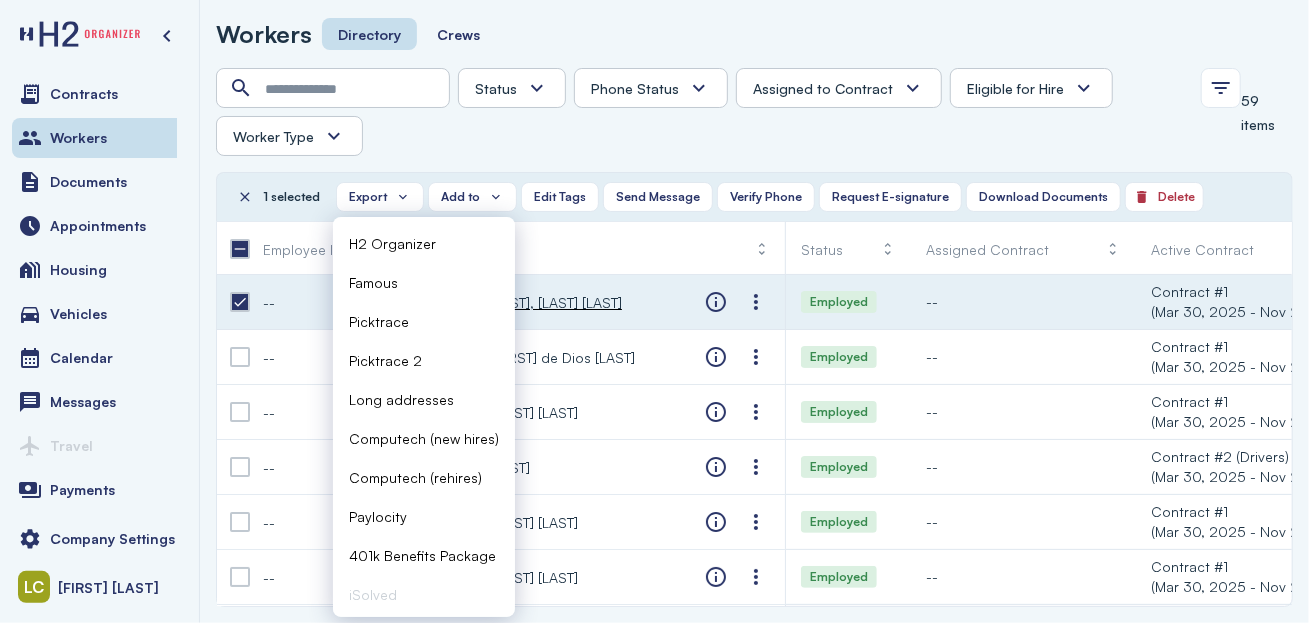scroll, scrollTop: 81, scrollLeft: 0, axis: vertical 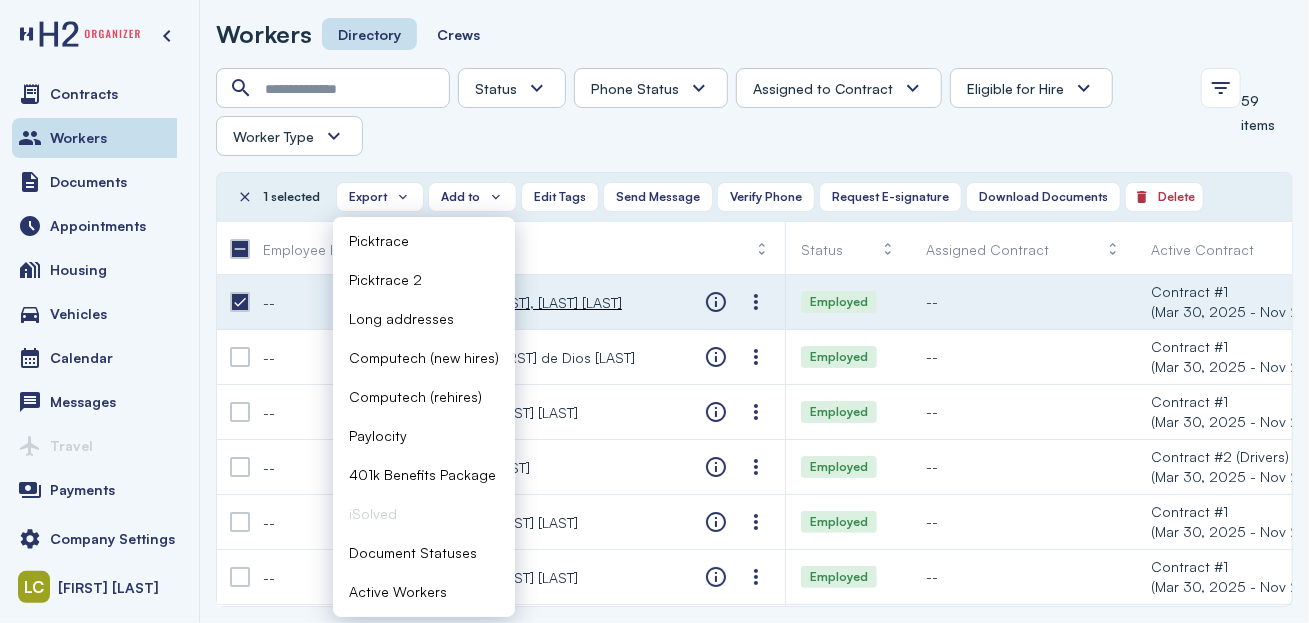 click at bounding box center [240, 249] 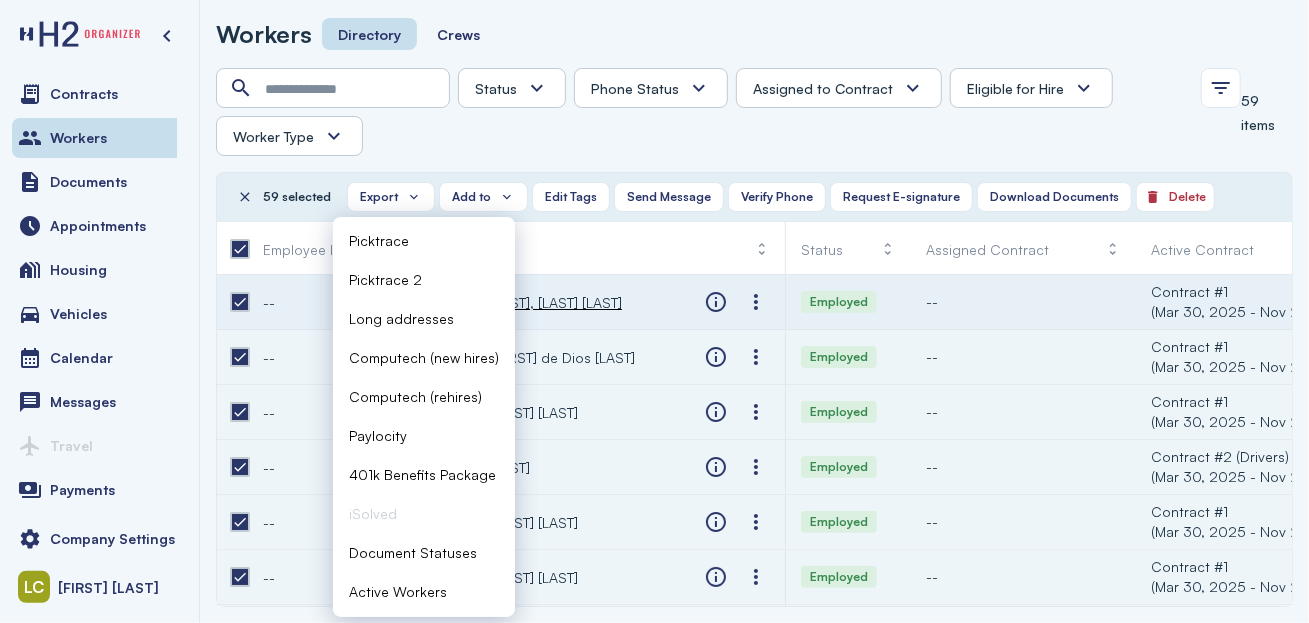 click at bounding box center (240, 249) 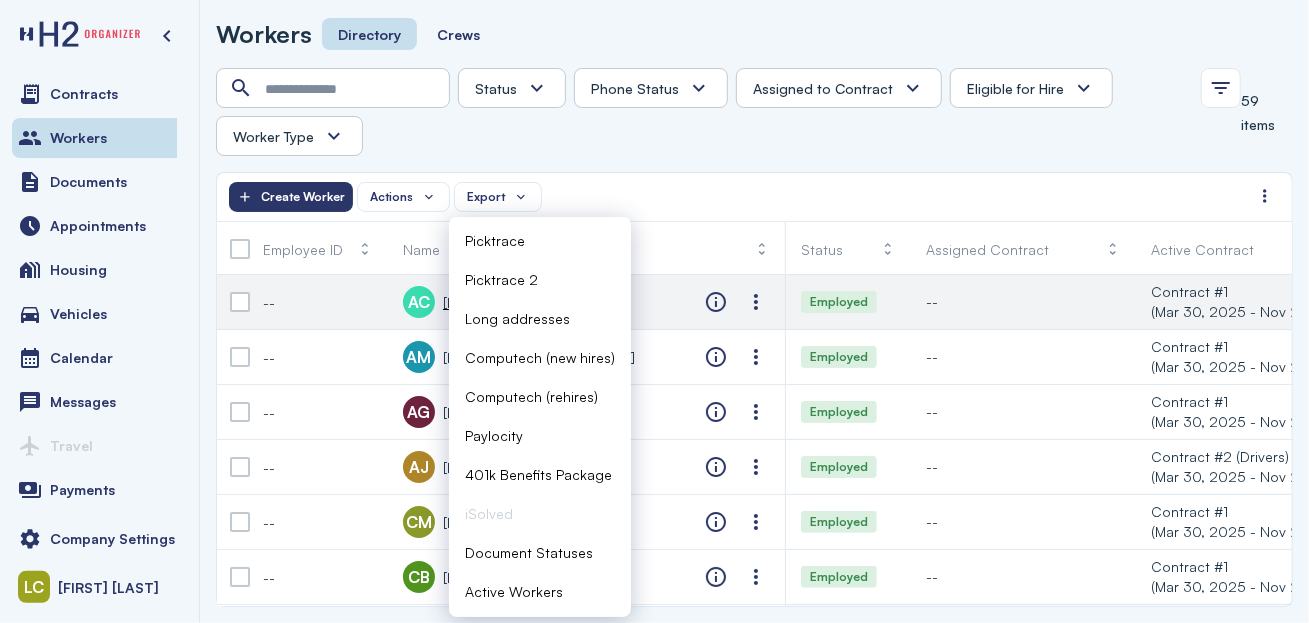 click on "Status         Phone Status         Unknown Pending Failed Verified     Assigned to Contract         Yes No     Eligible for Hire         Yes No     Worker Type         H2 Domestic Full-time" at bounding box center (702, 112) 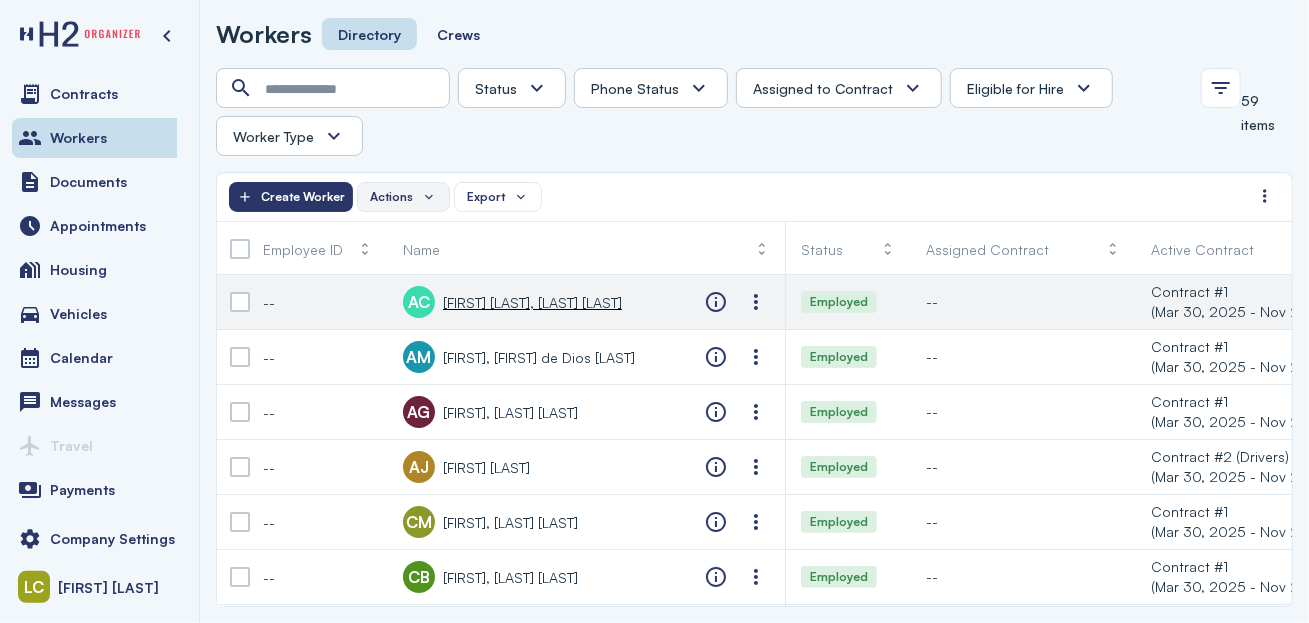 click on "Actions" at bounding box center (391, 197) 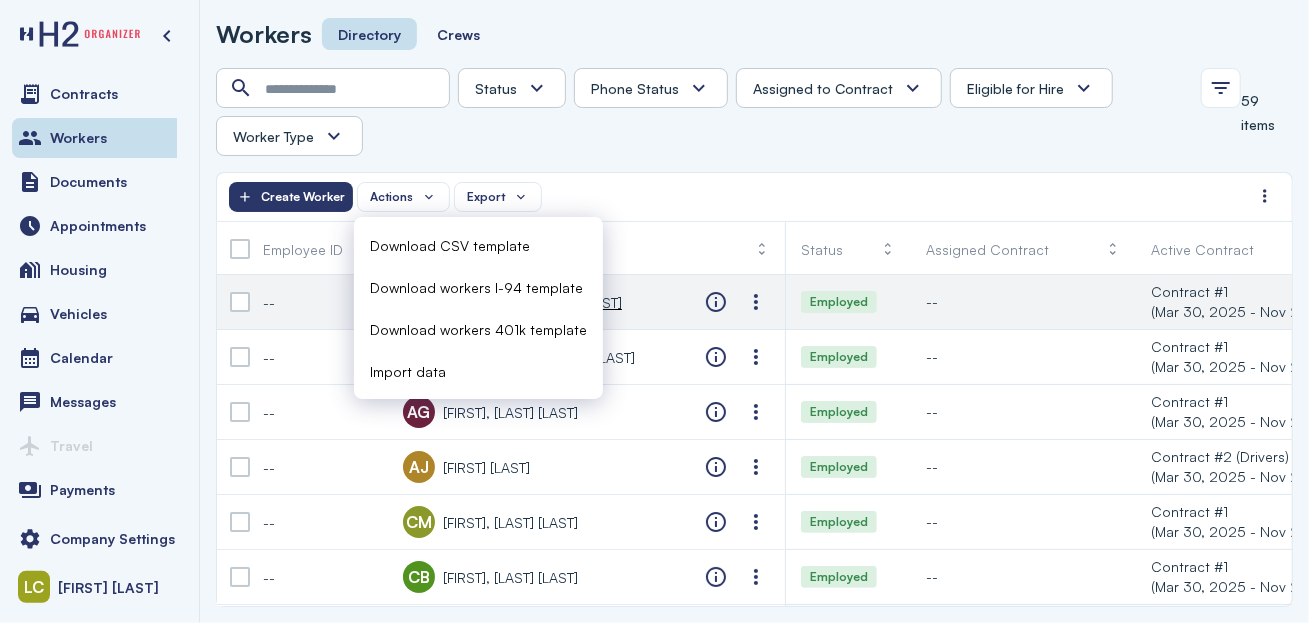 click on "Import data" at bounding box center (408, 371) 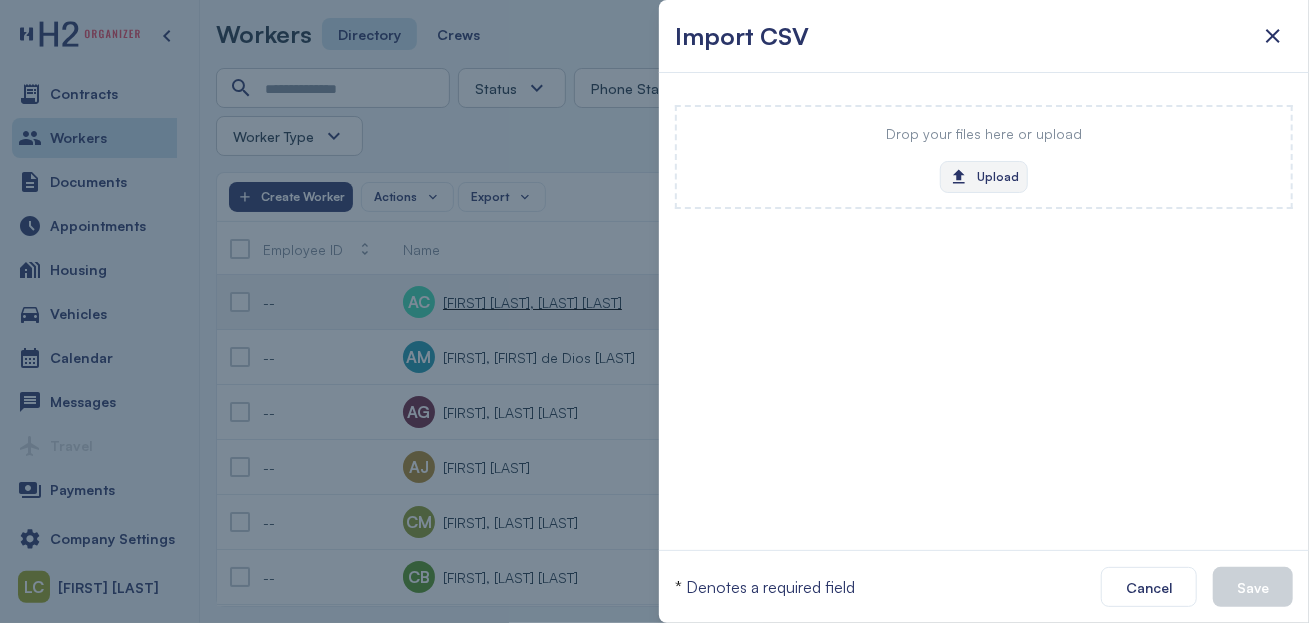 click on "Upload" 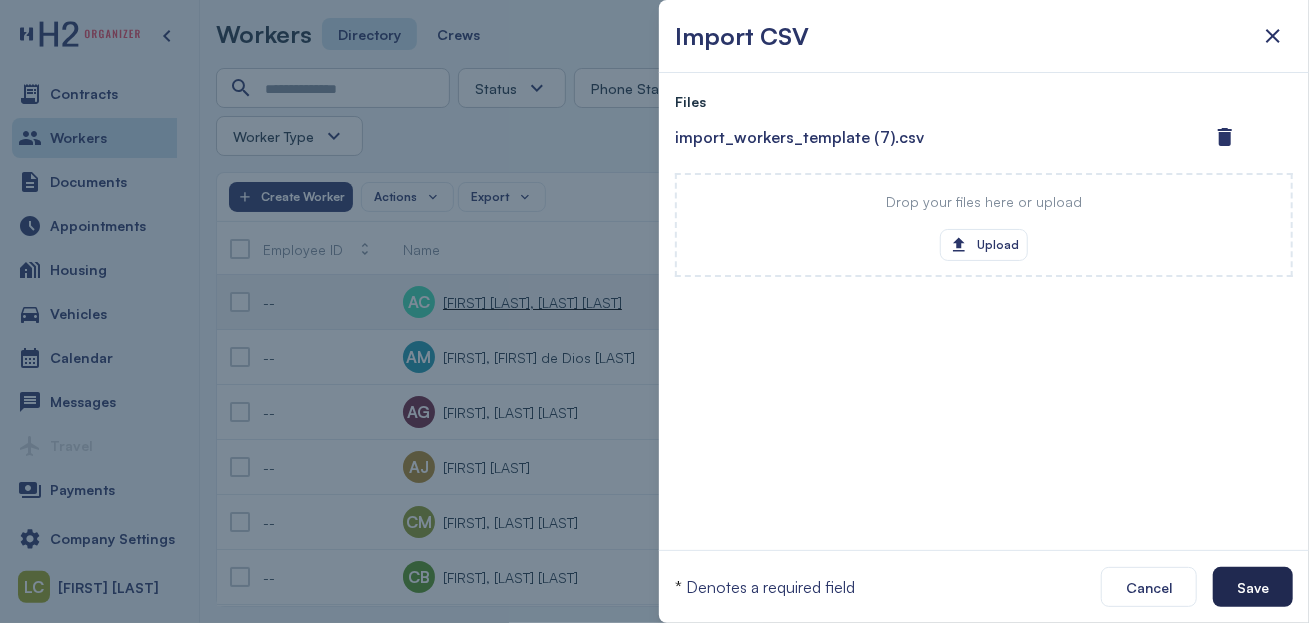 click on "Save" at bounding box center (1253, 587) 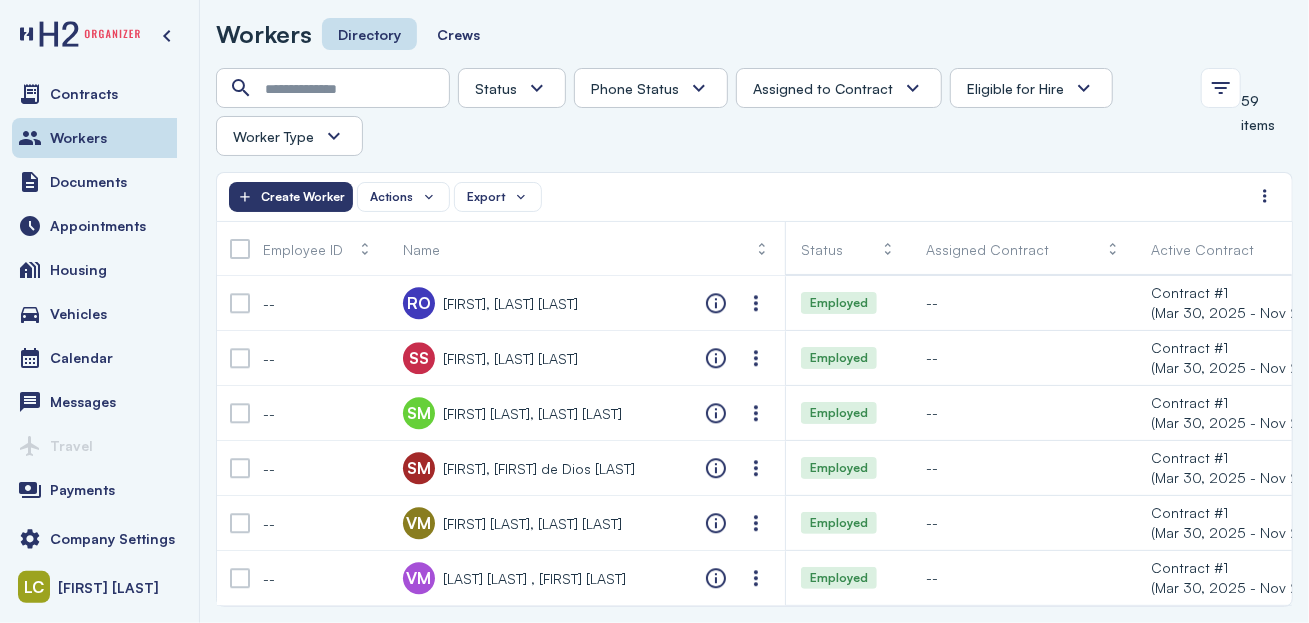 scroll, scrollTop: 2869, scrollLeft: 0, axis: vertical 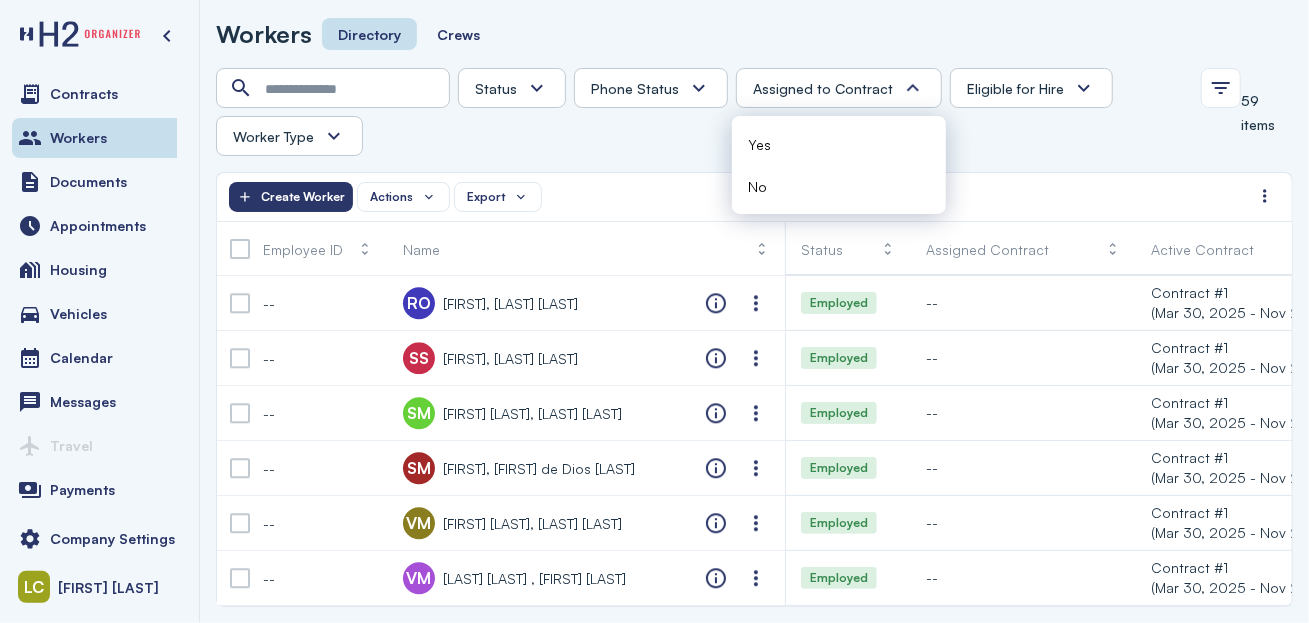 click on "Eligible for Hire" at bounding box center (1015, 88) 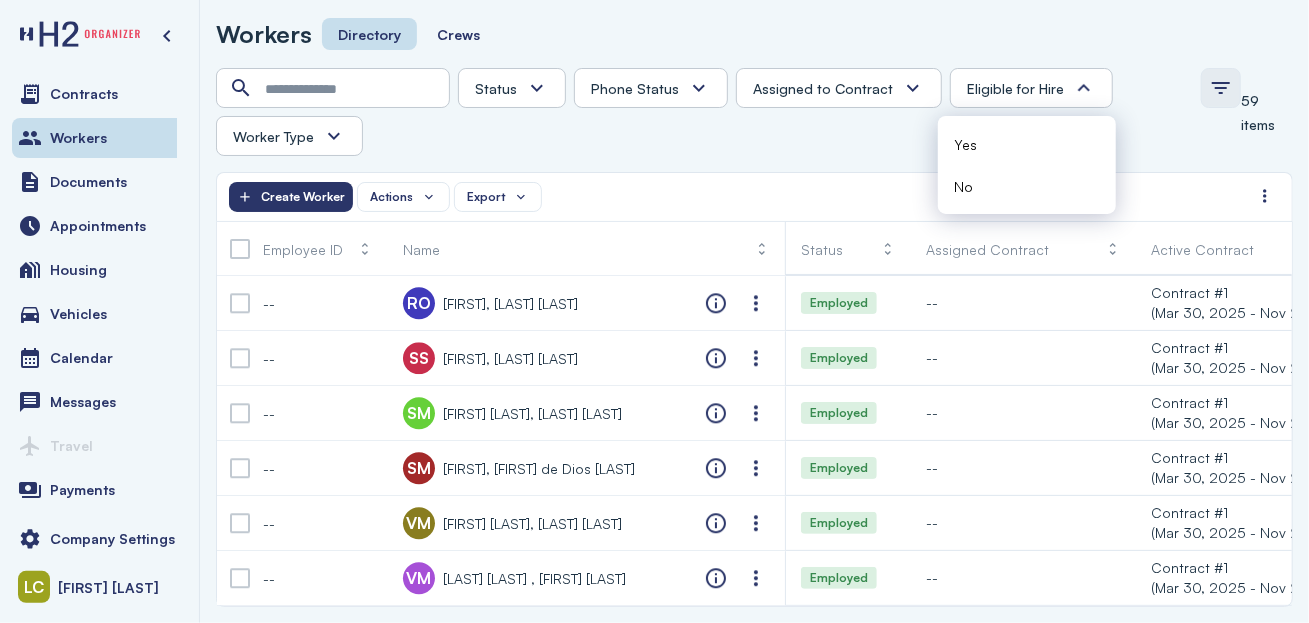 click at bounding box center (1221, 88) 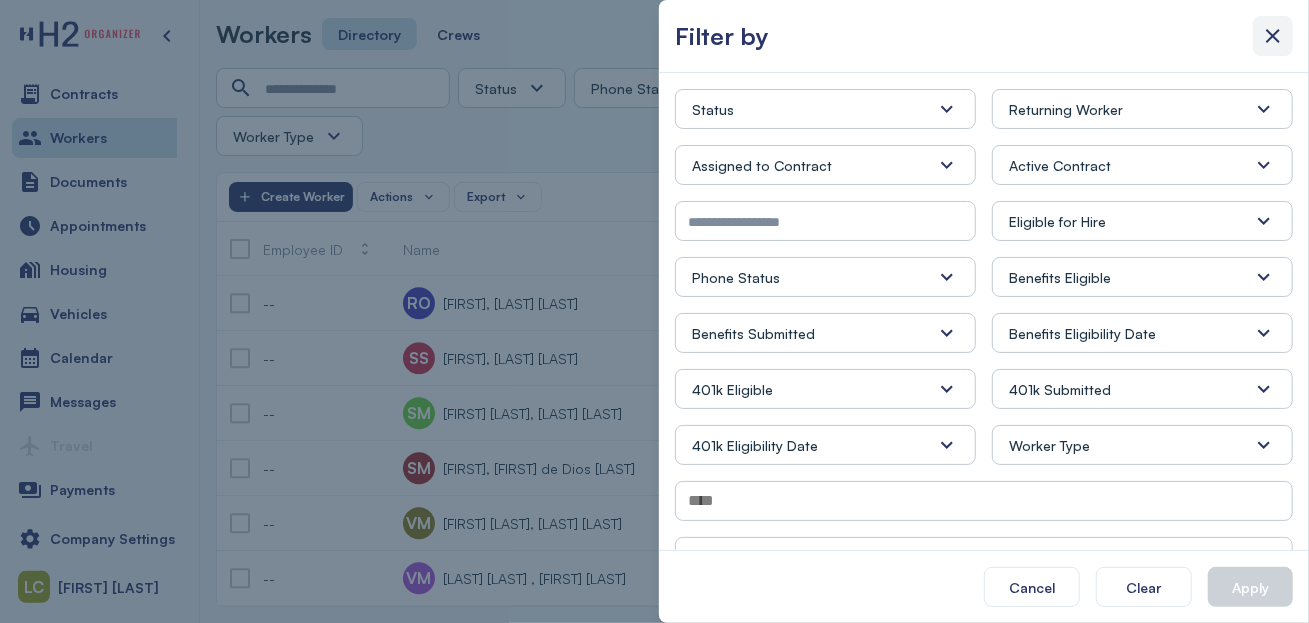 click at bounding box center (1273, 36) 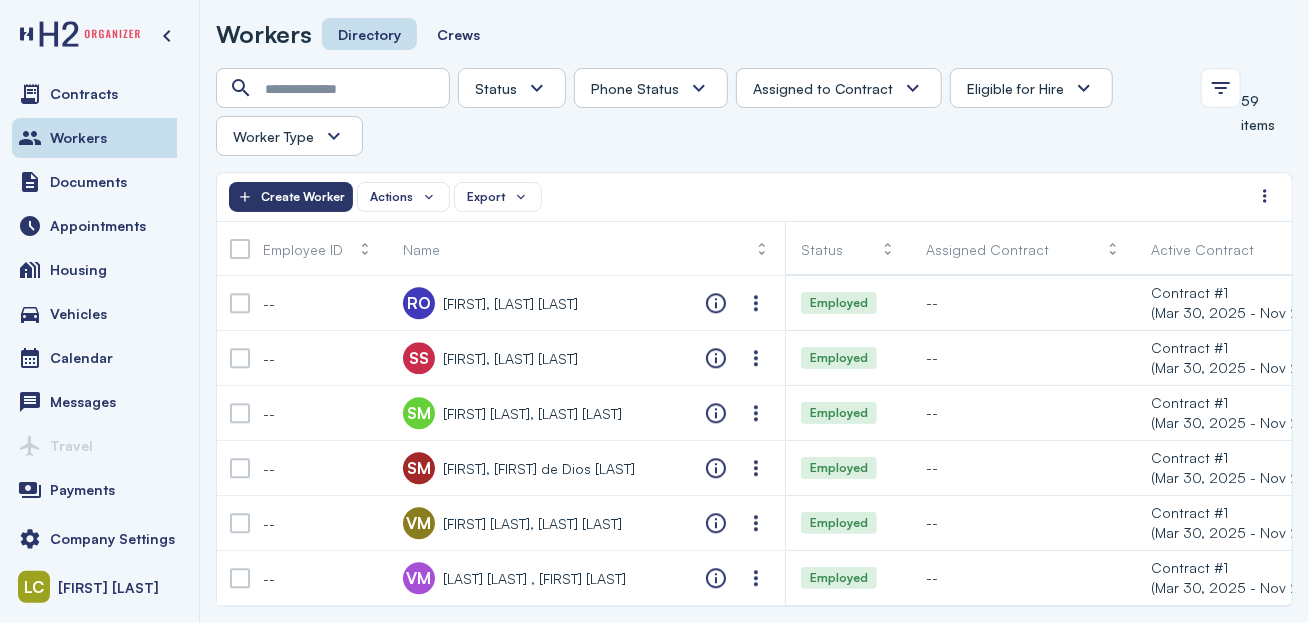 click at bounding box center [537, 88] 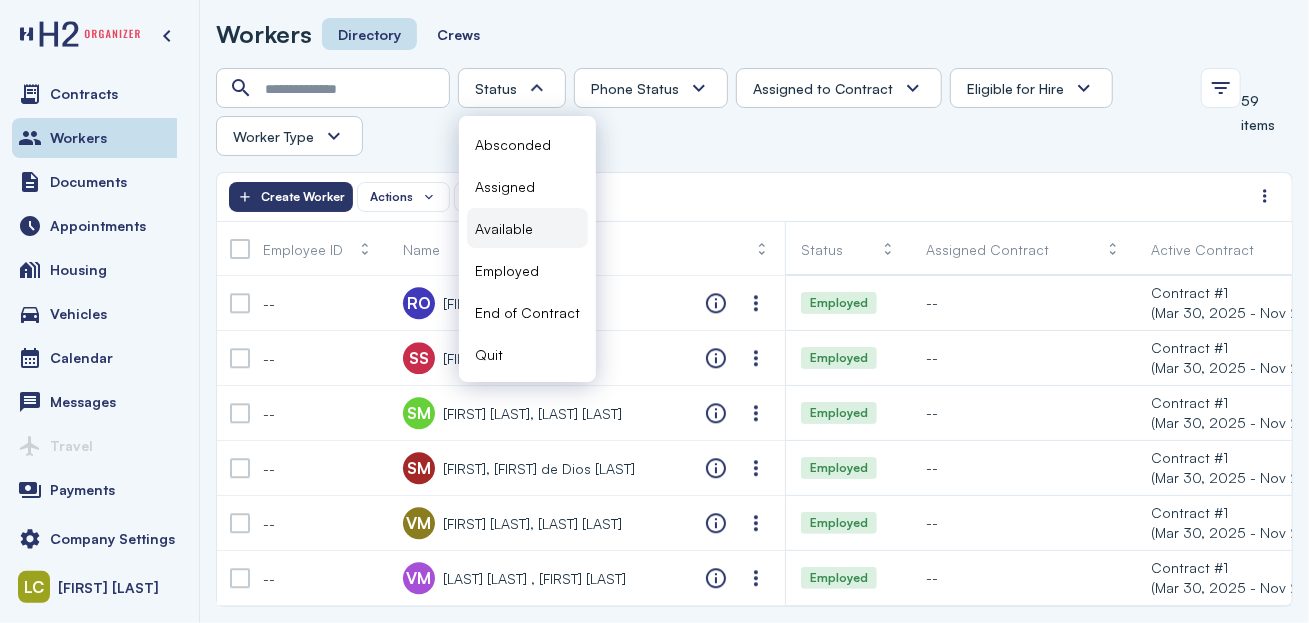 click on "Available" at bounding box center (504, 228) 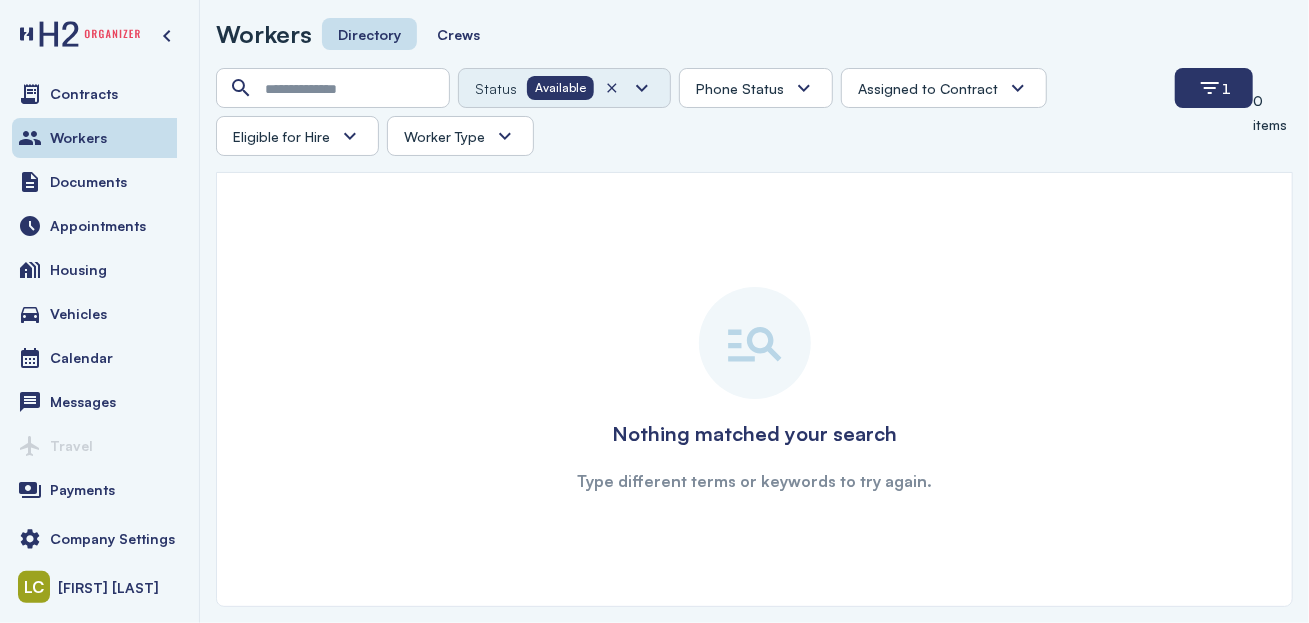 click on "Nothing matched your search" at bounding box center [754, 434] 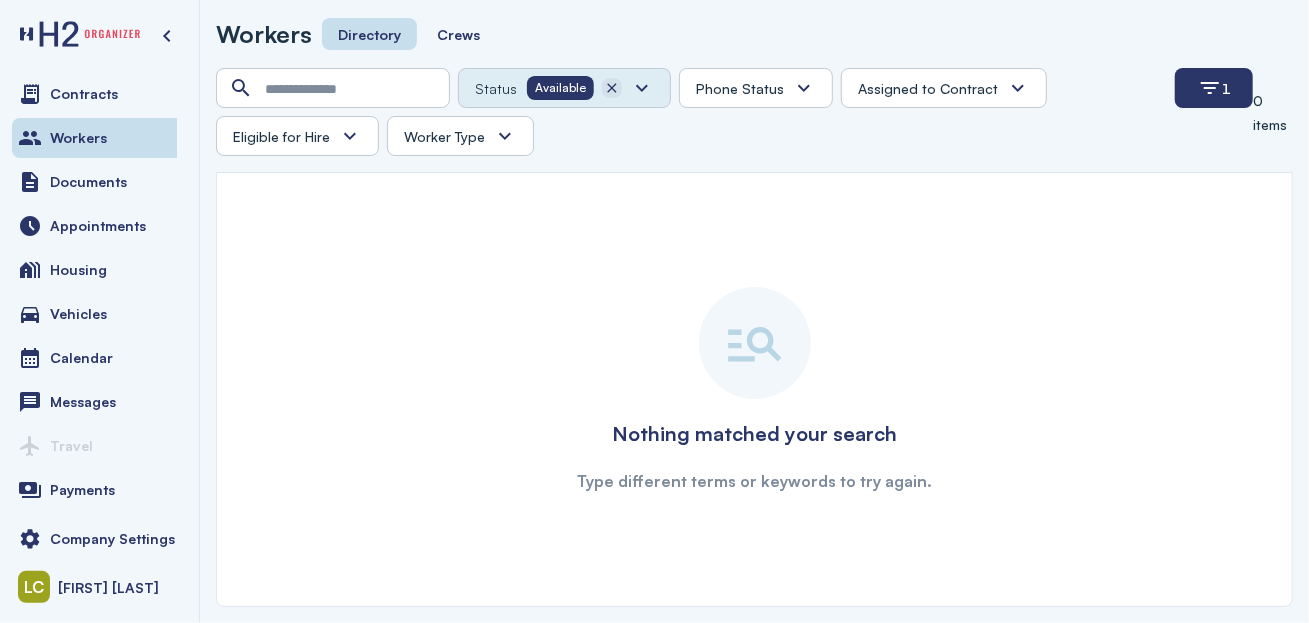 drag, startPoint x: 669, startPoint y: 432, endPoint x: 622, endPoint y: 81, distance: 354.13275 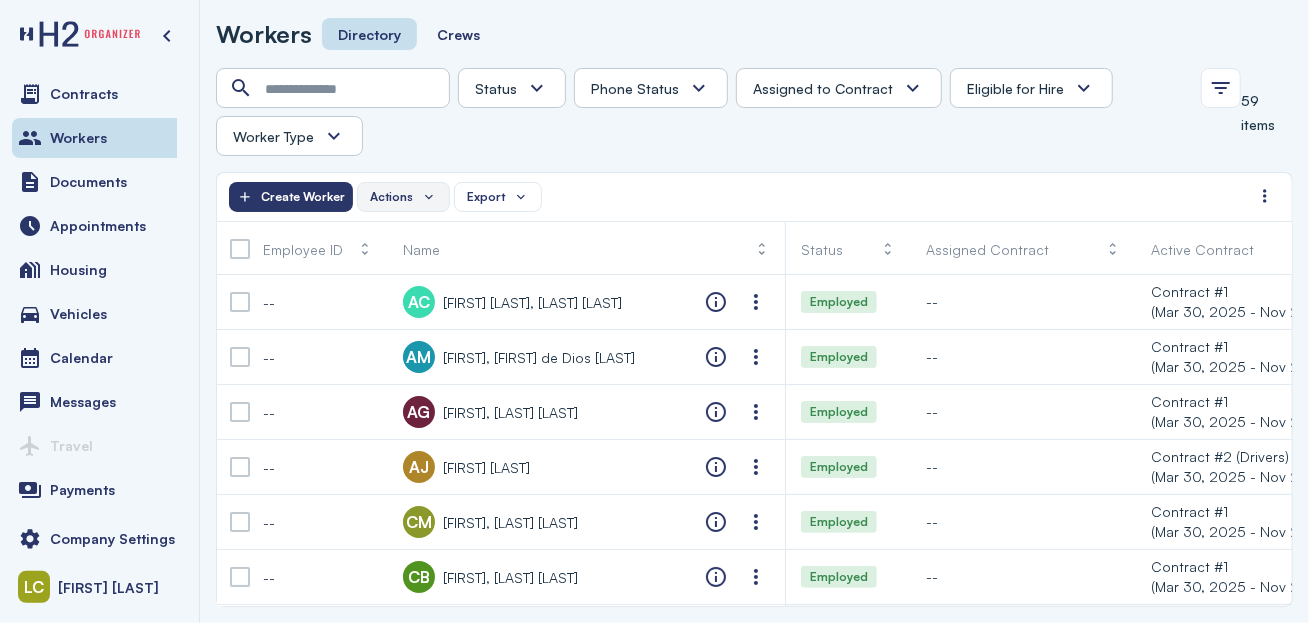 click on "Actions" at bounding box center [391, 197] 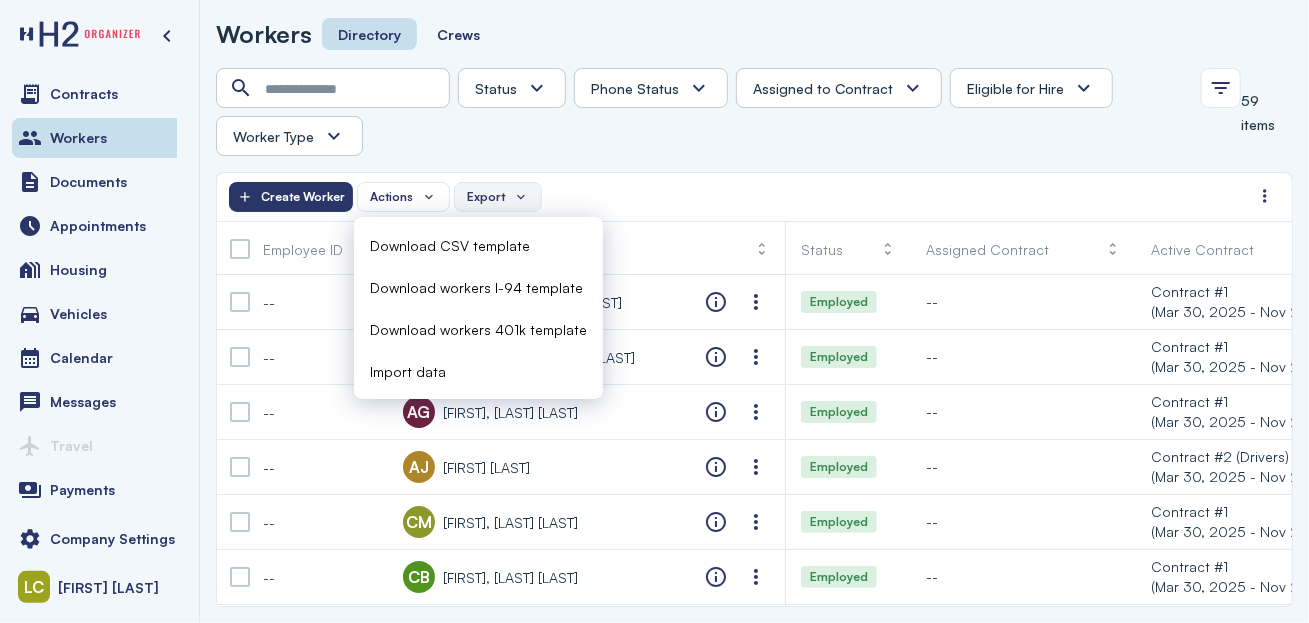 click on "Export" at bounding box center [486, 197] 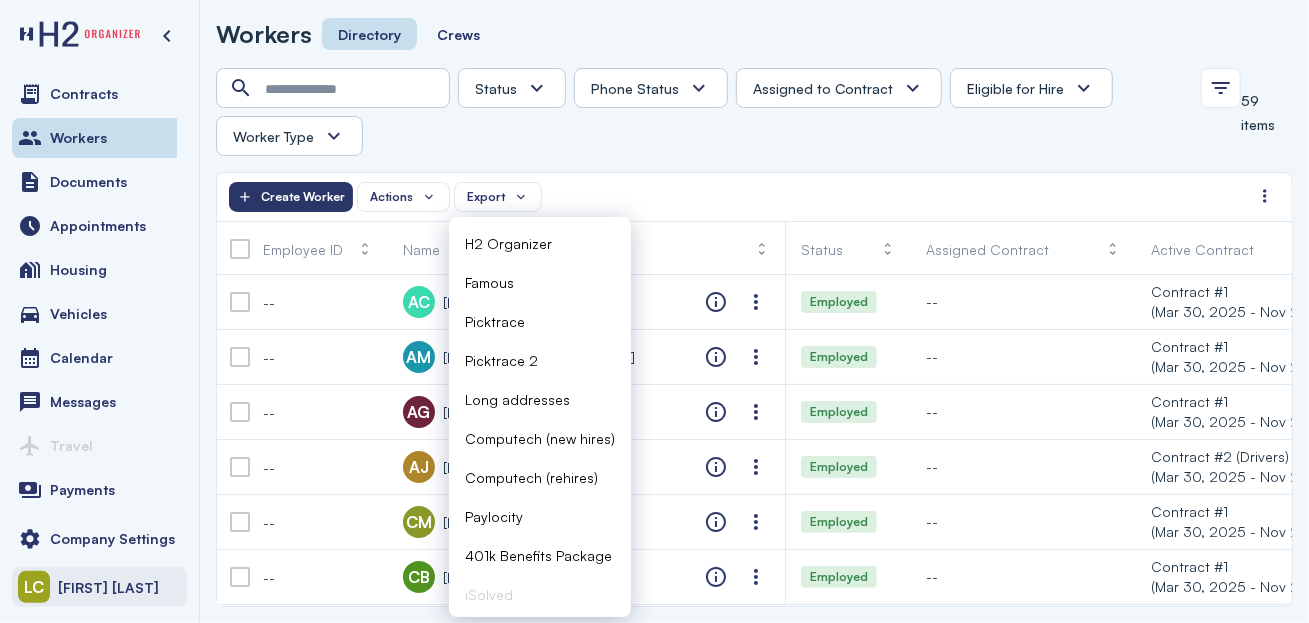 click on "[FIRST] [LAST] [LAST] [LAST]" 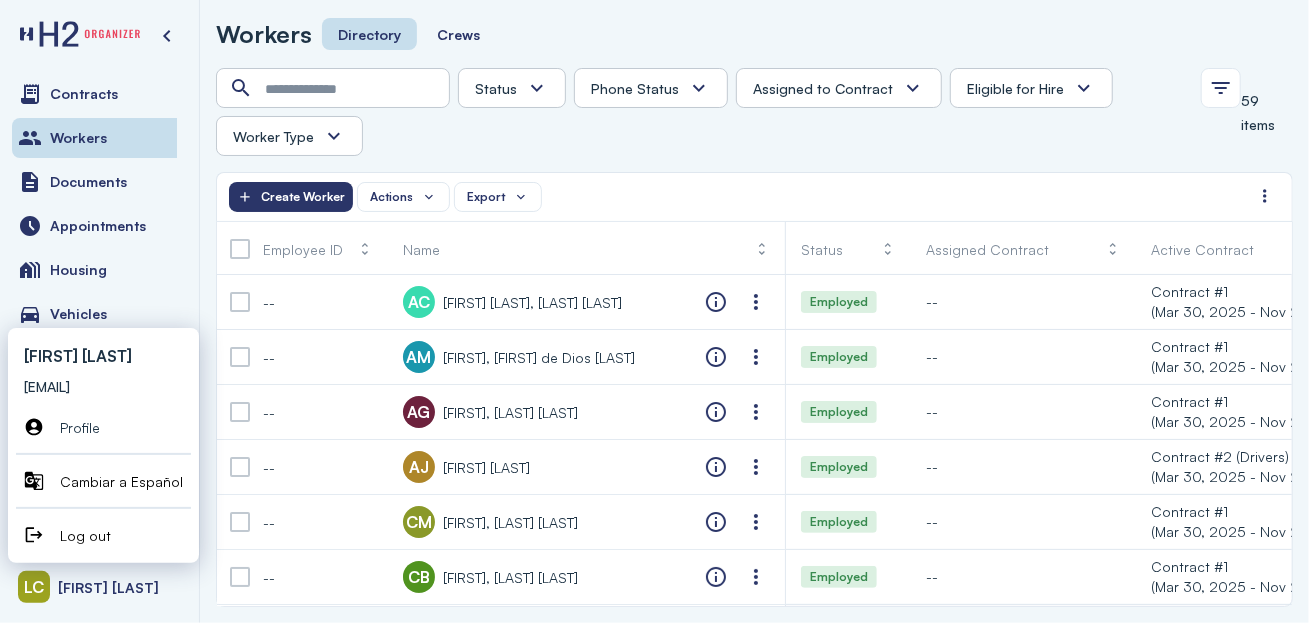 click on "Workers   Directory Crews                         Status         Phone Status         Unknown Pending Failed Verified     Assigned to Contract         Eligible for Hire         Worker Type         H2 Domestic Full-time           59 items       Actions           Export                 Create Worker                       Employee ID     Name       Status     Assigned Contract     Active Contract     Last Contract     Crew     Tags     Eligible for Hire     Benefits Eligible     Benefits Submitted     Benefits Eligibility Date     Worker Type     Phone Status                 -- AC       Abel Yires, Aguilar Cortes             Employed   --   Contract #1   (Mar 30, 2025 - Nov 21, 2025) --   CA Harvesting Crew 1     -- H2     Pending         Unknown Pending Failed Verified             -- AM       Alejandro, Juan de Dios Mateo             Employed   --   Contract #1   (Mar 30, 2025 - Nov 21, 2025) --   CA Harvesting Crew 2     -- H2     Pending         Unknown Pending Failed Verified             -- AG" at bounding box center (754, 311) 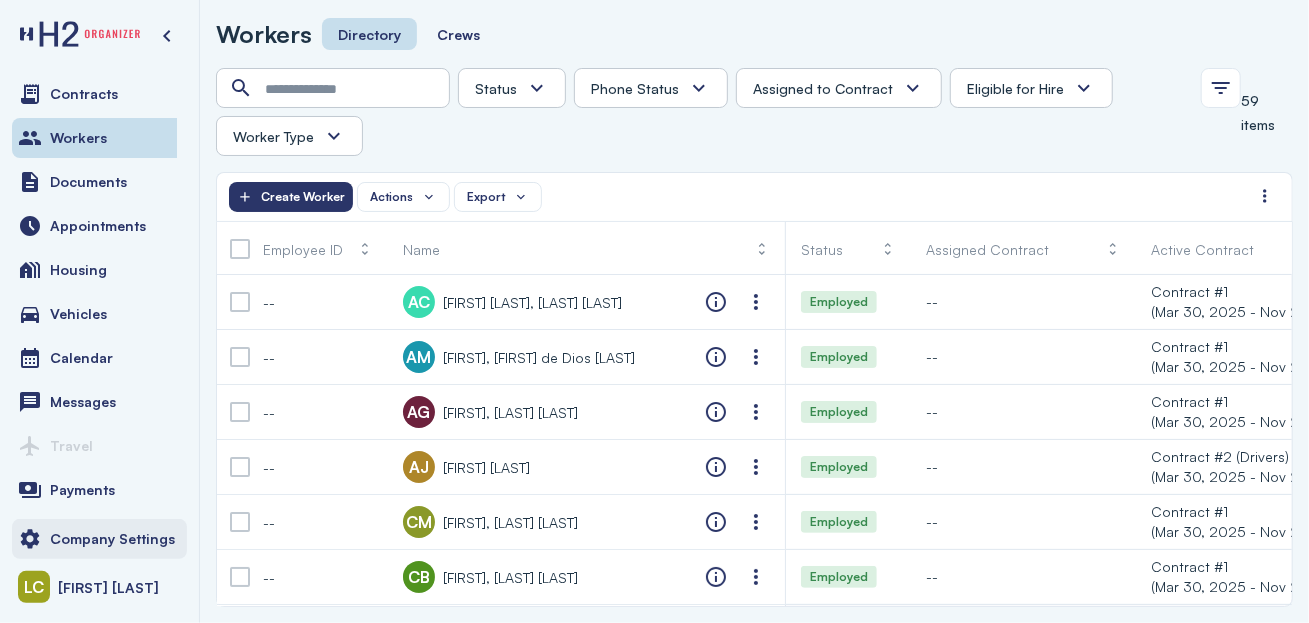 click on "Company Settings" at bounding box center (112, 539) 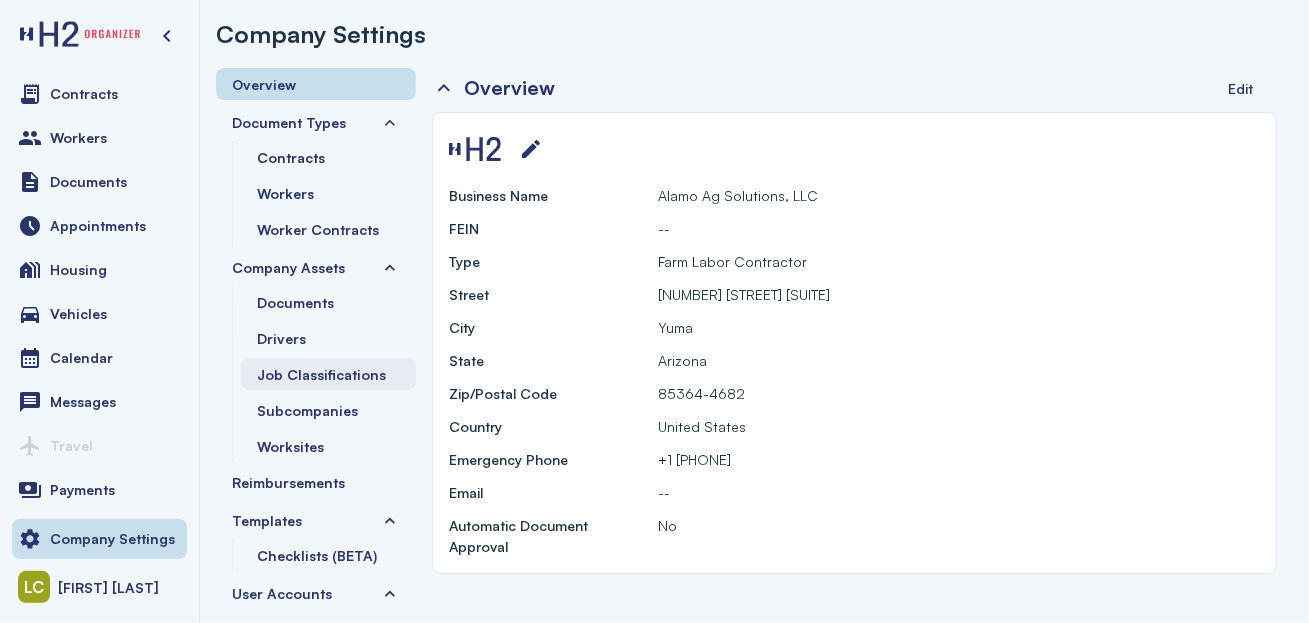 click on "Job Classifications" at bounding box center (321, 374) 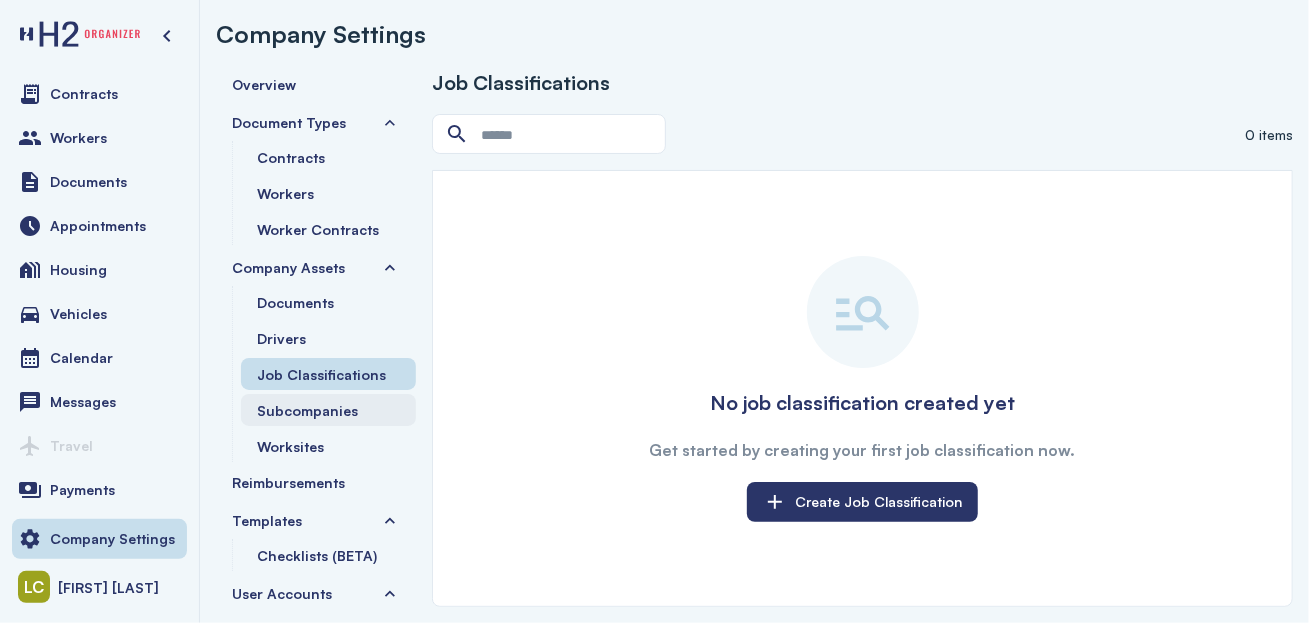 click on "Subcompanies" at bounding box center [307, 410] 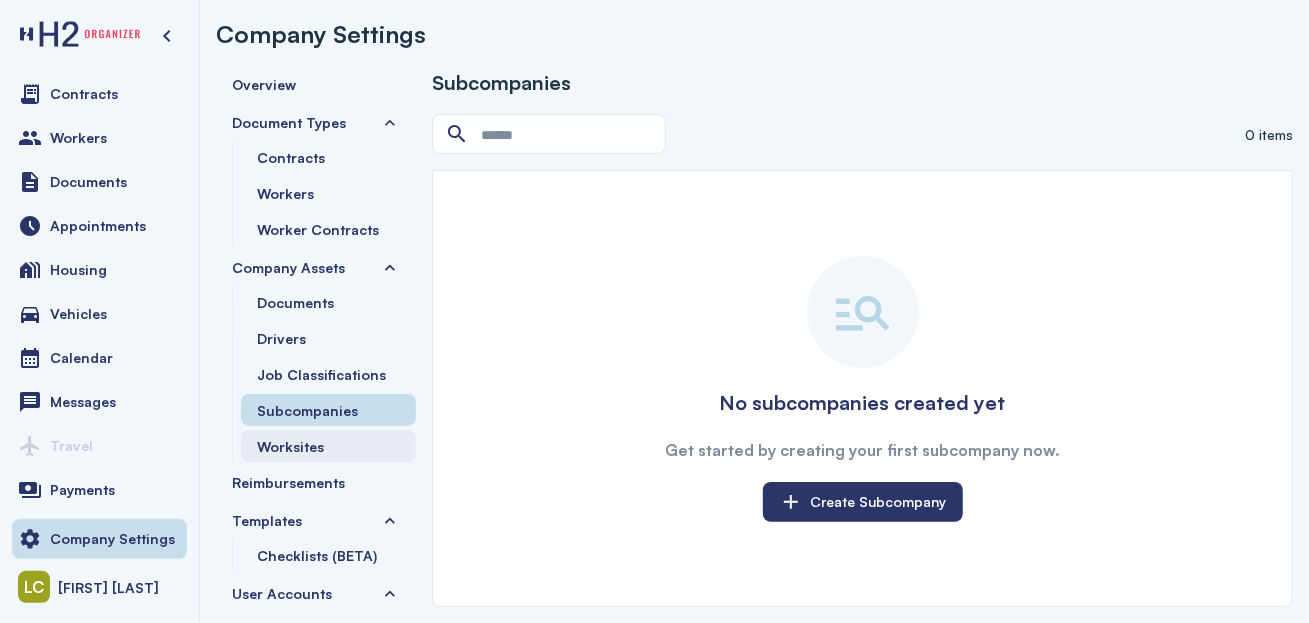 click on "Worksites" at bounding box center (290, 446) 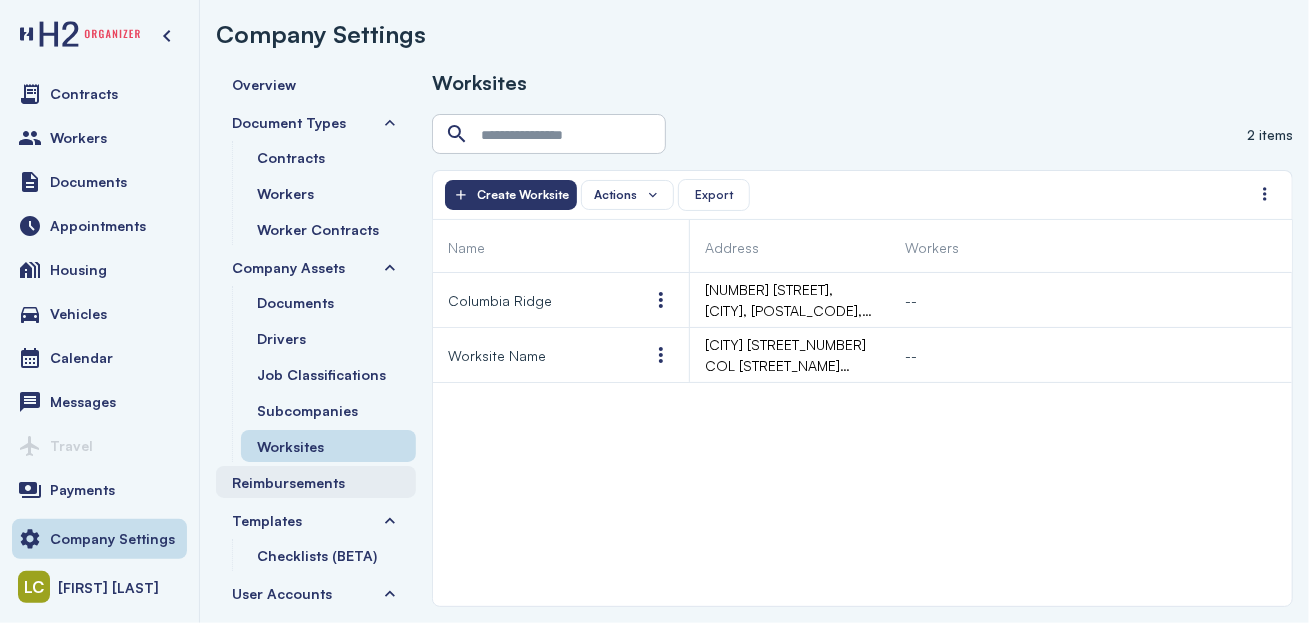 click on "Reimbursements" at bounding box center (288, 482) 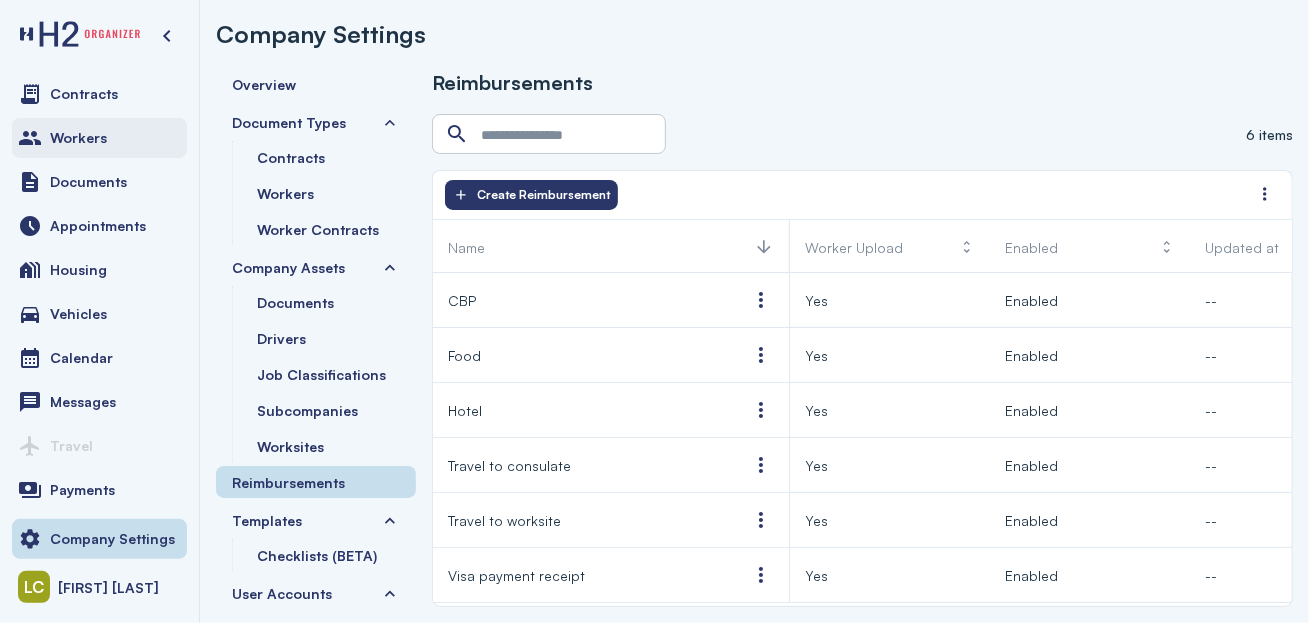 click on "Workers" at bounding box center [78, 138] 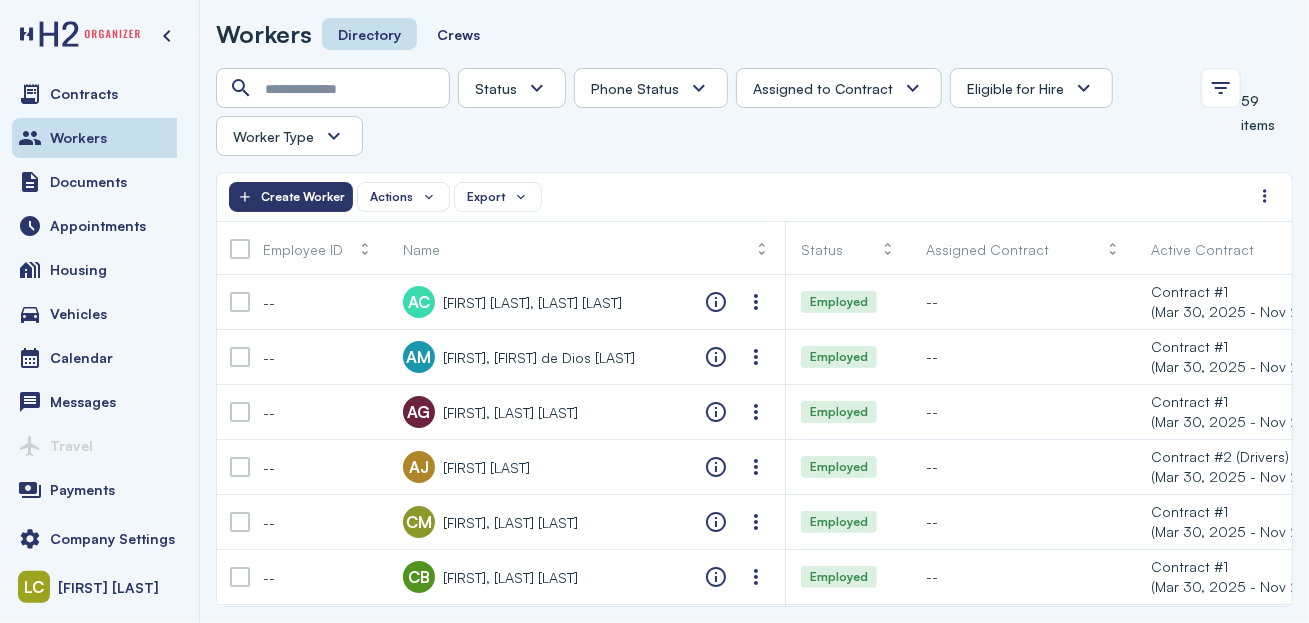 click at bounding box center (1084, 88) 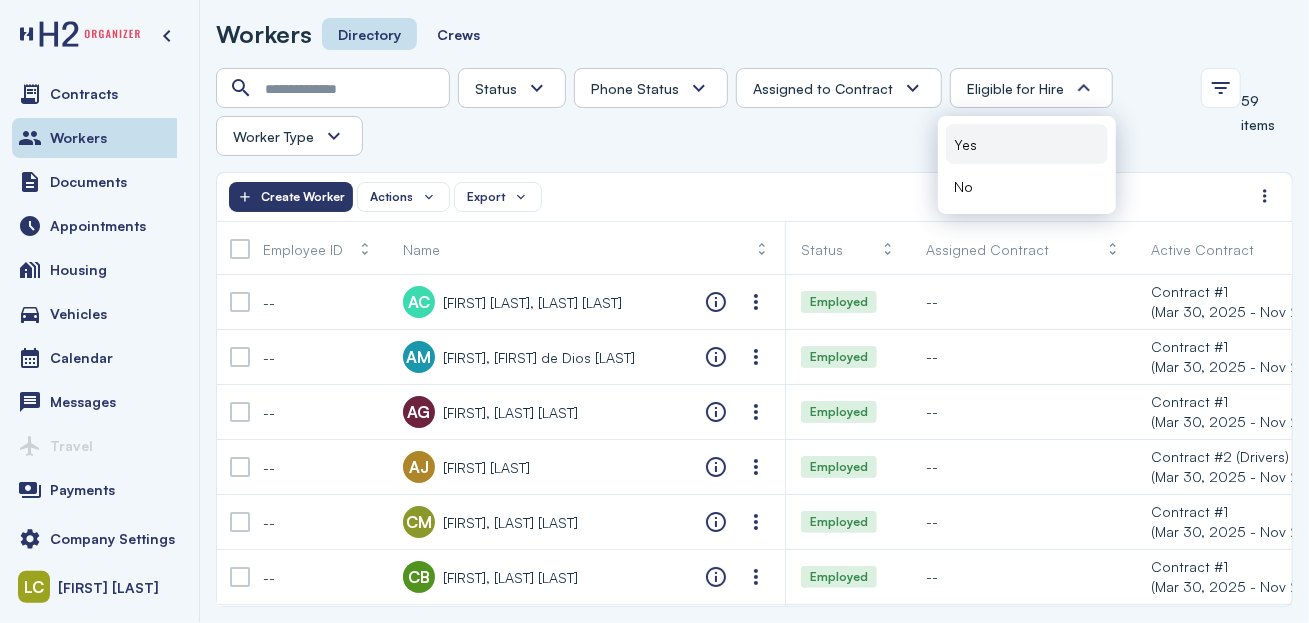 click on "Yes" at bounding box center (1027, 144) 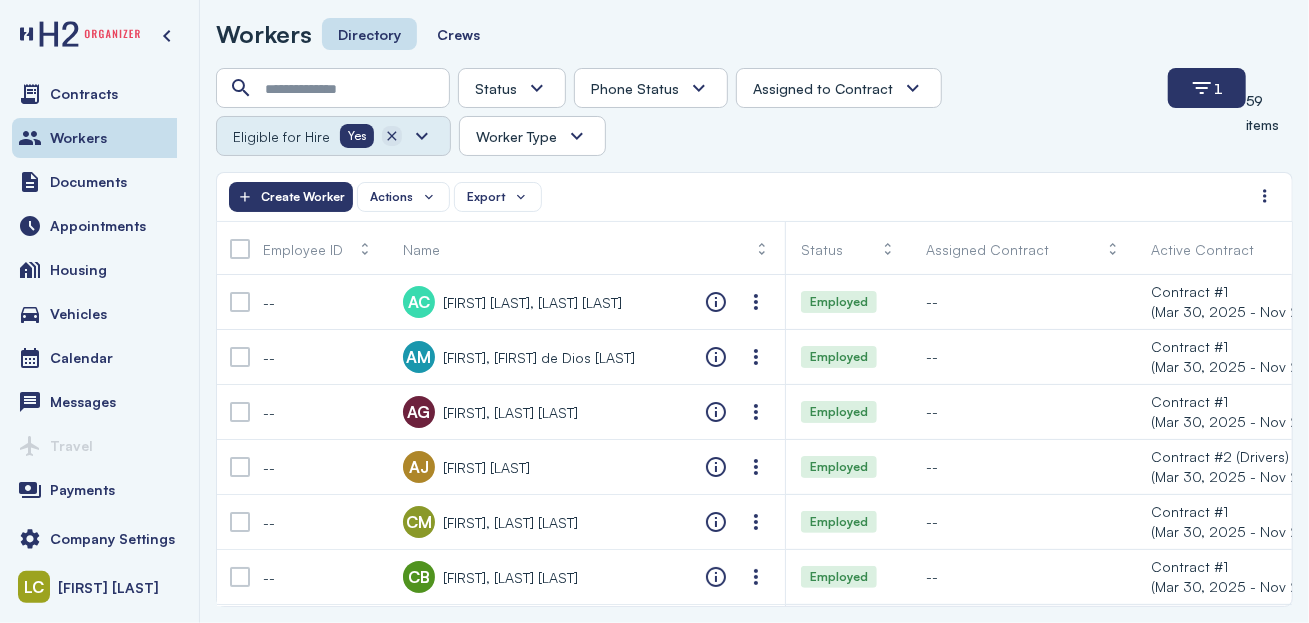 click at bounding box center [392, 136] 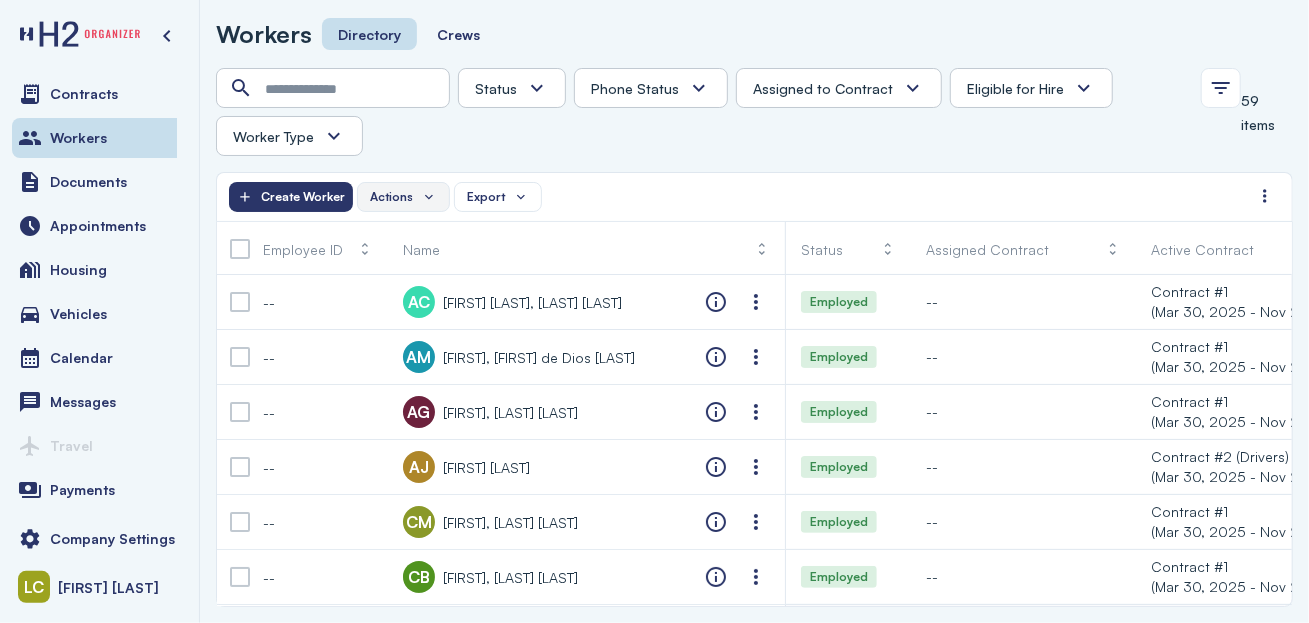 click on "Actions" at bounding box center (403, 197) 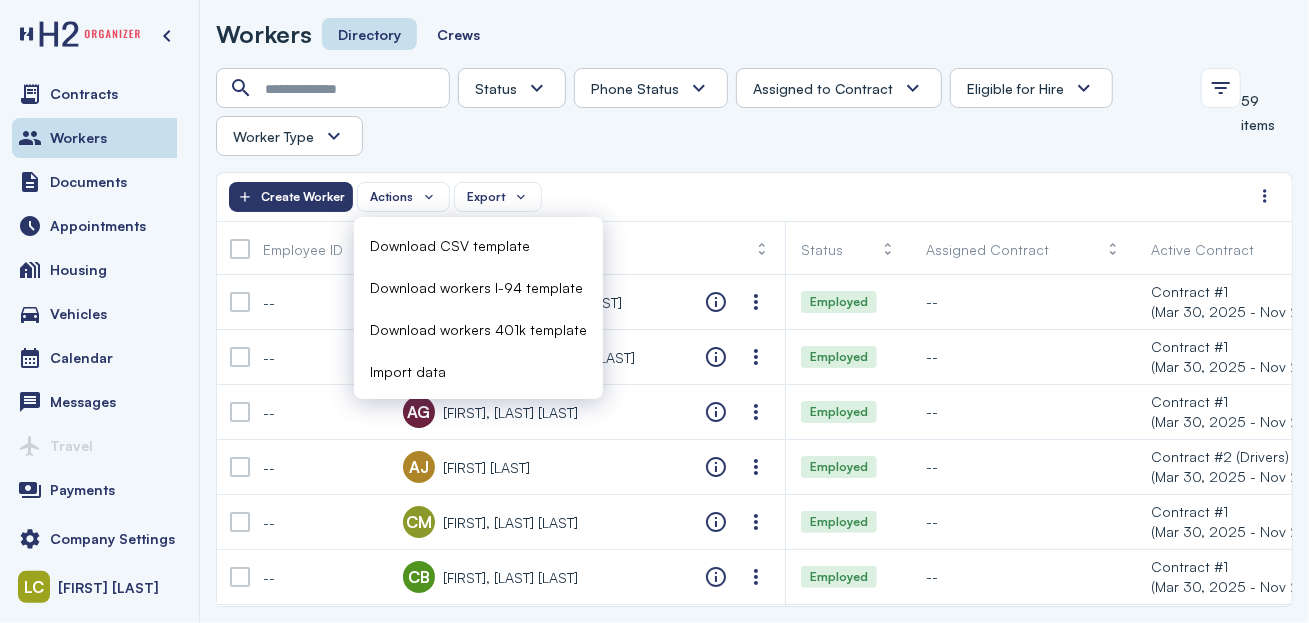 click on "Import data" at bounding box center [408, 371] 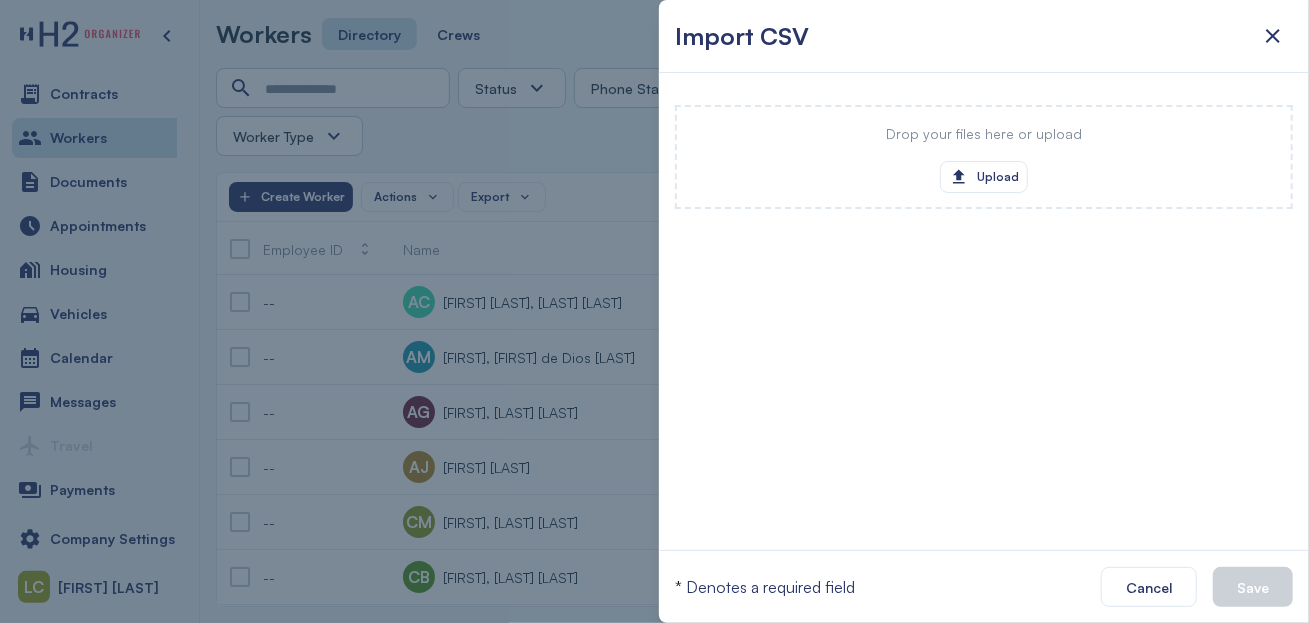 click on "Drop your files here or upload     Upload" at bounding box center [984, 157] 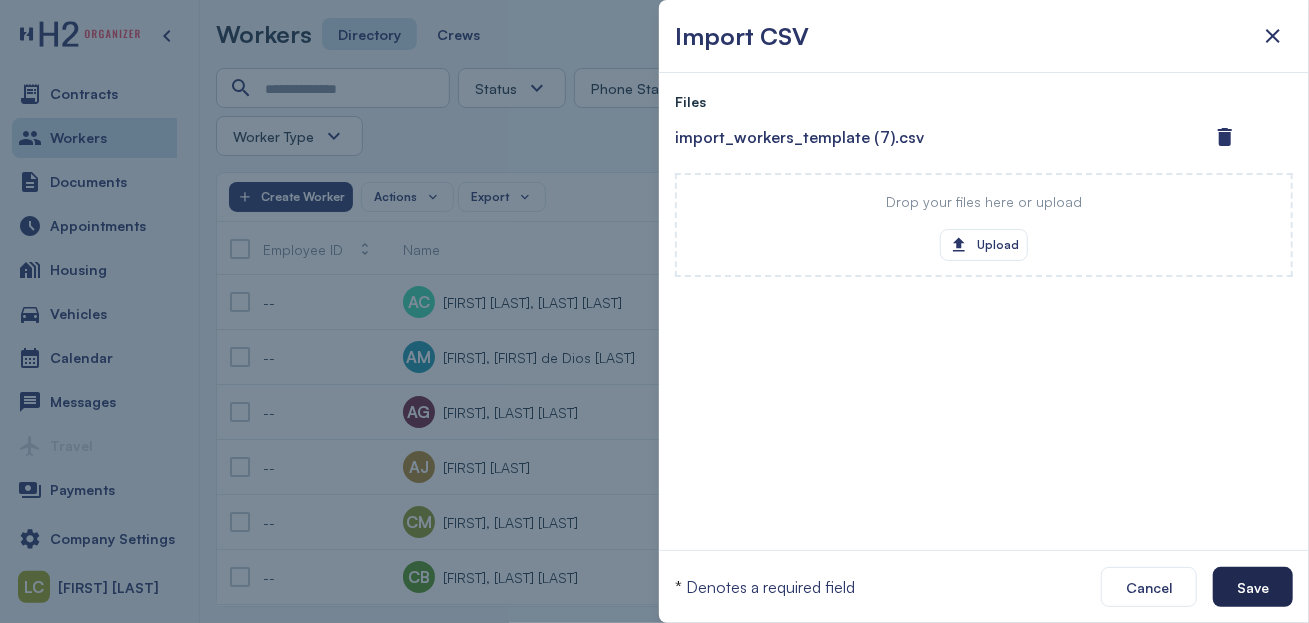 click on "Save" at bounding box center (1253, 587) 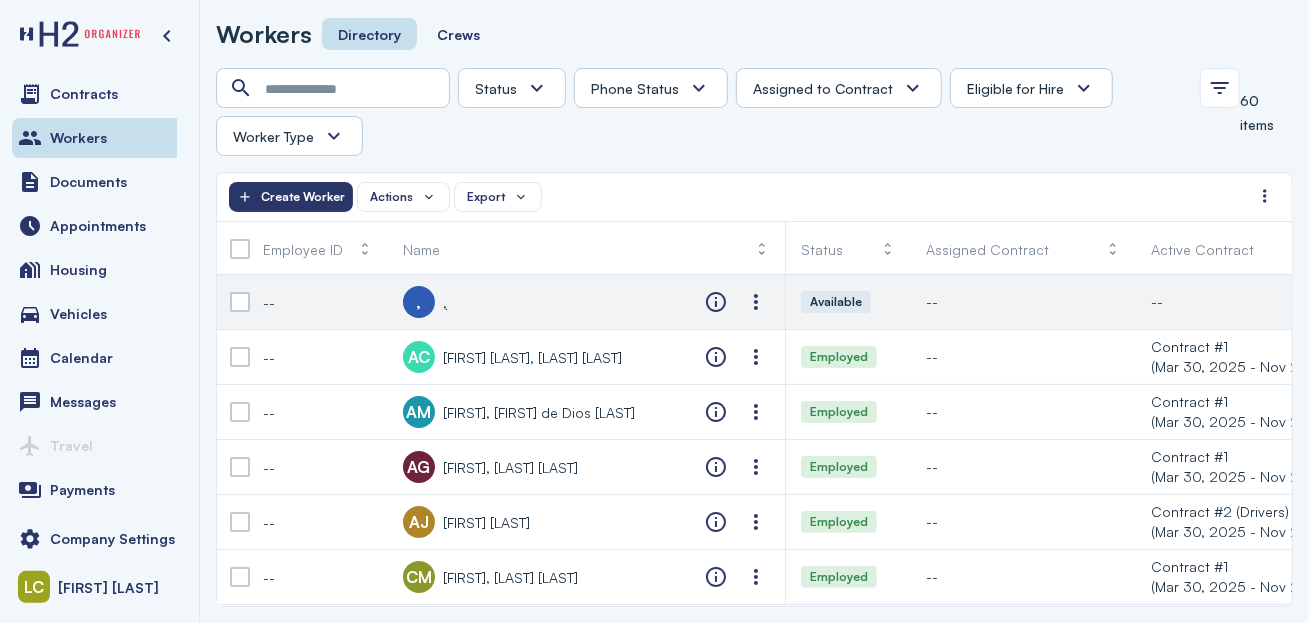 click on "," at bounding box center (419, 302) 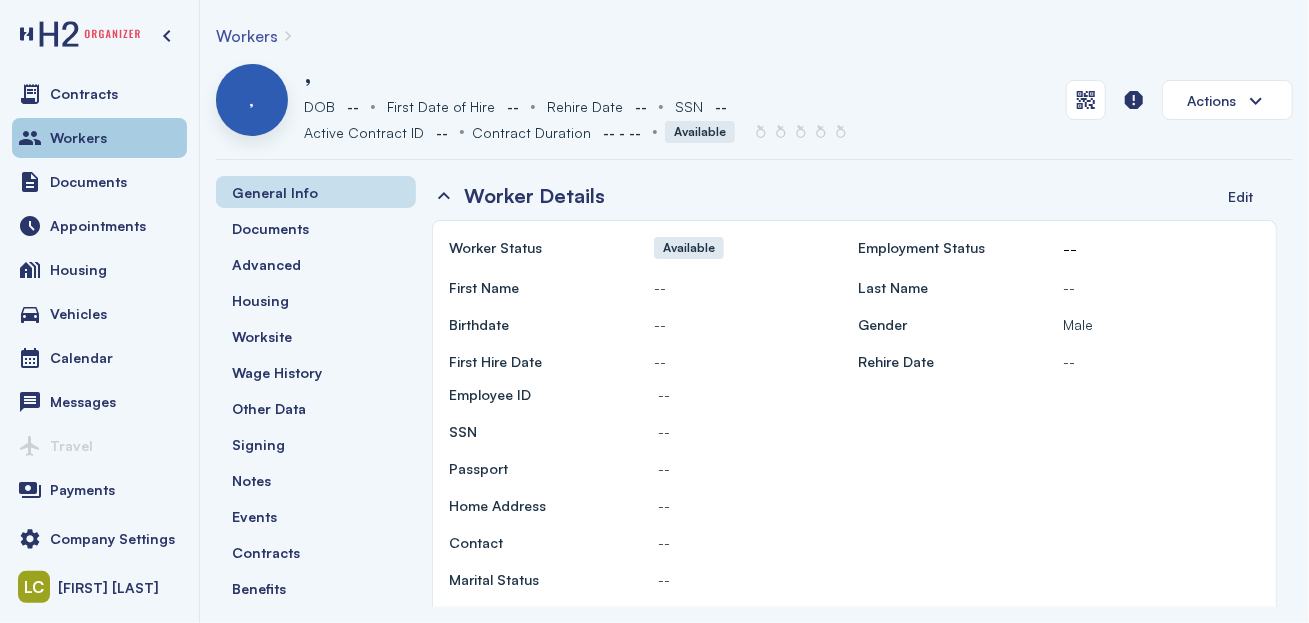 click on "Workers" at bounding box center [78, 138] 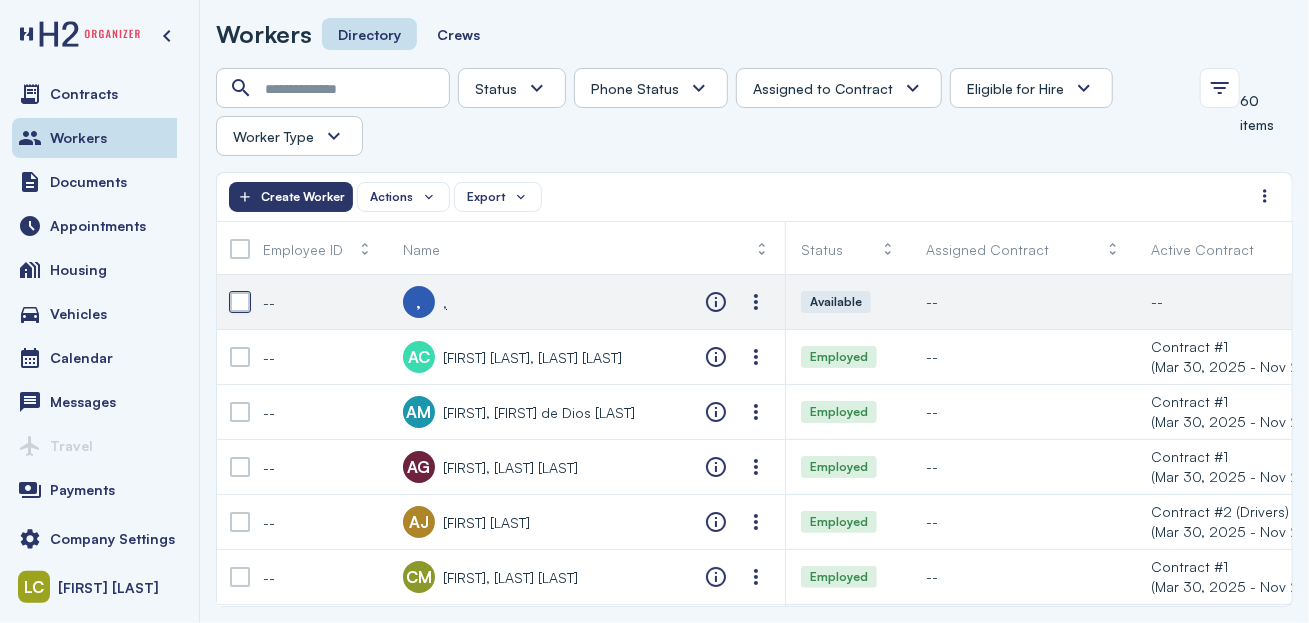 click at bounding box center [240, 302] 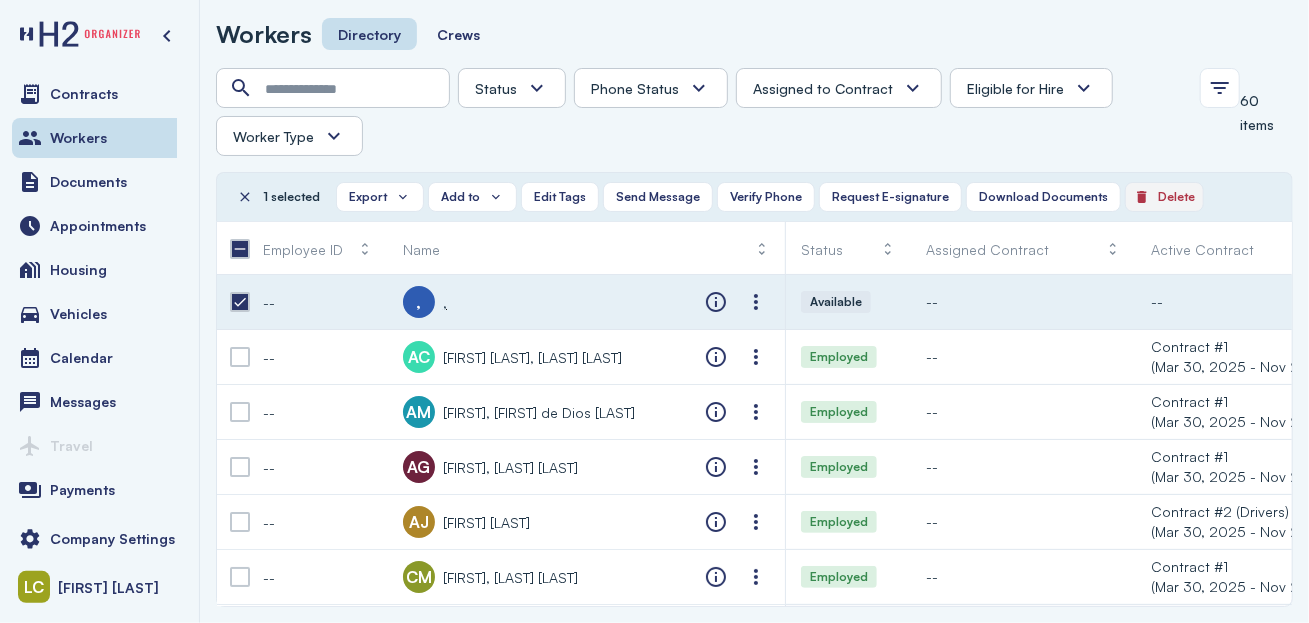 click on "Delete" 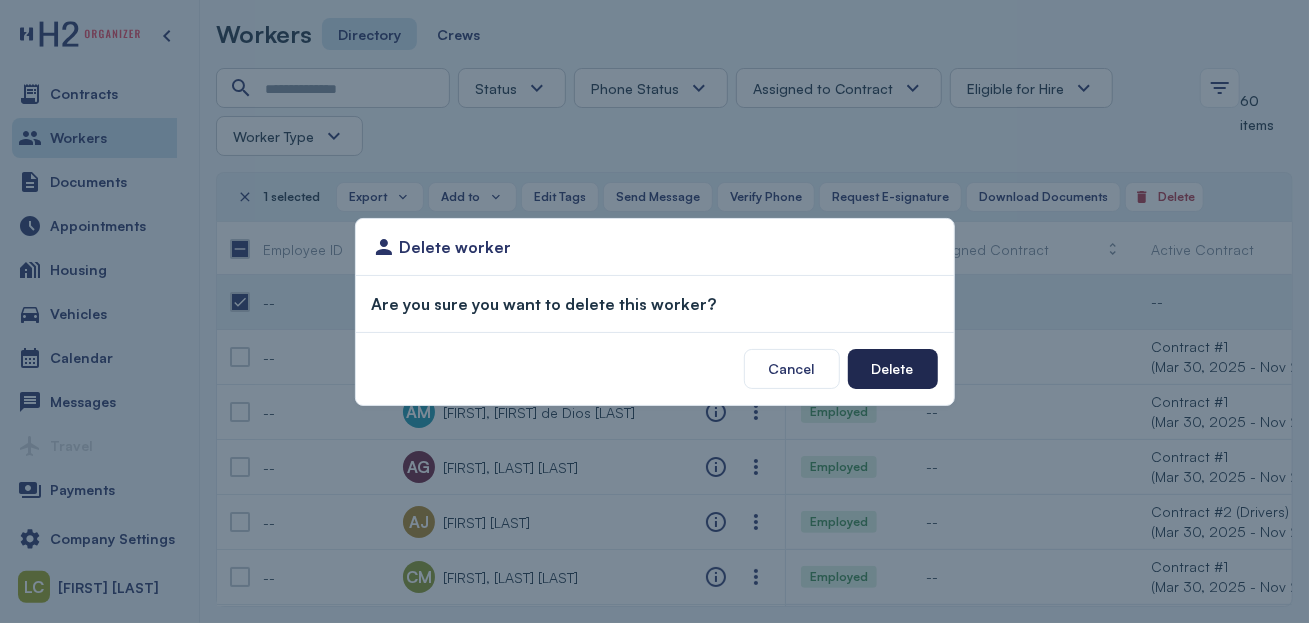 click on "Delete" at bounding box center [893, 368] 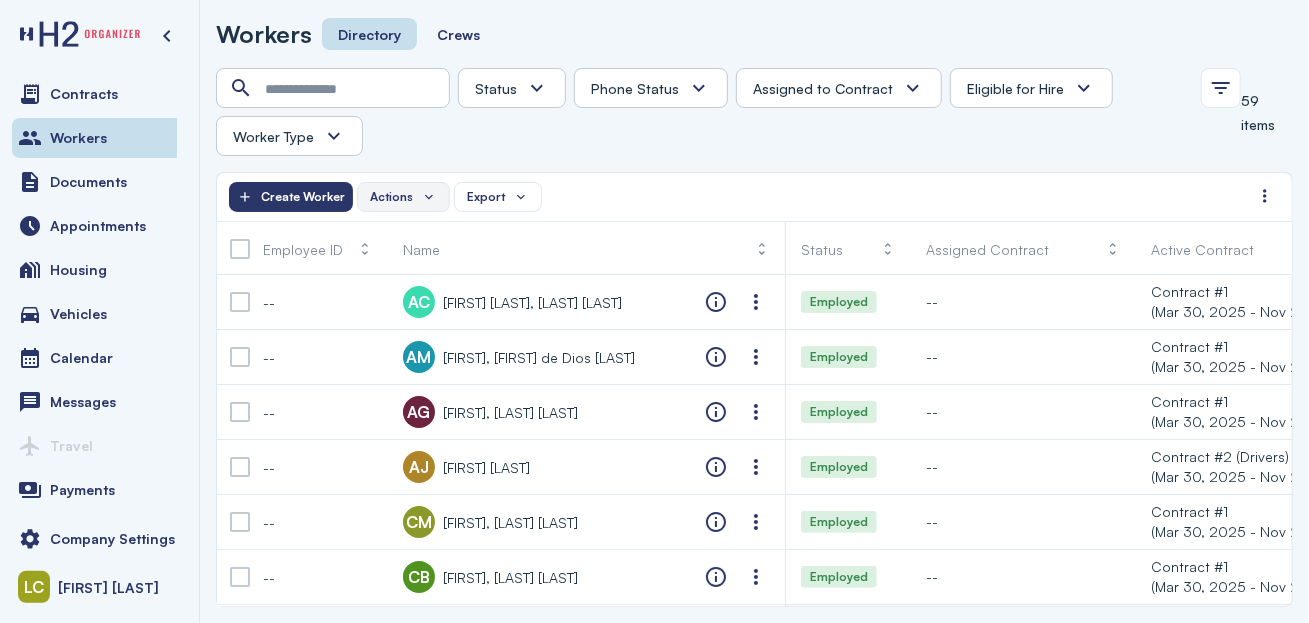 click on "Actions" at bounding box center [403, 197] 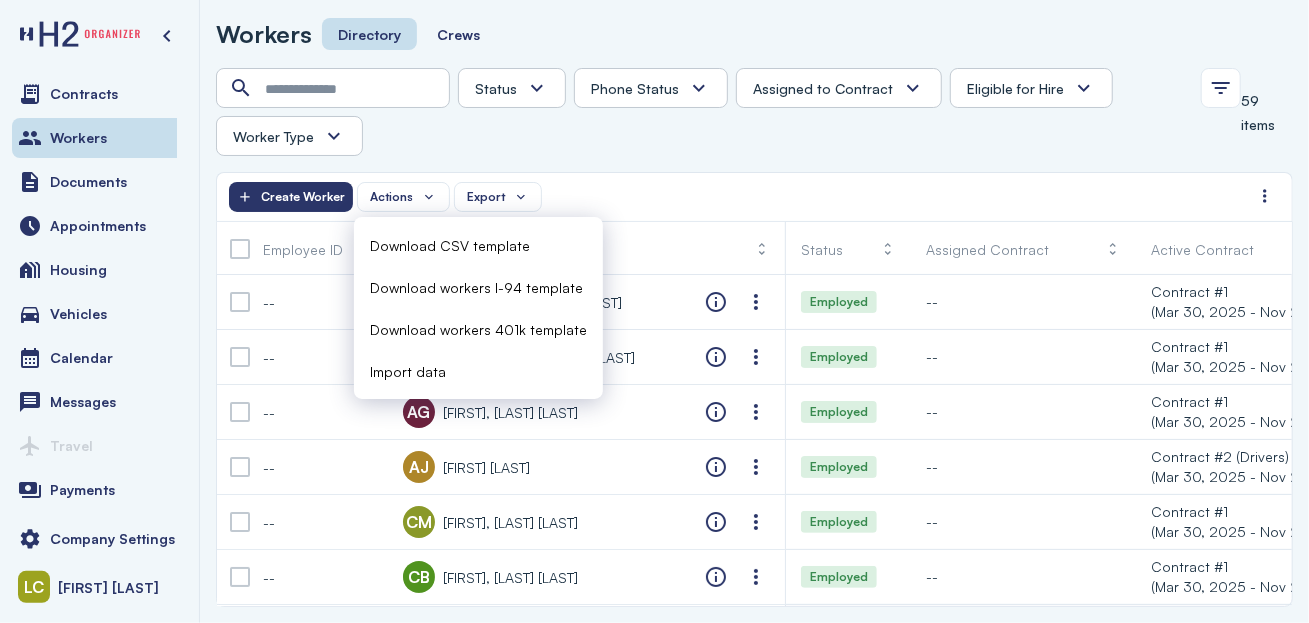 click on "Import data" at bounding box center (478, 371) 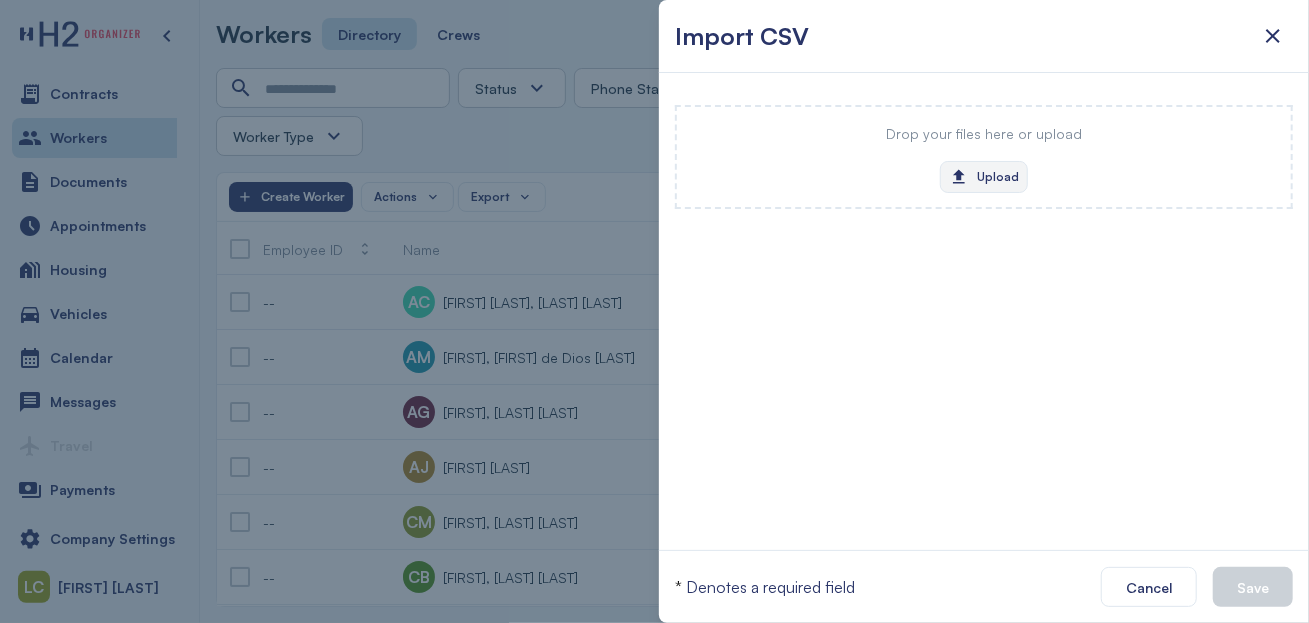 click on "Upload" at bounding box center (984, 177) 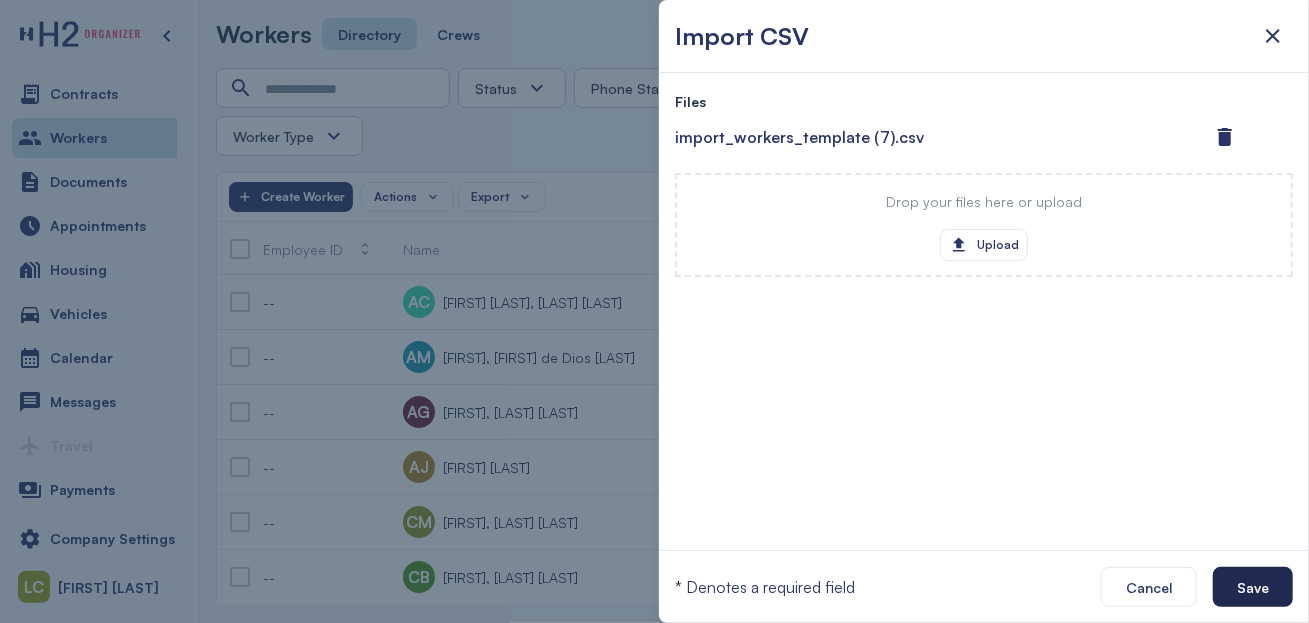click on "Save" at bounding box center (1253, 587) 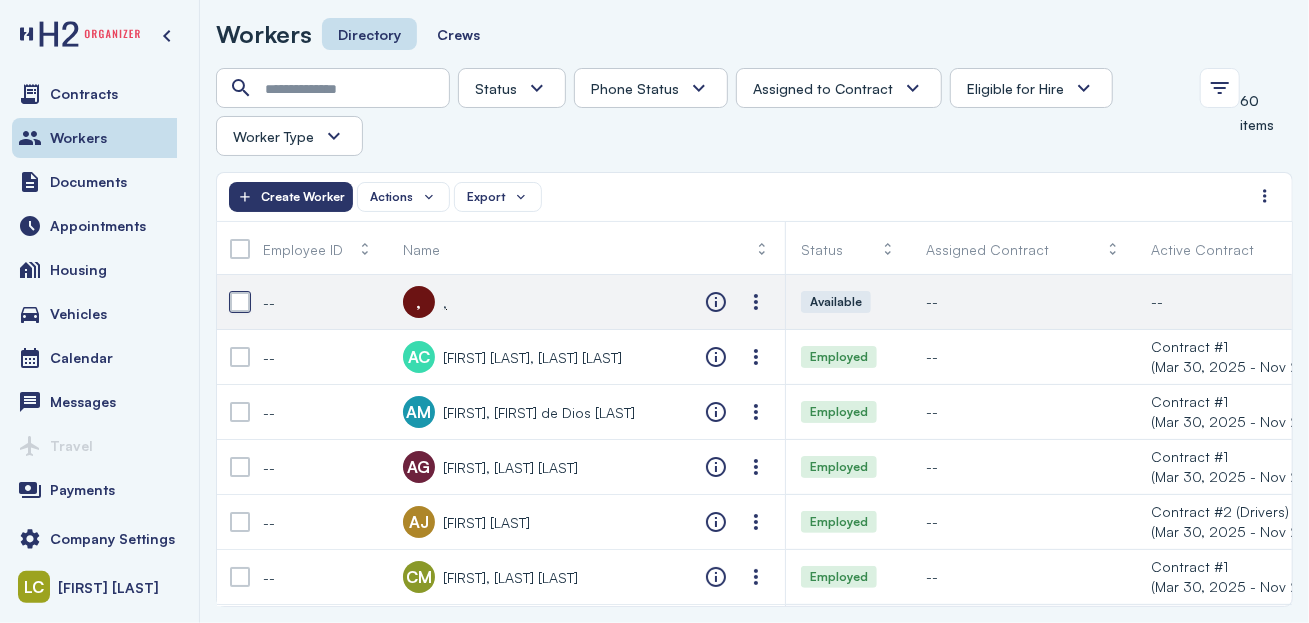 click at bounding box center (240, 302) 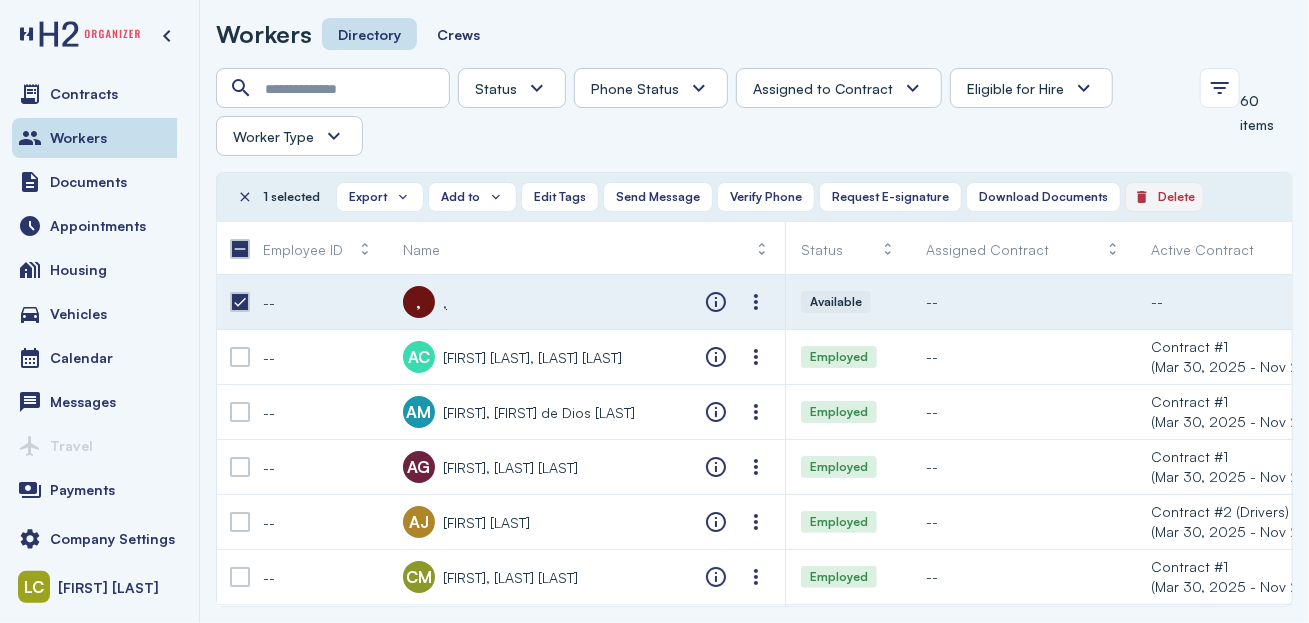 click on "Delete" 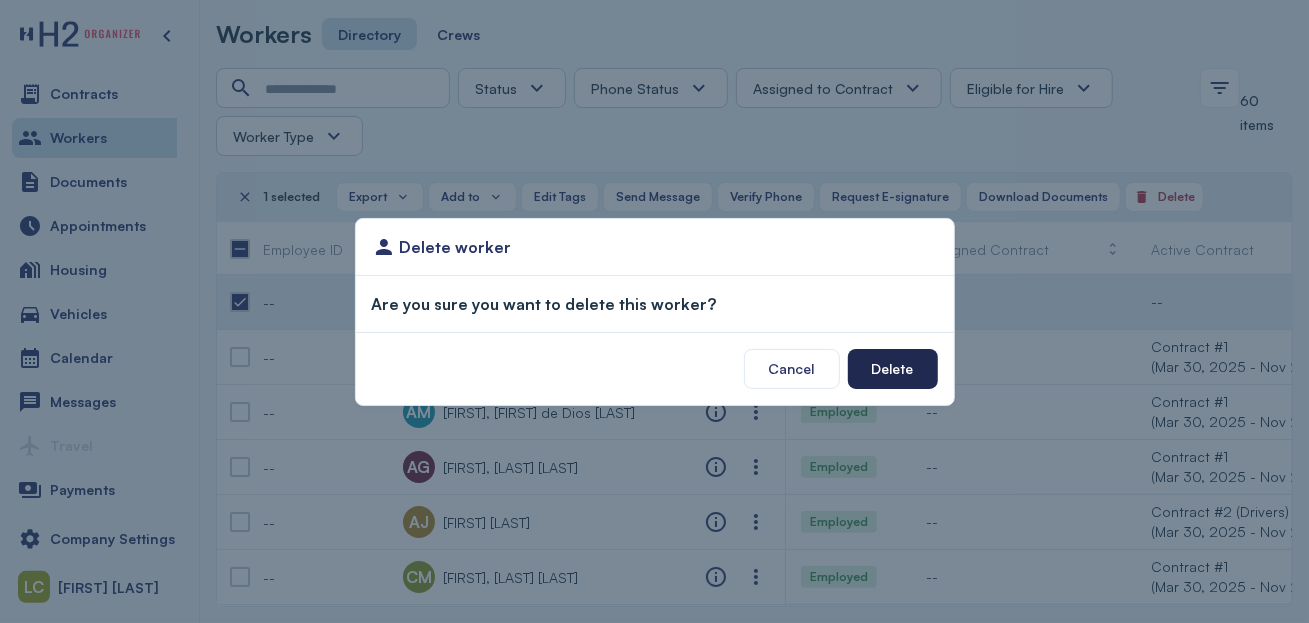 click on "Delete" at bounding box center (893, 369) 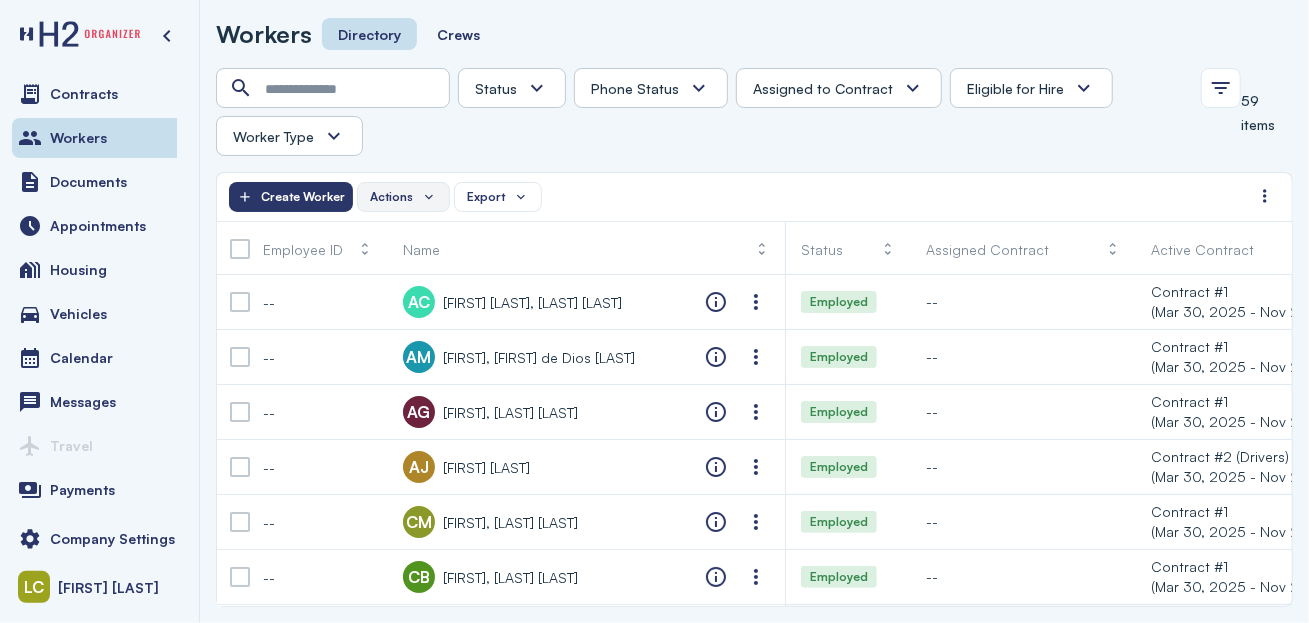 click on "Actions" at bounding box center [403, 197] 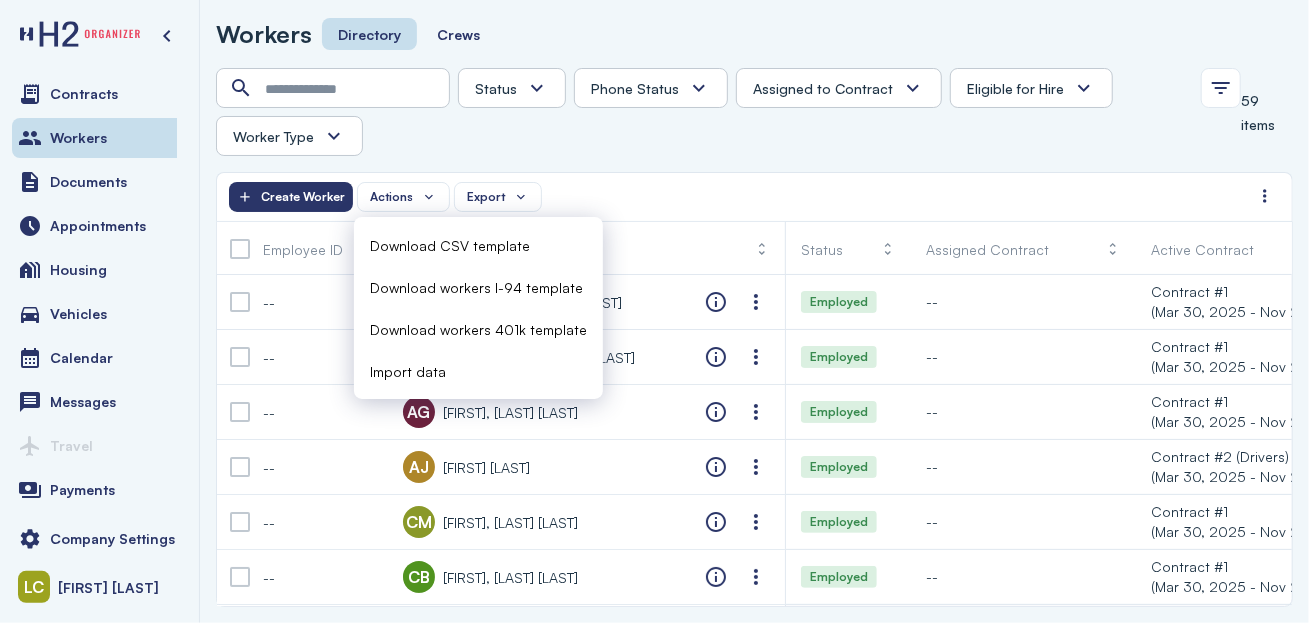 click on "Download CSV template" at bounding box center [478, 245] 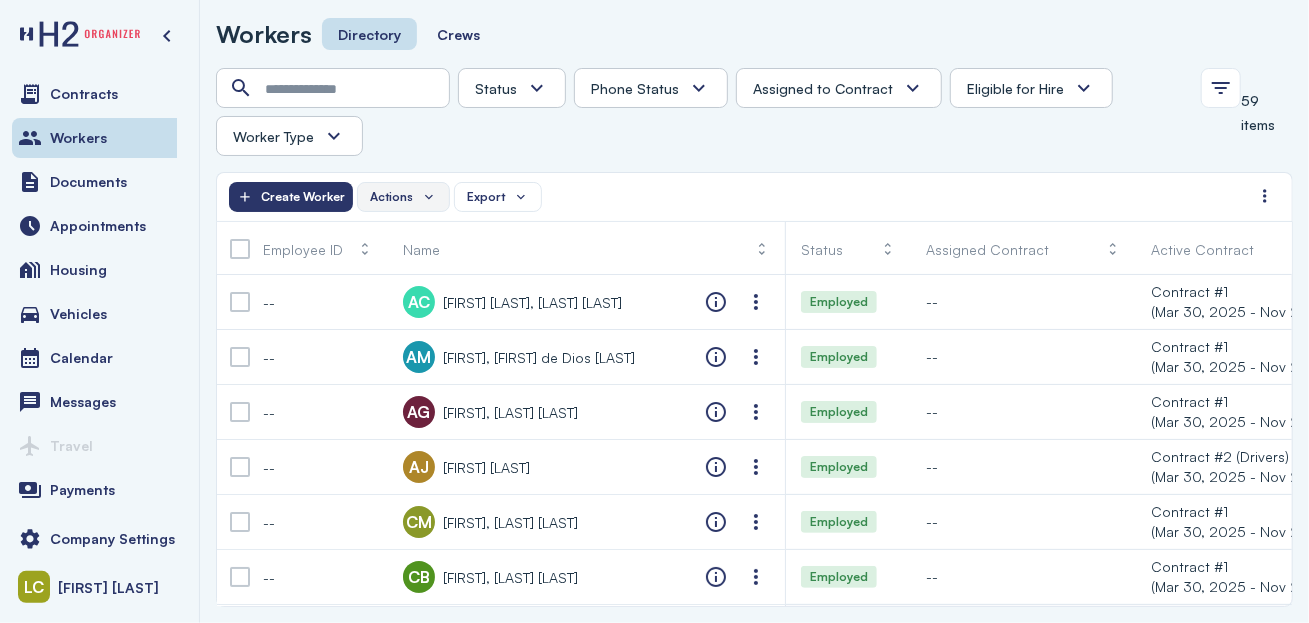 drag, startPoint x: 384, startPoint y: 207, endPoint x: 390, endPoint y: 198, distance: 10.816654 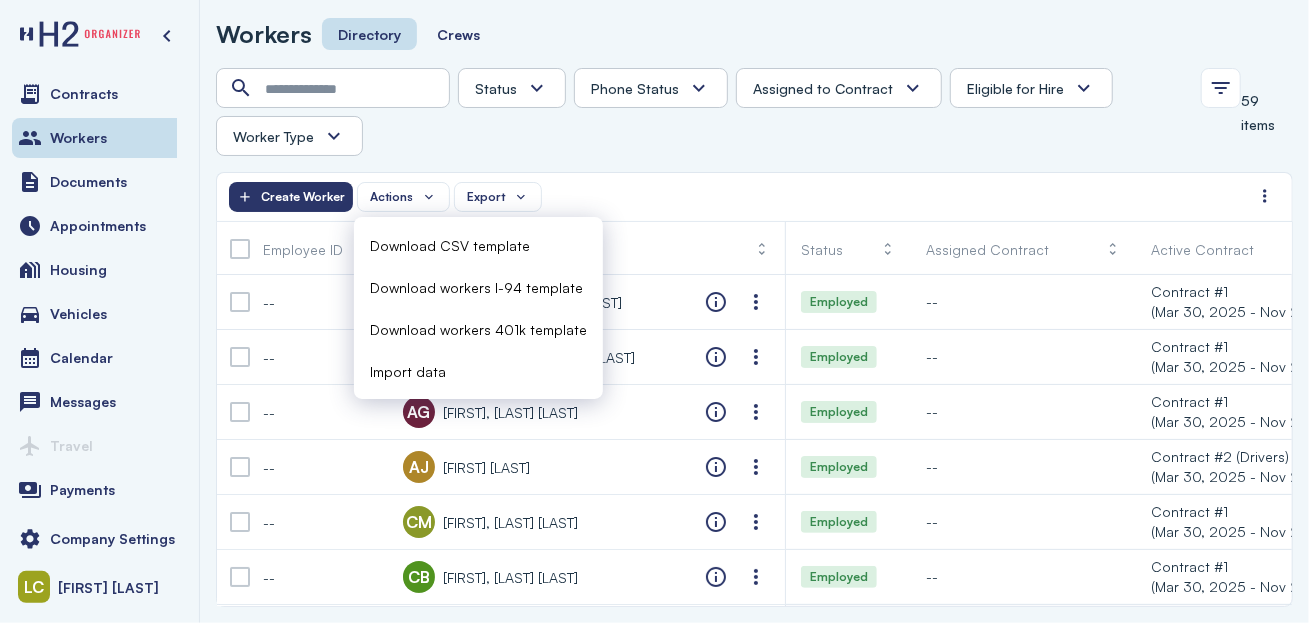 click on "Import data" at bounding box center (408, 371) 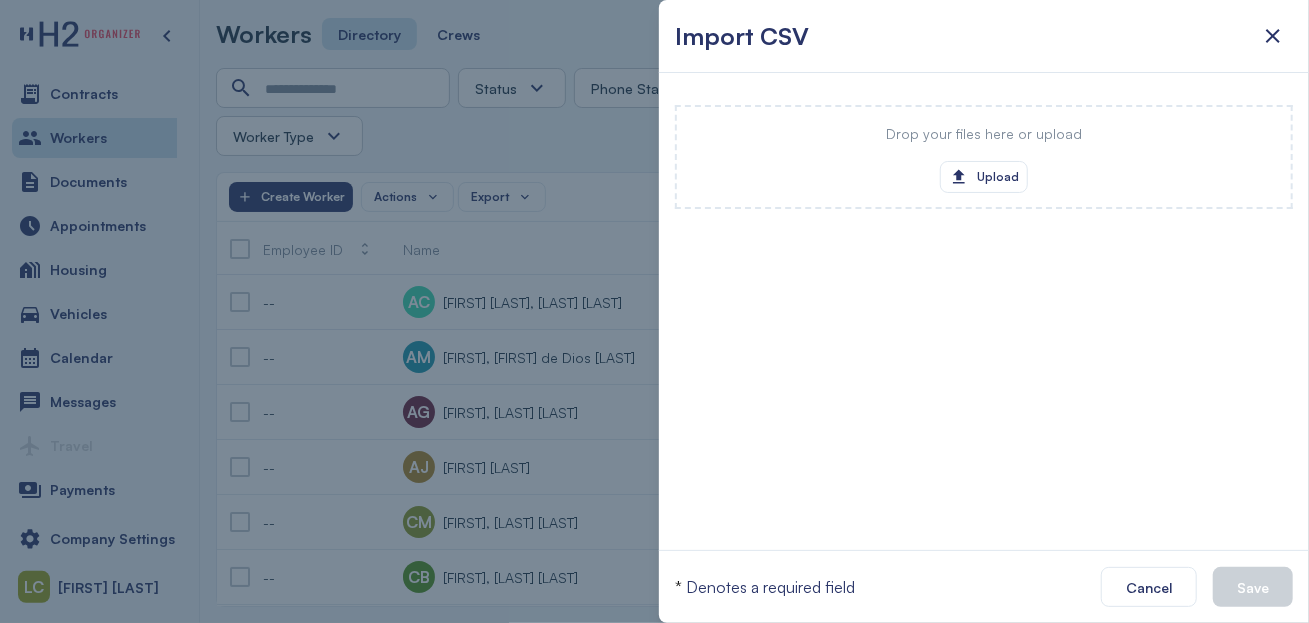 click on "Drop your files here or upload     Upload" at bounding box center (984, 157) 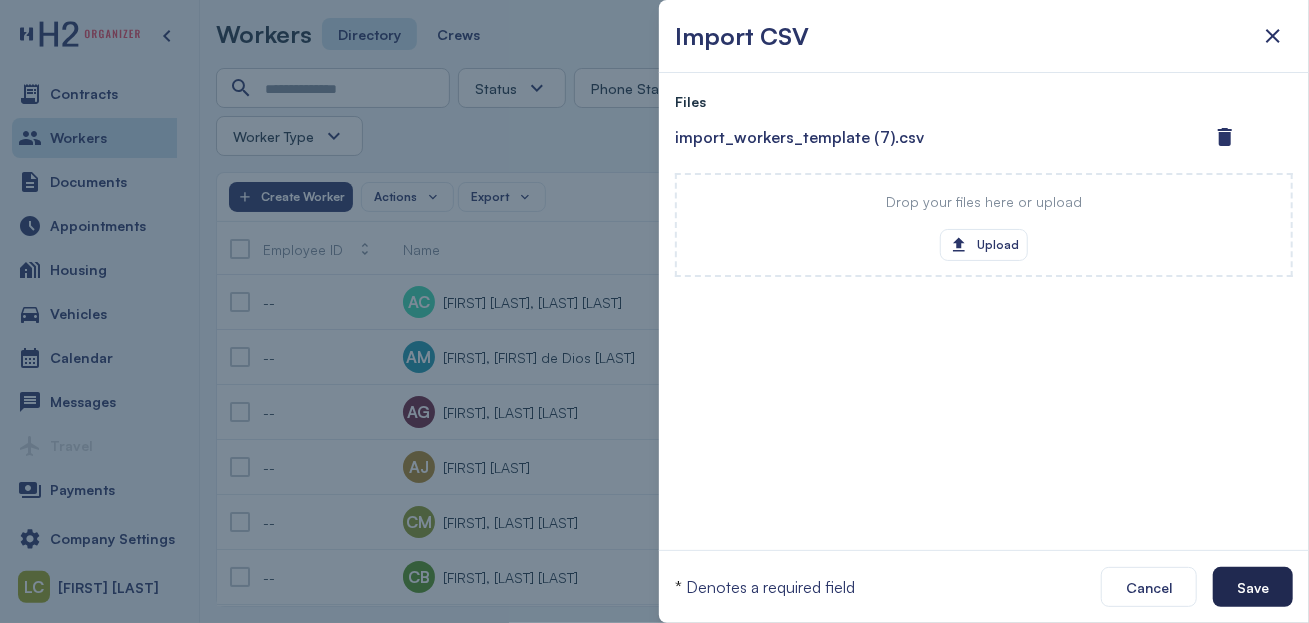 click on "Save" at bounding box center (1253, 587) 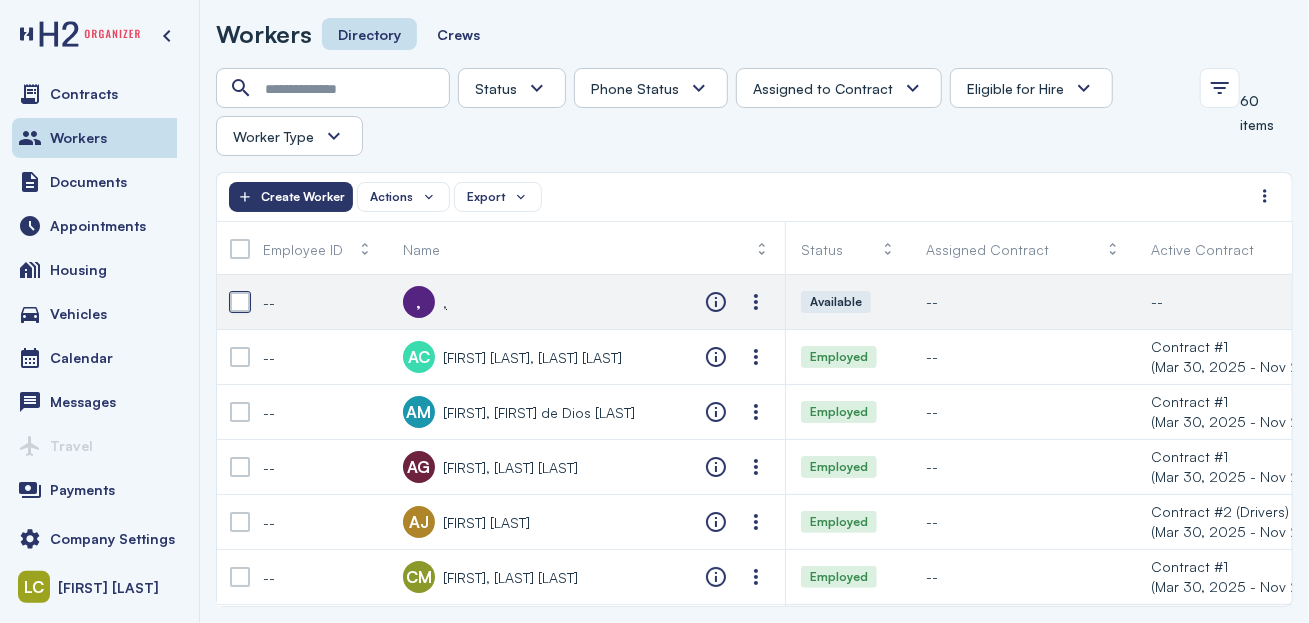 click at bounding box center (240, 302) 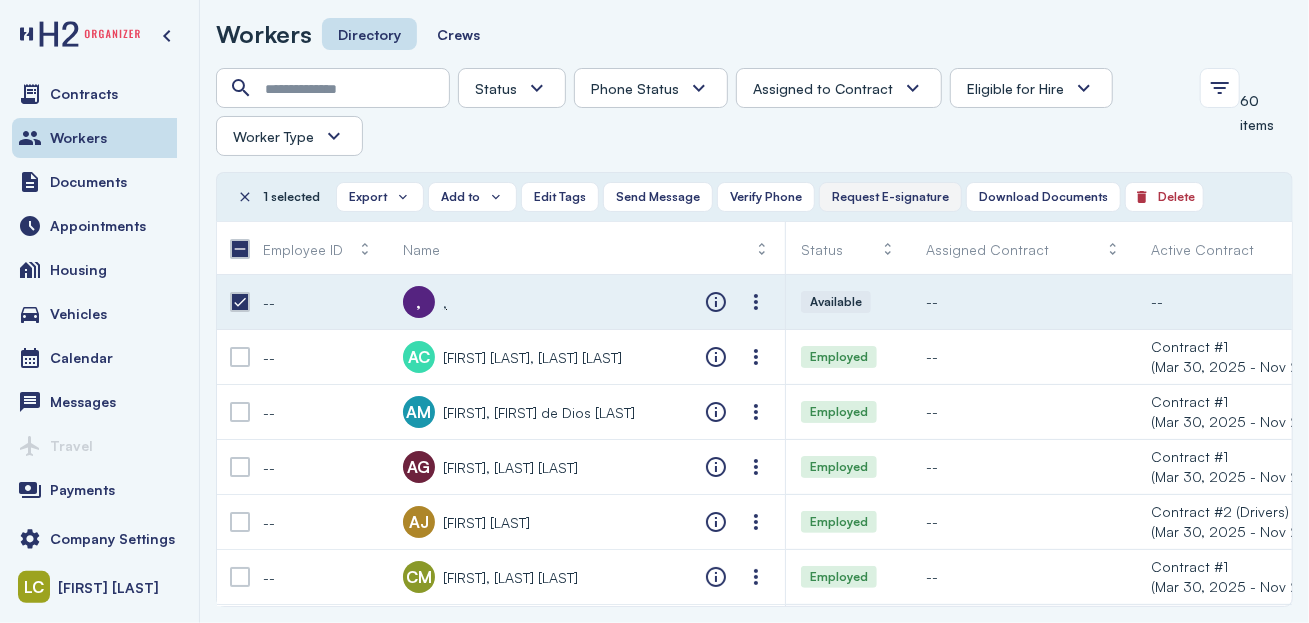 click on "Request E-signature" at bounding box center [890, 197] 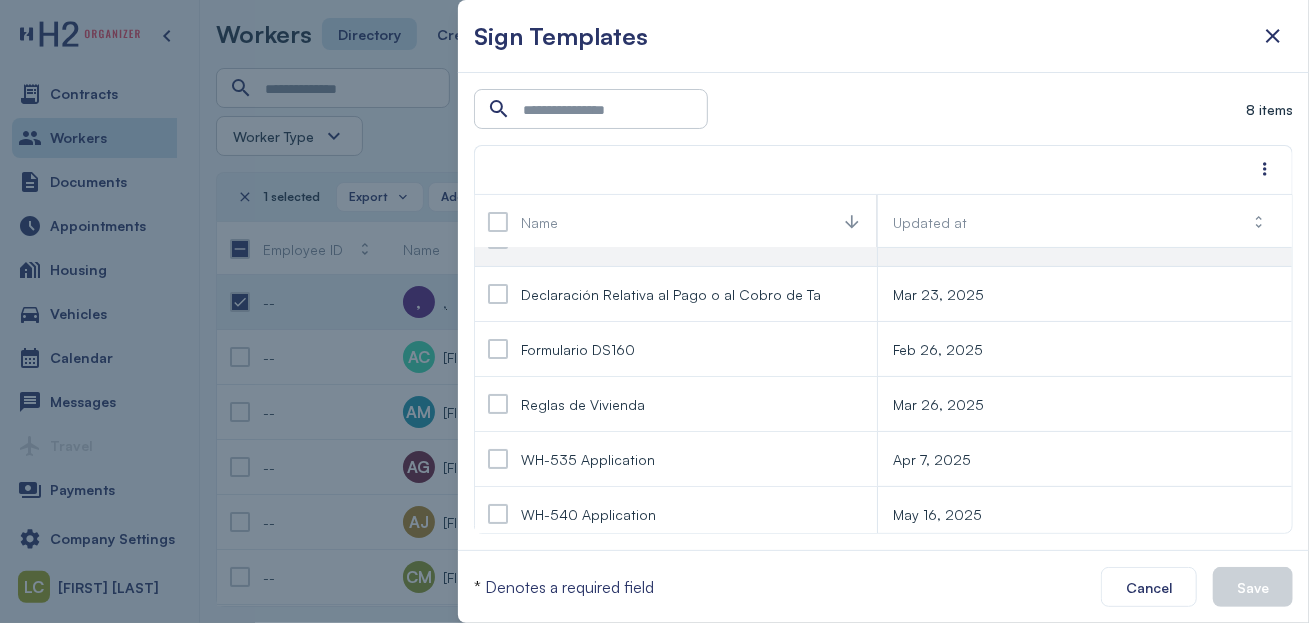 scroll, scrollTop: 150, scrollLeft: 0, axis: vertical 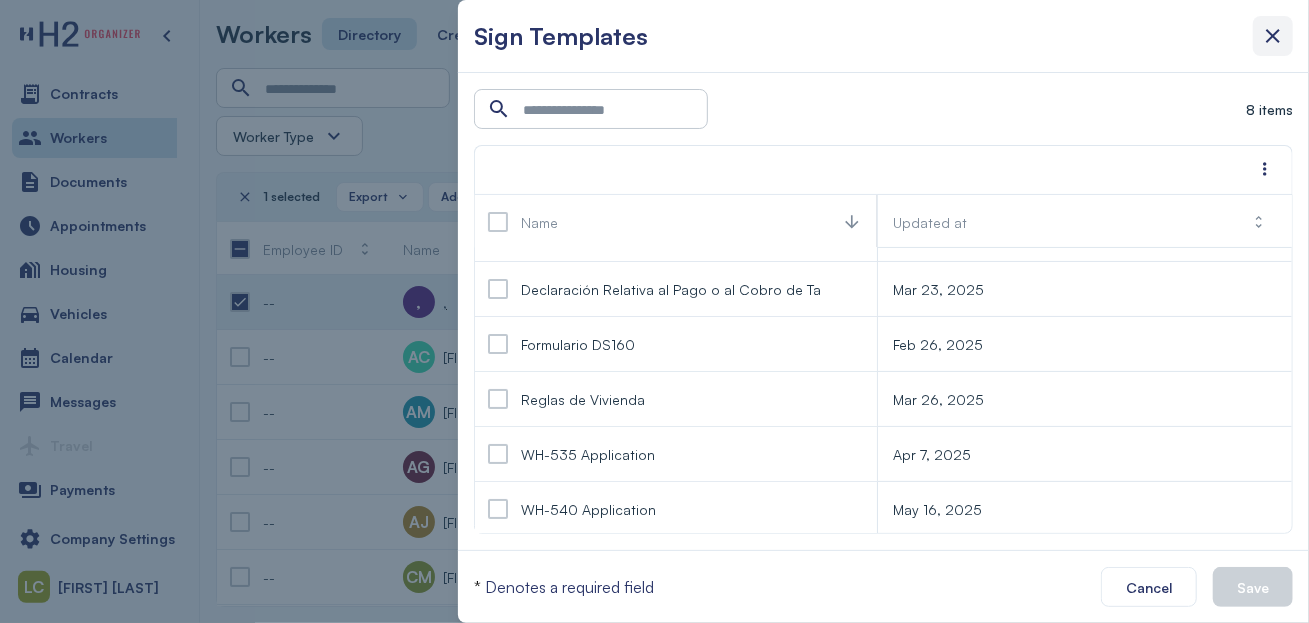 click at bounding box center [1273, 36] 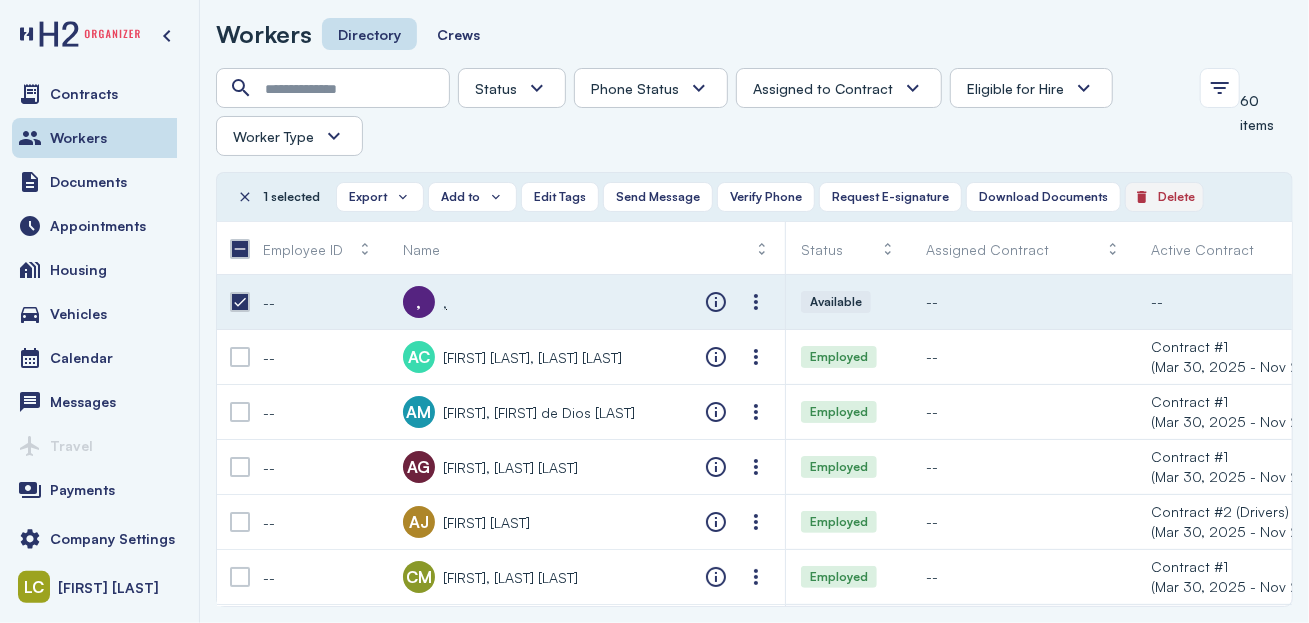 click on "Delete" 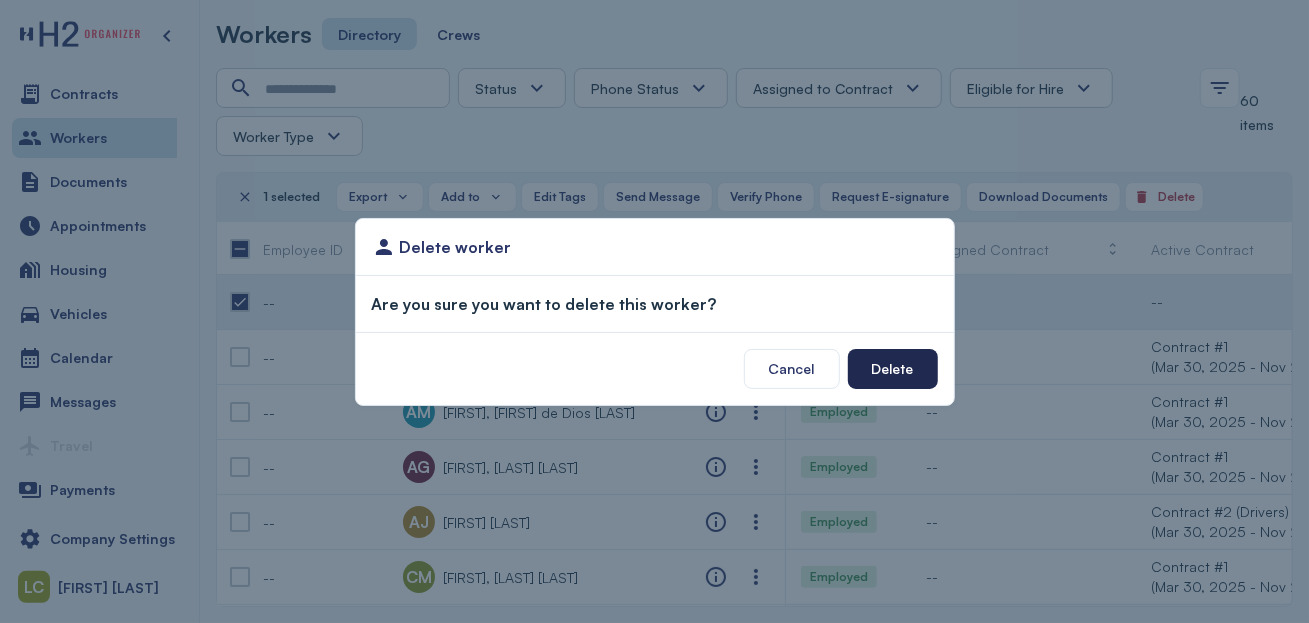 click on "Delete" at bounding box center (893, 369) 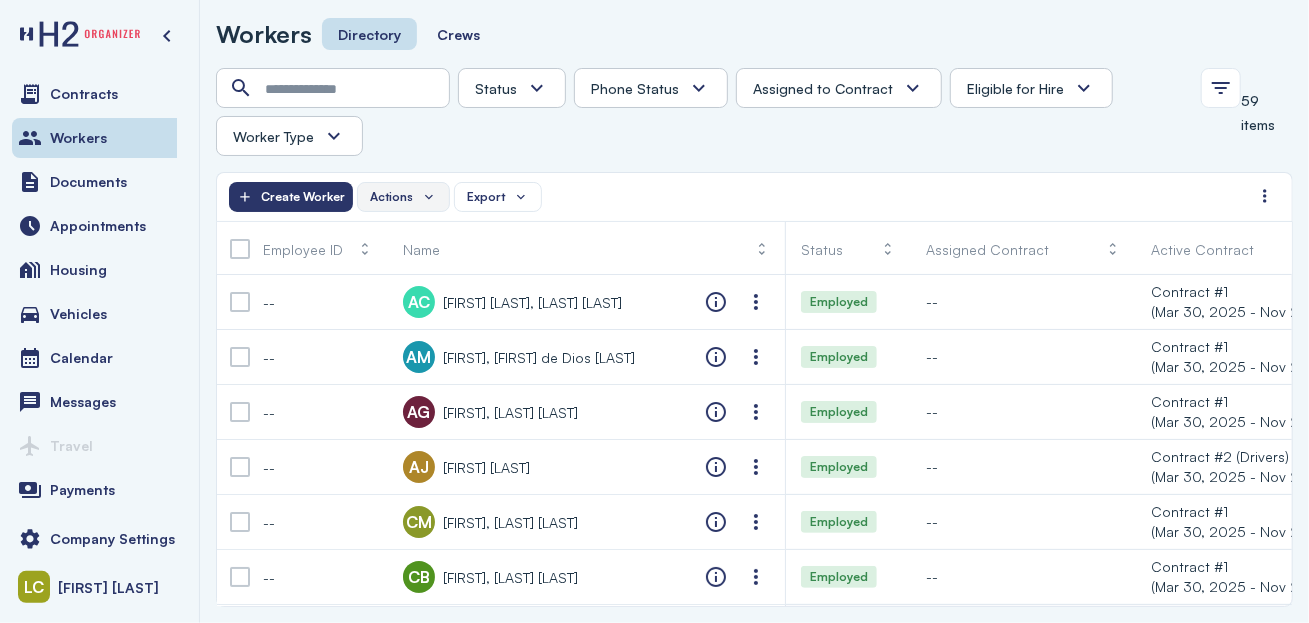 click on "Actions" at bounding box center [391, 197] 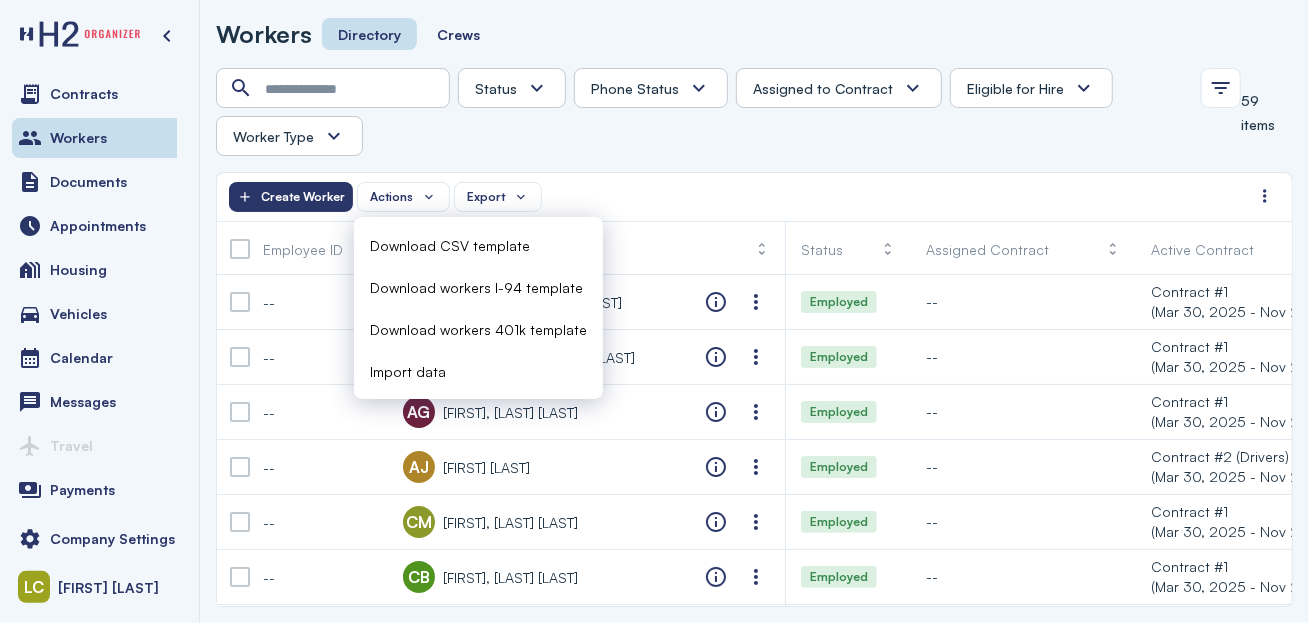 click on "Import data" at bounding box center [408, 371] 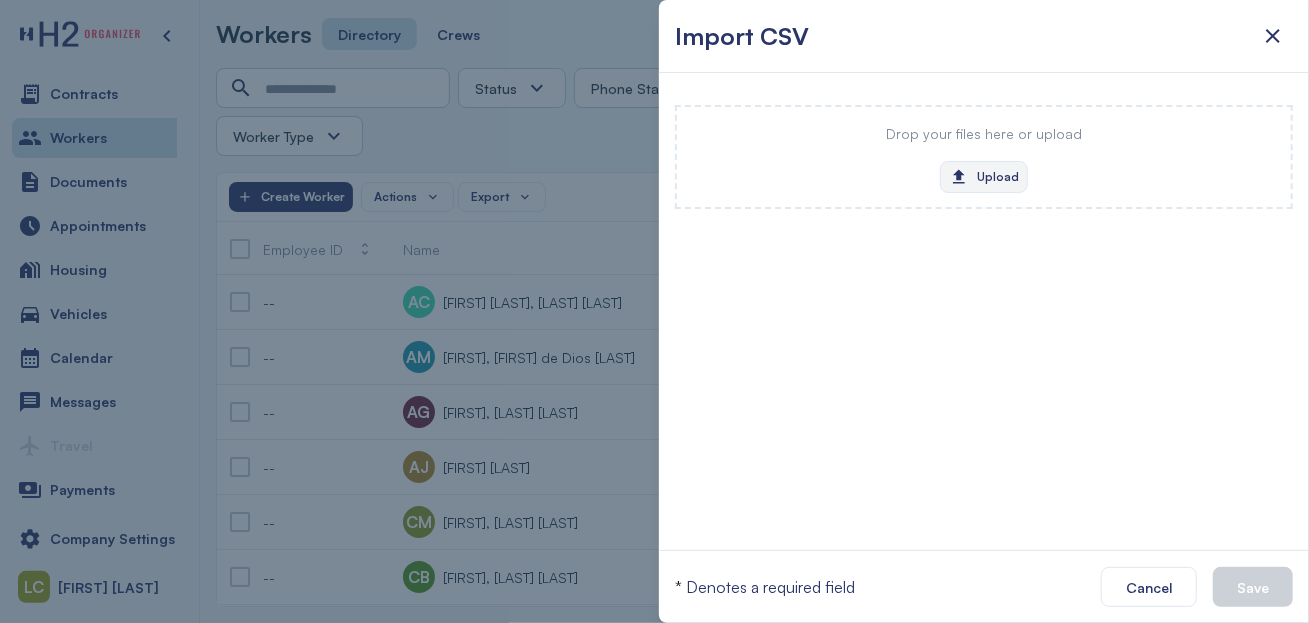 click on "Upload" 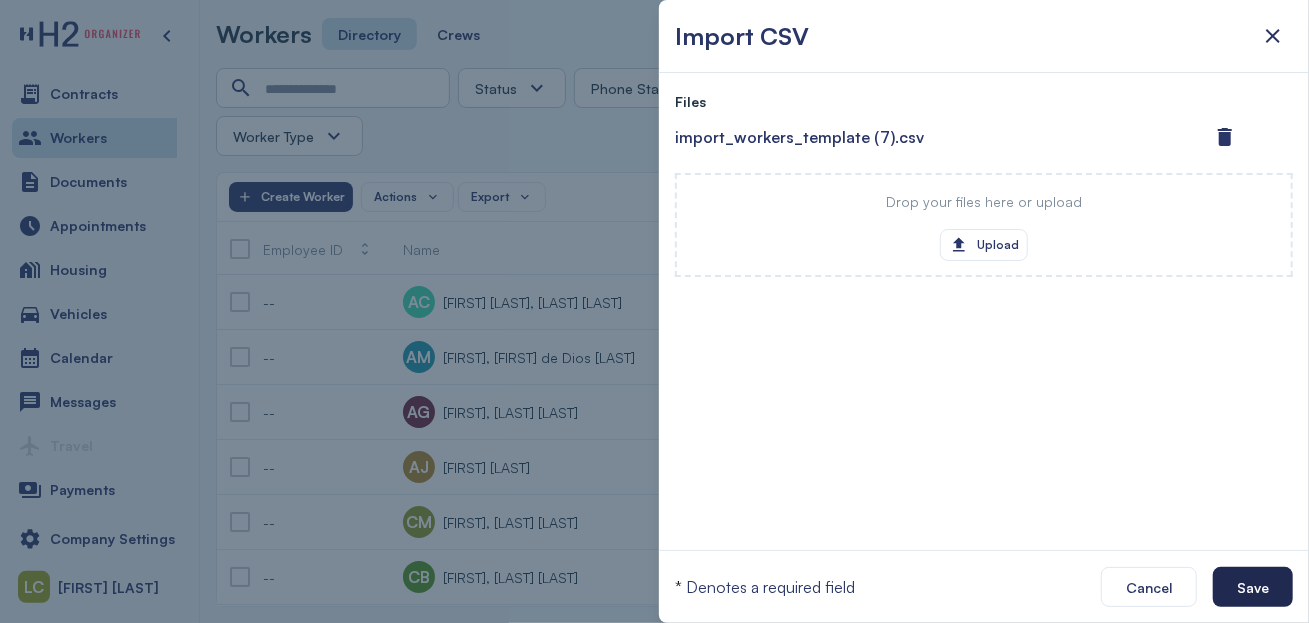 click on "Save" at bounding box center [1253, 587] 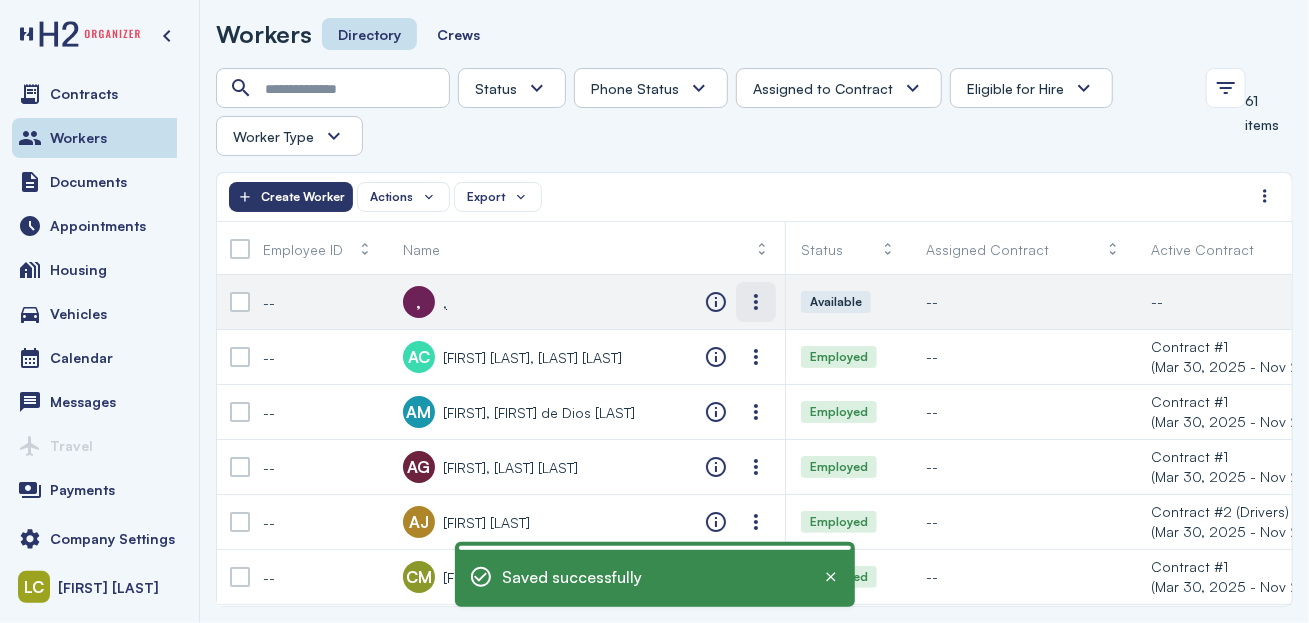click at bounding box center [756, 302] 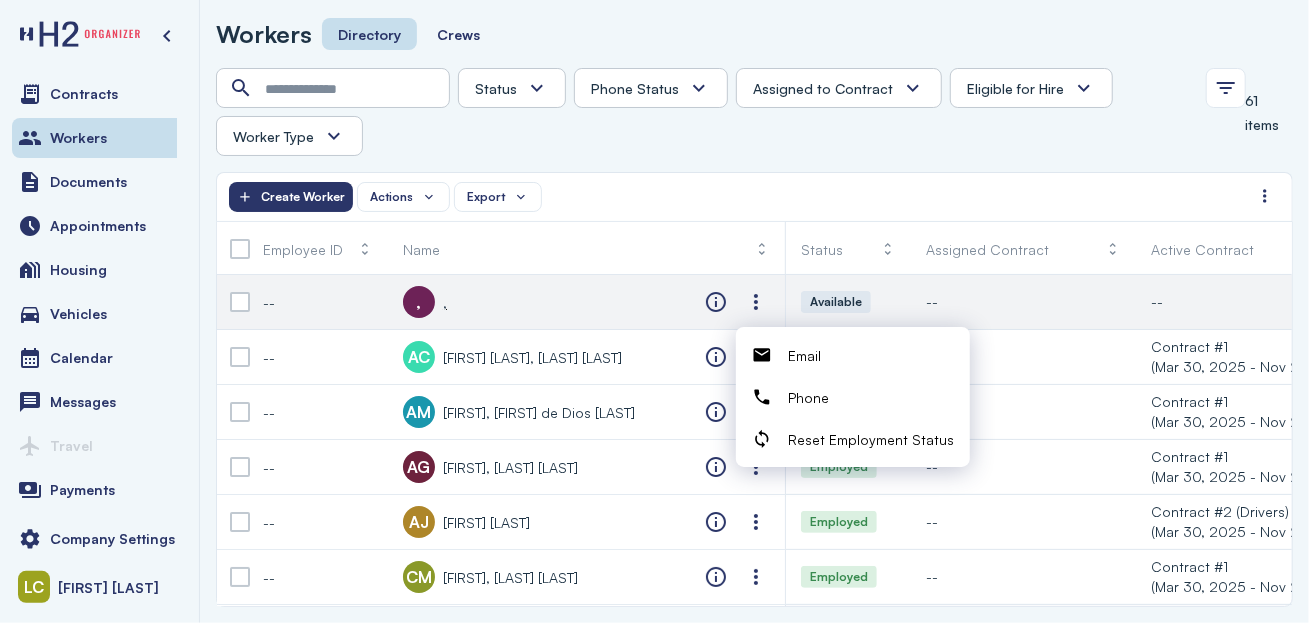click on ",       ," 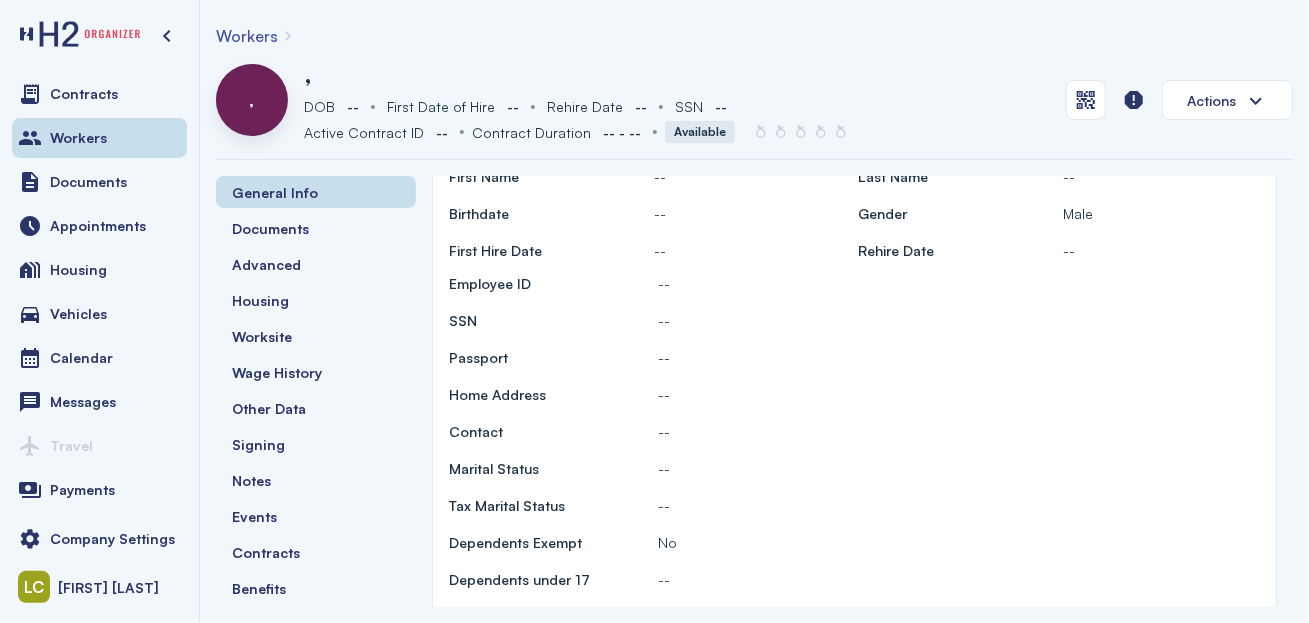 scroll, scrollTop: 0, scrollLeft: 0, axis: both 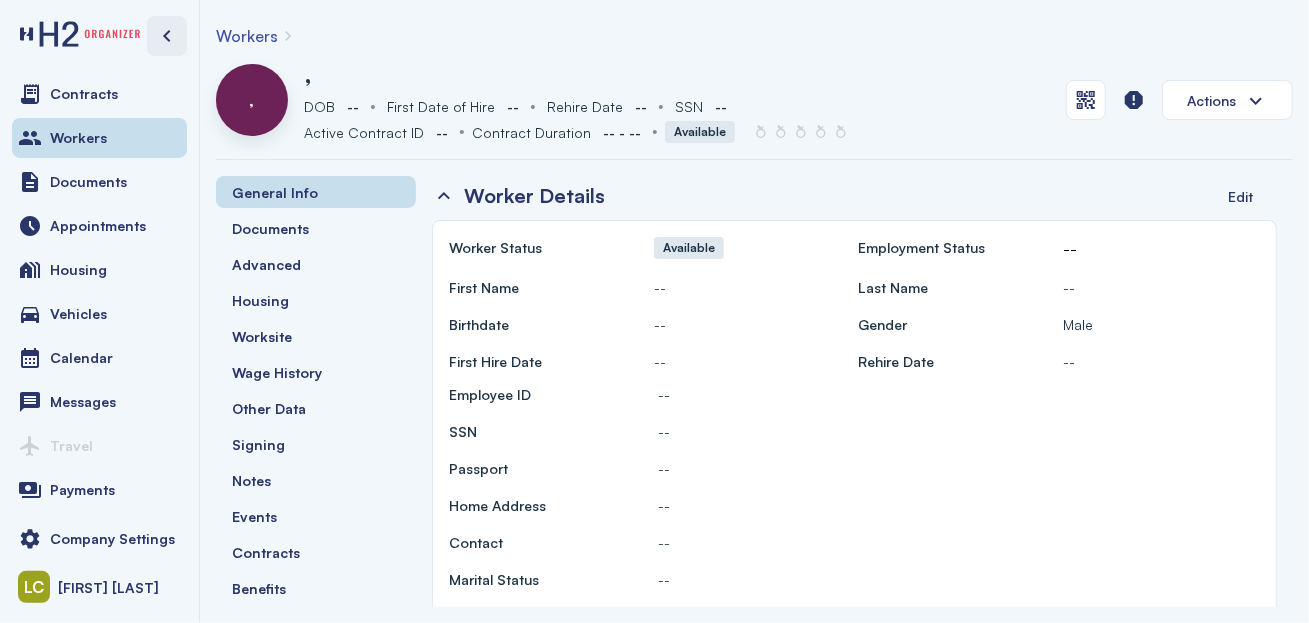click at bounding box center (167, 36) 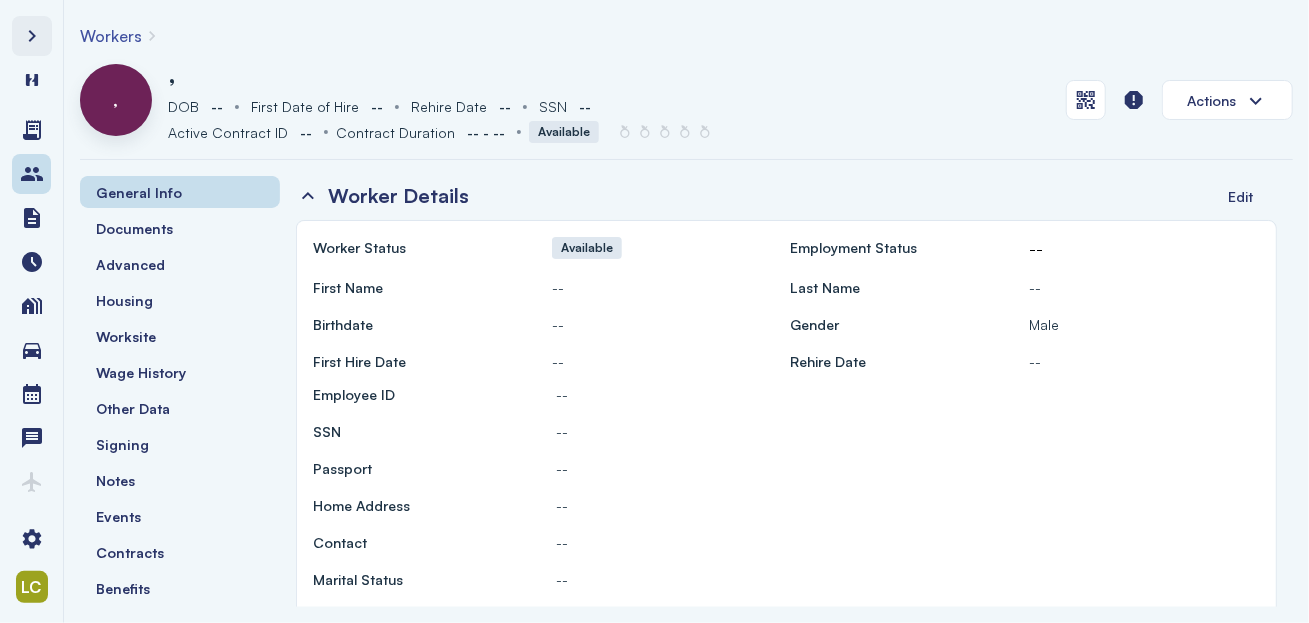 click at bounding box center [32, 36] 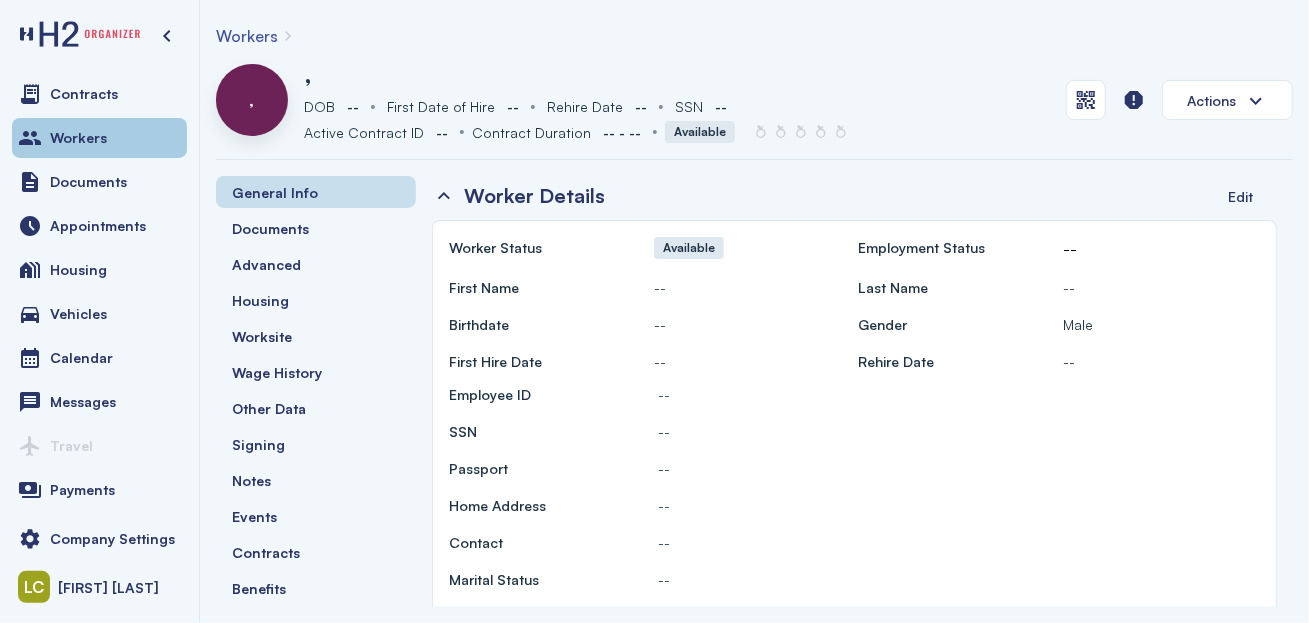 click on "Workers" at bounding box center [99, 138] 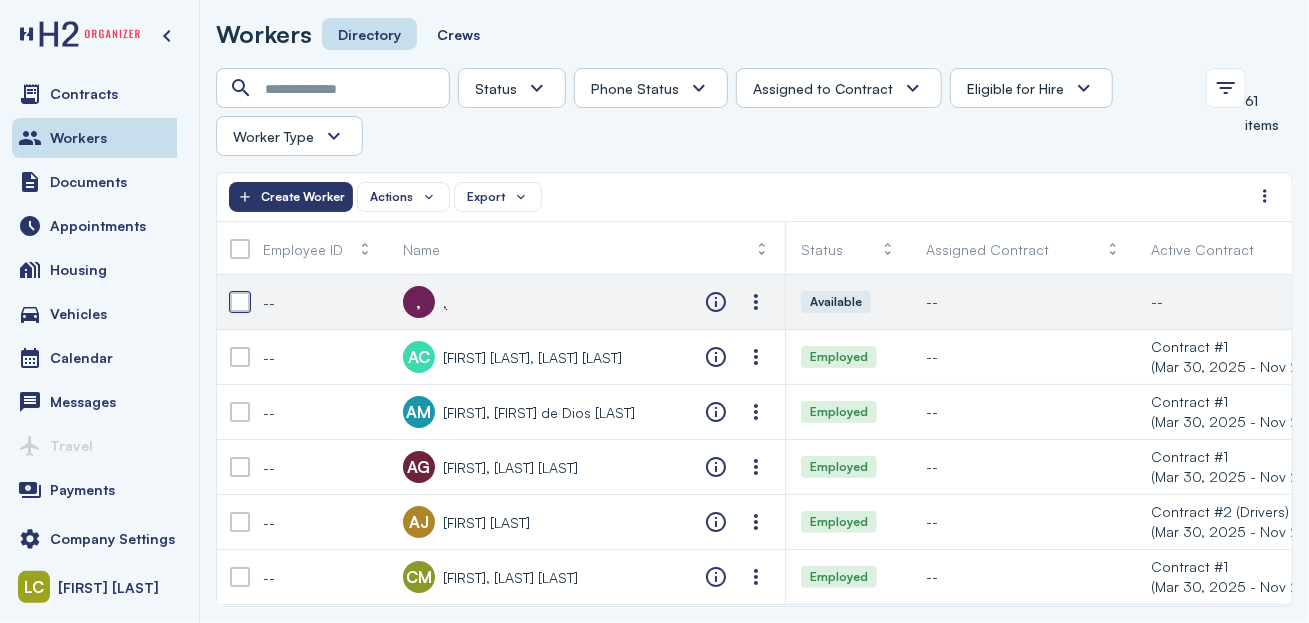 click at bounding box center [240, 302] 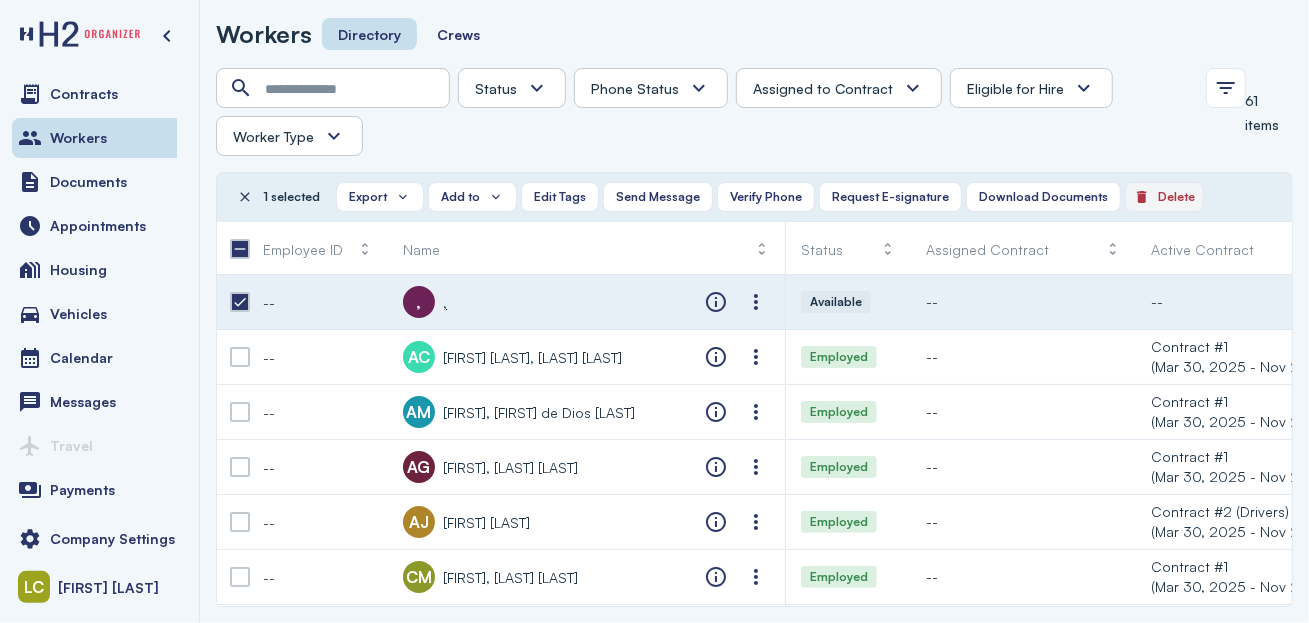 click on "Delete" 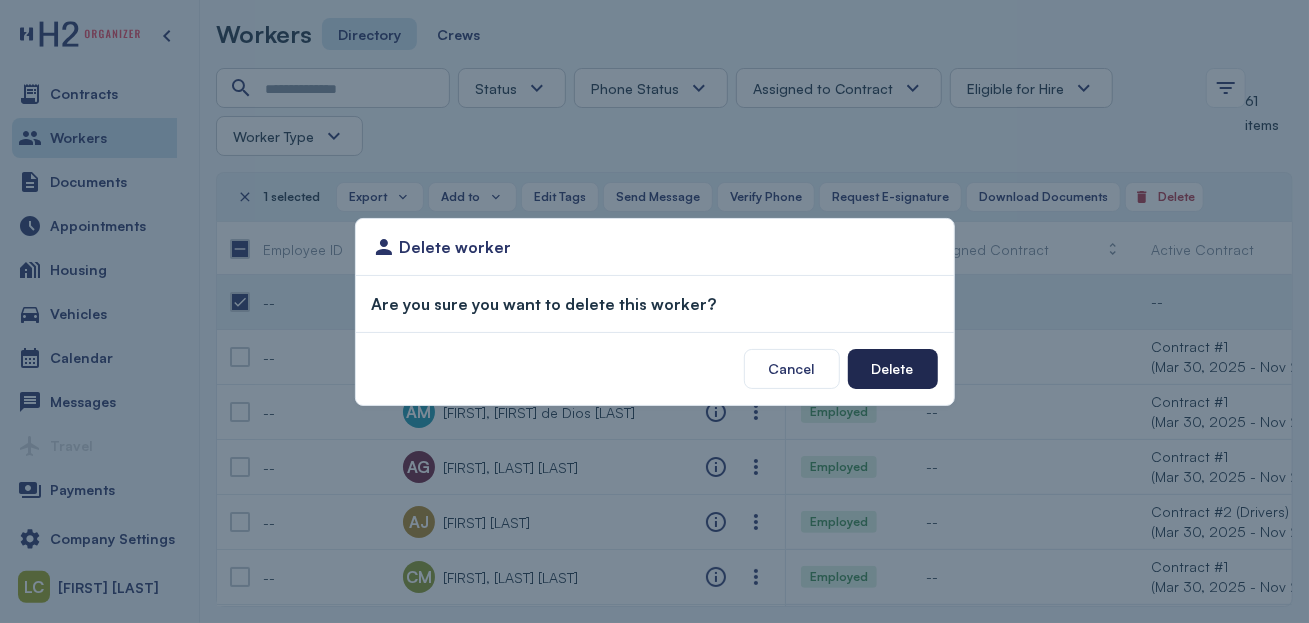 click on "Delete" at bounding box center [893, 368] 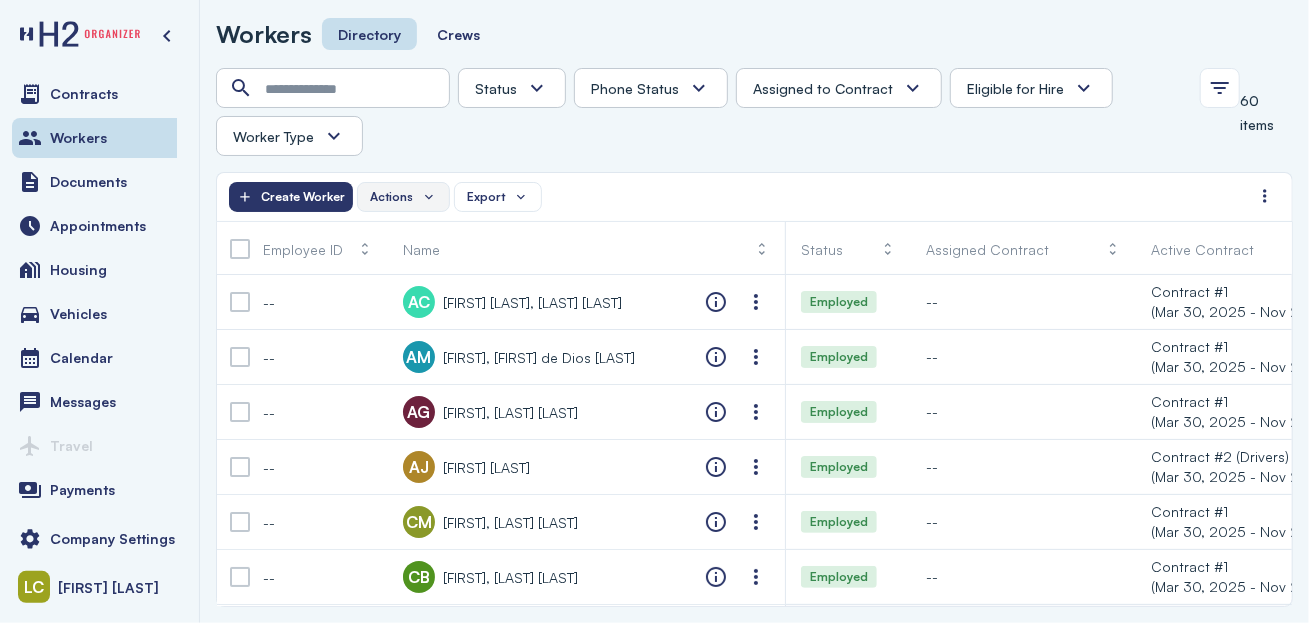 click on "Actions" at bounding box center [391, 197] 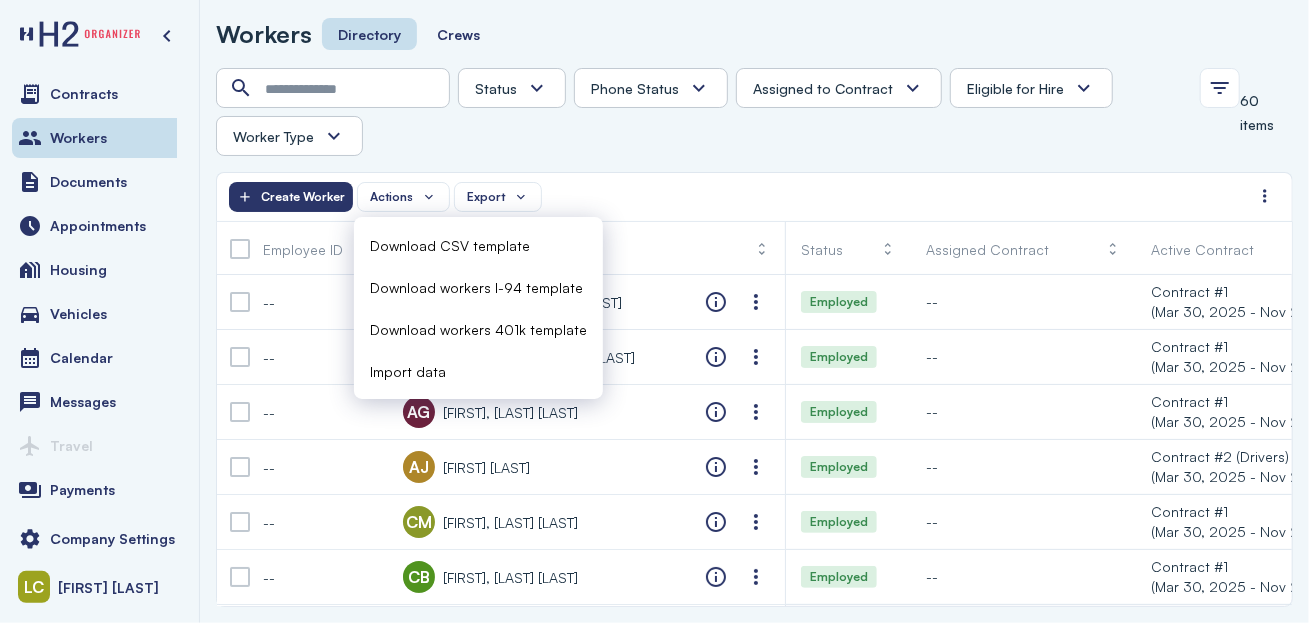 click on "Import data" at bounding box center [408, 371] 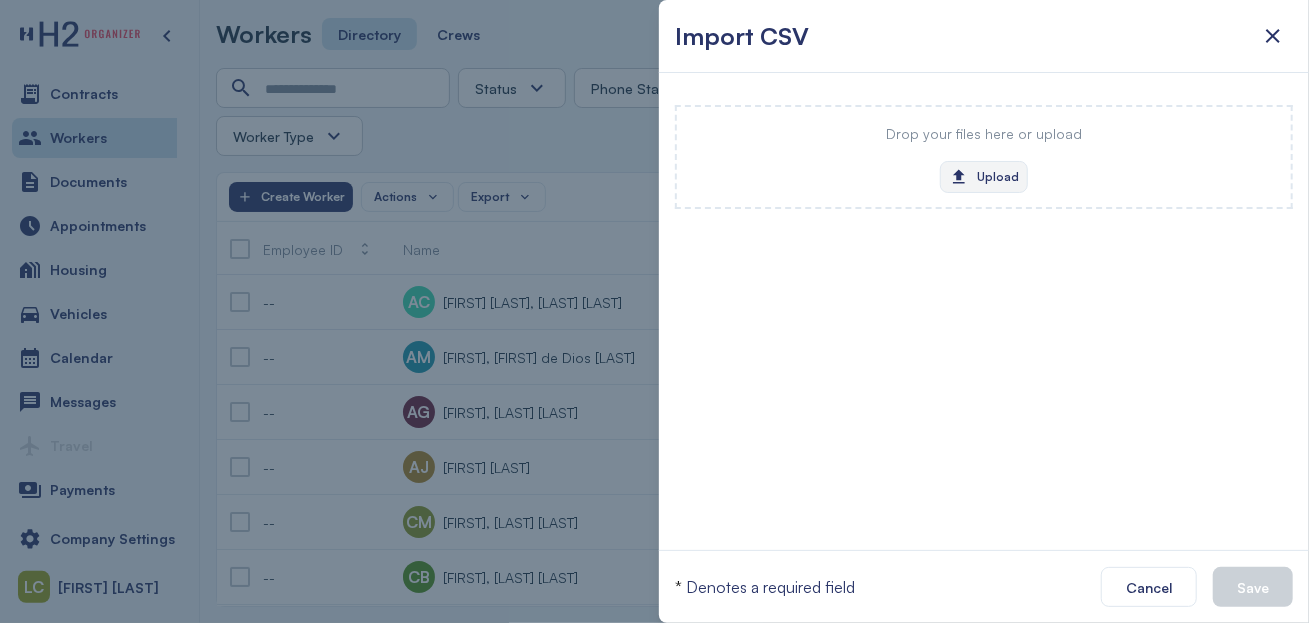 click on "Upload" 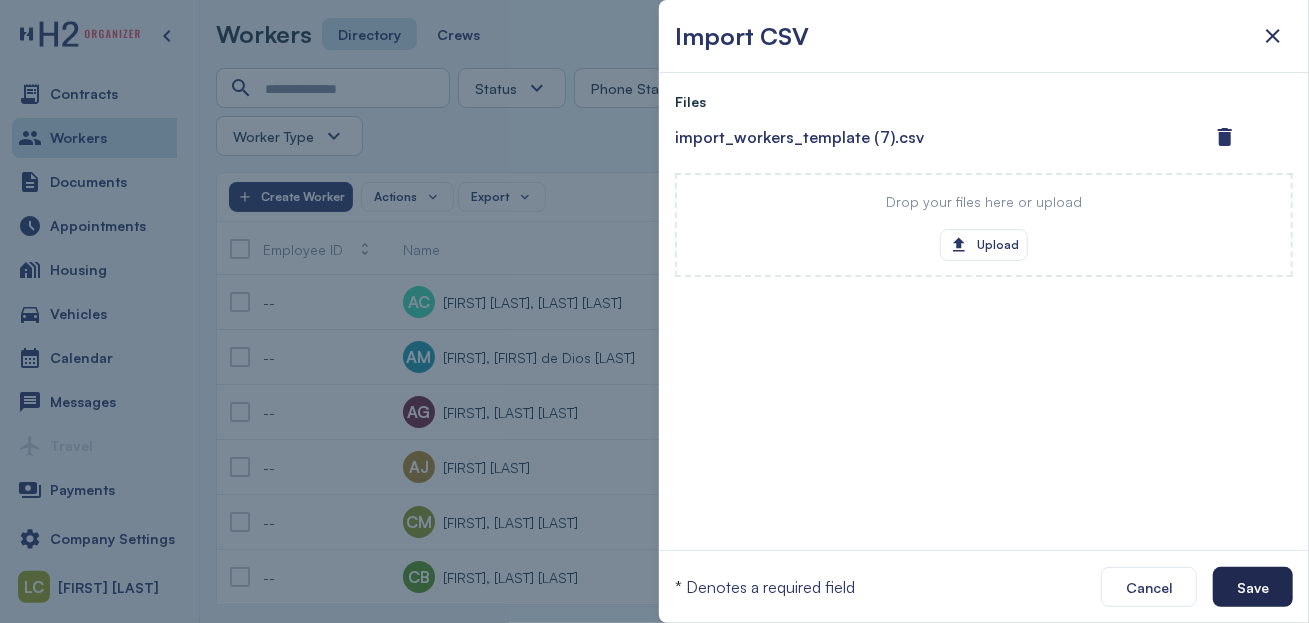 click on "Save" at bounding box center (1253, 587) 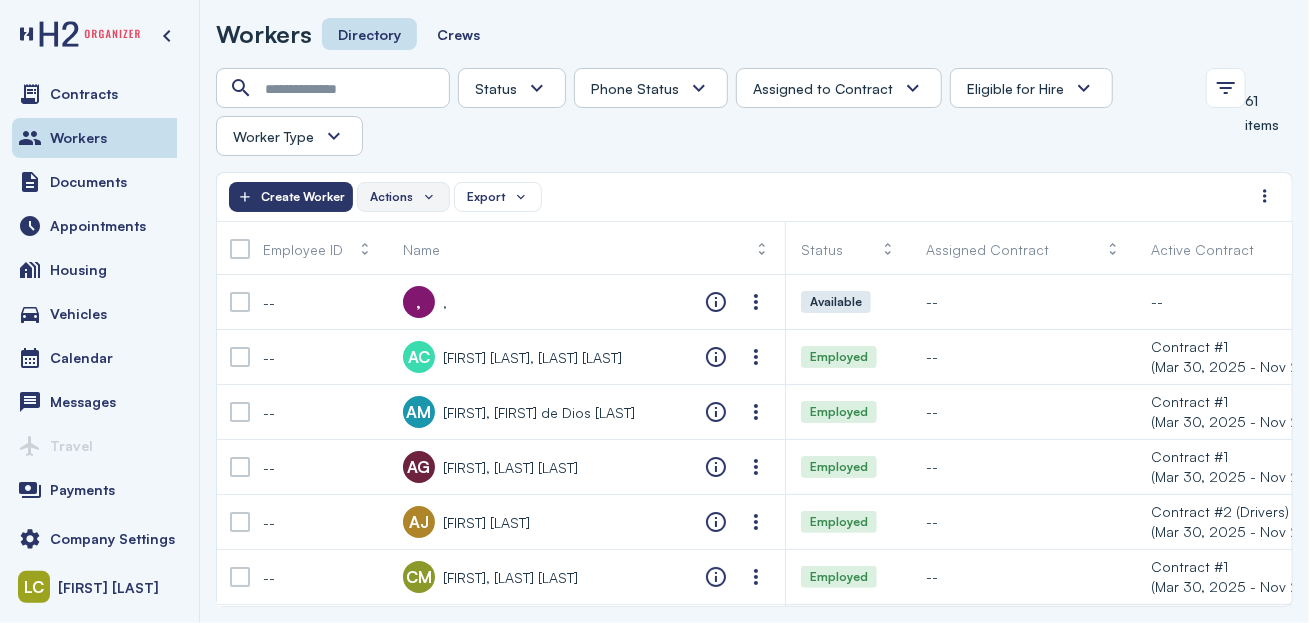 click on "Actions" at bounding box center [403, 197] 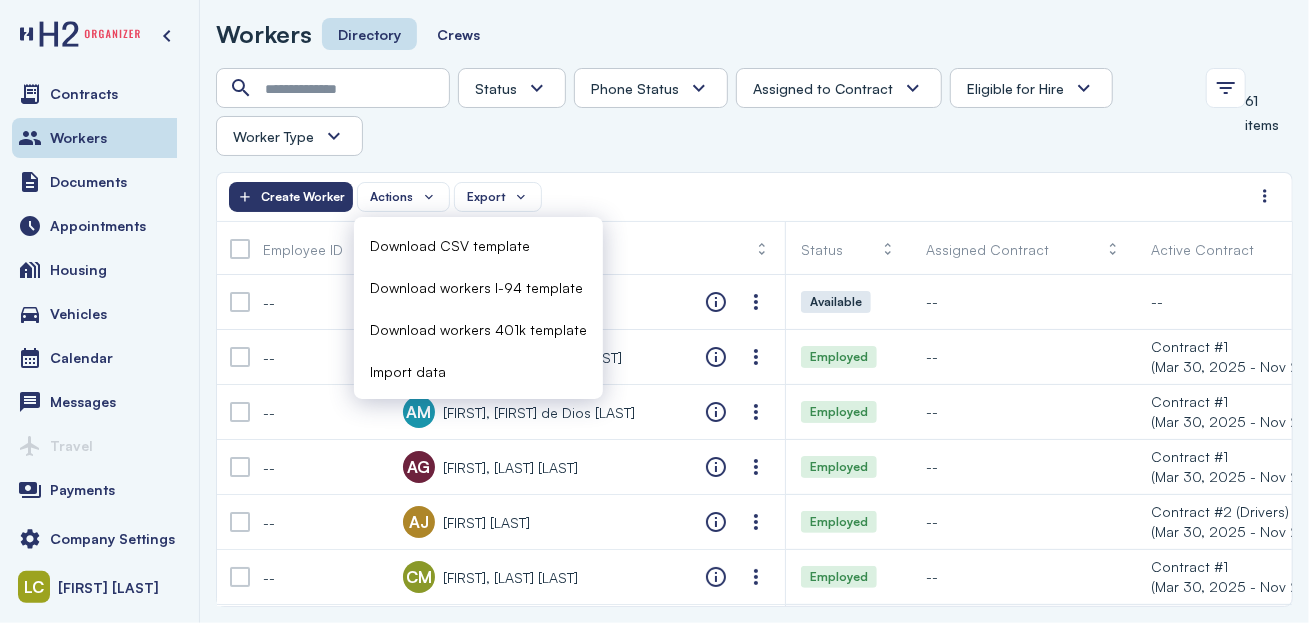 click on "Import data" at bounding box center [408, 371] 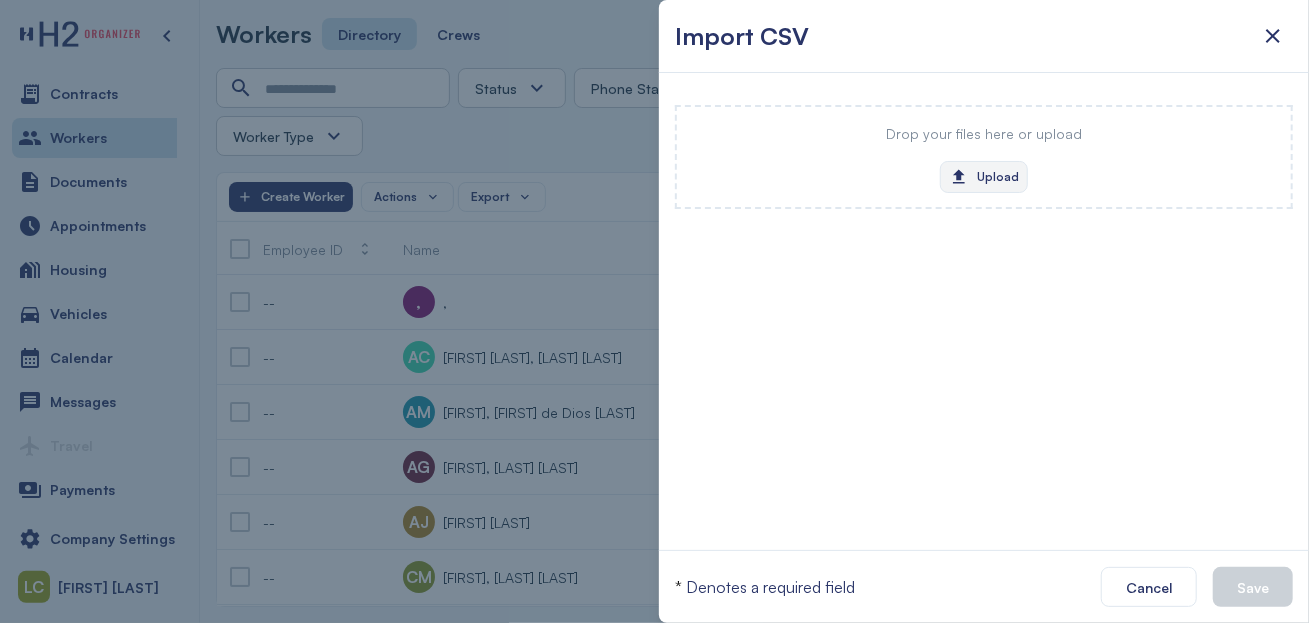click on "Upload" at bounding box center [984, 177] 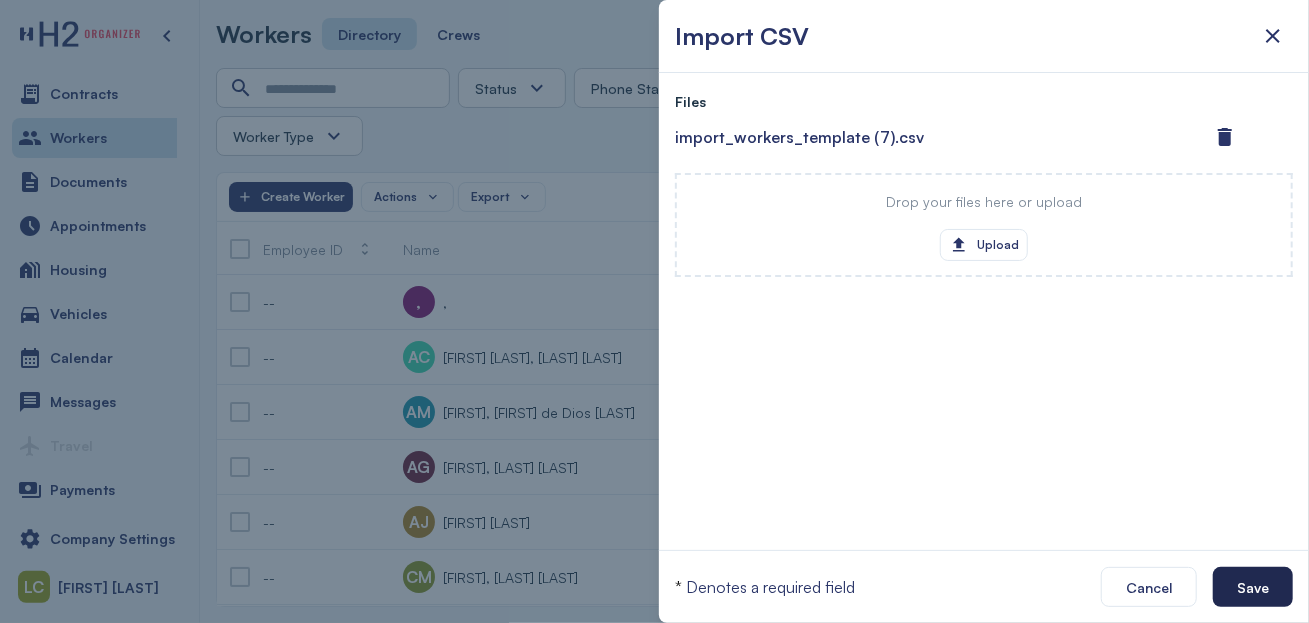 click on "Save" at bounding box center (1253, 587) 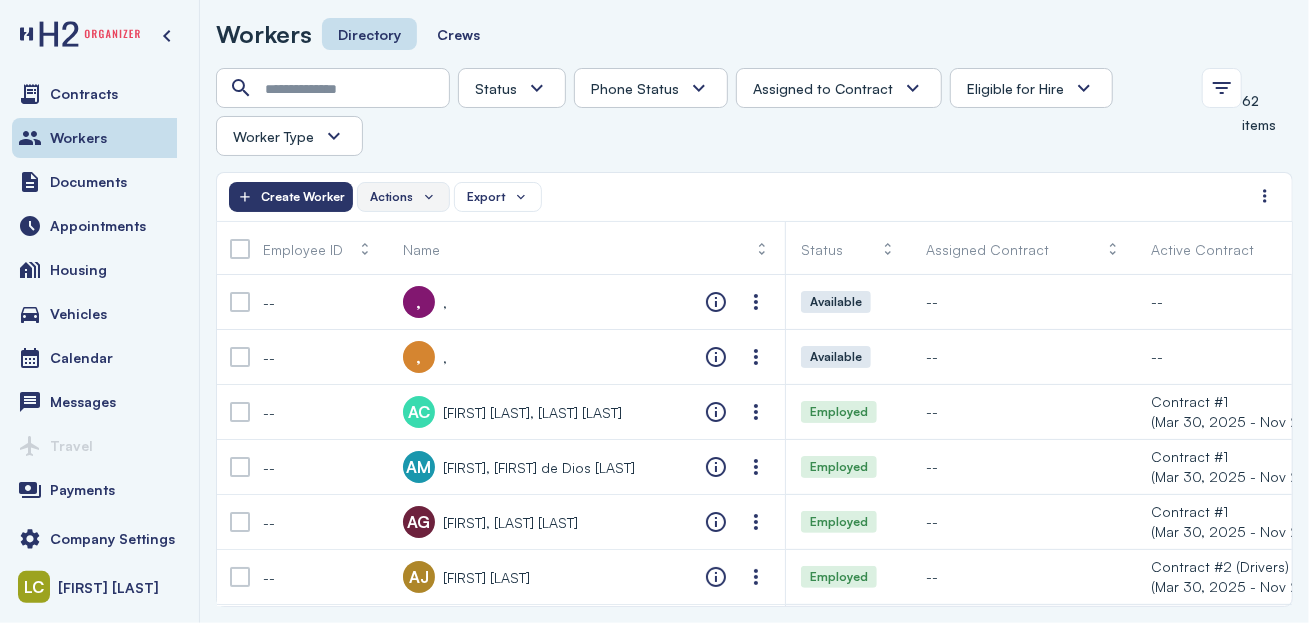 click on "Actions" at bounding box center (391, 197) 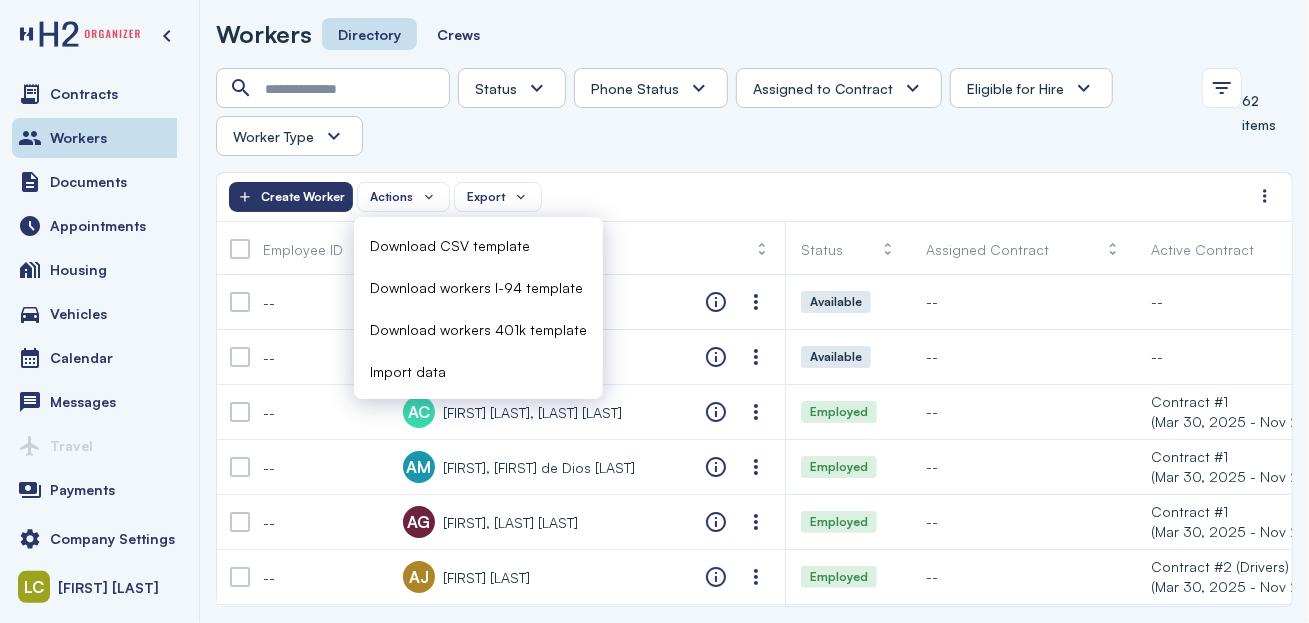 click on "Import data" at bounding box center [478, 371] 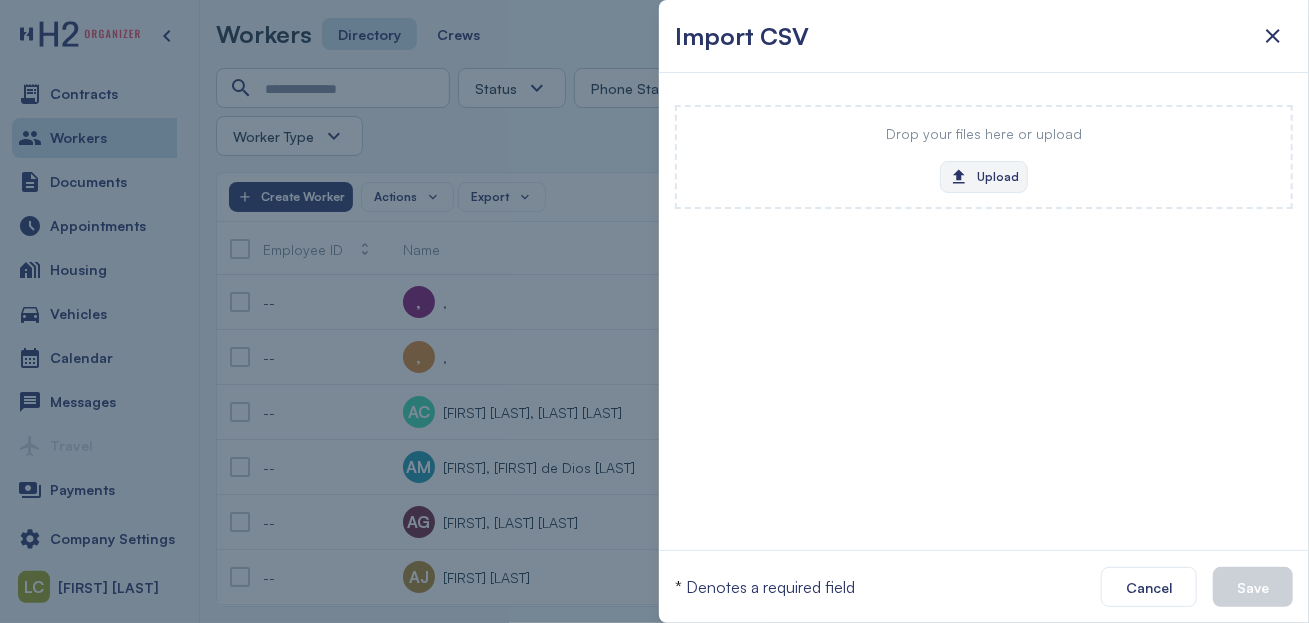 click on "Upload" 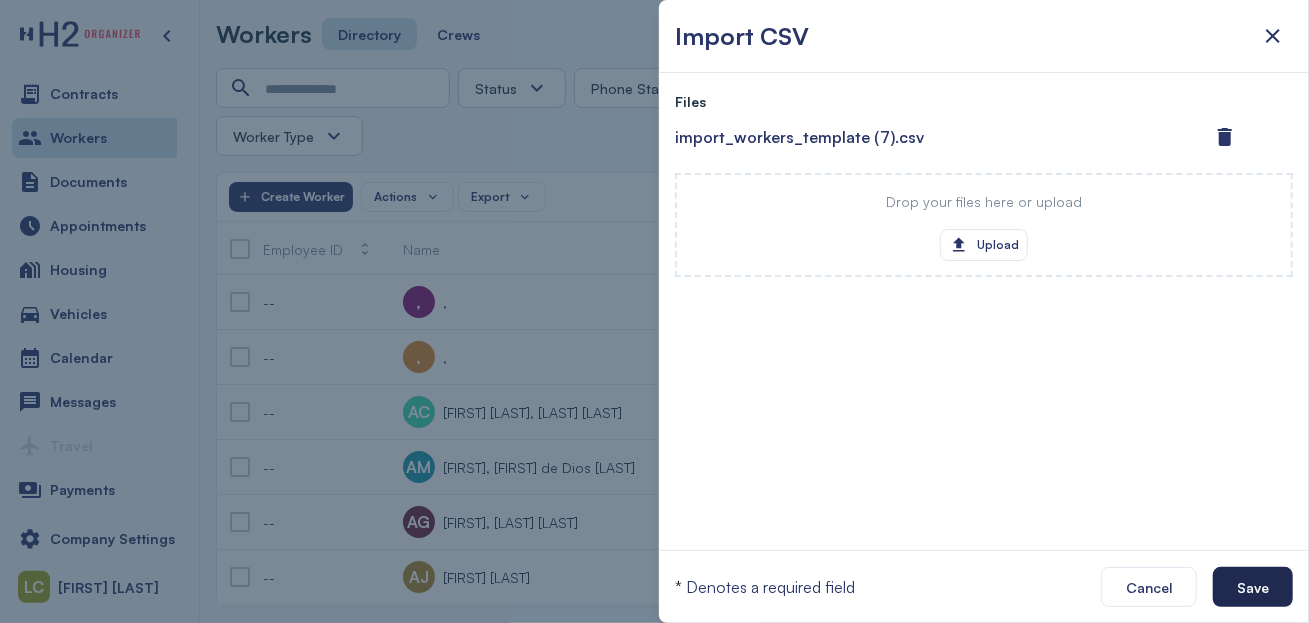 click on "Save" at bounding box center (1253, 587) 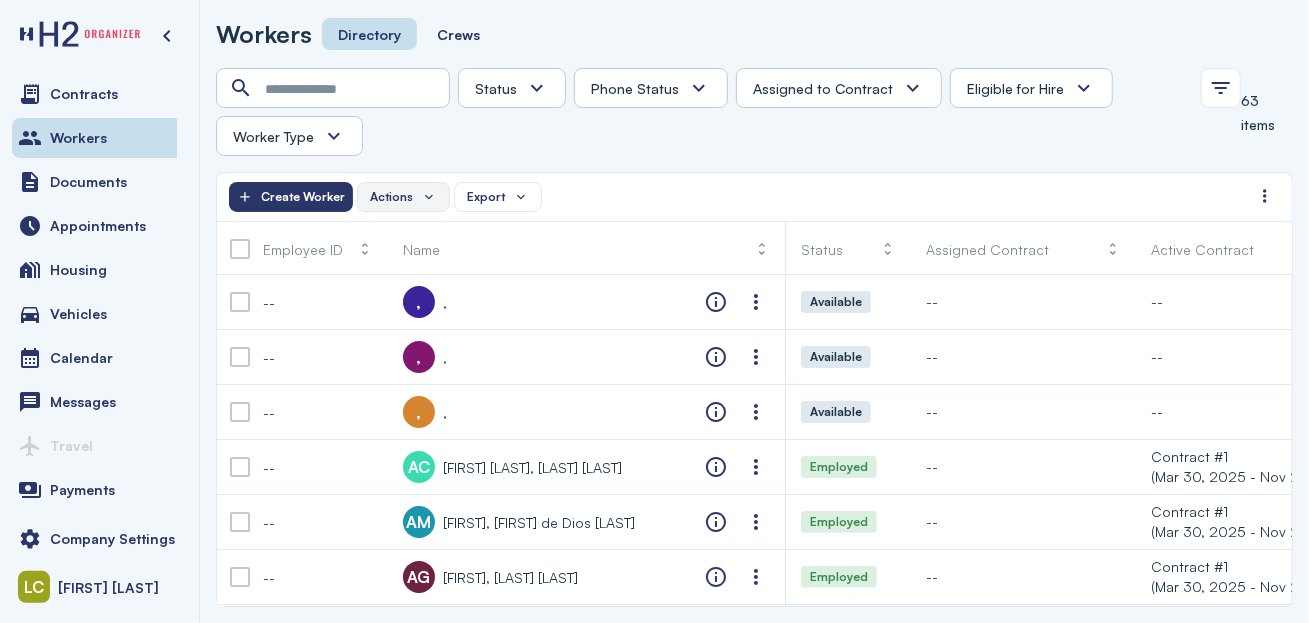 click on "Actions" at bounding box center [391, 197] 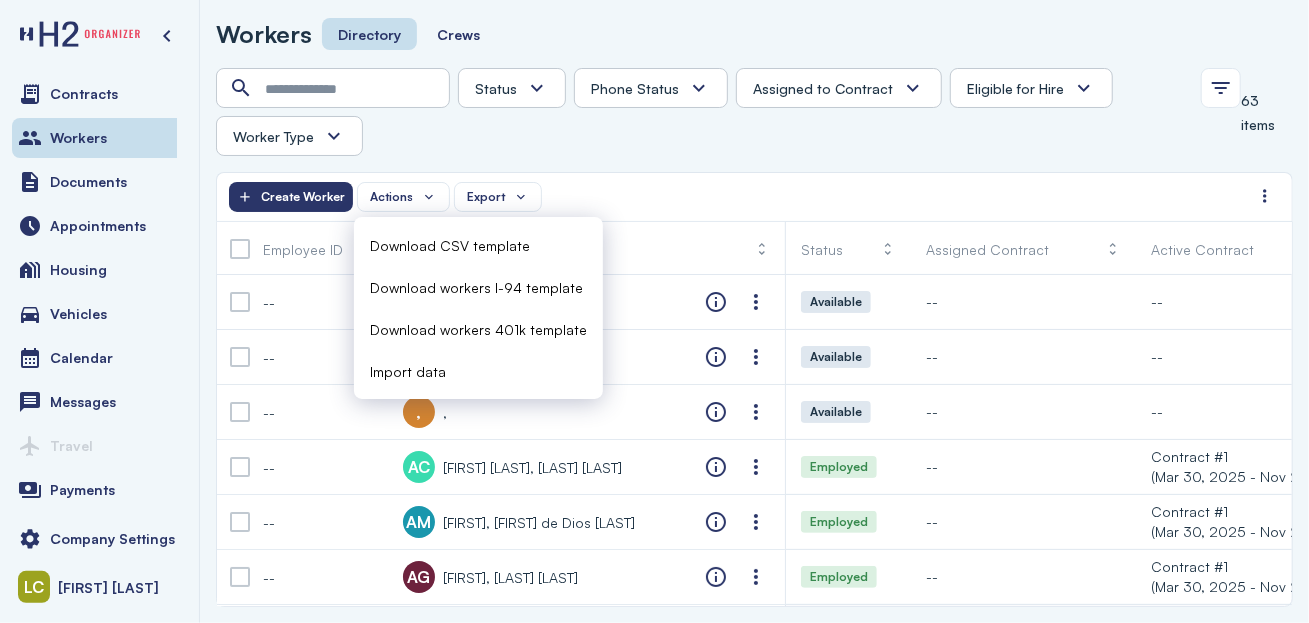 click on "Import data" at bounding box center (478, 371) 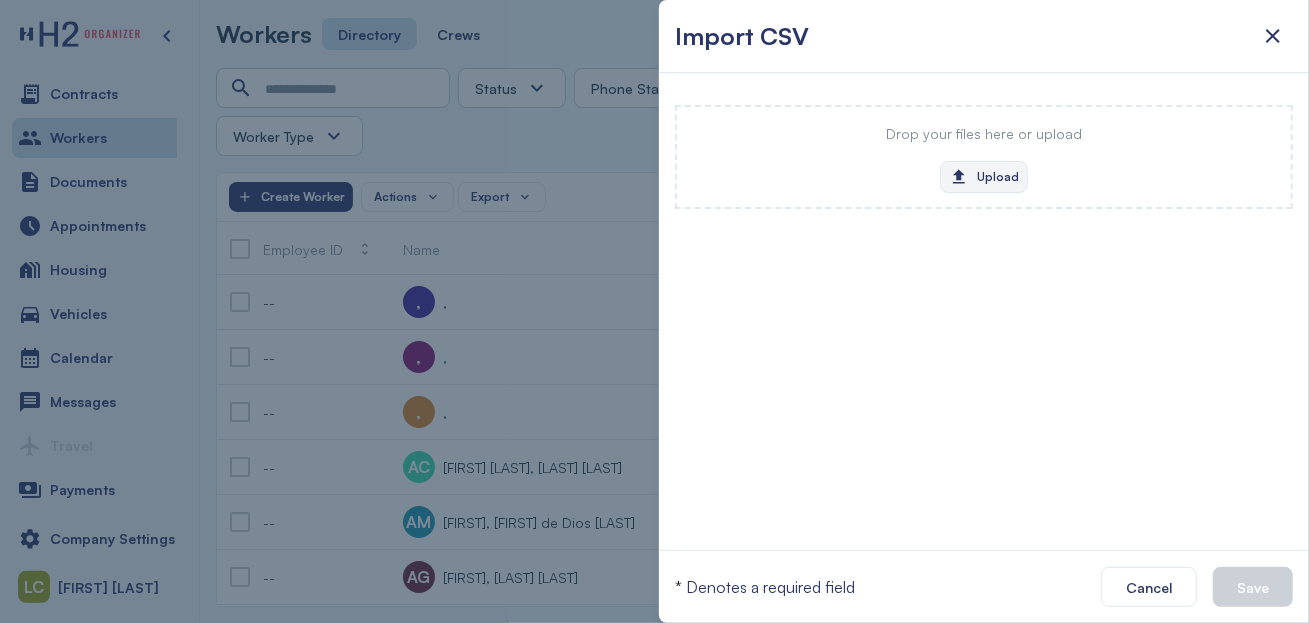 click on "Upload" at bounding box center (984, 177) 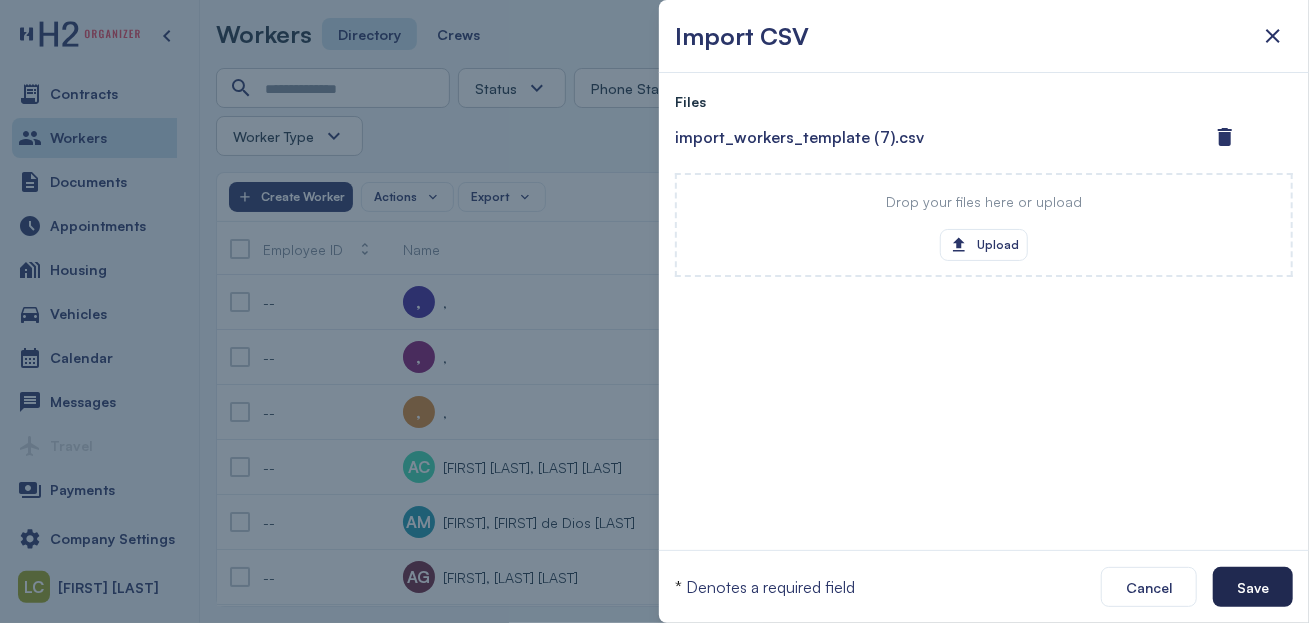 click on "Save" at bounding box center [1253, 587] 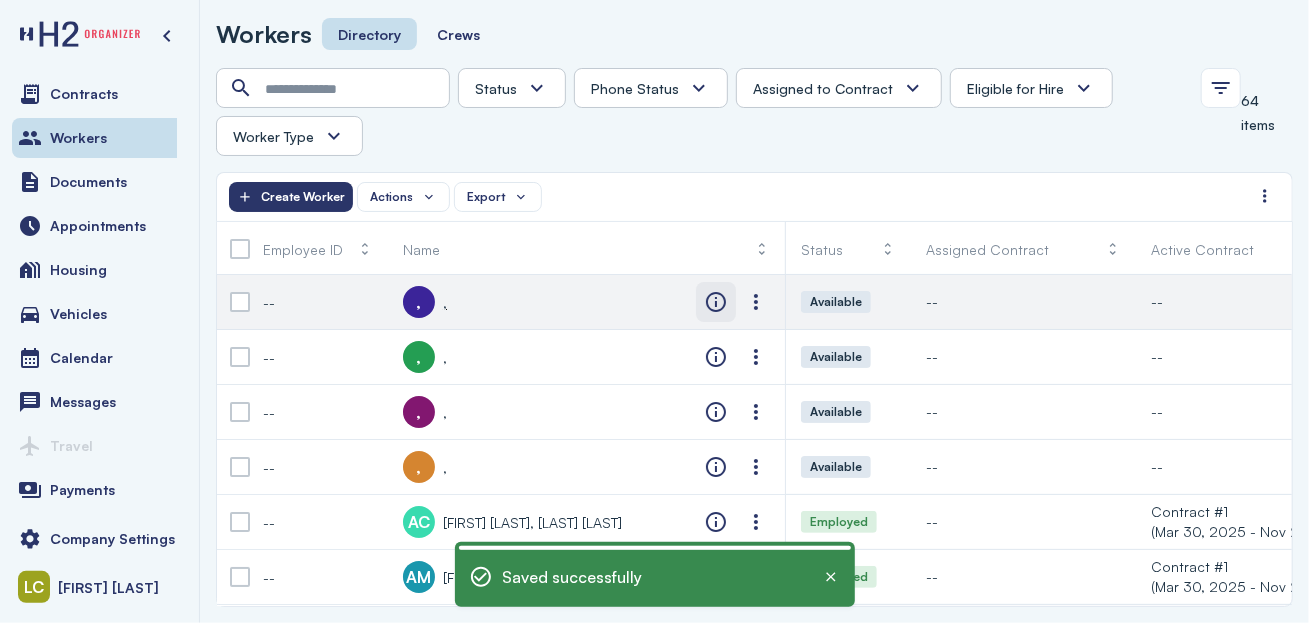 click at bounding box center (716, 302) 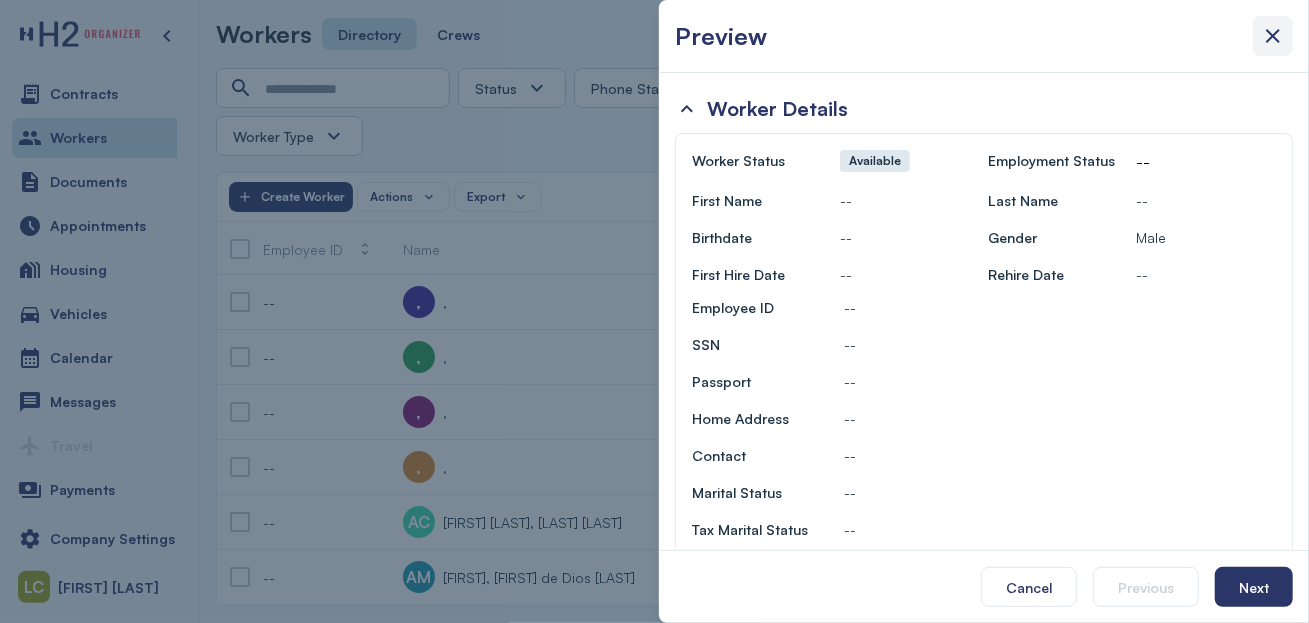 click at bounding box center [1273, 36] 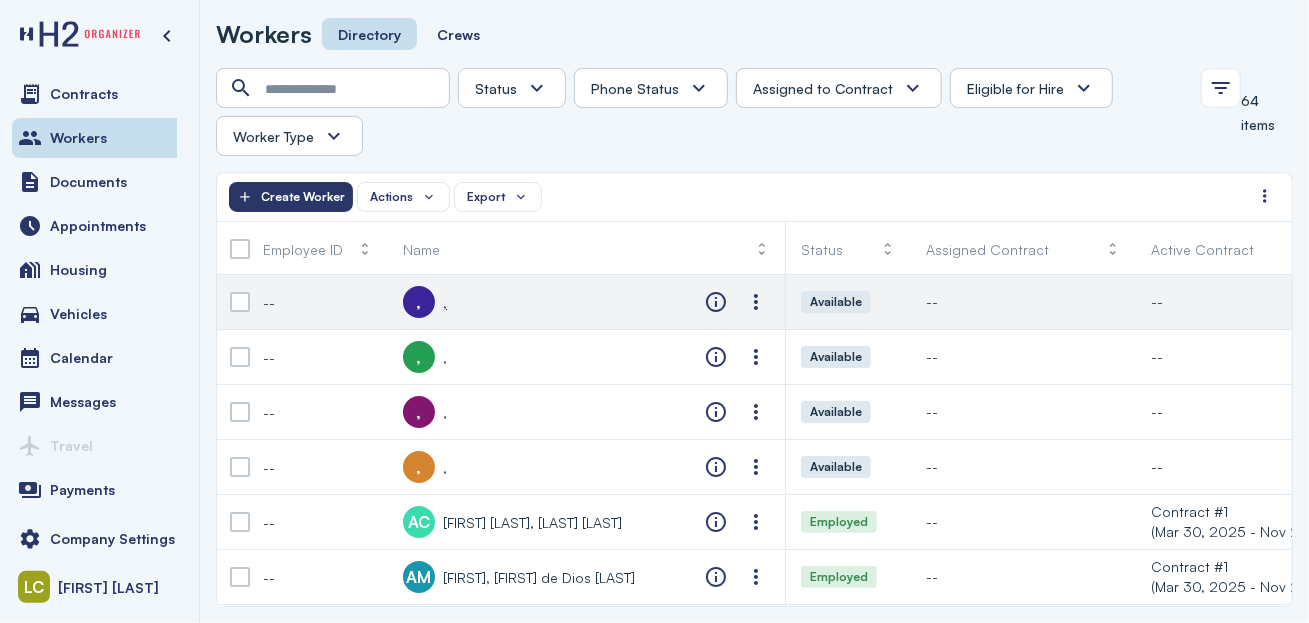 click on "," at bounding box center (419, 302) 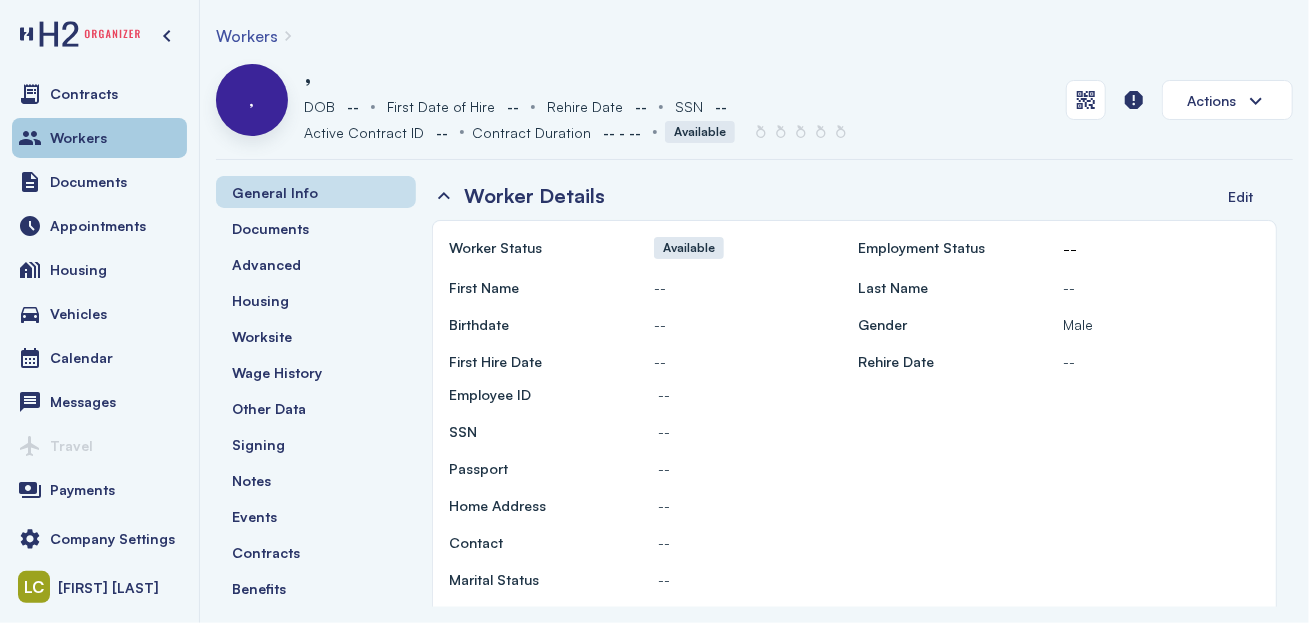 click on "Workers" at bounding box center [99, 138] 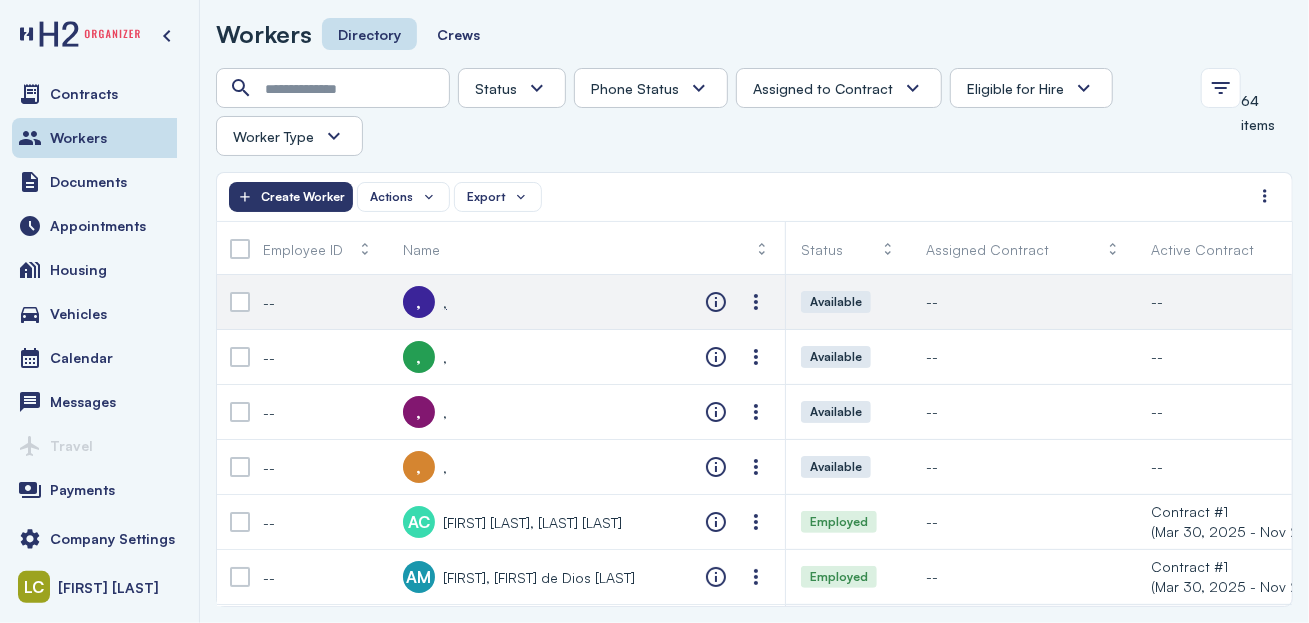 click on "," at bounding box center [445, 302] 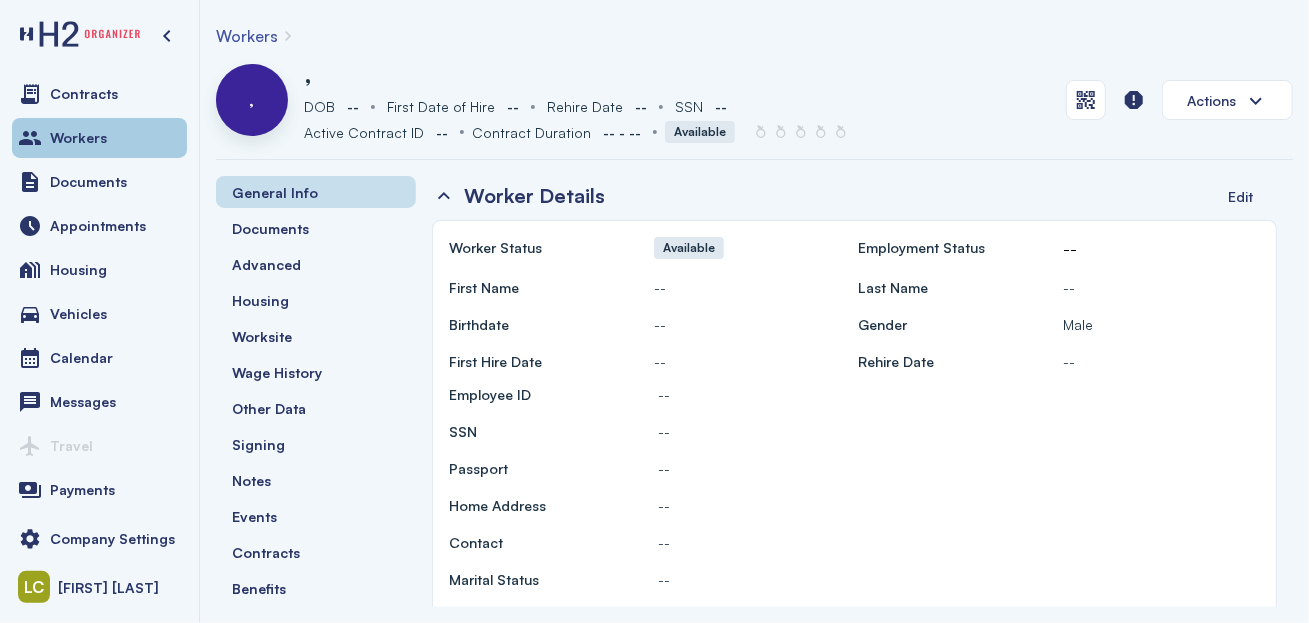 click on "Workers" at bounding box center (78, 138) 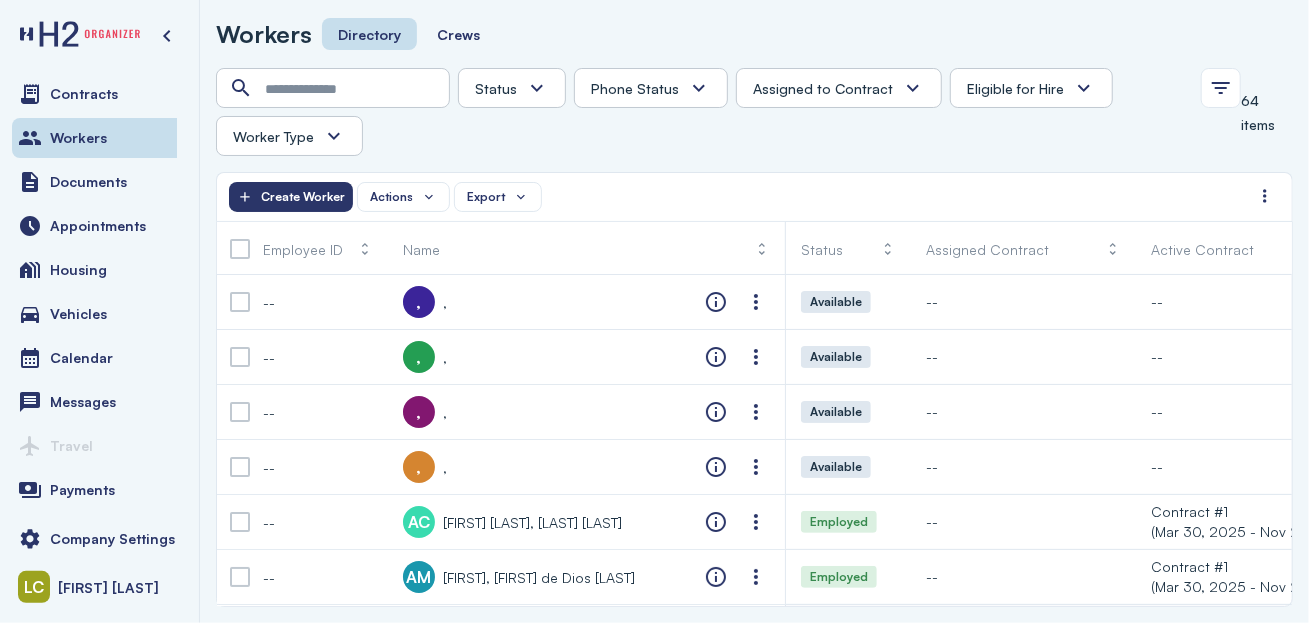 click on "Actions           Export                 Create Worker" at bounding box center [754, 196] 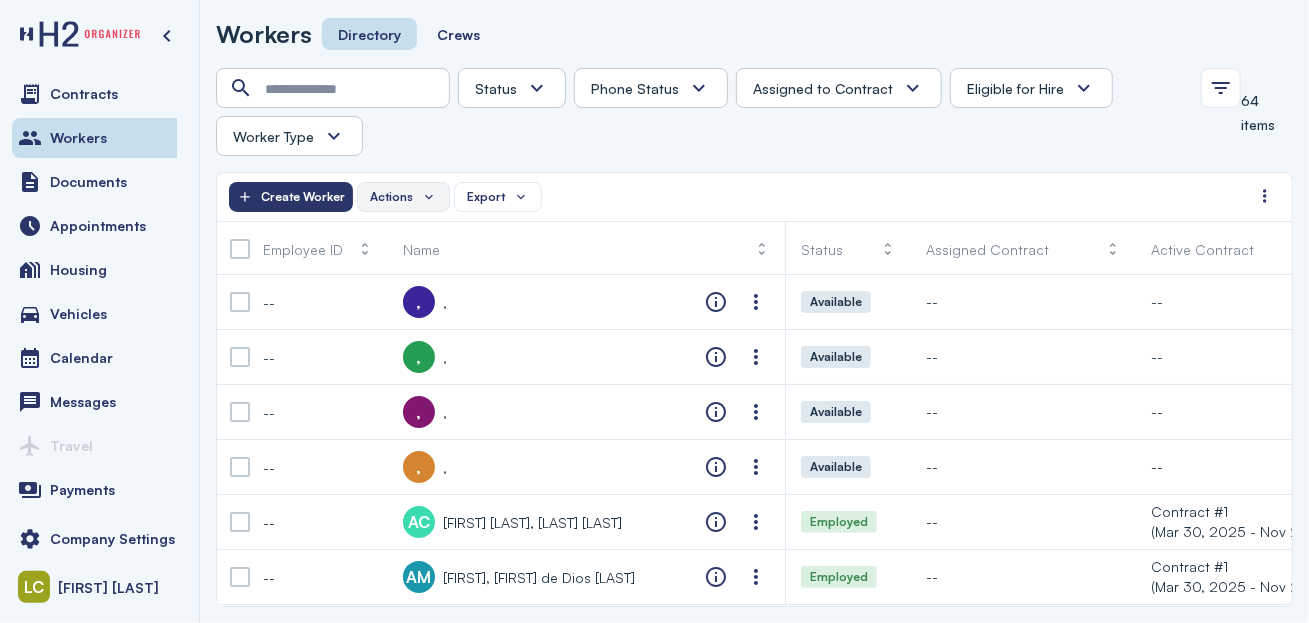 click on "Actions" at bounding box center [403, 197] 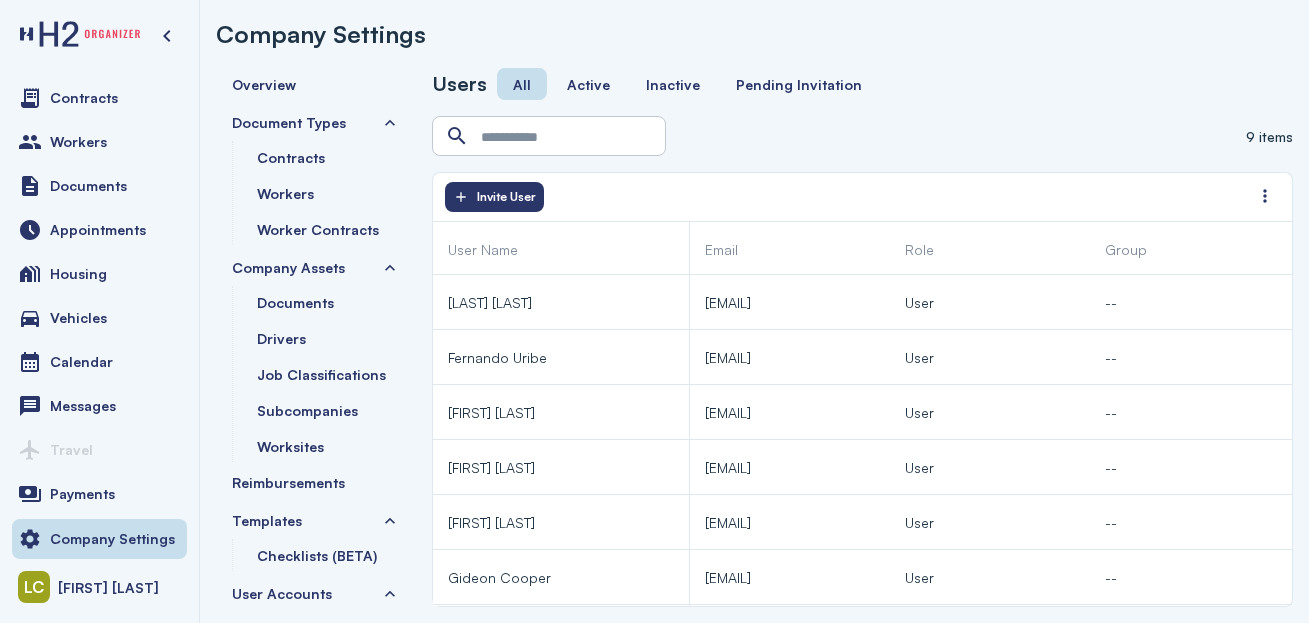 scroll, scrollTop: 0, scrollLeft: 0, axis: both 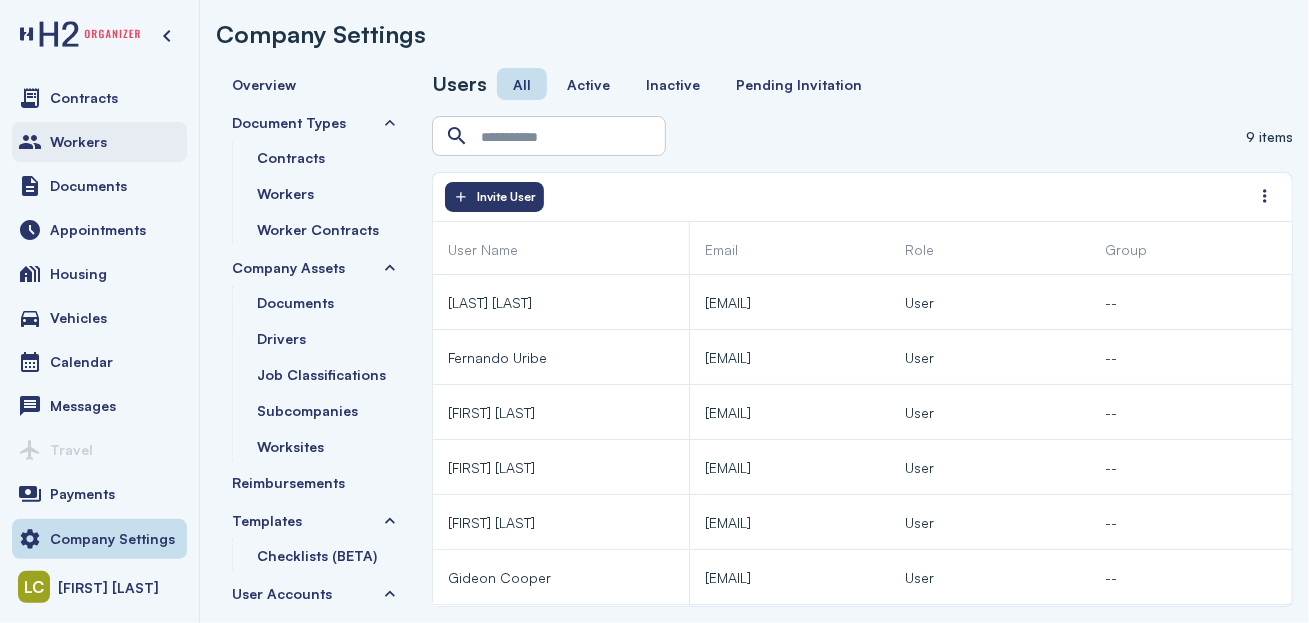 click on "Workers" at bounding box center [78, 142] 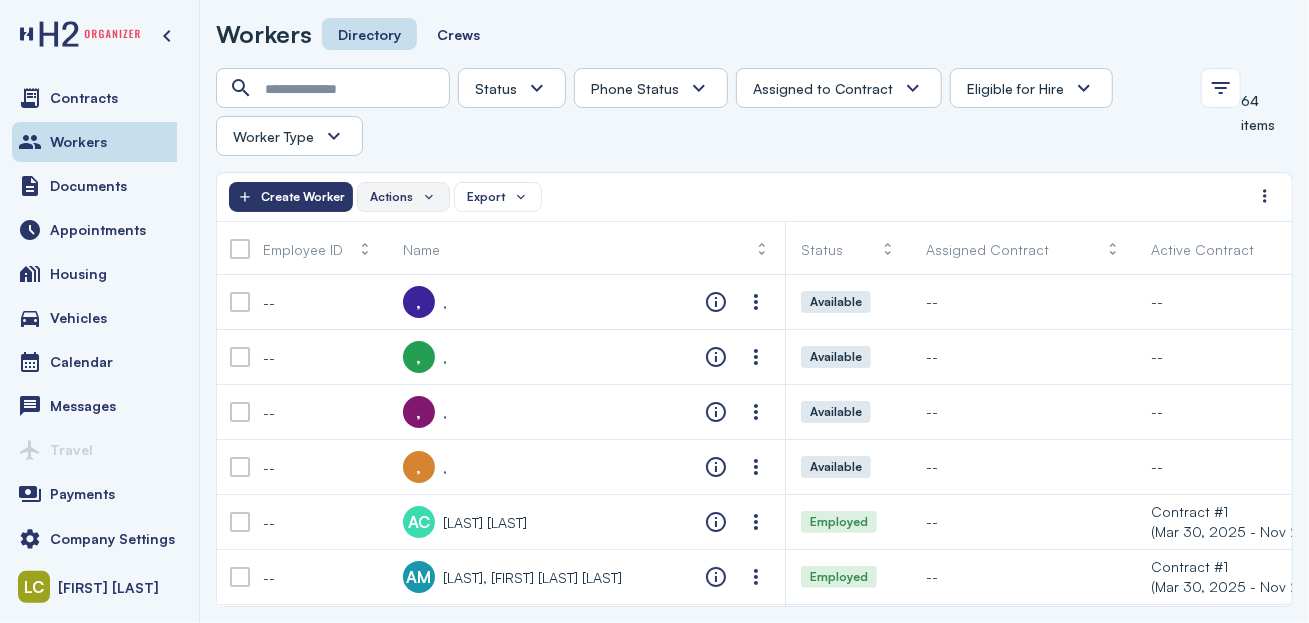 click on "Actions" at bounding box center [403, 197] 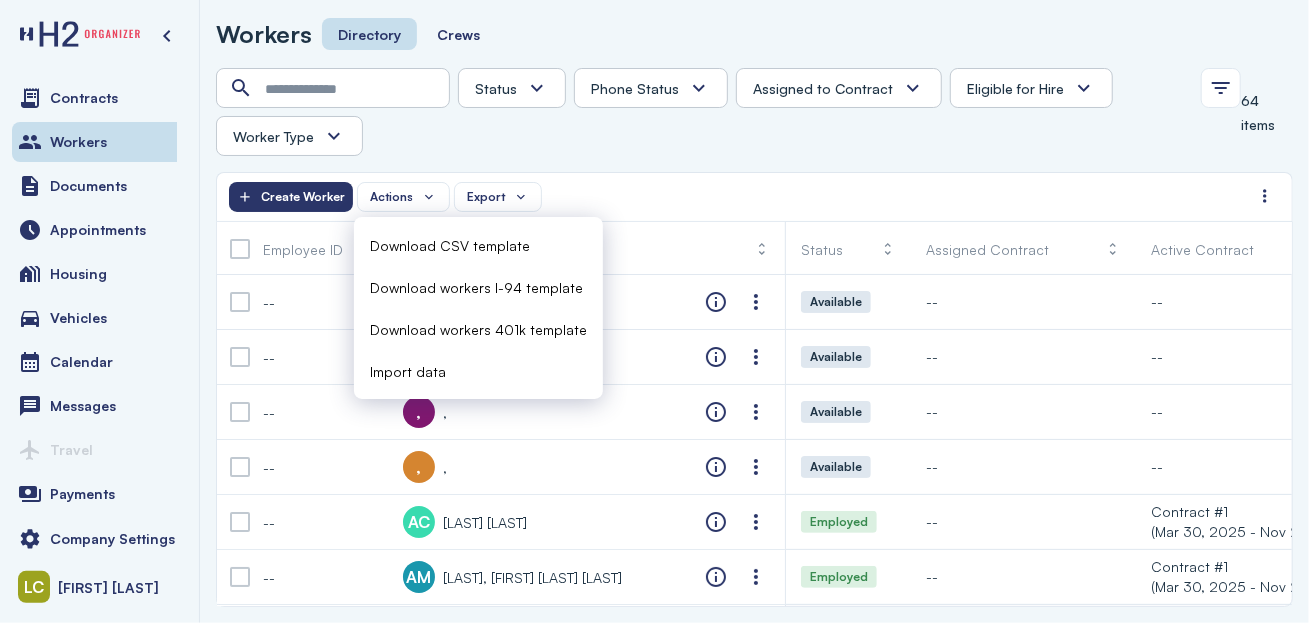 click on "Actions           Export                 Create Worker" at bounding box center (754, 196) 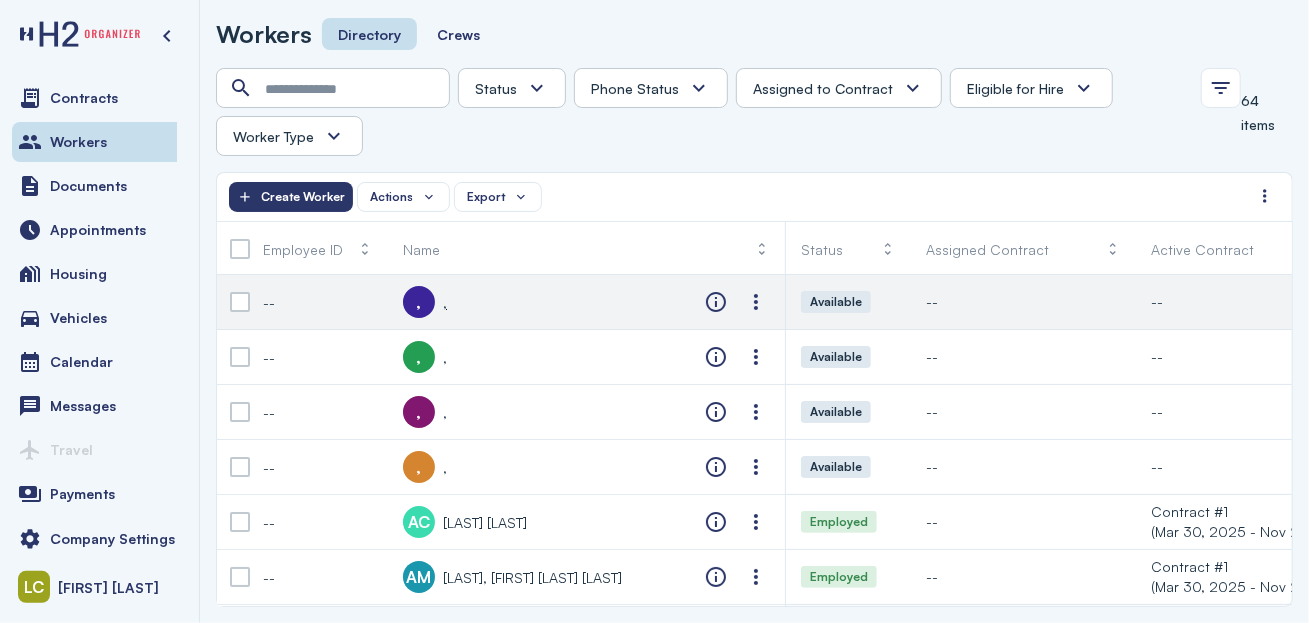 click on "," at bounding box center (419, 302) 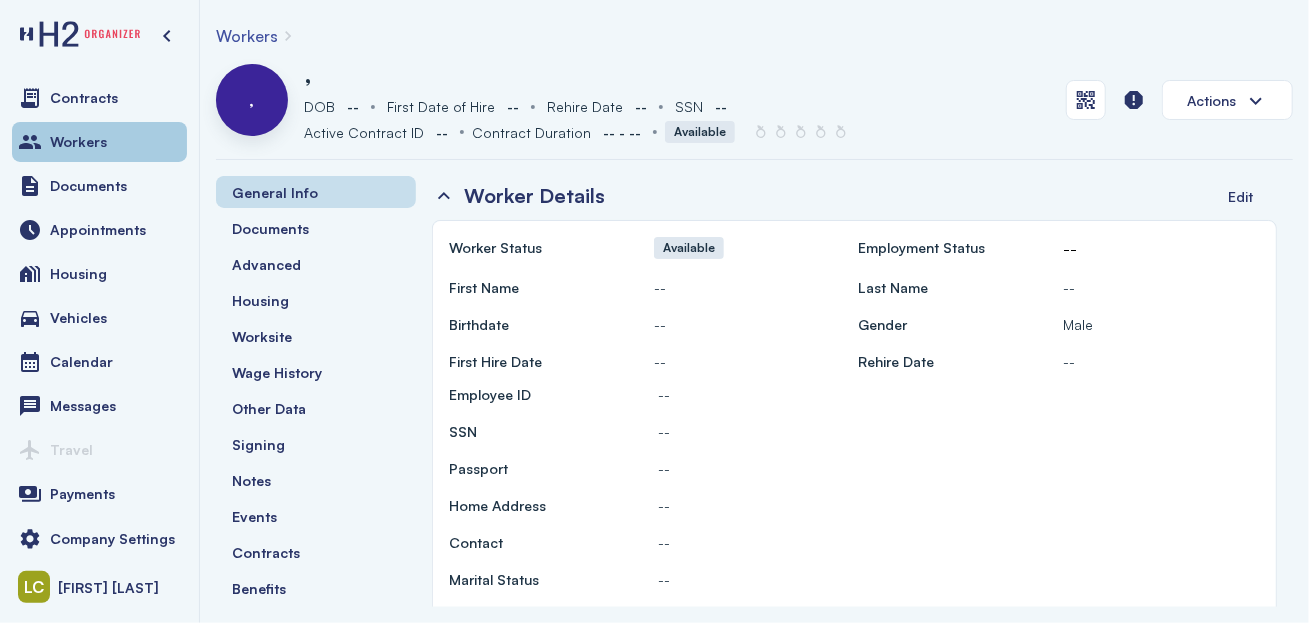 click on "Workers" at bounding box center [99, 142] 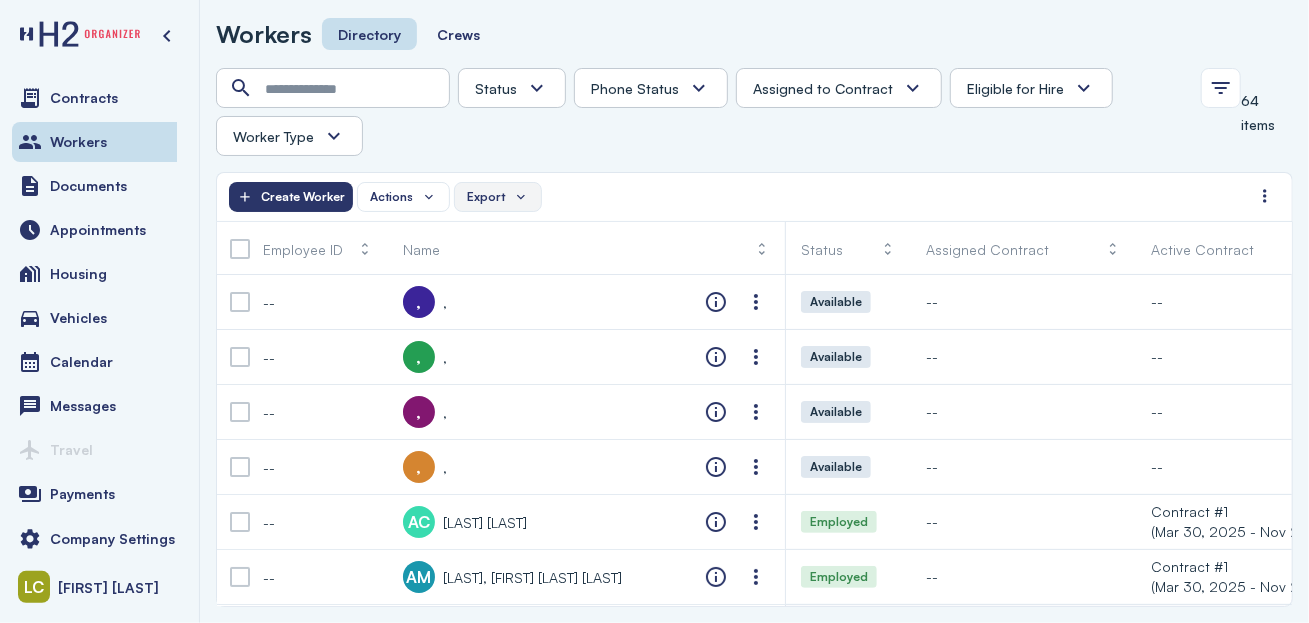 click on "Export" at bounding box center [498, 197] 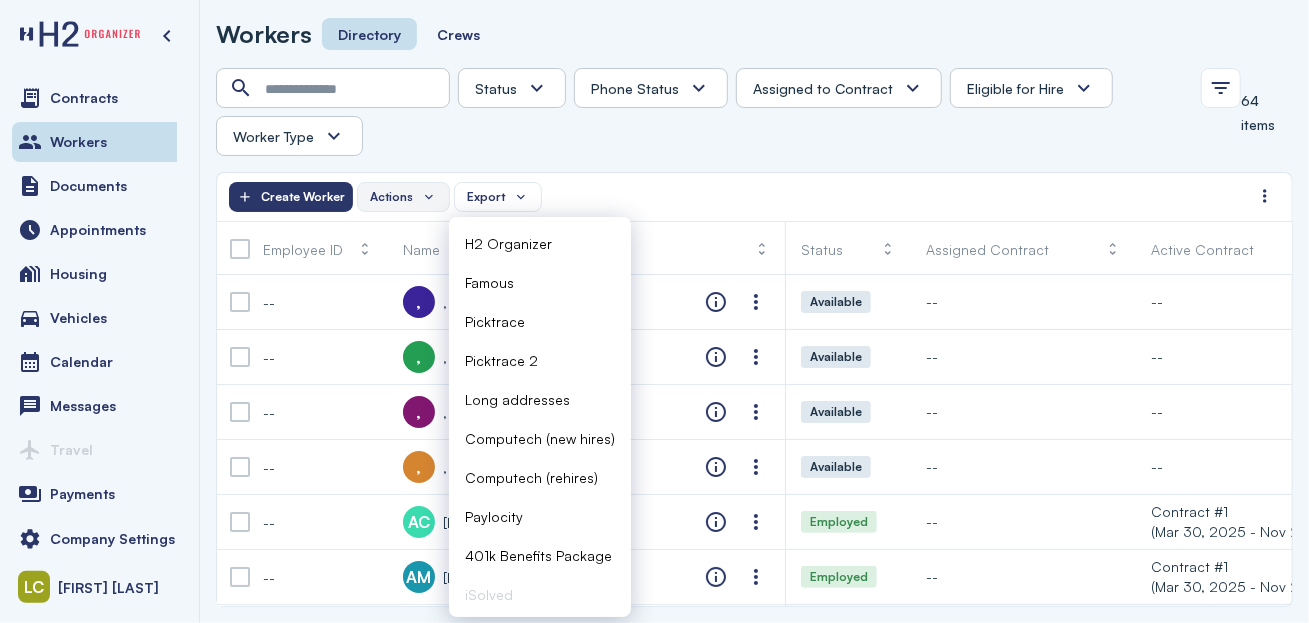 click on "Actions" at bounding box center [403, 197] 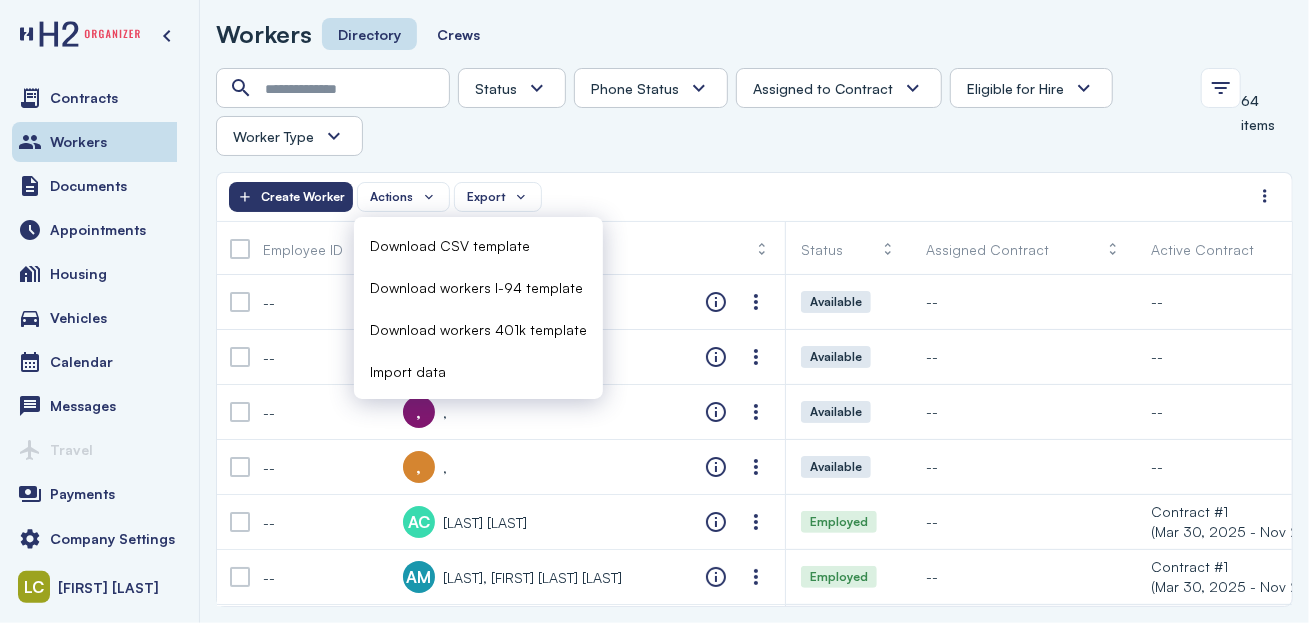 click on "Status         Absconded Assigned Available Employed End of Contract Quit     Phone Status         Unknown Pending Failed Verified     Assigned to Contract         Yes No     Eligible for Hire         Yes No     Worker Type         H2 Domestic Full-time           64 items       Actions           Export                 Create Worker                       Employee ID     Name       Status     Assigned Contract     Active Contract     Last Contract     Crew     Tags     Eligible for Hire     Benefits Eligible     Benefits Submitted     Benefits Eligibility Date     Worker Type     Phone Status                 -- ,       ,             Available   -- -- -- --     -- H2     Unknown         Unknown Pending Failed Verified             -- ,       ,             Available   -- -- -- --     -- H2     Unknown         Unknown Pending Failed Verified             -- ,       ,             Available   -- -- -- --     -- H2     Unknown         Unknown Pending Failed Verified             -- ,       ," at bounding box center [754, 337] 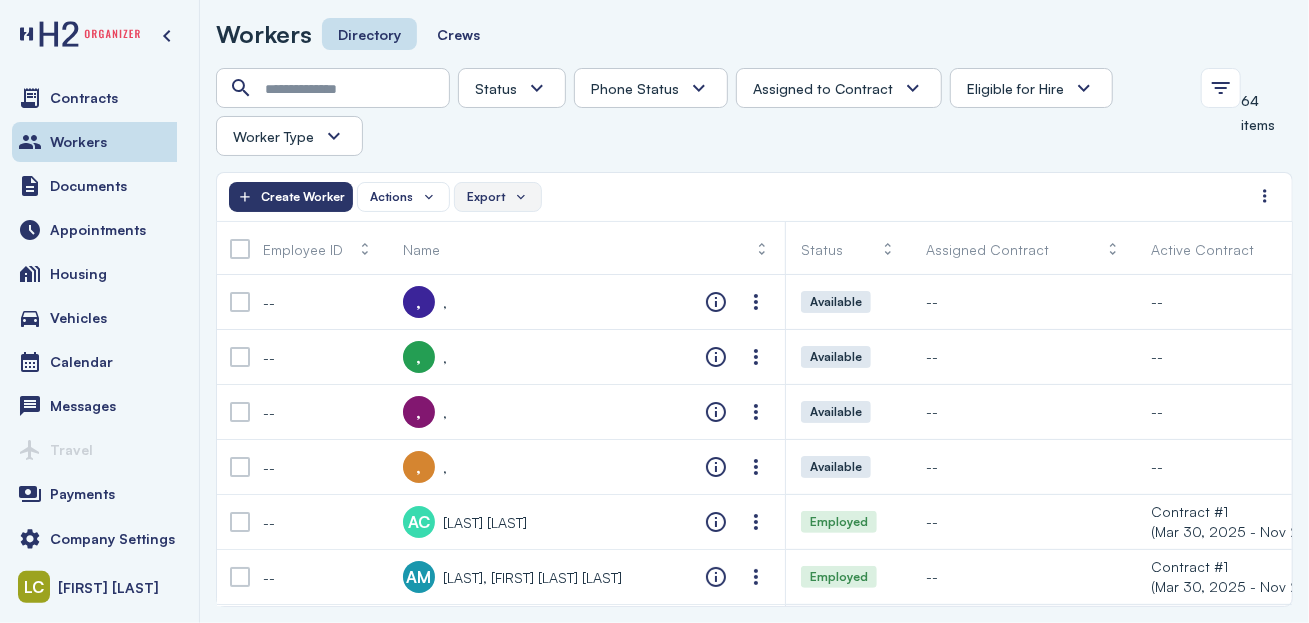 click on "Export" at bounding box center [486, 197] 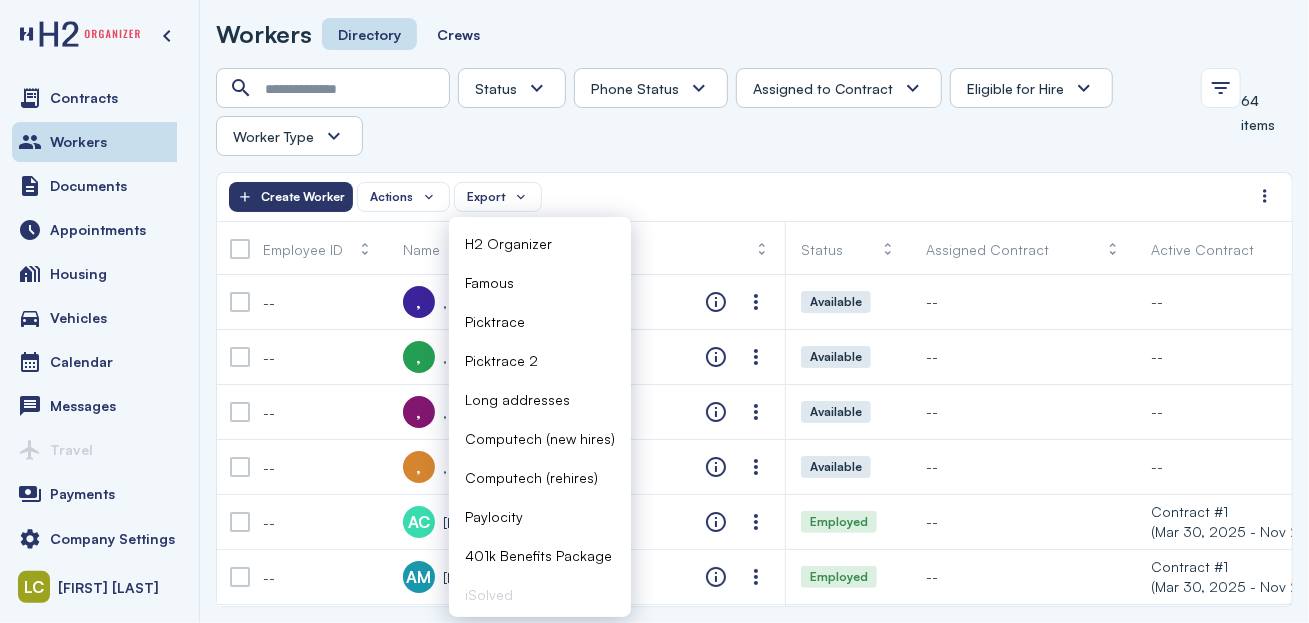 click on "H2 Organizer" at bounding box center [508, 243] 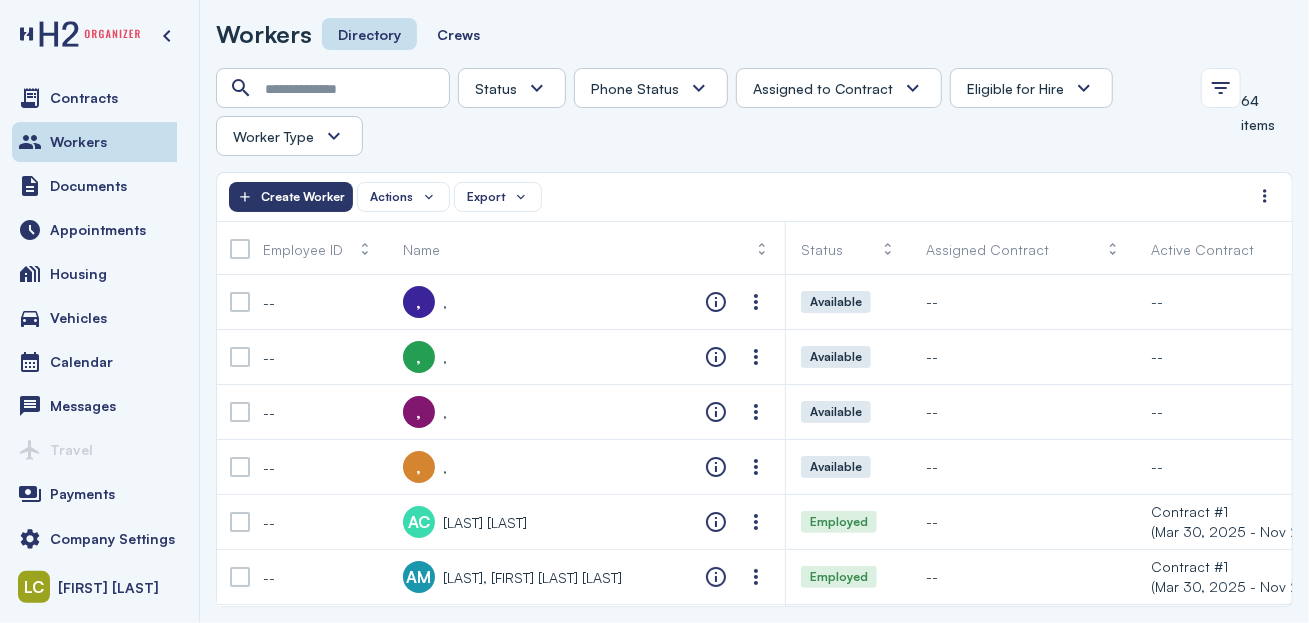 click on "Status         Absconded Assigned Available Employed End of Contract Quit     Phone Status         Unknown Pending Failed Verified     Assigned to Contract         Yes No     Eligible for Hire         Yes No     Worker Type         H2 Domestic Full-time" at bounding box center [702, 112] 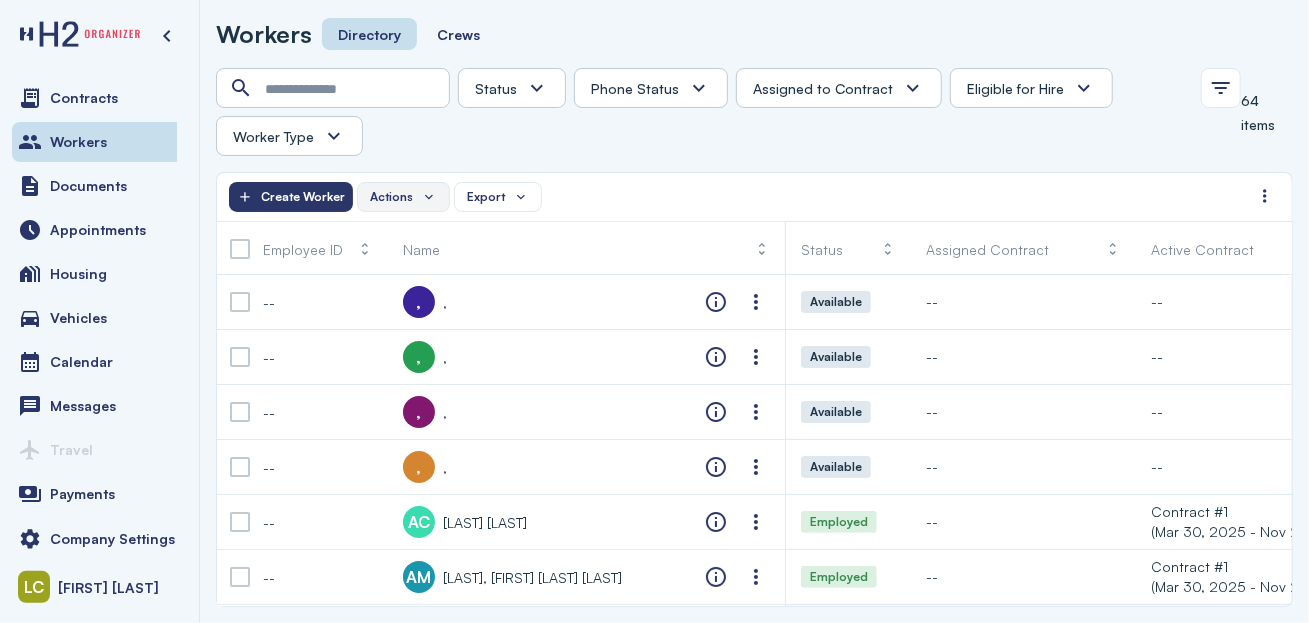 click on "Actions" at bounding box center [403, 197] 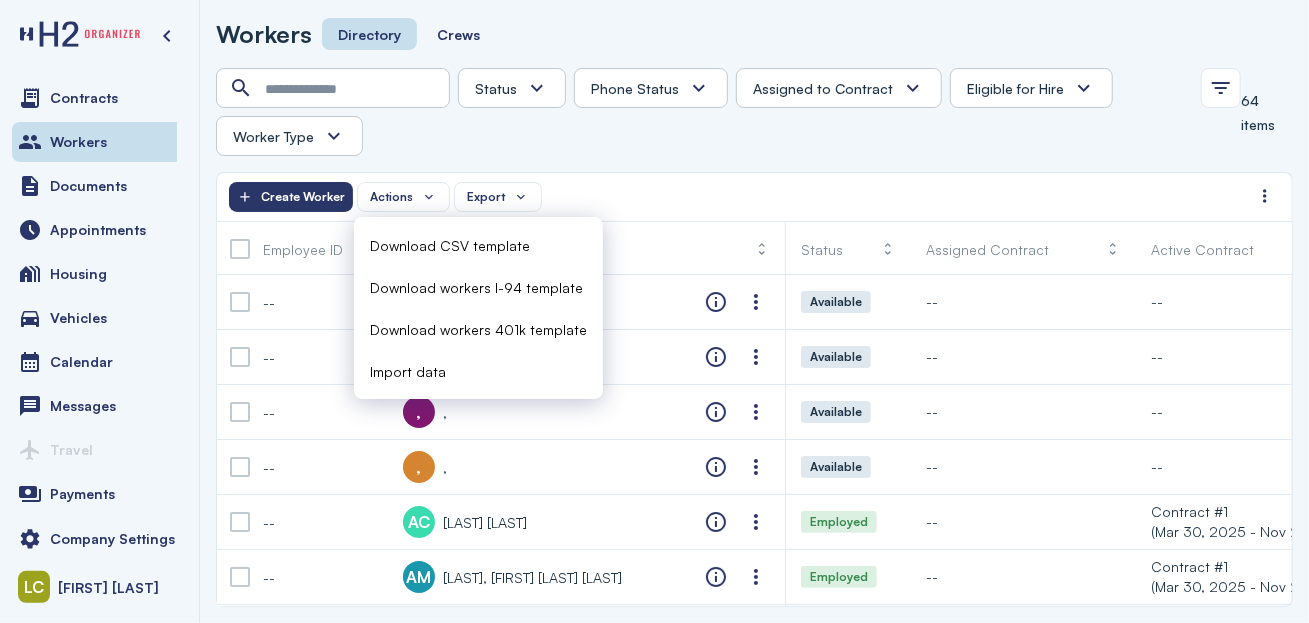 click on "Import data" at bounding box center (408, 371) 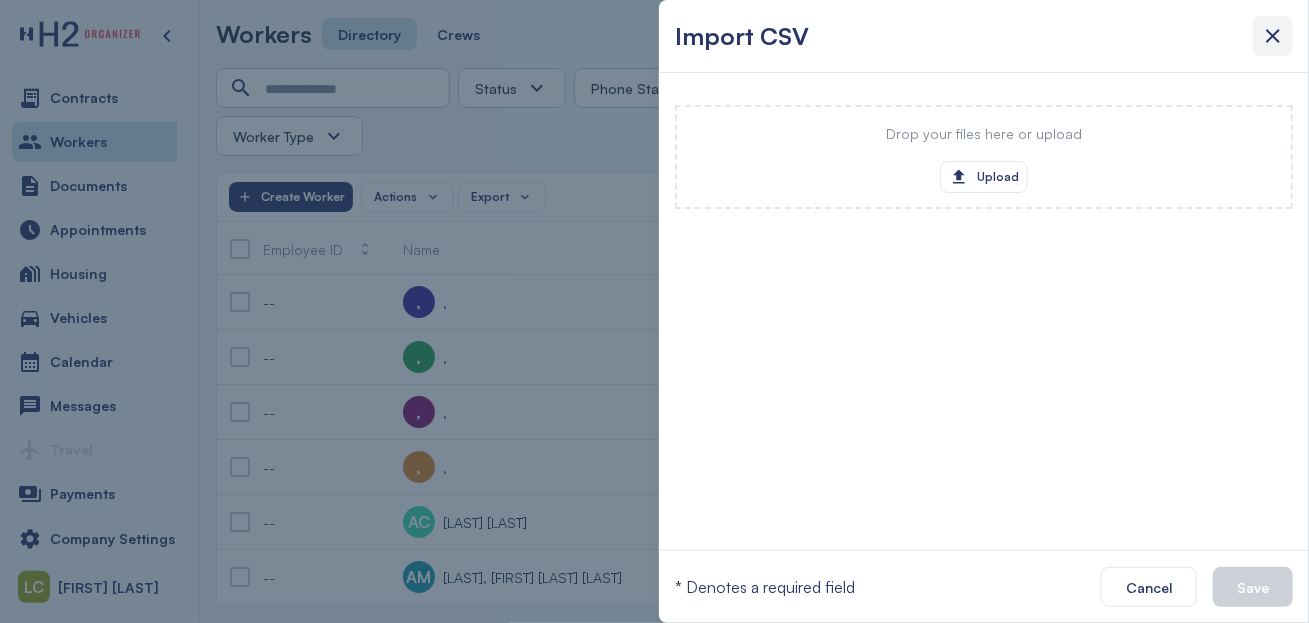 click at bounding box center (1273, 36) 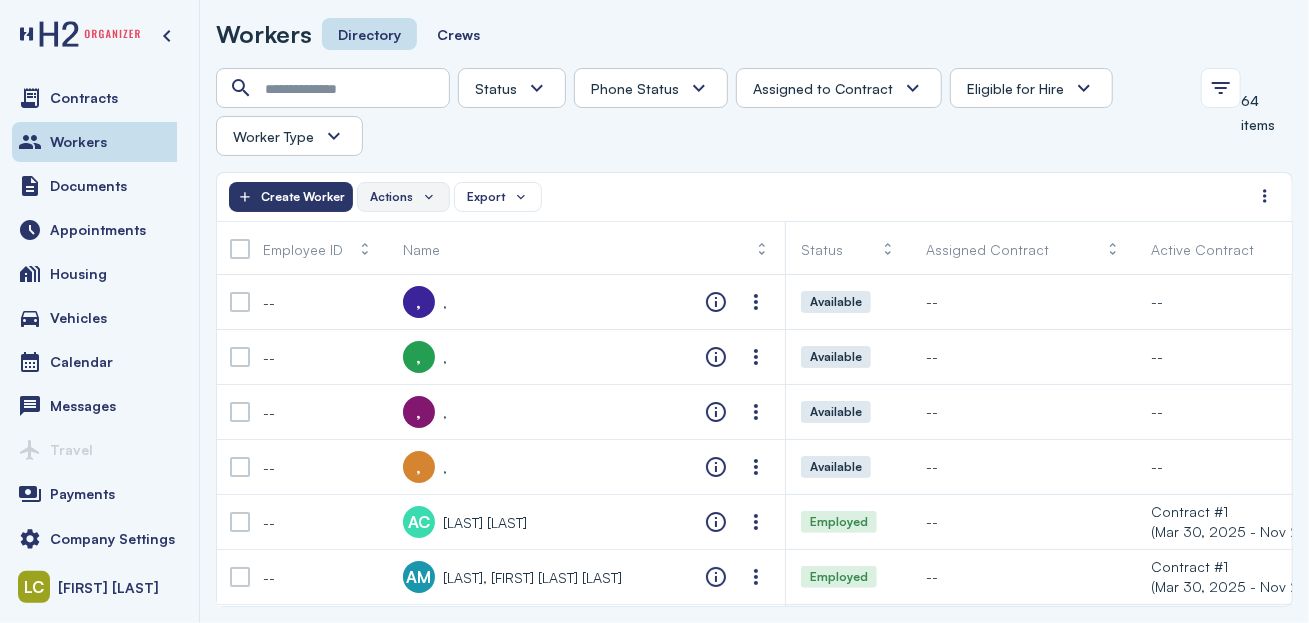 click on "Actions" at bounding box center (403, 197) 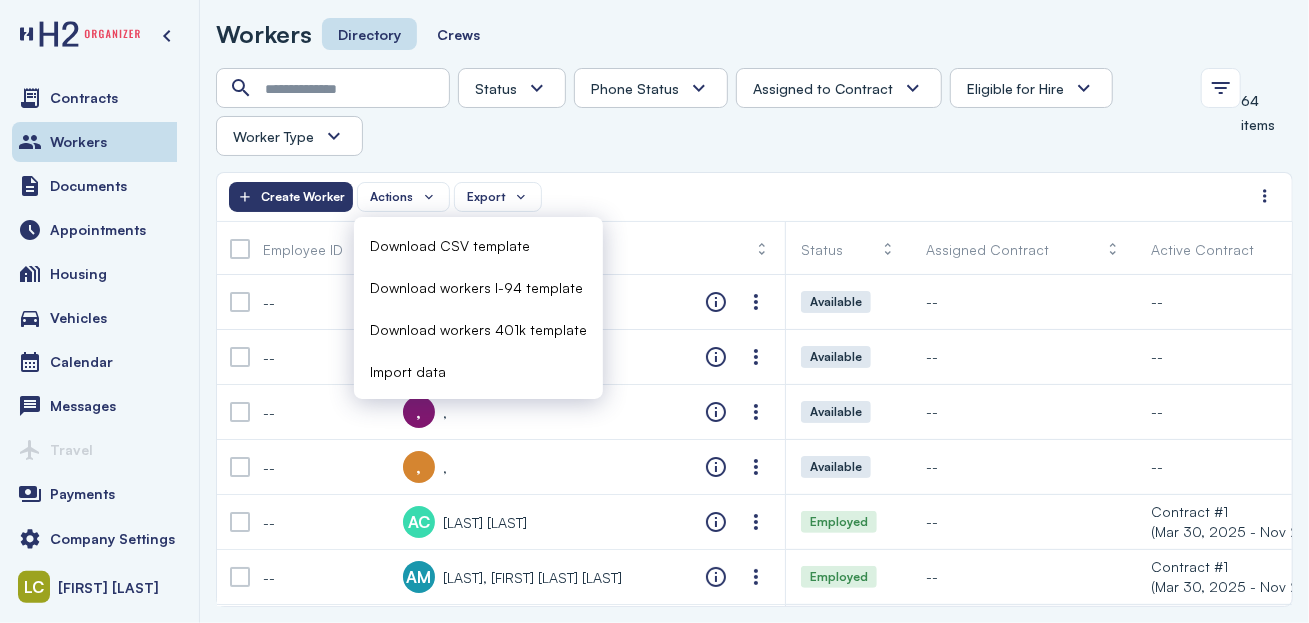 click on "Status         Absconded Assigned Available Employed End of Contract Quit     Phone Status         Unknown Pending Failed Verified     Assigned to Contract         Yes No     Eligible for Hire         Yes No     Worker Type         H2 Domestic Full-time" at bounding box center (702, 112) 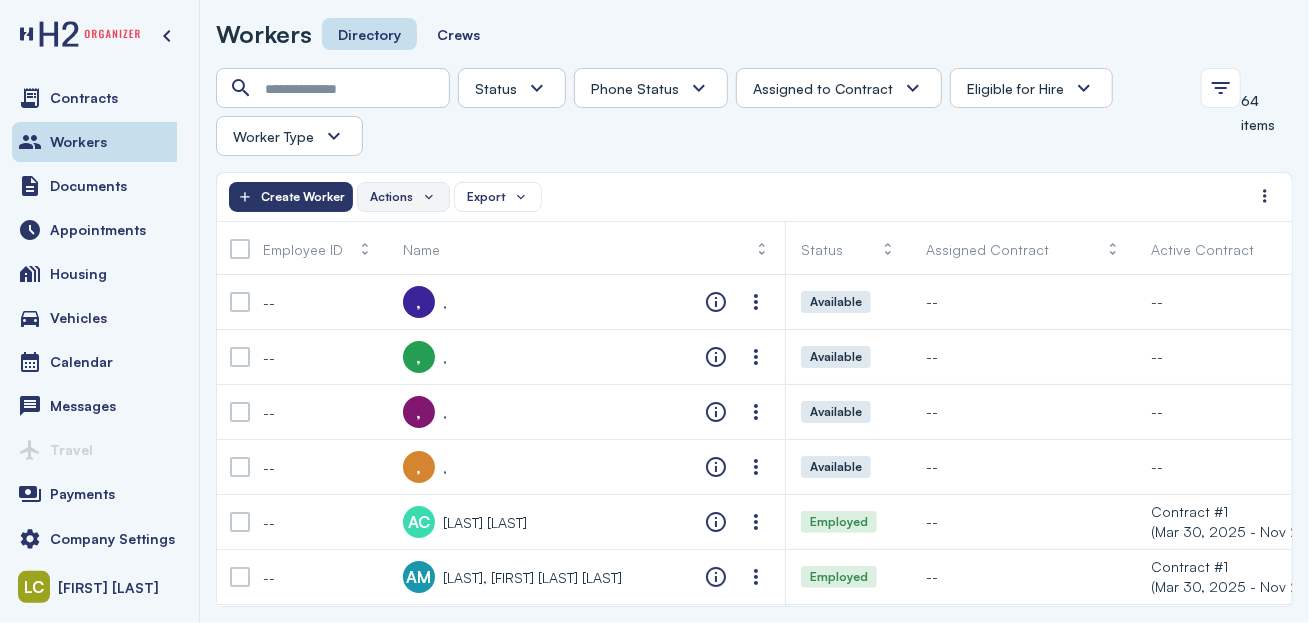 click on "Actions" at bounding box center (403, 197) 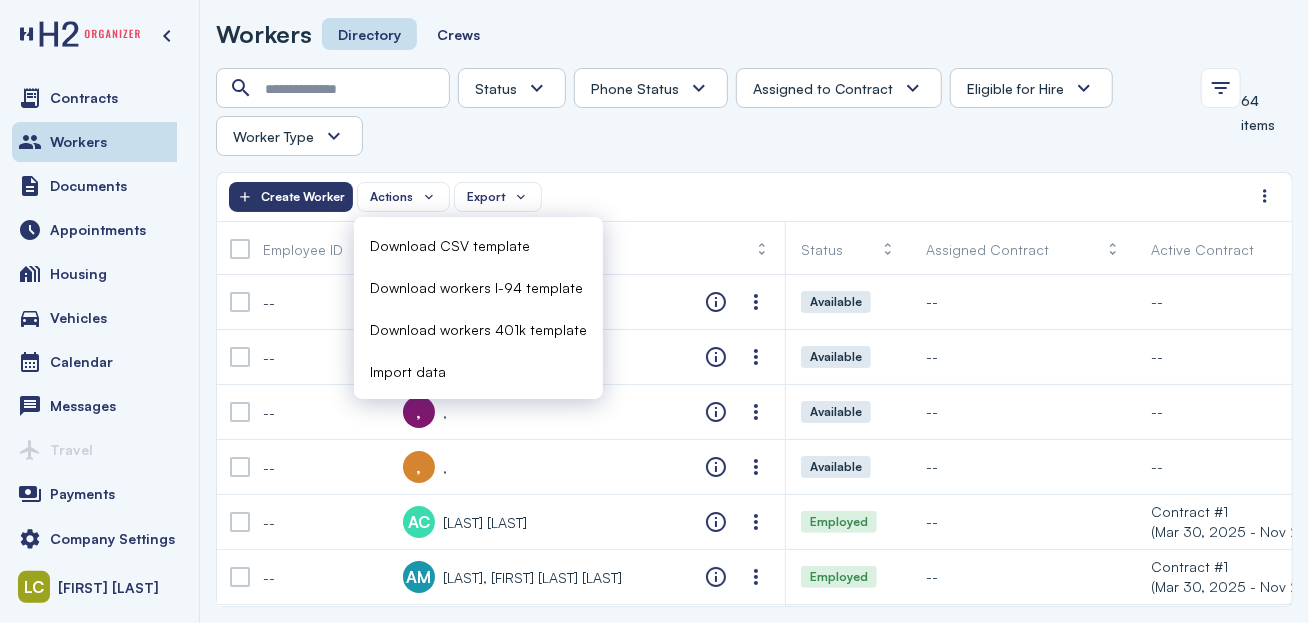 click on "Status         Absconded Assigned Available Employed End of Contract Quit     Phone Status         Unknown Pending Failed Verified     Assigned to Contract         Yes No     Eligible for Hire         Yes No     Worker Type         H2 Domestic Full-time" at bounding box center (702, 112) 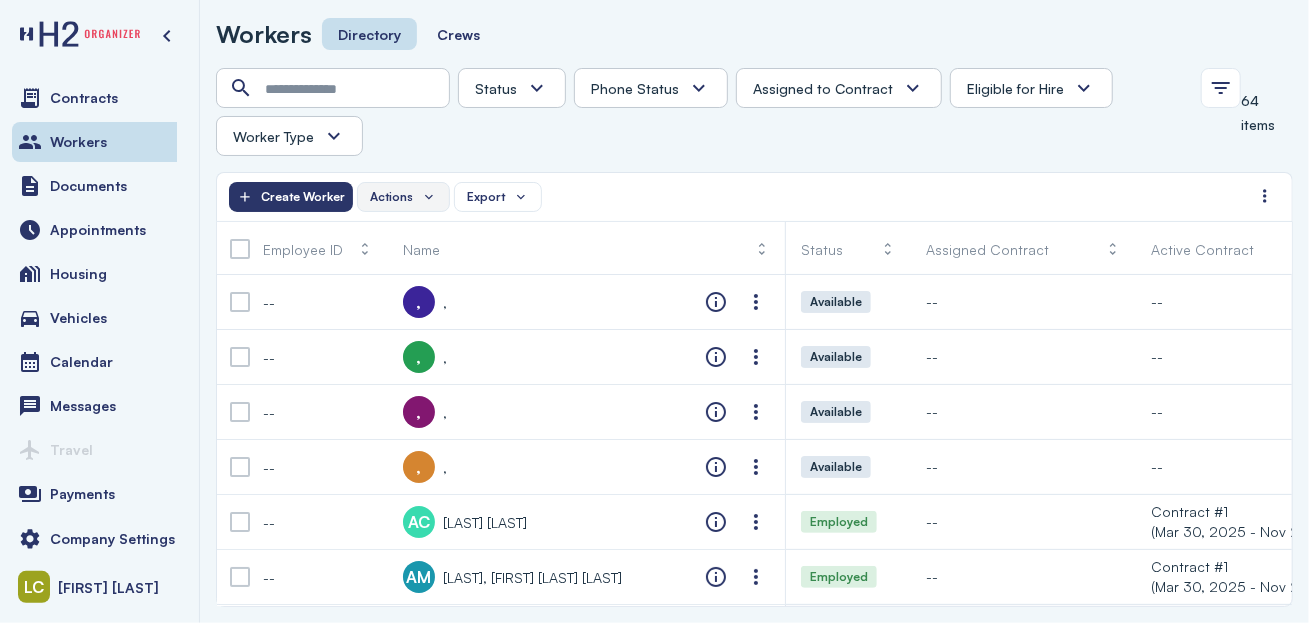 click on "Actions" at bounding box center [391, 197] 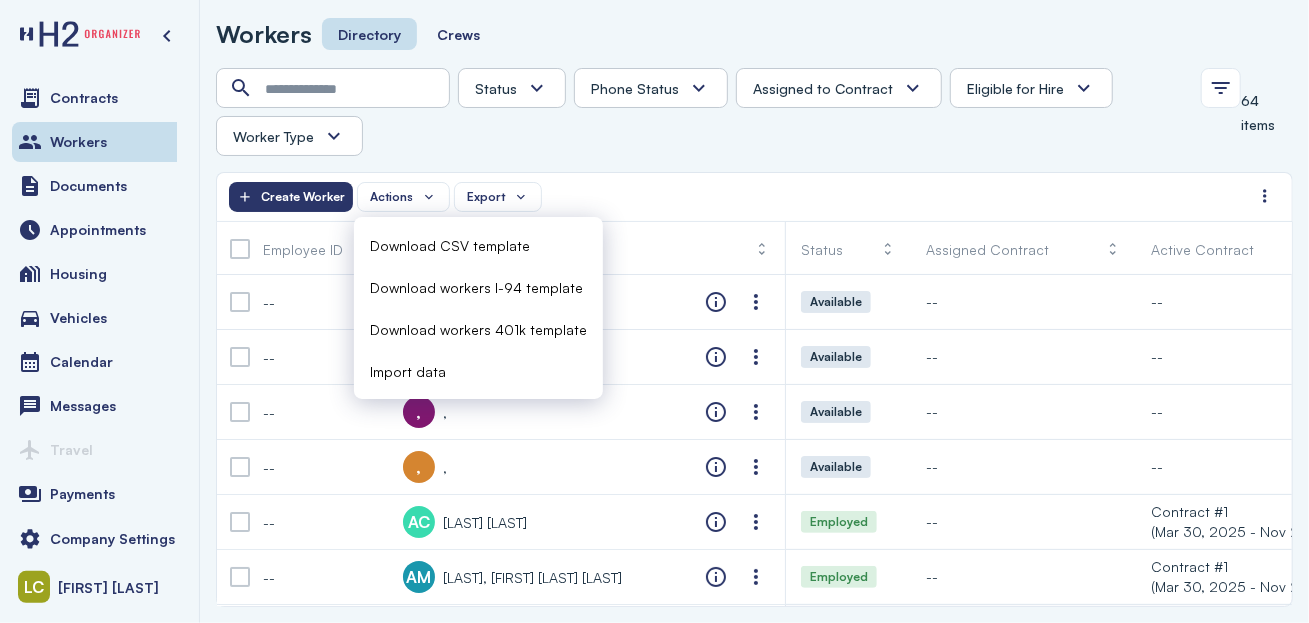 click on "Import data" at bounding box center (478, 371) 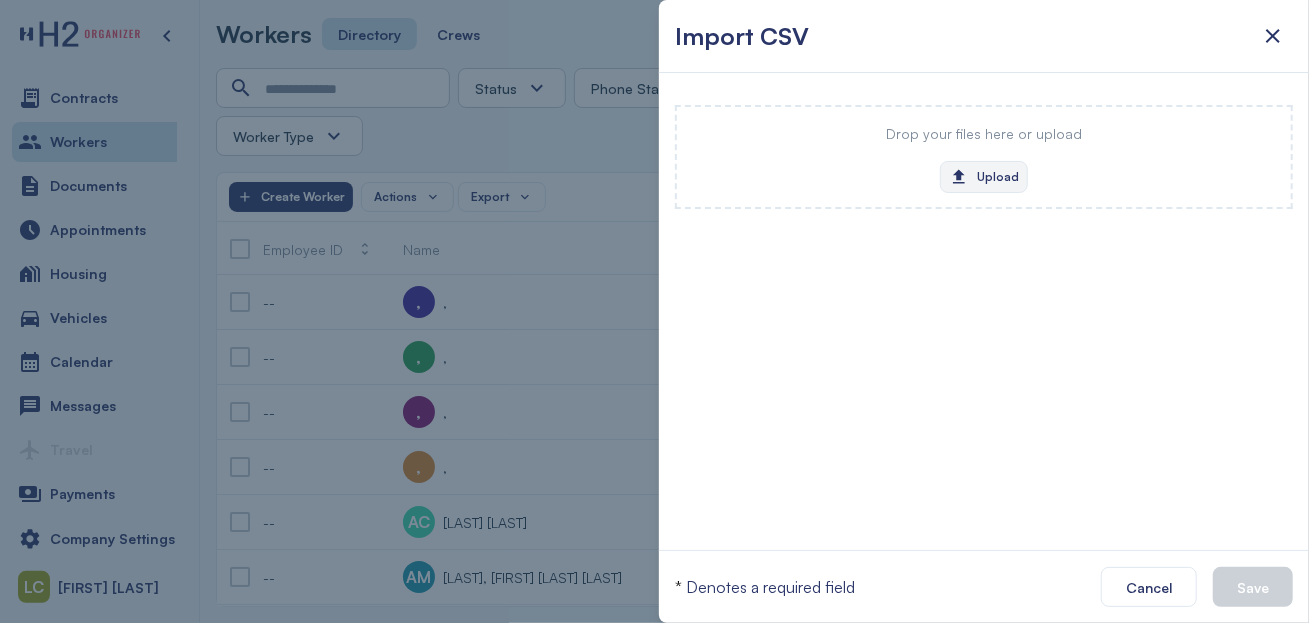 click on "Upload" at bounding box center (984, 177) 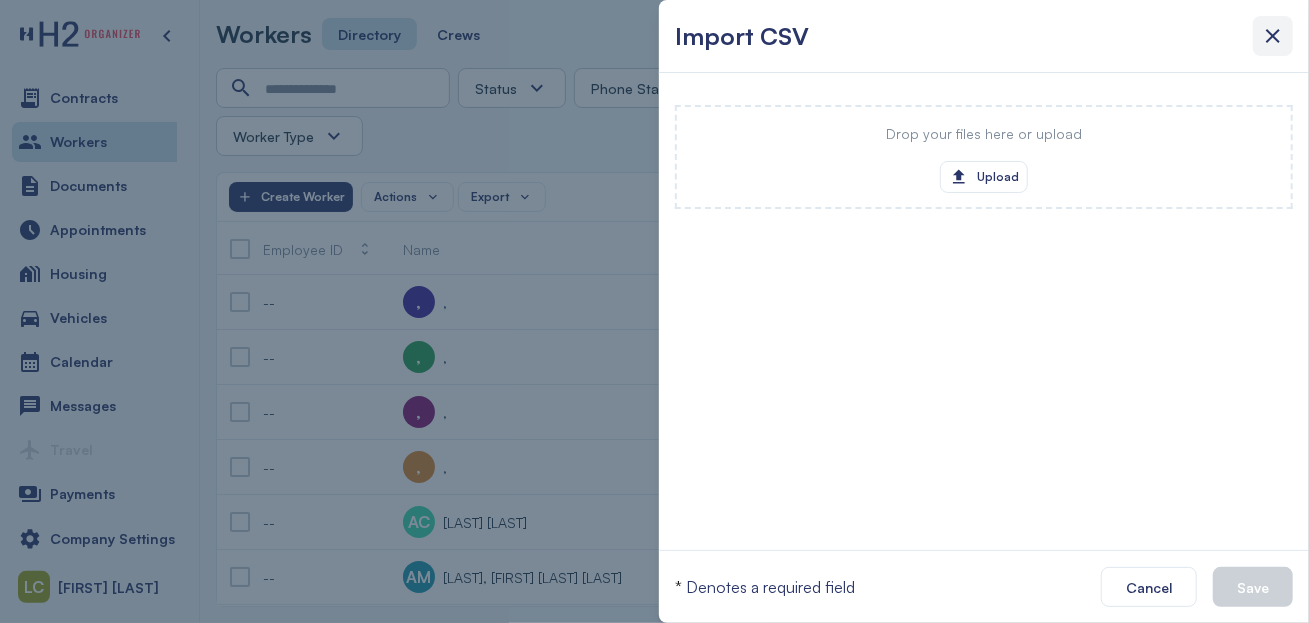 click at bounding box center (1273, 36) 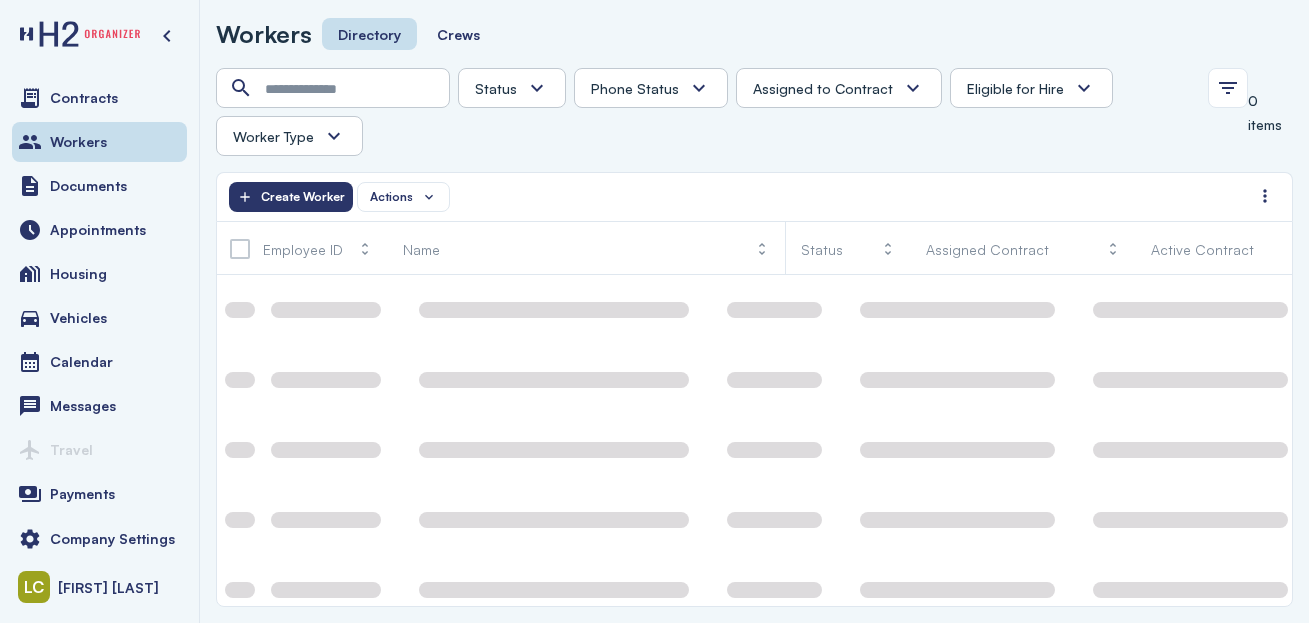 scroll, scrollTop: 0, scrollLeft: 0, axis: both 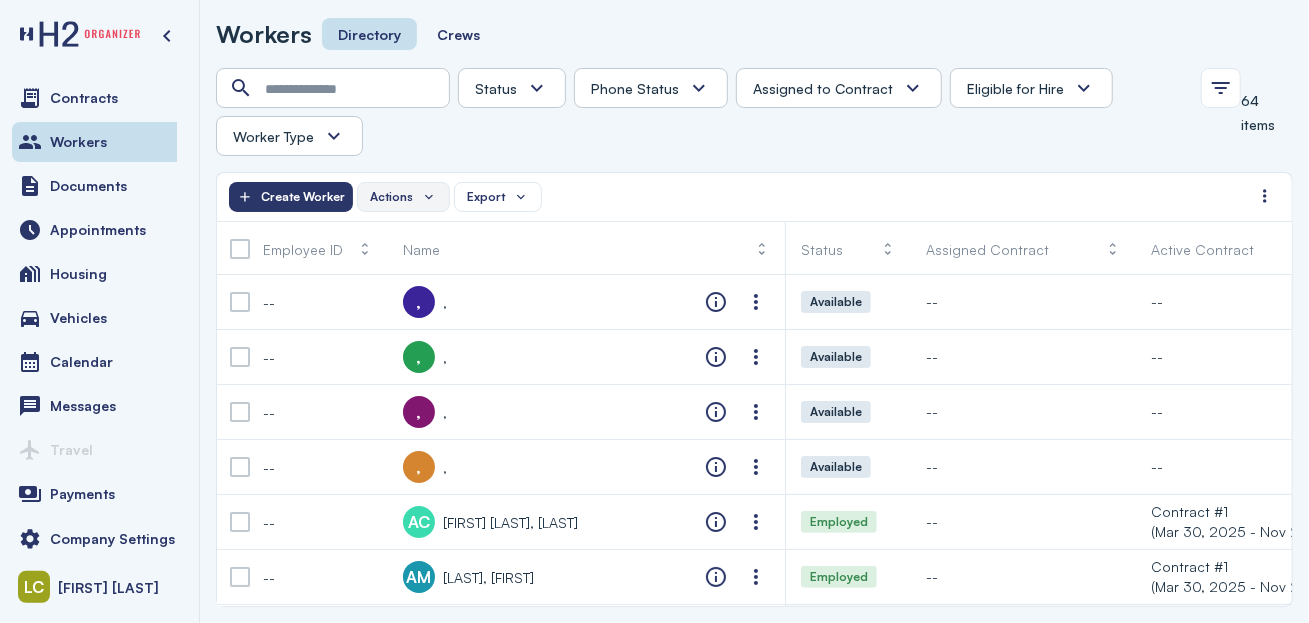 click on "Actions" at bounding box center (403, 197) 